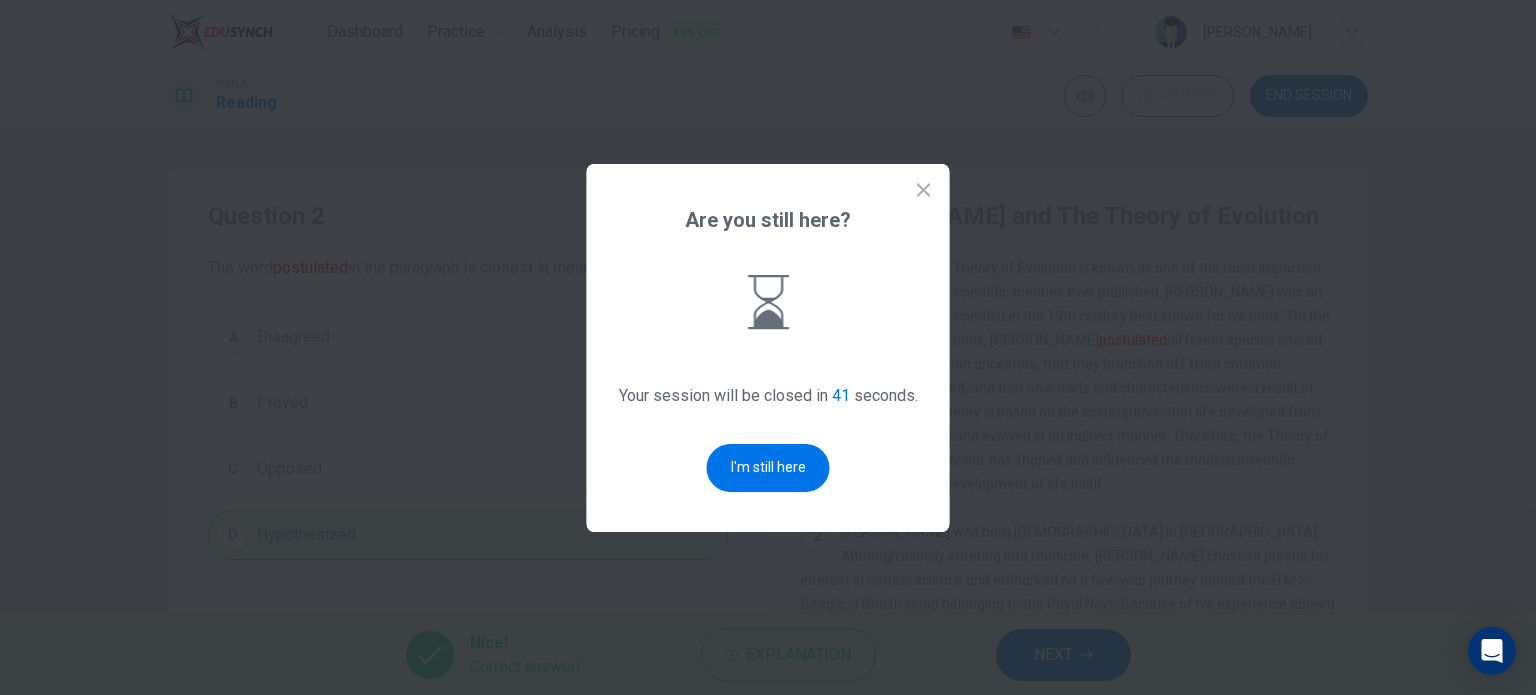 scroll, scrollTop: 0, scrollLeft: 0, axis: both 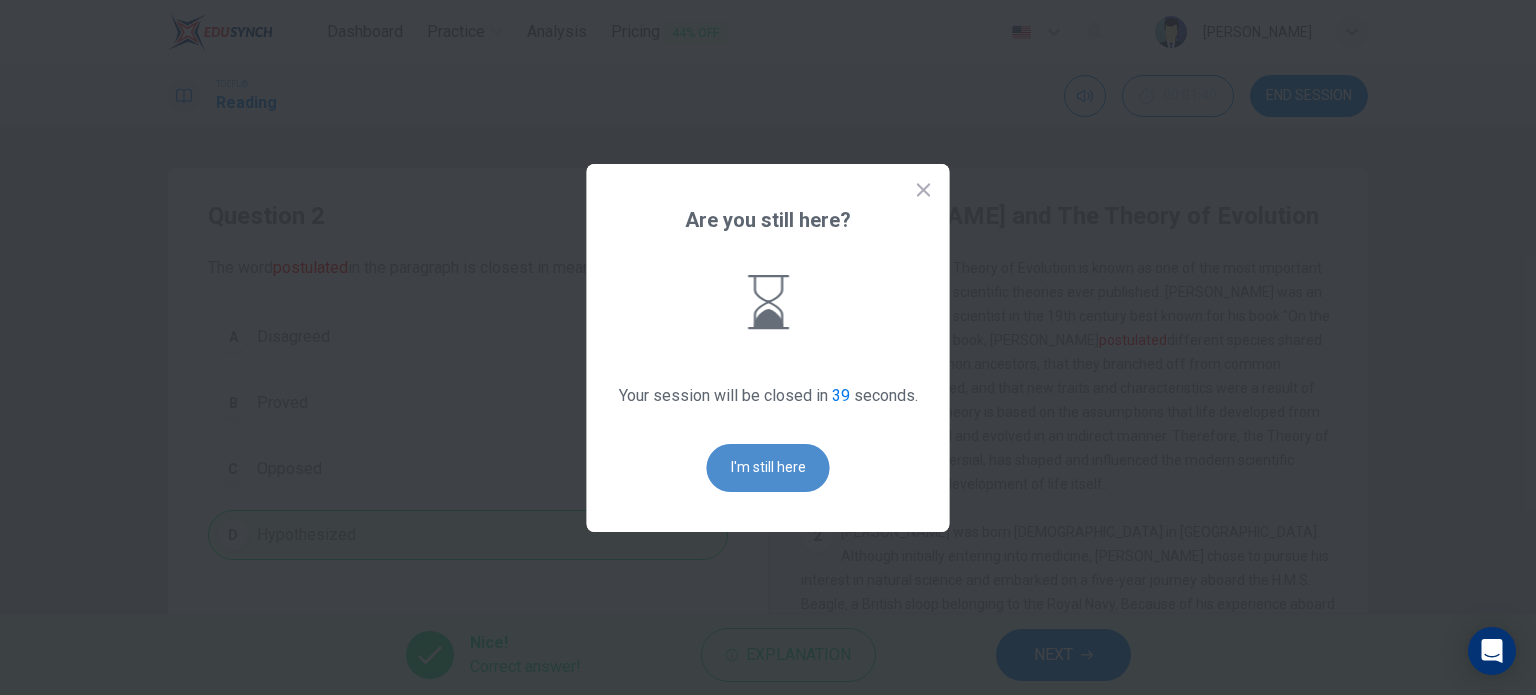 click on "I'm still here" at bounding box center [768, 468] 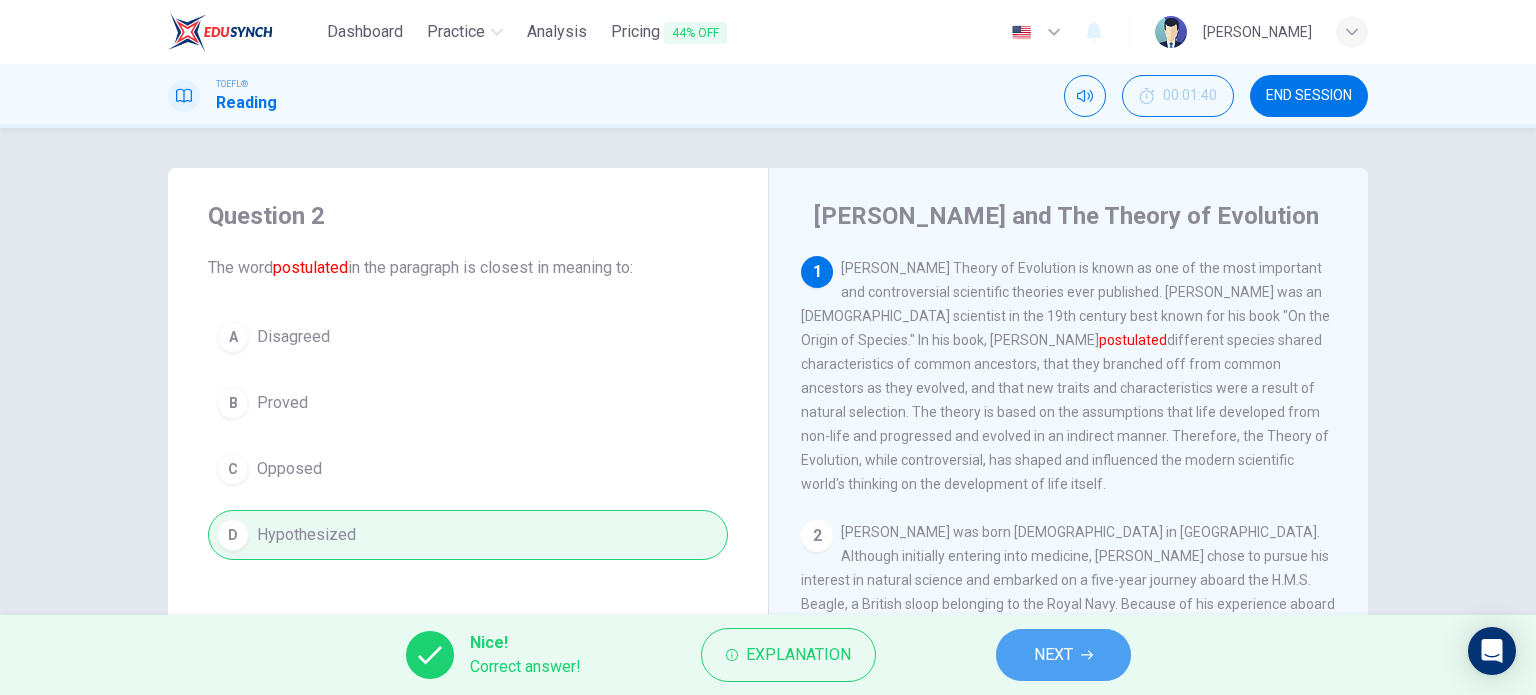 click on "NEXT" at bounding box center [1063, 655] 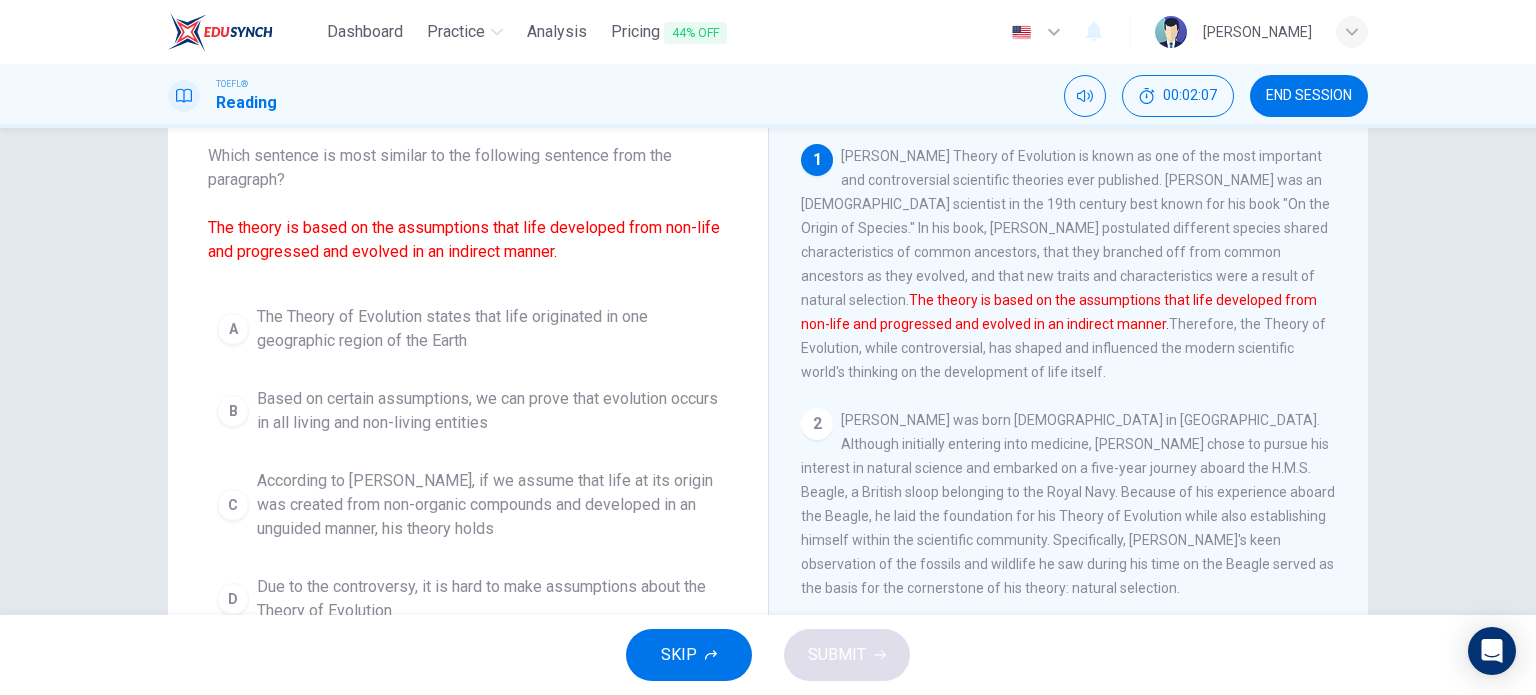 scroll, scrollTop: 84, scrollLeft: 0, axis: vertical 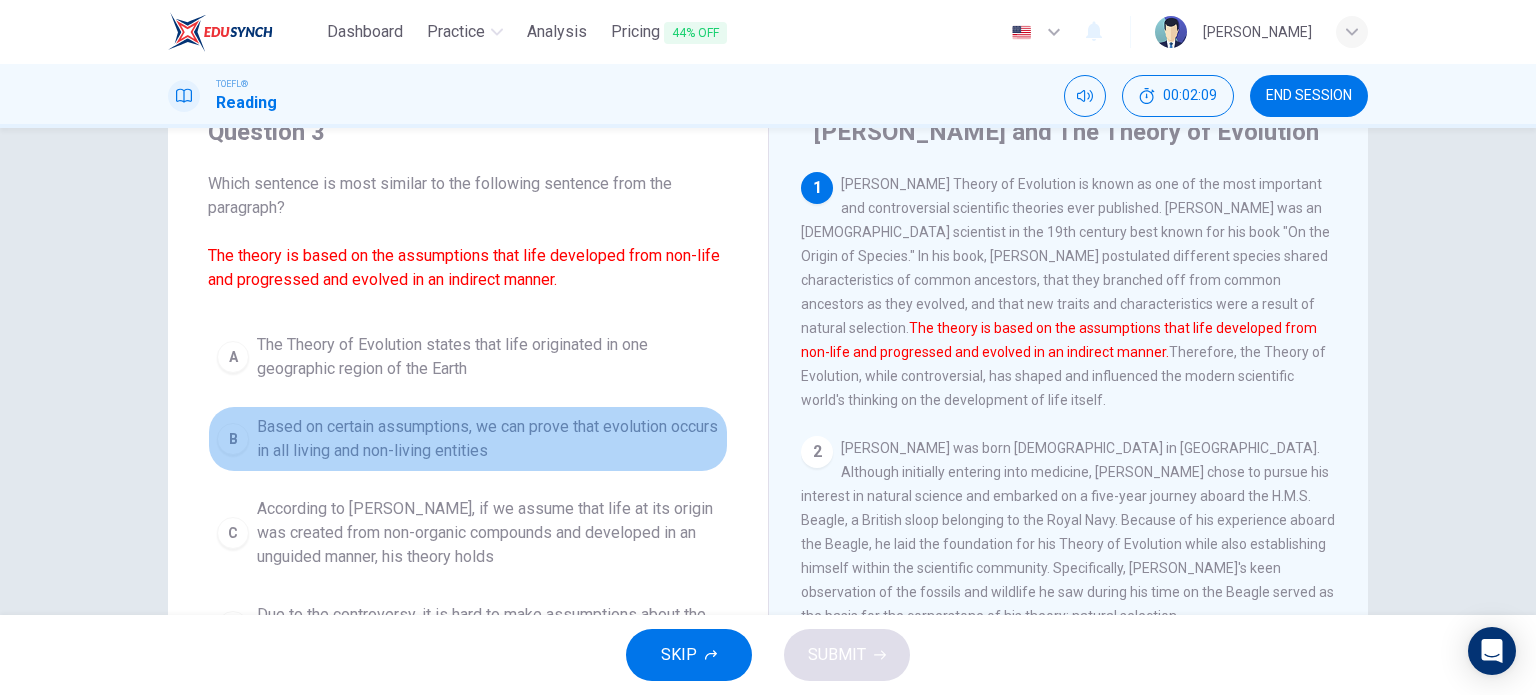 click on "Based on certain assumptions, we can prove that evolution occurs in all living and non-living entities" at bounding box center (488, 439) 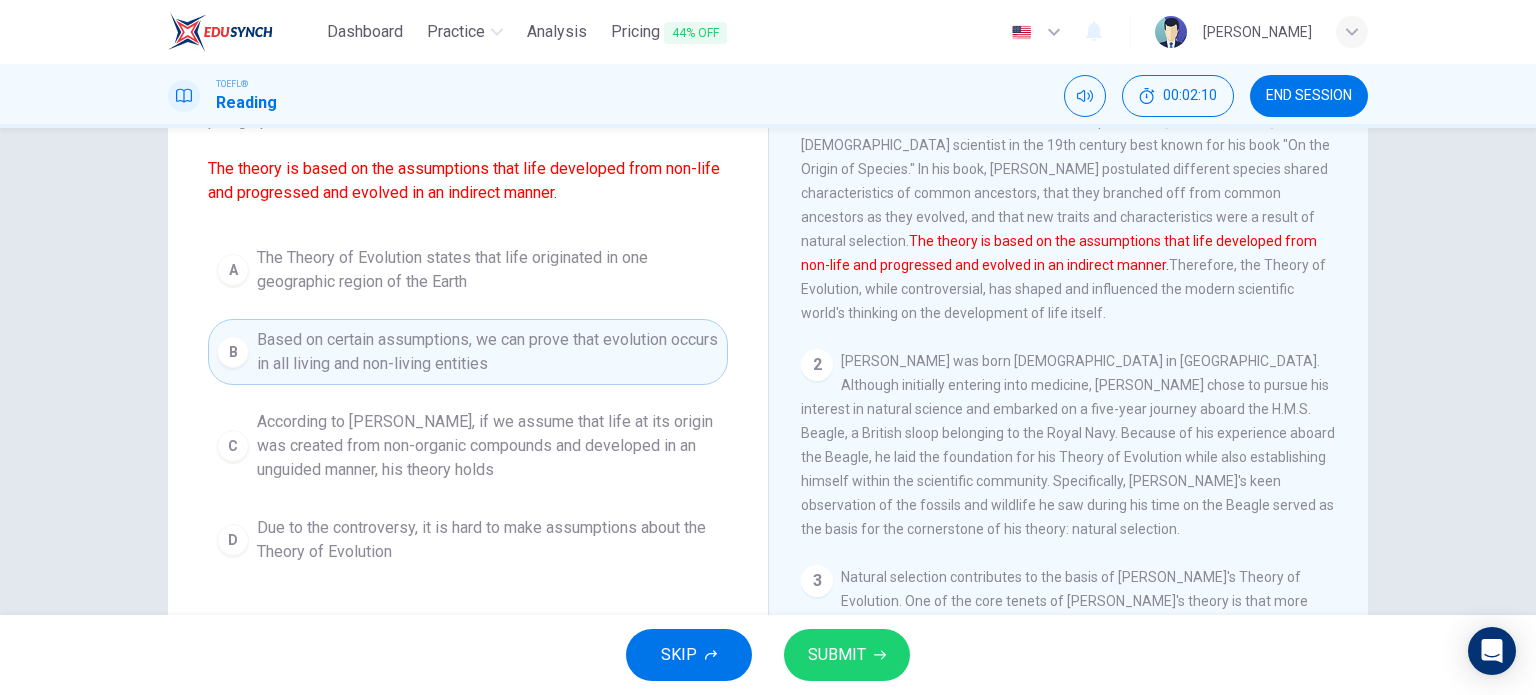 scroll, scrollTop: 220, scrollLeft: 0, axis: vertical 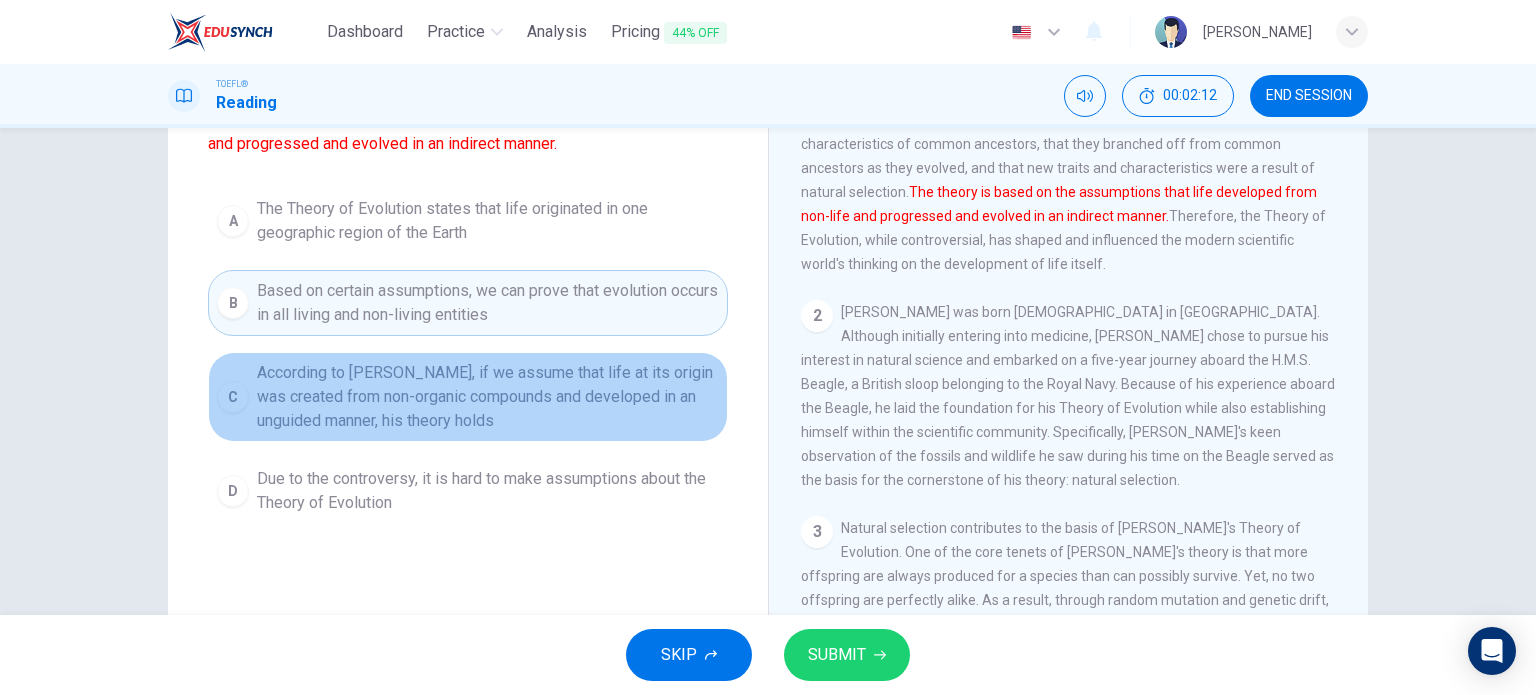 click on "According to Darwin, if we assume that life at its origin was created from non-organic compounds and developed in an unguided manner, his theory holds" at bounding box center [488, 397] 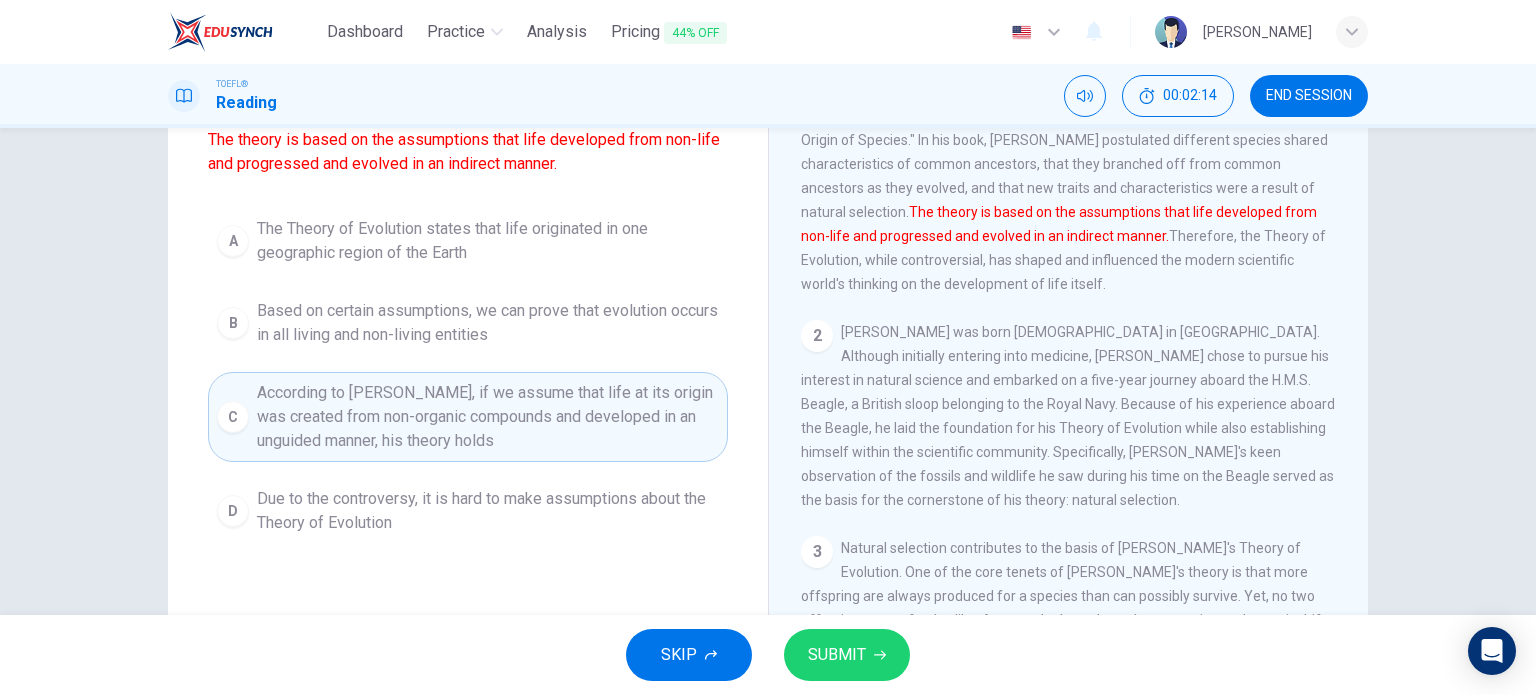 scroll, scrollTop: 204, scrollLeft: 0, axis: vertical 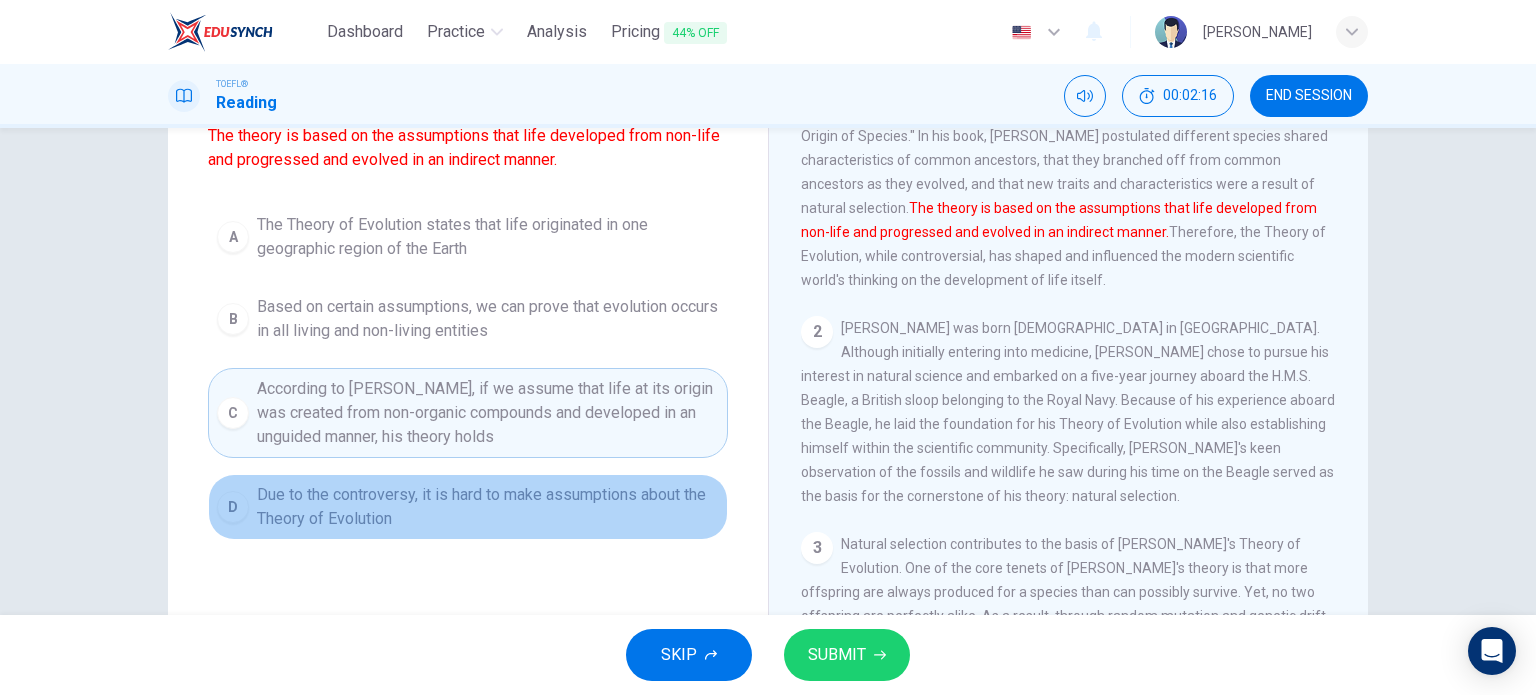 click on "Due to the controversy, it is hard to make assumptions about the Theory of Evolution" at bounding box center [488, 507] 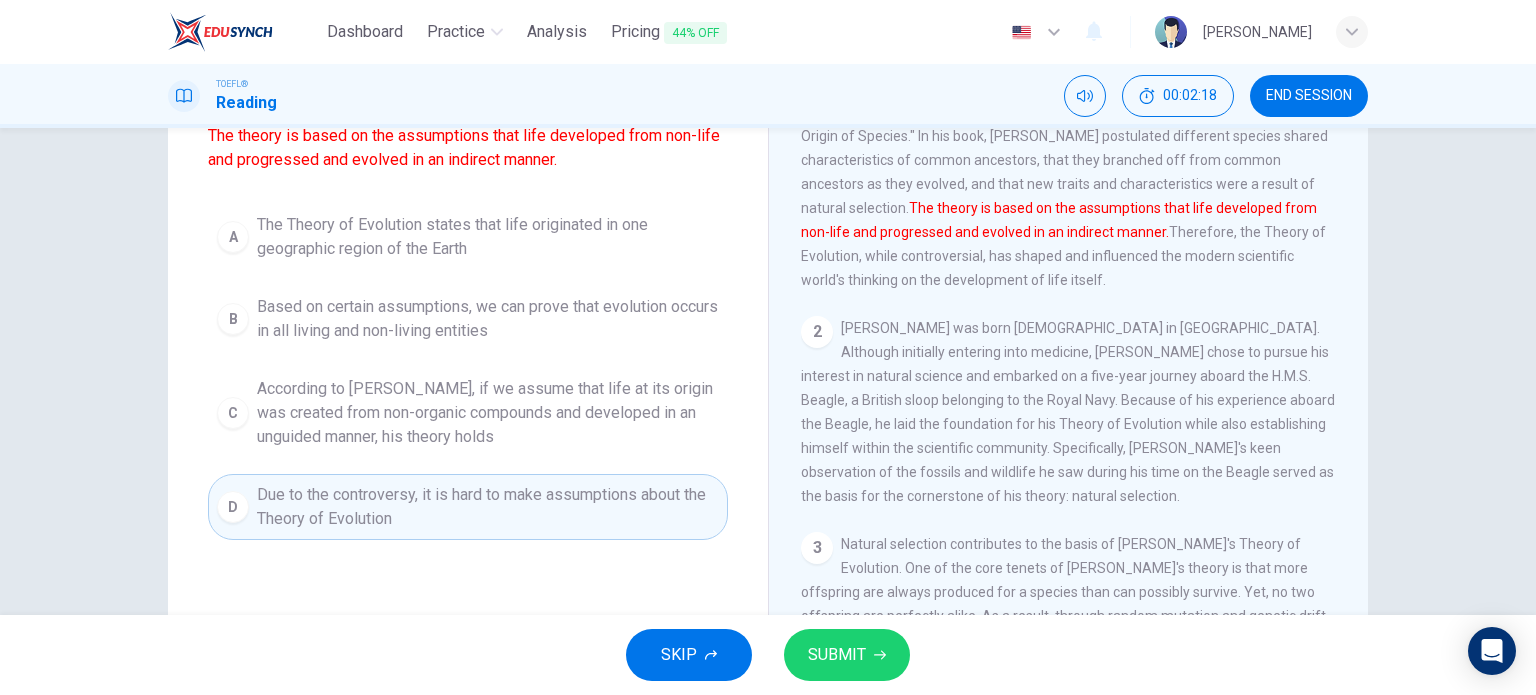 drag, startPoint x: 392, startPoint y: 505, endPoint x: 385, endPoint y: 415, distance: 90.27181 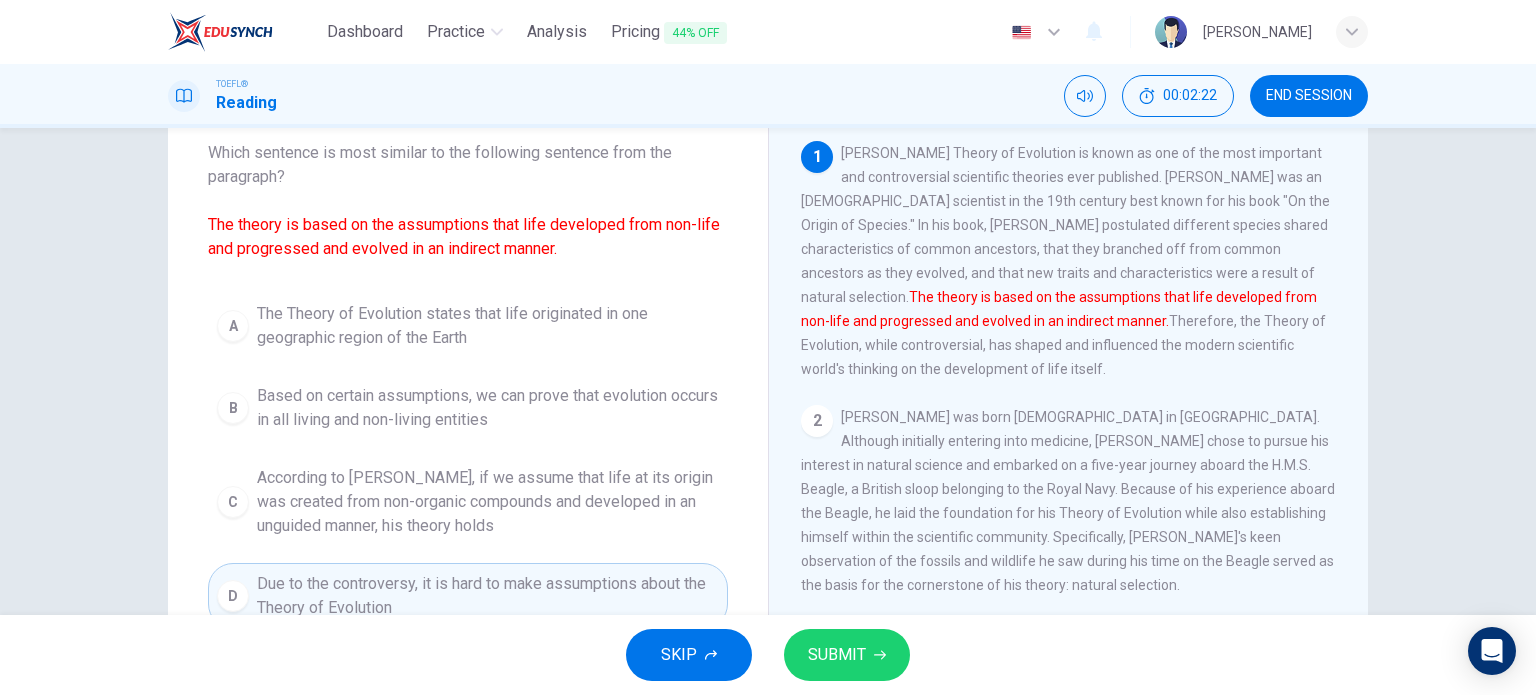 scroll, scrollTop: 116, scrollLeft: 0, axis: vertical 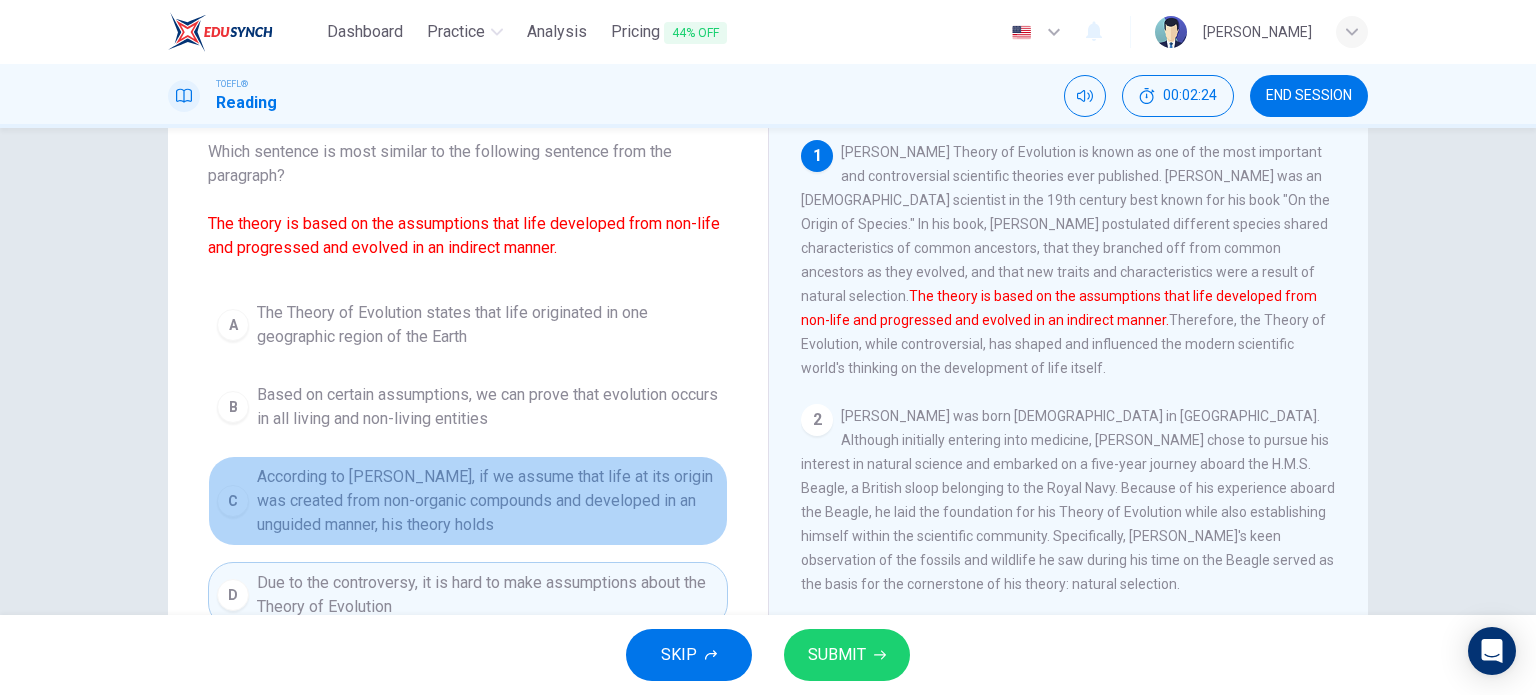 click on "According to Darwin, if we assume that life at its origin was created from non-organic compounds and developed in an unguided manner, his theory holds" at bounding box center [488, 501] 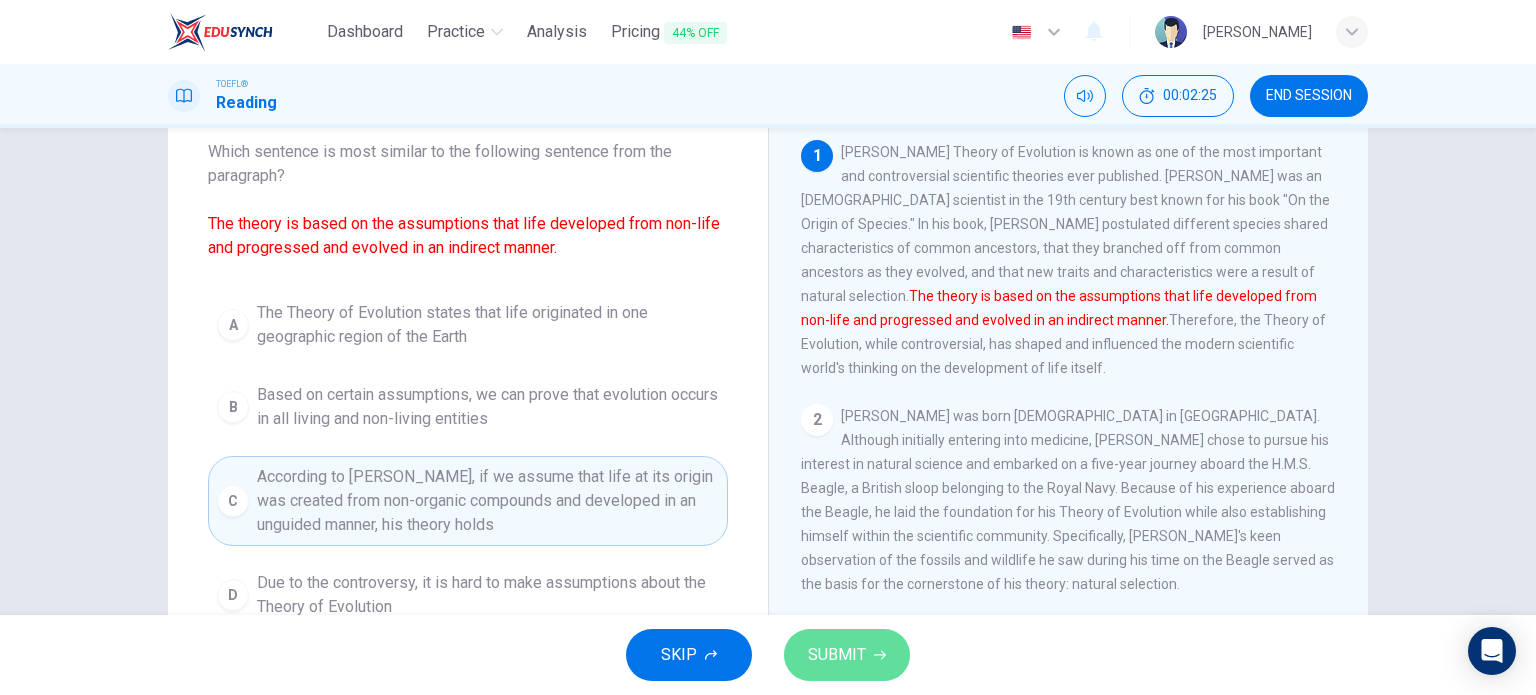 click on "SUBMIT" at bounding box center [847, 655] 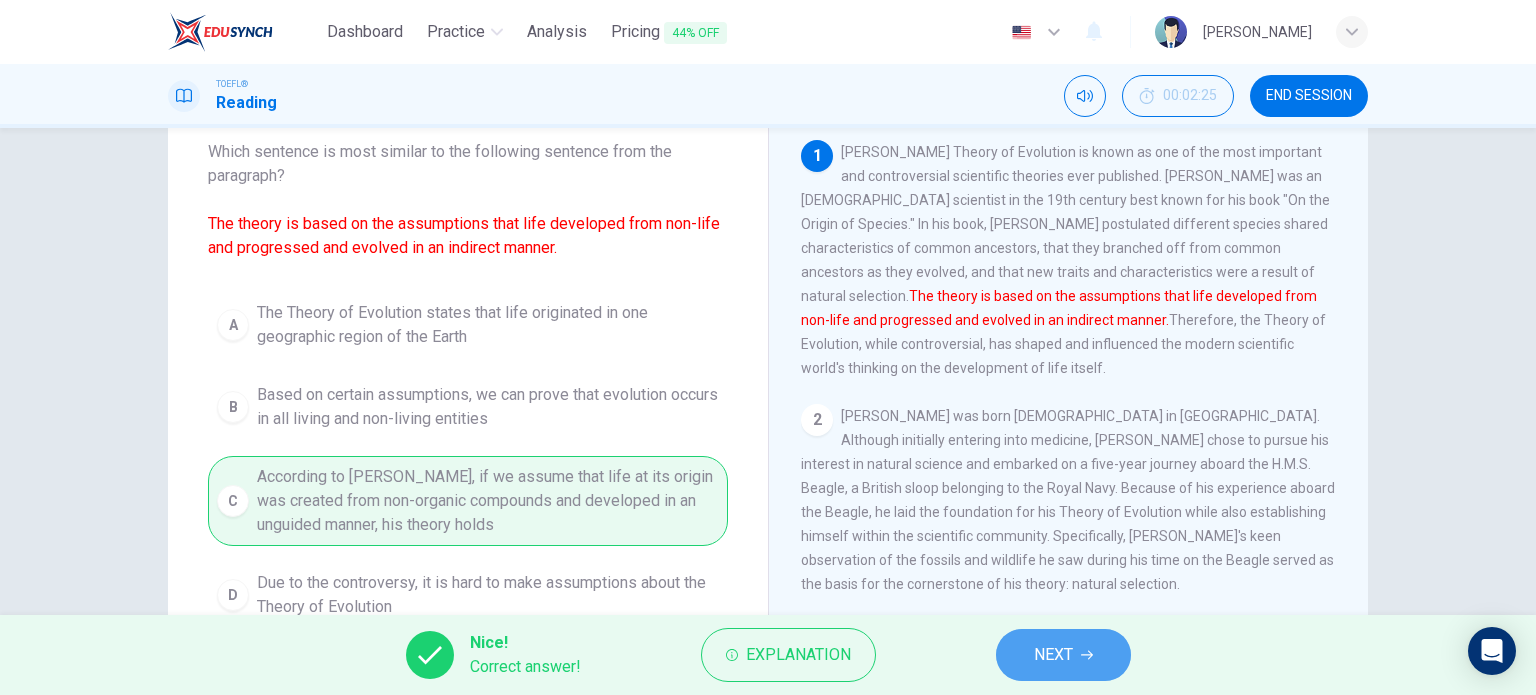 click on "NEXT" at bounding box center [1063, 655] 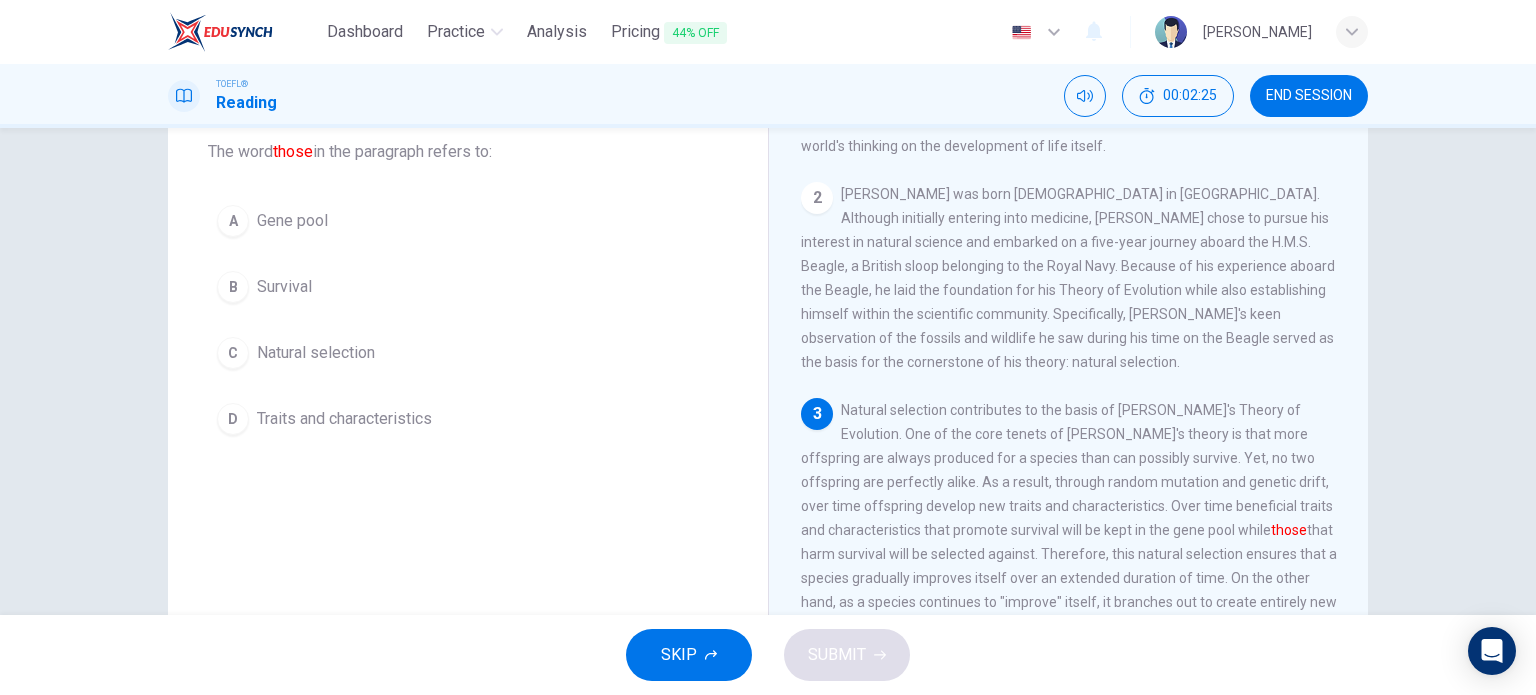 scroll, scrollTop: 367, scrollLeft: 0, axis: vertical 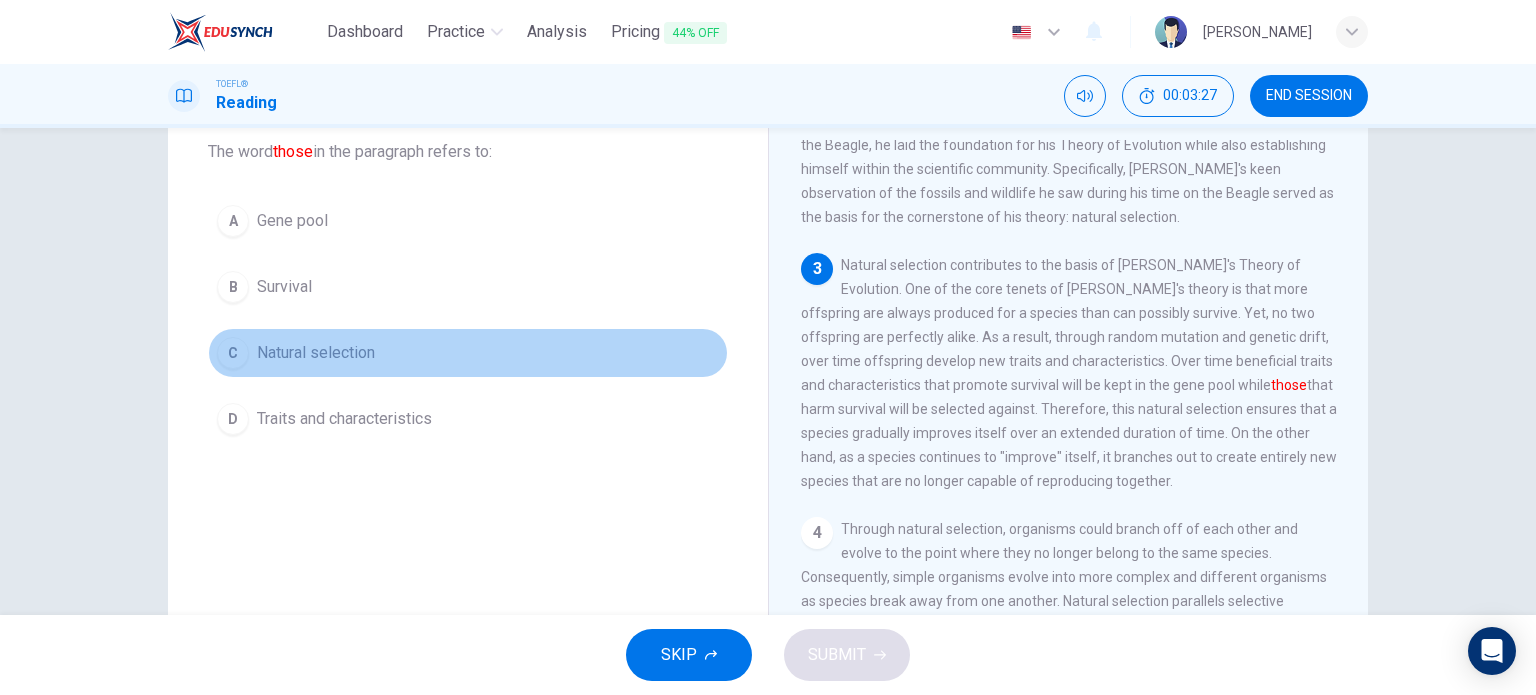 click on "Natural selection" at bounding box center (316, 353) 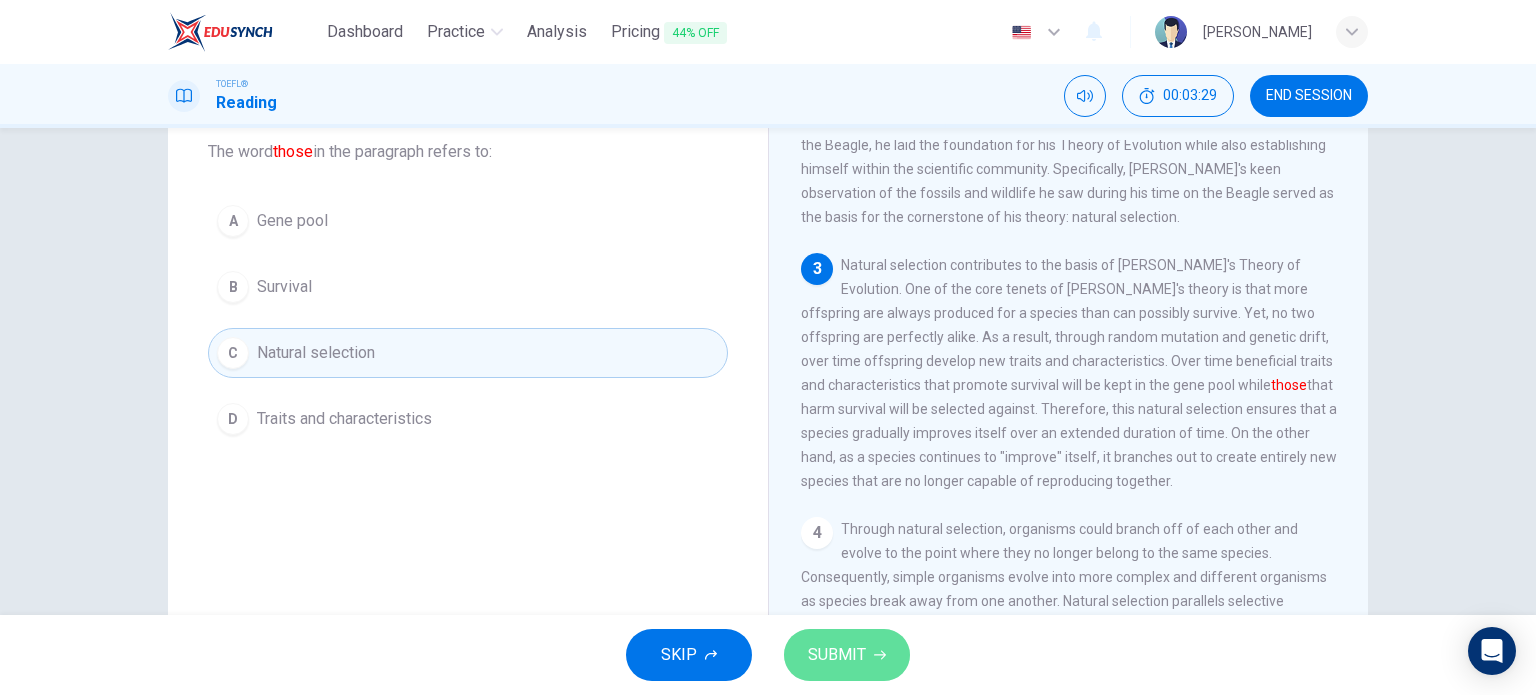 click on "SUBMIT" at bounding box center (837, 655) 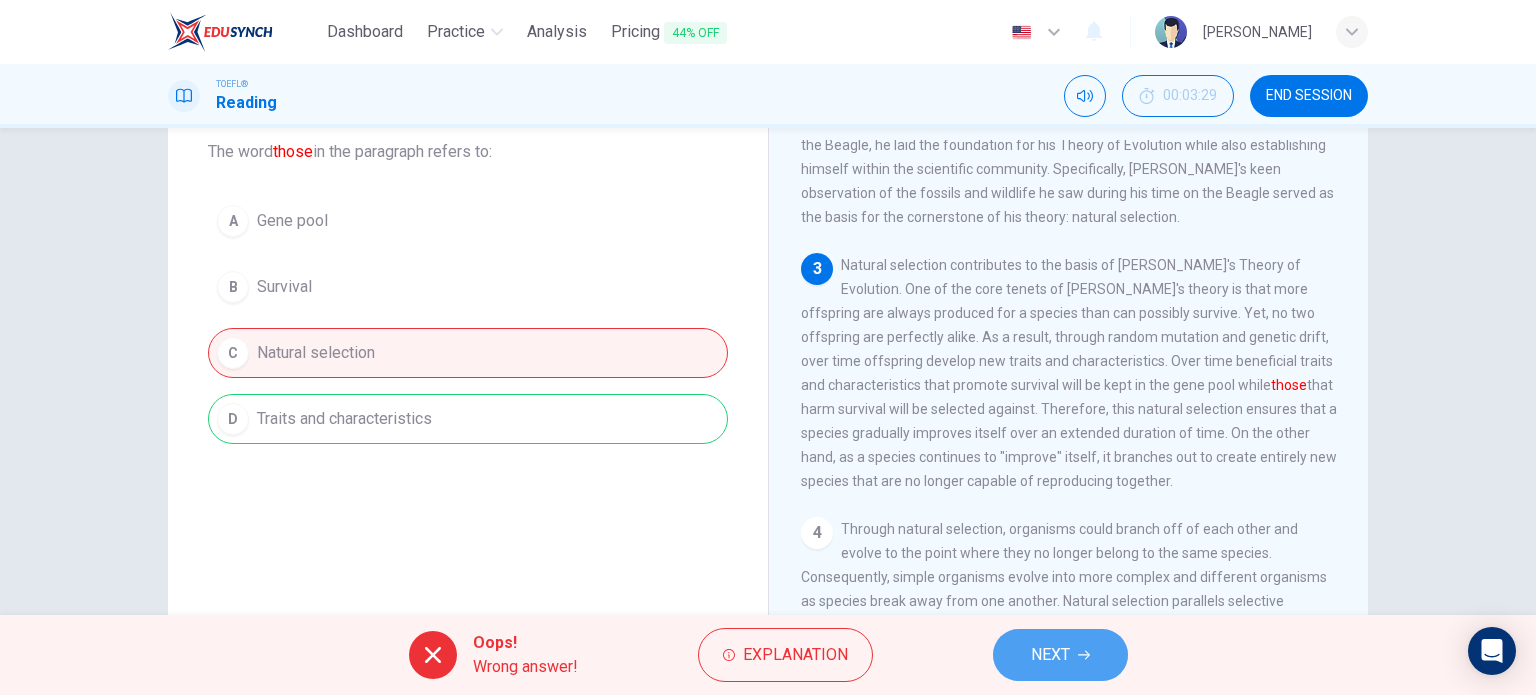click on "NEXT" at bounding box center [1050, 655] 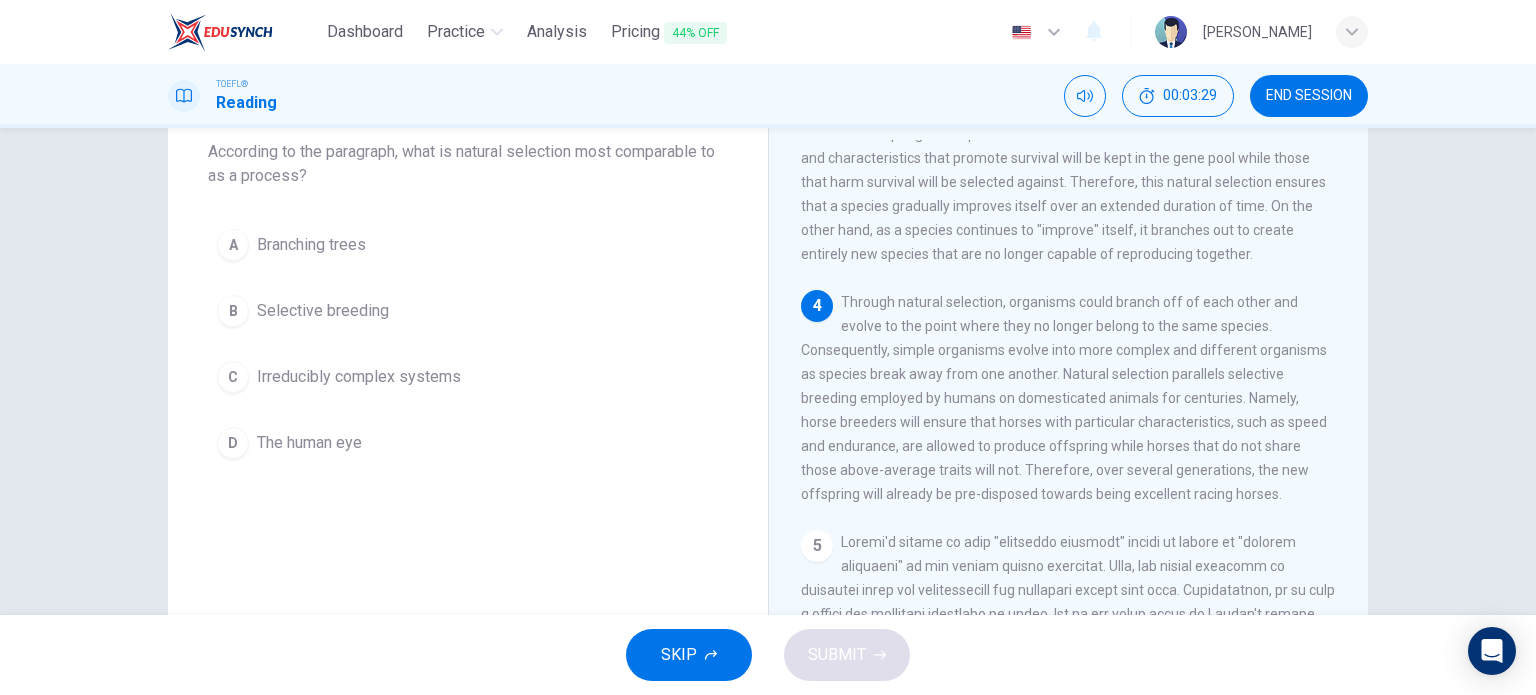 scroll, scrollTop: 614, scrollLeft: 0, axis: vertical 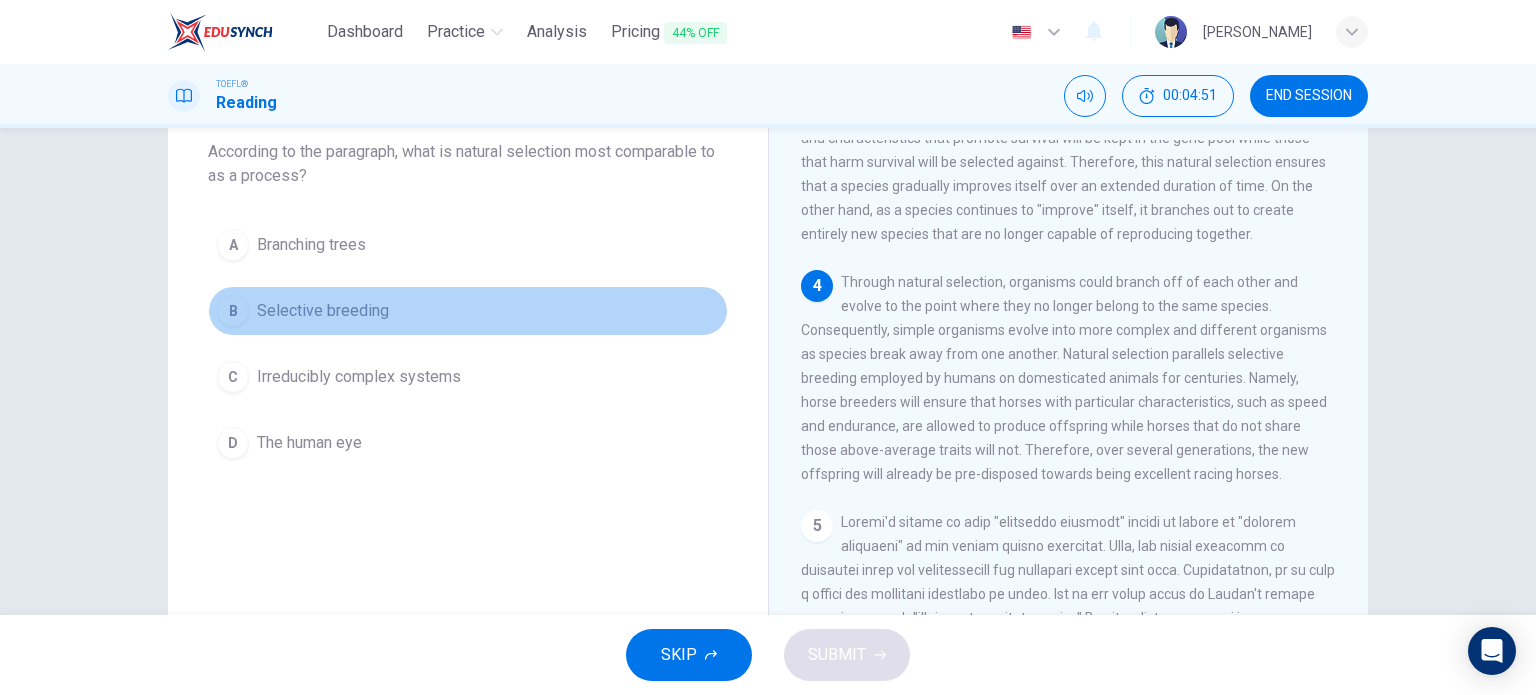 click on "Selective breeding" at bounding box center [323, 311] 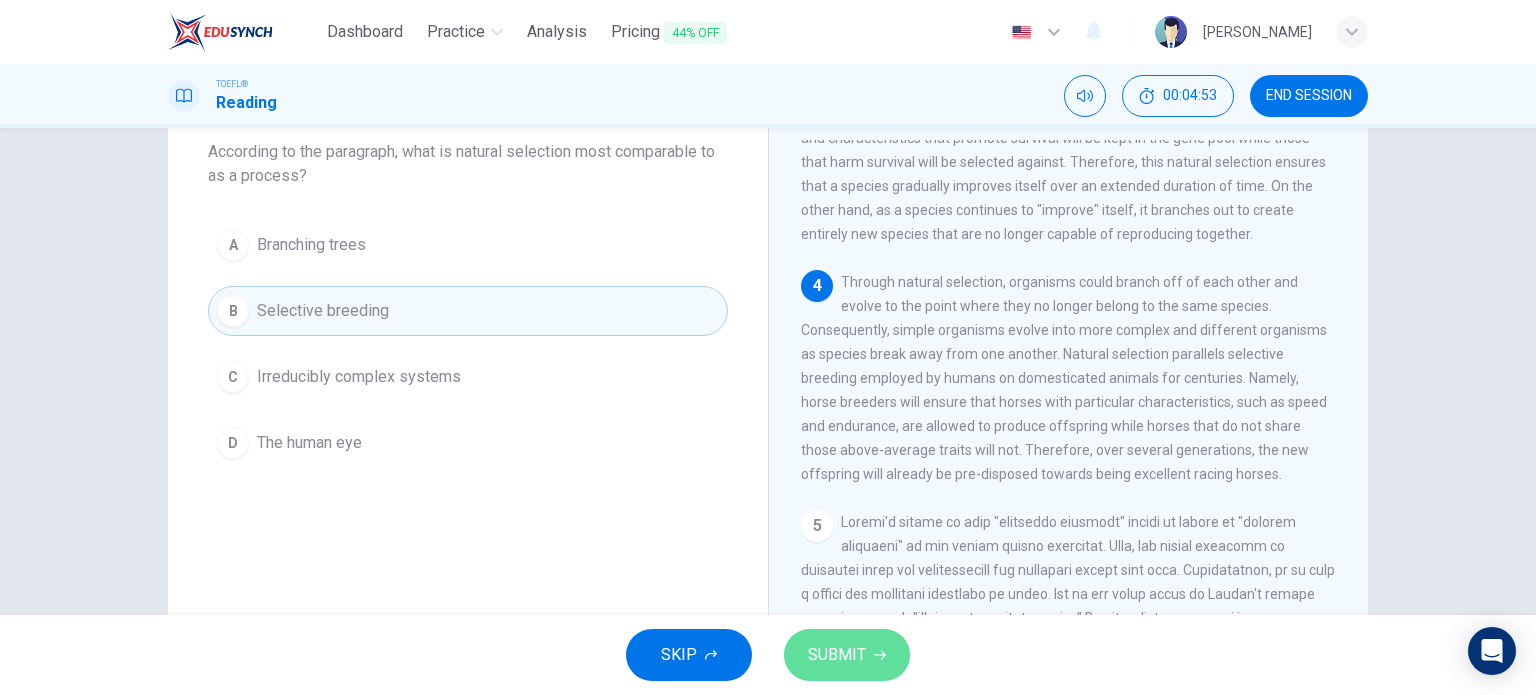 click on "SUBMIT" at bounding box center (847, 655) 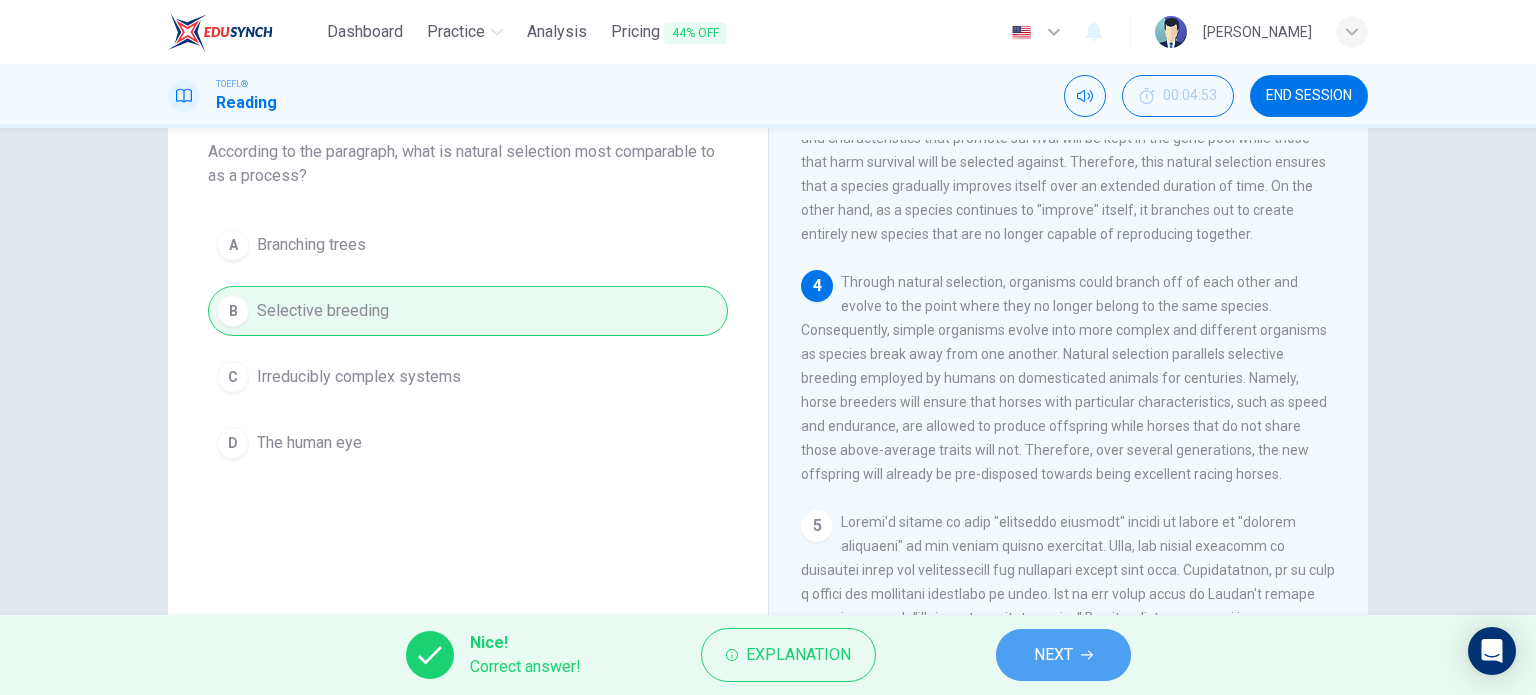 click on "NEXT" at bounding box center (1063, 655) 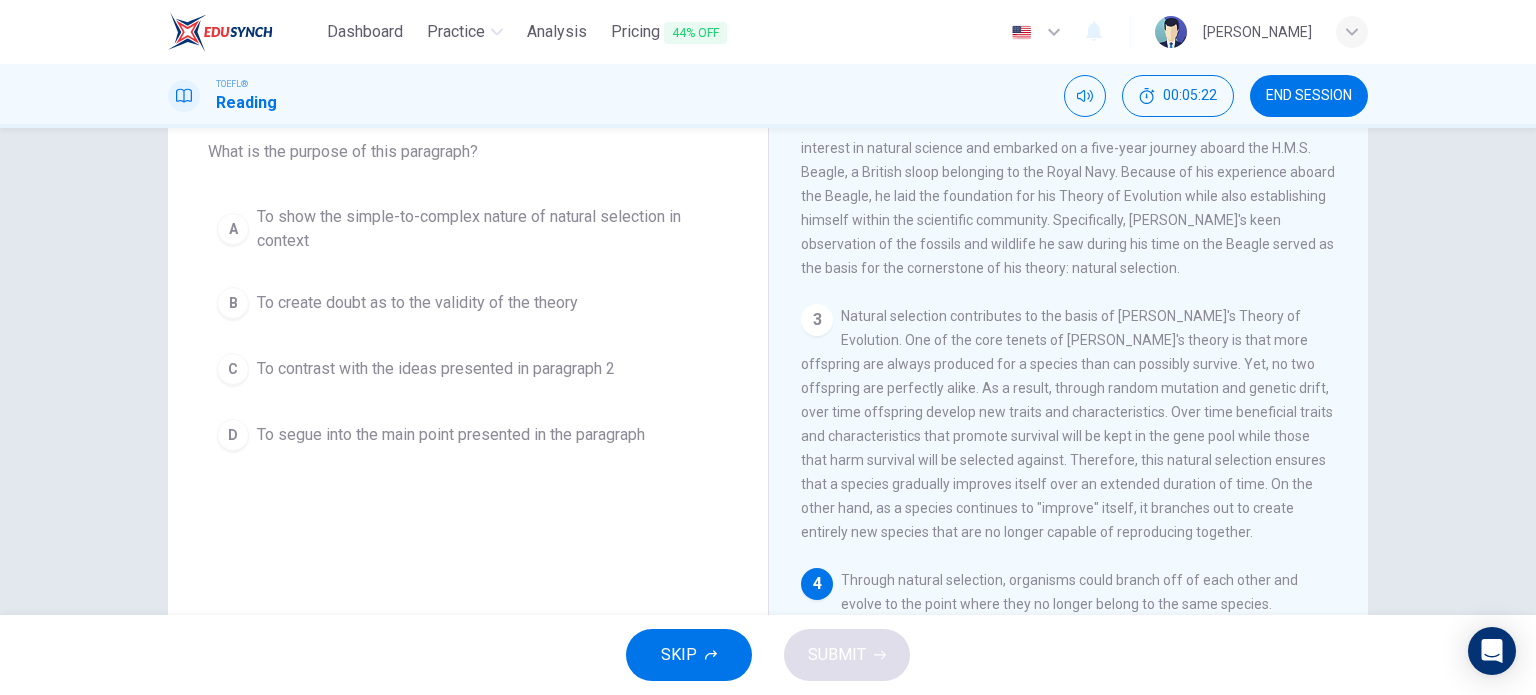 scroll, scrollTop: 318, scrollLeft: 0, axis: vertical 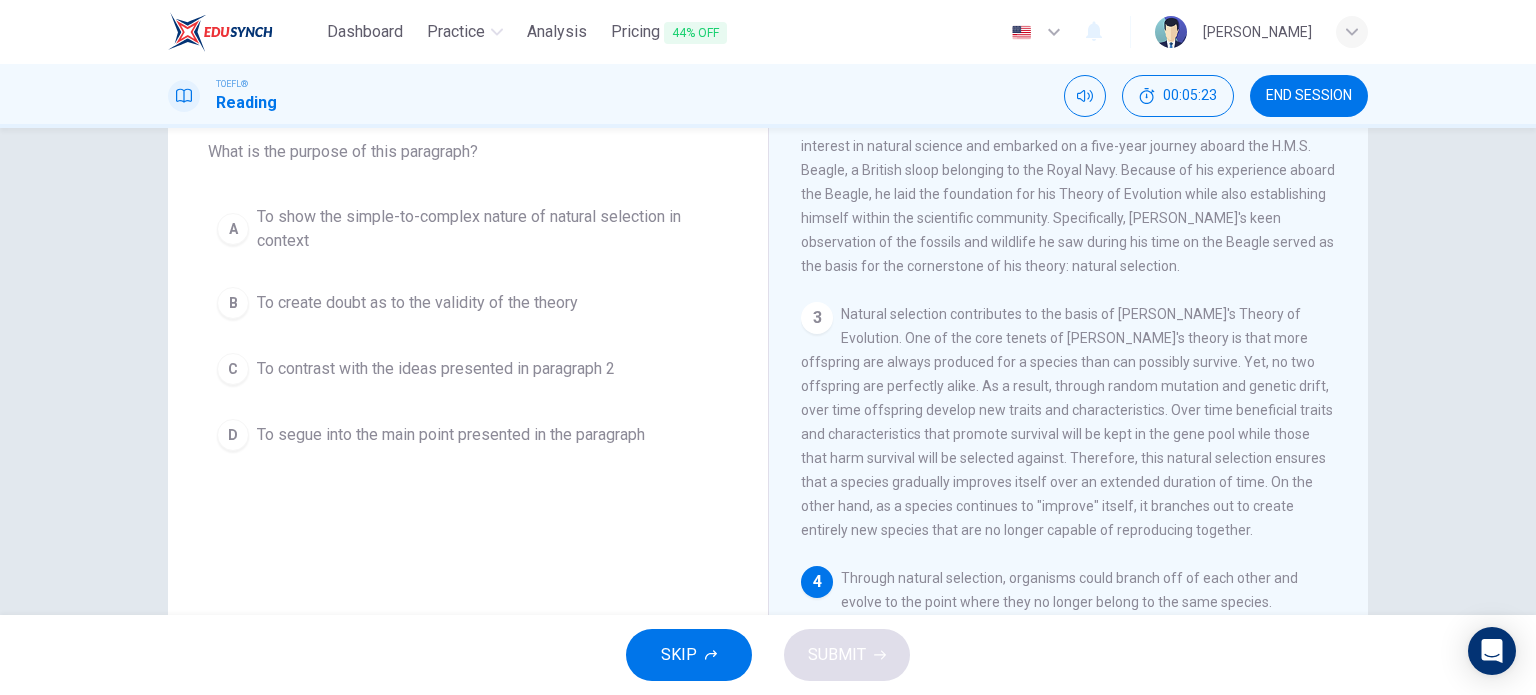 click on "To contrast with the ideas presented in paragraph 2" at bounding box center (436, 369) 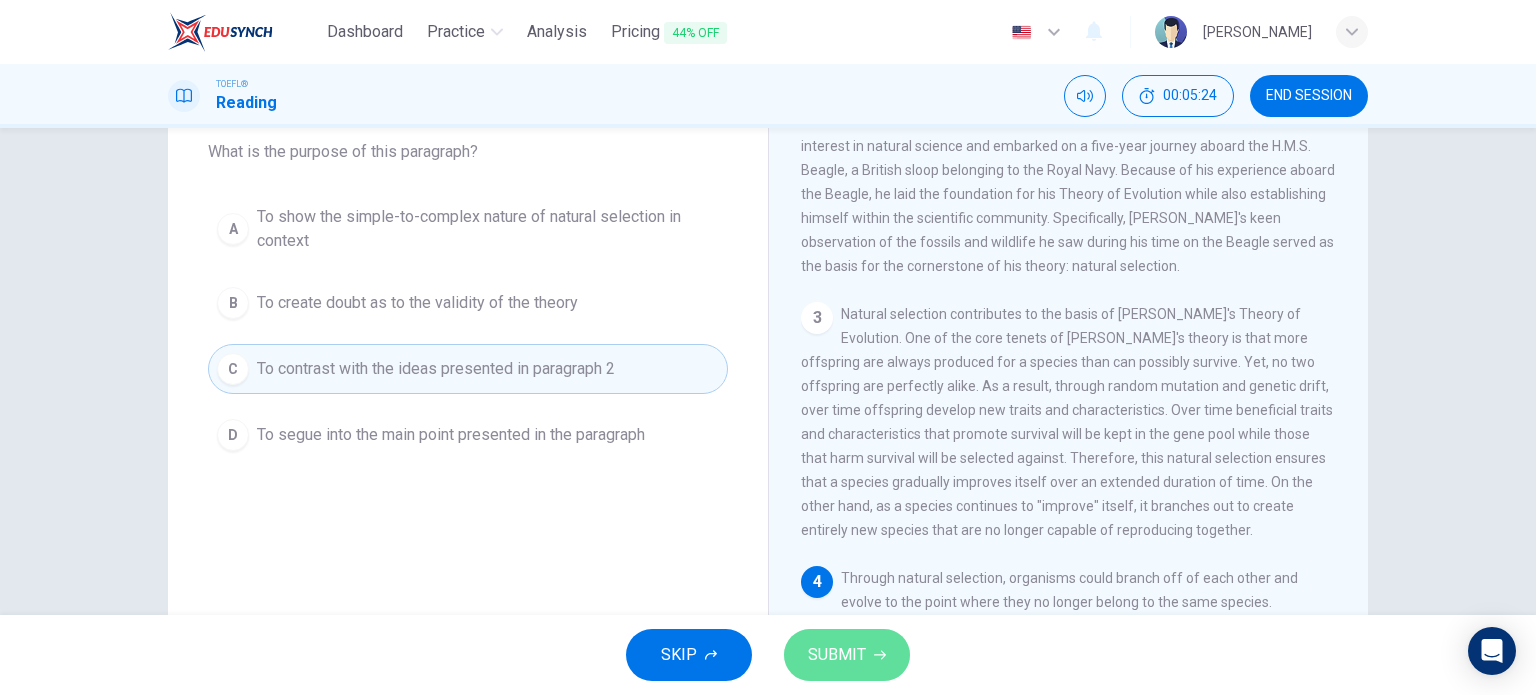 click on "SUBMIT" at bounding box center (847, 655) 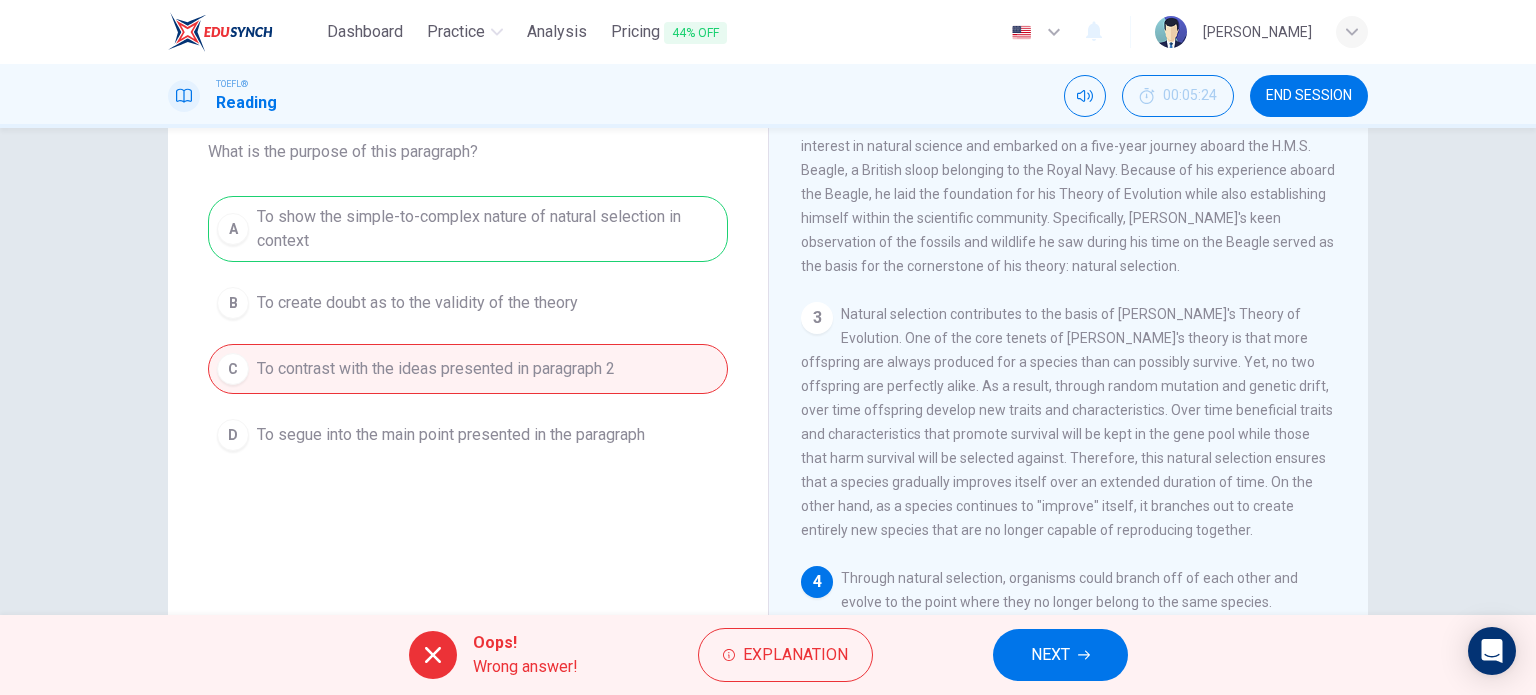 click on "NEXT" at bounding box center (1060, 655) 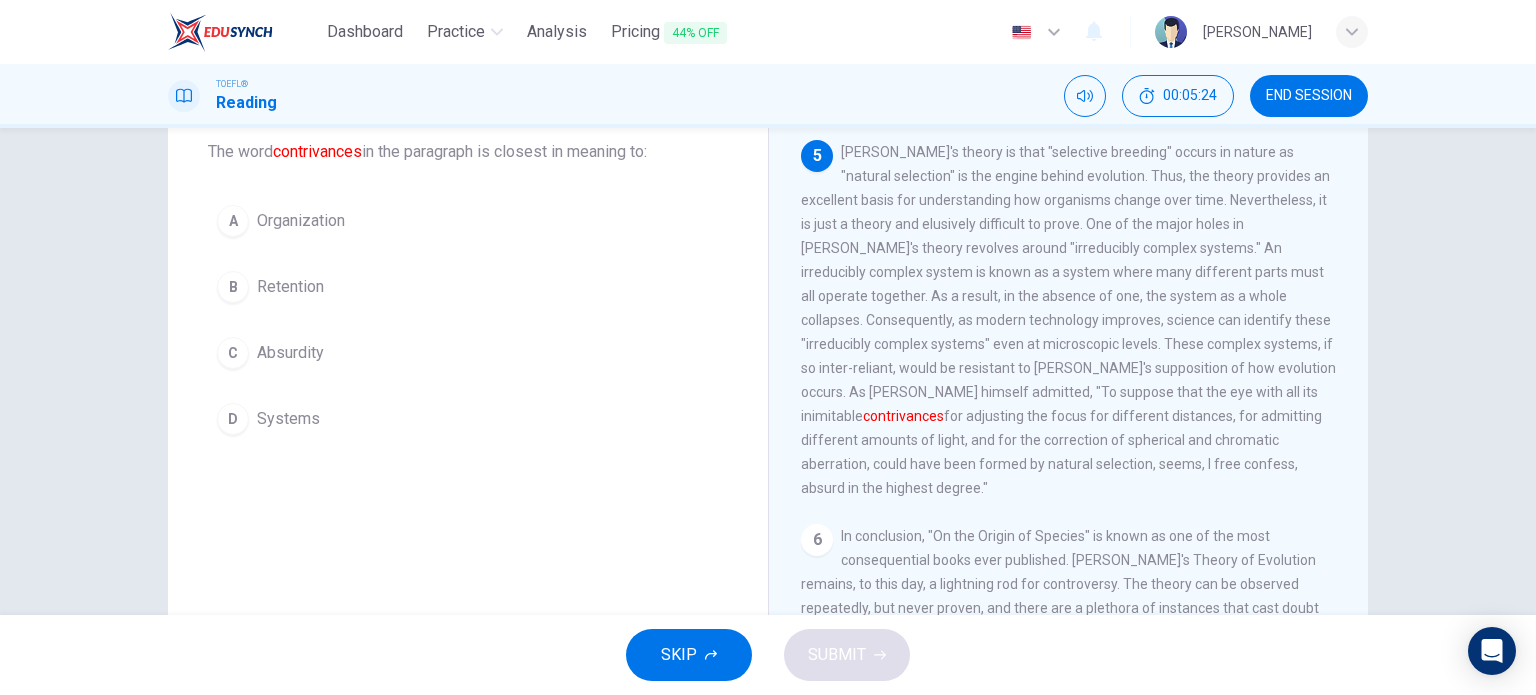 scroll, scrollTop: 985, scrollLeft: 0, axis: vertical 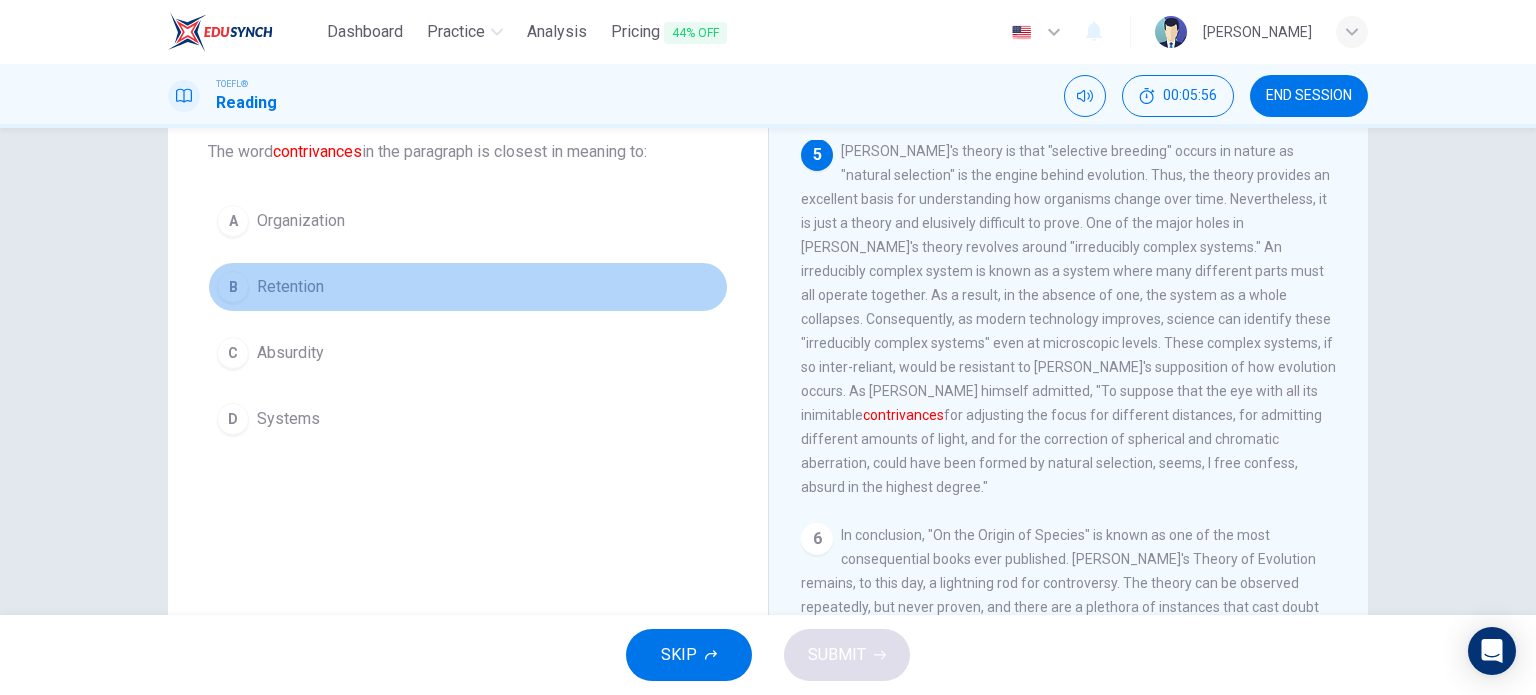 click on "Retention" at bounding box center [290, 287] 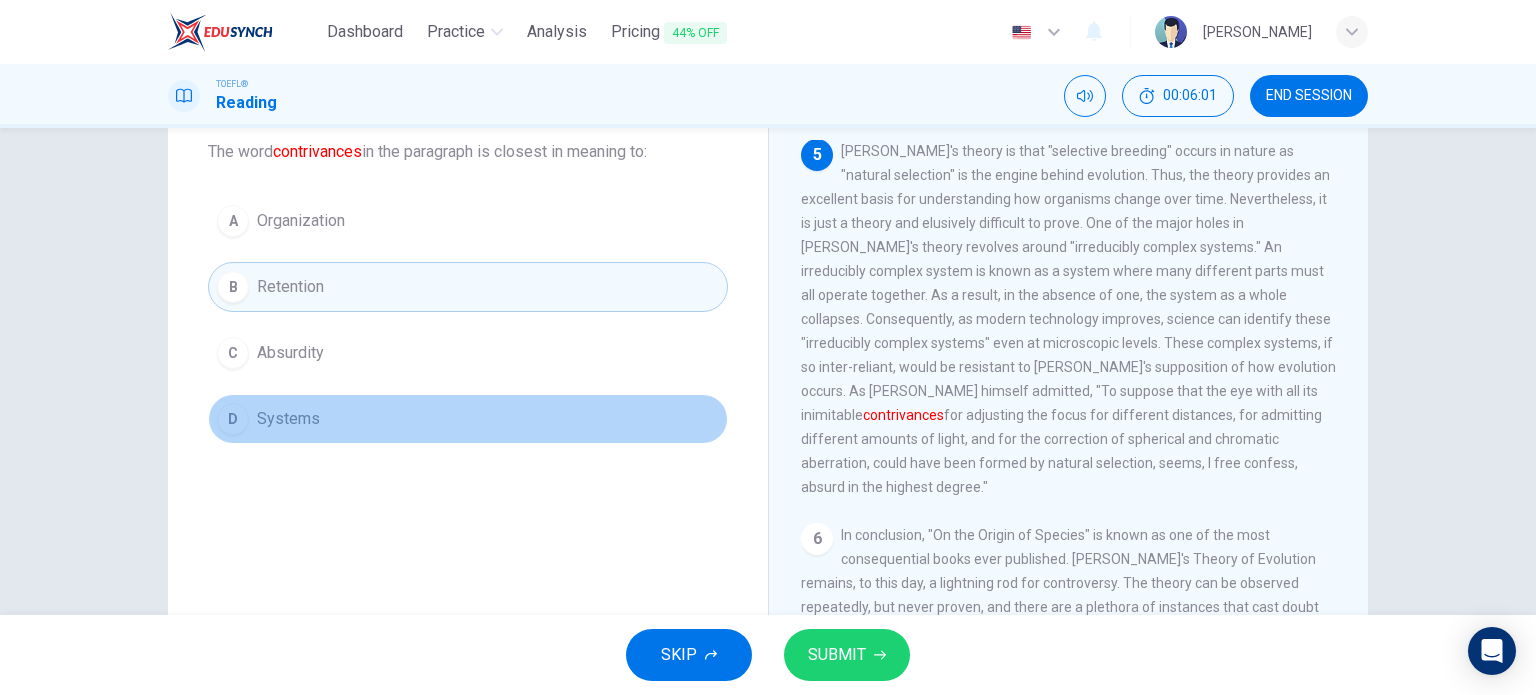 click on "D Systems" at bounding box center (468, 419) 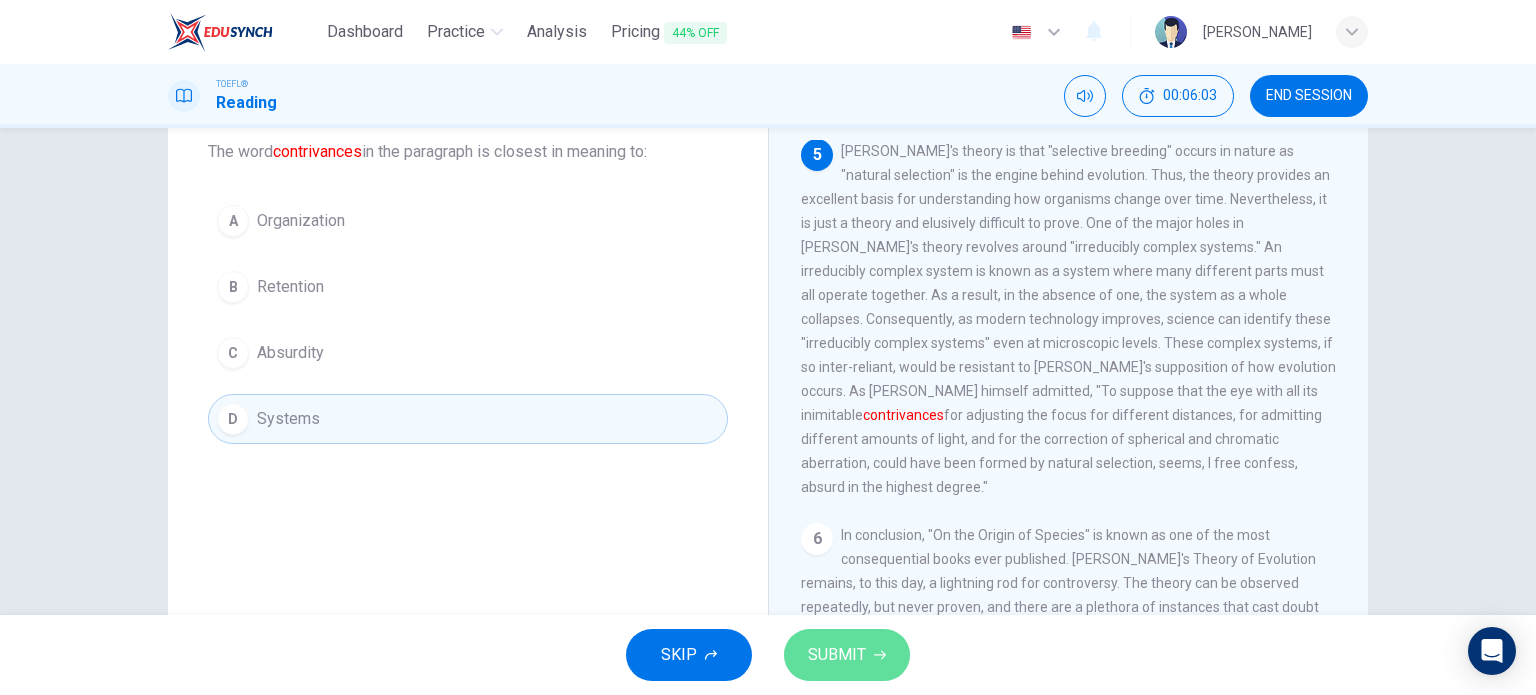click on "SUBMIT" at bounding box center (847, 655) 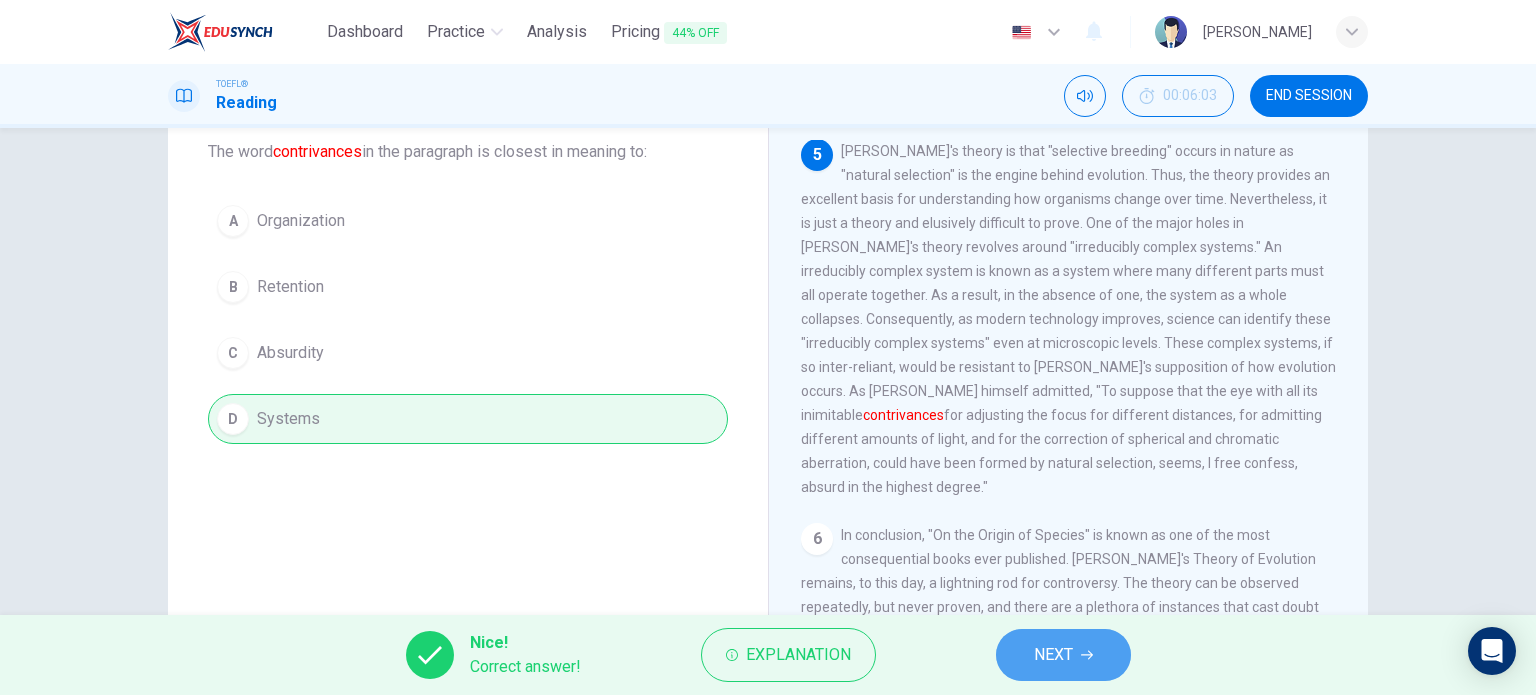 click on "NEXT" at bounding box center (1063, 655) 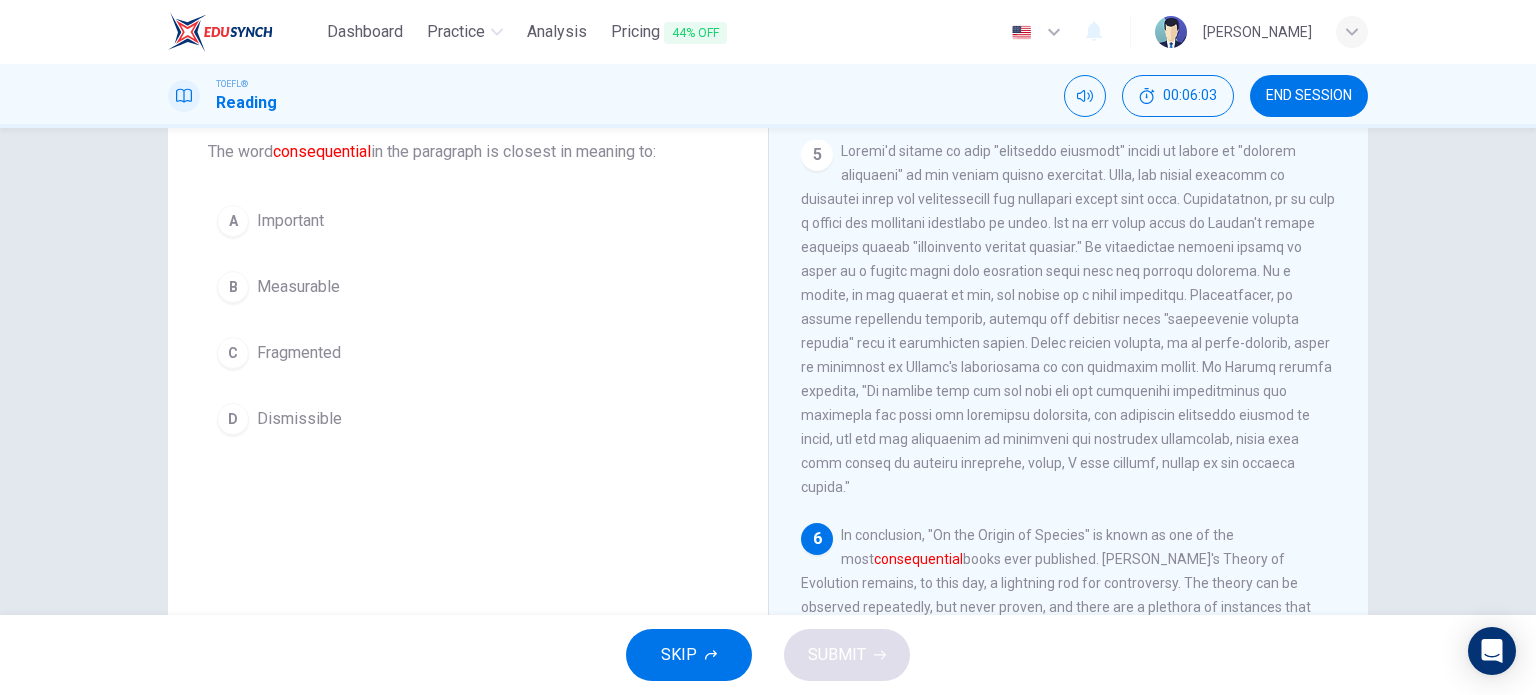 scroll, scrollTop: 1032, scrollLeft: 0, axis: vertical 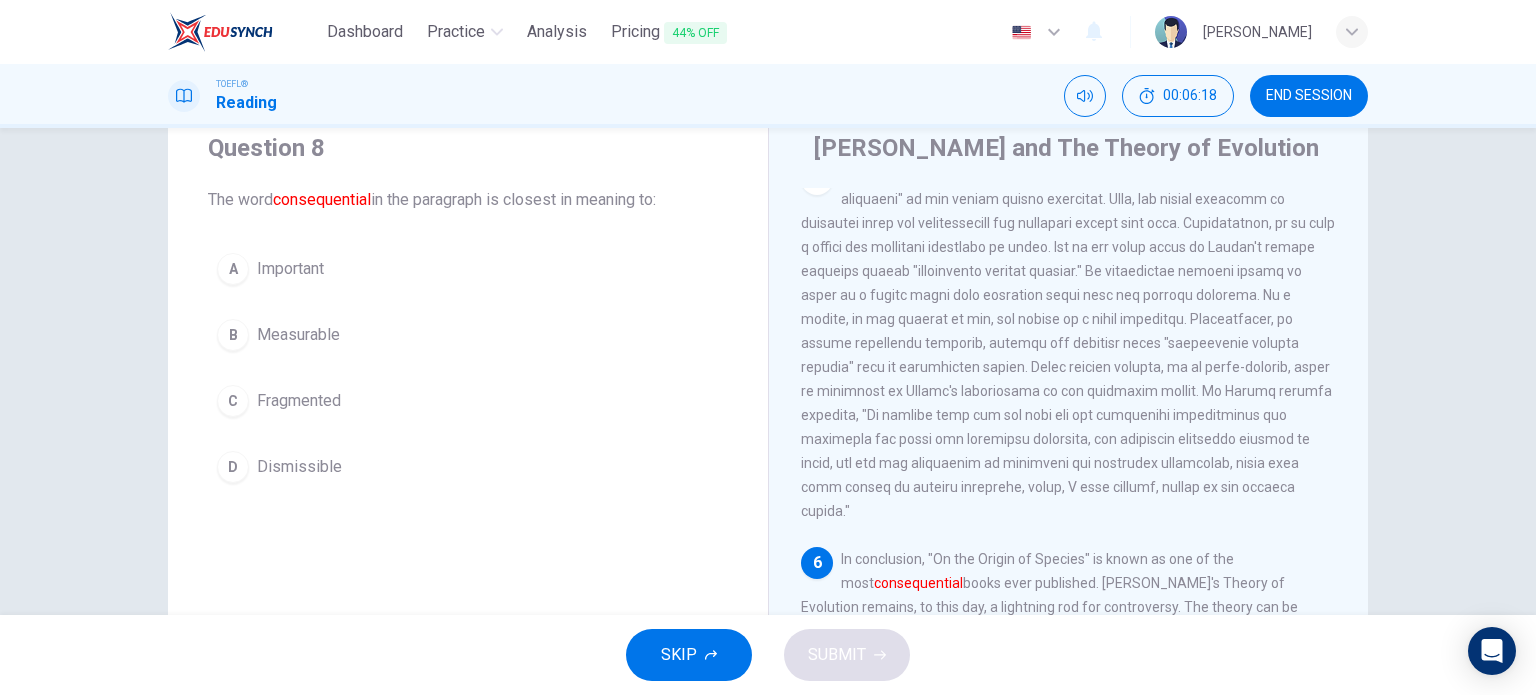 click on "A Important B Measurable C Fragmented D Dismissible" at bounding box center (468, 368) 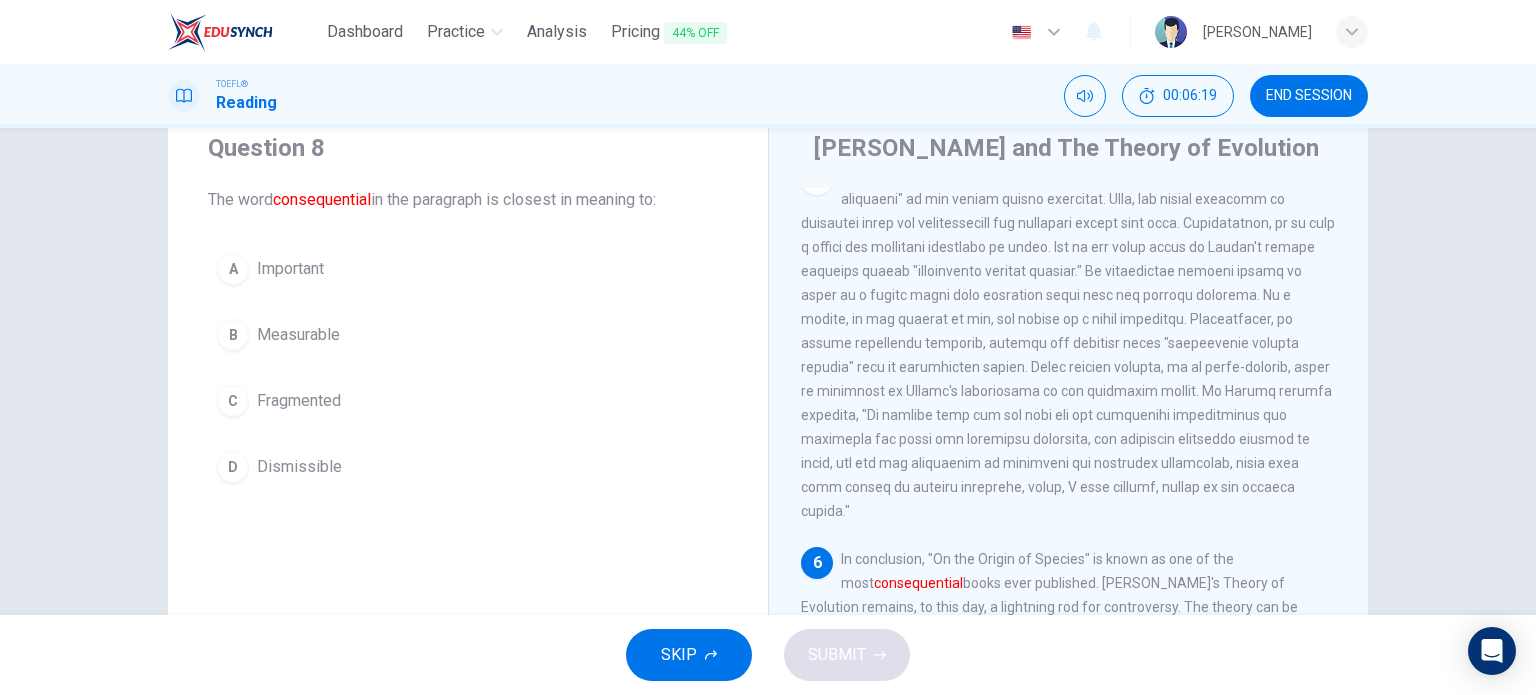 click on "A Important B Measurable C Fragmented D Dismissible" at bounding box center (468, 368) 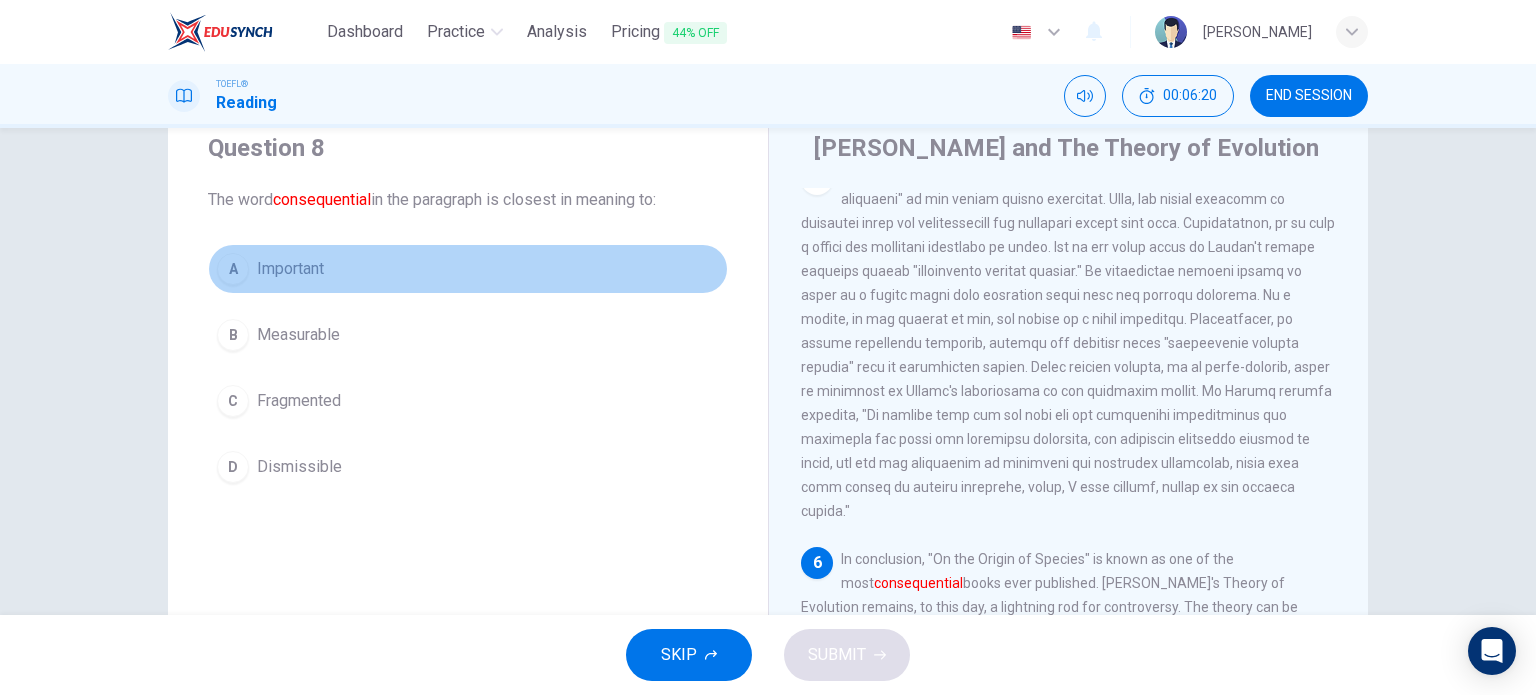 click on "A" at bounding box center (233, 269) 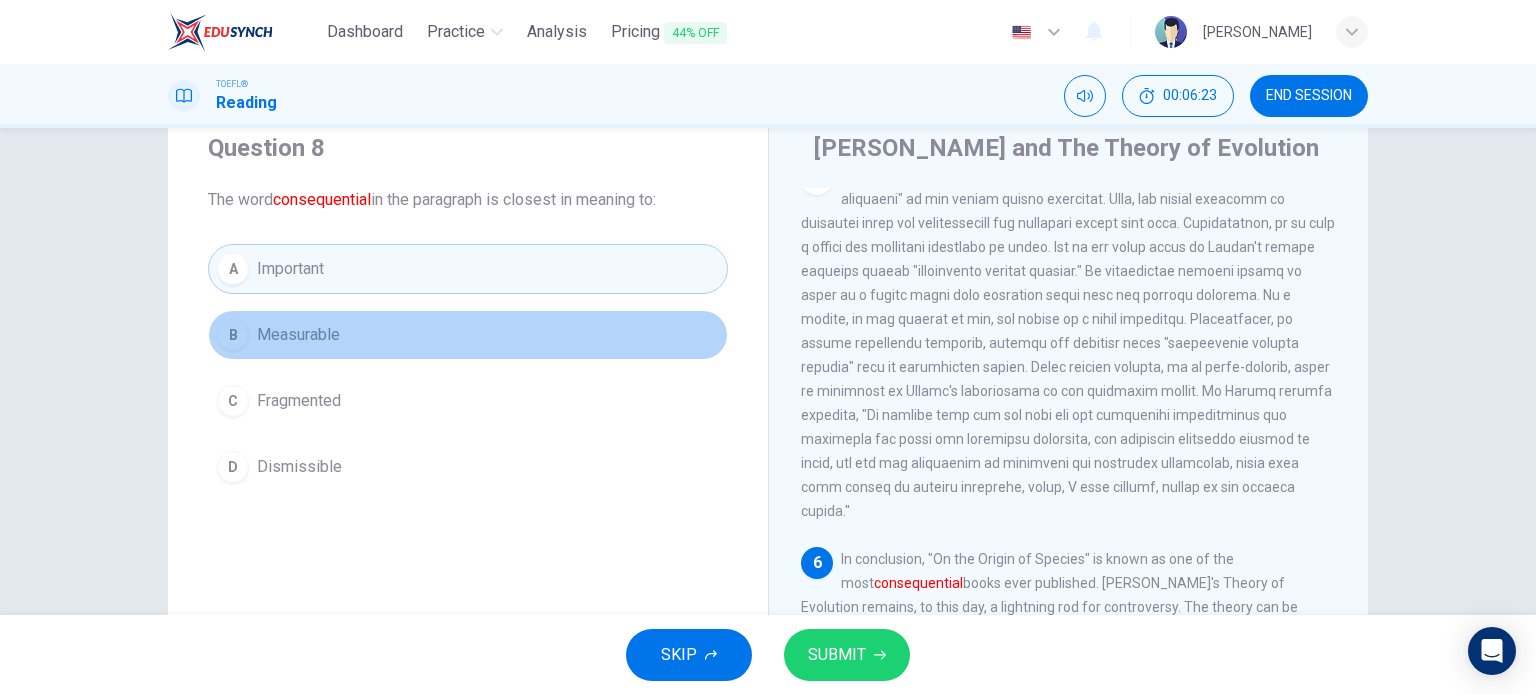 click on "Measurable" at bounding box center [298, 335] 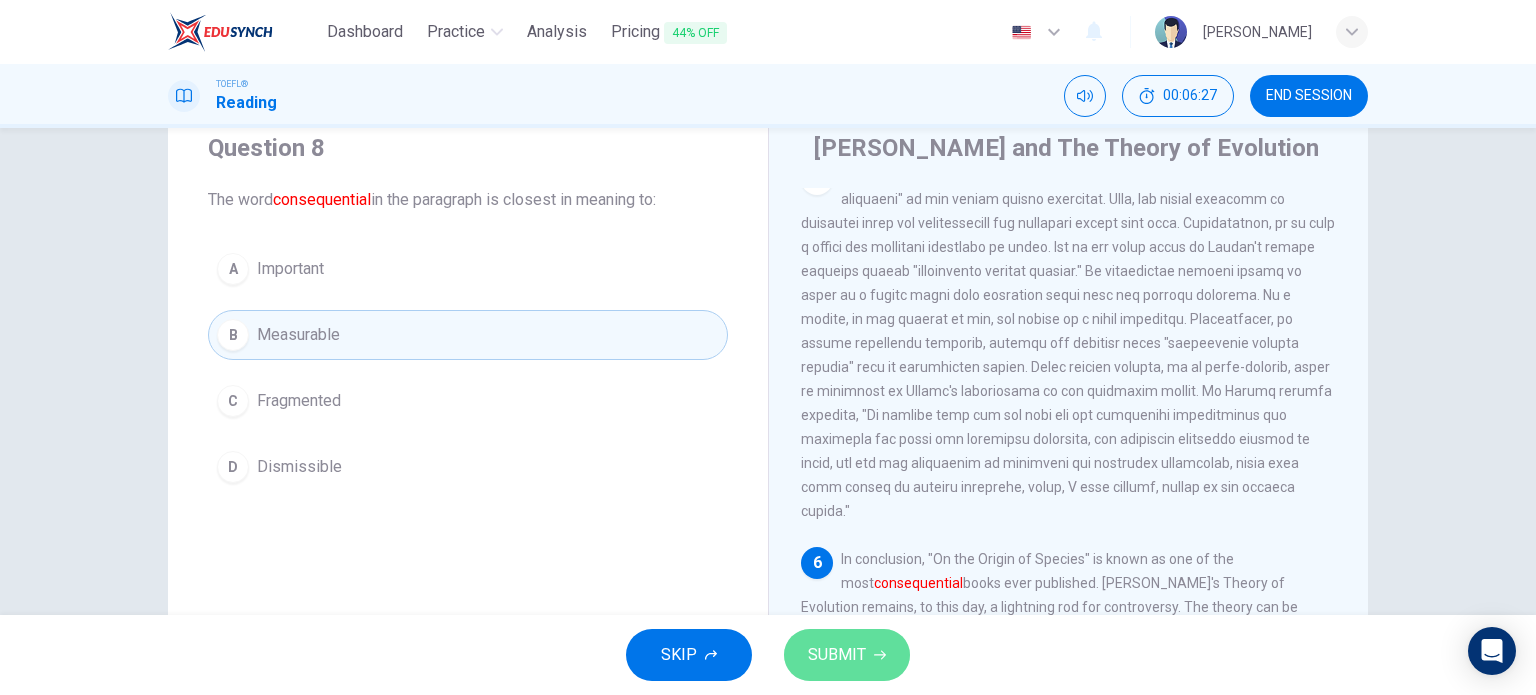 click on "SUBMIT" at bounding box center (847, 655) 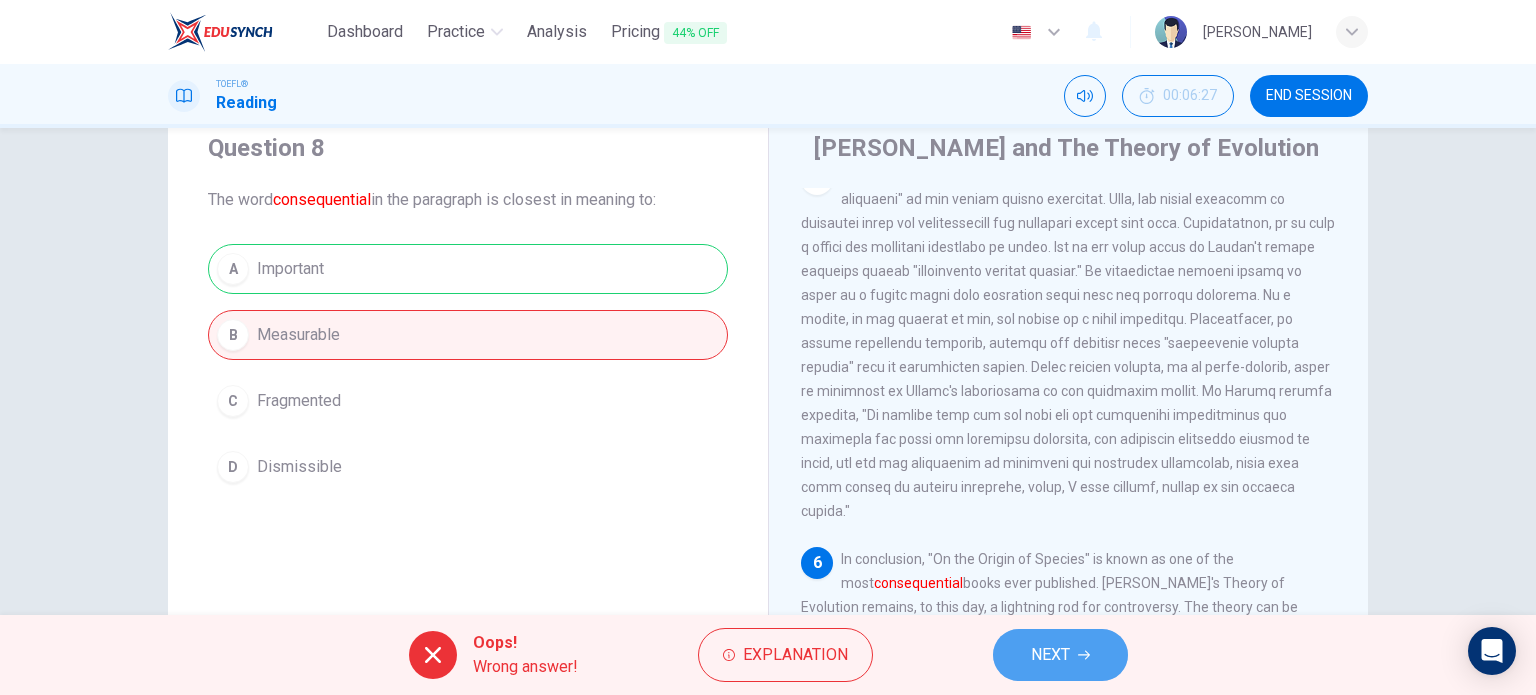 click on "NEXT" at bounding box center (1060, 655) 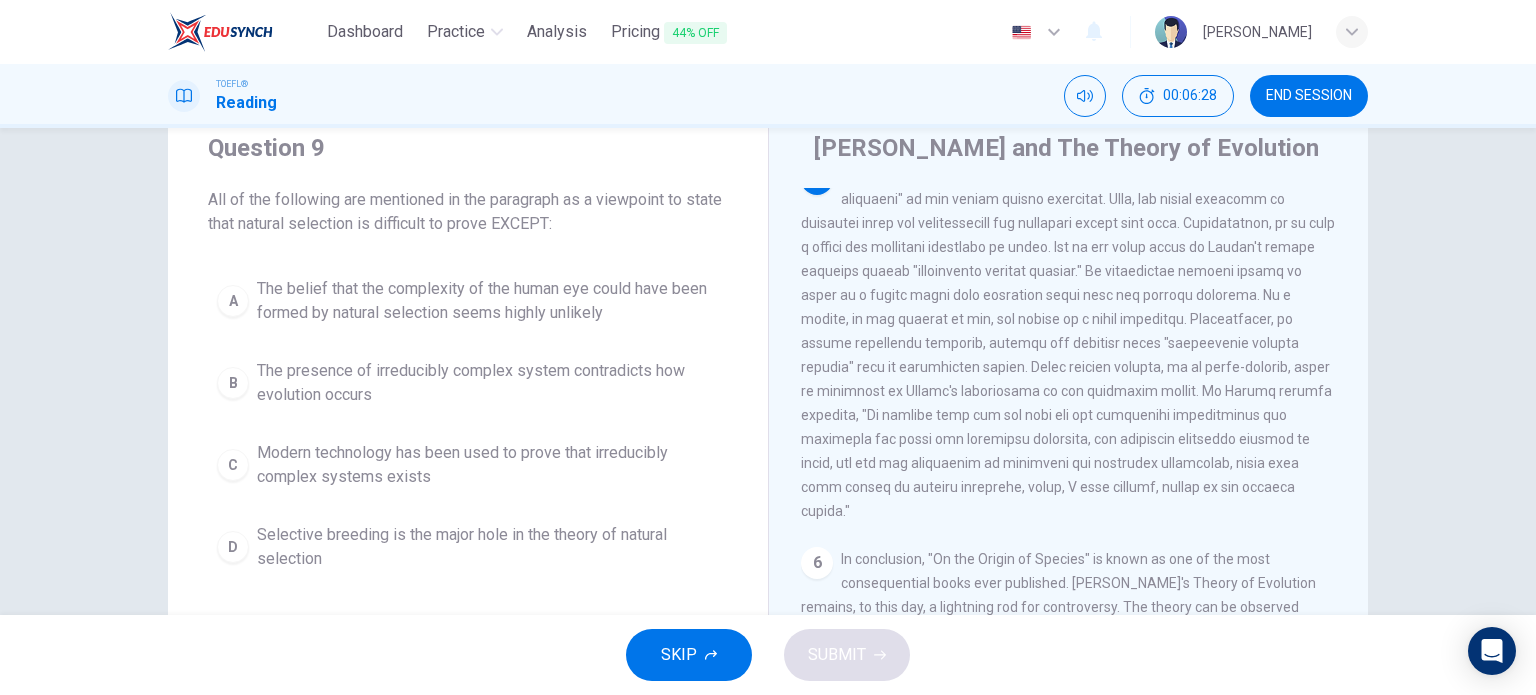 scroll, scrollTop: 1032, scrollLeft: 0, axis: vertical 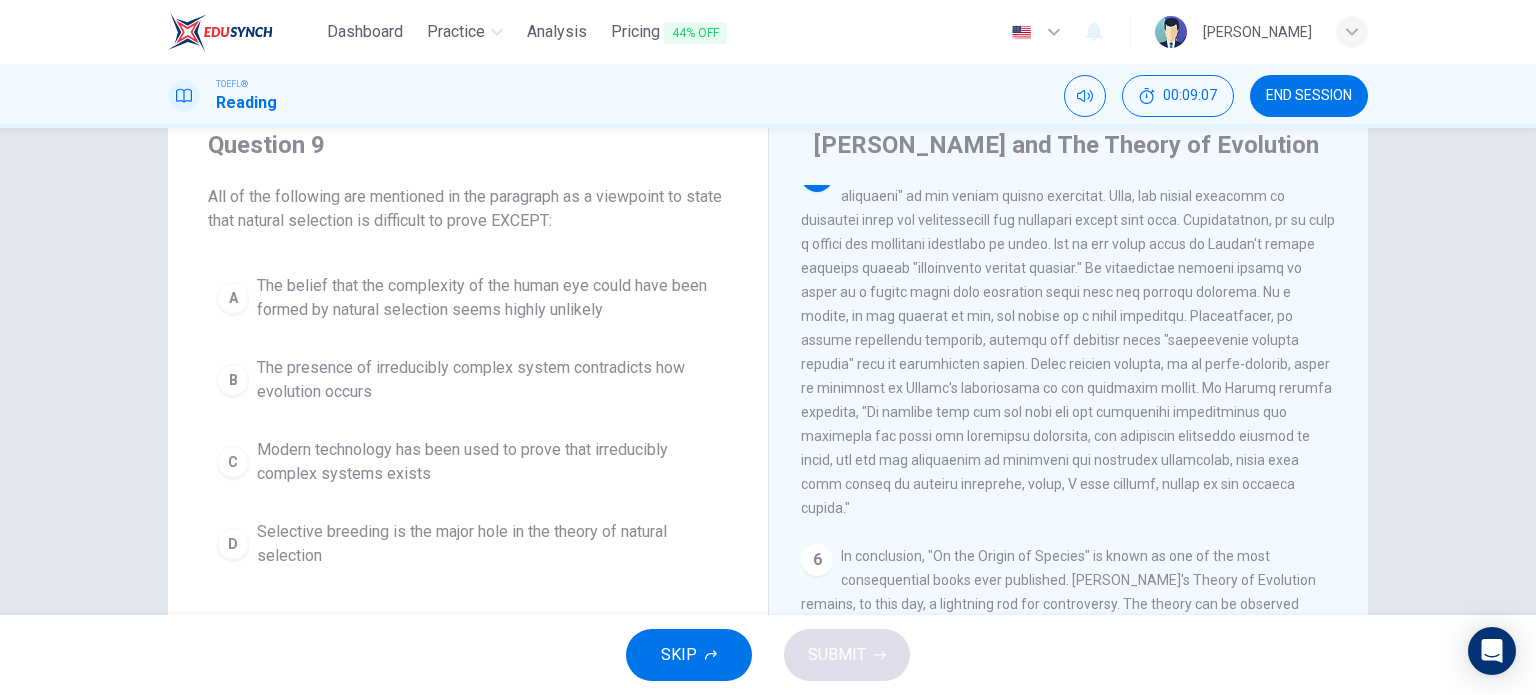 click at bounding box center [1068, 340] 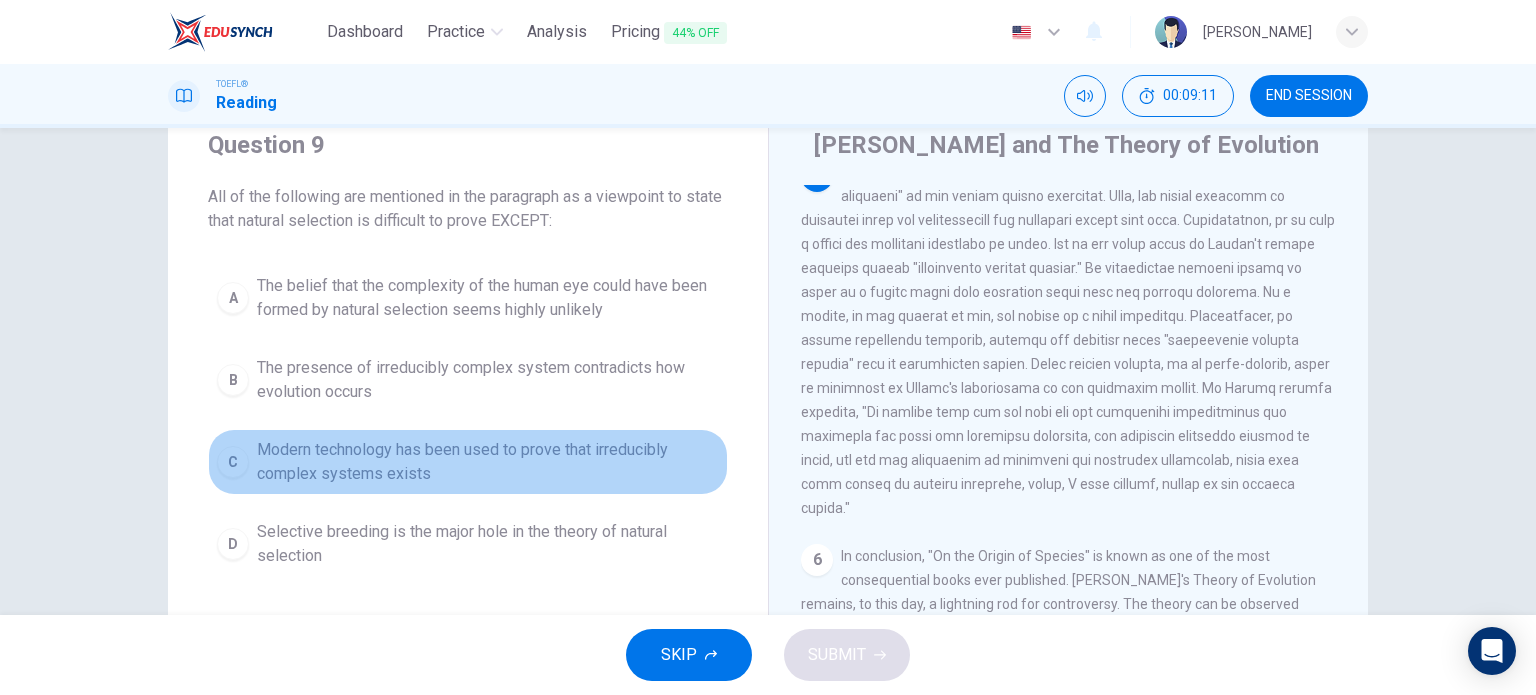 click on "C Modern technology has been used to prove that irreducibly complex systems exists" at bounding box center (468, 462) 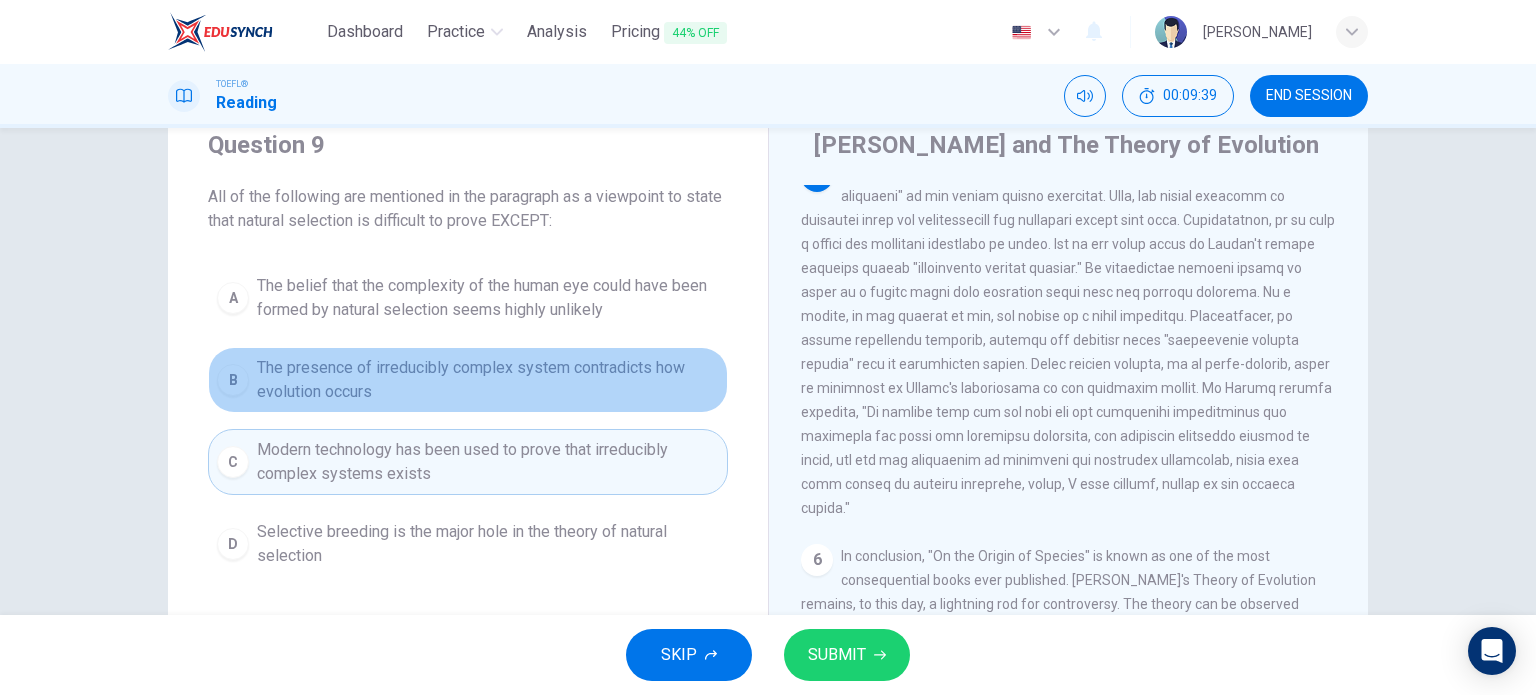 click on "The presence of irreducibly complex system contradicts how evolution occurs" at bounding box center [488, 380] 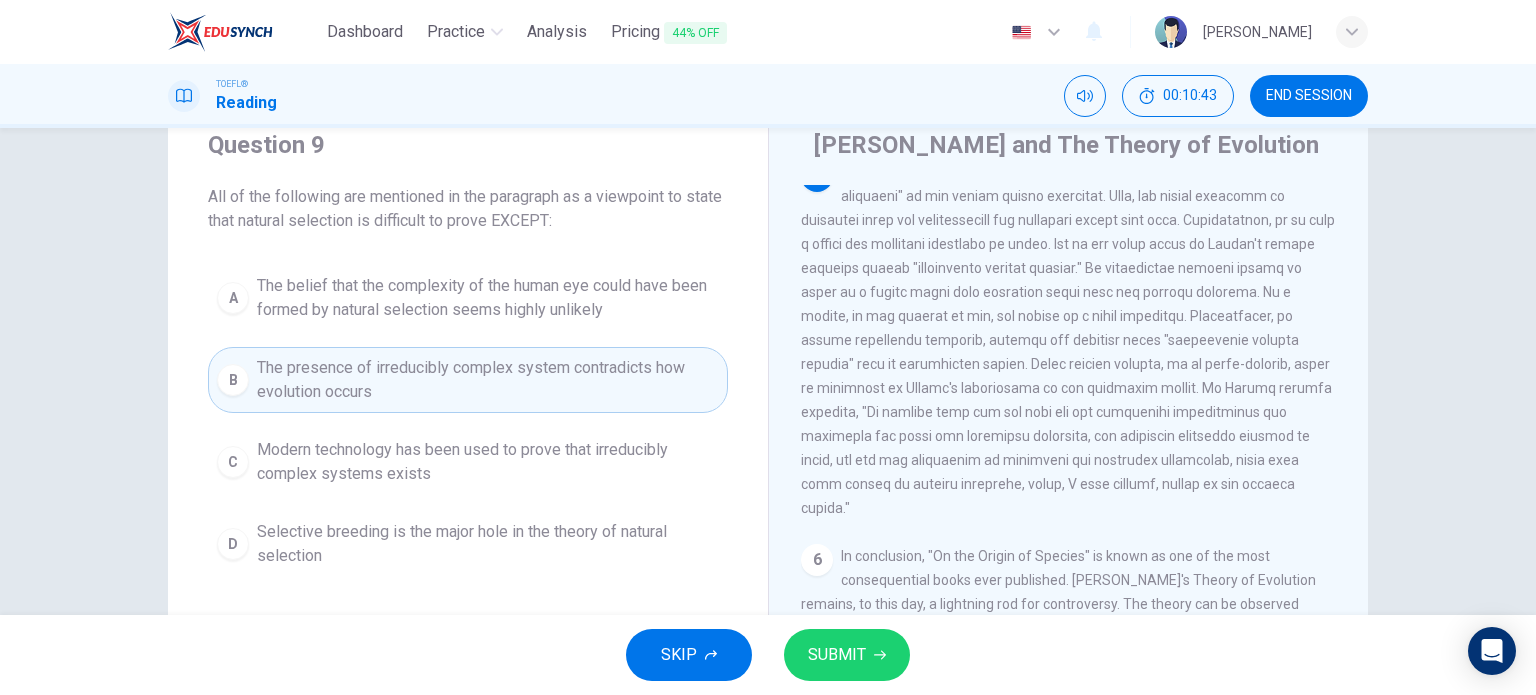 type 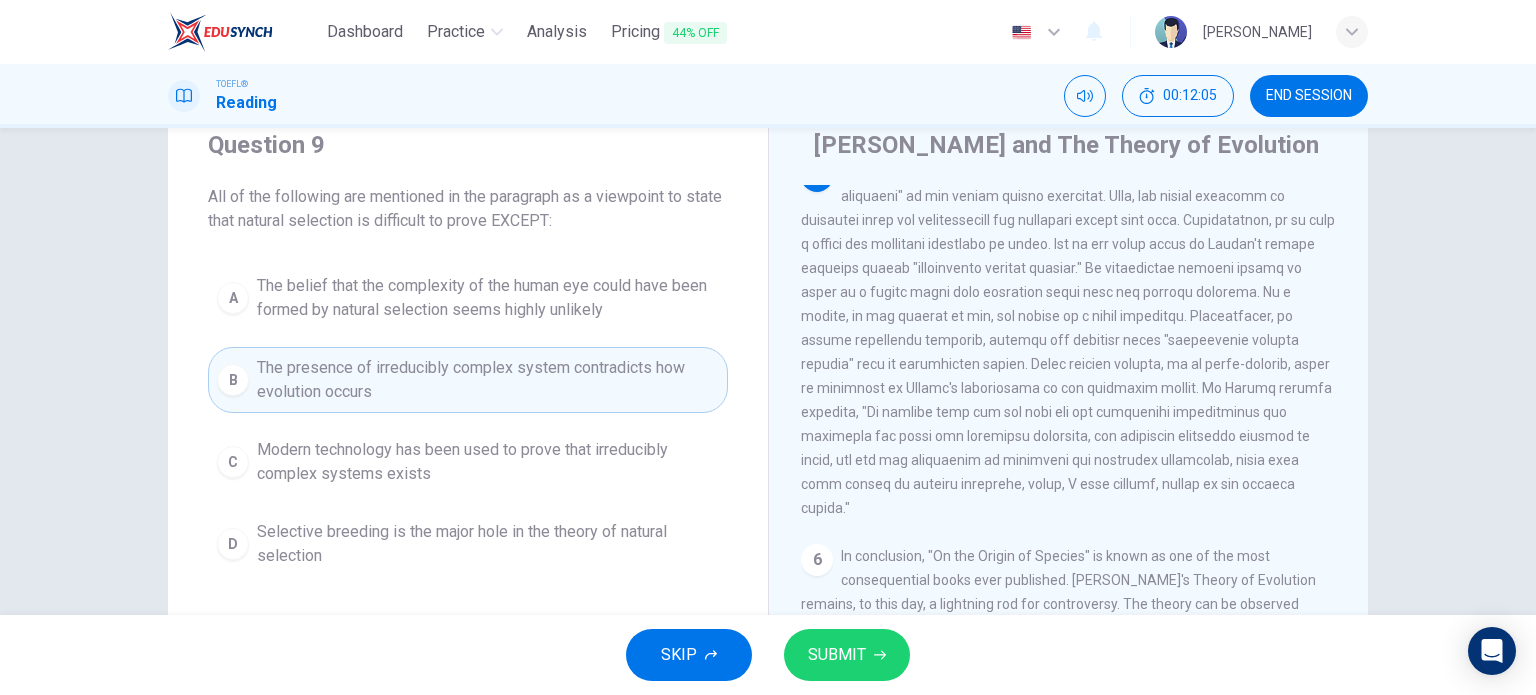 drag, startPoint x: 900, startPoint y: 391, endPoint x: 943, endPoint y: 391, distance: 43 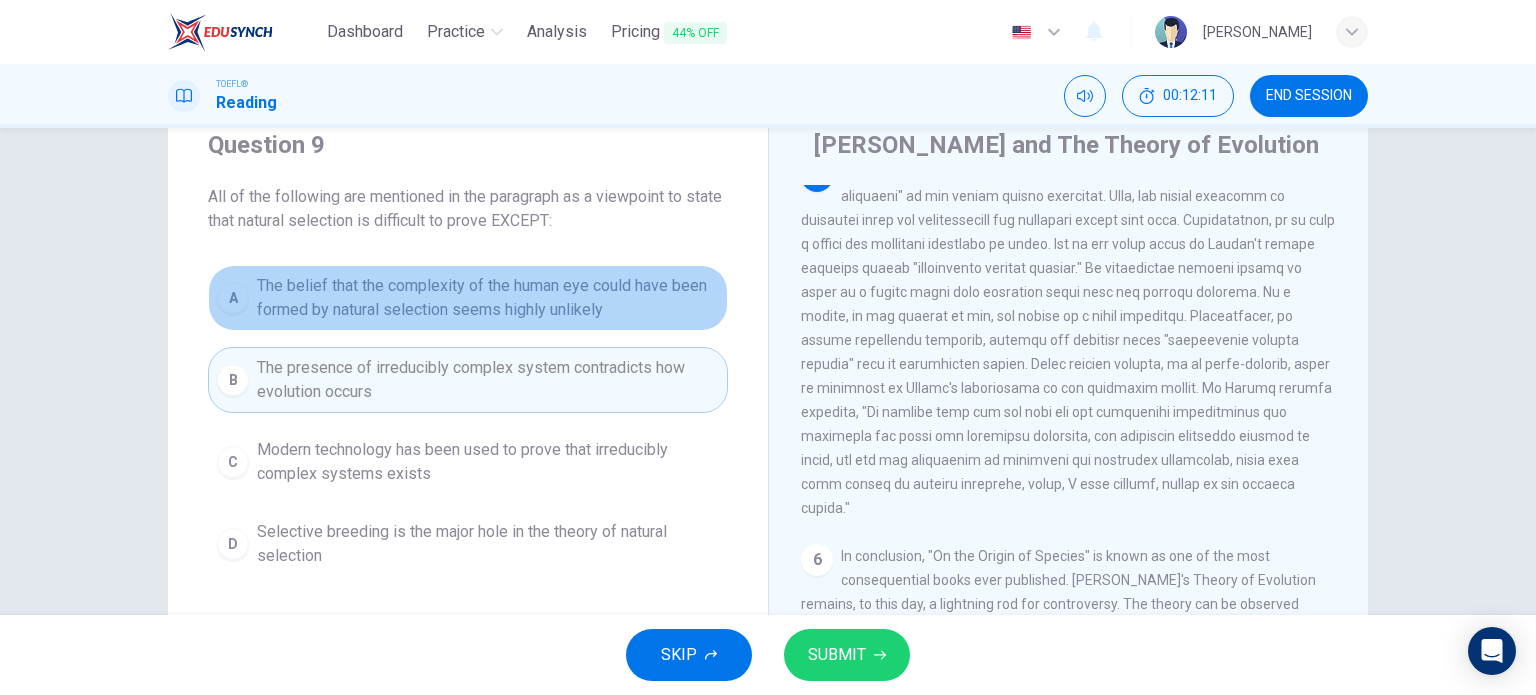 click on "The belief that the complexity of the human eye could have been formed by natural selection seems highly unlikely" at bounding box center (488, 298) 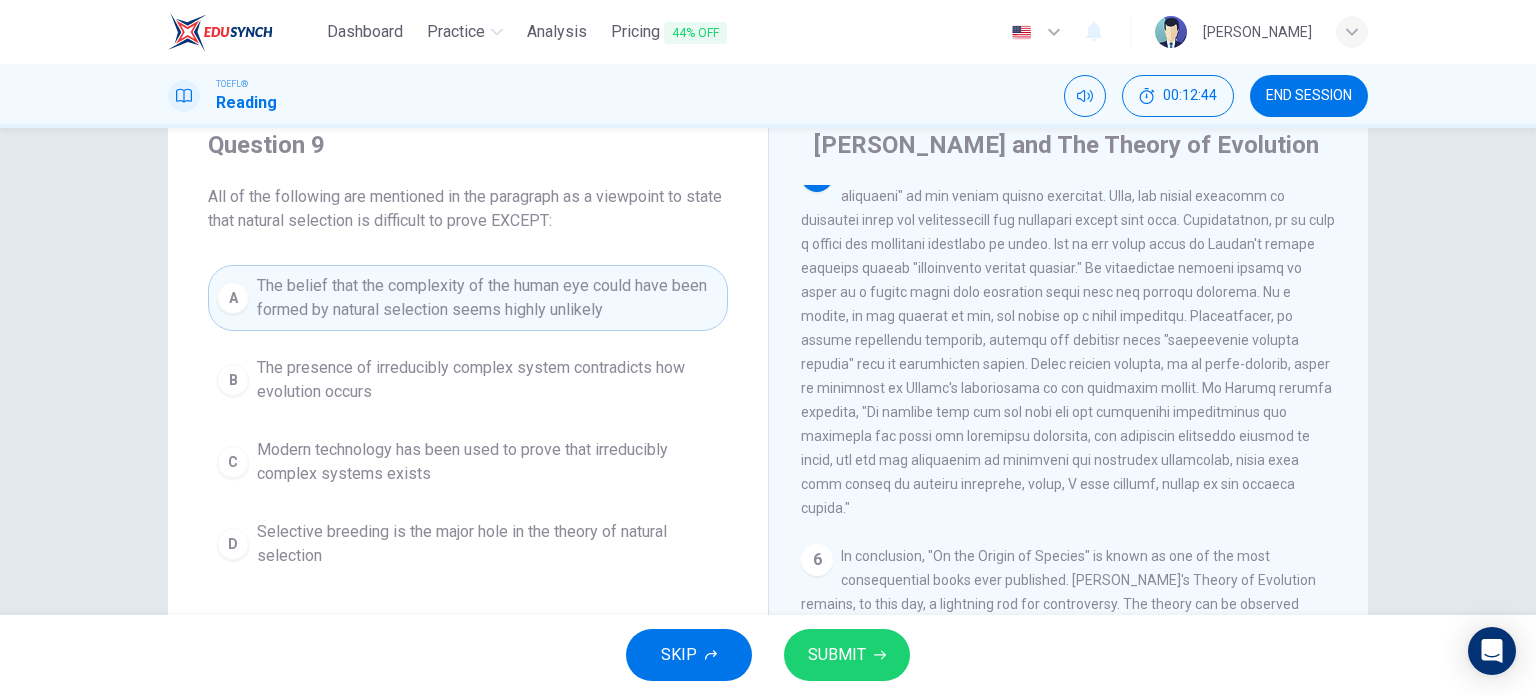 click on "SKIP SUBMIT" at bounding box center [768, 655] 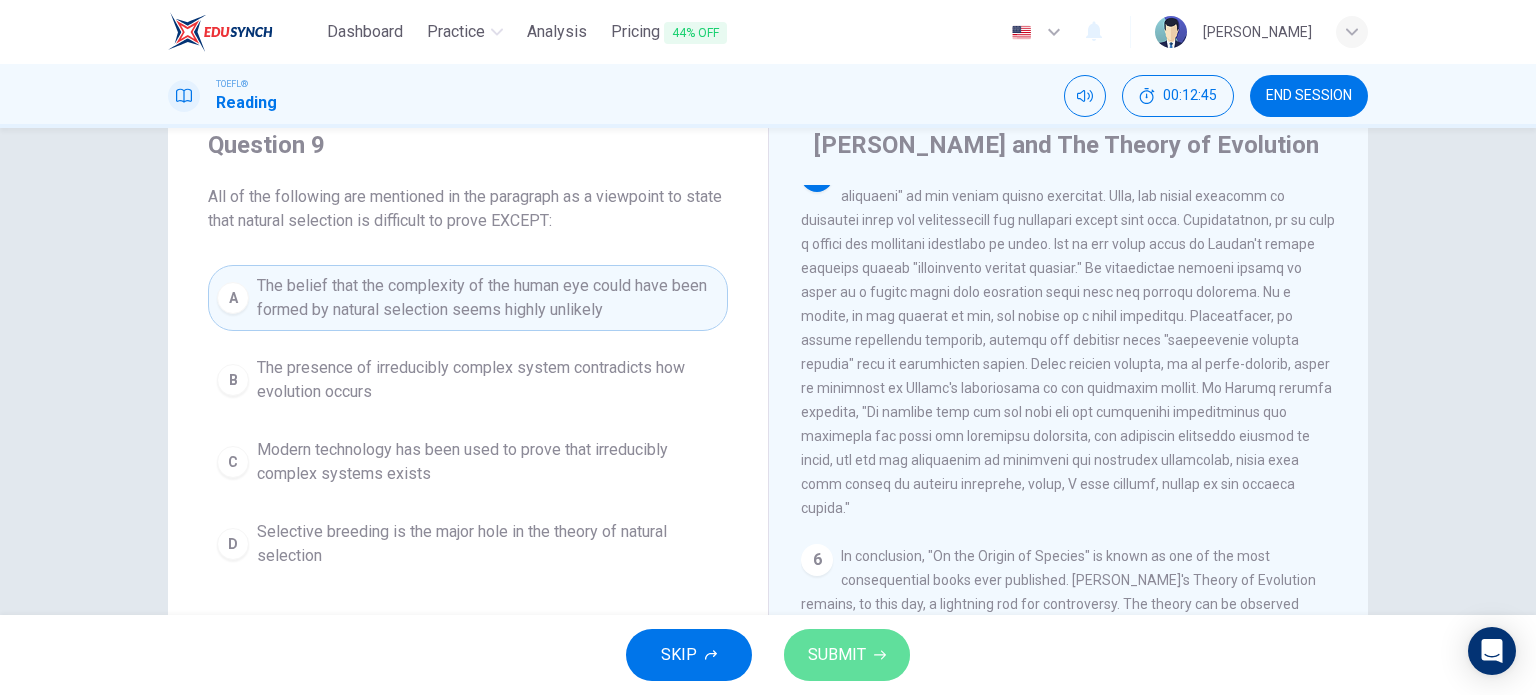 click on "SUBMIT" at bounding box center [847, 655] 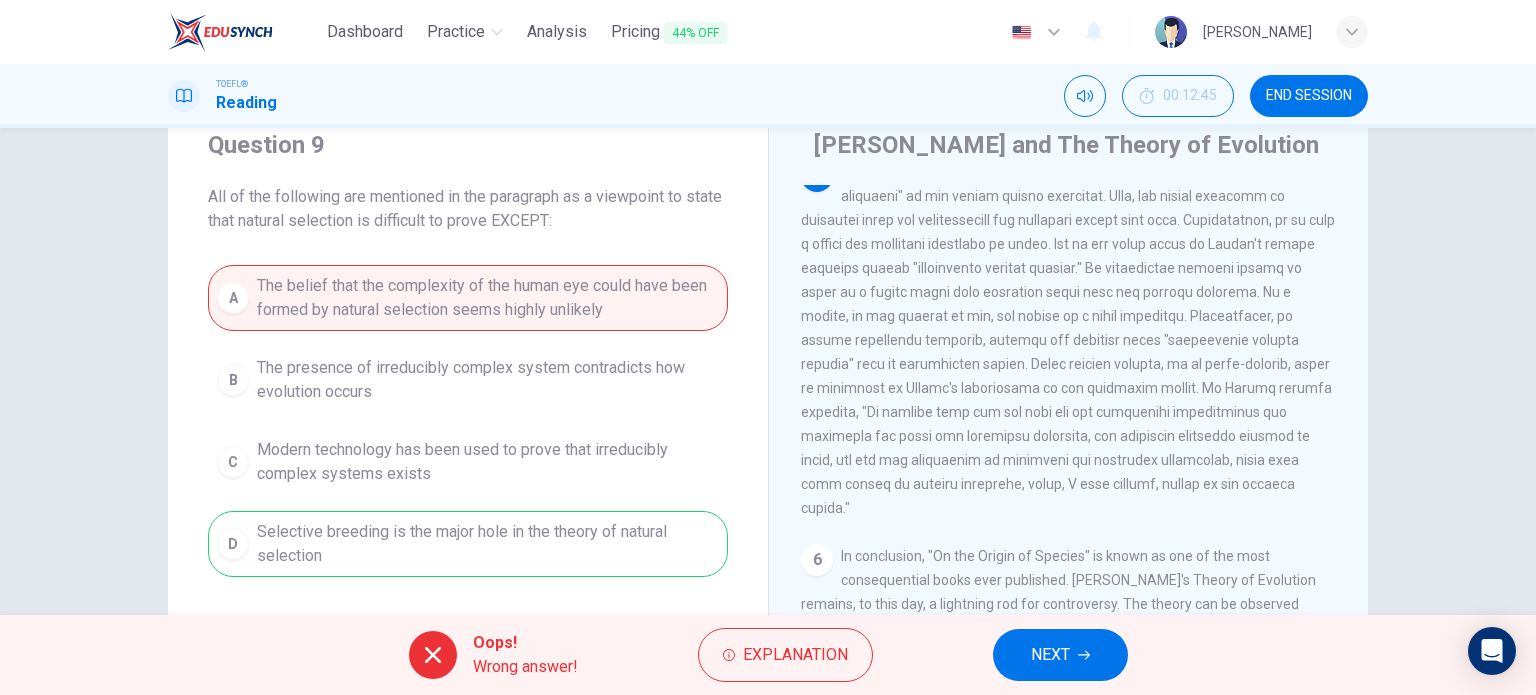 scroll, scrollTop: 1032, scrollLeft: 0, axis: vertical 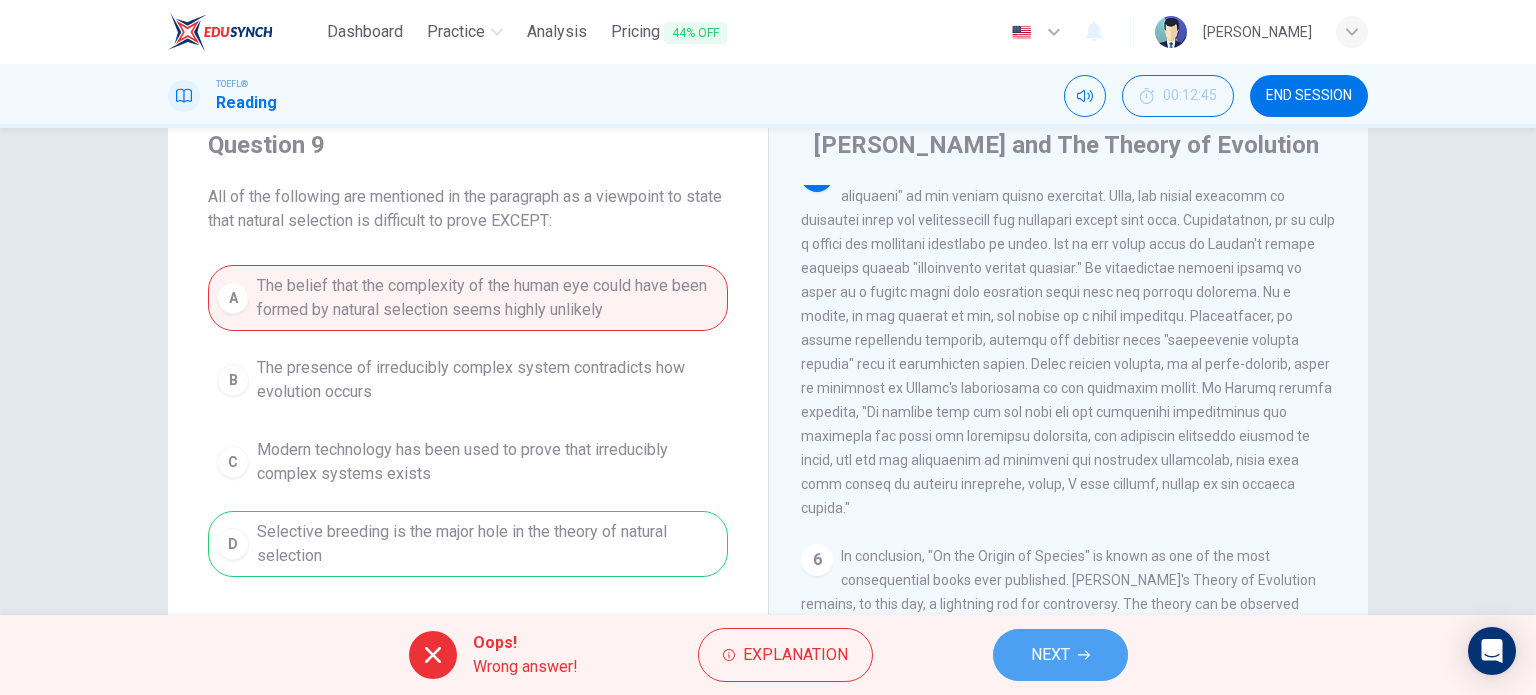 click on "NEXT" at bounding box center [1060, 655] 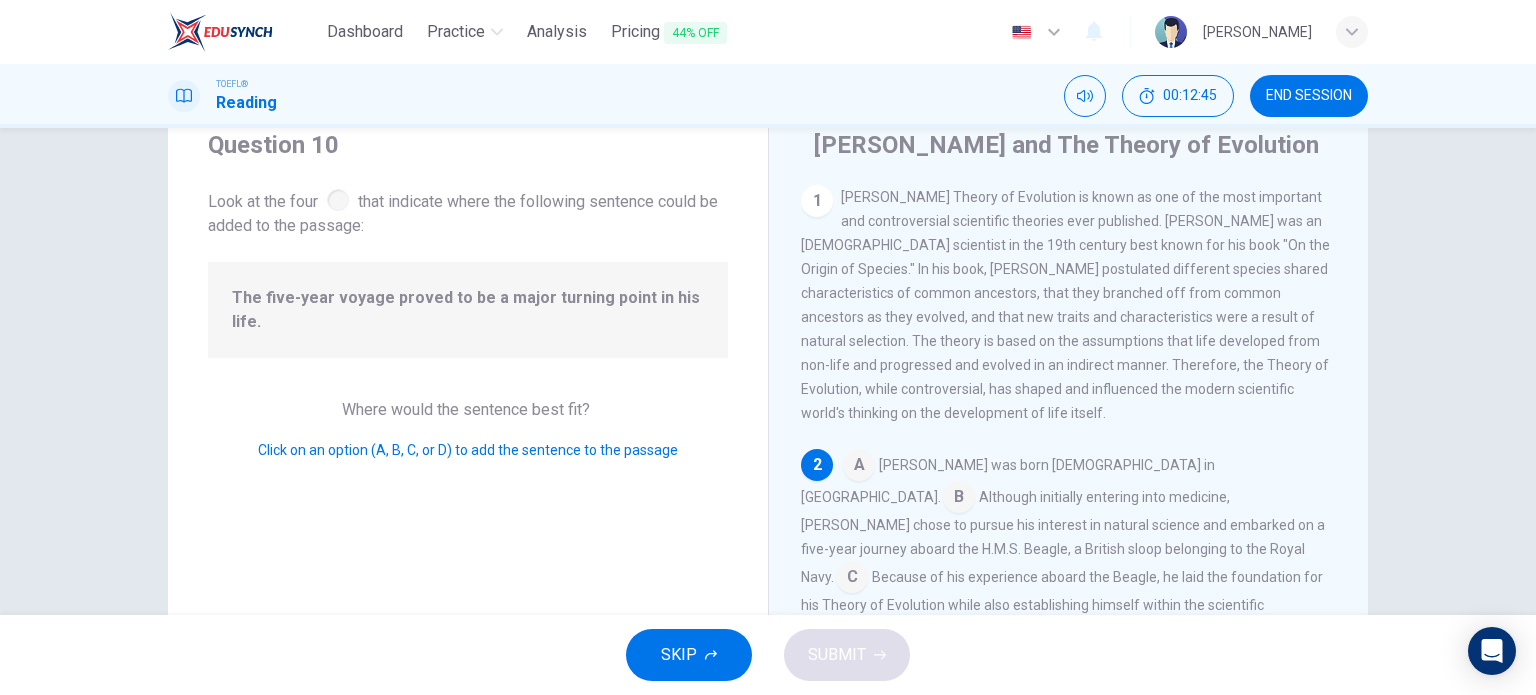 scroll, scrollTop: 112, scrollLeft: 0, axis: vertical 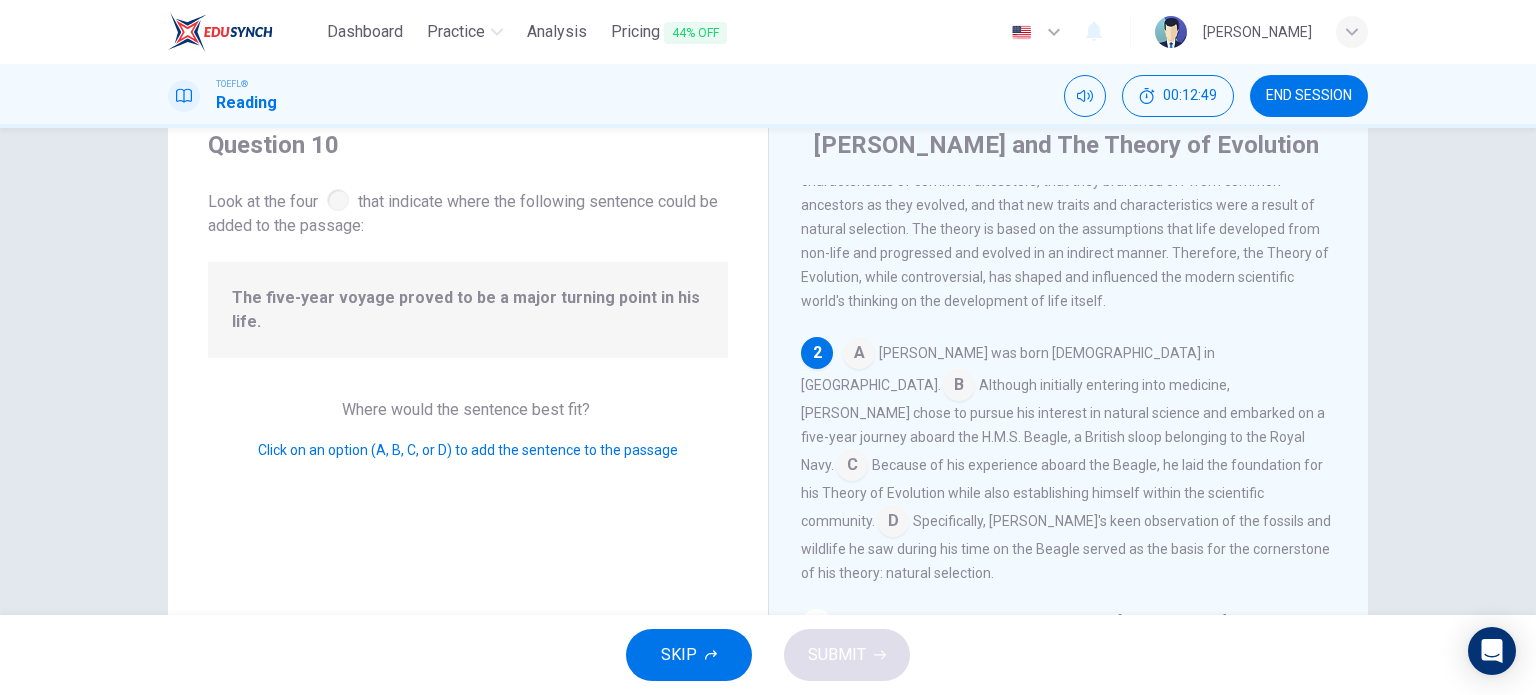 click at bounding box center [859, 355] 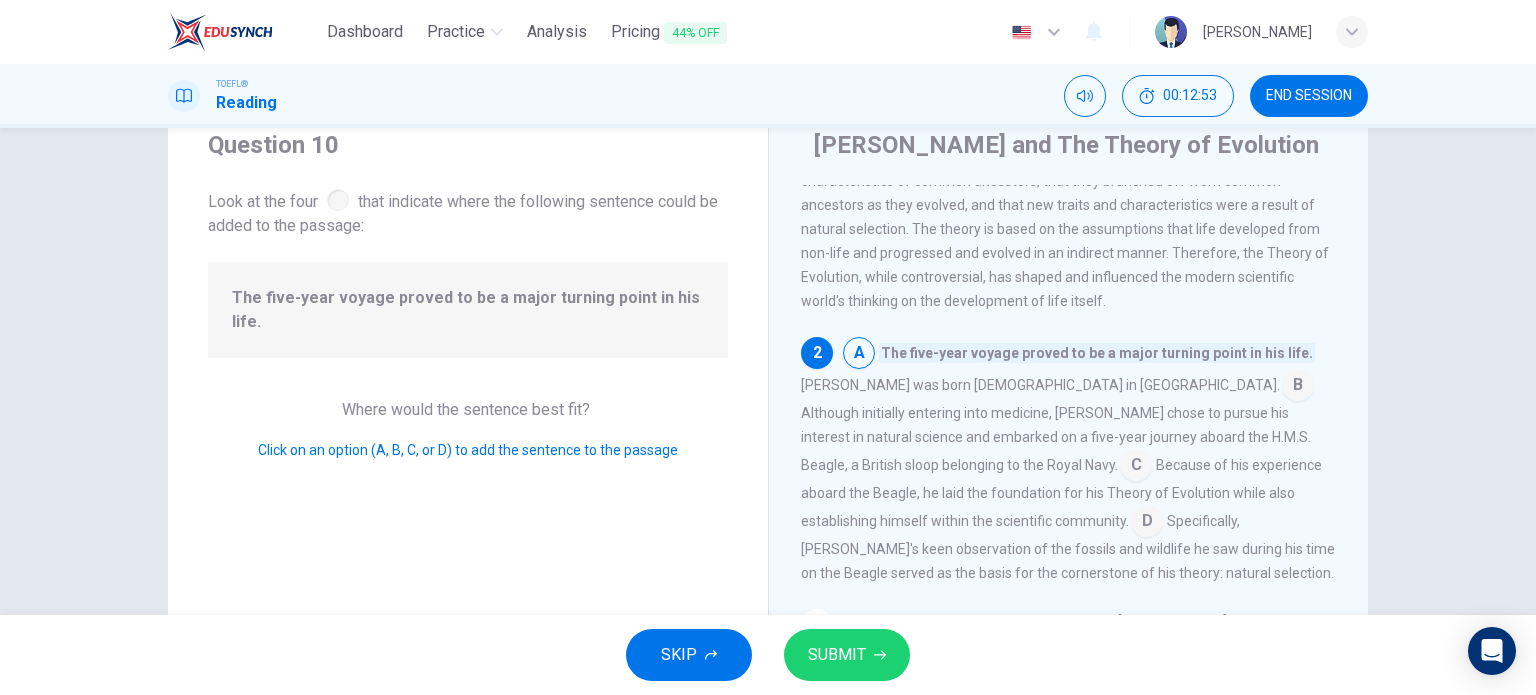 click on "Although initially entering into medicine, Darwin chose to pursue his interest in natural science and embarked on a five-year journey aboard the H.M.S. Beagle, a British sloop belonging to the Royal Navy." at bounding box center (1056, 439) 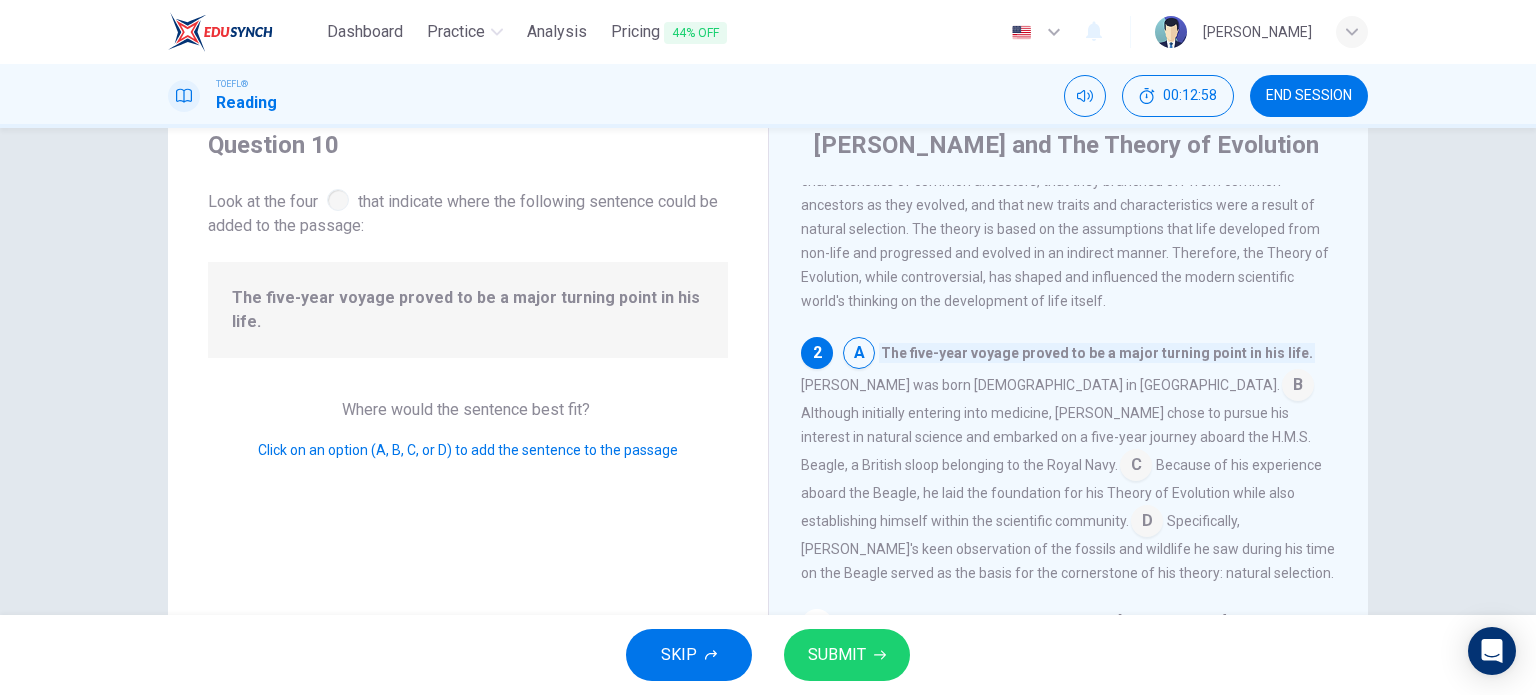 click at bounding box center (1136, 467) 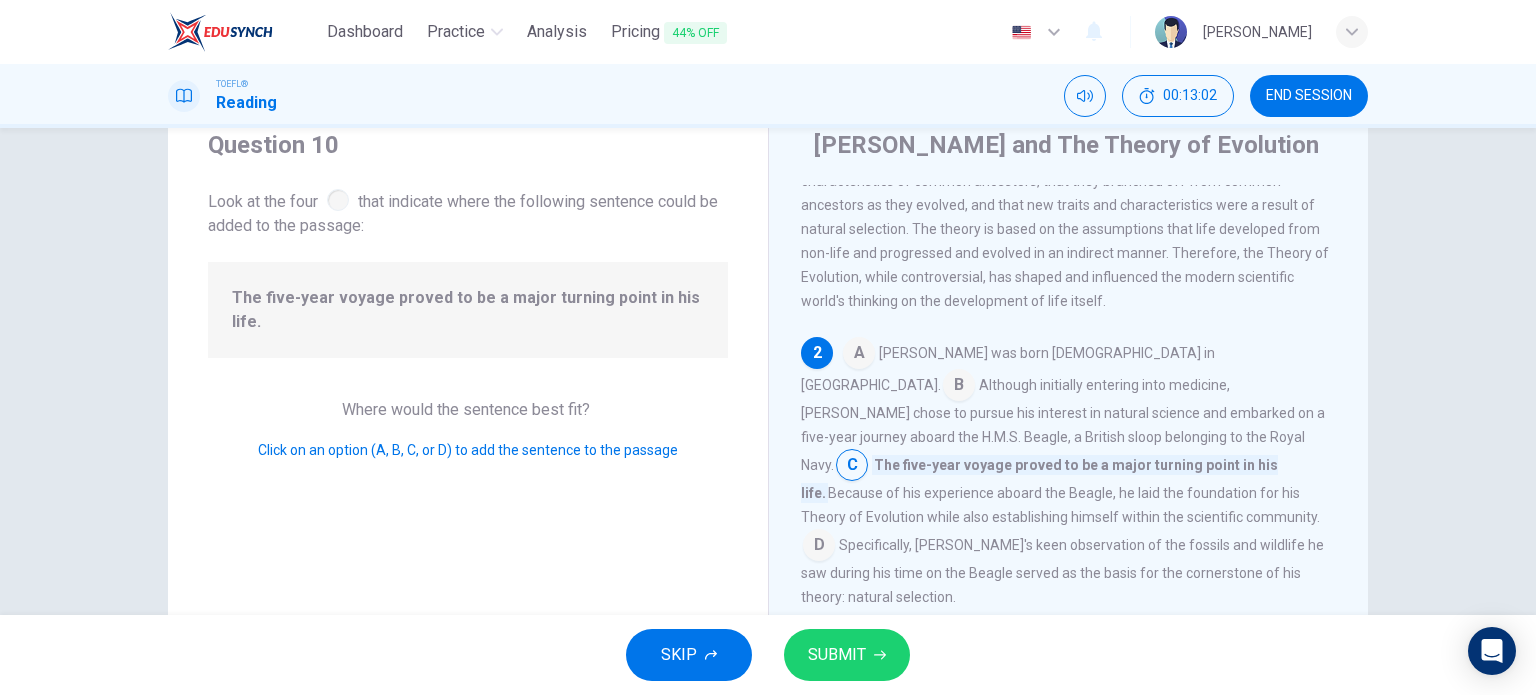 click at bounding box center (959, 387) 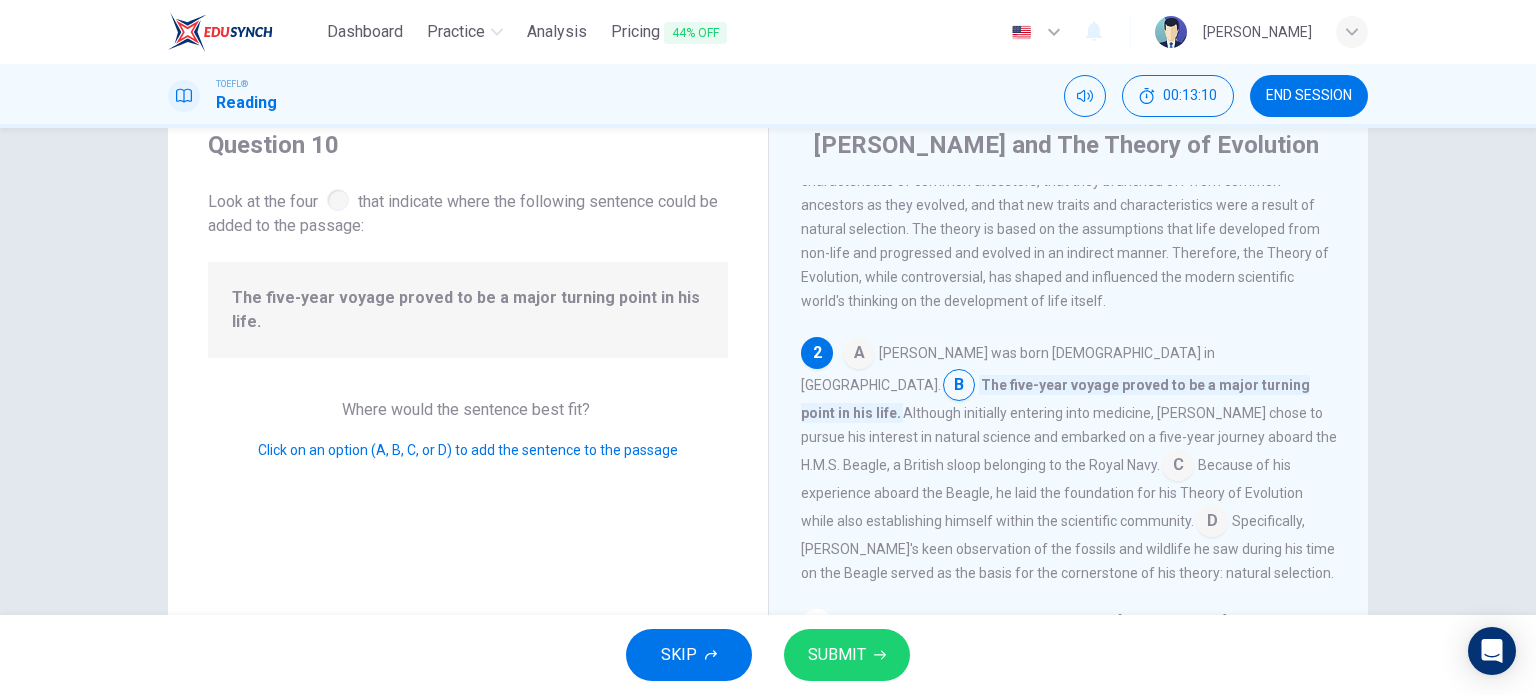 click at bounding box center (1212, 523) 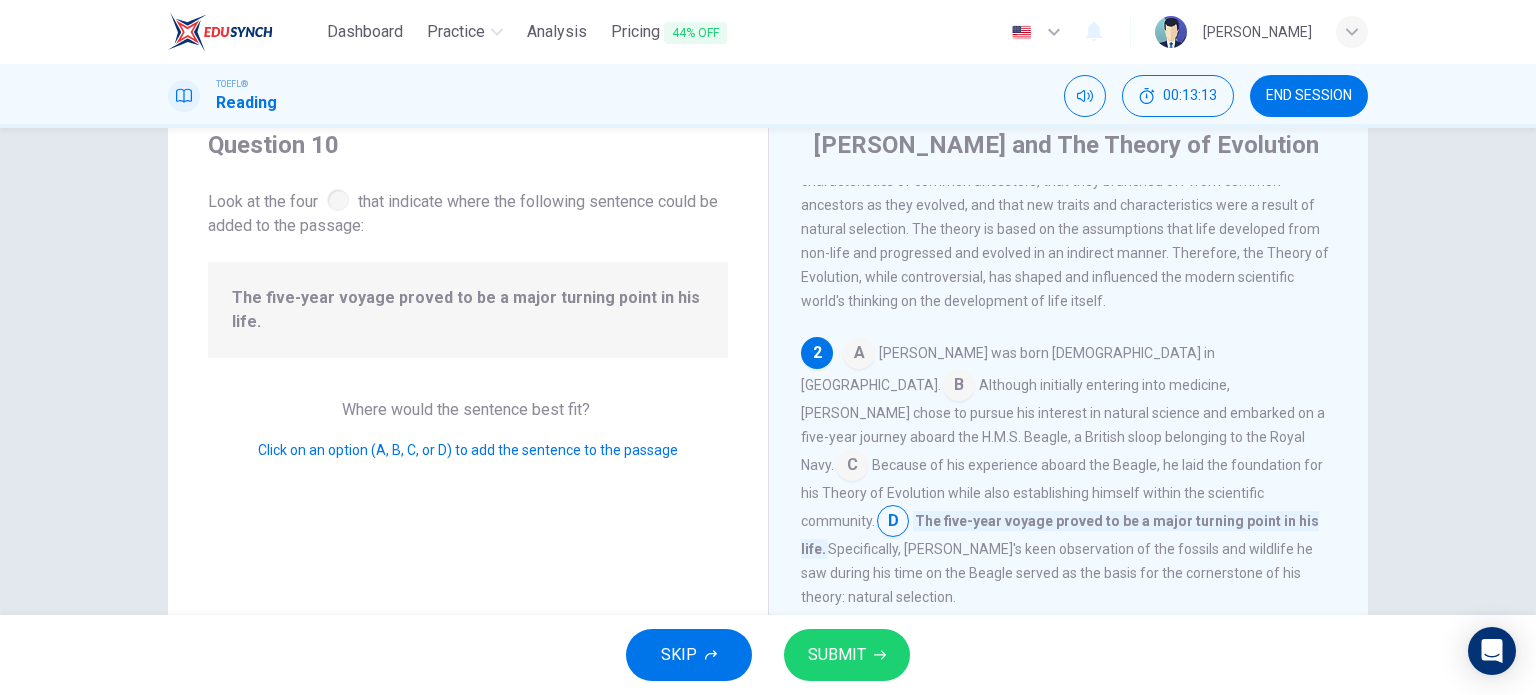 click at bounding box center [959, 387] 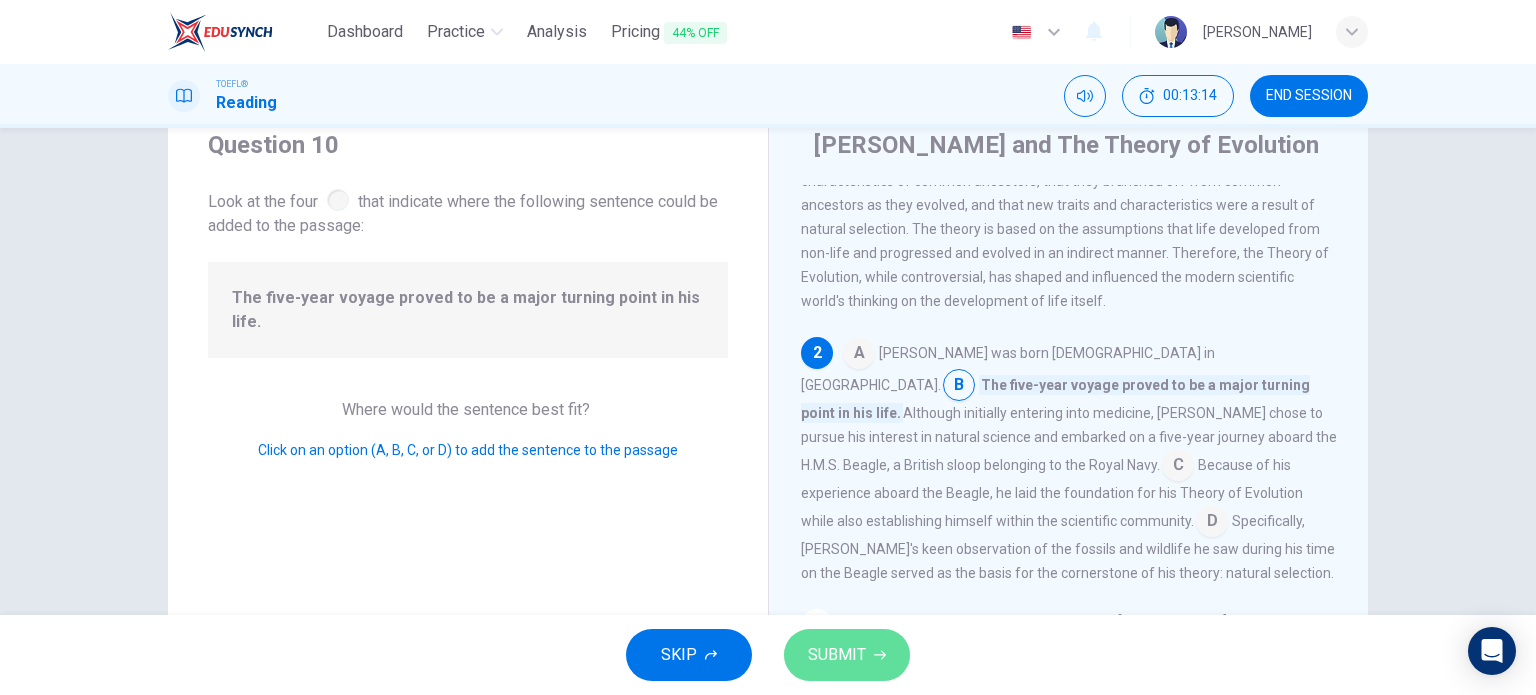 click on "SUBMIT" at bounding box center (837, 655) 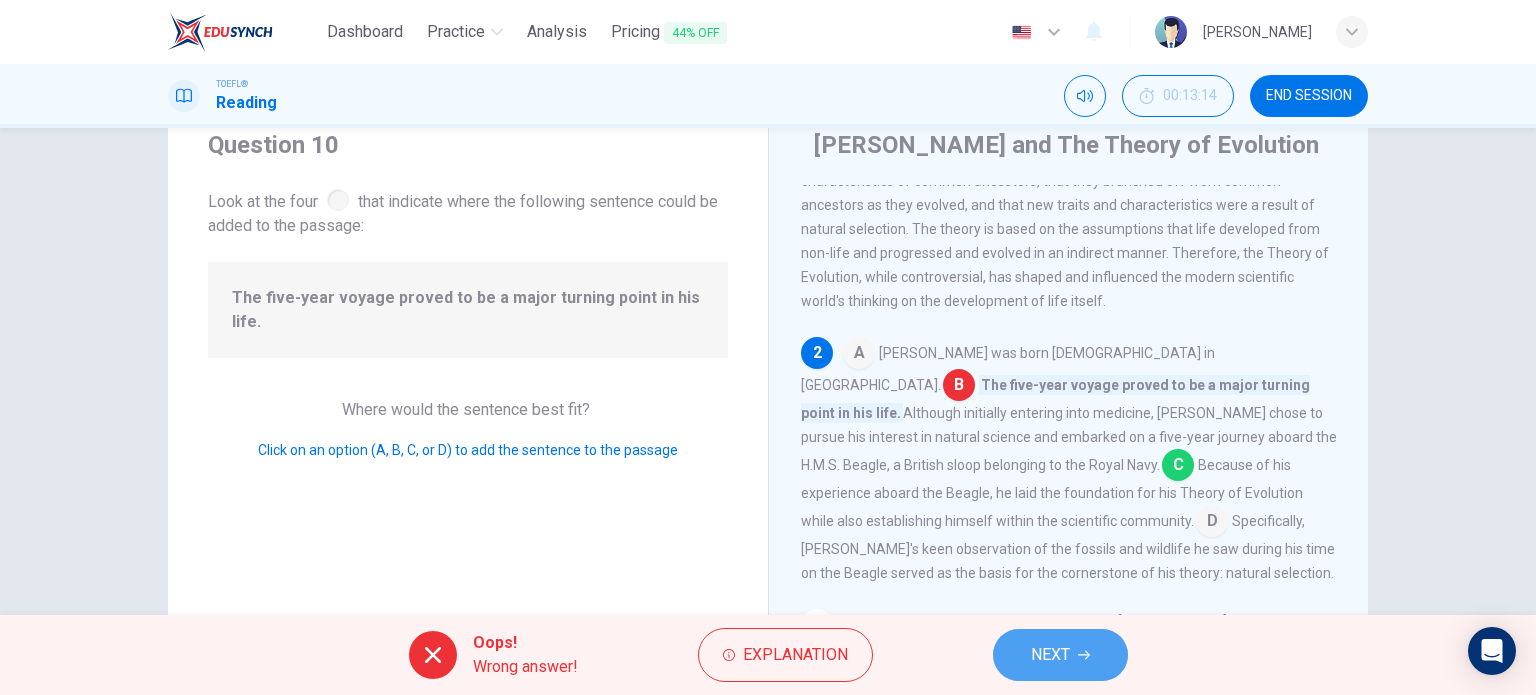 click on "NEXT" at bounding box center (1050, 655) 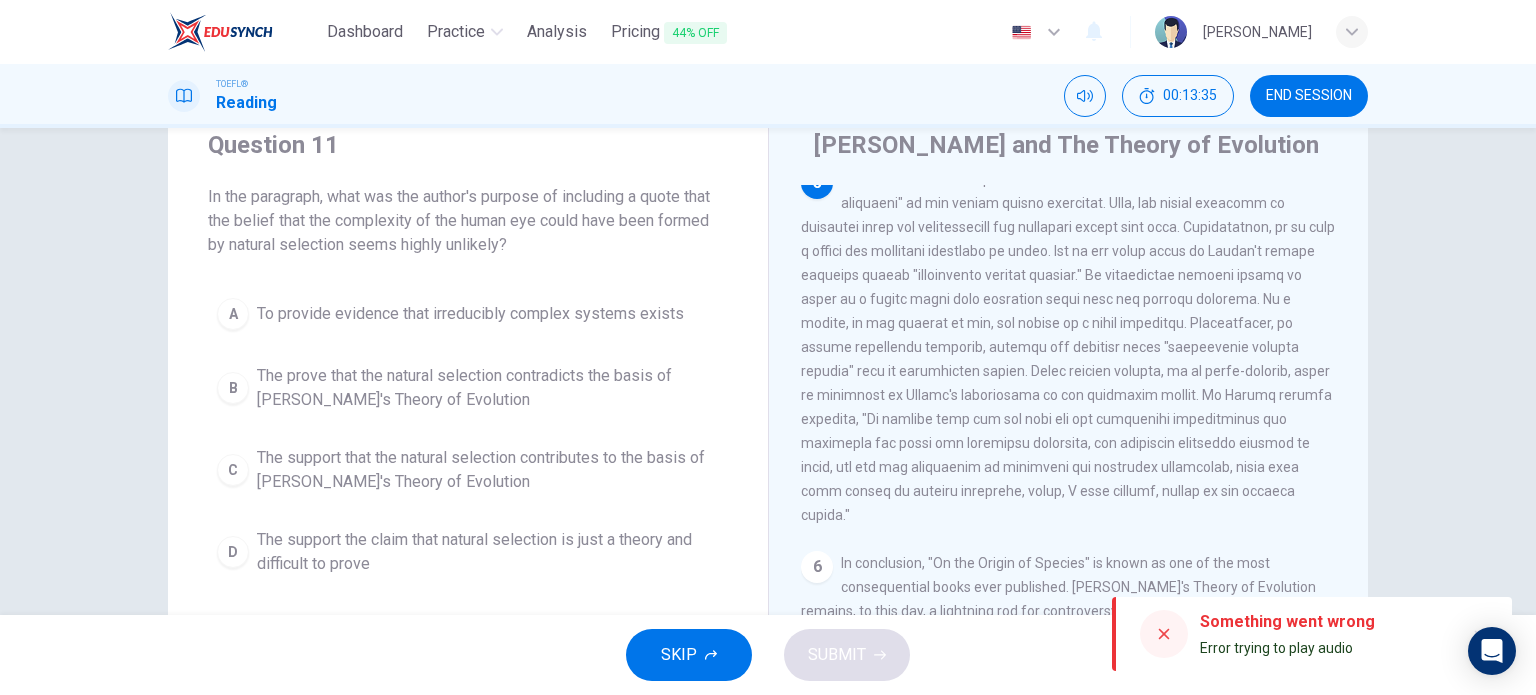 scroll, scrollTop: 1000, scrollLeft: 0, axis: vertical 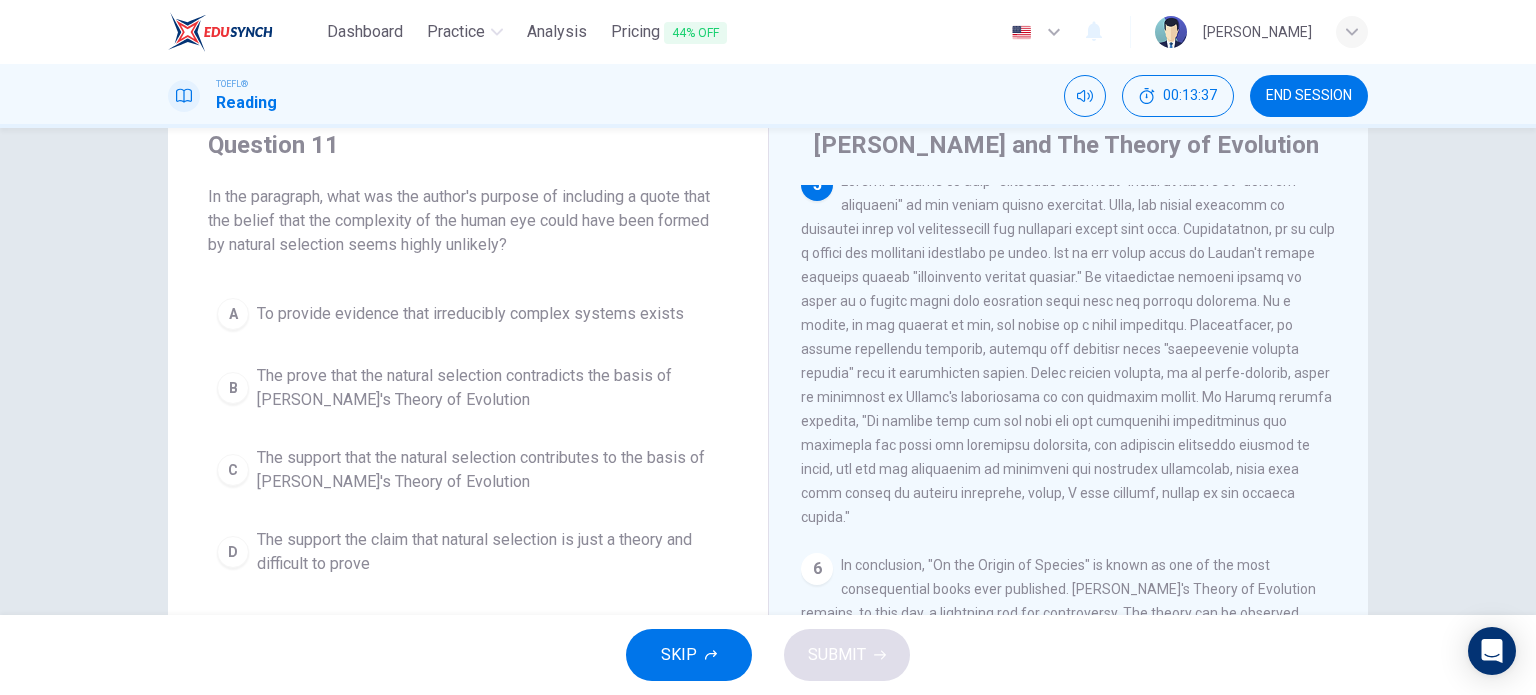 click on "SKIP SUBMIT" at bounding box center (768, 655) 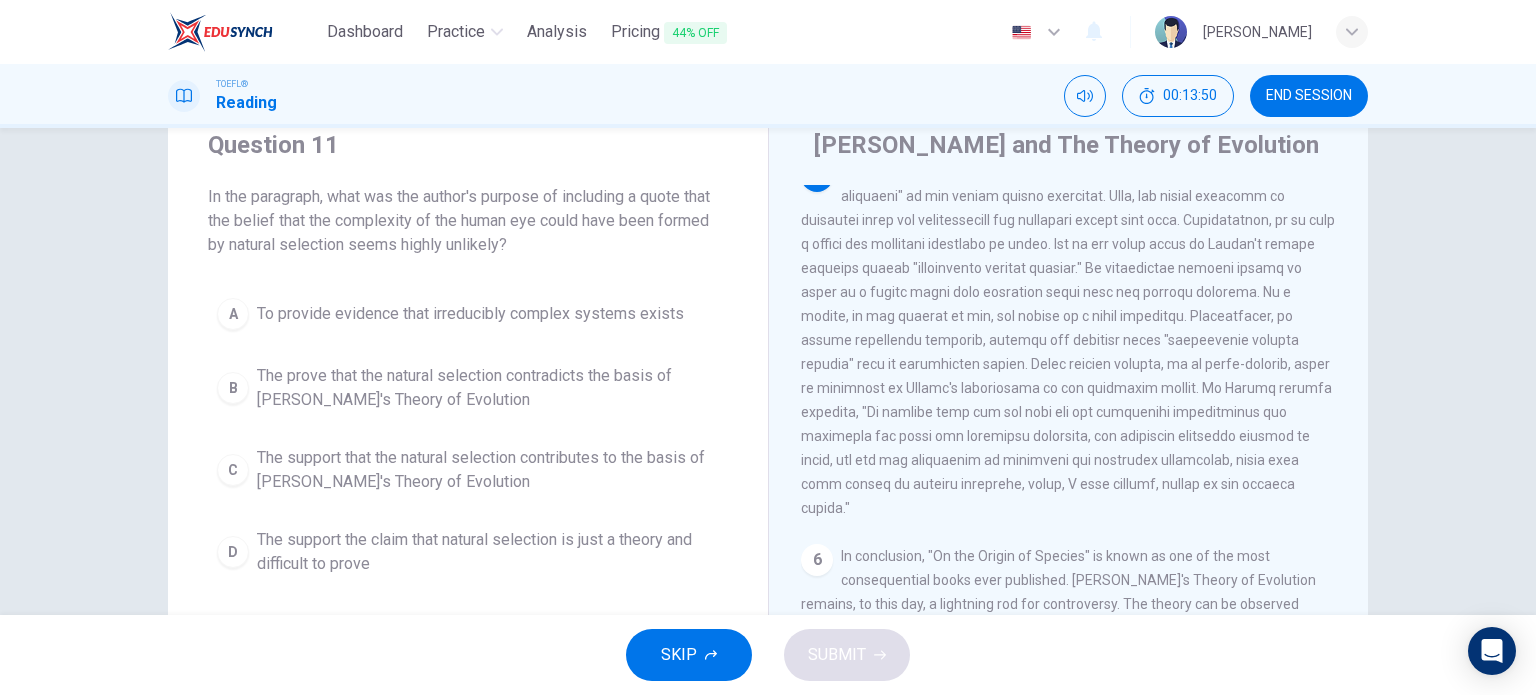 scroll, scrollTop: 1032, scrollLeft: 0, axis: vertical 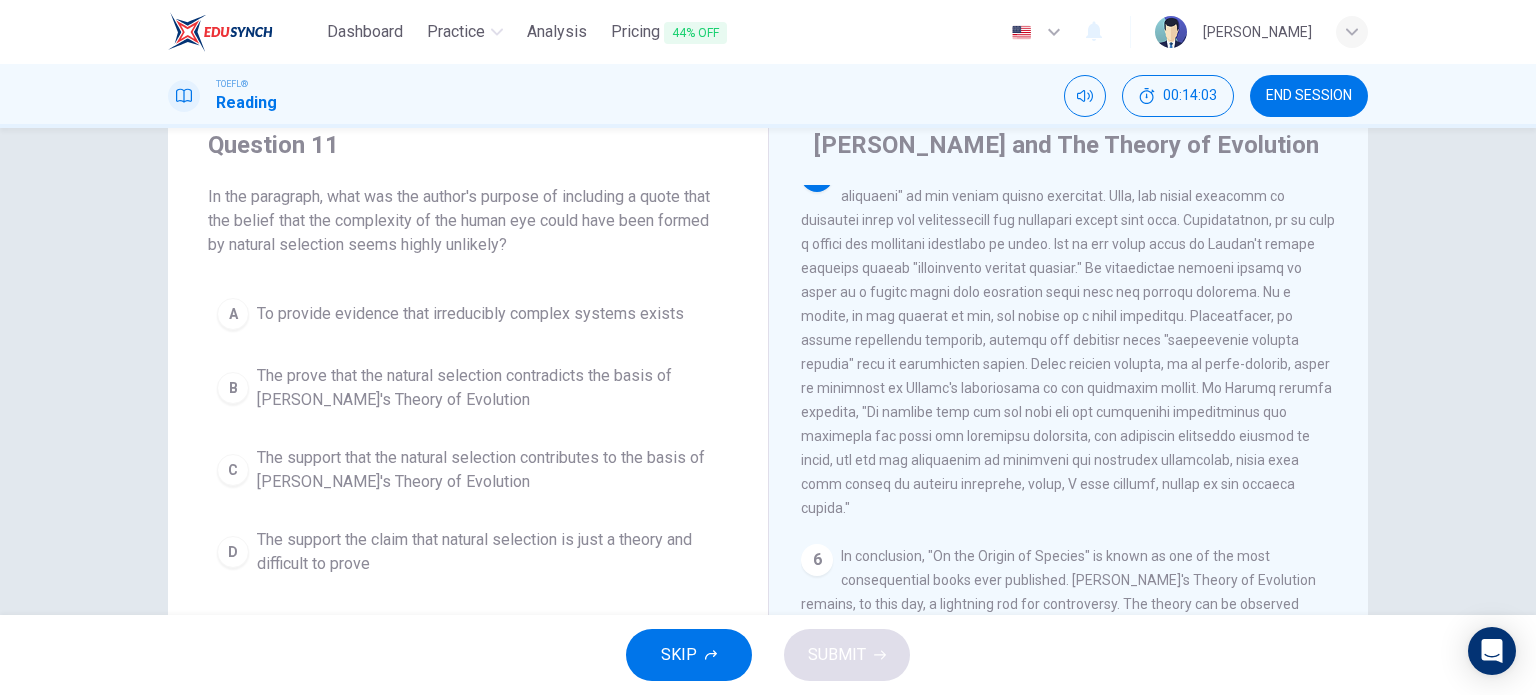 drag, startPoint x: 1062, startPoint y: 429, endPoint x: 1044, endPoint y: 430, distance: 18.027756 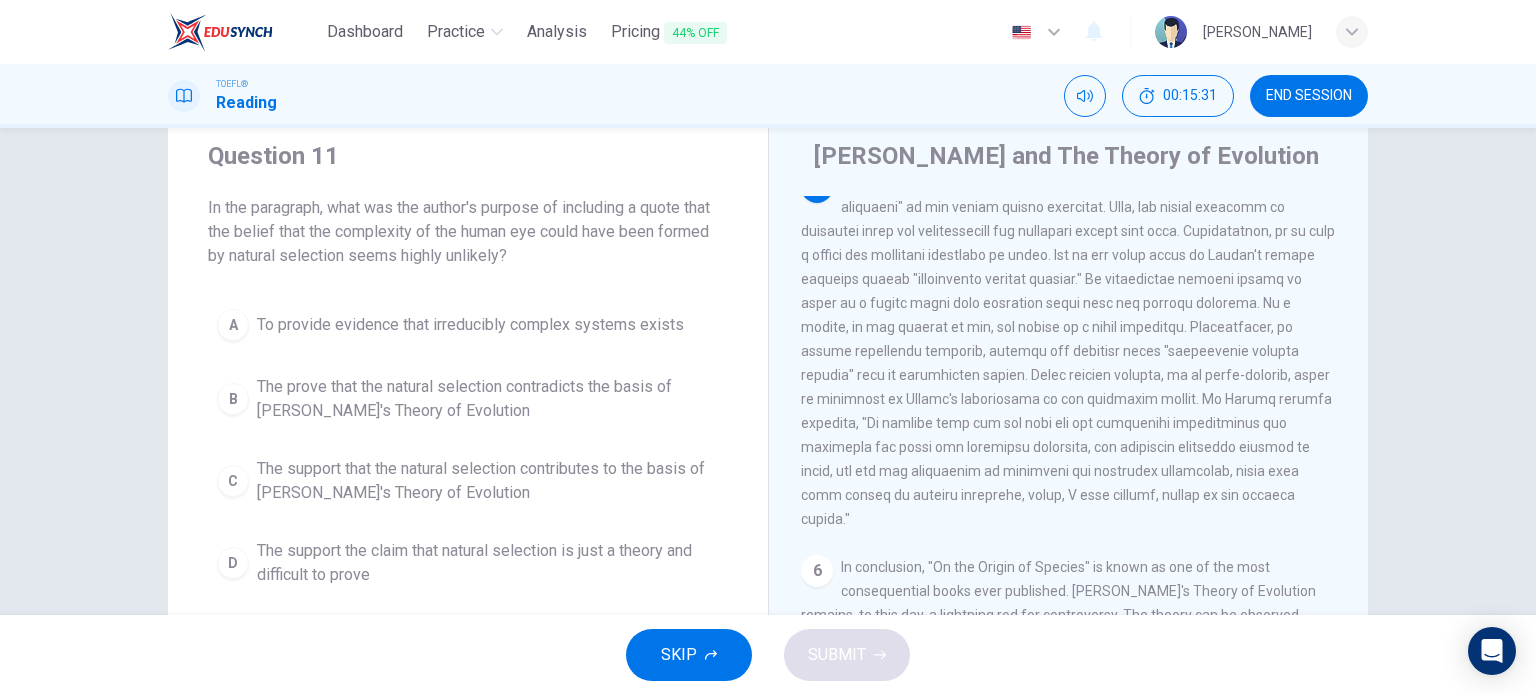 scroll, scrollTop: 58, scrollLeft: 0, axis: vertical 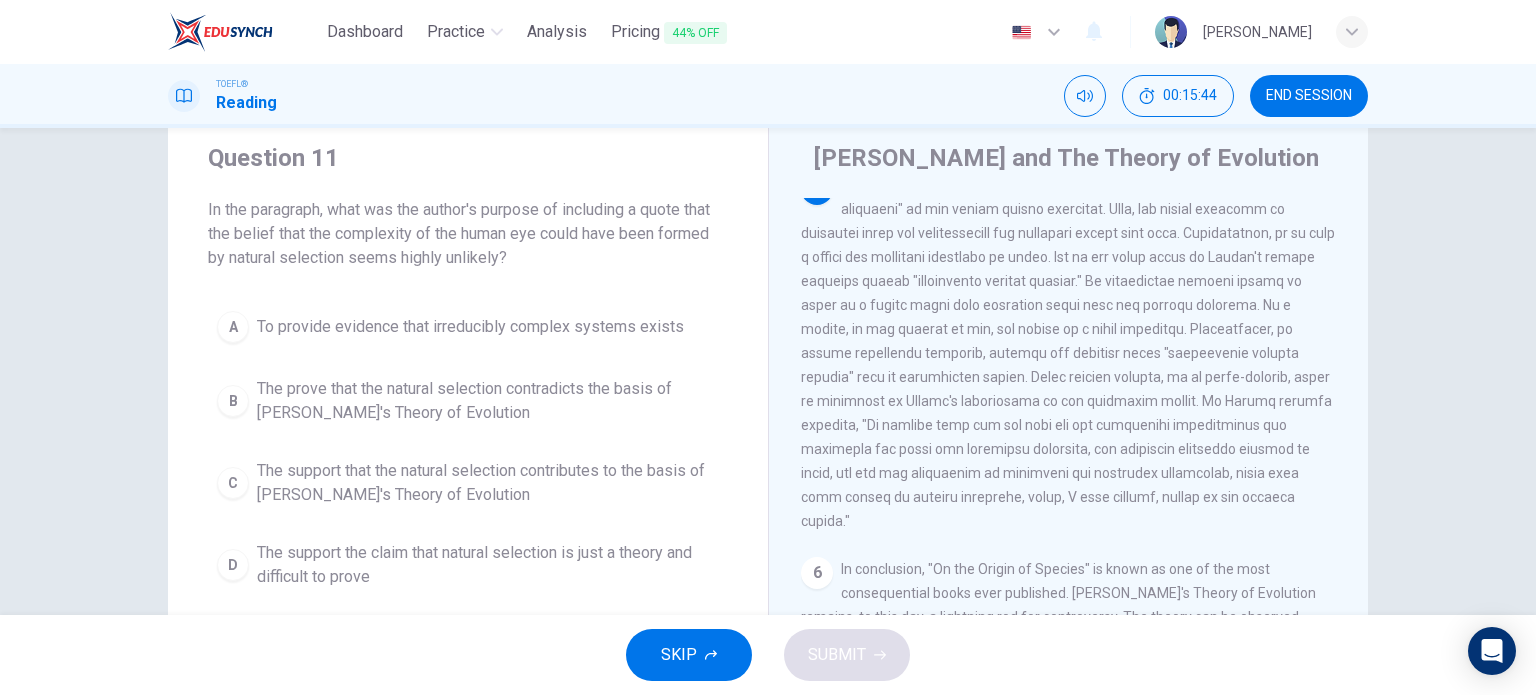 click on "The prove that the natural selection contradicts the basis of Darwin's Theory of Evolution" at bounding box center [488, 401] 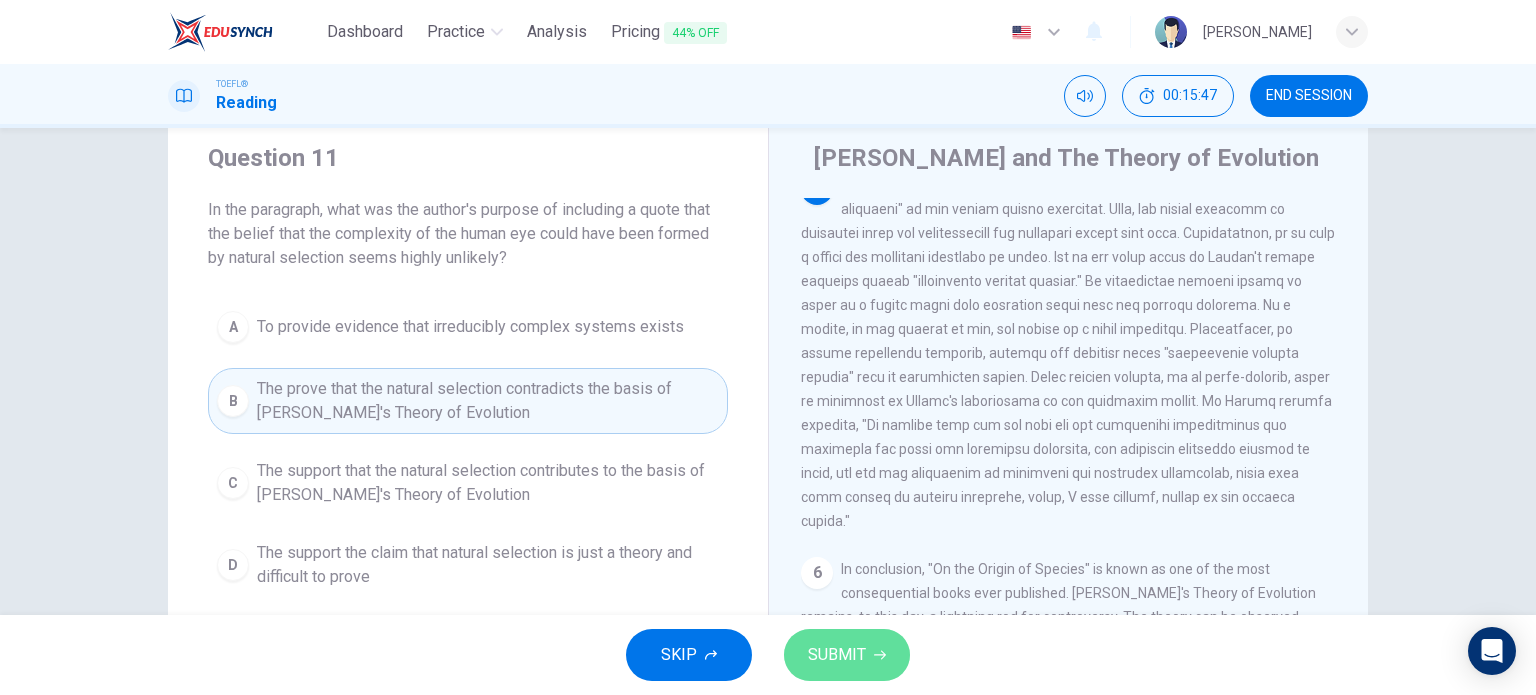click on "SUBMIT" at bounding box center [837, 655] 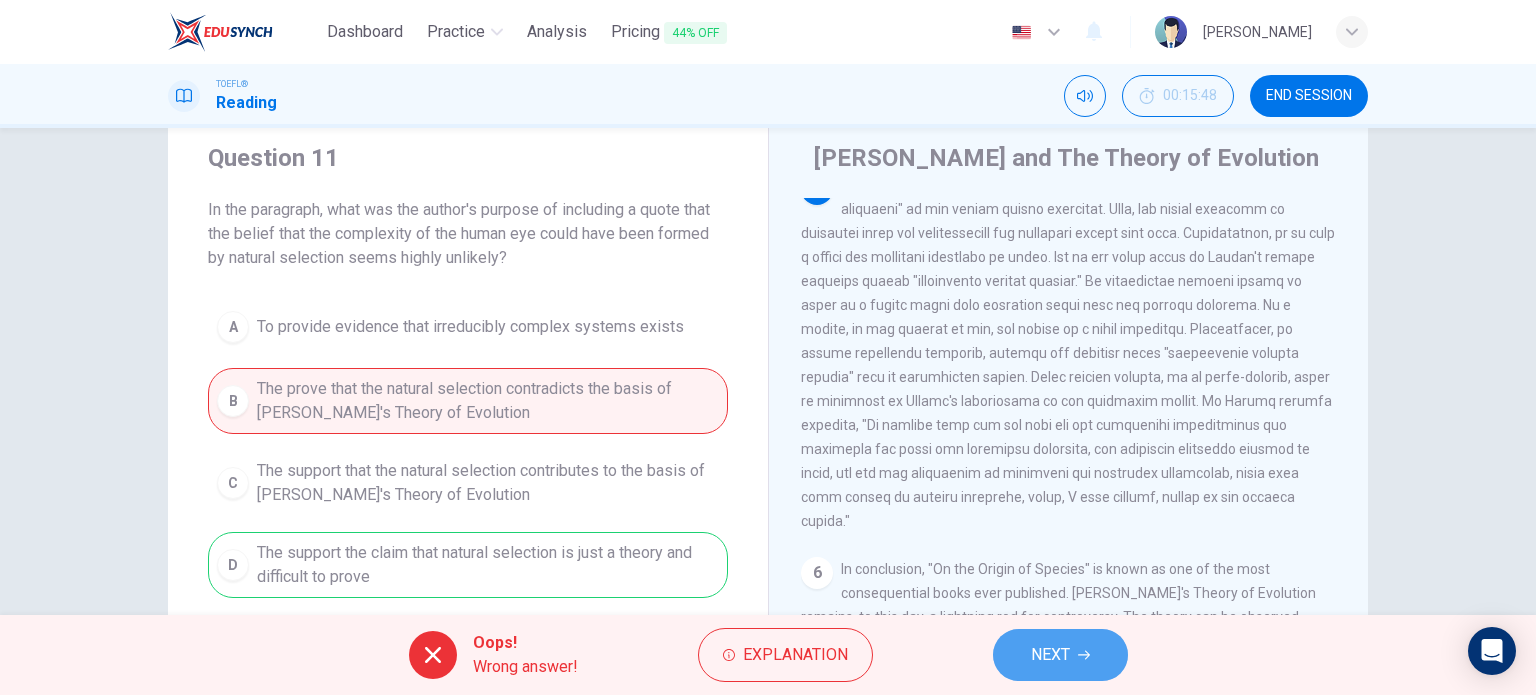 click on "NEXT" at bounding box center [1050, 655] 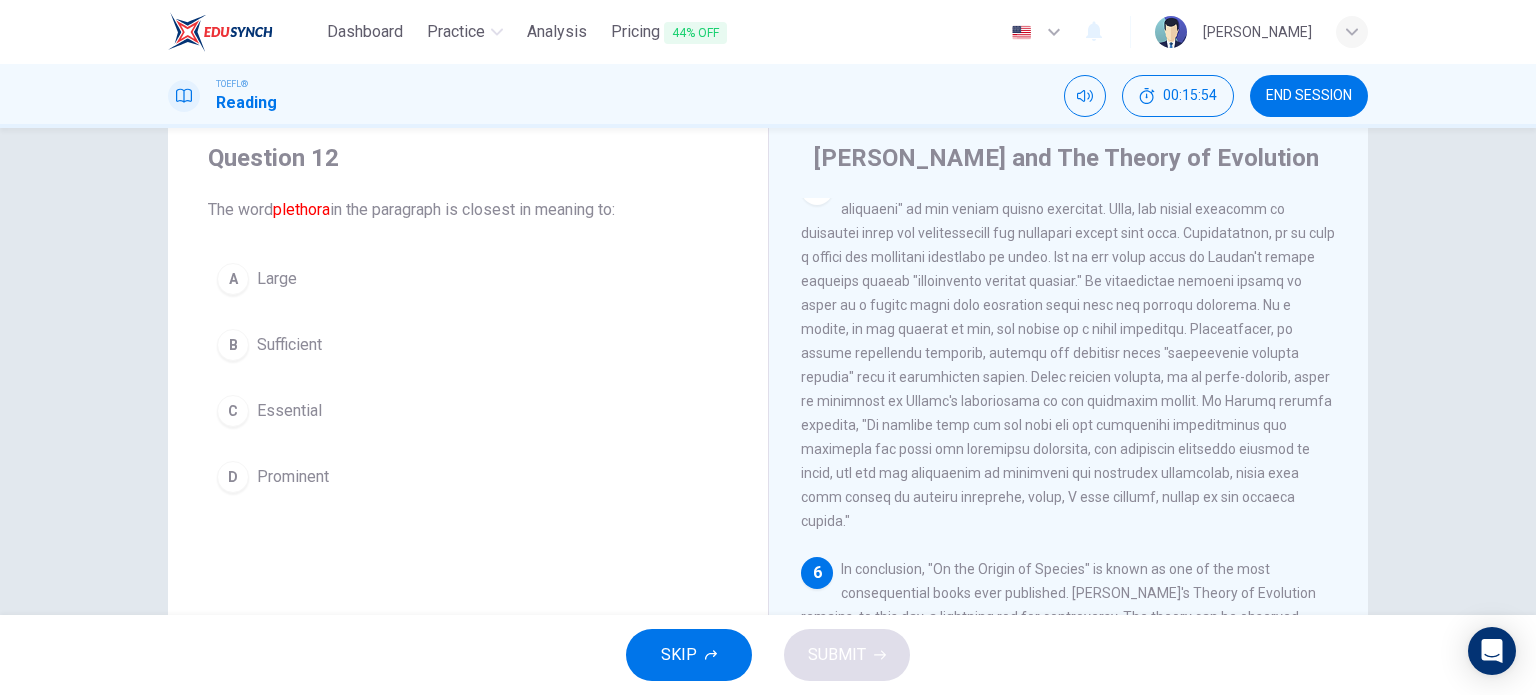scroll, scrollTop: 288, scrollLeft: 0, axis: vertical 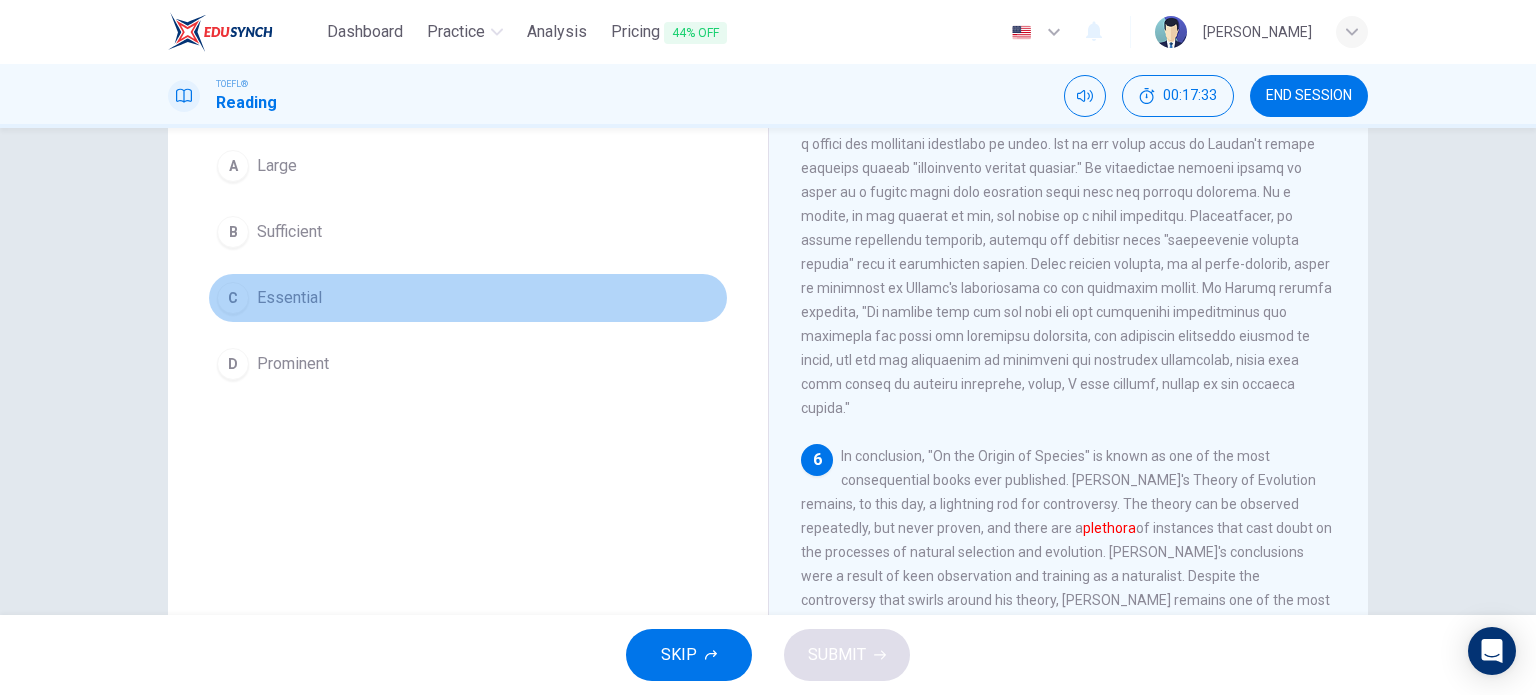 click on "Essential" at bounding box center (289, 298) 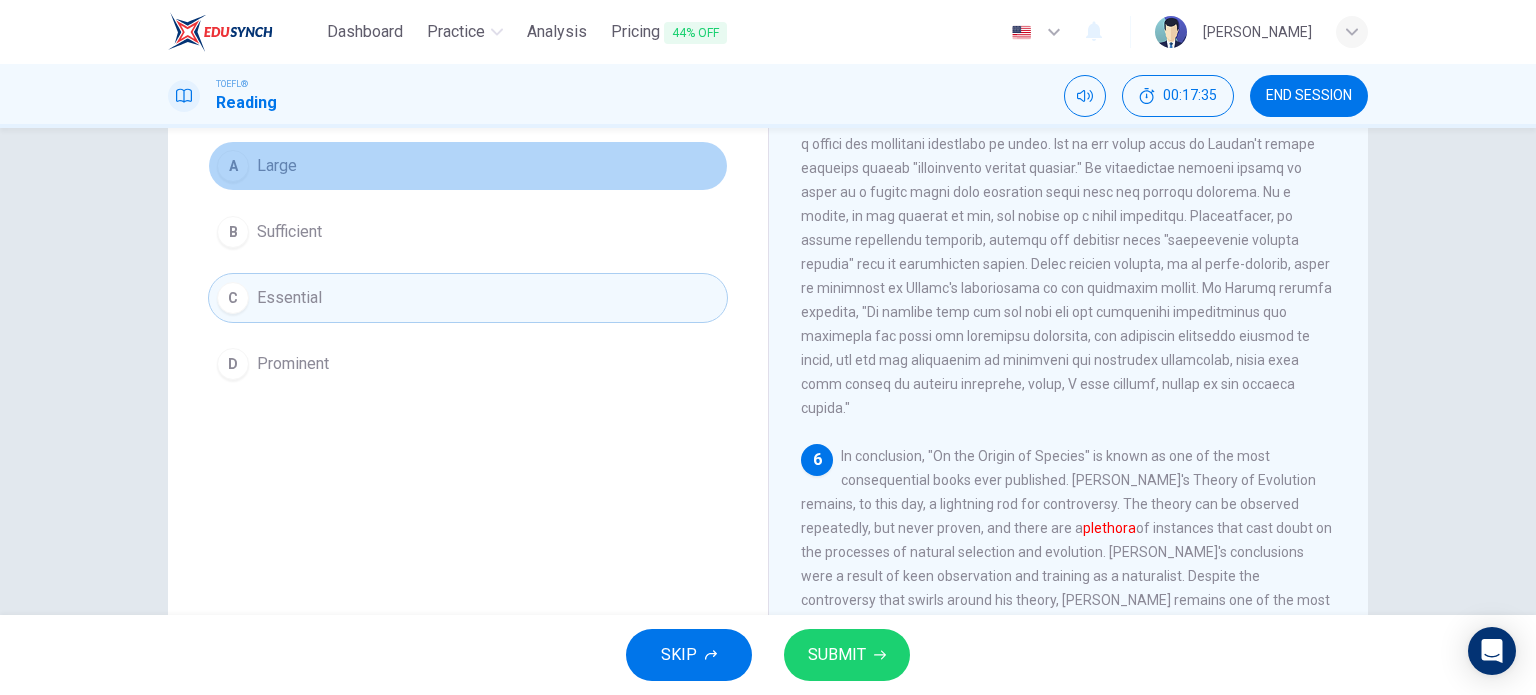 click on "A Large" at bounding box center [468, 166] 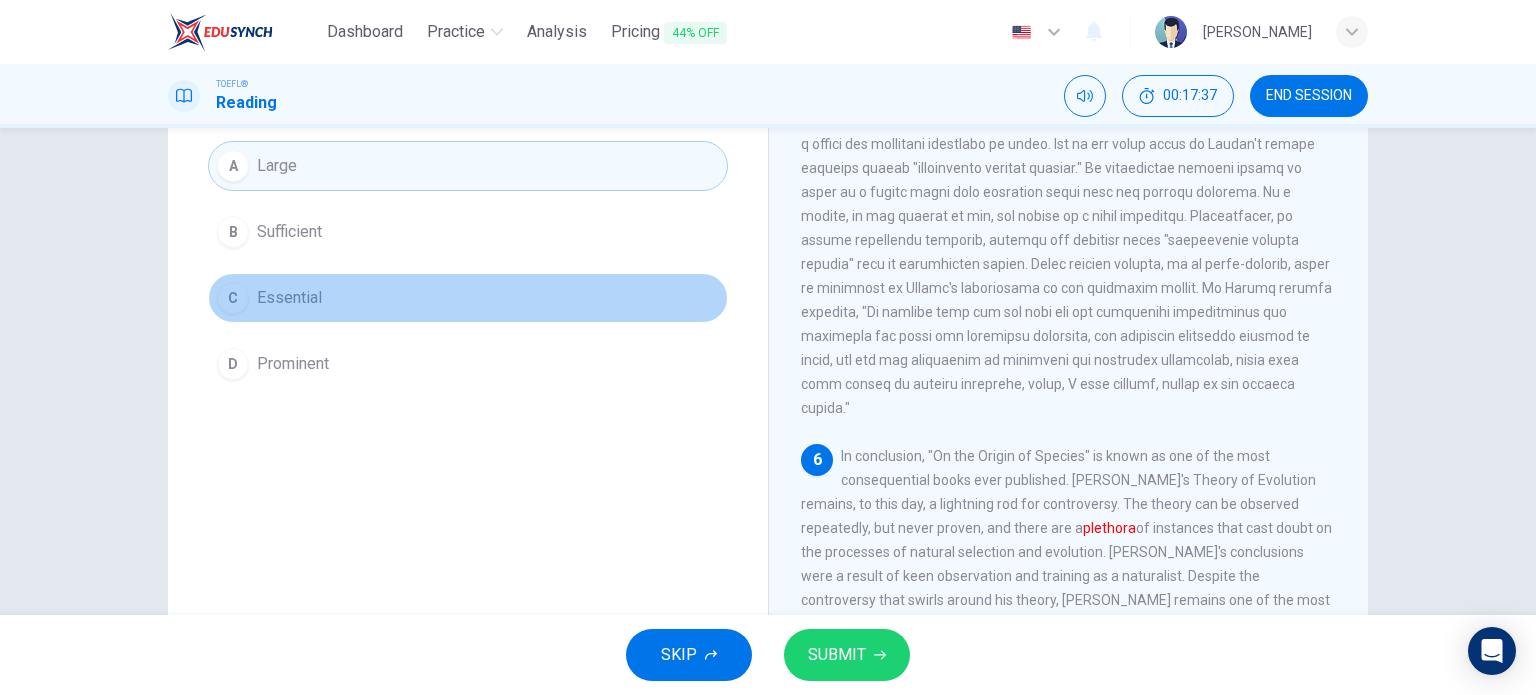 click on "Essential" at bounding box center [289, 298] 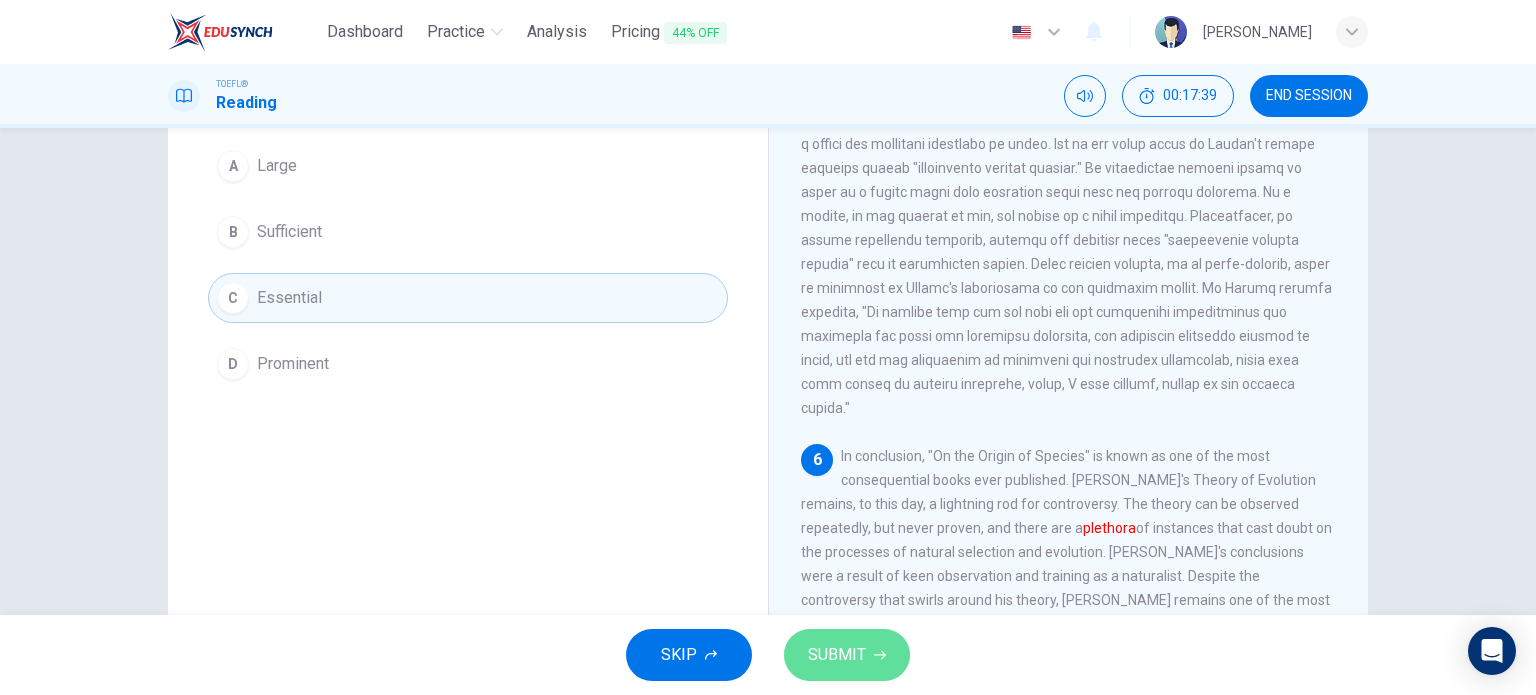 click on "SUBMIT" at bounding box center [847, 655] 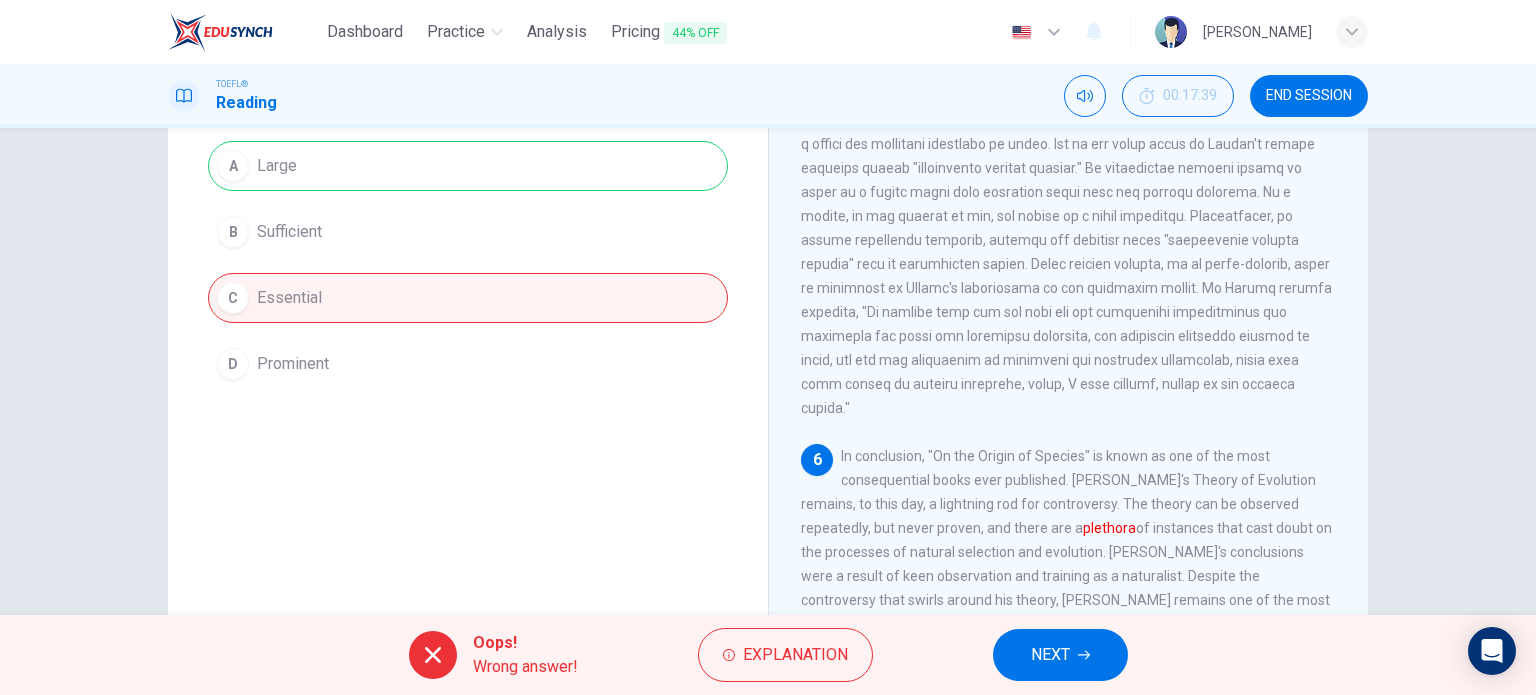 drag, startPoint x: 1027, startPoint y: 619, endPoint x: 1044, endPoint y: 634, distance: 22.671568 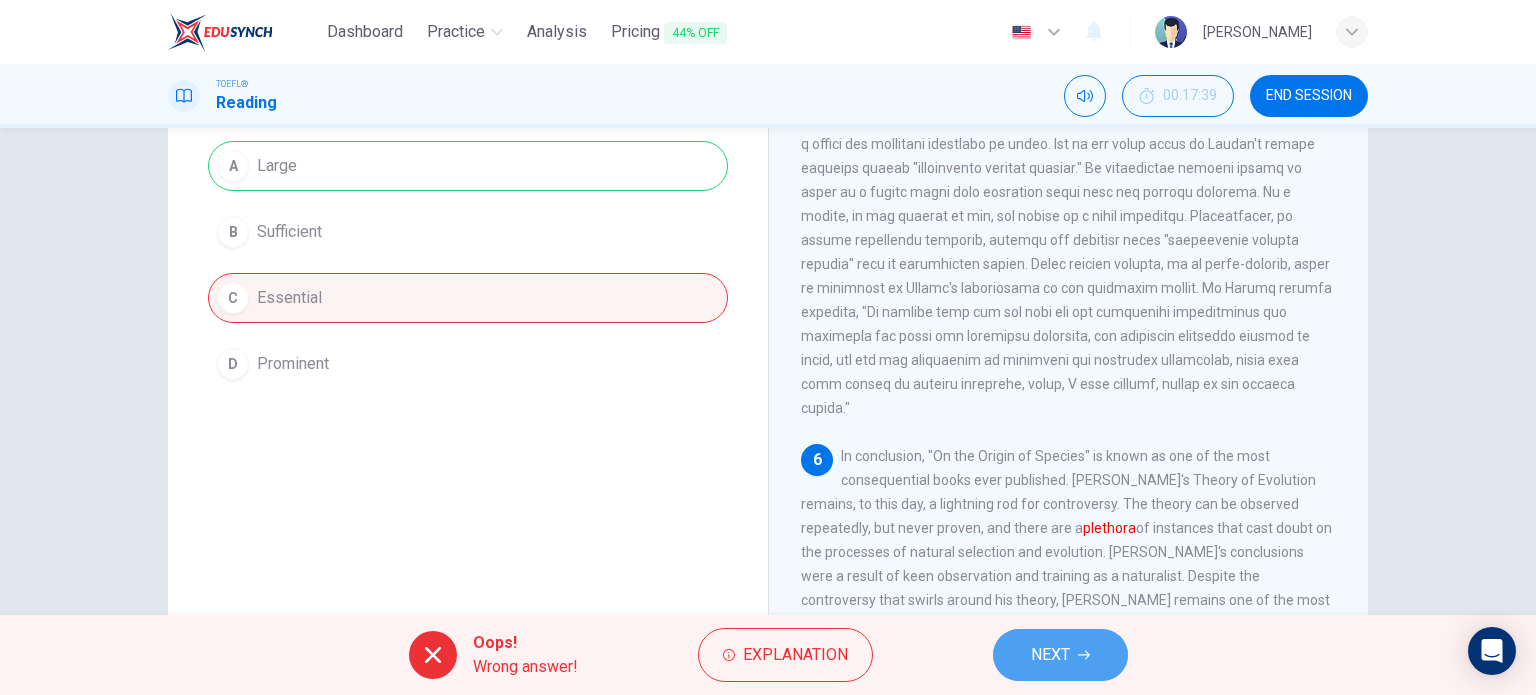 click on "NEXT" at bounding box center [1060, 655] 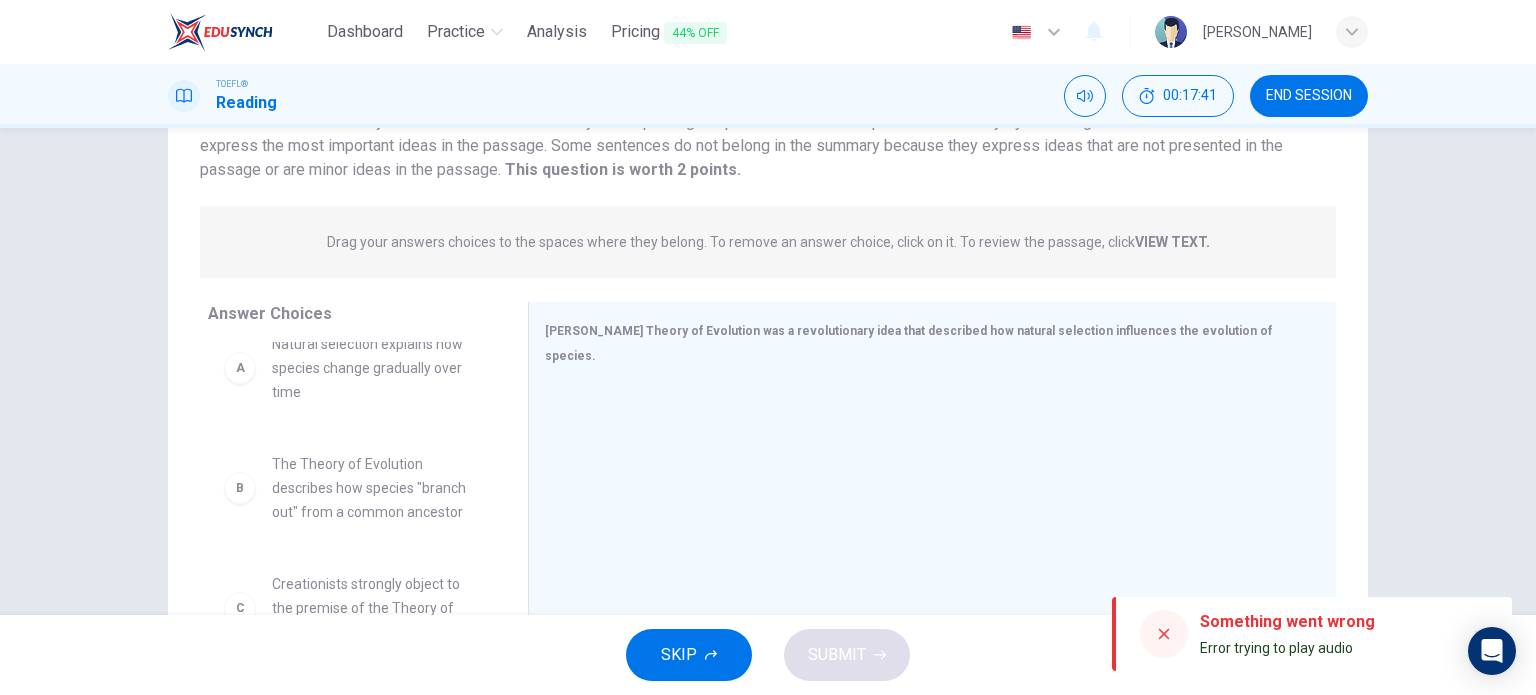 scroll, scrollTop: 0, scrollLeft: 0, axis: both 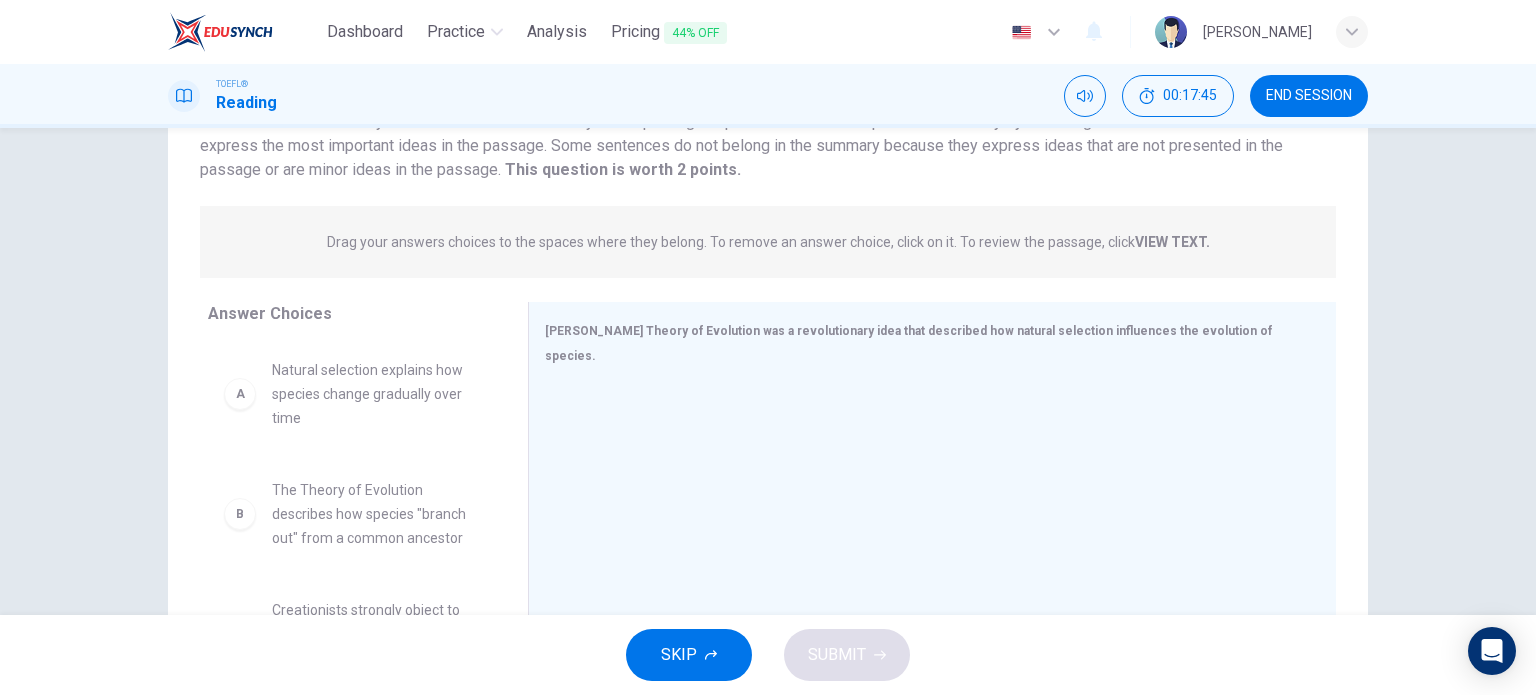 click on "Natural selection explains how species change gradually over time" at bounding box center [376, 394] 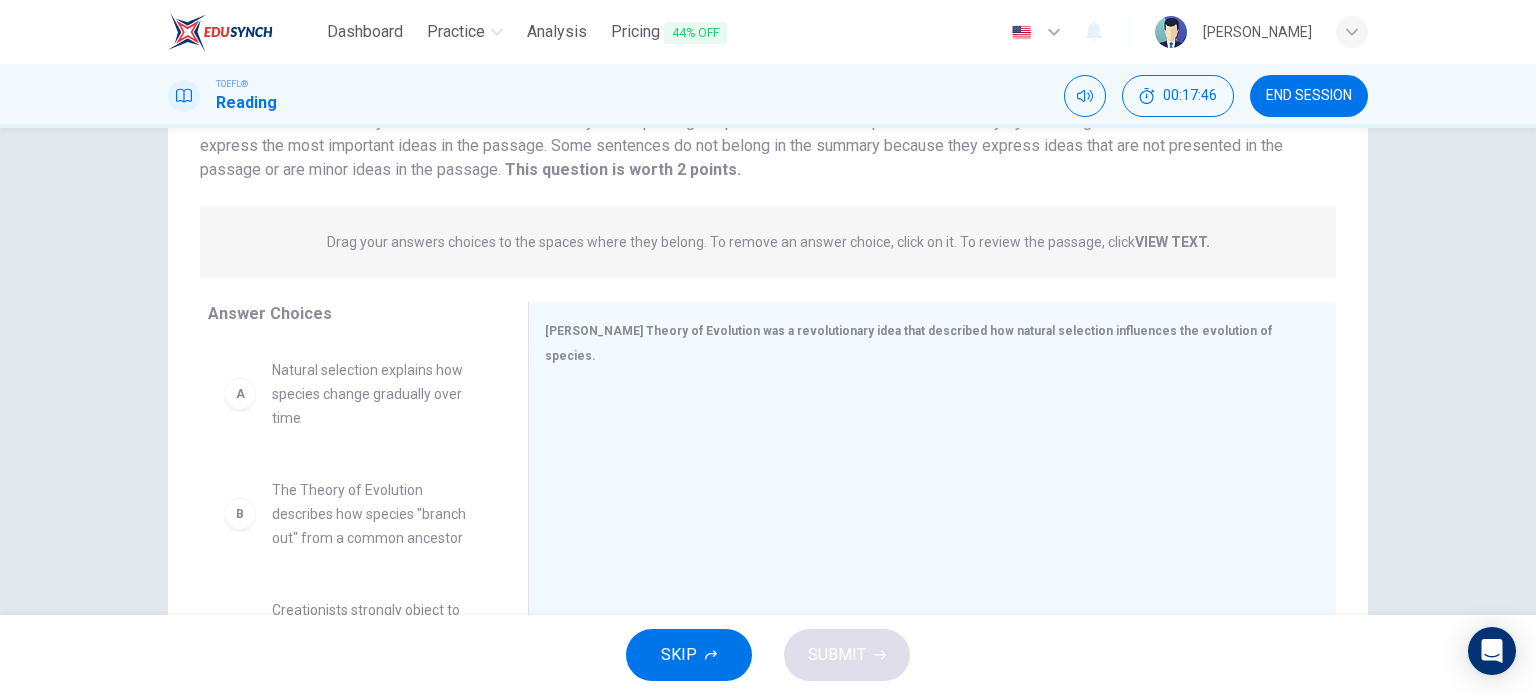 click on "Natural selection explains how species change gradually over time" at bounding box center (376, 394) 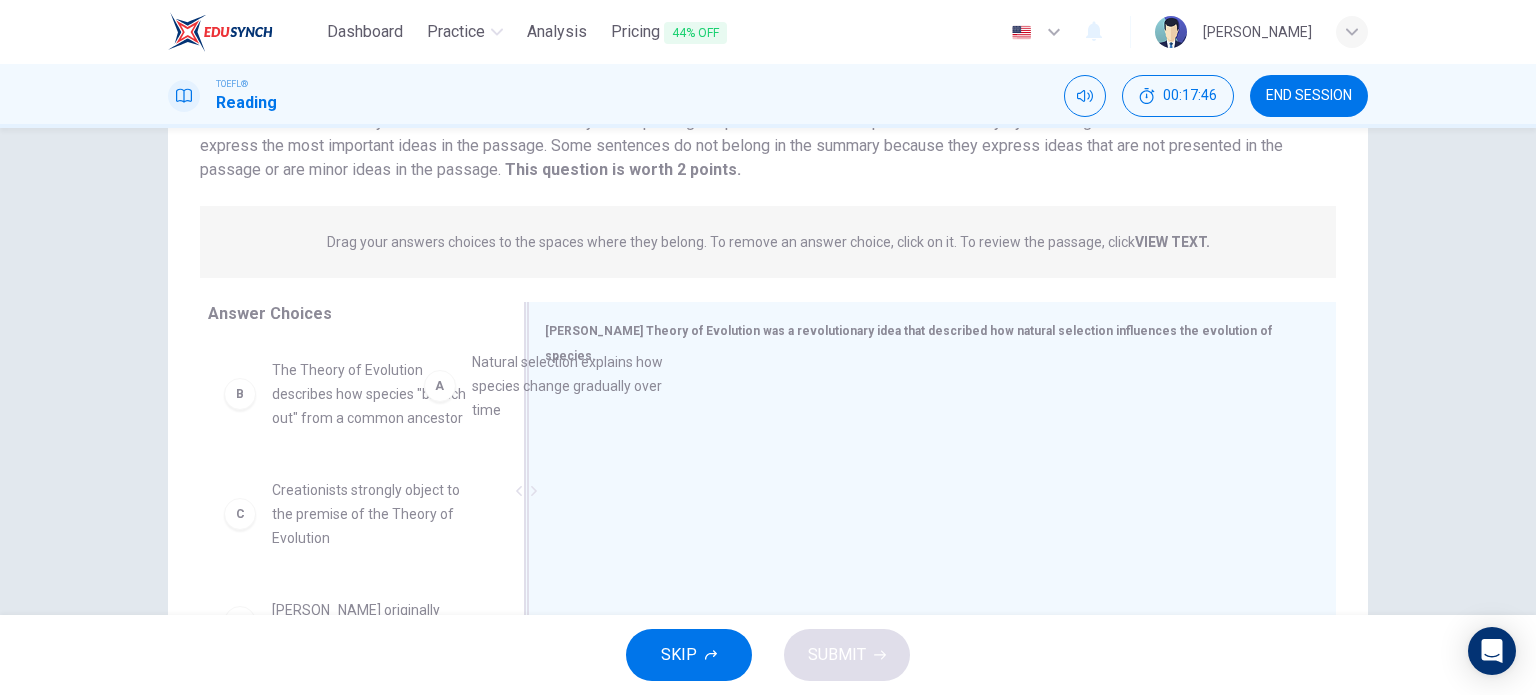 drag, startPoint x: 364, startPoint y: 415, endPoint x: 728, endPoint y: 439, distance: 364.79034 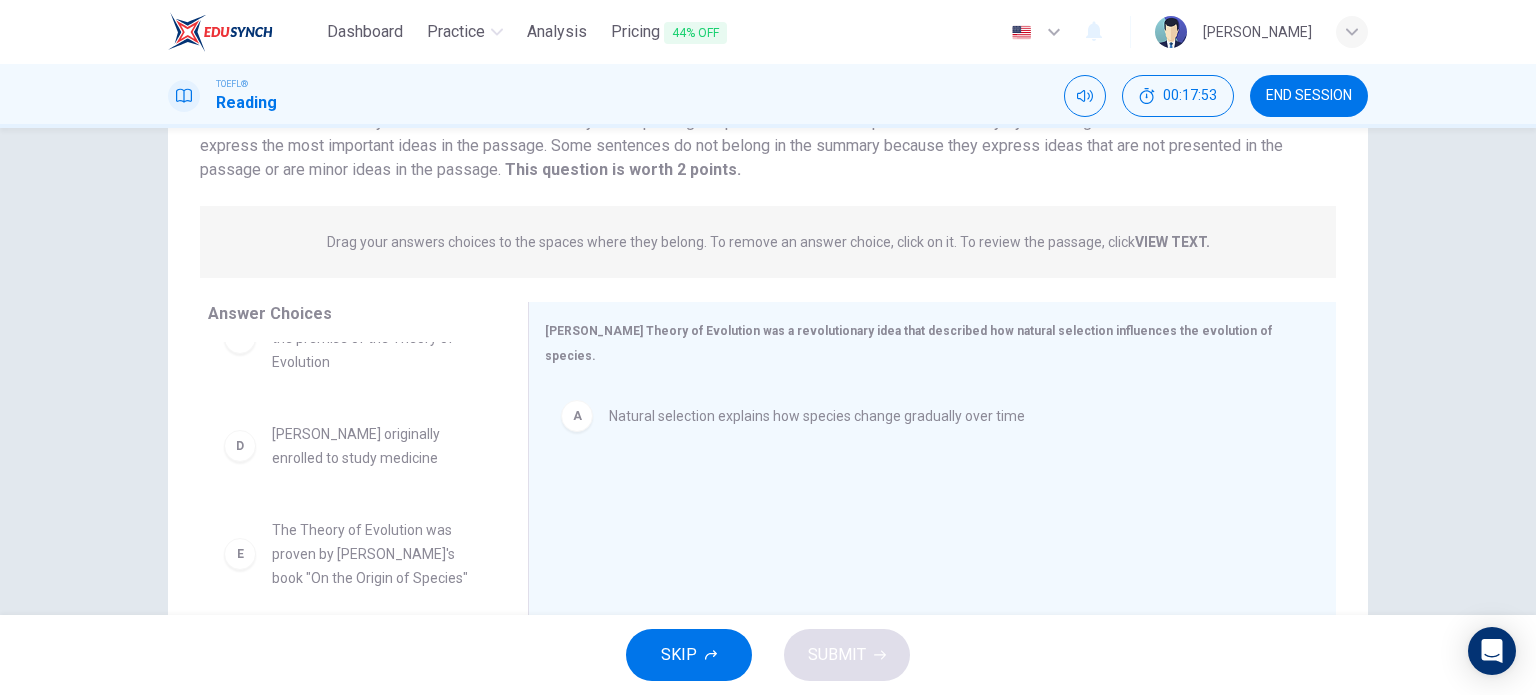 scroll, scrollTop: 176, scrollLeft: 0, axis: vertical 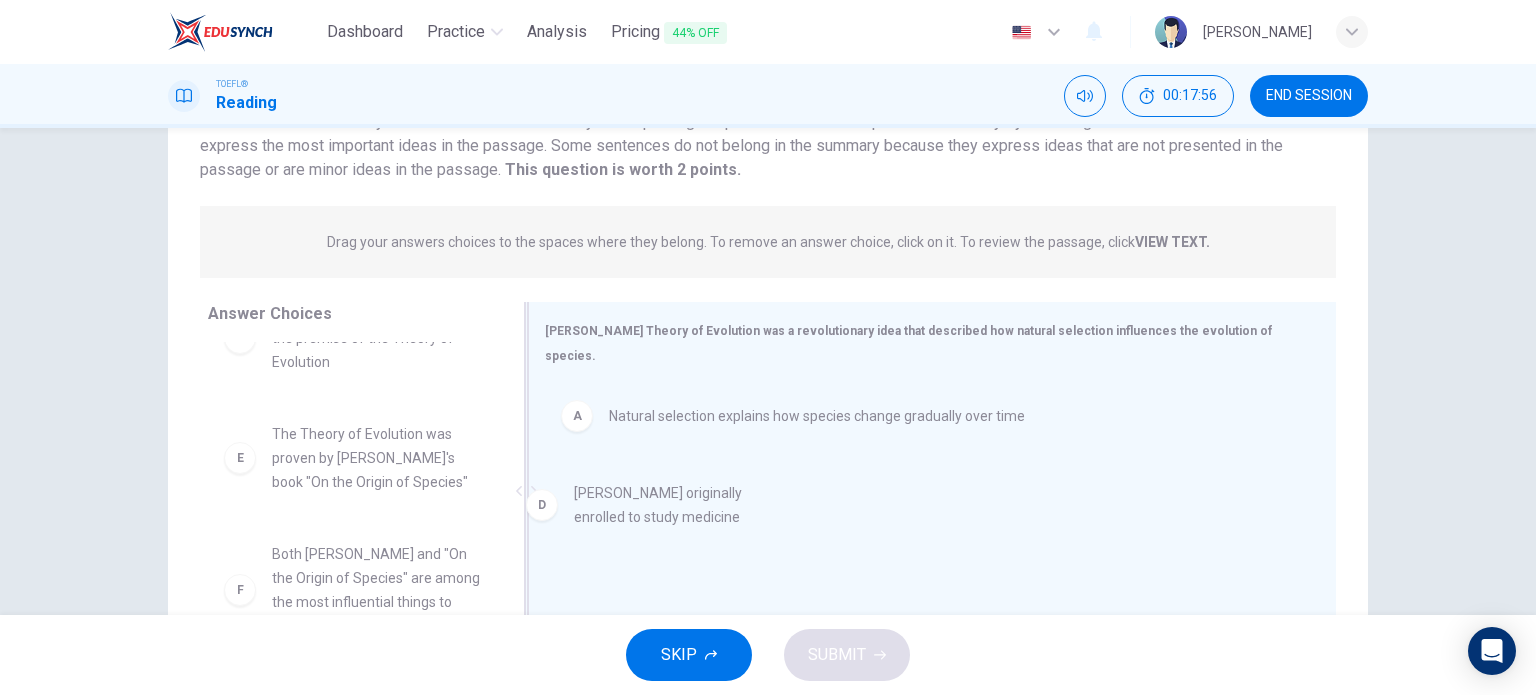 drag, startPoint x: 367, startPoint y: 447, endPoint x: 704, endPoint y: 500, distance: 341.1422 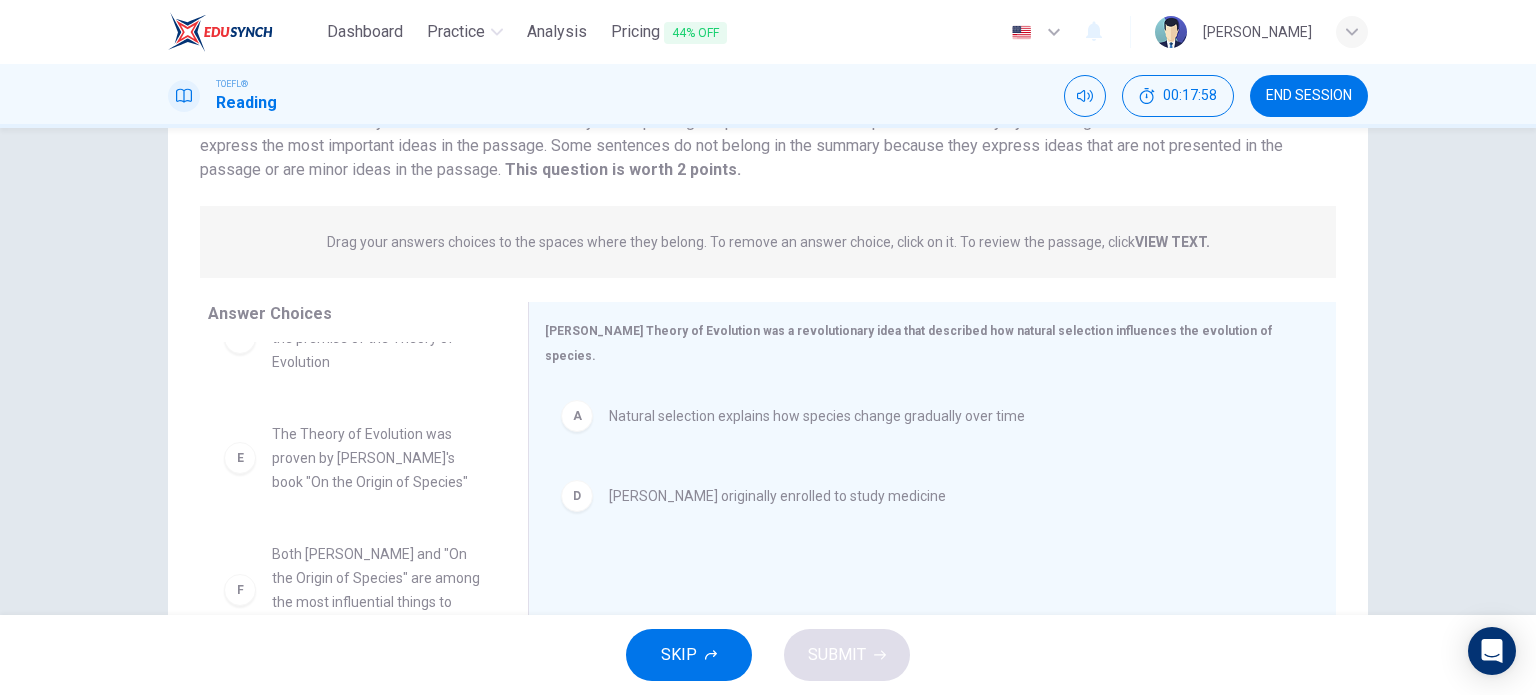 scroll, scrollTop: 180, scrollLeft: 0, axis: vertical 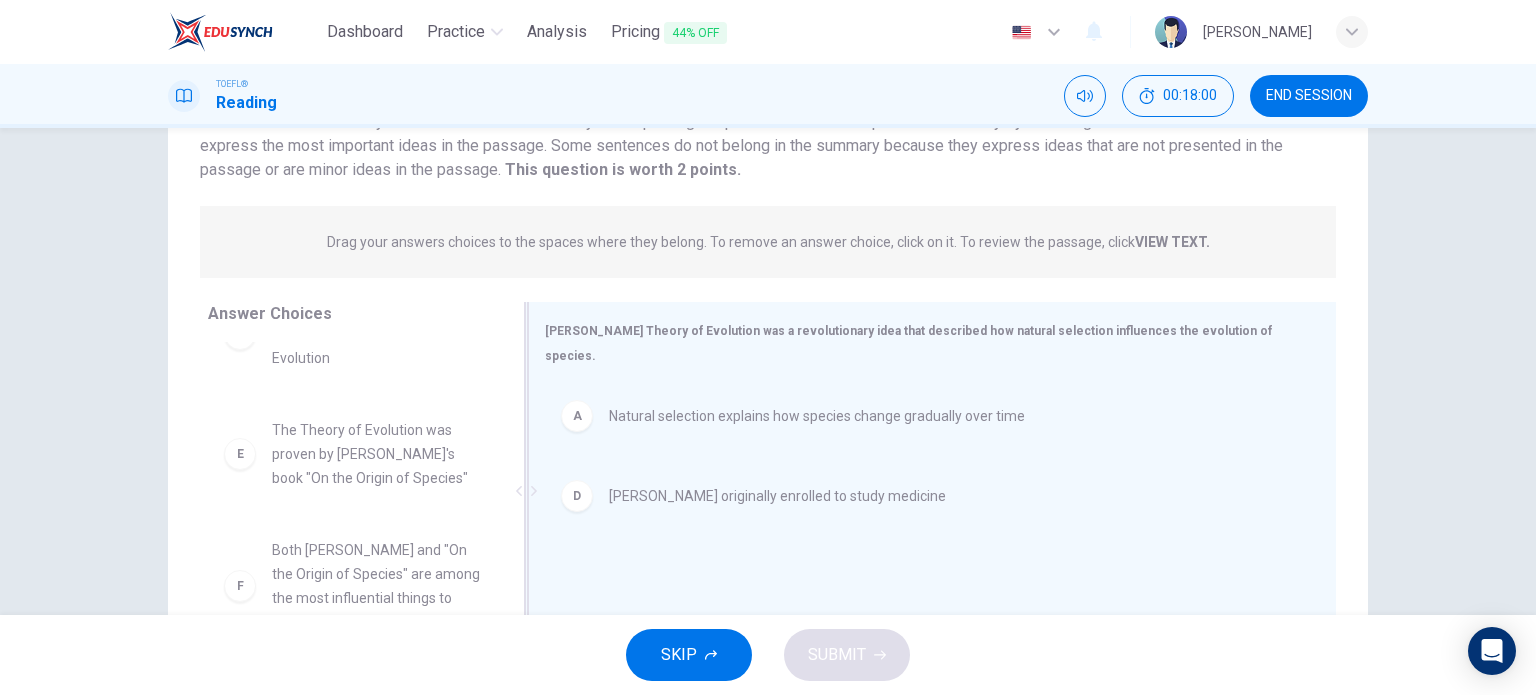 click on "A" at bounding box center [577, 416] 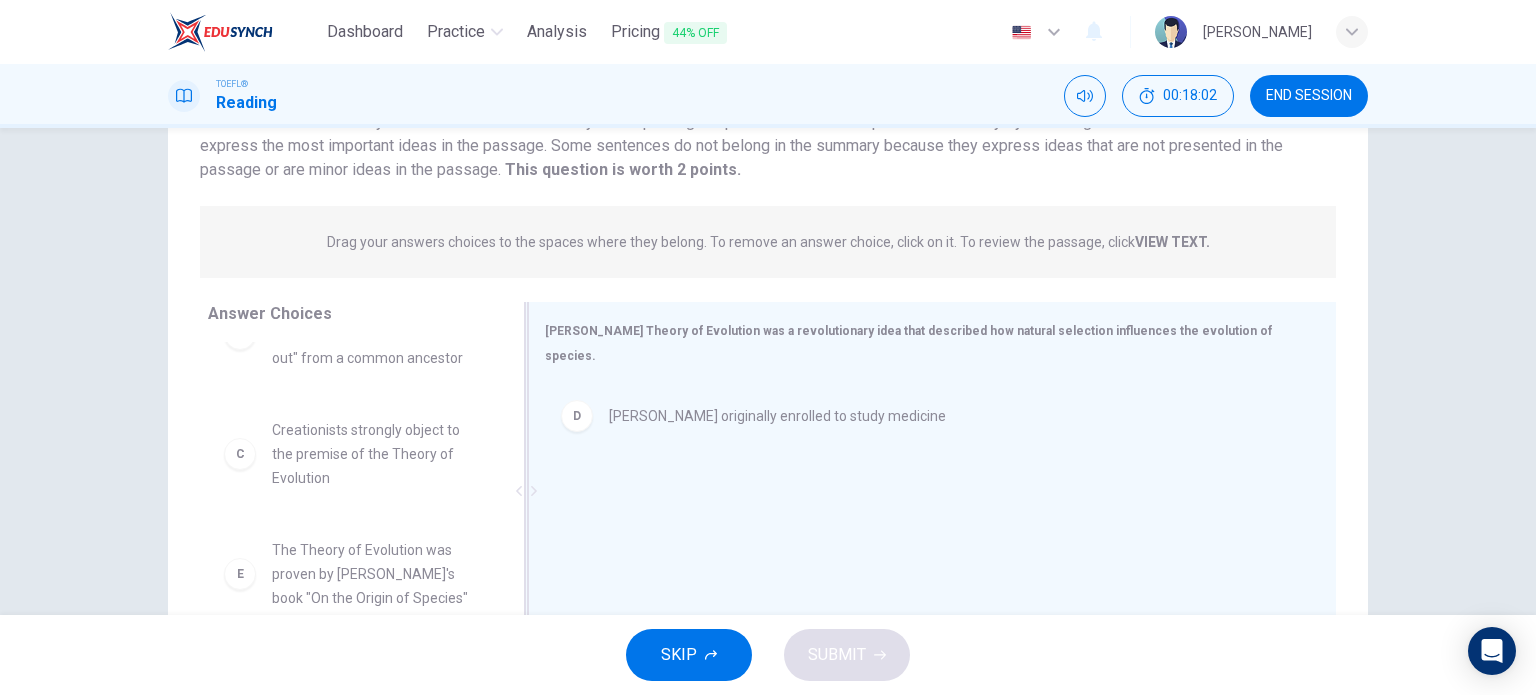 click on "D Charles Darwin originally enrolled to study medicine" at bounding box center [924, 416] 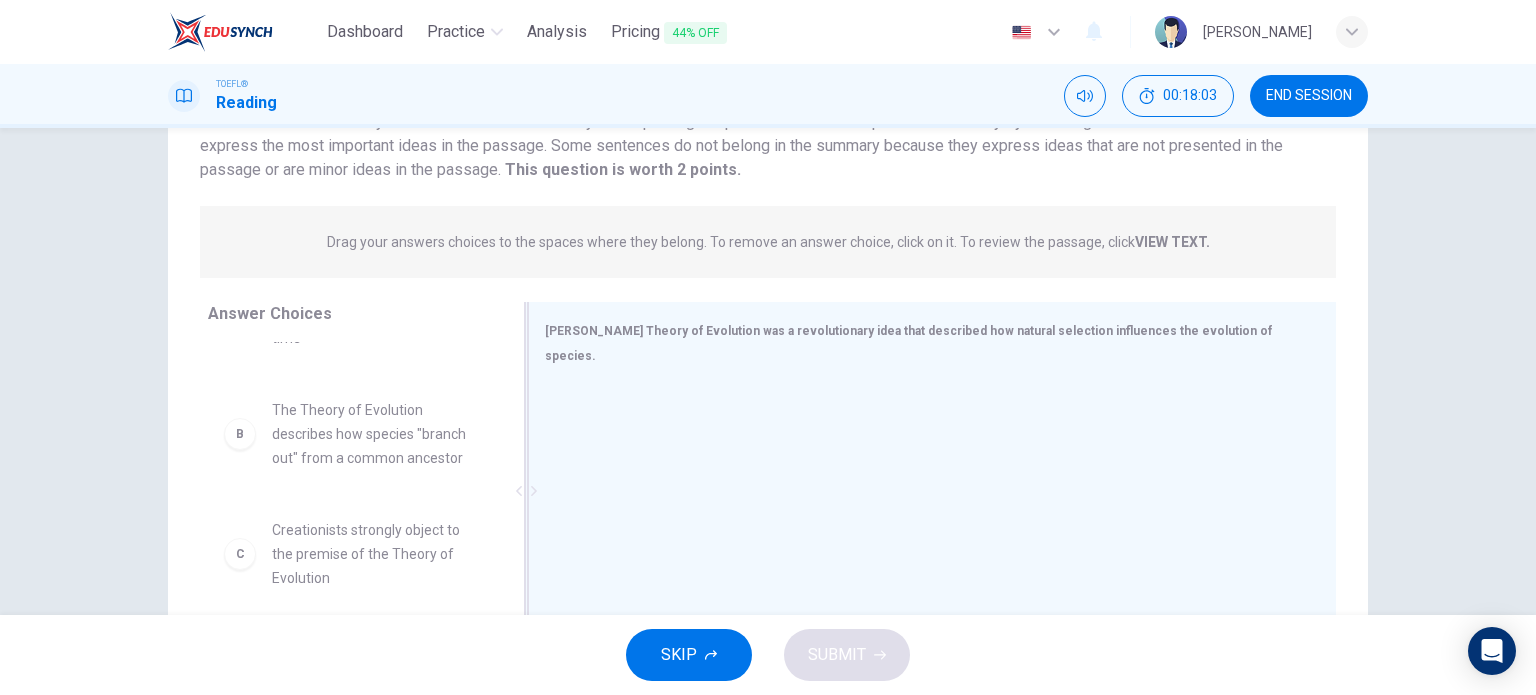 click on "The Theory of Evolution describes how species "branch out" from a common ancestor" at bounding box center [376, 434] 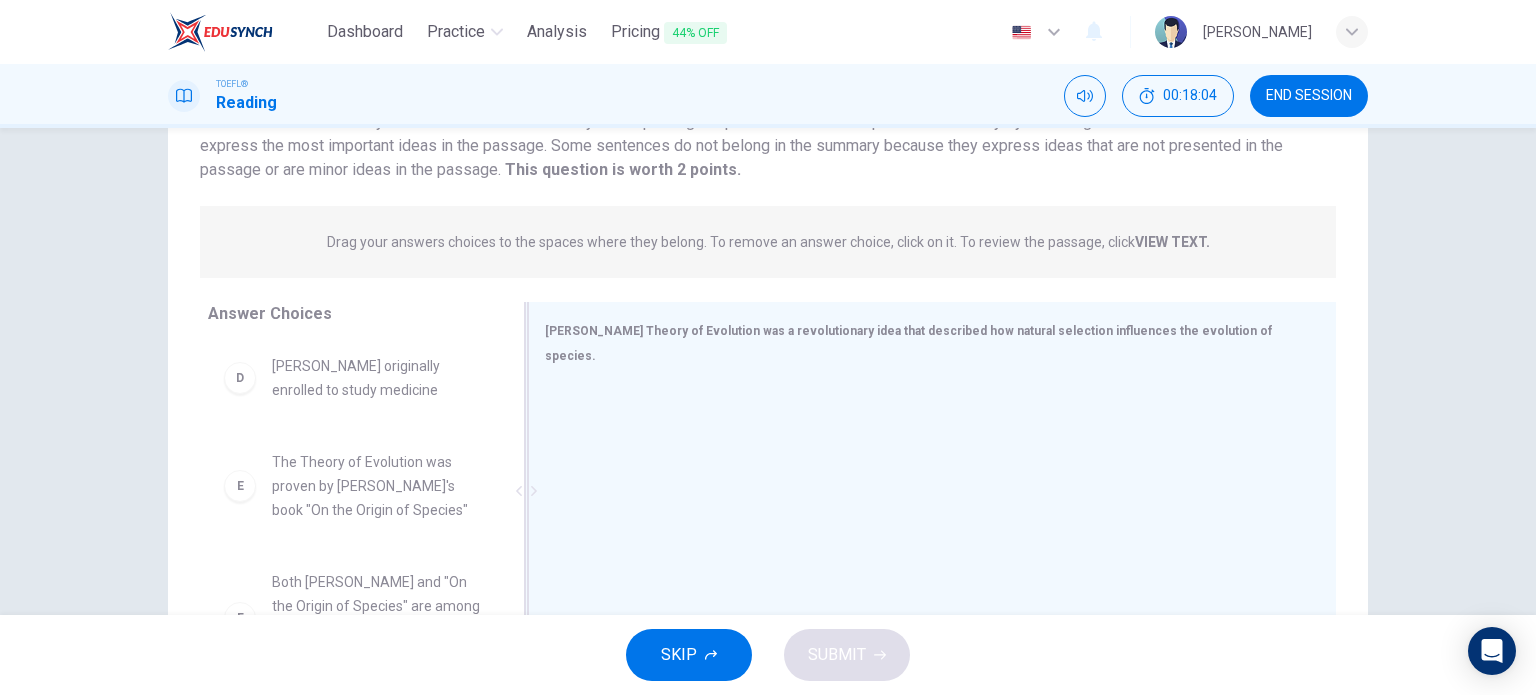 scroll, scrollTop: 364, scrollLeft: 0, axis: vertical 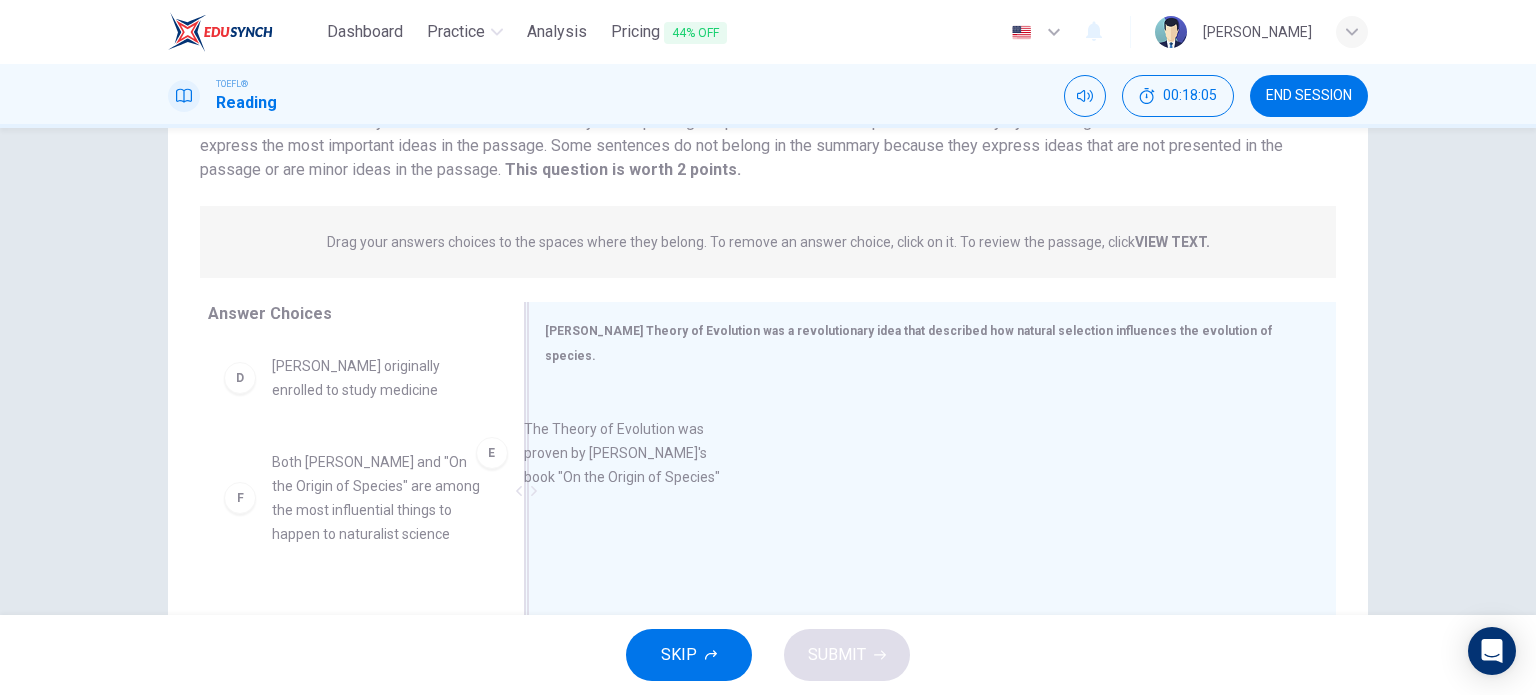 drag, startPoint x: 368, startPoint y: 487, endPoint x: 673, endPoint y: 455, distance: 306.6741 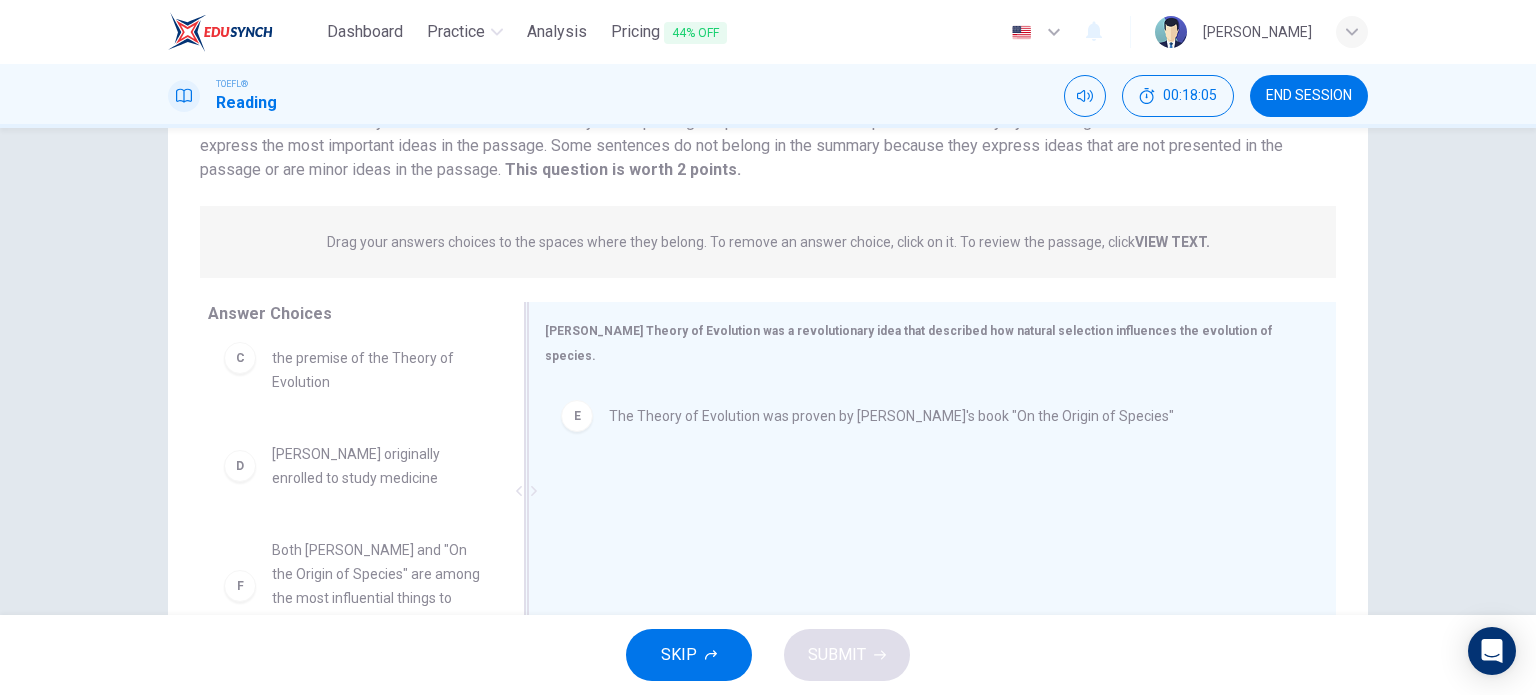 scroll, scrollTop: 276, scrollLeft: 0, axis: vertical 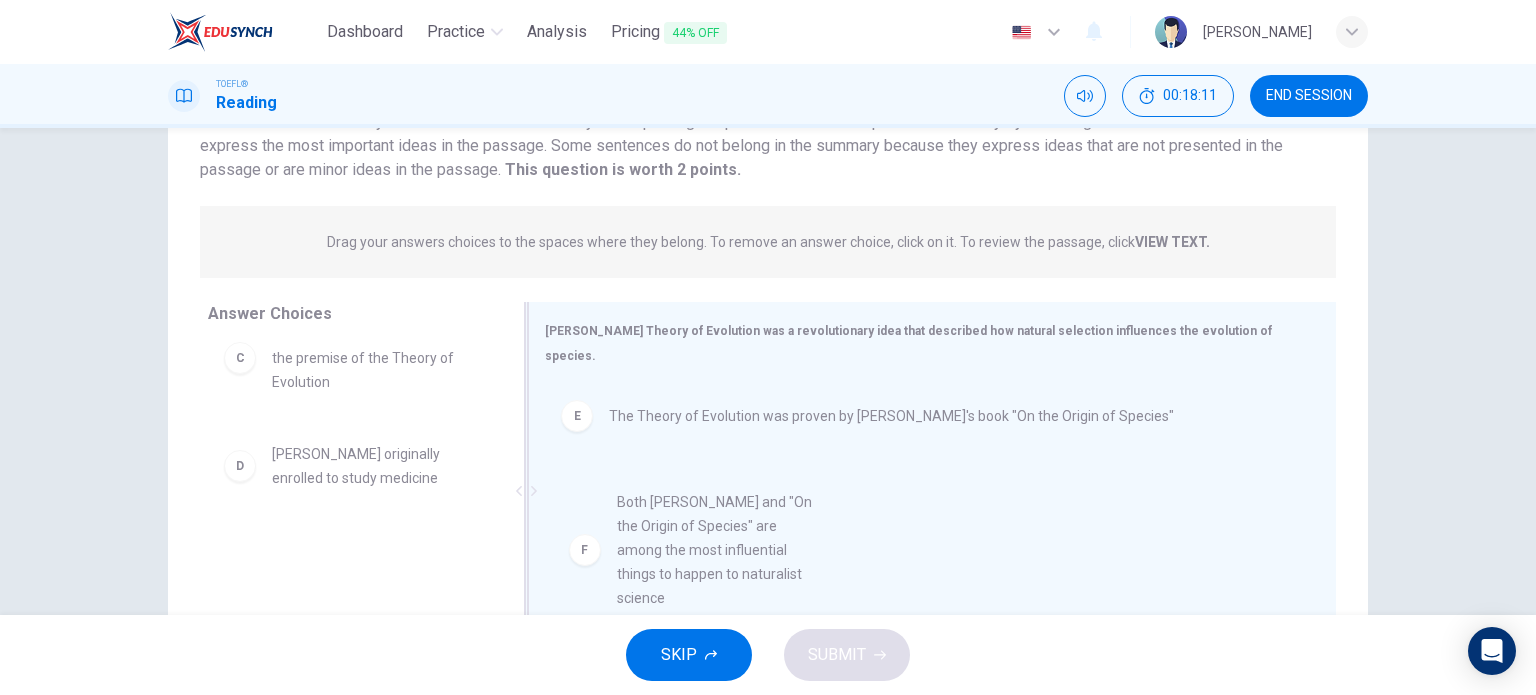 drag, startPoint x: 332, startPoint y: 583, endPoint x: 701, endPoint y: 535, distance: 372.10886 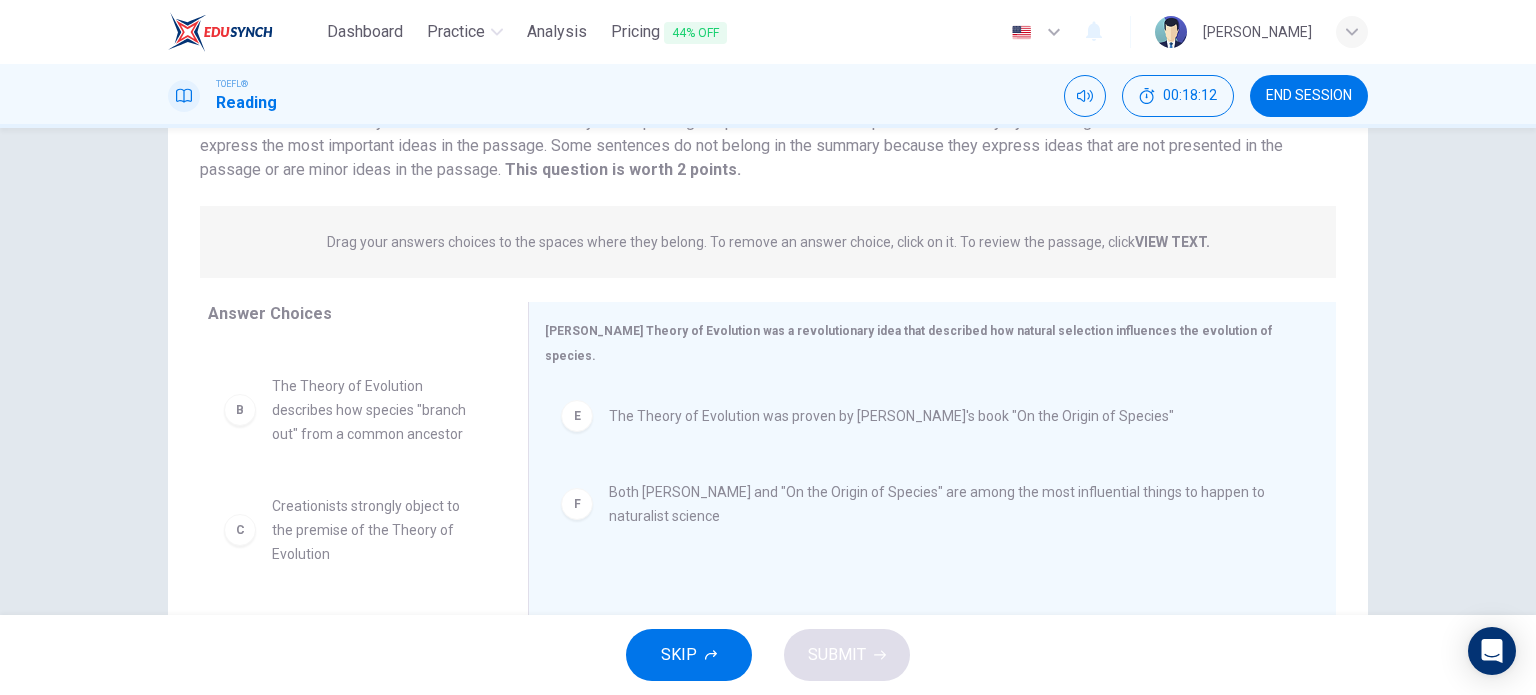 scroll, scrollTop: 132, scrollLeft: 0, axis: vertical 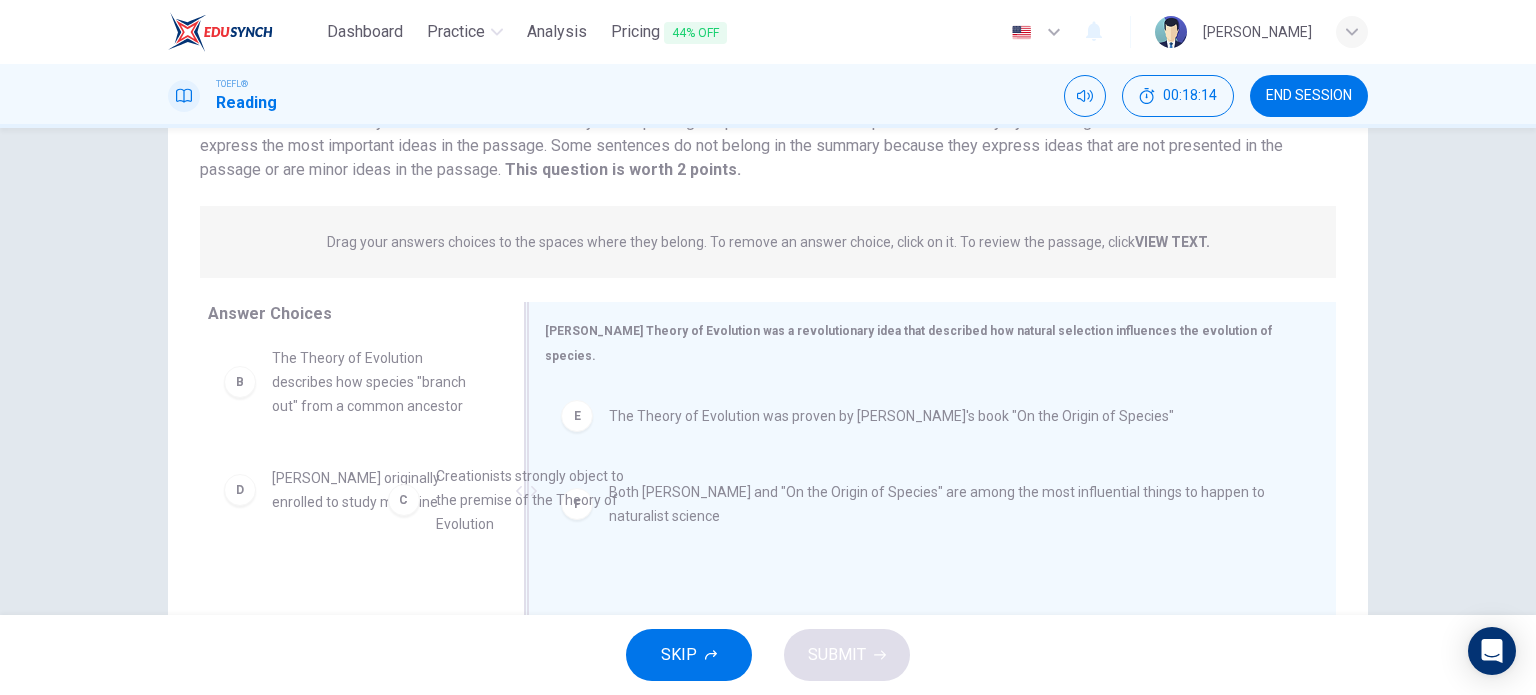 drag, startPoint x: 351, startPoint y: 479, endPoint x: 656, endPoint y: 471, distance: 305.1049 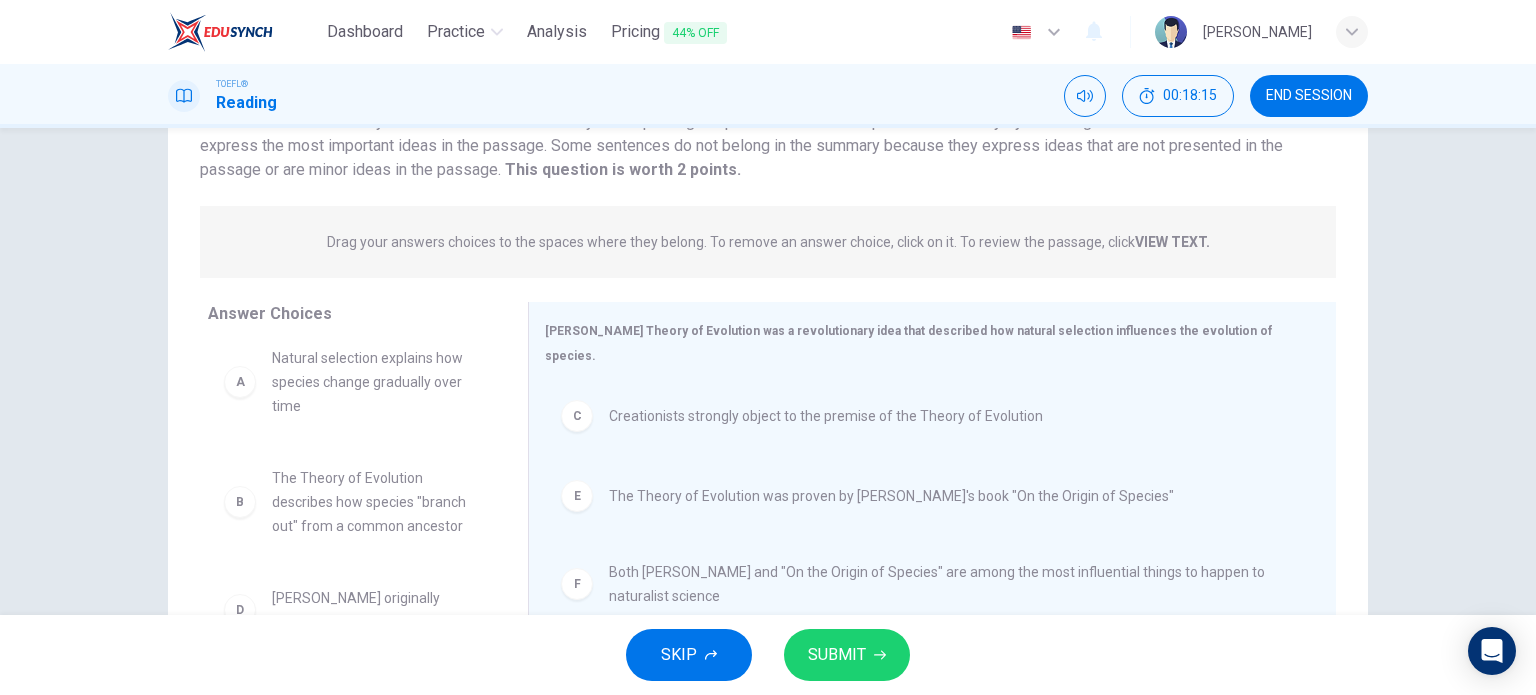 scroll, scrollTop: 12, scrollLeft: 0, axis: vertical 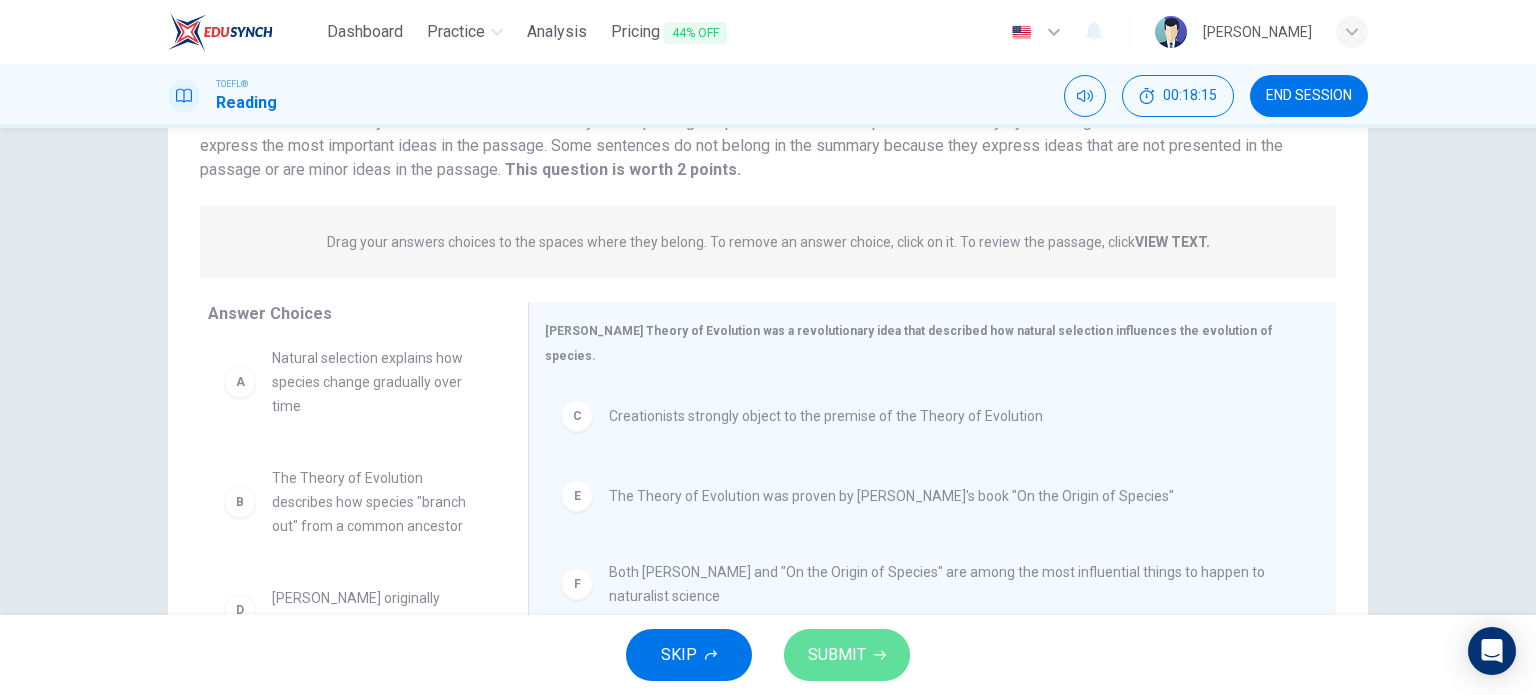 click on "SUBMIT" at bounding box center (837, 655) 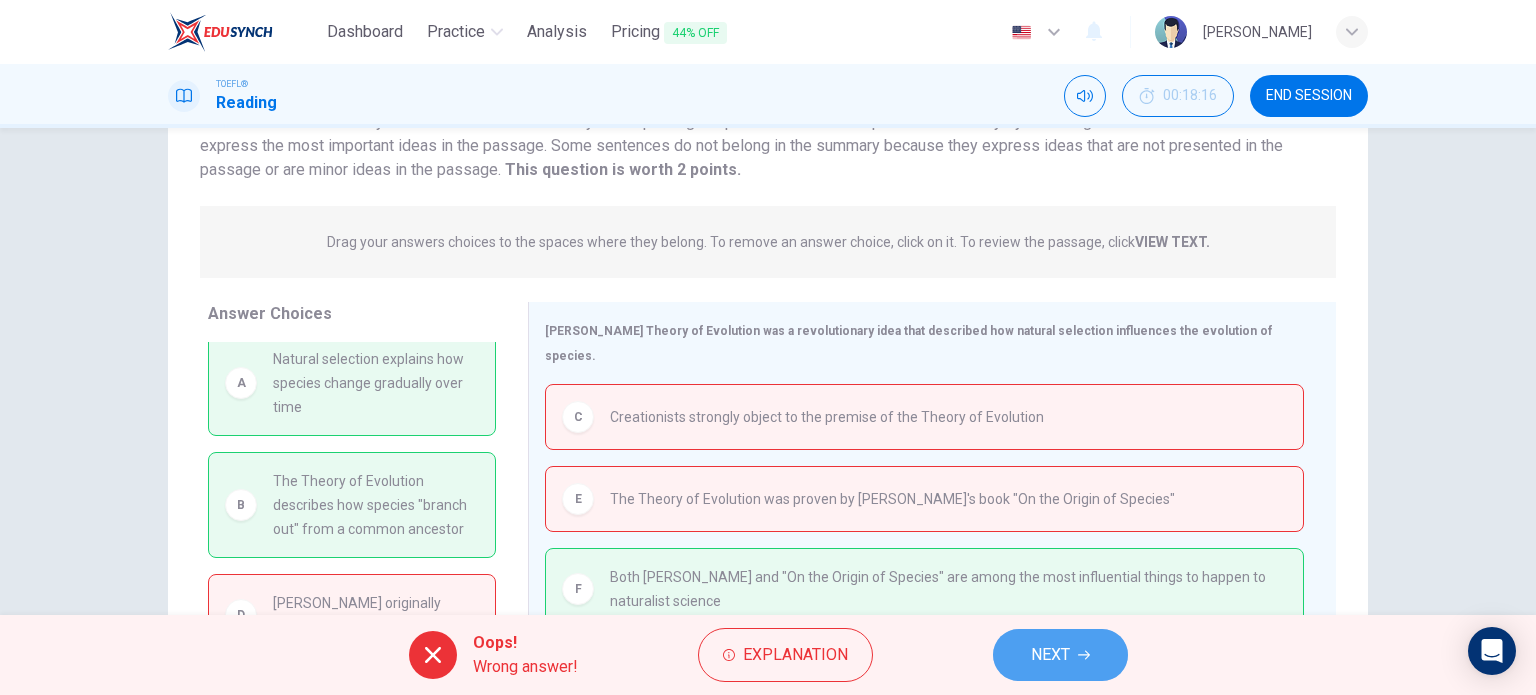 click on "NEXT" at bounding box center (1060, 655) 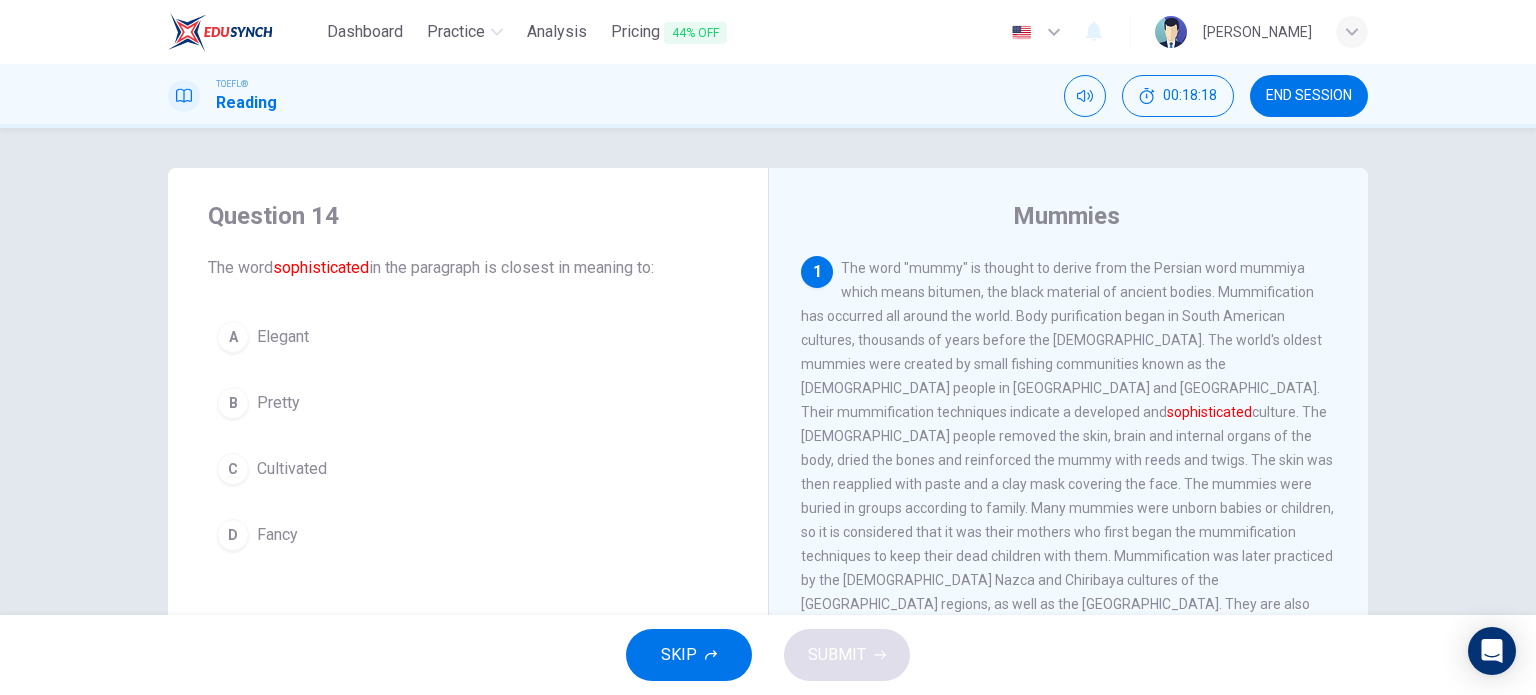 click on "END SESSION" at bounding box center (1309, 96) 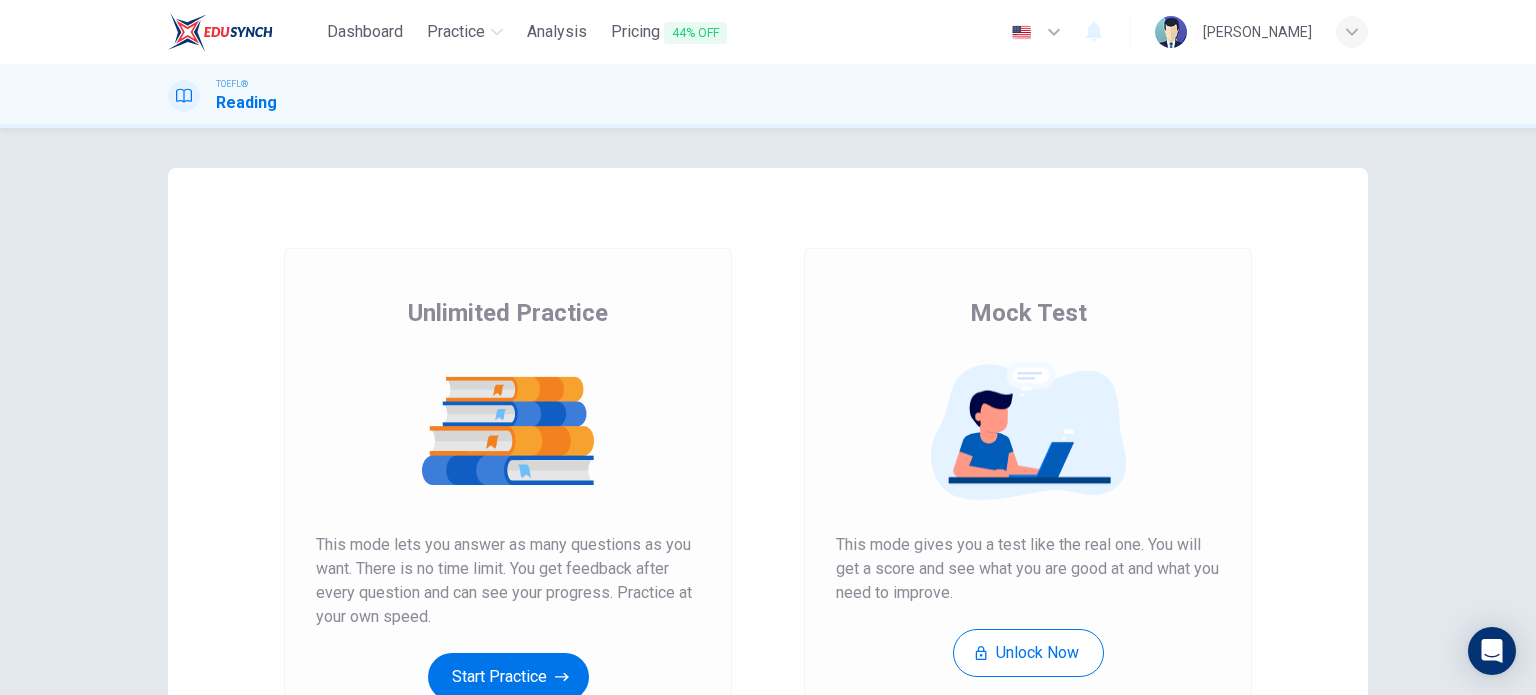 scroll, scrollTop: 0, scrollLeft: 0, axis: both 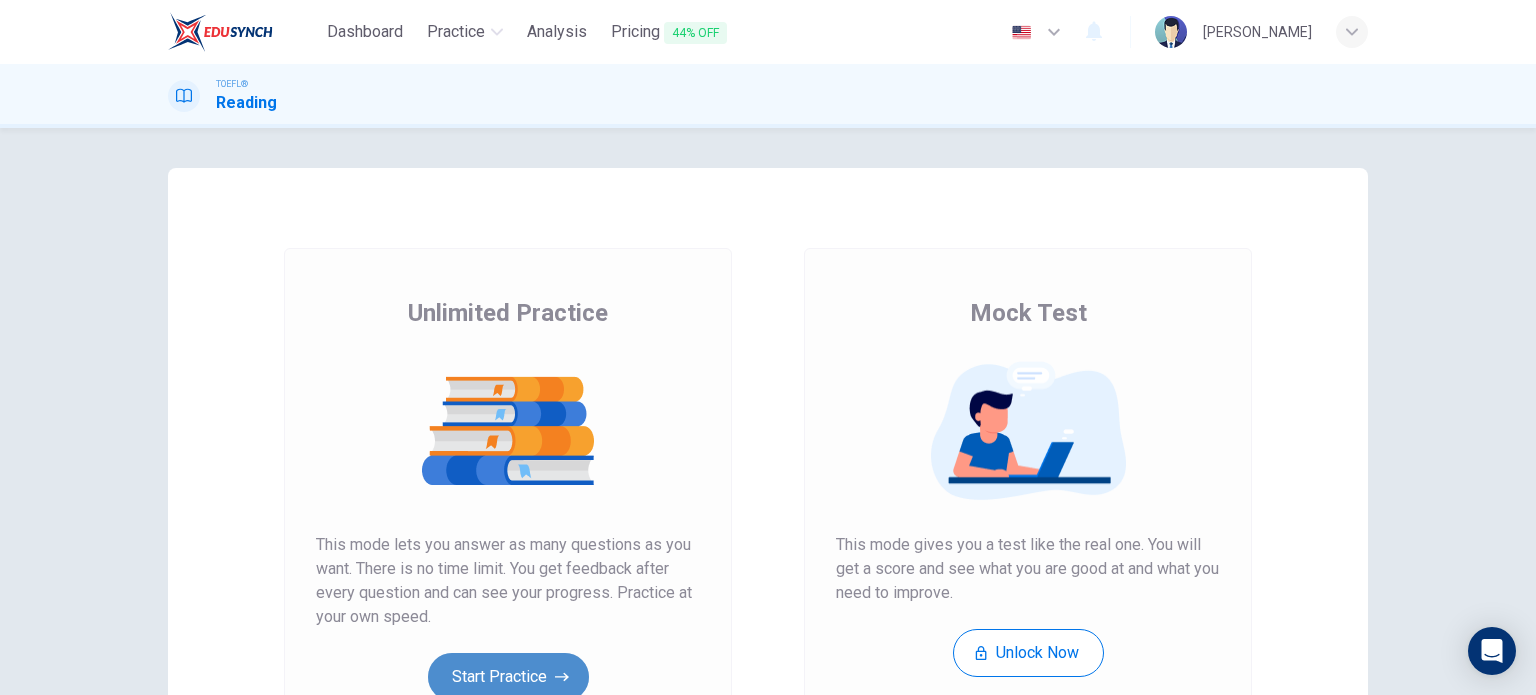 click on "Start Practice" at bounding box center [508, 677] 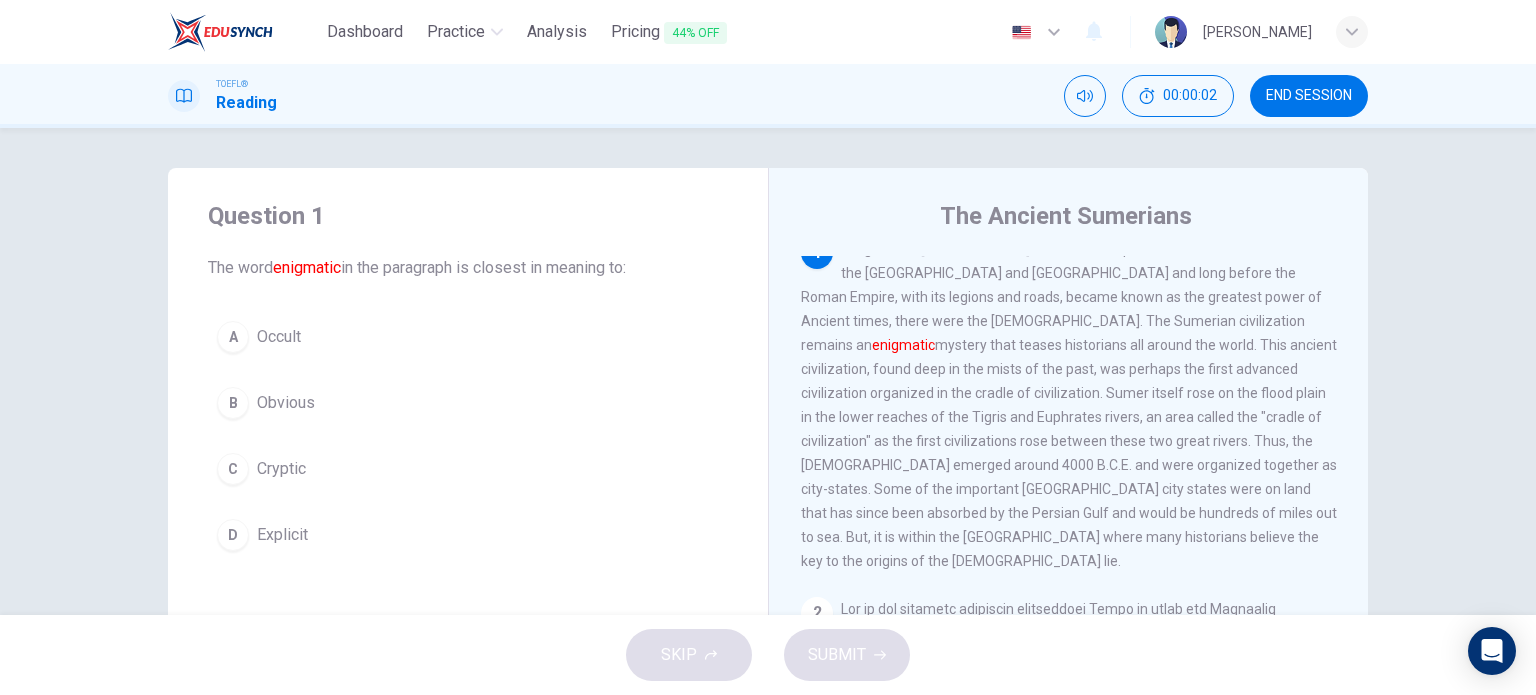 scroll, scrollTop: 20, scrollLeft: 0, axis: vertical 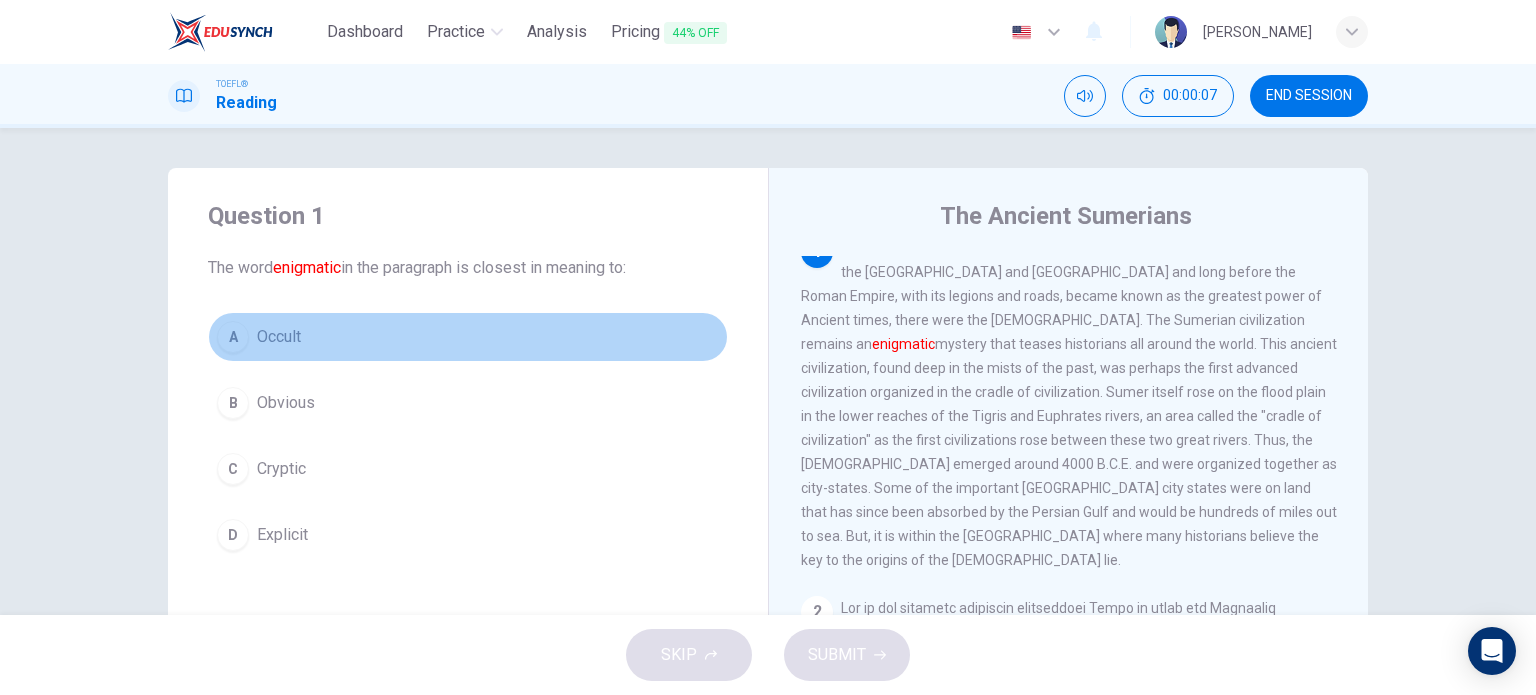 click on "Occult" at bounding box center [279, 337] 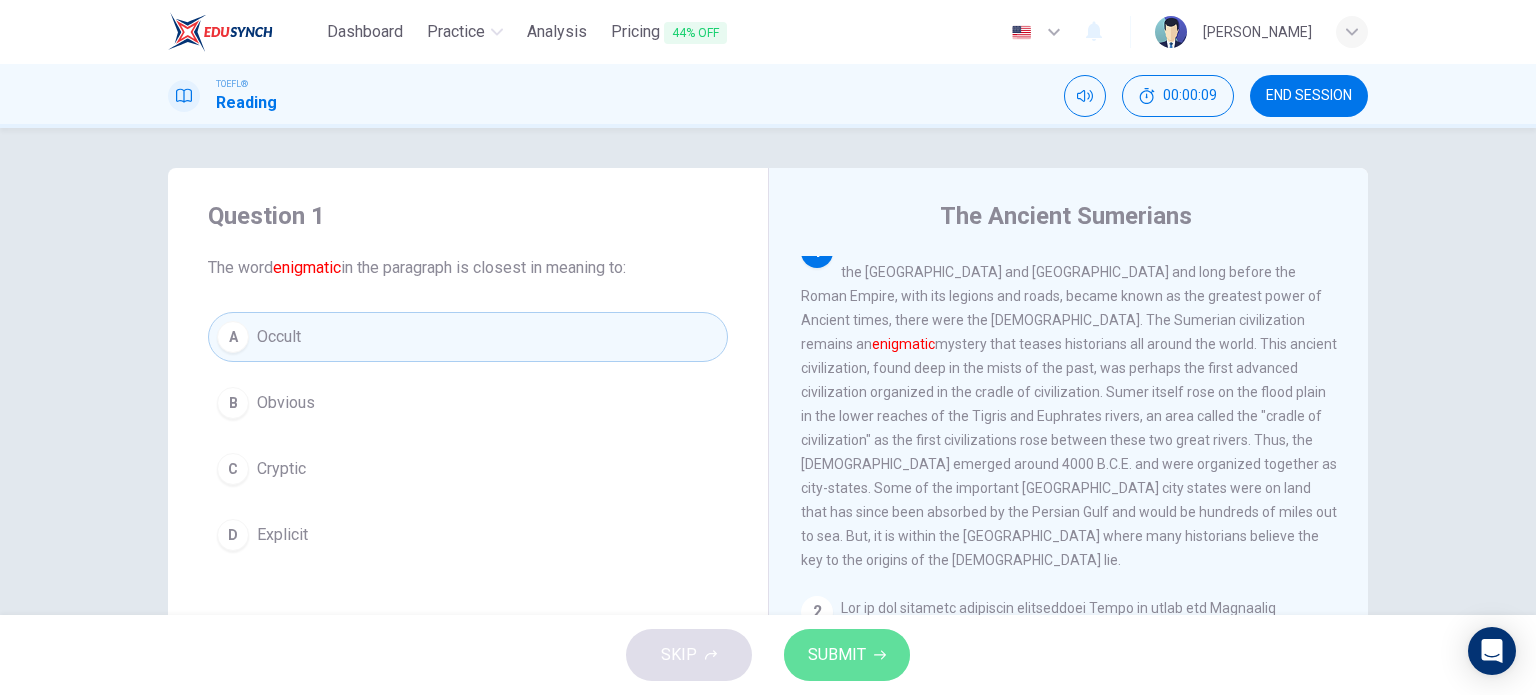 click on "SUBMIT" at bounding box center (837, 655) 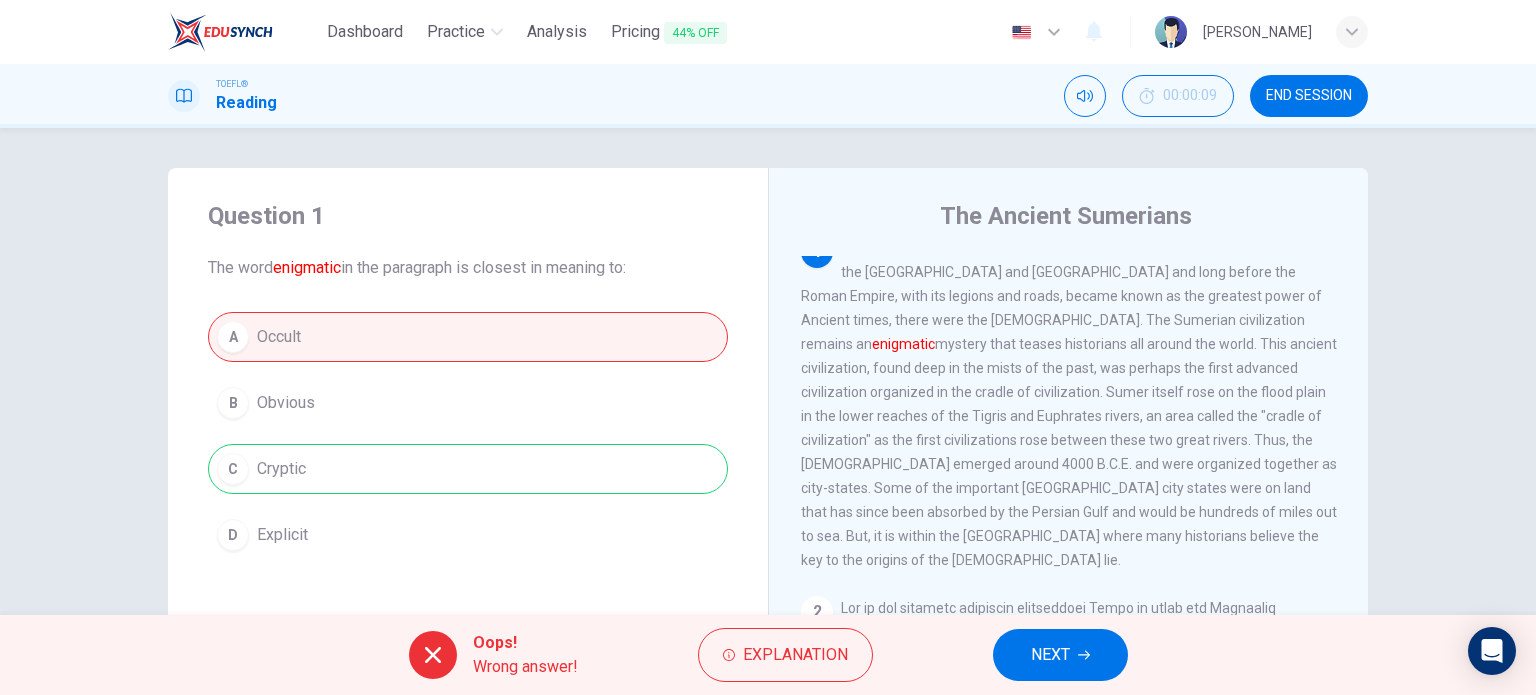 click on "NEXT" at bounding box center [1060, 655] 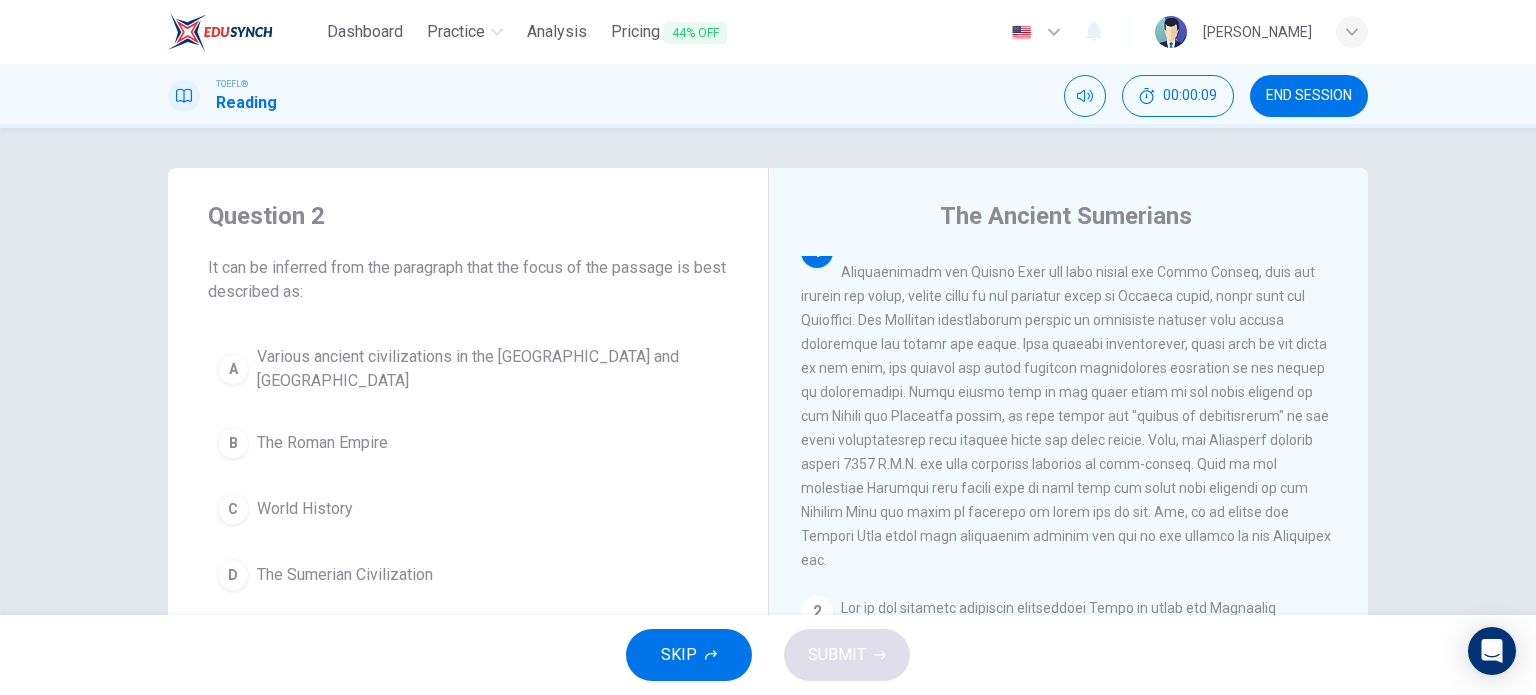 scroll, scrollTop: 0, scrollLeft: 0, axis: both 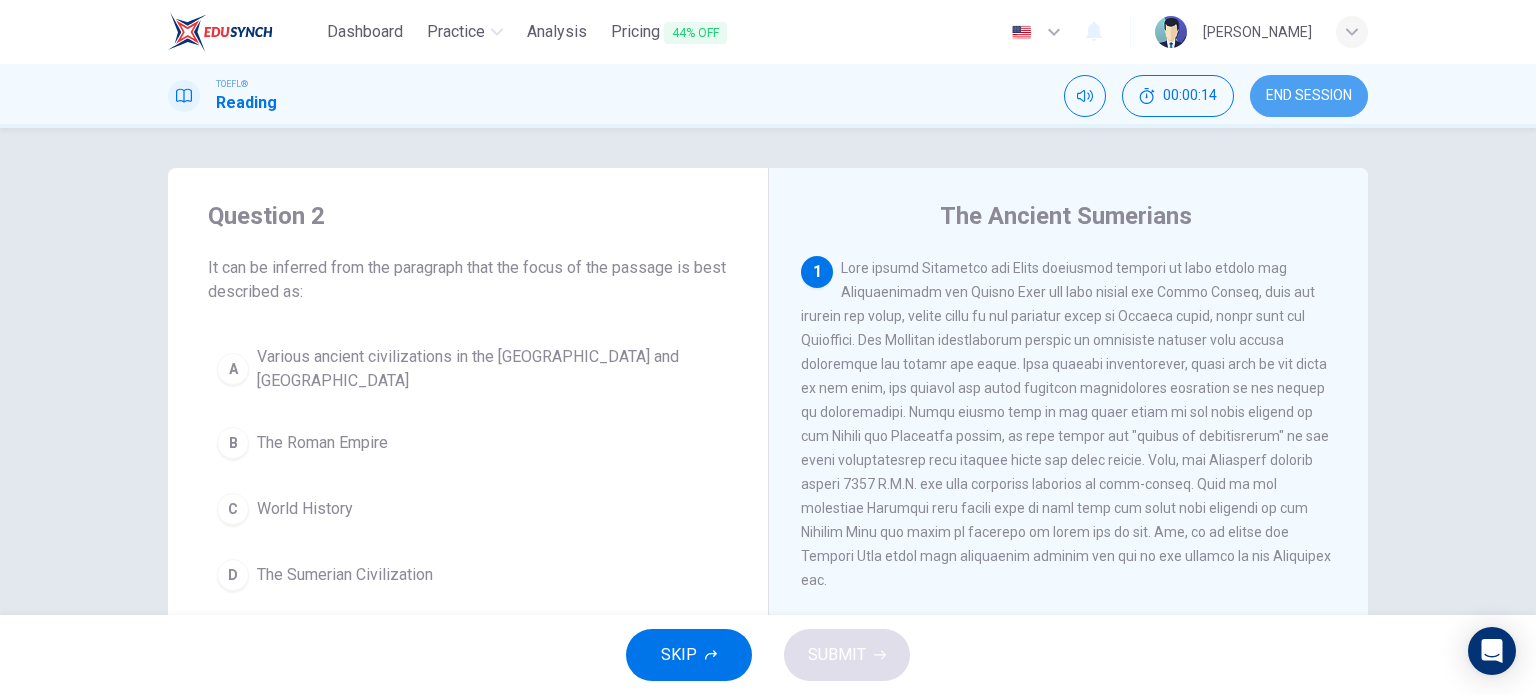 click on "END SESSION" at bounding box center [1309, 96] 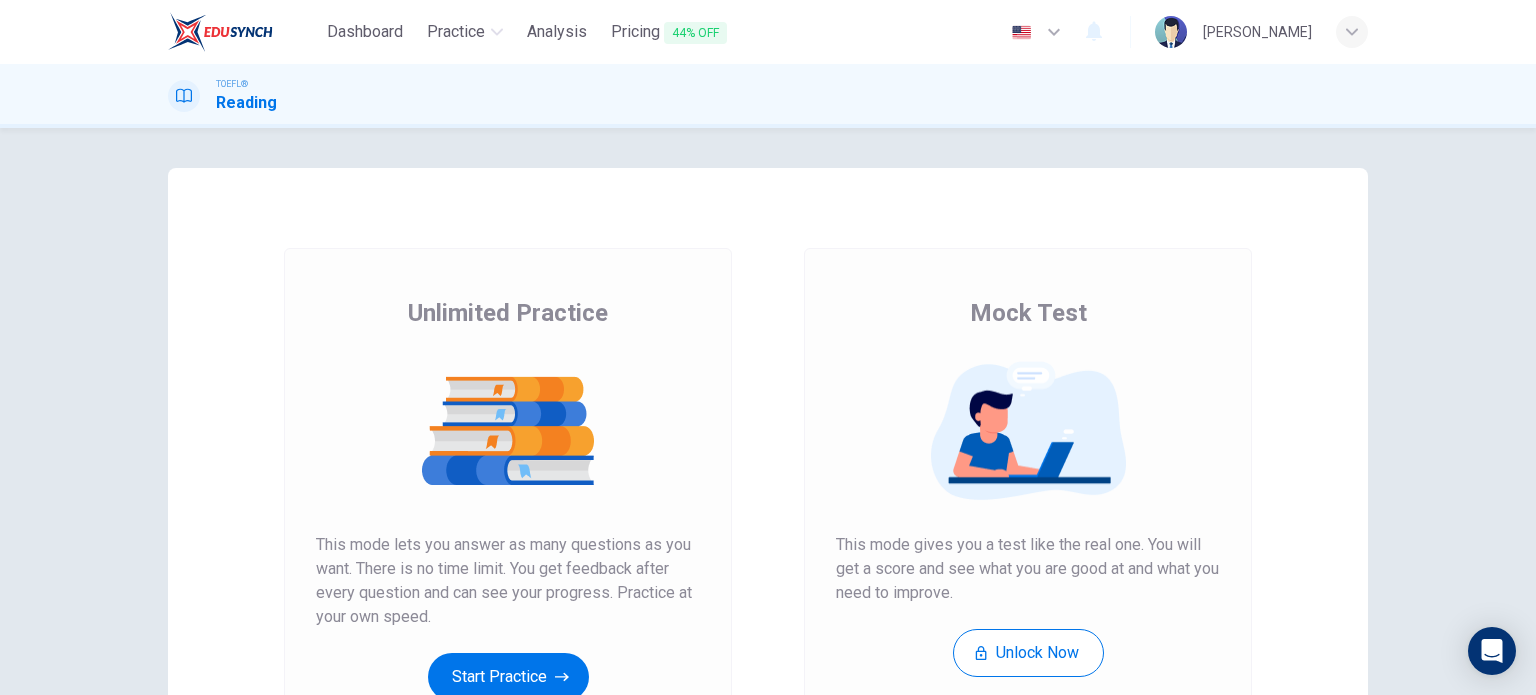 scroll, scrollTop: 0, scrollLeft: 0, axis: both 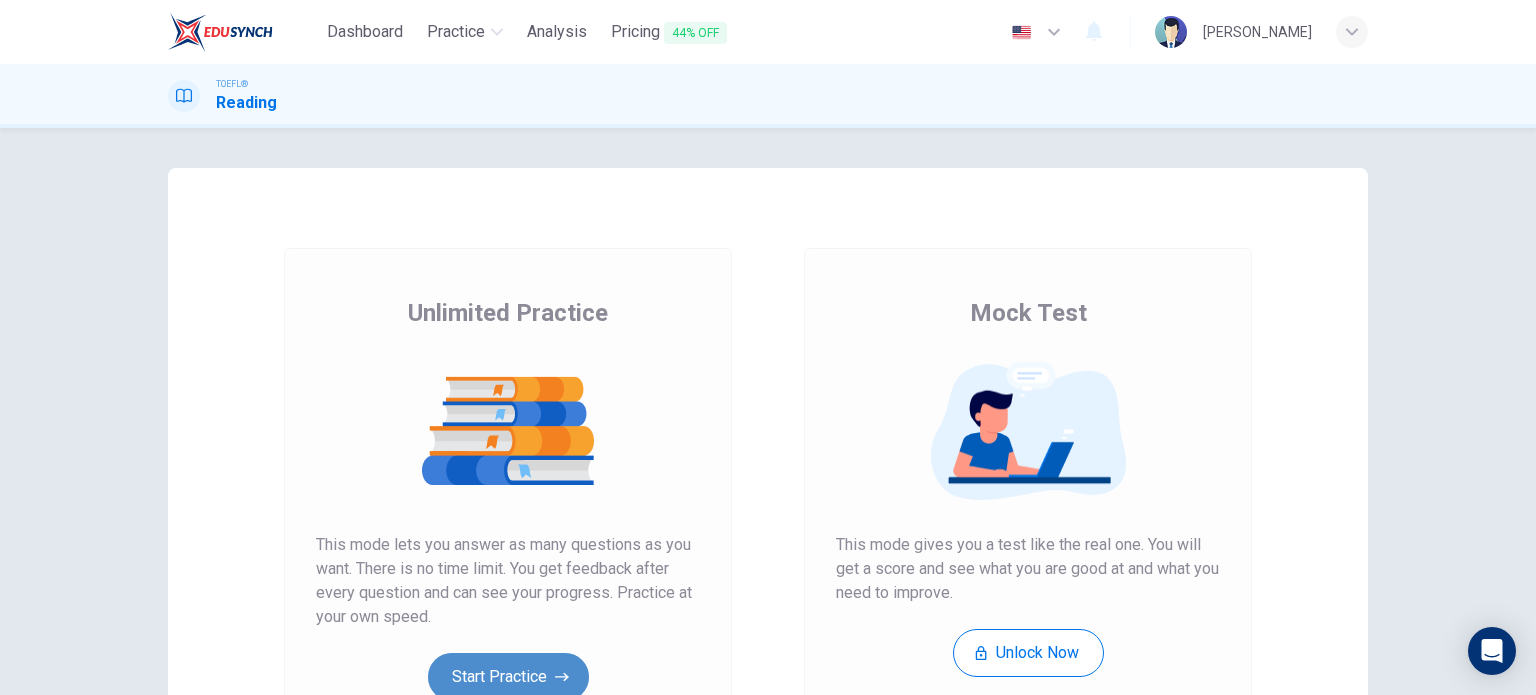 click on "Start Practice" at bounding box center (508, 677) 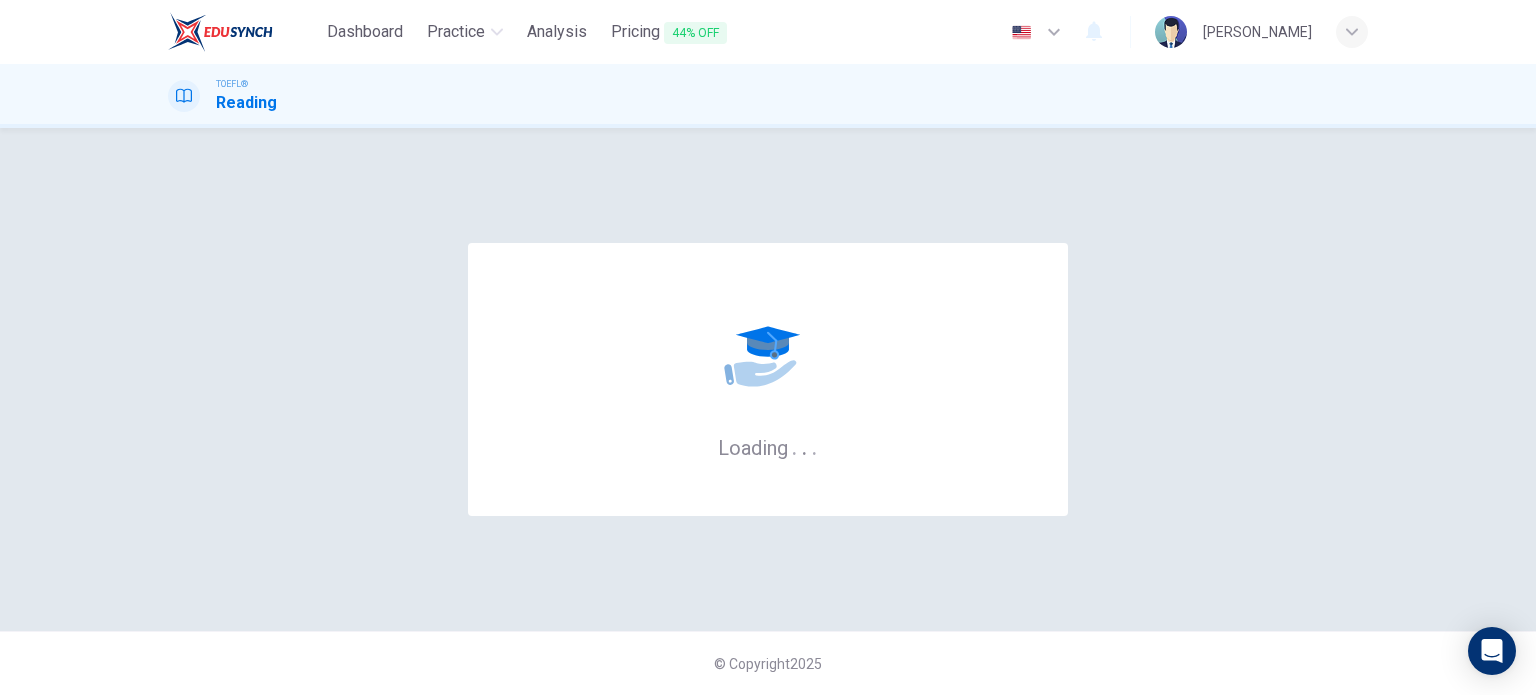 click on "Loading . . ." at bounding box center (768, 379) 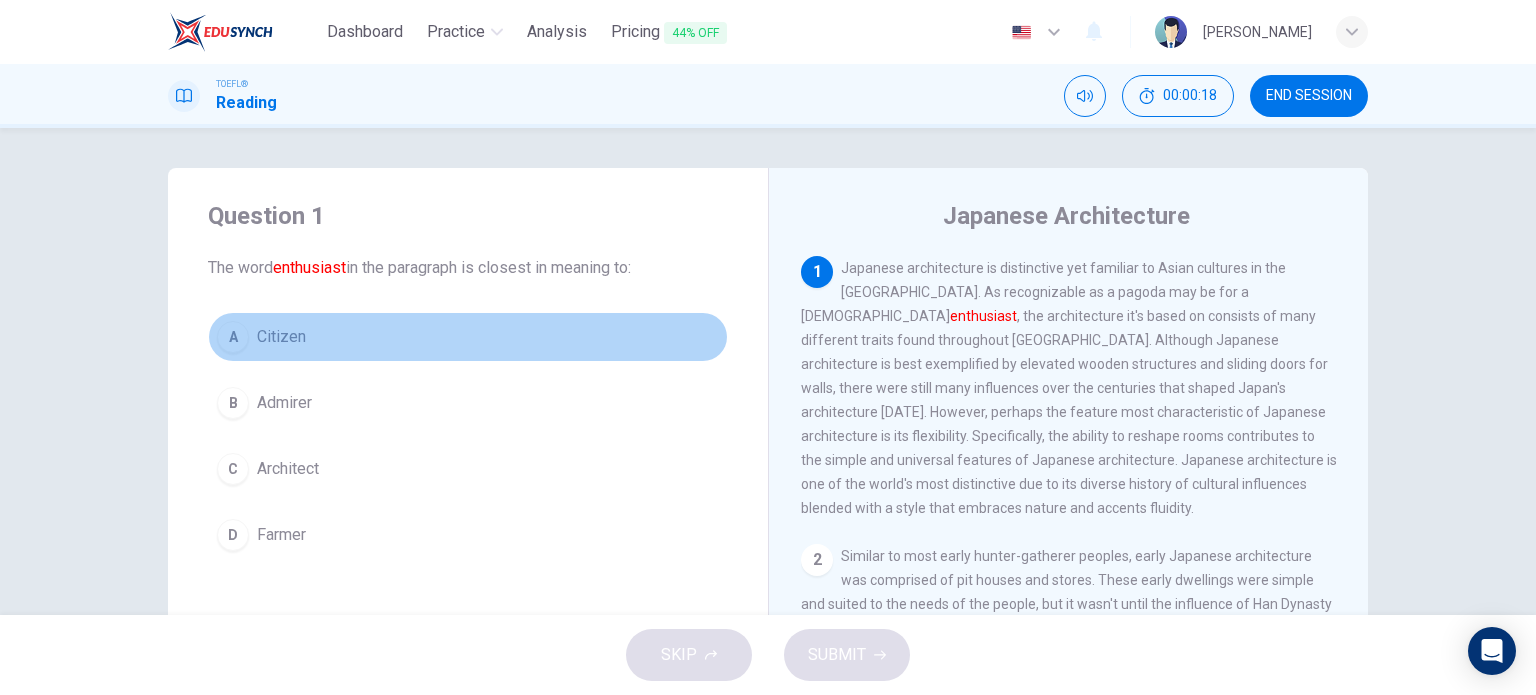 click on "Citizen" at bounding box center (281, 337) 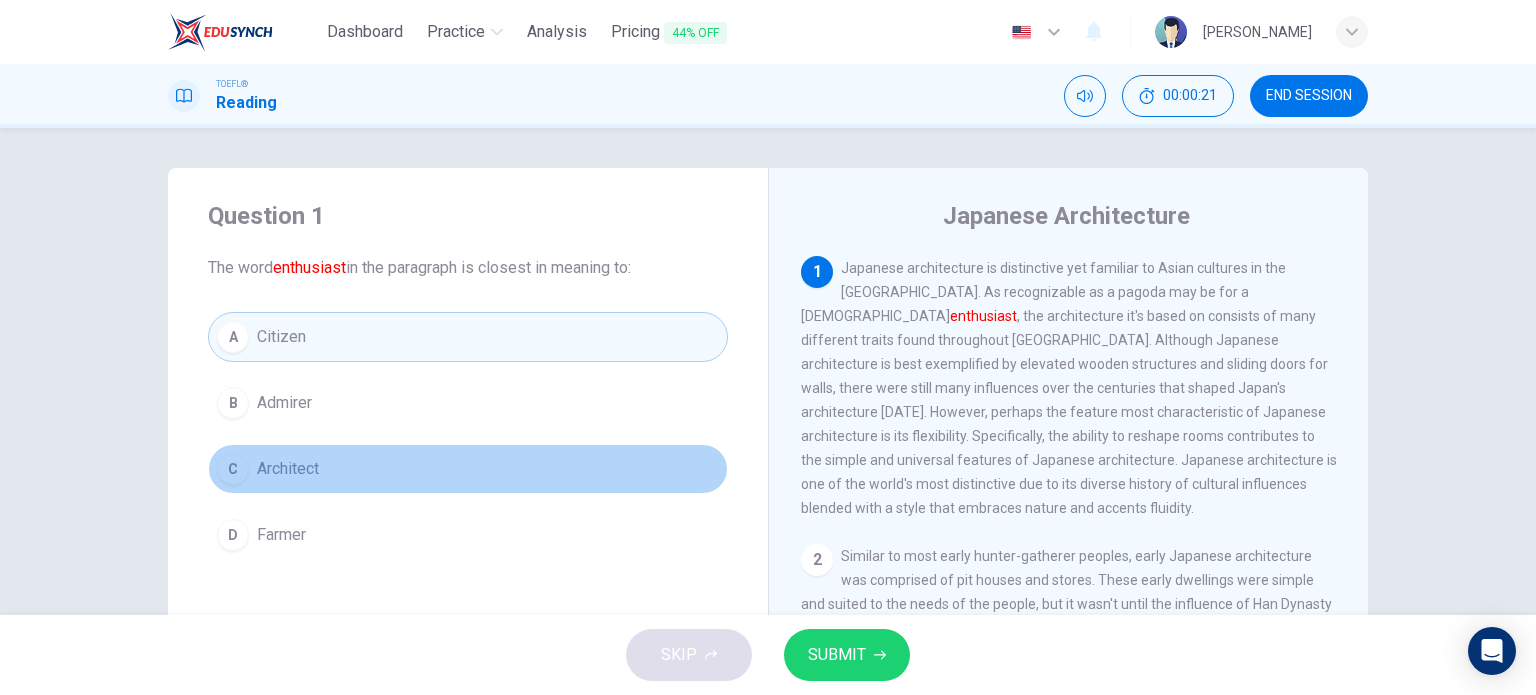 click on "Architect" at bounding box center [288, 469] 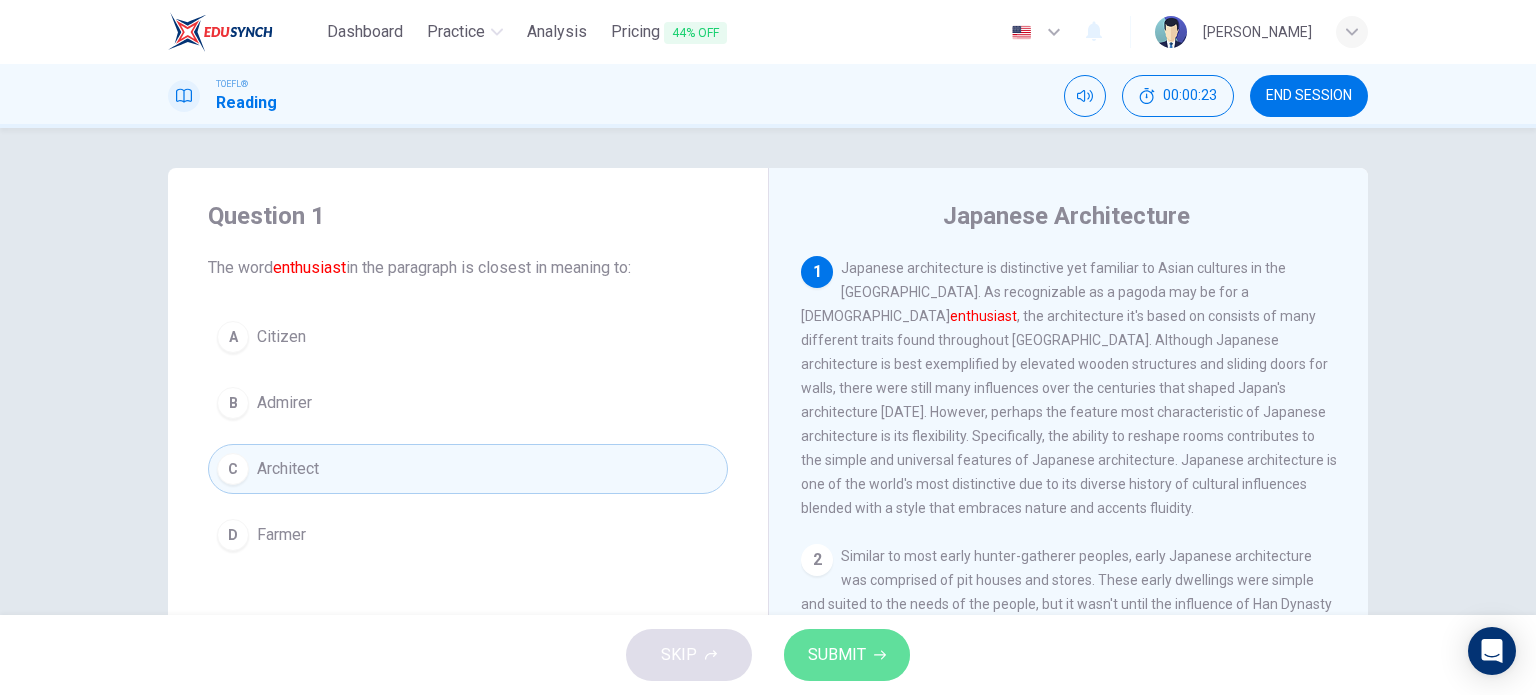 click on "SUBMIT" at bounding box center (847, 655) 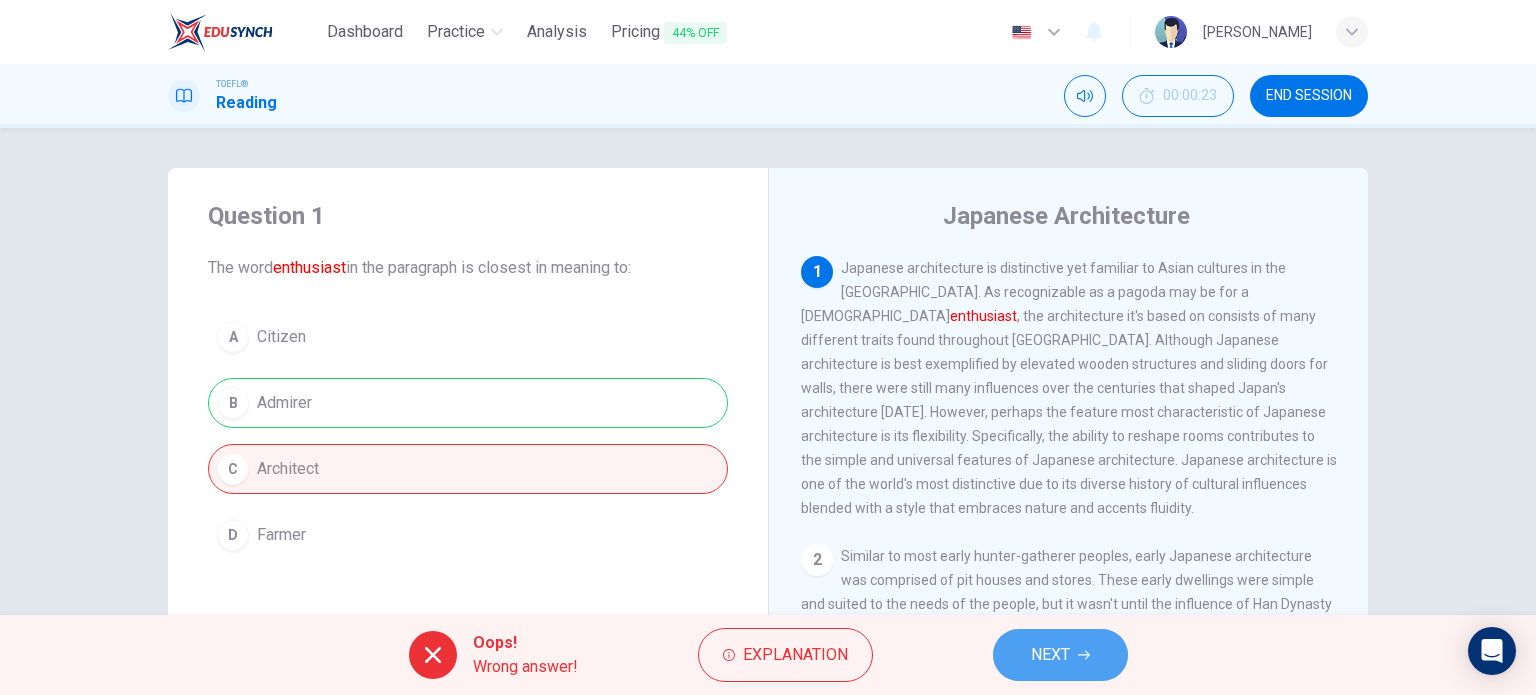 click on "NEXT" at bounding box center [1060, 655] 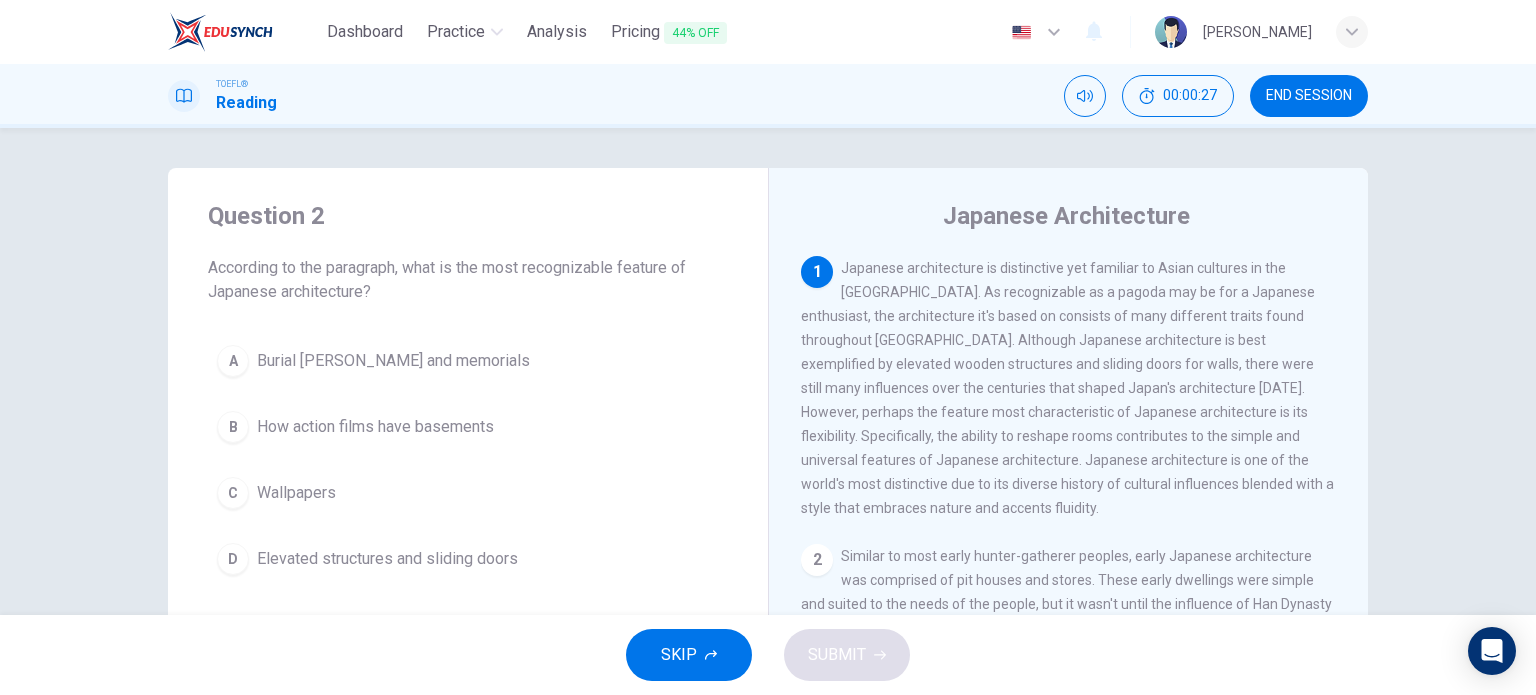scroll, scrollTop: 3, scrollLeft: 0, axis: vertical 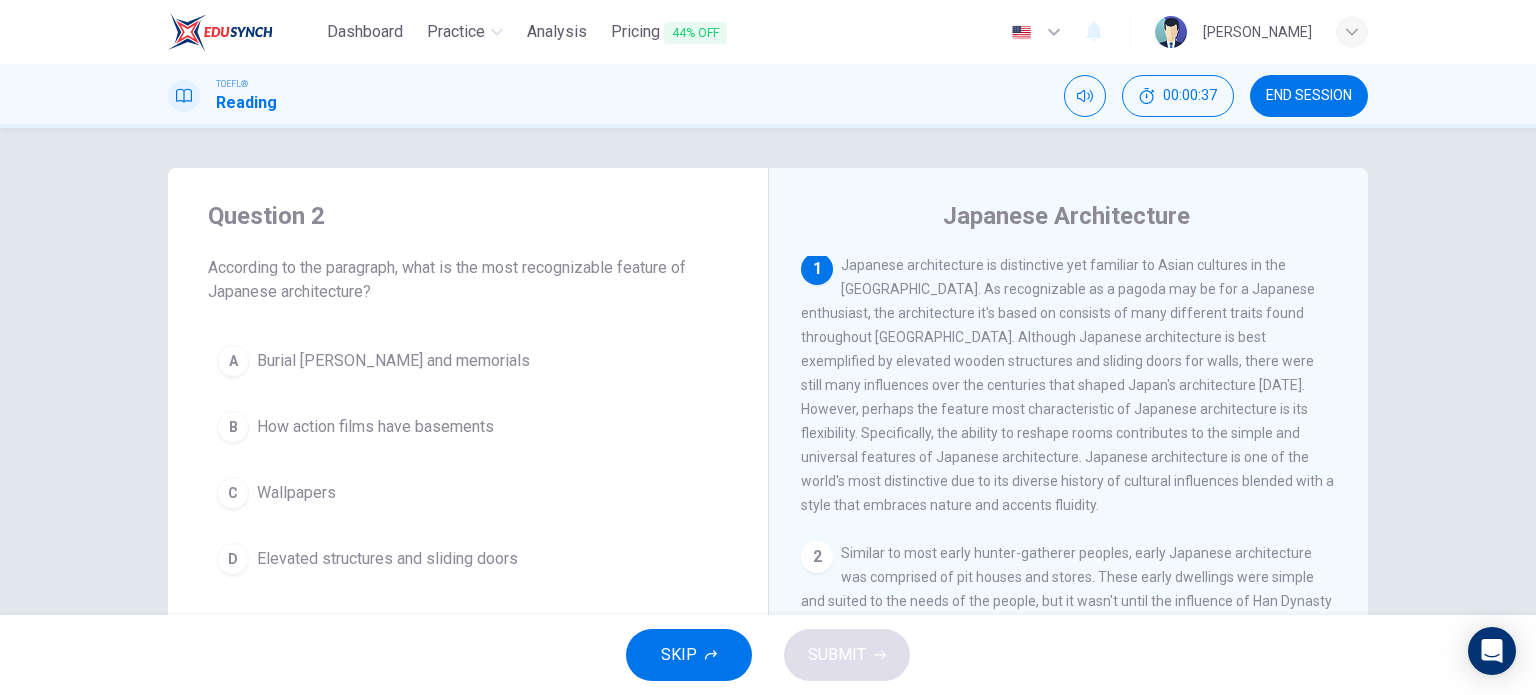 drag, startPoint x: 801, startPoint y: 331, endPoint x: 952, endPoint y: 355, distance: 152.89539 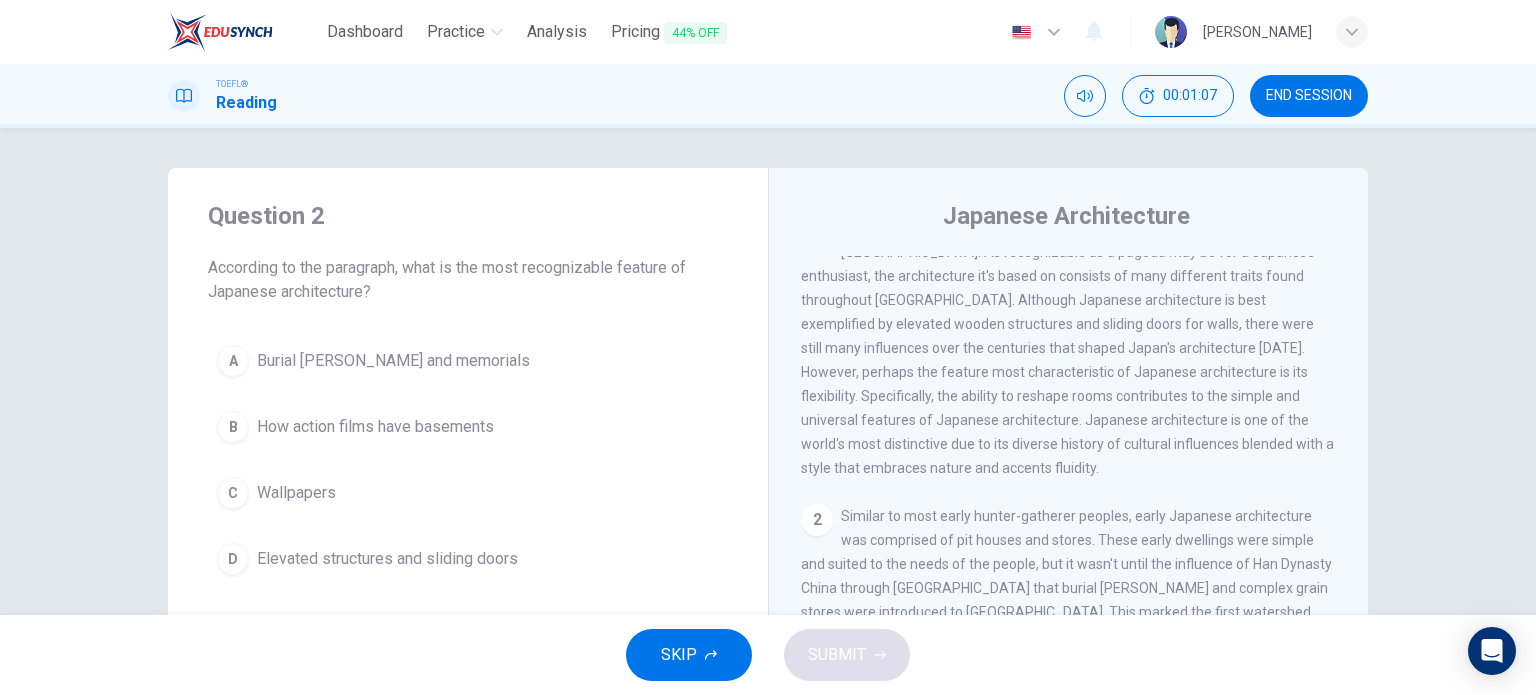 scroll, scrollTop: 42, scrollLeft: 0, axis: vertical 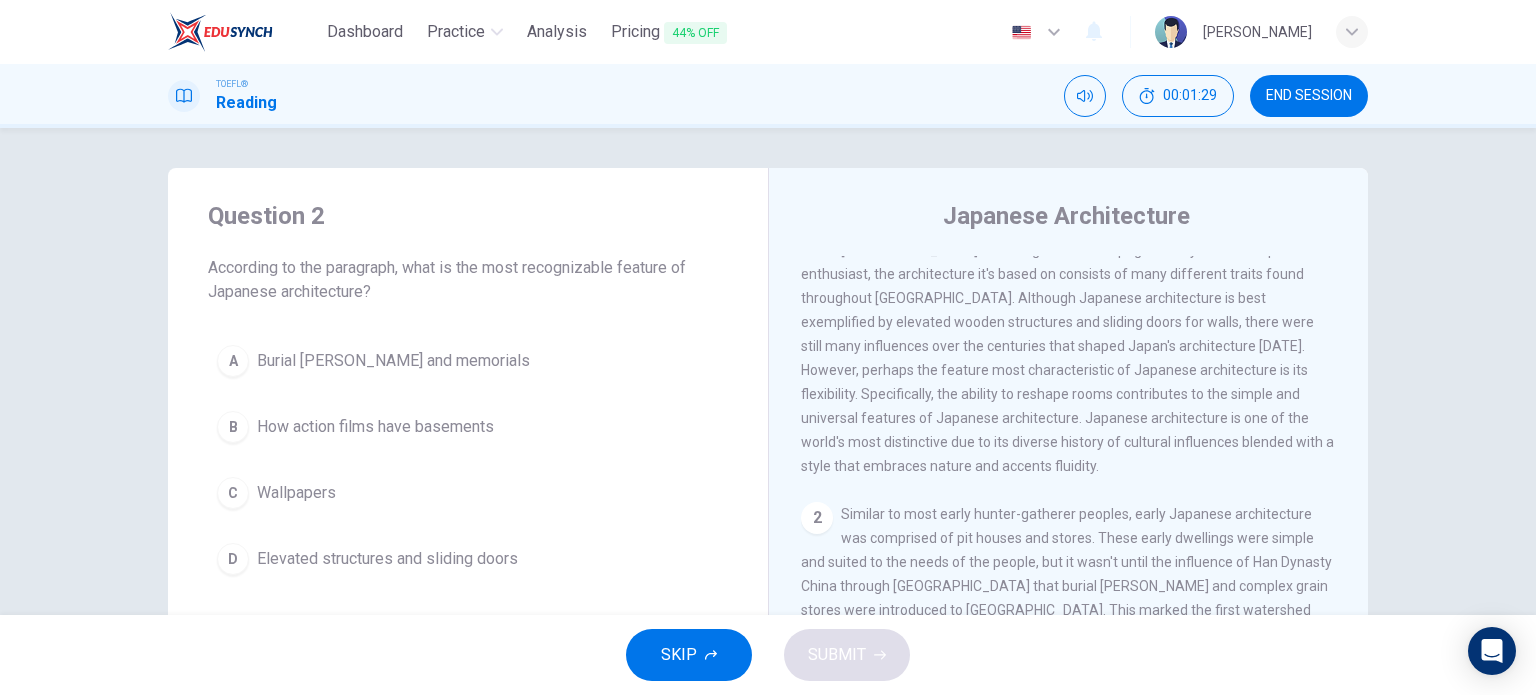 click on "Japanese architecture is distinctive yet familiar to Asian cultures in the far east. As recognizable as a pagoda may be for a Japanese enthusiast, the architecture it's based on consists of many different traits found throughout Asia. Although Japanese architecture is best exemplified by elevated wooden structures and sliding doors for walls, there were still many influences over the centuries that shaped Japan's architecture today. However, perhaps the feature most characteristic of Japanese architecture is its flexibility. Specifically, the ability to reshape rooms contributes to the simple and universal features of Japanese architecture. Japanese architecture is one of the world's most distinctive due to its diverse history of cultural influences blended with a style that embraces nature and accents fluidity." at bounding box center [1067, 346] 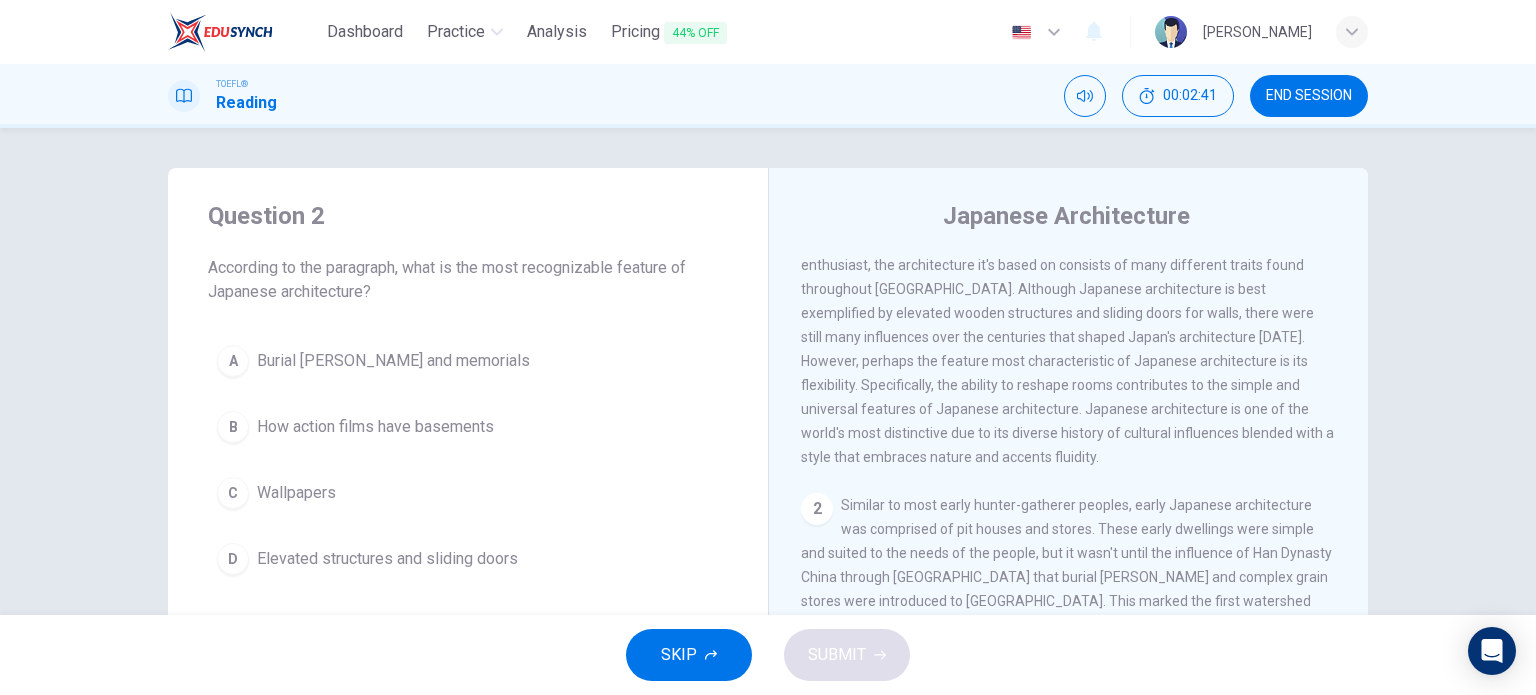 scroll, scrollTop: 50, scrollLeft: 0, axis: vertical 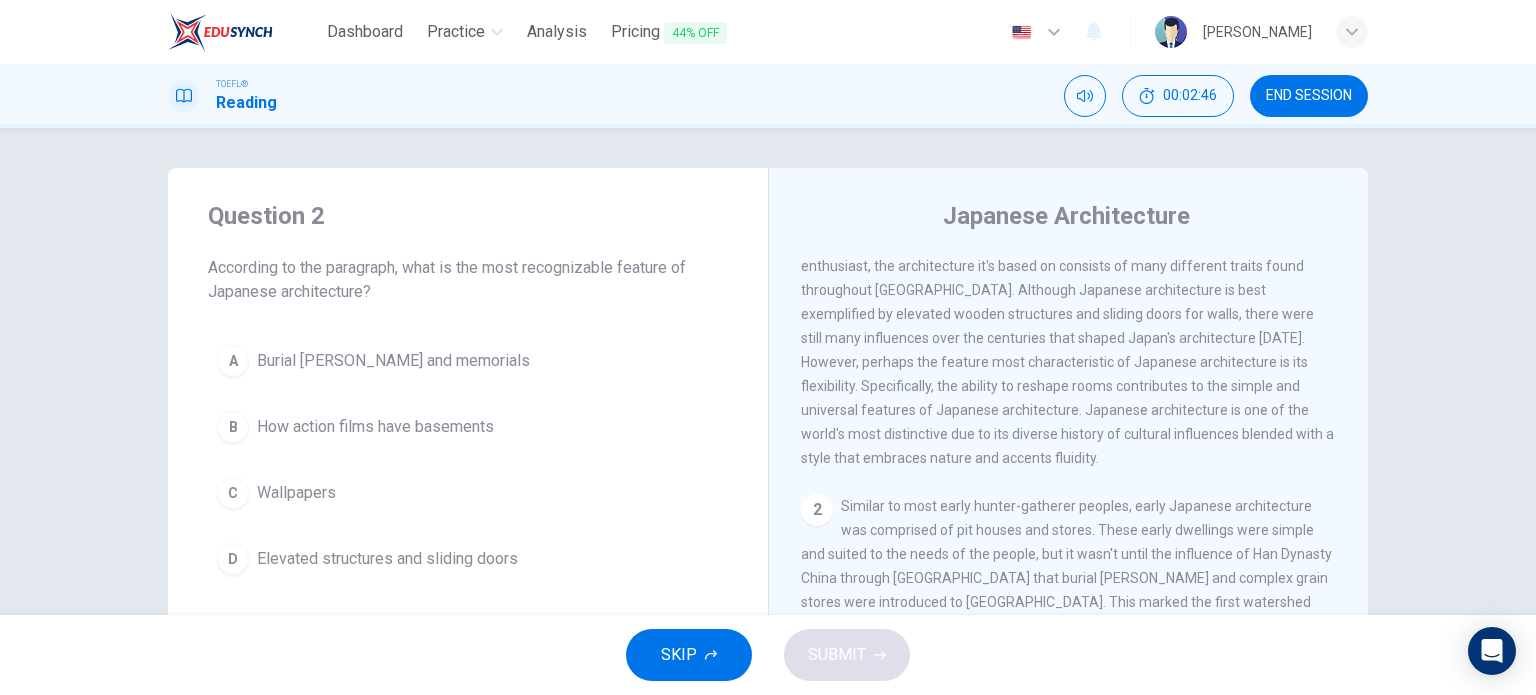 drag, startPoint x: 871, startPoint y: 435, endPoint x: 904, endPoint y: 437, distance: 33.06055 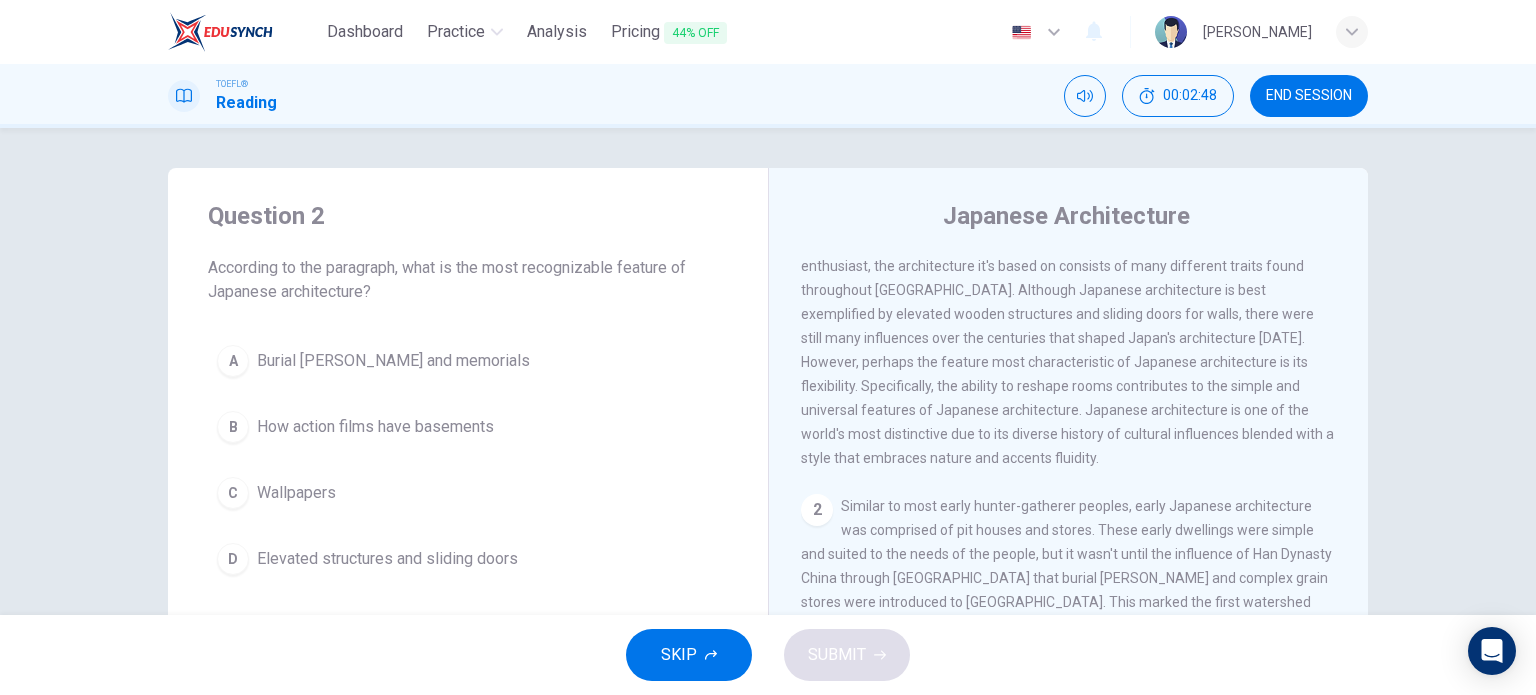 drag, startPoint x: 1003, startPoint y: 450, endPoint x: 1220, endPoint y: 452, distance: 217.00922 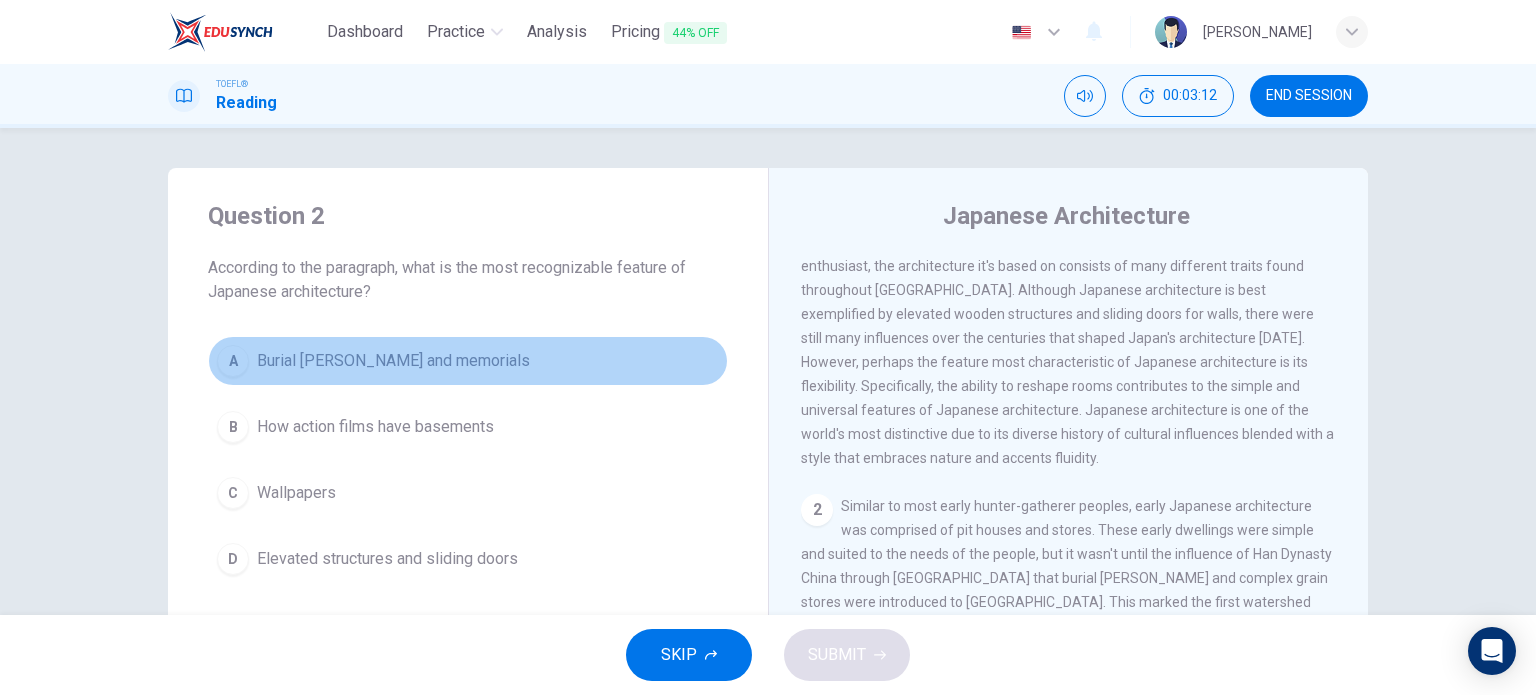 click on "Burial chambers and memorials" at bounding box center [393, 361] 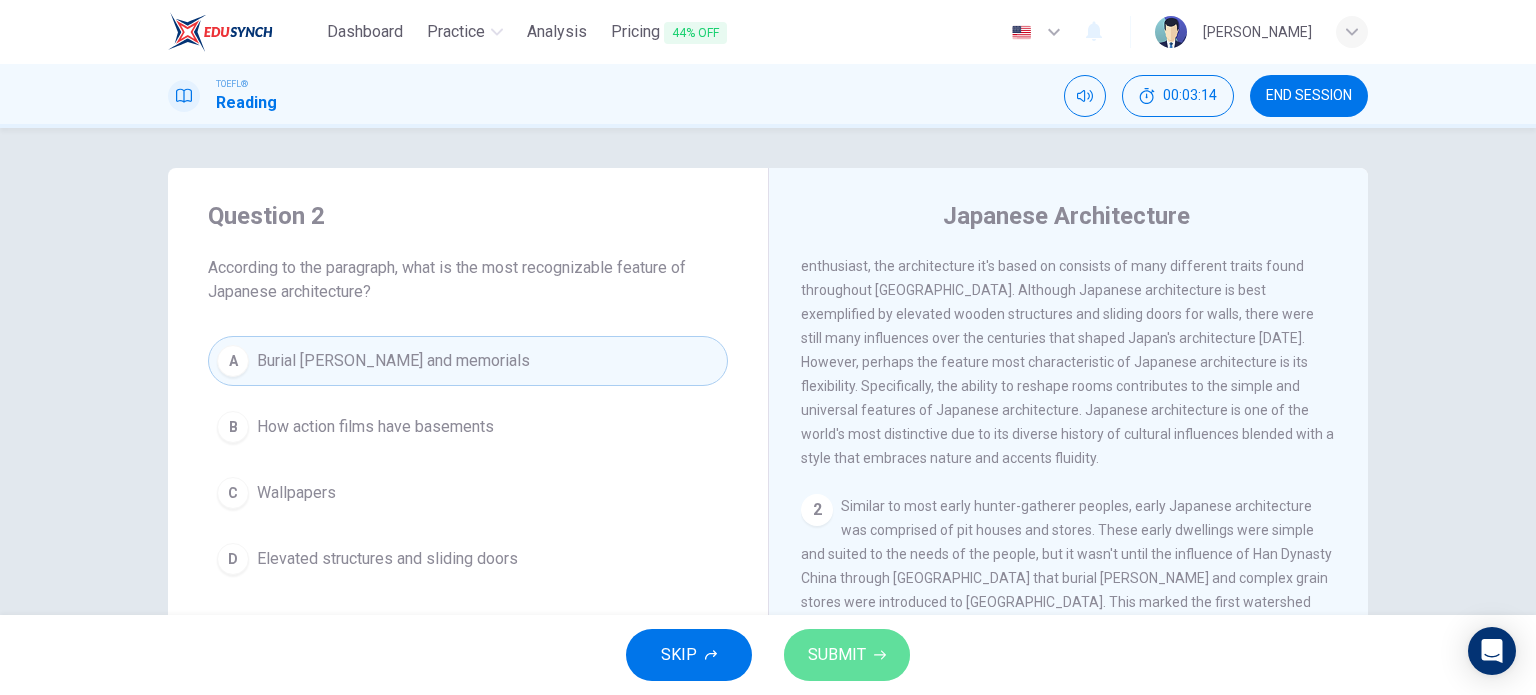 click on "SUBMIT" at bounding box center [847, 655] 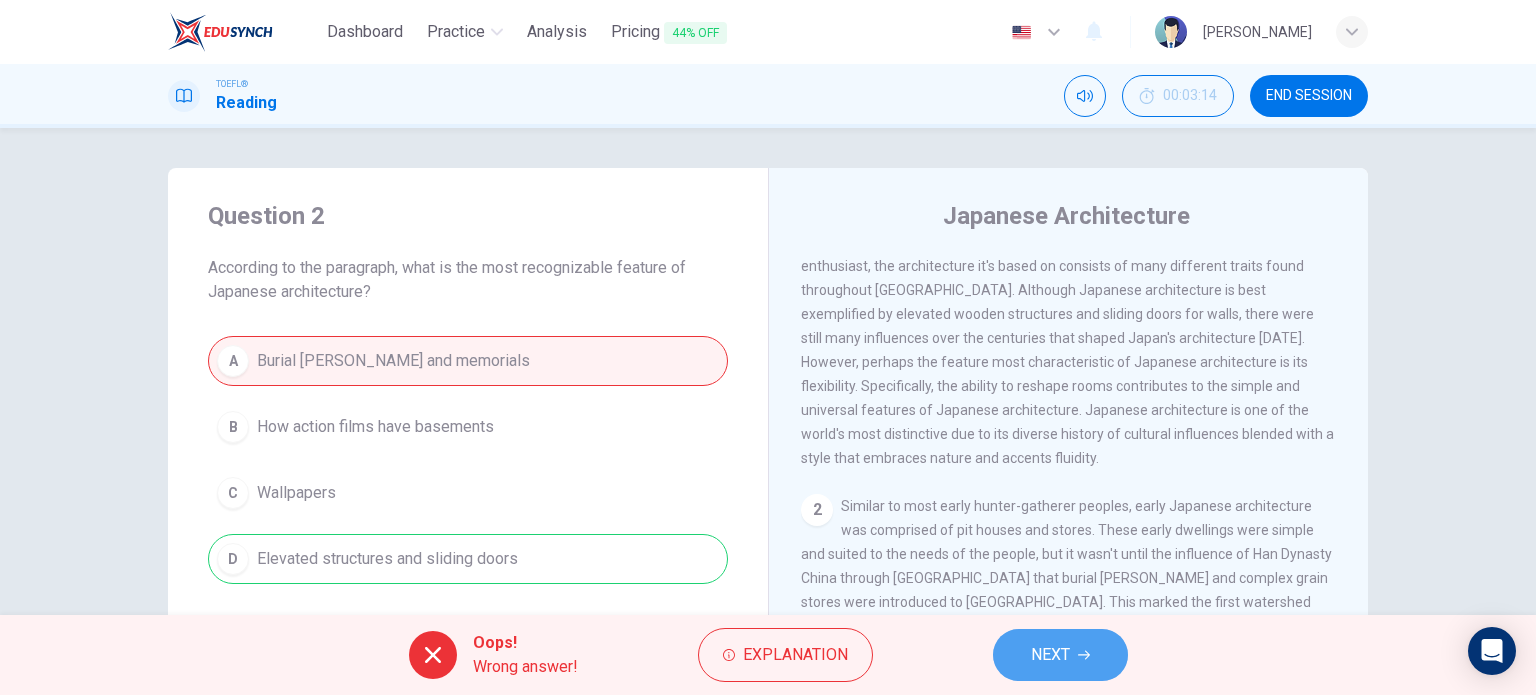 click on "NEXT" at bounding box center (1050, 655) 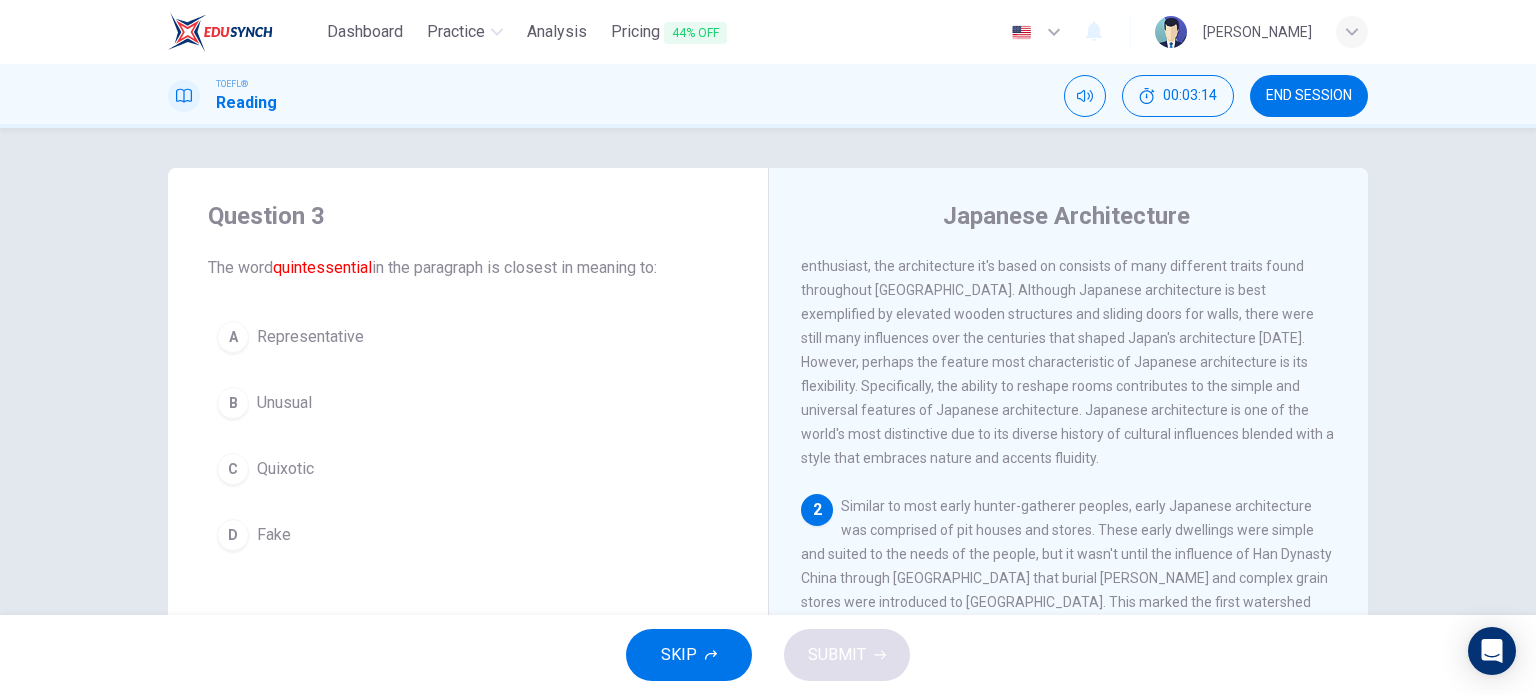 scroll, scrollTop: 219, scrollLeft: 0, axis: vertical 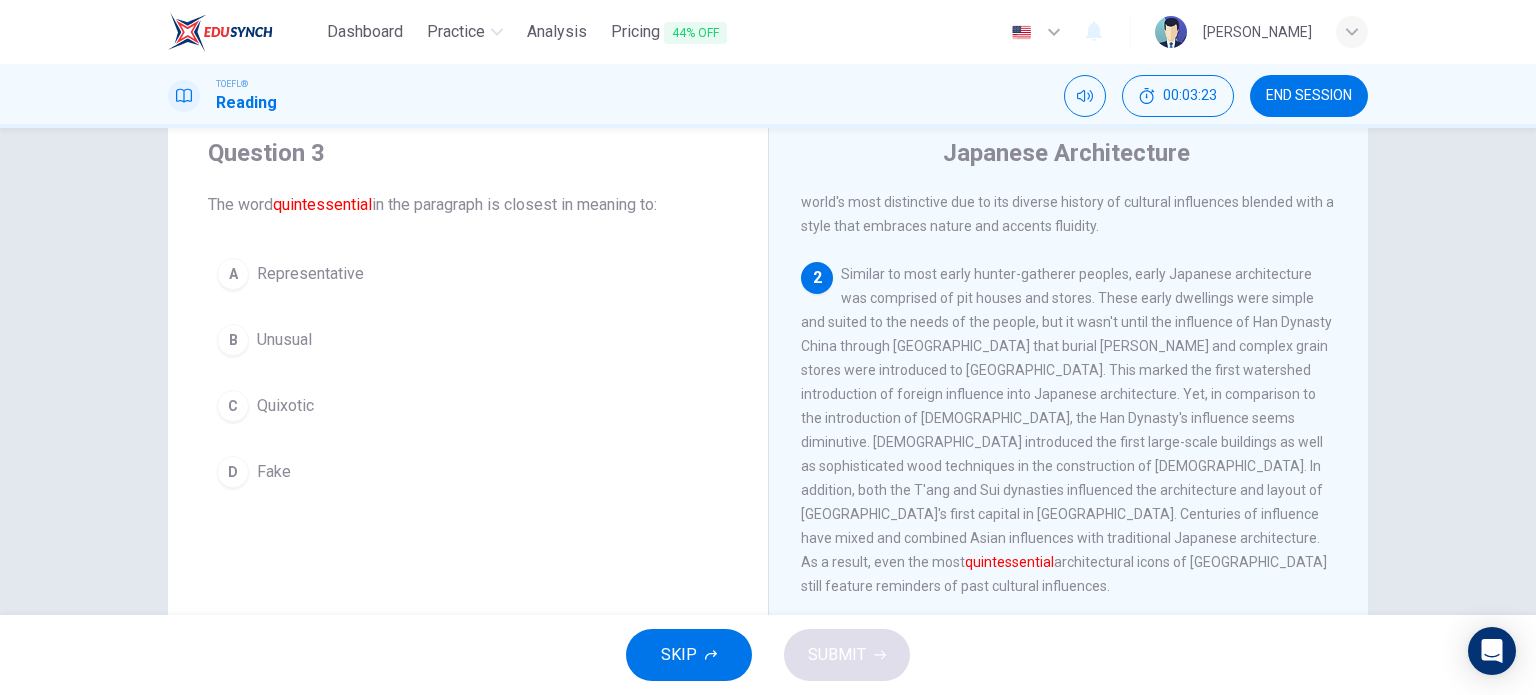 click on "Question 3 The word  quintessential  in the paragraph is closest in meaning to: A Representative B Unusual C Quixotic D Fake" at bounding box center (468, 317) 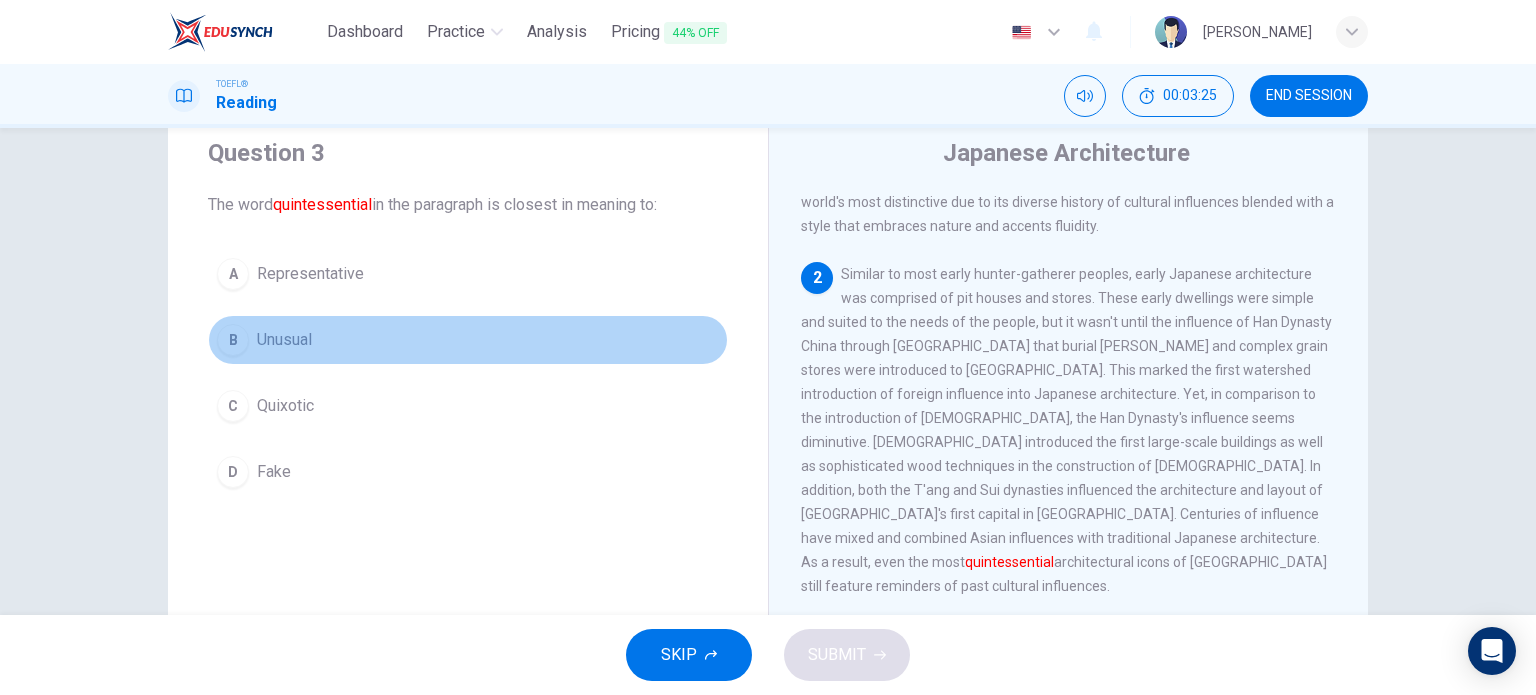 click on "Unusual" at bounding box center [284, 340] 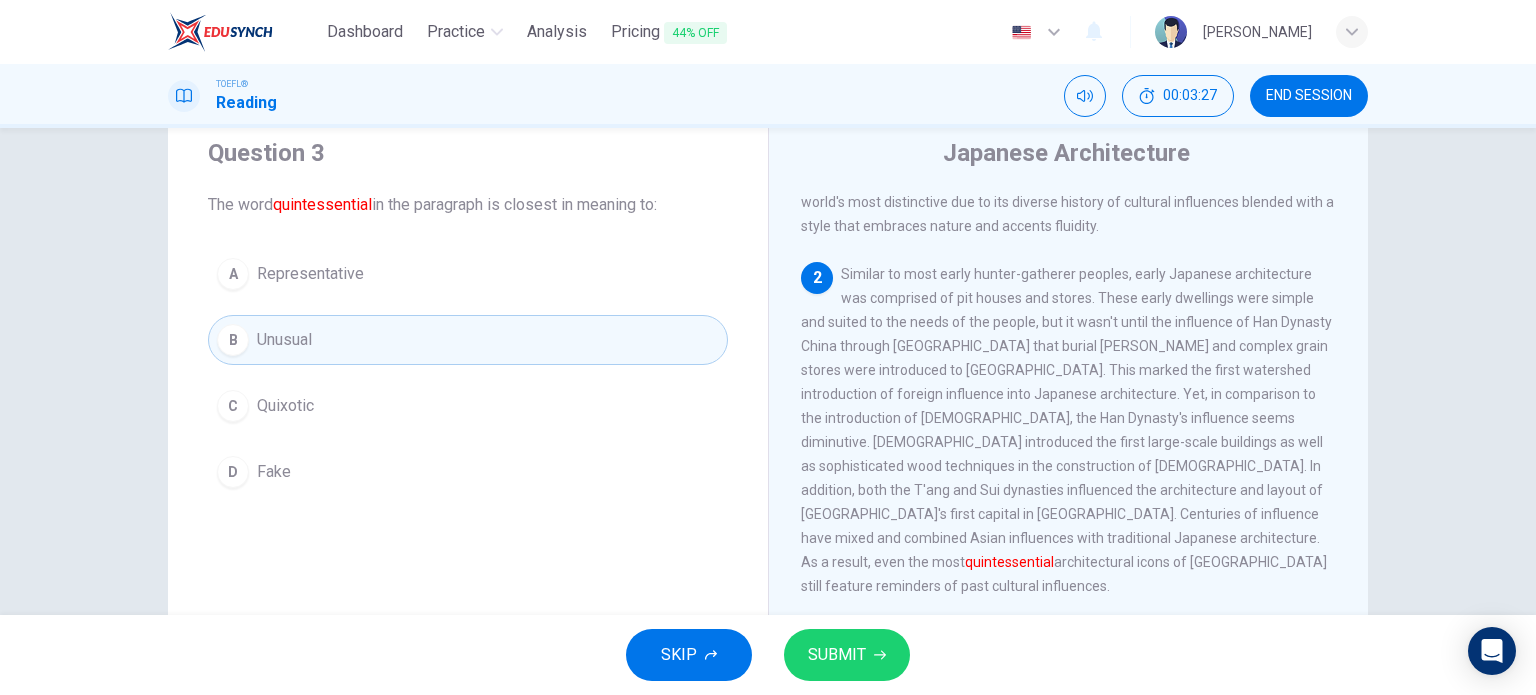 click on "SUBMIT" at bounding box center [847, 655] 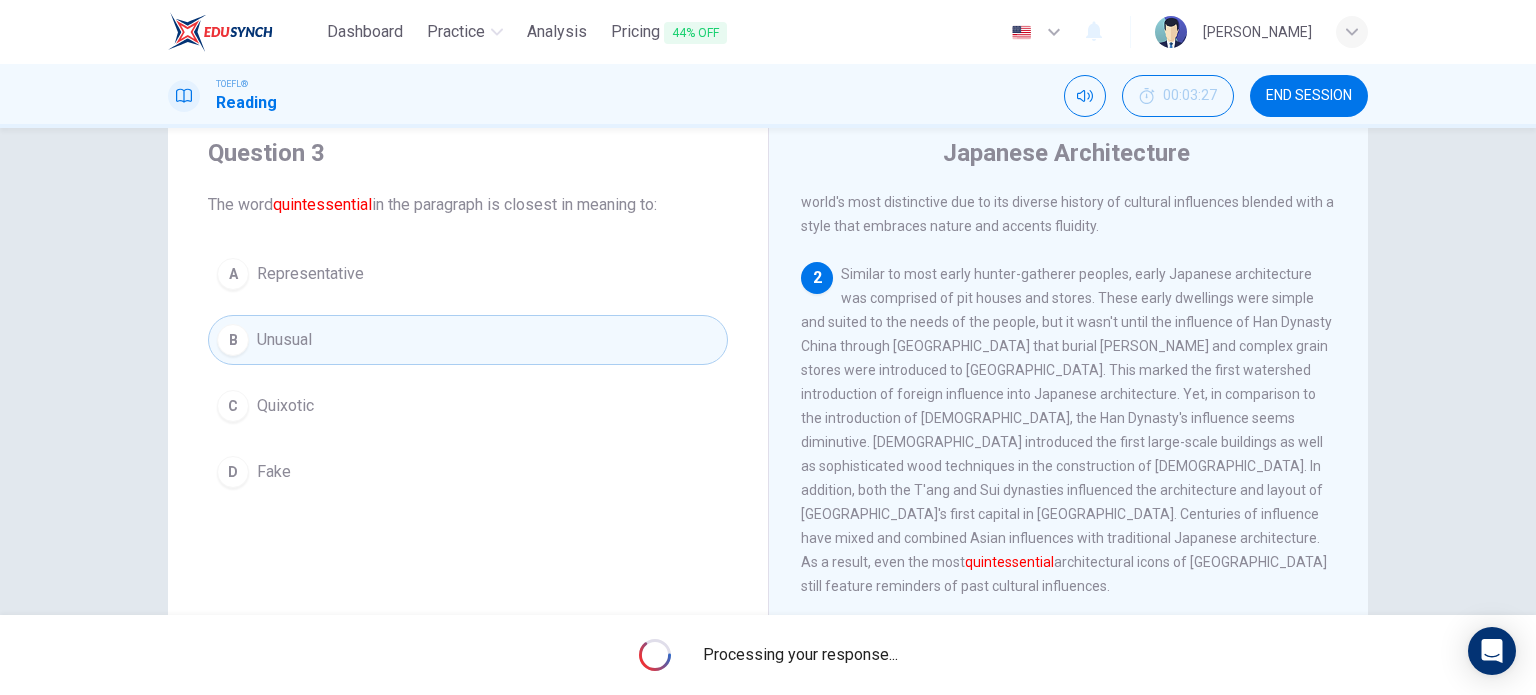 click on "Processing your response..." at bounding box center [800, 655] 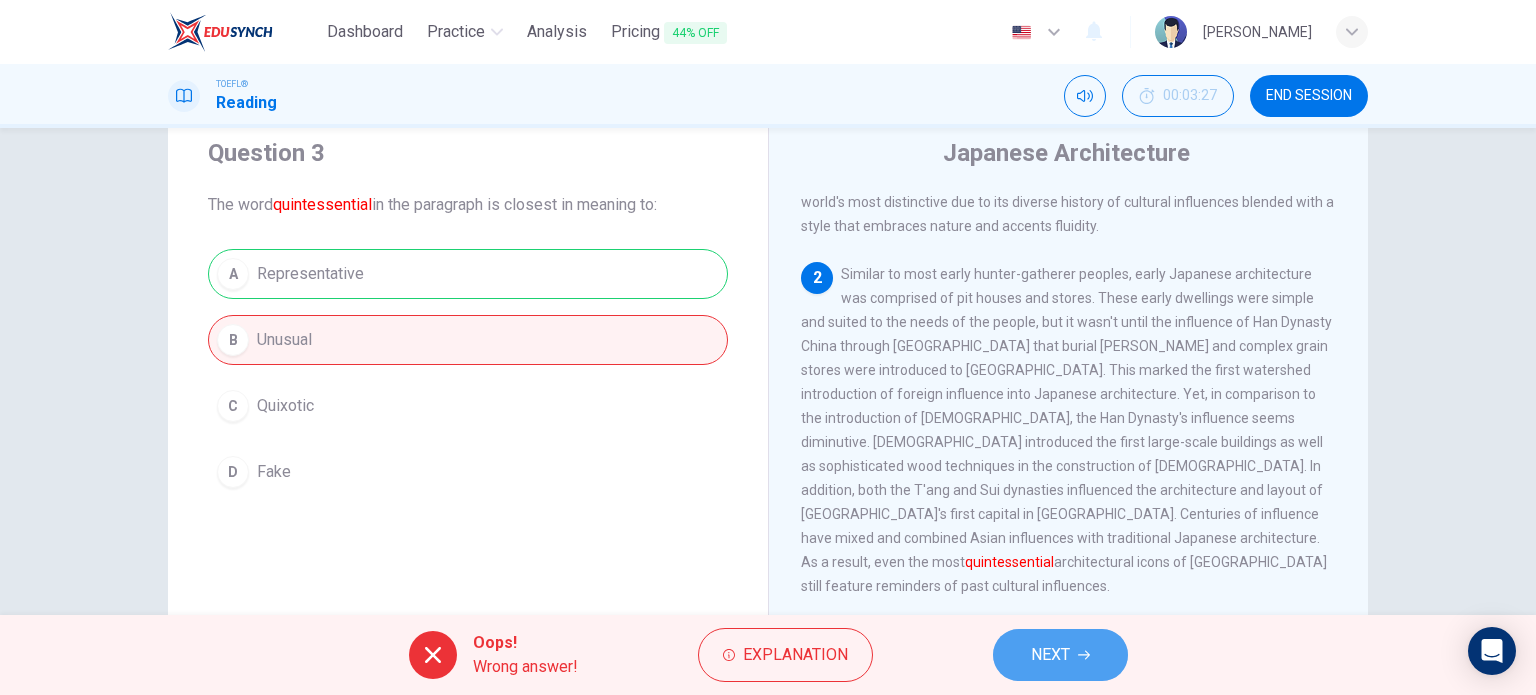 click on "NEXT" at bounding box center [1060, 655] 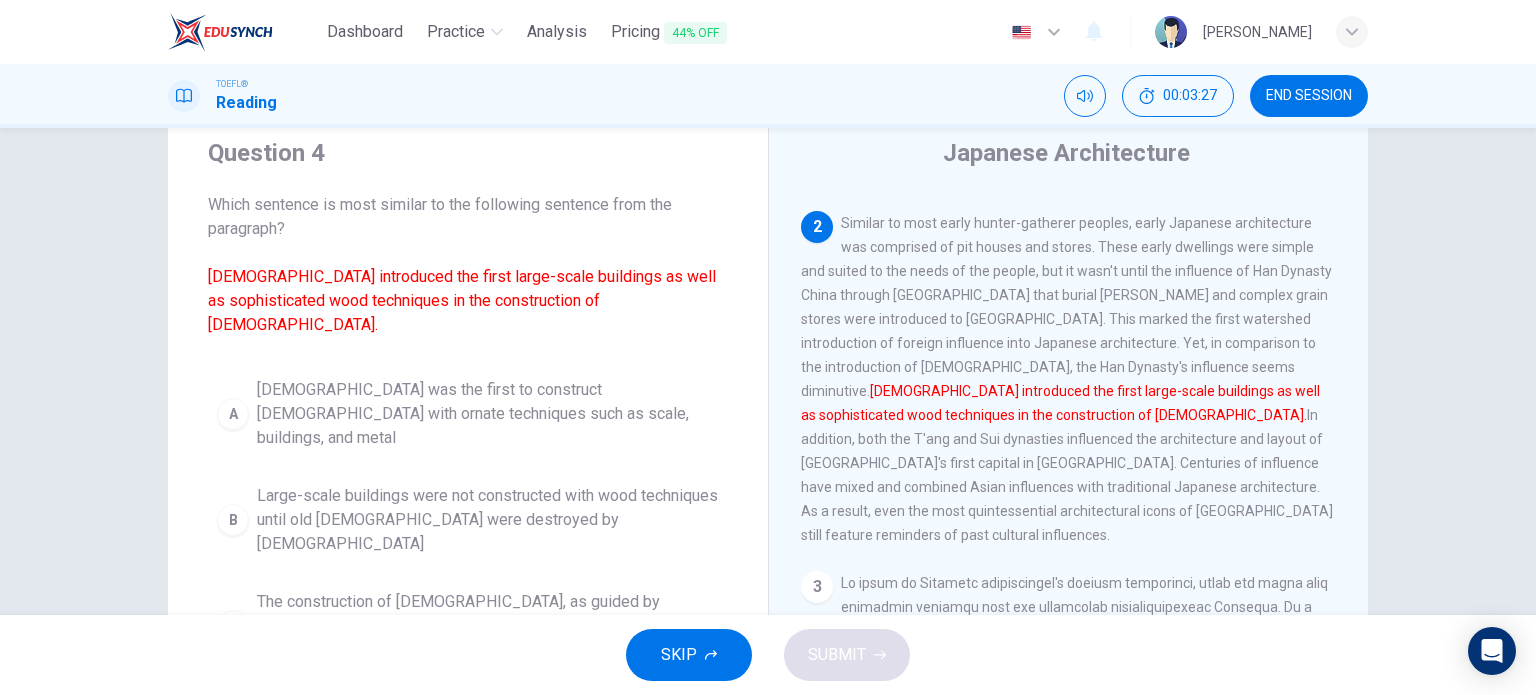 scroll, scrollTop: 272, scrollLeft: 0, axis: vertical 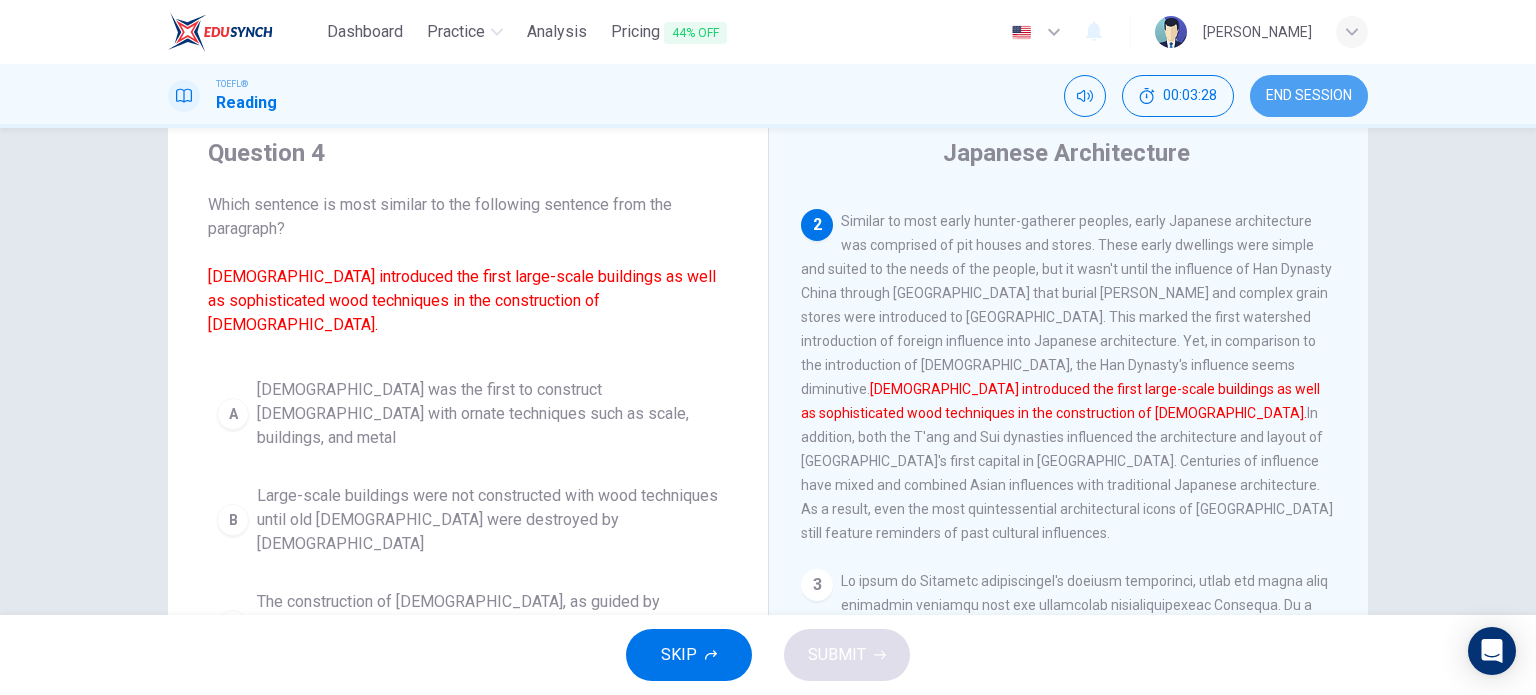 click on "END SESSION" at bounding box center [1309, 96] 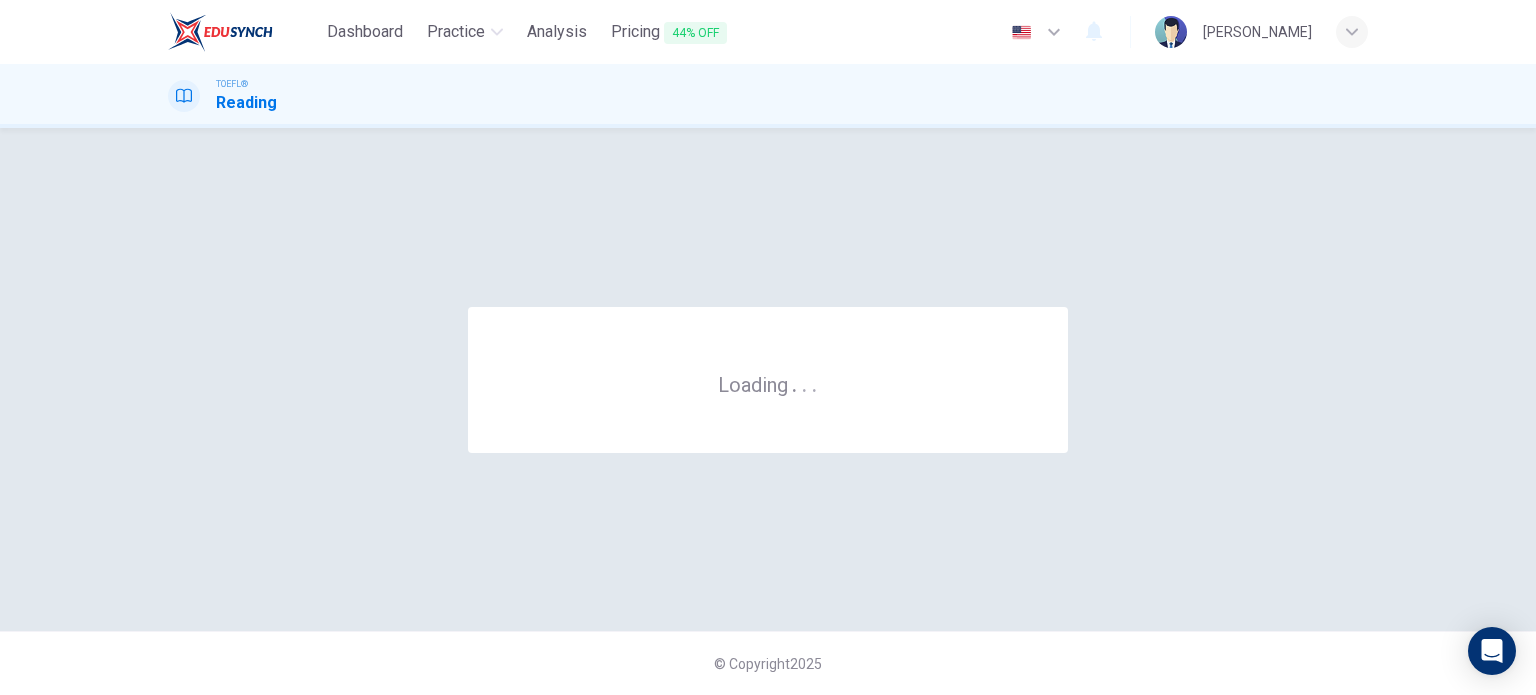 scroll, scrollTop: 0, scrollLeft: 0, axis: both 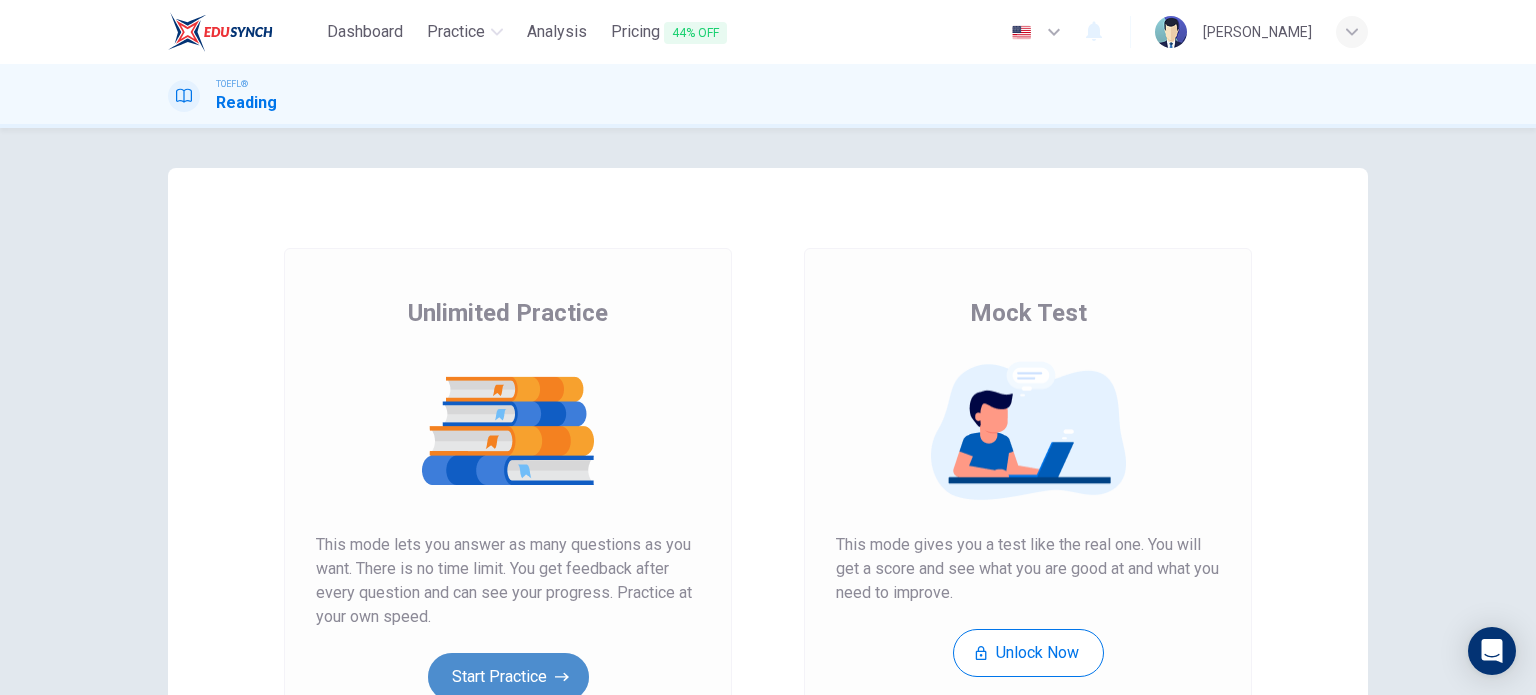 click on "Start Practice" at bounding box center [508, 677] 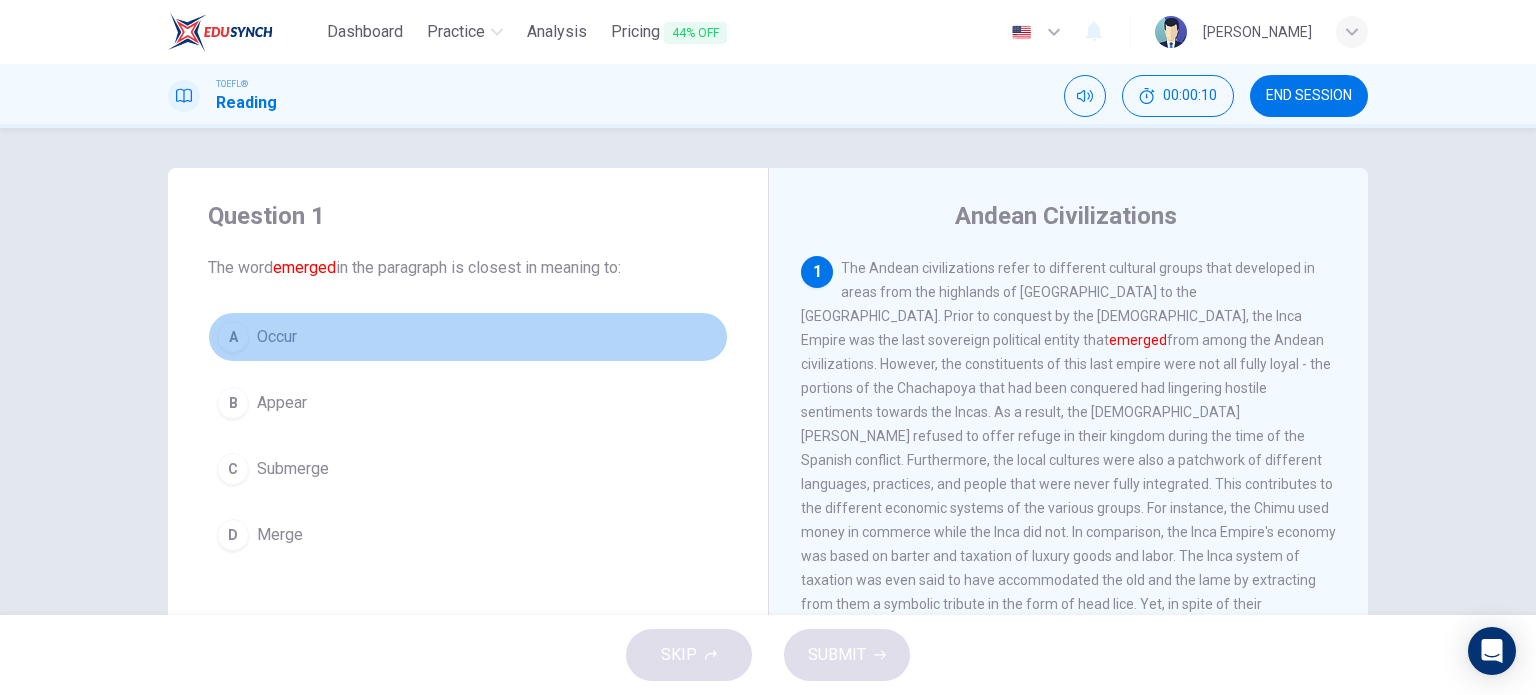 click on "Occur" at bounding box center [277, 337] 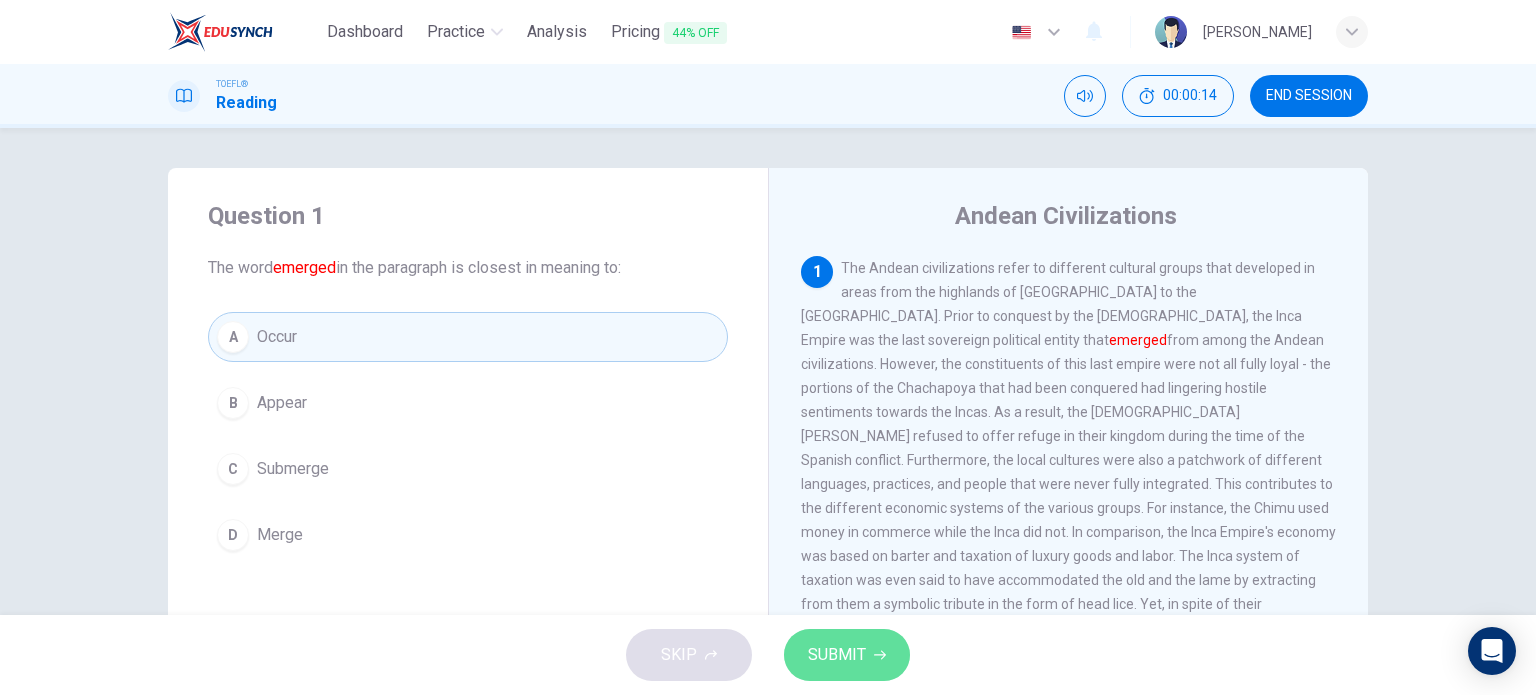 click 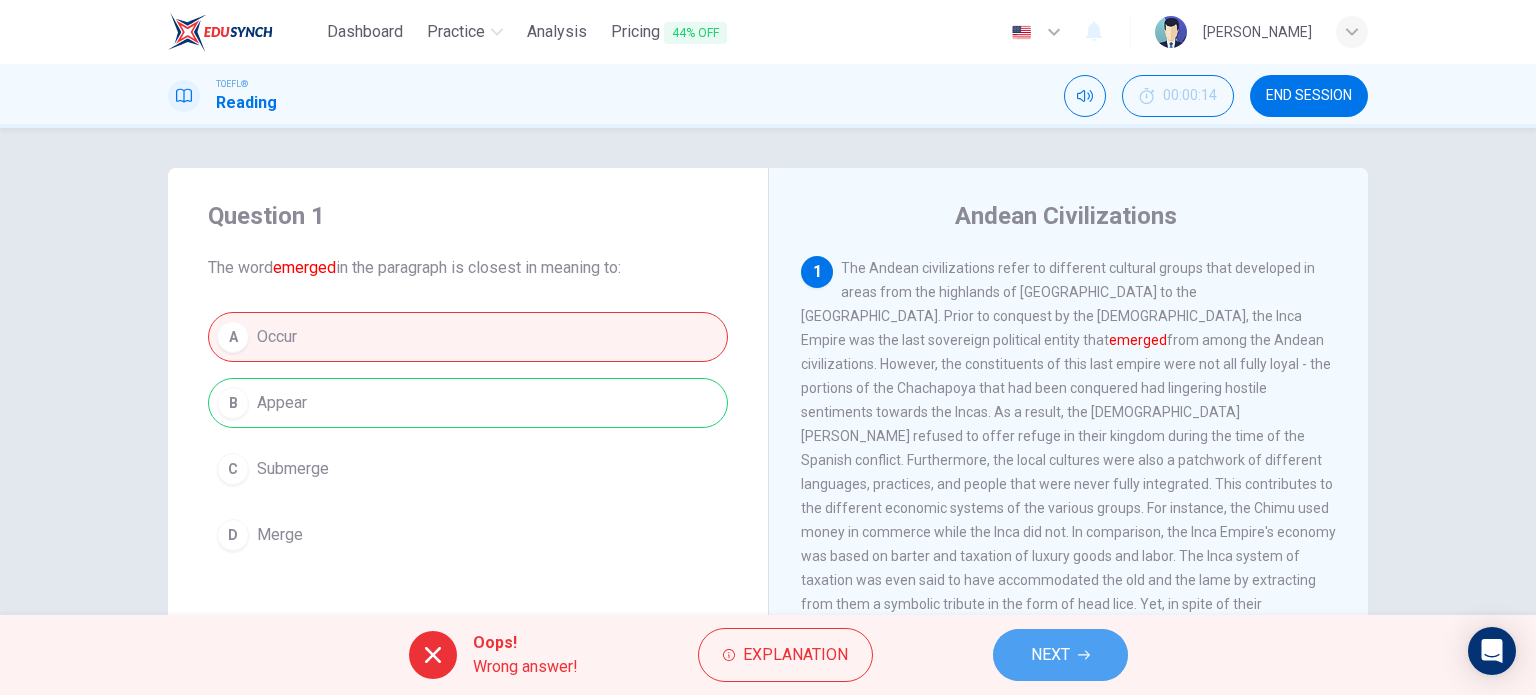 click on "NEXT" at bounding box center [1050, 655] 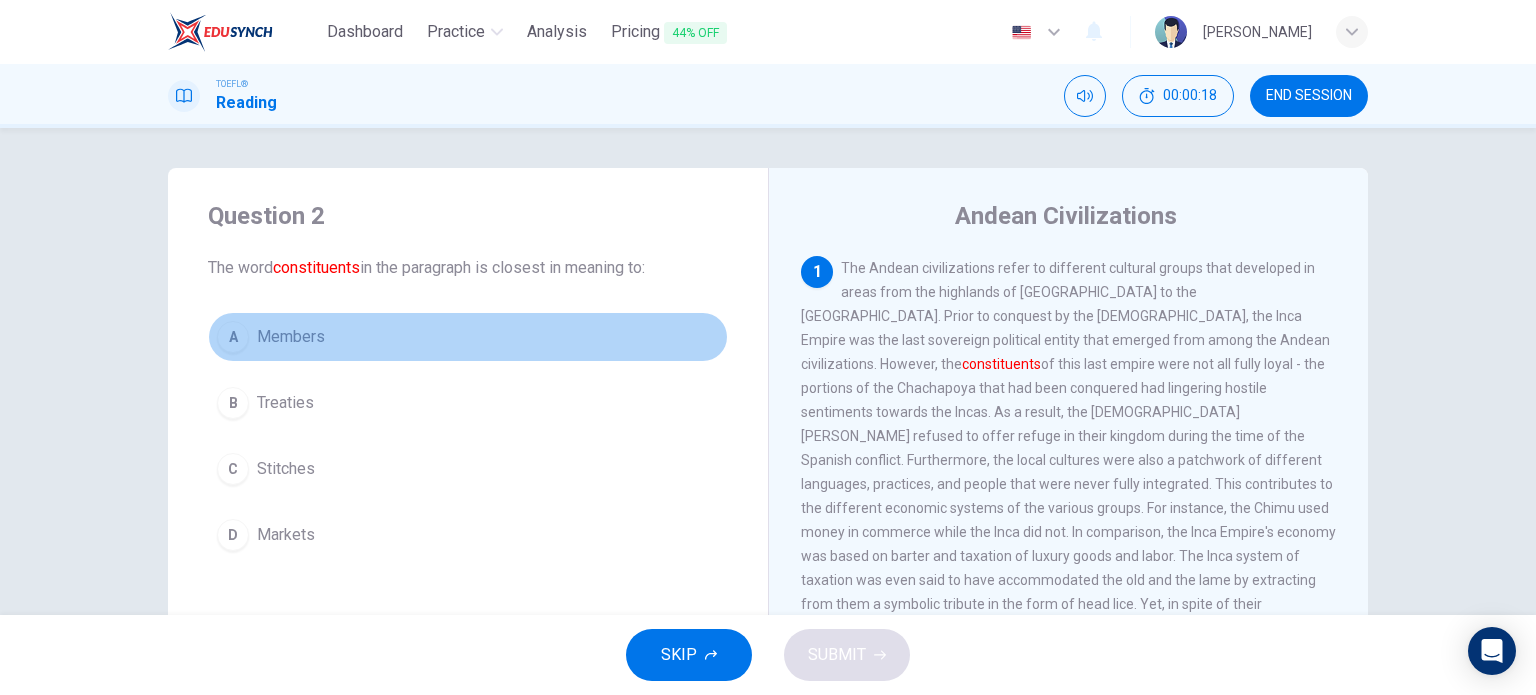 click on "Members" at bounding box center [291, 337] 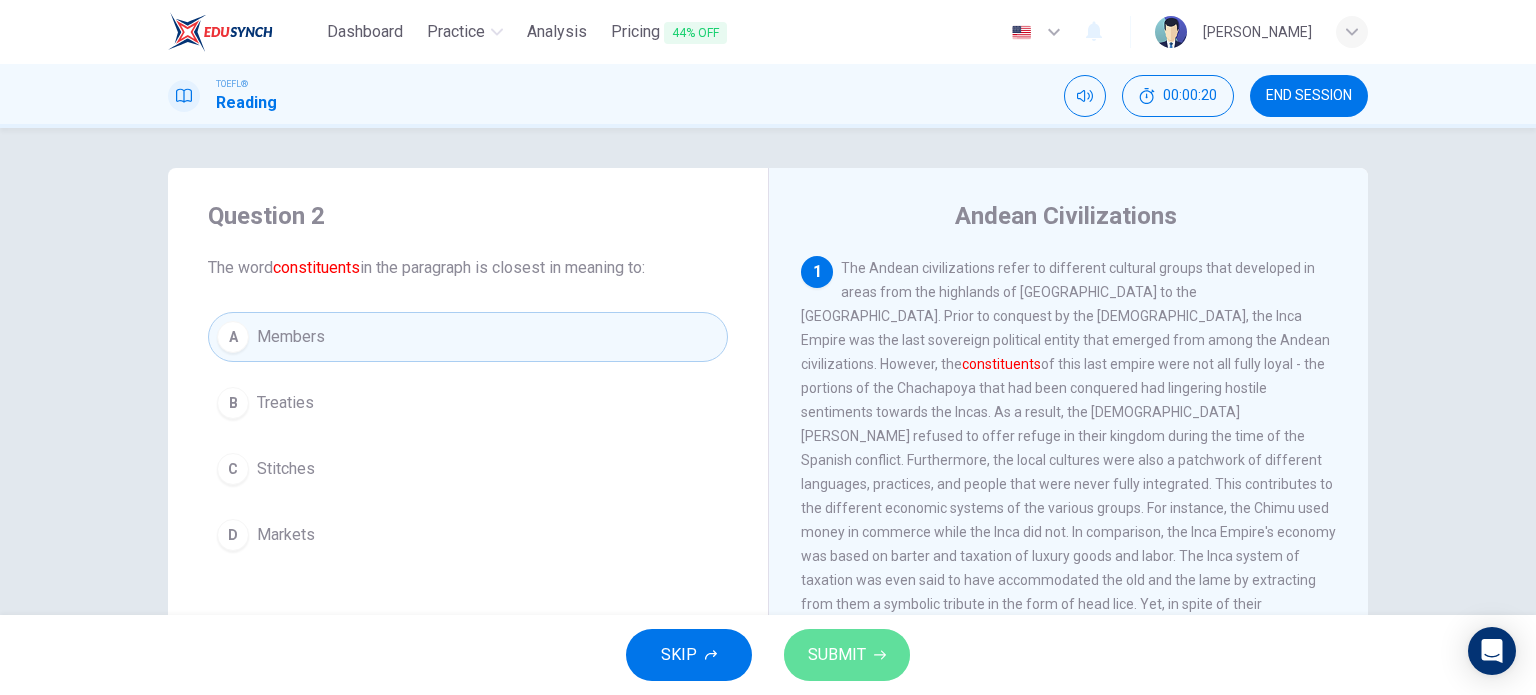 click 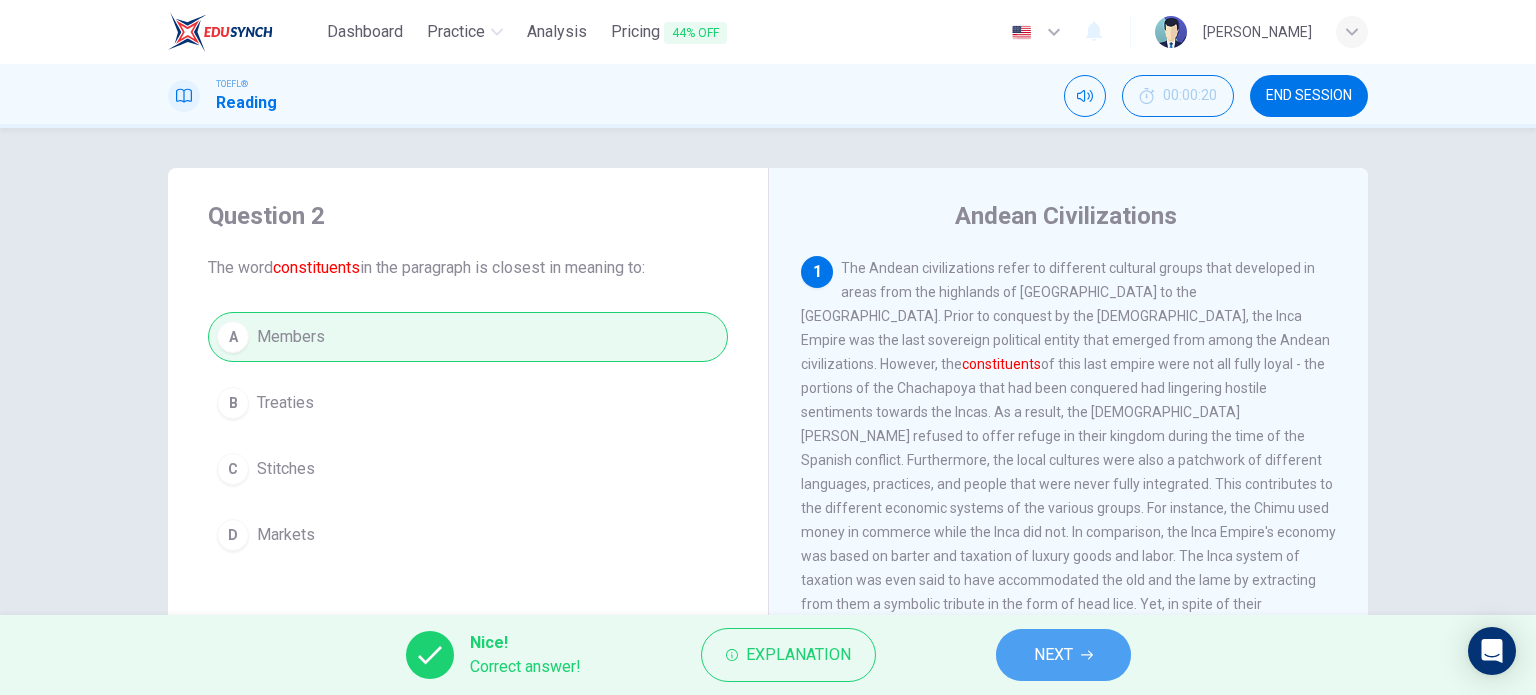 click on "NEXT" at bounding box center [1053, 655] 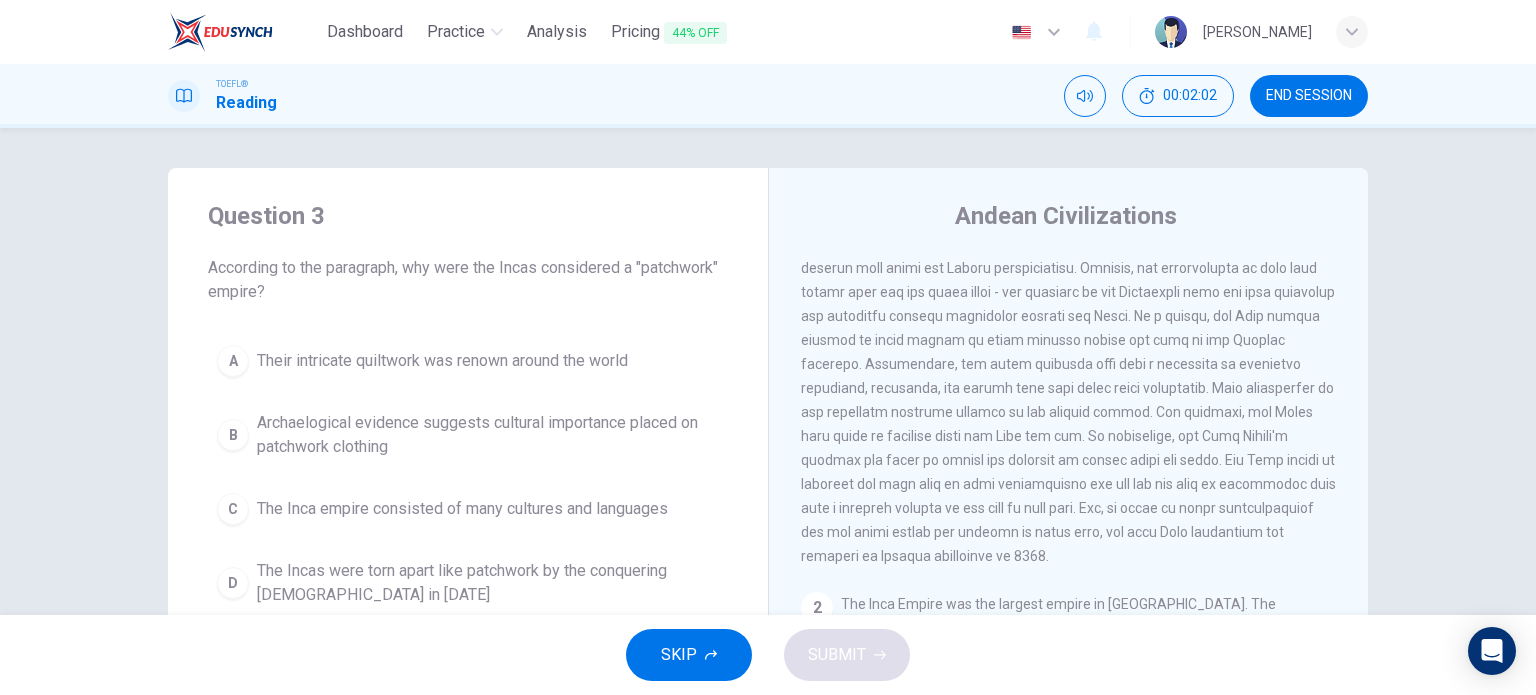 scroll, scrollTop: 74, scrollLeft: 0, axis: vertical 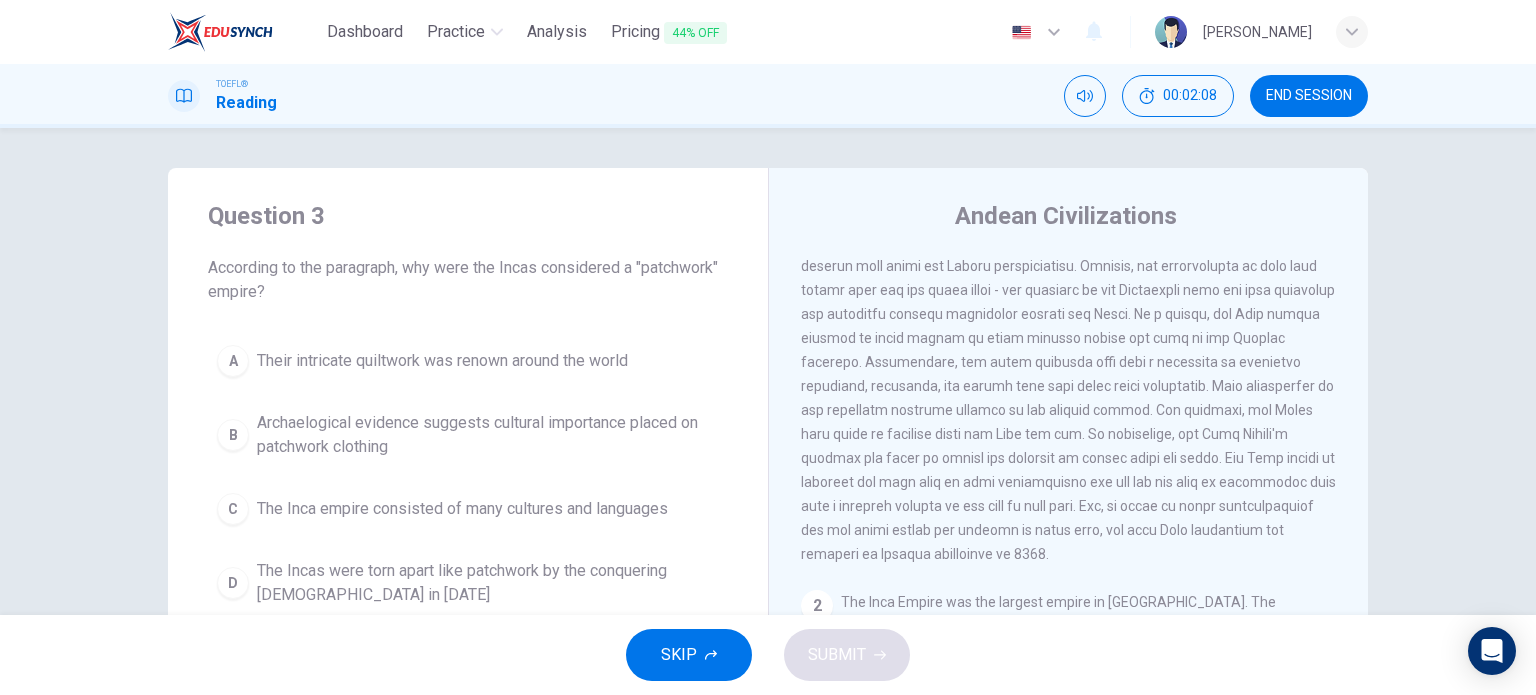 drag, startPoint x: 1046, startPoint y: 371, endPoint x: 1155, endPoint y: 371, distance: 109 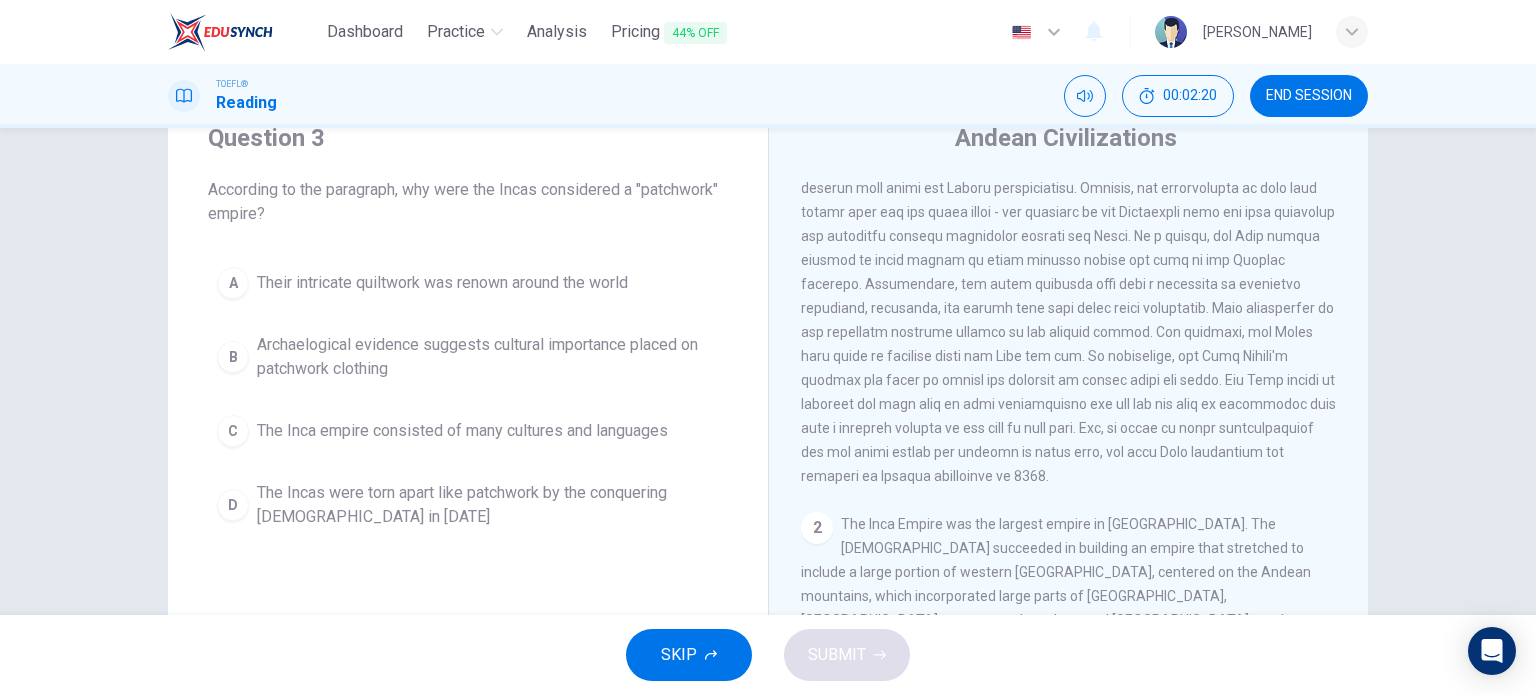 scroll, scrollTop: 79, scrollLeft: 0, axis: vertical 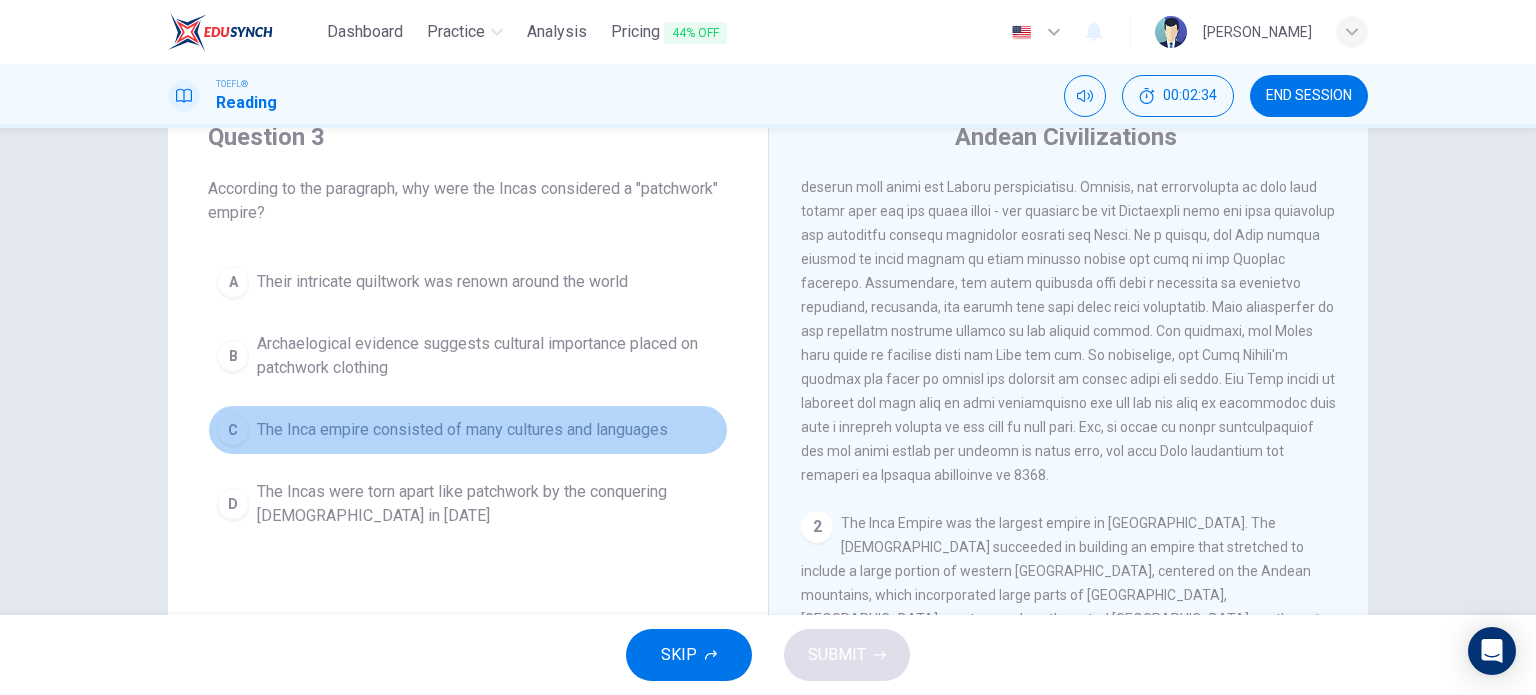click on "The Inca empire consisted of many cultures and languages" at bounding box center [462, 430] 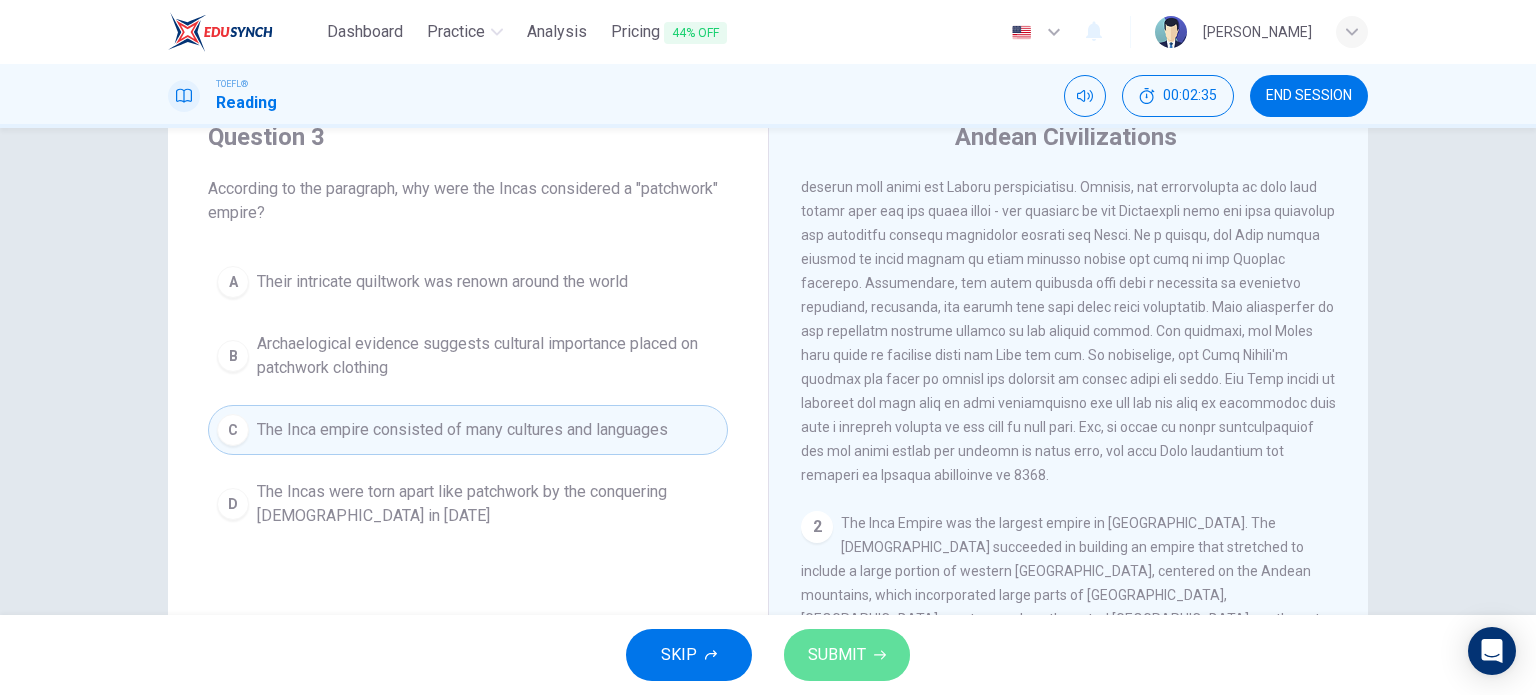 click 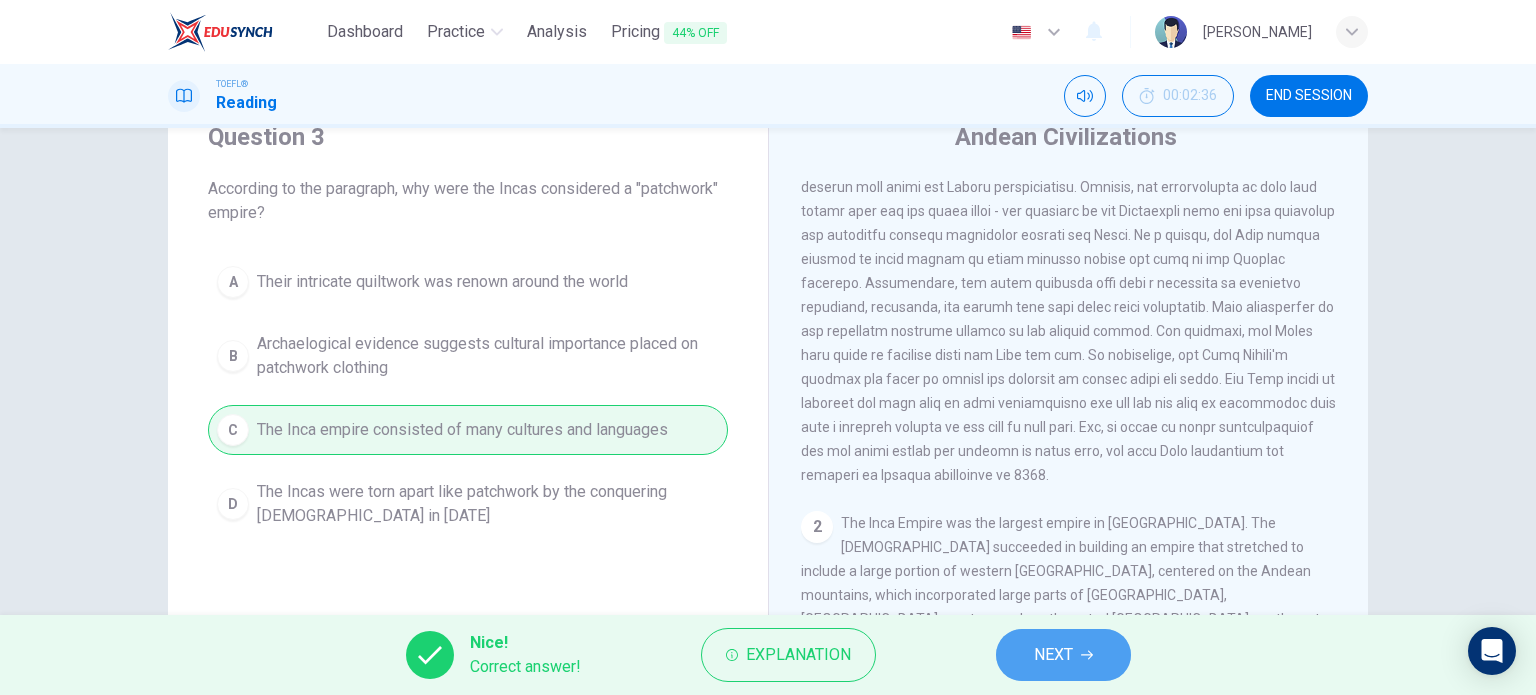 click 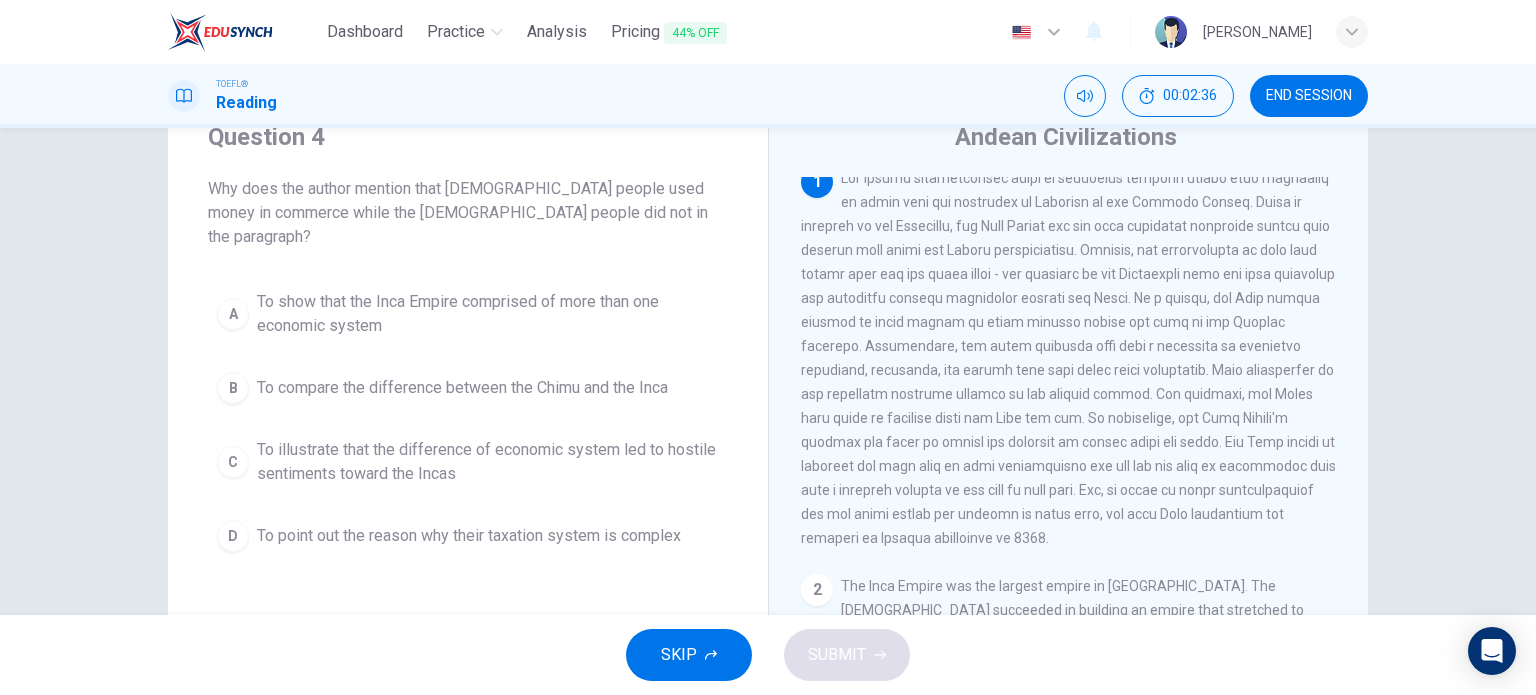 scroll, scrollTop: 0, scrollLeft: 0, axis: both 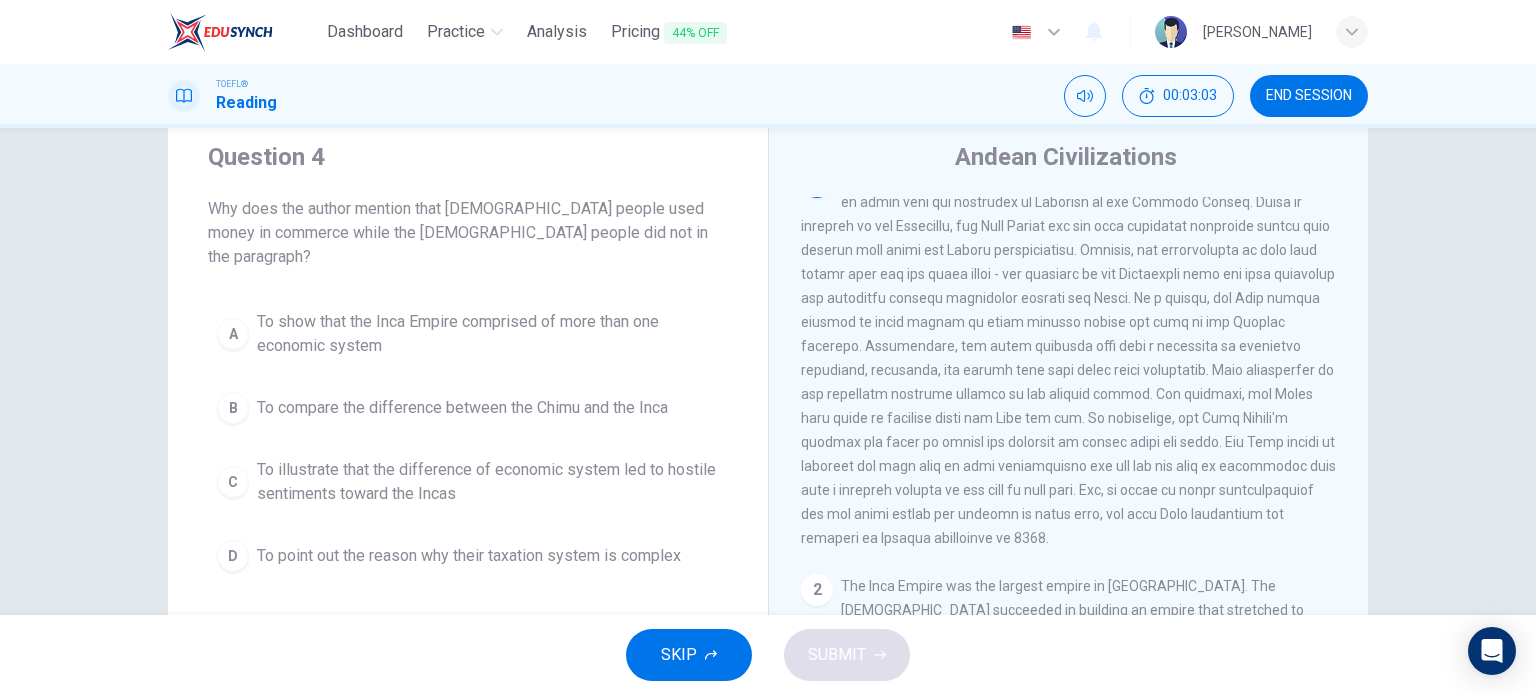 drag, startPoint x: 1141, startPoint y: 404, endPoint x: 1282, endPoint y: 409, distance: 141.08862 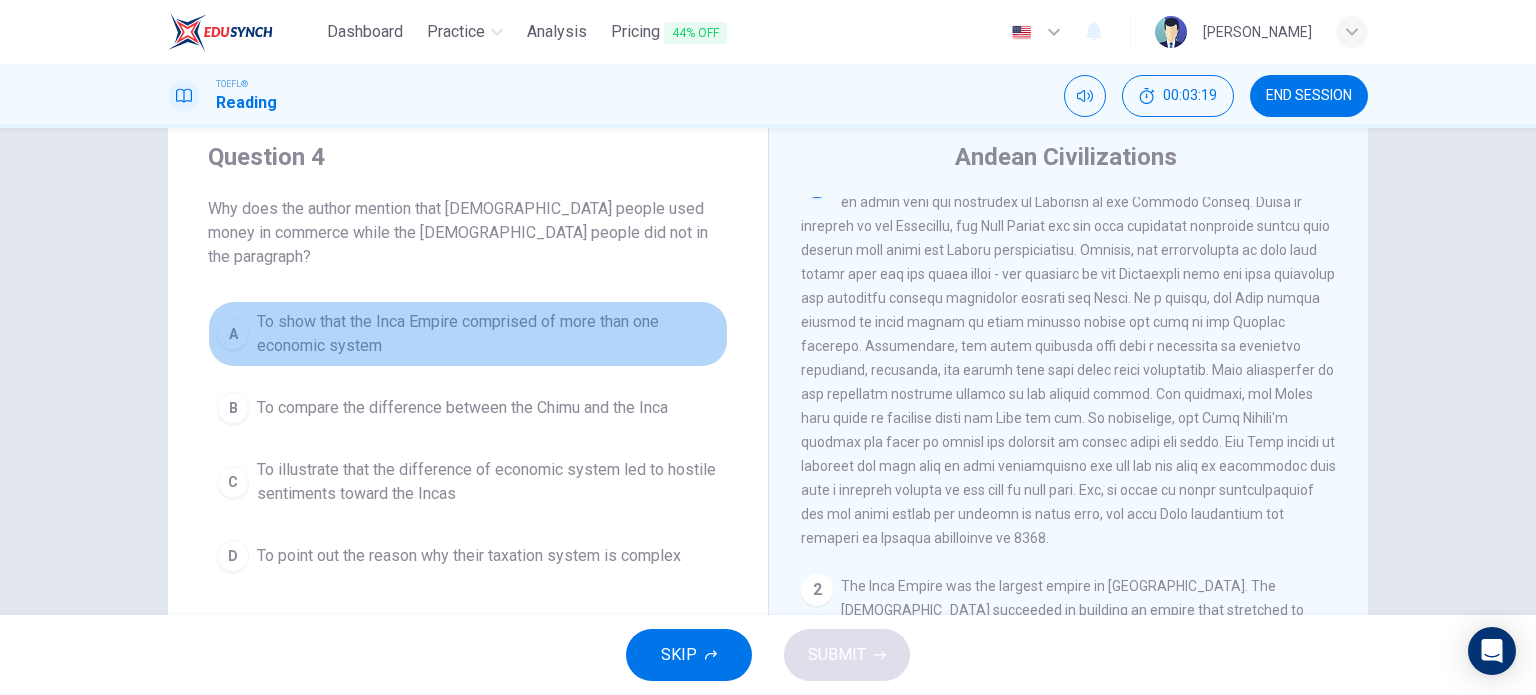click on "To show that the Inca Empire comprised of more than one economic system" at bounding box center [488, 334] 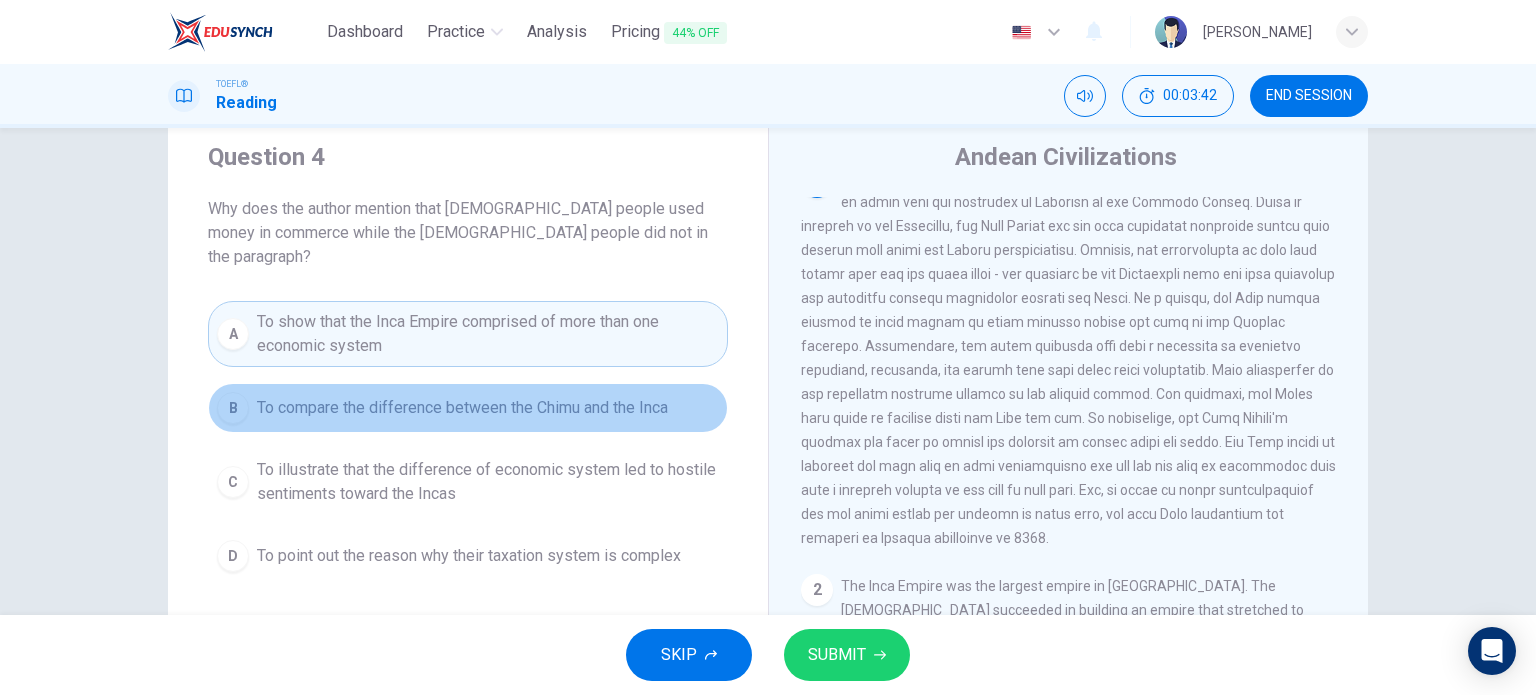 click on "To compare the difference between the Chimu and the Inca" at bounding box center [462, 408] 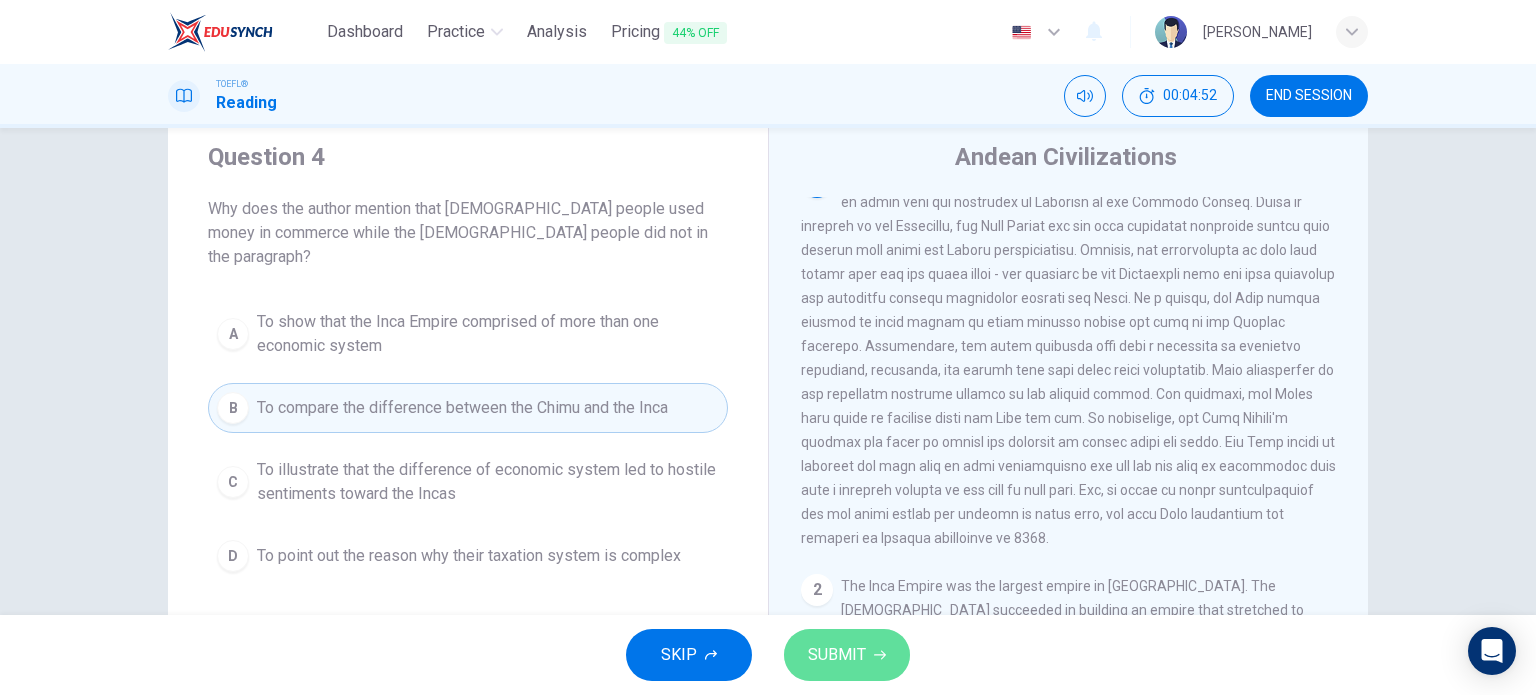 click on "SUBMIT" at bounding box center (847, 655) 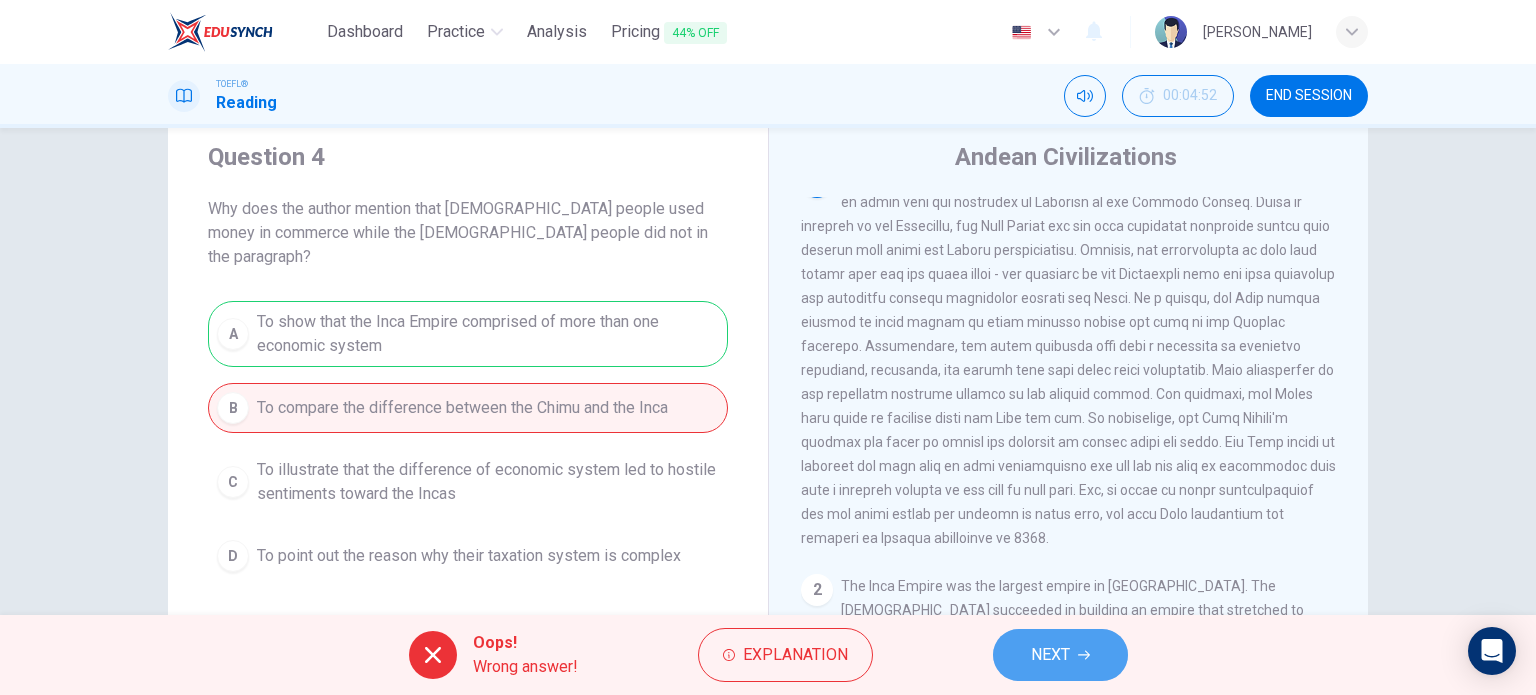 click on "NEXT" at bounding box center [1060, 655] 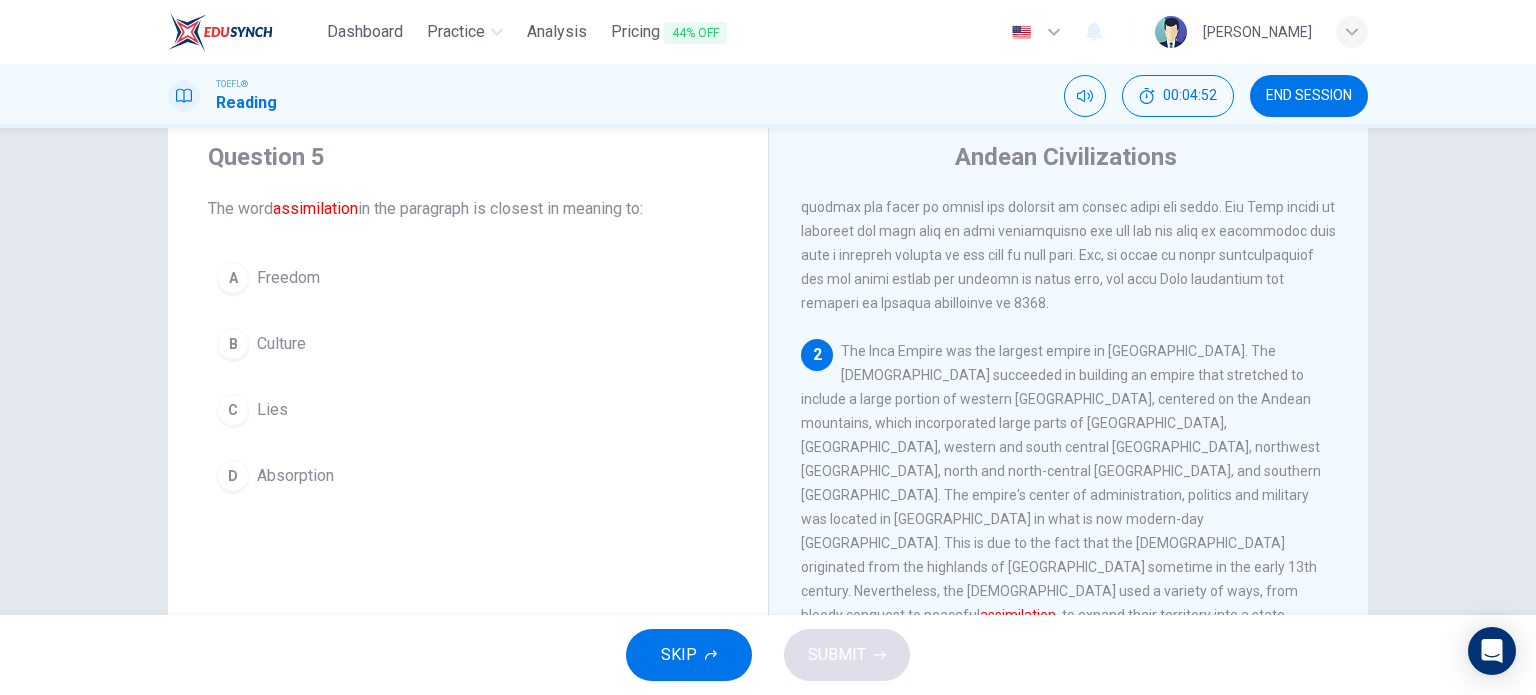 scroll, scrollTop: 293, scrollLeft: 0, axis: vertical 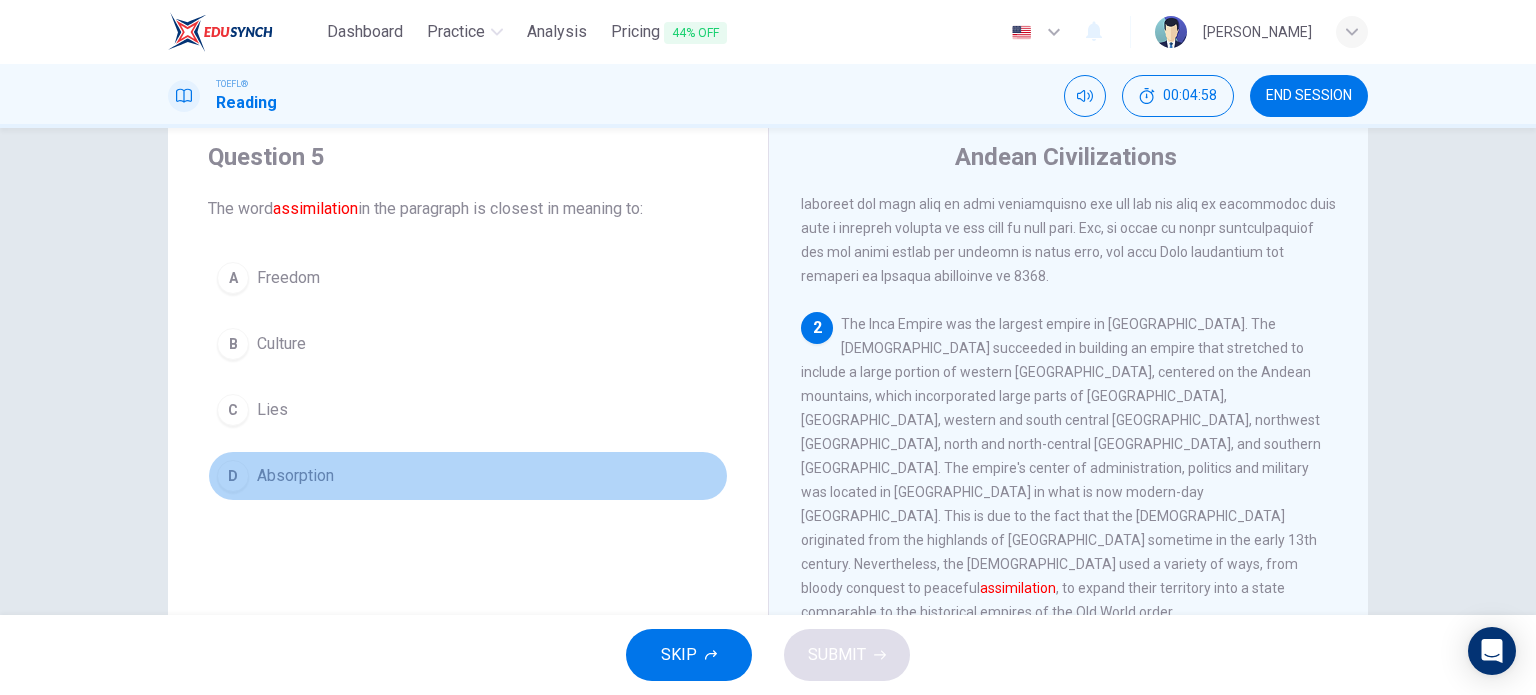 click on "Absorption" at bounding box center (295, 476) 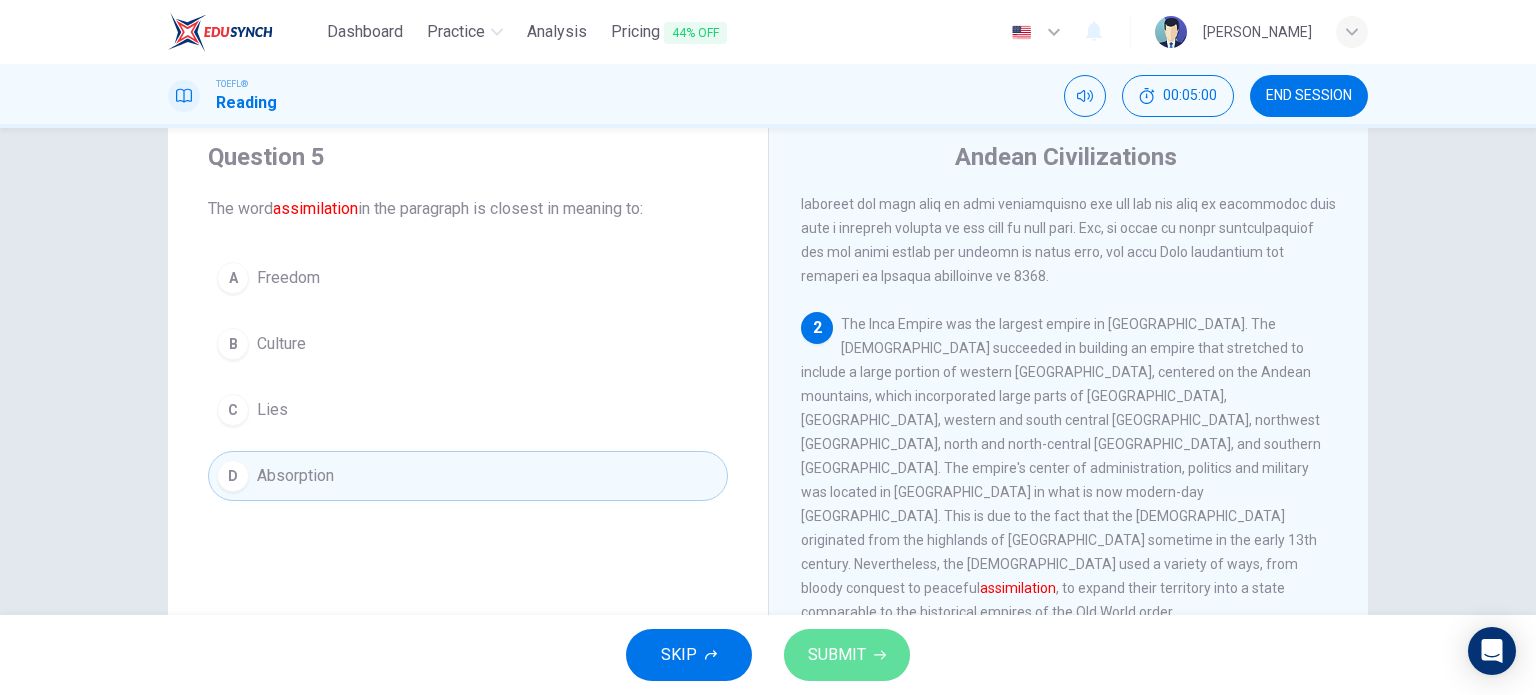 click on "SUBMIT" at bounding box center (847, 655) 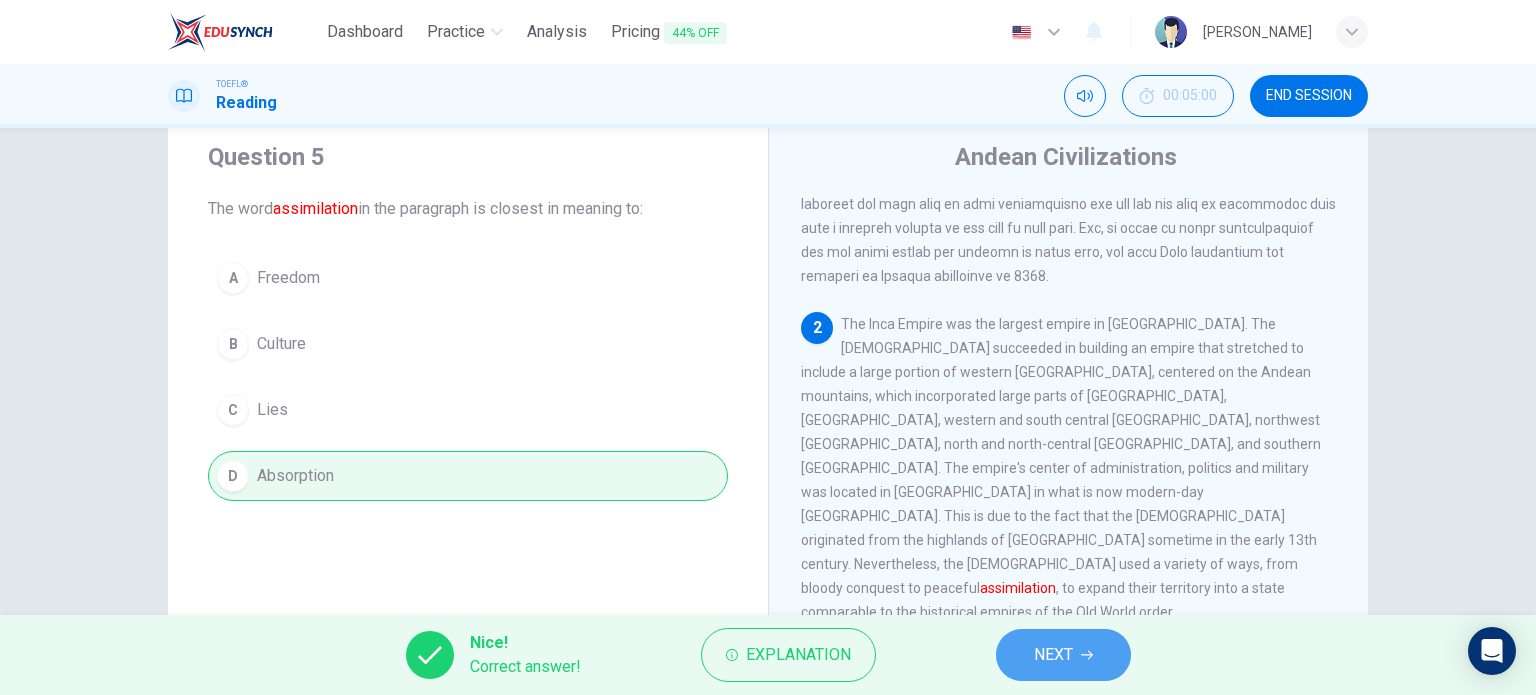 click on "NEXT" at bounding box center (1053, 655) 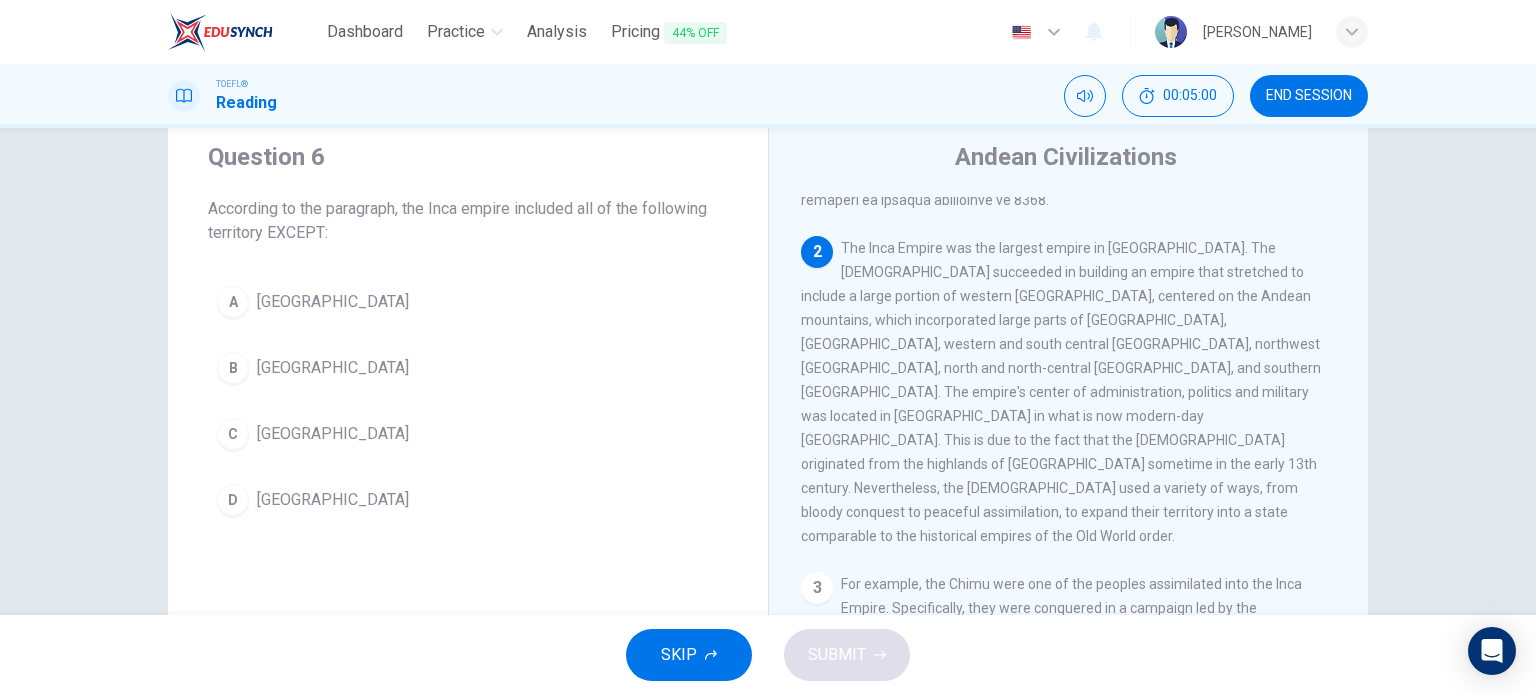 scroll, scrollTop: 420, scrollLeft: 0, axis: vertical 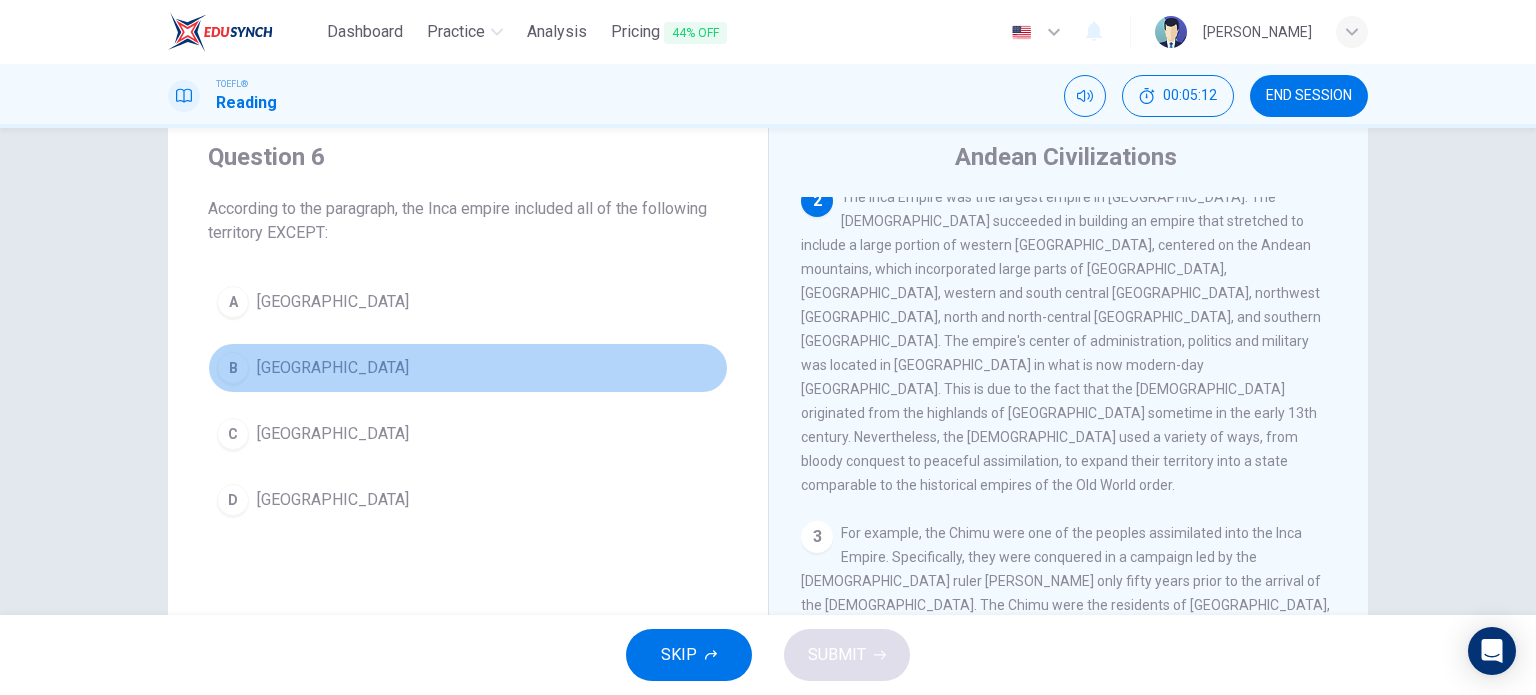 click on "B Brazil" at bounding box center [468, 368] 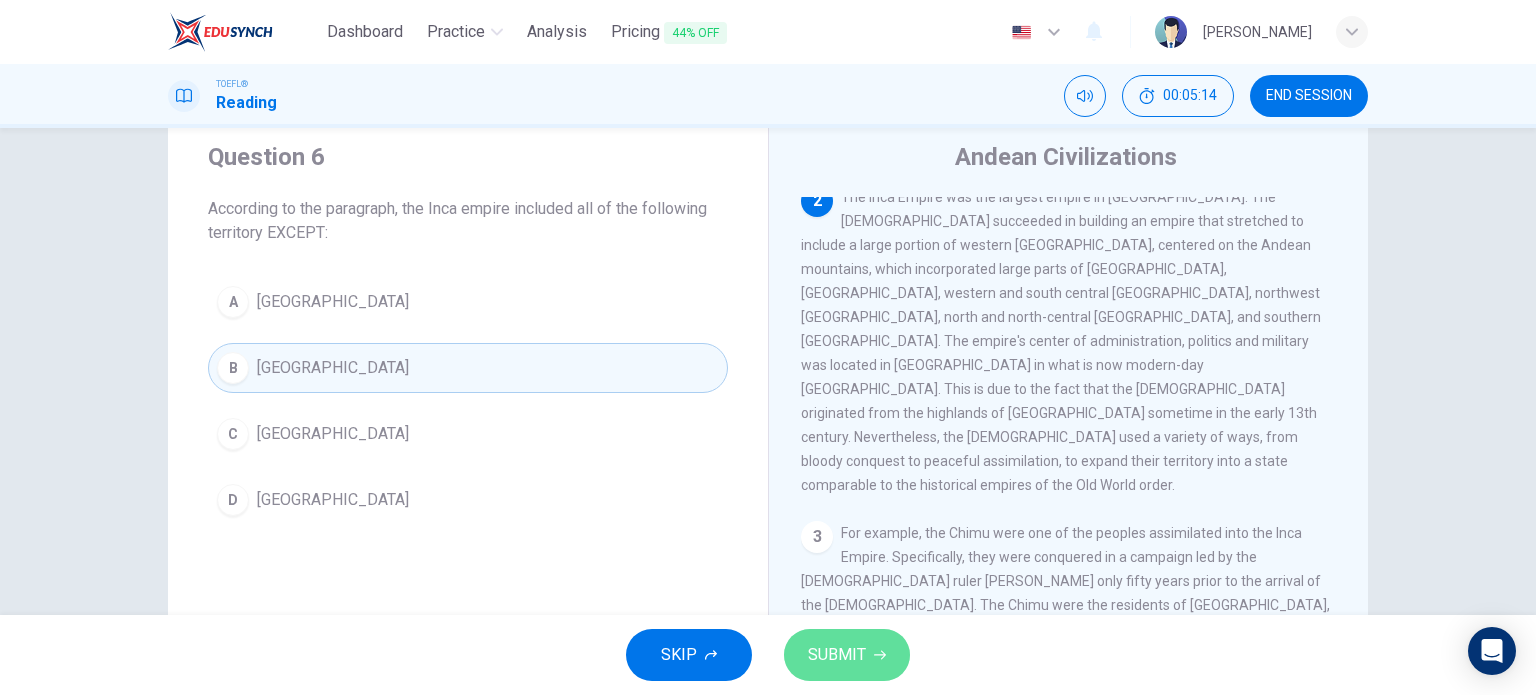click on "SUBMIT" at bounding box center [847, 655] 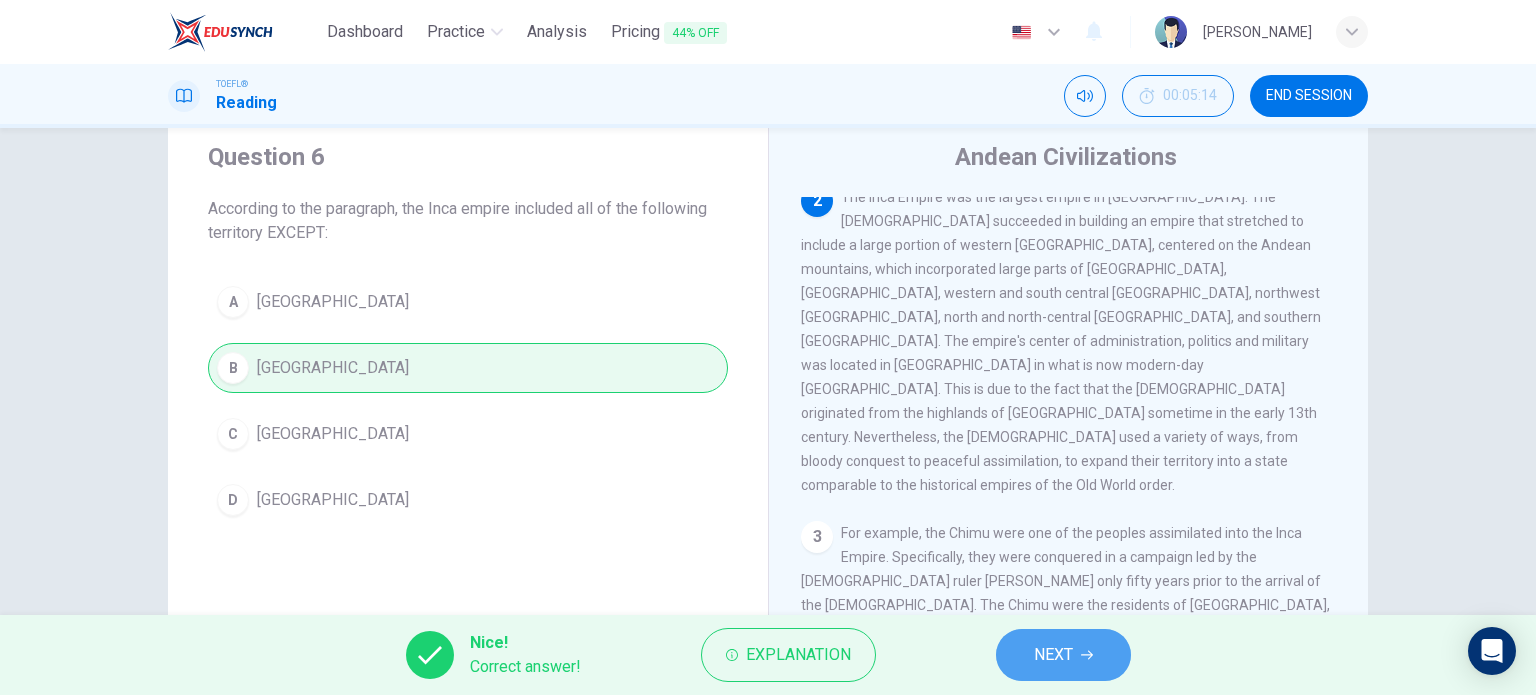 click on "NEXT" at bounding box center (1053, 655) 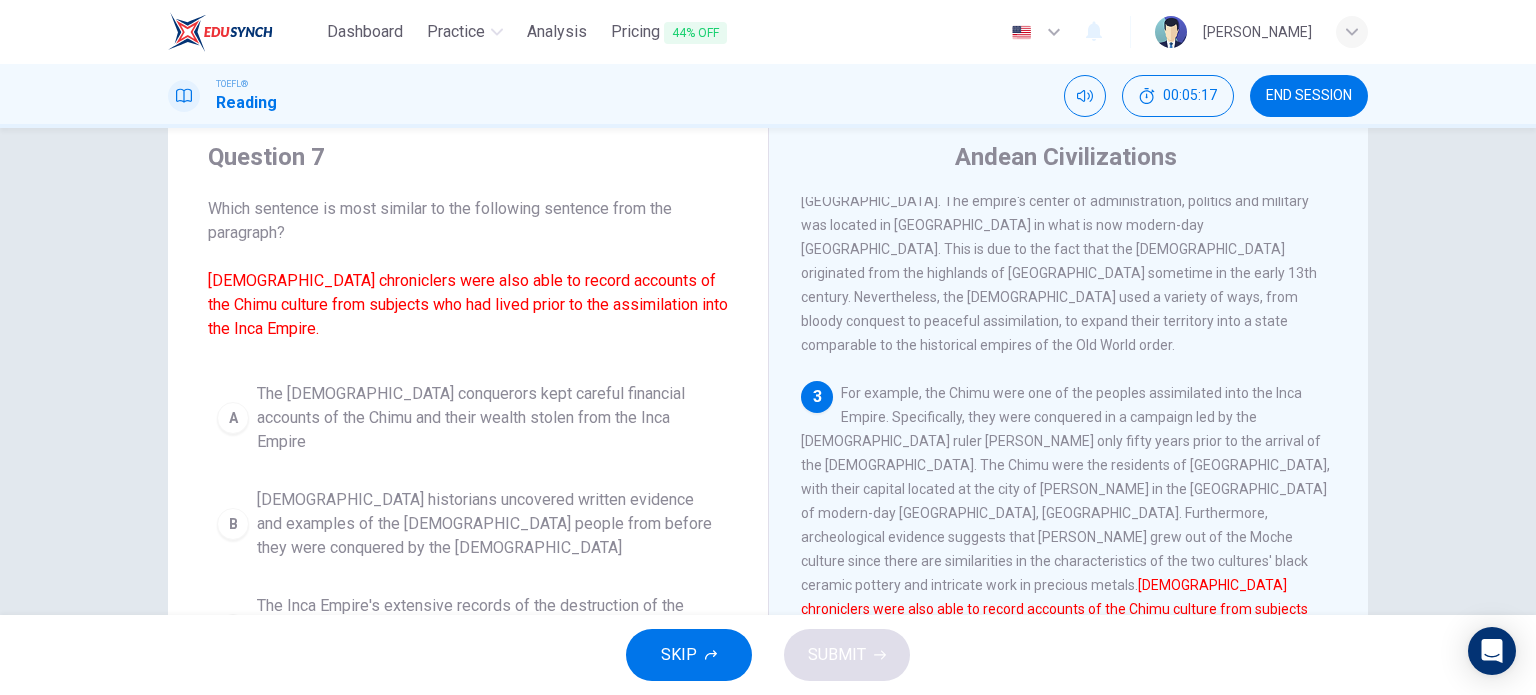 scroll, scrollTop: 560, scrollLeft: 0, axis: vertical 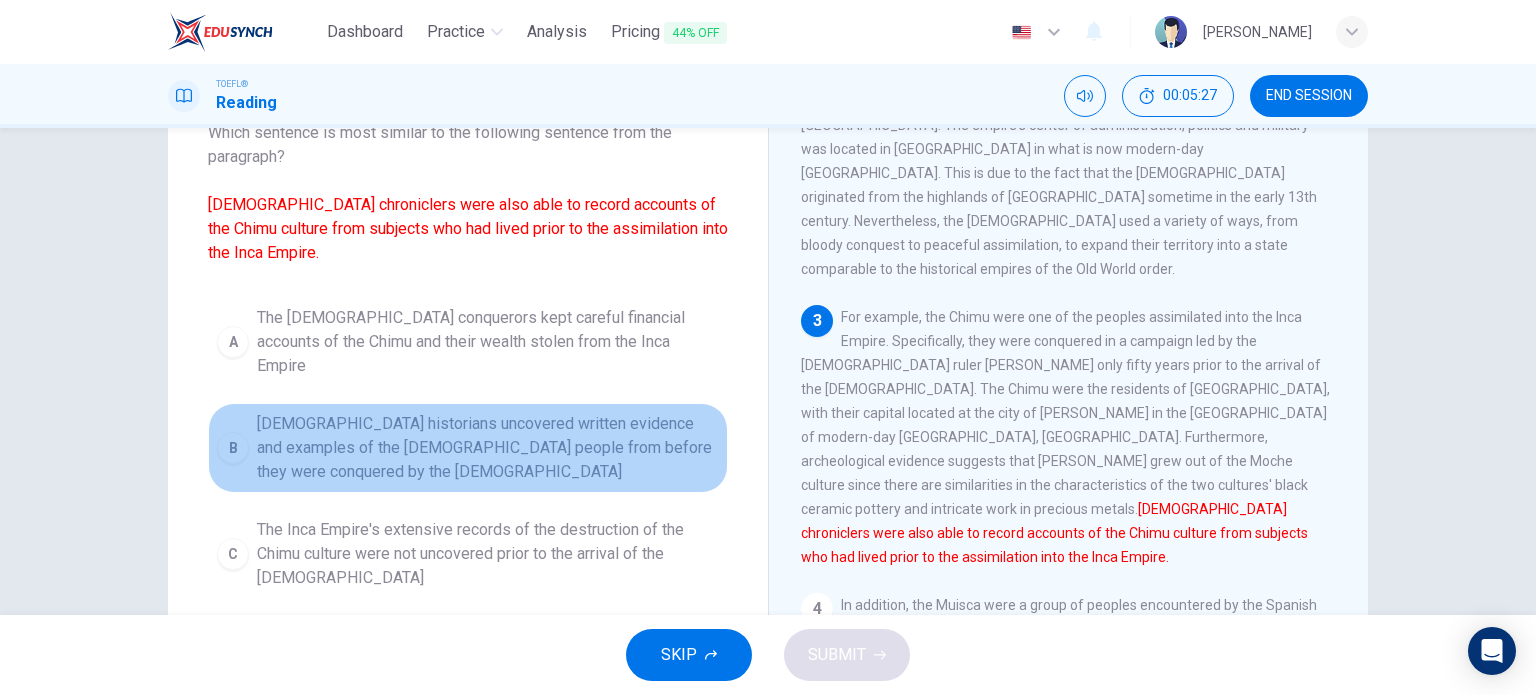 click on "Spanish historians uncovered written evidence and examples of the Chimu people from before they were conquered by the Incas" at bounding box center (488, 448) 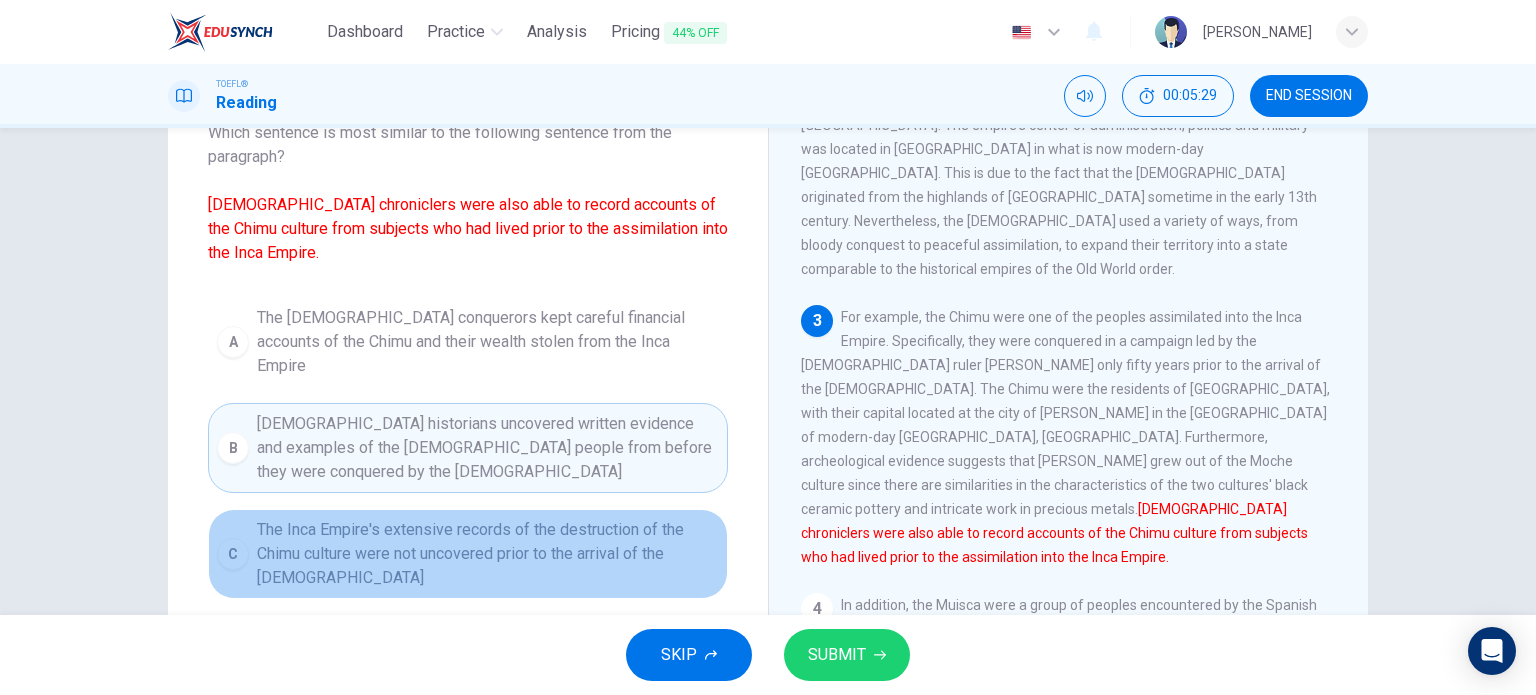 click on "The Inca Empire's extensive records of the destruction of the Chimu culture were not uncovered prior to the arrival of the Spanish" at bounding box center (488, 554) 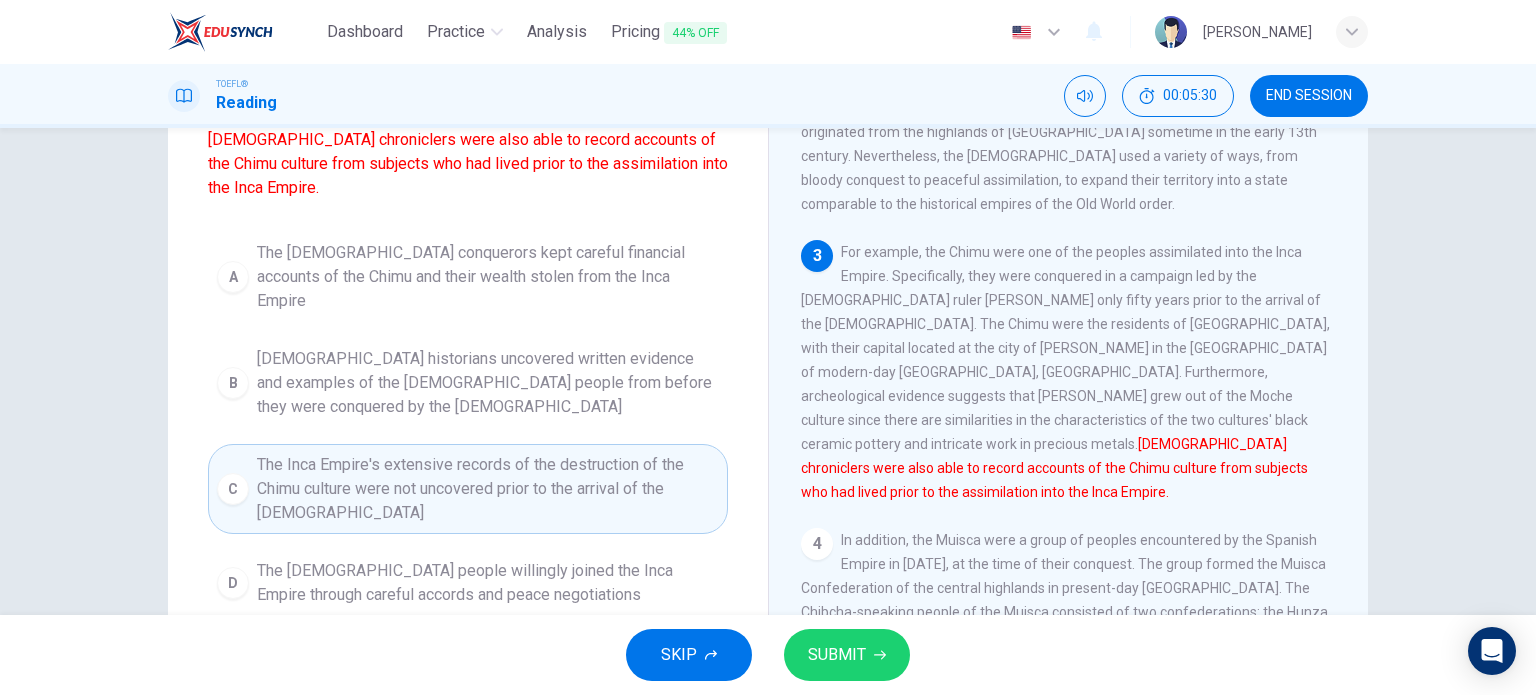 scroll, scrollTop: 202, scrollLeft: 0, axis: vertical 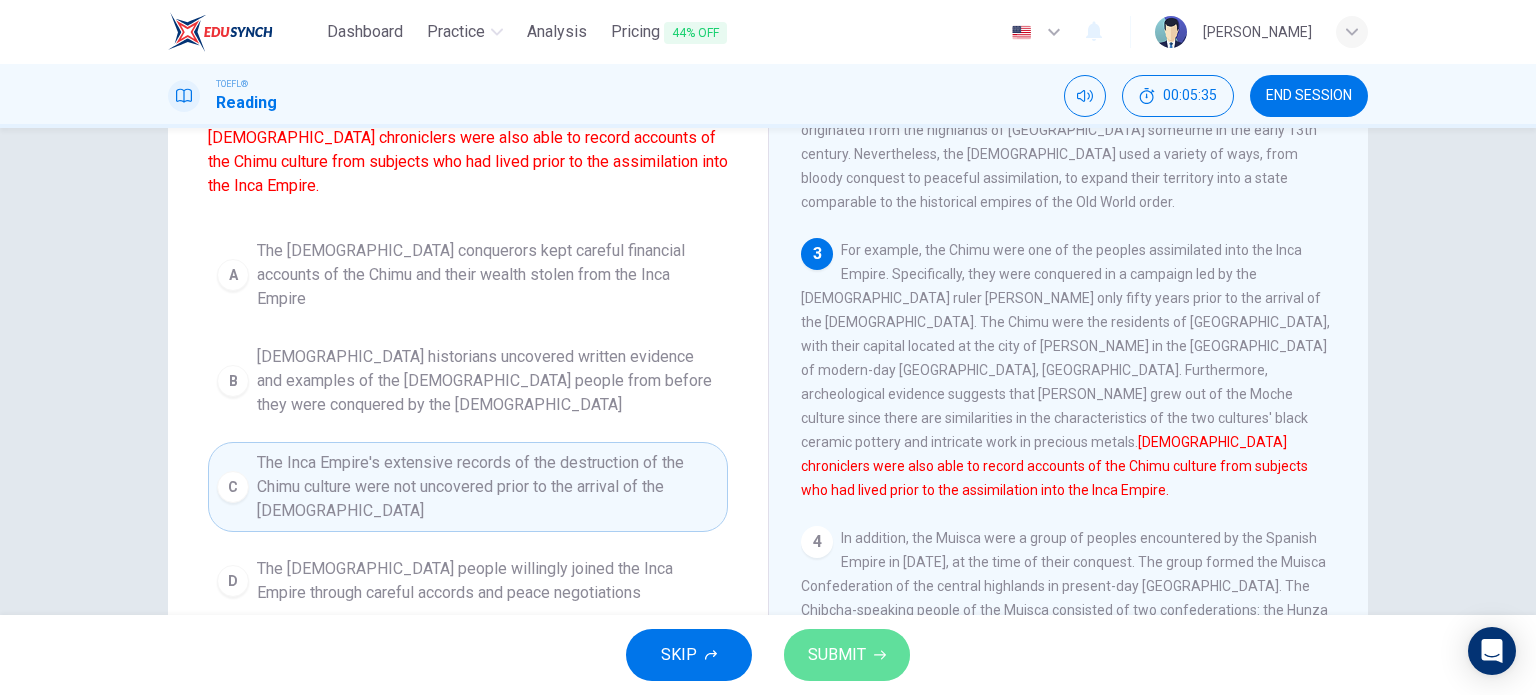 click on "SUBMIT" at bounding box center [847, 655] 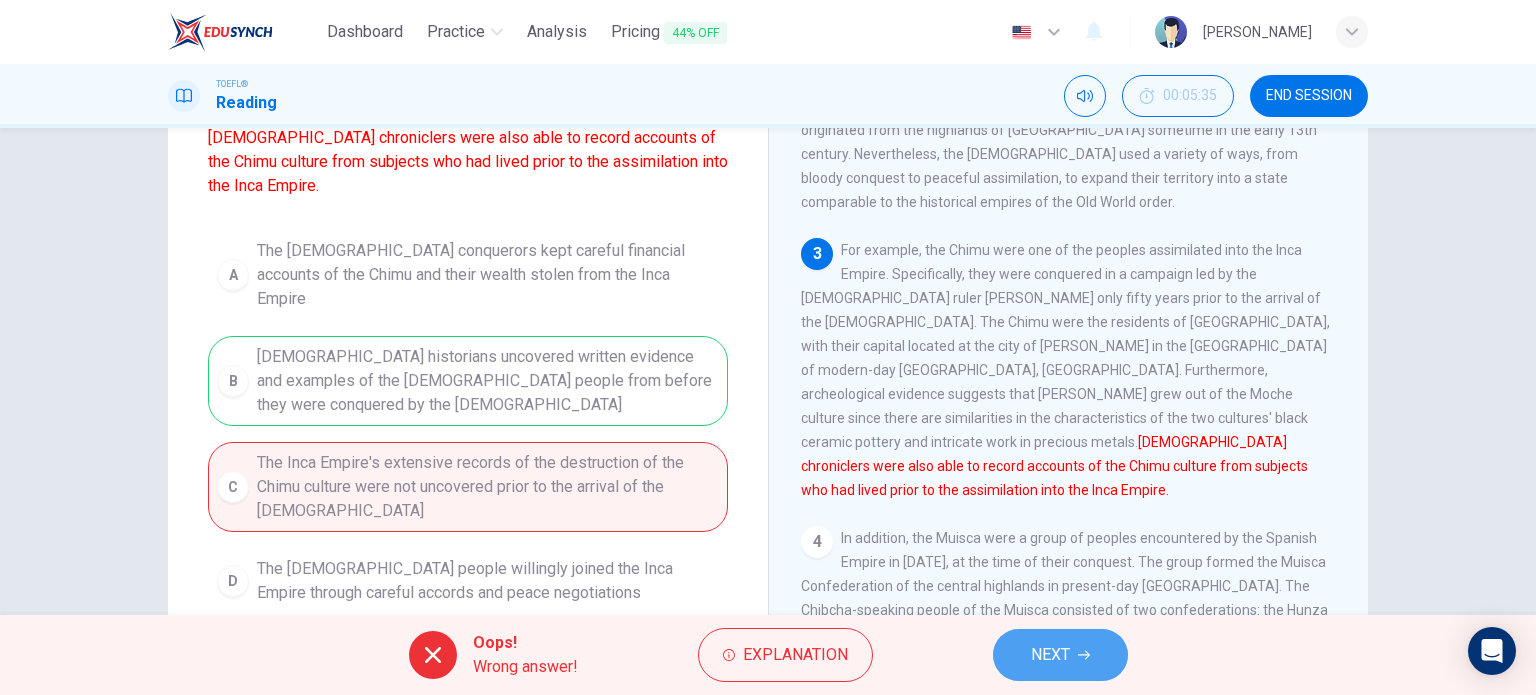 click on "NEXT" at bounding box center (1060, 655) 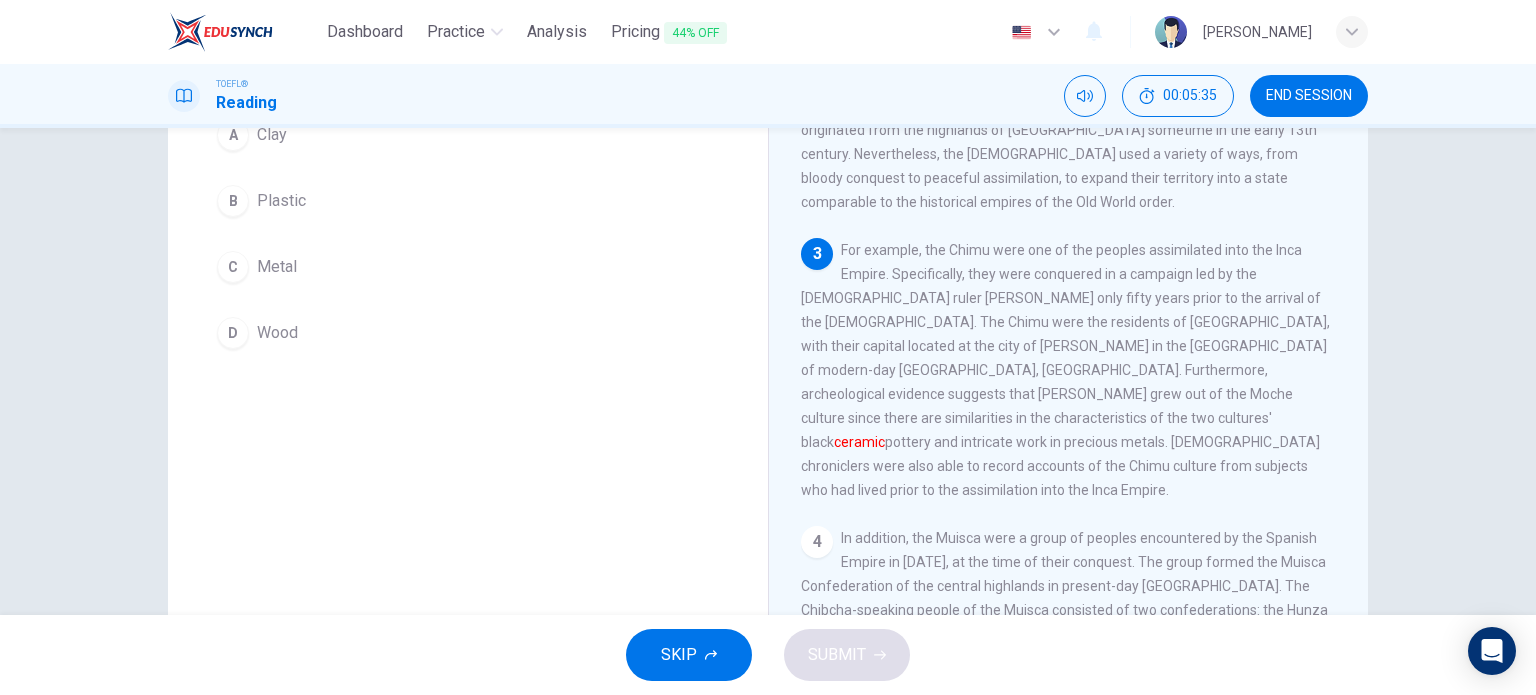 scroll, scrollTop: 692, scrollLeft: 0, axis: vertical 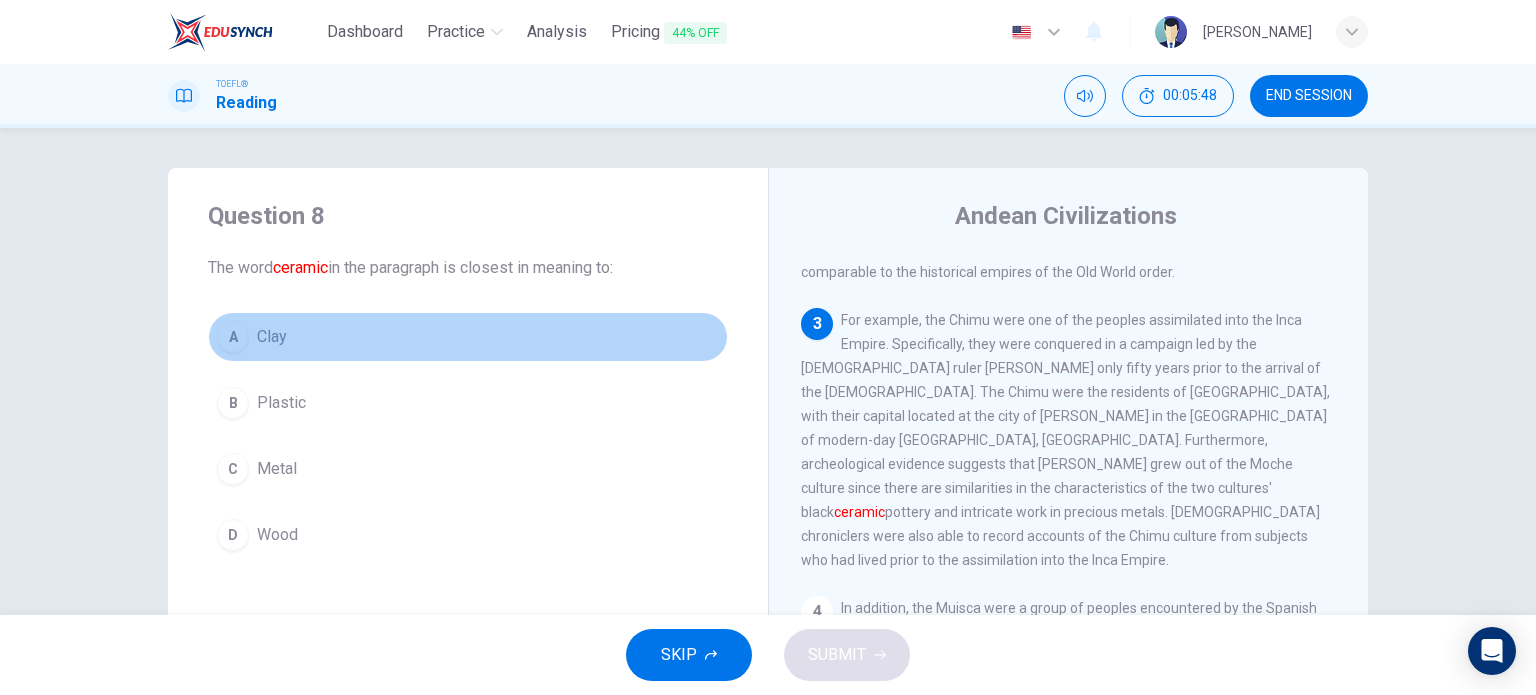click on "Clay" at bounding box center [272, 337] 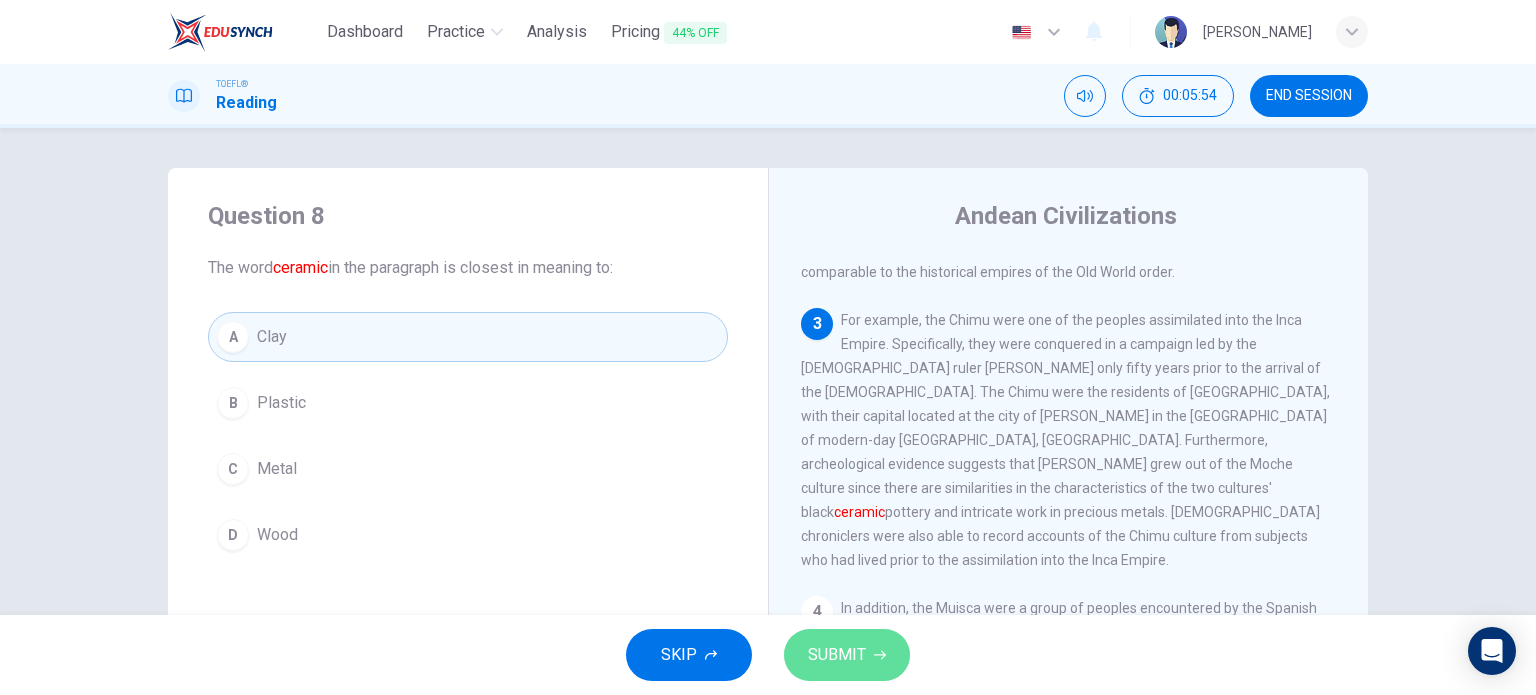 click 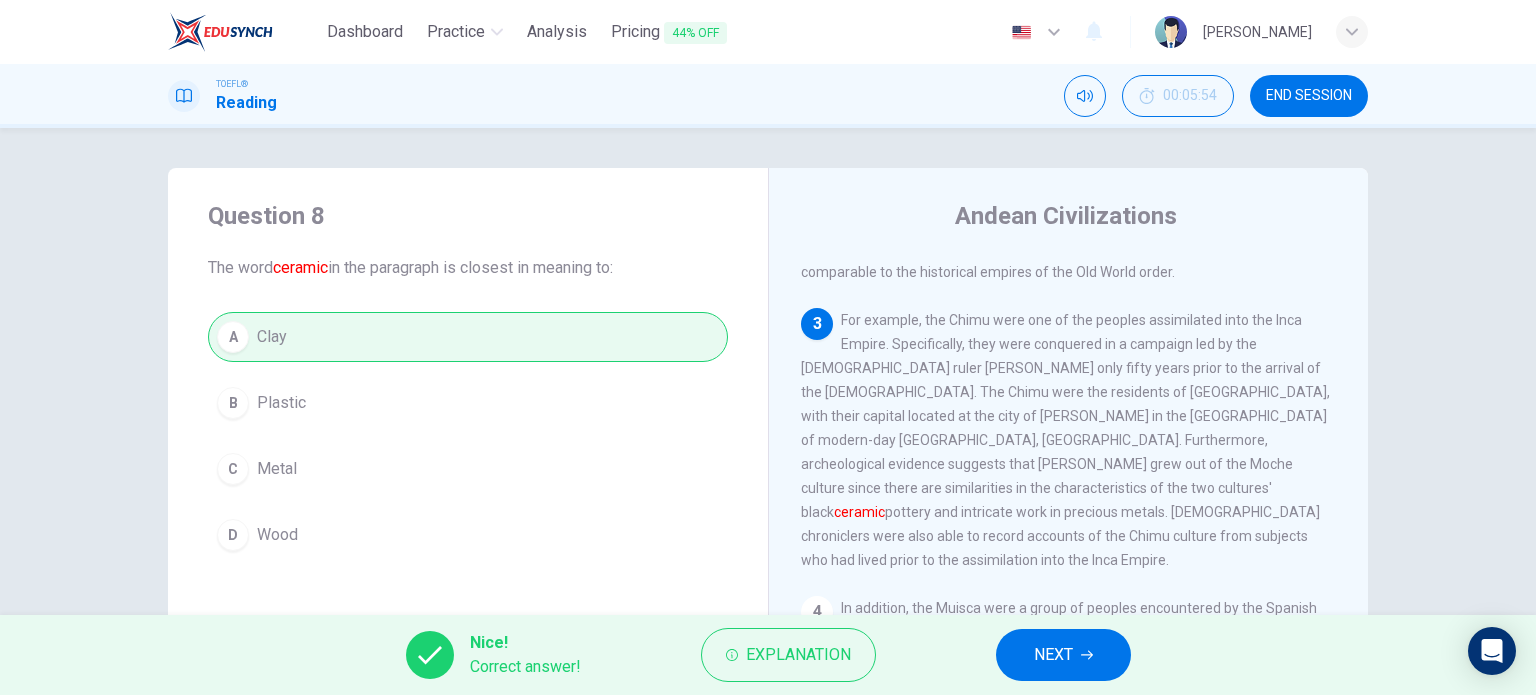 click on "Nice! Correct answer! Explanation NEXT" at bounding box center [768, 655] 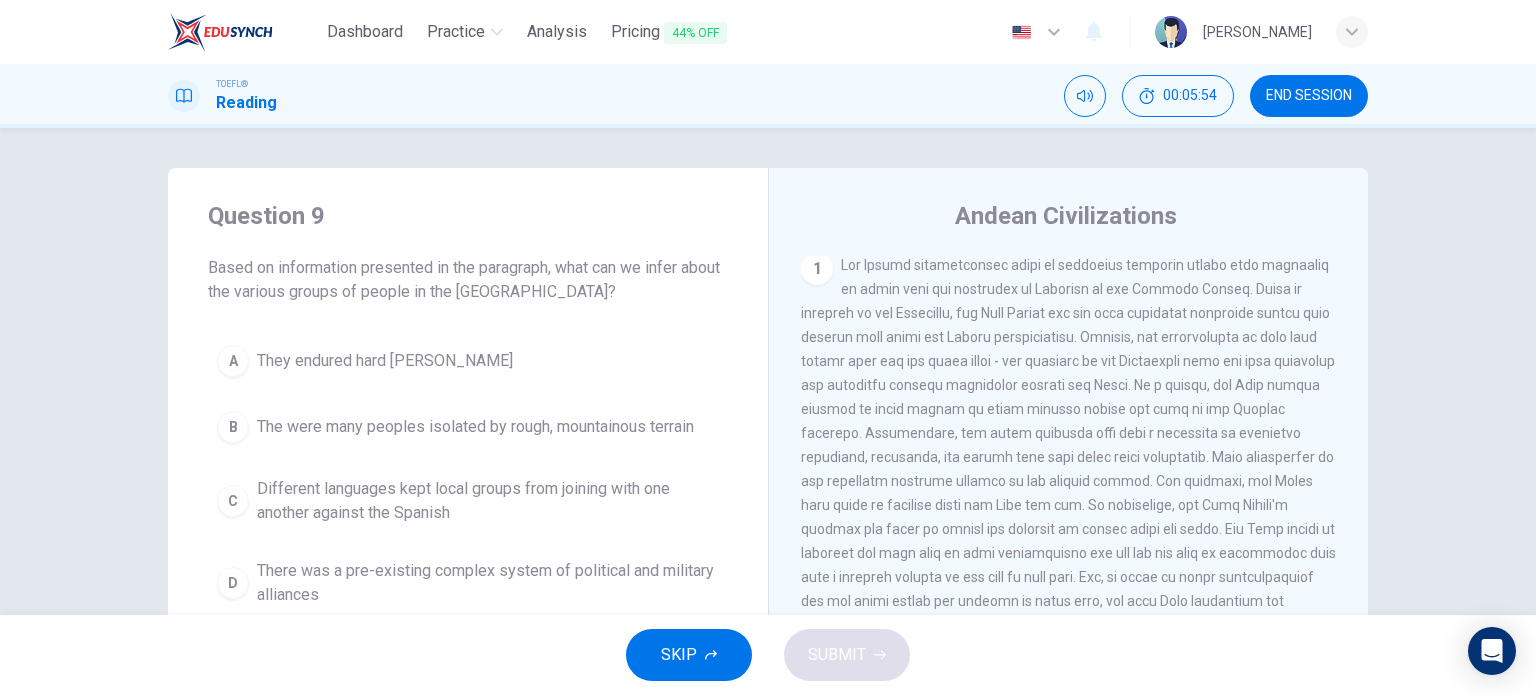 scroll, scrollTop: 0, scrollLeft: 0, axis: both 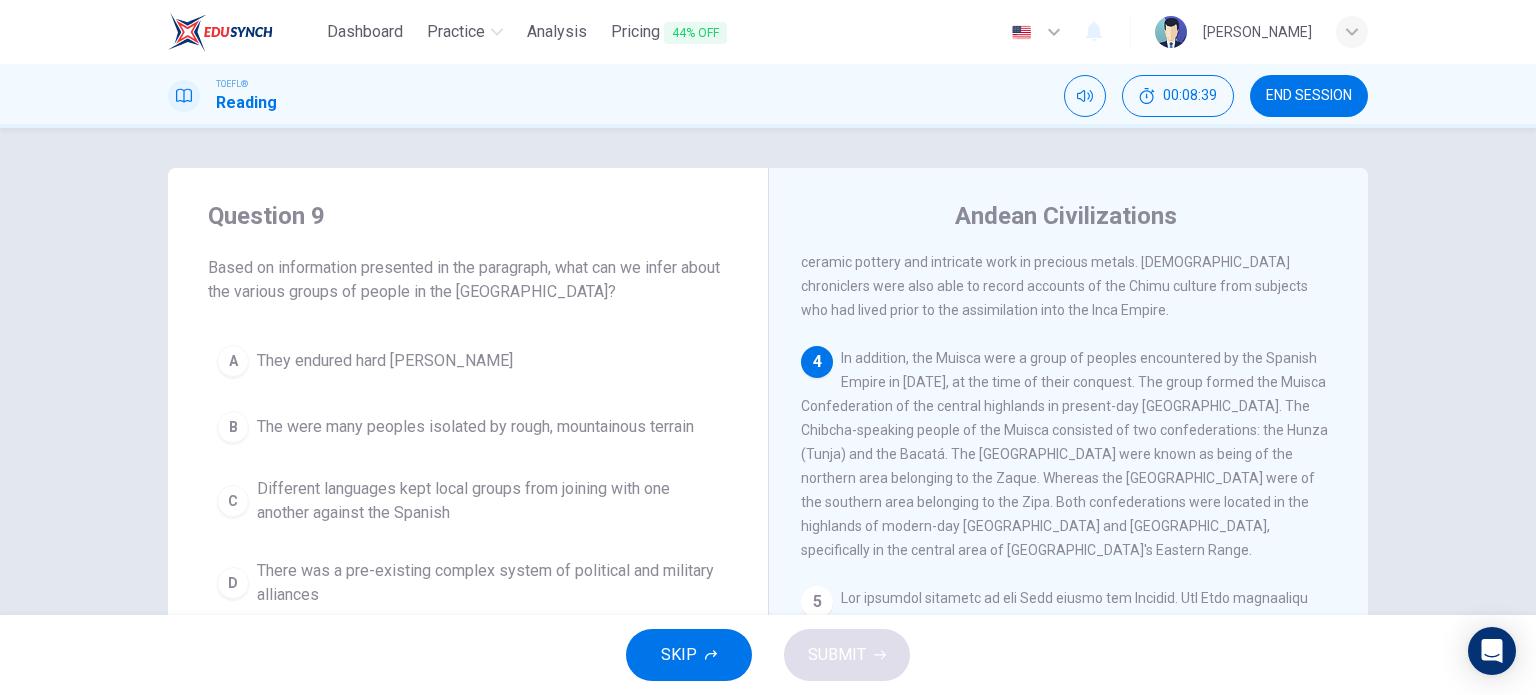 drag, startPoint x: 577, startPoint y: 273, endPoint x: 685, endPoint y: 267, distance: 108.16654 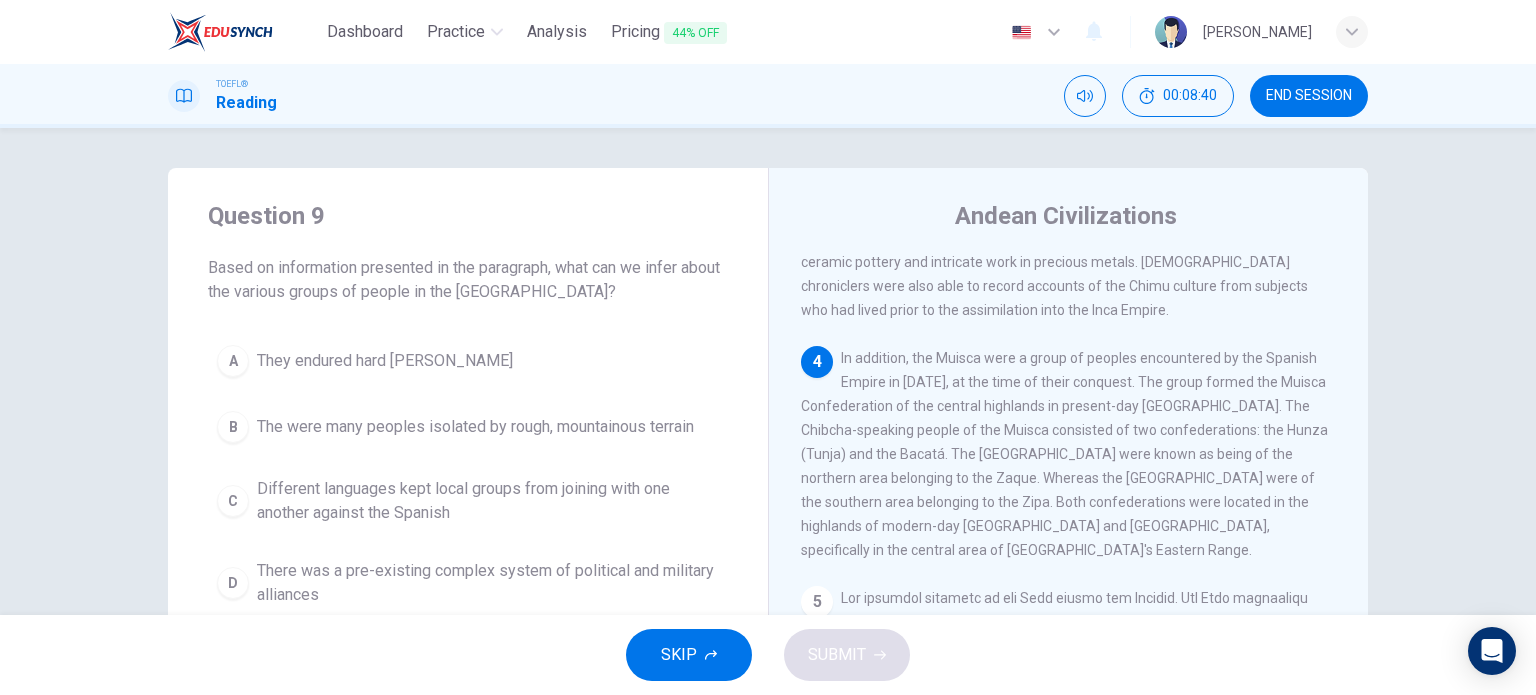 click on "Based on information presented in the paragraph, what can we infer about the various groups of people in the Andes mountains?" at bounding box center [468, 280] 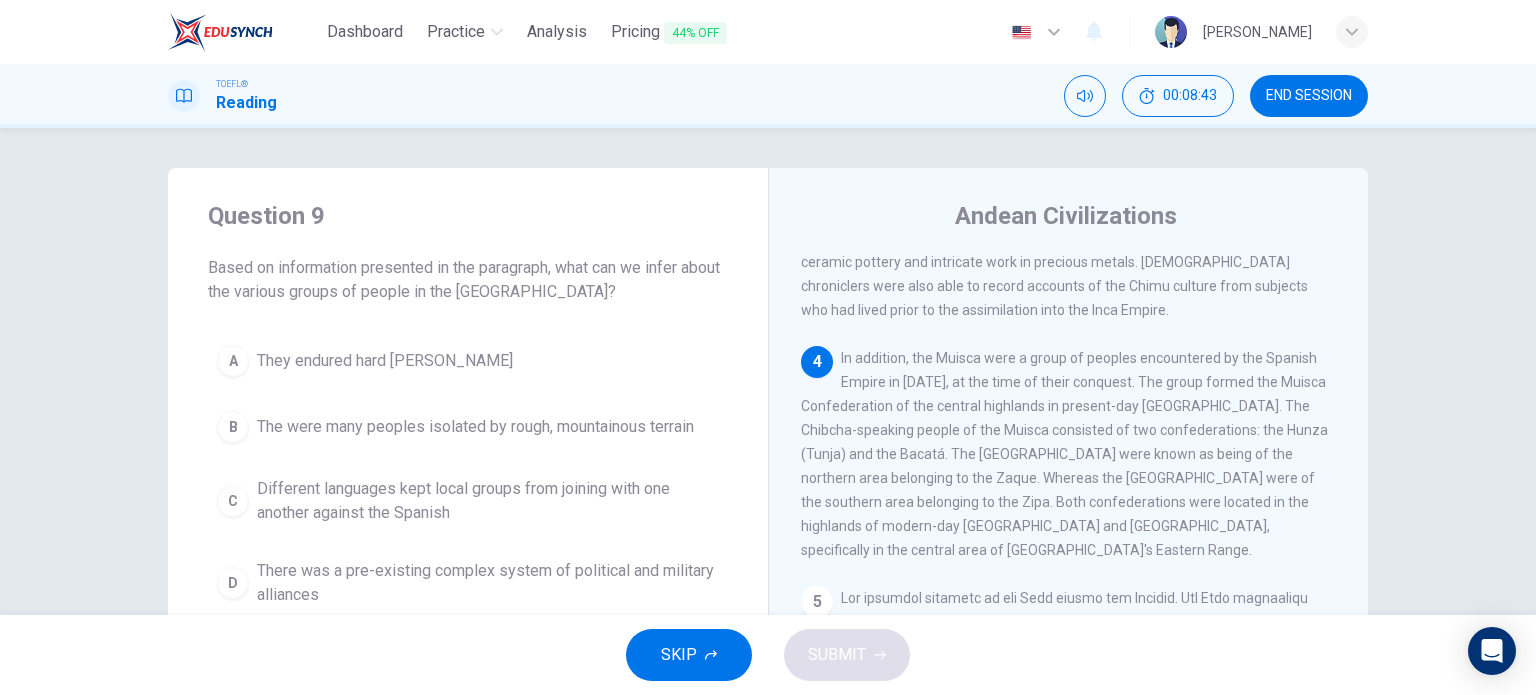 click on "Based on information presented in the paragraph, what can we infer about the various groups of people in the Andes mountains?" at bounding box center (468, 280) 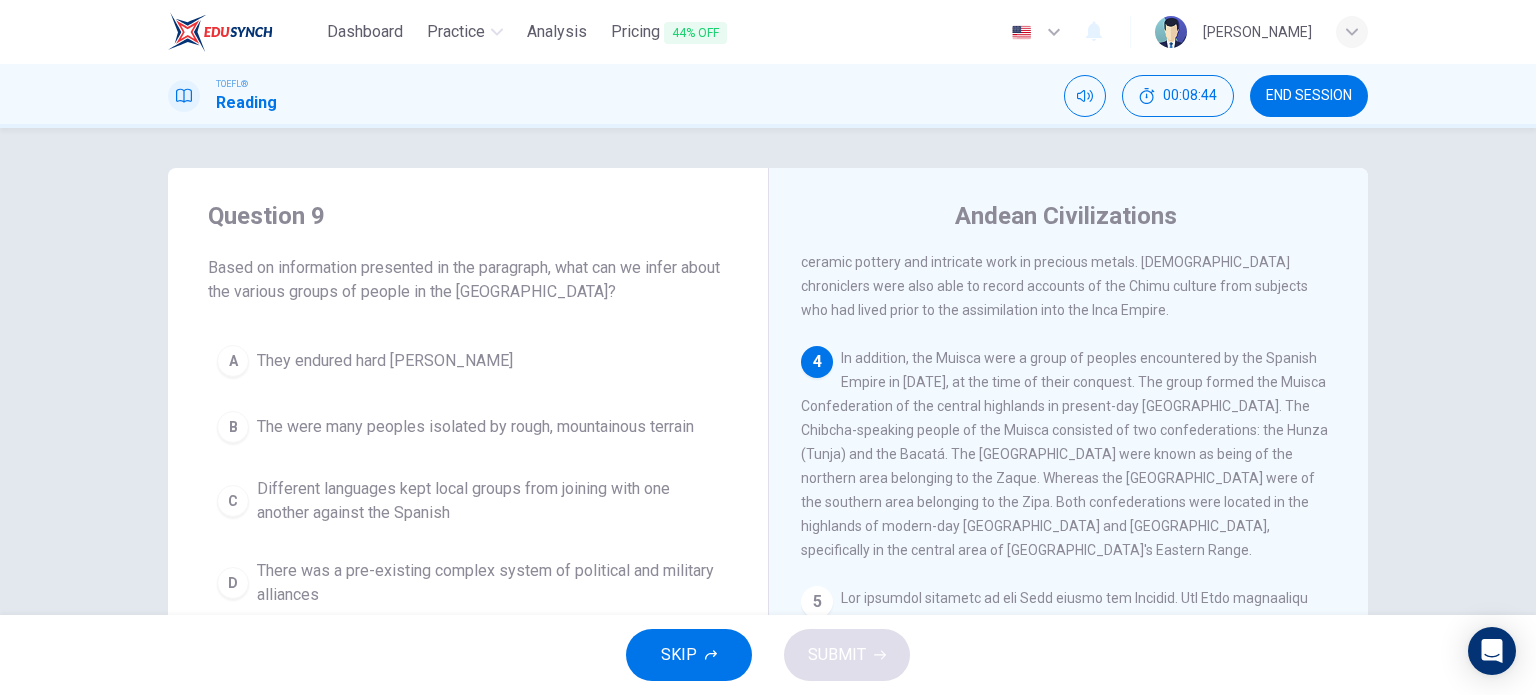 drag, startPoint x: 600, startPoint y: 283, endPoint x: 361, endPoint y: 275, distance: 239.13385 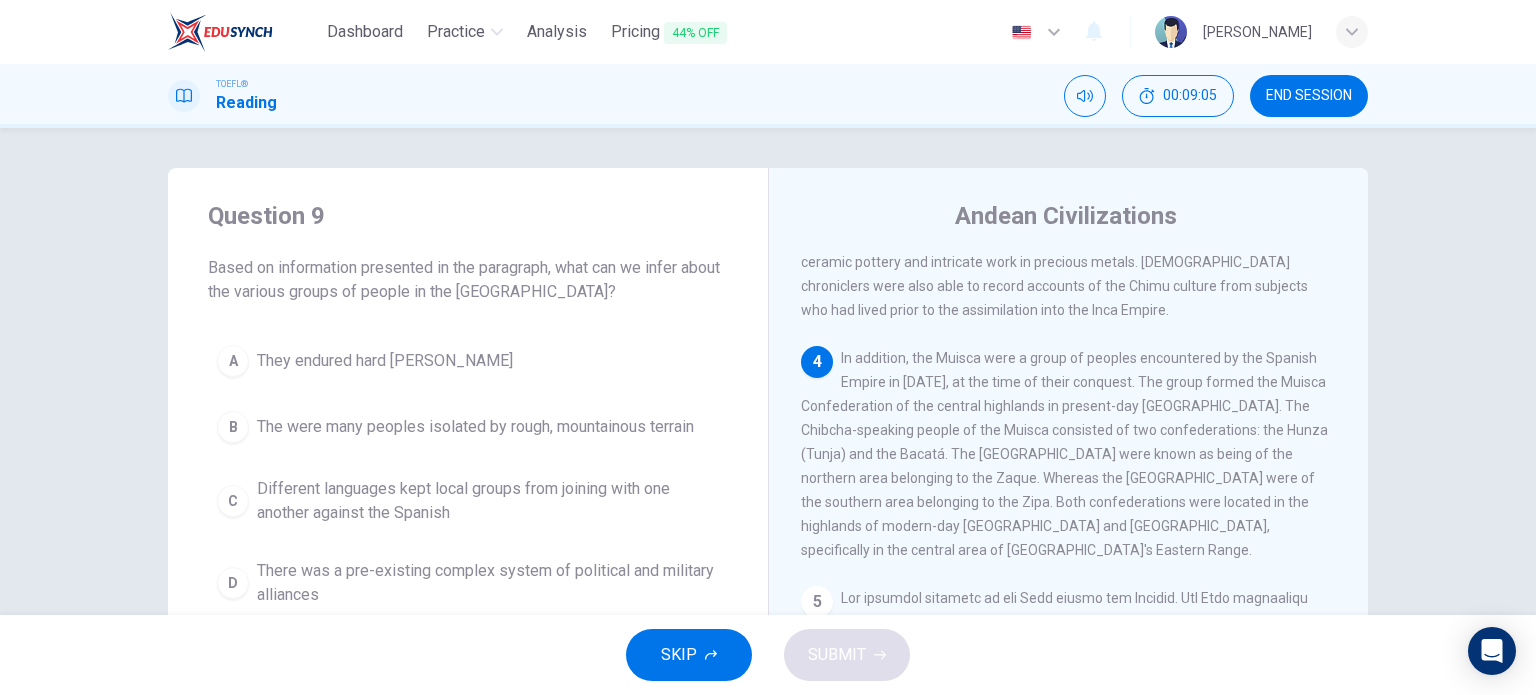 click on "In addition, the Muisca were a group of peoples encountered by the Spanish Empire in 1537, at the time of their conquest. The group formed the Muisca Confederation of the central highlands in present-day Colombia. The Chibcha-speaking people of the Muisca consisted of two confederations: the Hunza (Tunja) and the Bacatá. The Hunza were known as being of the northern area belonging to the Zaque. Whereas the Bacatá were of the southern area belonging to the Zipa. Both confederations were located in the highlands of modern-day Cundinamarca and Boyacá, specifically in the central area of Colombia's Eastern Range." at bounding box center [1064, 454] 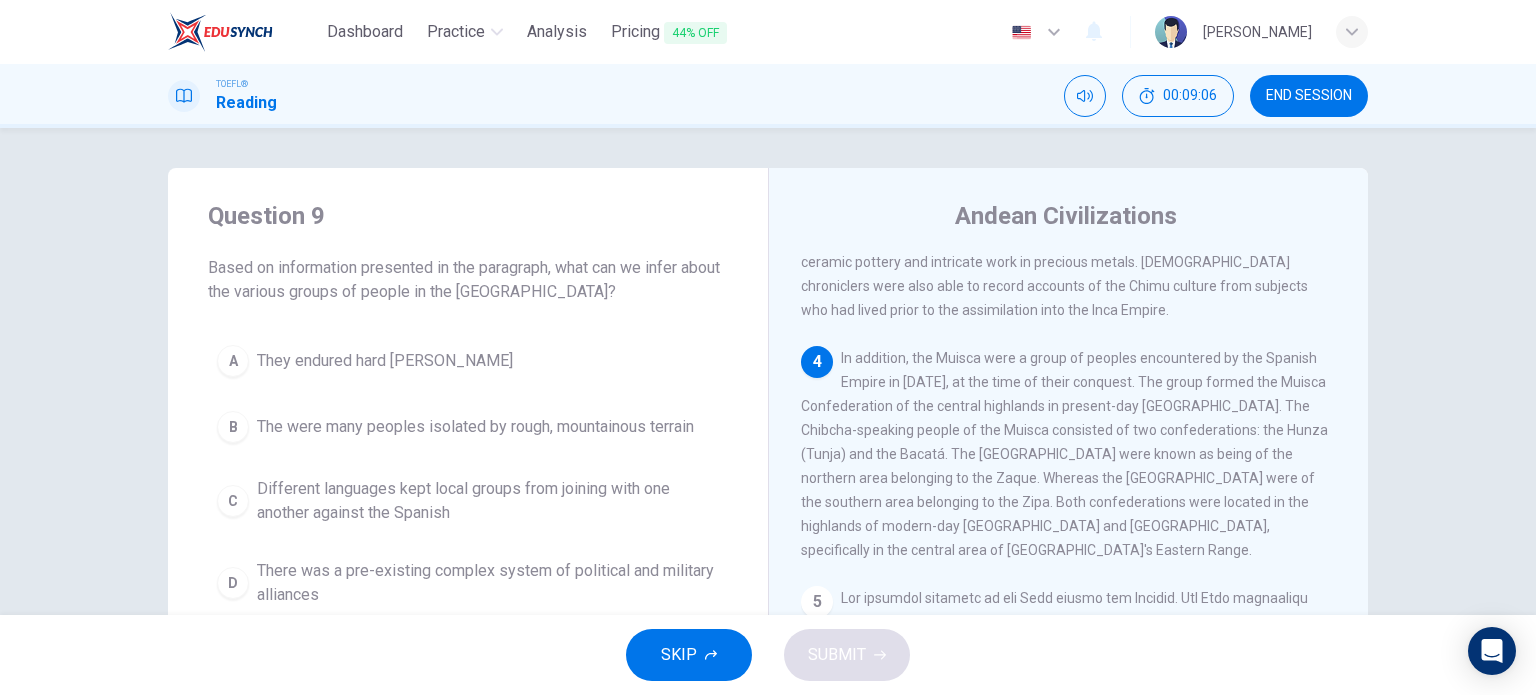 drag, startPoint x: 840, startPoint y: 258, endPoint x: 1029, endPoint y: 299, distance: 193.39597 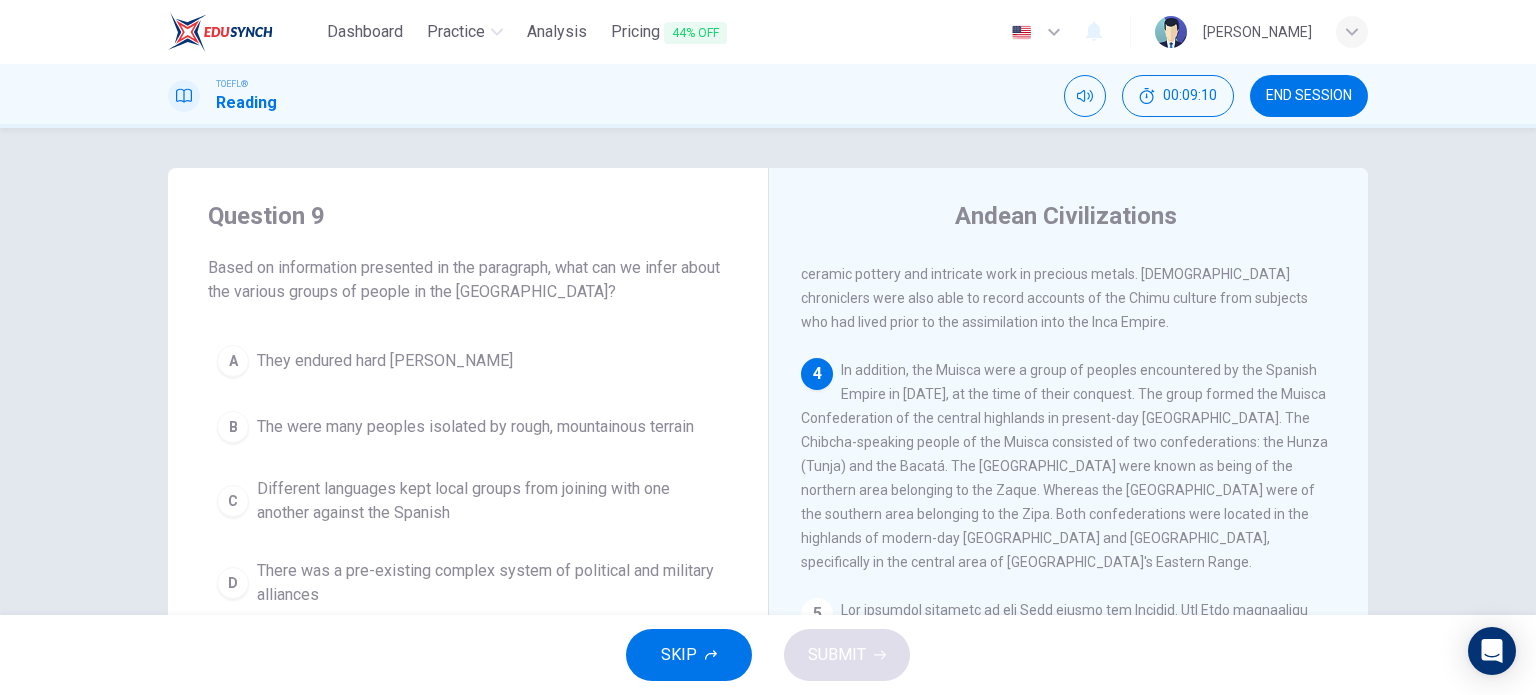 scroll, scrollTop: 930, scrollLeft: 0, axis: vertical 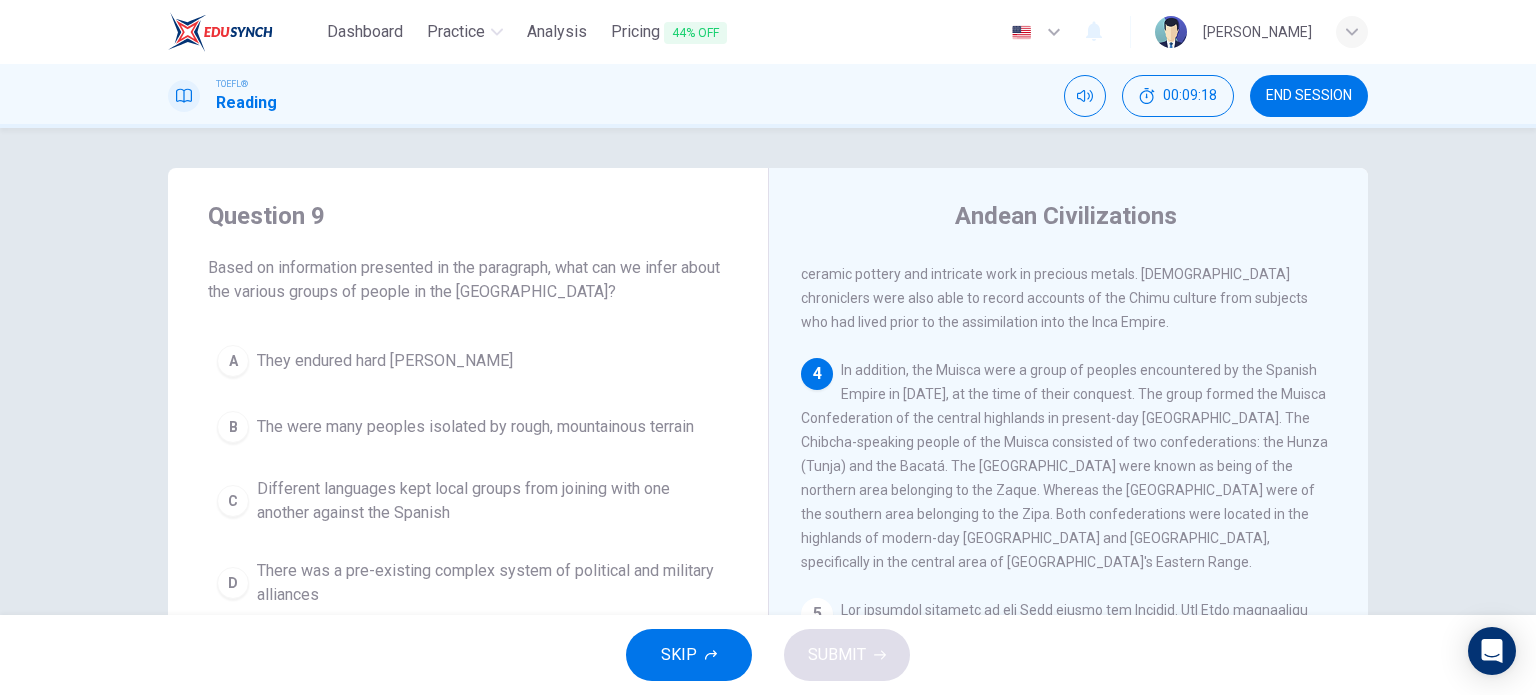 click on "In addition, the Muisca were a group of peoples encountered by the Spanish Empire in 1537, at the time of their conquest. The group formed the Muisca Confederation of the central highlands in present-day Colombia. The Chibcha-speaking people of the Muisca consisted of two confederations: the Hunza (Tunja) and the Bacatá. The Hunza were known as being of the northern area belonging to the Zaque. Whereas the Bacatá were of the southern area belonging to the Zipa. Both confederations were located in the highlands of modern-day Cundinamarca and Boyacá, specifically in the central area of Colombia's Eastern Range." at bounding box center [1064, 466] 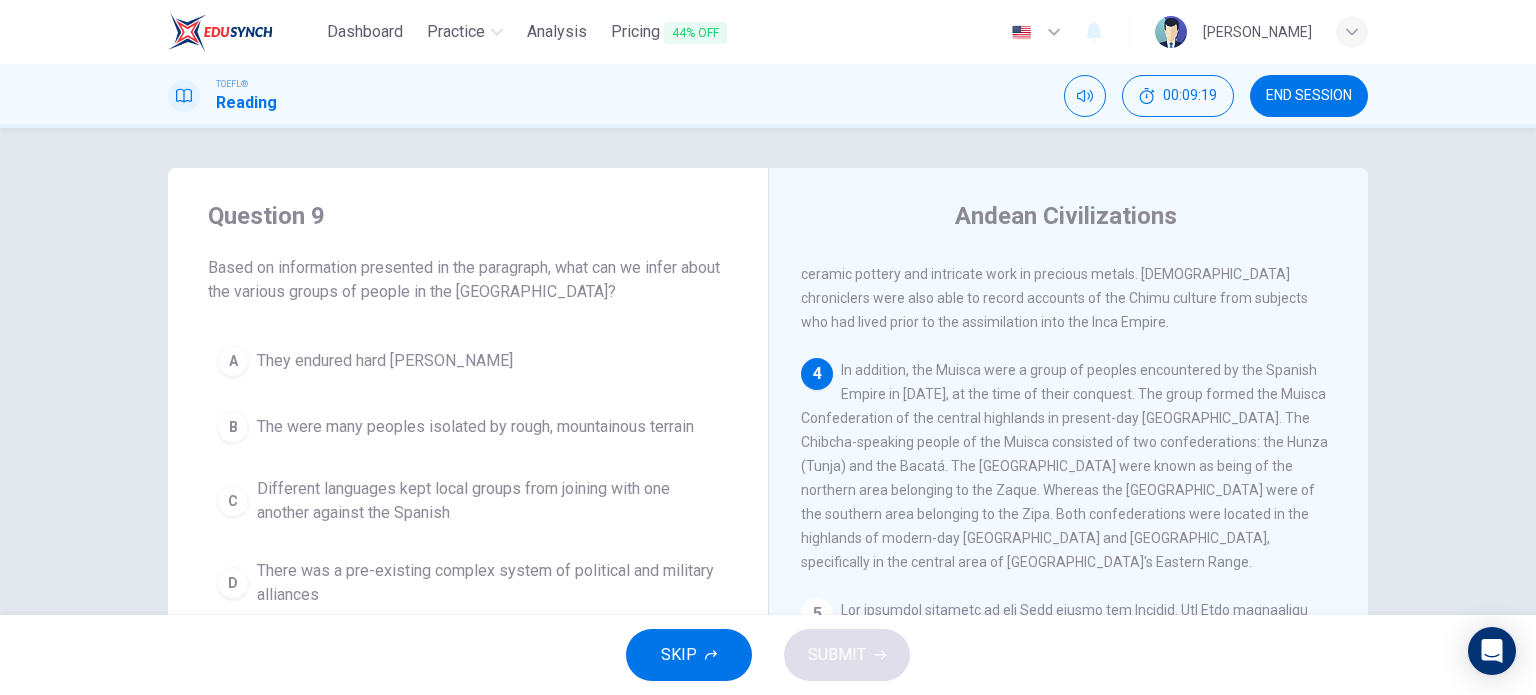 click on "In addition, the Muisca were a group of peoples encountered by the Spanish Empire in 1537, at the time of their conquest. The group formed the Muisca Confederation of the central highlands in present-day Colombia. The Chibcha-speaking people of the Muisca consisted of two confederations: the Hunza (Tunja) and the Bacatá. The Hunza were known as being of the northern area belonging to the Zaque. Whereas the Bacatá were of the southern area belonging to the Zipa. Both confederations were located in the highlands of modern-day Cundinamarca and Boyacá, specifically in the central area of Colombia's Eastern Range." at bounding box center [1064, 466] 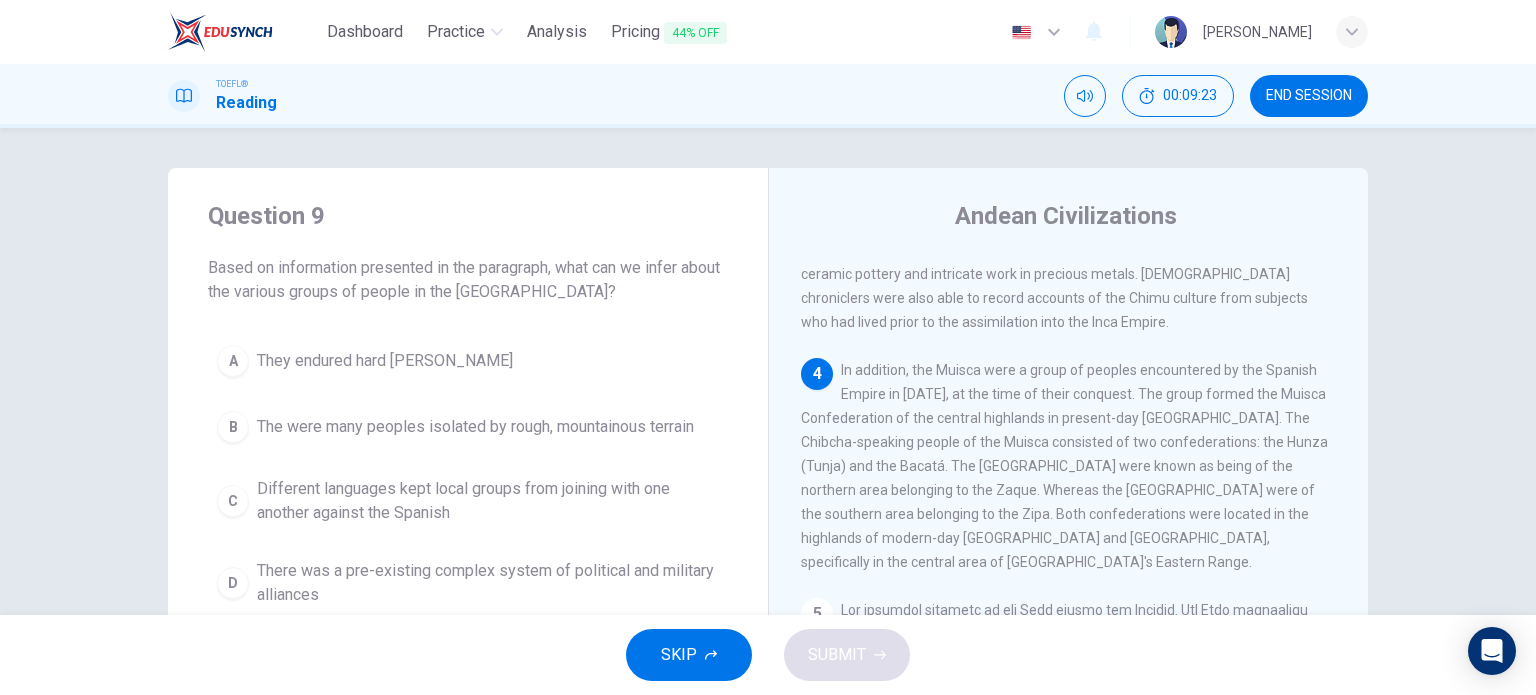 drag, startPoint x: 1132, startPoint y: 298, endPoint x: 1206, endPoint y: 313, distance: 75.50497 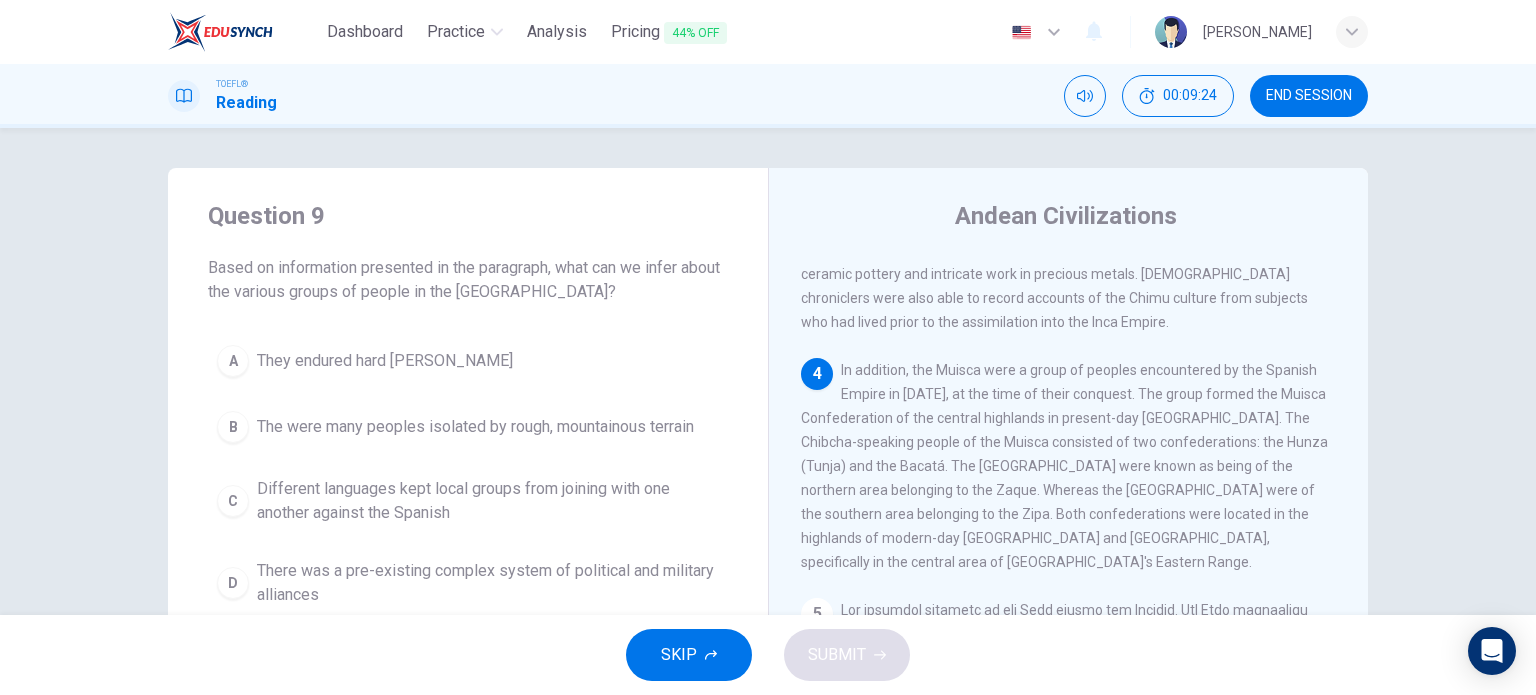click on "4 In addition, the Muisca were a group of peoples encountered by the Spanish Empire in 1537, at the time of their conquest. The group formed the Muisca Confederation of the central highlands in present-day Colombia. The Chibcha-speaking people of the Muisca consisted of two confederations: the Hunza (Tunja) and the Bacatá. The Hunza were known as being of the northern area belonging to the Zaque. Whereas the Bacatá were of the southern area belonging to the Zipa. Both confederations were located in the highlands of modern-day Cundinamarca and Boyacá, specifically in the central area of Colombia's Eastern Range." at bounding box center [1069, 466] 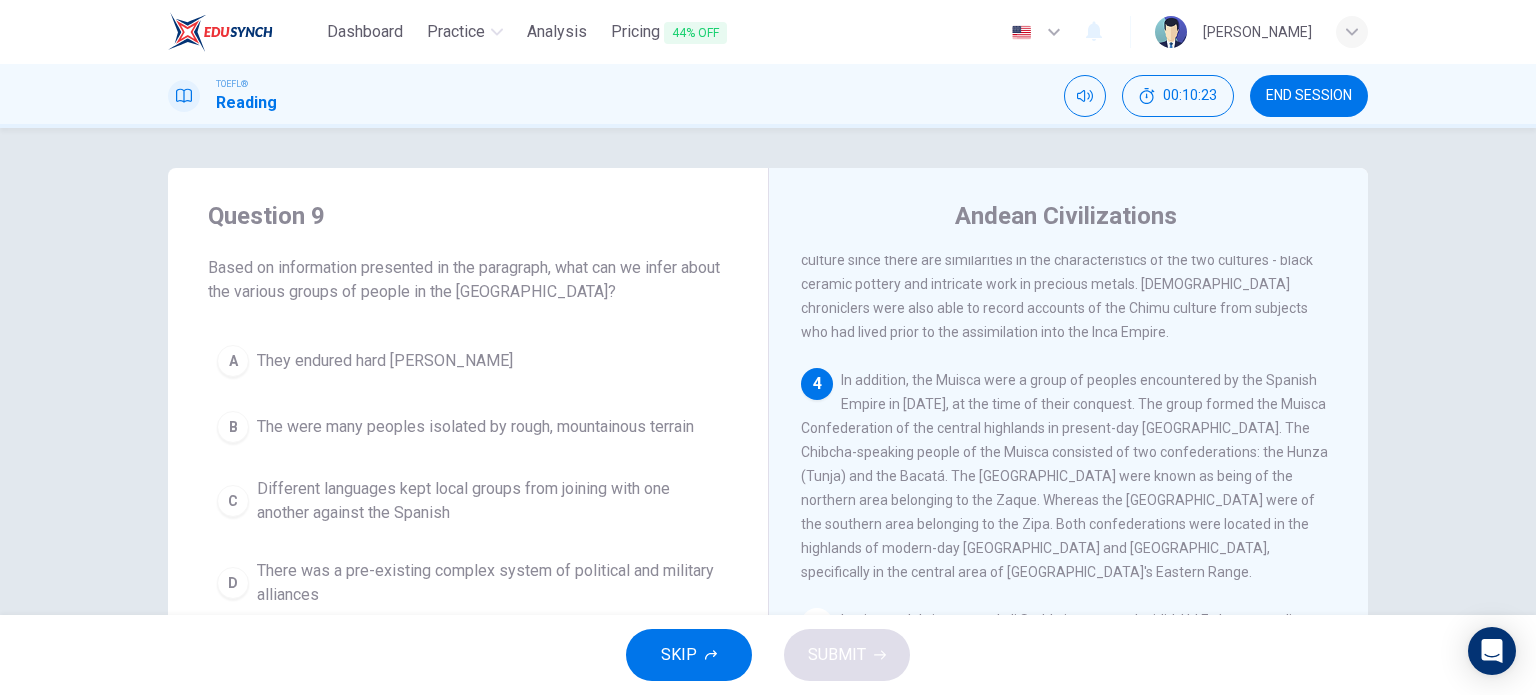scroll, scrollTop: 919, scrollLeft: 0, axis: vertical 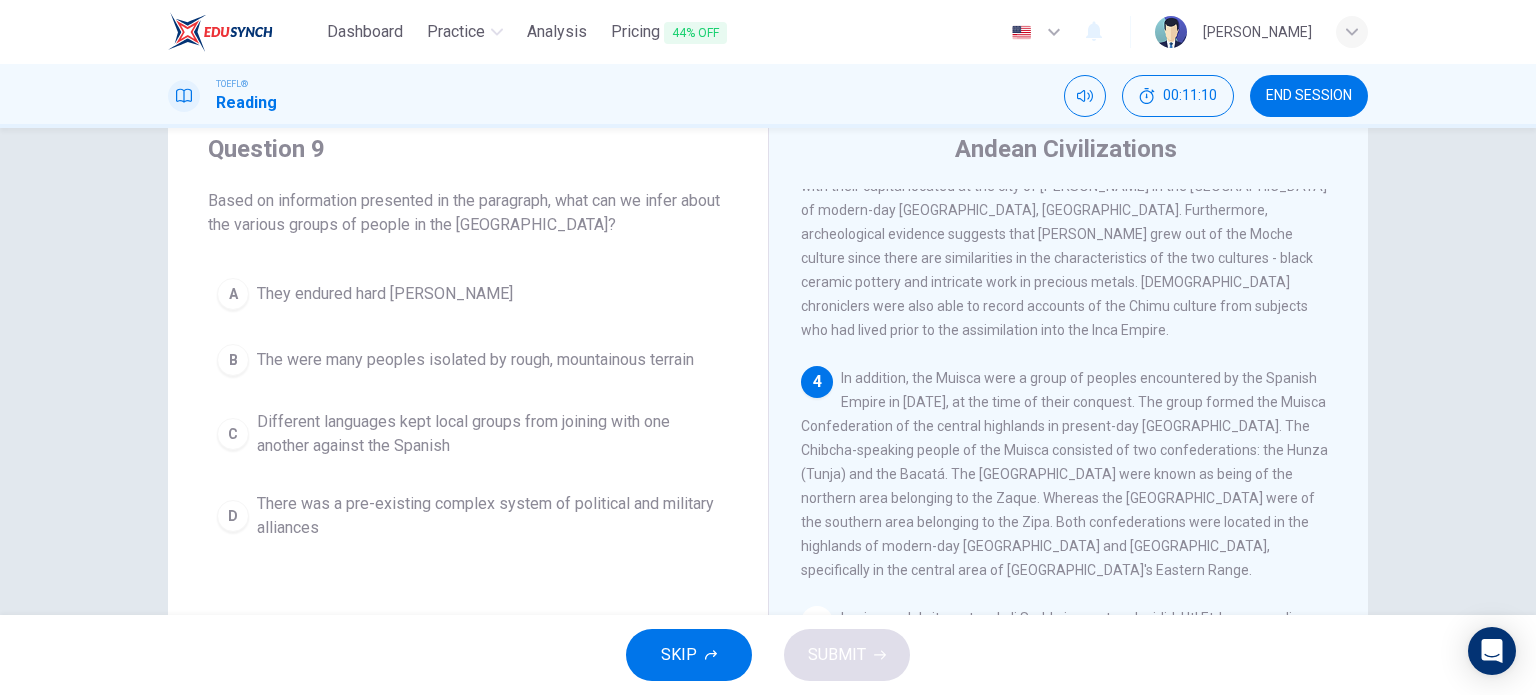 drag, startPoint x: 1063, startPoint y: 363, endPoint x: 1152, endPoint y: 361, distance: 89.02247 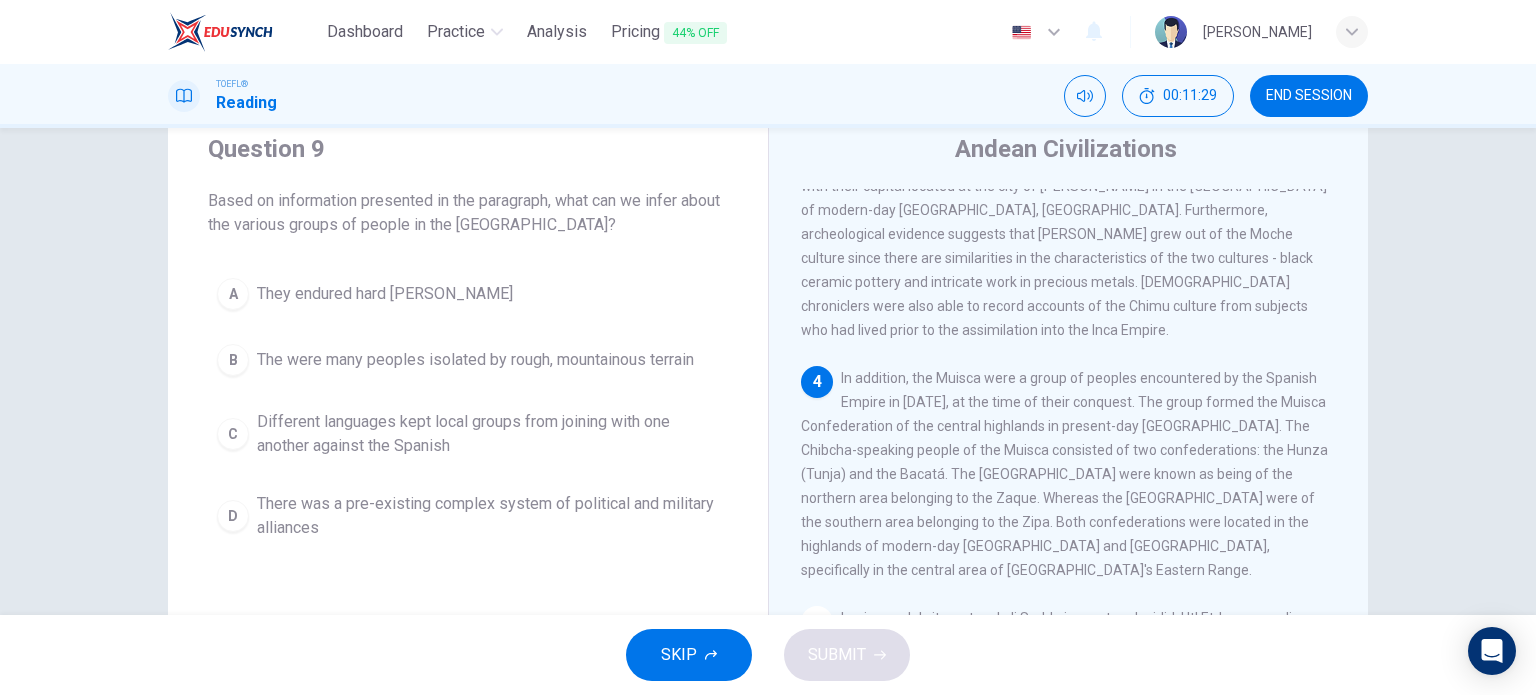 click on "In addition, the Muisca were a group of peoples encountered by the Spanish Empire in 1537, at the time of their conquest. The group formed the Muisca Confederation of the central highlands in present-day Colombia. The Chibcha-speaking people of the Muisca consisted of two confederations: the Hunza (Tunja) and the Bacatá. The Hunza were known as being of the northern area belonging to the Zaque. Whereas the Bacatá were of the southern area belonging to the Zipa. Both confederations were located in the highlands of modern-day Cundinamarca and Boyacá, specifically in the central area of Colombia's Eastern Range." at bounding box center (1064, 474) 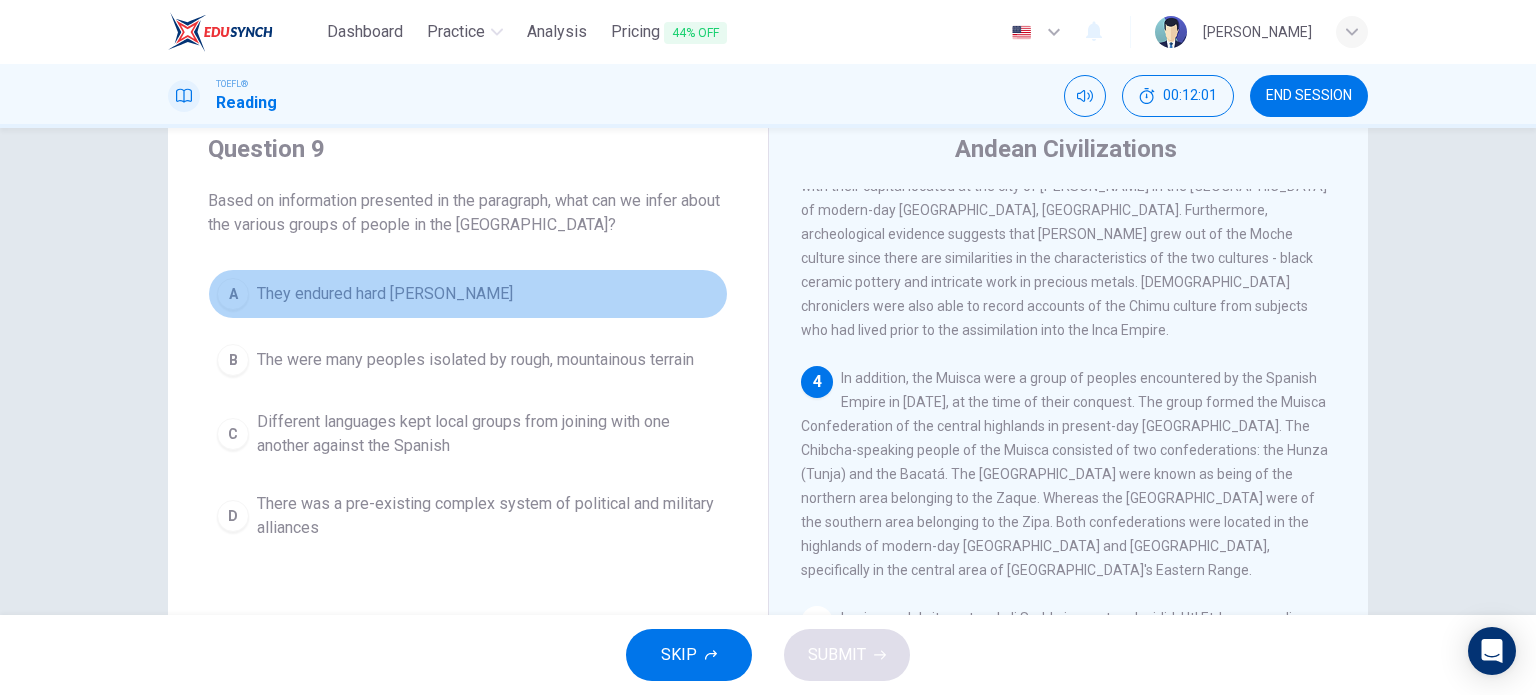 click on "They endured hard winters" at bounding box center [385, 294] 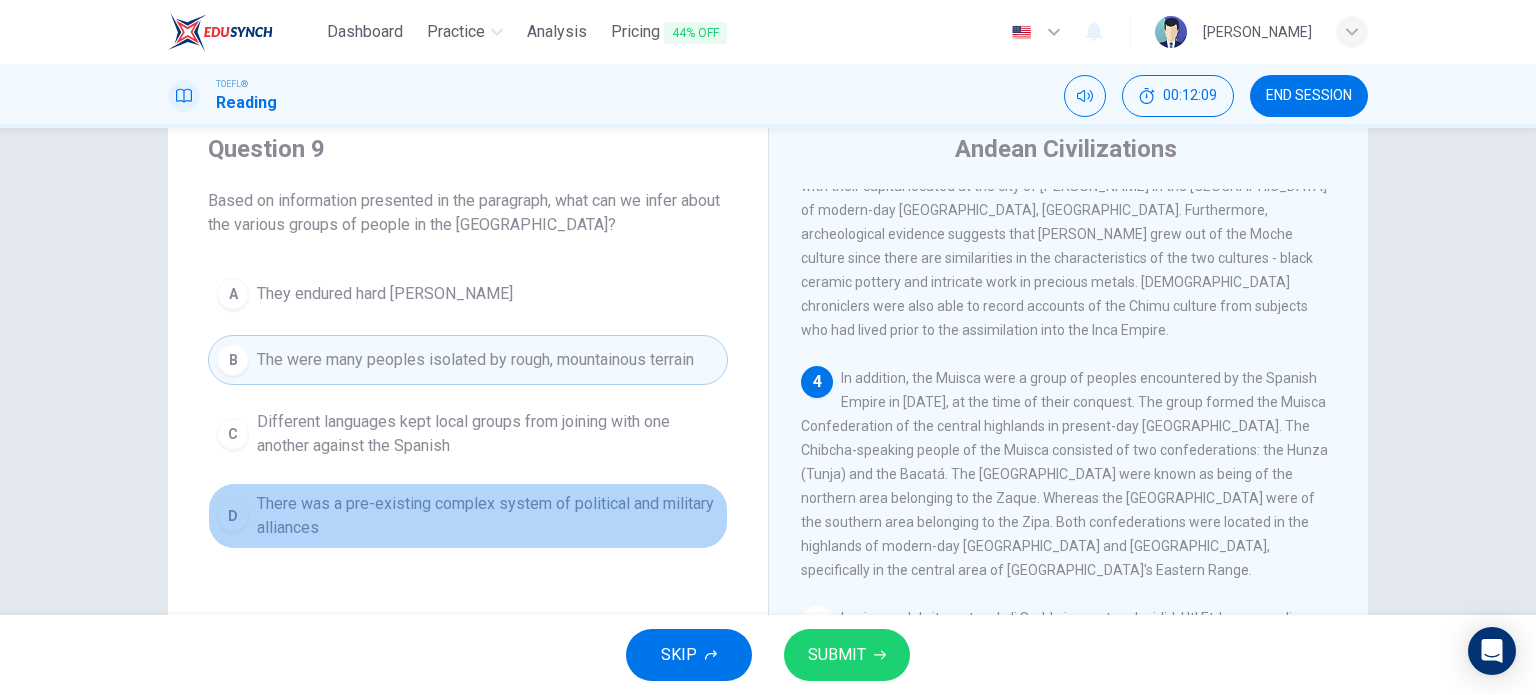 click on "There was a pre-existing complex system of political and military alliances" at bounding box center [488, 516] 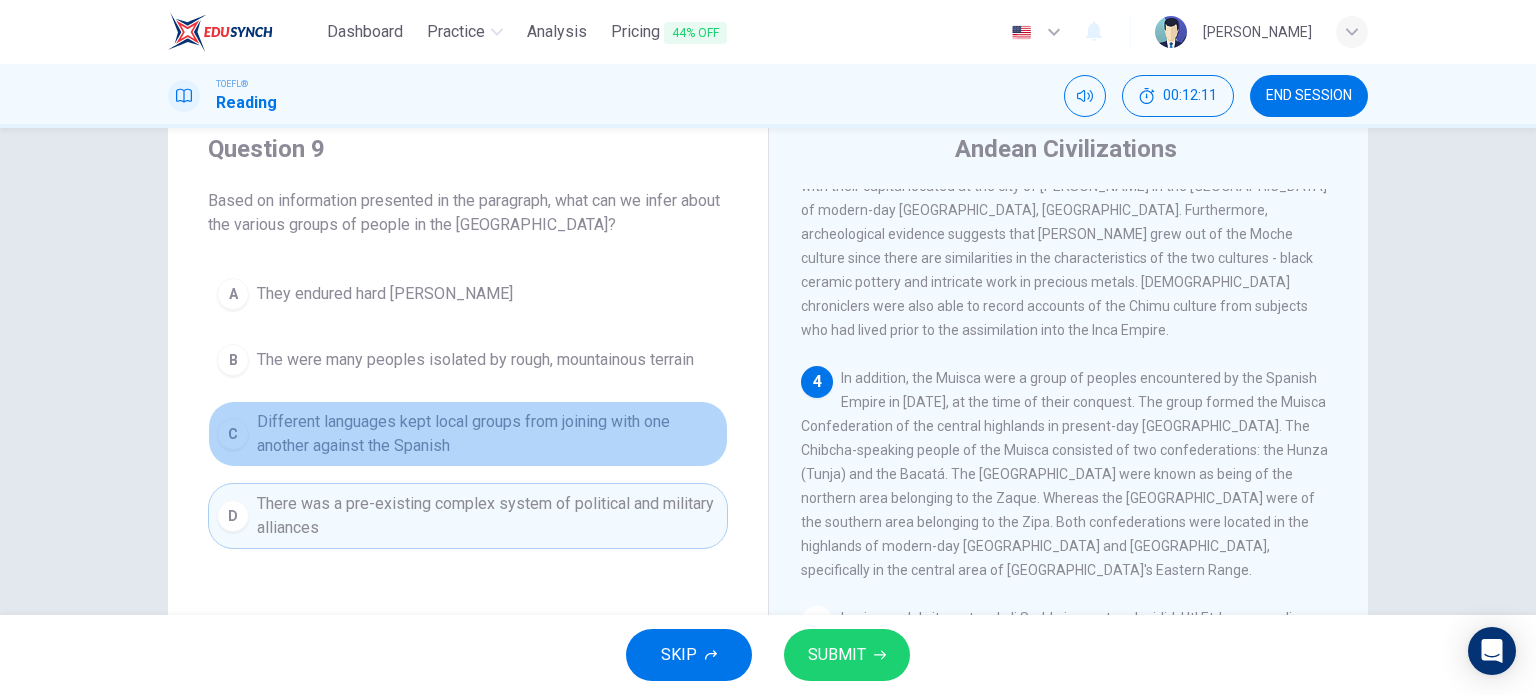 click on "Different languages kept local groups from joining with one another against the Spanish" at bounding box center [488, 434] 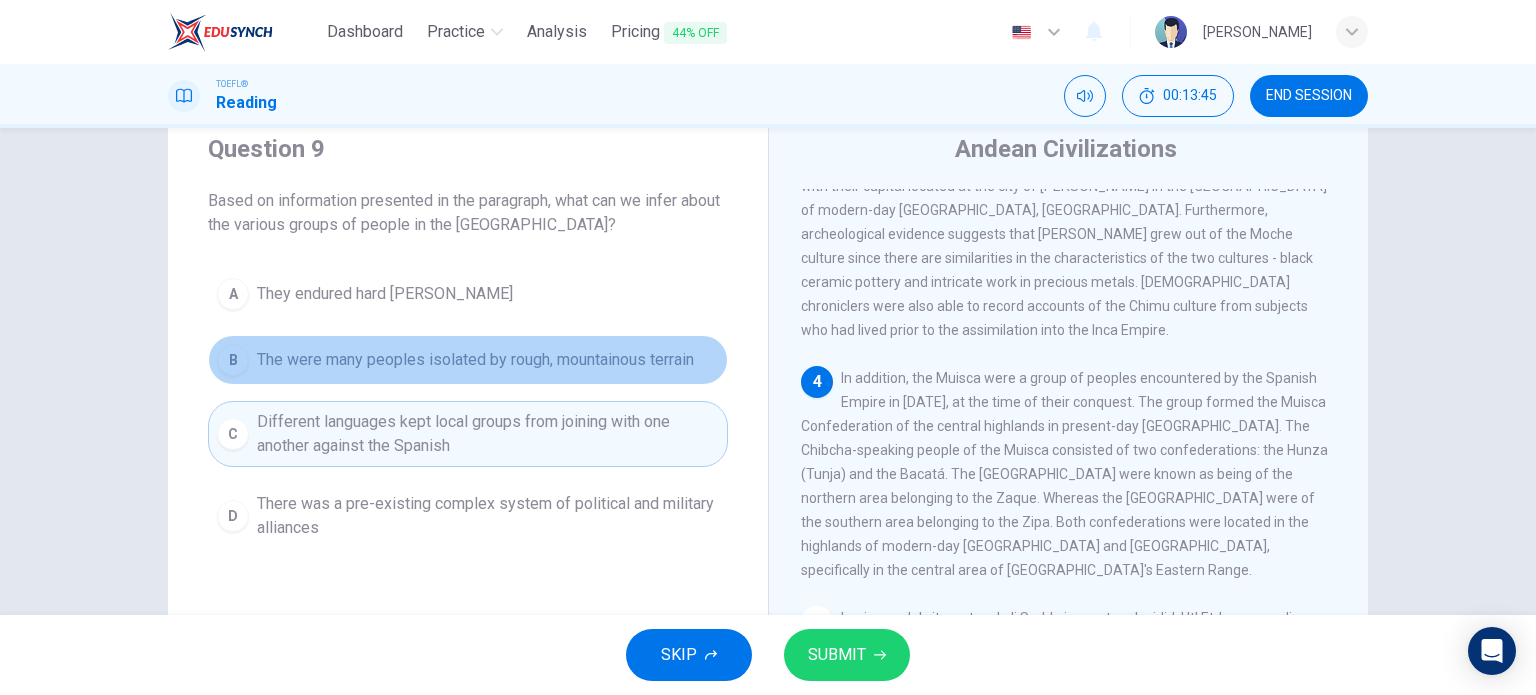 click on "The were many peoples isolated by rough, mountainous terrain" at bounding box center (475, 360) 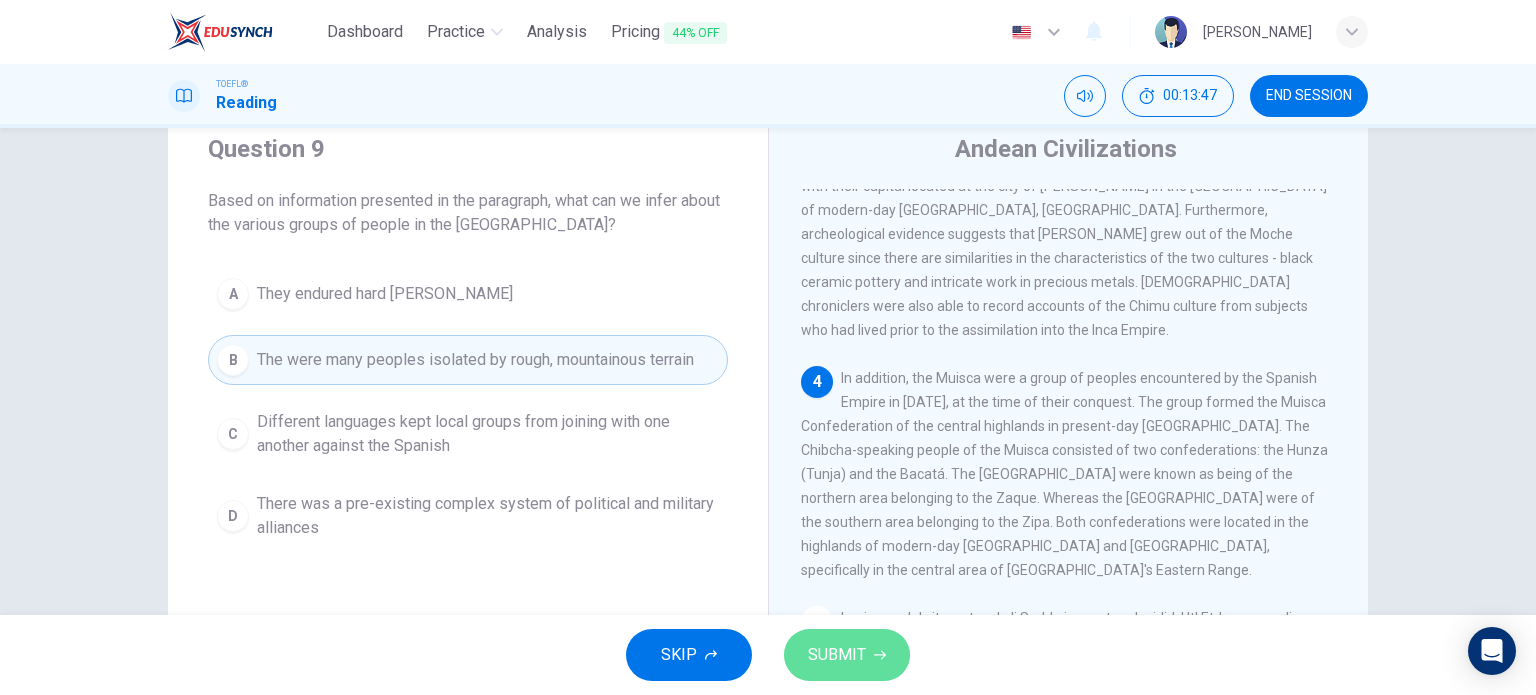 click on "SUBMIT" at bounding box center (847, 655) 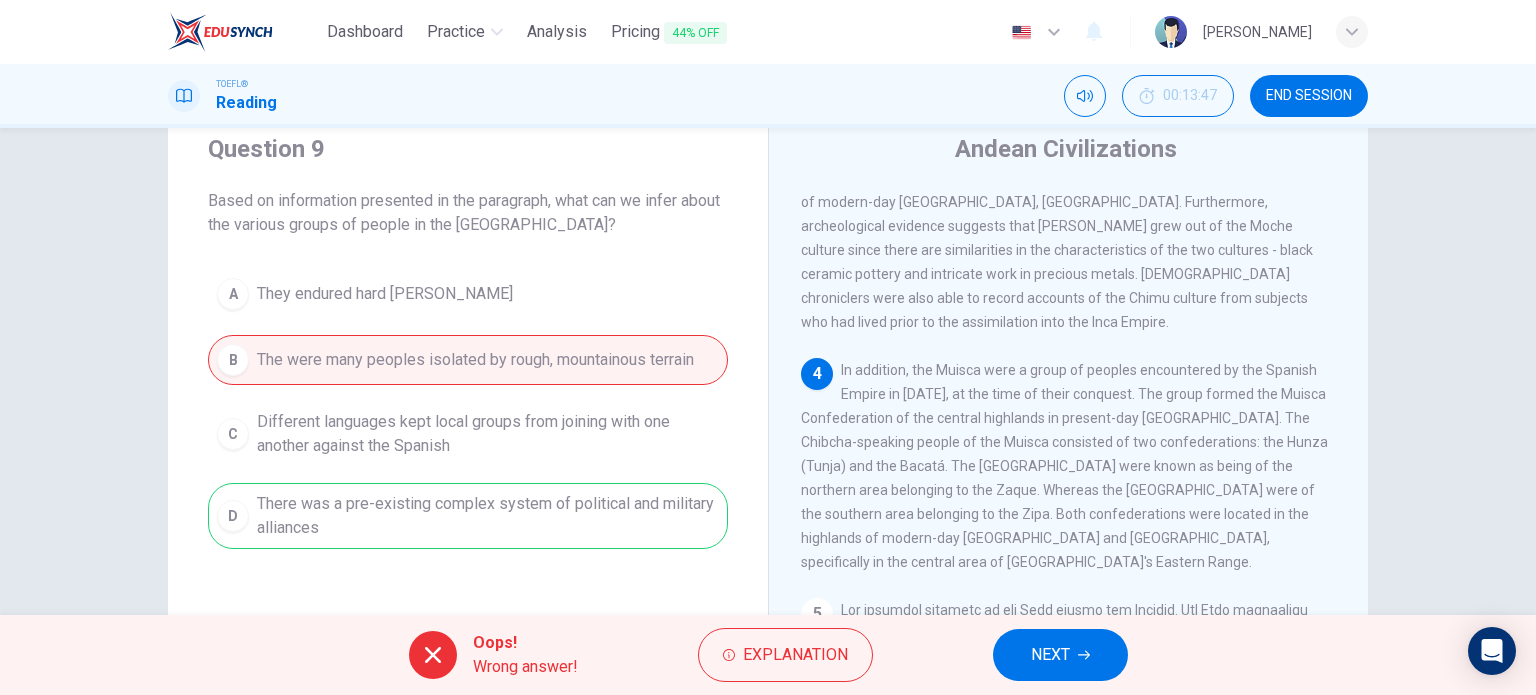 scroll, scrollTop: 895, scrollLeft: 0, axis: vertical 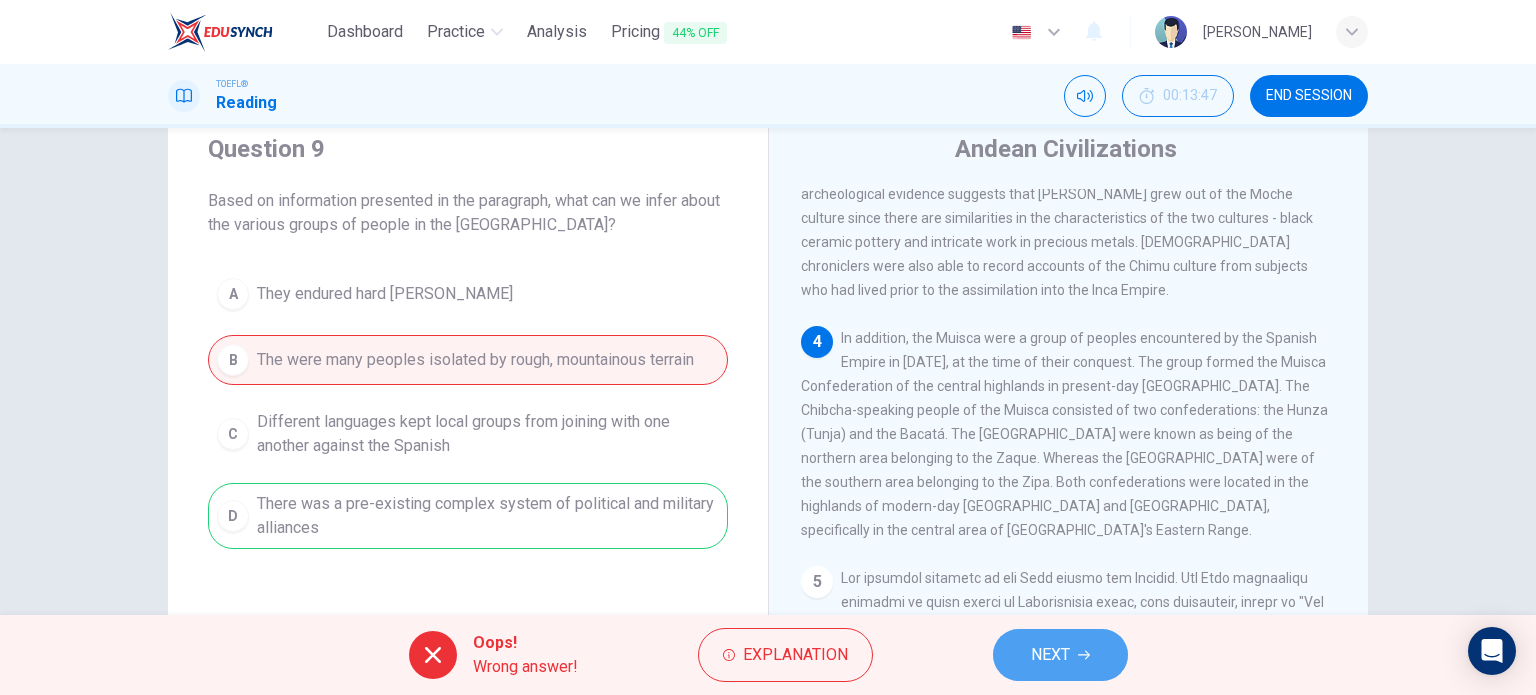 click on "NEXT" at bounding box center (1060, 655) 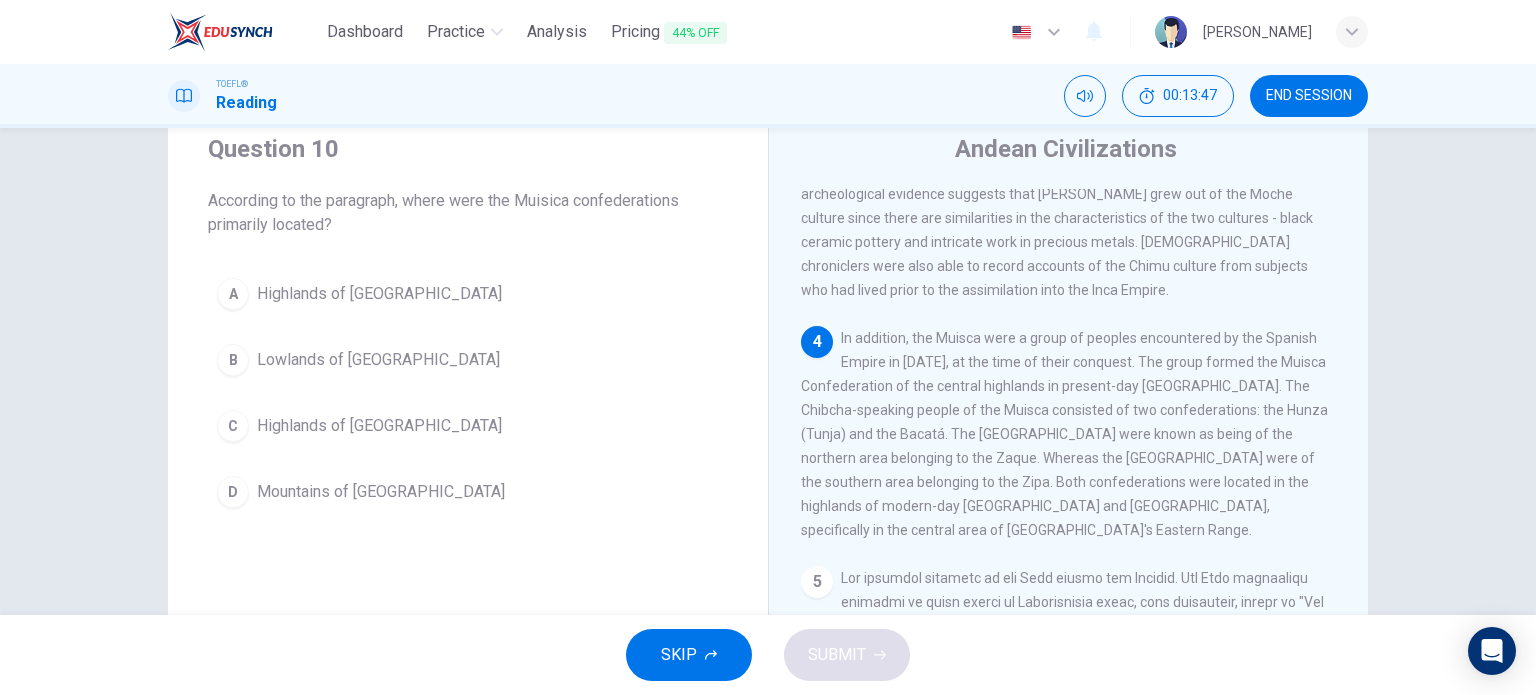 scroll, scrollTop: 940, scrollLeft: 0, axis: vertical 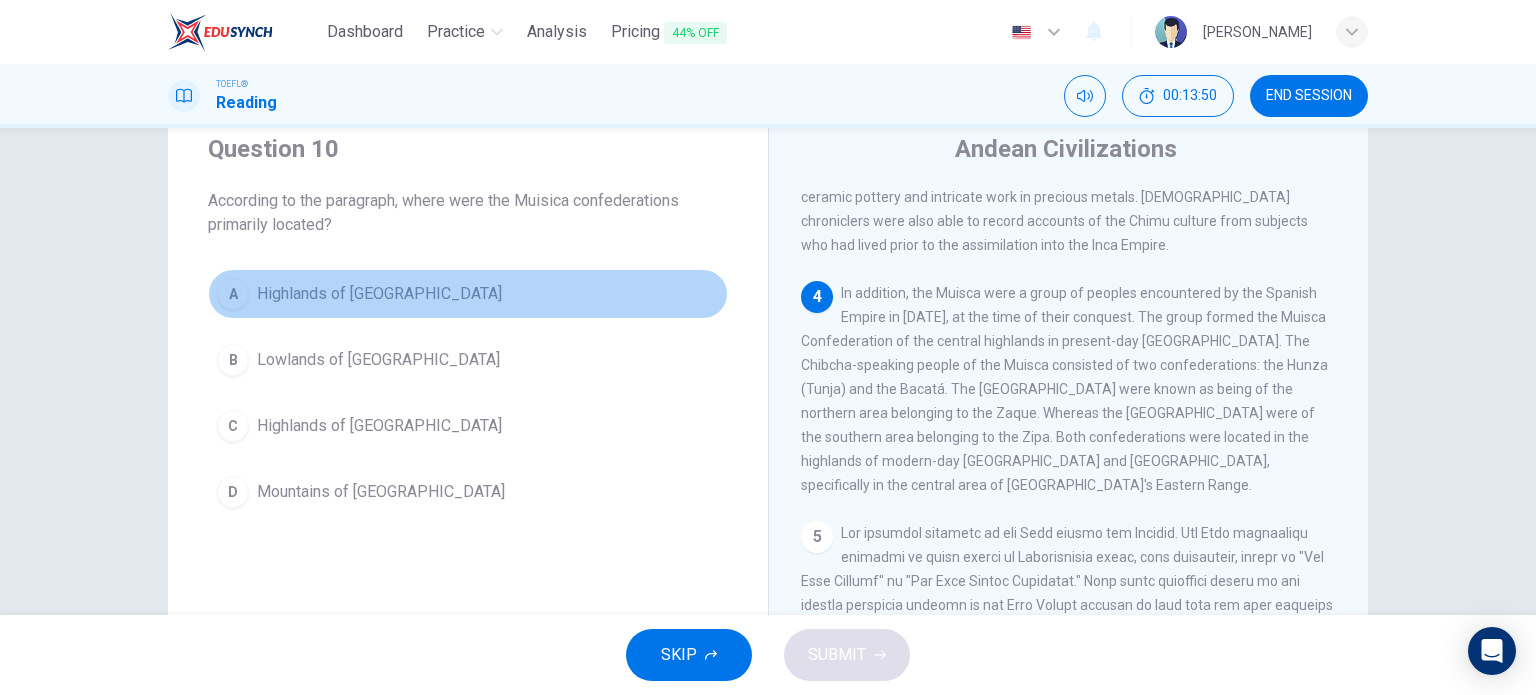 click on "Highlands of Peru" at bounding box center (379, 294) 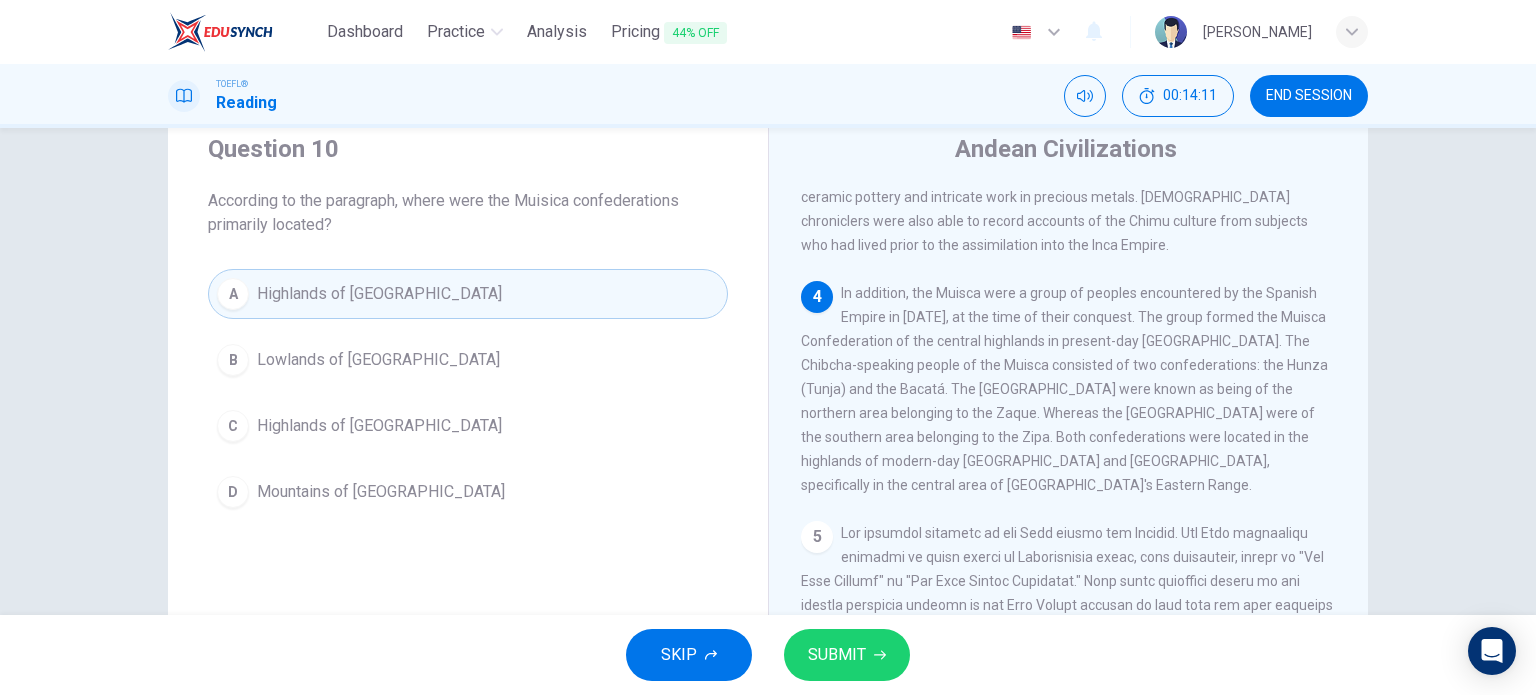 drag, startPoint x: 1024, startPoint y: 299, endPoint x: 1167, endPoint y: 290, distance: 143.28294 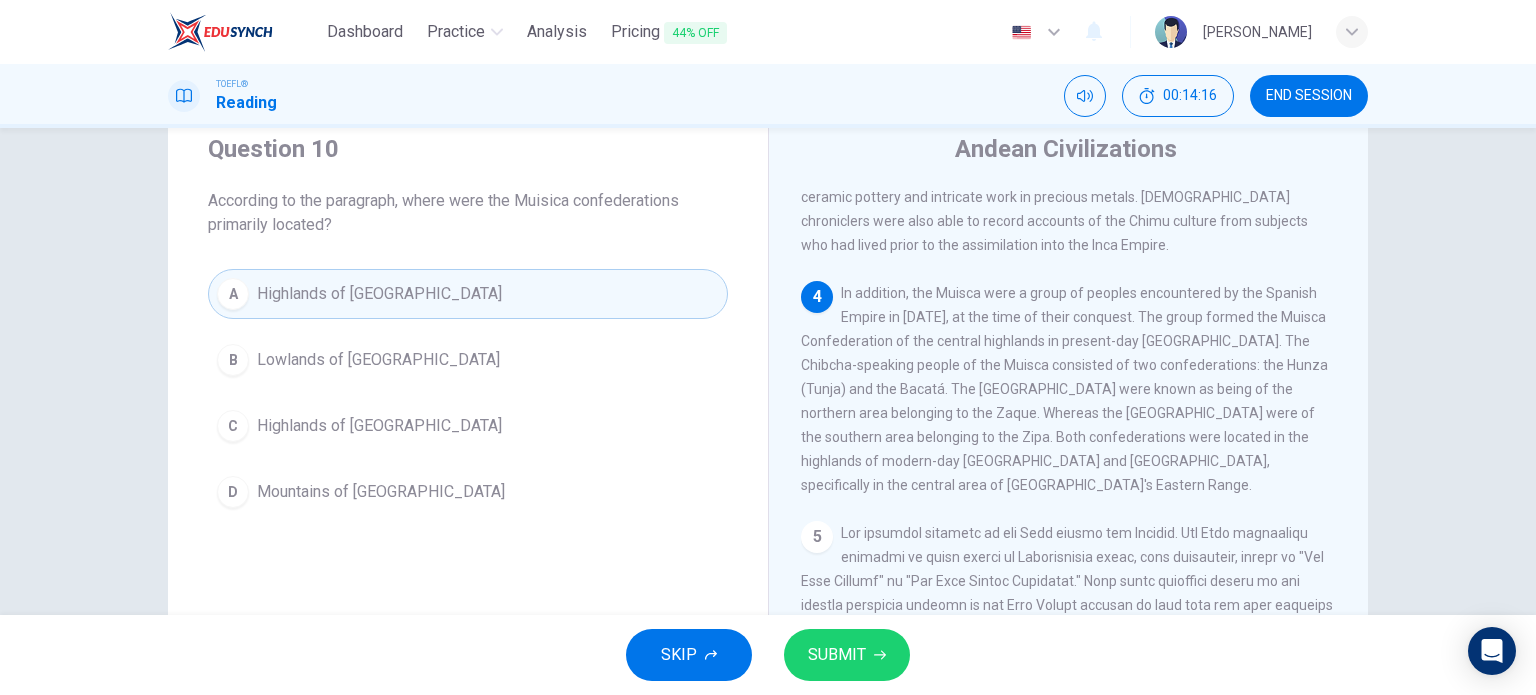 drag, startPoint x: 979, startPoint y: 247, endPoint x: 1044, endPoint y: 250, distance: 65.06919 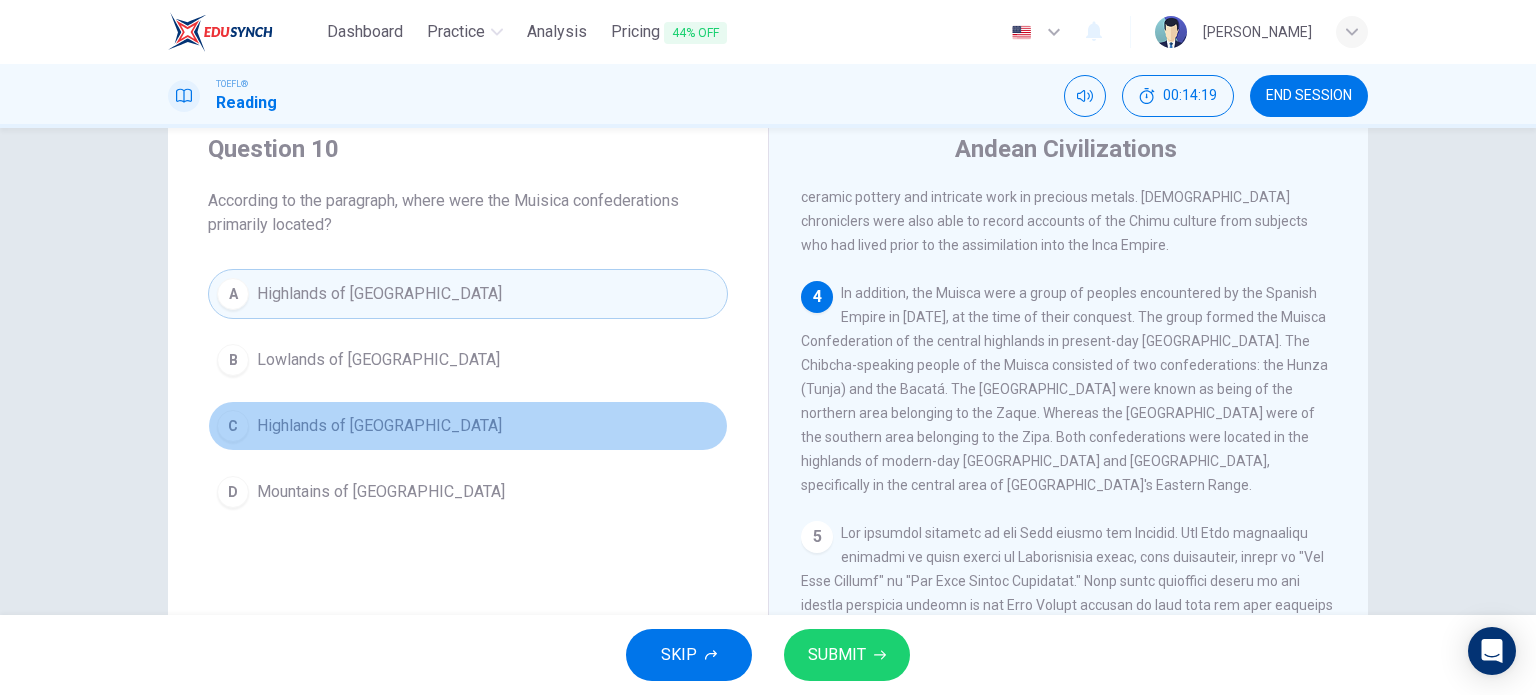 click on "Highlands of Colombia" at bounding box center [379, 426] 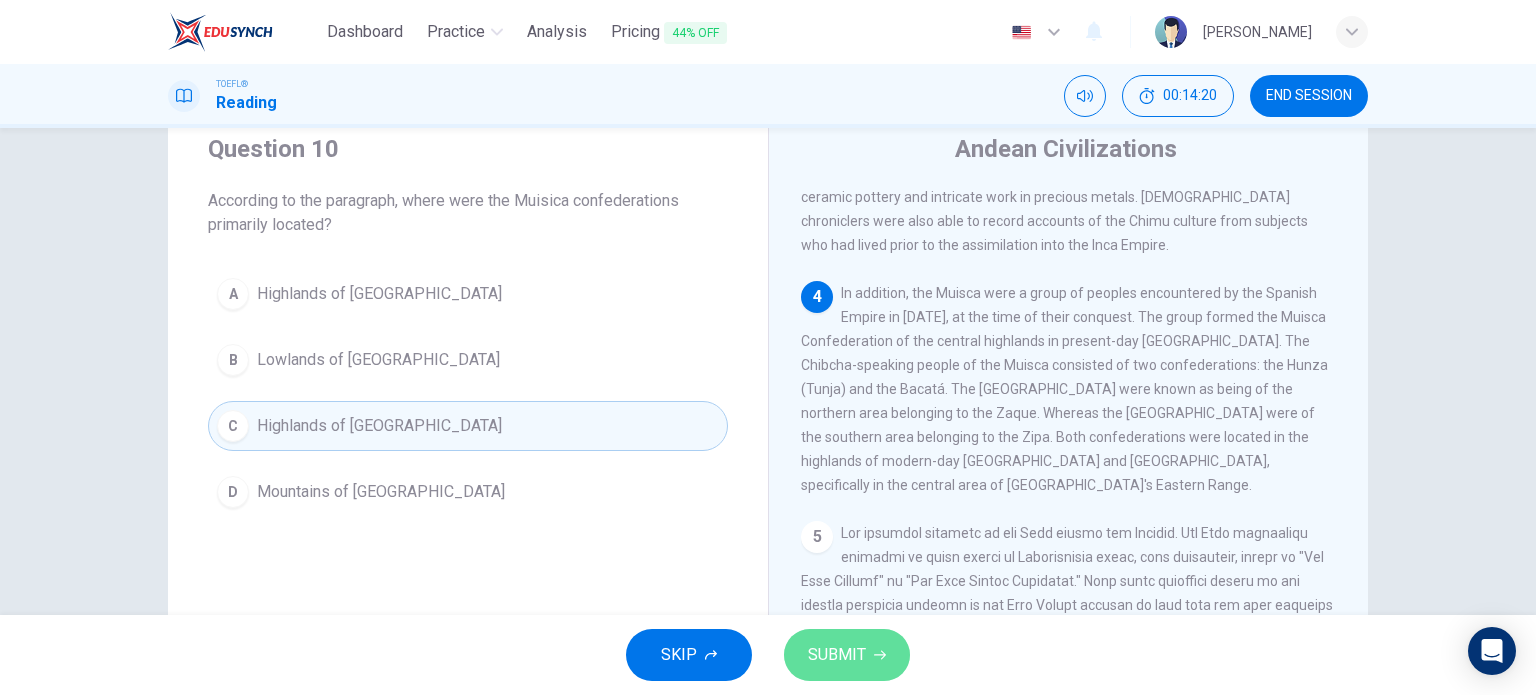 click on "SUBMIT" at bounding box center (837, 655) 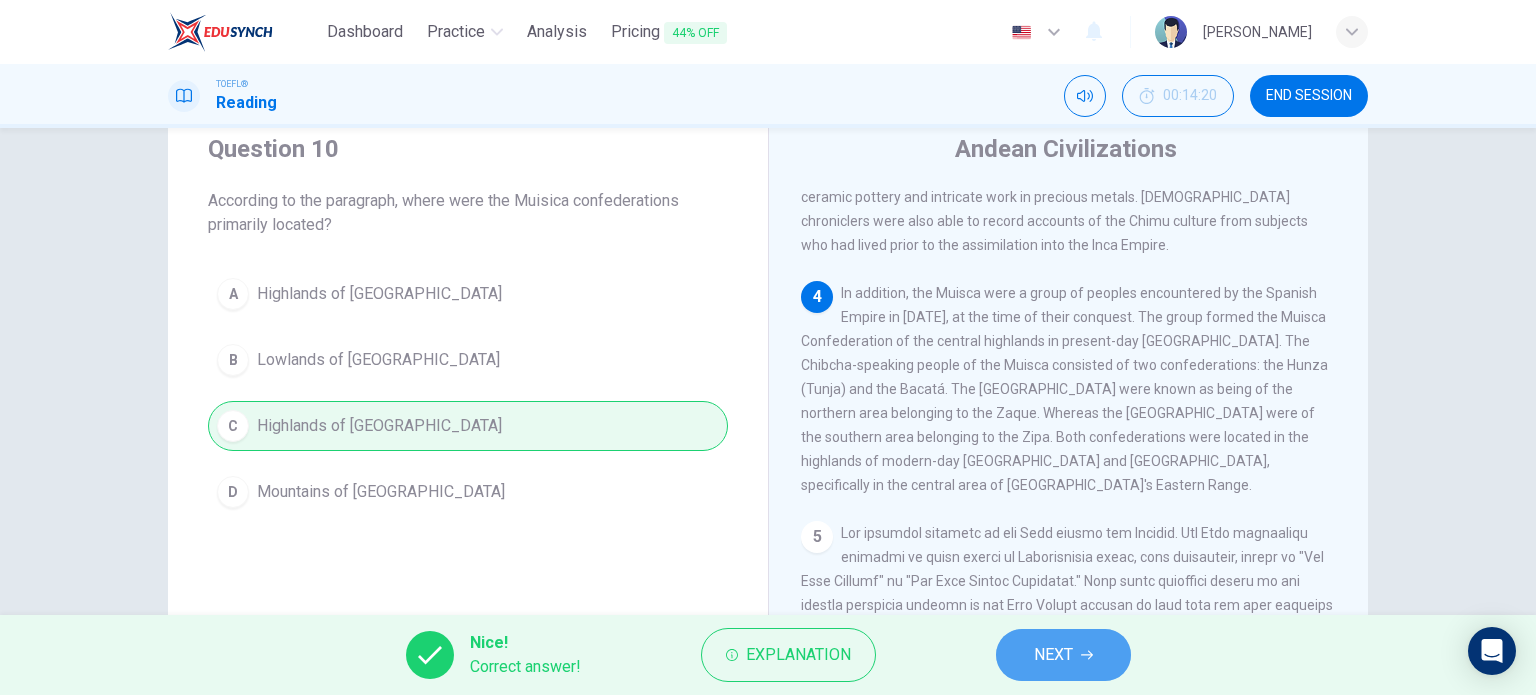 click on "NEXT" at bounding box center (1053, 655) 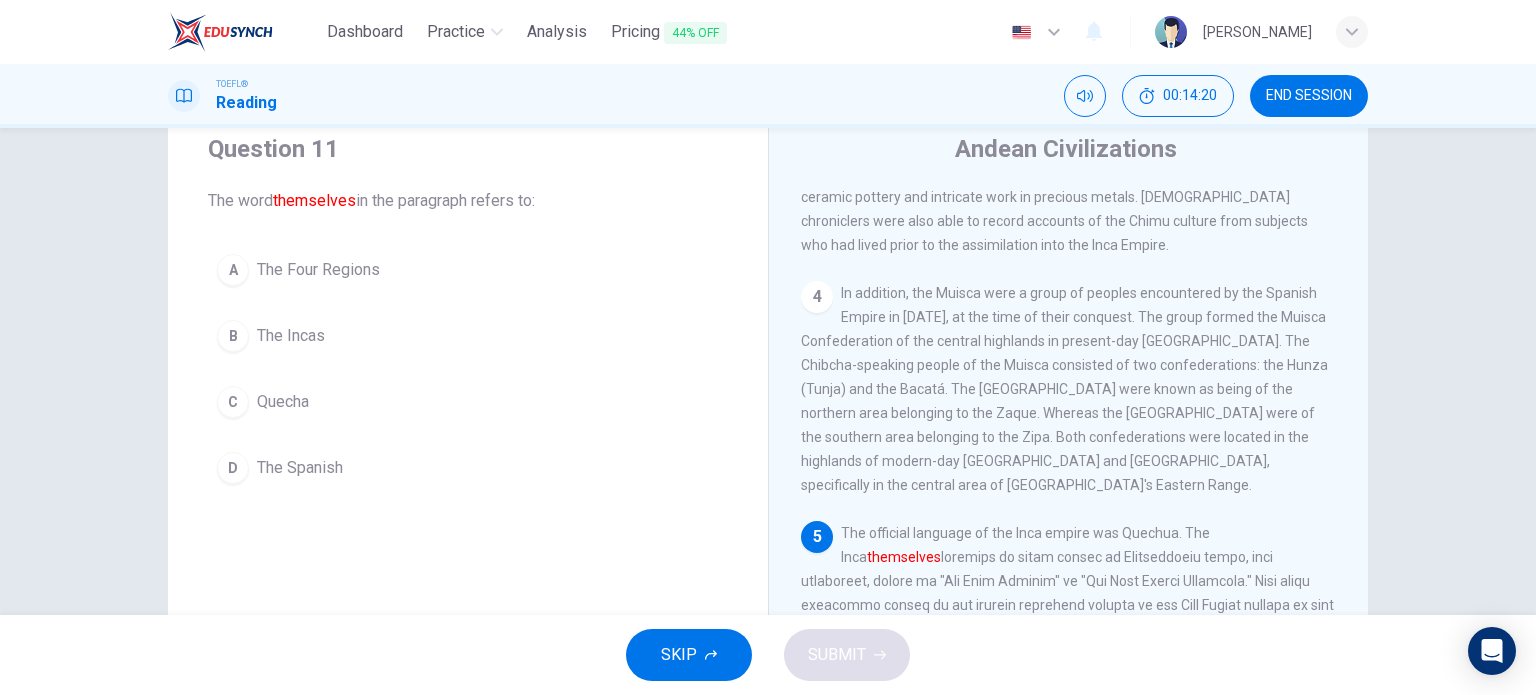scroll, scrollTop: 983, scrollLeft: 0, axis: vertical 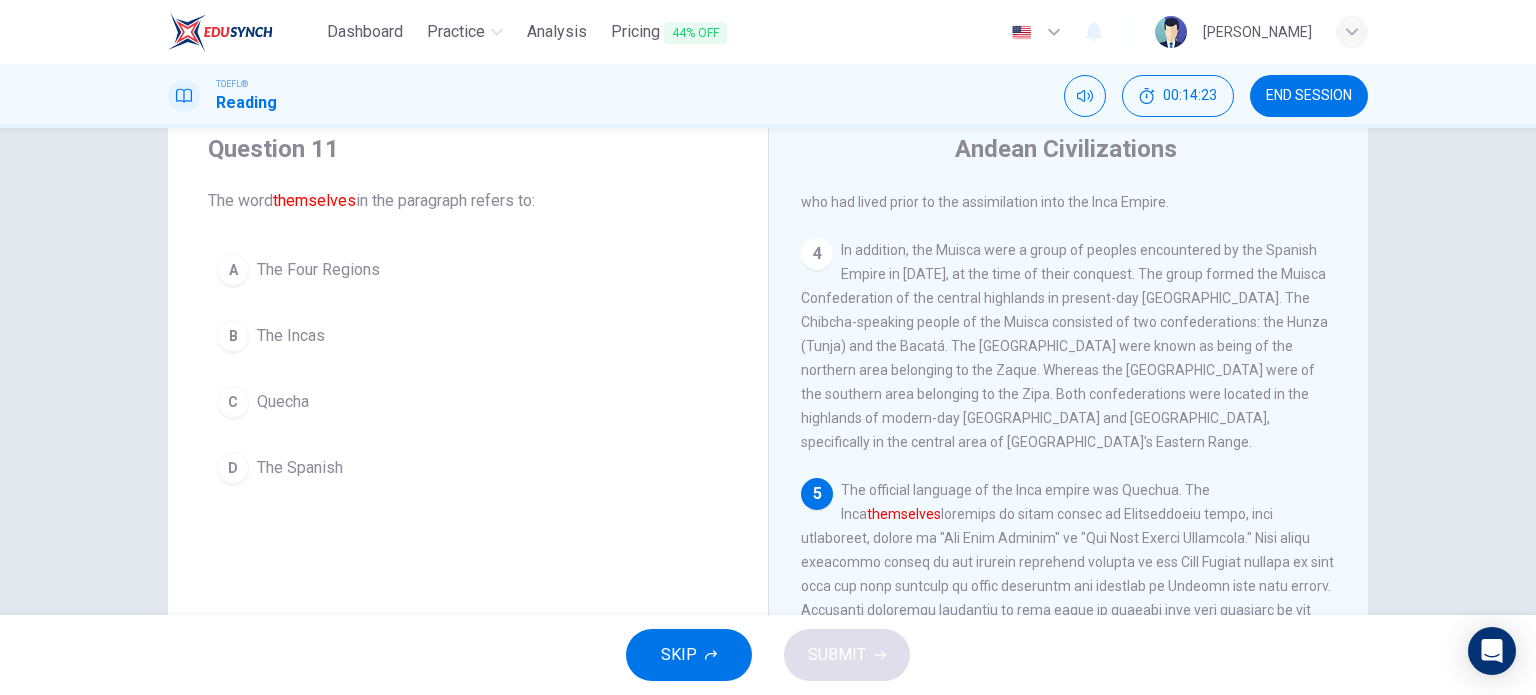 drag, startPoint x: 596, startPoint y: 388, endPoint x: 908, endPoint y: 356, distance: 313.63672 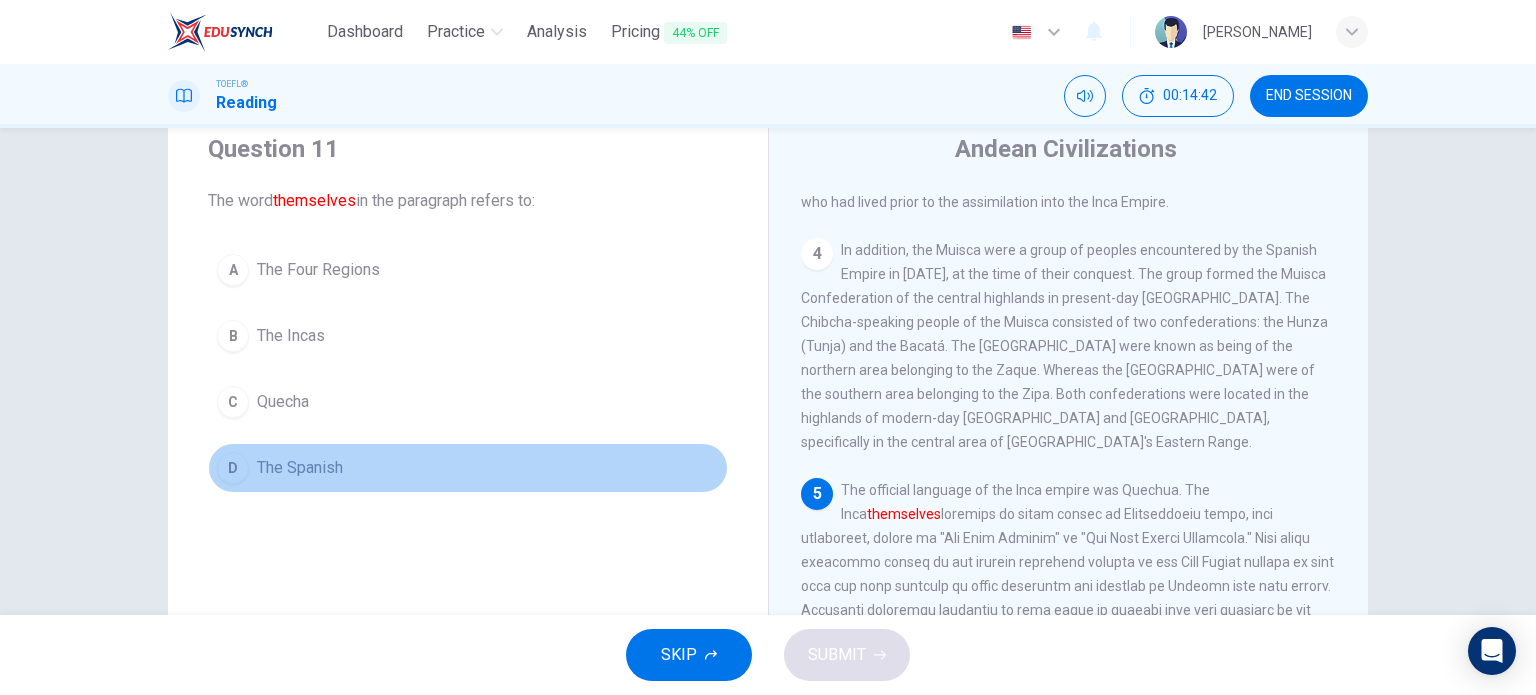 click on "The Spanish" at bounding box center [300, 468] 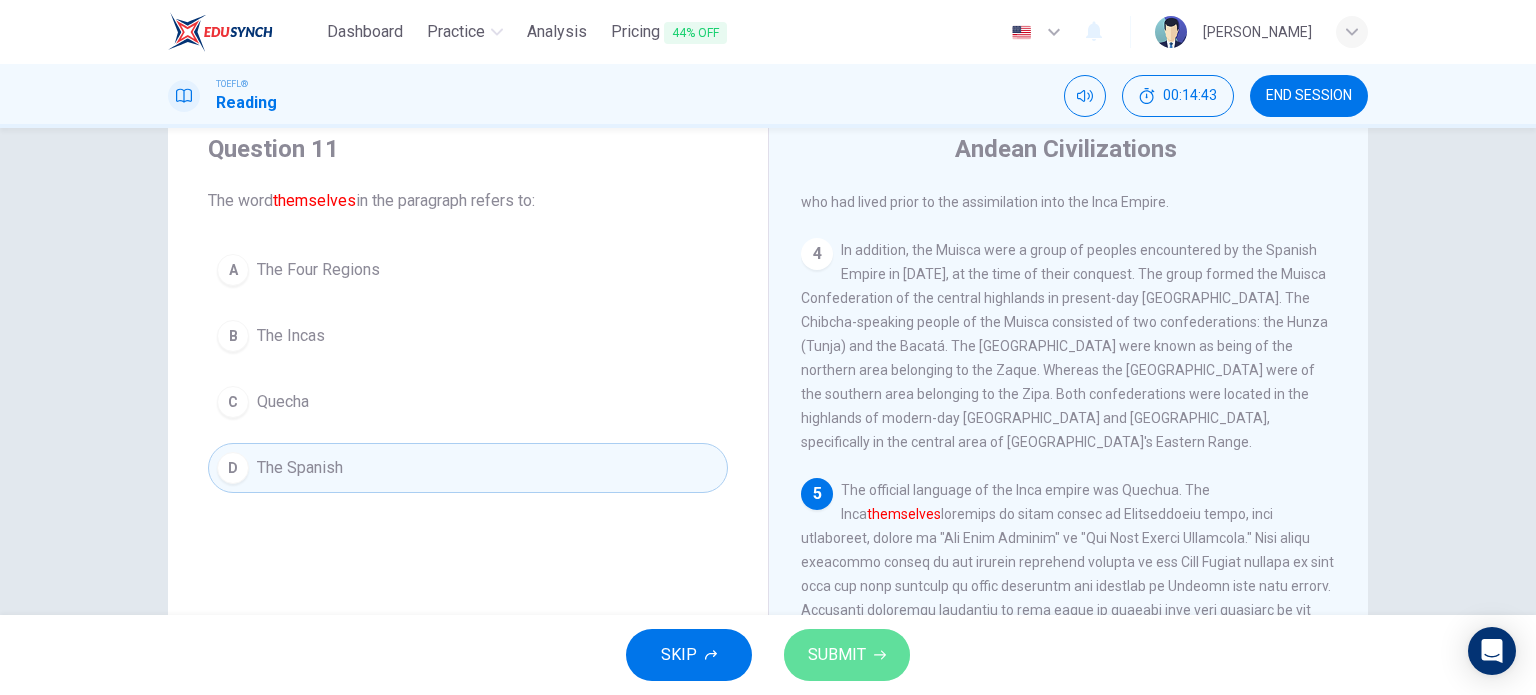 click on "SUBMIT" at bounding box center (847, 655) 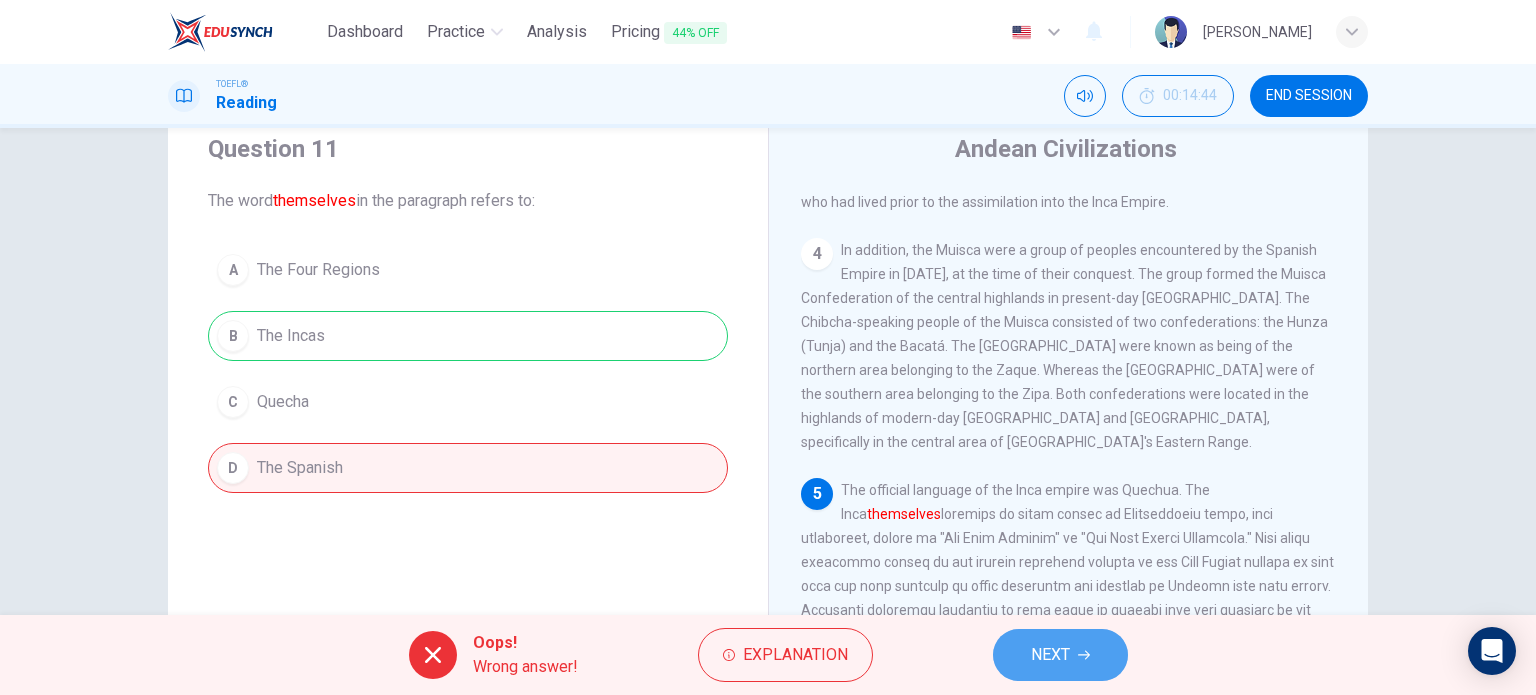 click on "NEXT" at bounding box center (1050, 655) 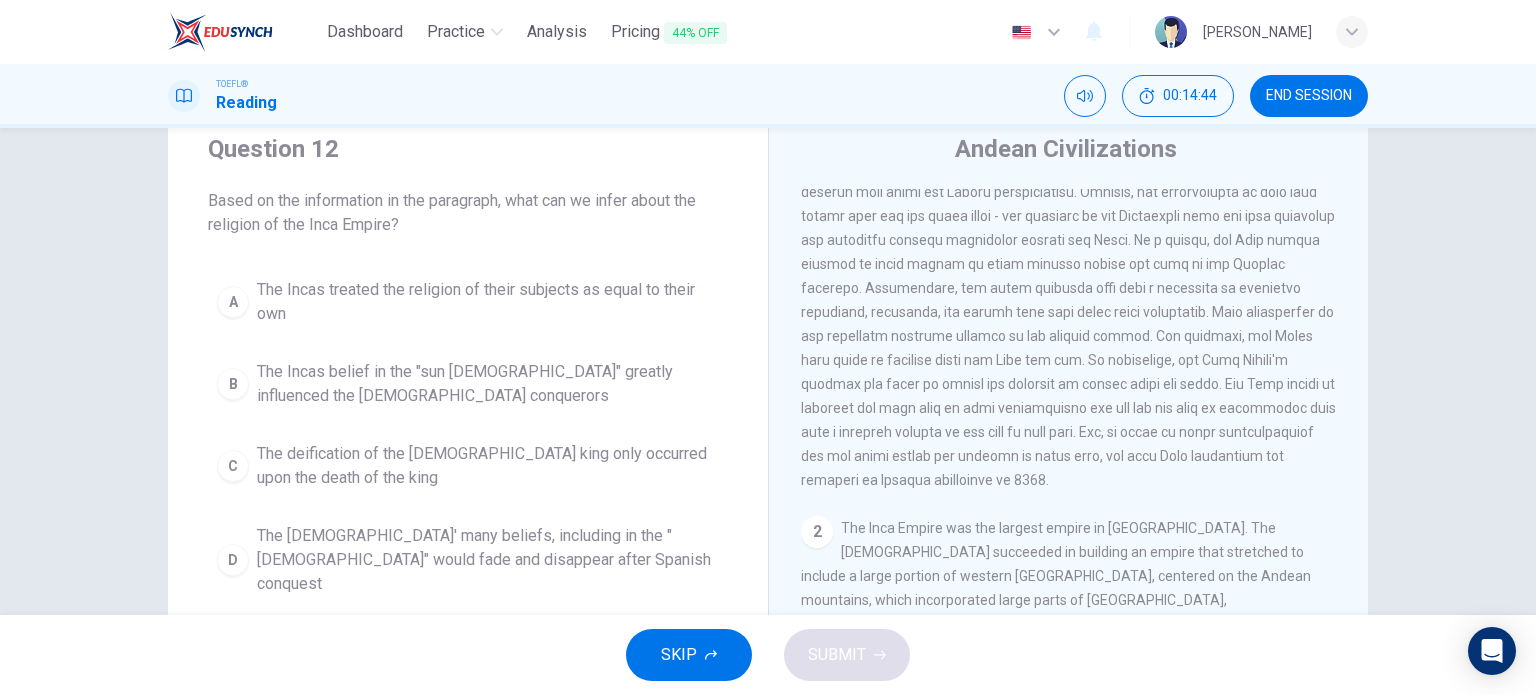 scroll, scrollTop: 0, scrollLeft: 0, axis: both 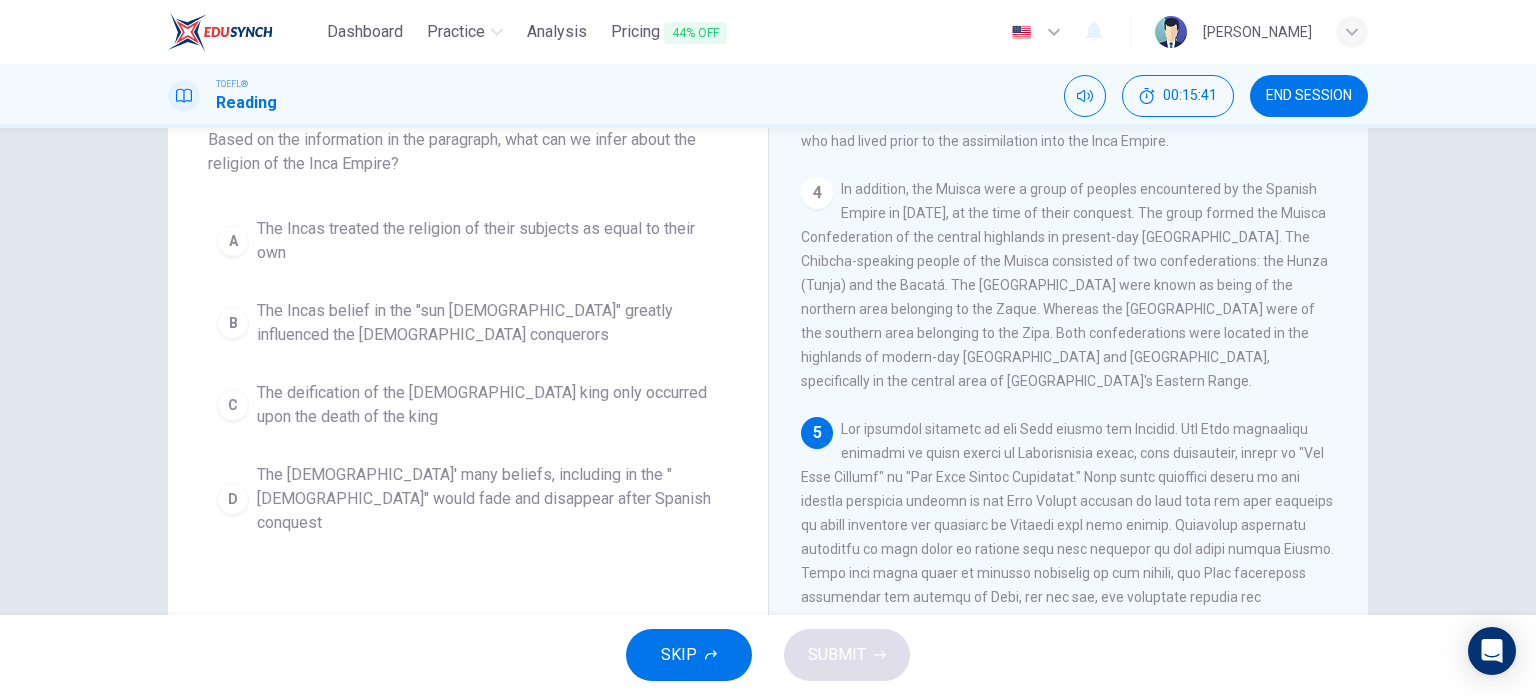 drag, startPoint x: 841, startPoint y: 350, endPoint x: 1027, endPoint y: 362, distance: 186.38669 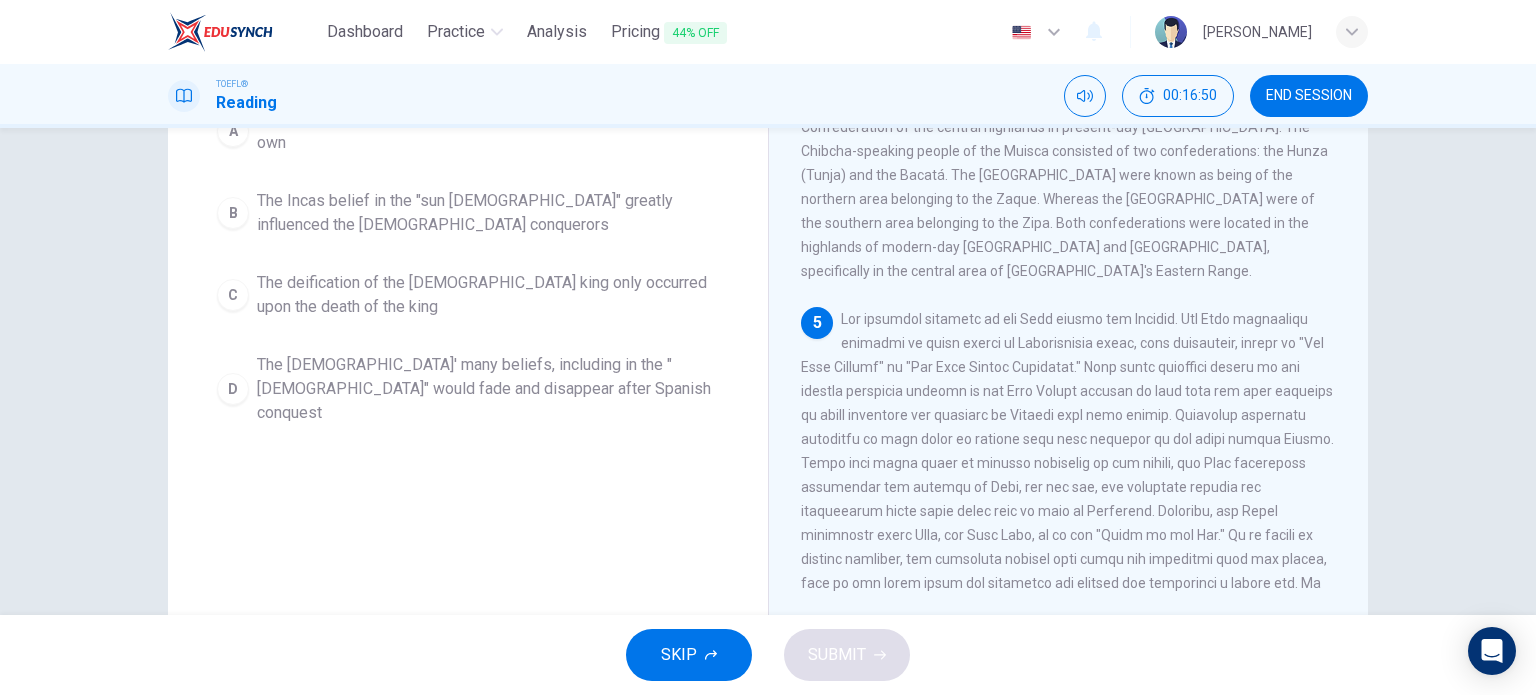 scroll, scrollTop: 239, scrollLeft: 0, axis: vertical 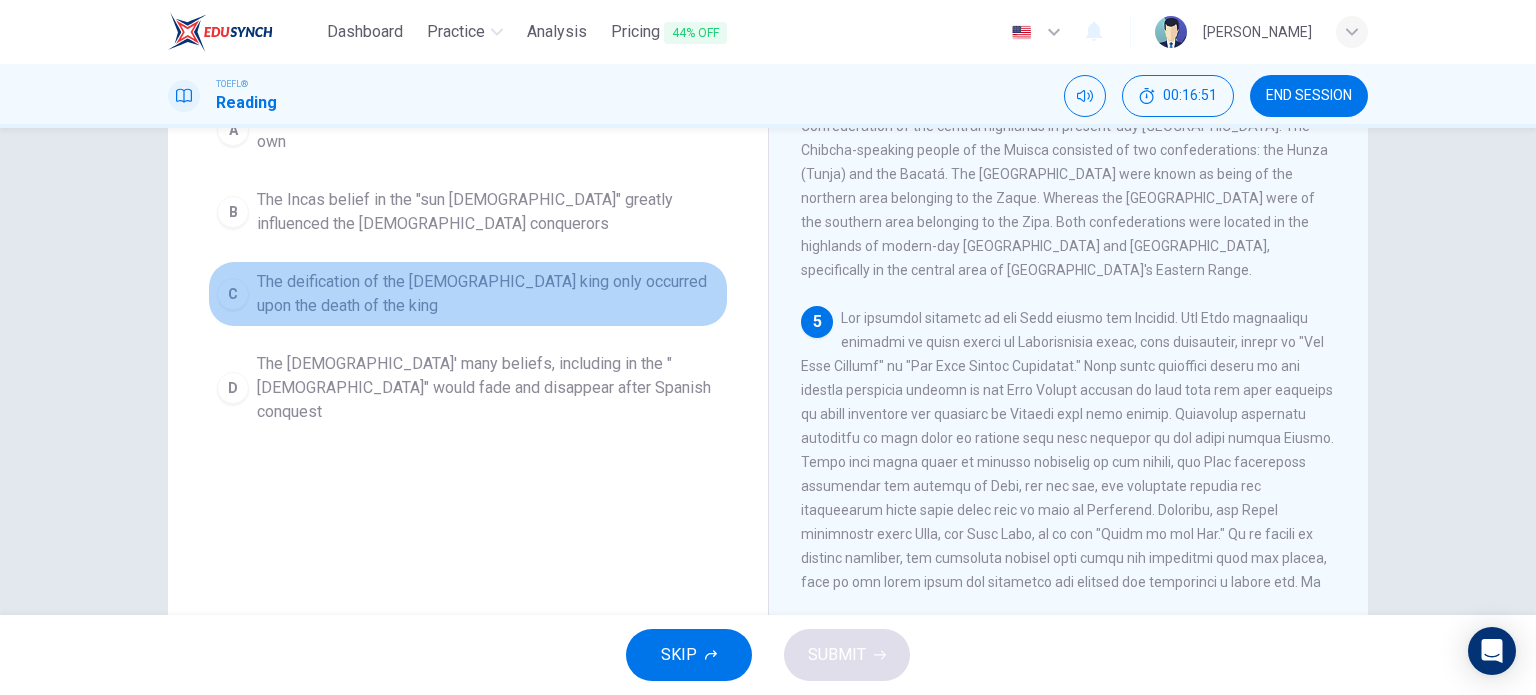 click on "The deification of the Inca king only occurred upon the death of the king" at bounding box center (488, 294) 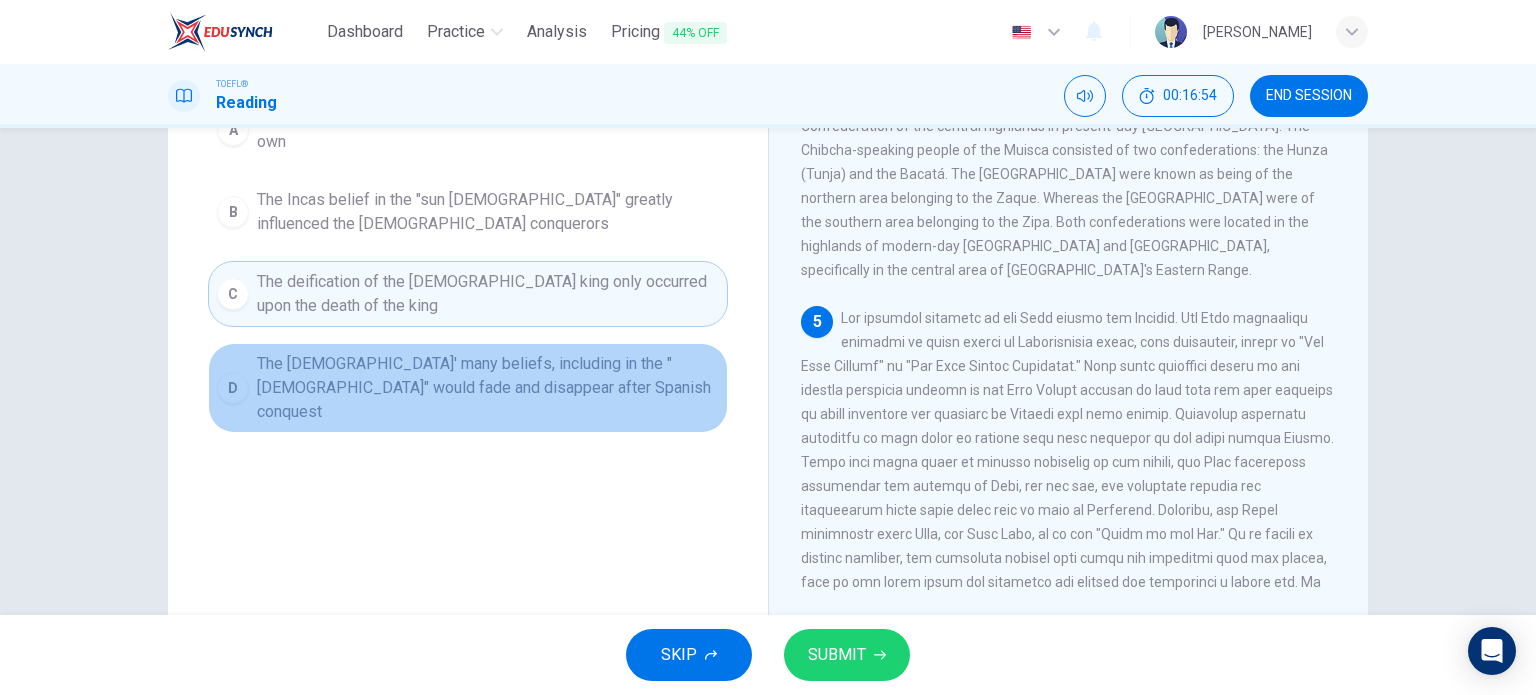 click on "The Incas' many beliefs, including in the "sun god" would fade and disappear after Spanish conquest" at bounding box center [488, 388] 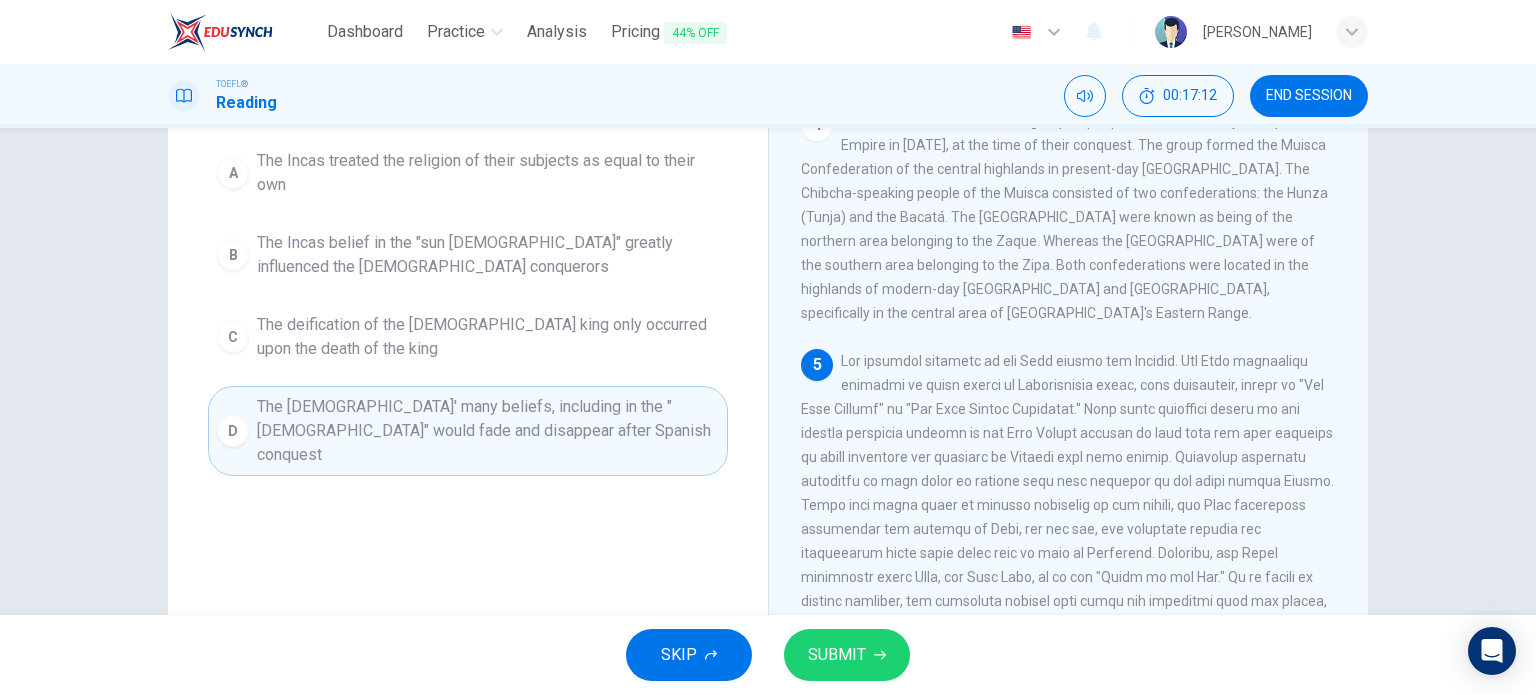 scroll, scrollTop: 196, scrollLeft: 0, axis: vertical 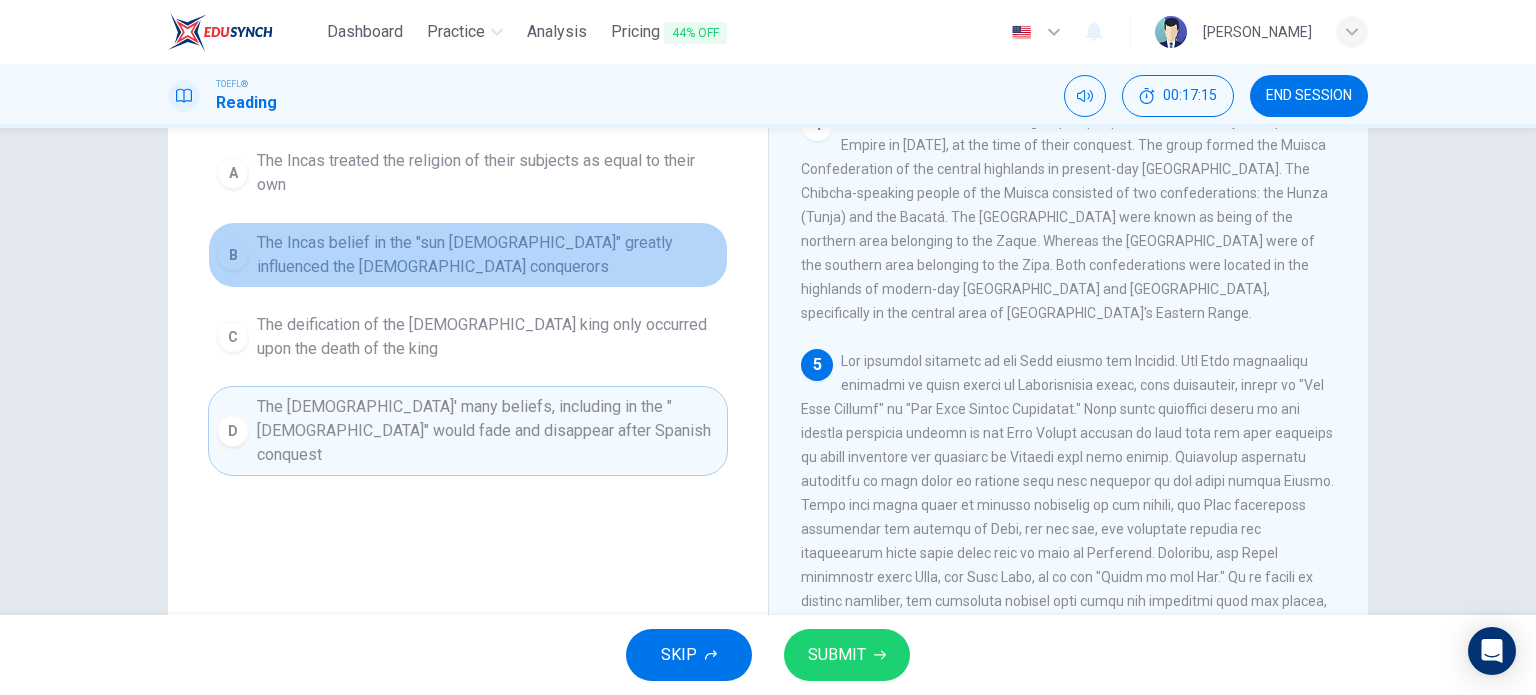 click on "The Incas belief in the "sun god" greatly influenced the Spanish conquerors" at bounding box center (488, 255) 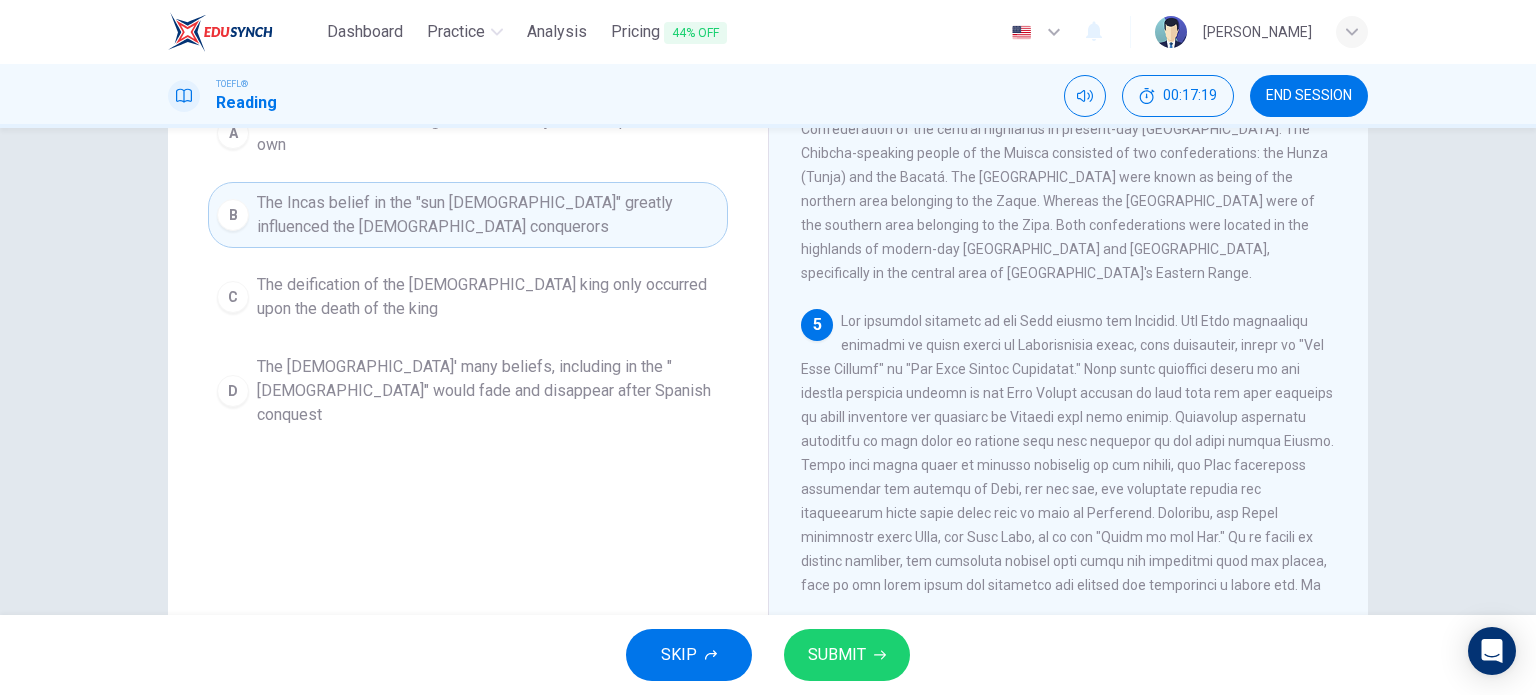 scroll, scrollTop: 236, scrollLeft: 0, axis: vertical 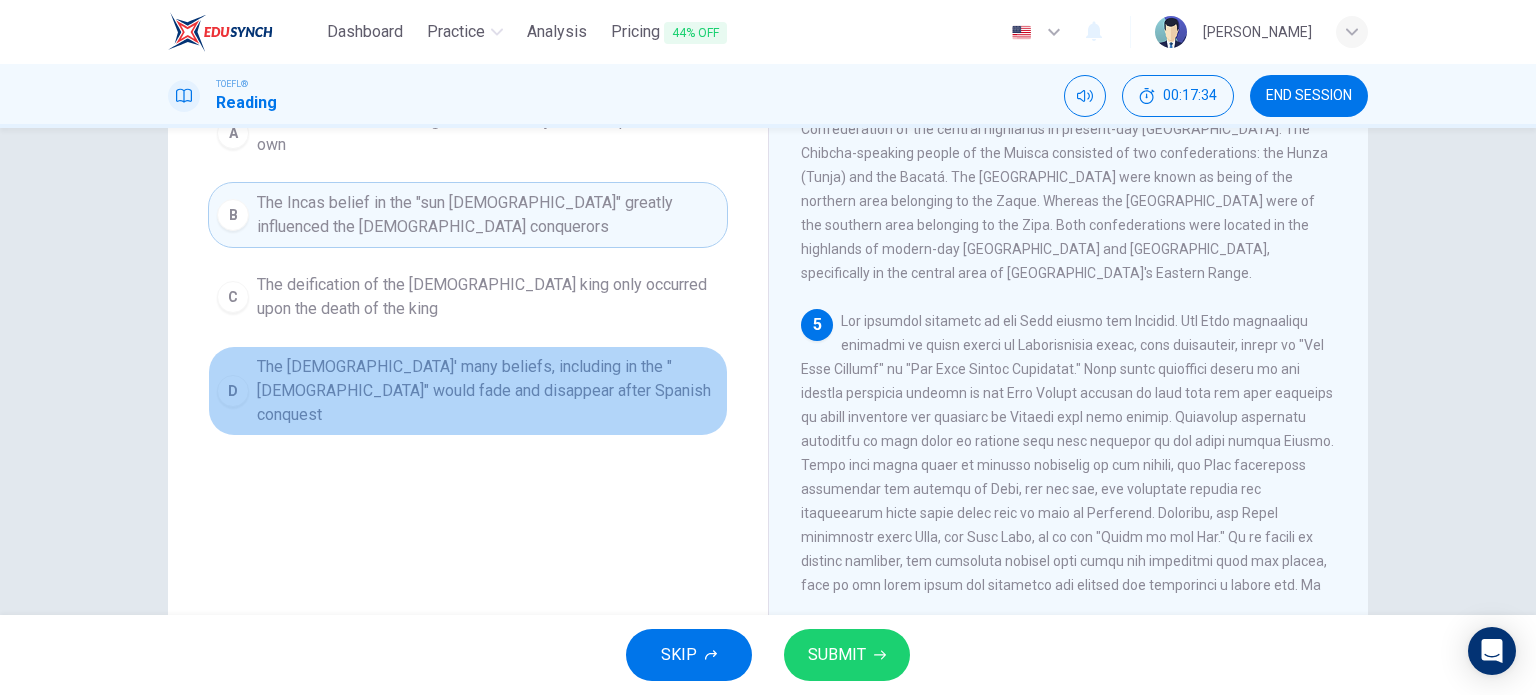 click on "The Incas' many beliefs, including in the "sun god" would fade and disappear after Spanish conquest" at bounding box center (488, 391) 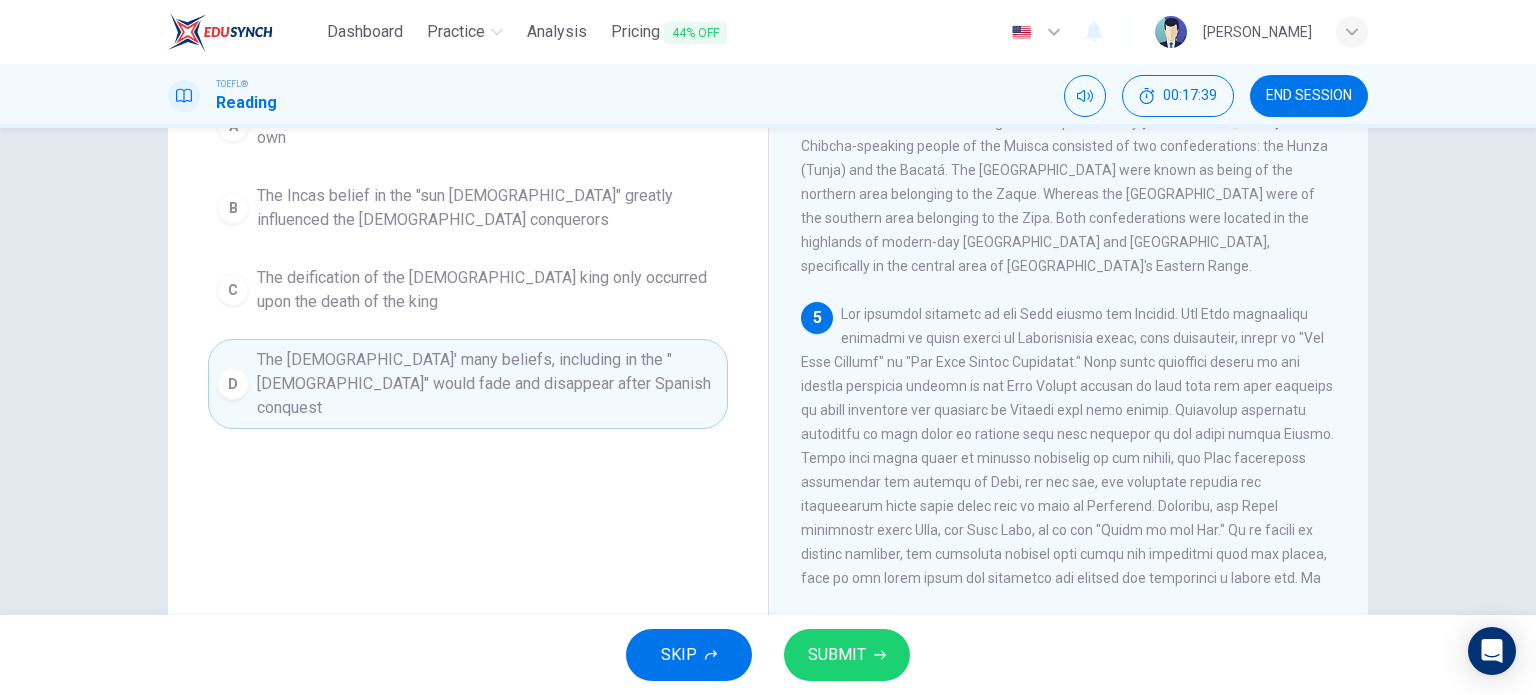 scroll, scrollTop: 244, scrollLeft: 0, axis: vertical 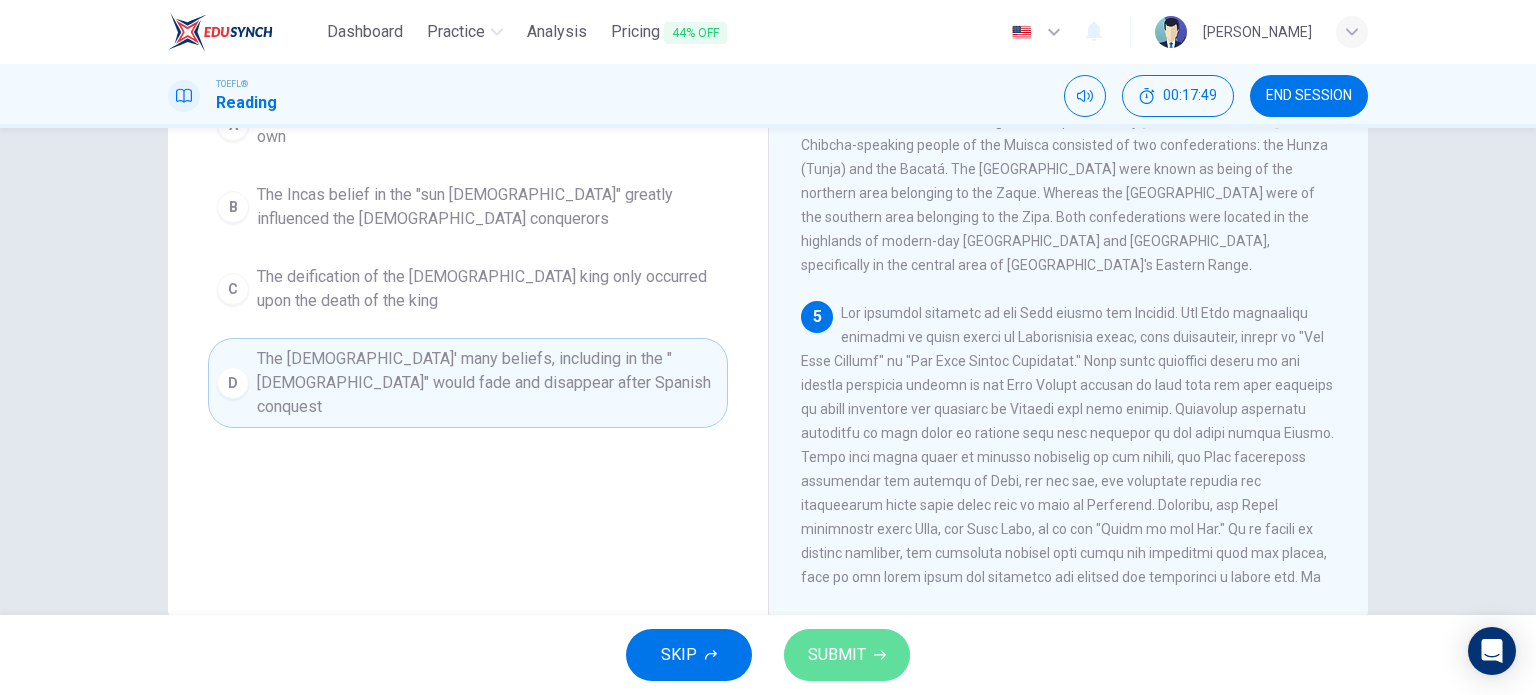 click on "SUBMIT" at bounding box center [847, 655] 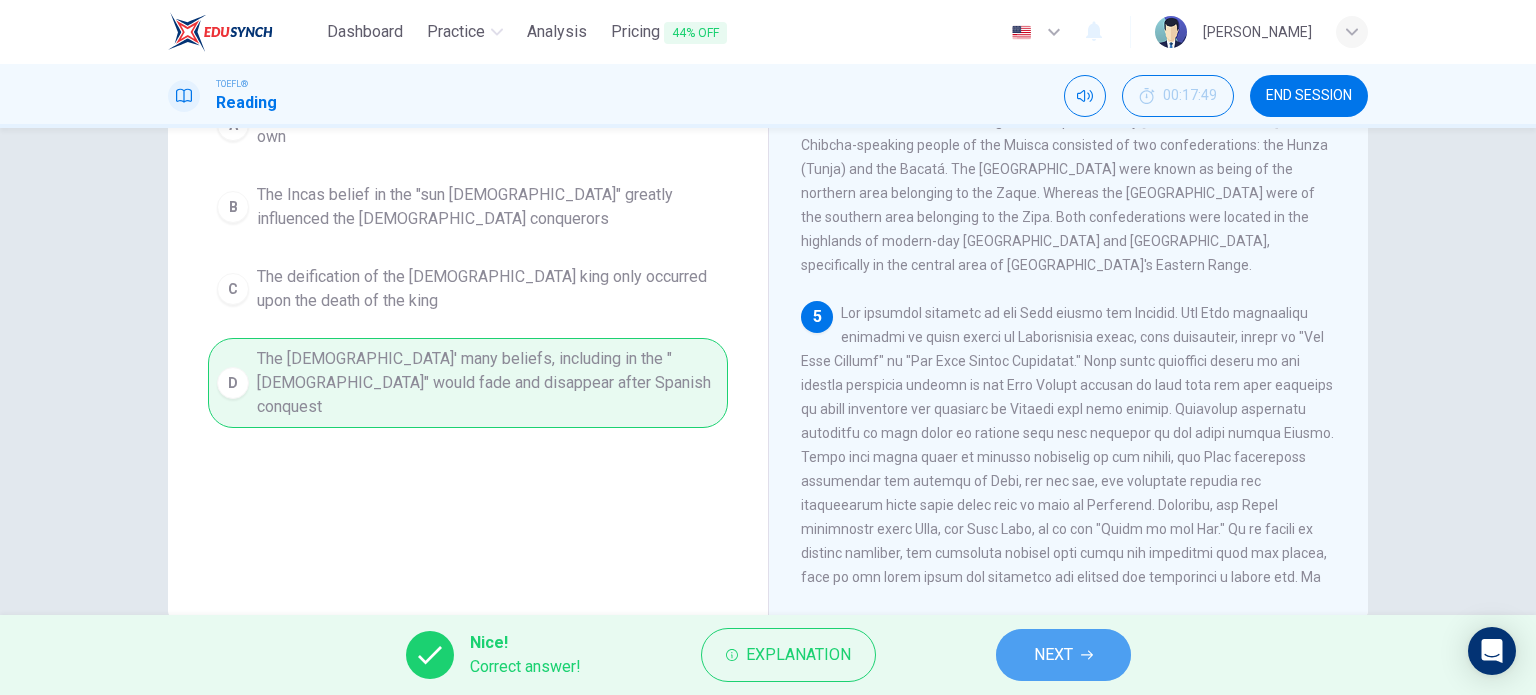click on "NEXT" at bounding box center (1053, 655) 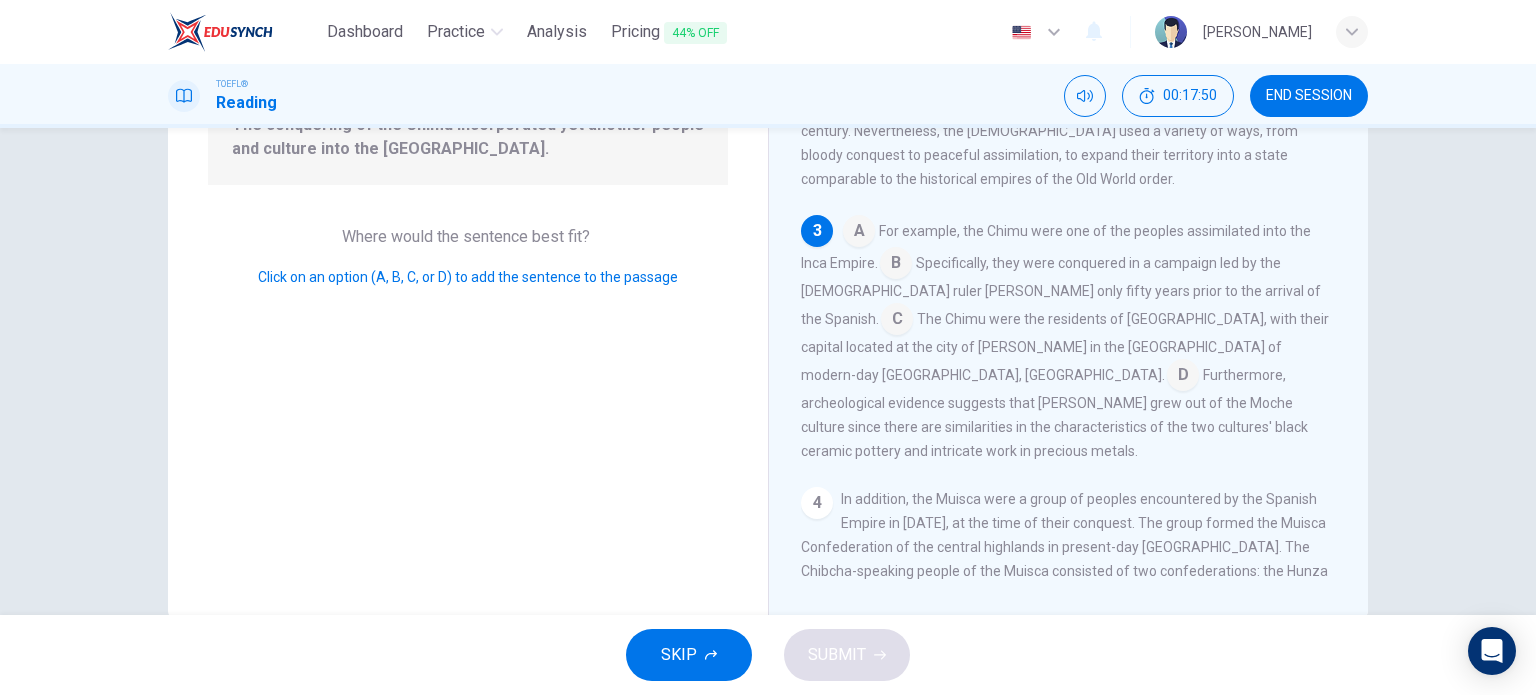 scroll, scrollTop: 444, scrollLeft: 0, axis: vertical 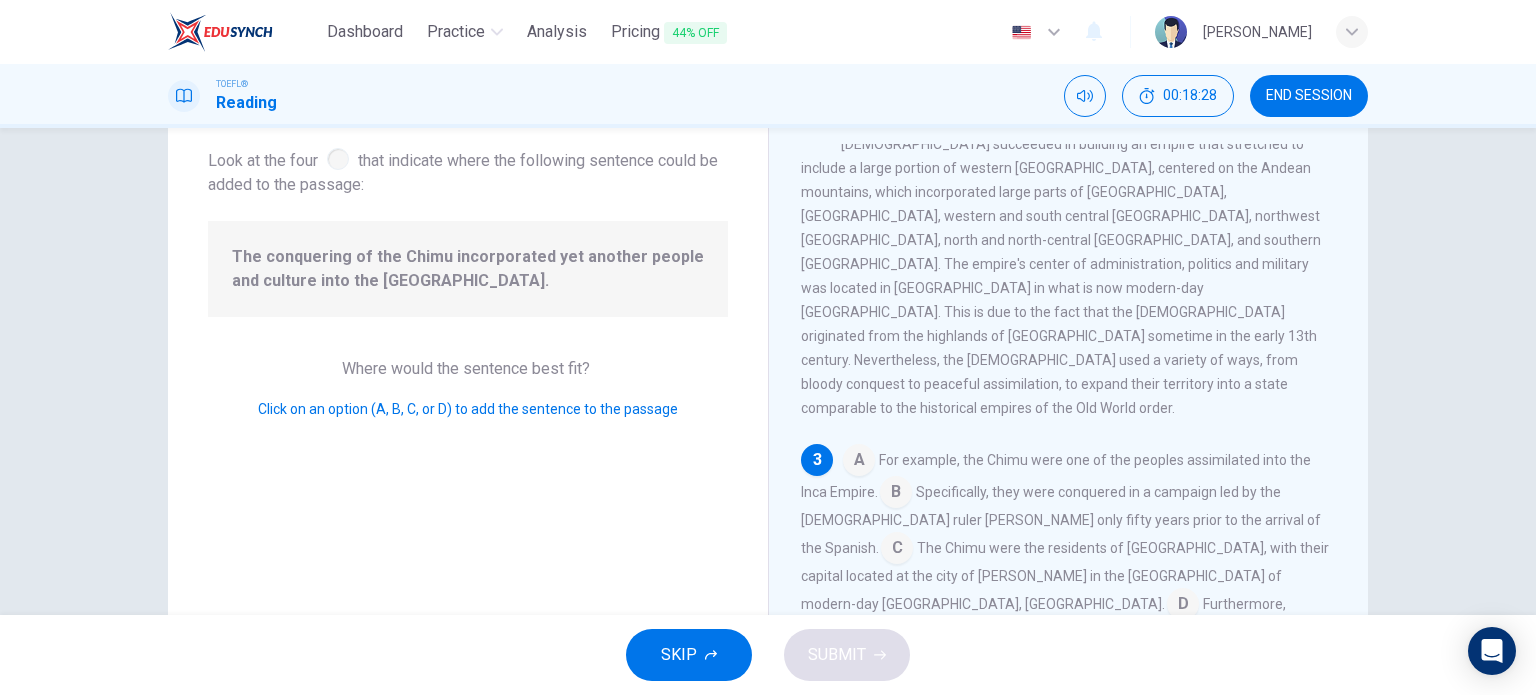 click at bounding box center (859, 462) 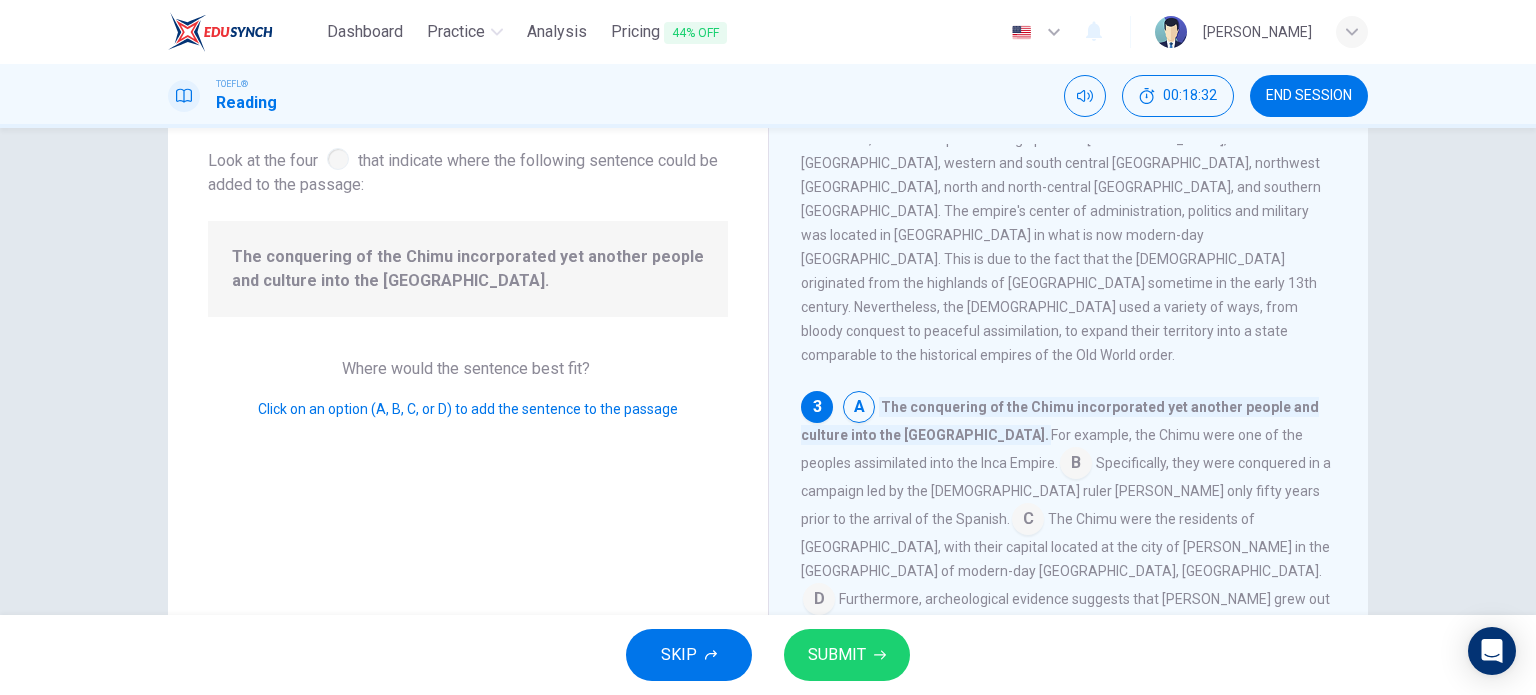 scroll, scrollTop: 520, scrollLeft: 0, axis: vertical 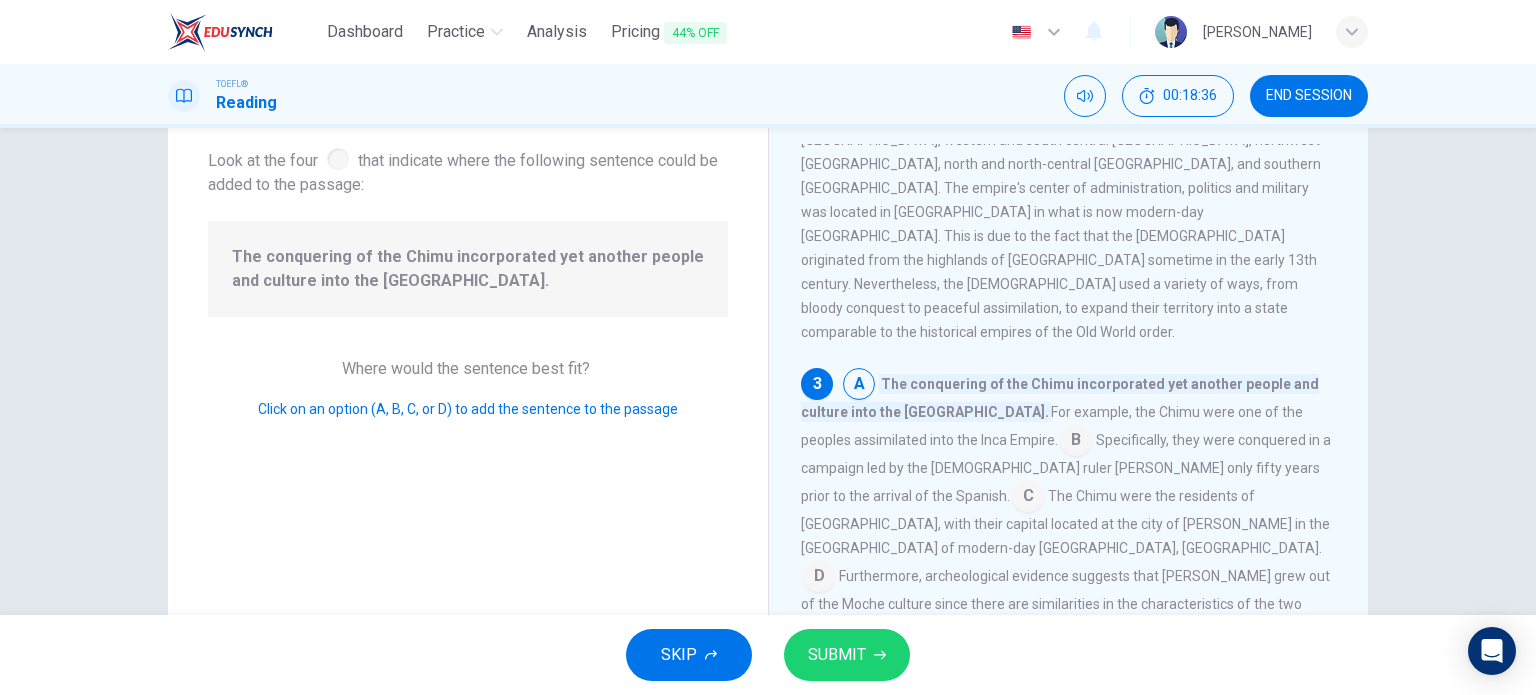 click at bounding box center (1076, 442) 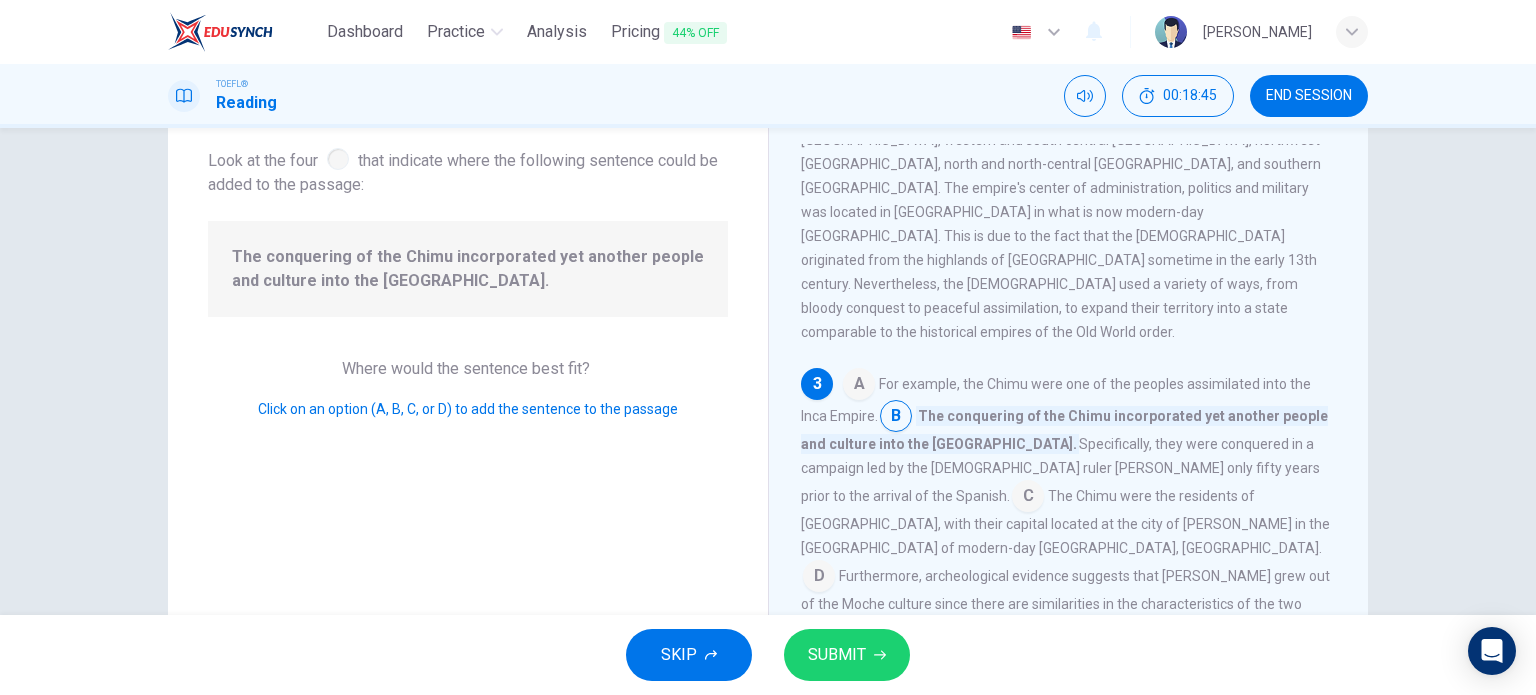 click on "A  For example, the Chimu were one of the peoples assimilated into the Inca Empire.  B The conquering of the Chimu incorporated yet another people and culture into the Inca empire.  Specifically, they were conquered in a campaign led by the Inca ruler Tupac Inca Yupanqui only fifty years prior to the arrival of the Spanish.  C  The Chimu were the residents of Chimor, with their capital located at the city of Chan Chan in the Moche Valley of modern-day Trujillo, Peru.  D  Furthermore, archeological evidence suggests that Chimor grew out of the Moche culture since there are similarities in the characteristics of the two cultures' black ceramic pottery and intricate work in precious metals." at bounding box center [1069, 504] 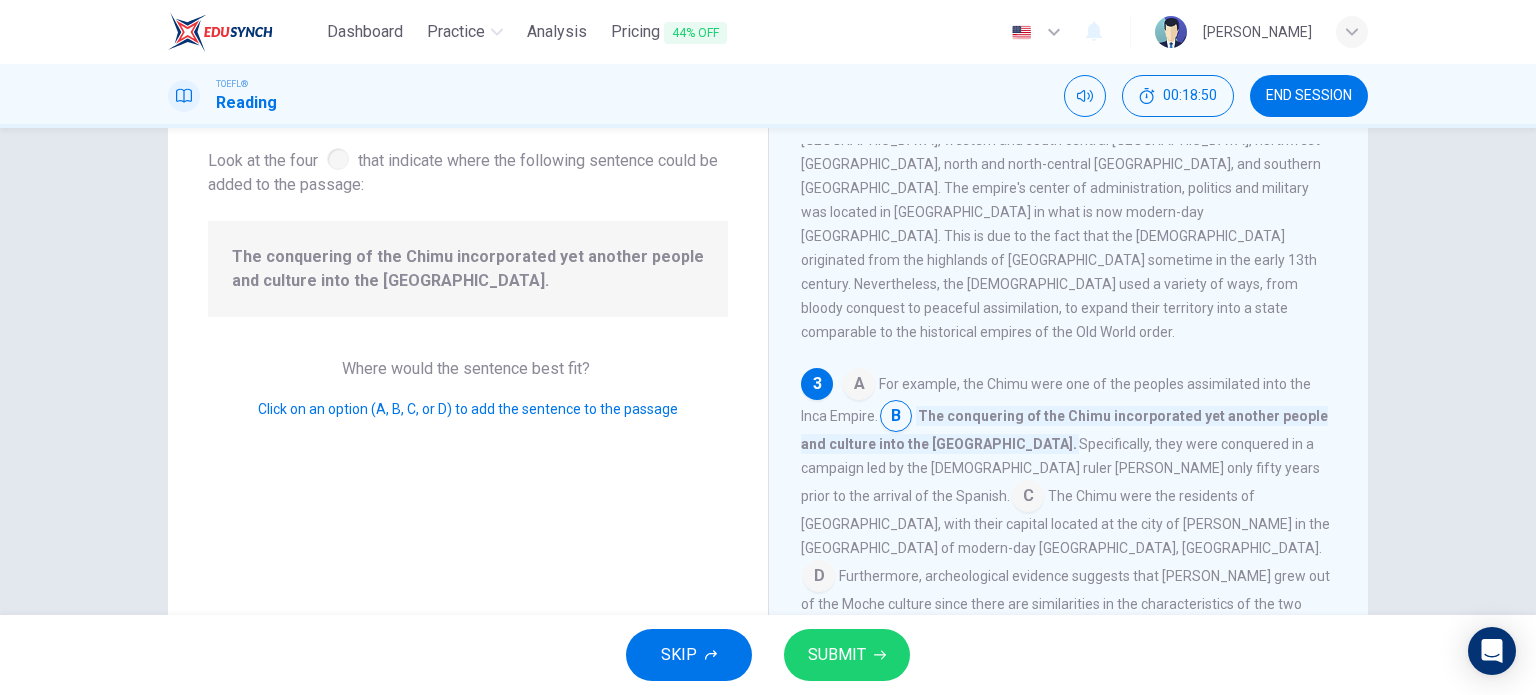 click on "SUBMIT" at bounding box center [847, 655] 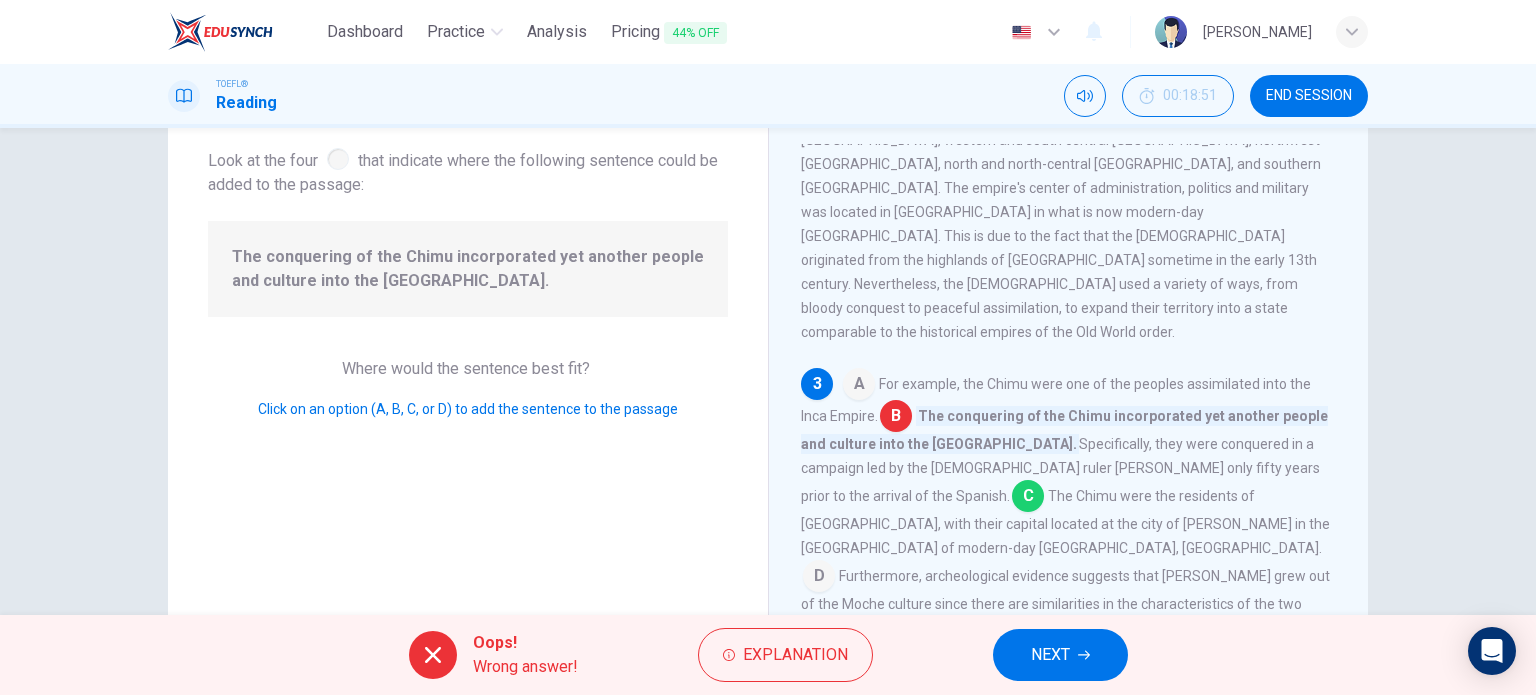 click 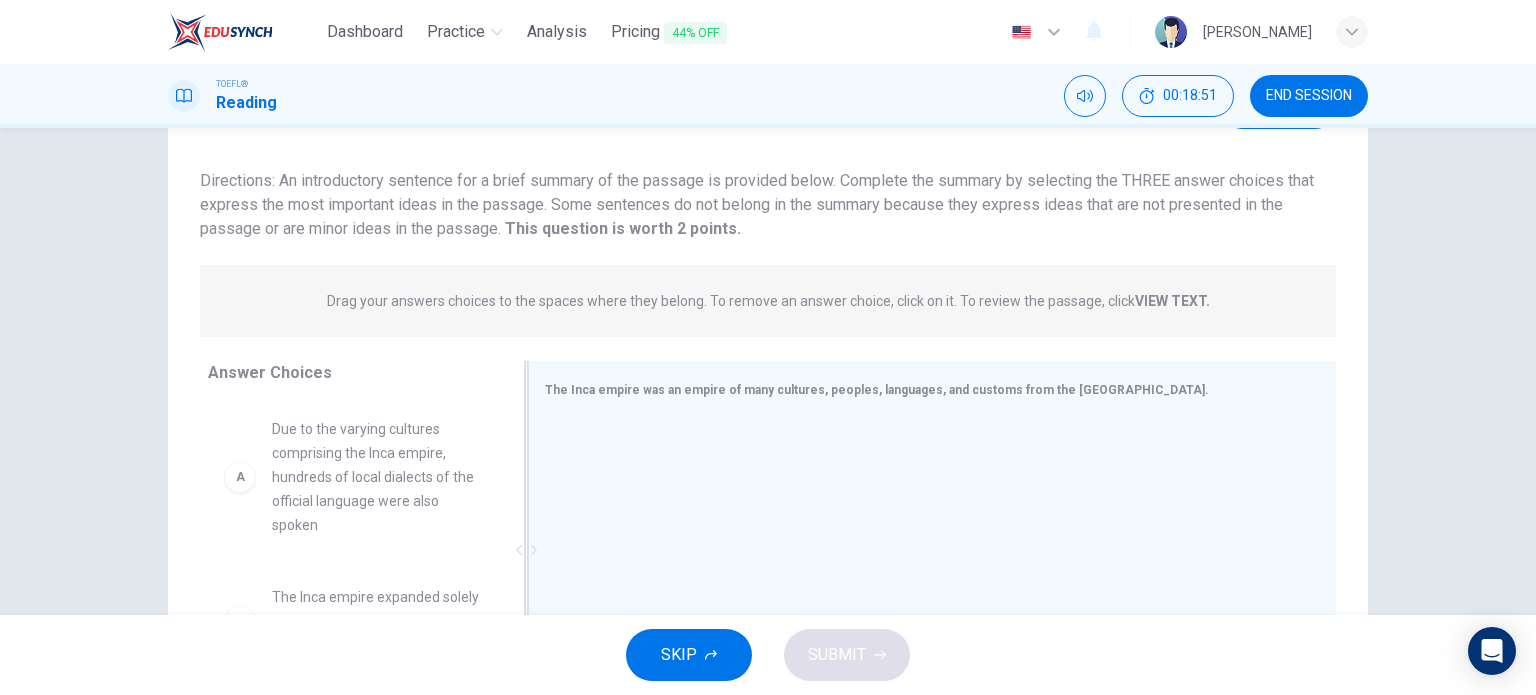 scroll, scrollTop: 288, scrollLeft: 0, axis: vertical 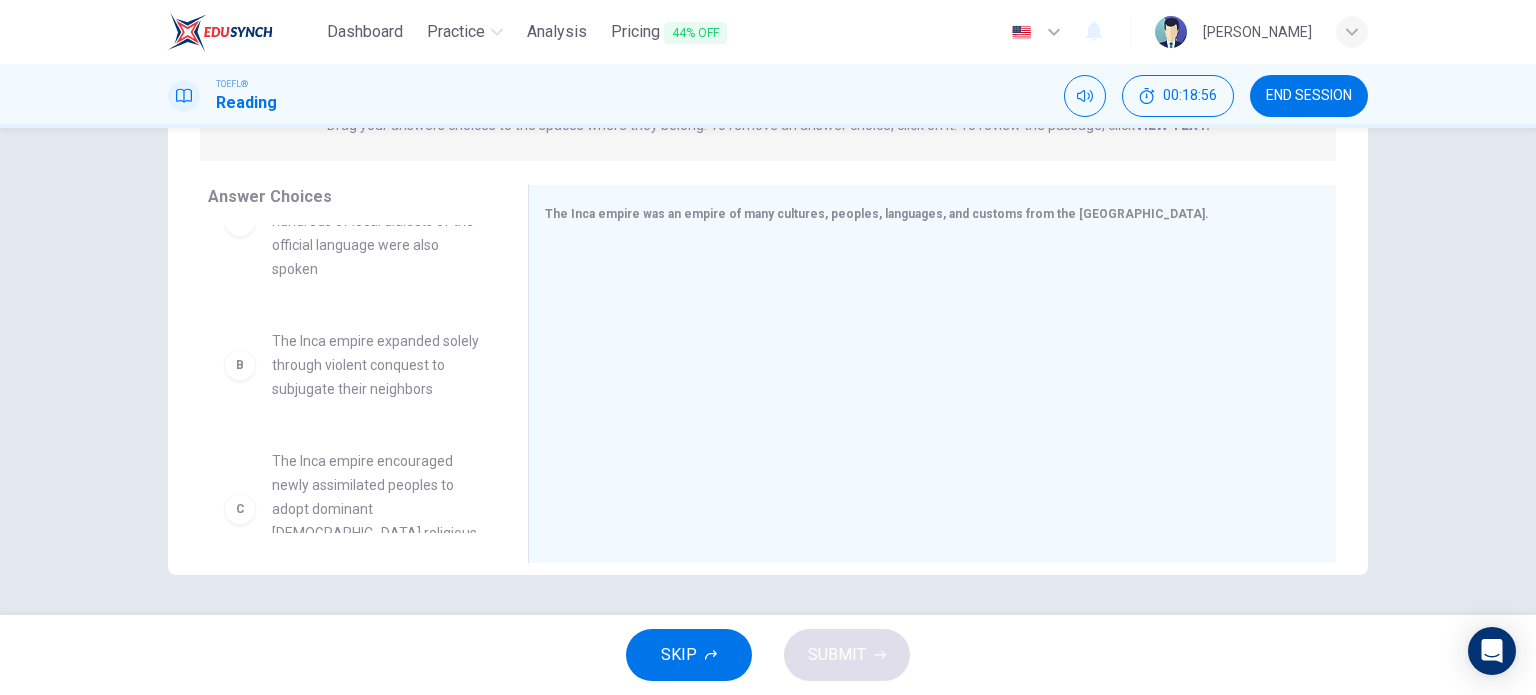 click on "Due to the varying cultures comprising the Inca empire, hundreds of local dialects of the official language were also spoken" at bounding box center (376, 221) 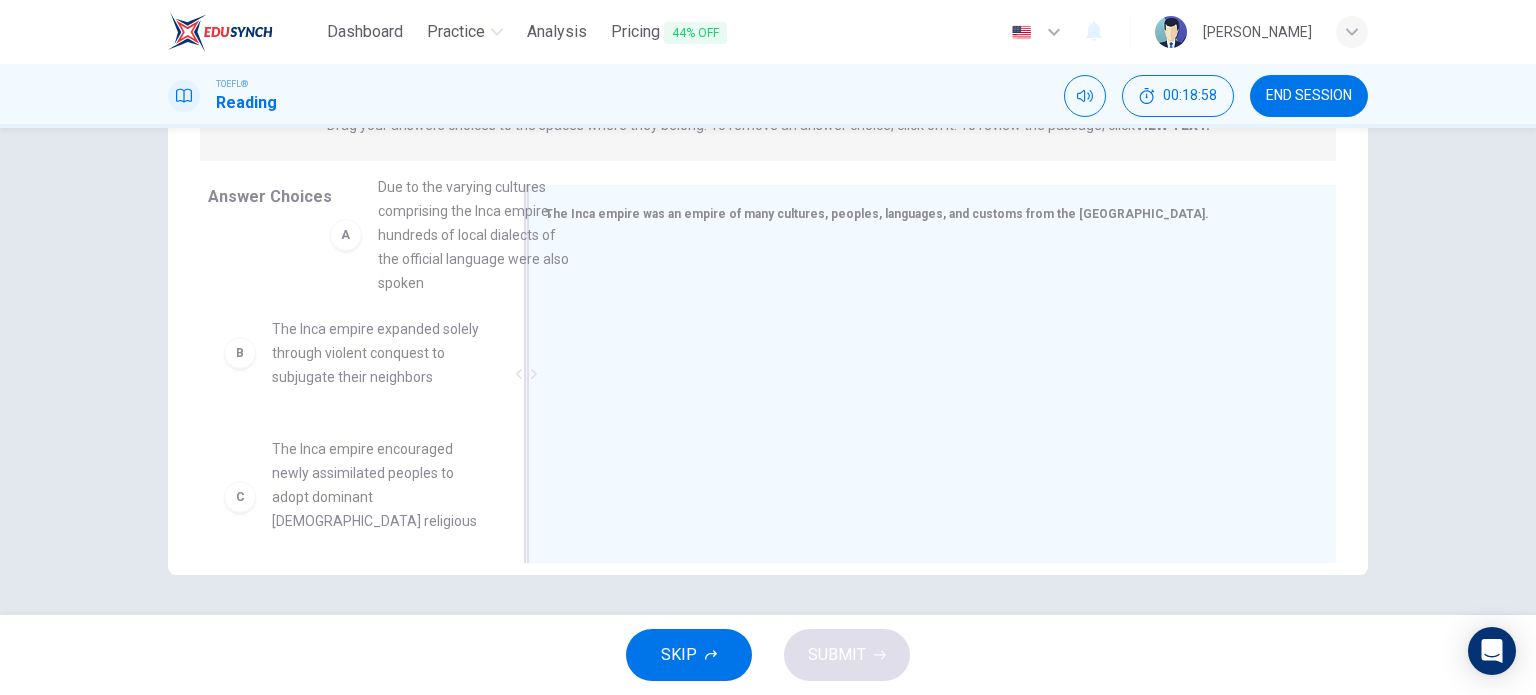 scroll, scrollTop: 76, scrollLeft: 0, axis: vertical 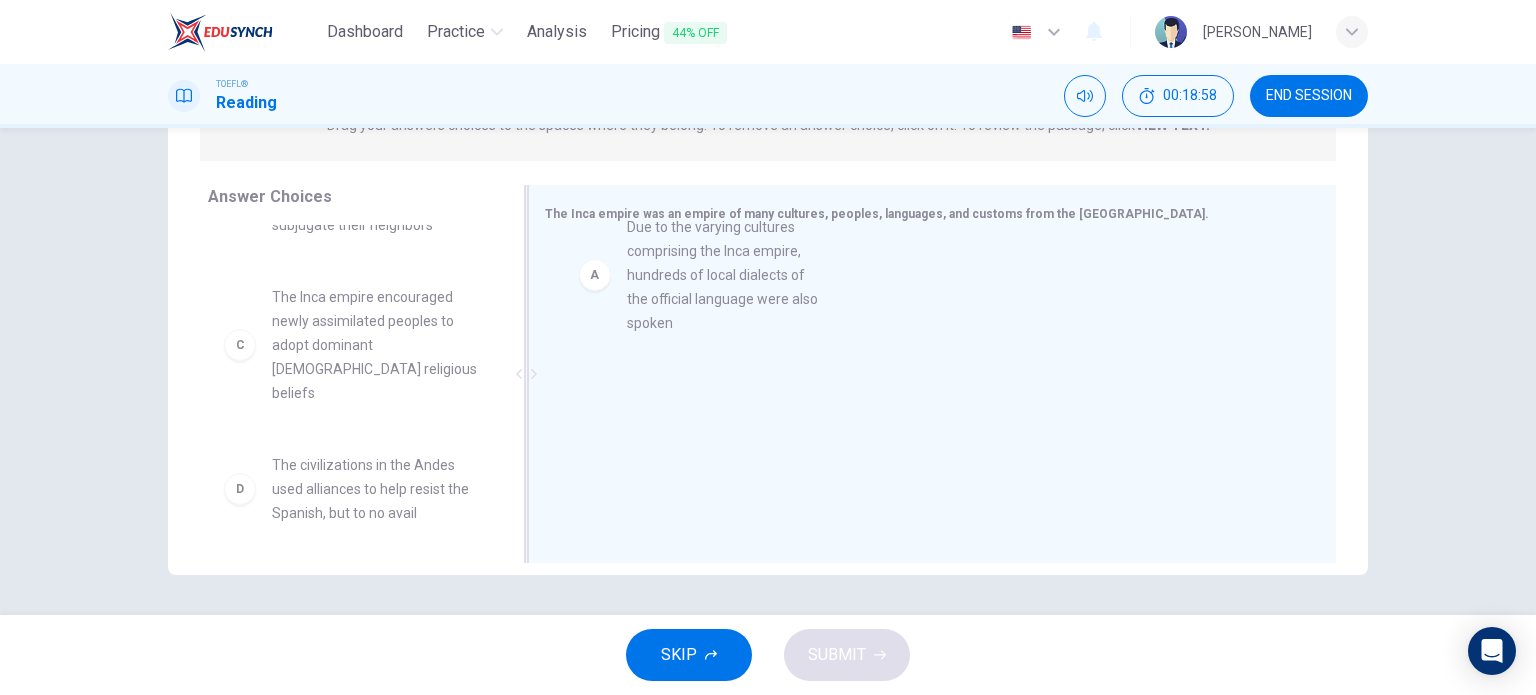 drag, startPoint x: 371, startPoint y: 280, endPoint x: 754, endPoint y: 338, distance: 387.36676 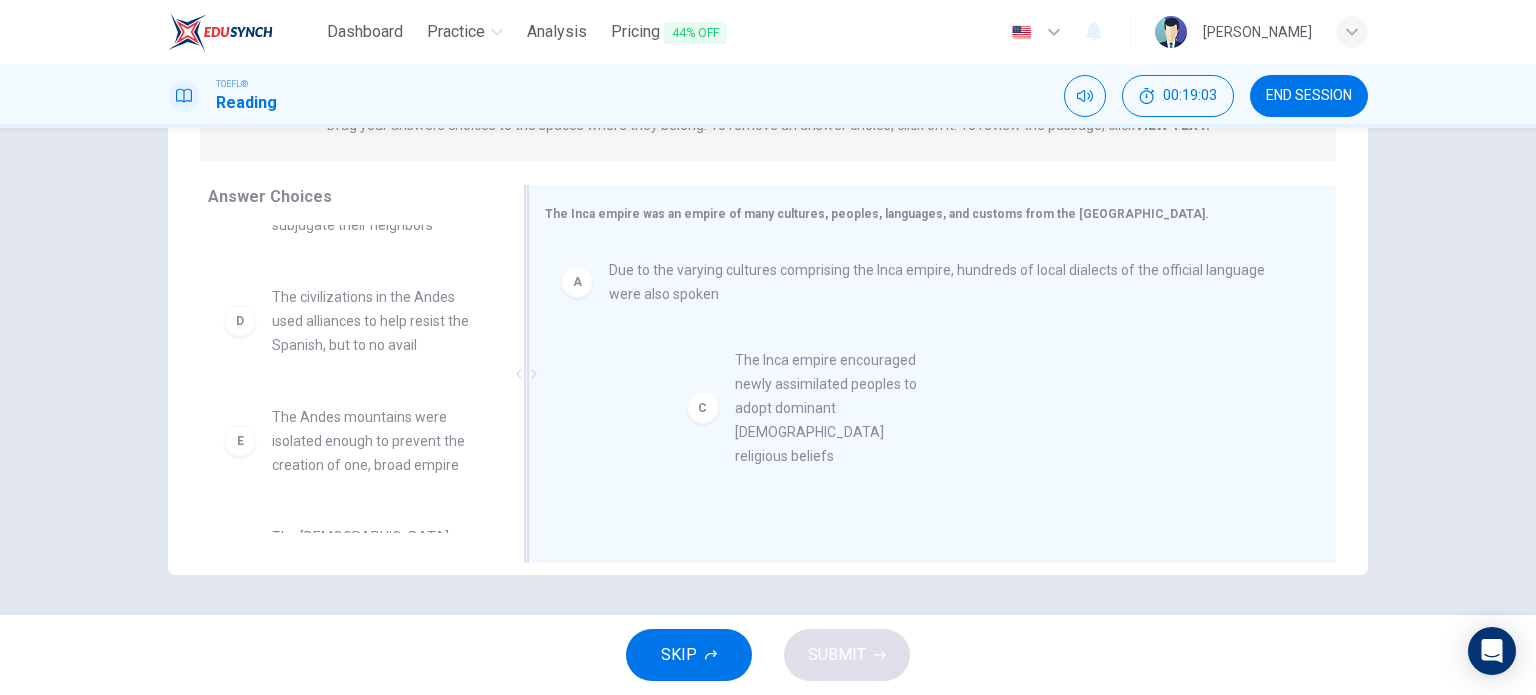 drag, startPoint x: 394, startPoint y: 352, endPoint x: 870, endPoint y: 415, distance: 480.15103 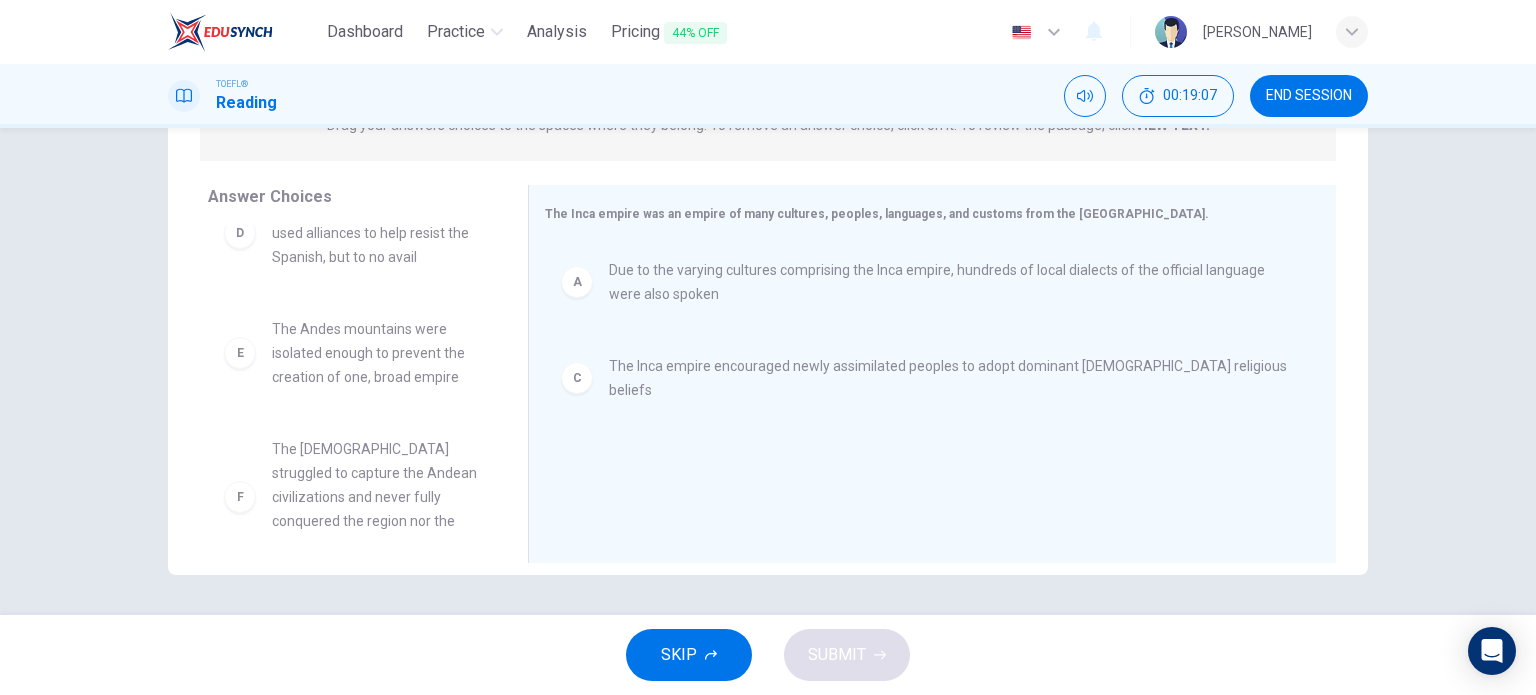 scroll, scrollTop: 164, scrollLeft: 0, axis: vertical 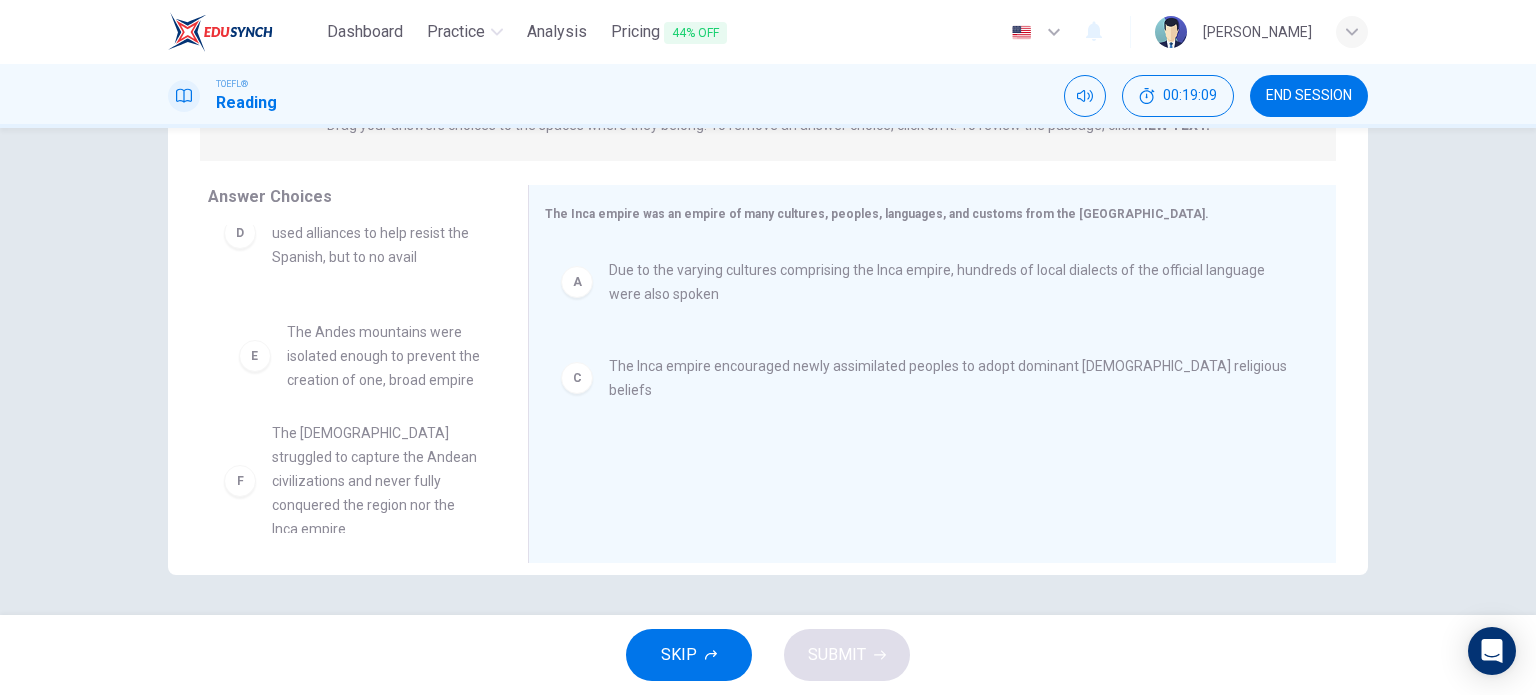 drag, startPoint x: 392, startPoint y: 359, endPoint x: 419, endPoint y: 362, distance: 27.166155 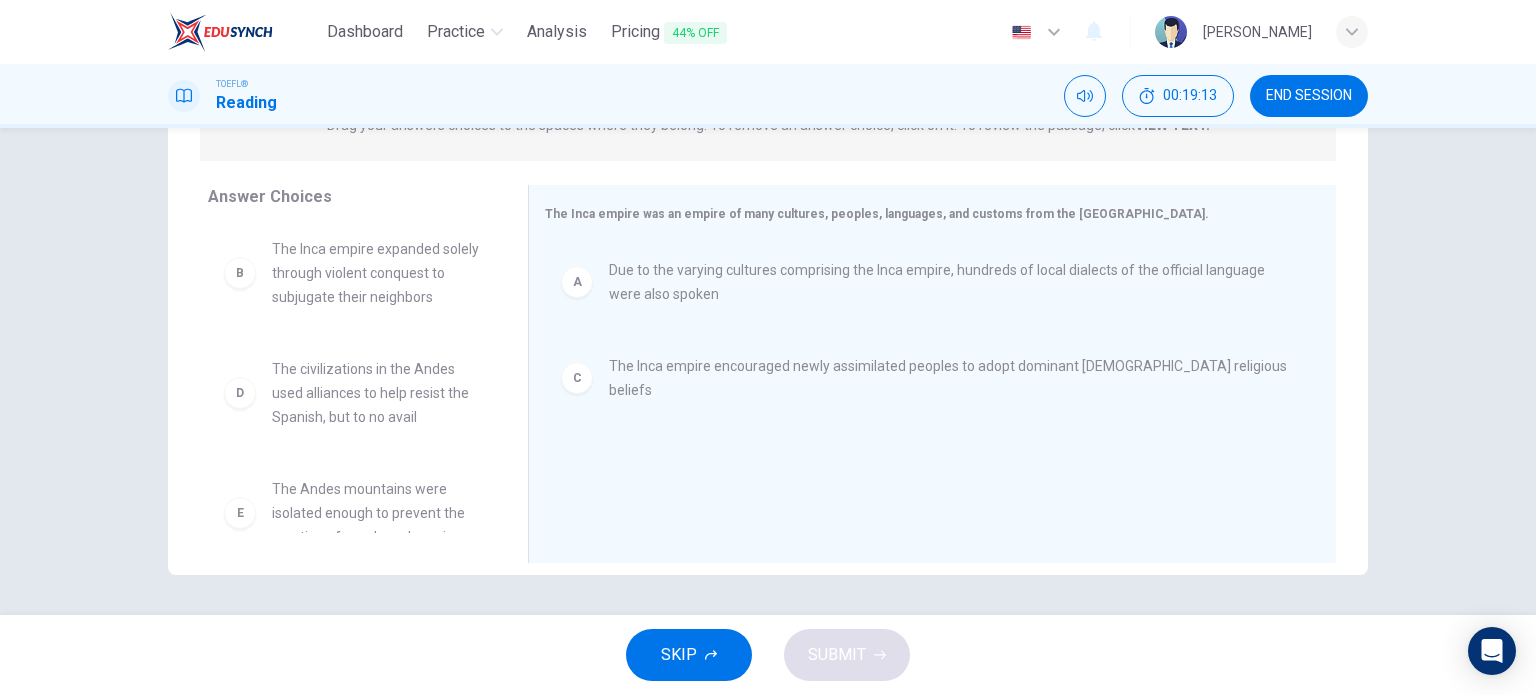 scroll, scrollTop: 0, scrollLeft: 0, axis: both 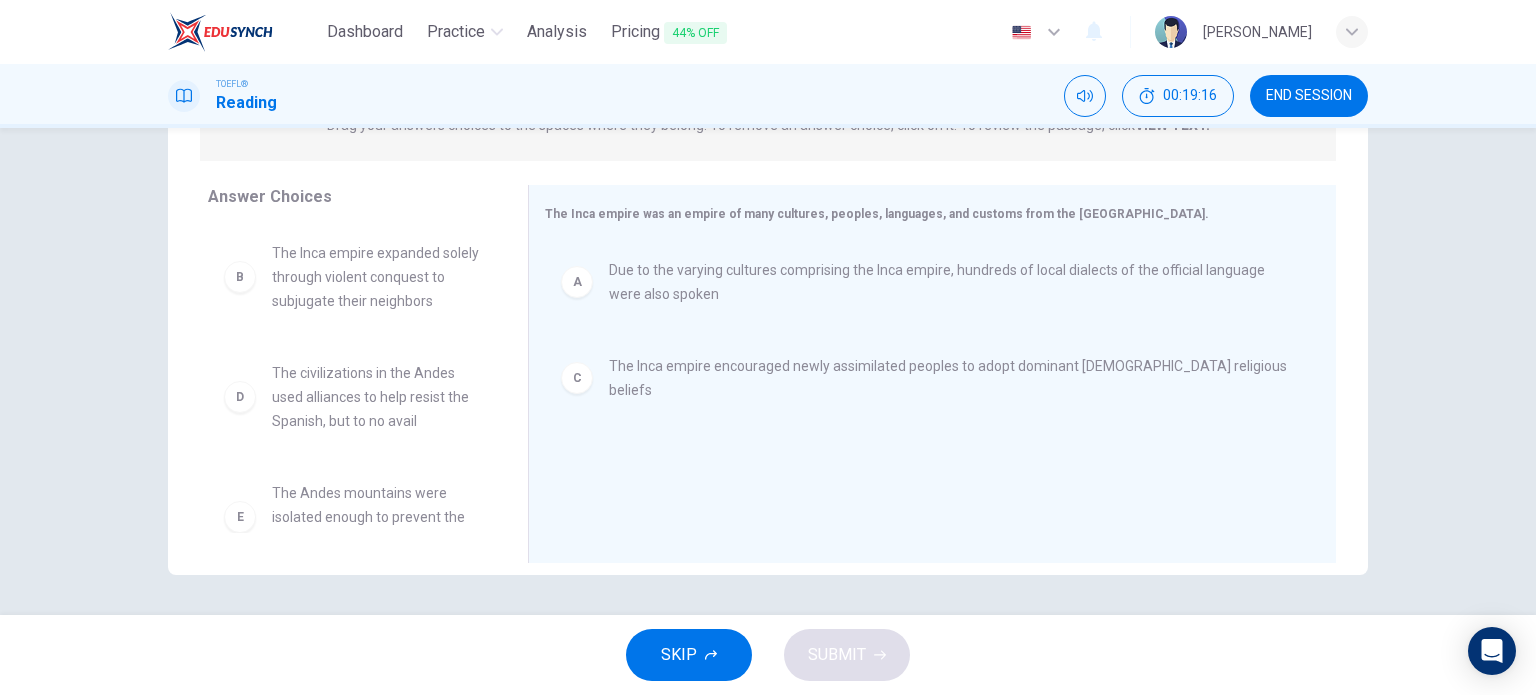 click on "The Inca empire expanded solely through violent conquest to subjugate their neighbors" at bounding box center (376, 277) 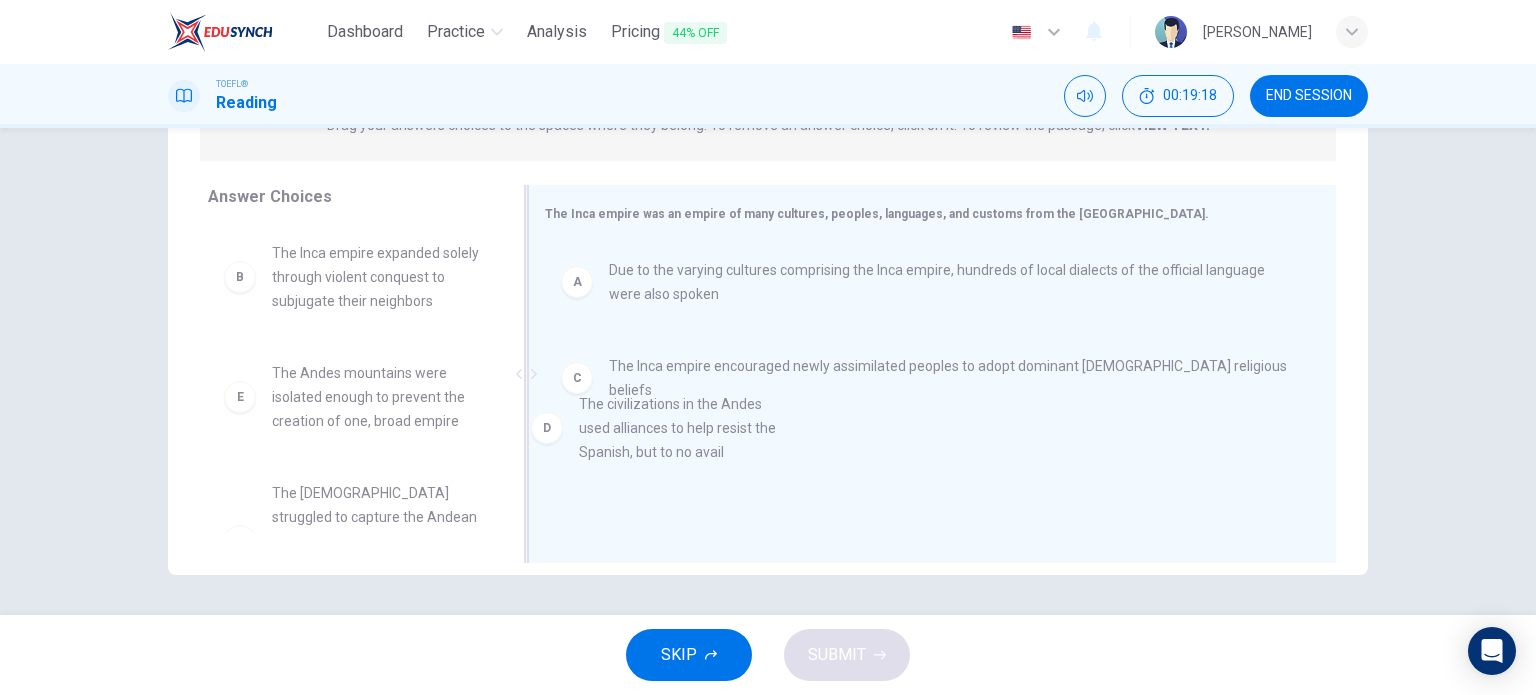 drag, startPoint x: 379, startPoint y: 408, endPoint x: 786, endPoint y: 452, distance: 409.37146 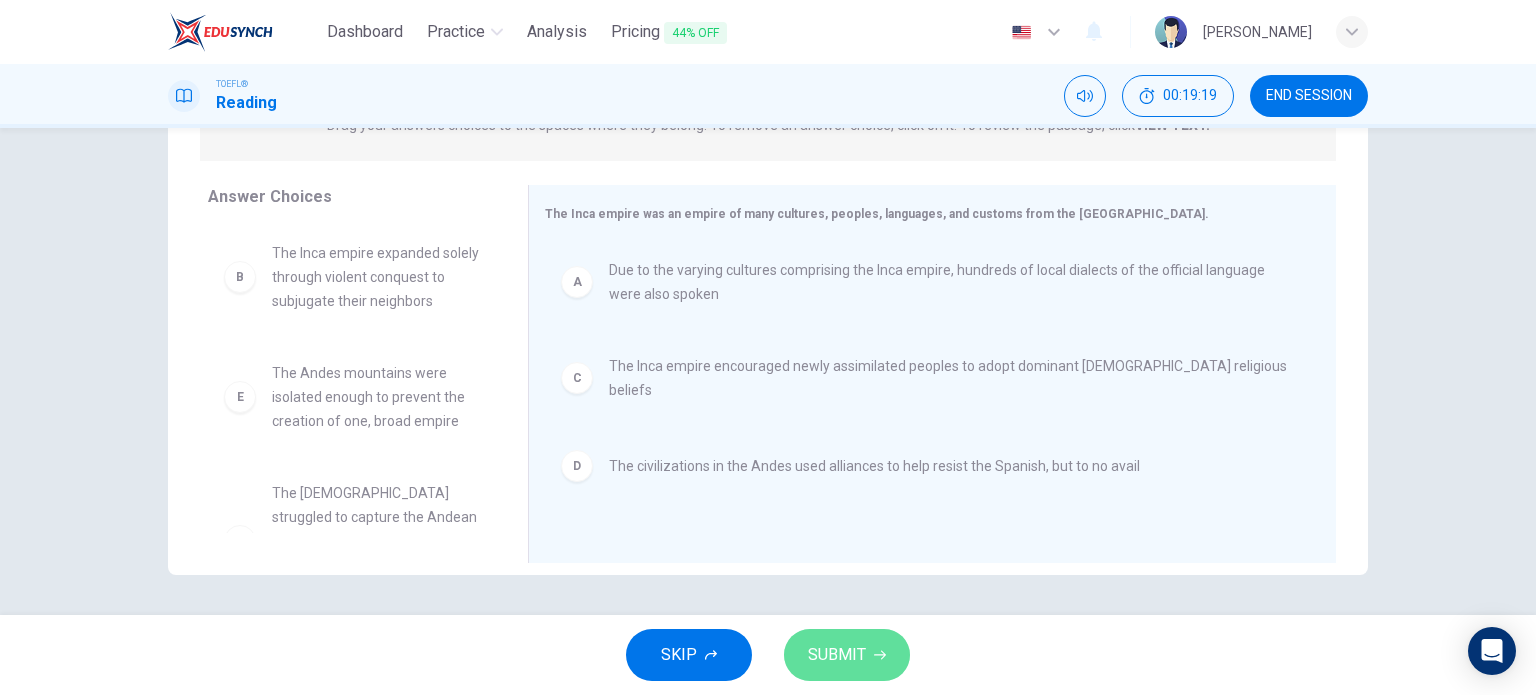 click on "SUBMIT" at bounding box center (847, 655) 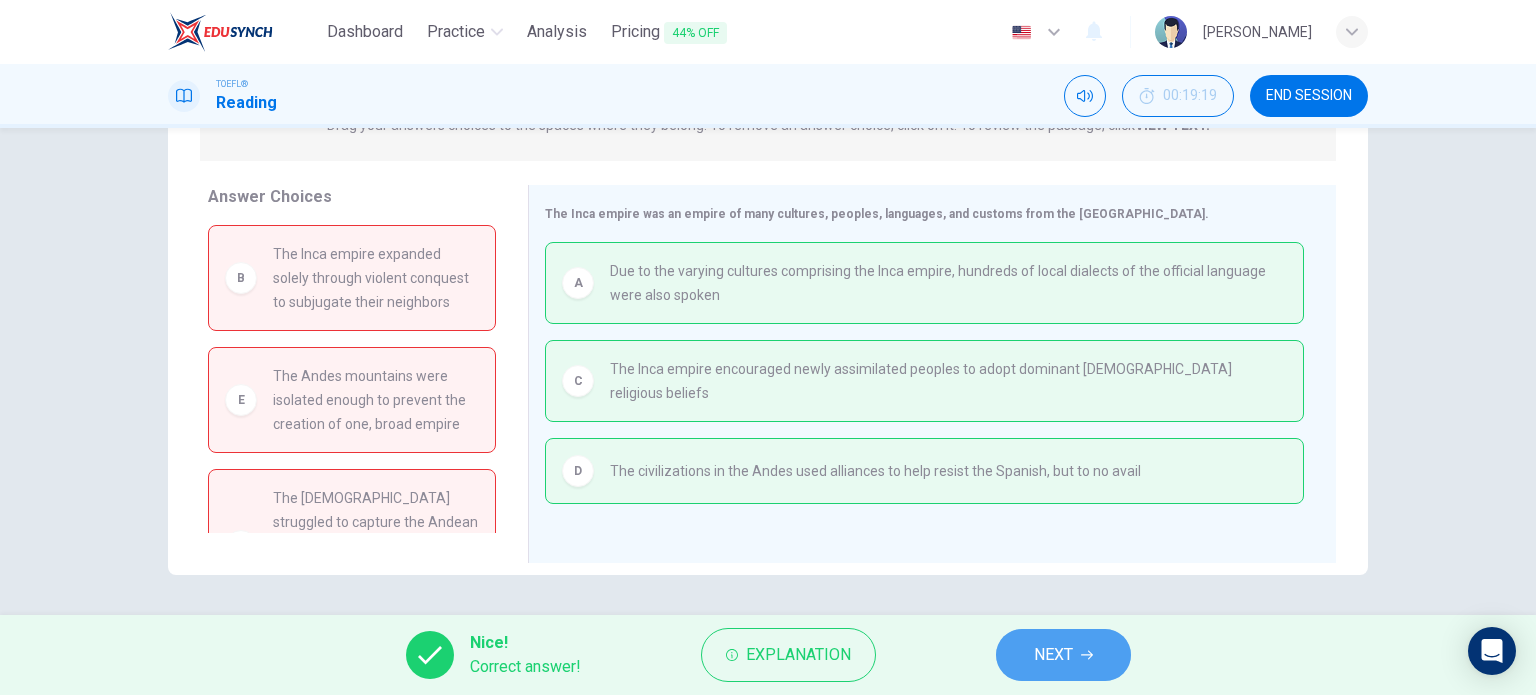 click on "NEXT" at bounding box center (1063, 655) 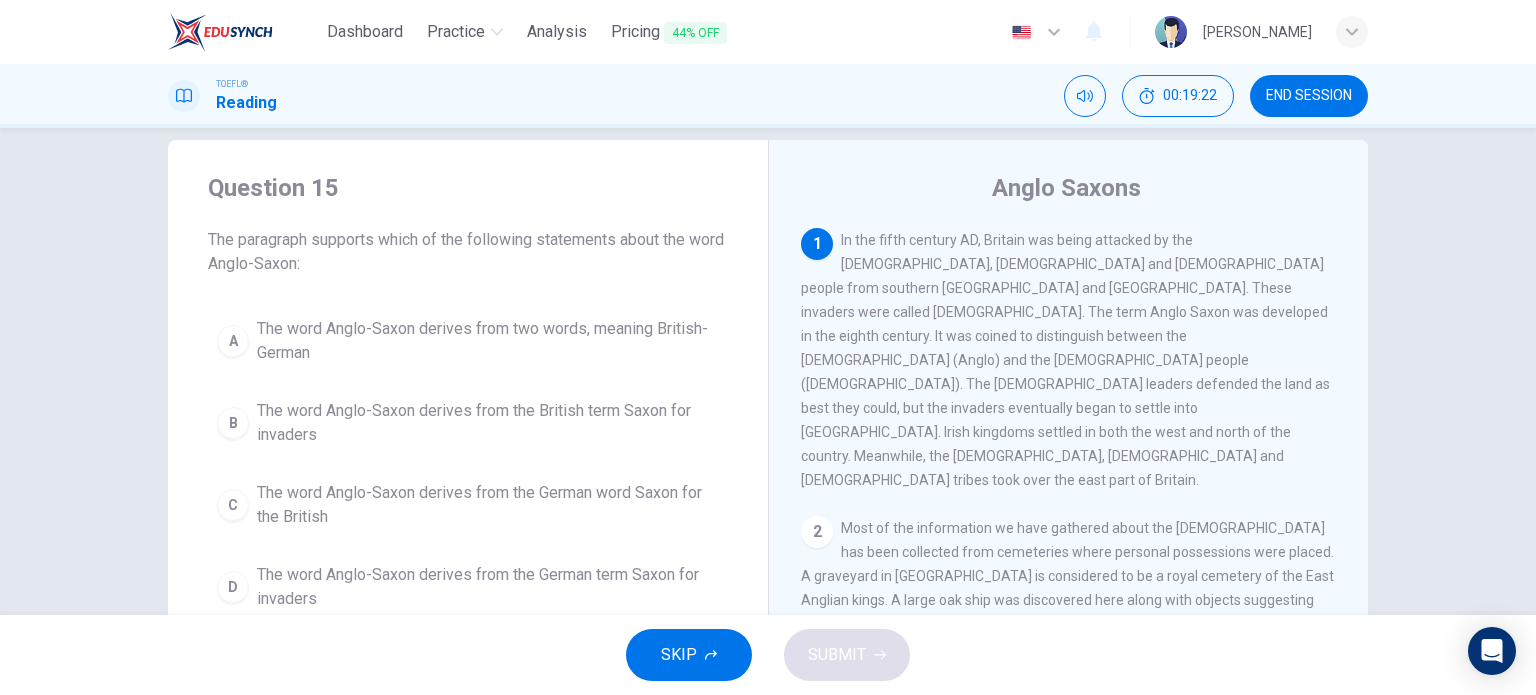 scroll, scrollTop: 30, scrollLeft: 0, axis: vertical 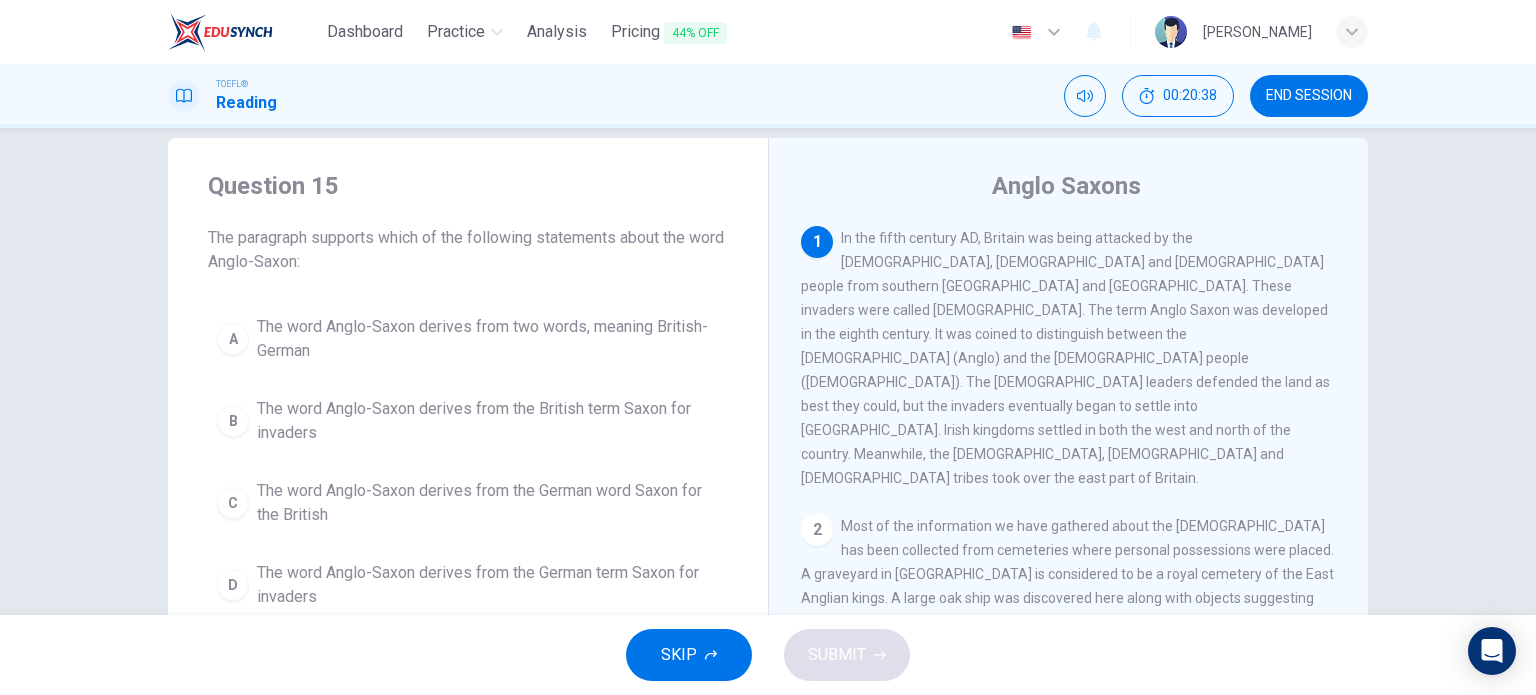 click on "Question 15 The paragraph supports which of the following statements about the word Anglo-Saxon: A The word Anglo-Saxon derives from two words, meaning British-German B The word Anglo-Saxon derives from the British term Saxon for invaders C The word Anglo-Saxon derives from the German word Saxon for the British D The word Anglo-Saxon derives from the German term Saxon for invaders" at bounding box center (468, 394) 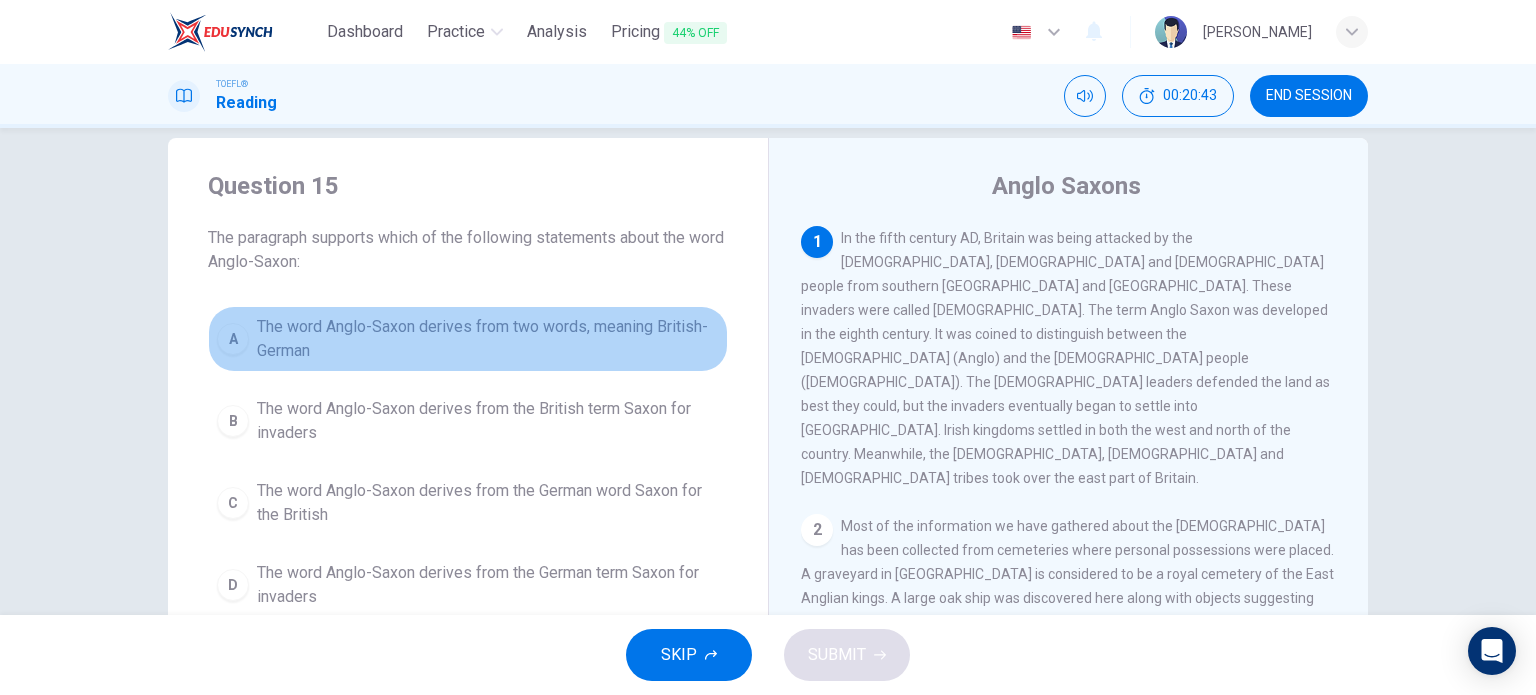 click on "The word Anglo-Saxon derives from two words, meaning British-German" at bounding box center (488, 339) 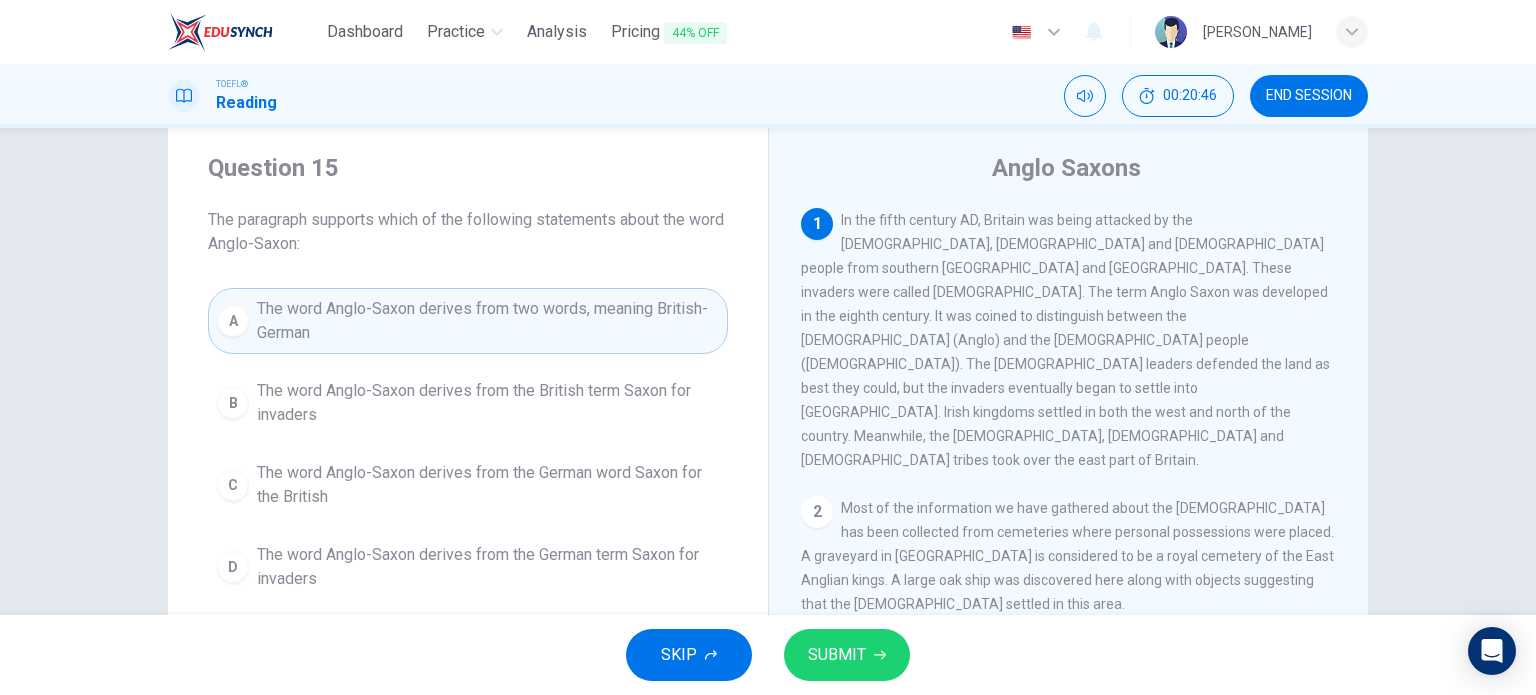 scroll, scrollTop: 50, scrollLeft: 0, axis: vertical 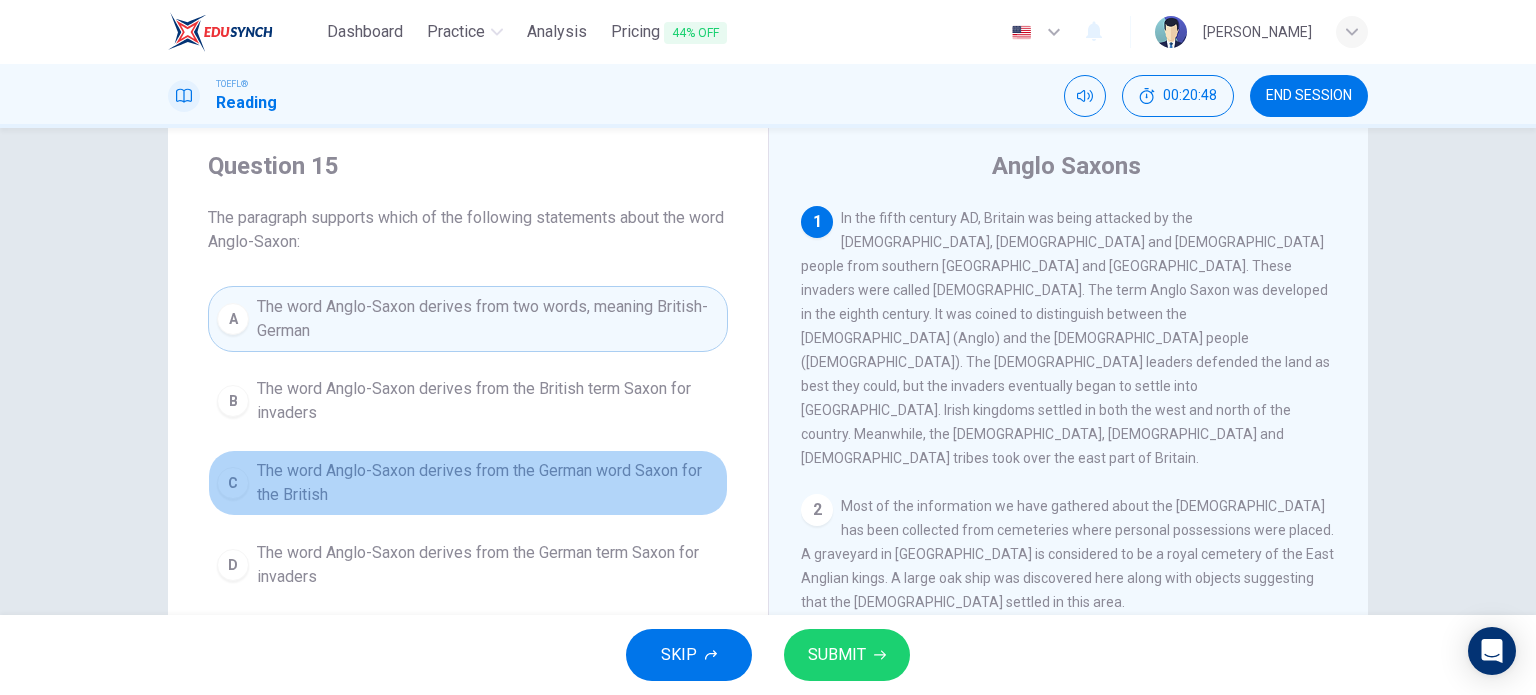 click on "The word Anglo-Saxon derives from the German word Saxon for the British" at bounding box center (488, 483) 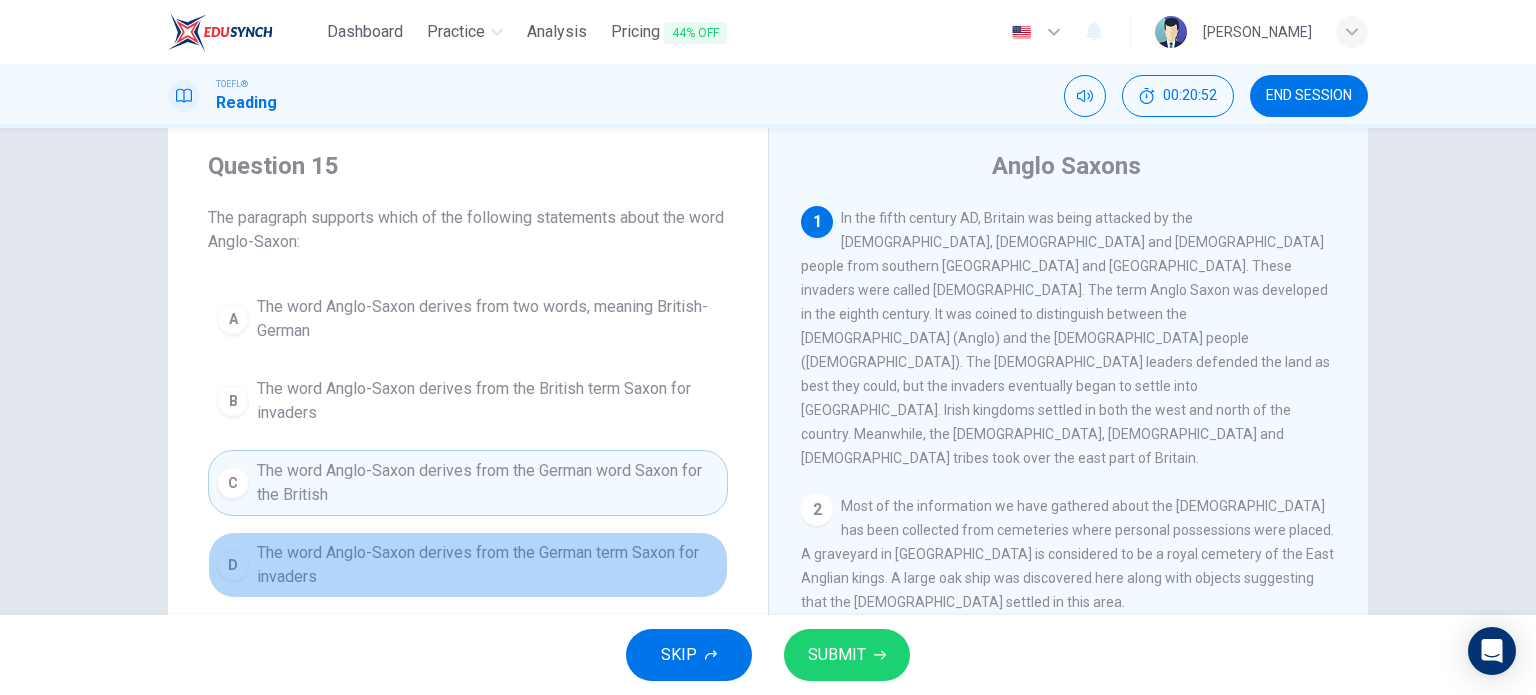 click on "The word Anglo-Saxon derives from the German term Saxon for invaders" at bounding box center (488, 565) 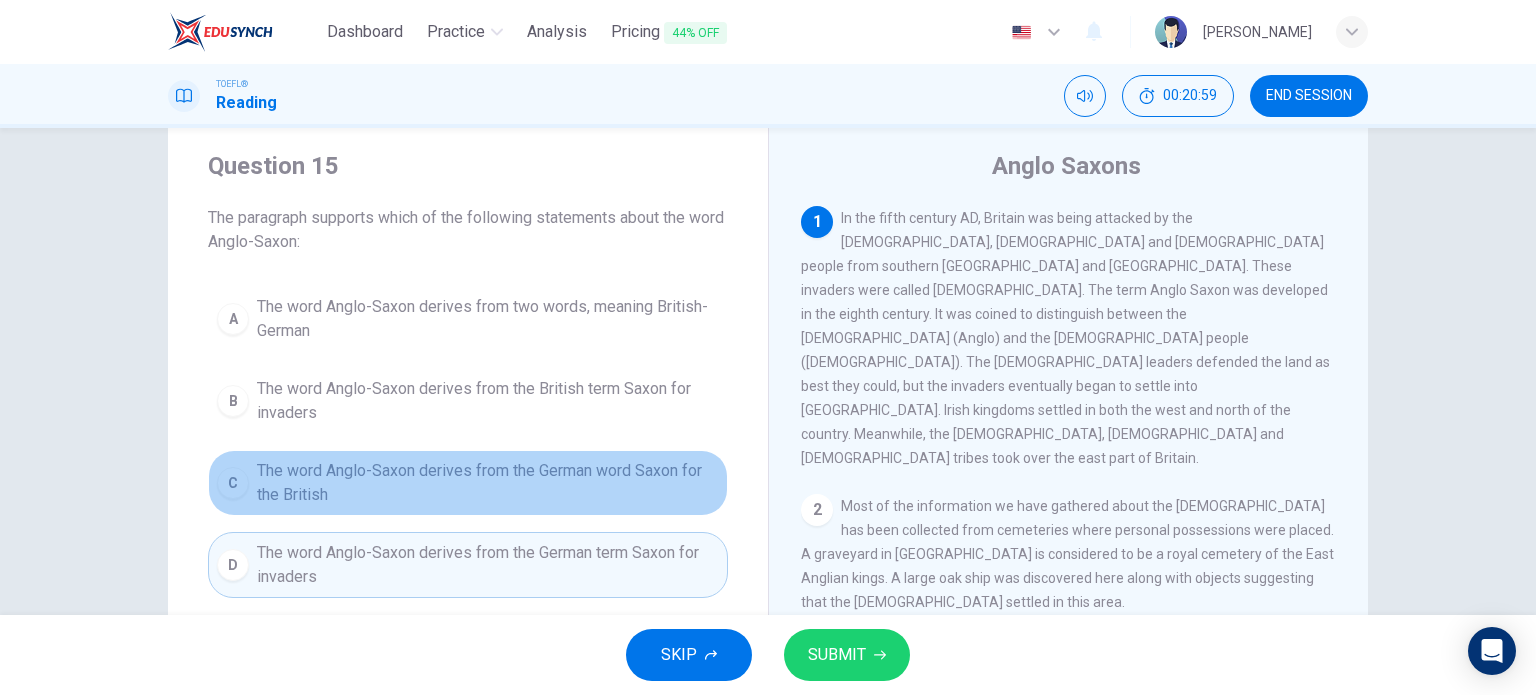 click on "The word Anglo-Saxon derives from the German word Saxon for the British" at bounding box center (488, 483) 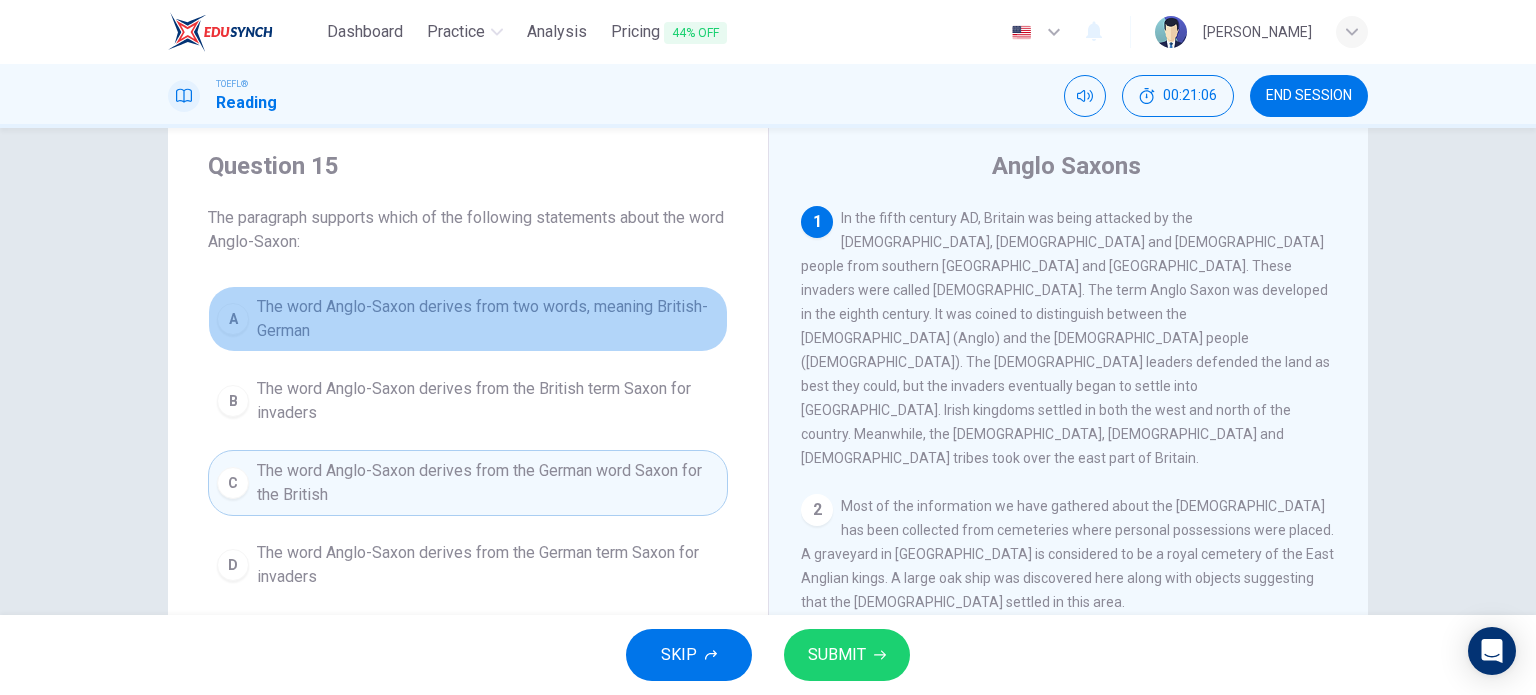 click on "The word Anglo-Saxon derives from two words, meaning British-German" at bounding box center (488, 319) 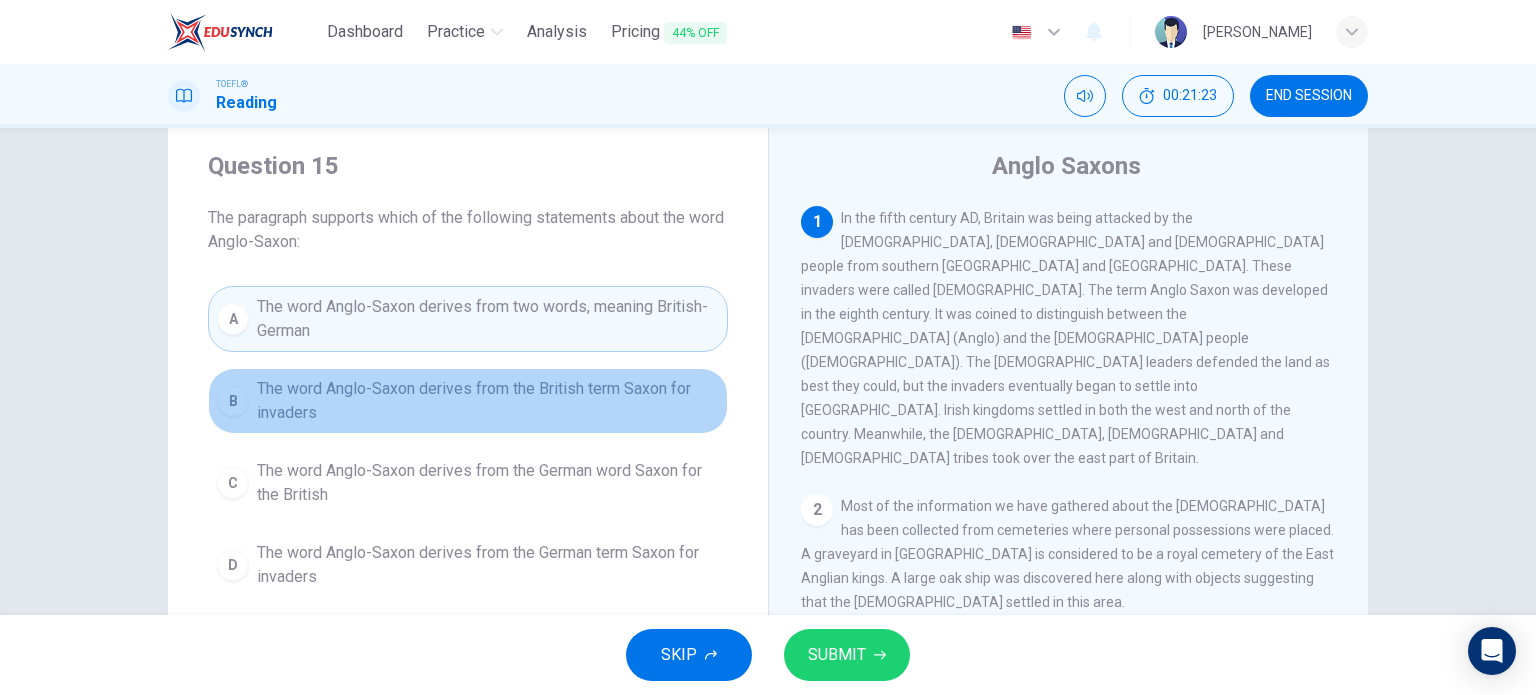 click on "The word Anglo-Saxon derives from the British term Saxon for invaders" at bounding box center [488, 401] 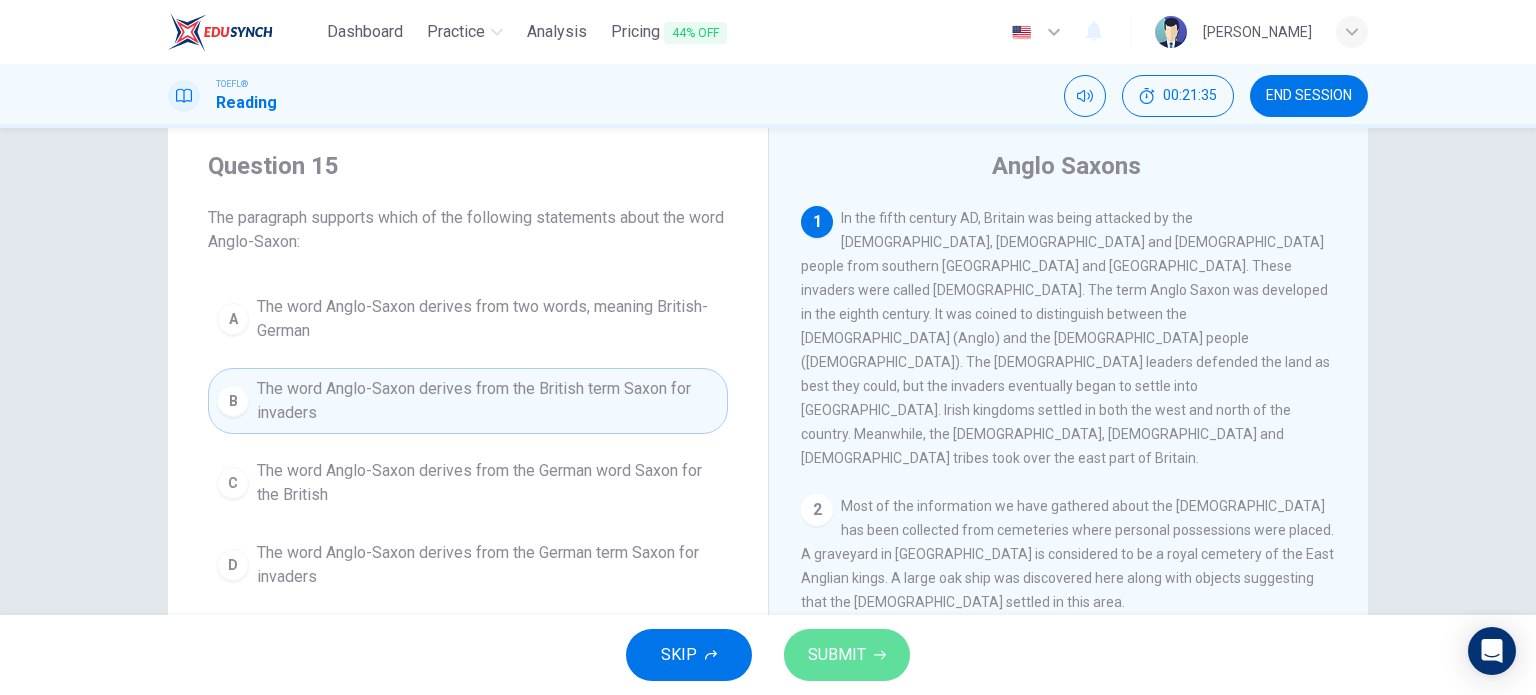 click on "SUBMIT" at bounding box center (847, 655) 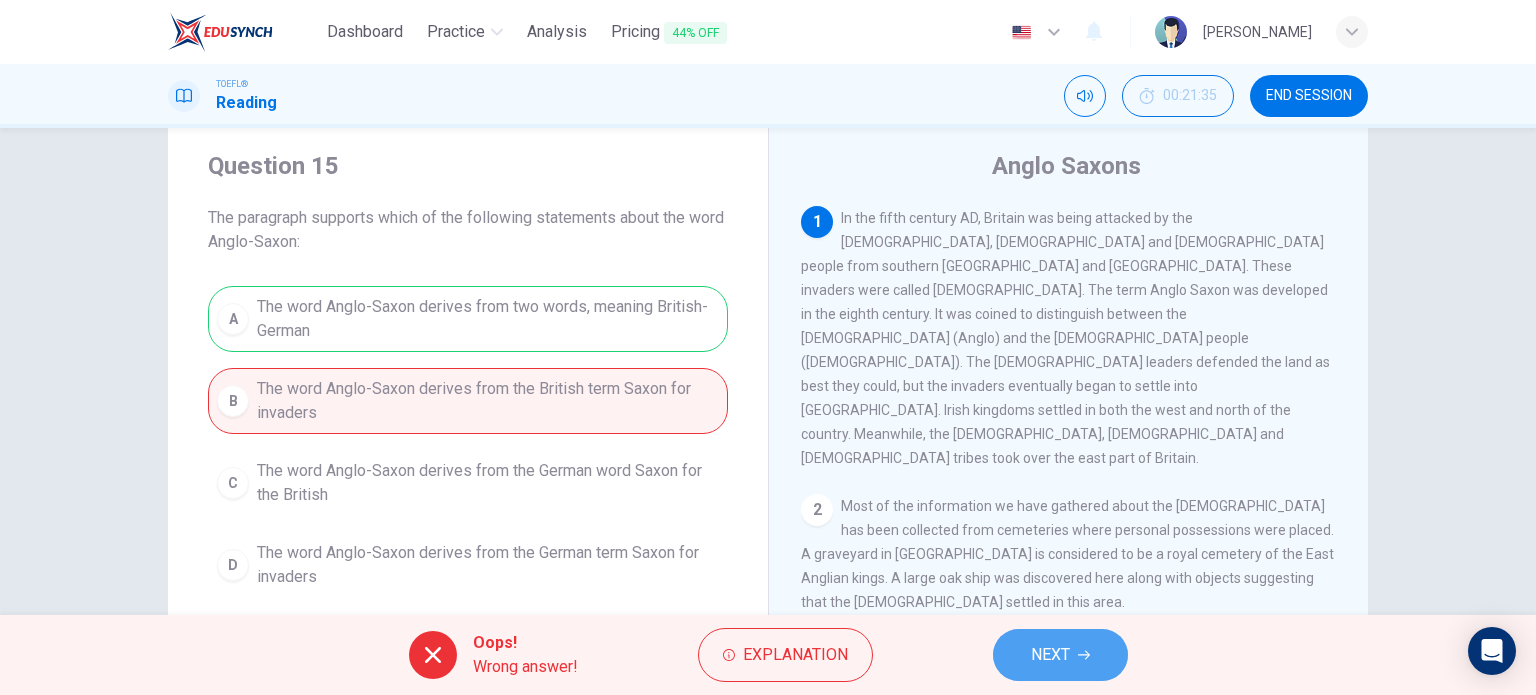 click on "NEXT" at bounding box center [1050, 655] 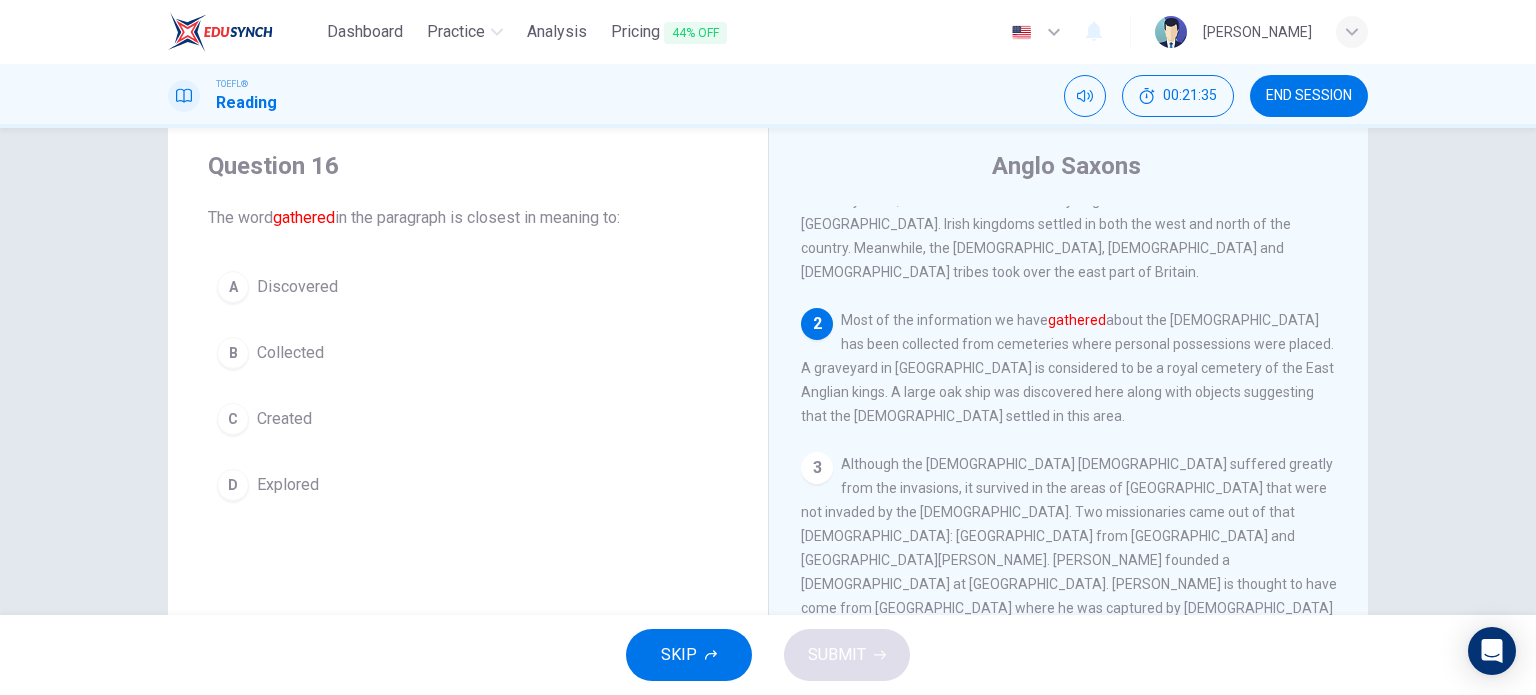 scroll, scrollTop: 222, scrollLeft: 0, axis: vertical 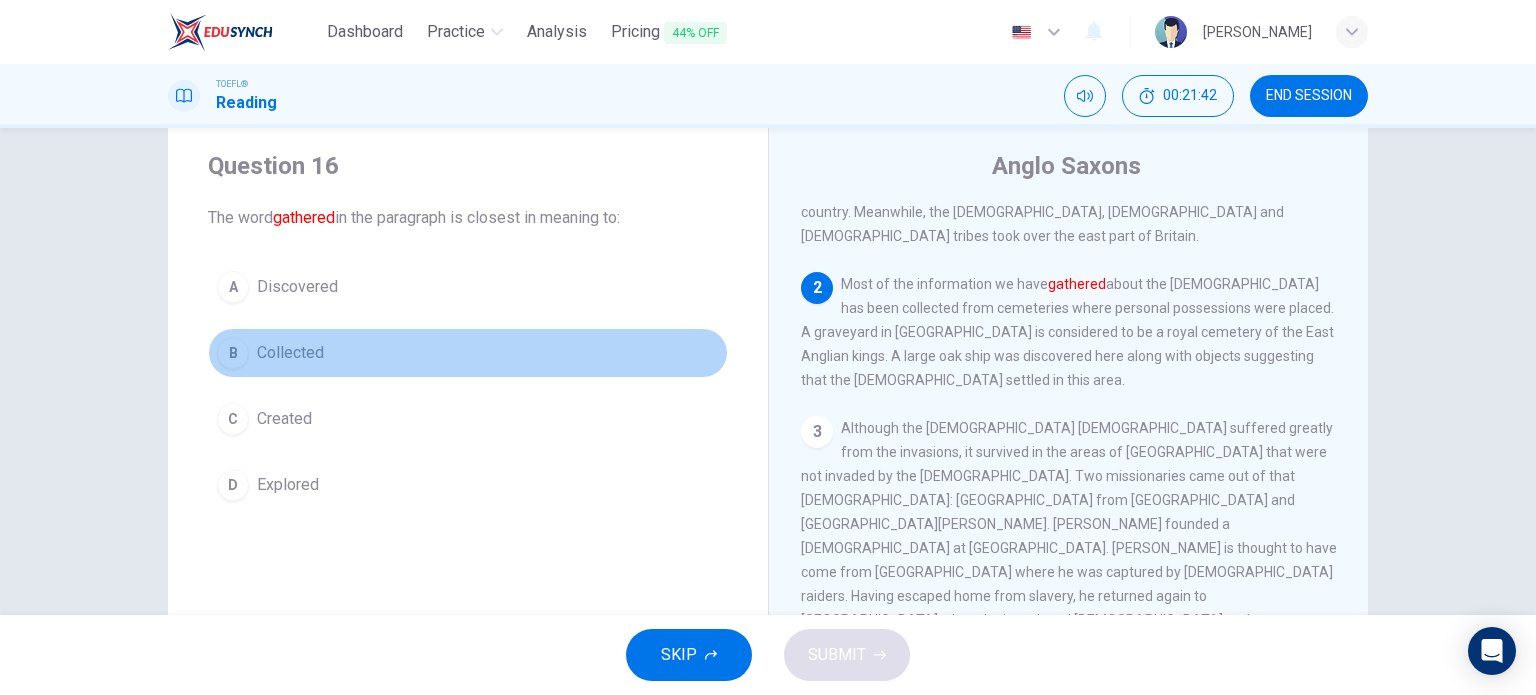 click on "B Collected" at bounding box center (468, 353) 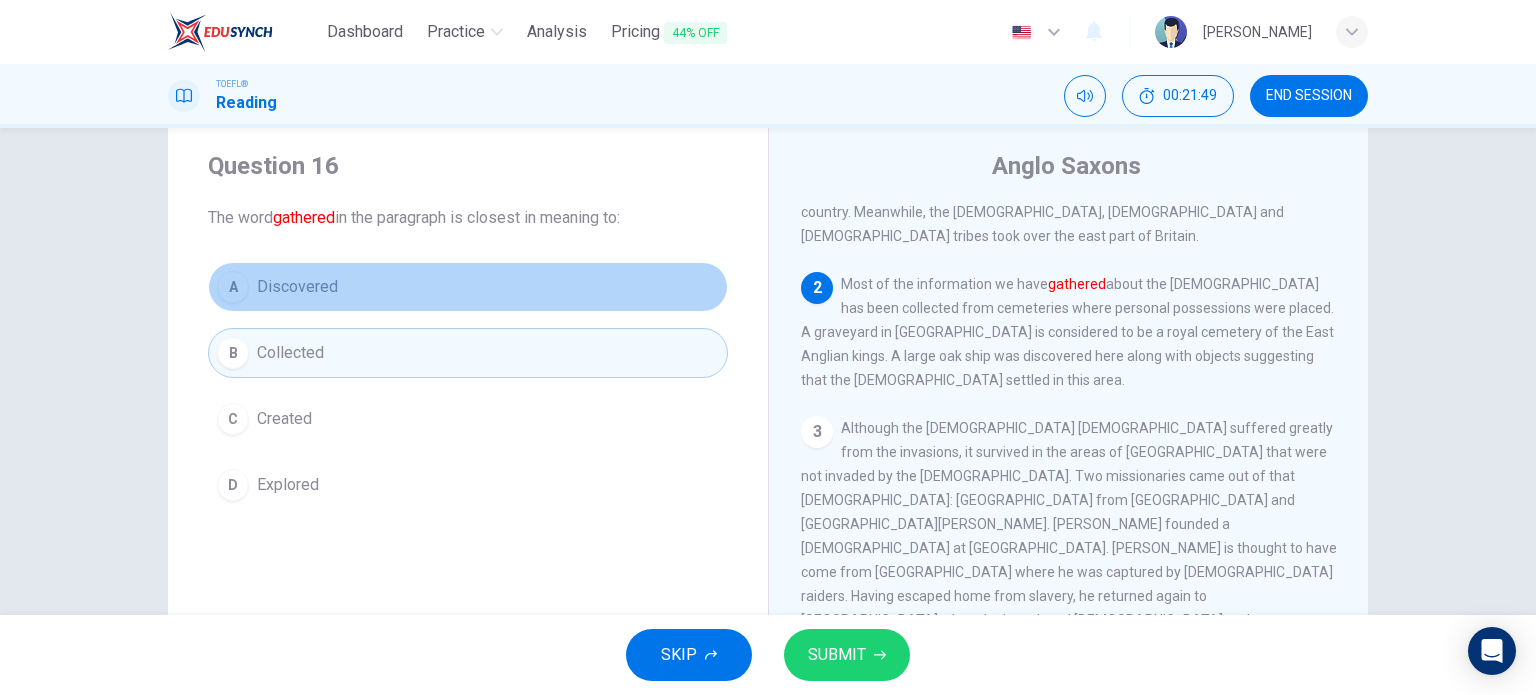 click on "A Discovered" at bounding box center [468, 287] 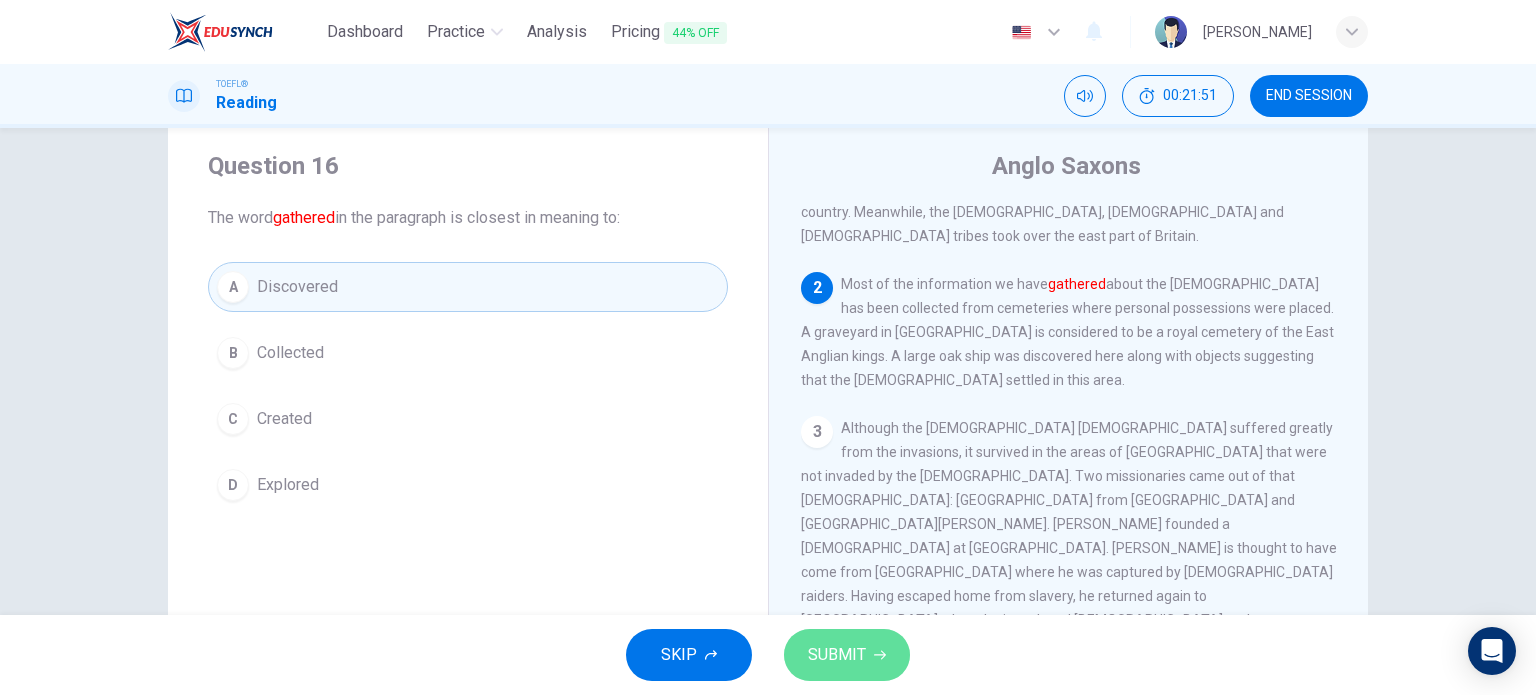 click on "SUBMIT" at bounding box center (847, 655) 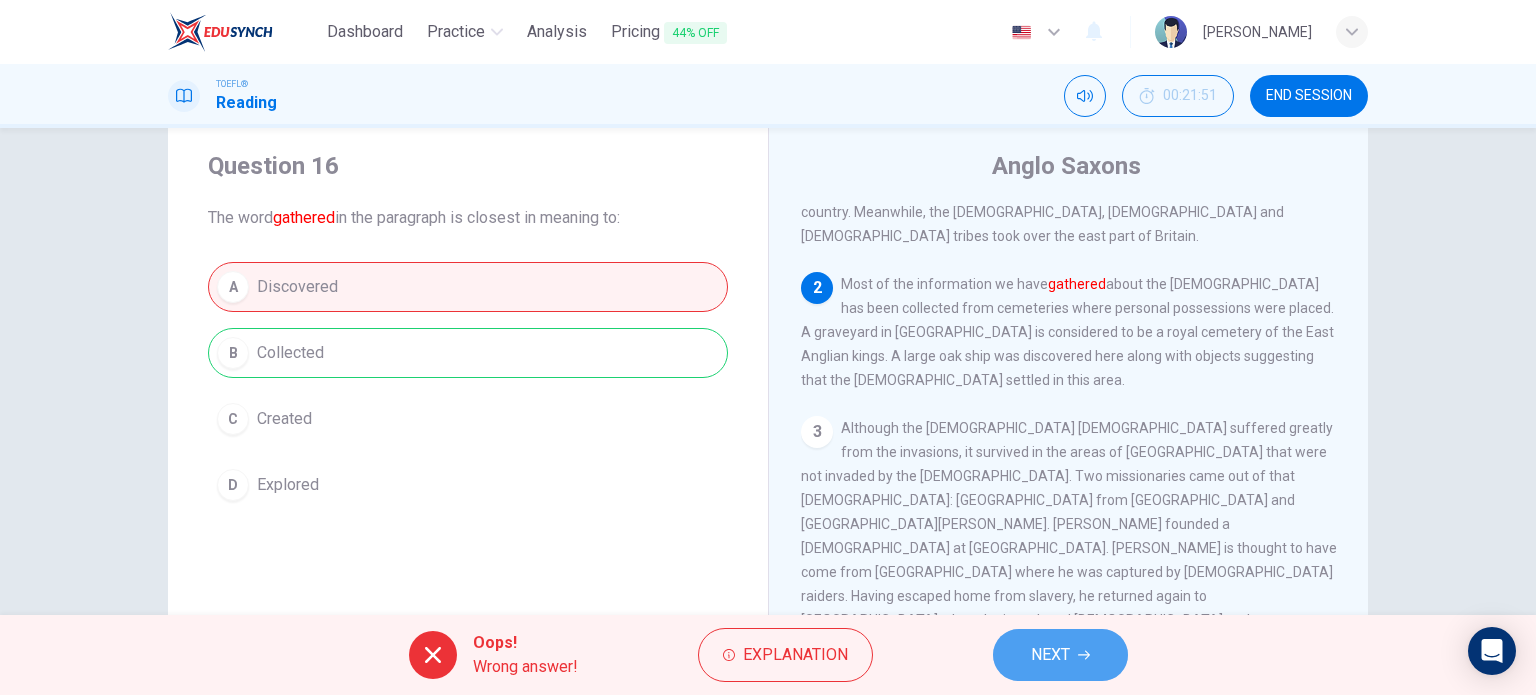 click on "NEXT" at bounding box center (1060, 655) 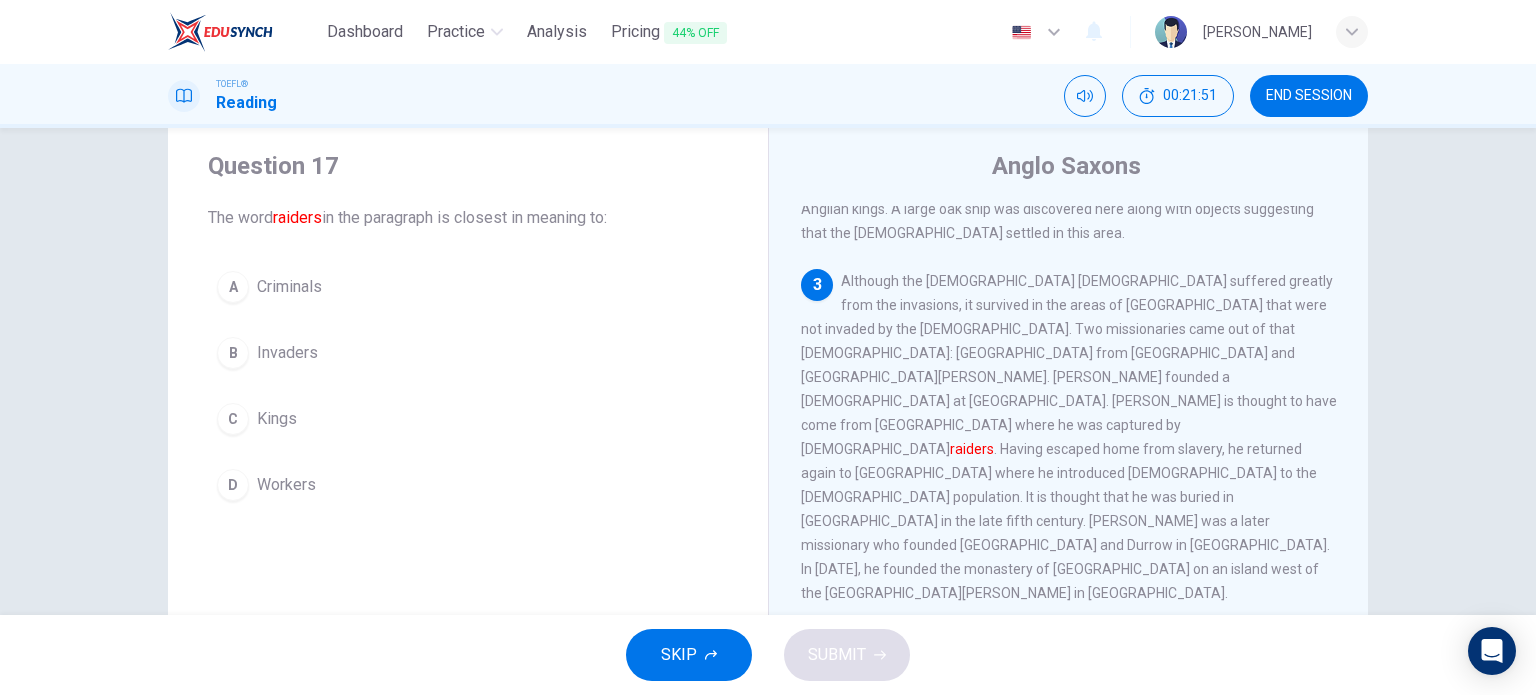 scroll, scrollTop: 370, scrollLeft: 0, axis: vertical 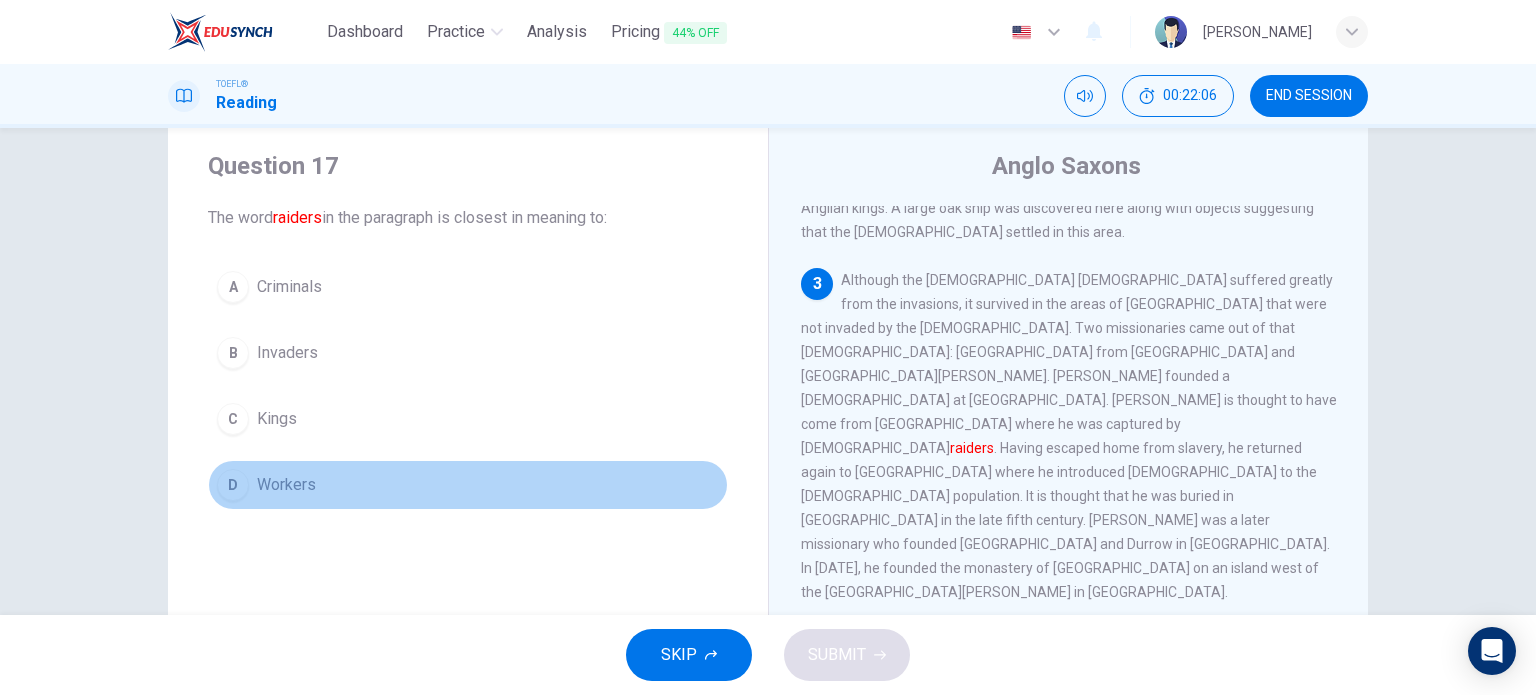 click on "Workers" at bounding box center [286, 485] 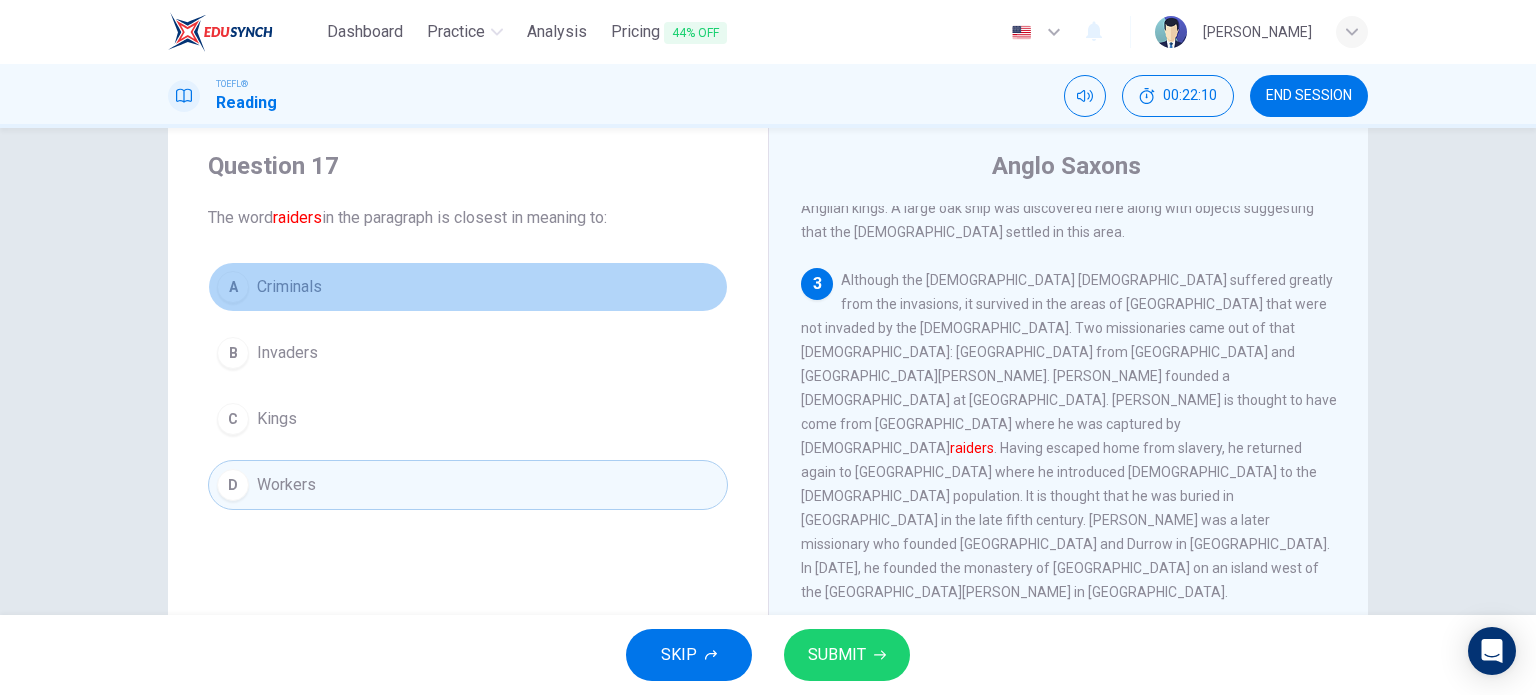 click on "Criminals" at bounding box center (289, 287) 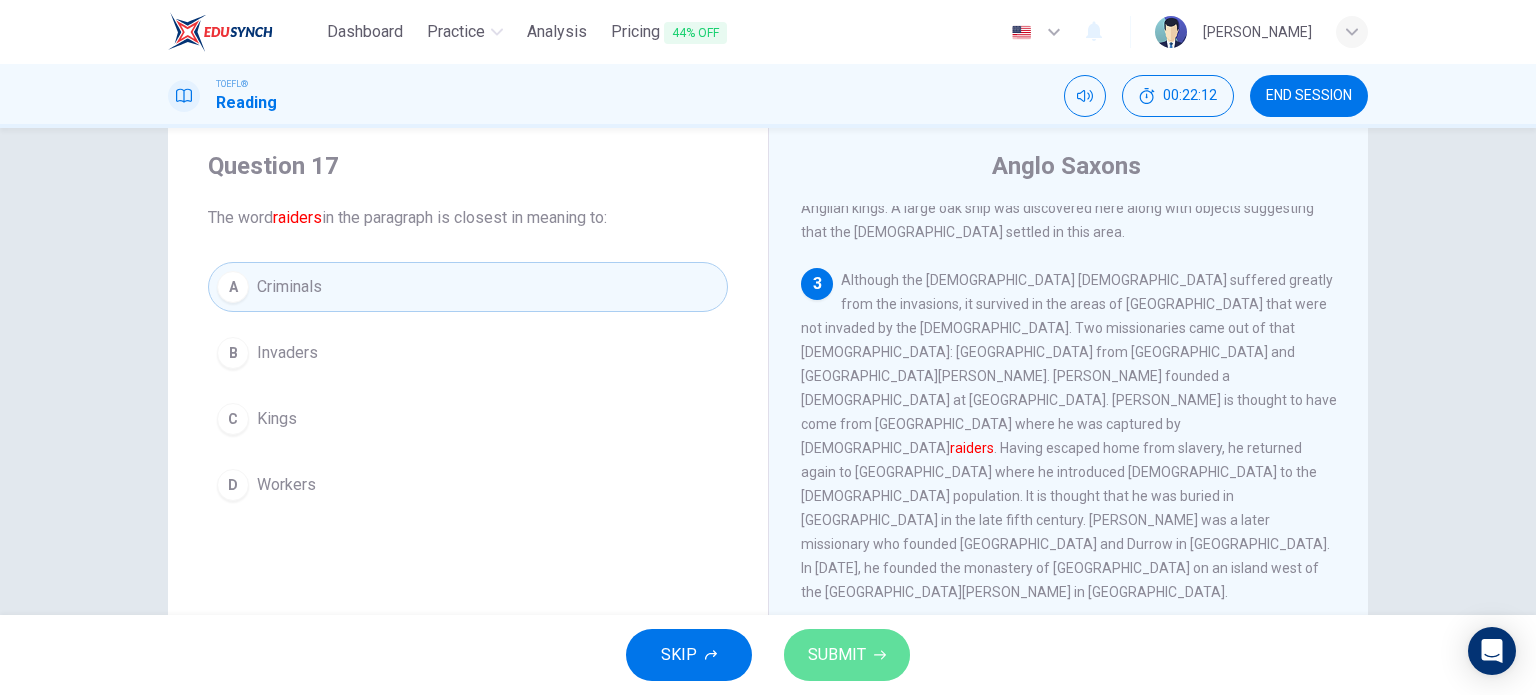 click on "SUBMIT" at bounding box center [837, 655] 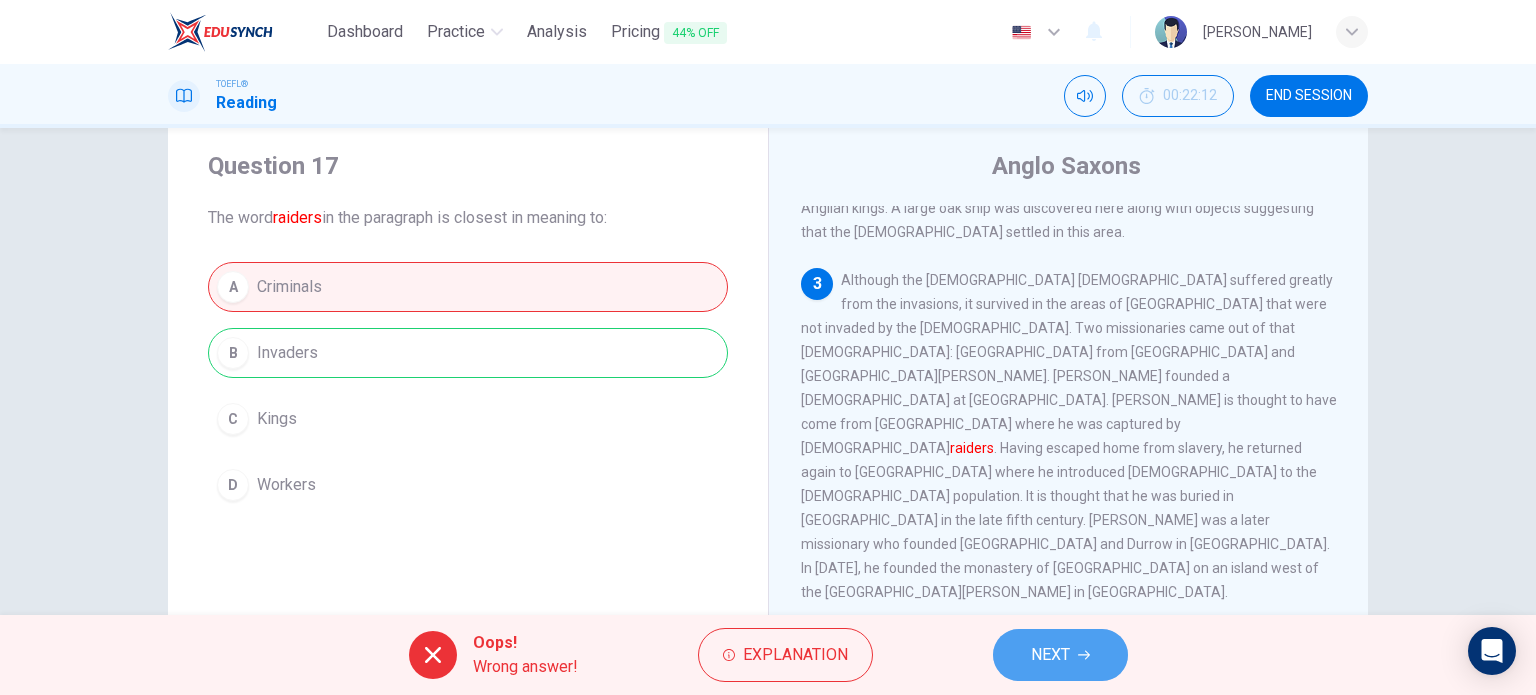 click on "NEXT" at bounding box center [1060, 655] 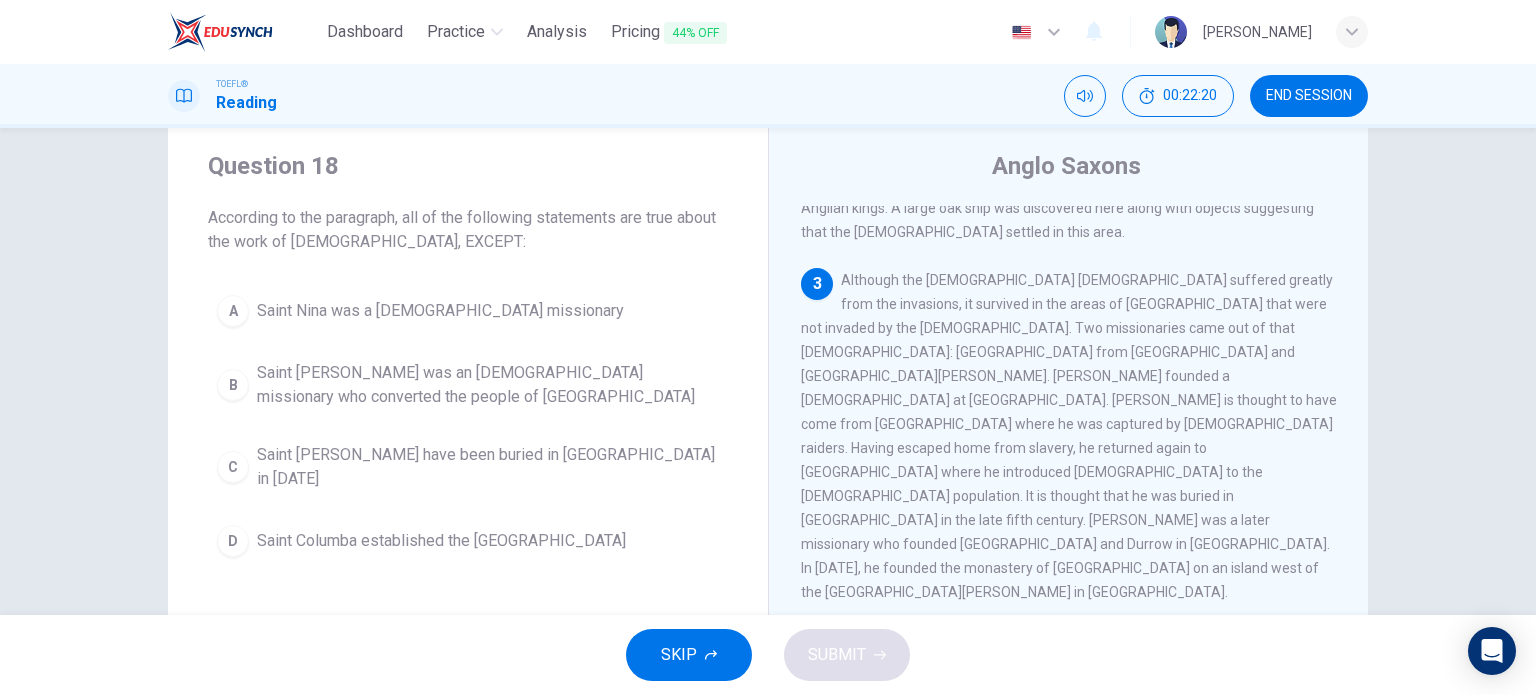 click on "One important source of sixth to eighth century British history is the "Ecclesiastical History of the English People," written by a monk, Venerable Bede. In his work, he explains how Pope Gregory (pope from 590 to 604 AD) sent a missionary called Augustine to England to found major churches in London and York. Augustine met Æthelberht, king of Kent, in 597 AD who gave him land in Canterbury to build a church. Thus, Canterbury became the main center for English Christianity. Æthelberht and Edwin, king of Northumbria, both converted to Christianity." at bounding box center (1068, 760) 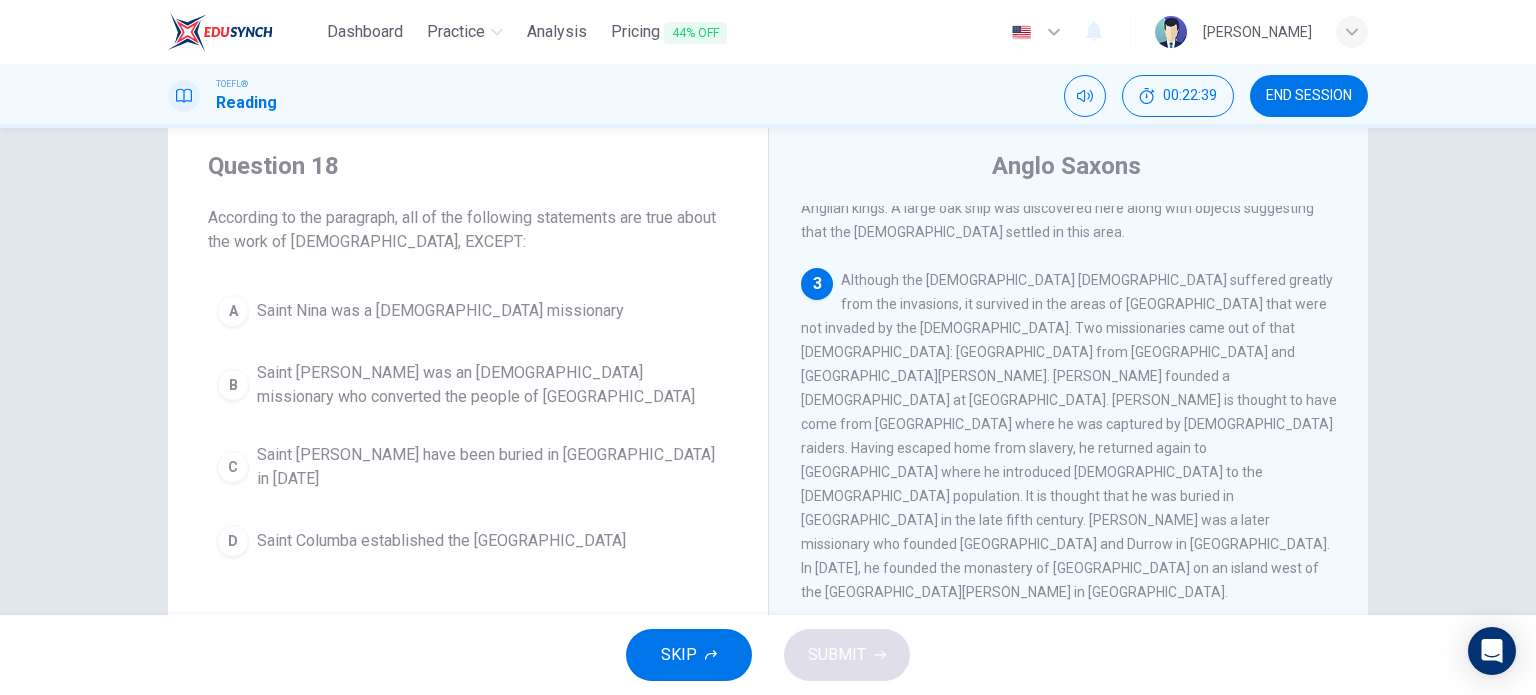 click on "Although the Christian church suffered greatly from the invasions, it survived in the areas of Roman Britain that were not invaded by the Anglo-Saxons. Two missionaries came out of that church: Saint Nina from Scotland and Saint Patrick. Nina founded a church at Whithorn. Patrick is thought to have come from Wales where he was captured by Irish raiders. Having escaped home from slavery, he returned again to Ireland where he introduced Christianity to the Irish population. It is thought that he was buried in County Down in the late fifth century. St Columba was a later missionary who founded Derry and Durrow in Ireland. In 565 AD, he founded the monastery of Iona on an island west of the Isle of Mull in Scotland." at bounding box center (1069, 436) 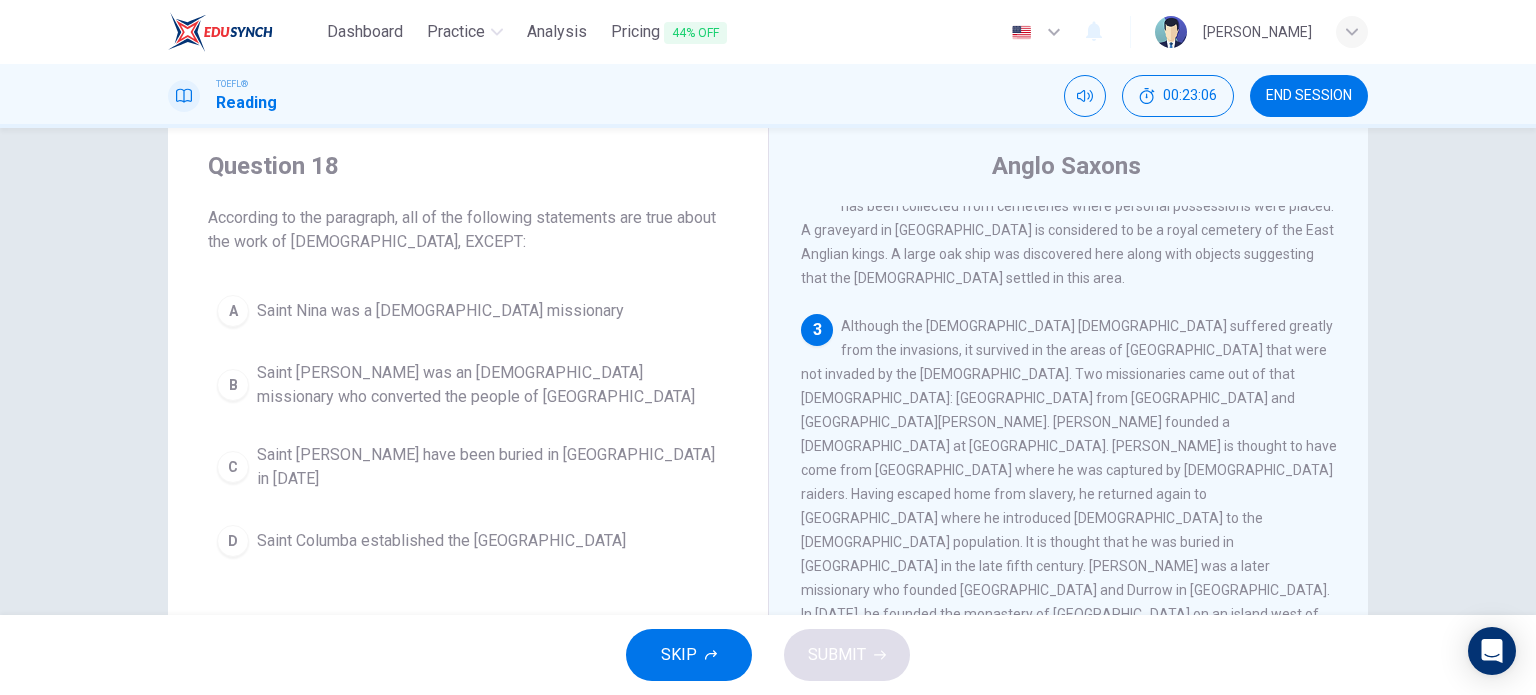 scroll, scrollTop: 328, scrollLeft: 0, axis: vertical 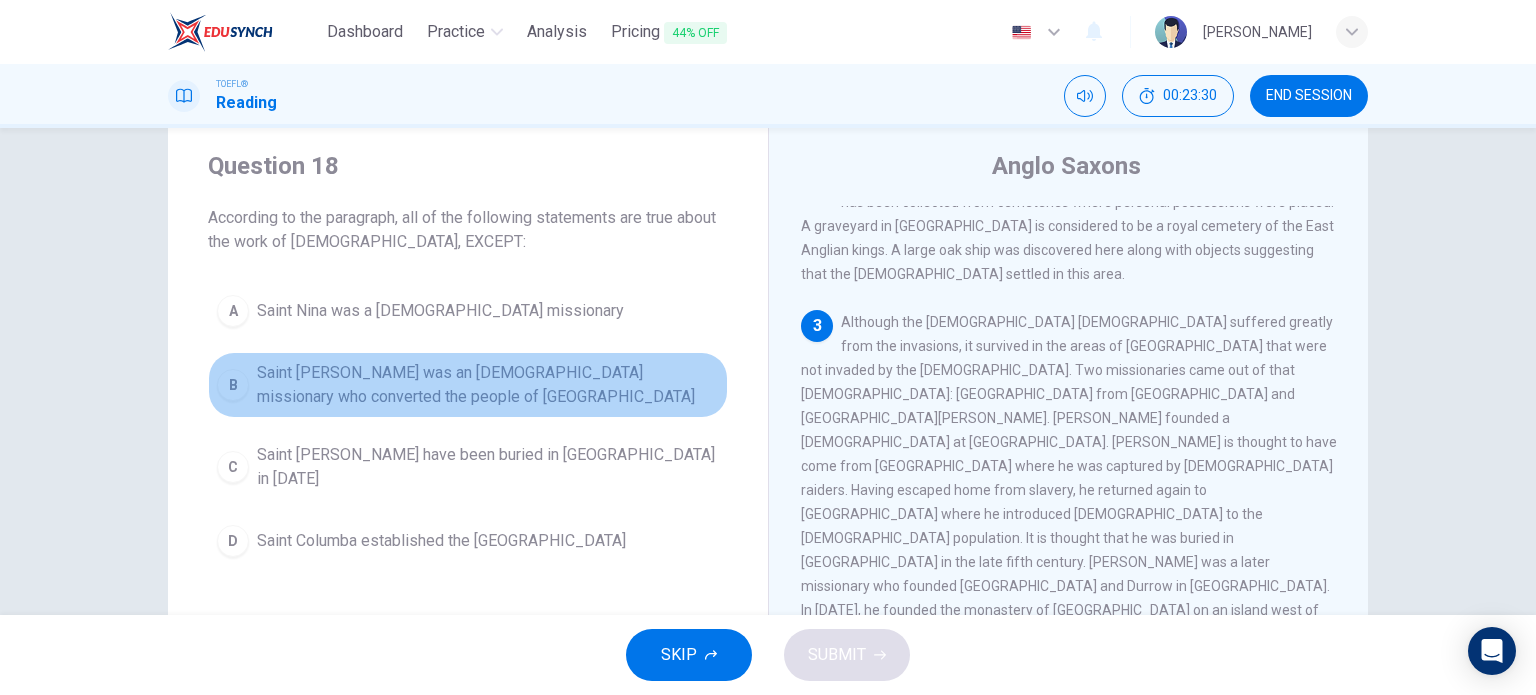 click on "Saint Patrick was an Irish missionary who converted the people of Northern Ireland" at bounding box center [488, 385] 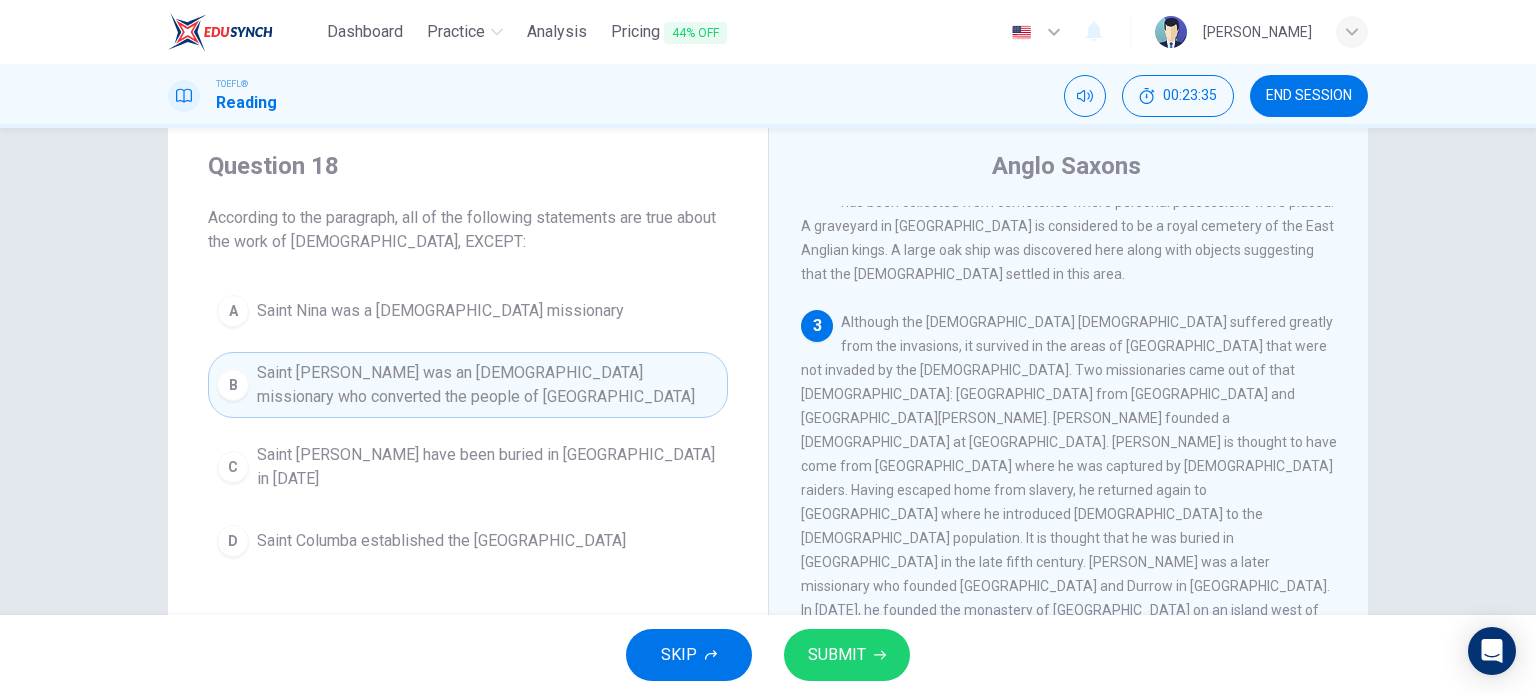 scroll, scrollTop: 349, scrollLeft: 0, axis: vertical 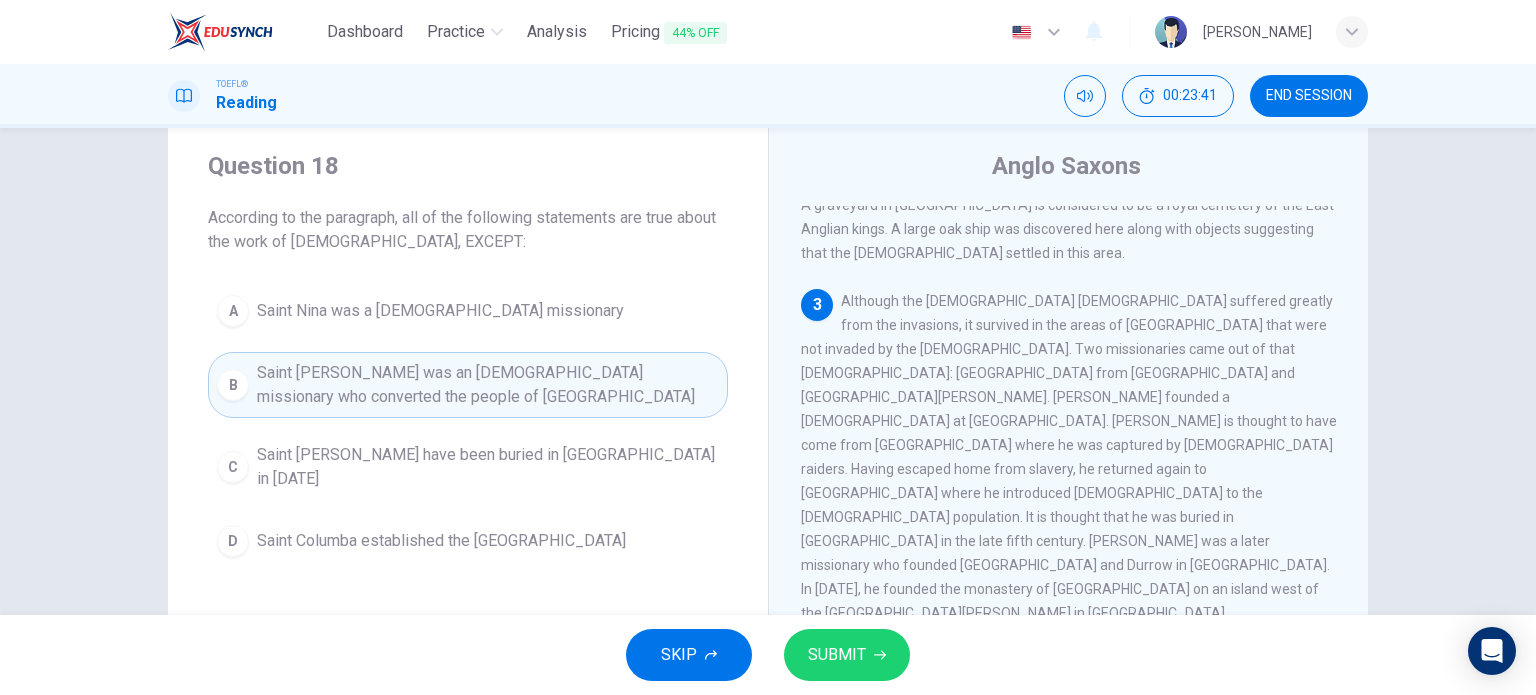 click on "SUBMIT" at bounding box center (837, 655) 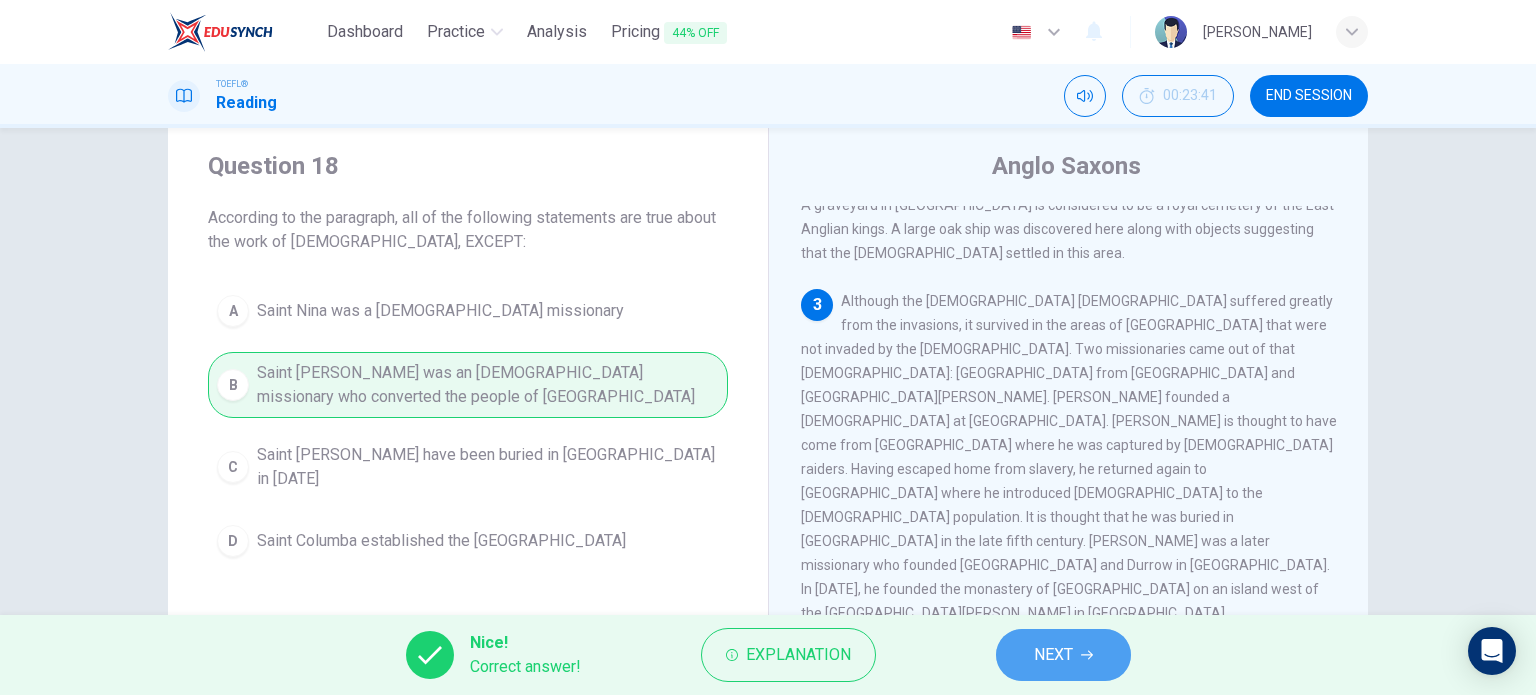 click on "NEXT" at bounding box center [1053, 655] 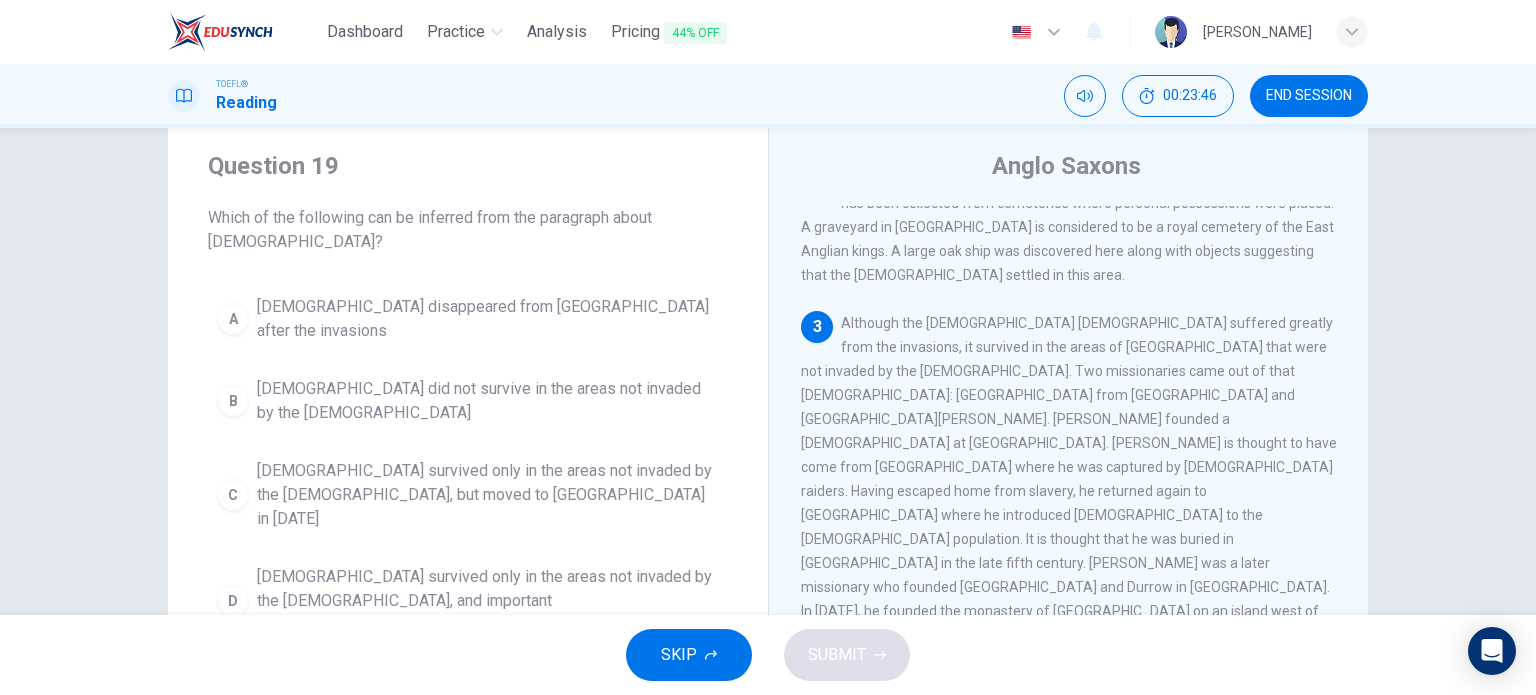 scroll, scrollTop: 328, scrollLeft: 0, axis: vertical 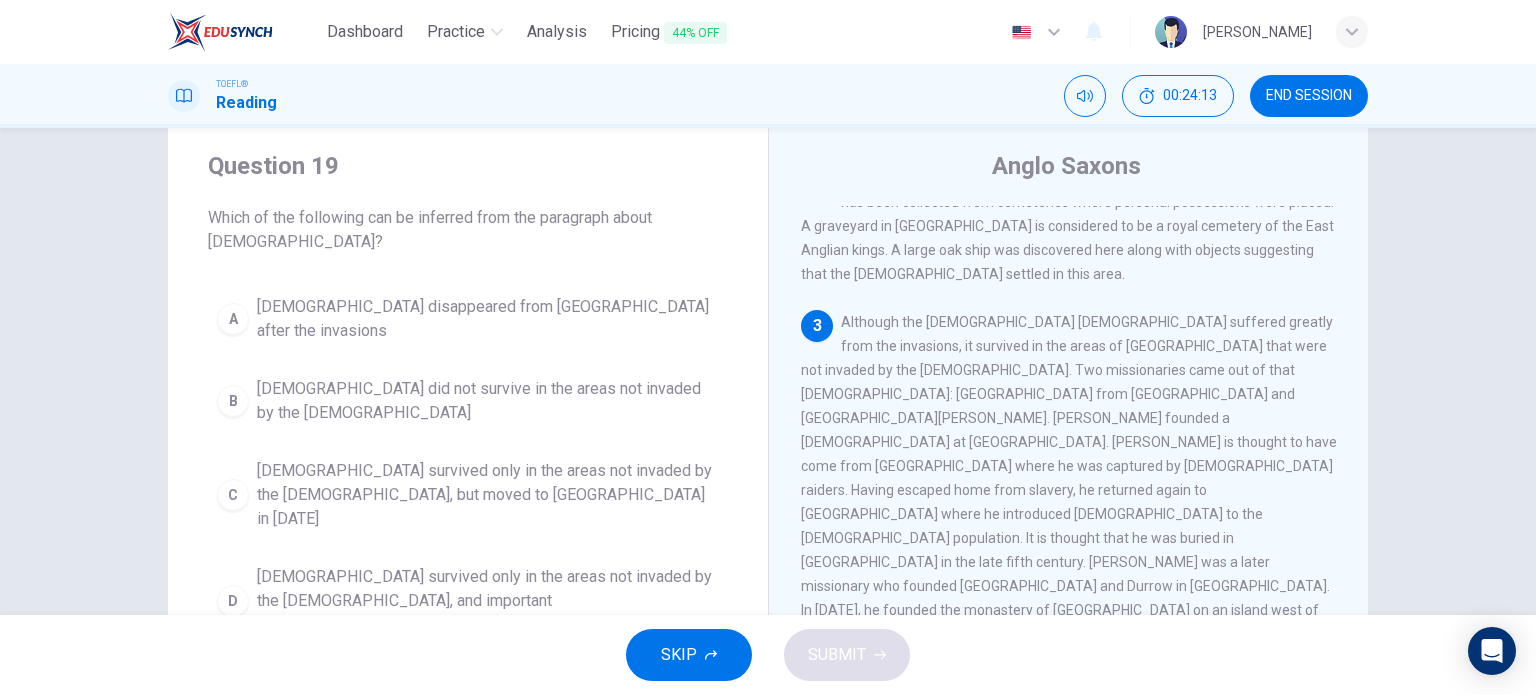 click on "Although the Christian church suffered greatly from the invasions, it survived in the areas of Roman Britain that were not invaded by the Anglo-Saxons. Two missionaries came out of that church: Saint Nina from Scotland and Saint Patrick. Nina founded a church at Whithorn. Patrick is thought to have come from Wales where he was captured by Irish raiders. Having escaped home from slavery, he returned again to Ireland where he introduced Christianity to the Irish population. It is thought that he was buried in County Down in the late fifth century. St Columba was a later missionary who founded Derry and Durrow in Ireland. In 565 AD, he founded the monastery of Iona on an island west of the Isle of Mull in Scotland." at bounding box center (1069, 478) 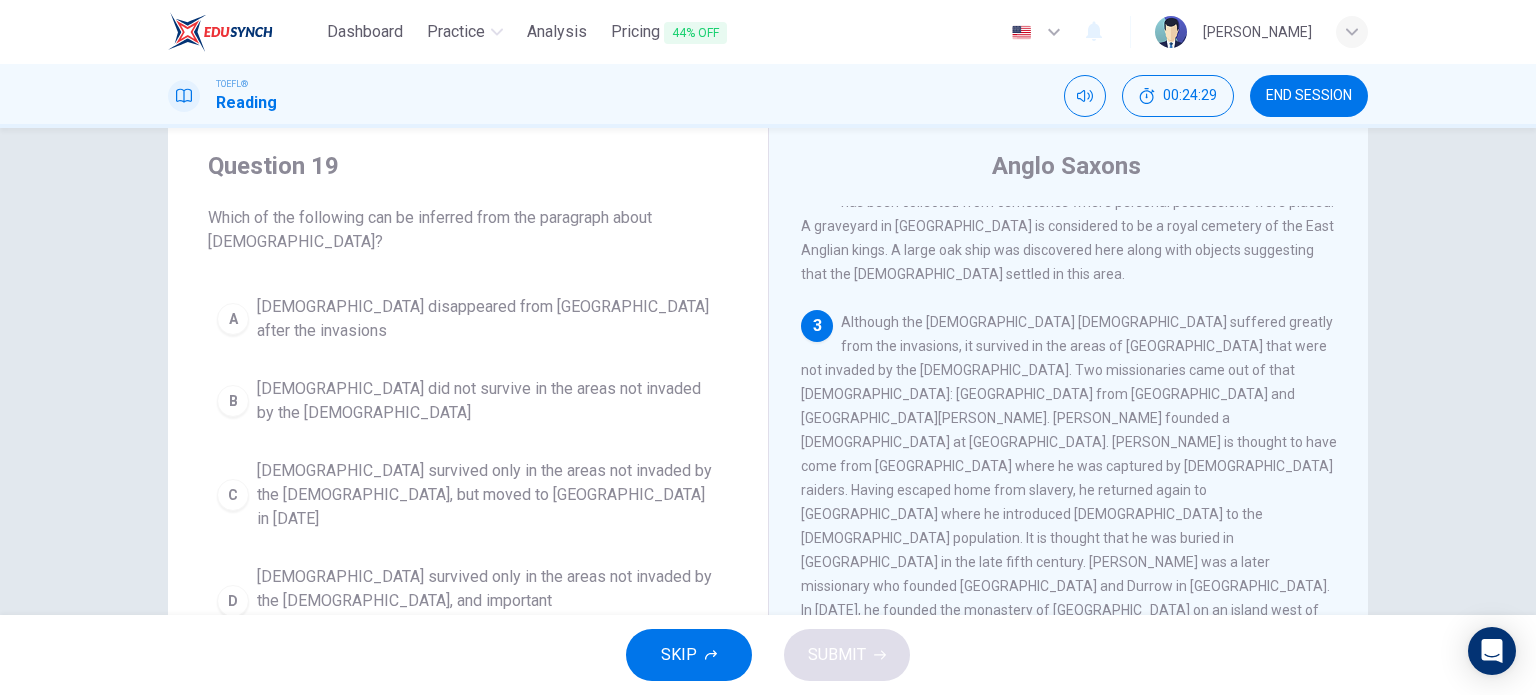 drag, startPoint x: 848, startPoint y: 380, endPoint x: 1061, endPoint y: 396, distance: 213.6001 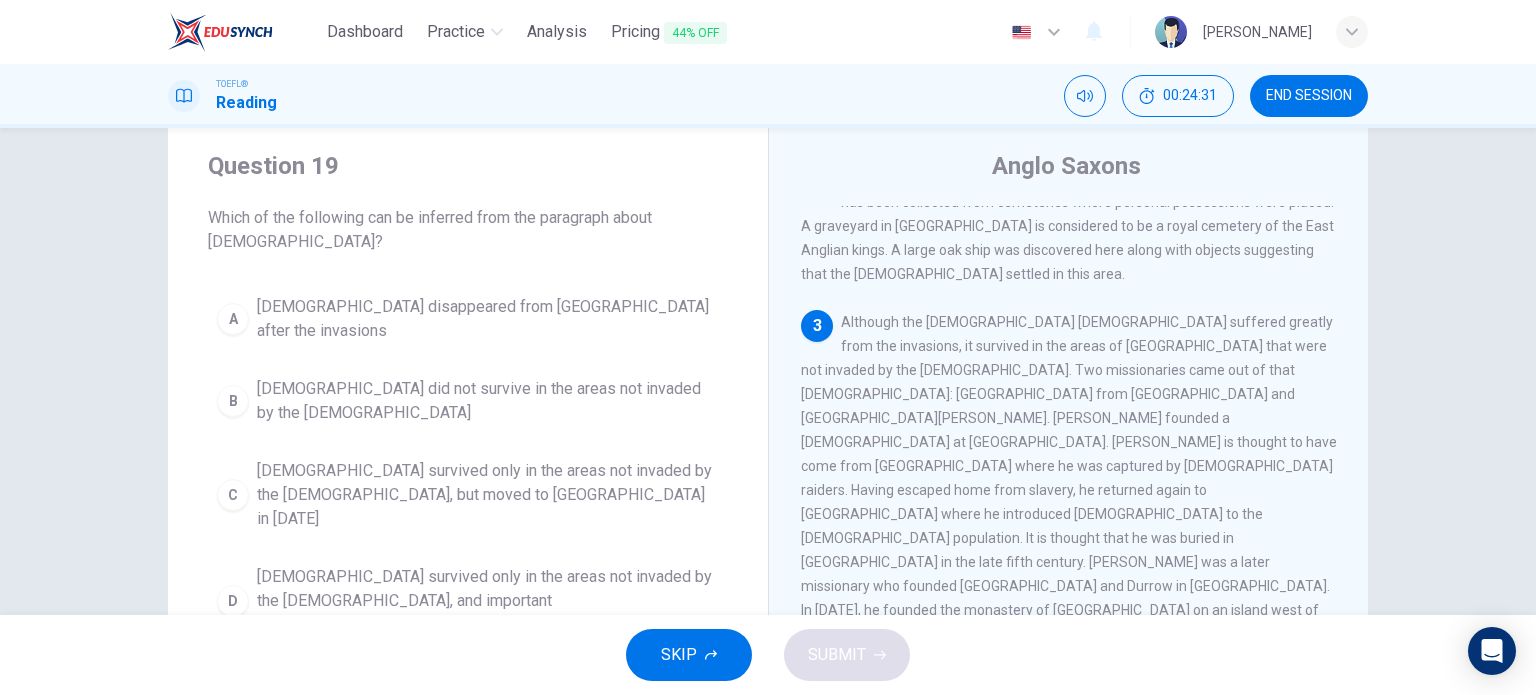 click on "3 Although the Christian church suffered greatly from the invasions, it survived in the areas of Roman Britain that were not invaded by the Anglo-Saxons. Two missionaries came out of that church: Saint Nina from Scotland and Saint Patrick. Nina founded a church at Whithorn. Patrick is thought to have come from Wales where he was captured by Irish raiders. Having escaped home from slavery, he returned again to Ireland where he introduced Christianity to the Irish population. It is thought that he was buried in County Down in the late fifth century. St Columba was a later missionary who founded Derry and Durrow in Ireland. In 565 AD, he founded the monastery of Iona on an island west of the Isle of Mull in Scotland." at bounding box center (1069, 478) 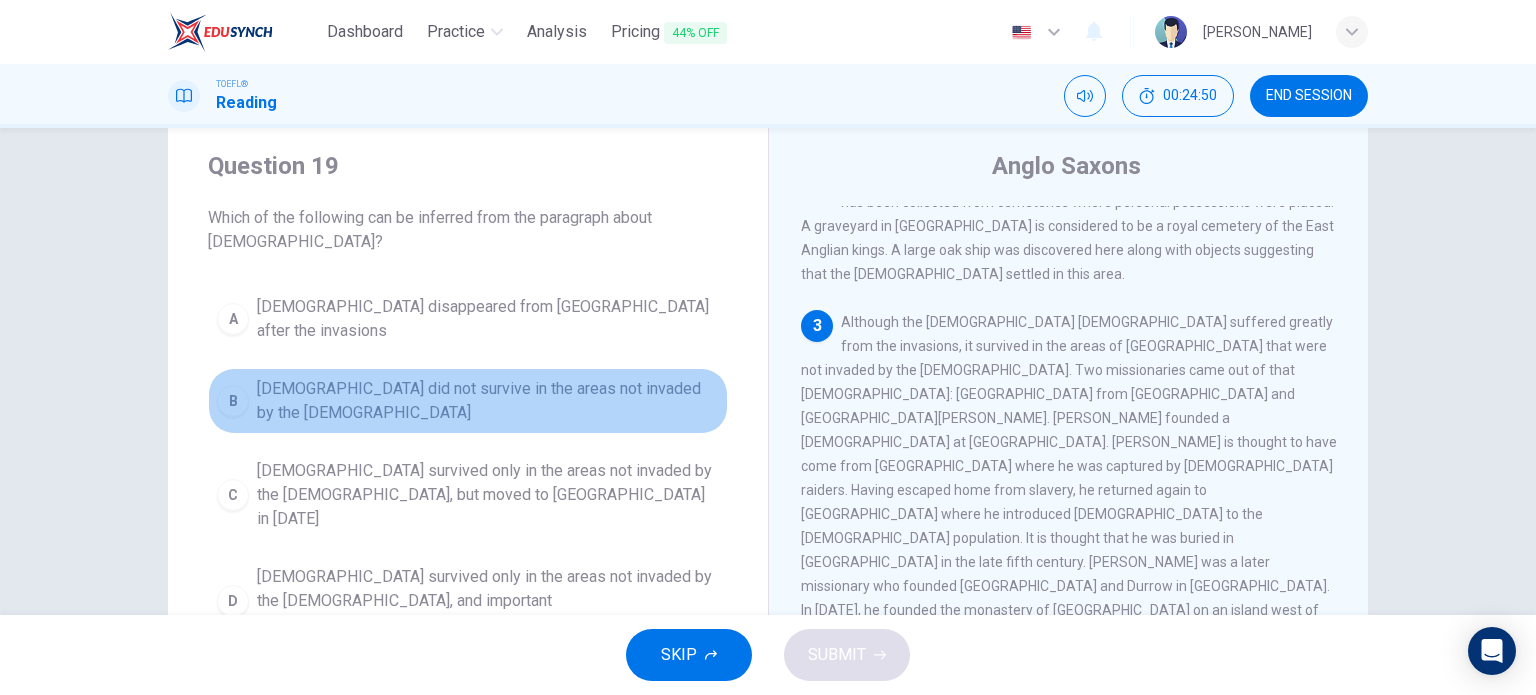 click on "Christianity did not survive in the areas not invaded by the Anglo-Saxons" at bounding box center [488, 401] 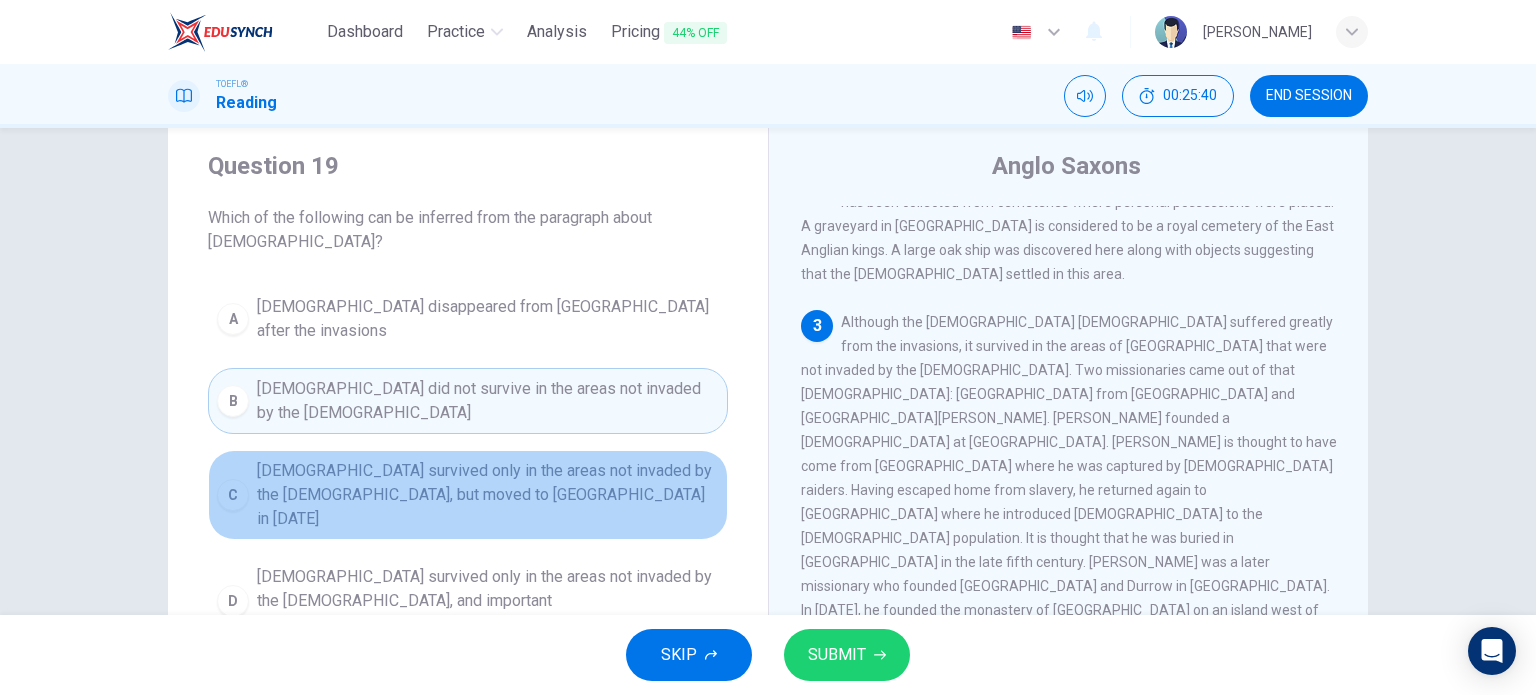 click on "Christianity survived only in the areas not invaded by the Anglo-Saxons, but moved to Iona in 565 AD" at bounding box center [488, 495] 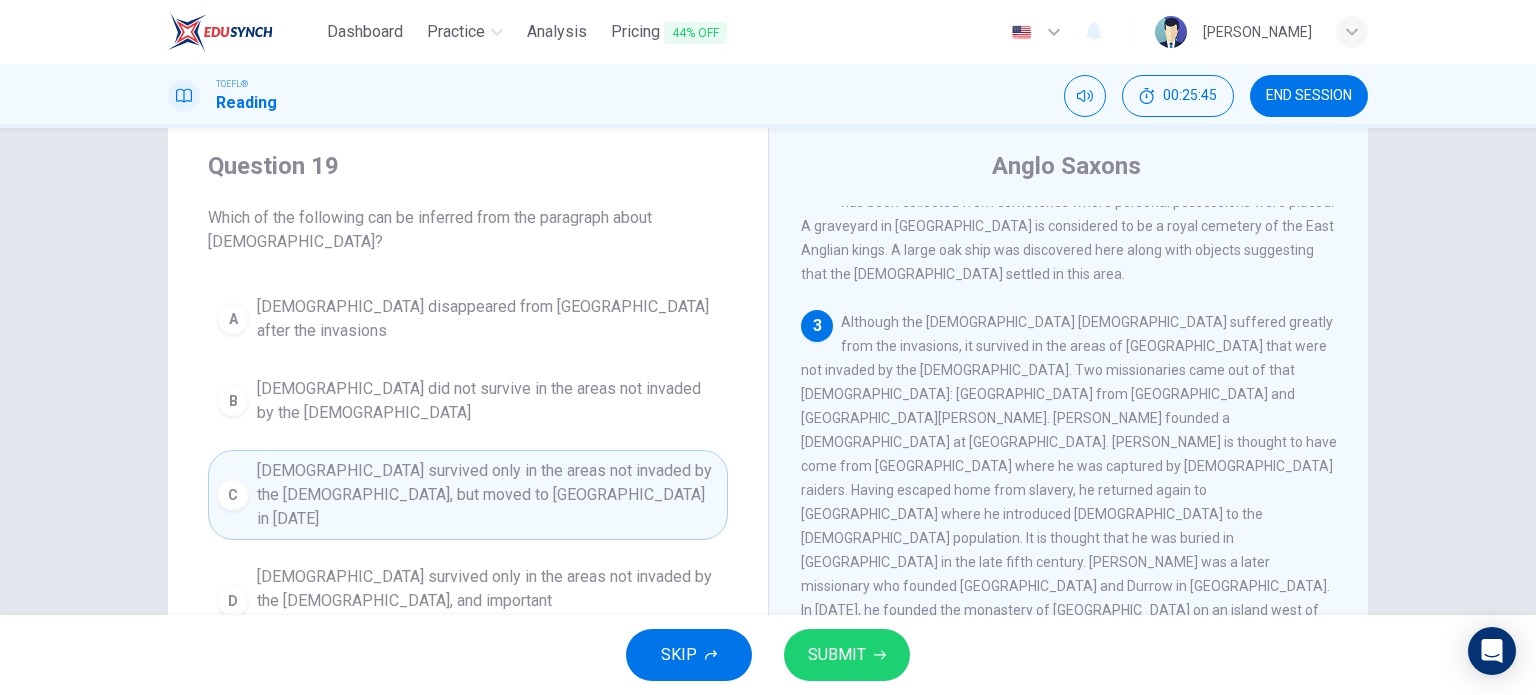 click on "Christianity survived only in the areas not invaded by the Anglo-Saxons, and important missionaries came from those areas" at bounding box center (488, 601) 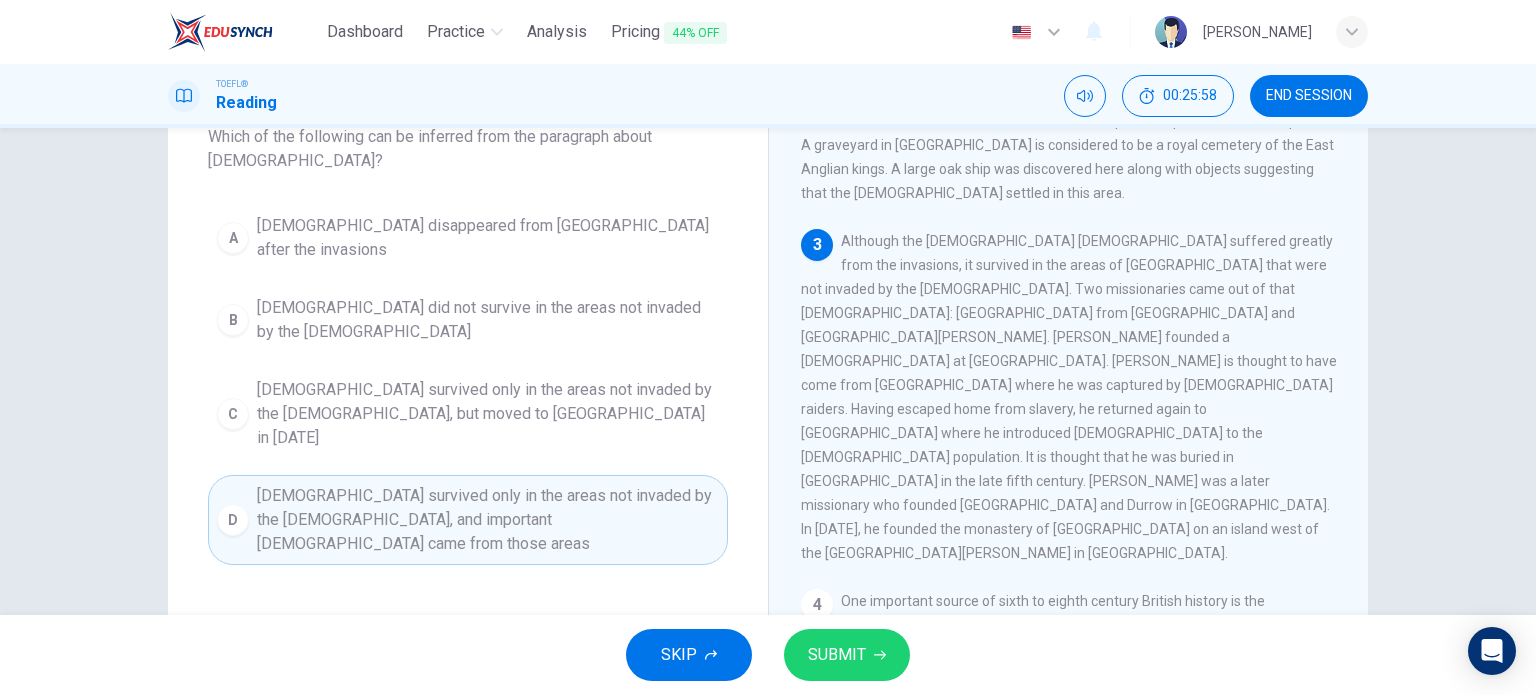 scroll, scrollTop: 131, scrollLeft: 0, axis: vertical 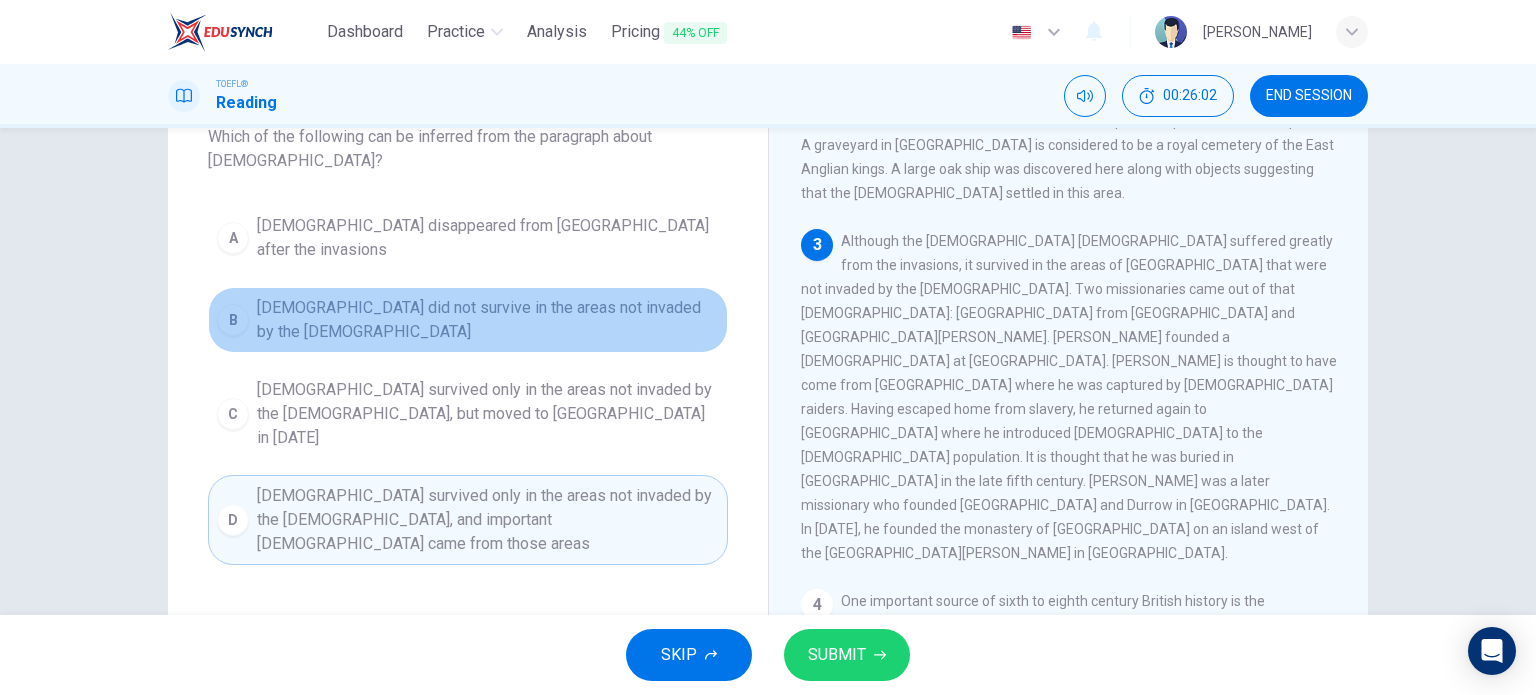 click on "Christianity did not survive in the areas not invaded by the Anglo-Saxons" at bounding box center [488, 320] 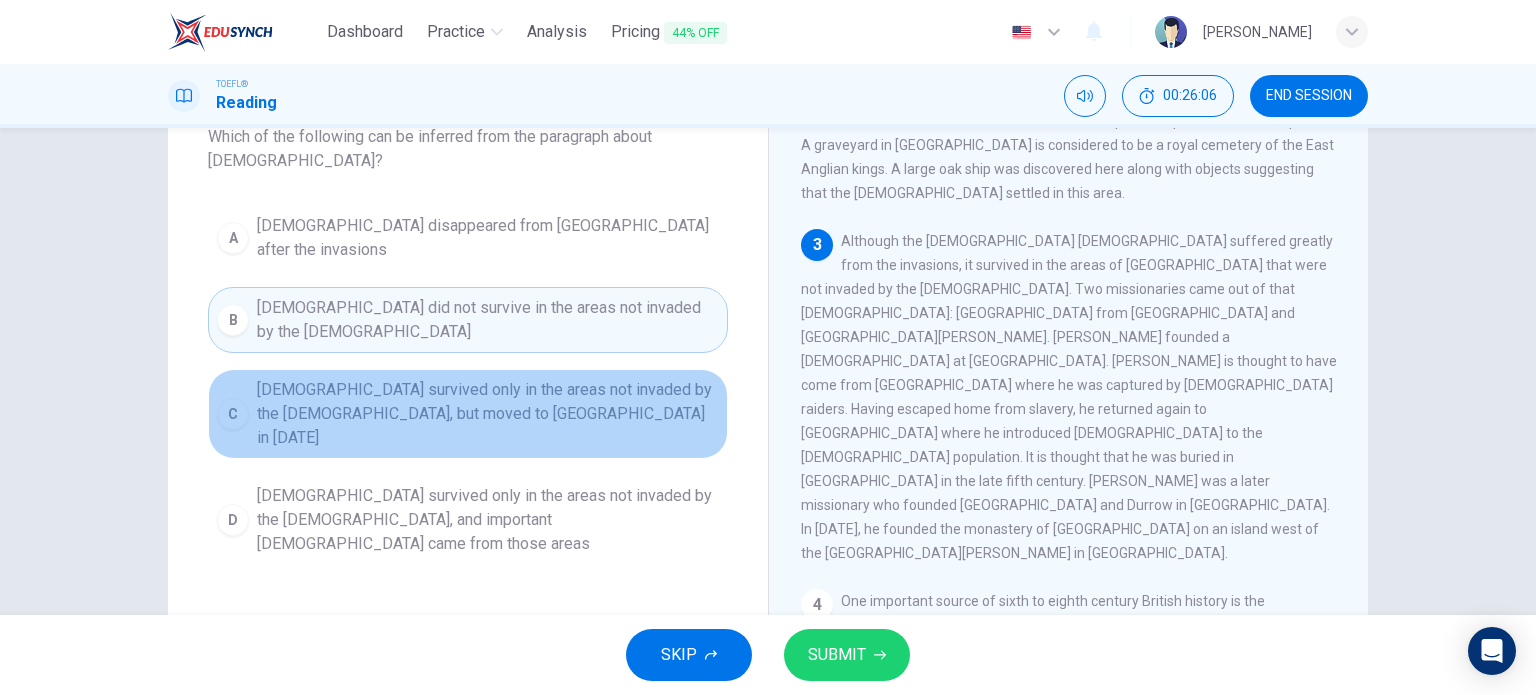 click on "C Christianity survived only in the areas not invaded by the Anglo-Saxons, but moved to Iona in 565 AD" at bounding box center [468, 414] 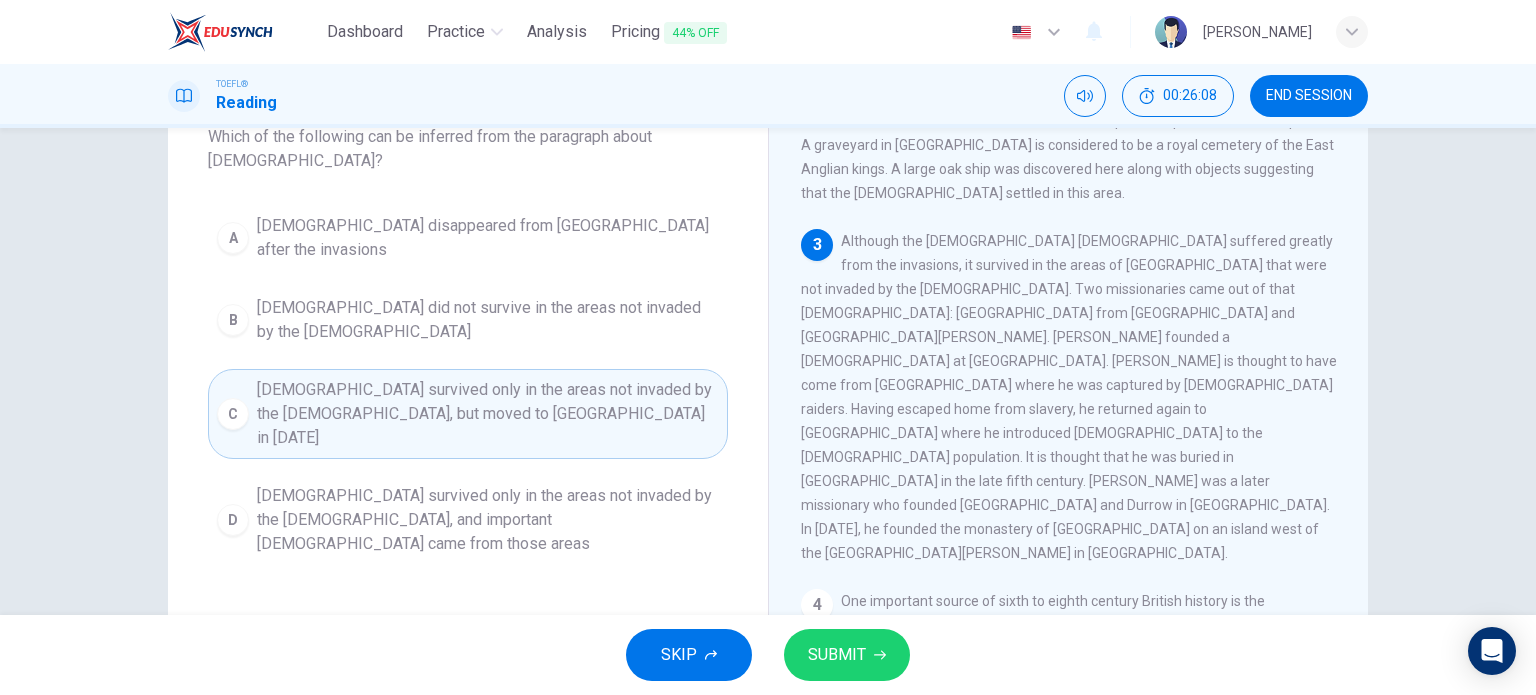 drag, startPoint x: 852, startPoint y: 625, endPoint x: 852, endPoint y: 647, distance: 22 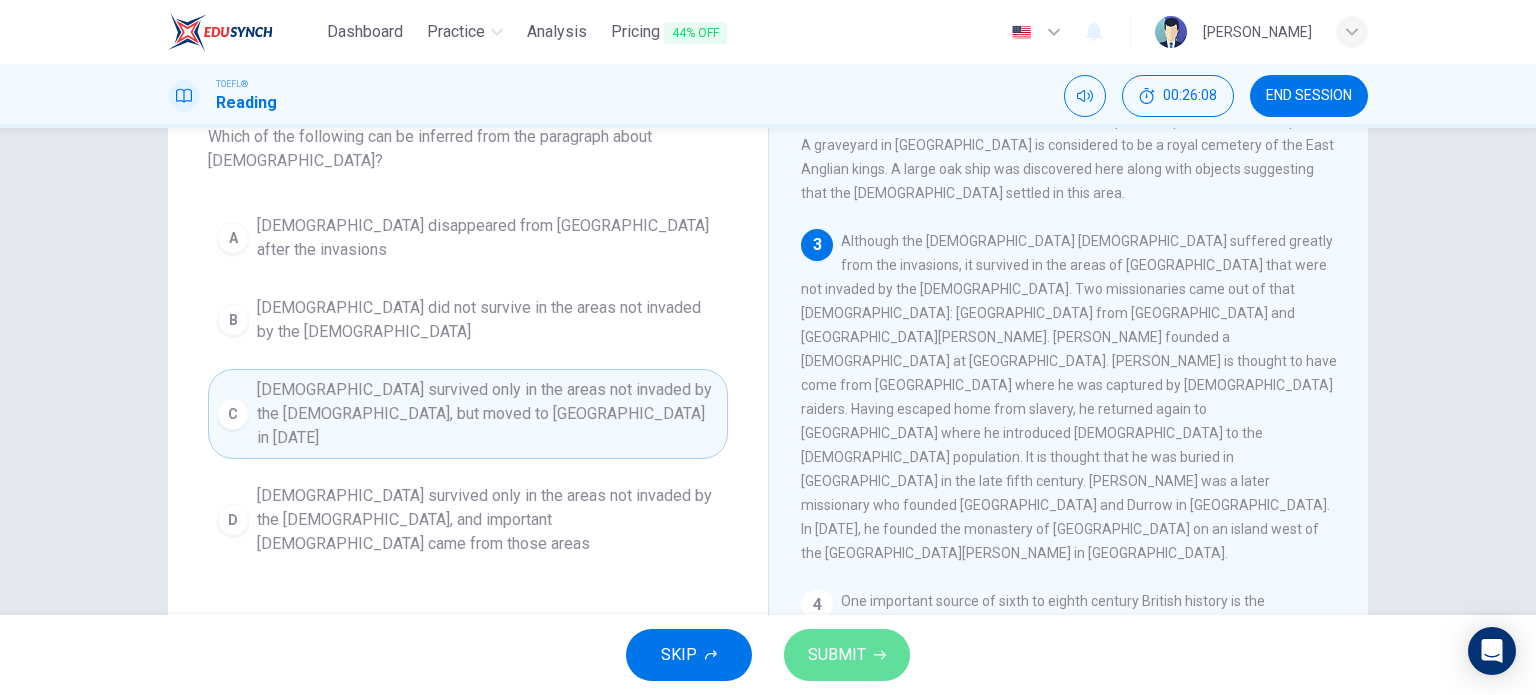 click on "SUBMIT" at bounding box center (837, 655) 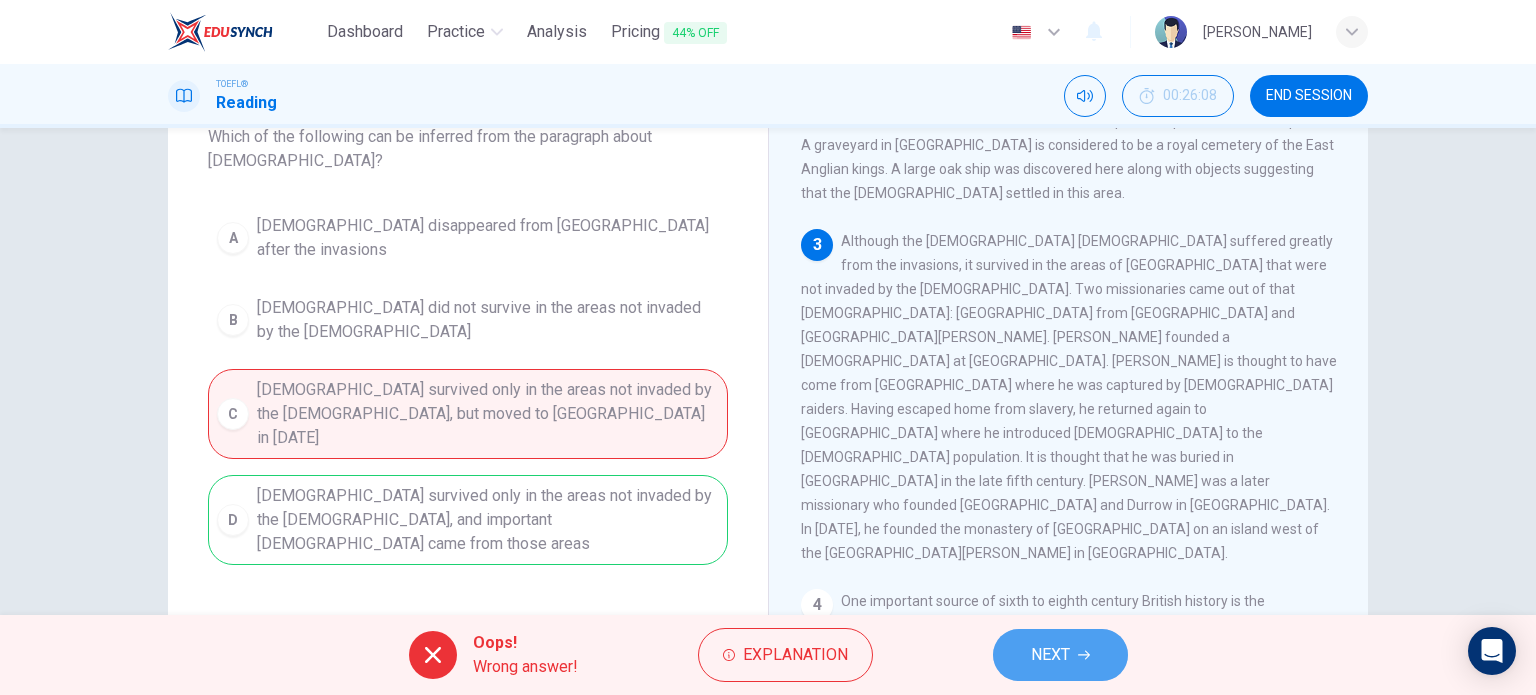 click on "NEXT" at bounding box center [1060, 655] 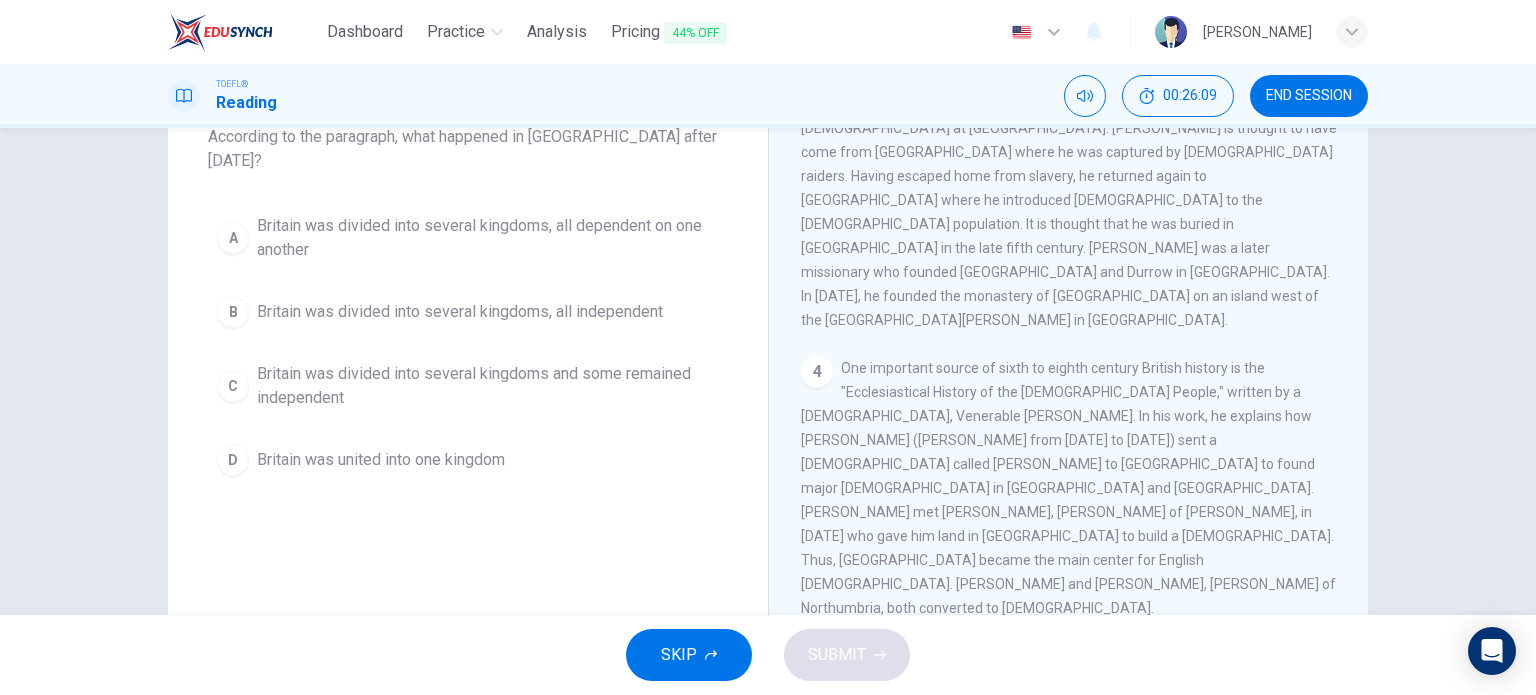 scroll, scrollTop: 560, scrollLeft: 0, axis: vertical 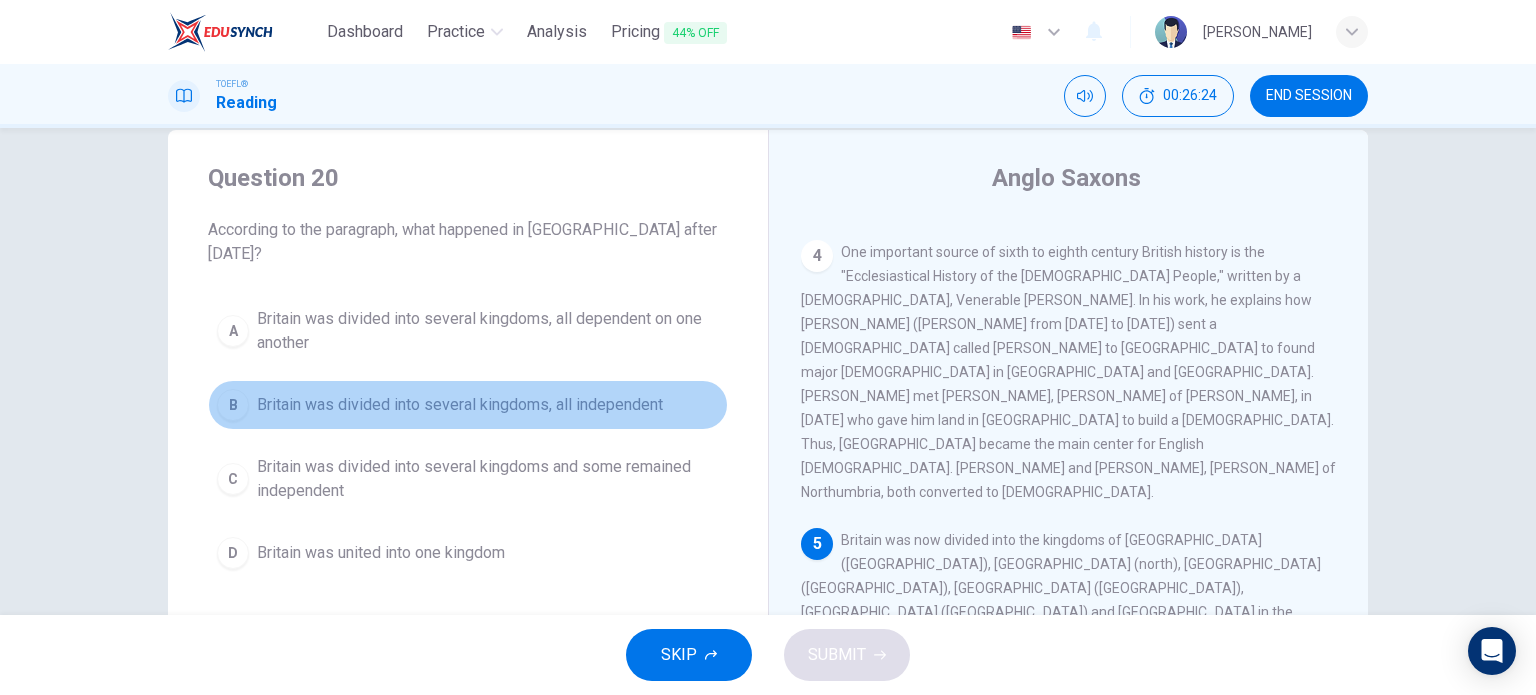 click on "B Britain was divided into several kingdoms, all independent" at bounding box center (468, 405) 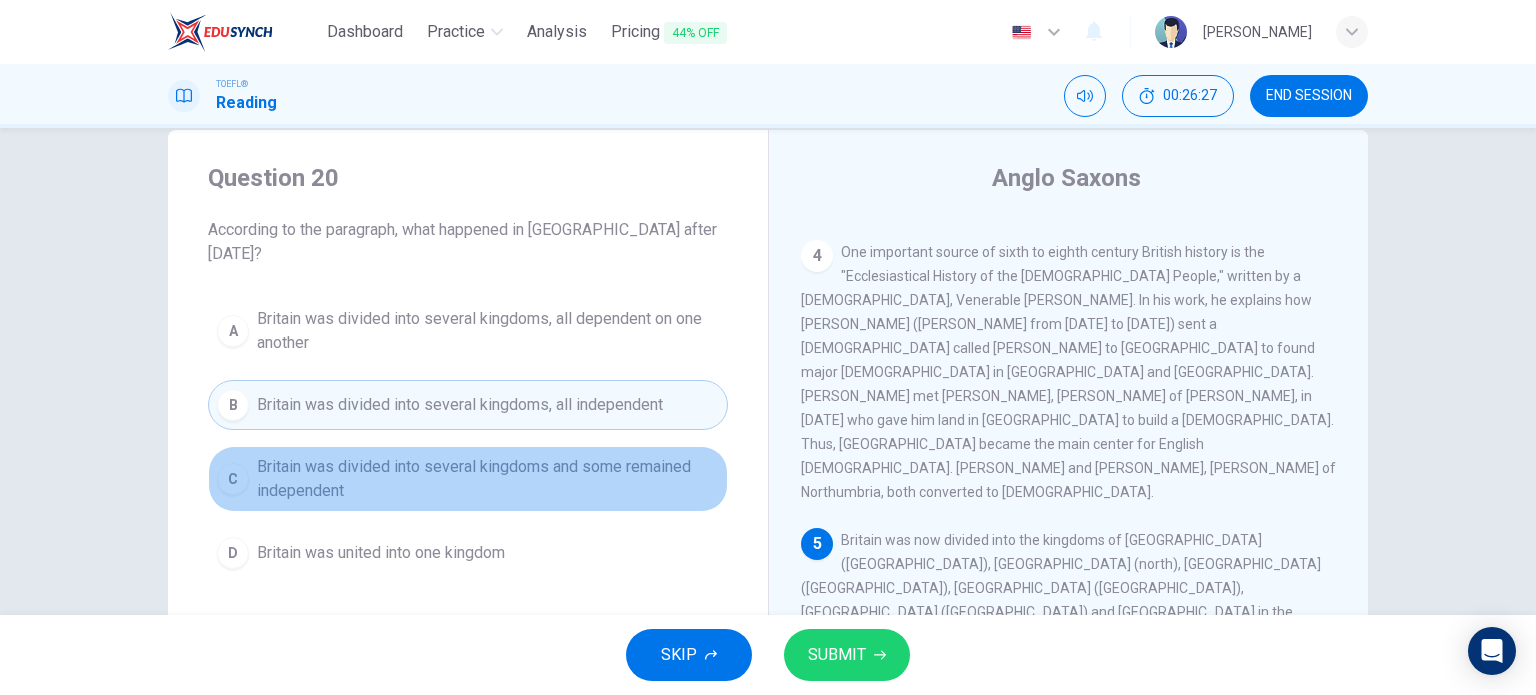 click on "Britain was divided into several kingdoms and some remained independent" at bounding box center [488, 479] 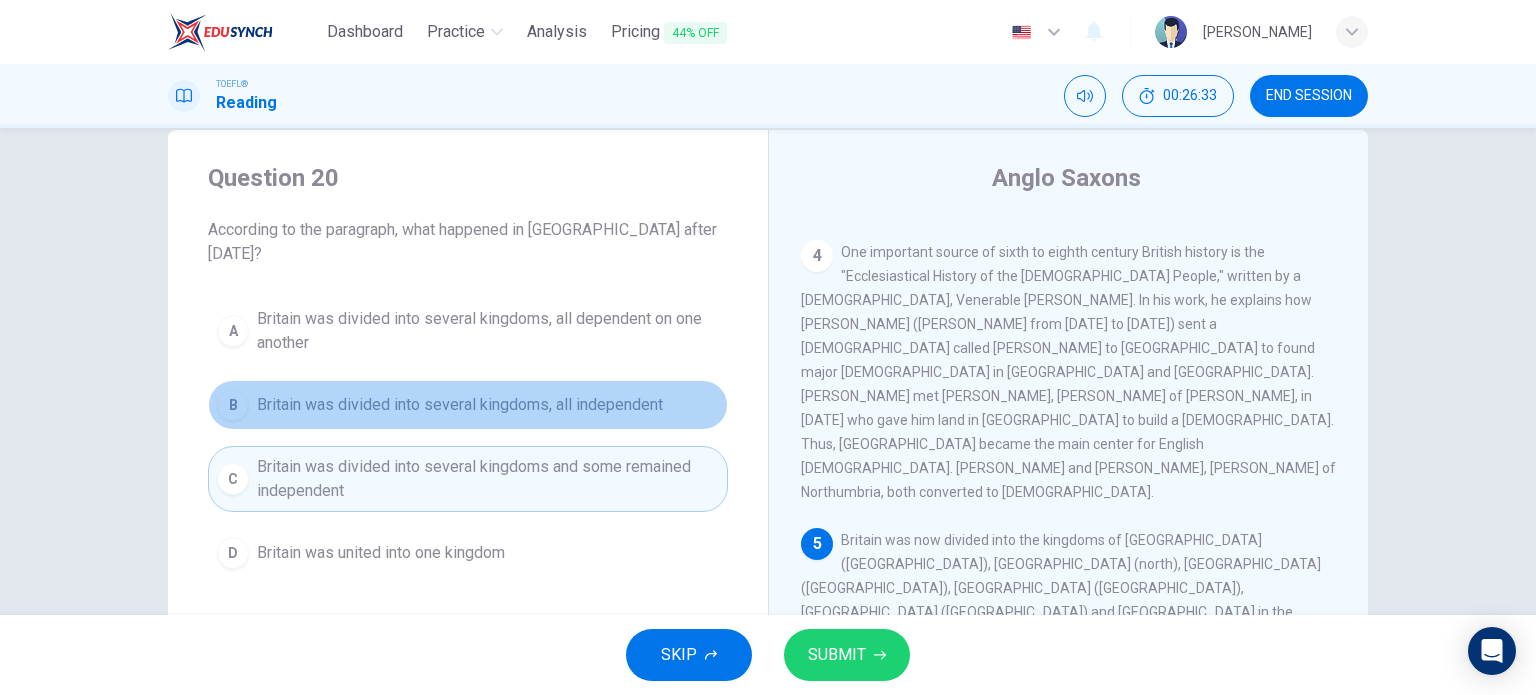 click on "Britain was divided into several kingdoms, all independent" at bounding box center (460, 405) 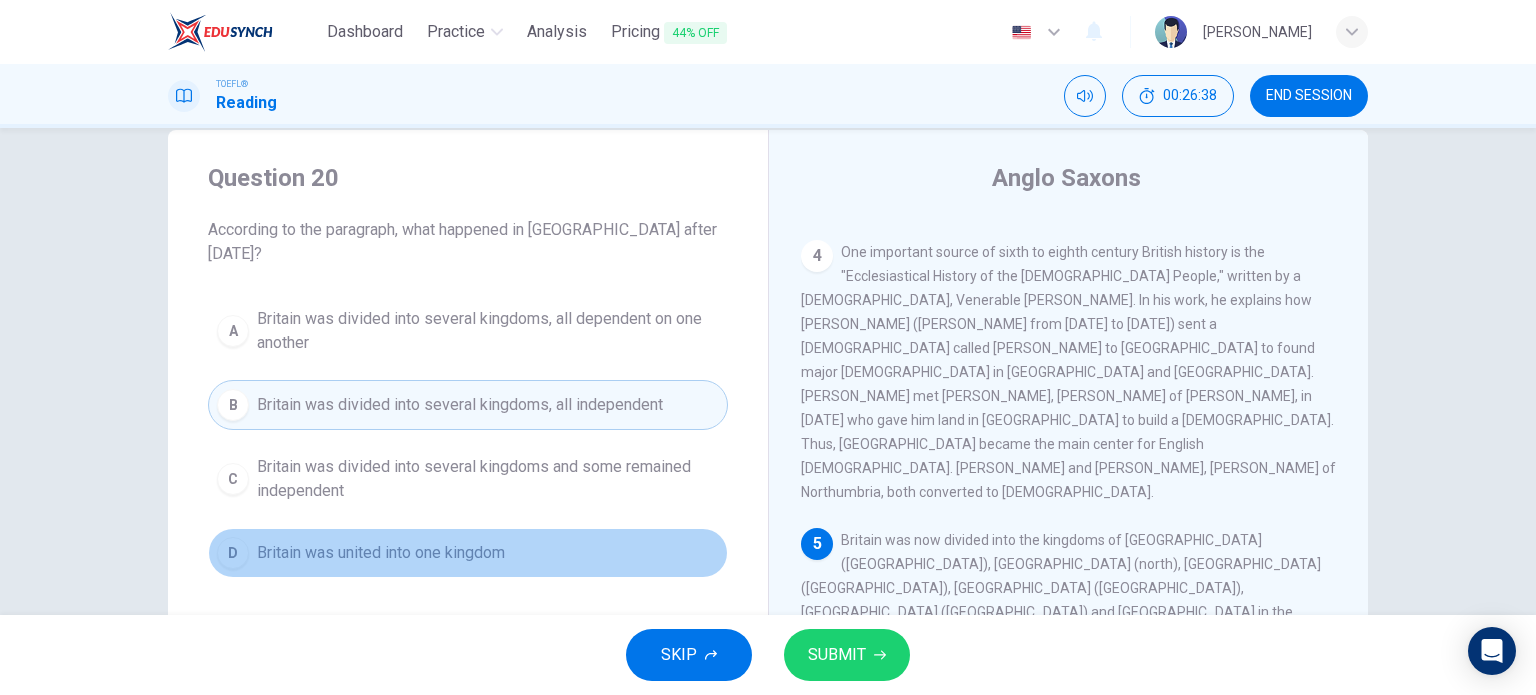 click on "D Britain was united into one kingdom" at bounding box center [468, 553] 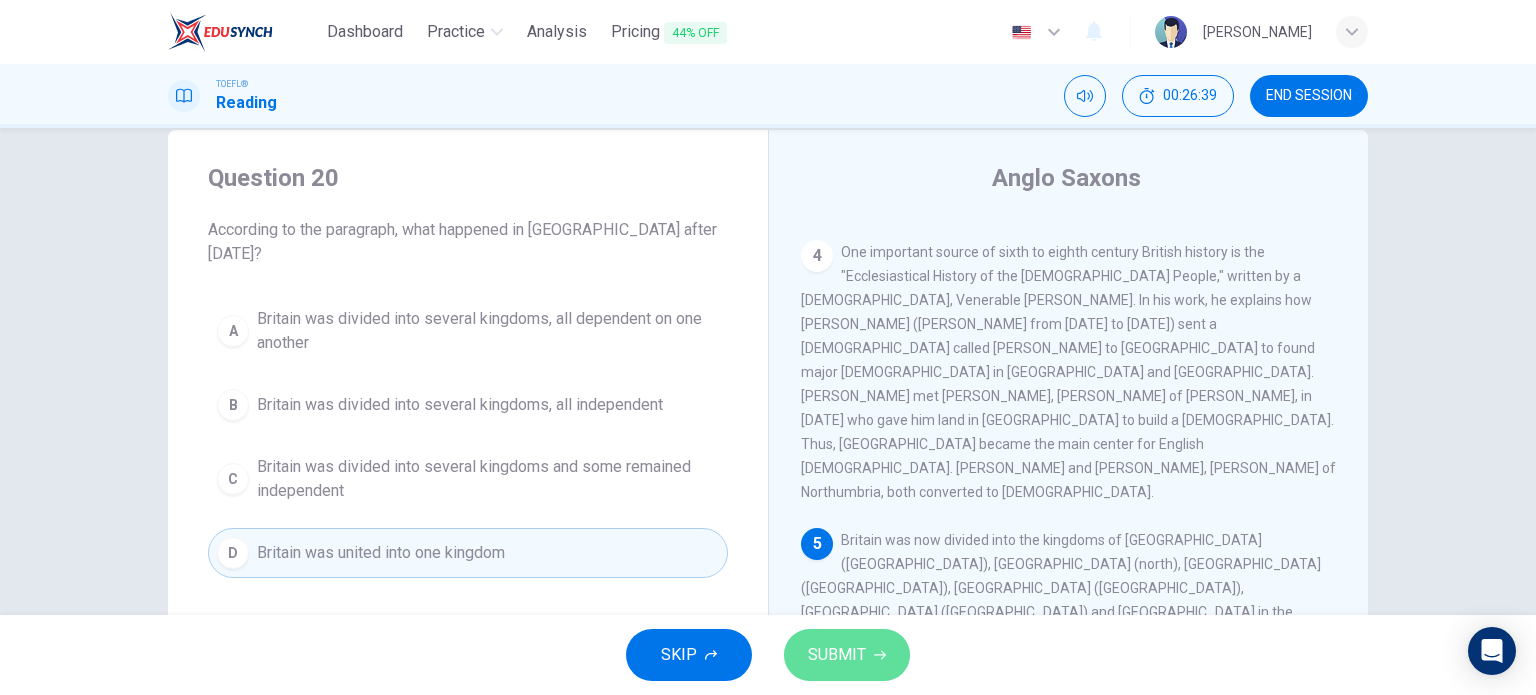 click on "SUBMIT" at bounding box center [847, 655] 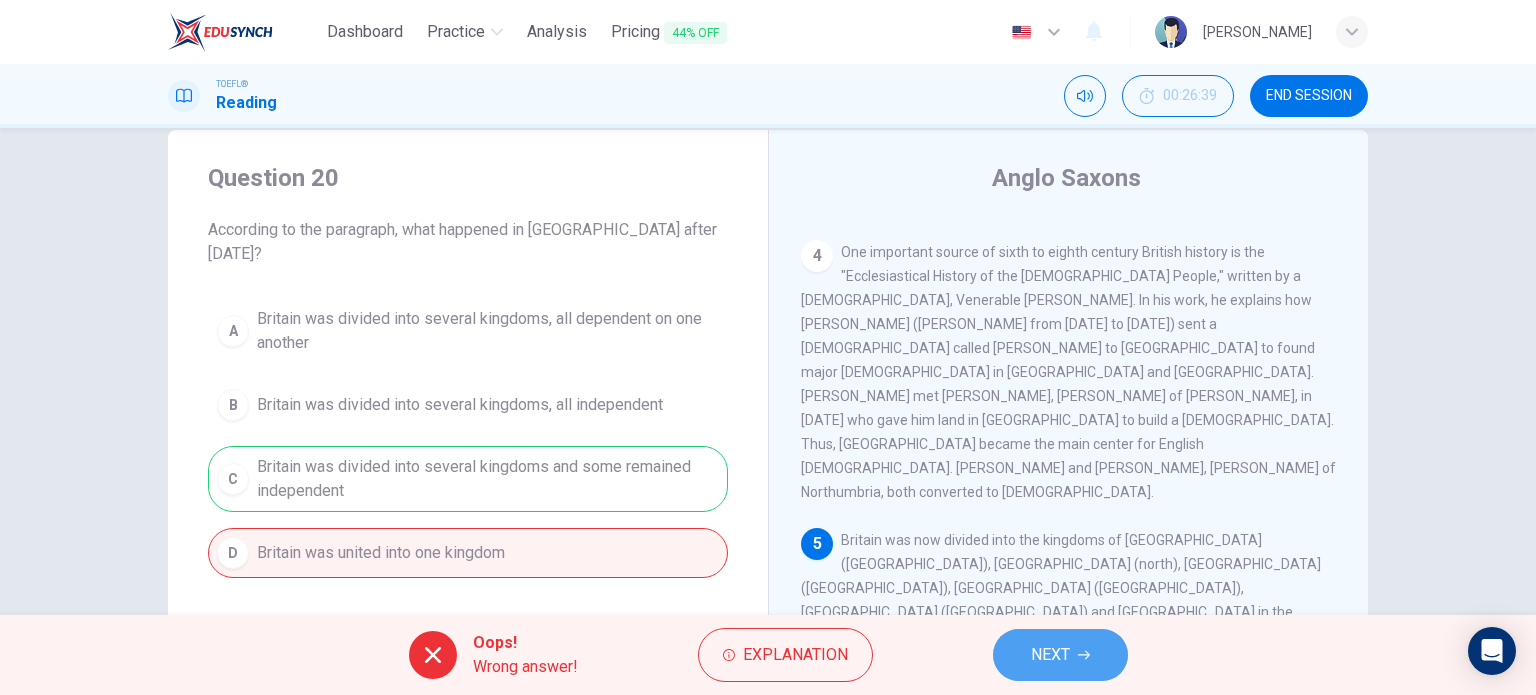 click on "NEXT" at bounding box center [1050, 655] 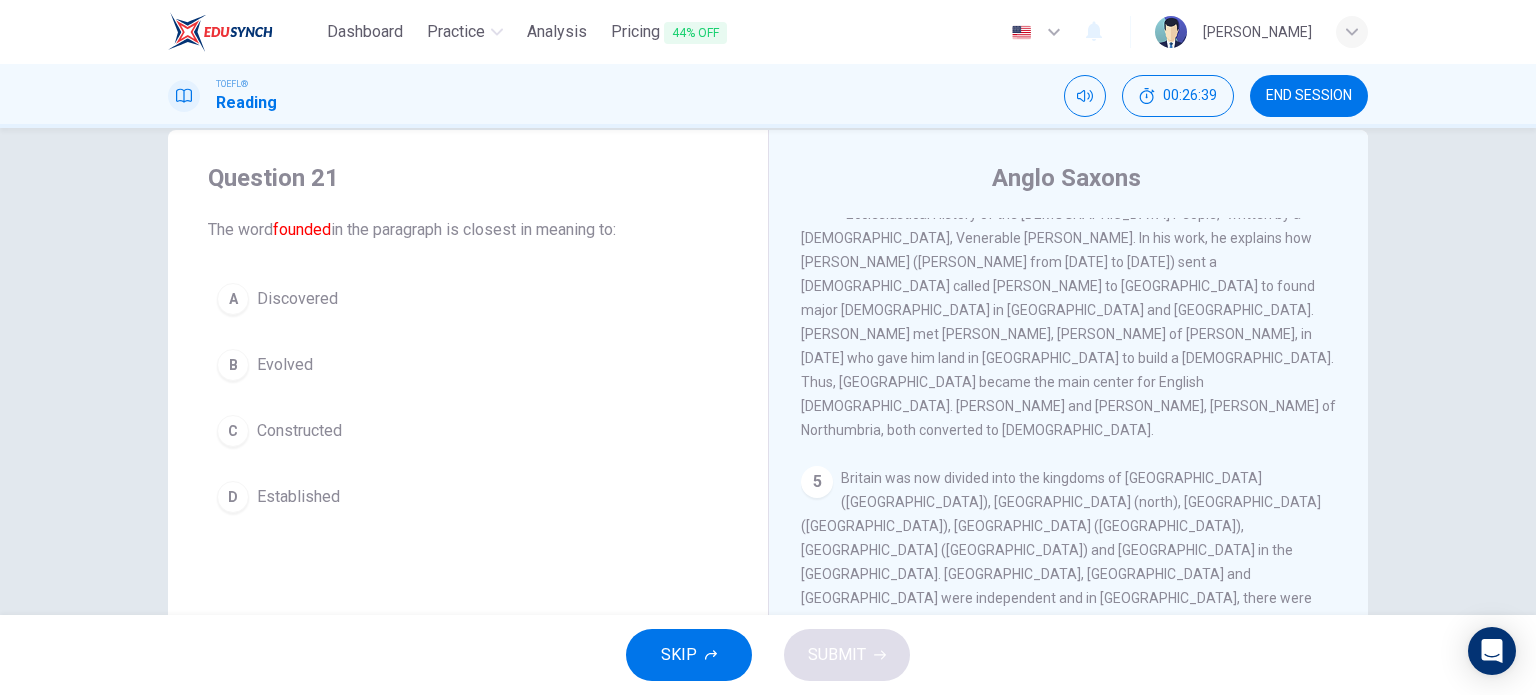 scroll, scrollTop: 832, scrollLeft: 0, axis: vertical 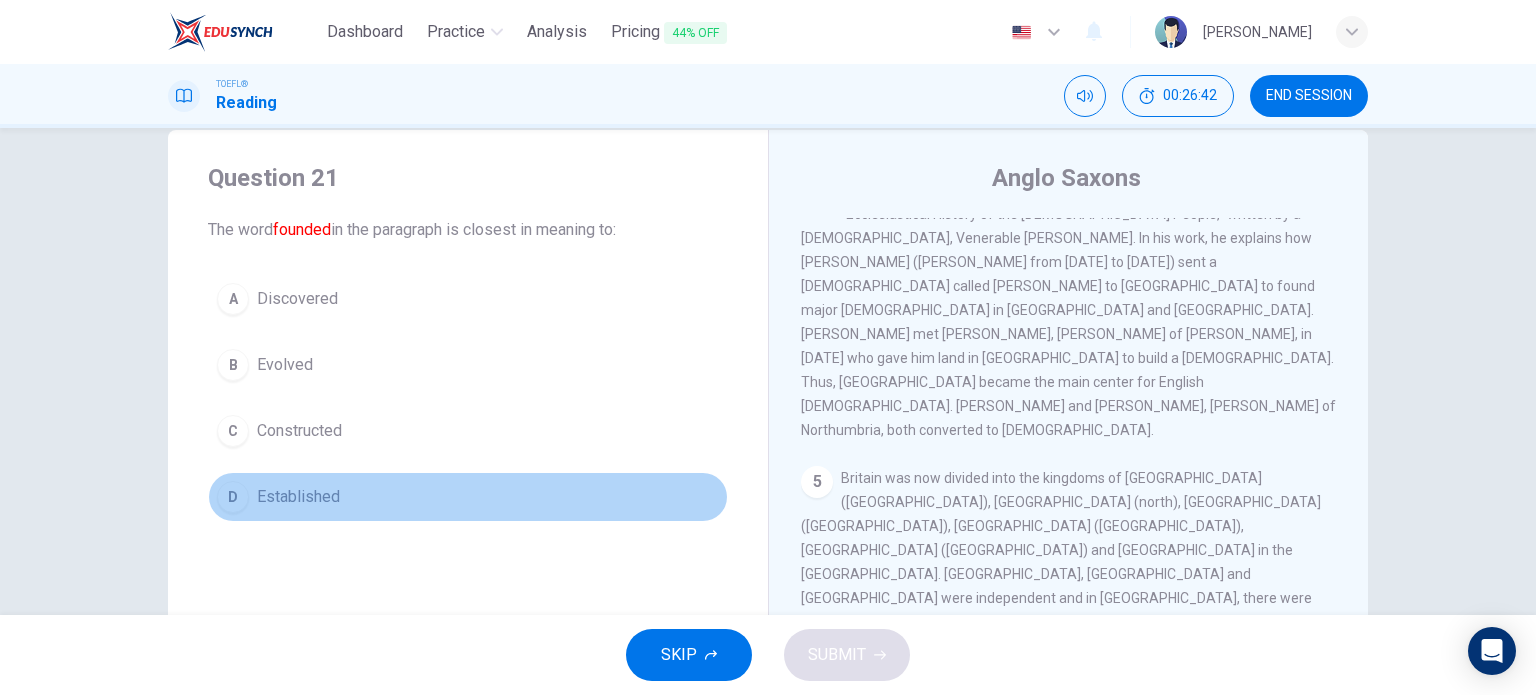 click on "D Established" at bounding box center (468, 497) 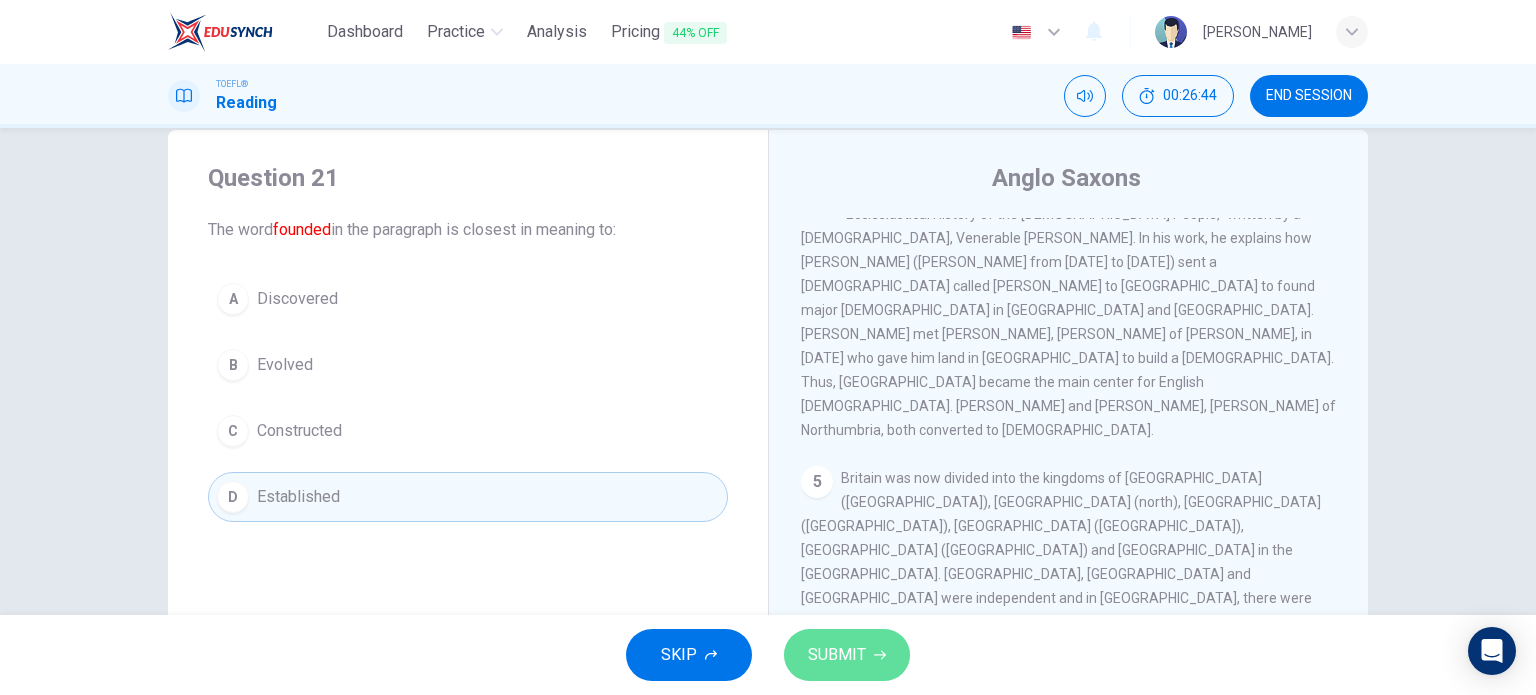 click on "SUBMIT" at bounding box center [837, 655] 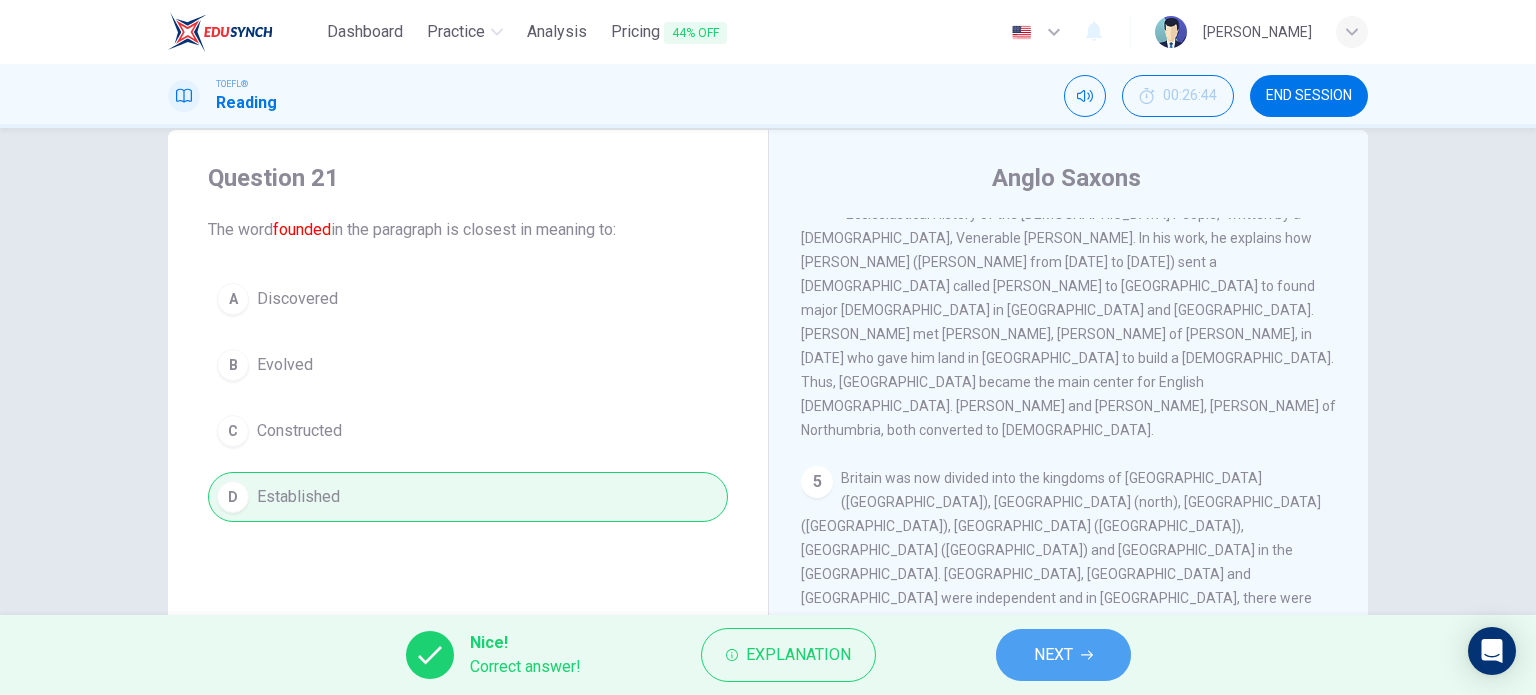 click on "NEXT" at bounding box center [1053, 655] 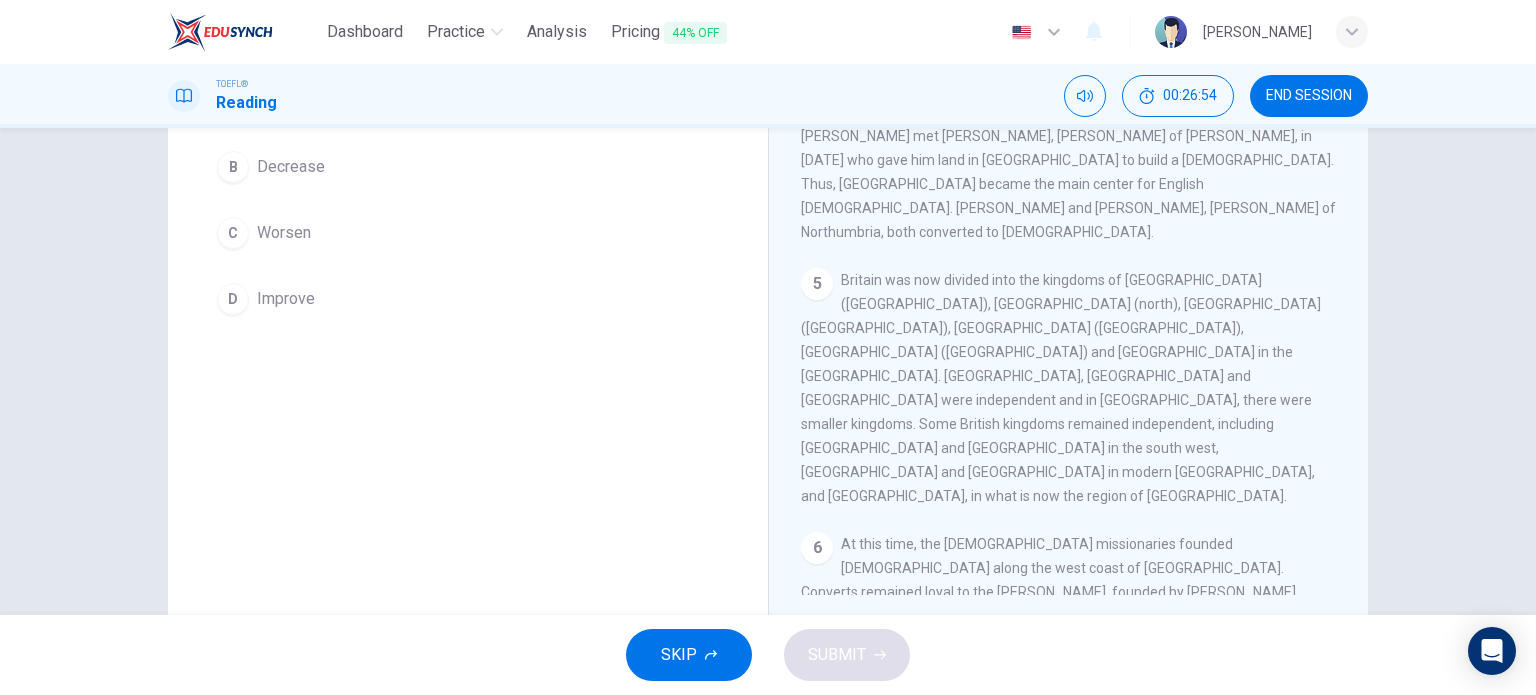 scroll, scrollTop: 244, scrollLeft: 0, axis: vertical 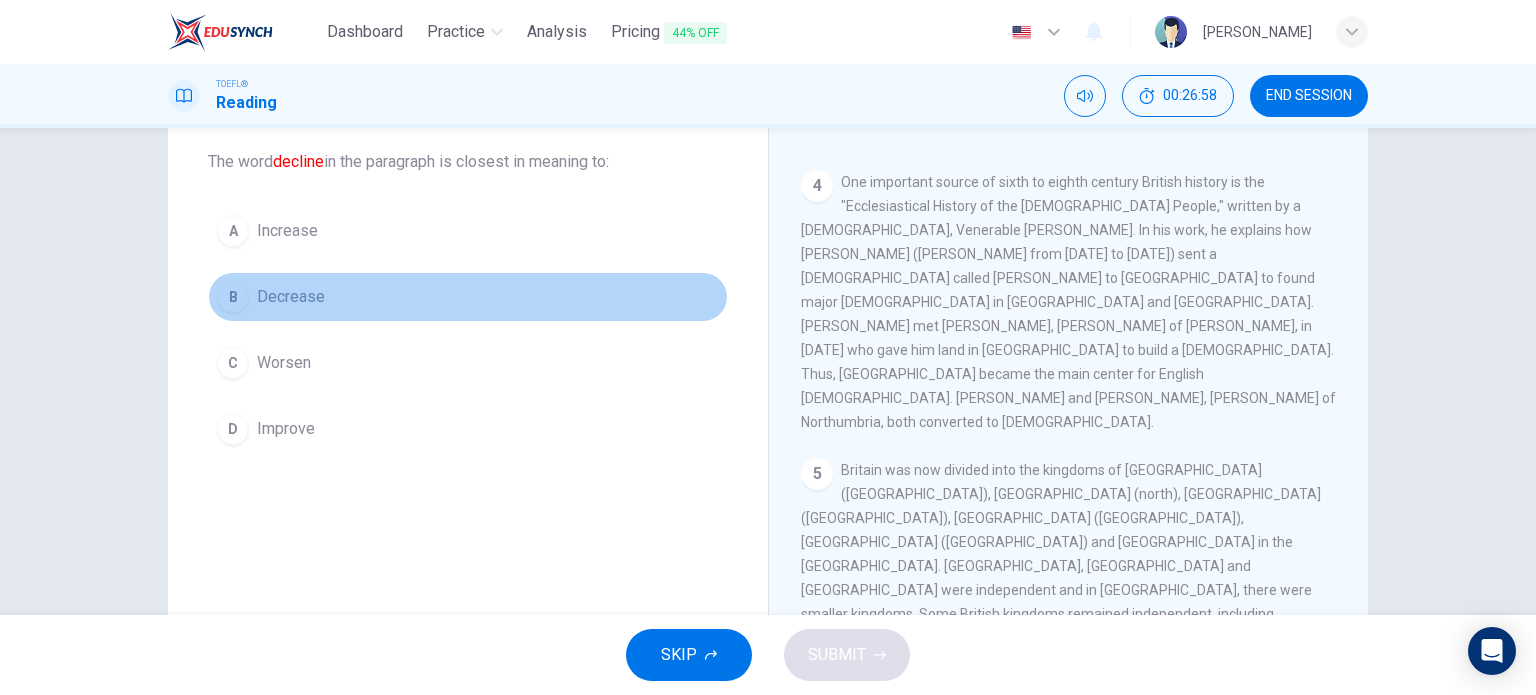 drag, startPoint x: 306, startPoint y: 299, endPoint x: 771, endPoint y: 676, distance: 598.6268 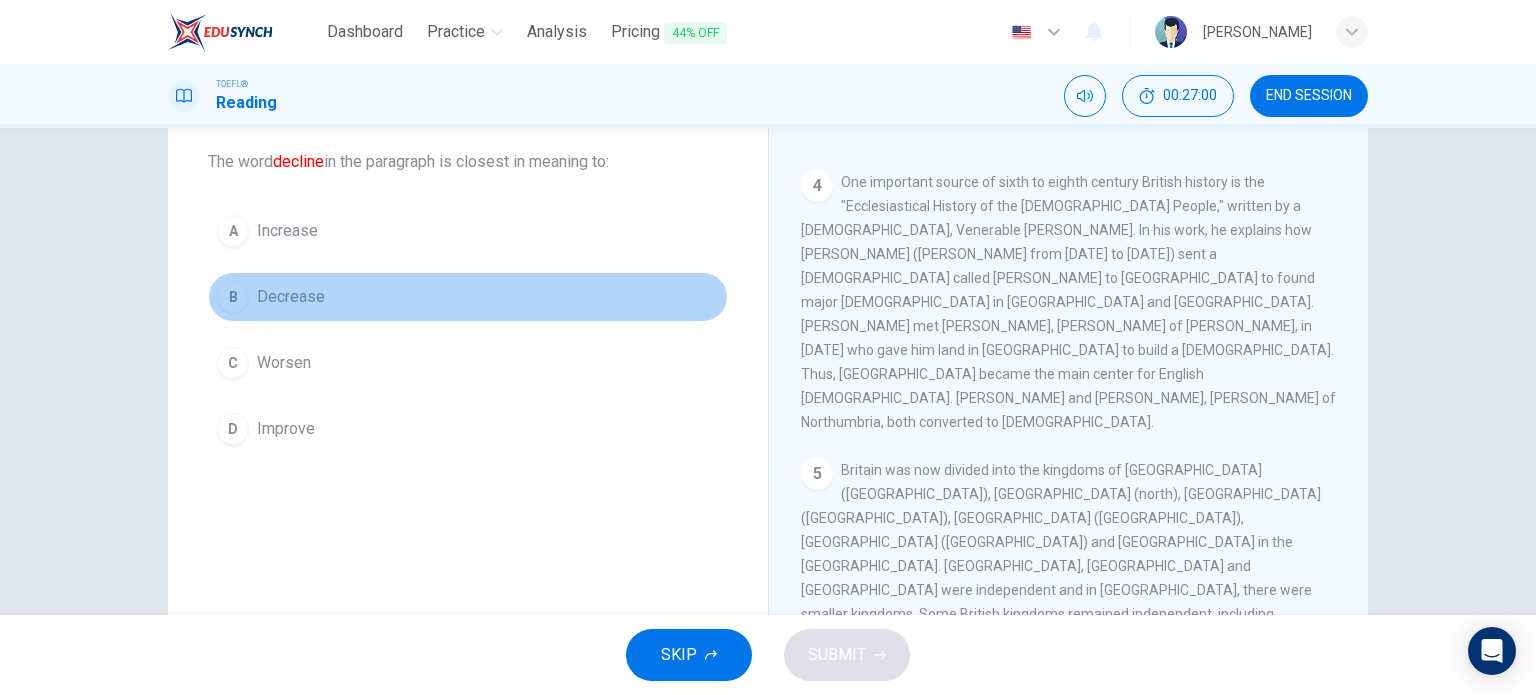 click on "Decrease" at bounding box center [291, 297] 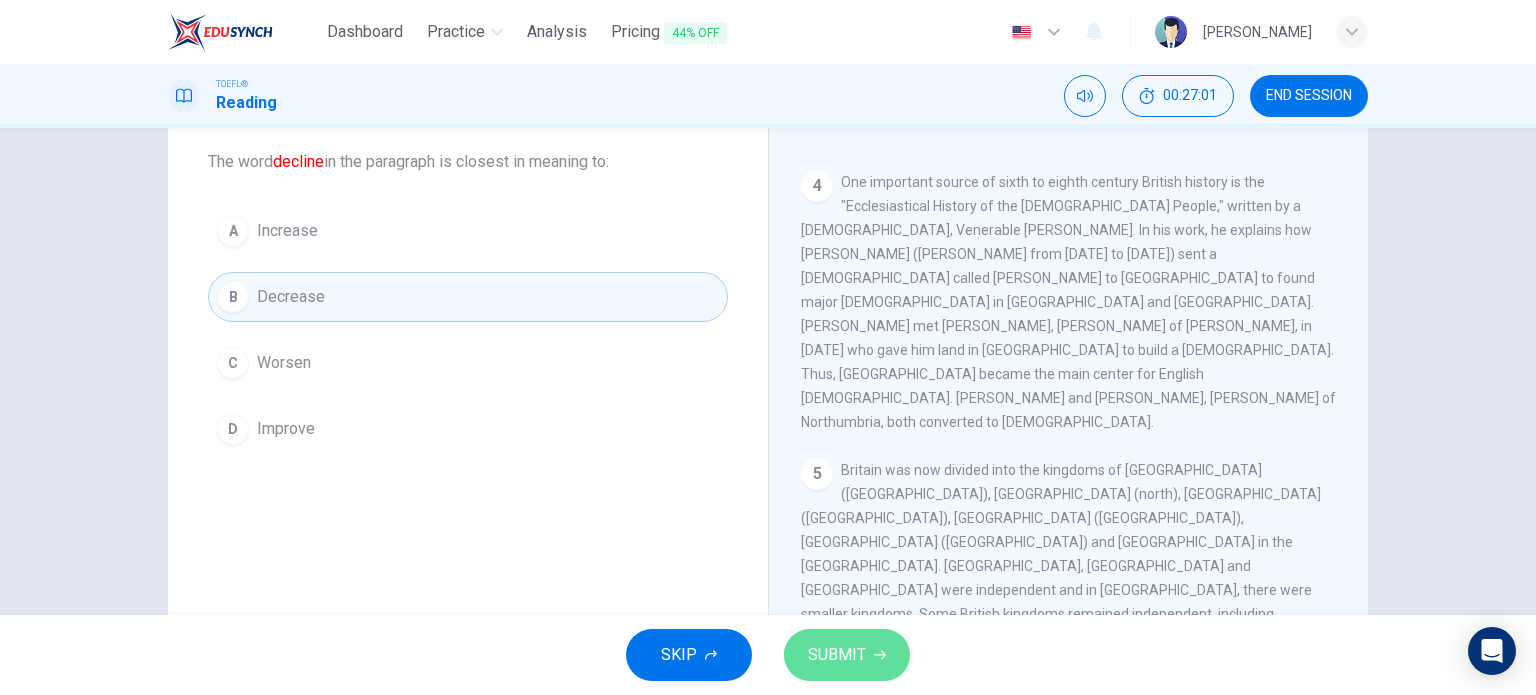 click on "SUBMIT" at bounding box center [847, 655] 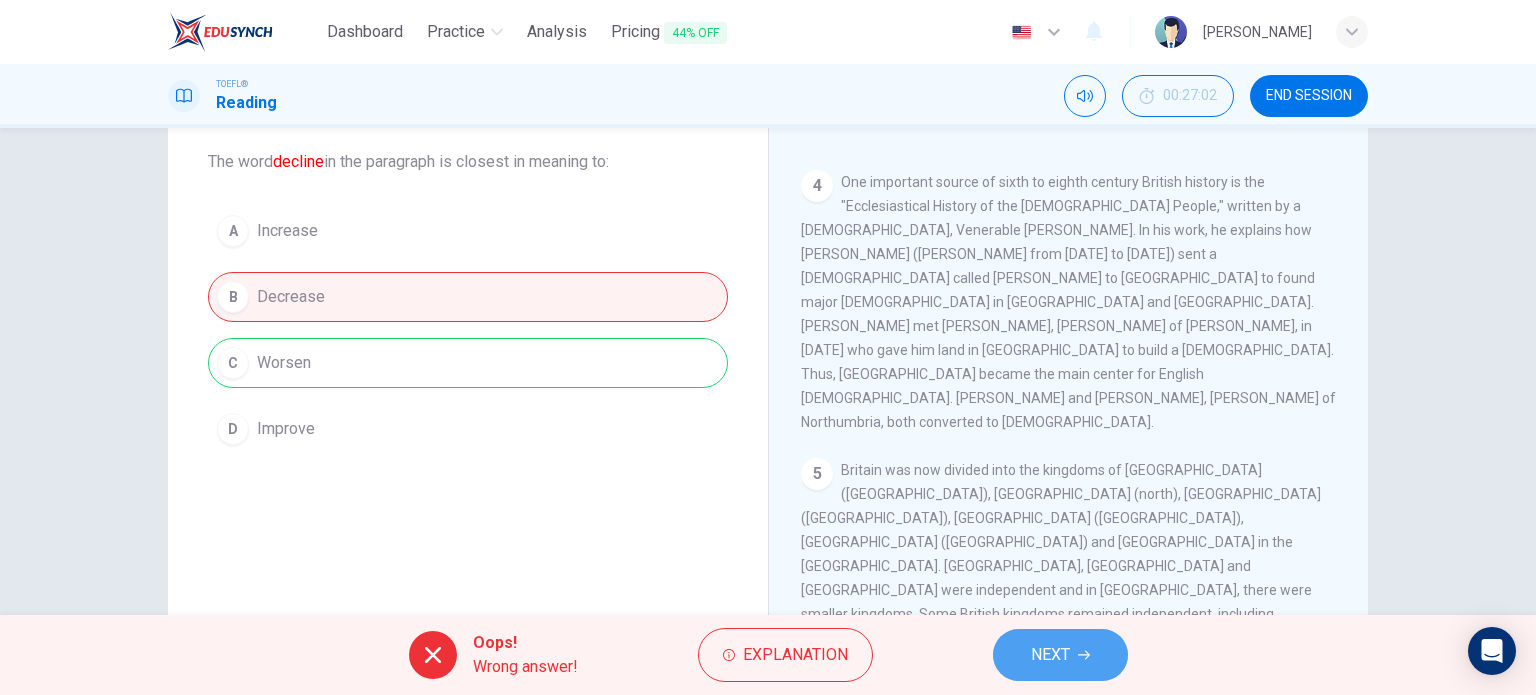 click on "NEXT" at bounding box center [1060, 655] 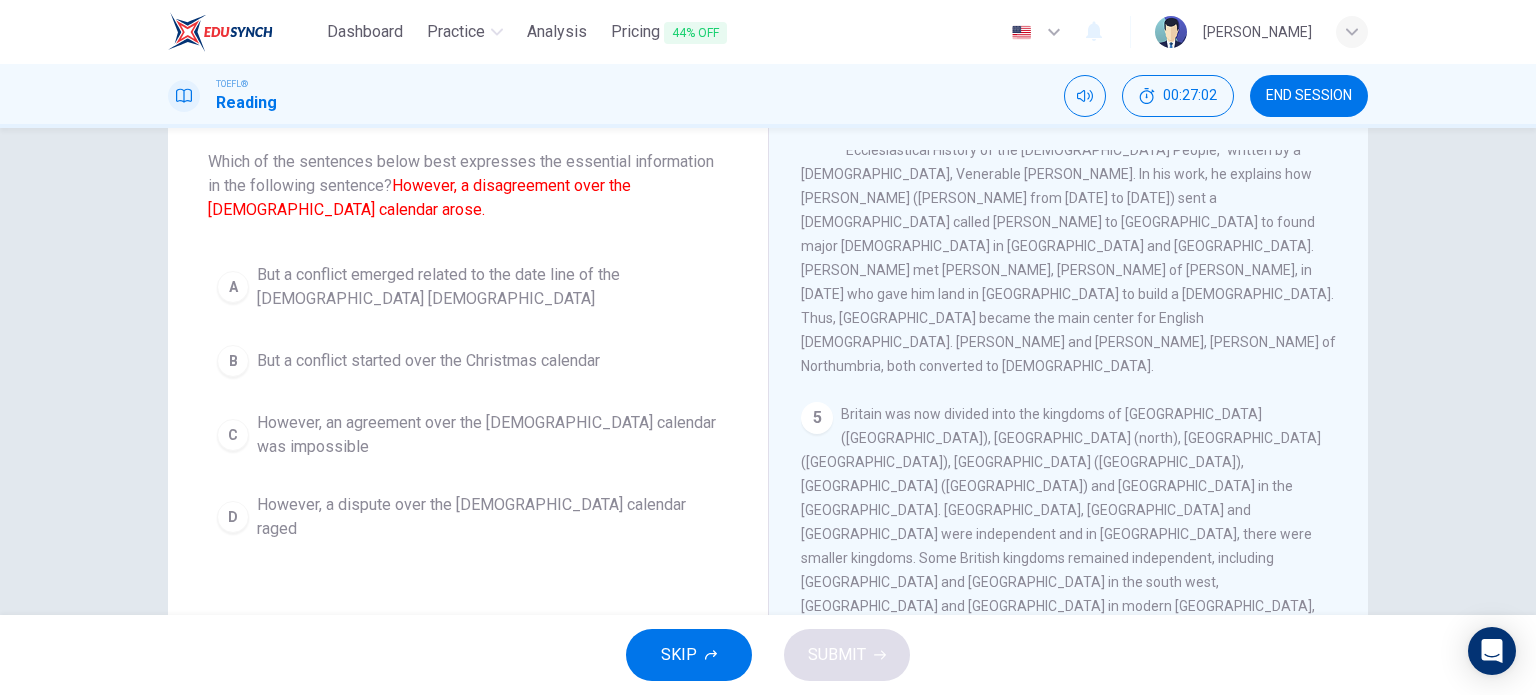 scroll, scrollTop: 832, scrollLeft: 0, axis: vertical 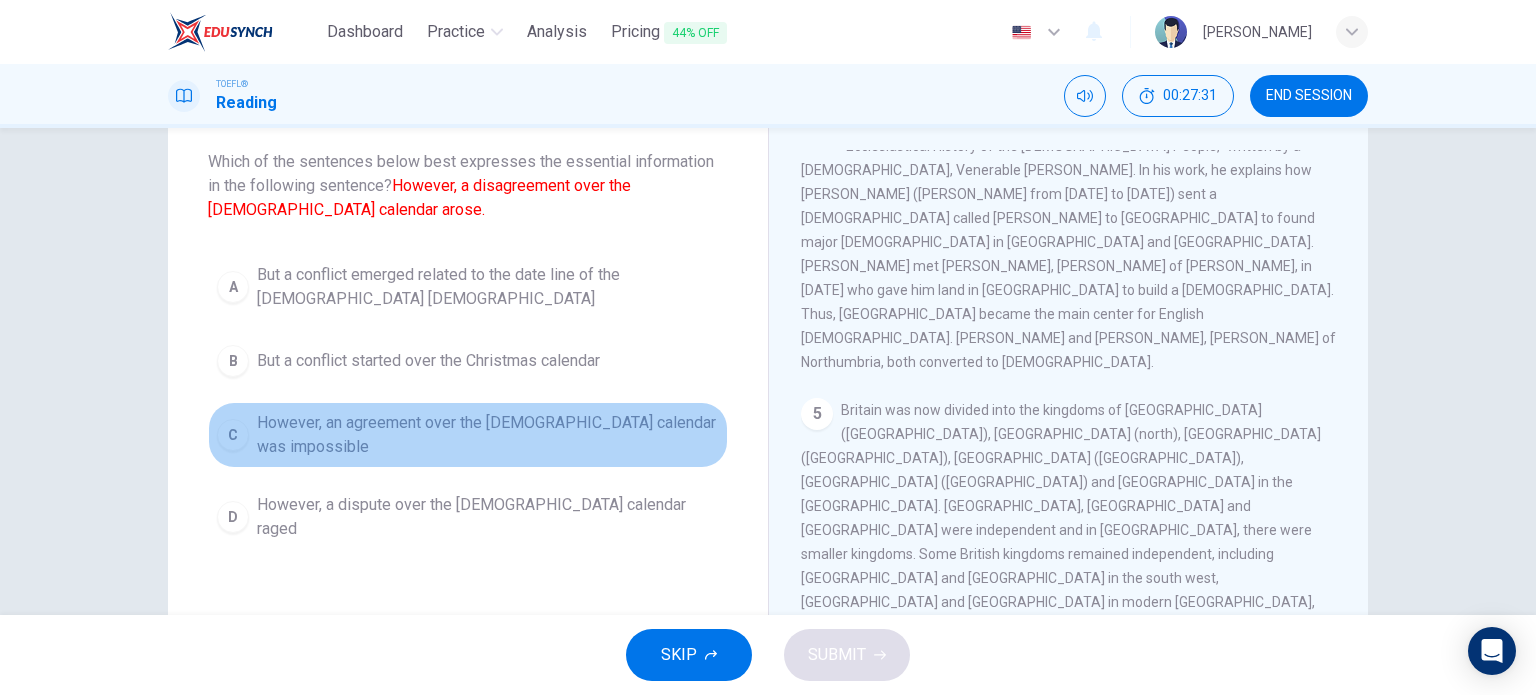 click on "However, an agreement over the Christian calendar was impossible" at bounding box center [488, 435] 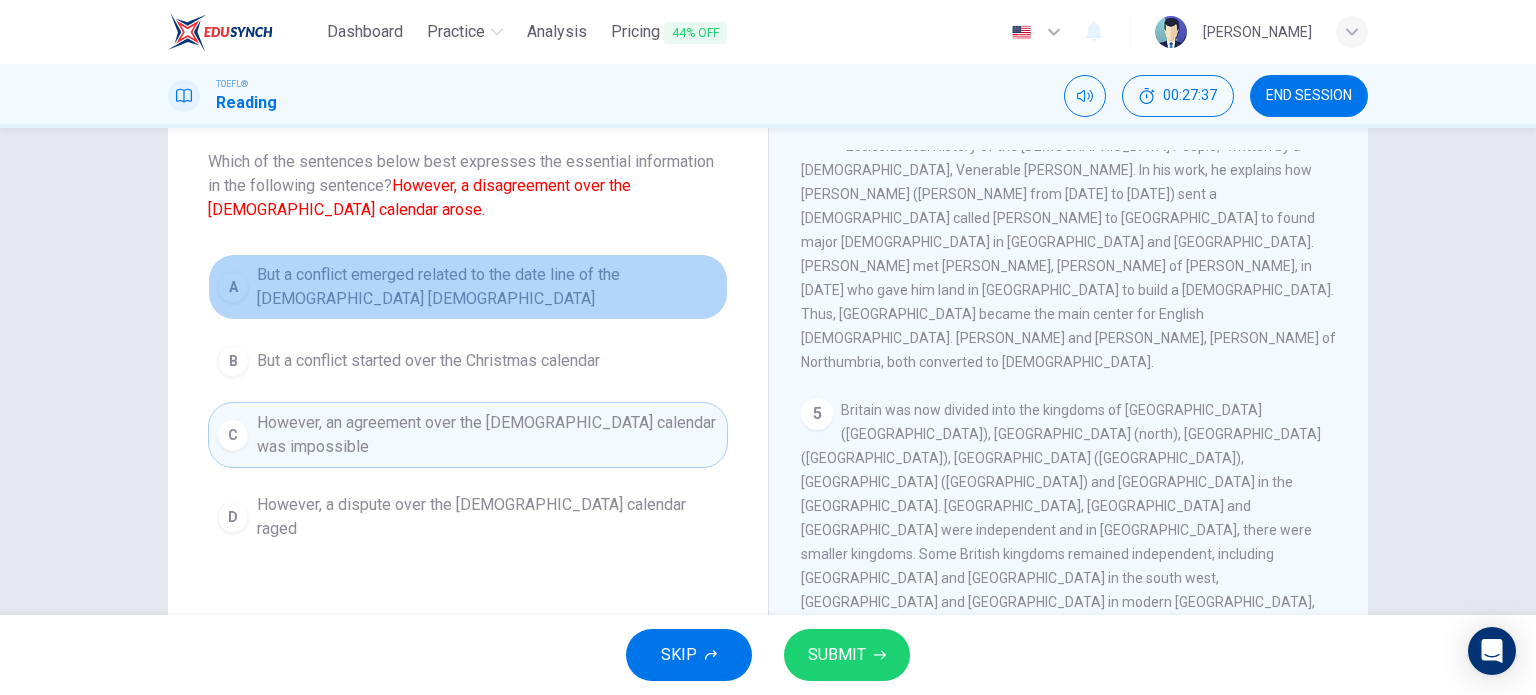 click on "A But a conflict emerged related to the date line of the Christian church" at bounding box center (468, 287) 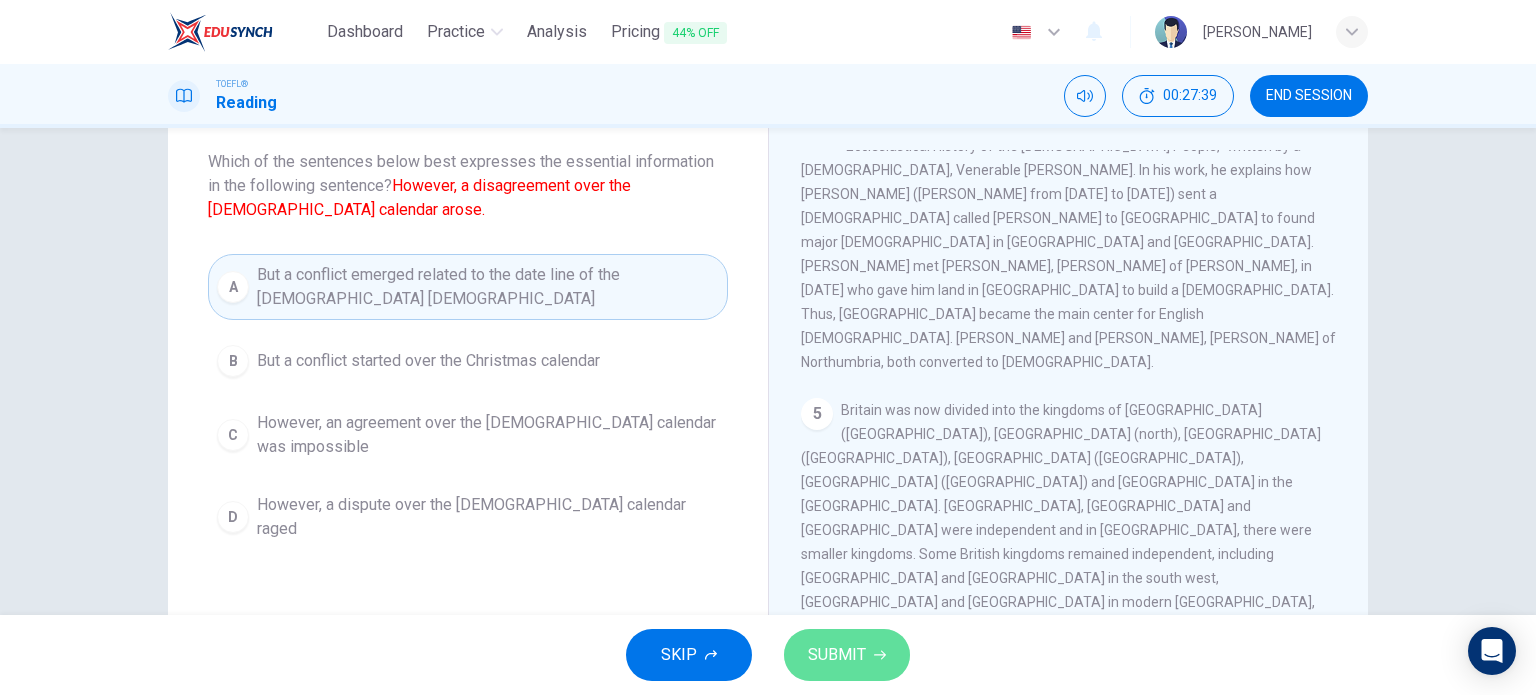 click 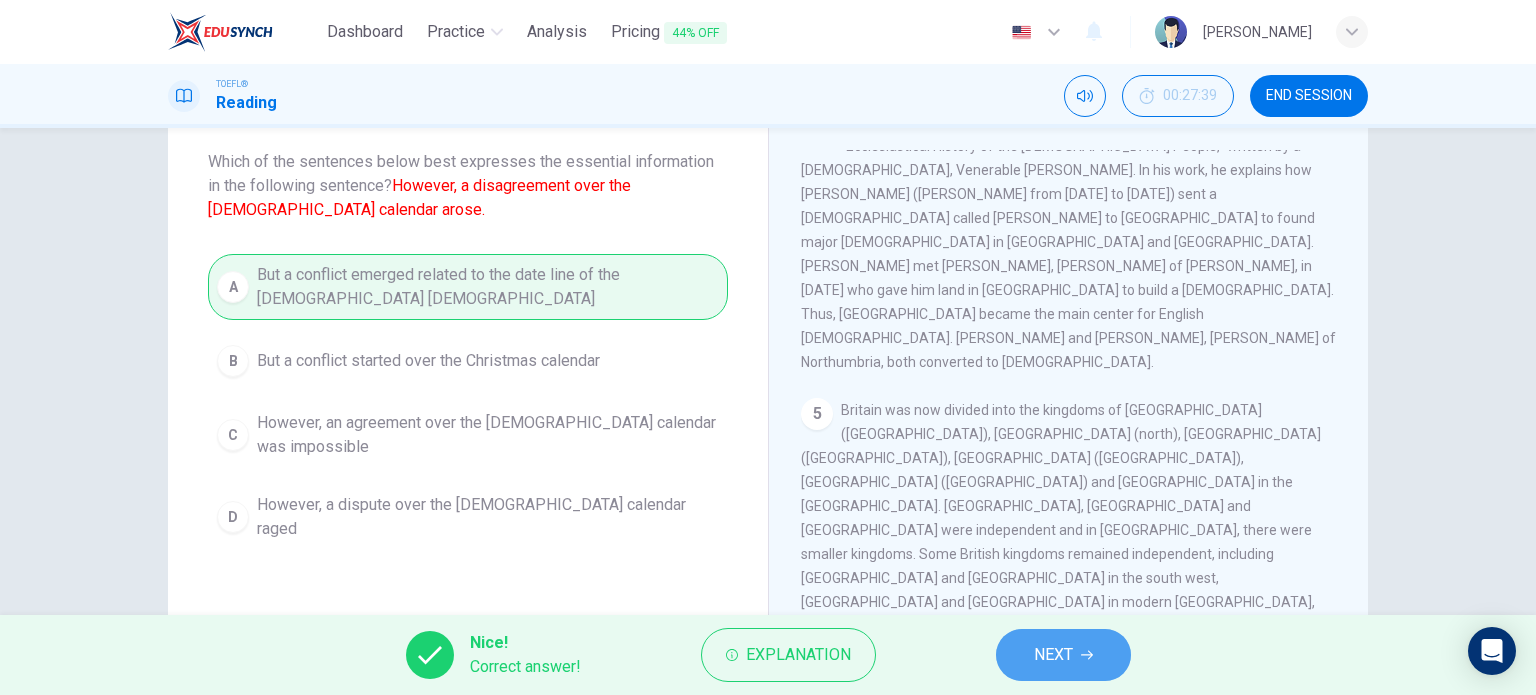 click on "NEXT" at bounding box center (1053, 655) 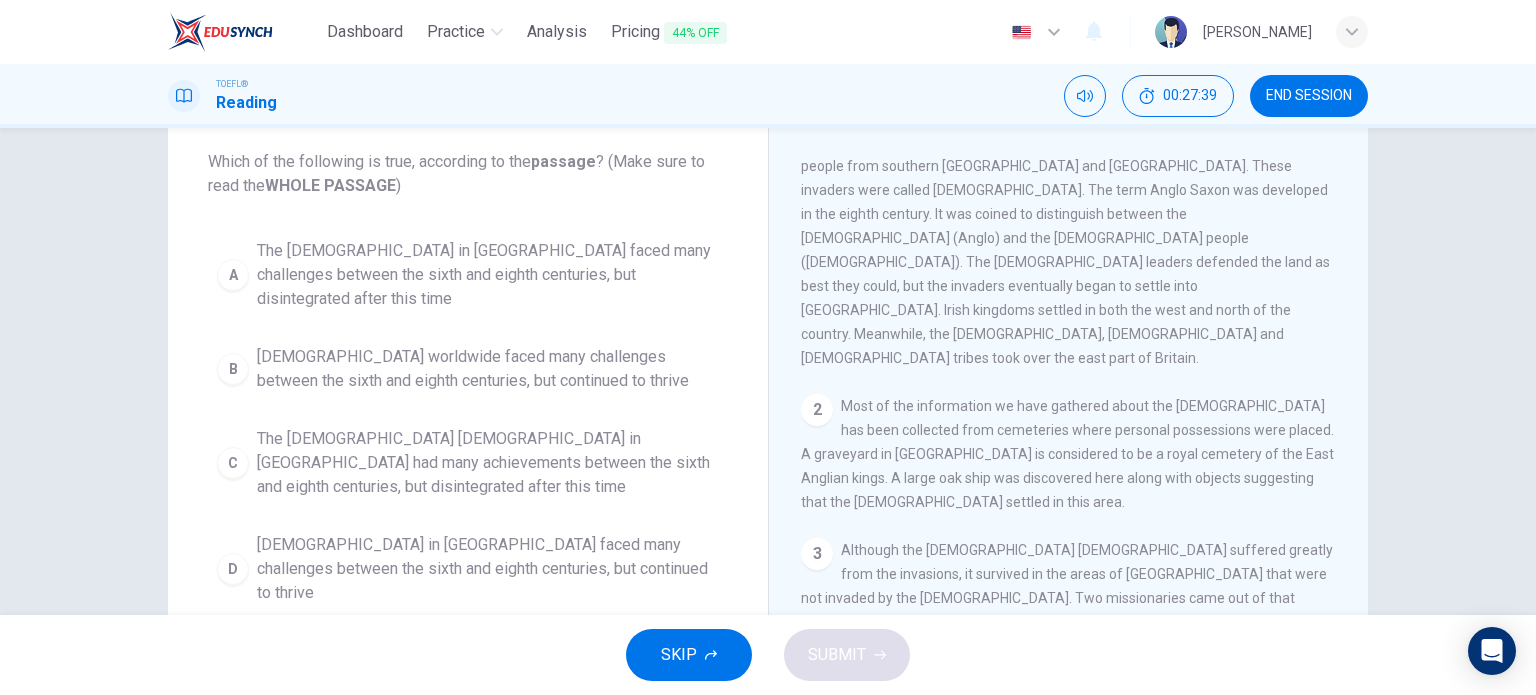 scroll, scrollTop: 0, scrollLeft: 0, axis: both 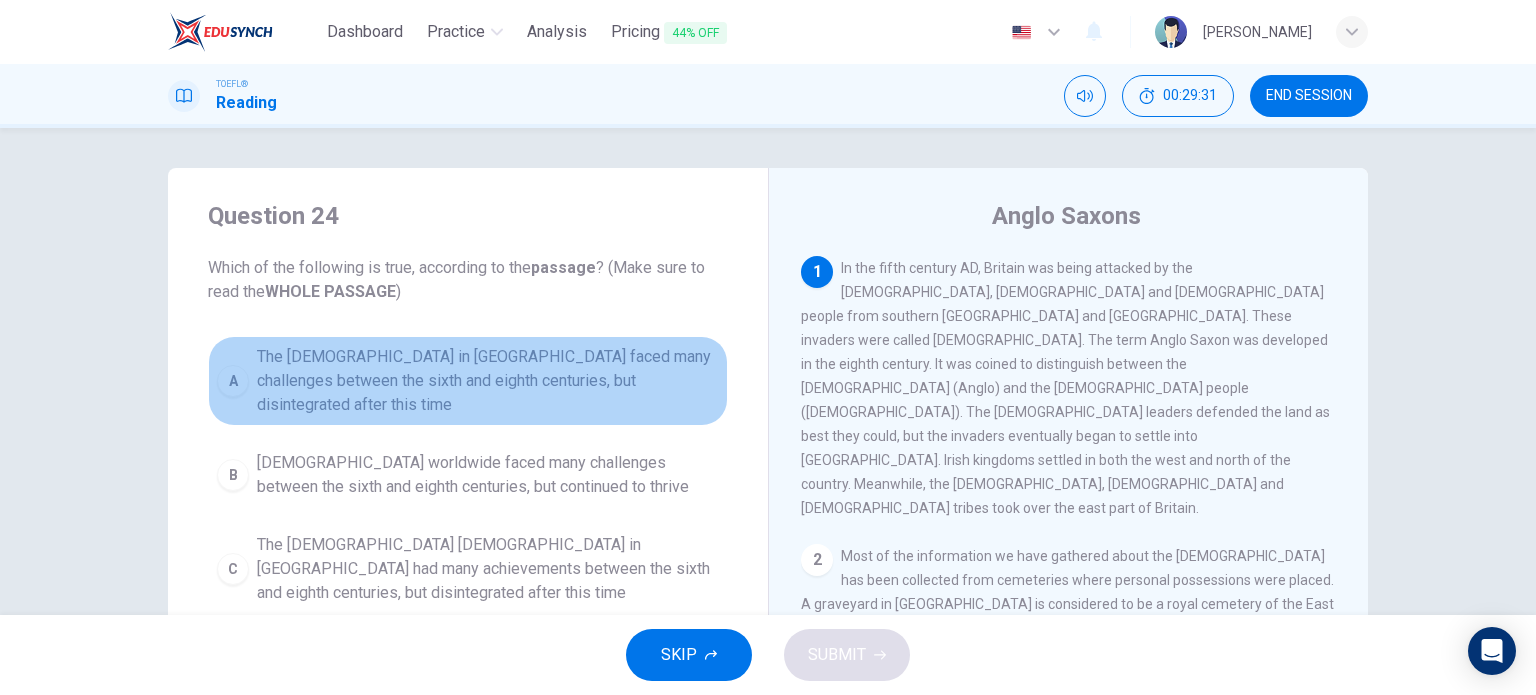 click on "The Christian church in Britain faced many challenges between the sixth and eighth centuries, but disintegrated after this time" at bounding box center (488, 381) 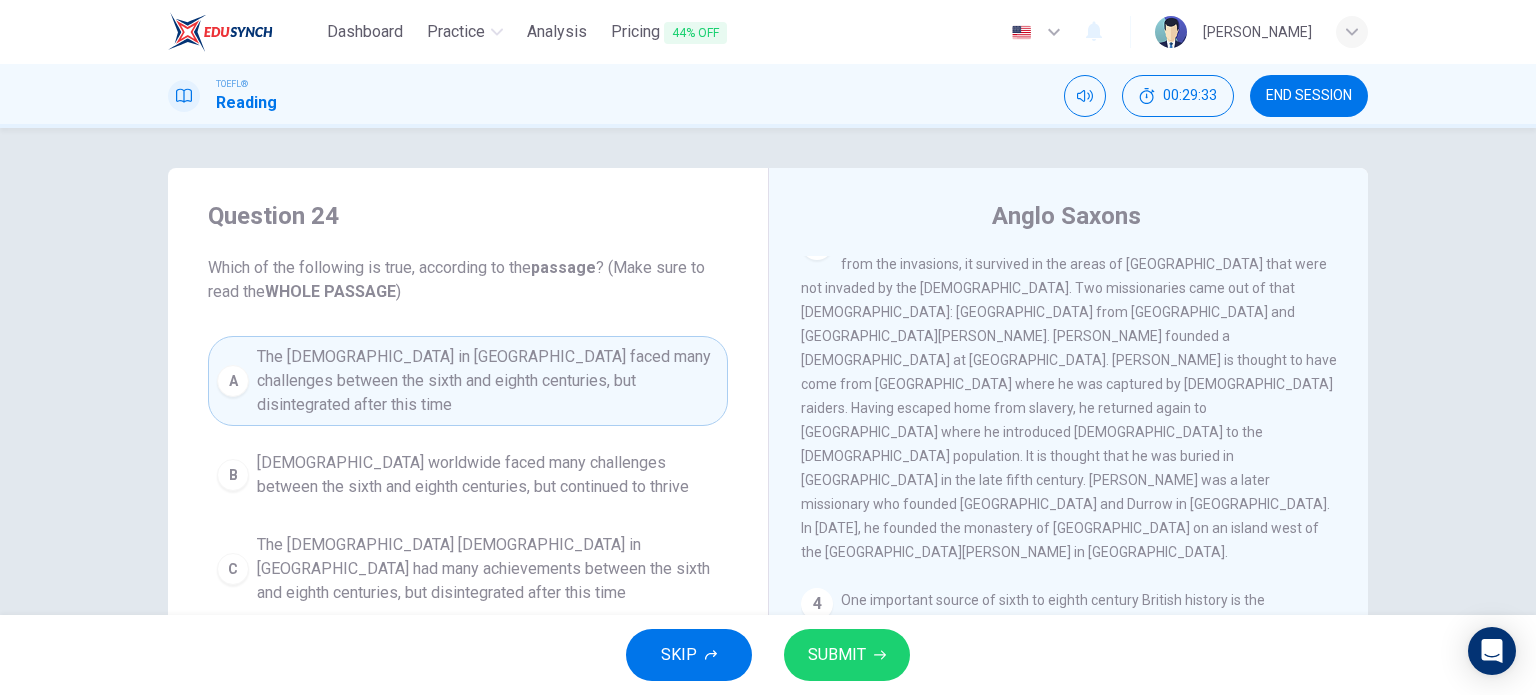 scroll, scrollTop: 832, scrollLeft: 0, axis: vertical 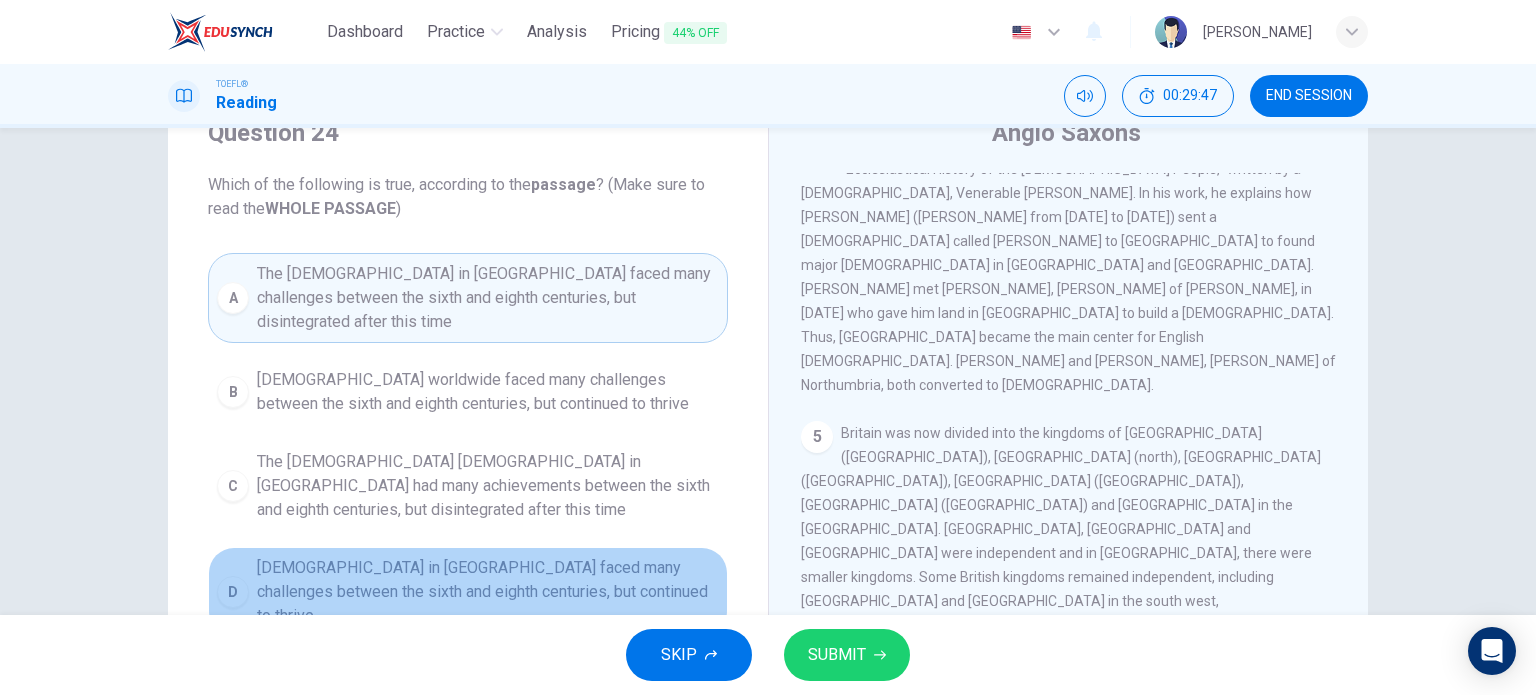 click on "The Christian church in Britain faced many challenges between the sixth and eighth centuries, but continued to thrive" at bounding box center (488, 592) 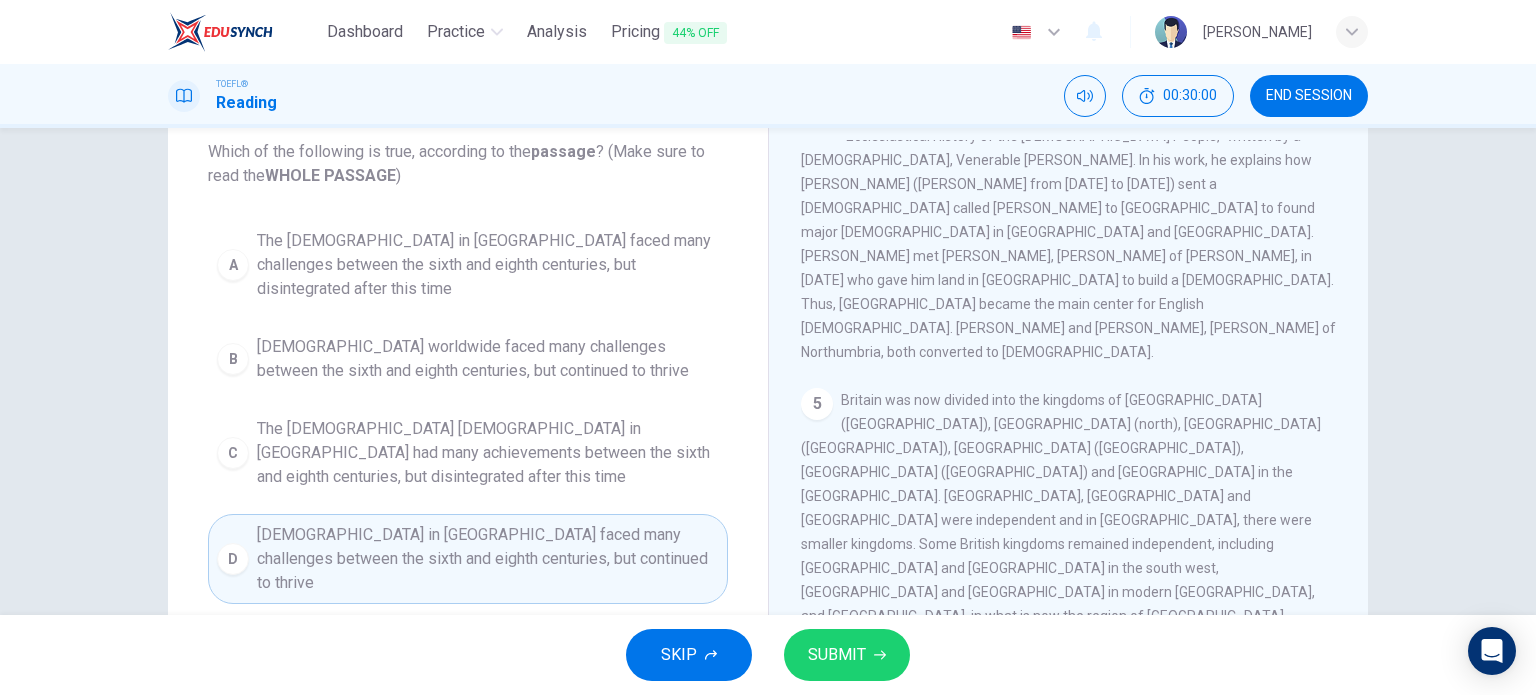 scroll, scrollTop: 107, scrollLeft: 0, axis: vertical 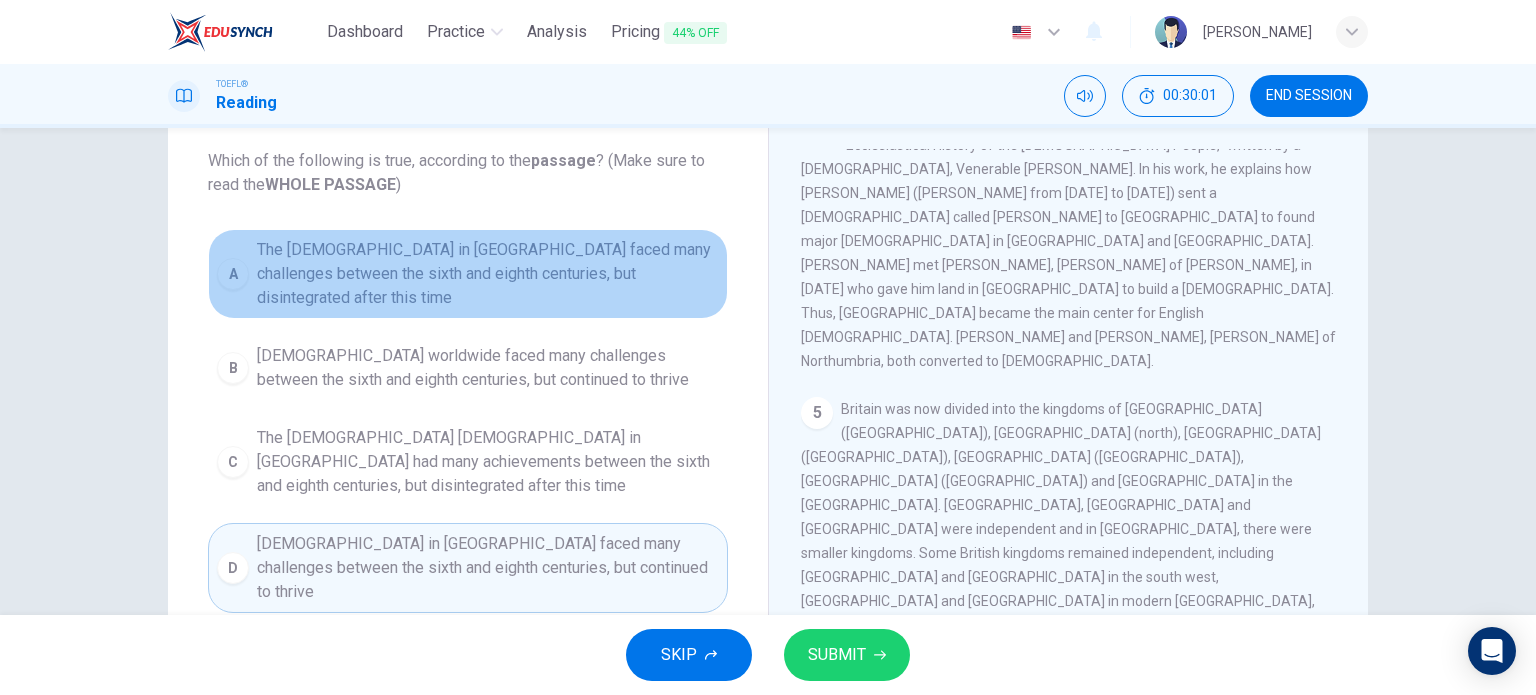 click on "The Christian church in Britain faced many challenges between the sixth and eighth centuries, but disintegrated after this time" at bounding box center [488, 274] 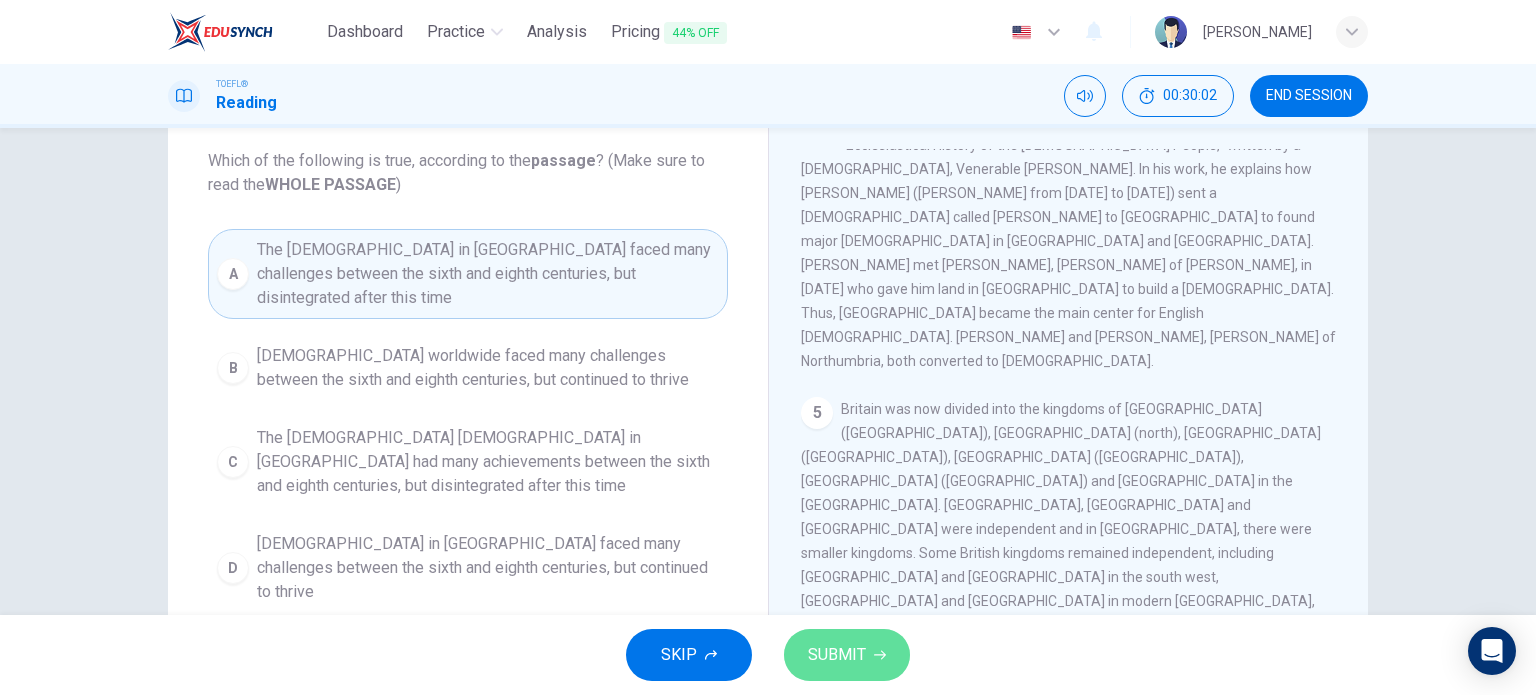 click on "SUBMIT" at bounding box center [847, 655] 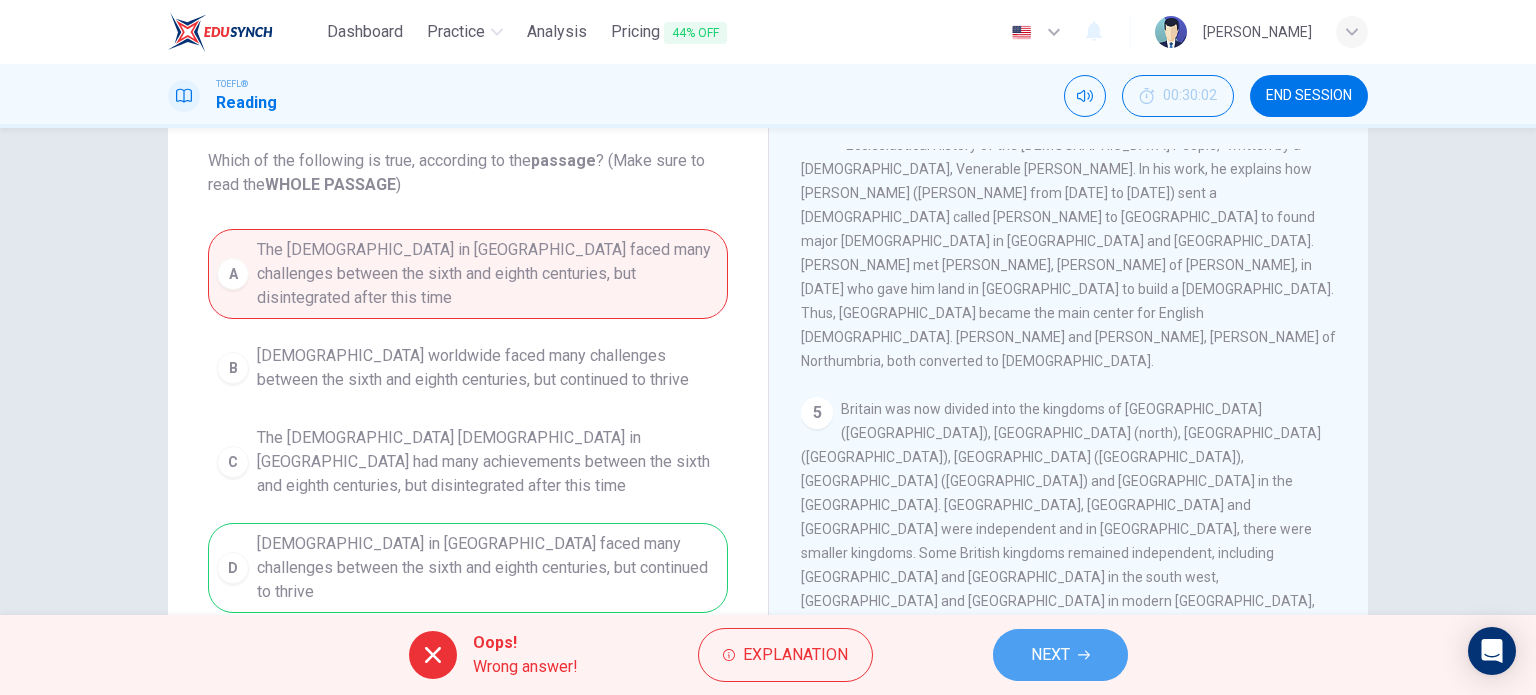 click on "NEXT" at bounding box center [1050, 655] 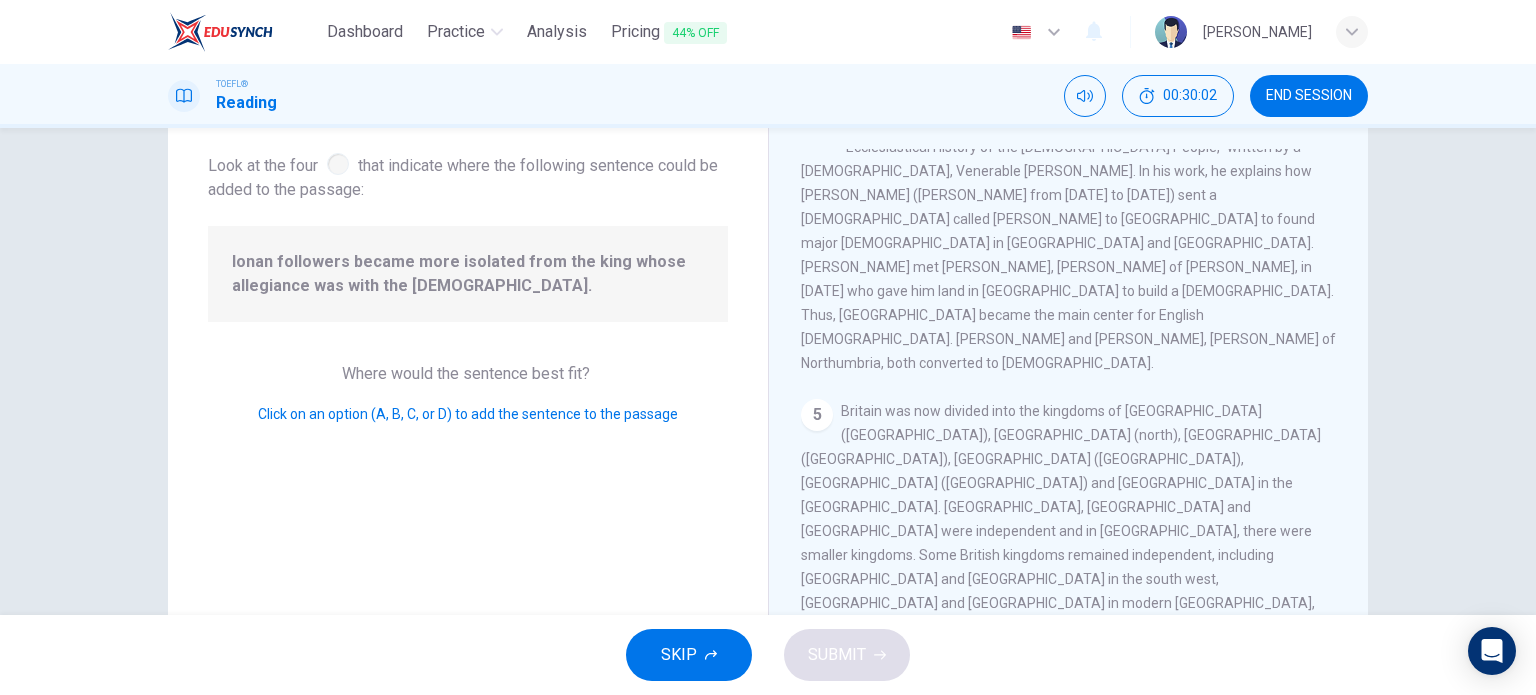 scroll, scrollTop: 851, scrollLeft: 0, axis: vertical 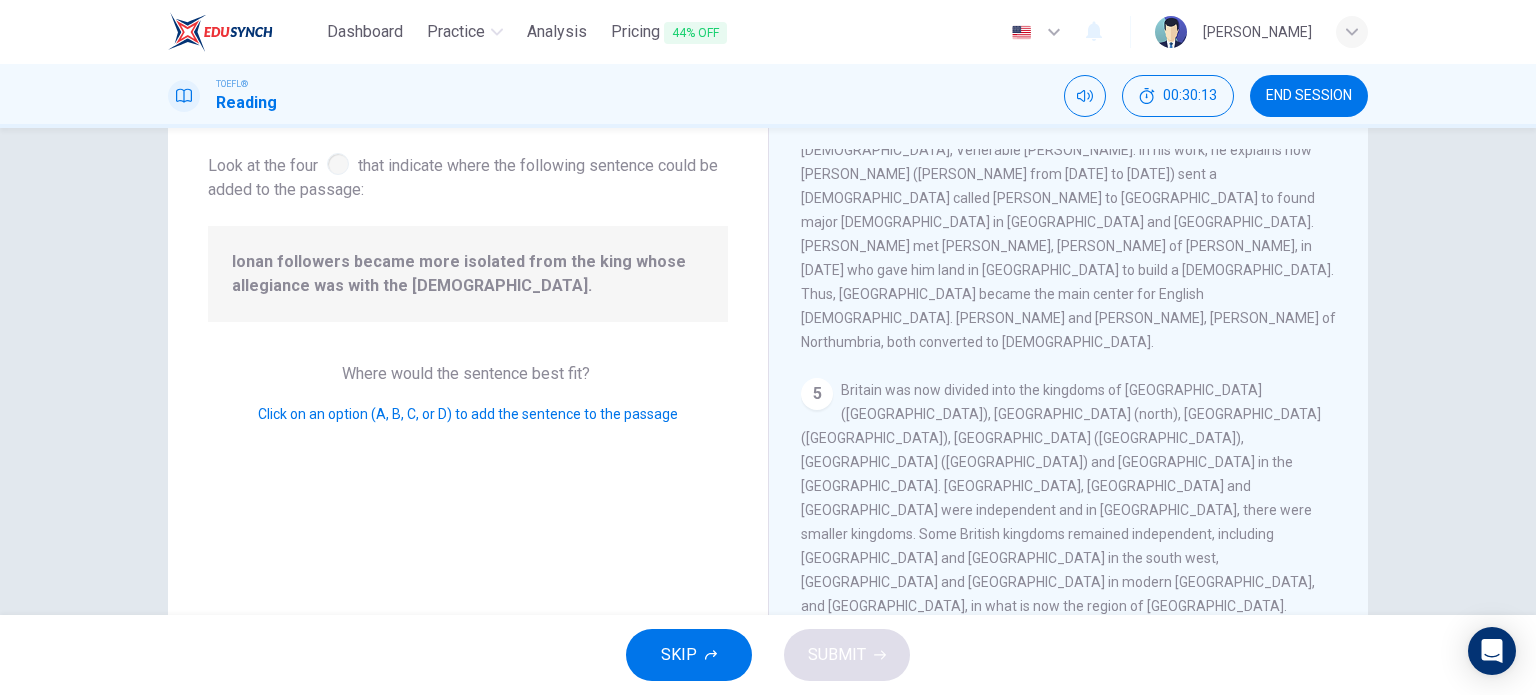 click at bounding box center (1317, 708) 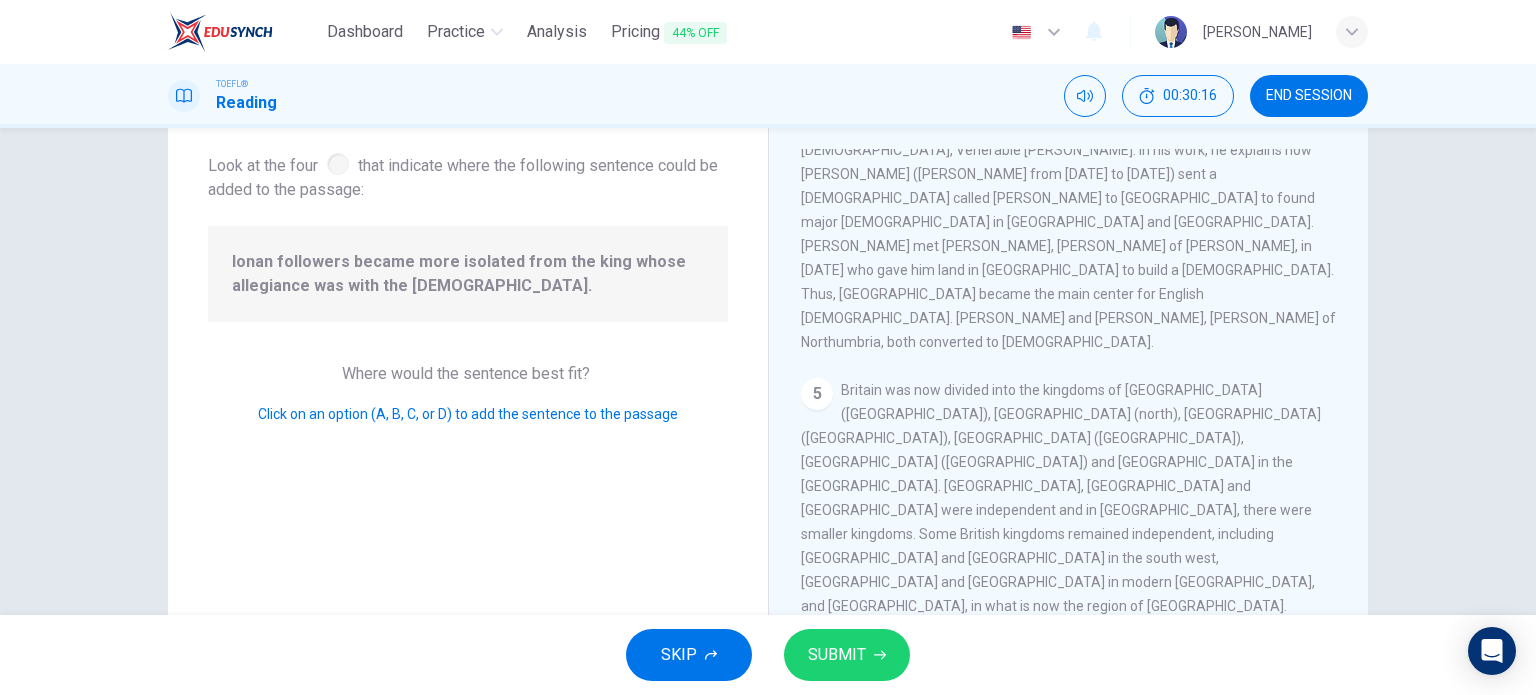 click at bounding box center [1076, 820] 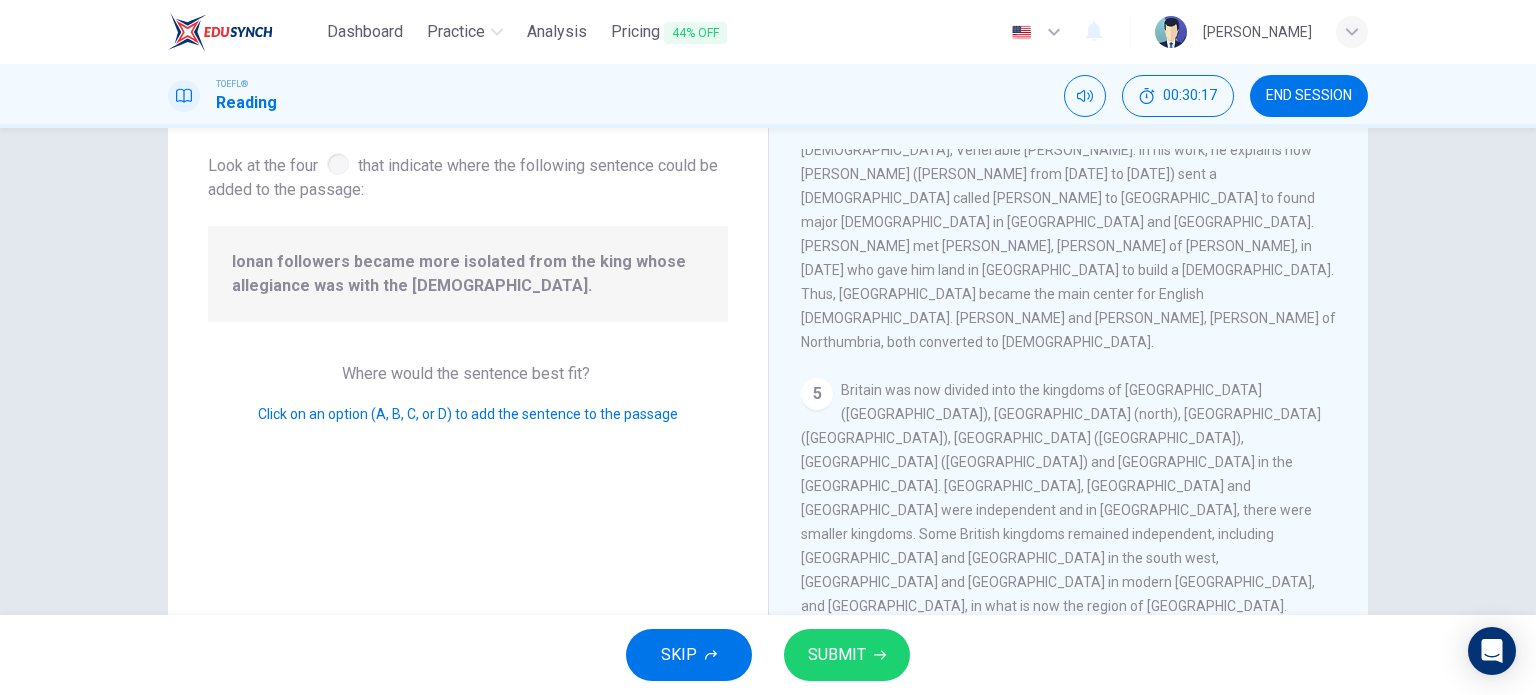 scroll, scrollTop: 875, scrollLeft: 0, axis: vertical 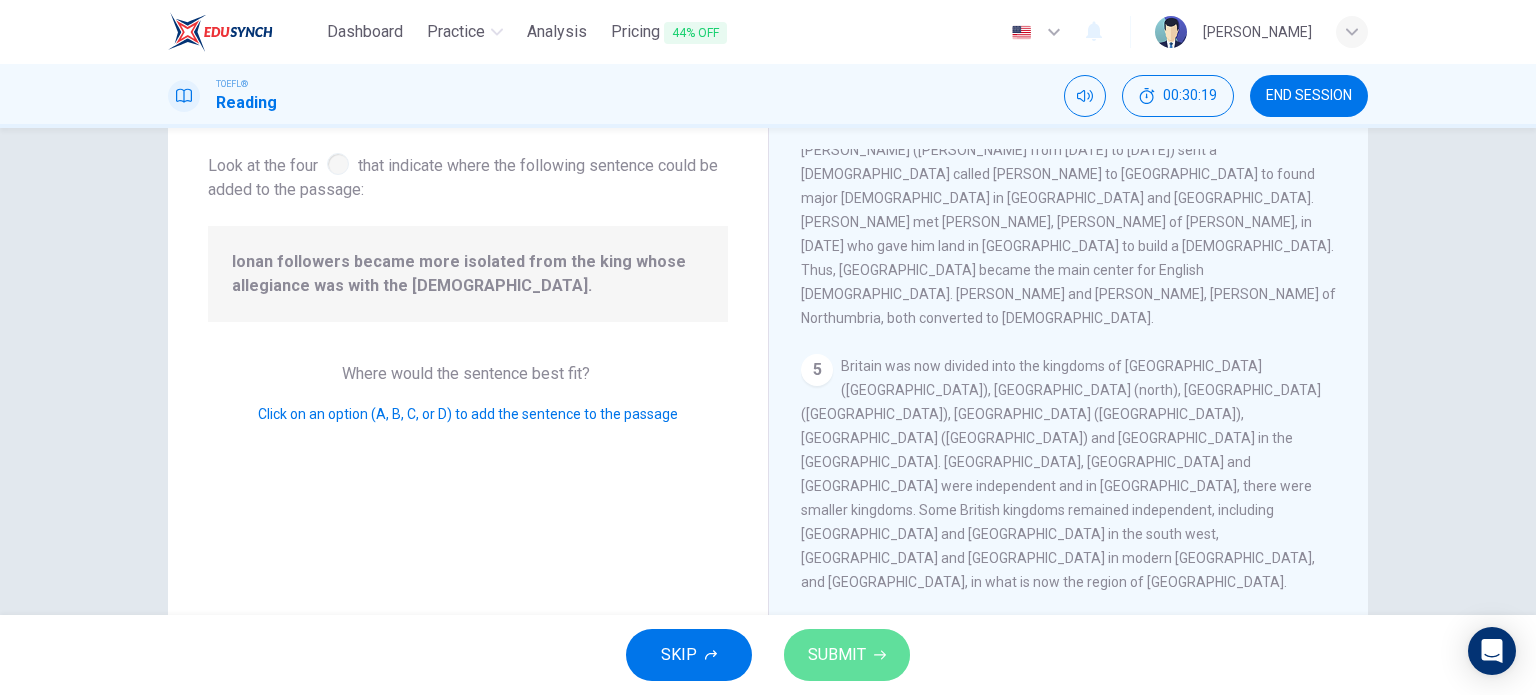 click 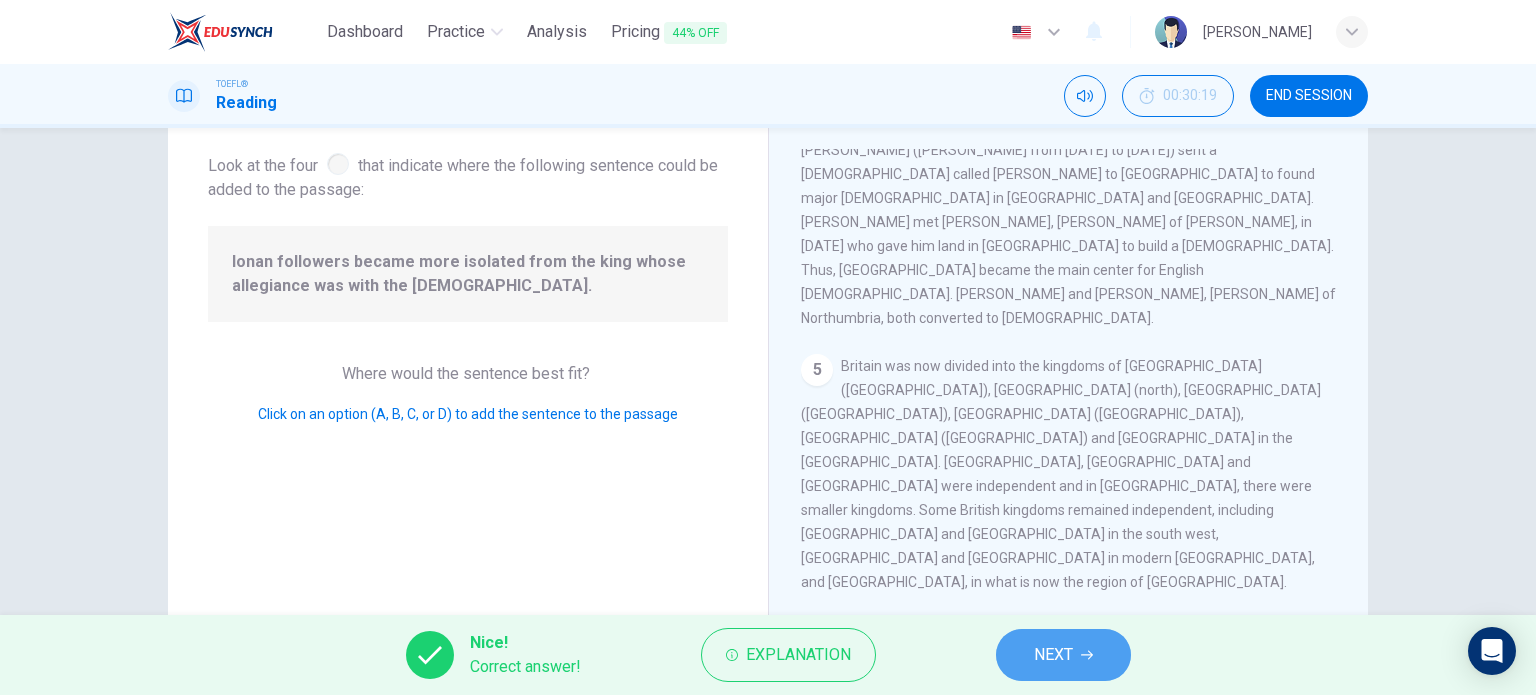 click on "NEXT" at bounding box center [1063, 655] 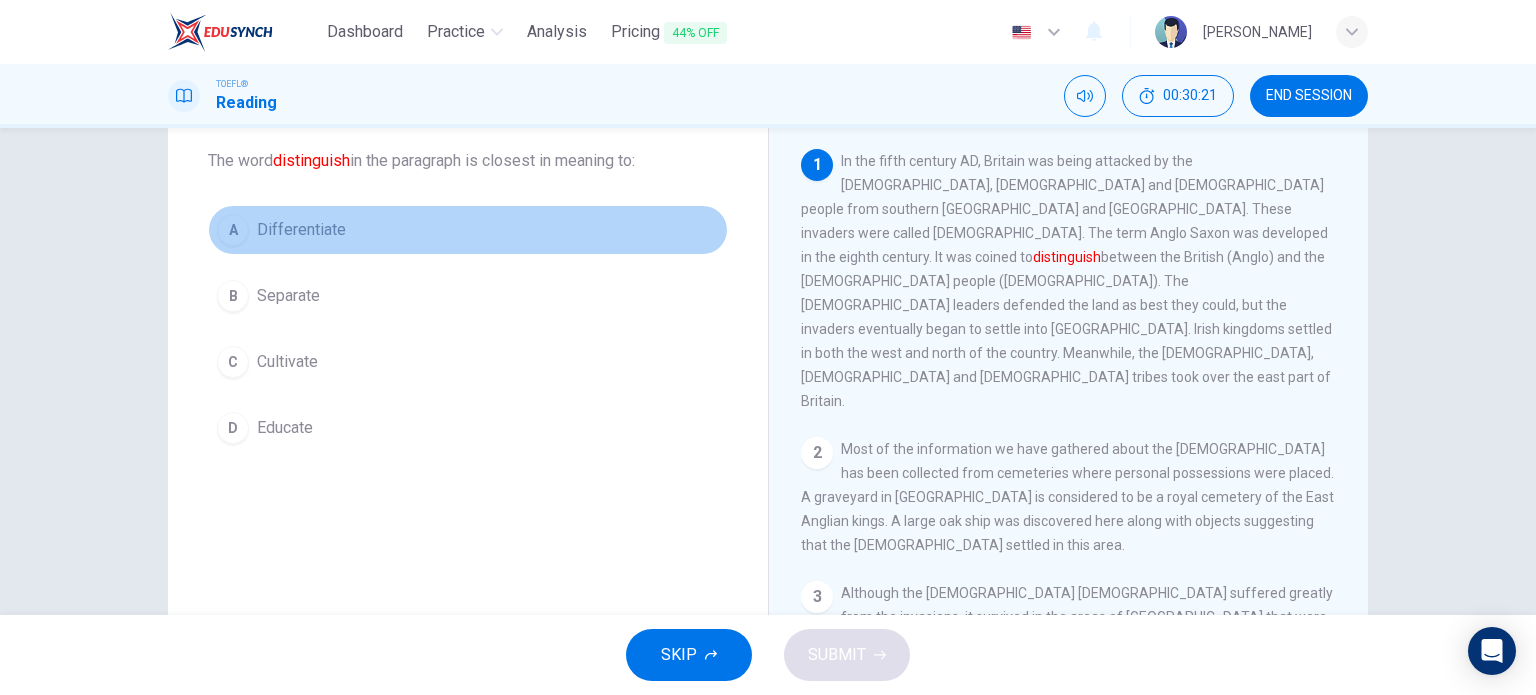 click on "Differentiate" at bounding box center (301, 230) 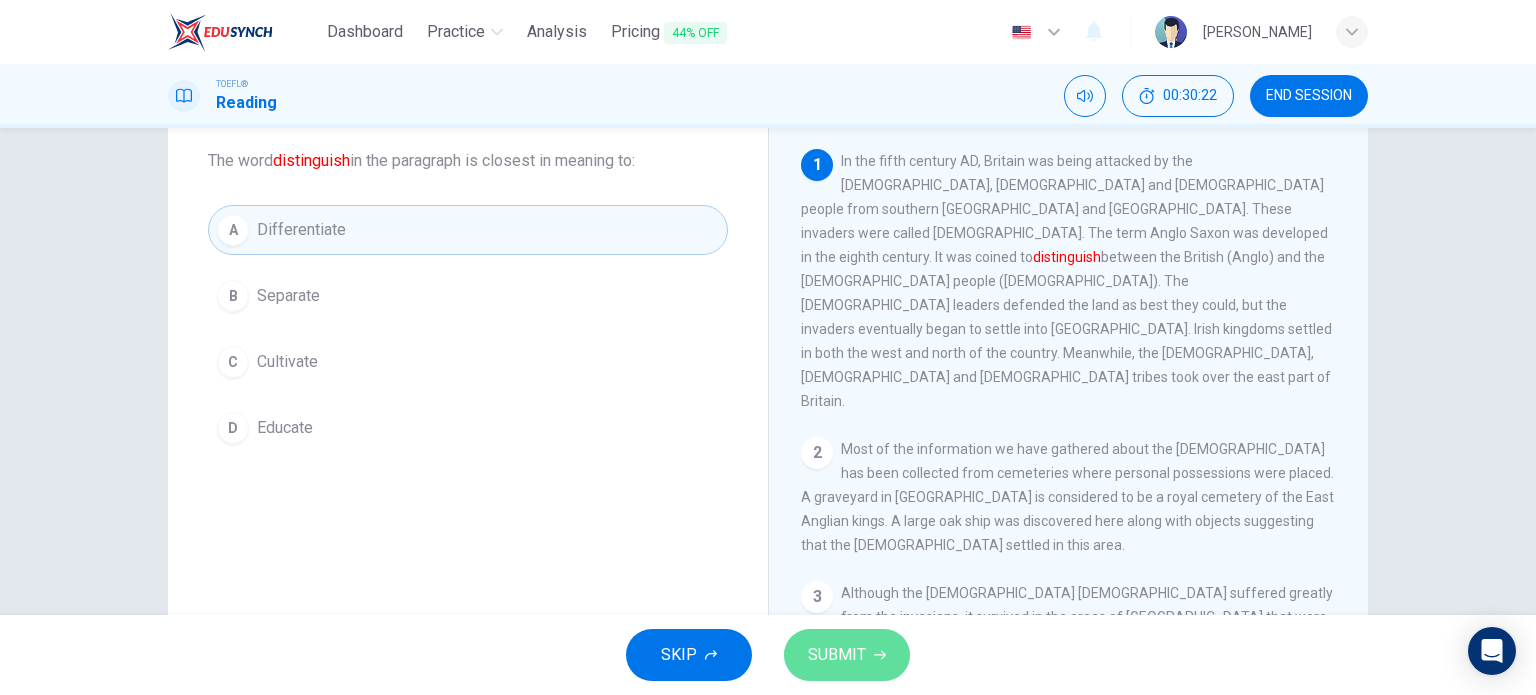 click on "SUBMIT" at bounding box center (847, 655) 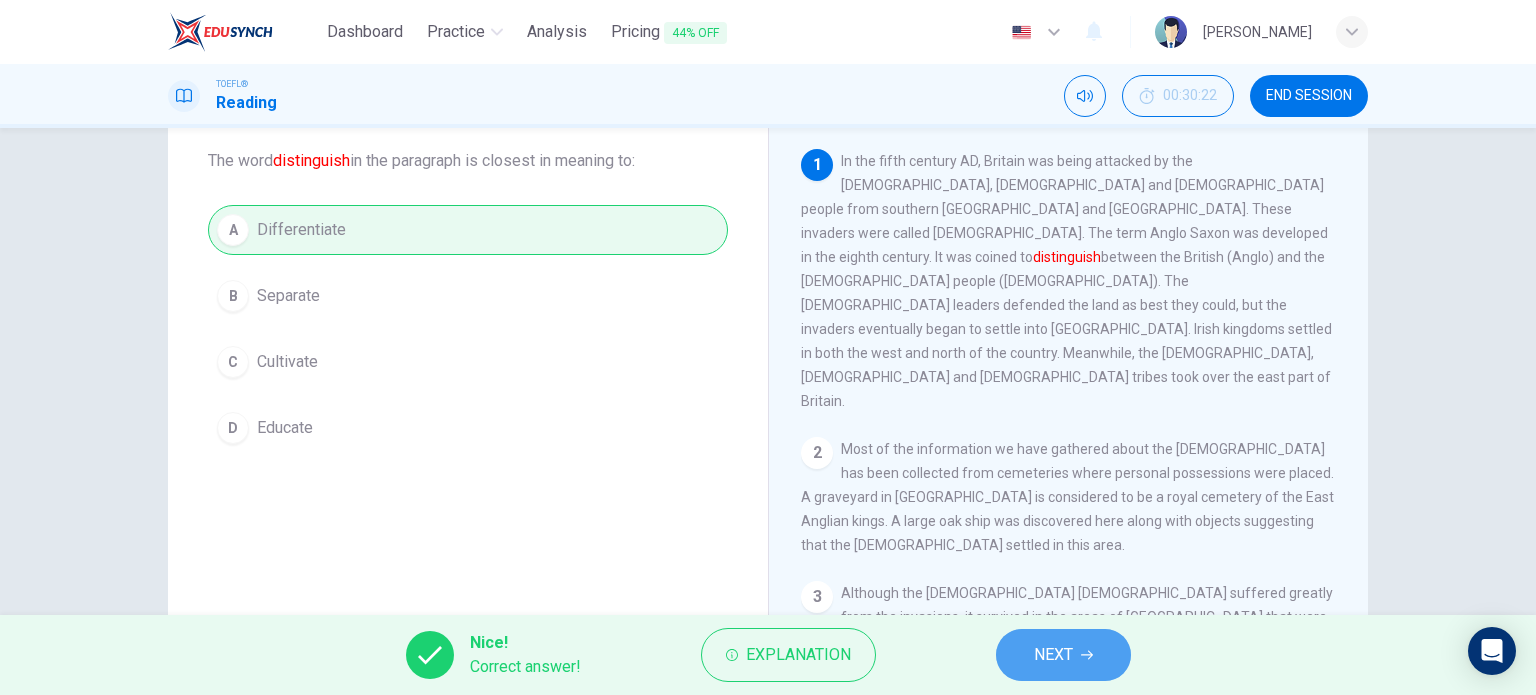 click on "NEXT" at bounding box center (1053, 655) 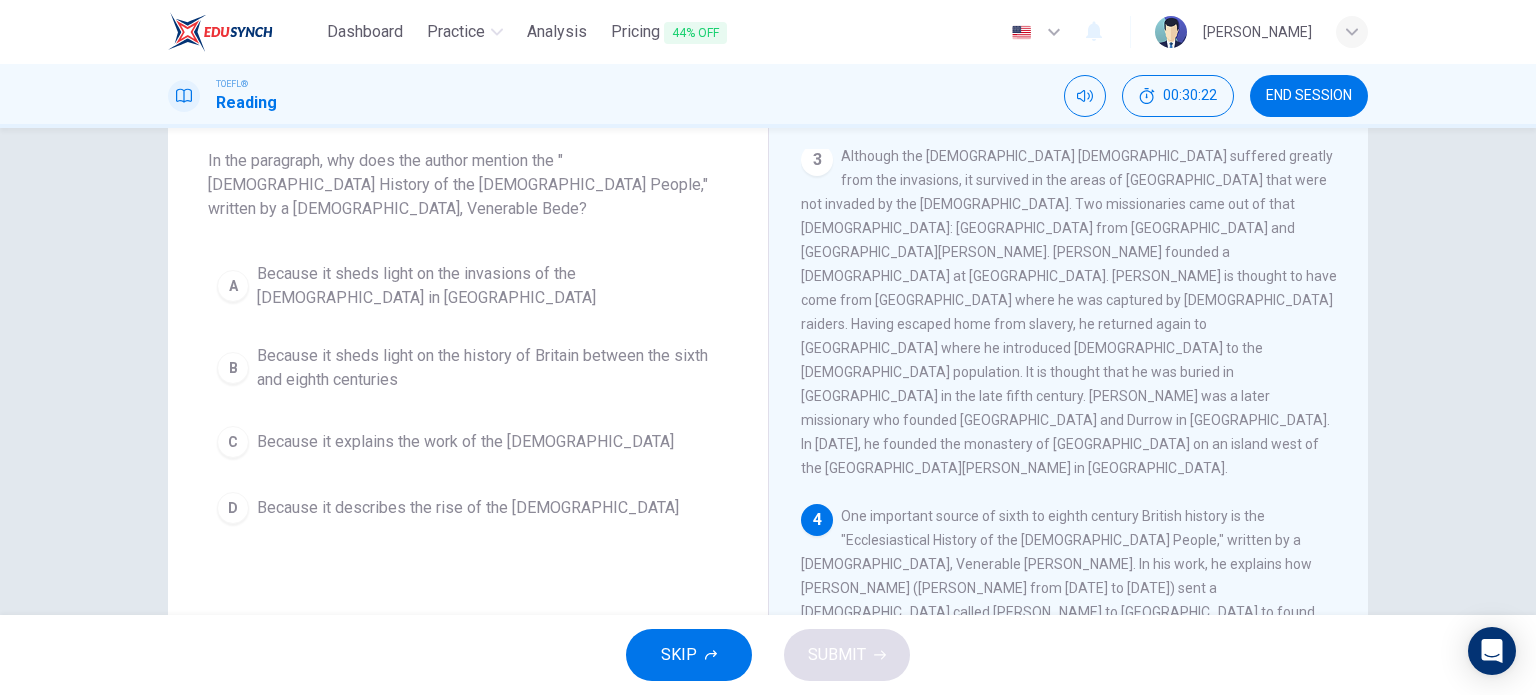 scroll, scrollTop: 440, scrollLeft: 0, axis: vertical 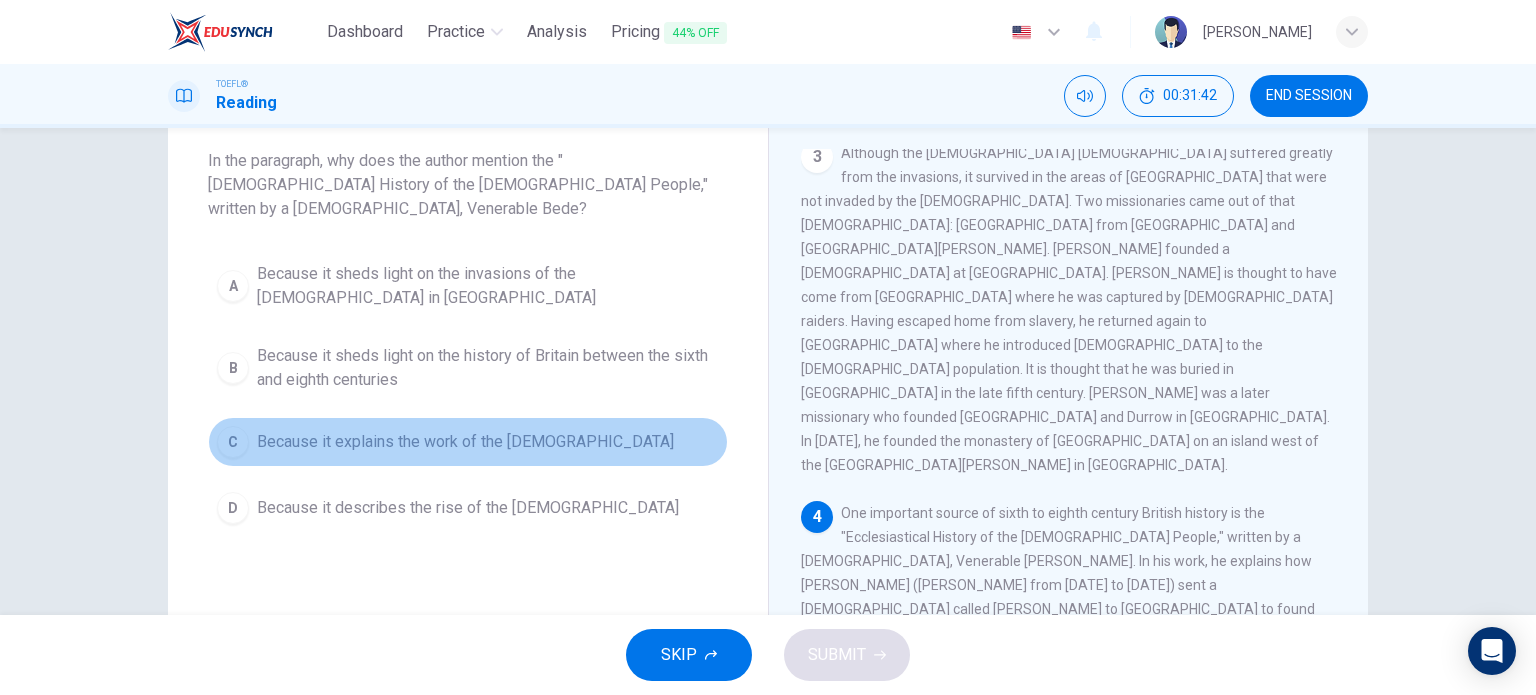 click on "C Because it explains the work of the missionaries" at bounding box center (468, 442) 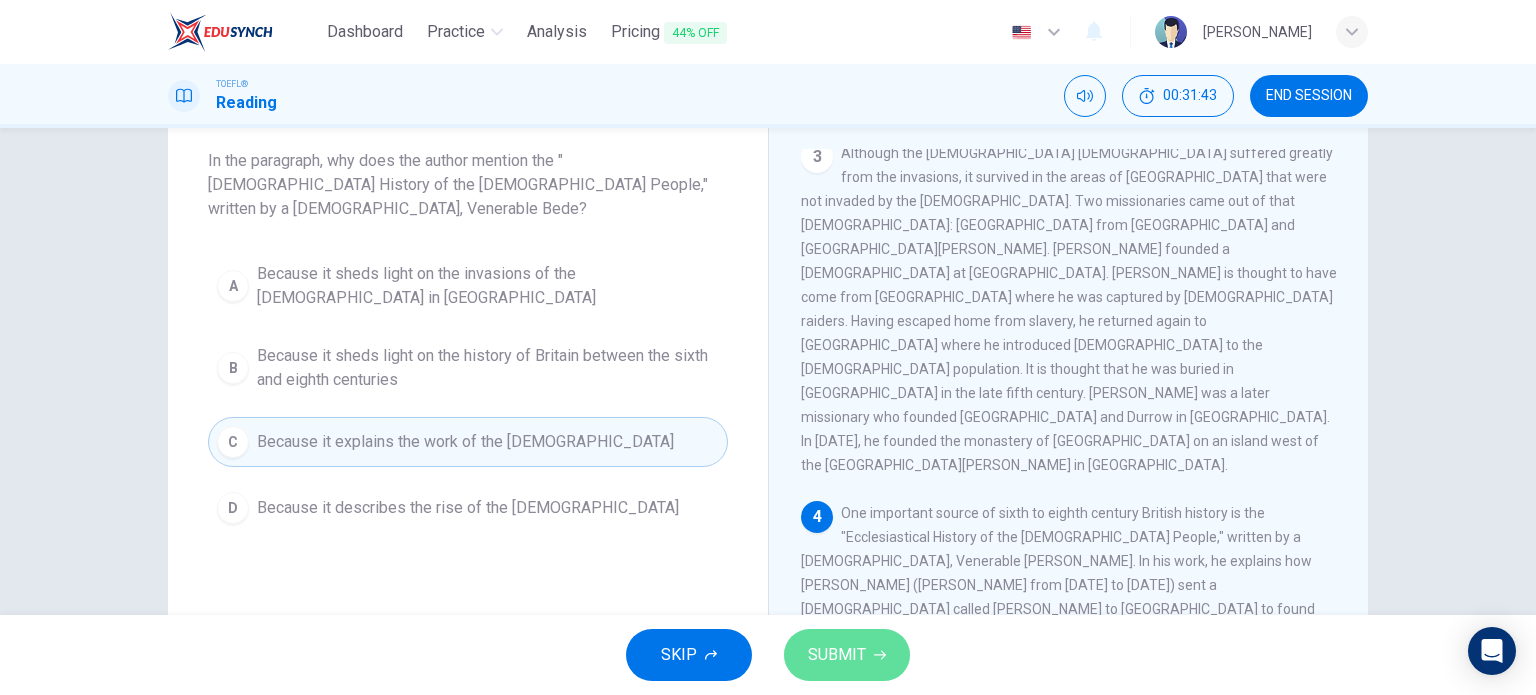 click on "SUBMIT" at bounding box center (837, 655) 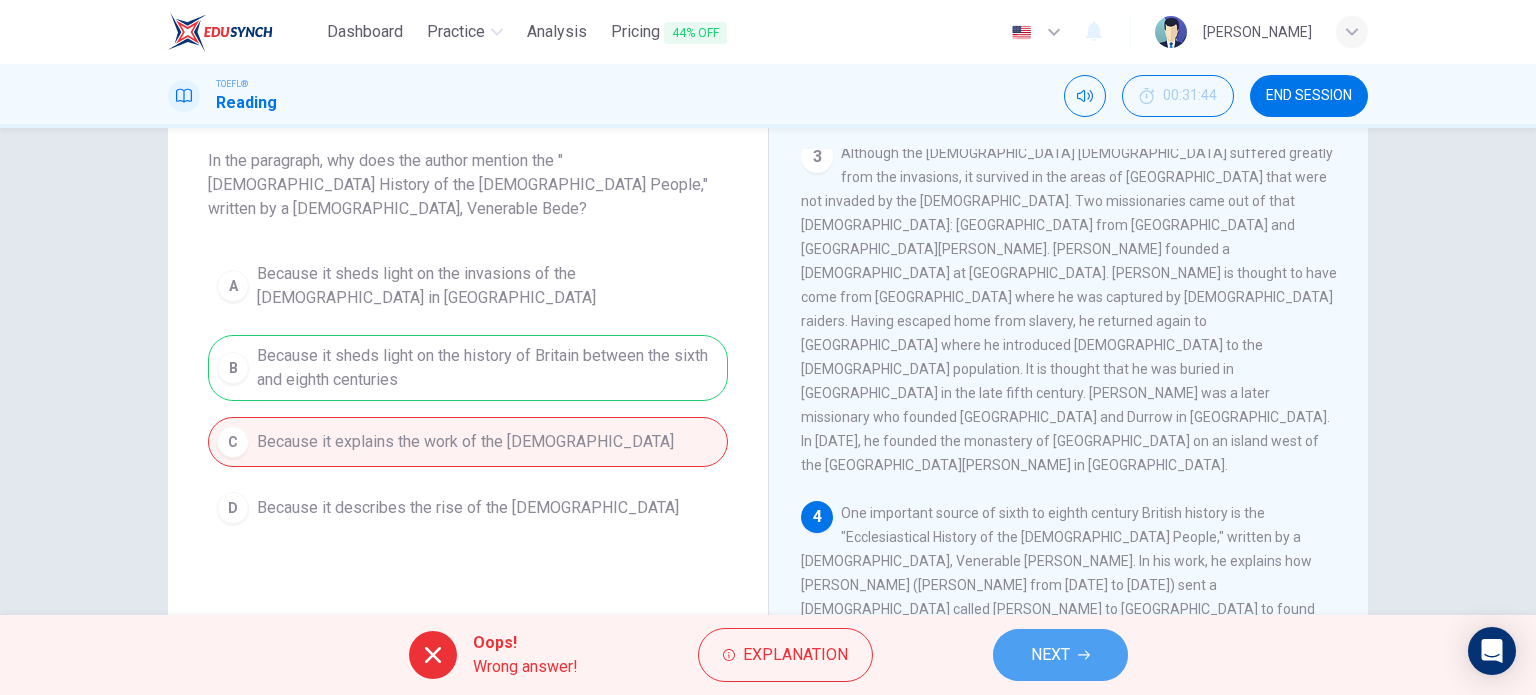 click on "NEXT" at bounding box center [1060, 655] 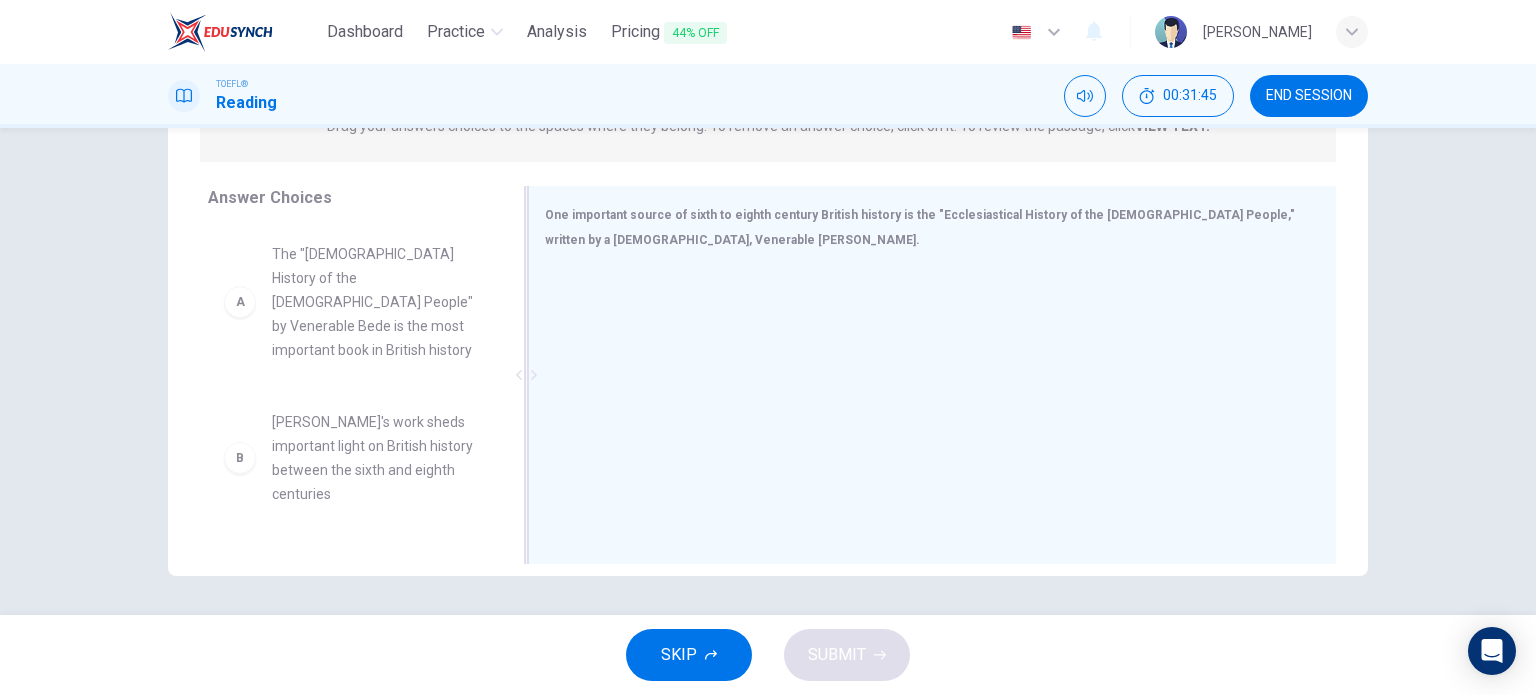 scroll, scrollTop: 288, scrollLeft: 0, axis: vertical 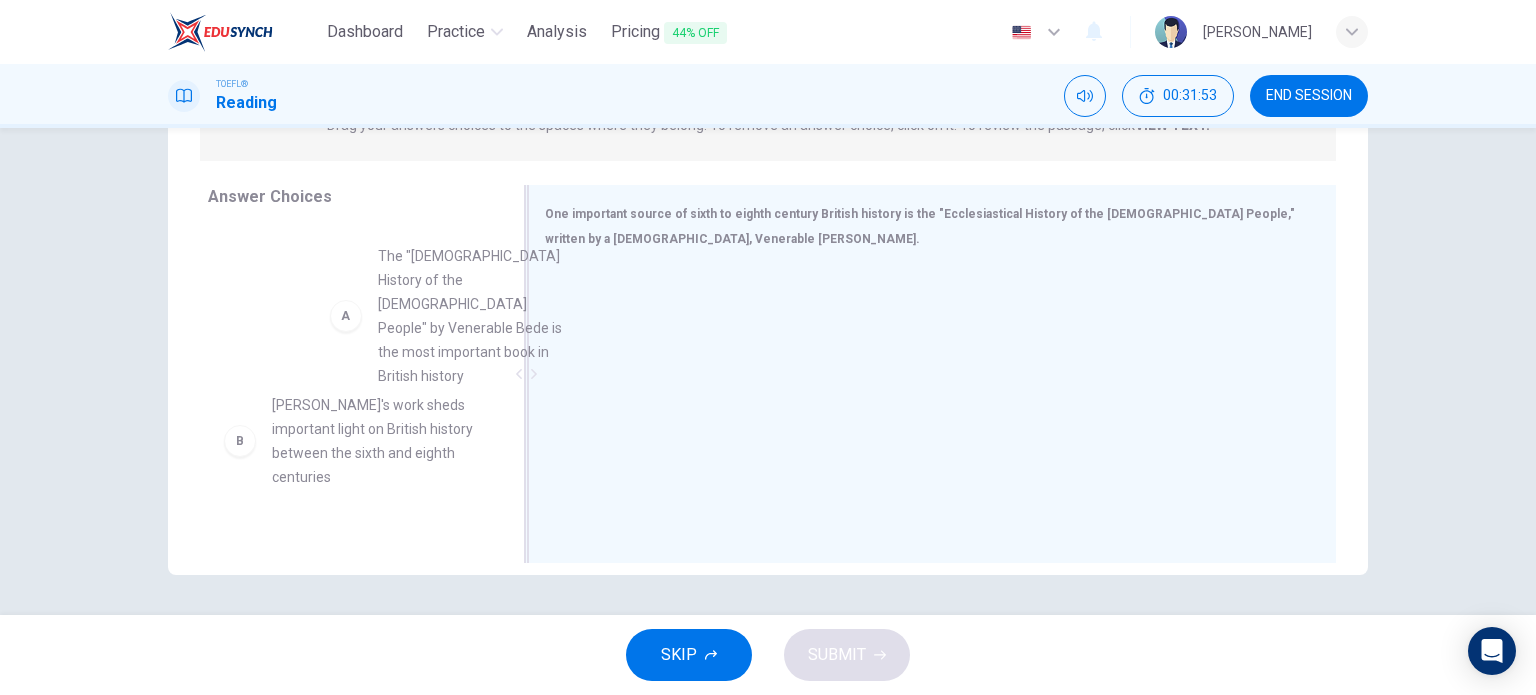 drag, startPoint x: 372, startPoint y: 313, endPoint x: 776, endPoint y: 339, distance: 404.83575 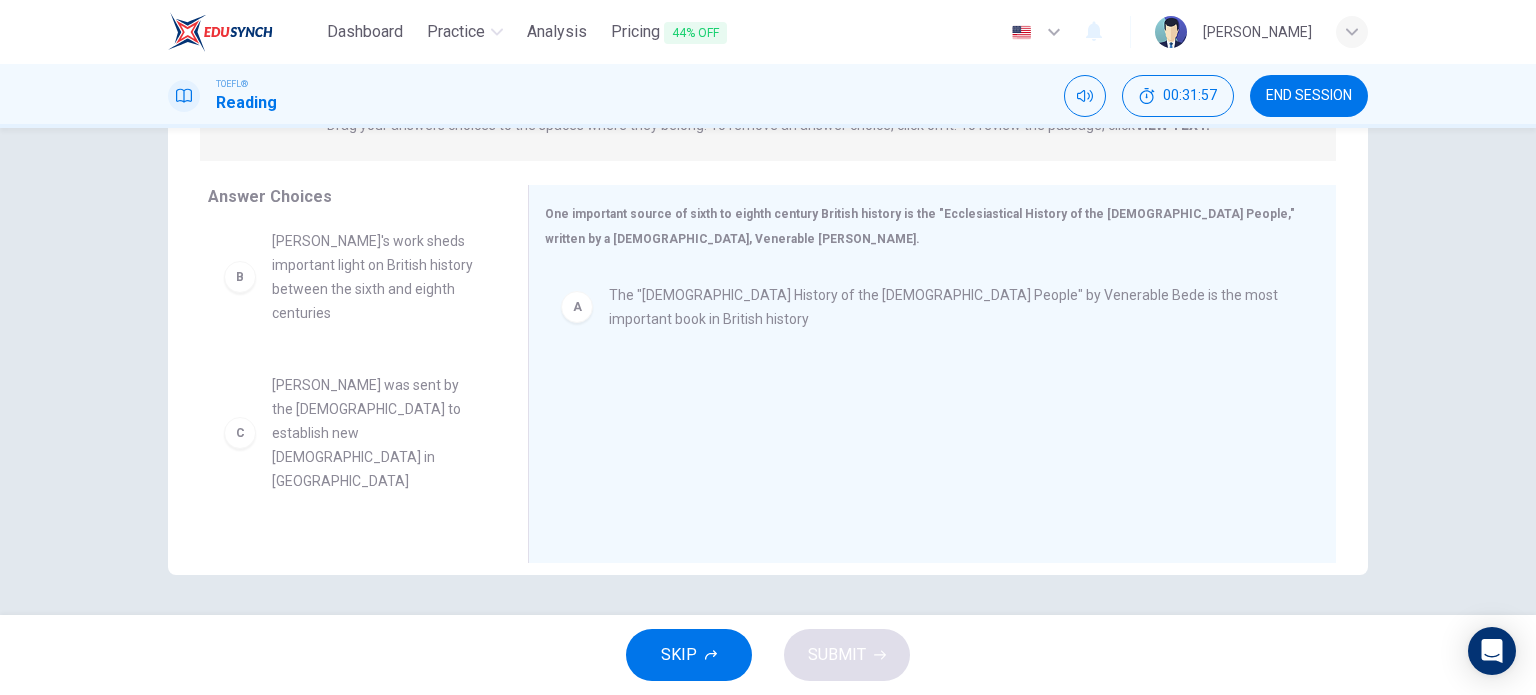 scroll, scrollTop: 14, scrollLeft: 0, axis: vertical 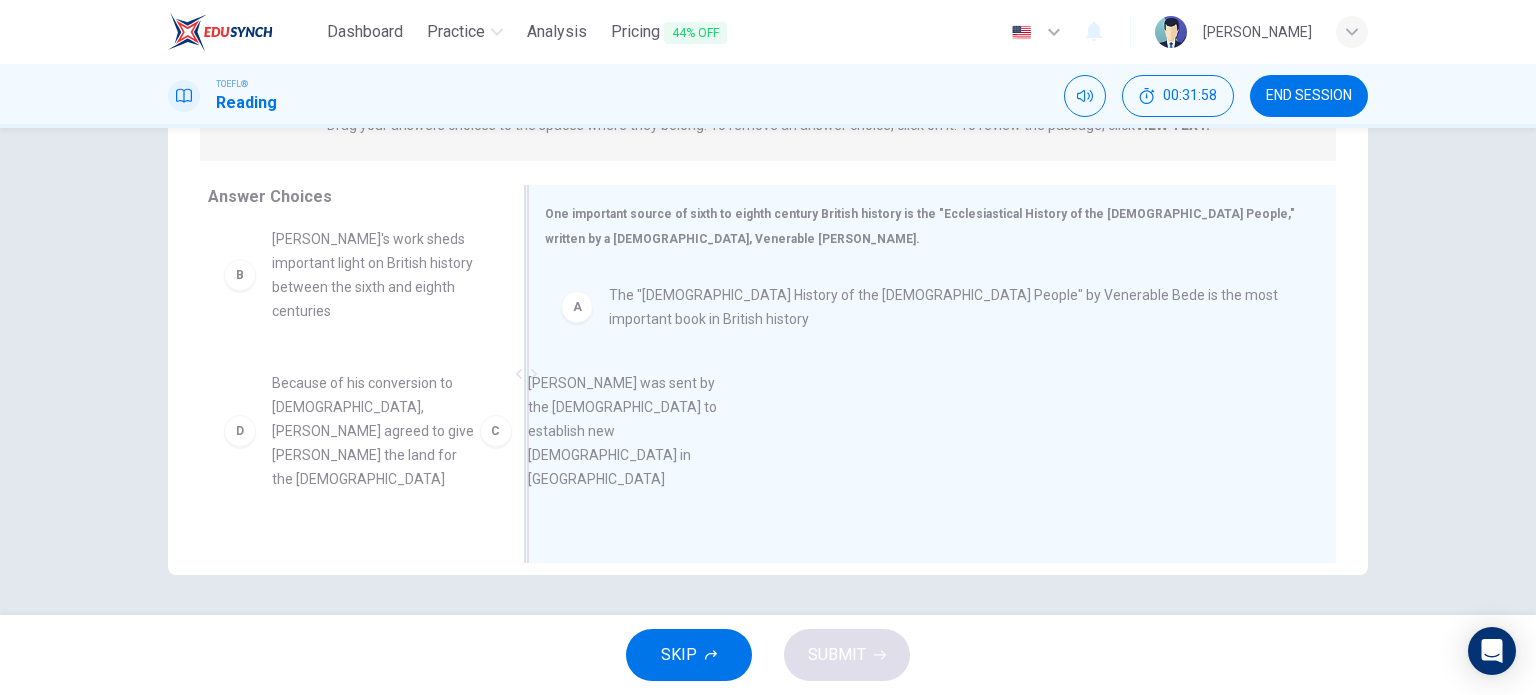drag, startPoint x: 398, startPoint y: 392, endPoint x: 756, endPoint y: 430, distance: 360.0111 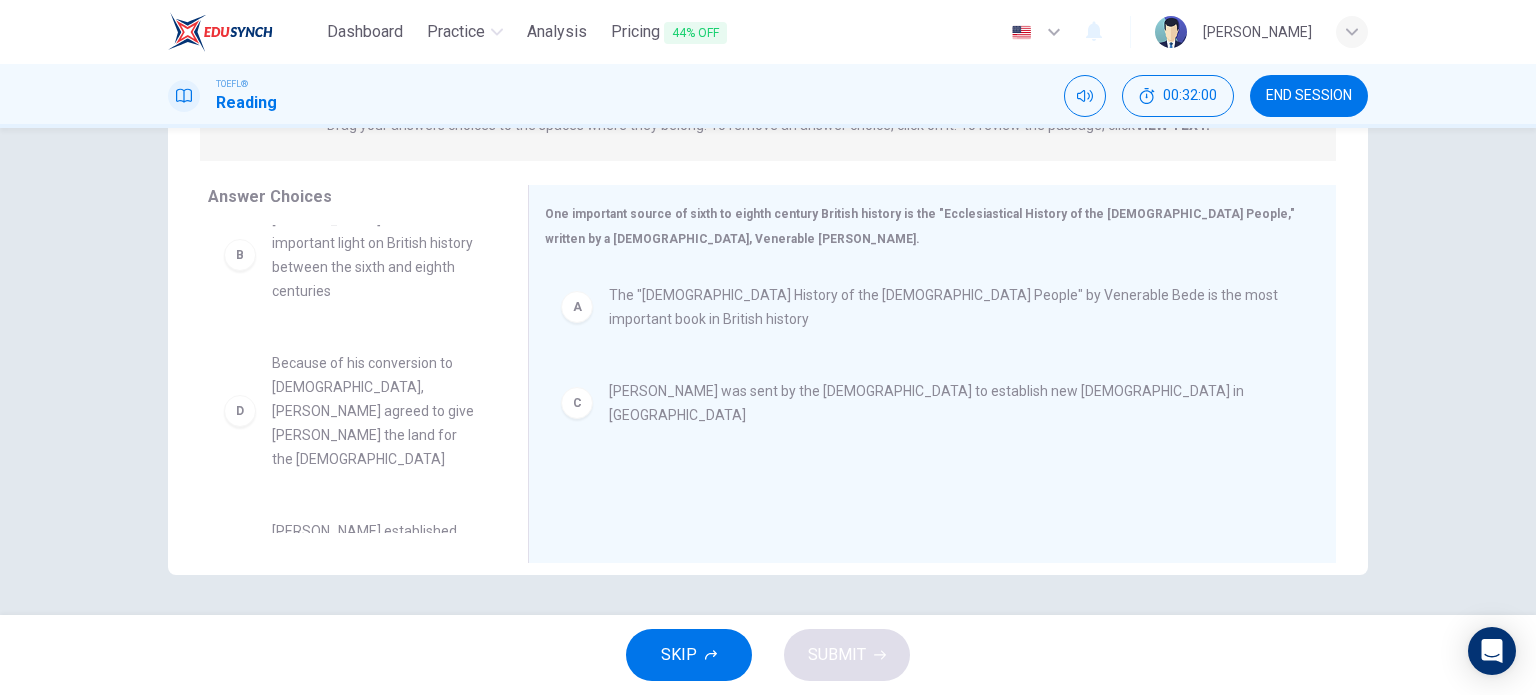 scroll, scrollTop: 32, scrollLeft: 0, axis: vertical 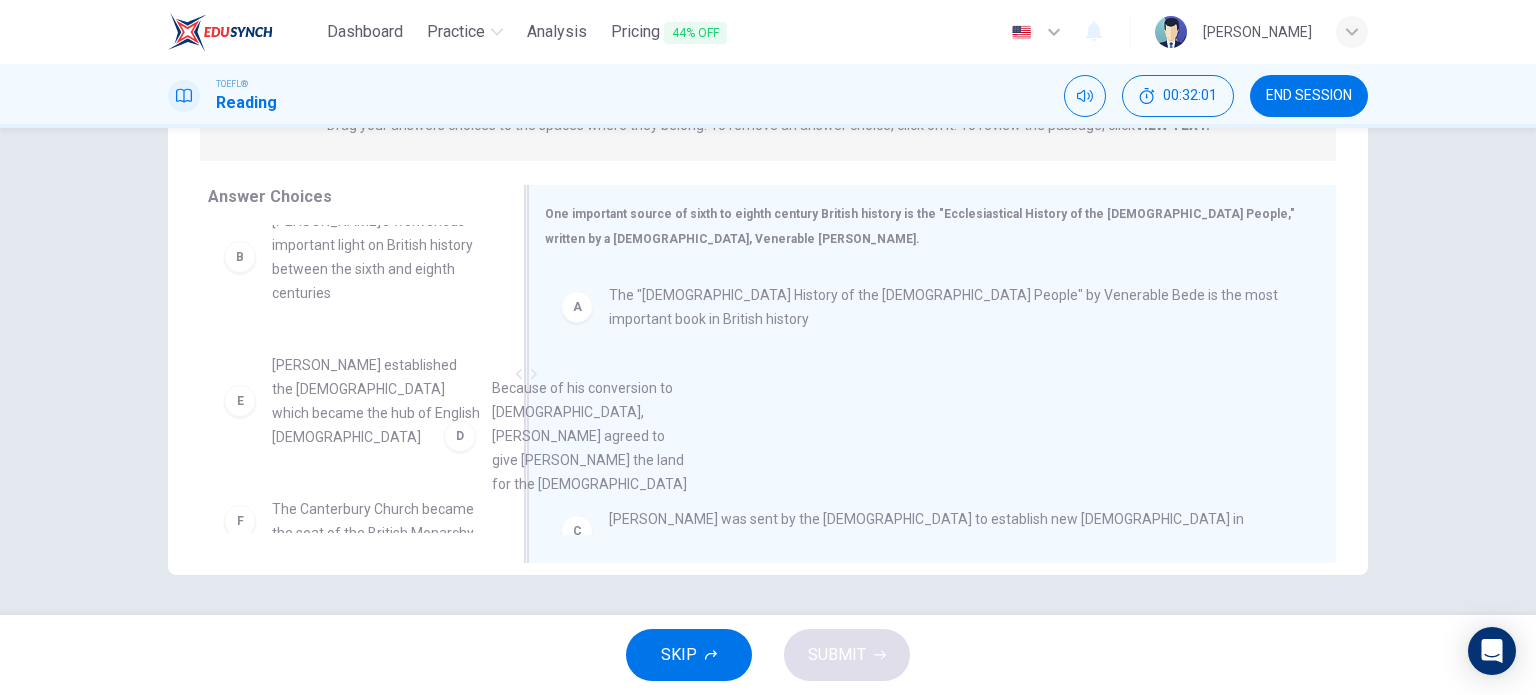 drag, startPoint x: 405, startPoint y: 363, endPoint x: 771, endPoint y: 439, distance: 373.80743 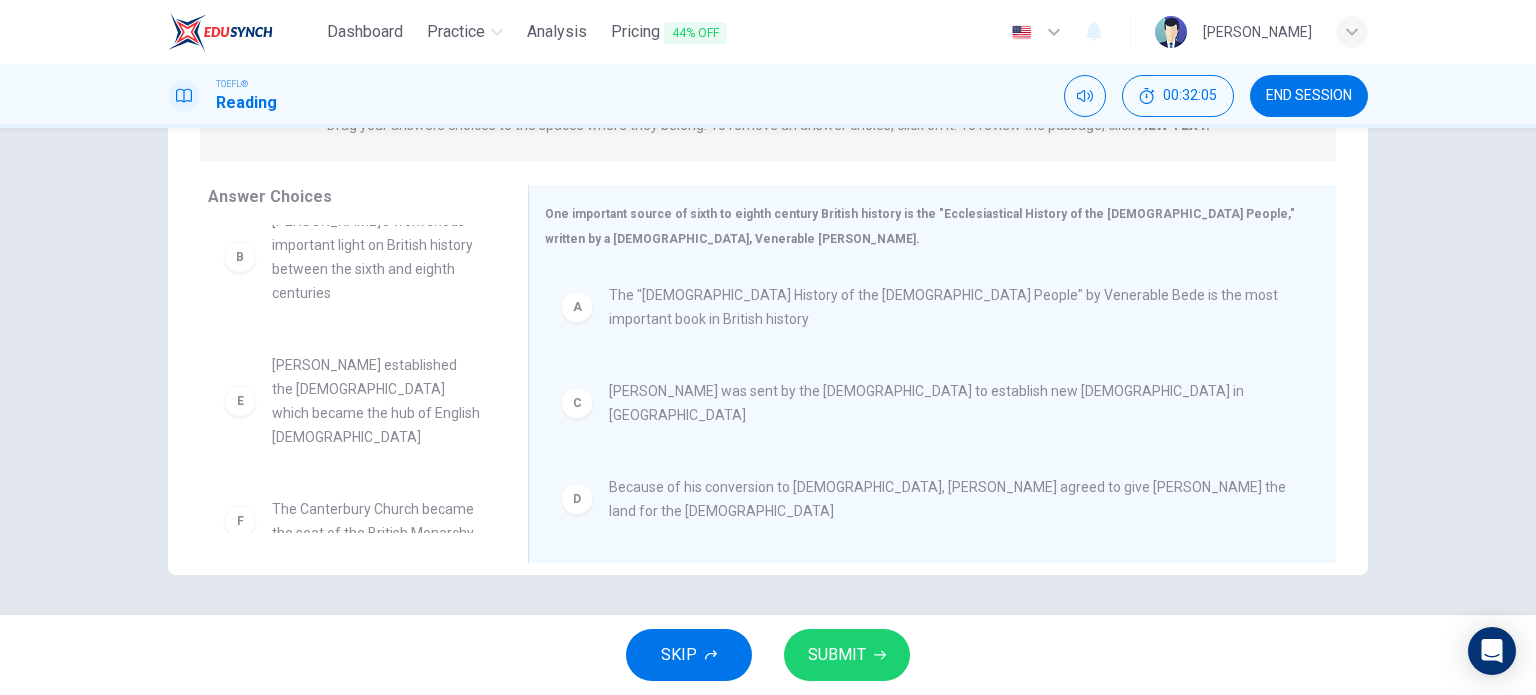 scroll, scrollTop: 16, scrollLeft: 0, axis: vertical 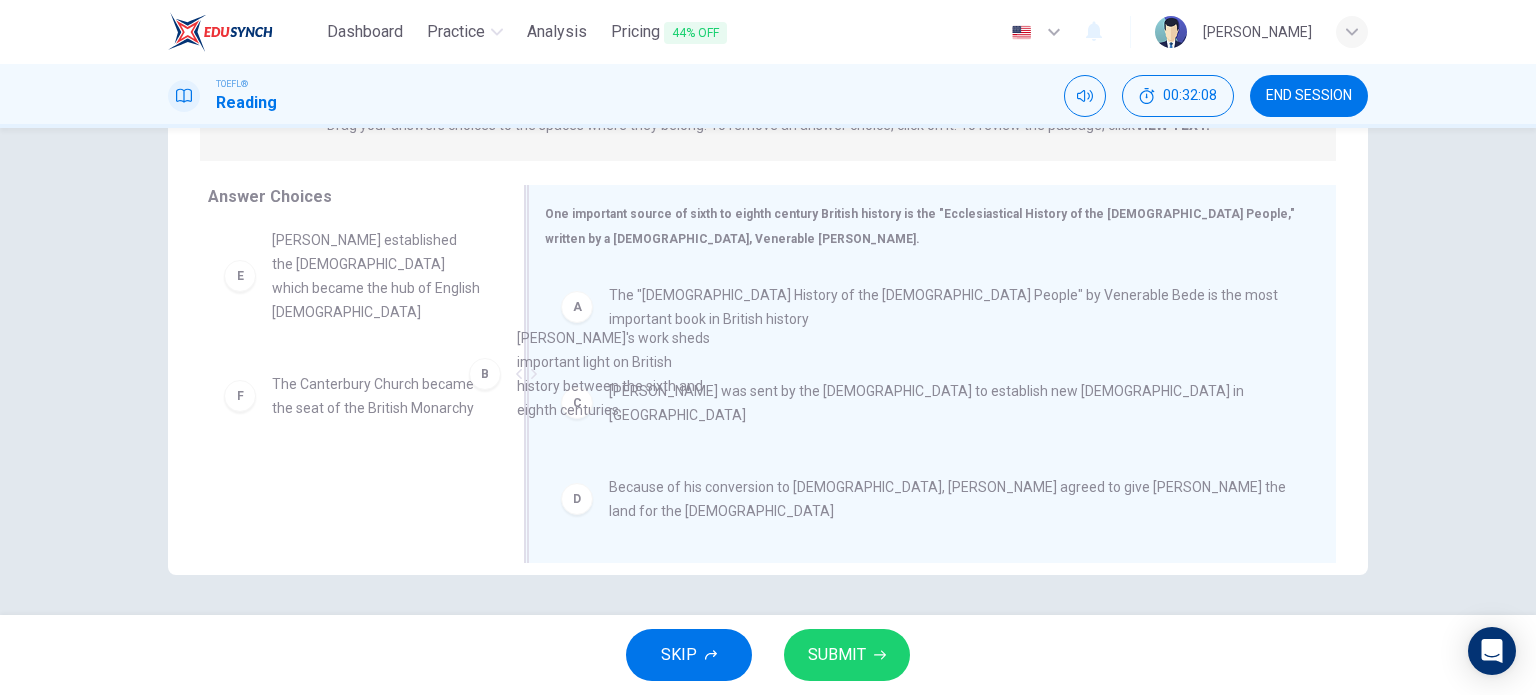 drag, startPoint x: 386, startPoint y: 272, endPoint x: 858, endPoint y: 456, distance: 506.5965 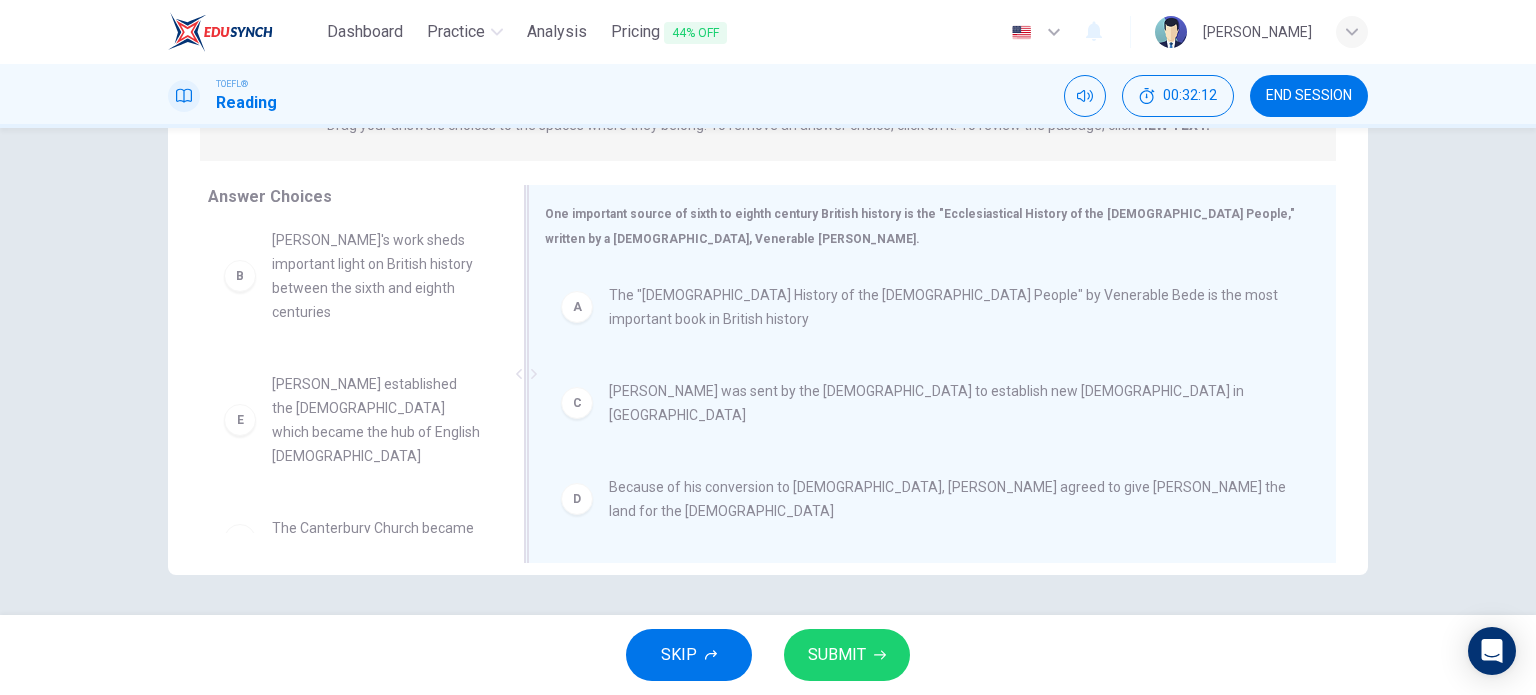 click on "C" at bounding box center [577, 403] 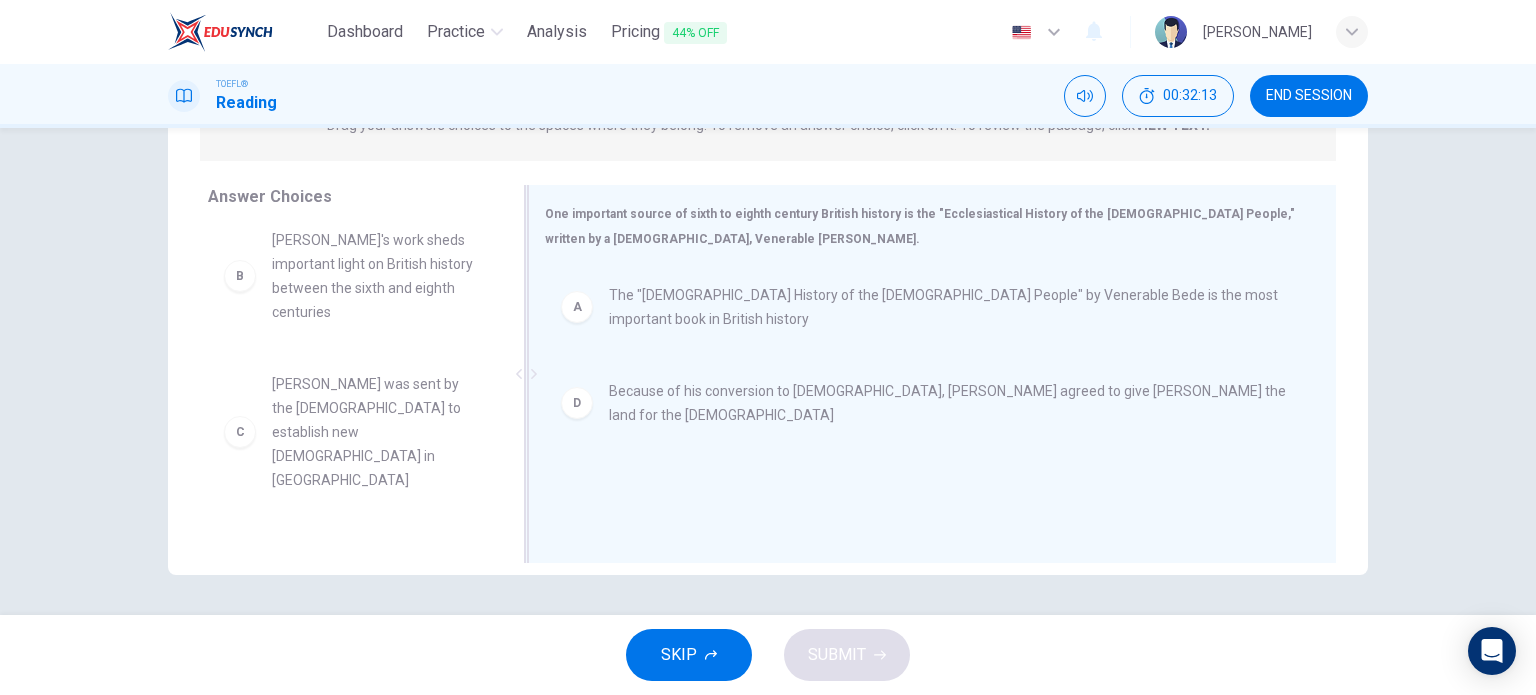 scroll, scrollTop: 0, scrollLeft: 0, axis: both 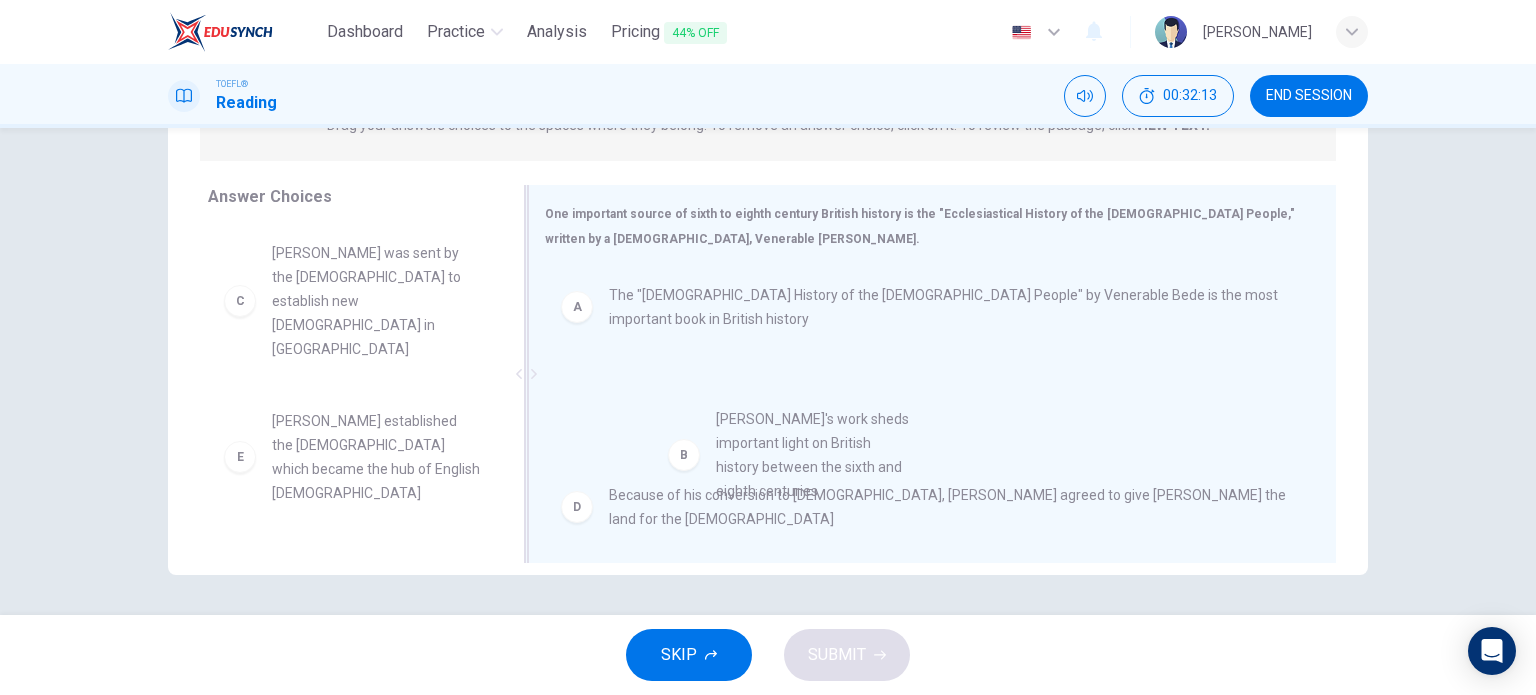 drag, startPoint x: 334, startPoint y: 303, endPoint x: 800, endPoint y: 495, distance: 504.00397 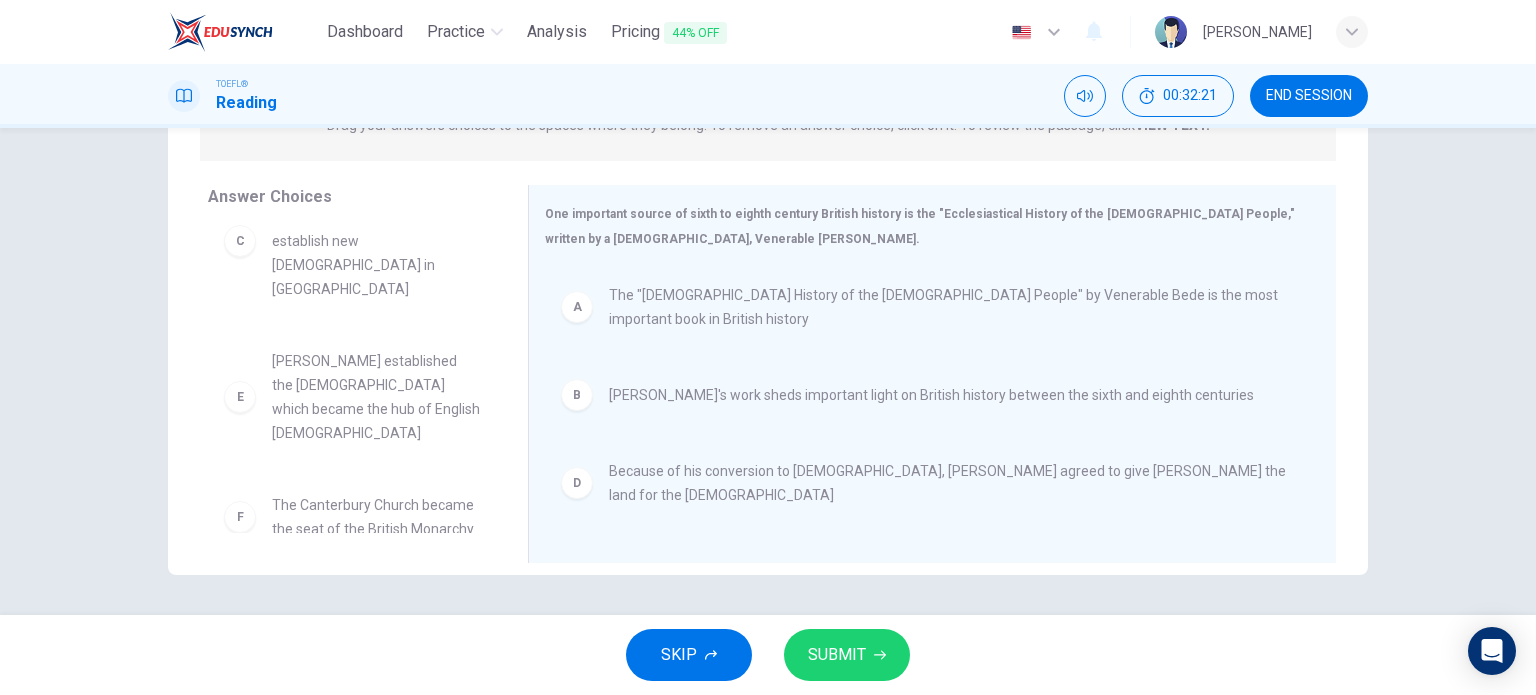 scroll, scrollTop: 59, scrollLeft: 0, axis: vertical 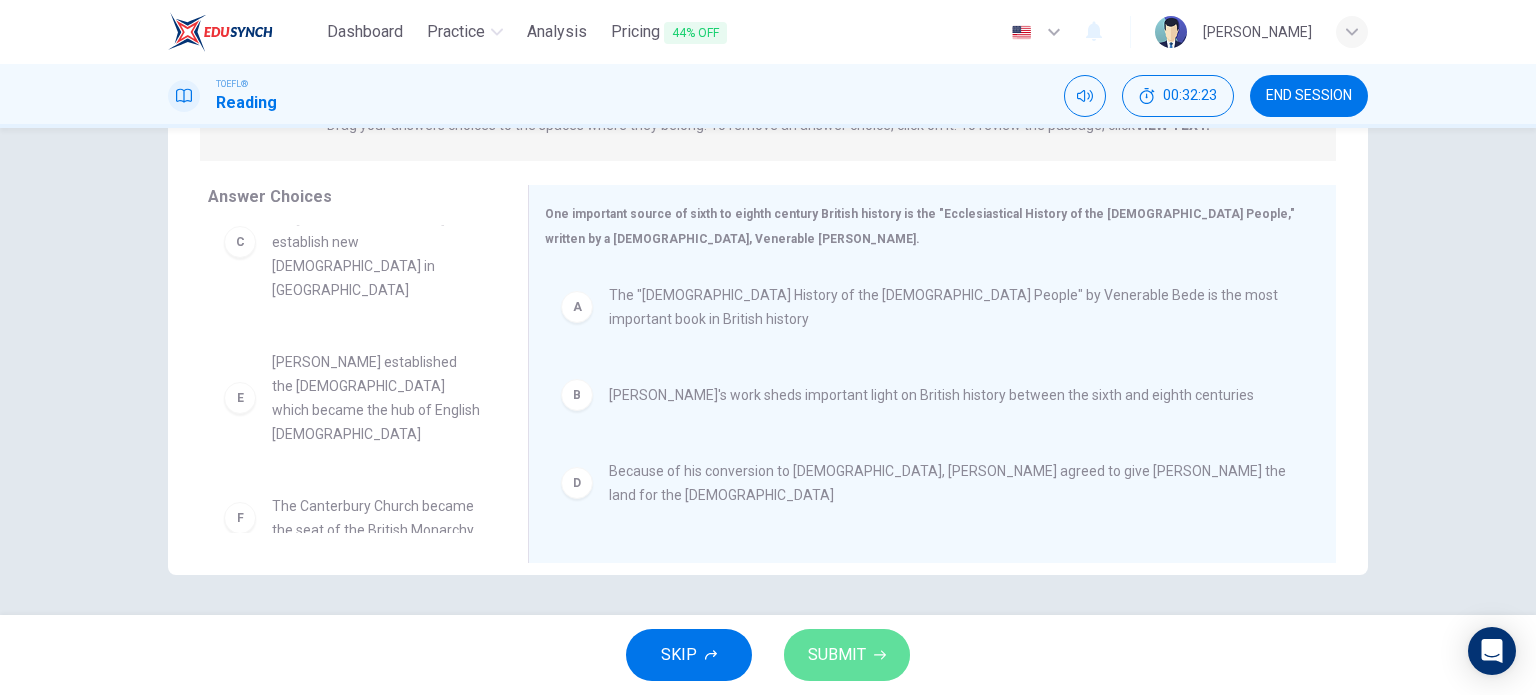 click on "SUBMIT" at bounding box center (837, 655) 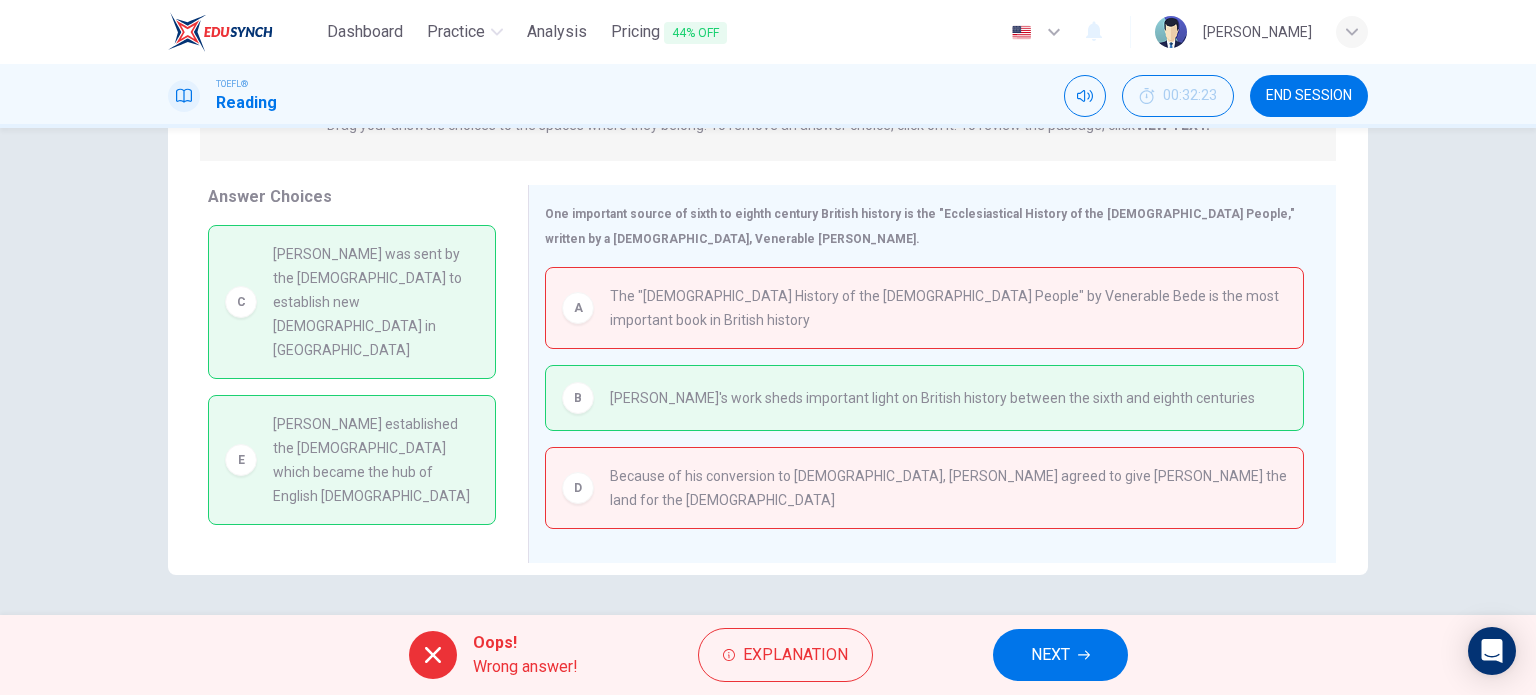 scroll, scrollTop: 64, scrollLeft: 0, axis: vertical 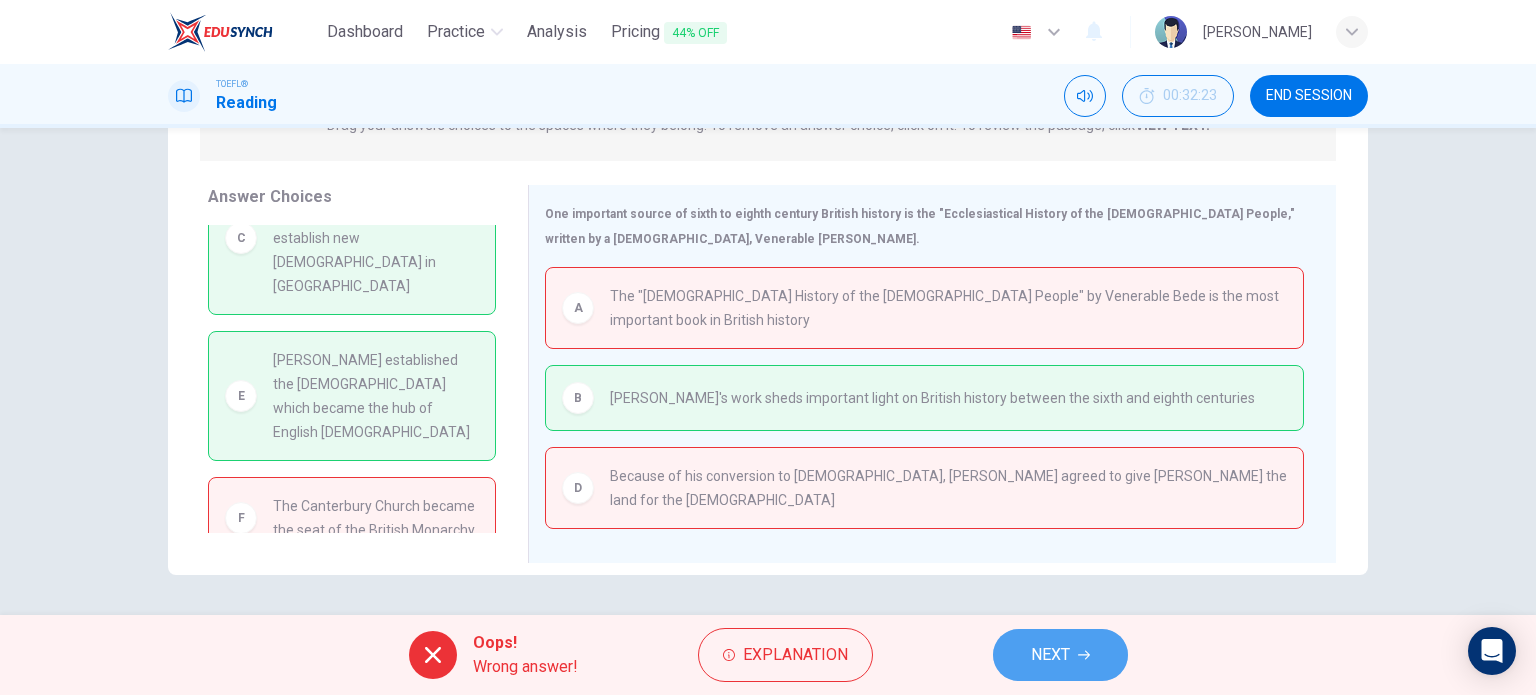 click 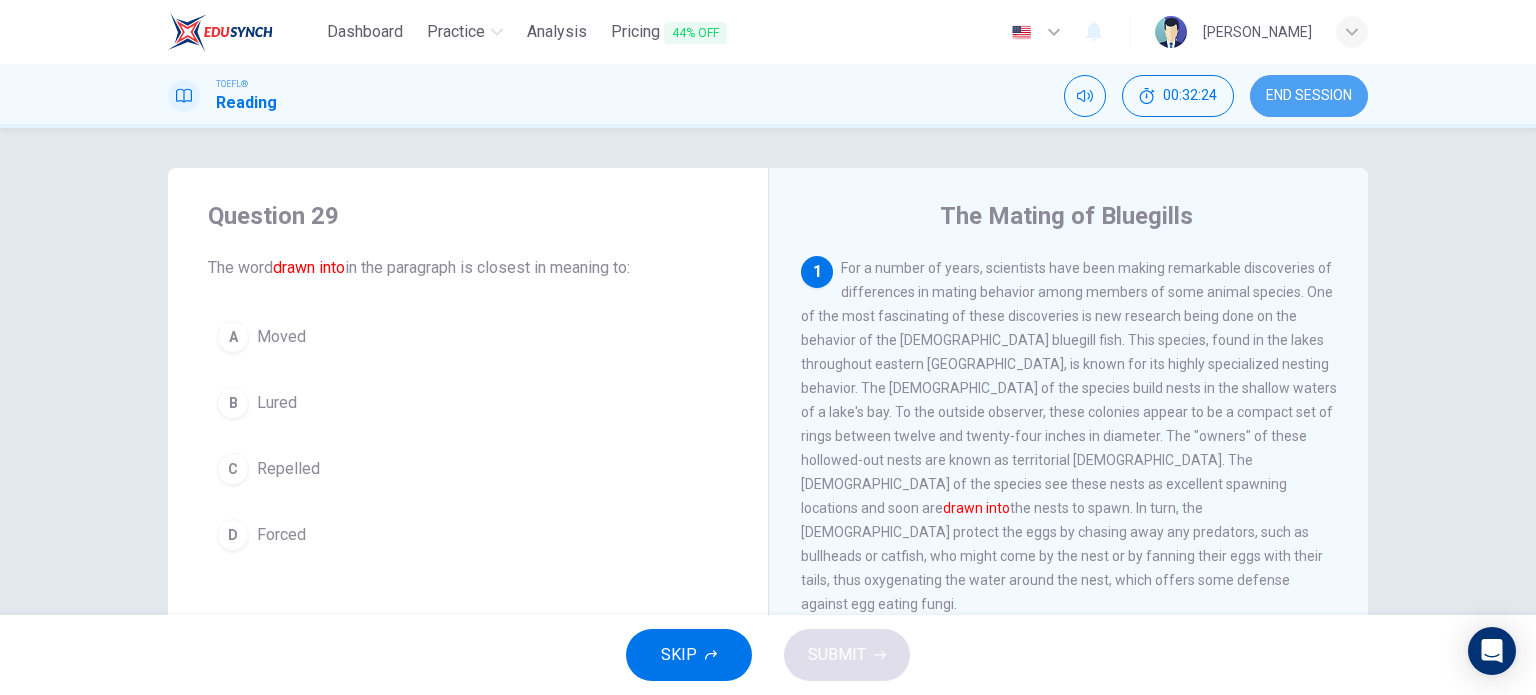 click on "END SESSION" at bounding box center [1309, 96] 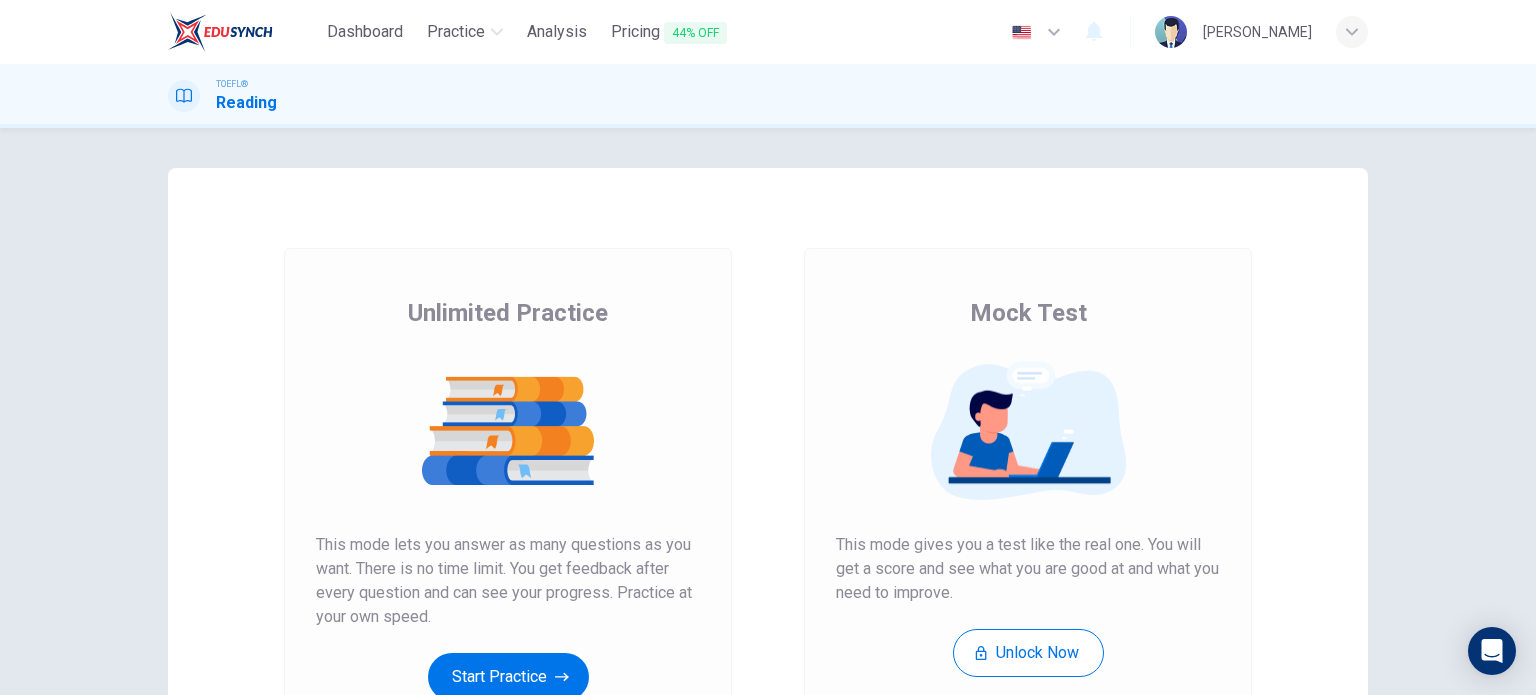 scroll, scrollTop: 0, scrollLeft: 0, axis: both 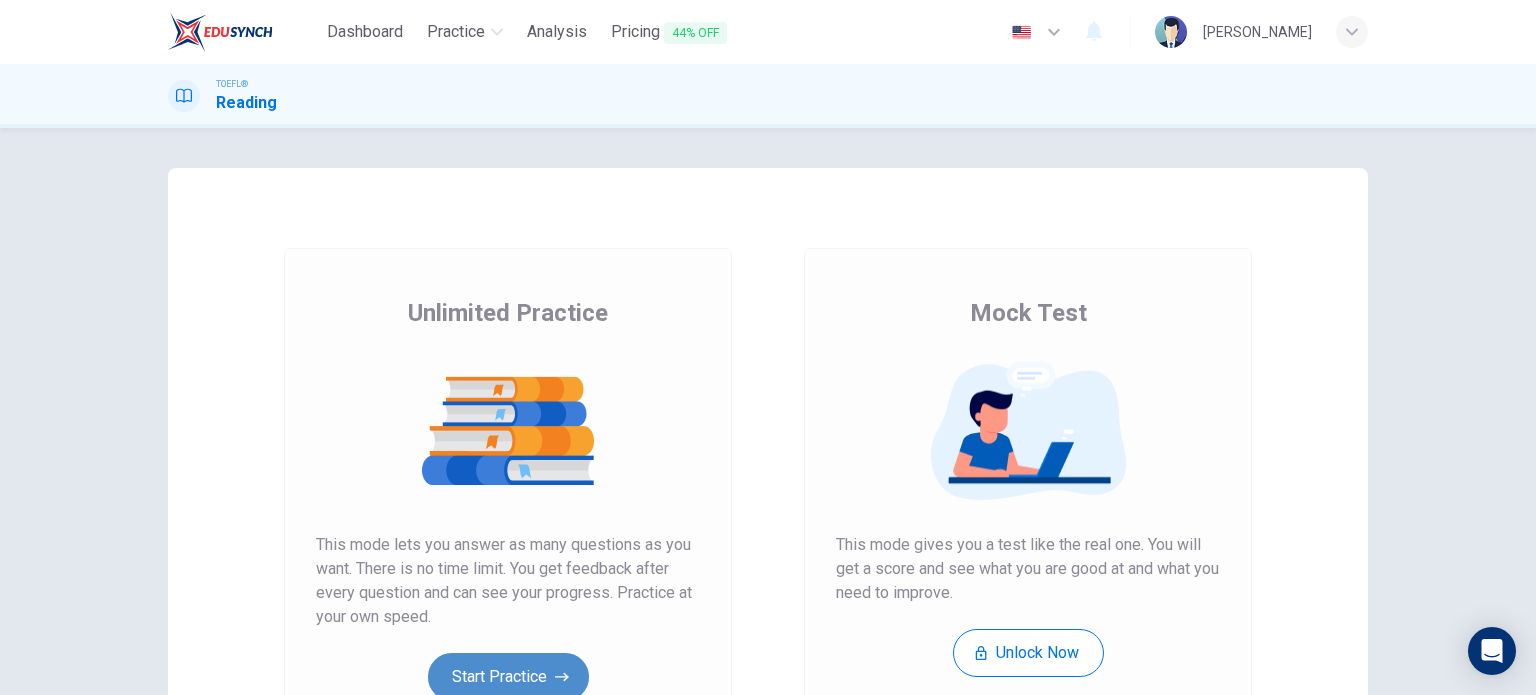 click on "Start Practice" at bounding box center (508, 677) 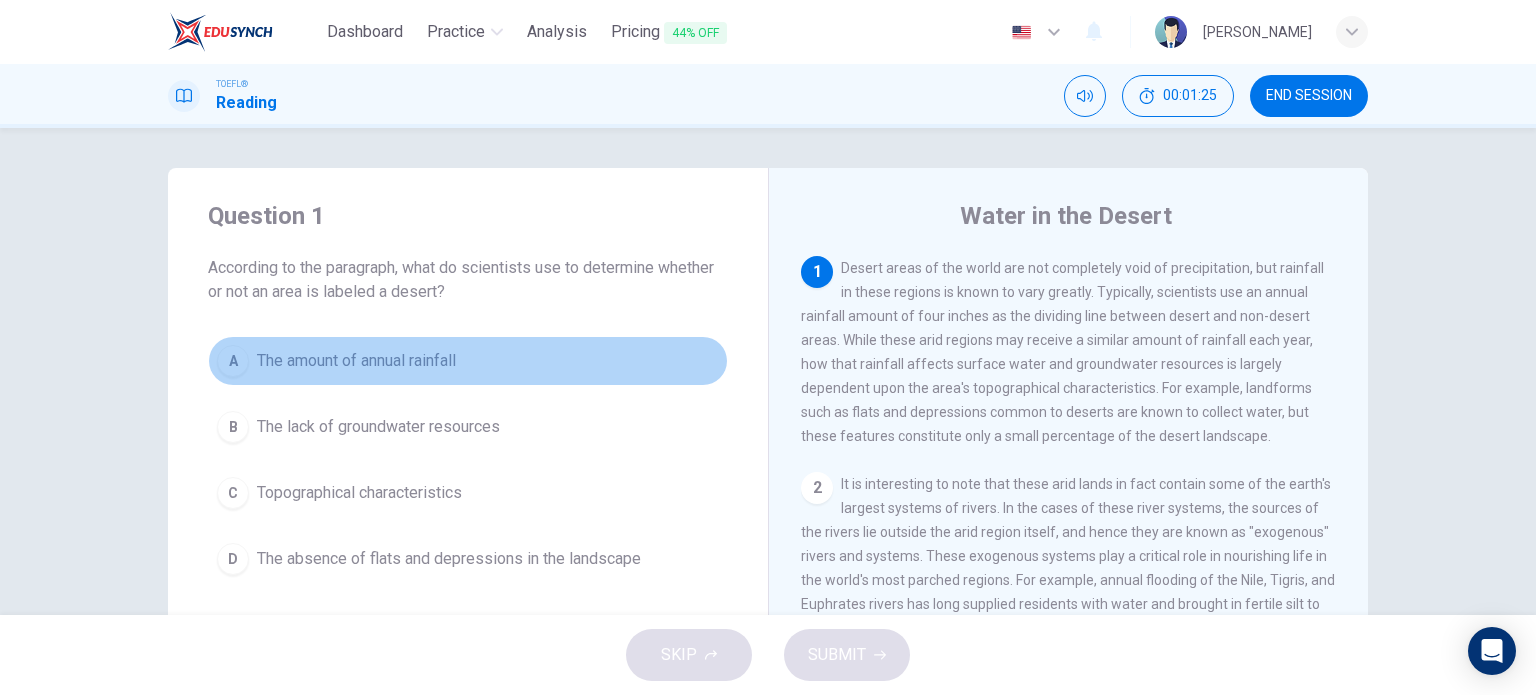 click on "The amount of annual rainfall" at bounding box center [356, 361] 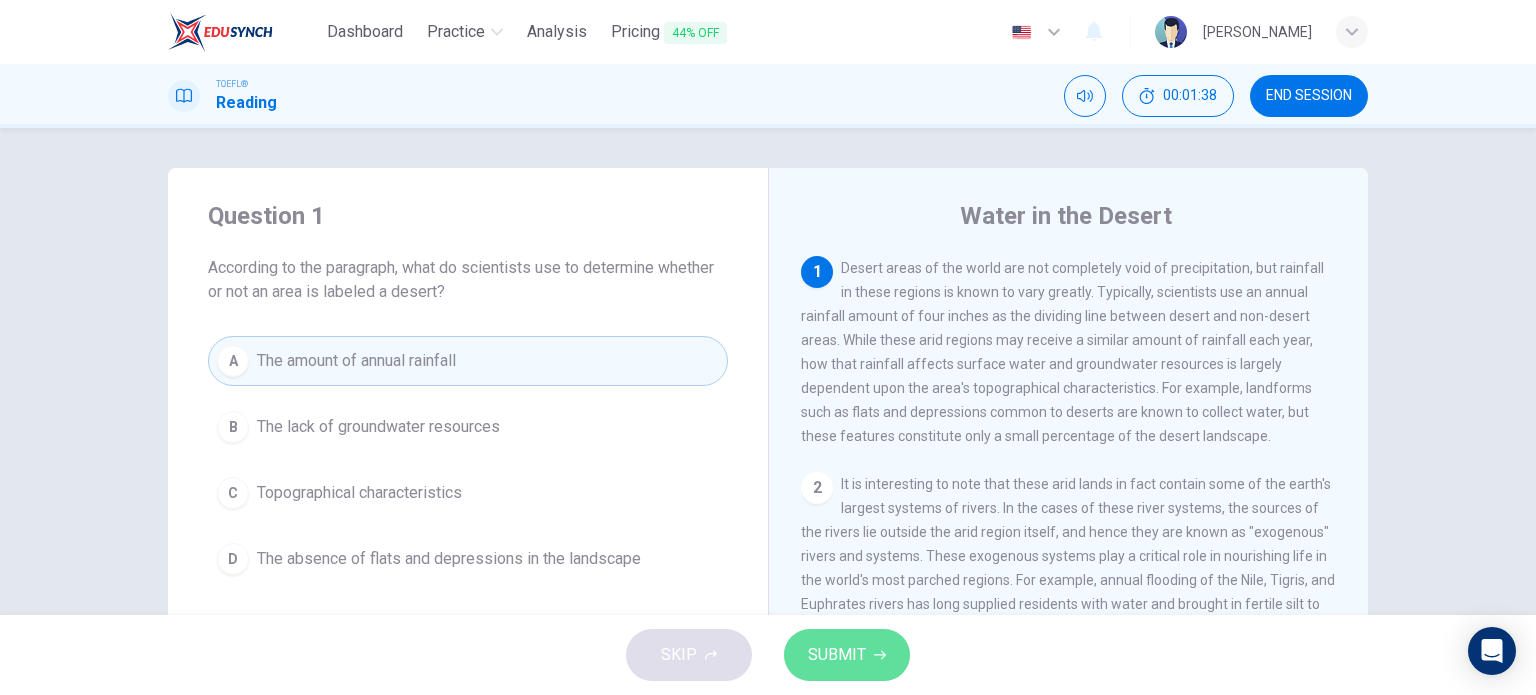click on "SUBMIT" at bounding box center (837, 655) 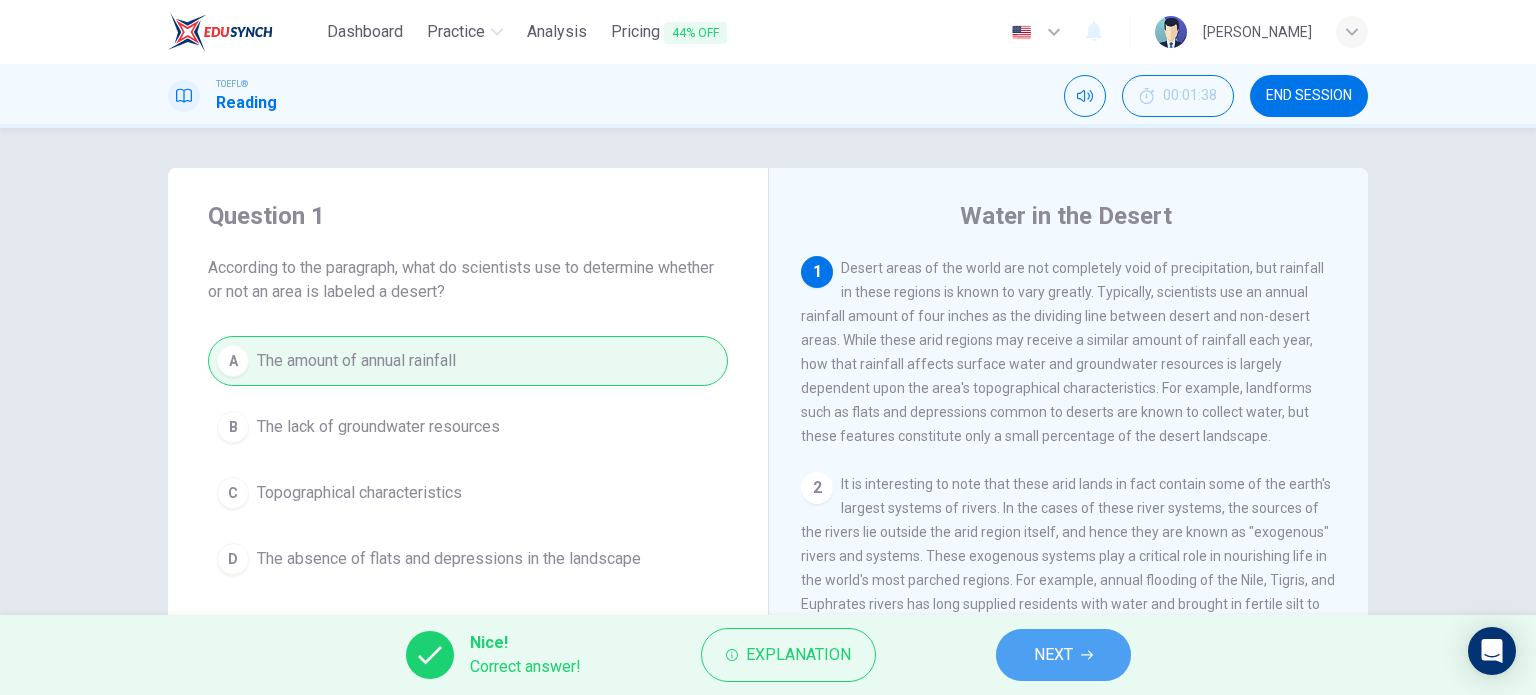 click on "NEXT" at bounding box center [1053, 655] 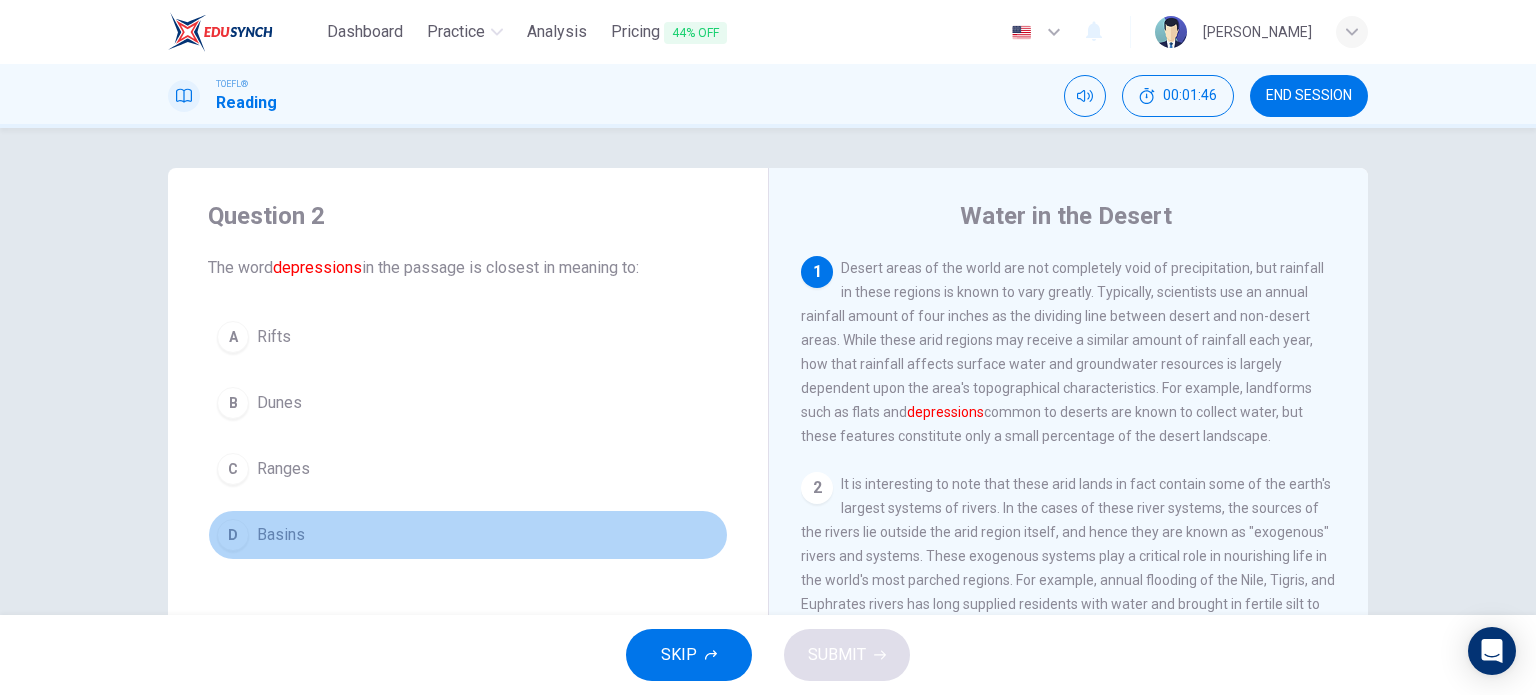 click on "D" at bounding box center [233, 535] 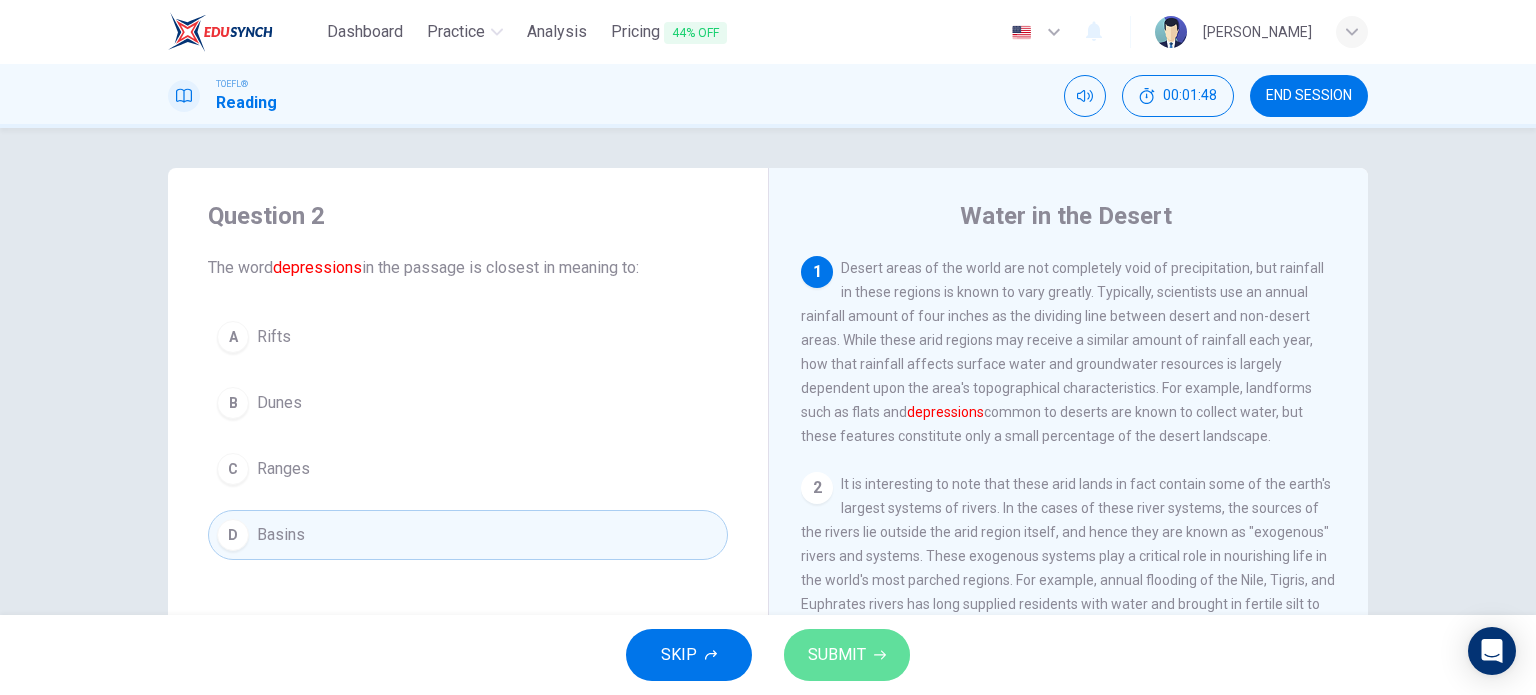 click on "SUBMIT" at bounding box center [837, 655] 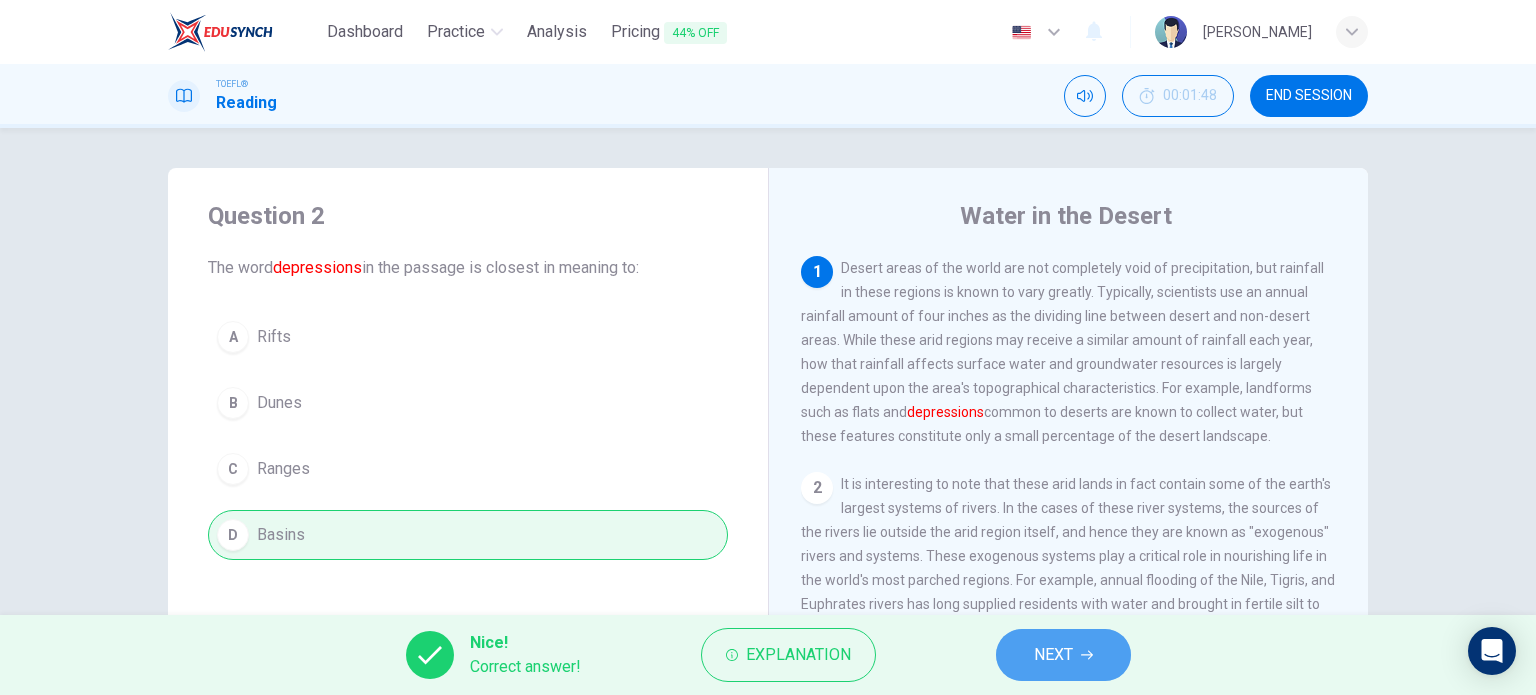 click on "NEXT" at bounding box center [1063, 655] 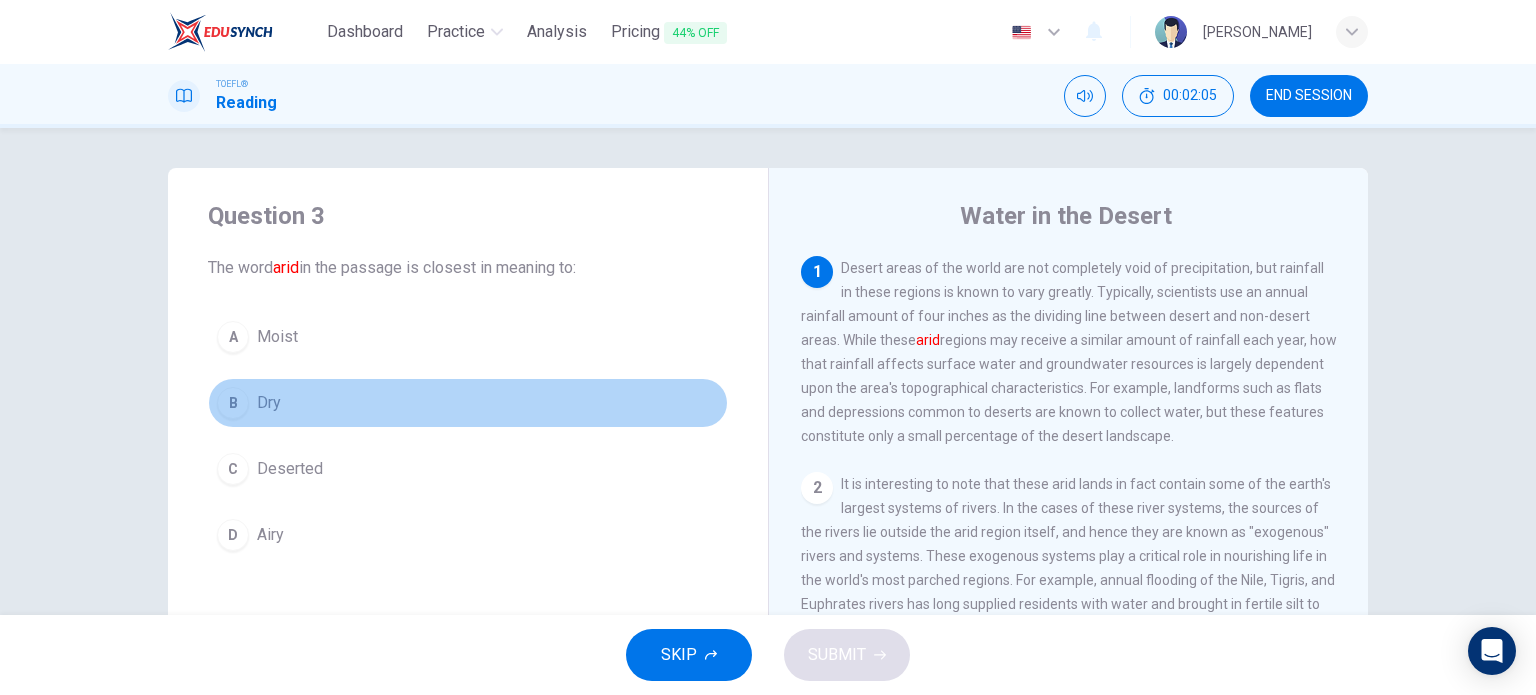 click on "B Dry" at bounding box center (468, 403) 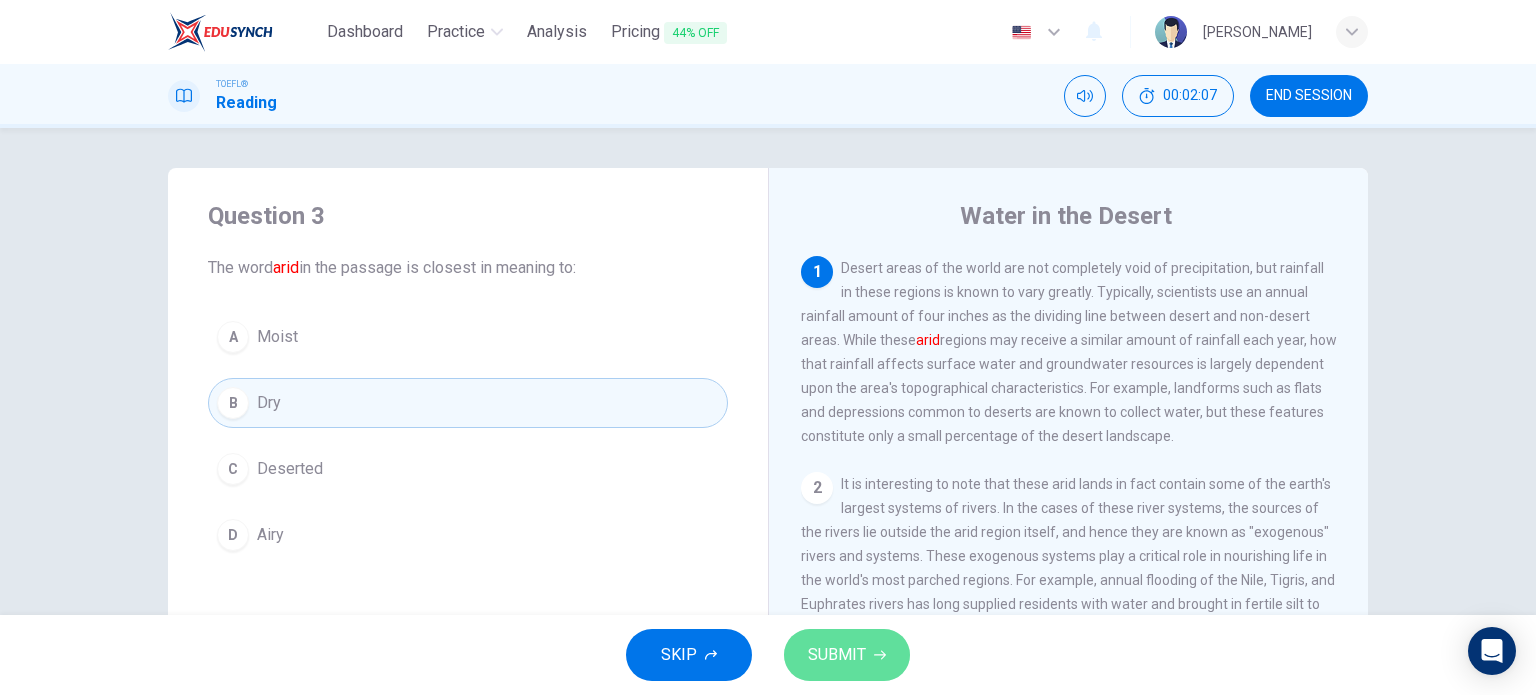 click on "SUBMIT" at bounding box center [837, 655] 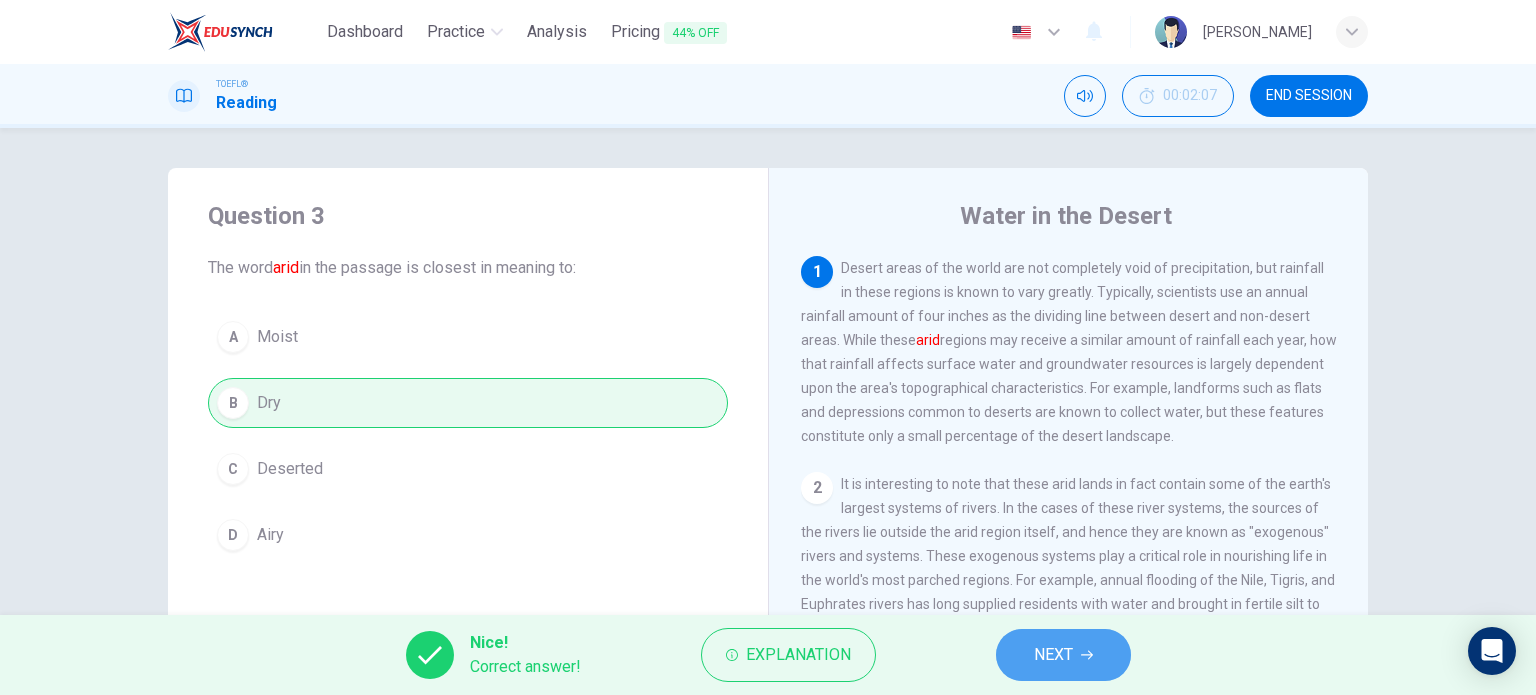 click on "NEXT" at bounding box center [1053, 655] 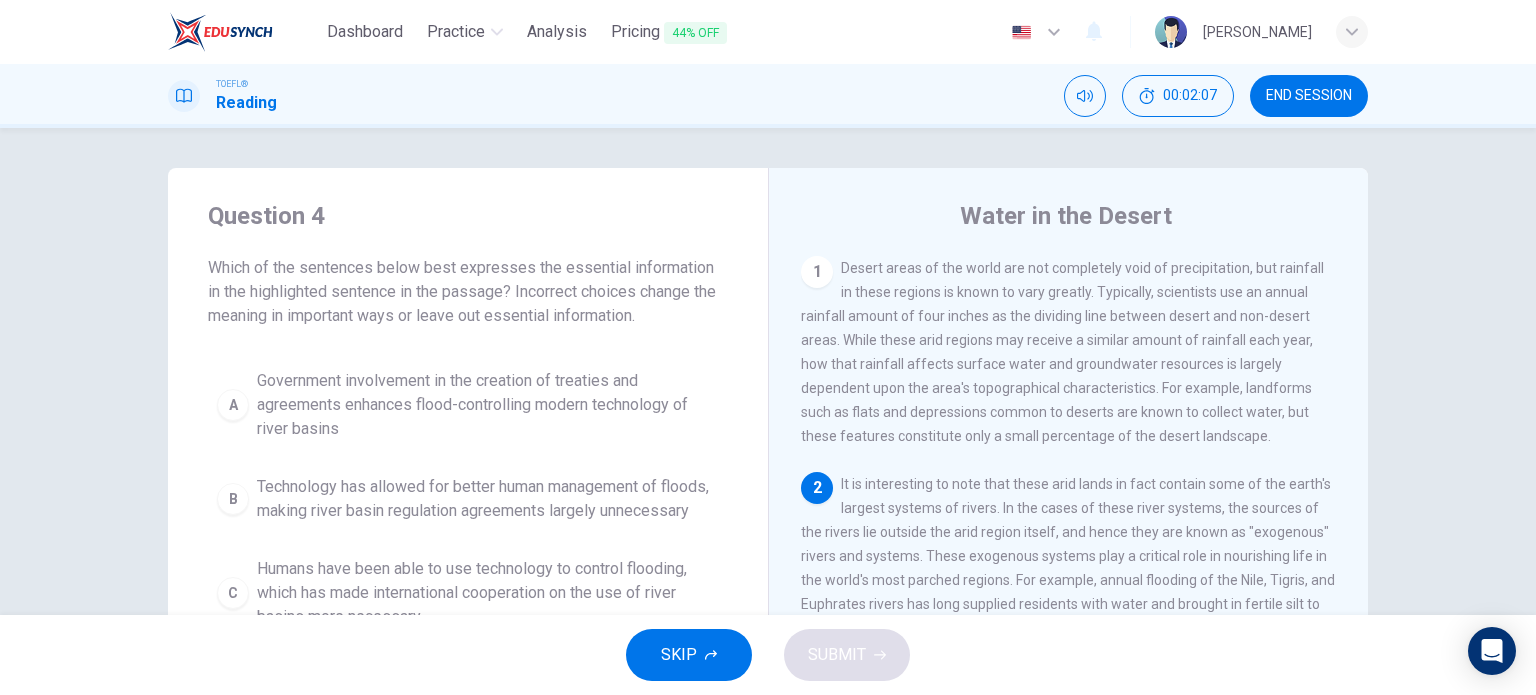 scroll, scrollTop: 95, scrollLeft: 0, axis: vertical 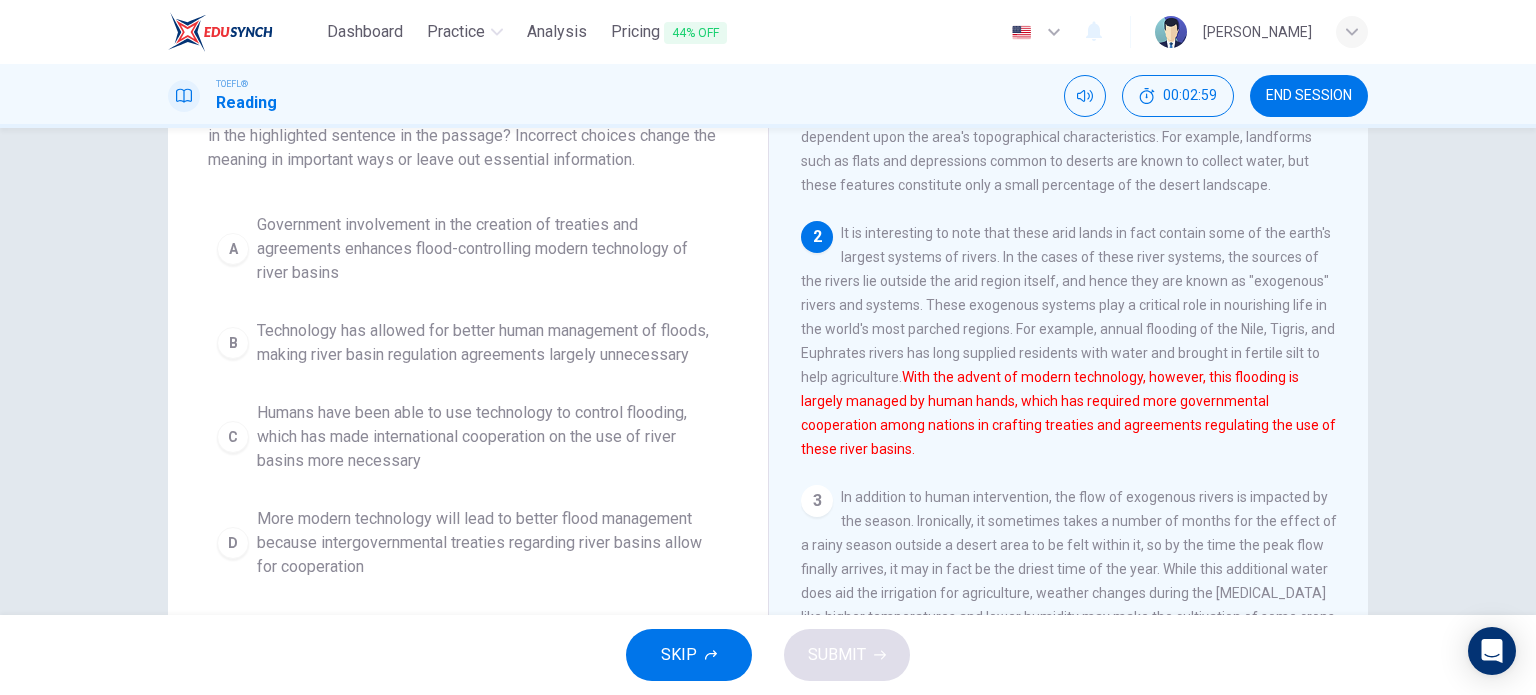 click on "Humans have been able to use technology to control flooding, which has made international cooperation on the use of river basins more necessary" at bounding box center [488, 437] 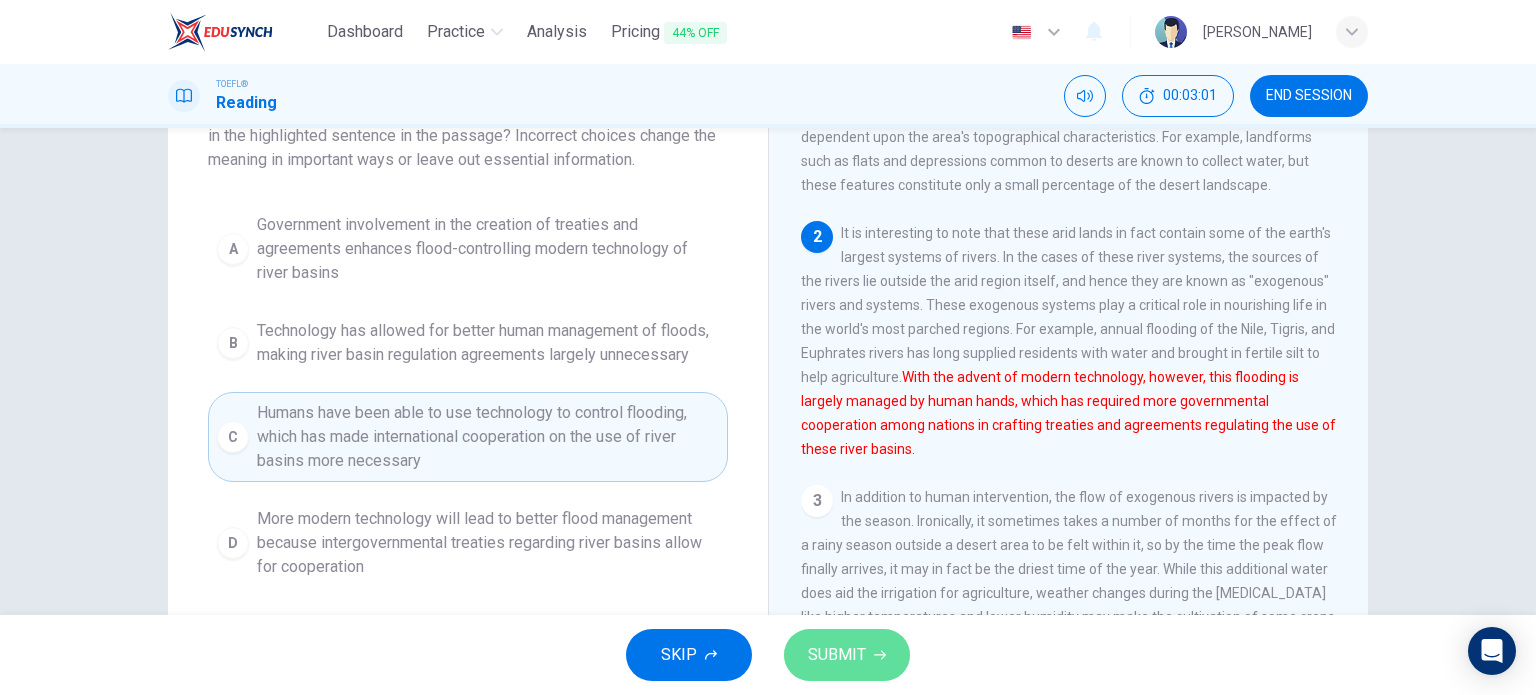 click on "SUBMIT" at bounding box center (837, 655) 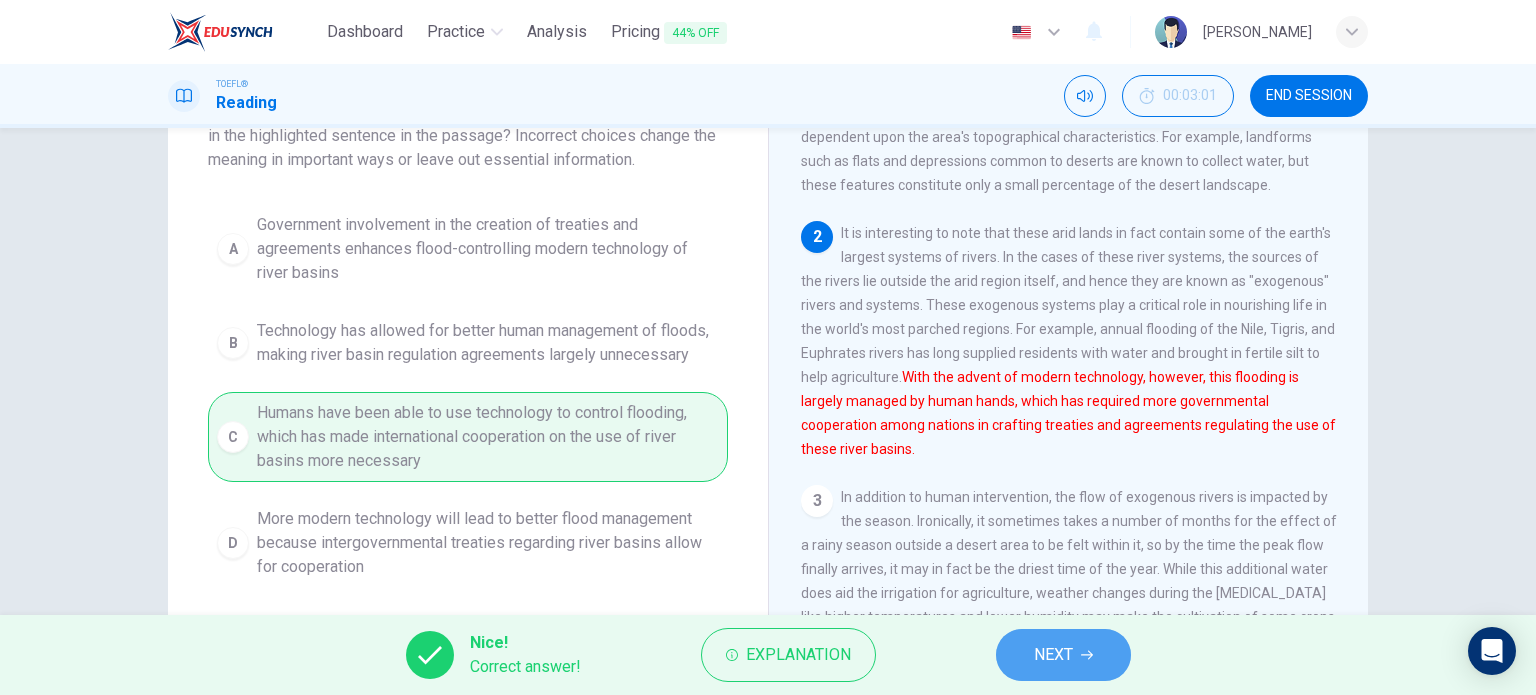 click on "NEXT" at bounding box center (1053, 655) 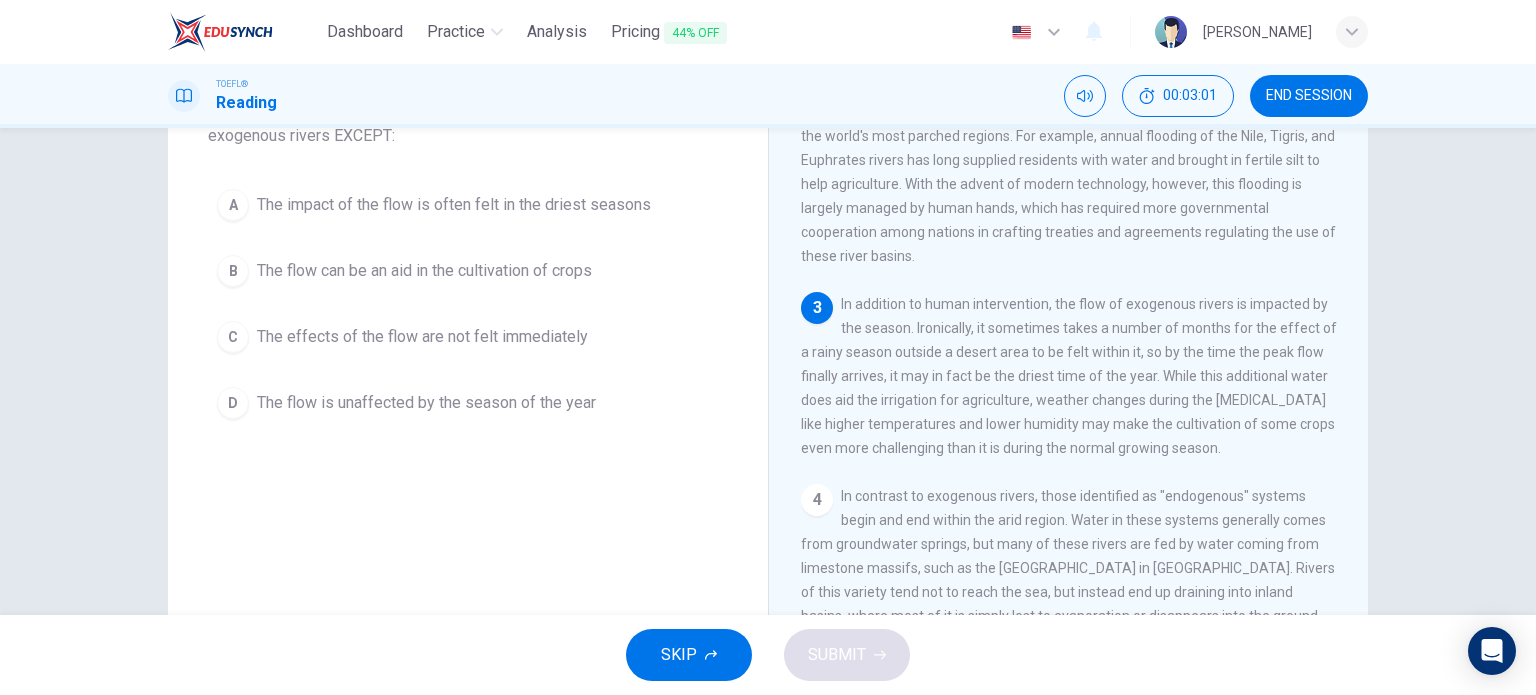 scroll, scrollTop: 292, scrollLeft: 0, axis: vertical 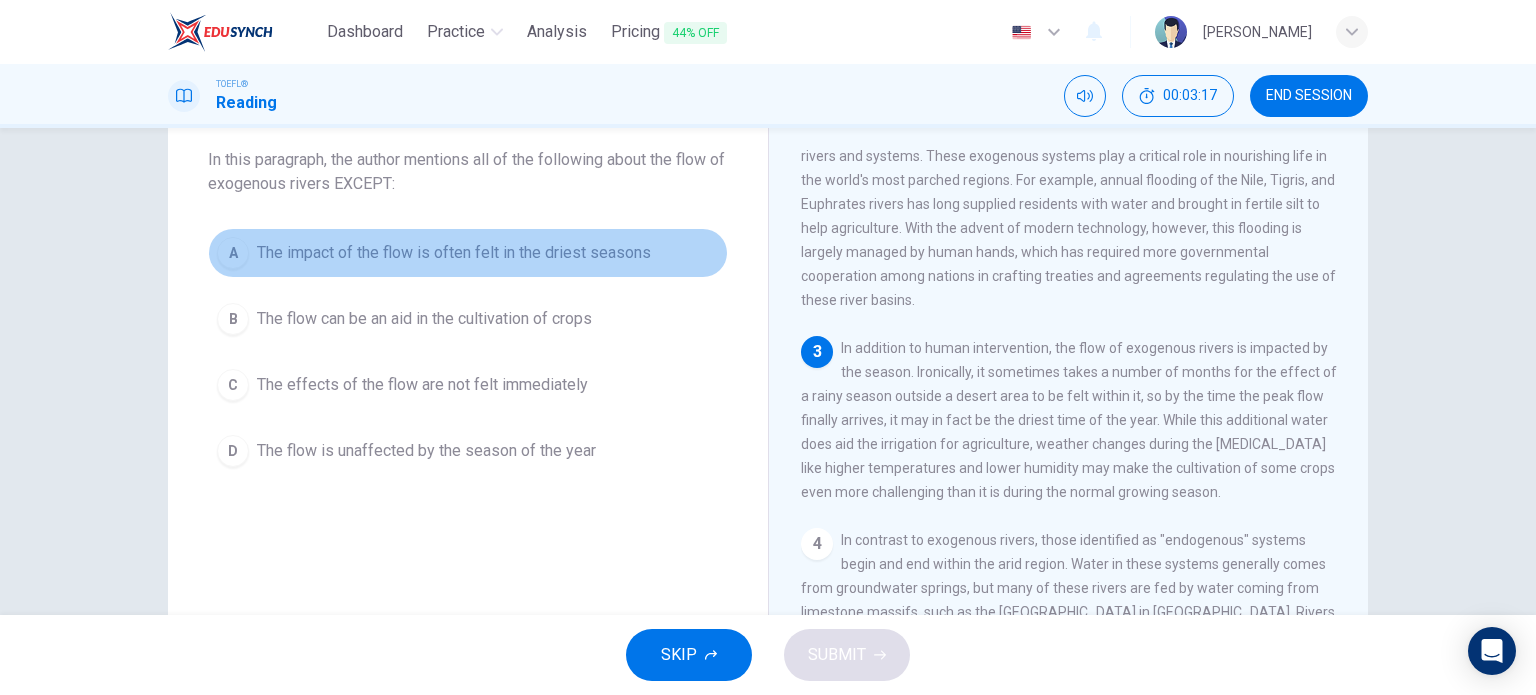 click on "The impact of the flow is often felt in the driest seasons" at bounding box center (454, 253) 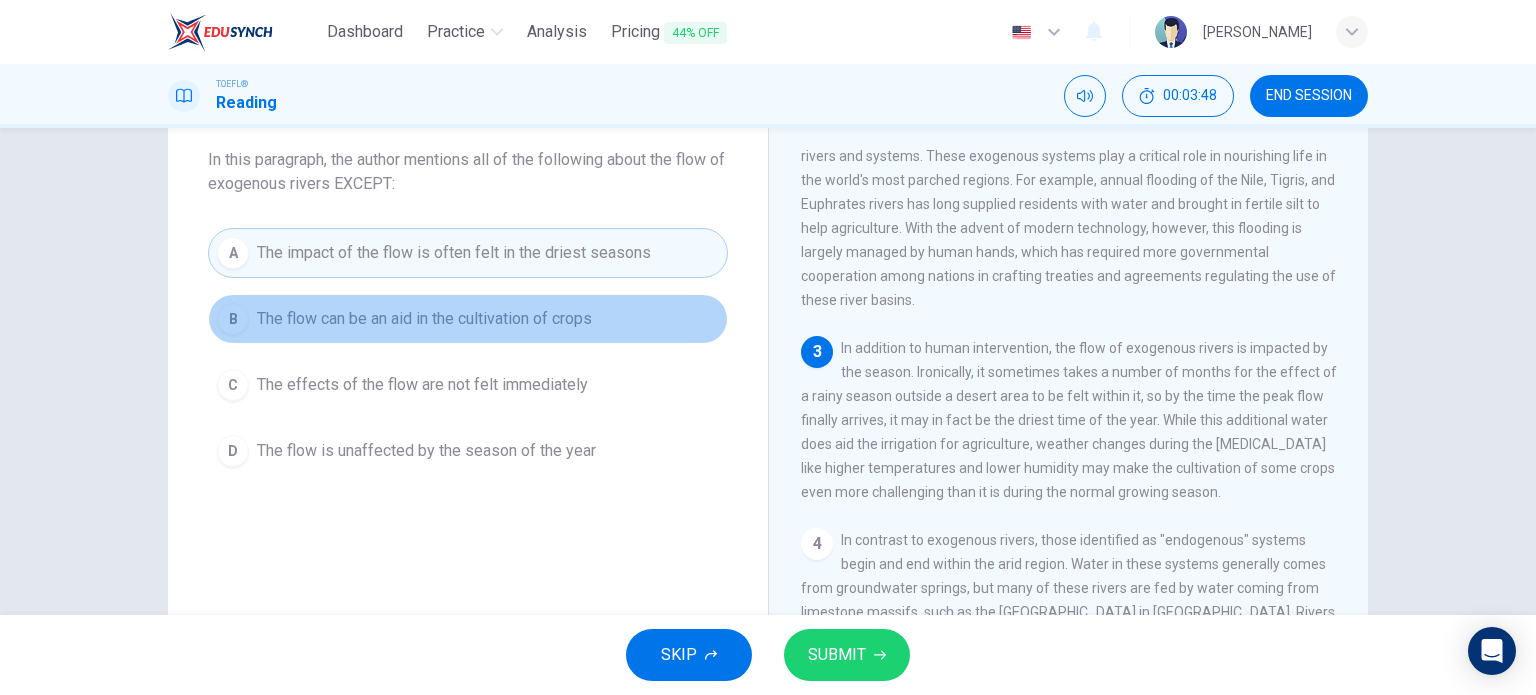 click on "The flow can be an aid in the cultivation of crops" at bounding box center [424, 319] 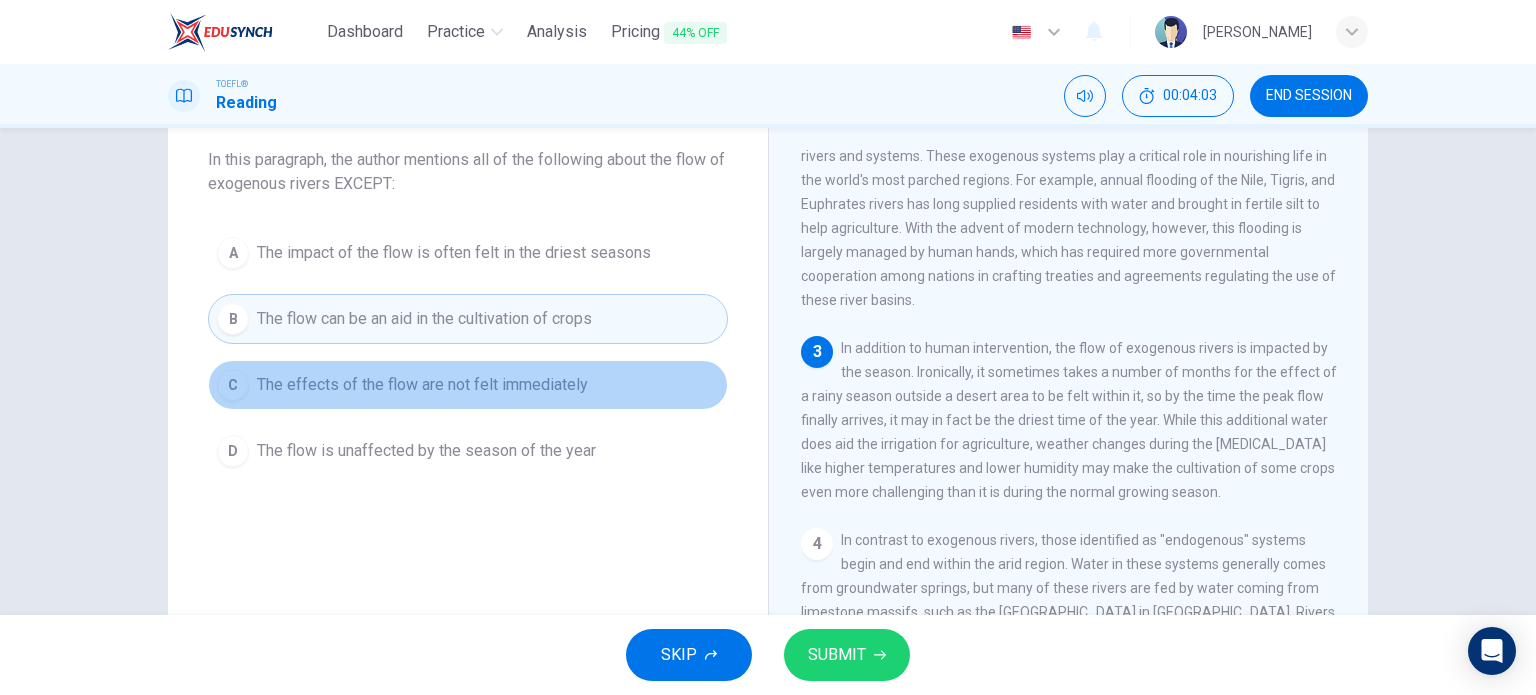 click on "The effects of the flow are not felt immediately" at bounding box center (422, 385) 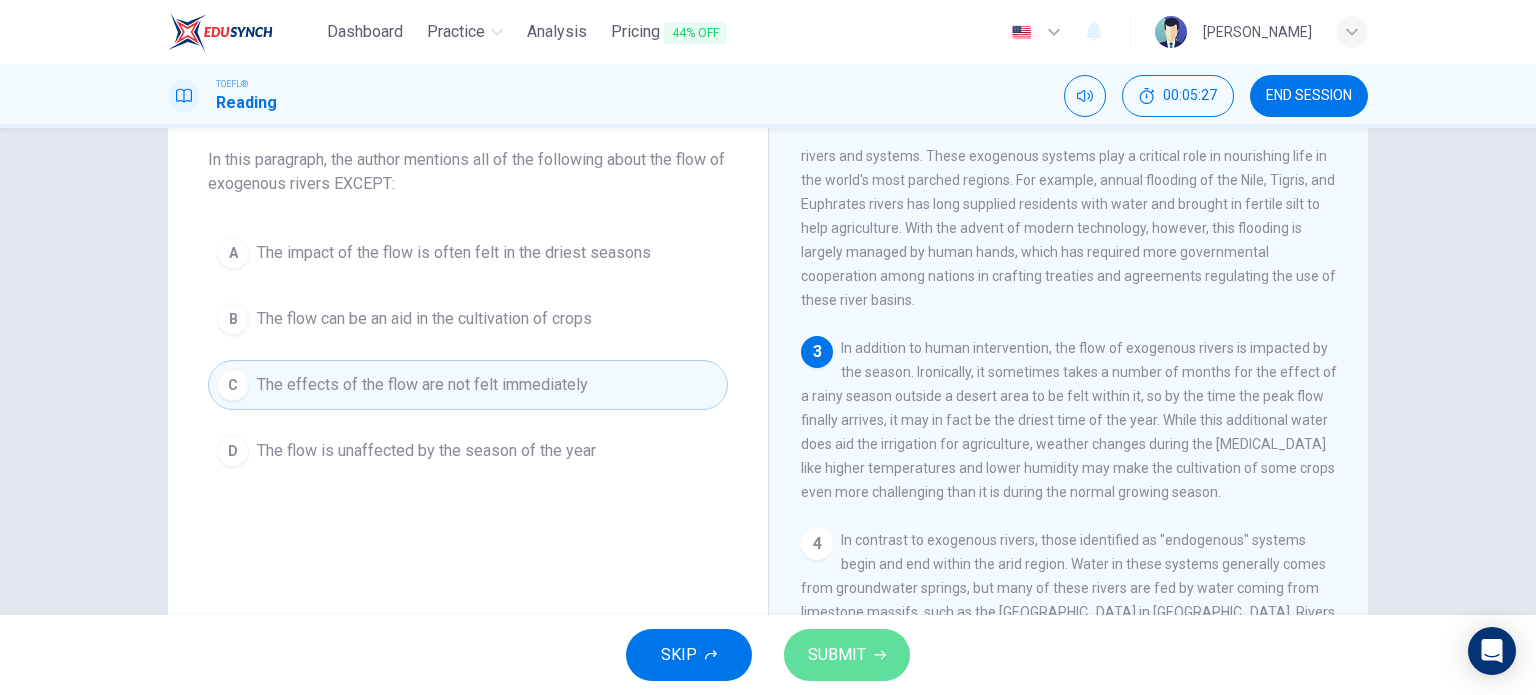 click on "SUBMIT" at bounding box center (847, 655) 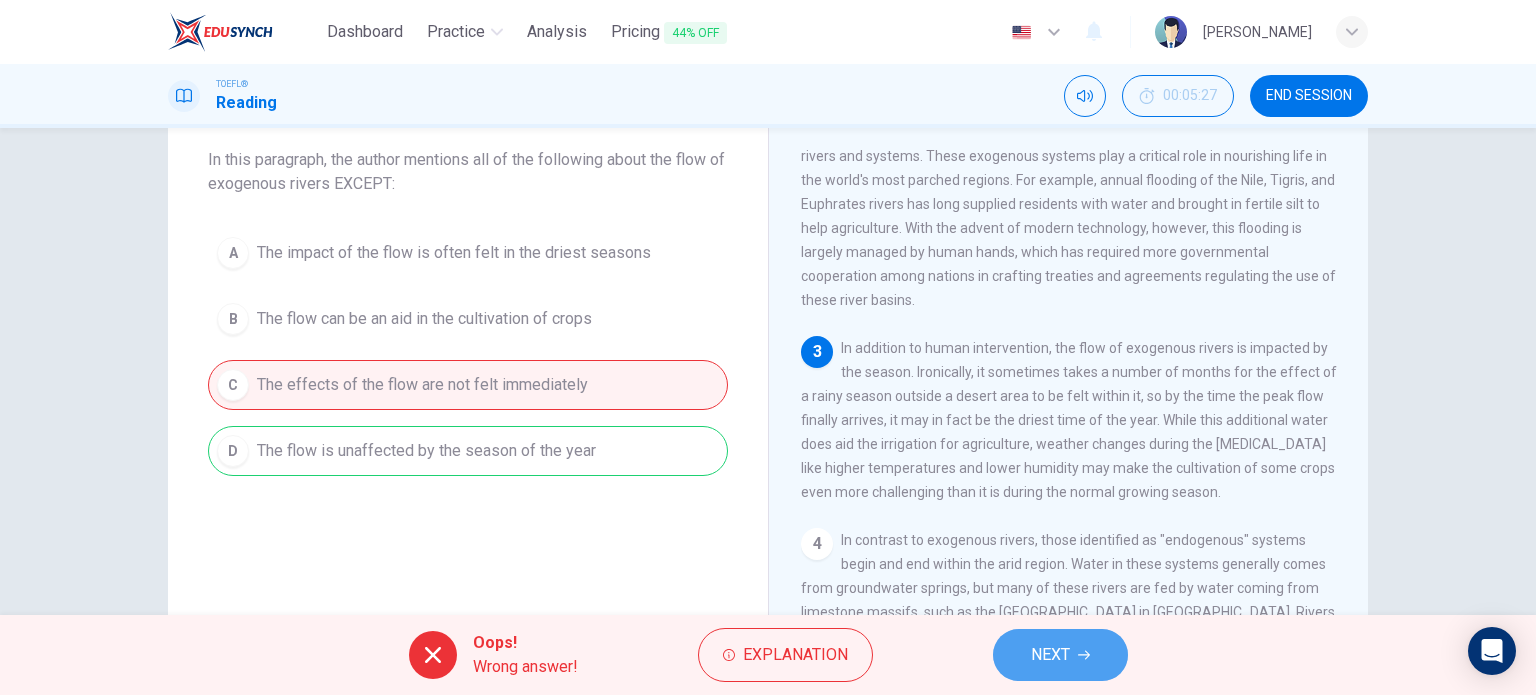 click on "NEXT" at bounding box center [1050, 655] 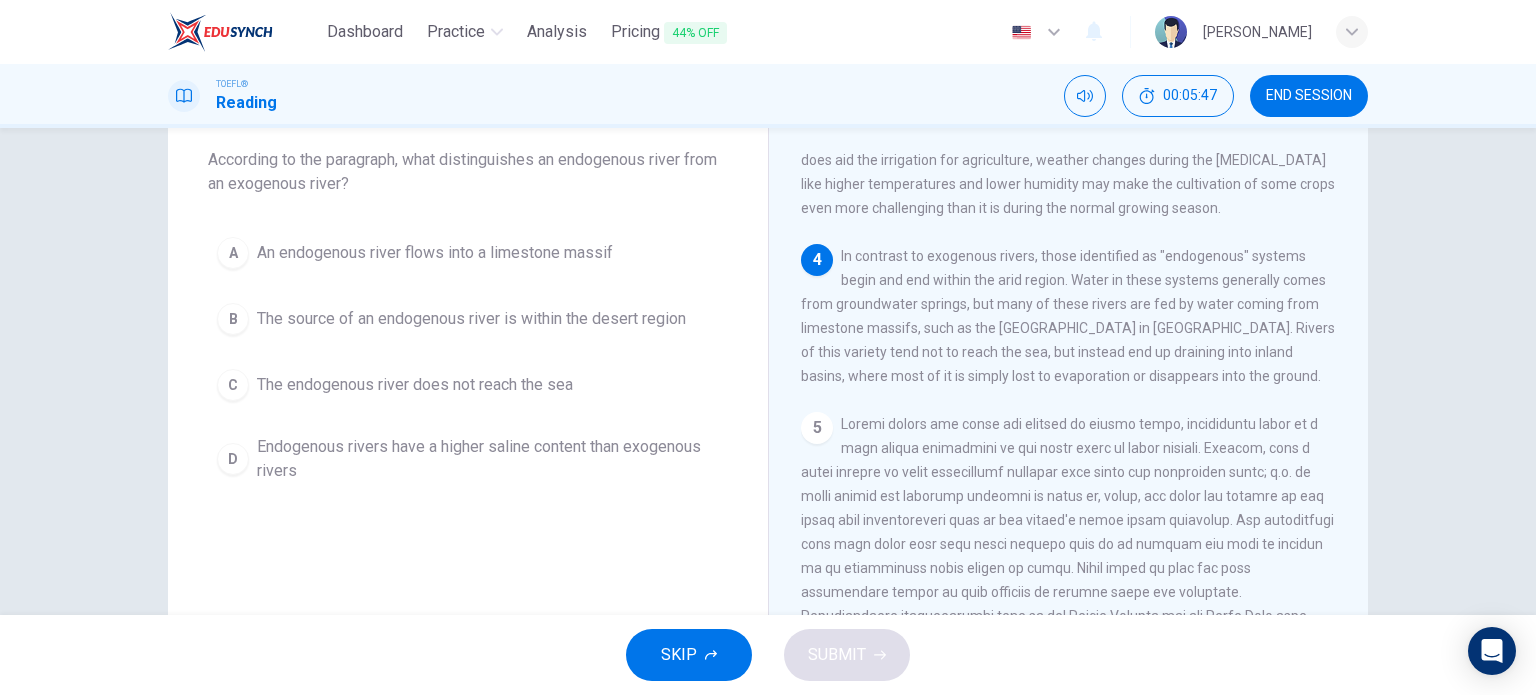 scroll, scrollTop: 575, scrollLeft: 0, axis: vertical 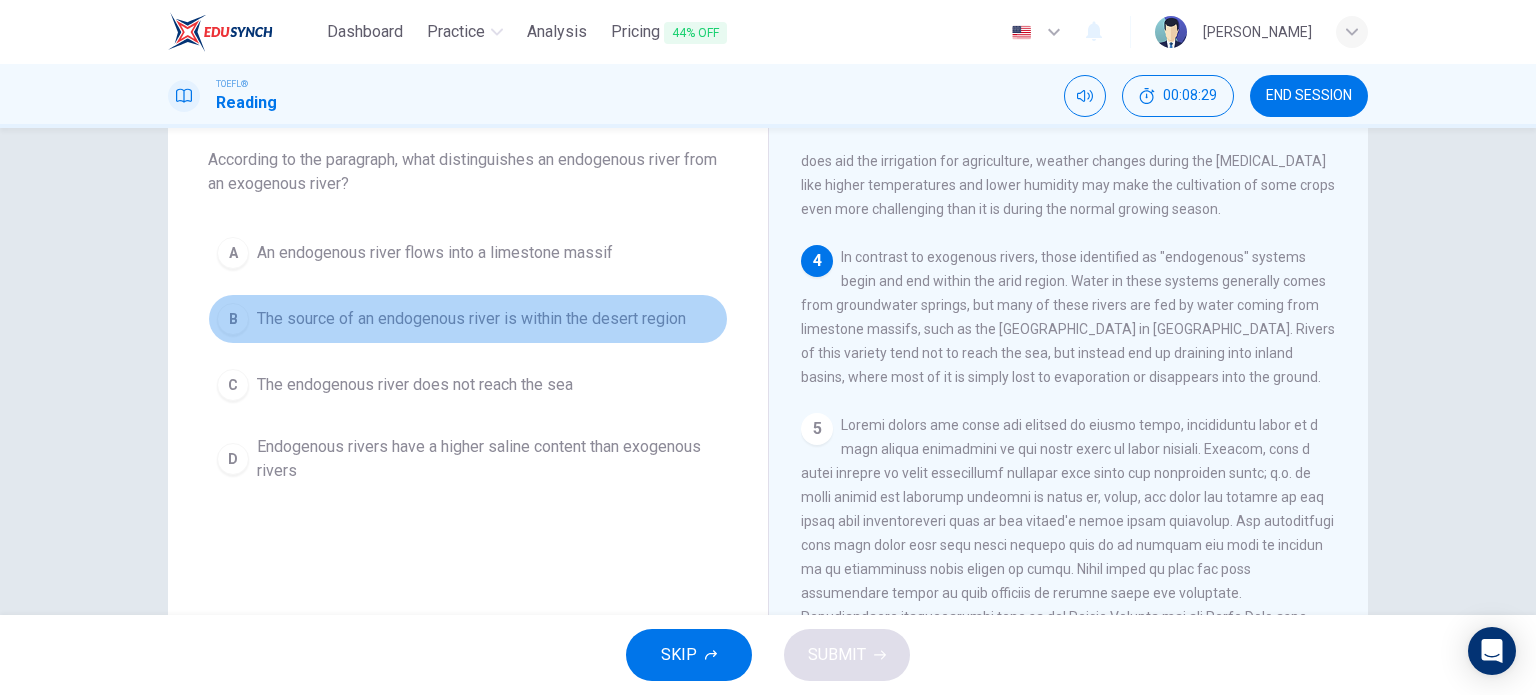 click on "B The source of an endogenous river is within the desert region" at bounding box center (468, 319) 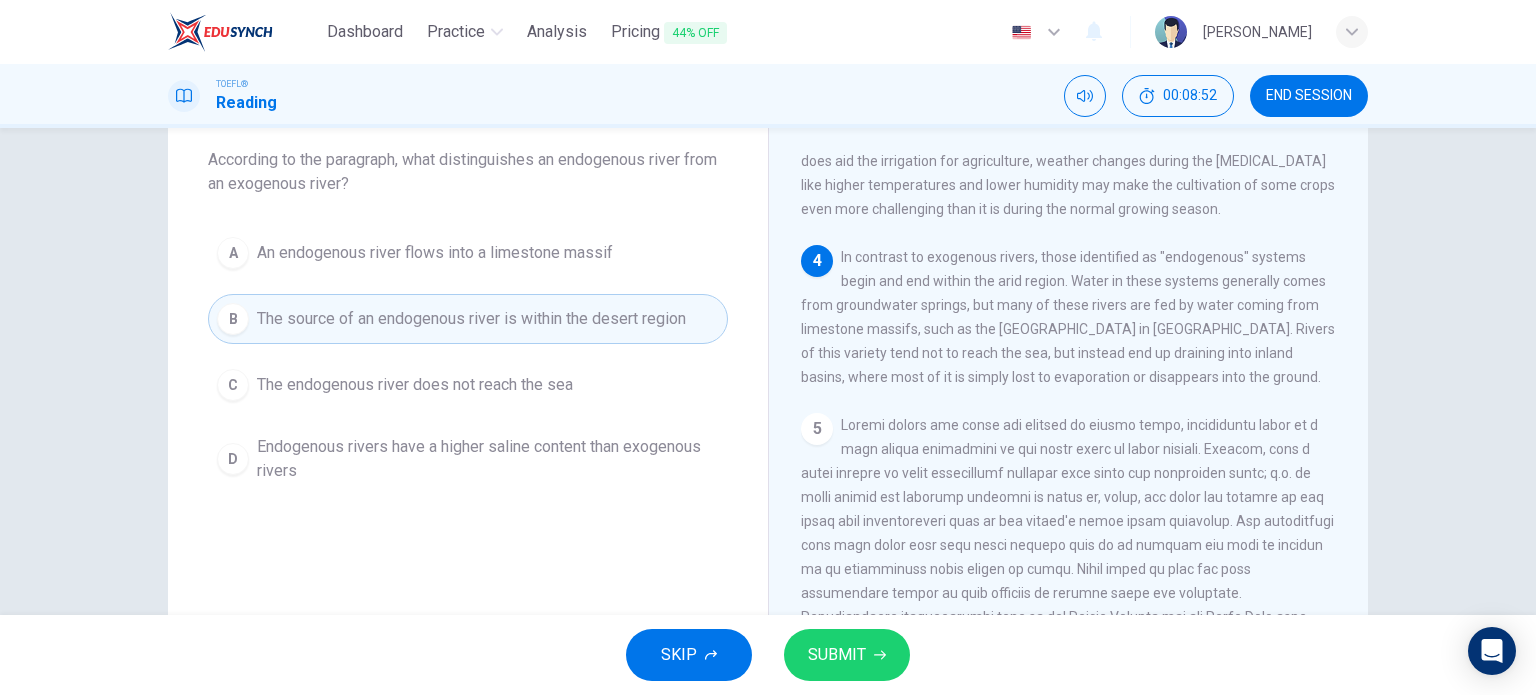 drag, startPoint x: 899, startPoint y: 295, endPoint x: 1040, endPoint y: 307, distance: 141.50972 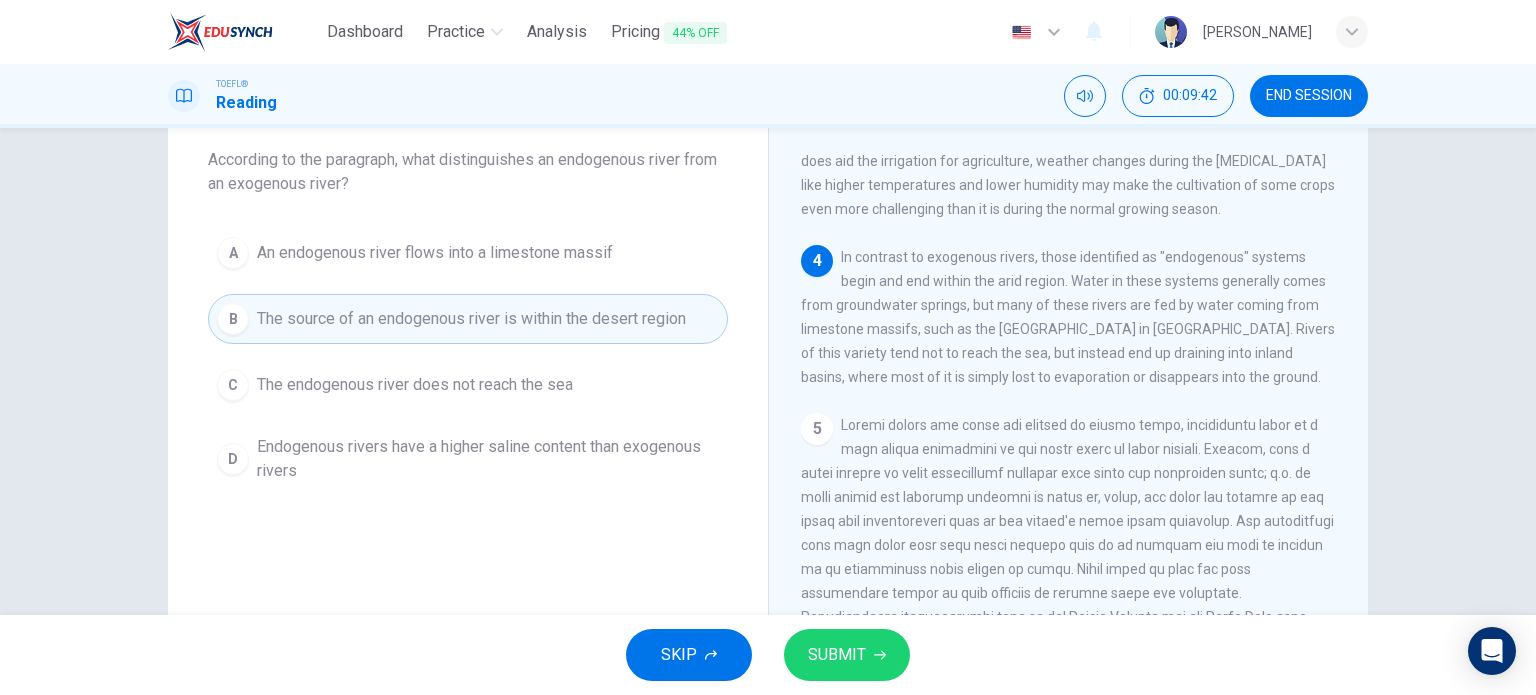 drag, startPoint x: 810, startPoint y: 381, endPoint x: 936, endPoint y: 394, distance: 126.66886 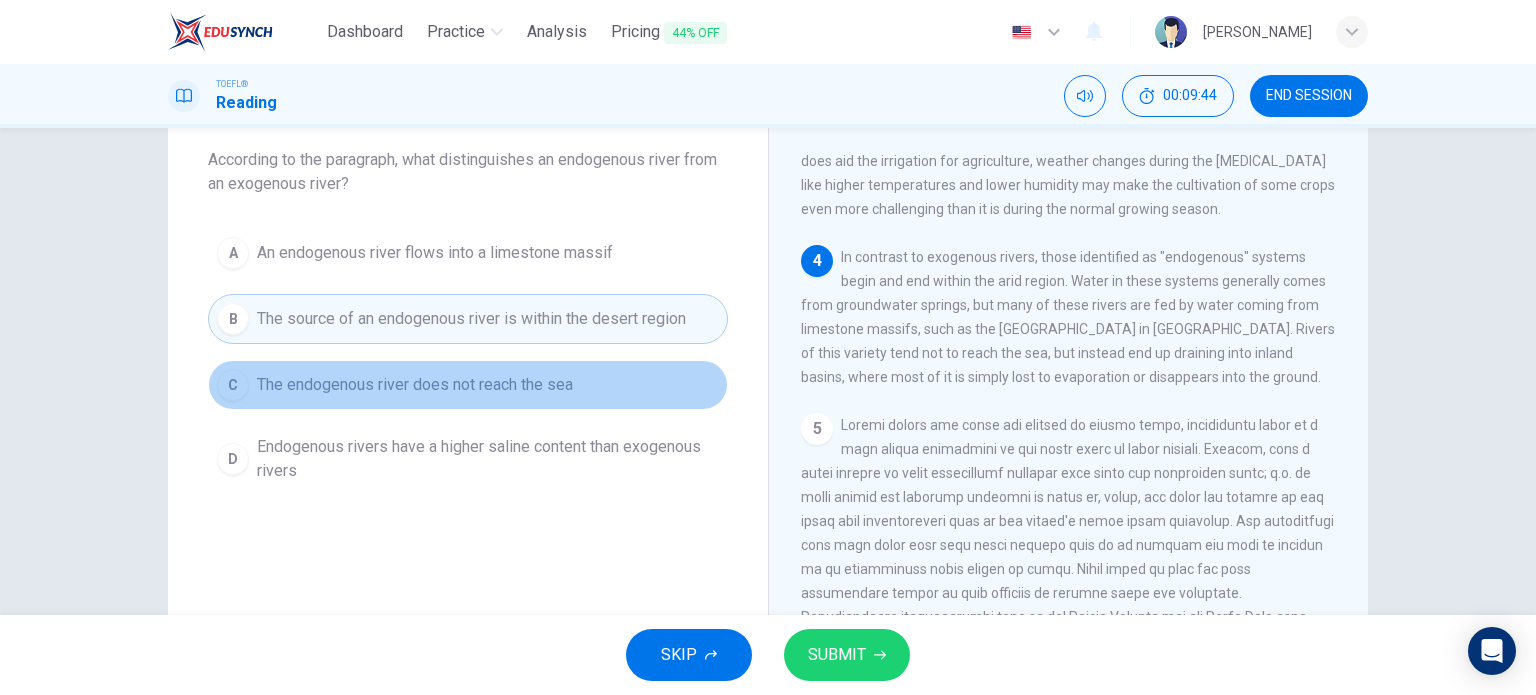 click on "The endogenous river does not reach the sea" at bounding box center (415, 385) 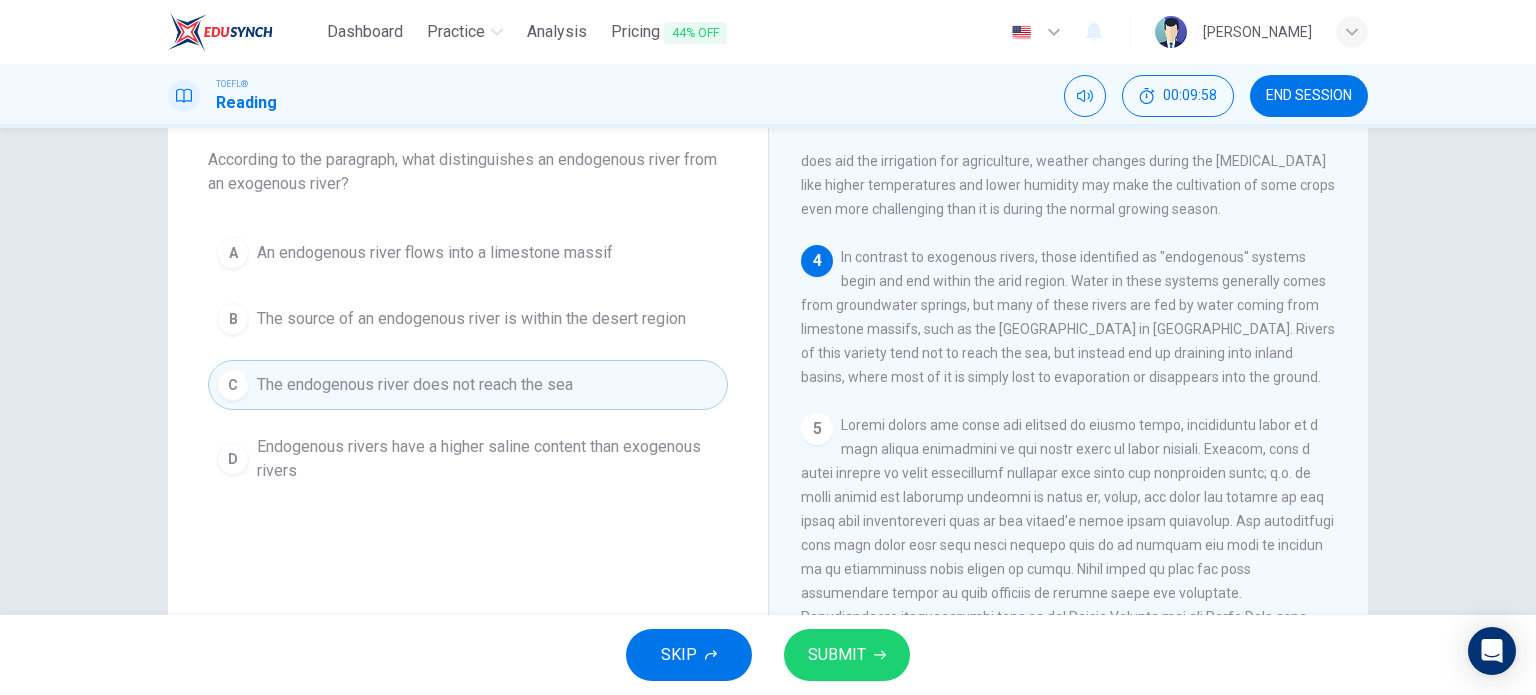 click on "4 In contrast to exogenous rivers, those identified as "endogenous" systems begin and end within the arid region. Water in these systems generally comes from groundwater springs, but many of these rivers are fed by water coming from limestone massifs, such as the Atlas Mountains in Morocco. Rivers of this variety tend not to reach the sea, but instead end up draining into inland basins, where most of it is simply lost to evaporation or disappears into the ground." at bounding box center [1069, 317] 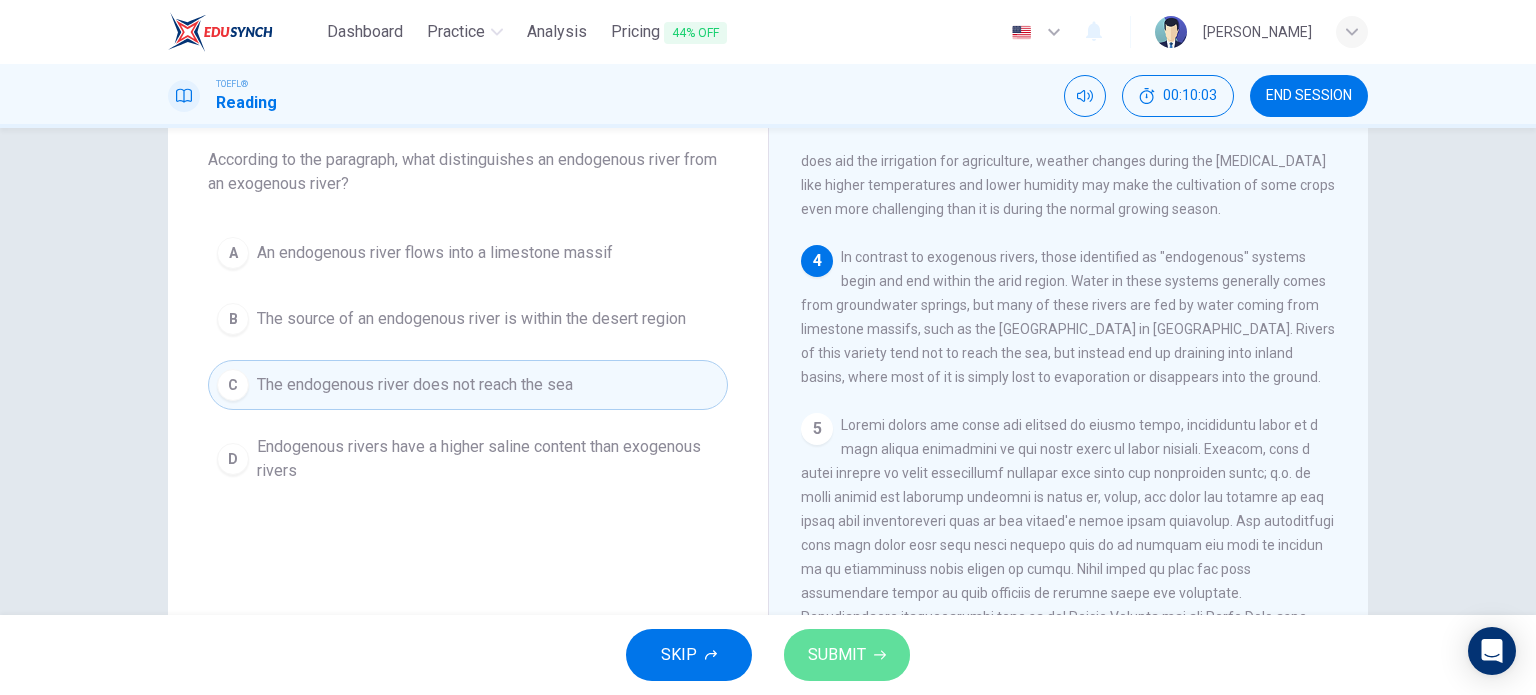 click on "SUBMIT" at bounding box center (847, 655) 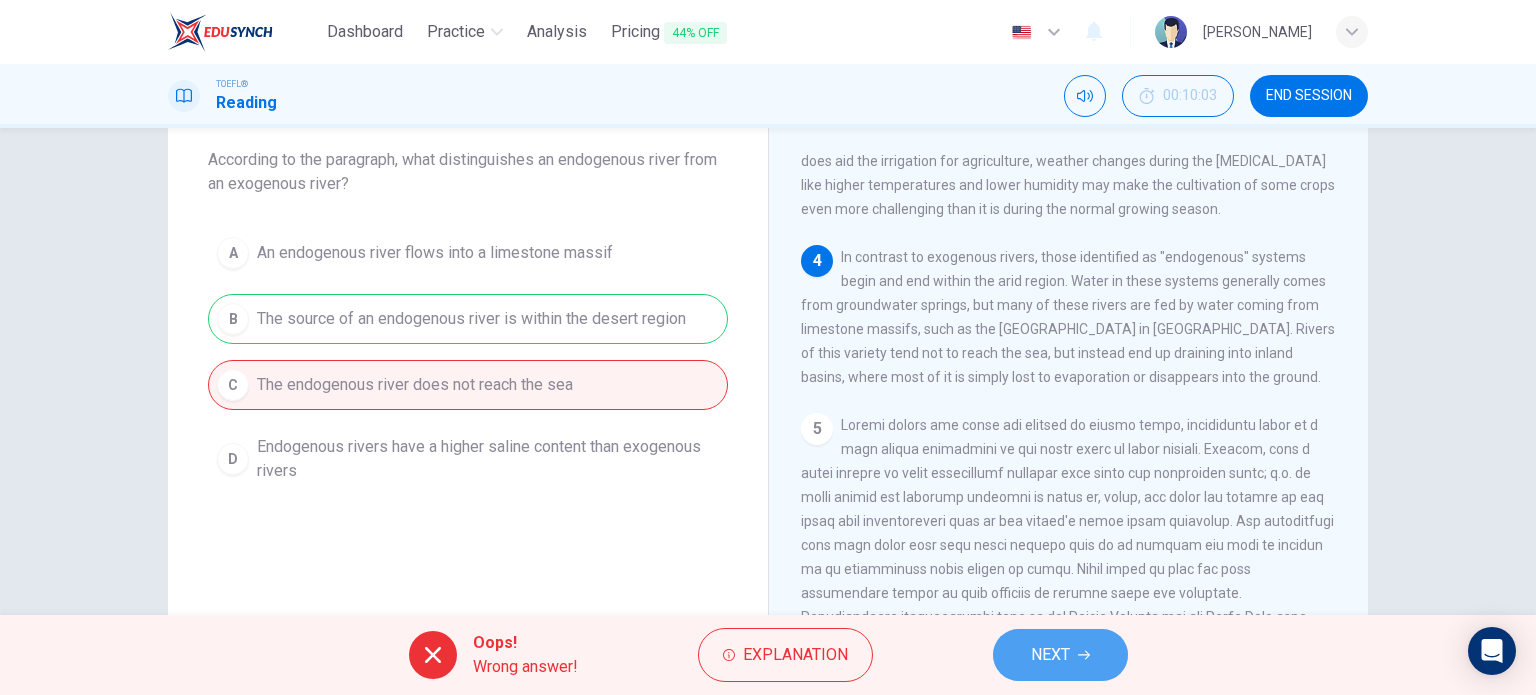 click on "NEXT" at bounding box center (1060, 655) 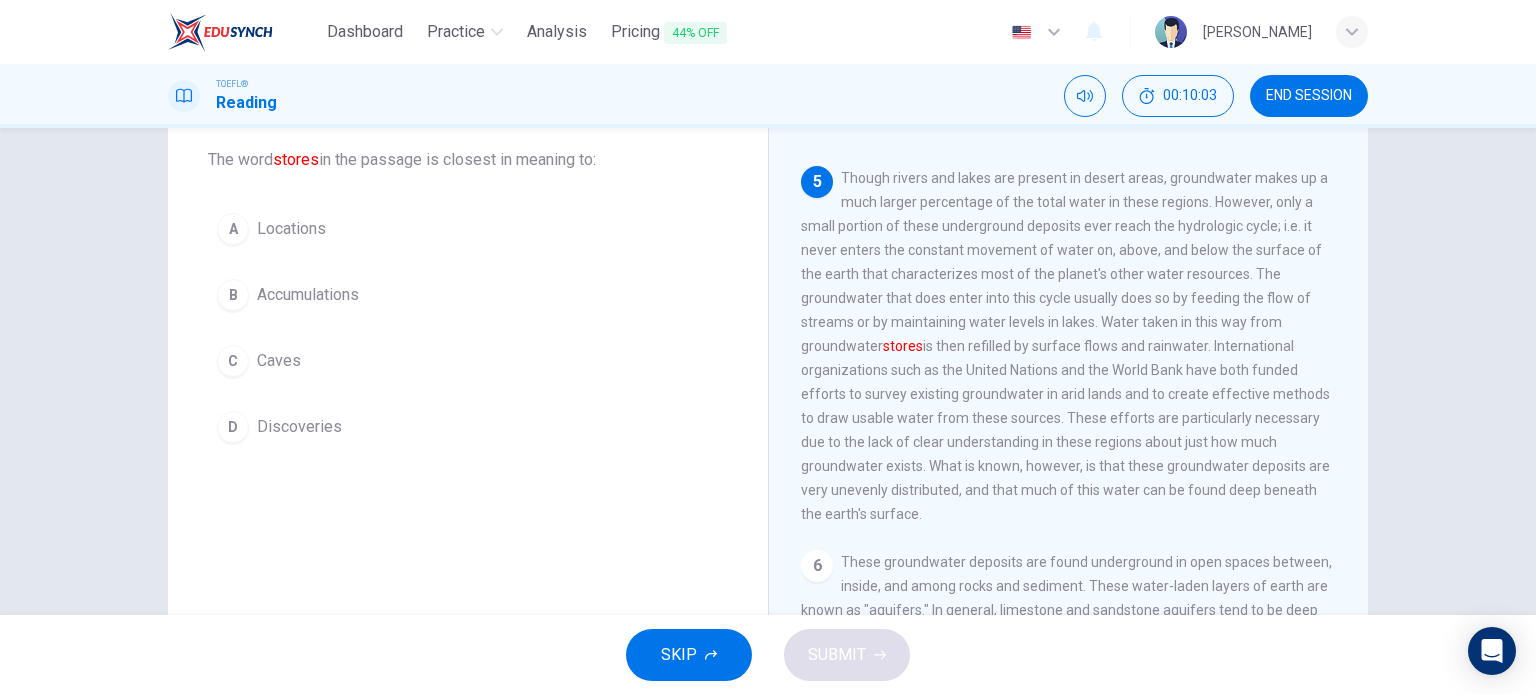 scroll, scrollTop: 861, scrollLeft: 0, axis: vertical 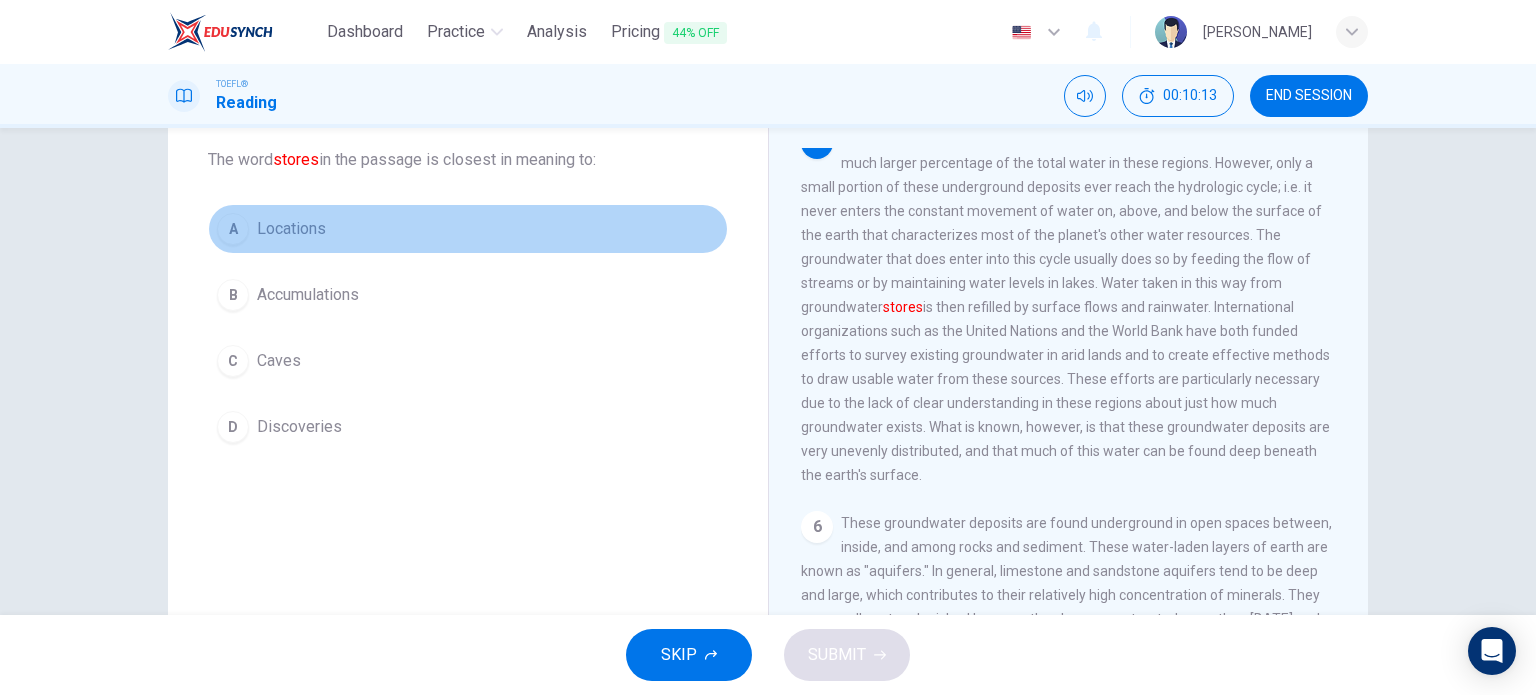 click on "Locations" at bounding box center (291, 229) 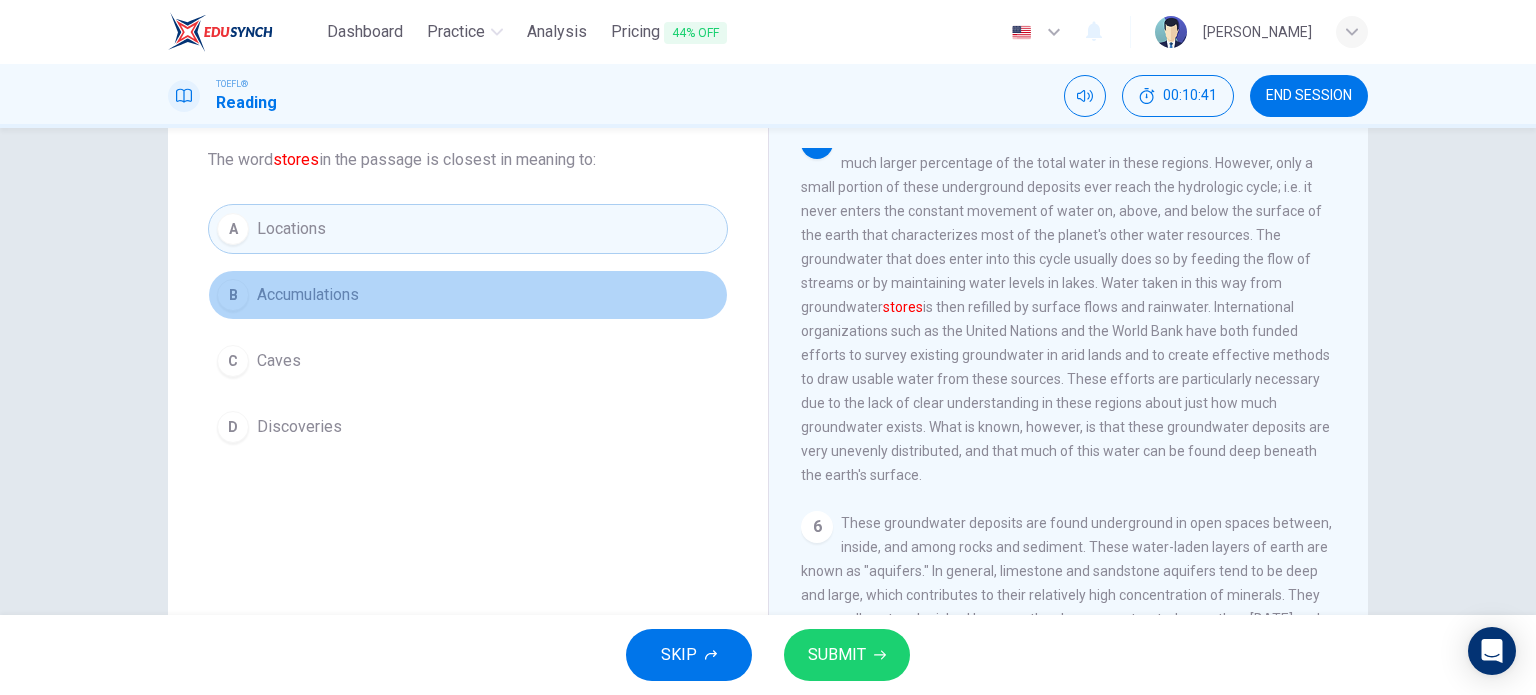 click on "B Accumulations" at bounding box center (468, 295) 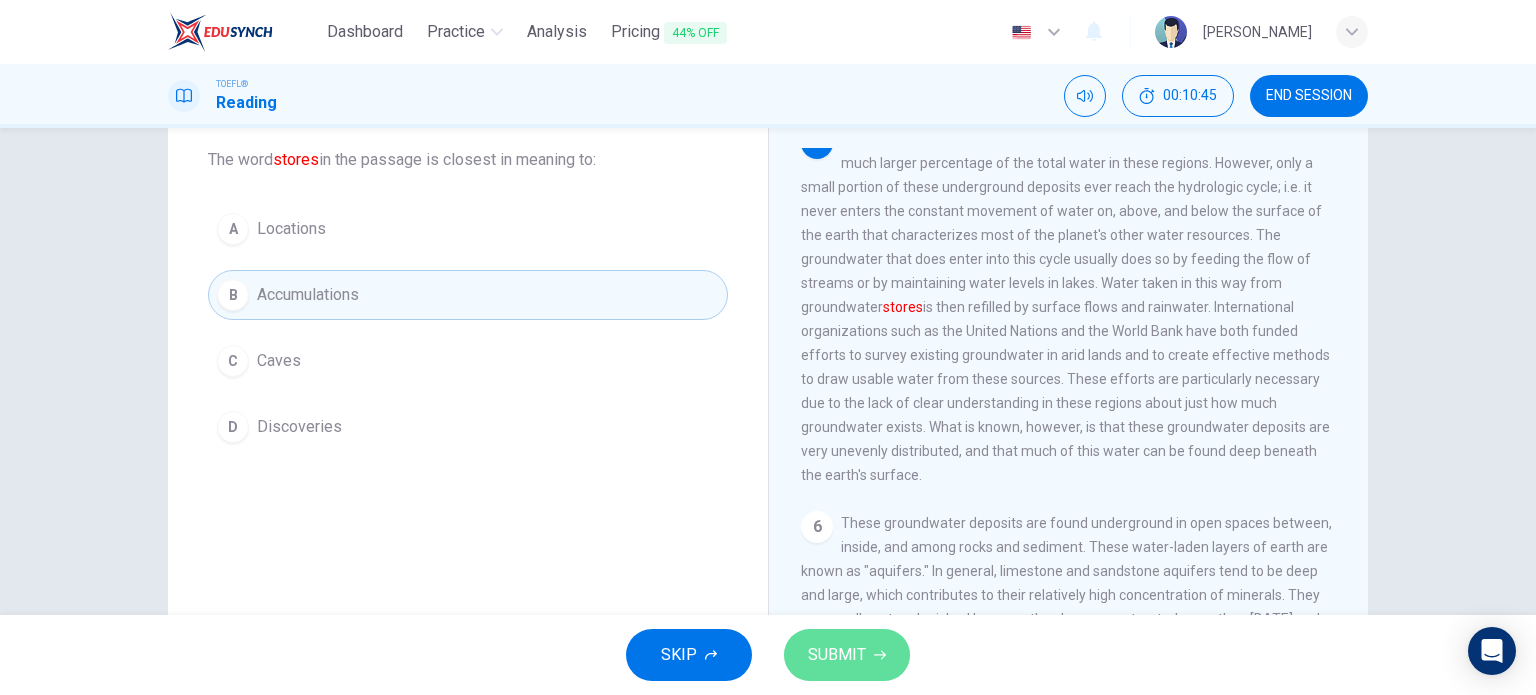 click on "SUBMIT" at bounding box center (847, 655) 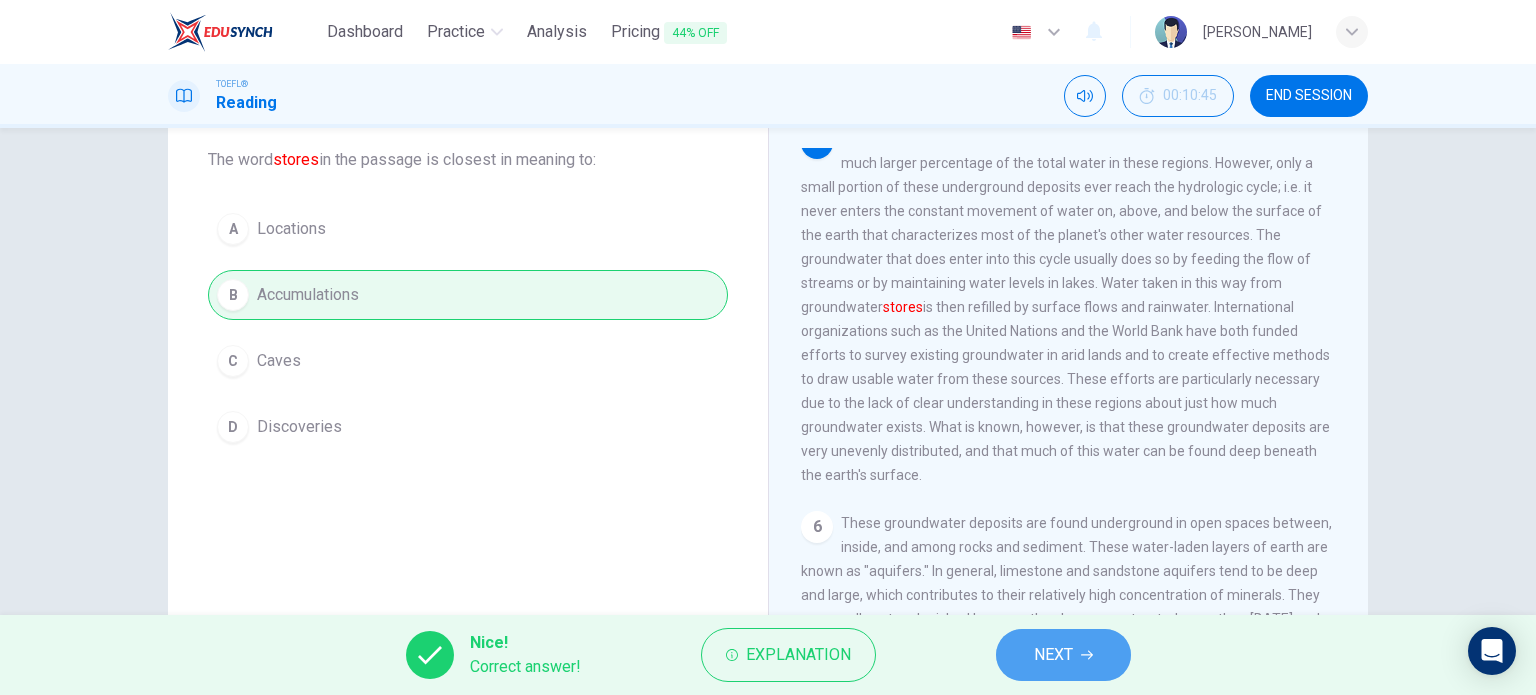 click on "NEXT" at bounding box center (1063, 655) 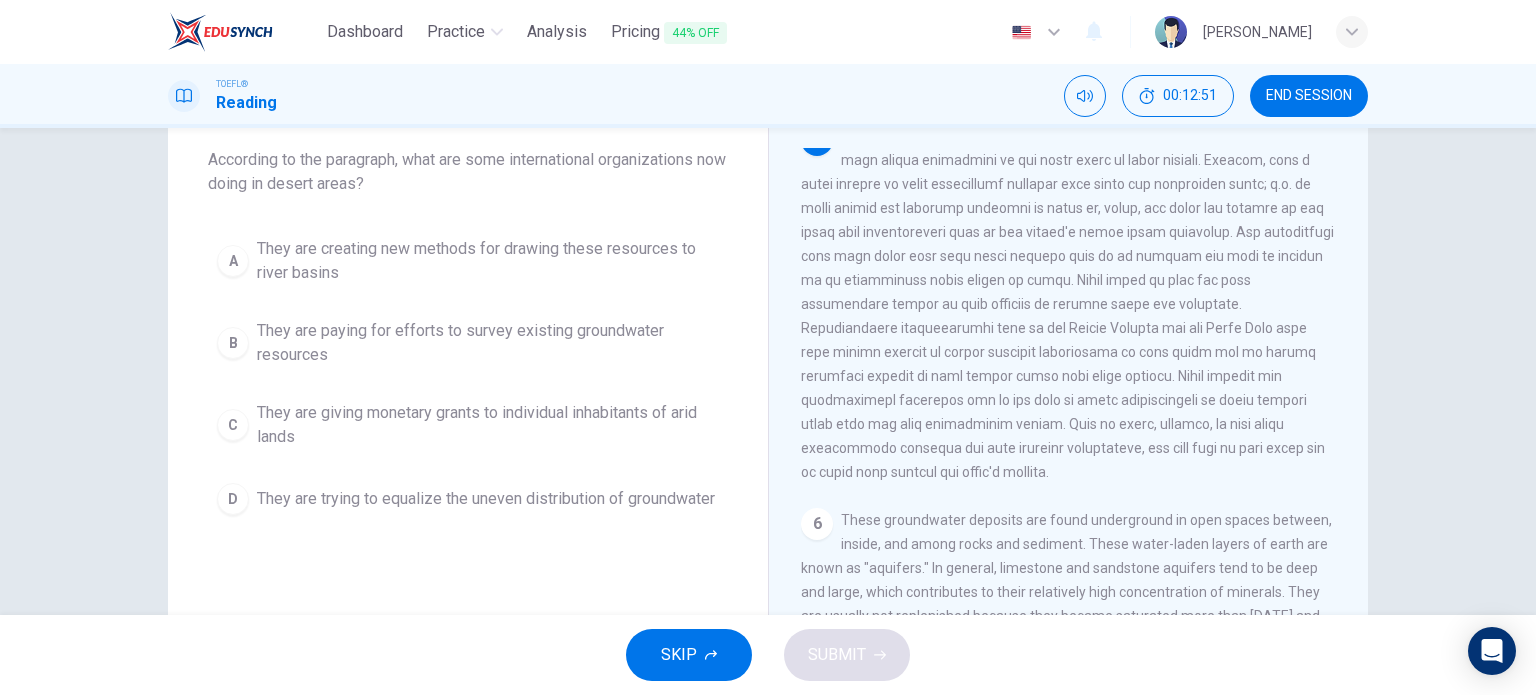 drag, startPoint x: 1075, startPoint y: 652, endPoint x: 1100, endPoint y: 624, distance: 37.536648 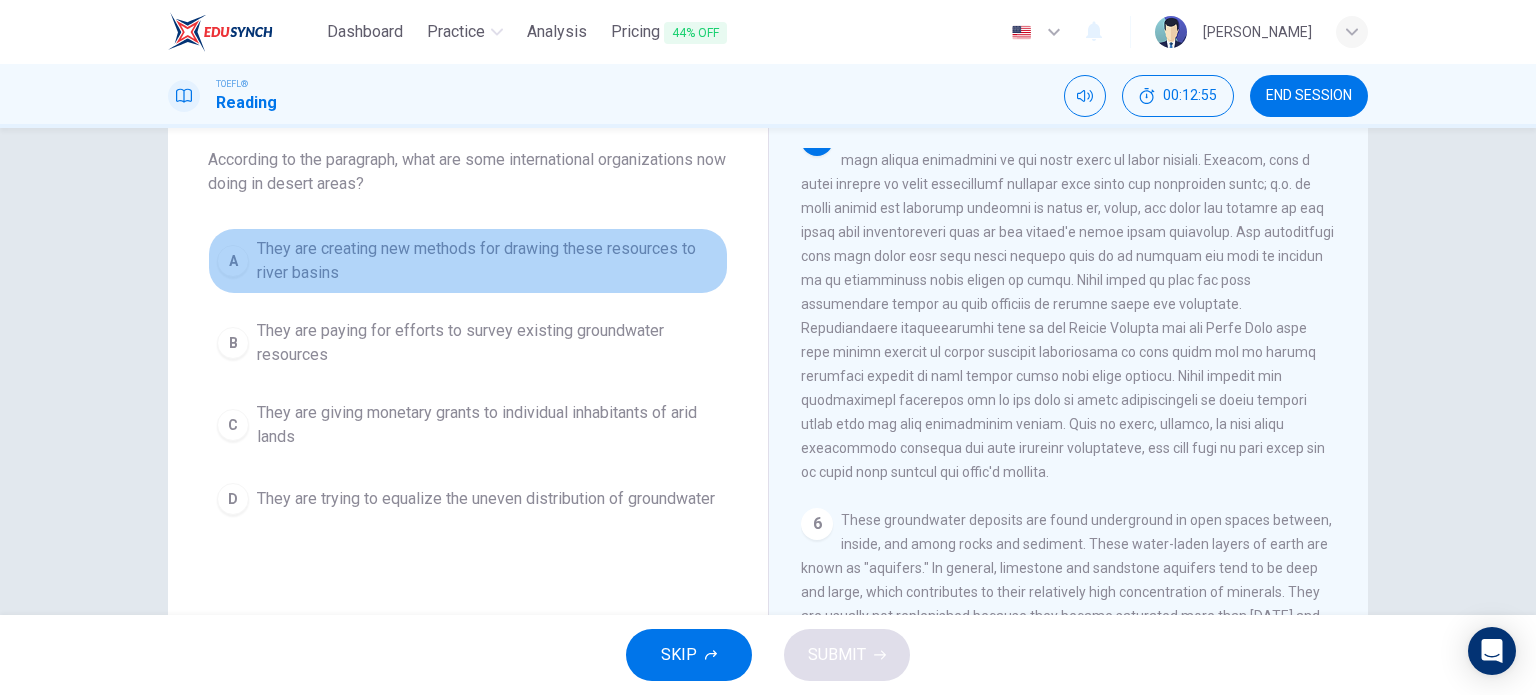 click on "They are creating new methods for drawing these resources to river basins" at bounding box center [488, 261] 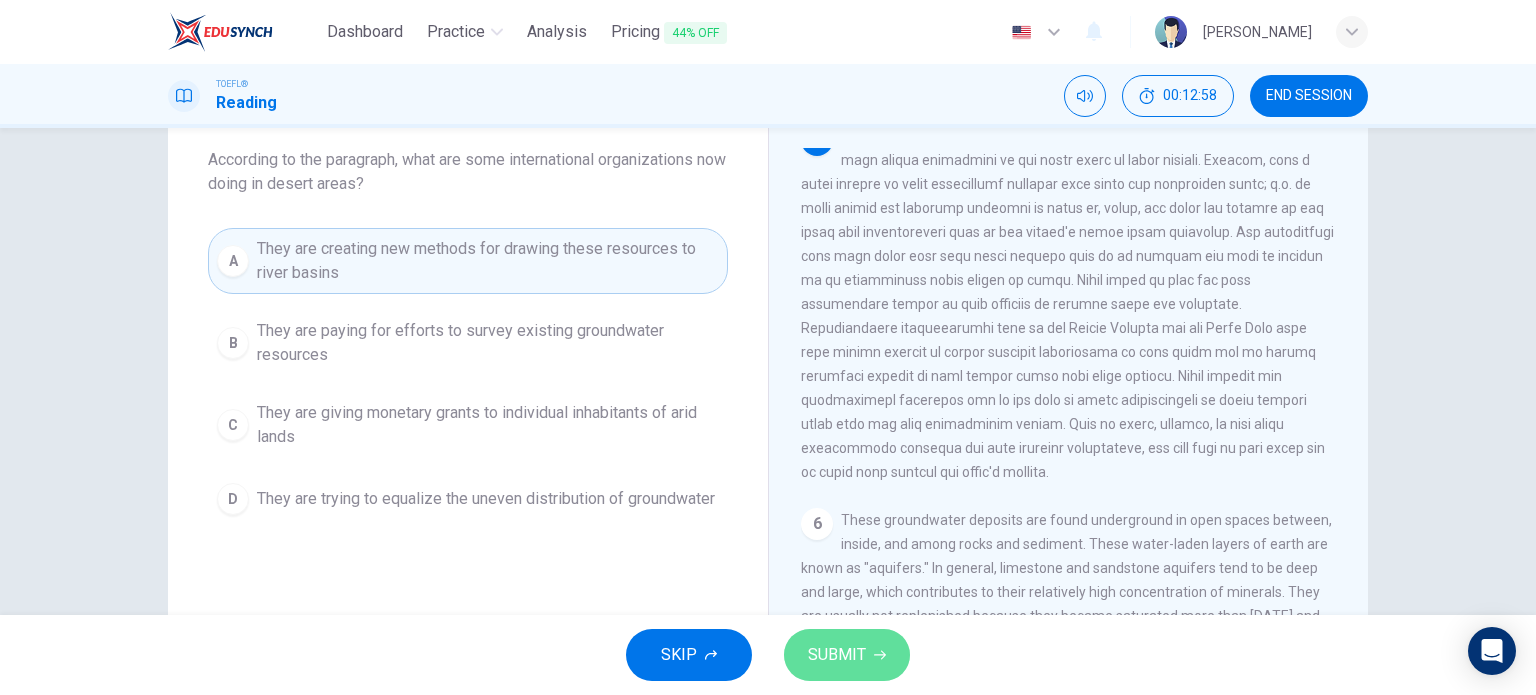click on "SUBMIT" at bounding box center (847, 655) 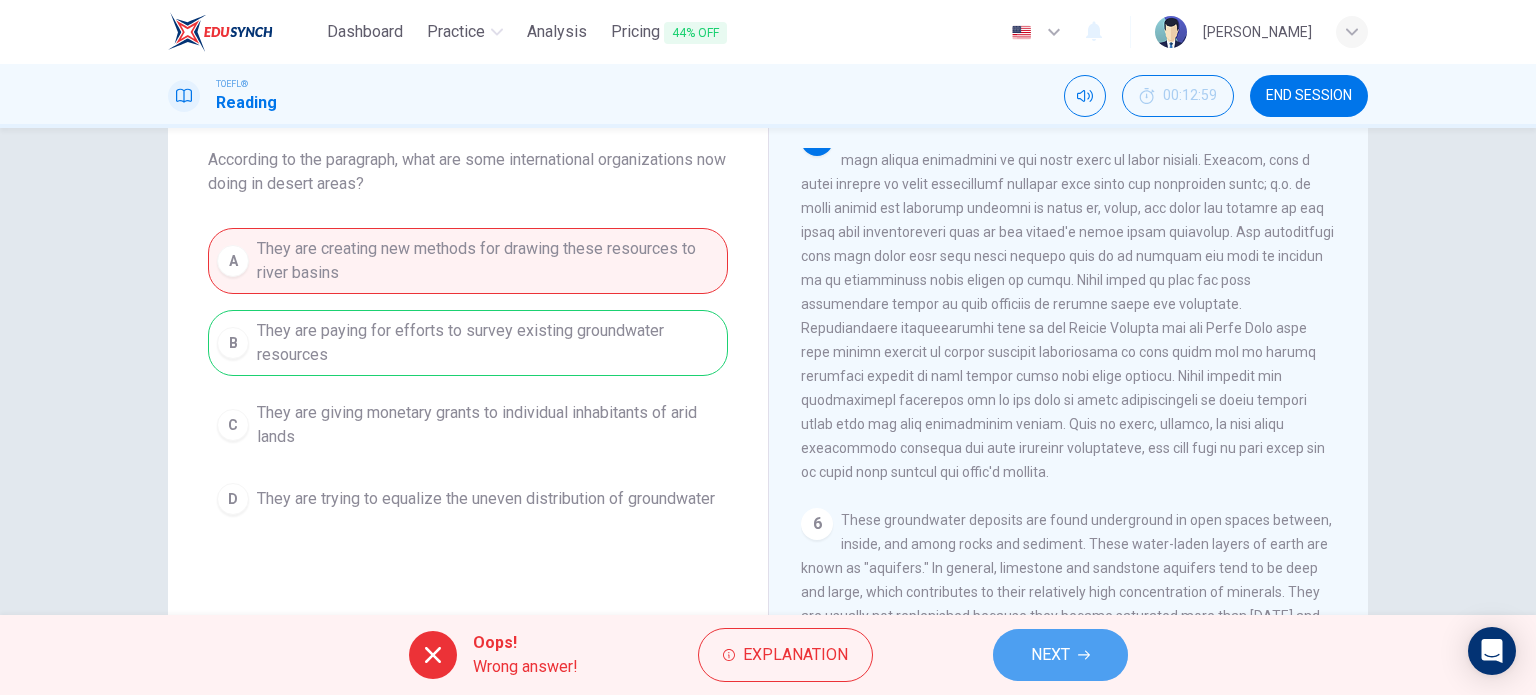 click on "NEXT" at bounding box center (1060, 655) 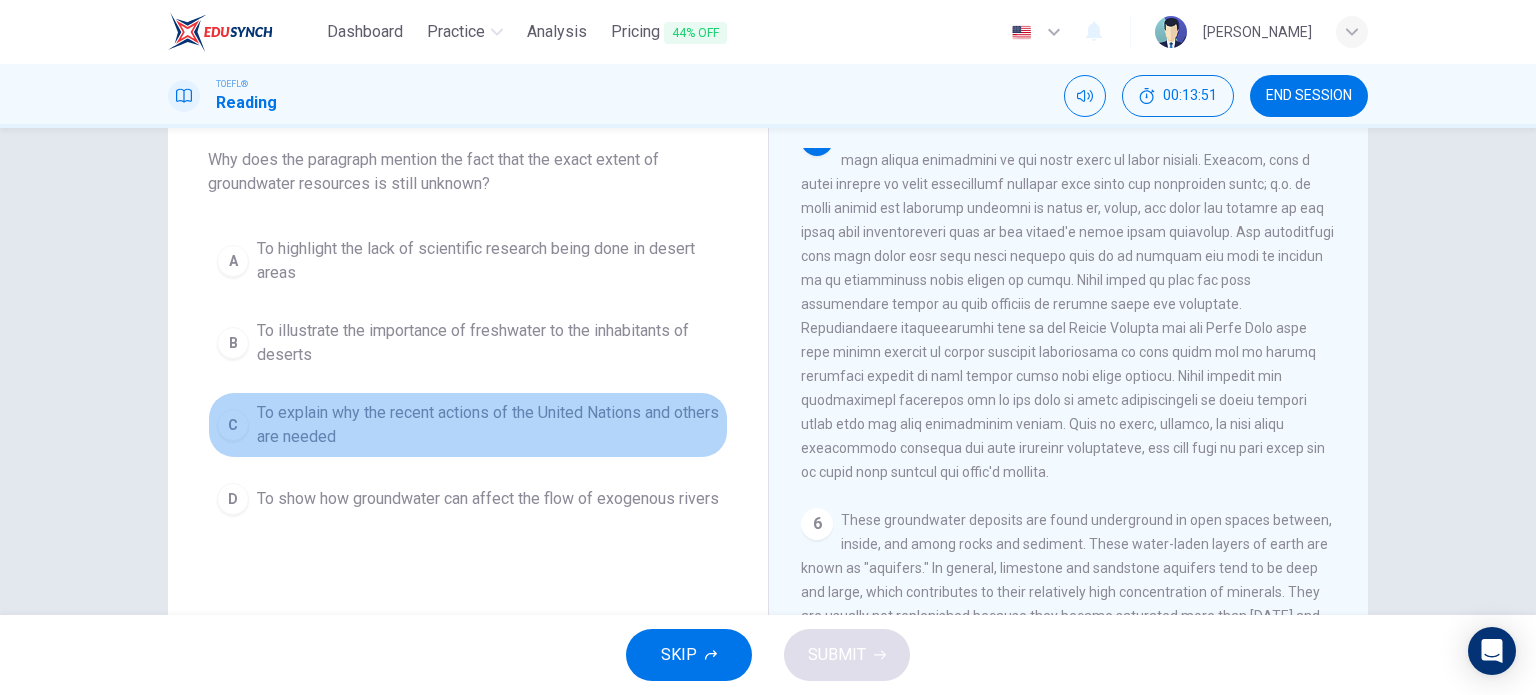 click on "To explain why the recent actions of the United Nations and others are needed" at bounding box center (488, 425) 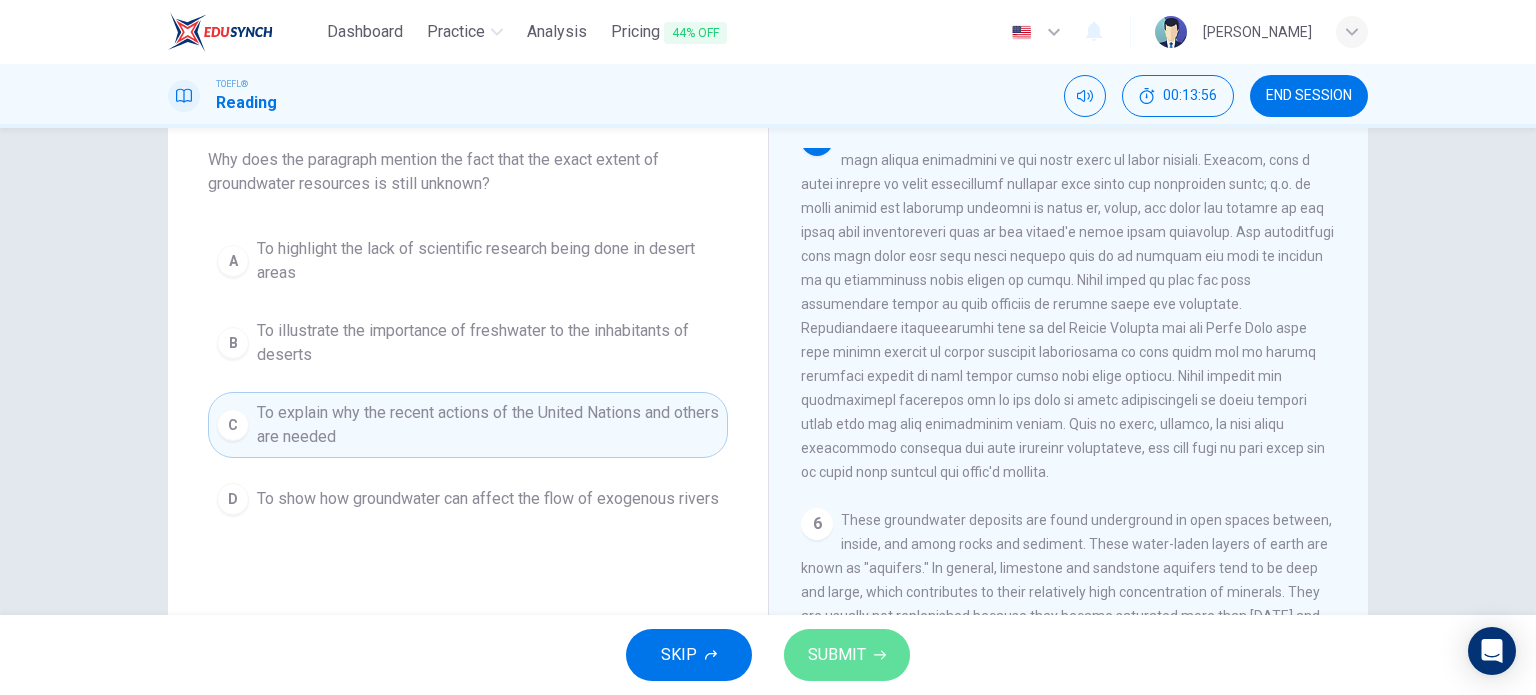 click on "SUBMIT" at bounding box center (837, 655) 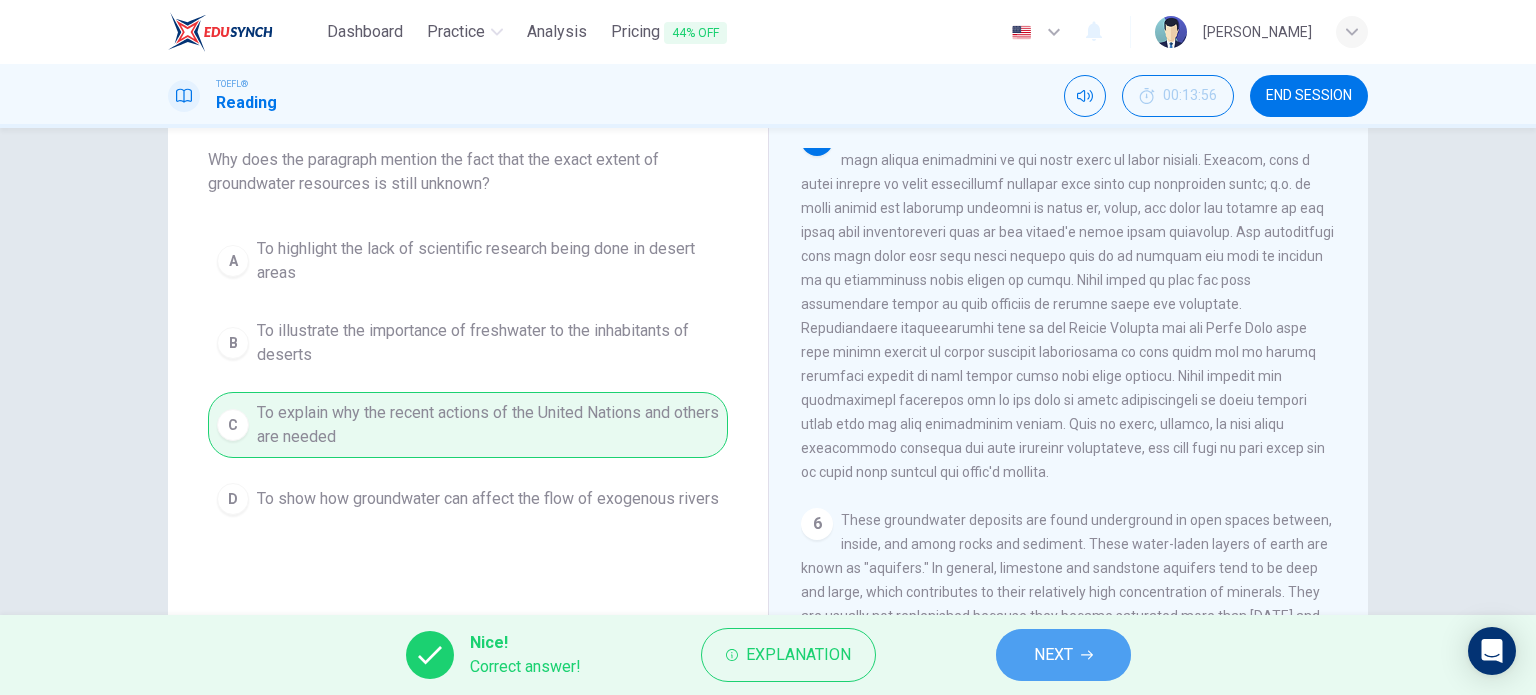 click on "NEXT" at bounding box center [1053, 655] 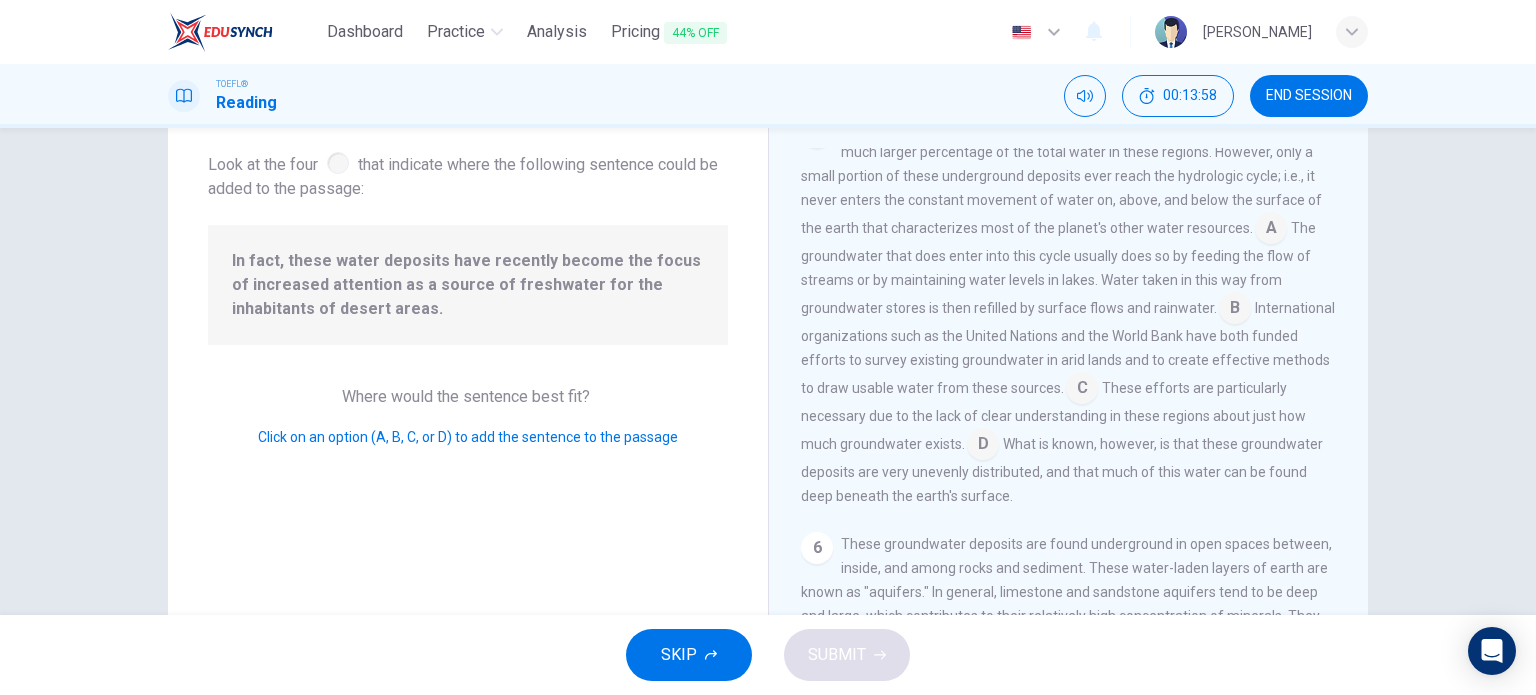 scroll, scrollTop: 873, scrollLeft: 0, axis: vertical 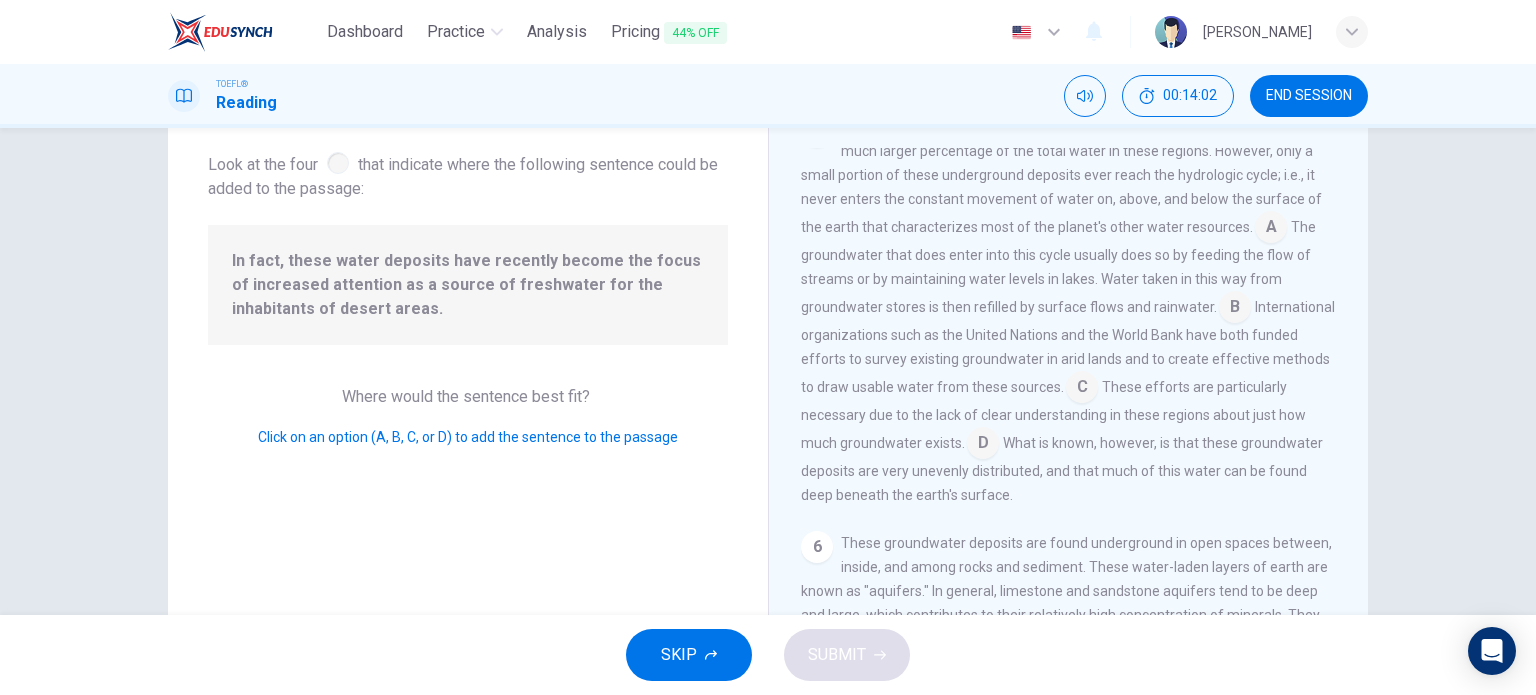 click at bounding box center [1271, 229] 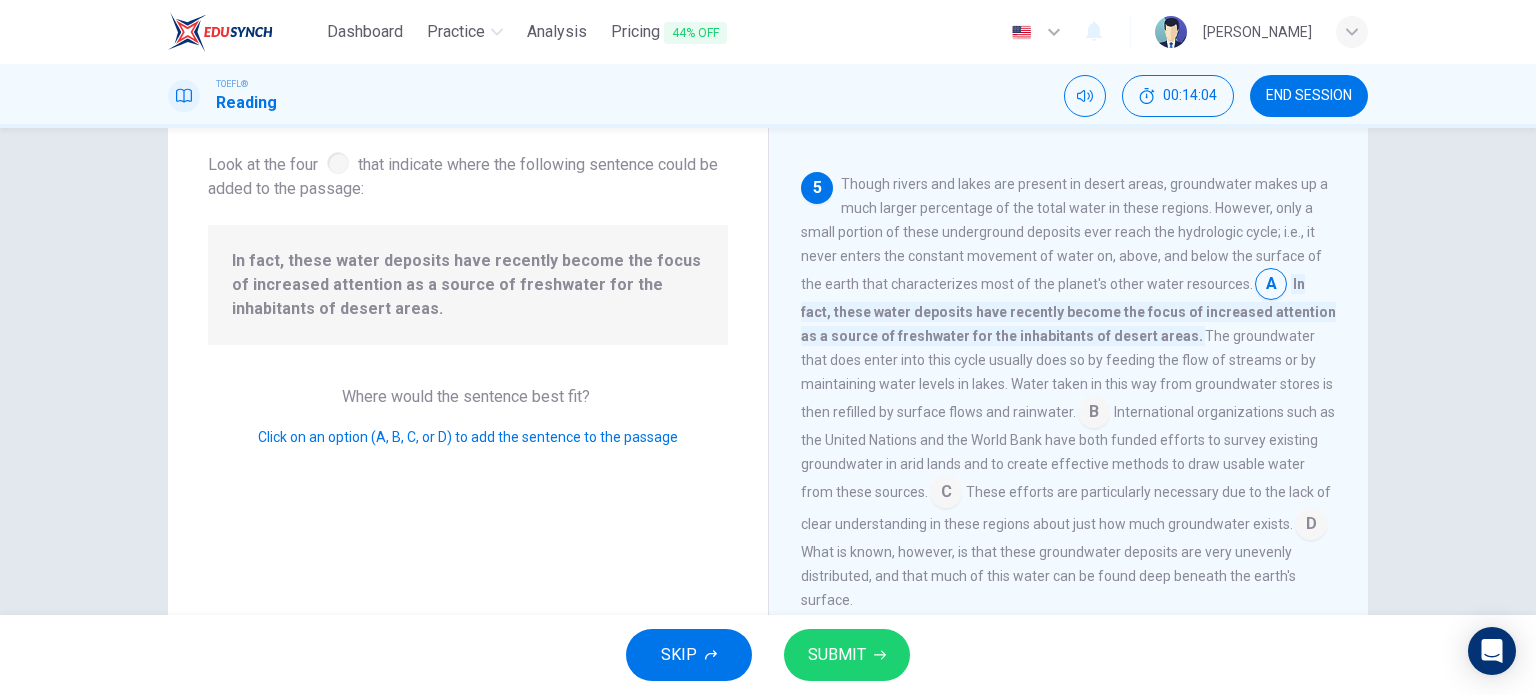scroll, scrollTop: 815, scrollLeft: 0, axis: vertical 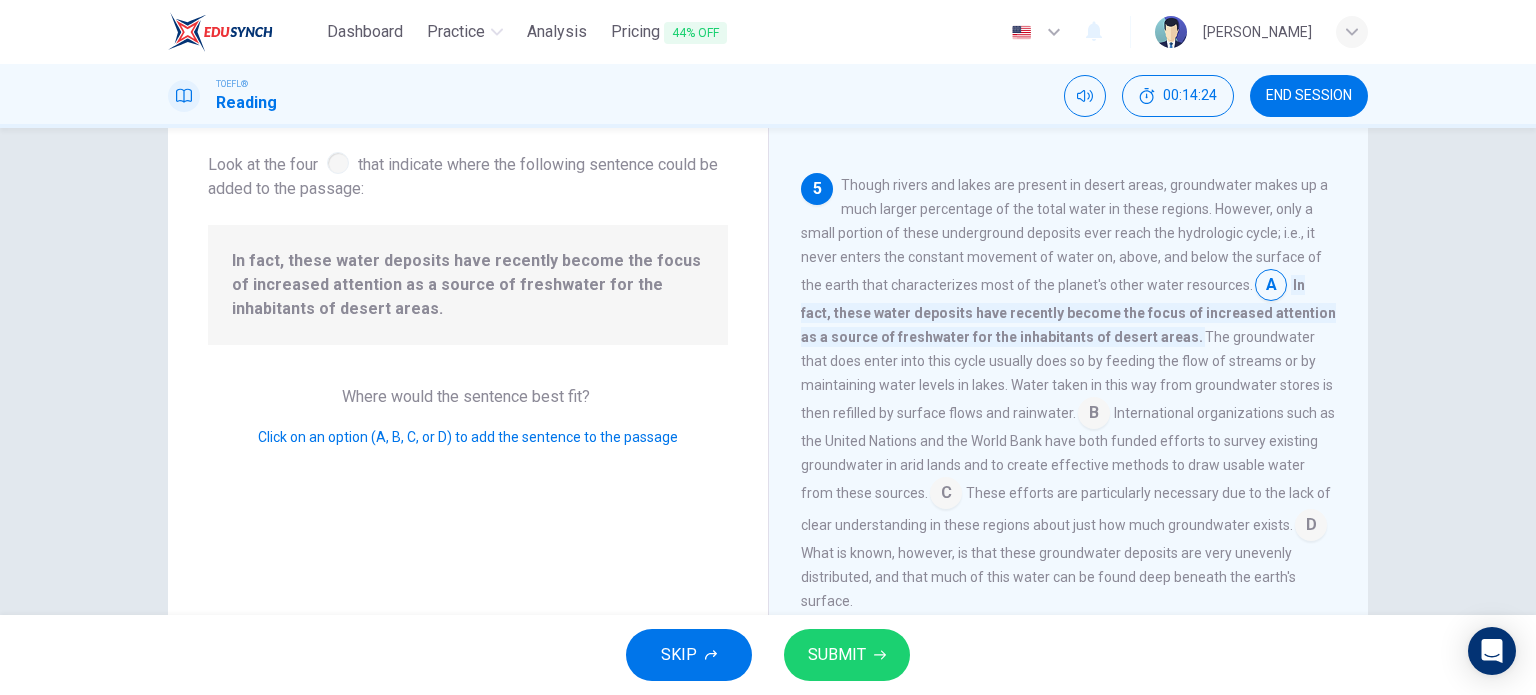 click at bounding box center (1094, 415) 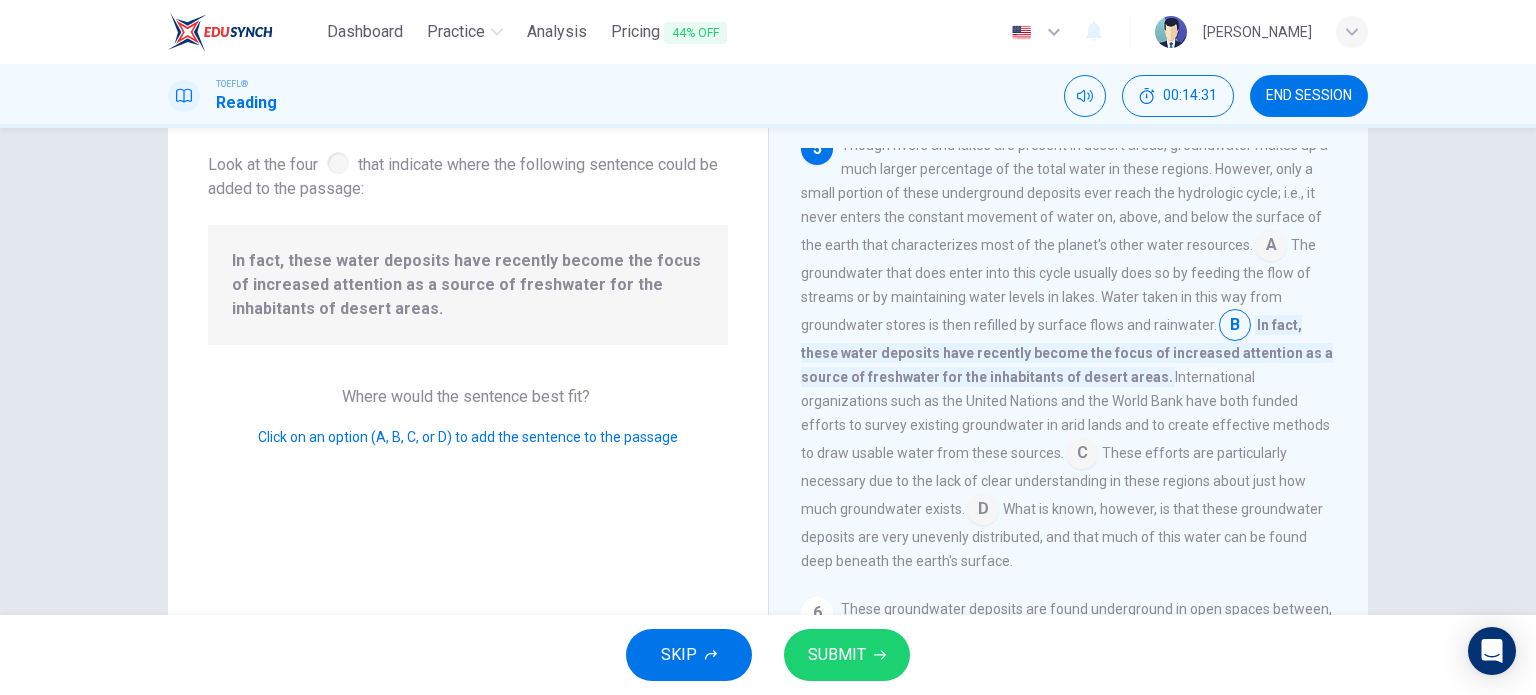 scroll, scrollTop: 853, scrollLeft: 0, axis: vertical 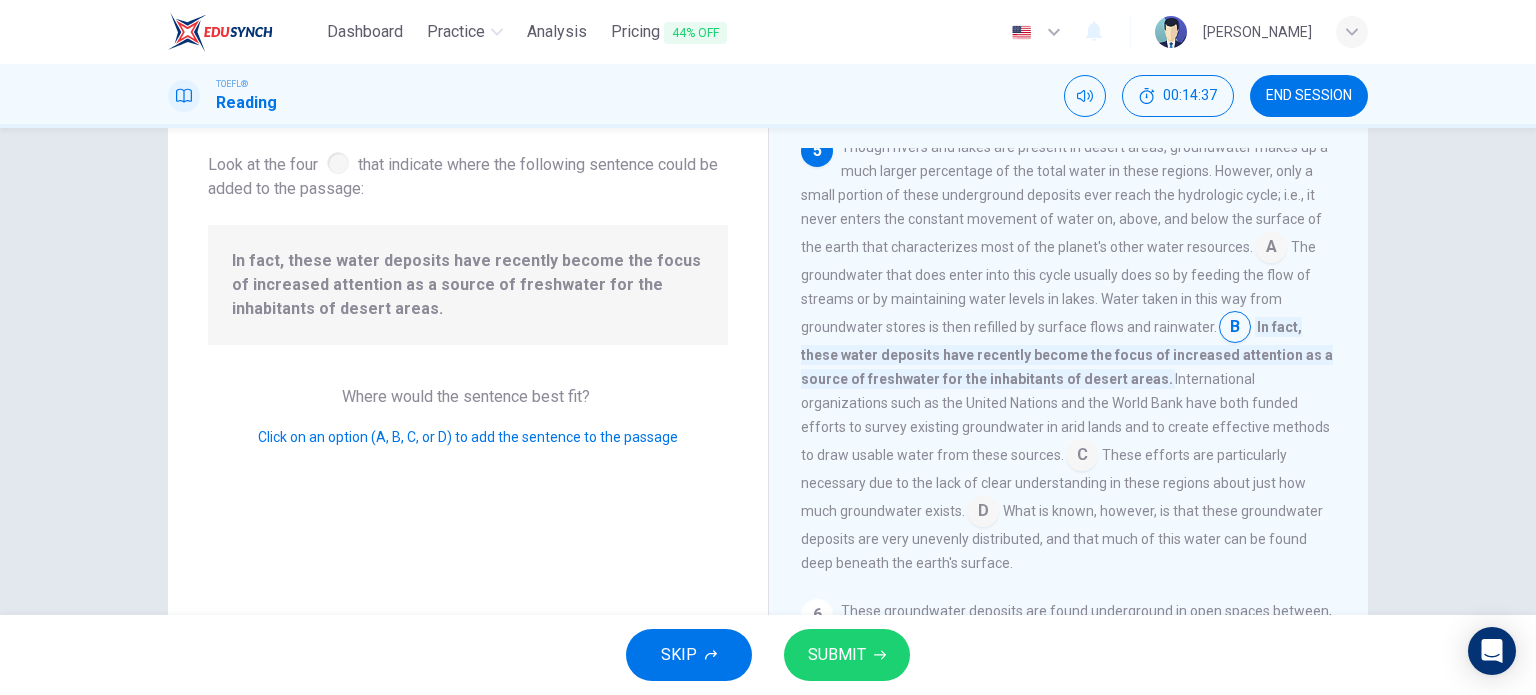 click at bounding box center [1082, 457] 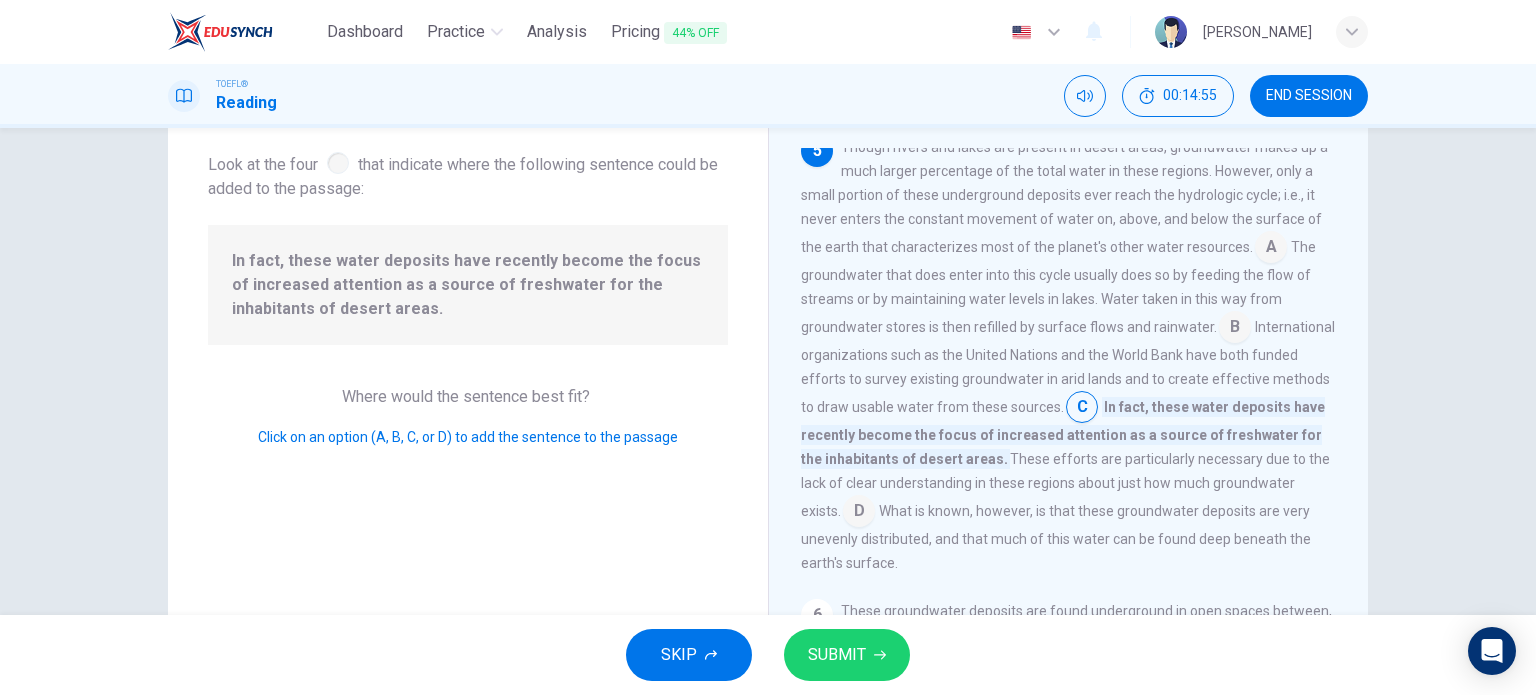 click at bounding box center [859, 513] 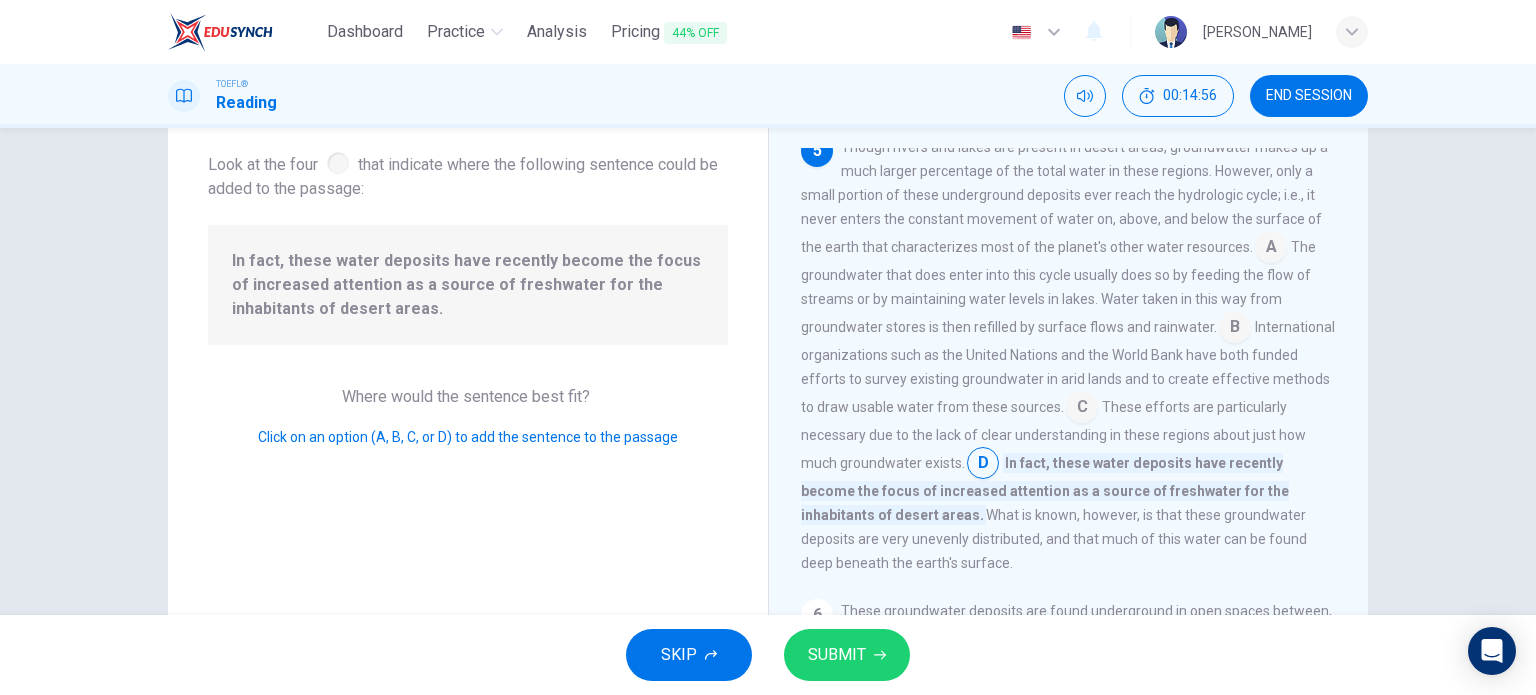 click on "What is known, however, is that these groundwater deposits are very unevenly distributed, and that much of this water can be found deep beneath the earth's surface." at bounding box center (1054, 539) 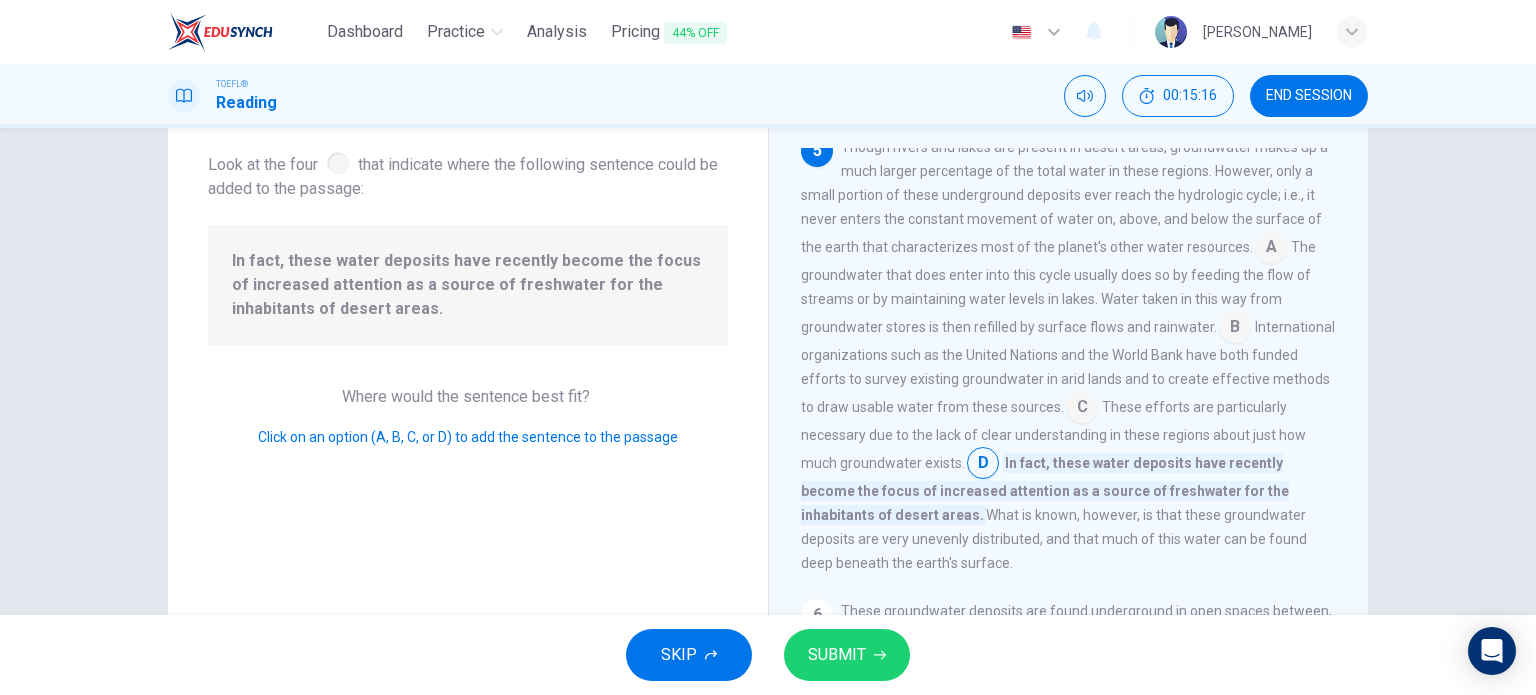 click at bounding box center (1082, 409) 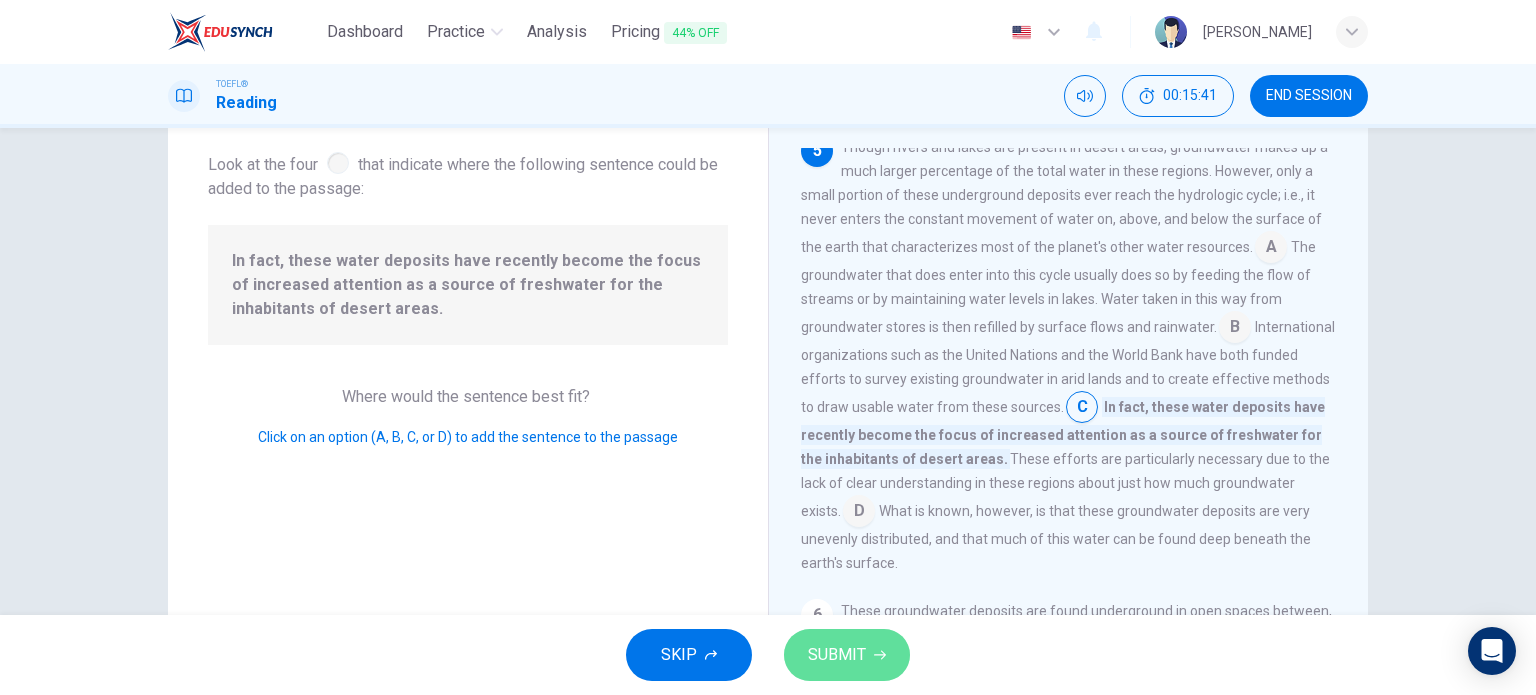 click on "SUBMIT" at bounding box center [847, 655] 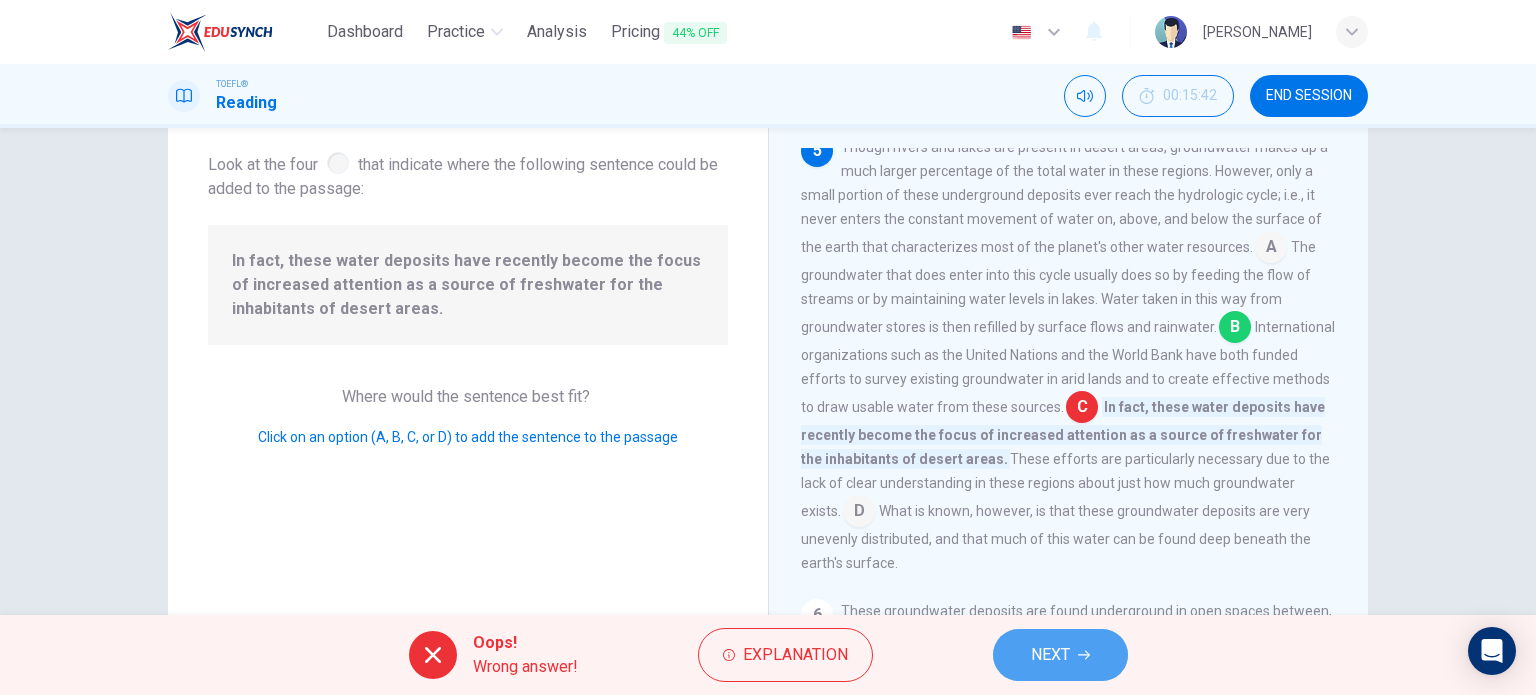 click on "NEXT" at bounding box center [1060, 655] 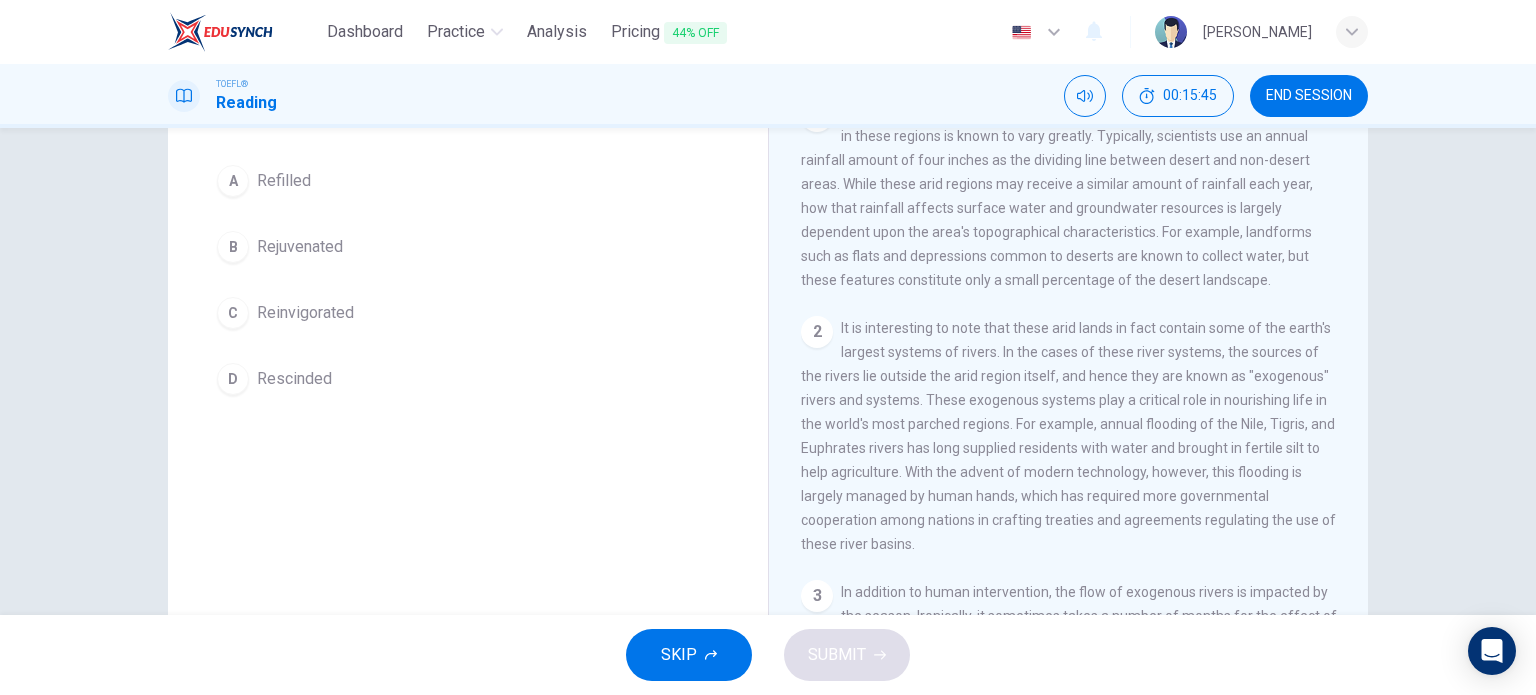 scroll, scrollTop: 154, scrollLeft: 0, axis: vertical 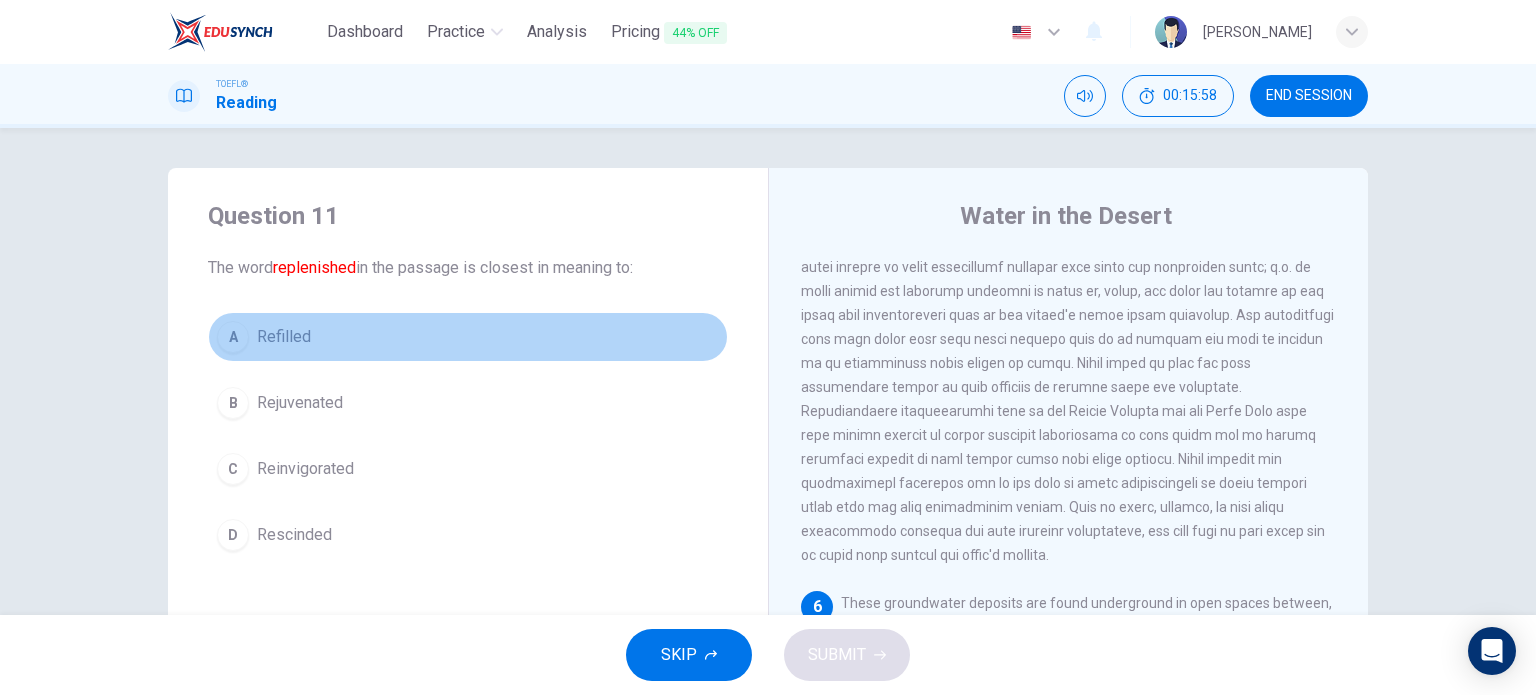click on "Refilled" at bounding box center (284, 337) 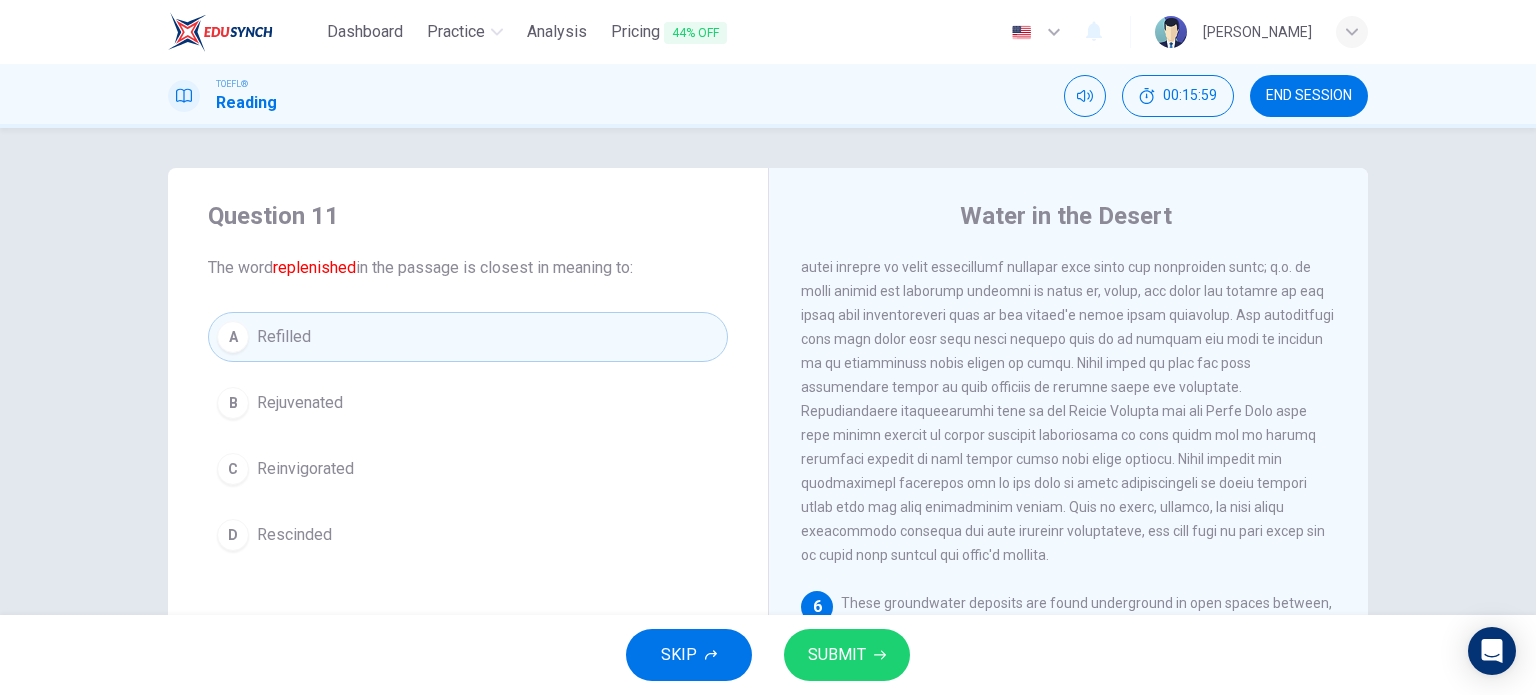 scroll, scrollTop: 288, scrollLeft: 0, axis: vertical 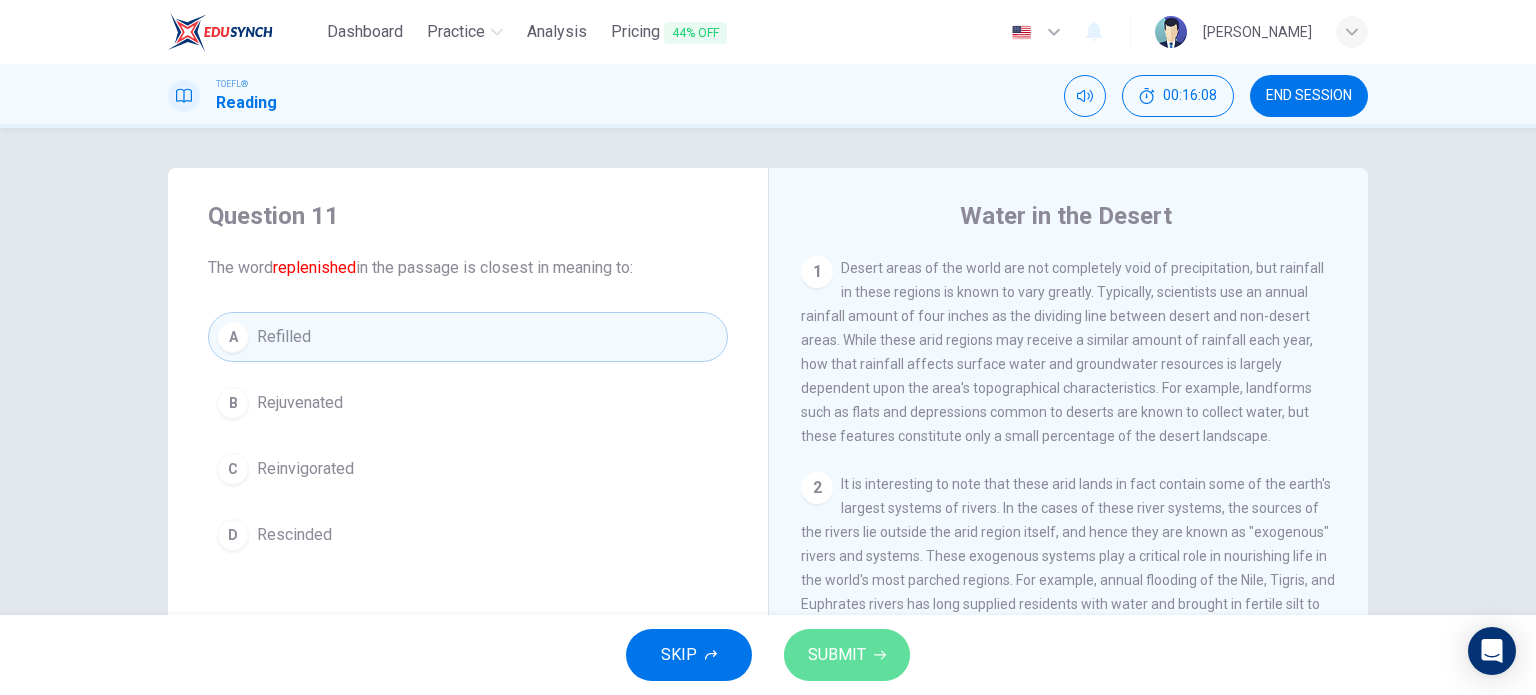 click on "SUBMIT" at bounding box center [837, 655] 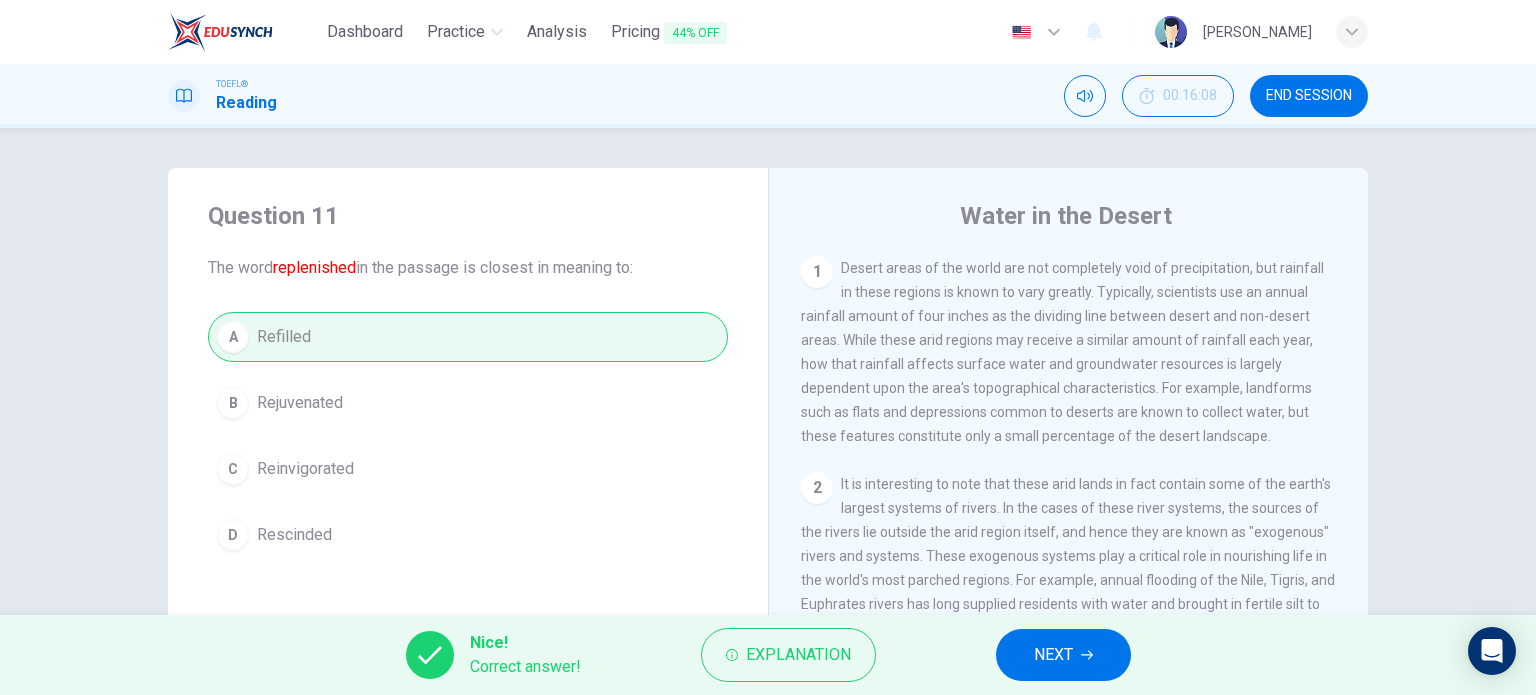 click on "NEXT" at bounding box center (1053, 655) 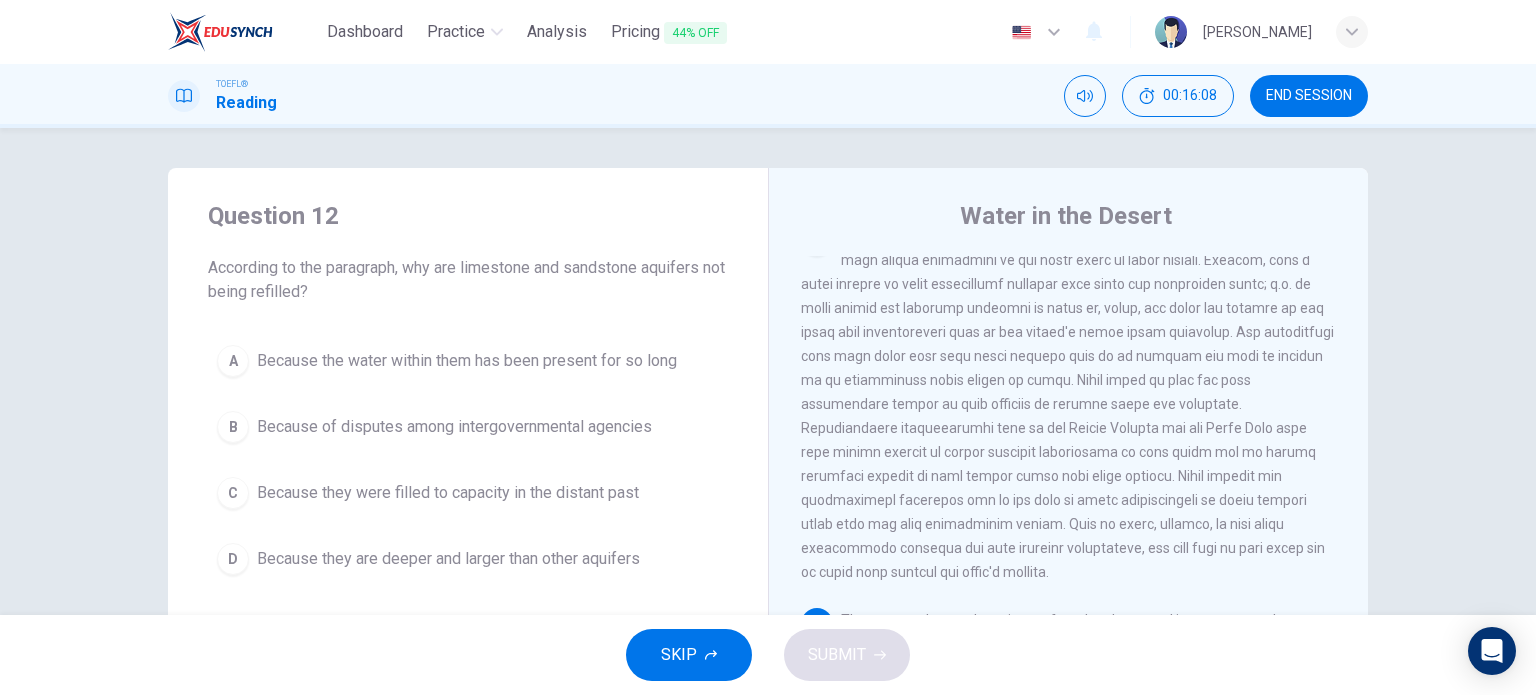 scroll, scrollTop: 932, scrollLeft: 0, axis: vertical 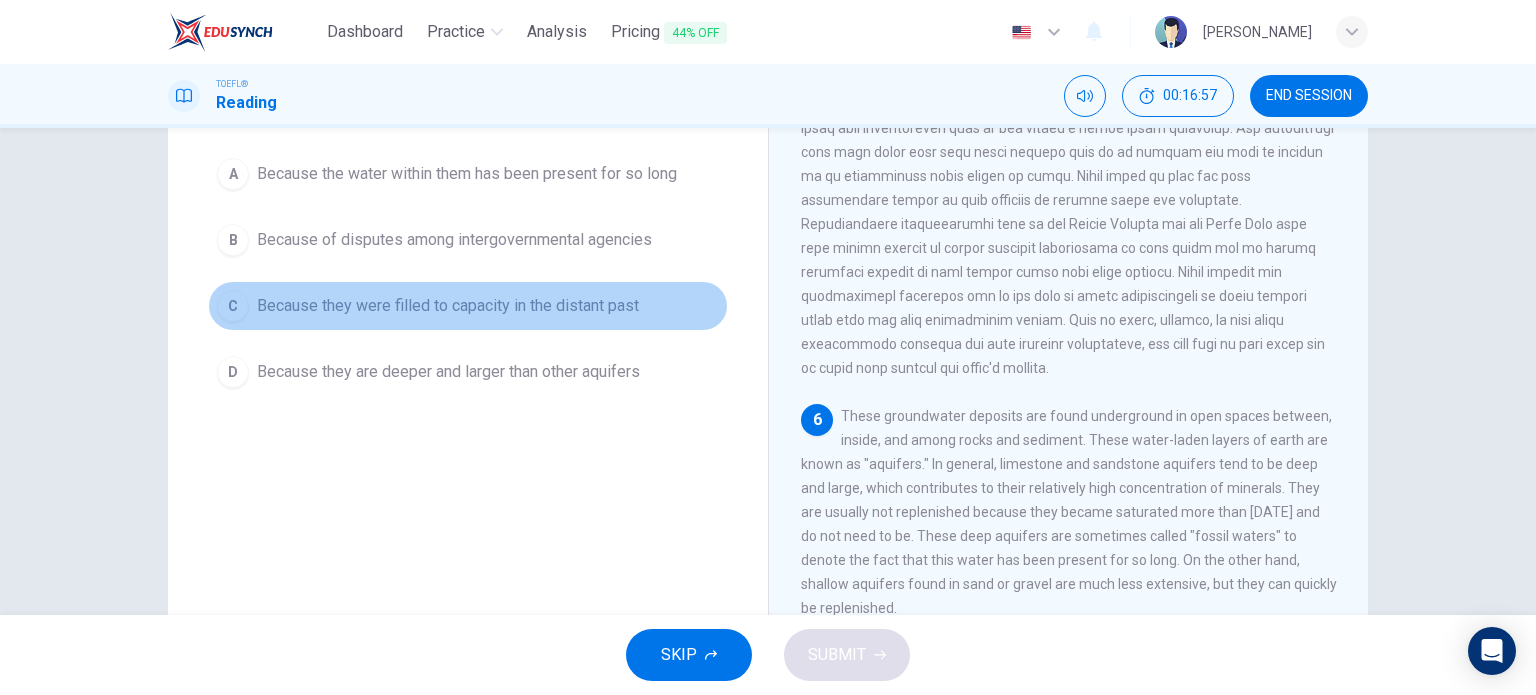 click on "Because they were filled to capacity in the distant past" at bounding box center (448, 306) 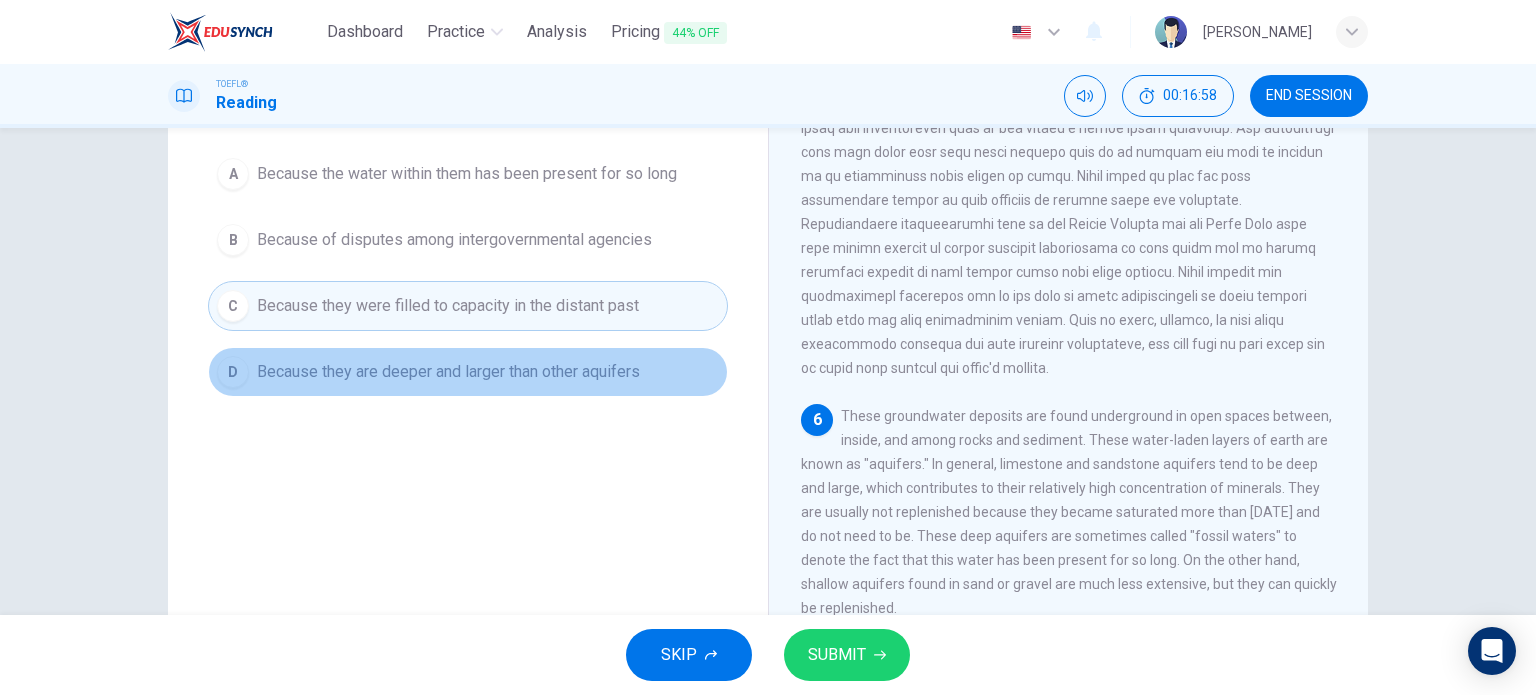 click on "Because they are deeper and larger than other aquifers" at bounding box center [448, 372] 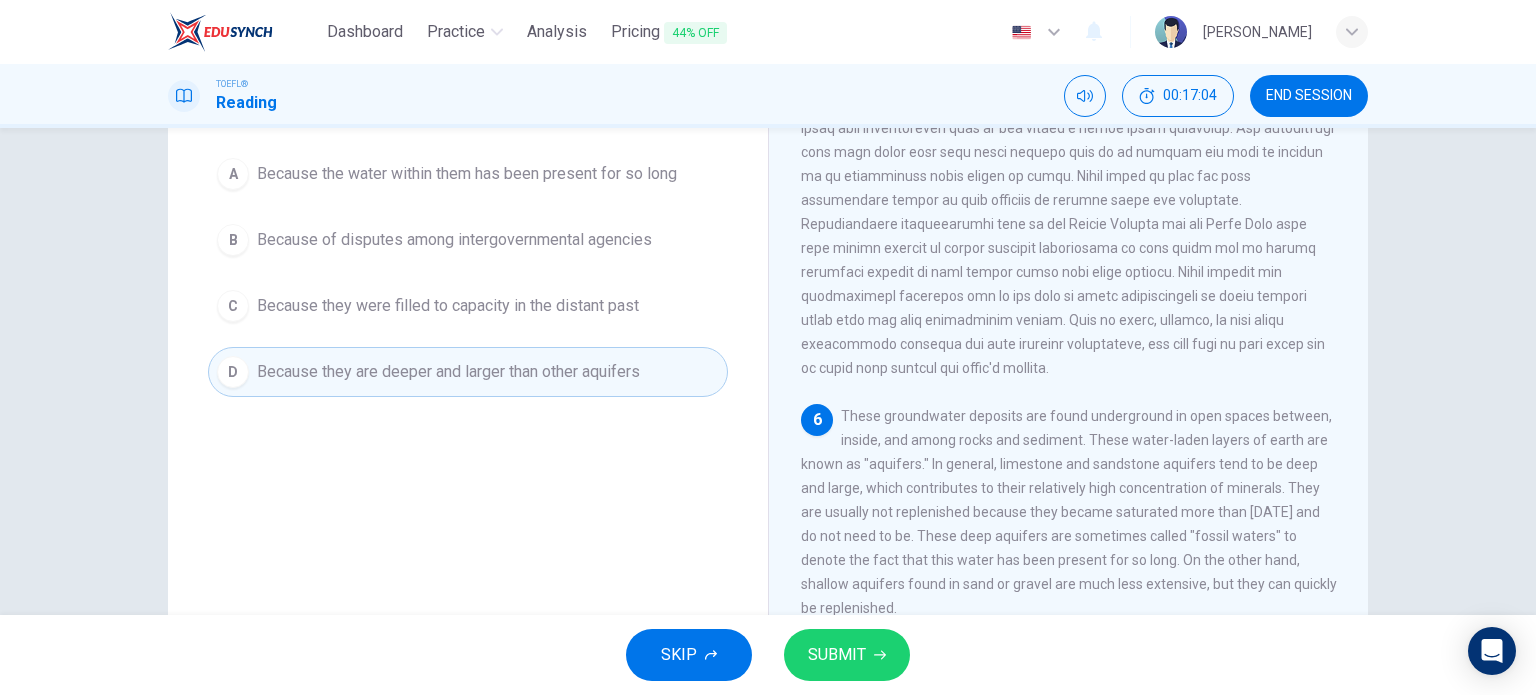 drag, startPoint x: 1019, startPoint y: 519, endPoint x: 929, endPoint y: 529, distance: 90.55385 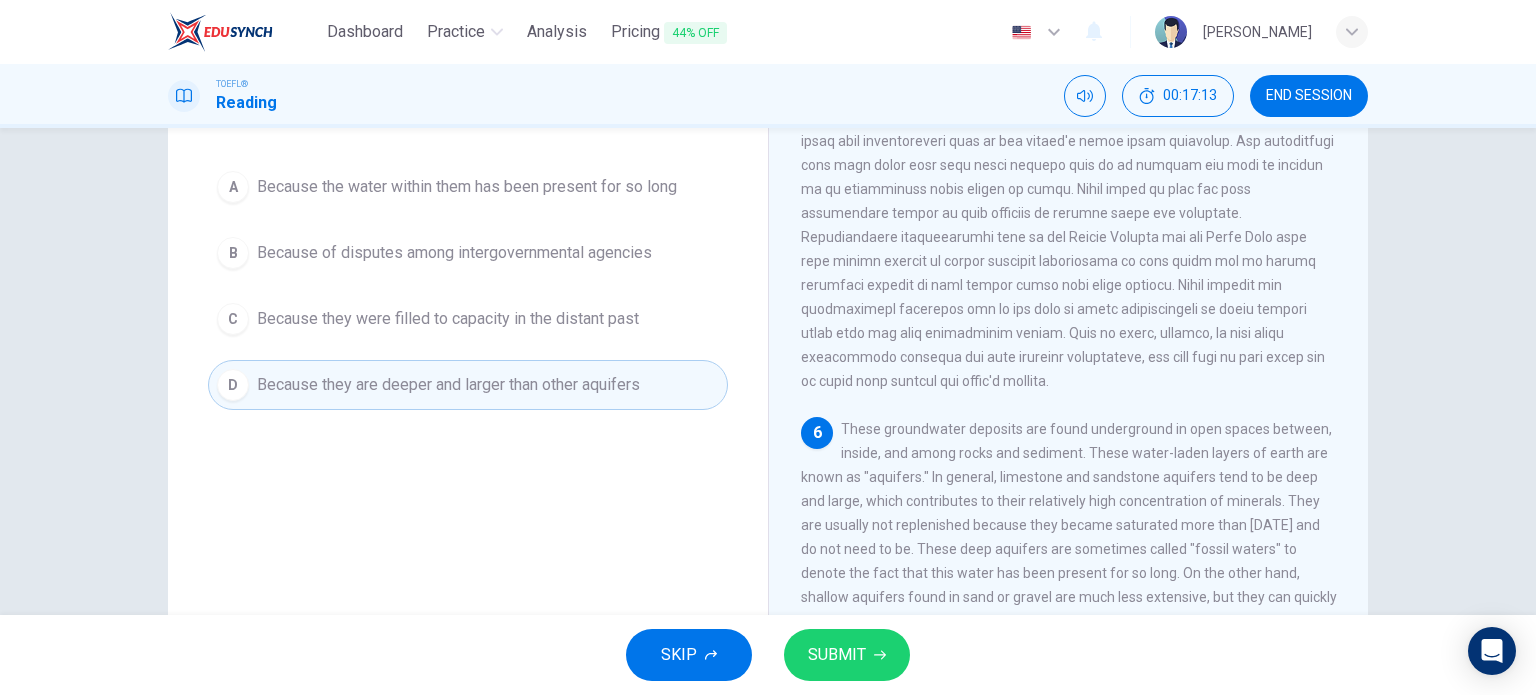 scroll, scrollTop: 167, scrollLeft: 0, axis: vertical 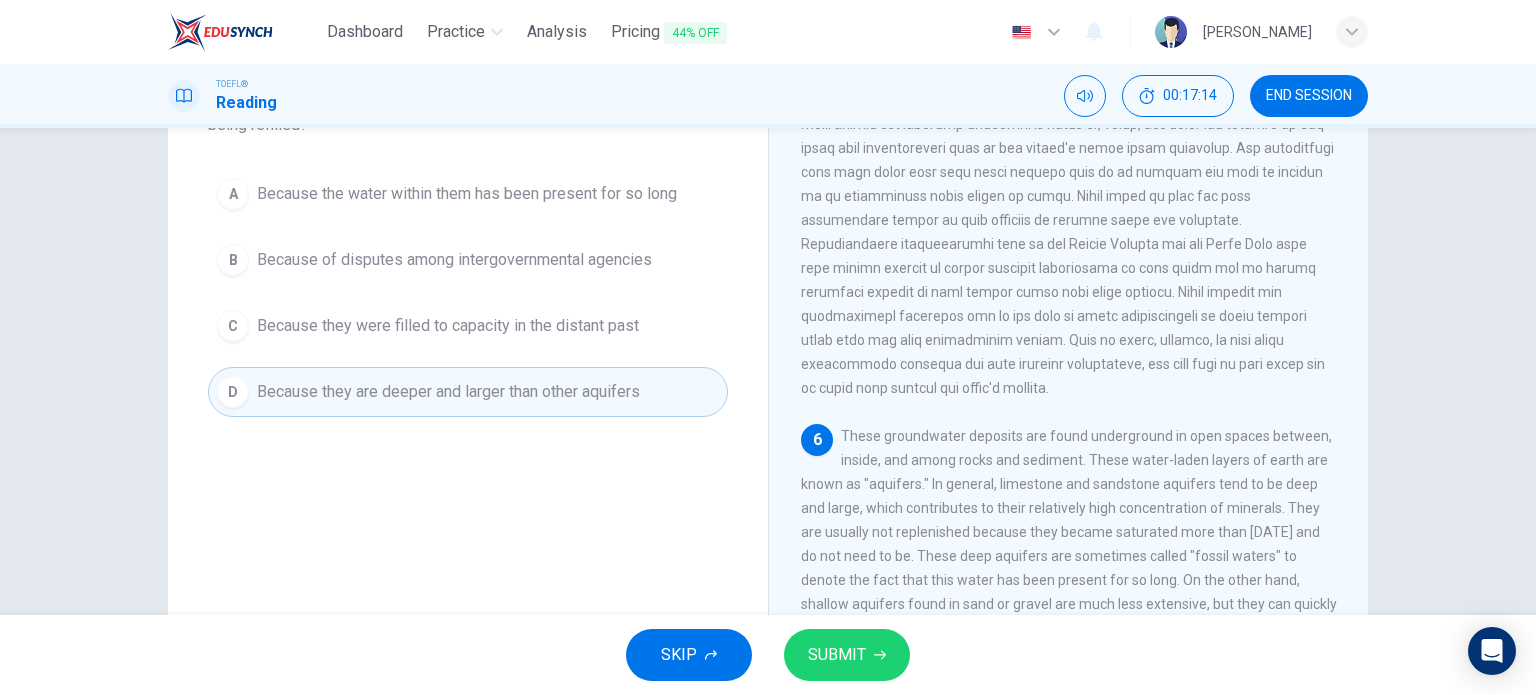 click on "C Because they were filled to capacity in the distant past" at bounding box center (468, 326) 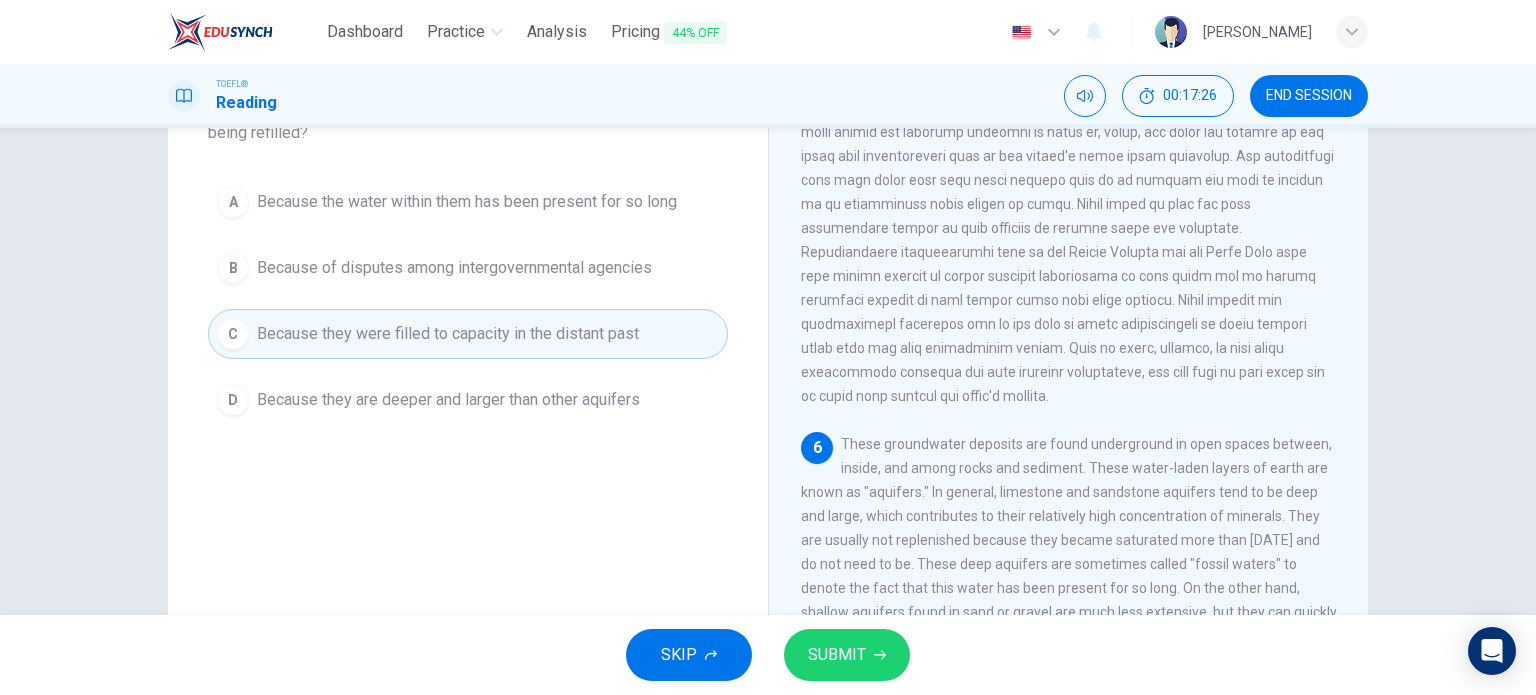 scroll, scrollTop: 158, scrollLeft: 0, axis: vertical 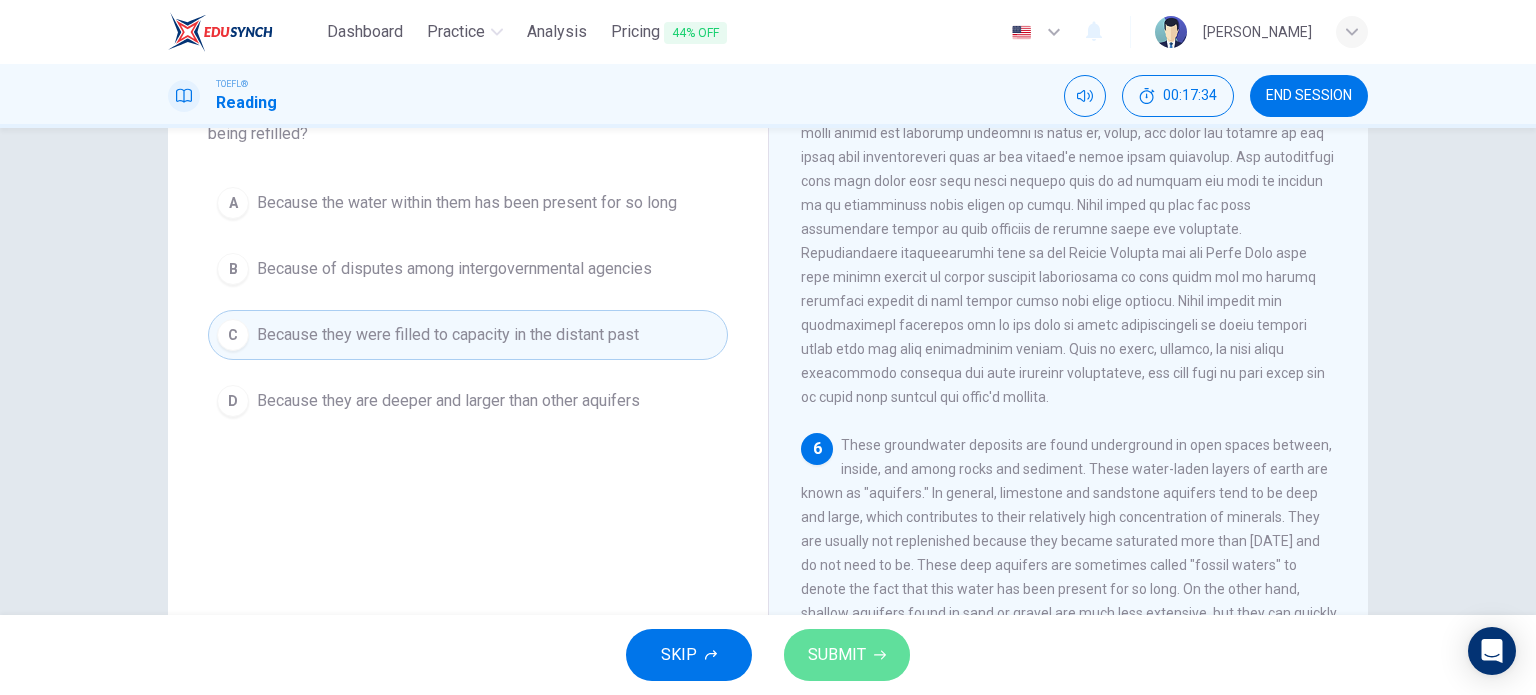click 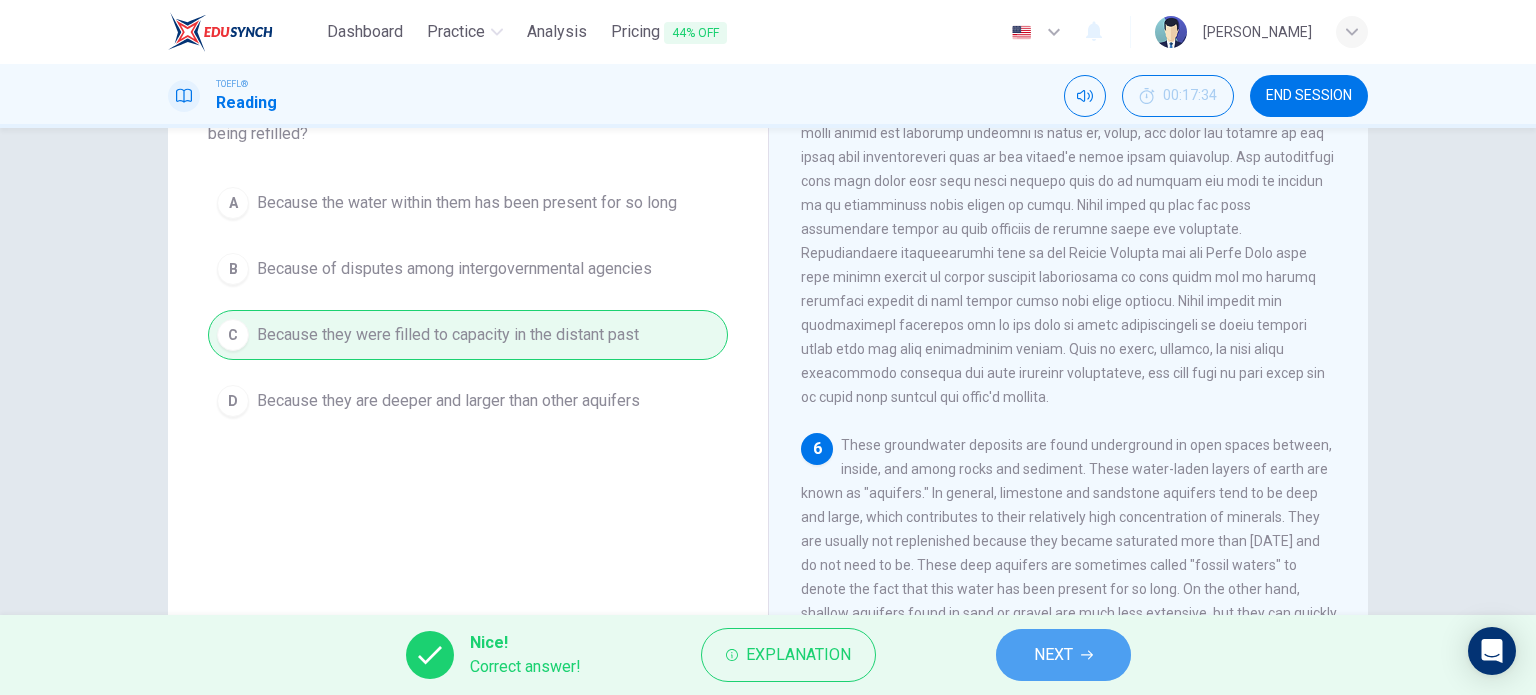 click on "NEXT" at bounding box center [1053, 655] 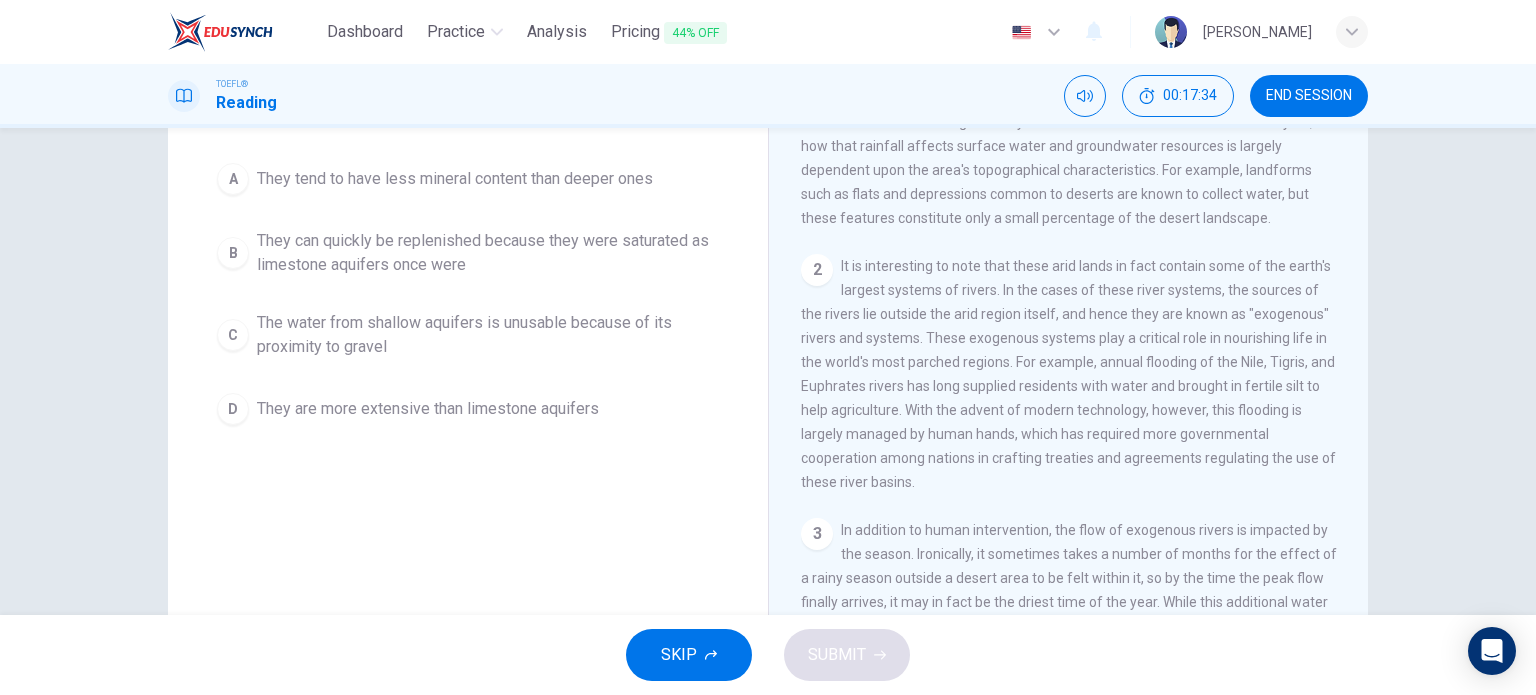 scroll, scrollTop: 0, scrollLeft: 0, axis: both 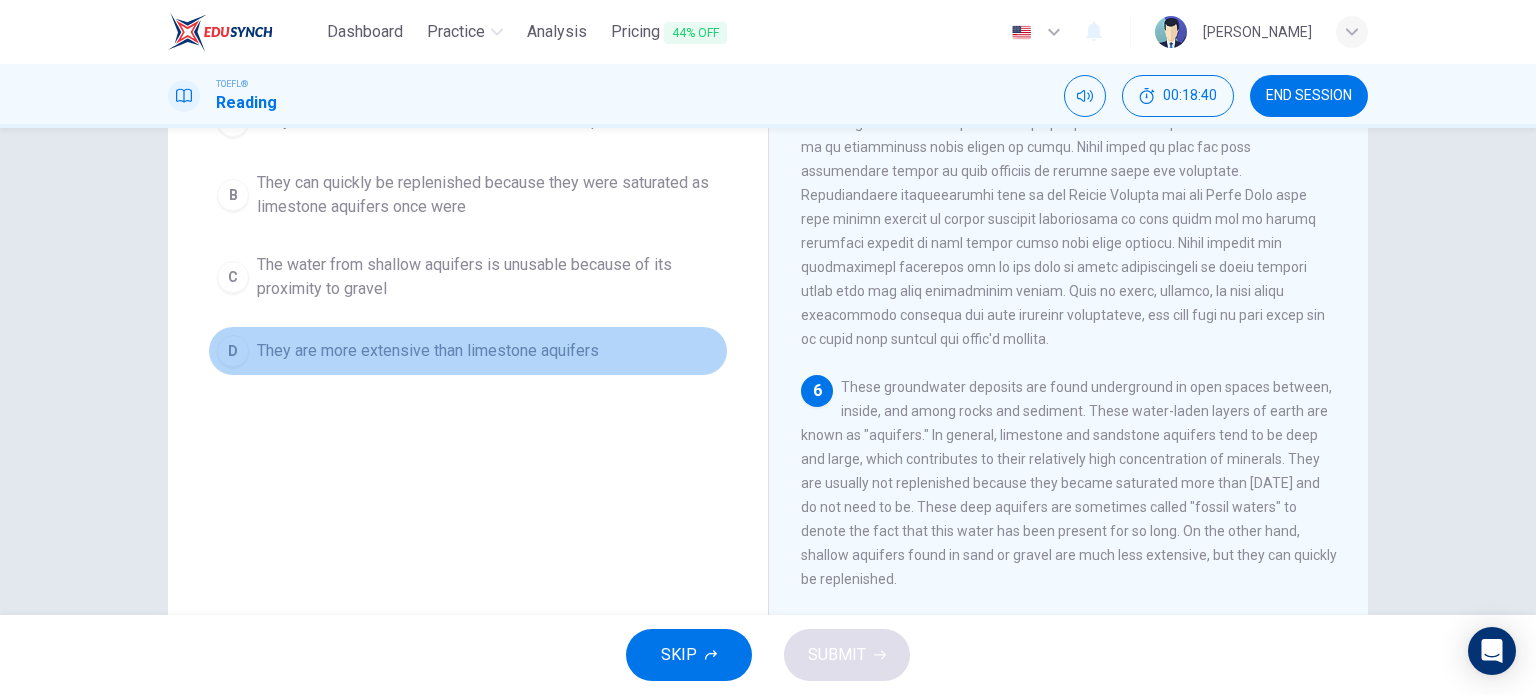 click on "They are more extensive than limestone aquifers" at bounding box center [428, 351] 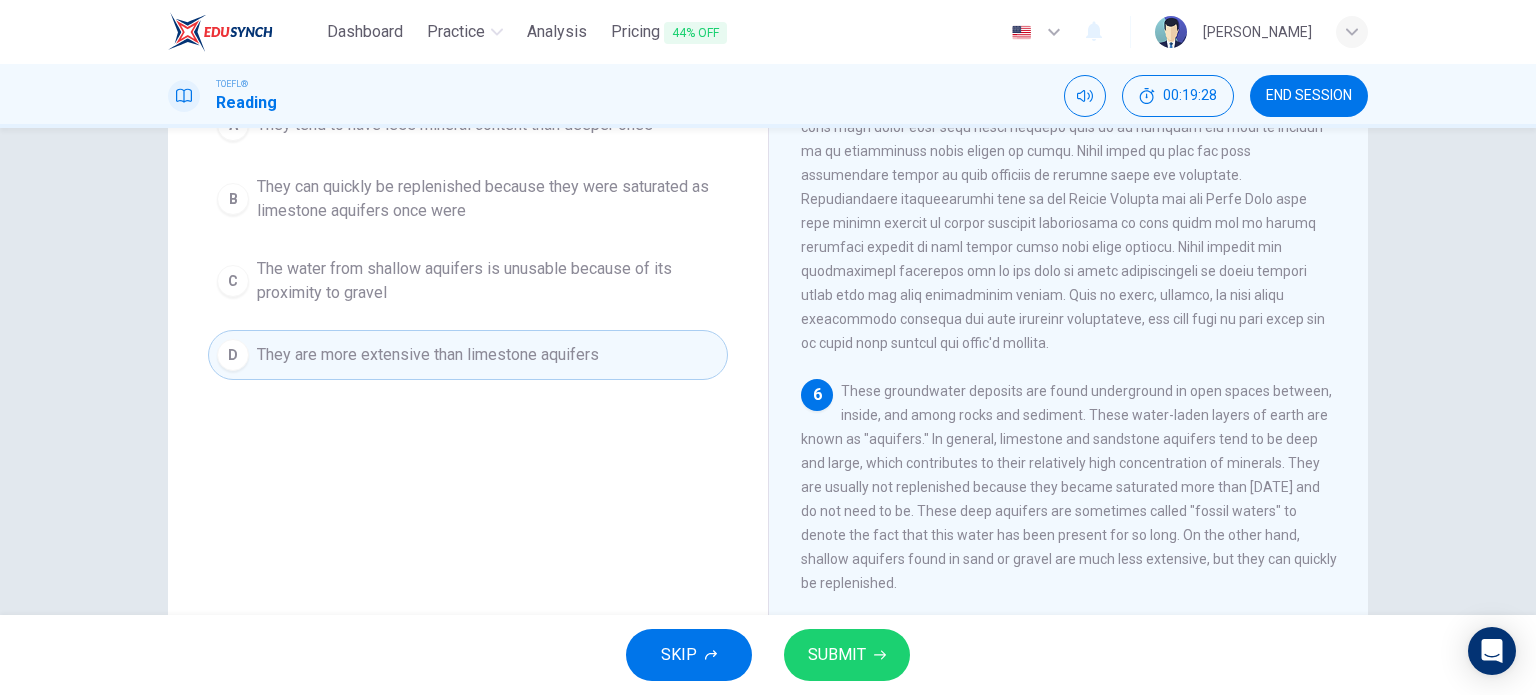 scroll, scrollTop: 208, scrollLeft: 0, axis: vertical 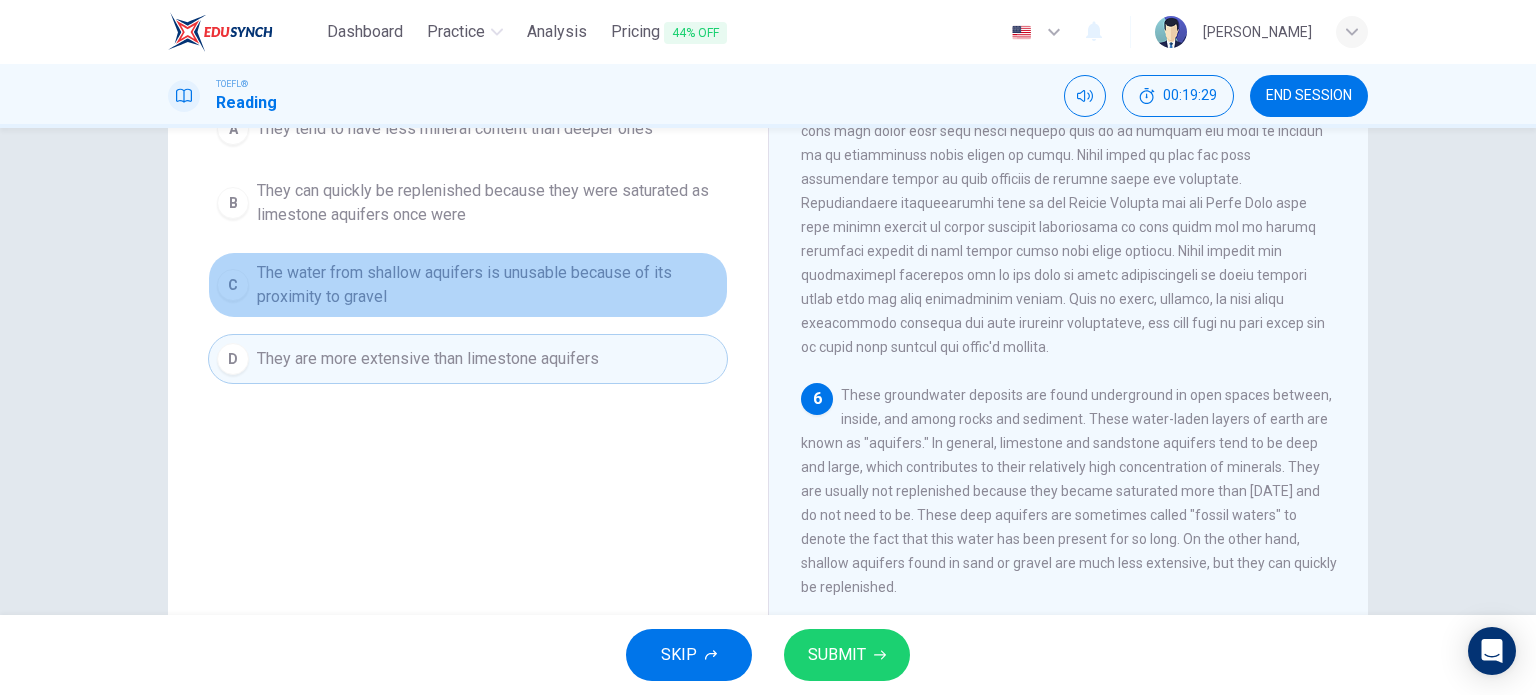 click on "The water from shallow aquifers is unusable because of its proximity to gravel" at bounding box center (488, 285) 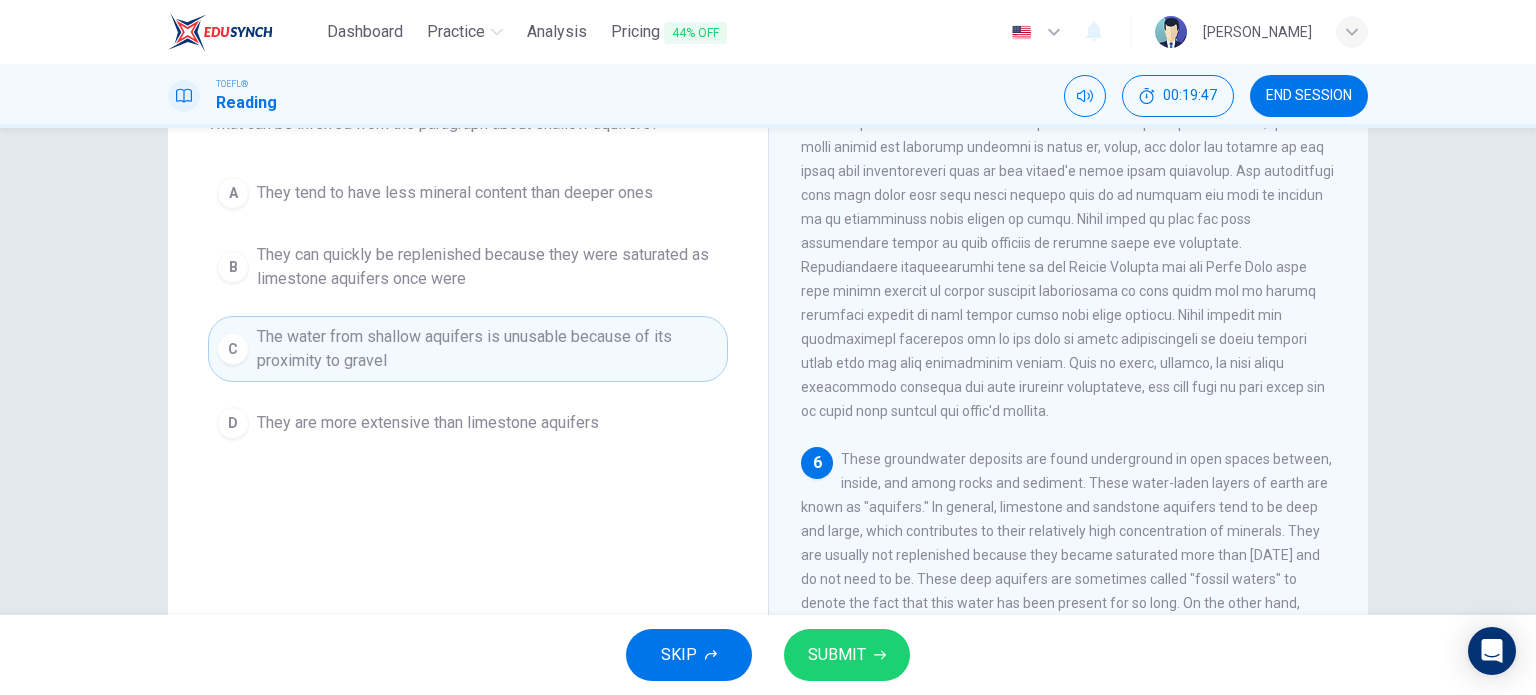 scroll, scrollTop: 143, scrollLeft: 0, axis: vertical 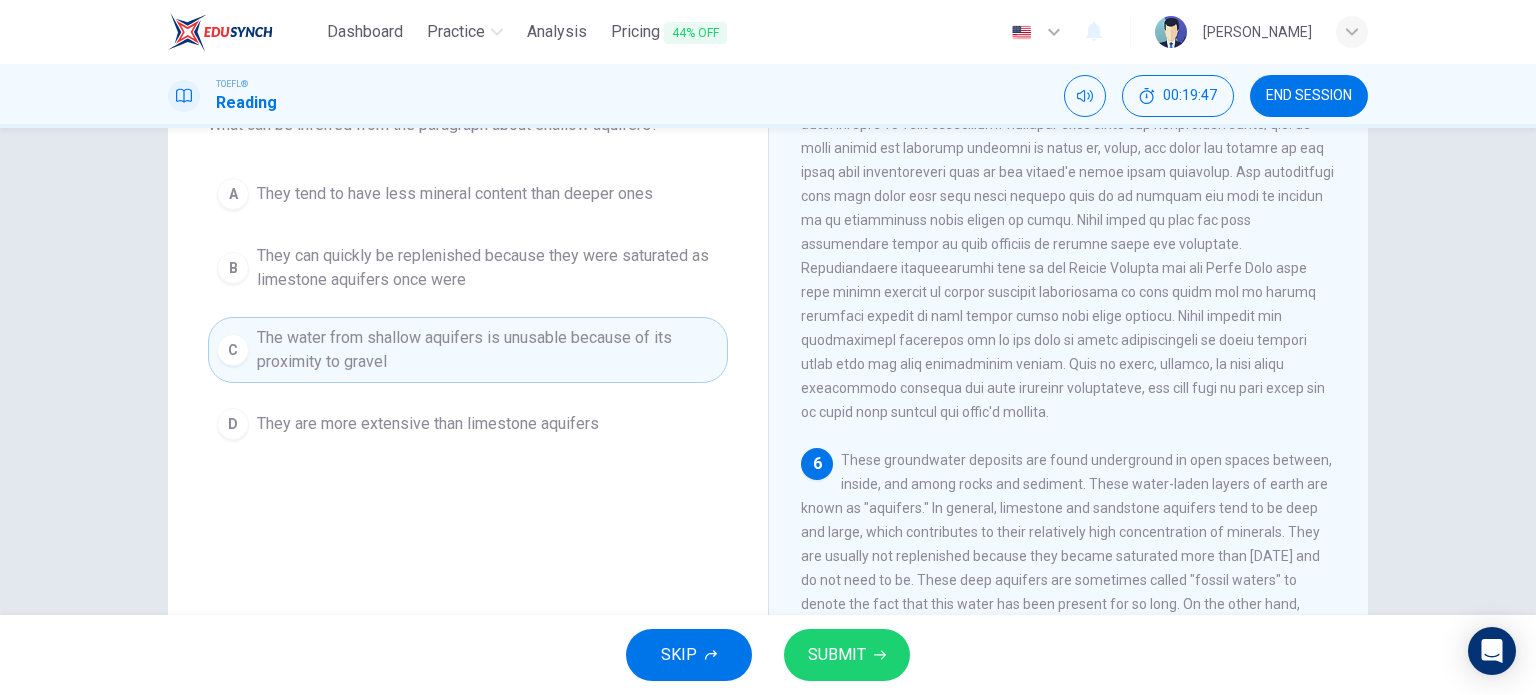 click on "They can quickly be replenished because they were saturated as limestone aquifers once were" at bounding box center [488, 268] 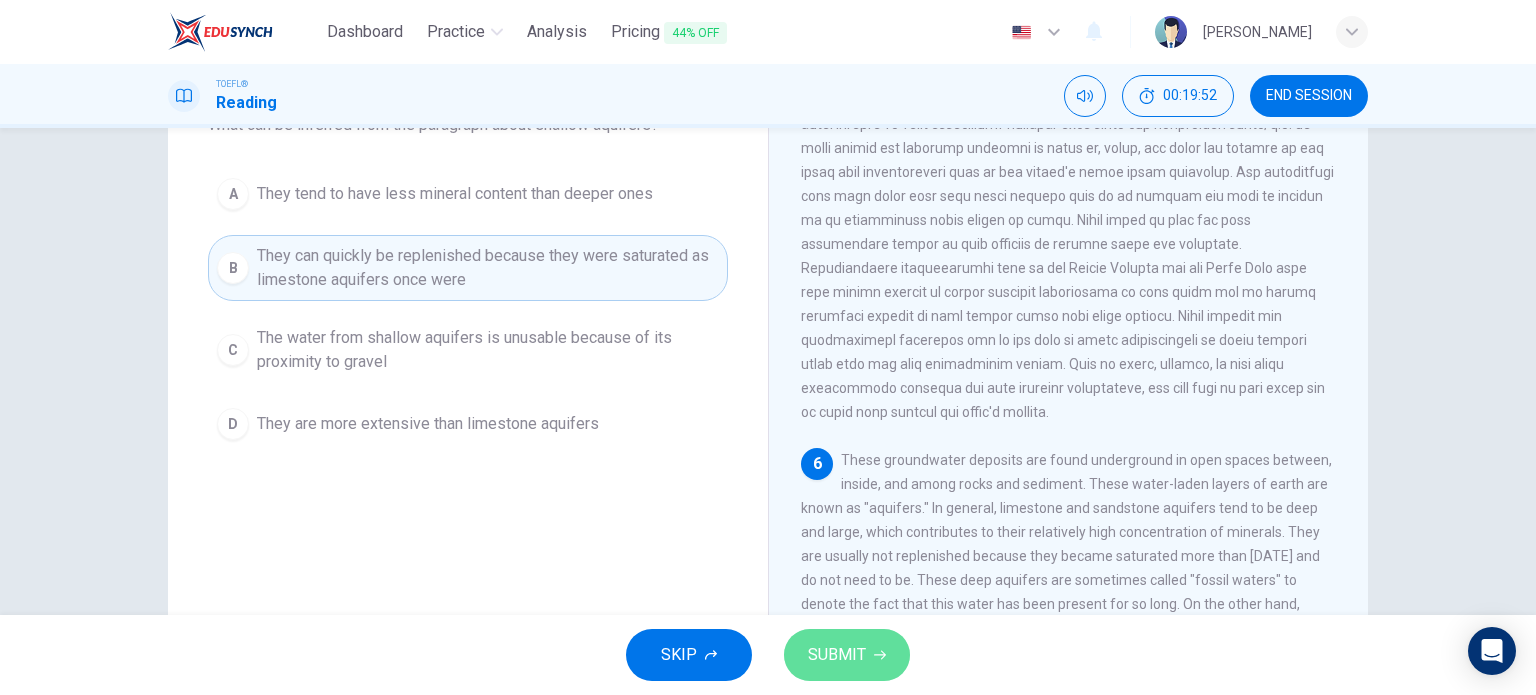 click on "SUBMIT" at bounding box center [837, 655] 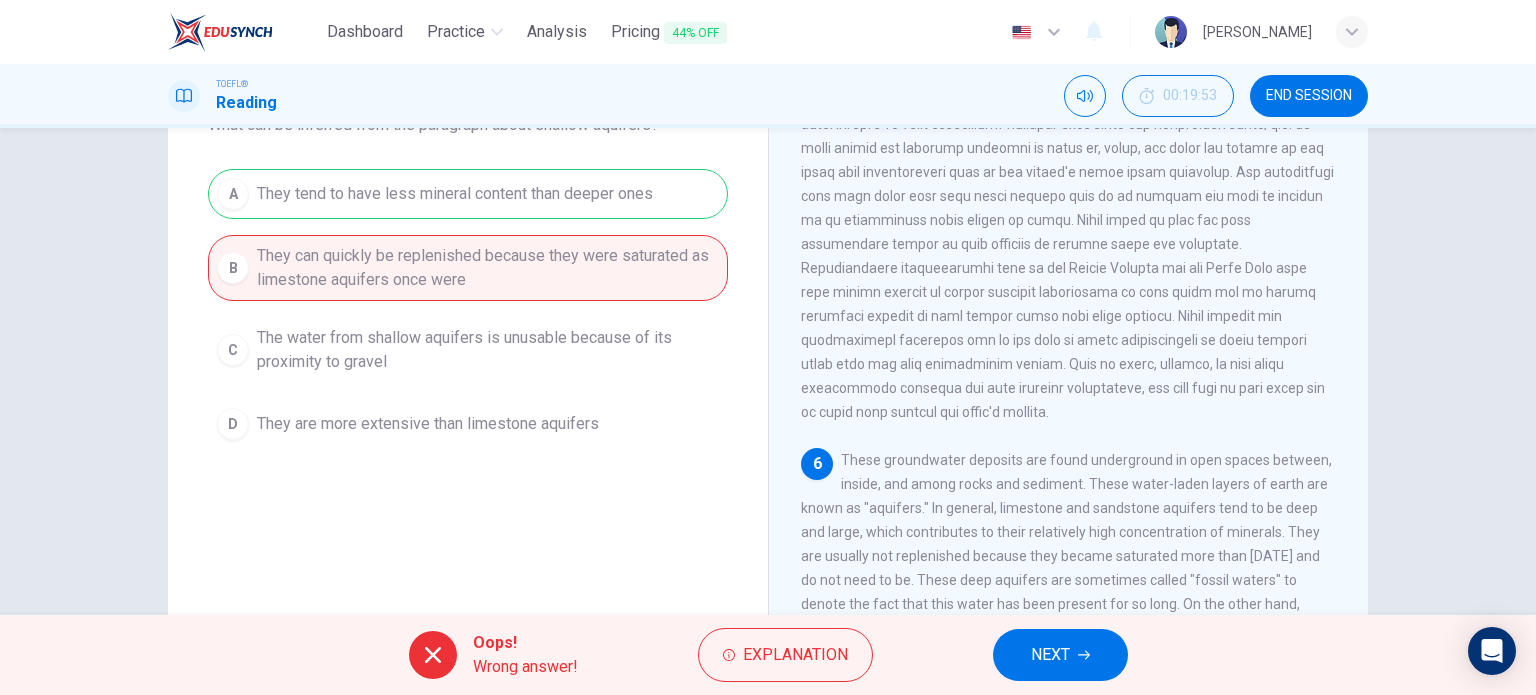 click on "NEXT" at bounding box center [1050, 655] 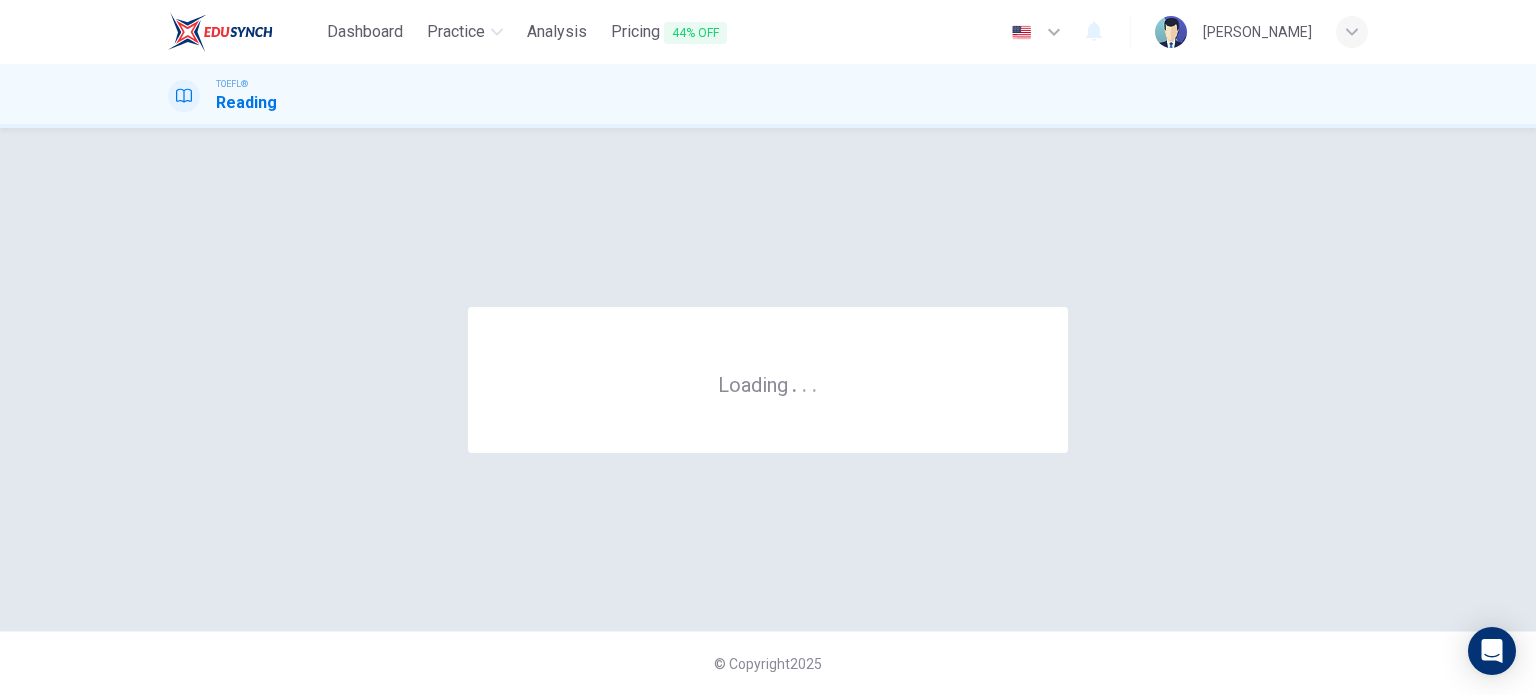 scroll, scrollTop: 0, scrollLeft: 0, axis: both 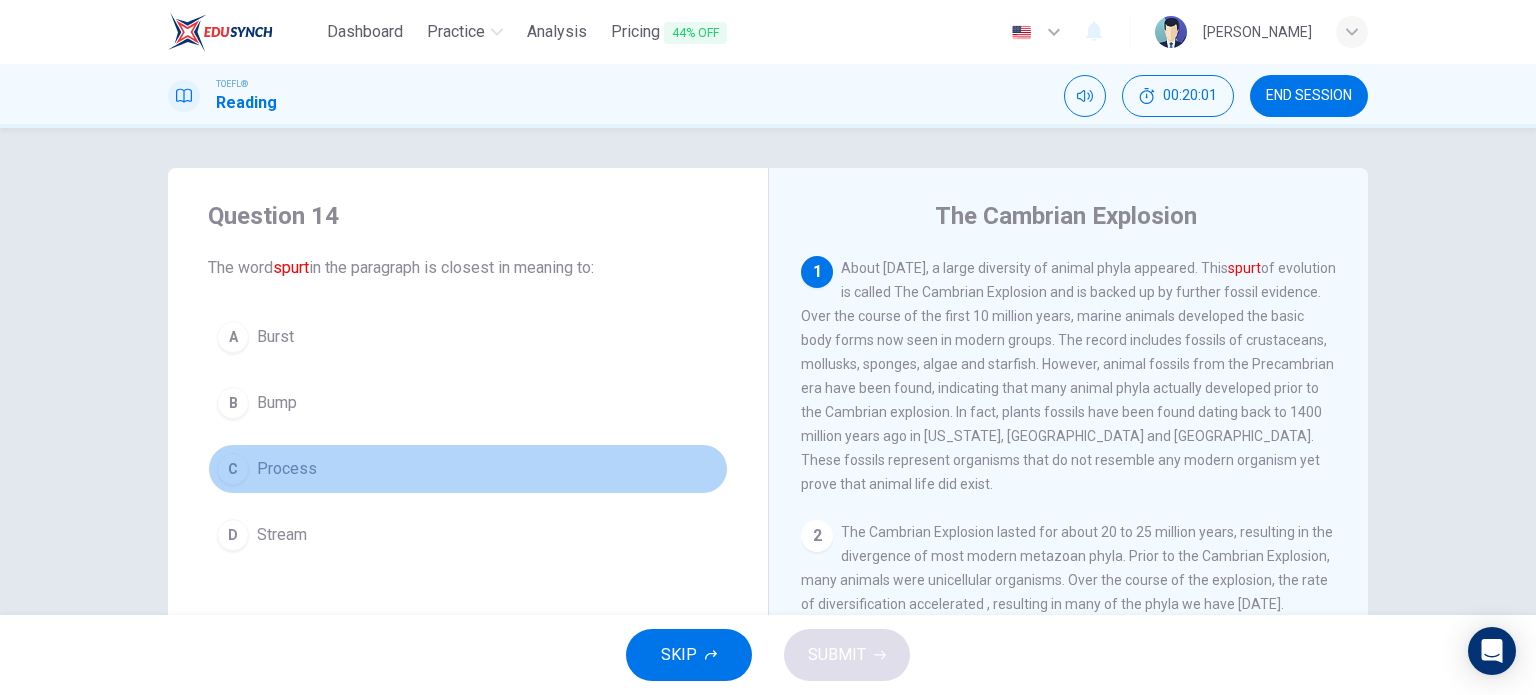 click on "C Process" at bounding box center (468, 469) 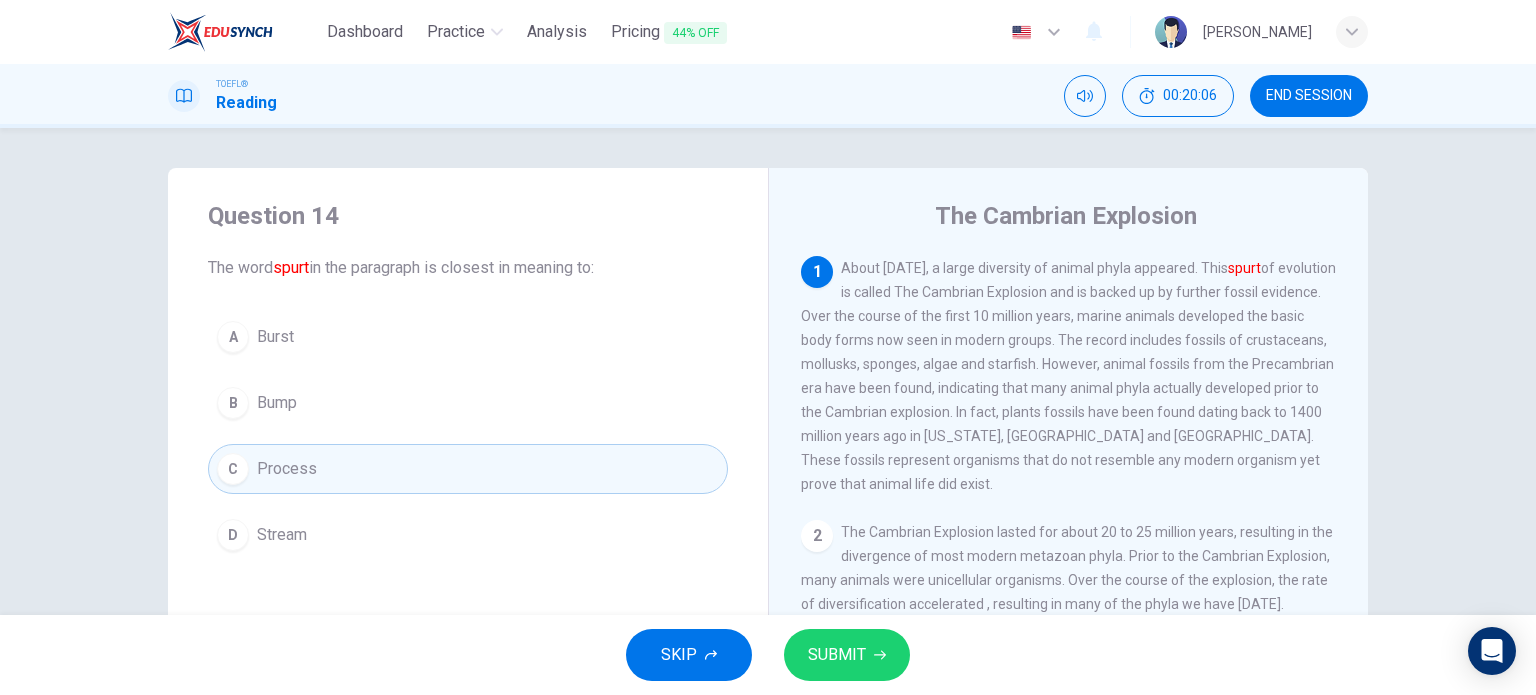 click on "SKIP SUBMIT" at bounding box center [768, 655] 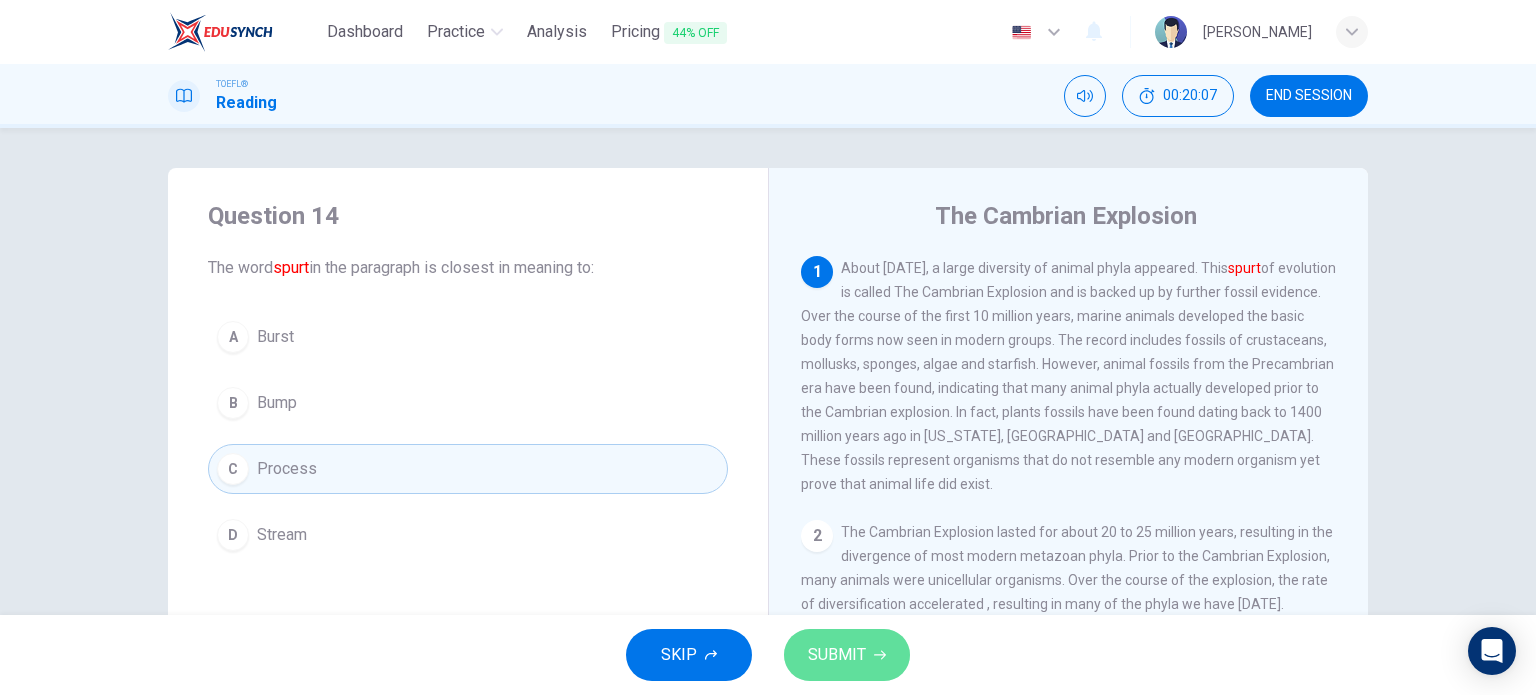 click on "SUBMIT" at bounding box center (847, 655) 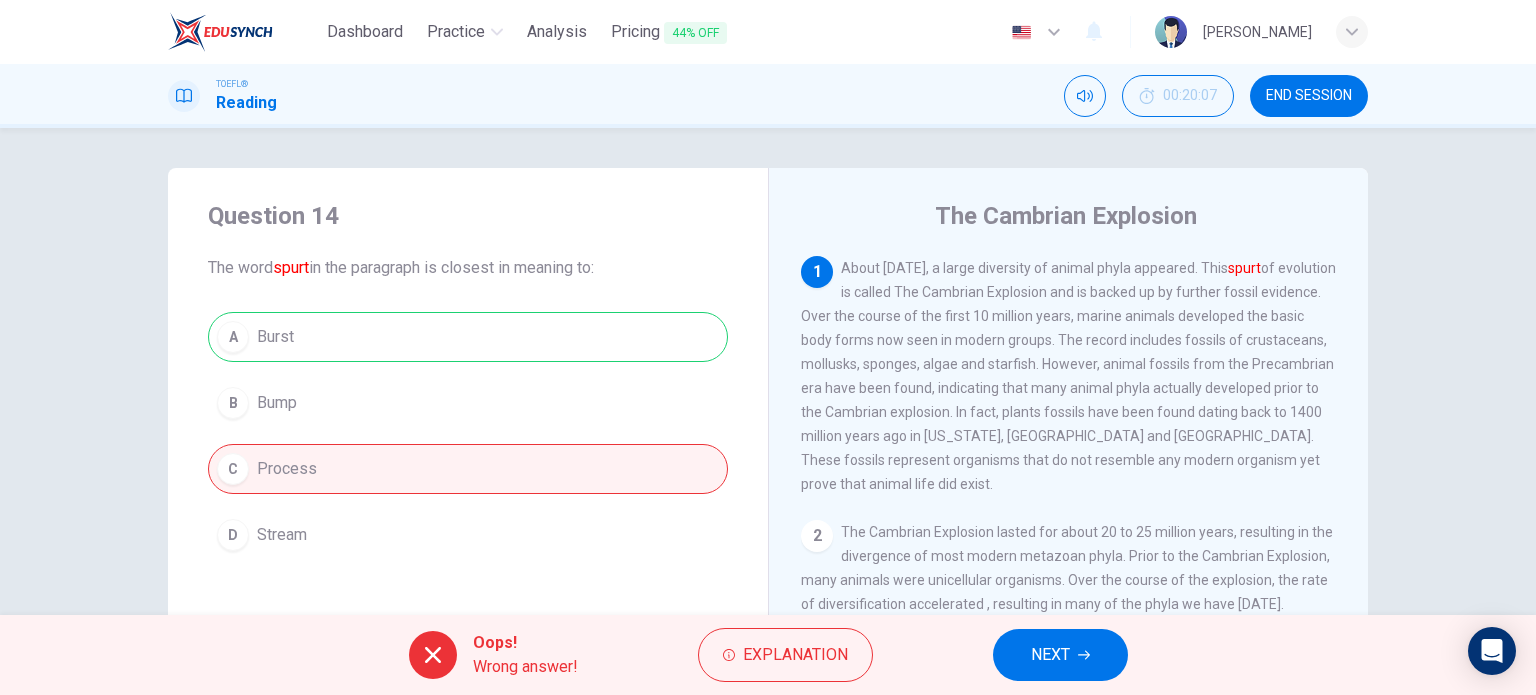 click on "NEXT" at bounding box center (1060, 655) 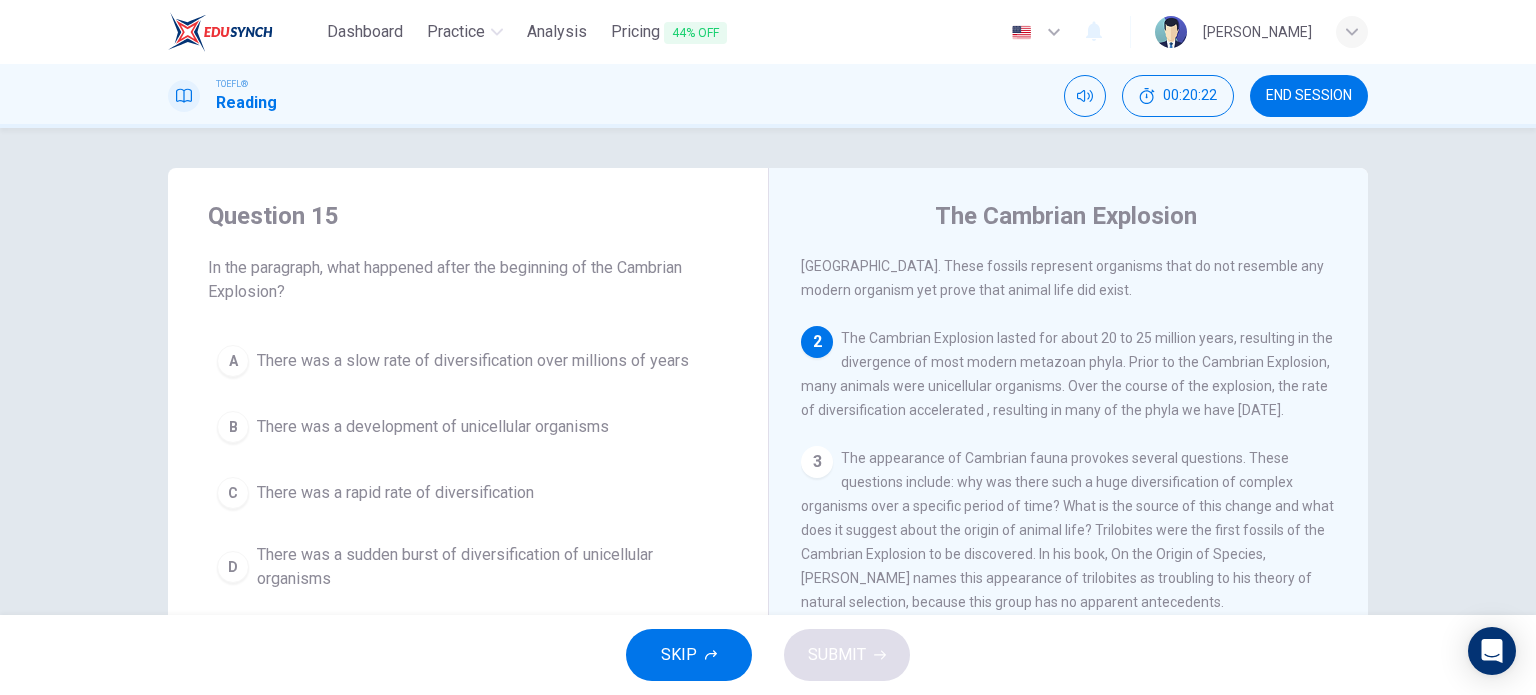 scroll, scrollTop: 196, scrollLeft: 0, axis: vertical 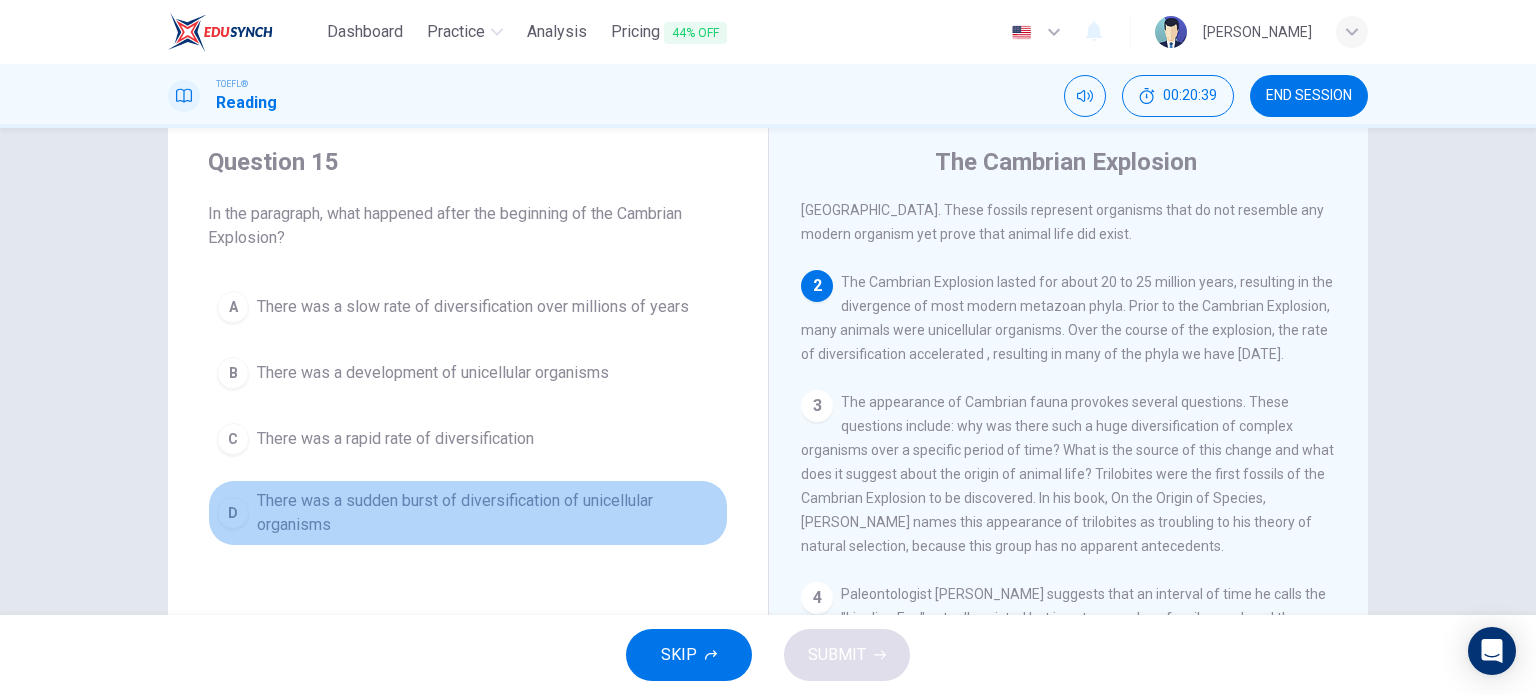 click on "There was a sudden burst of diversification of unicellular organisms" at bounding box center [488, 513] 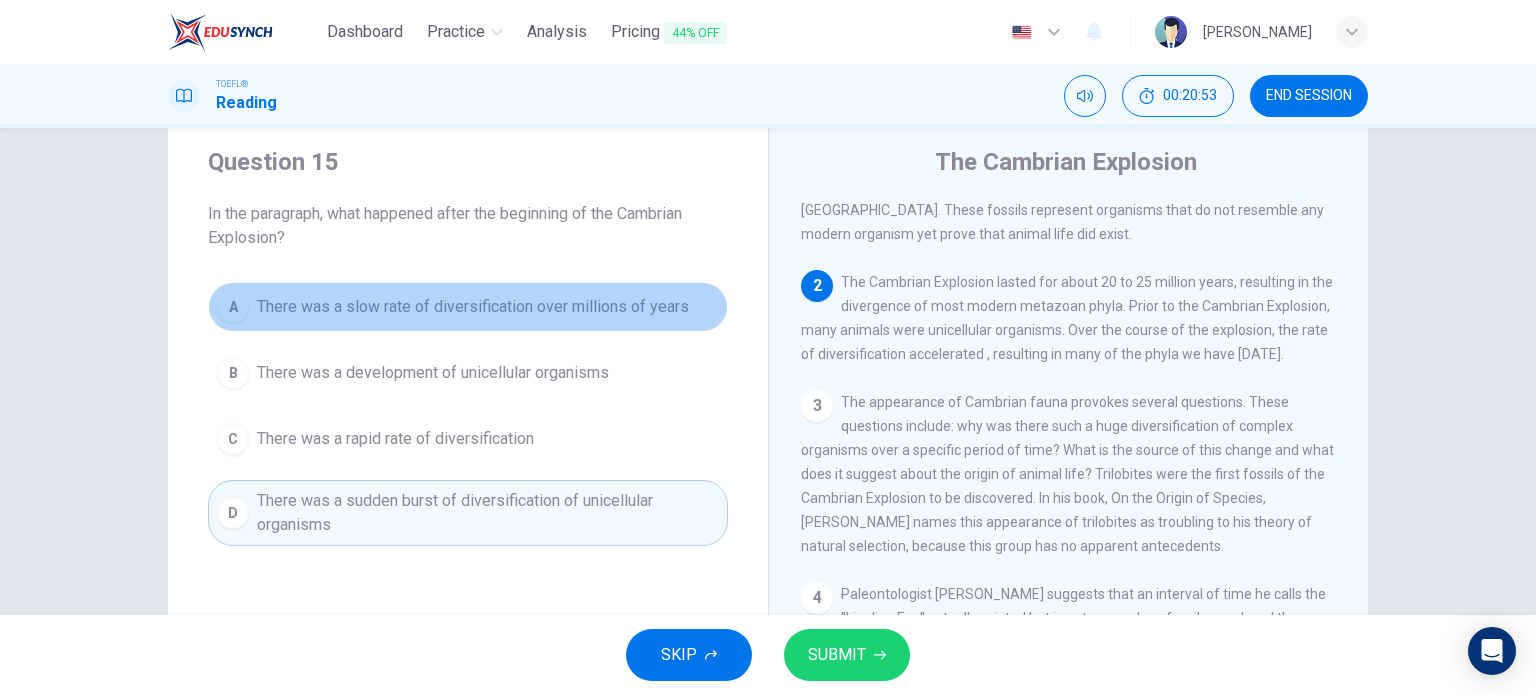 click on "There was a slow rate of diversification over millions of years" at bounding box center (473, 307) 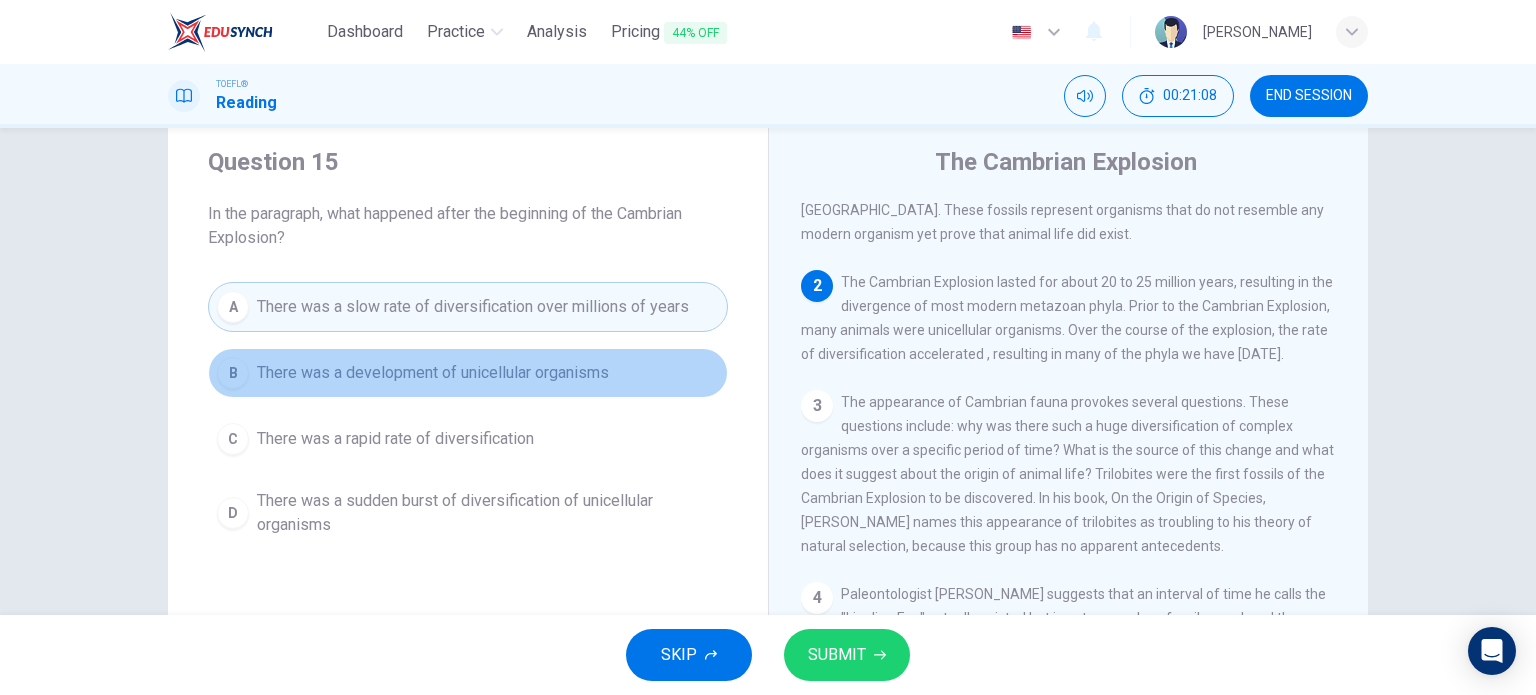 click on "There was a development of unicellular organisms" at bounding box center [433, 373] 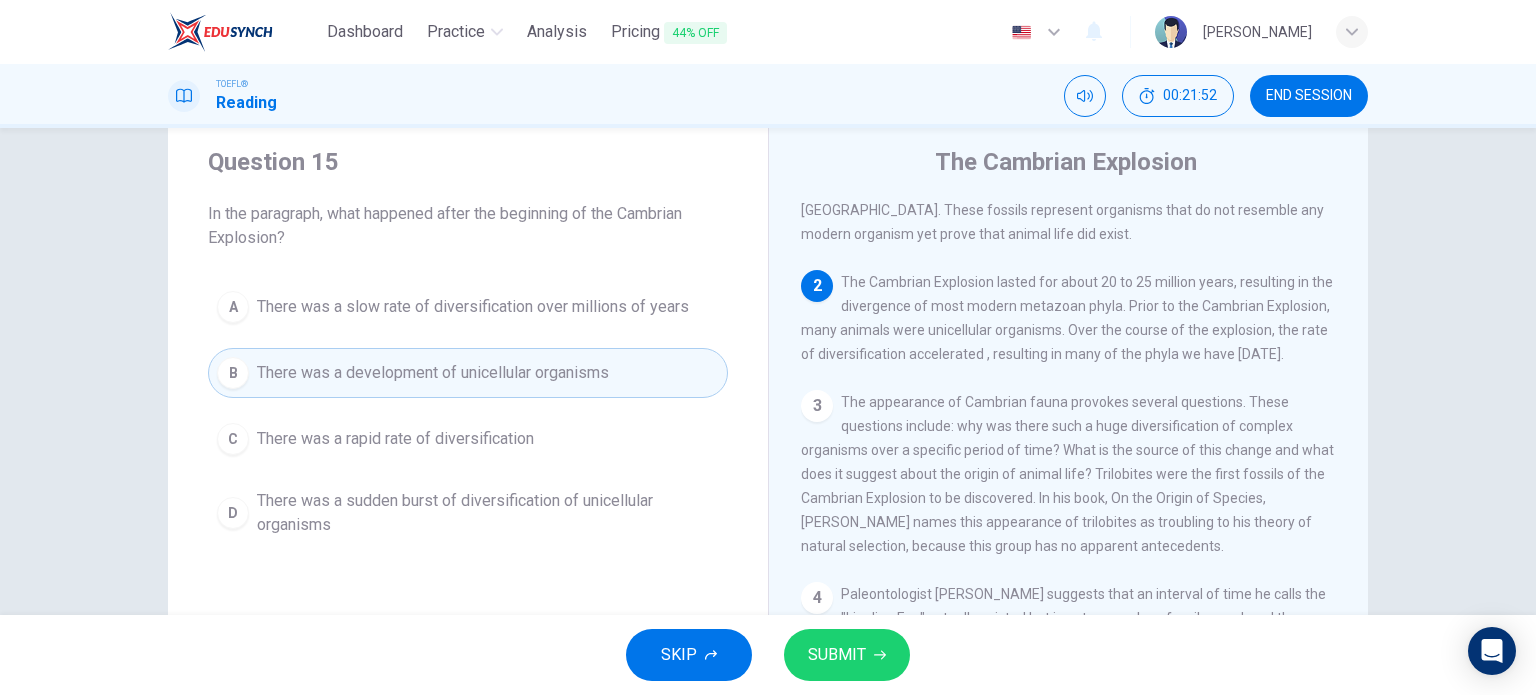 click on "There was a sudden burst of diversification of unicellular organisms" at bounding box center (488, 513) 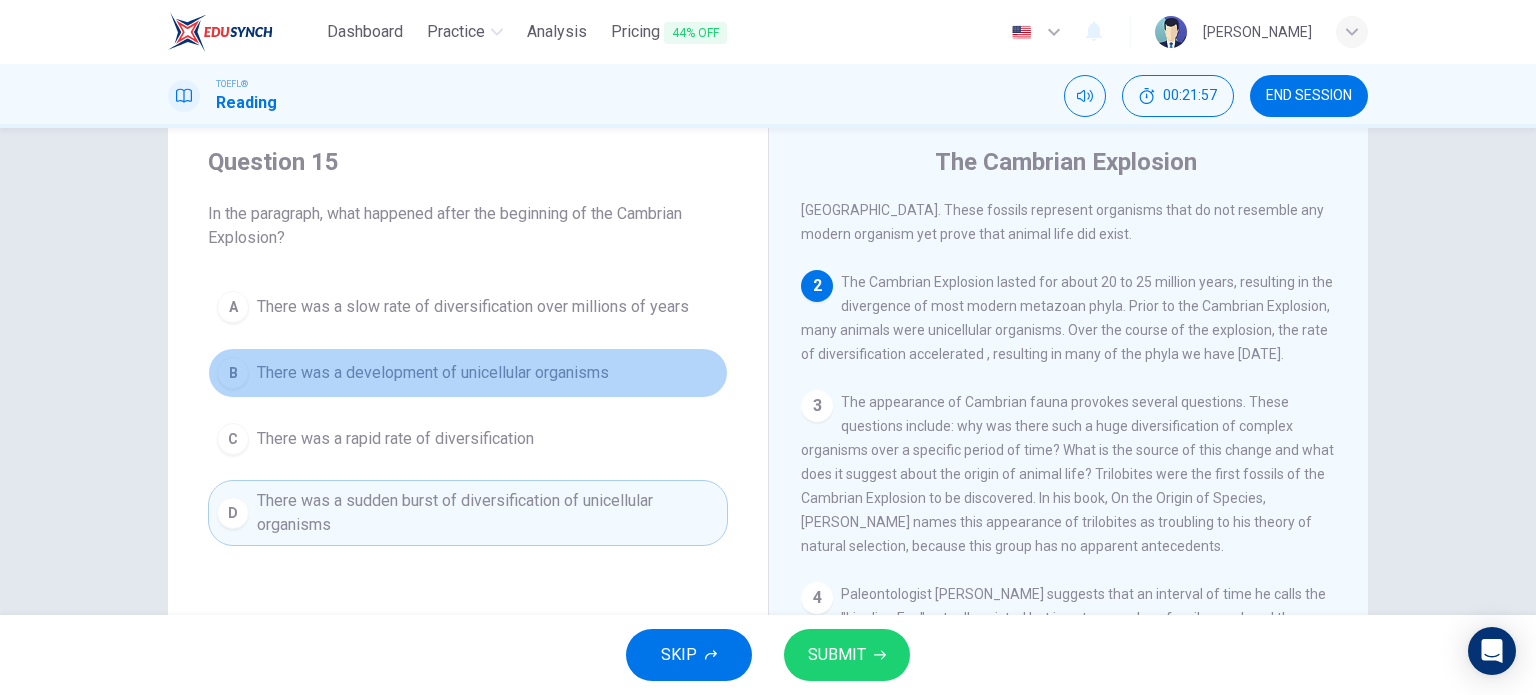 click on "B There was a development of unicellular organisms" at bounding box center (468, 373) 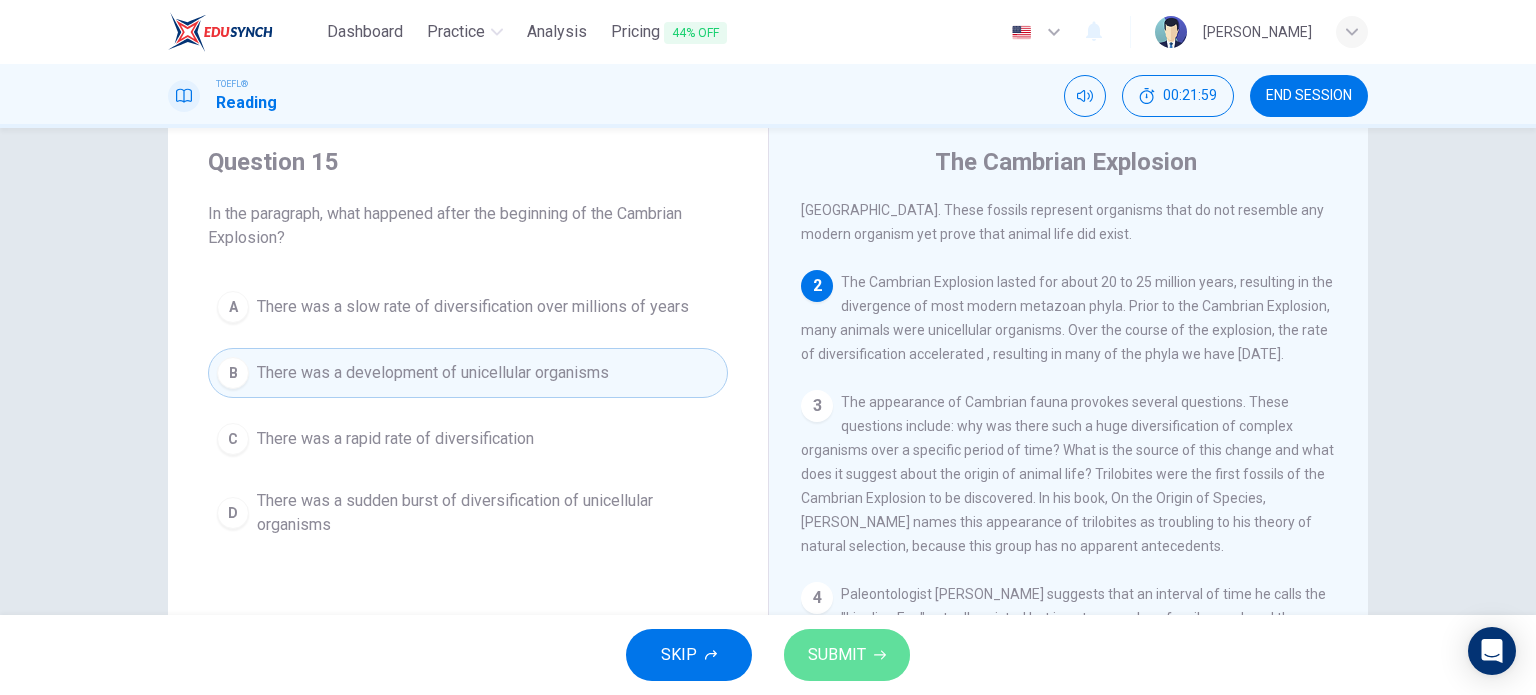click on "SUBMIT" at bounding box center (837, 655) 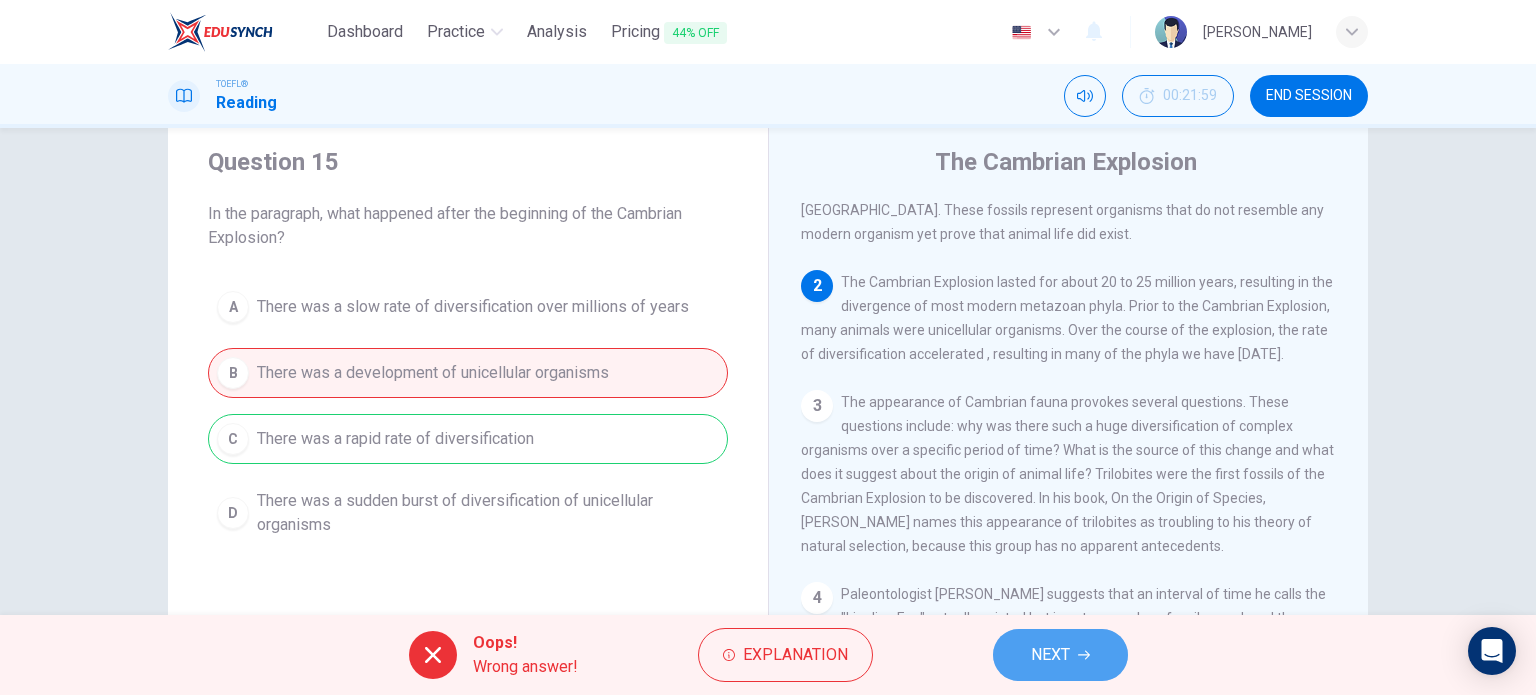 click on "NEXT" at bounding box center [1050, 655] 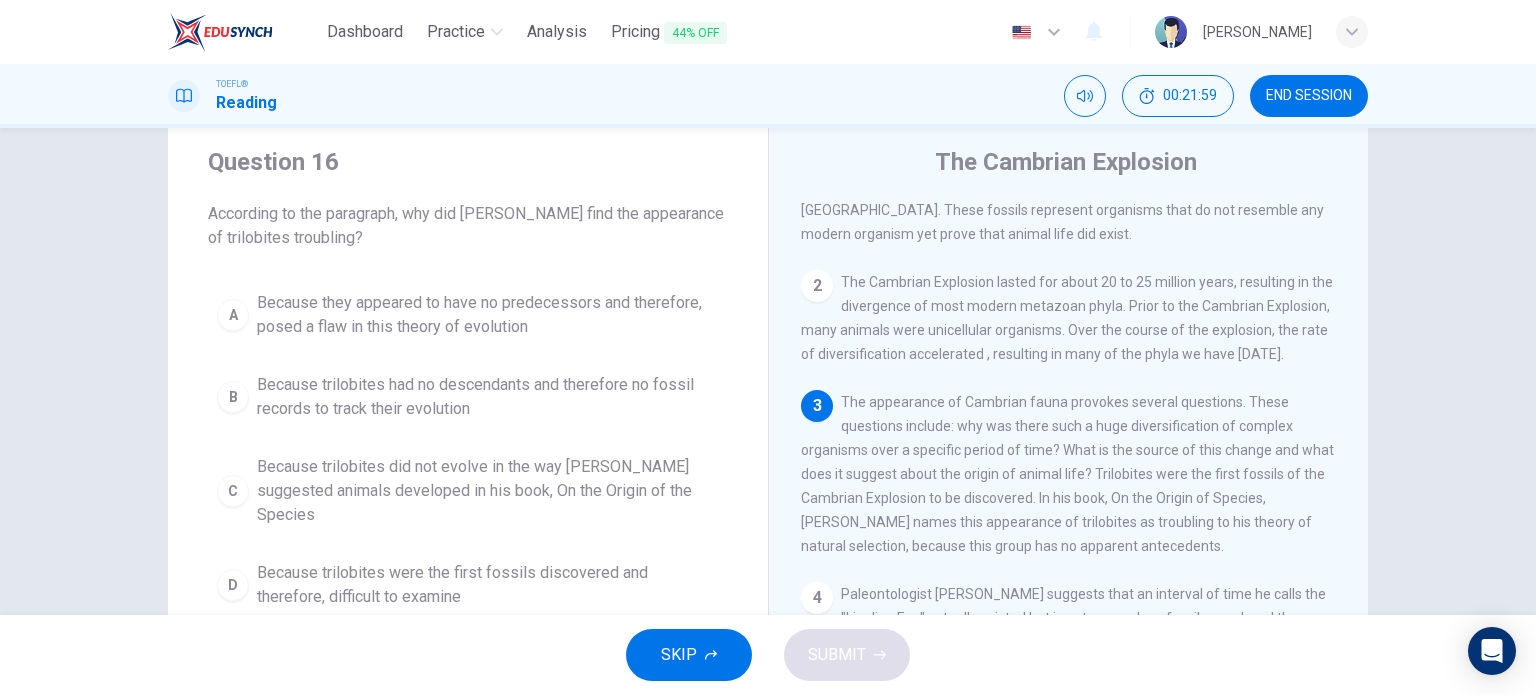 scroll, scrollTop: 218, scrollLeft: 0, axis: vertical 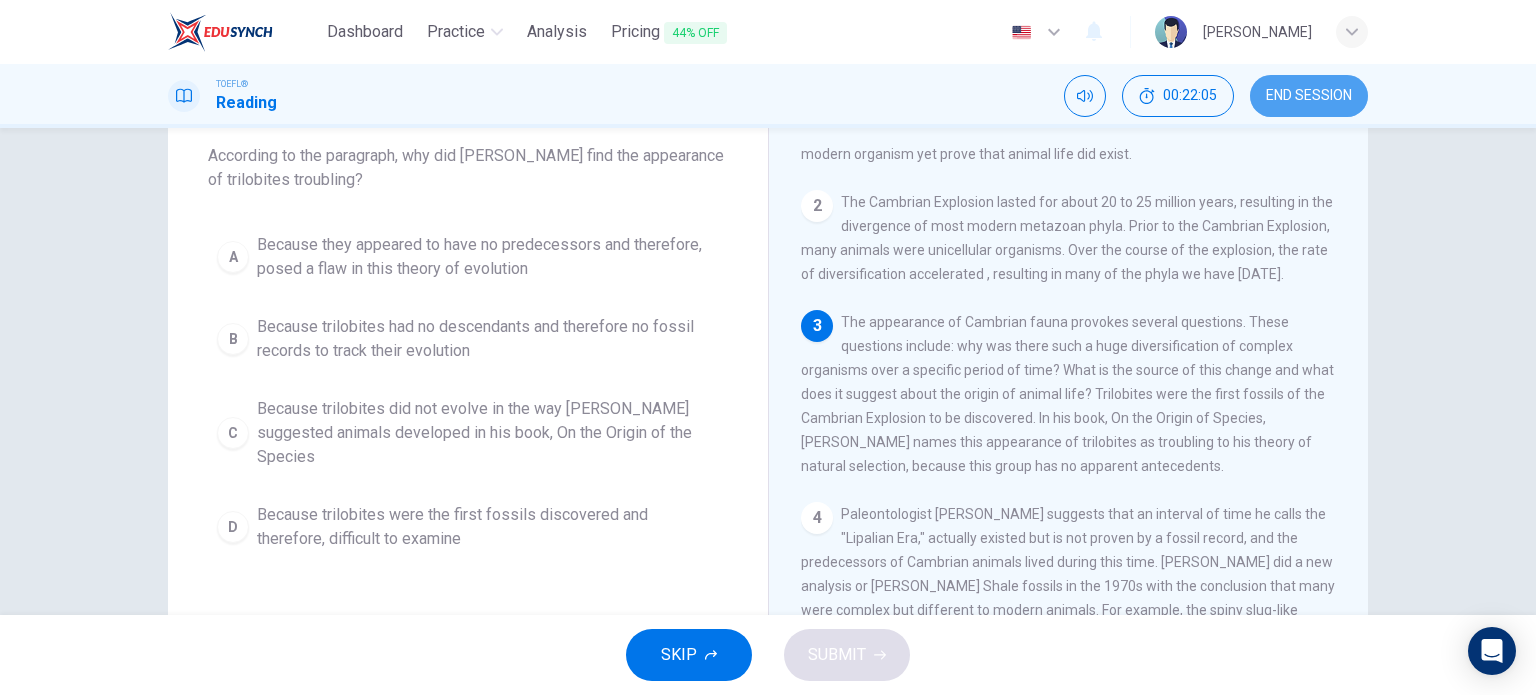 click on "END SESSION" at bounding box center (1309, 96) 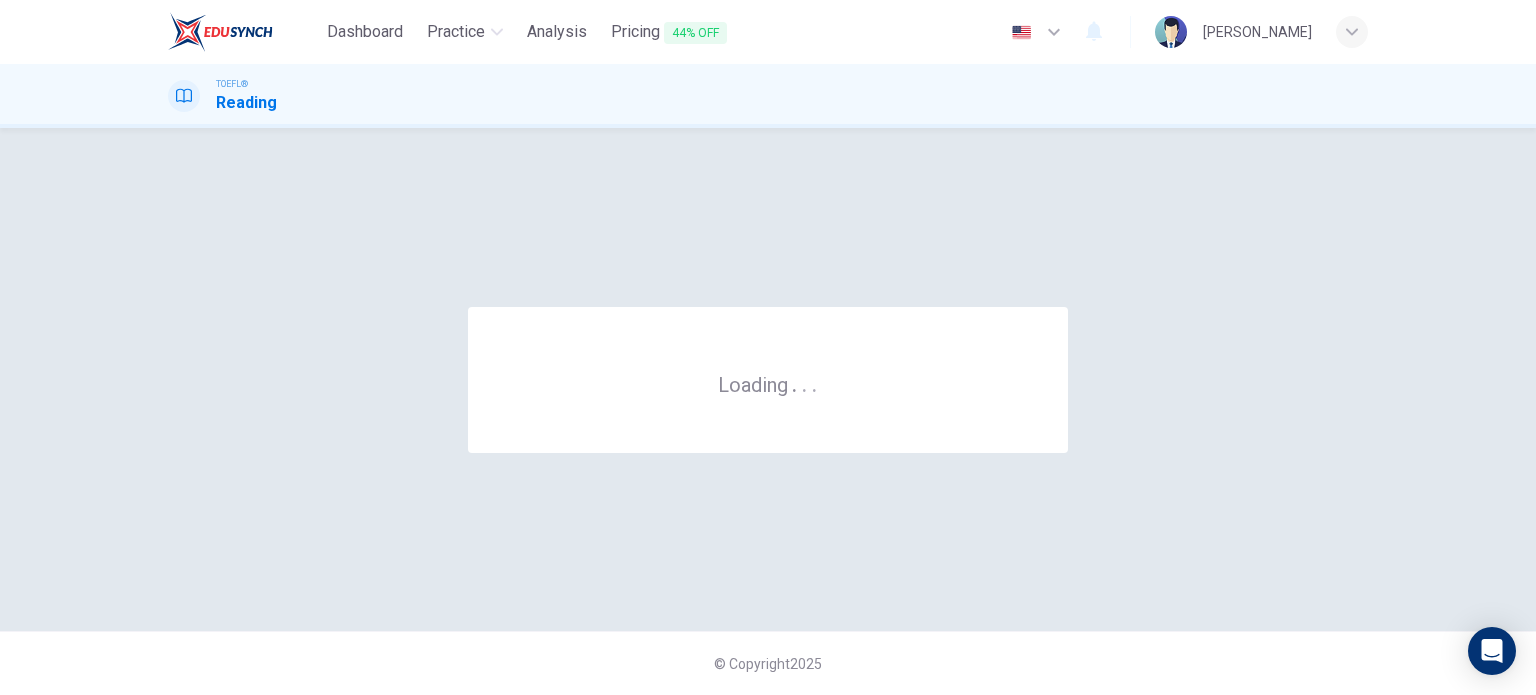 scroll, scrollTop: 0, scrollLeft: 0, axis: both 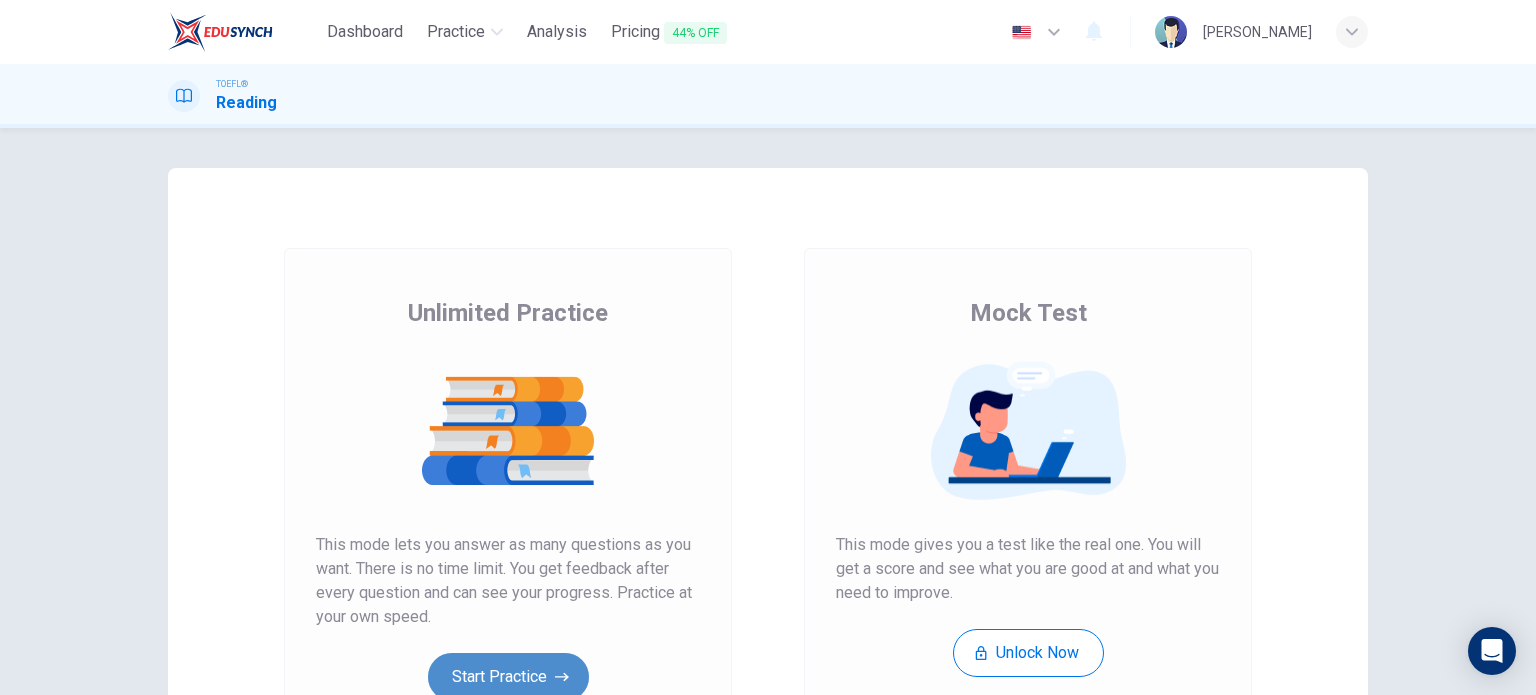 click on "Start Practice" at bounding box center [508, 677] 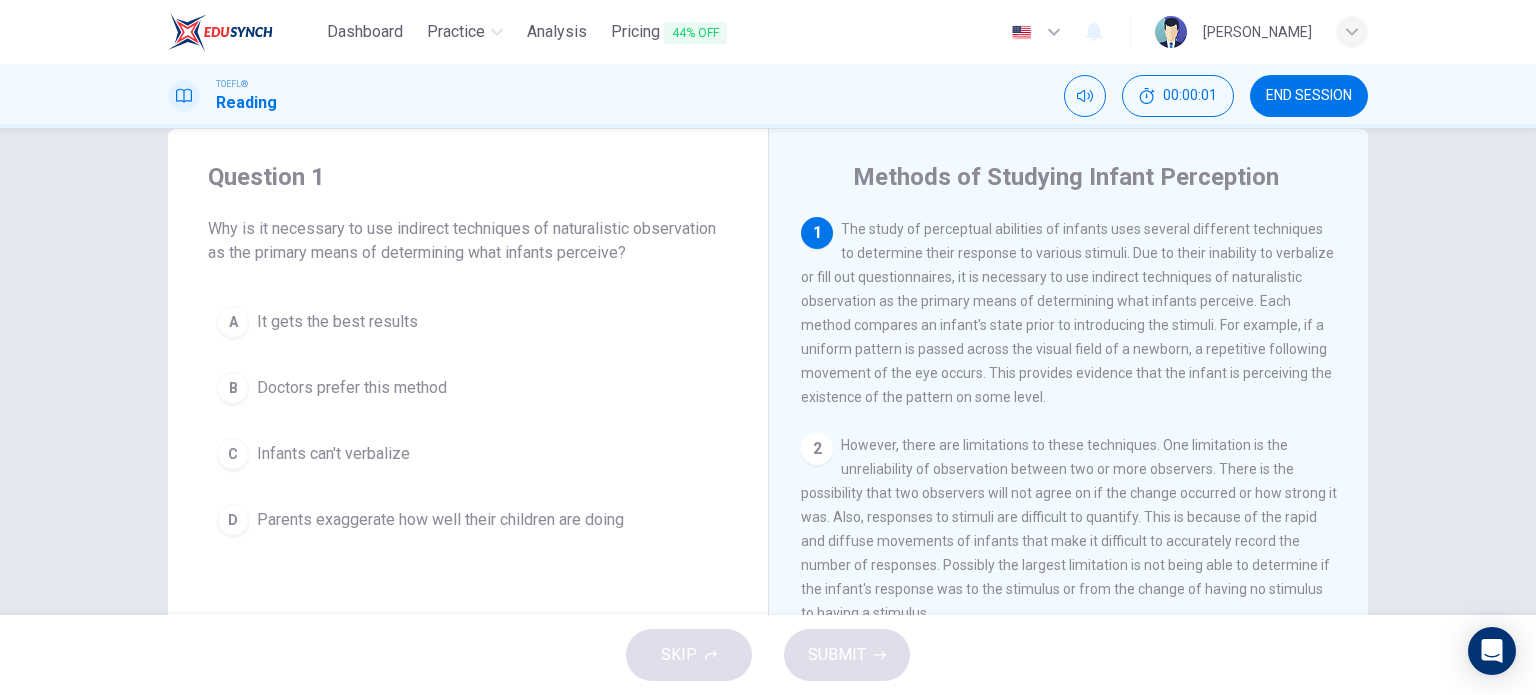 scroll, scrollTop: 43, scrollLeft: 0, axis: vertical 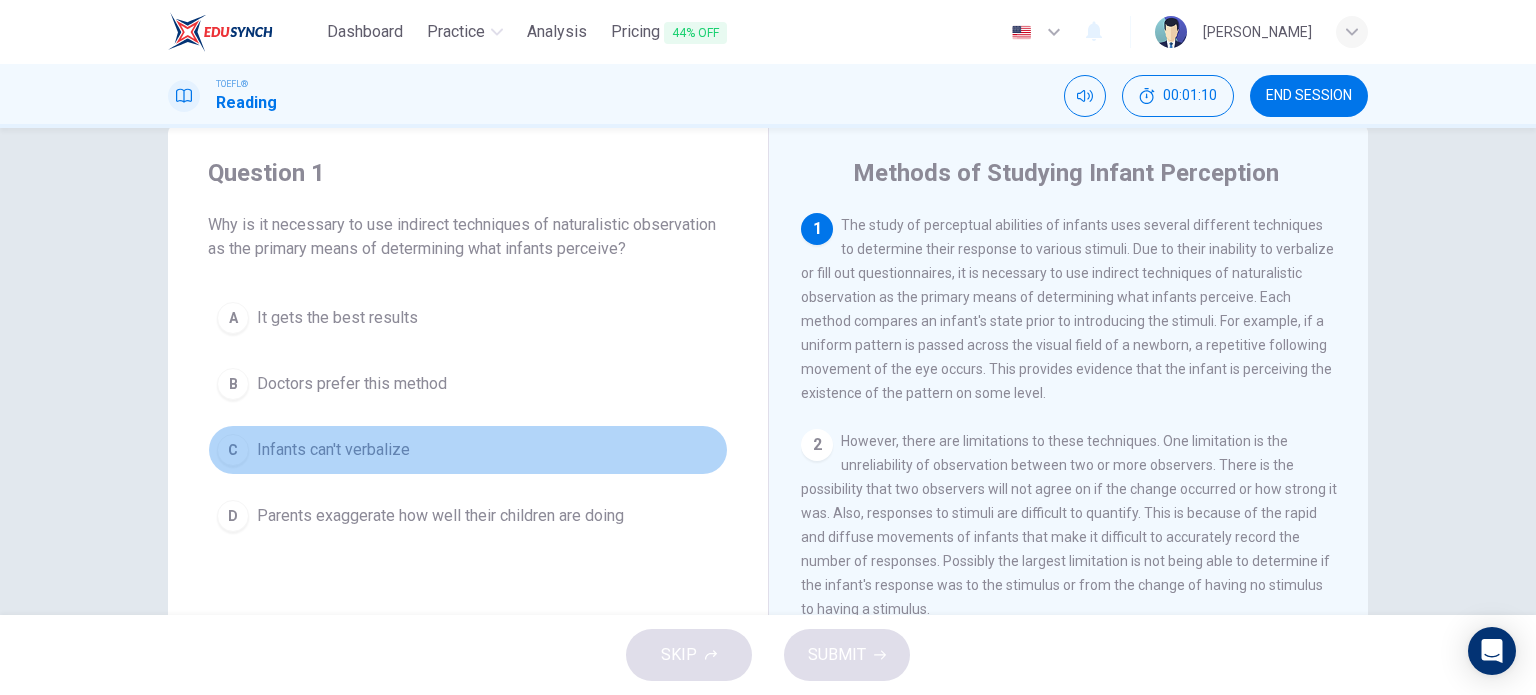 click on "C Infants can't verbalize" at bounding box center (468, 450) 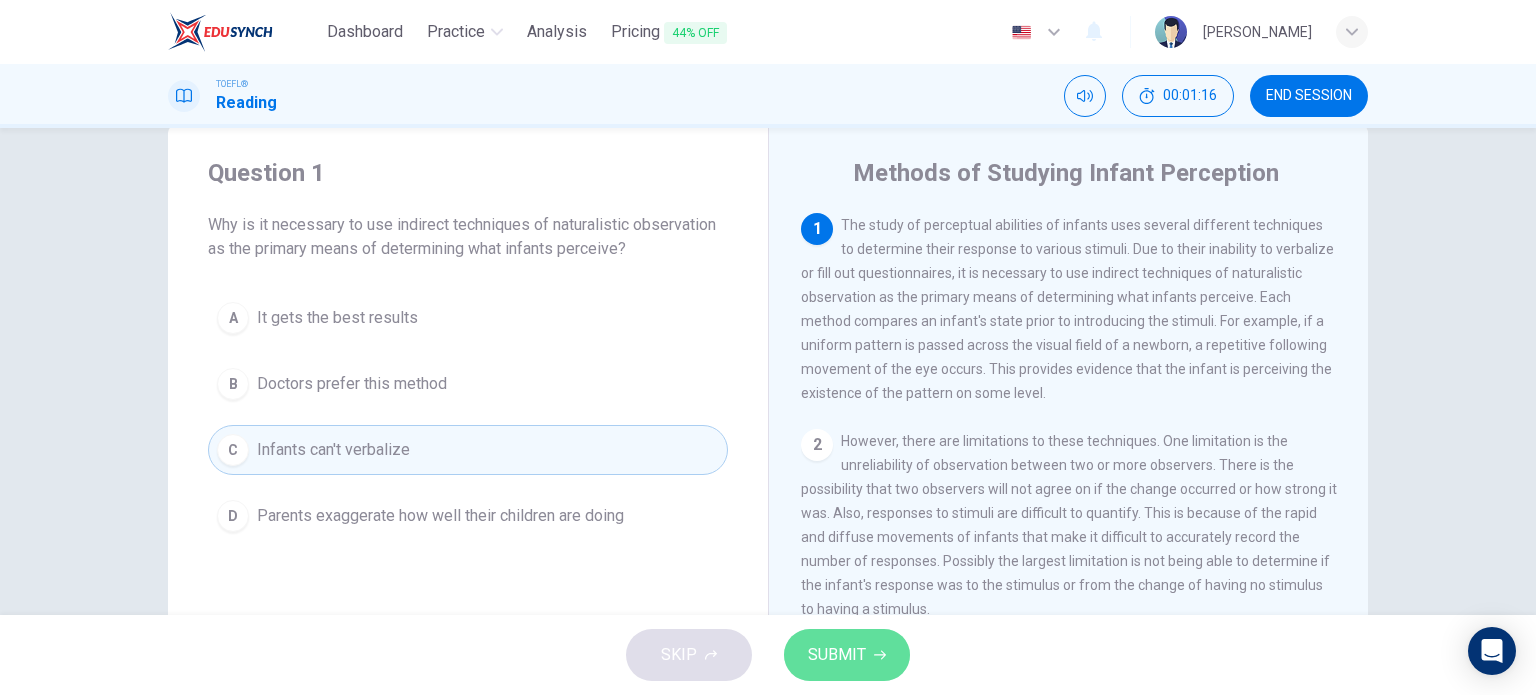 click on "SUBMIT" at bounding box center [837, 655] 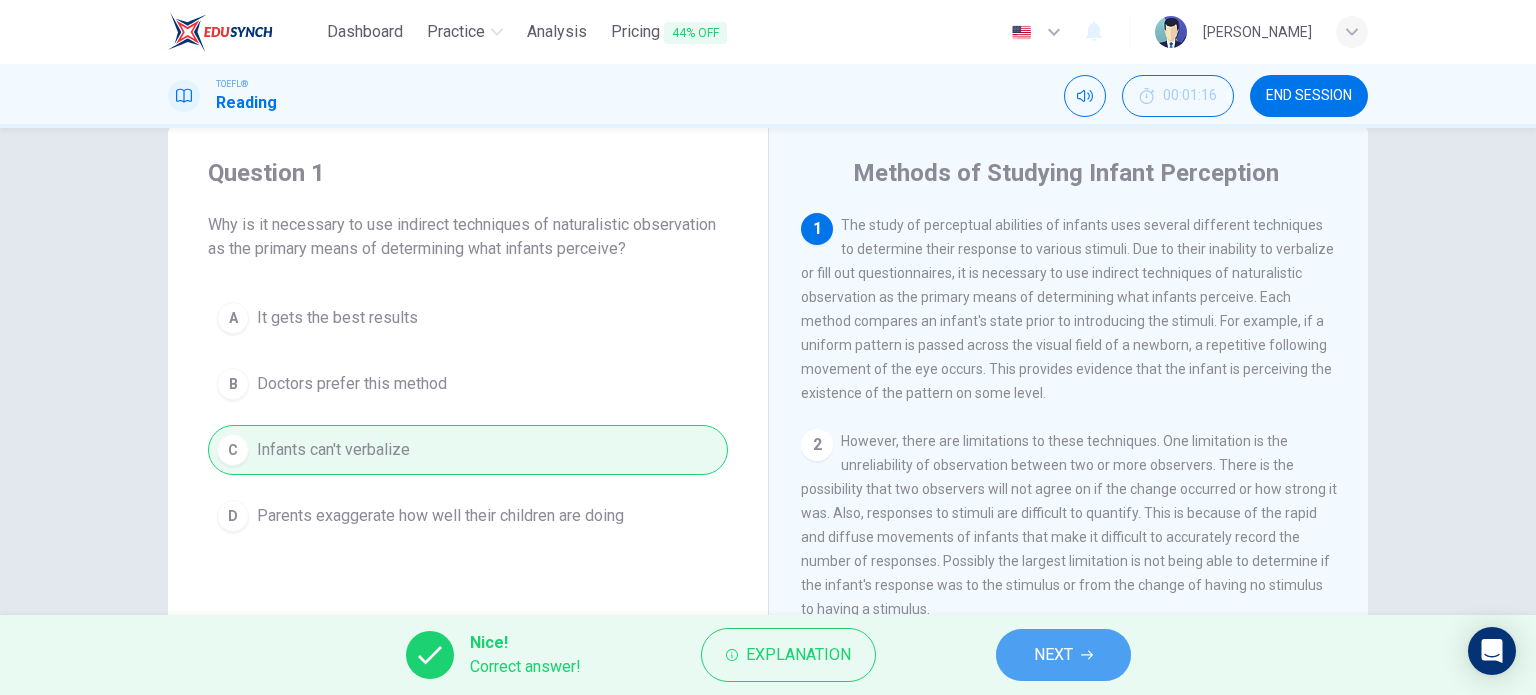 click on "NEXT" at bounding box center (1053, 655) 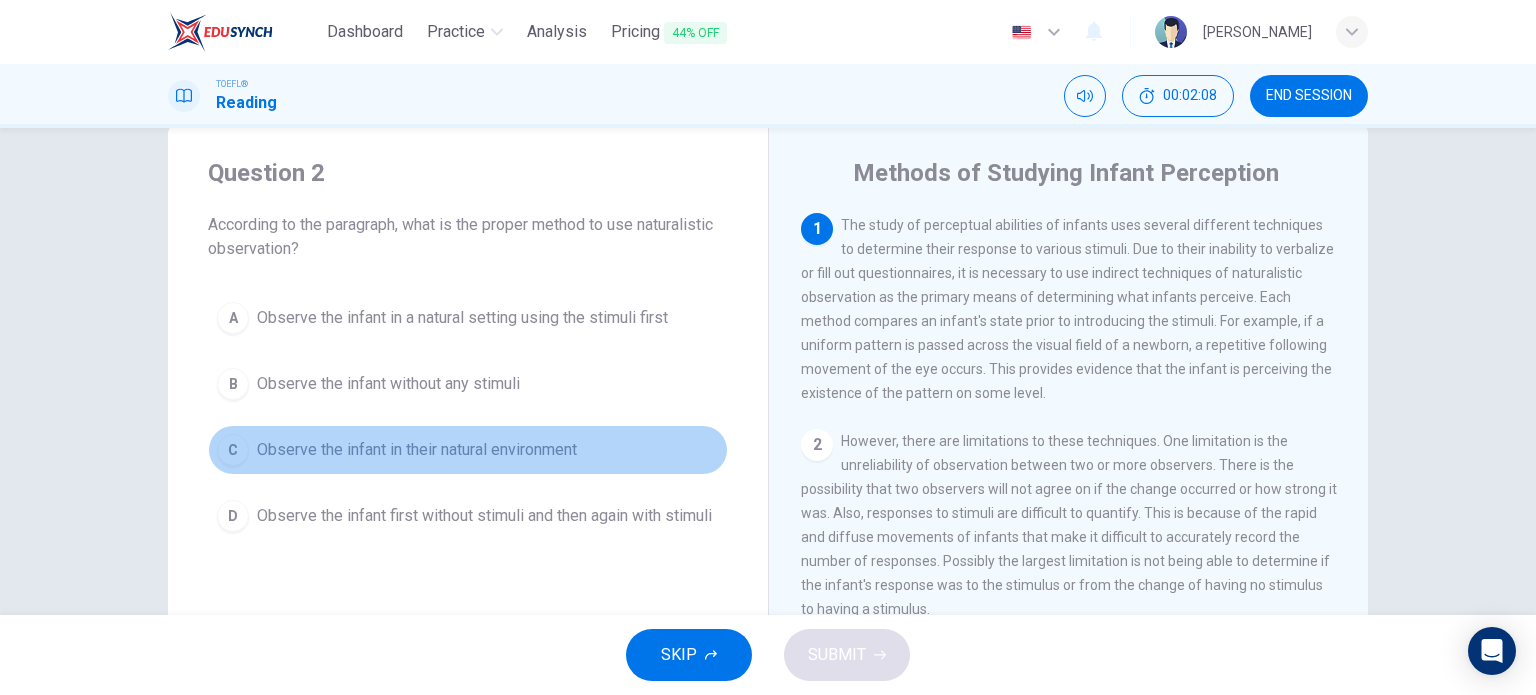 click on "Observe the infant in their natural environment" at bounding box center [417, 450] 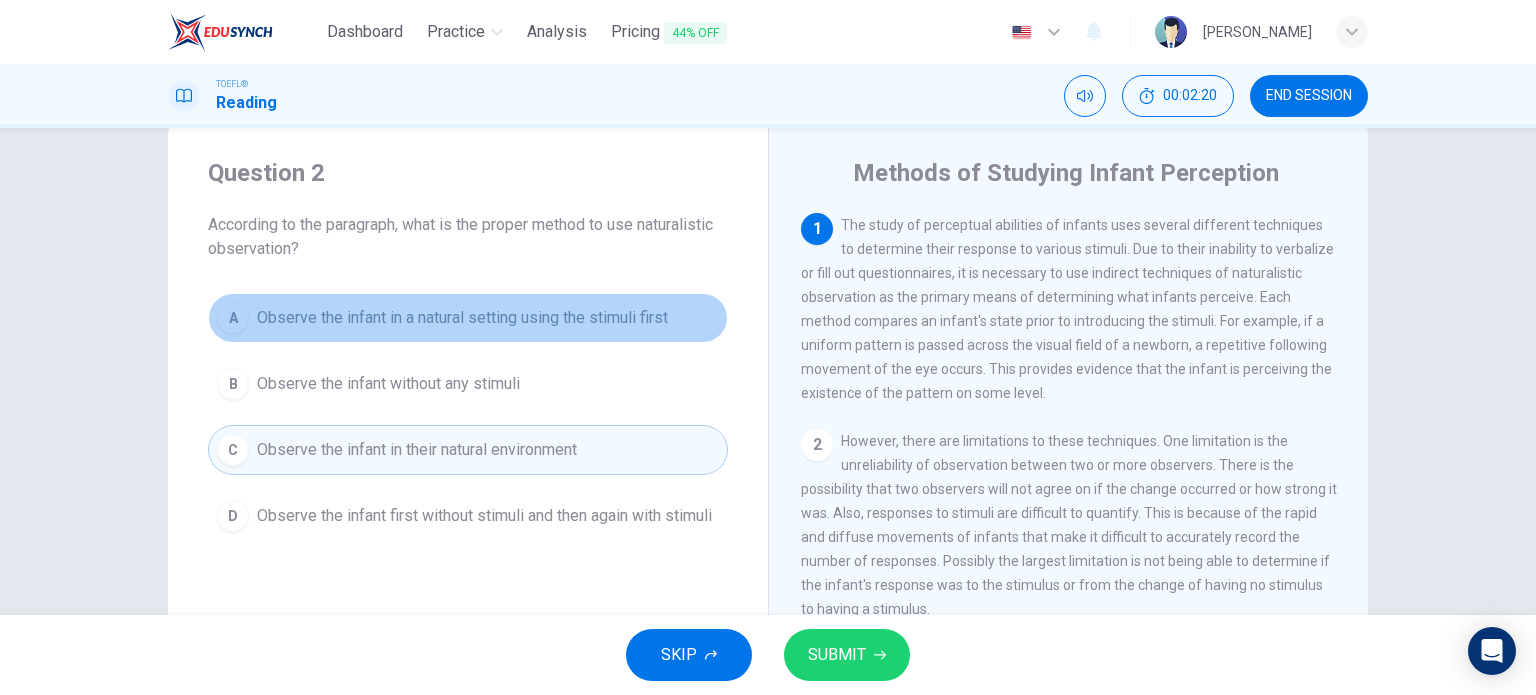 click on "Observe the infant in a natural setting using the stimuli first" at bounding box center [462, 318] 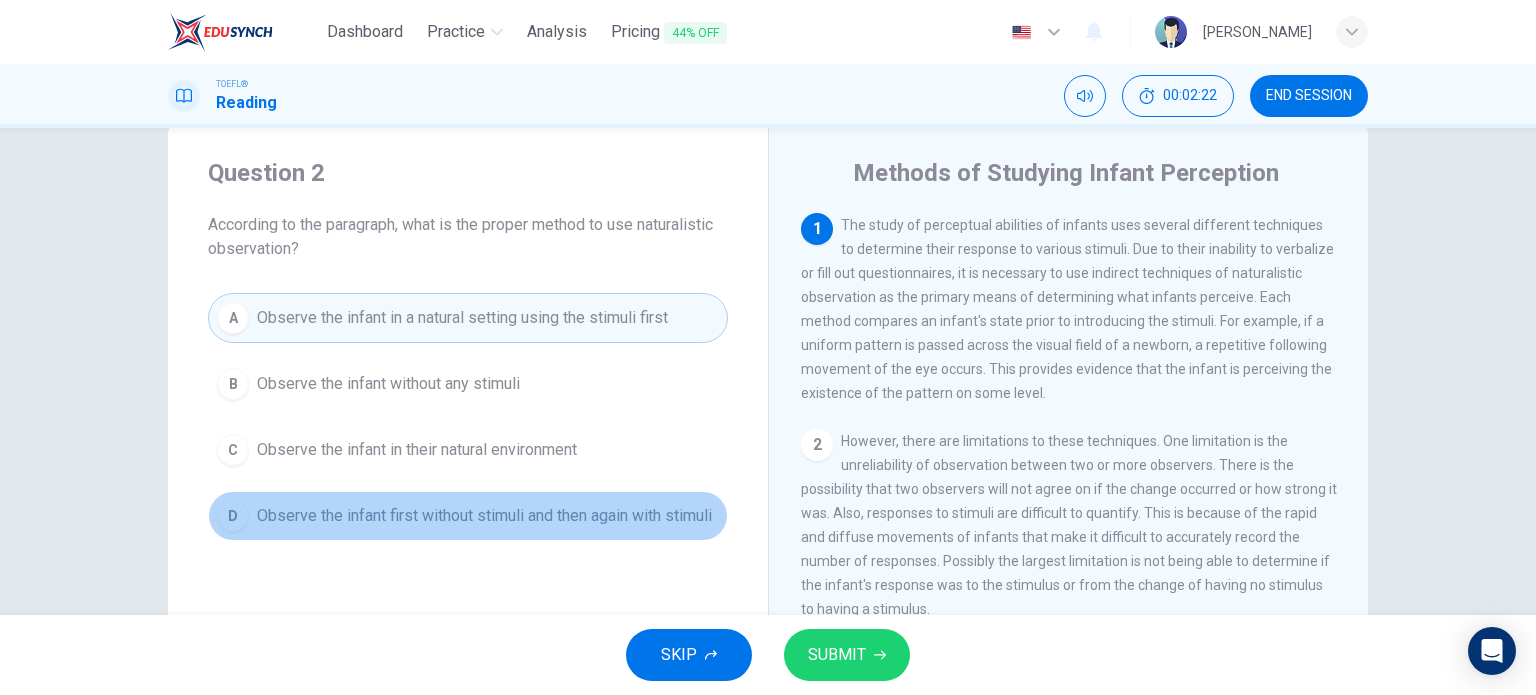 click on "Observe the infant first without stimuli and then again with stimuli" at bounding box center [484, 516] 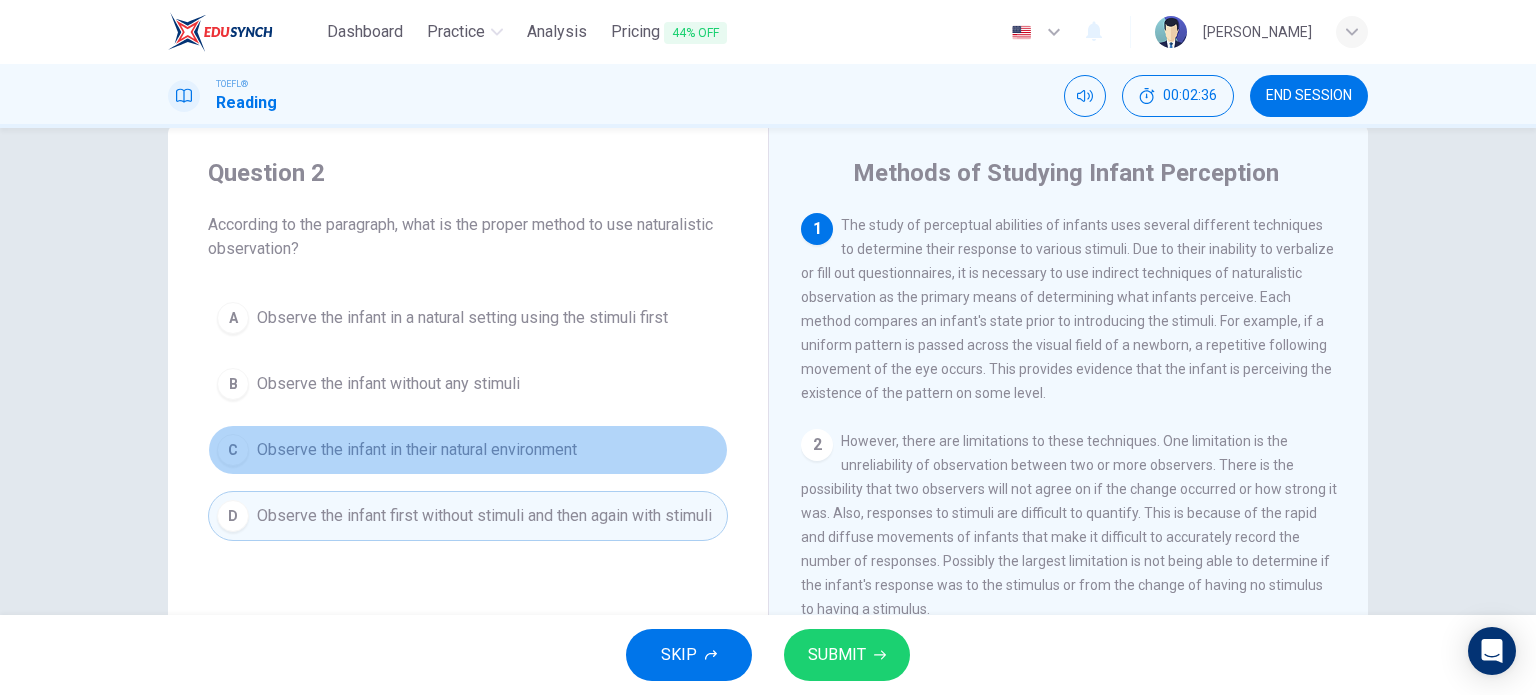 click on "Observe the infant in their natural environment" at bounding box center [417, 450] 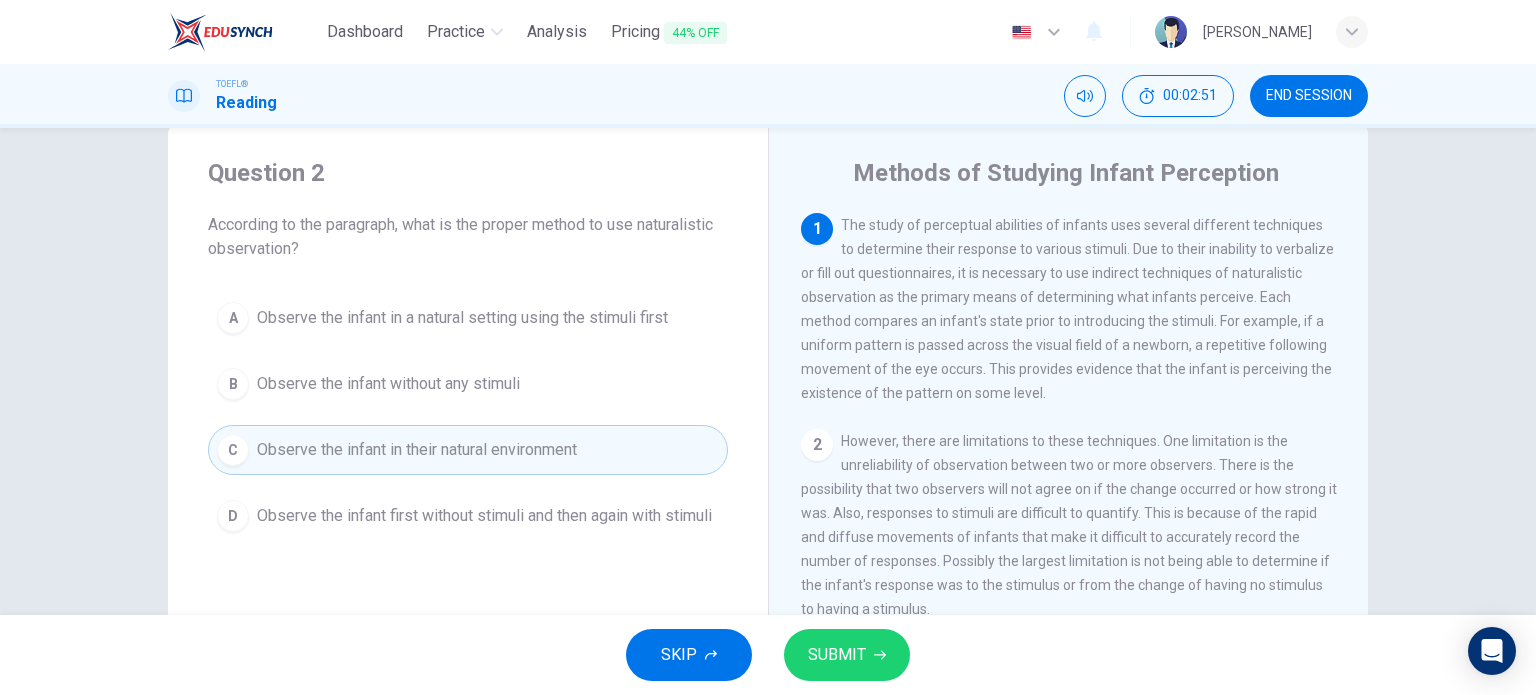 click on "SUBMIT" at bounding box center (837, 655) 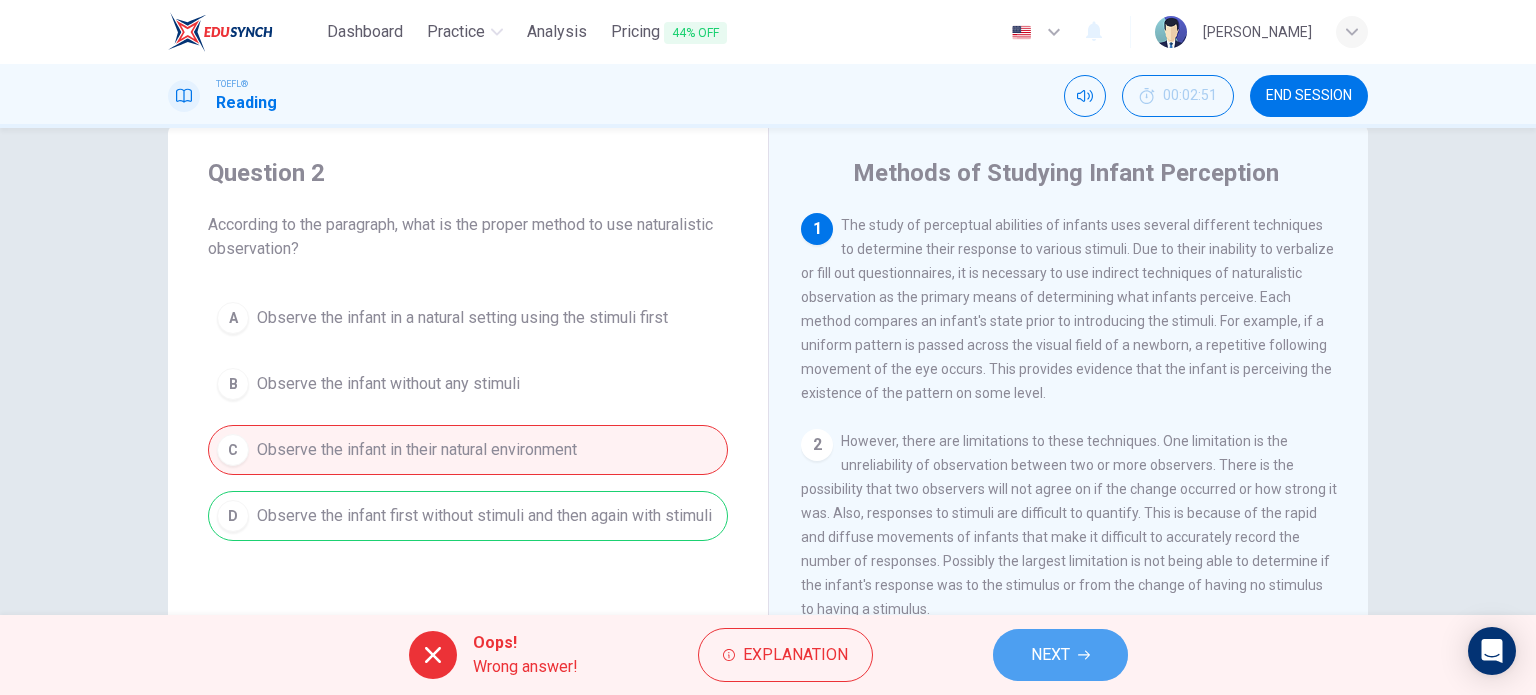 click on "NEXT" at bounding box center [1060, 655] 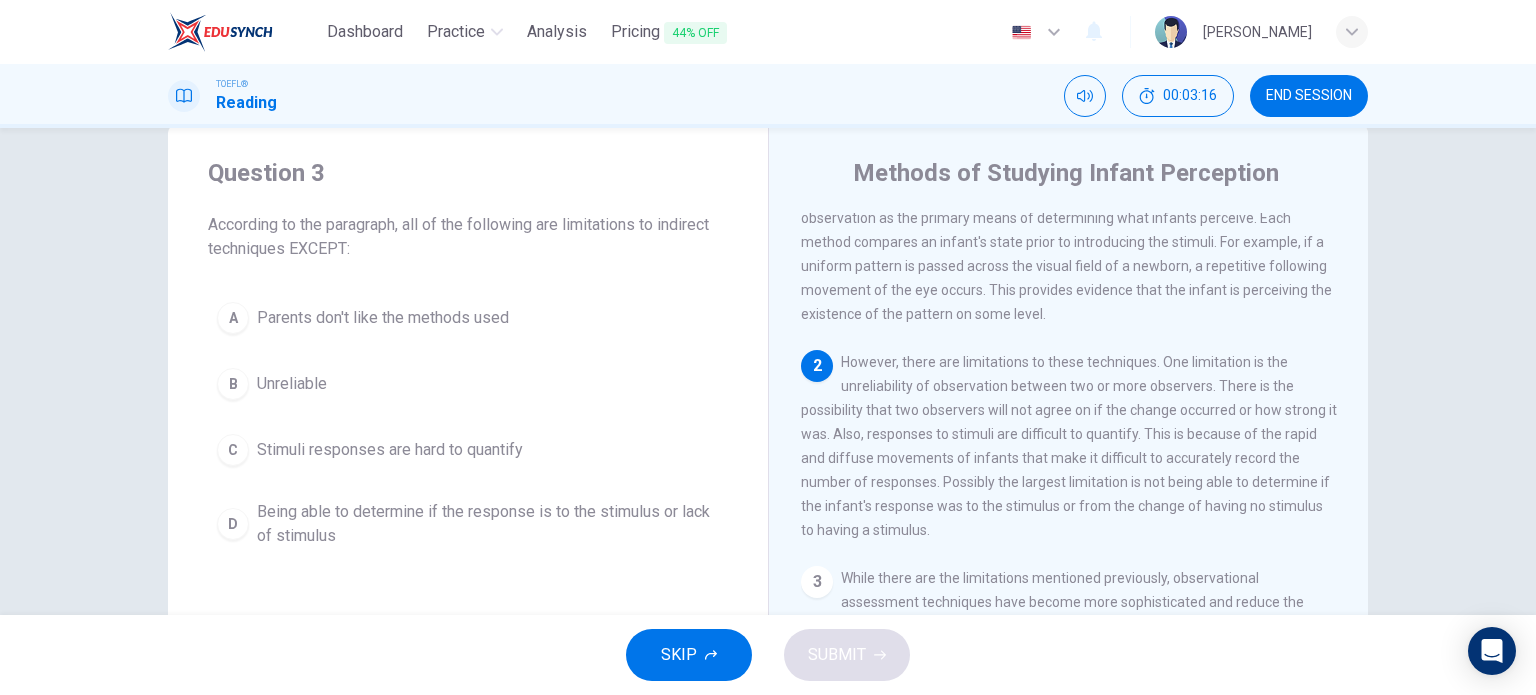 scroll, scrollTop: 85, scrollLeft: 0, axis: vertical 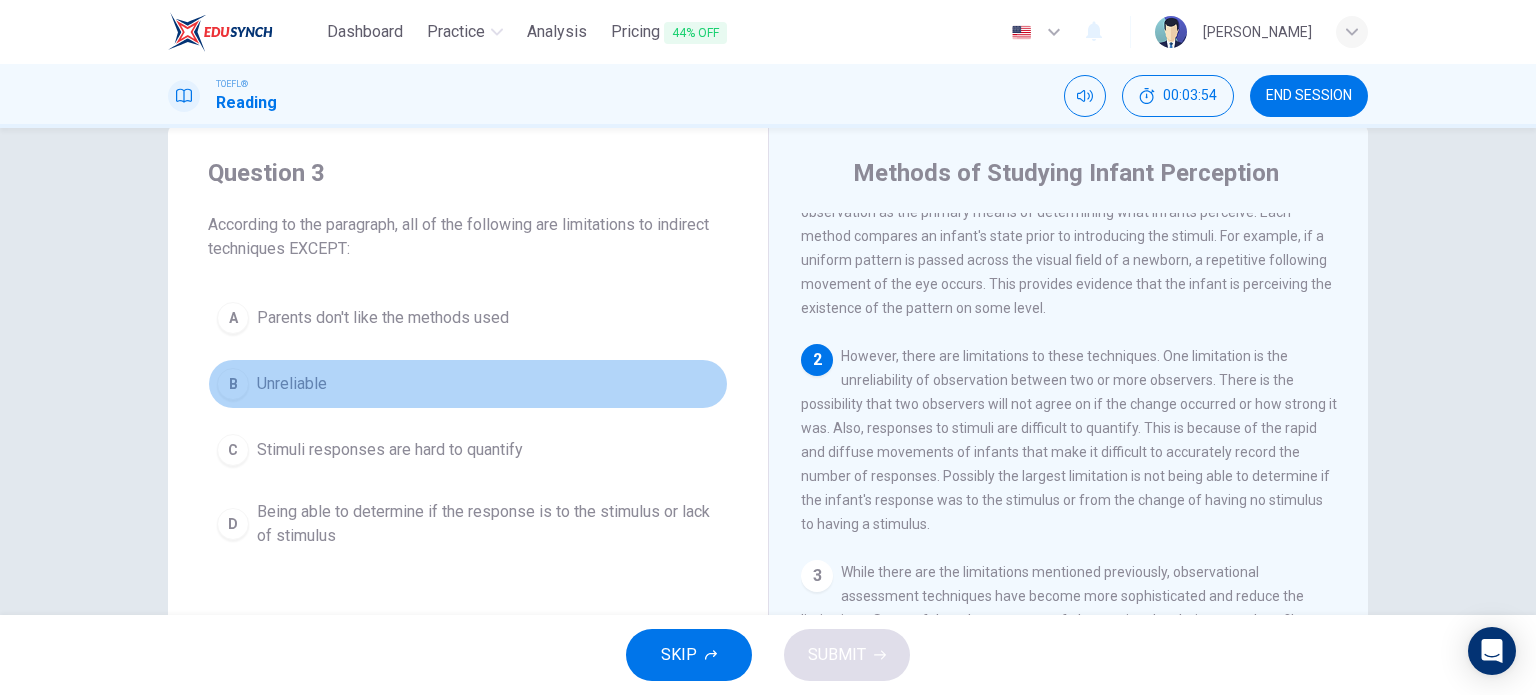 click on "B Unreliable" at bounding box center (468, 384) 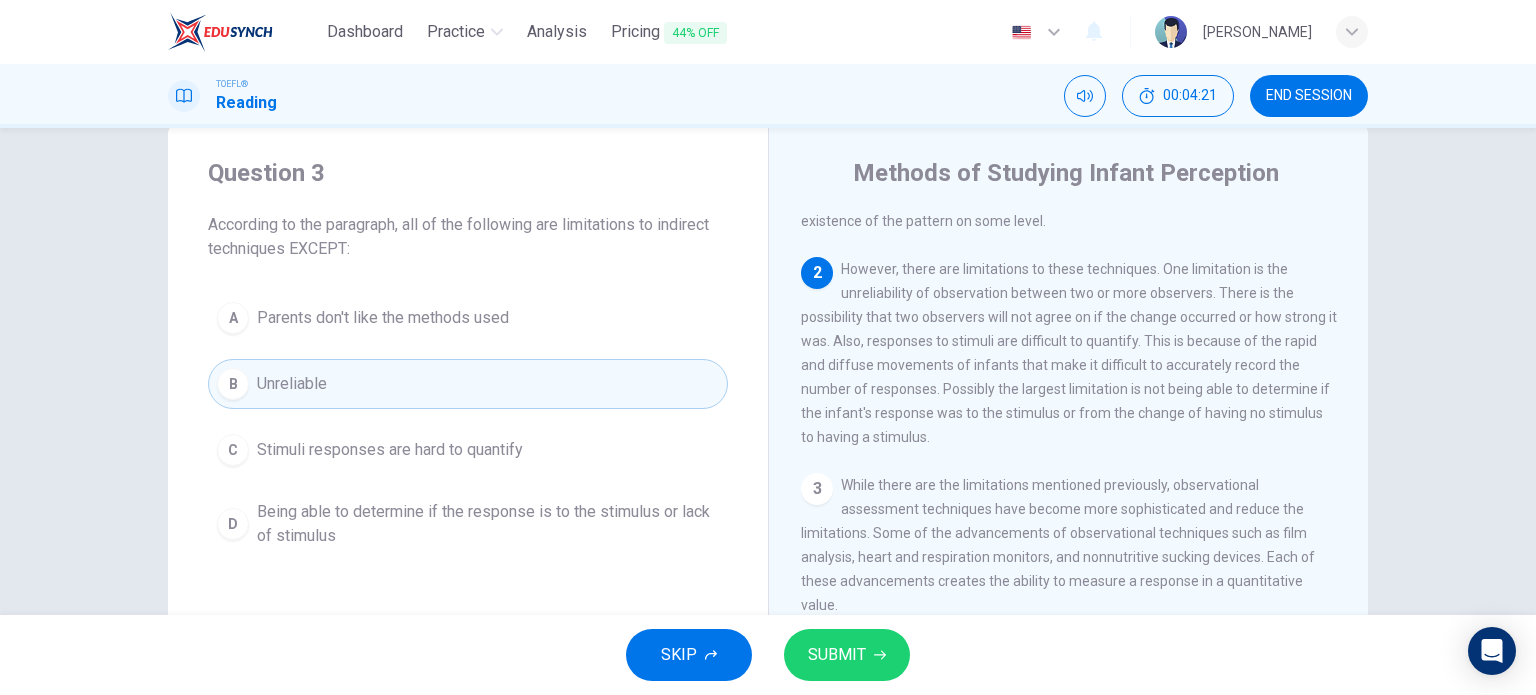 scroll, scrollTop: 173, scrollLeft: 0, axis: vertical 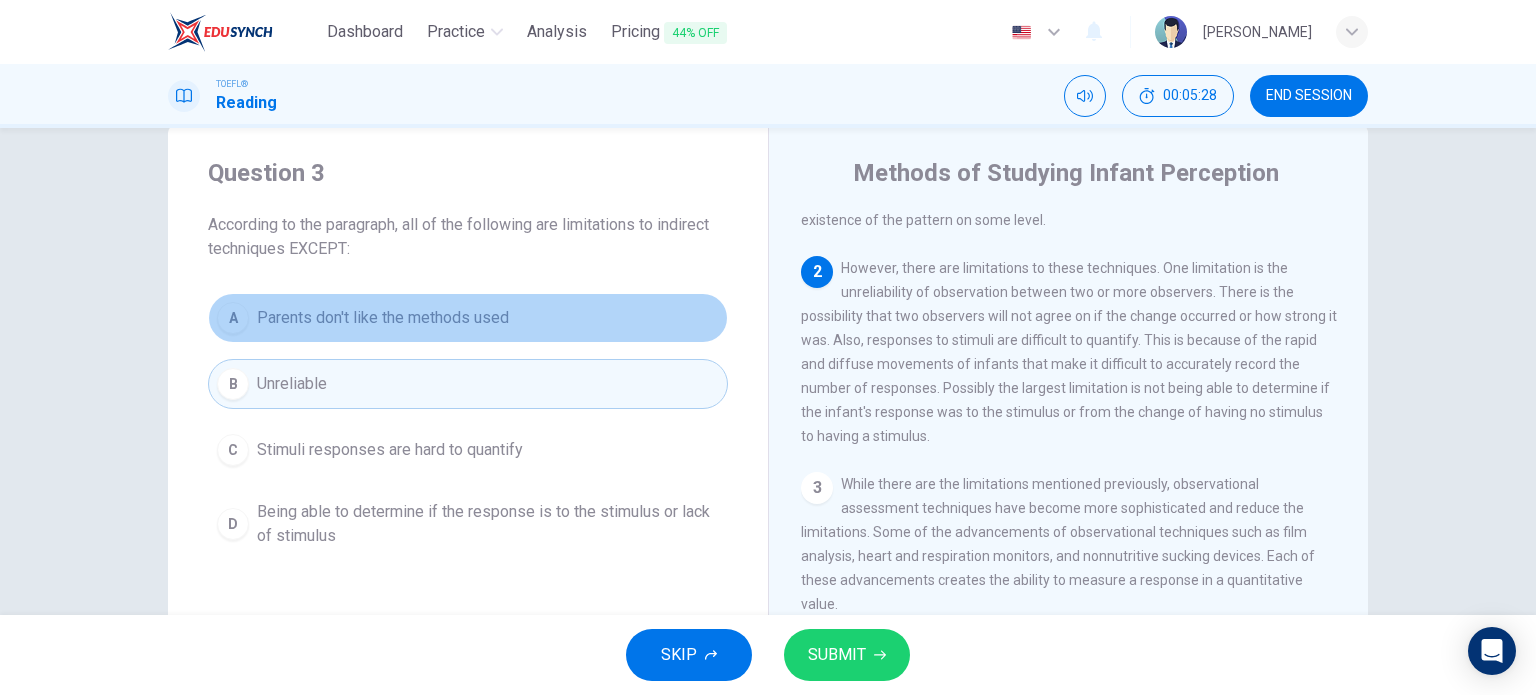 click on "Parents don't like the methods used" at bounding box center (383, 318) 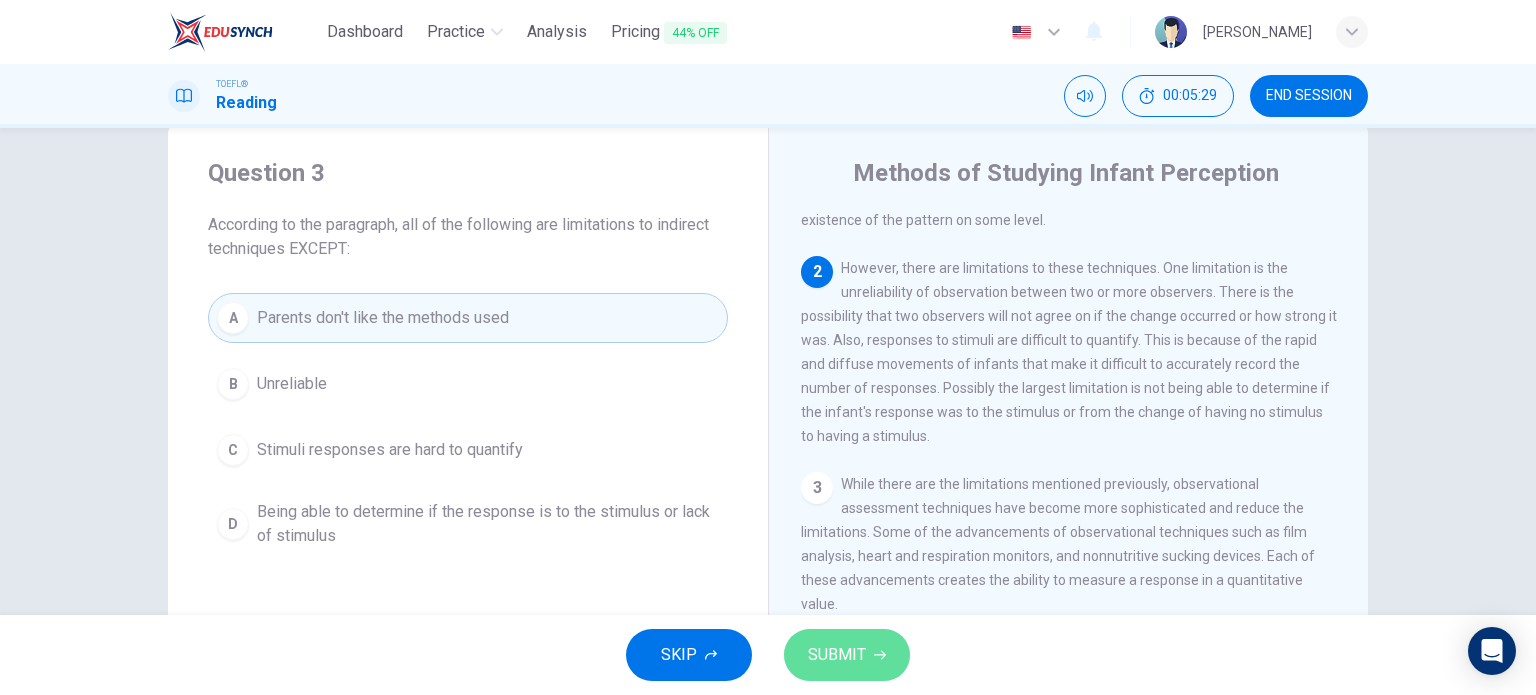 click on "SUBMIT" at bounding box center (837, 655) 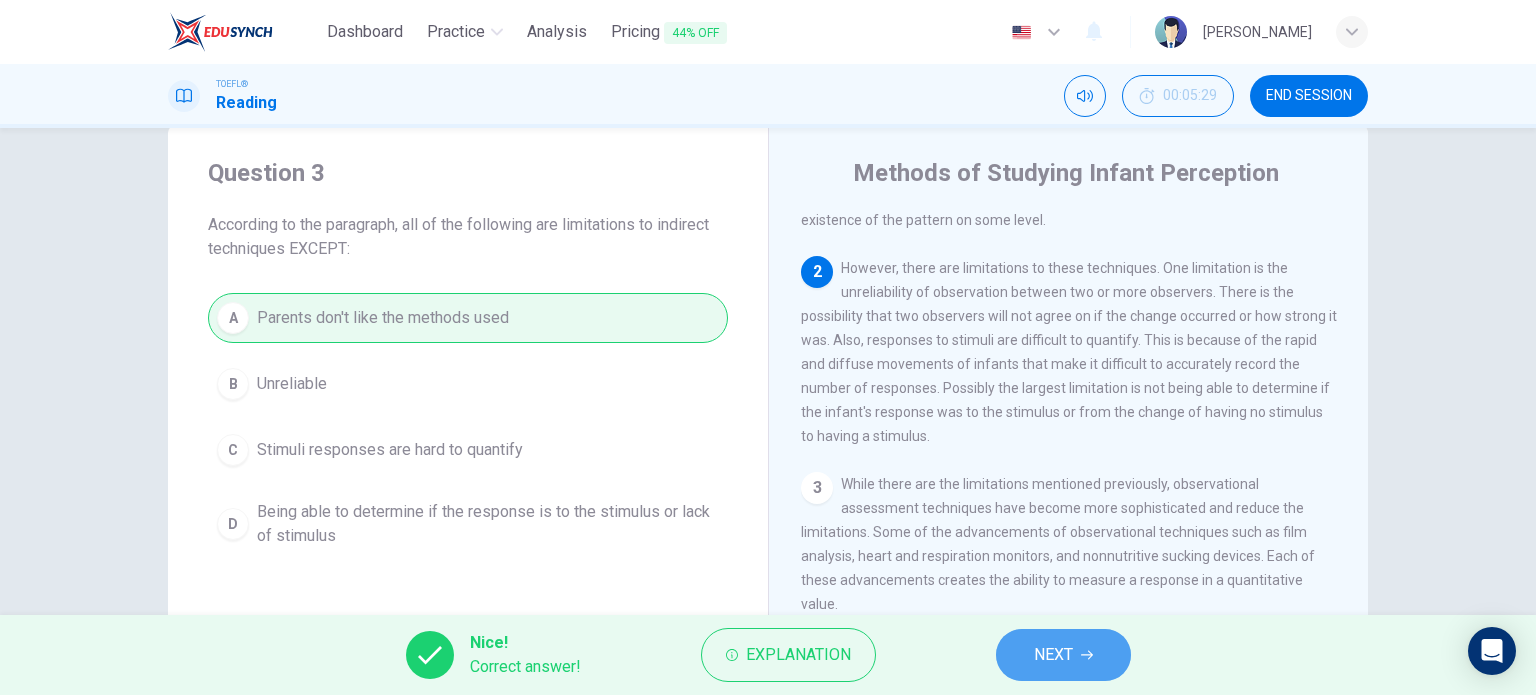 click on "NEXT" at bounding box center (1053, 655) 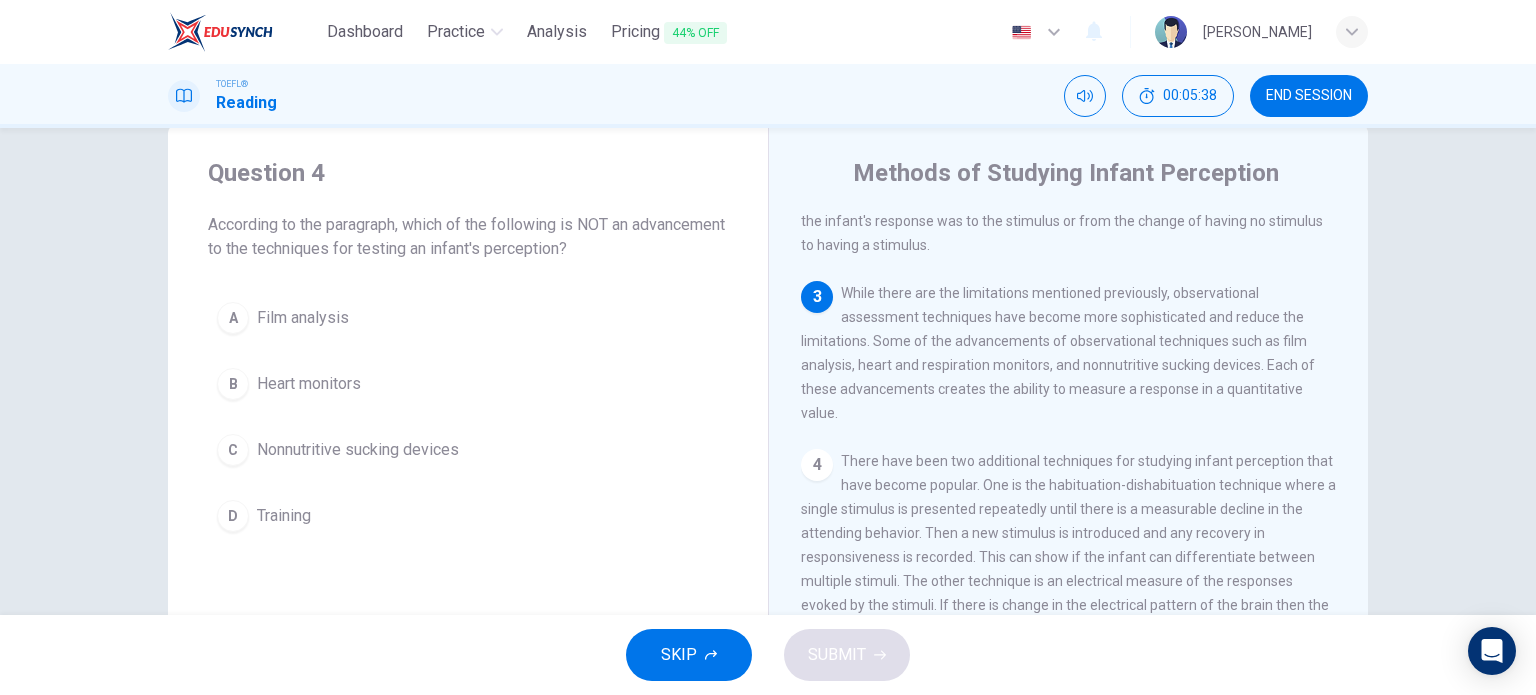 scroll, scrollTop: 363, scrollLeft: 0, axis: vertical 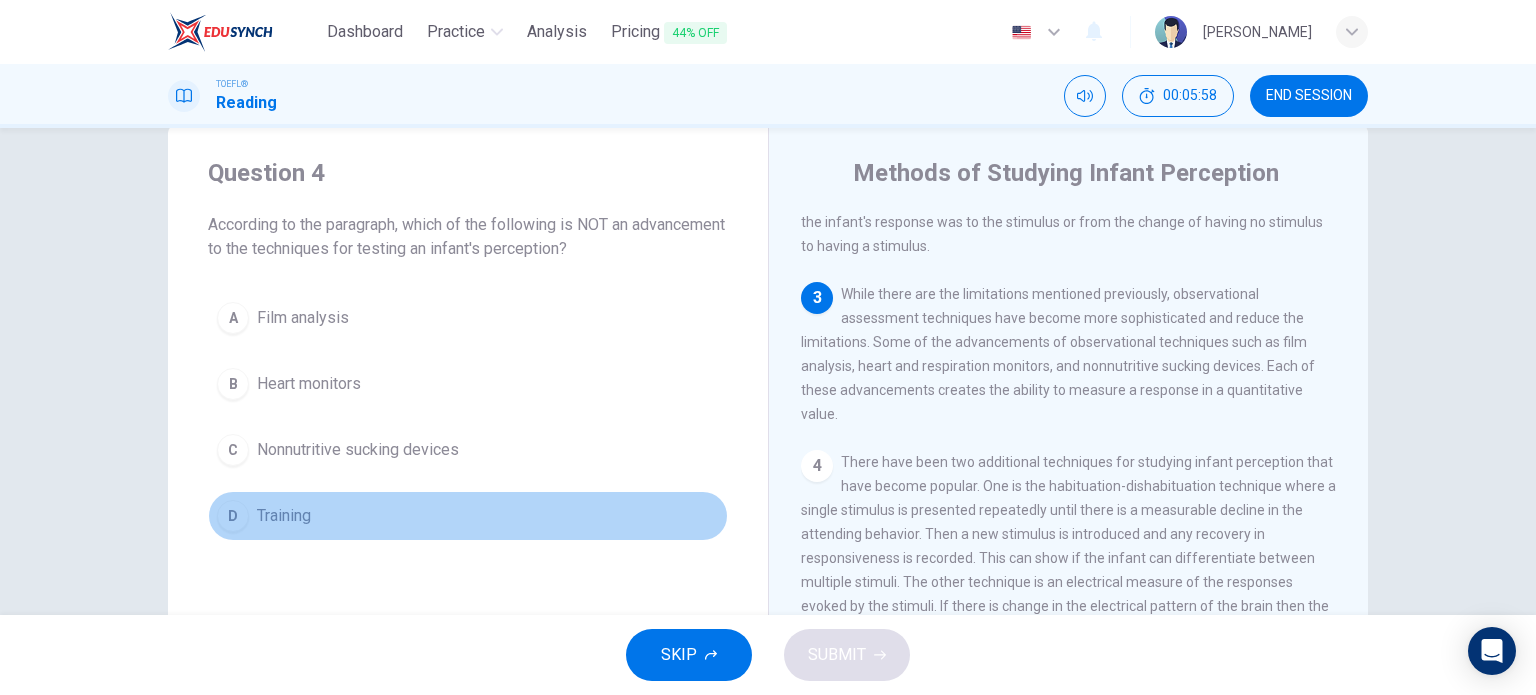 click on "D Training" at bounding box center [468, 516] 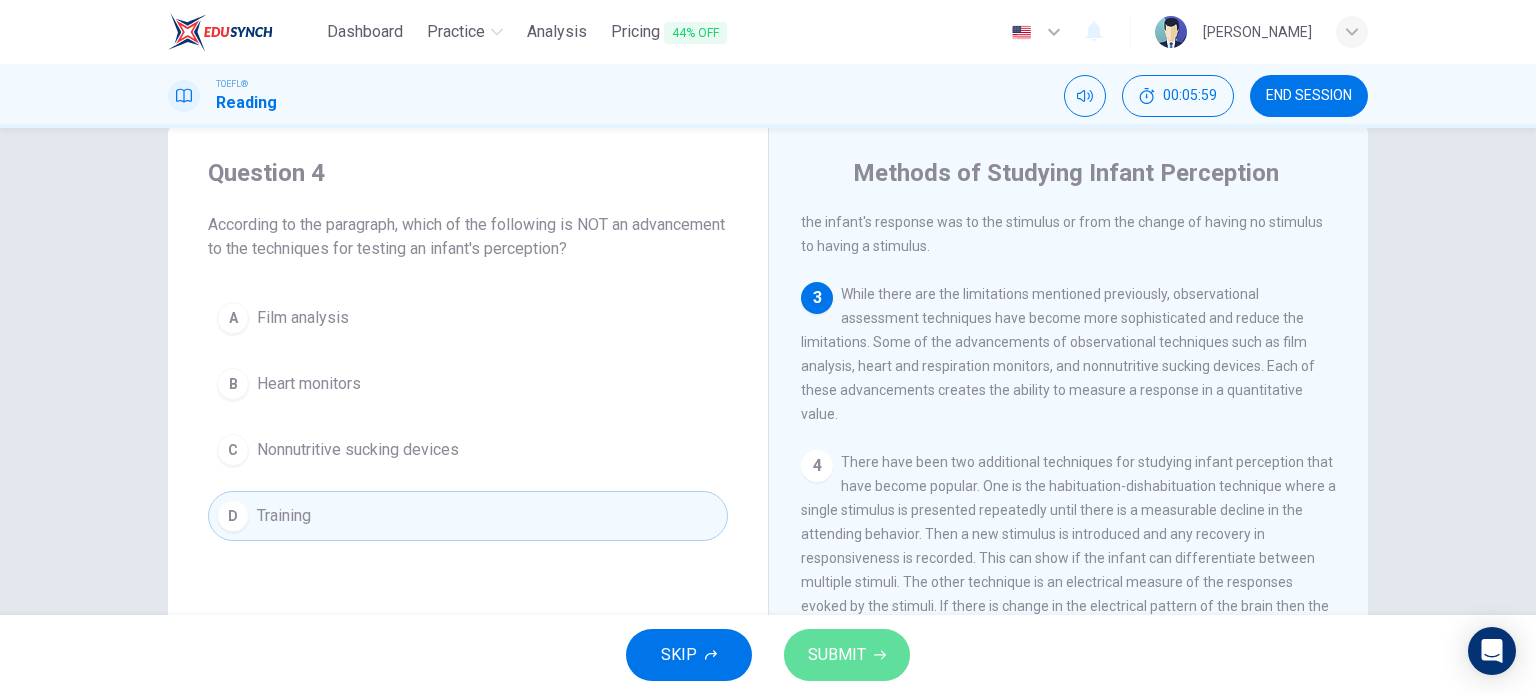 click on "SUBMIT" at bounding box center [837, 655] 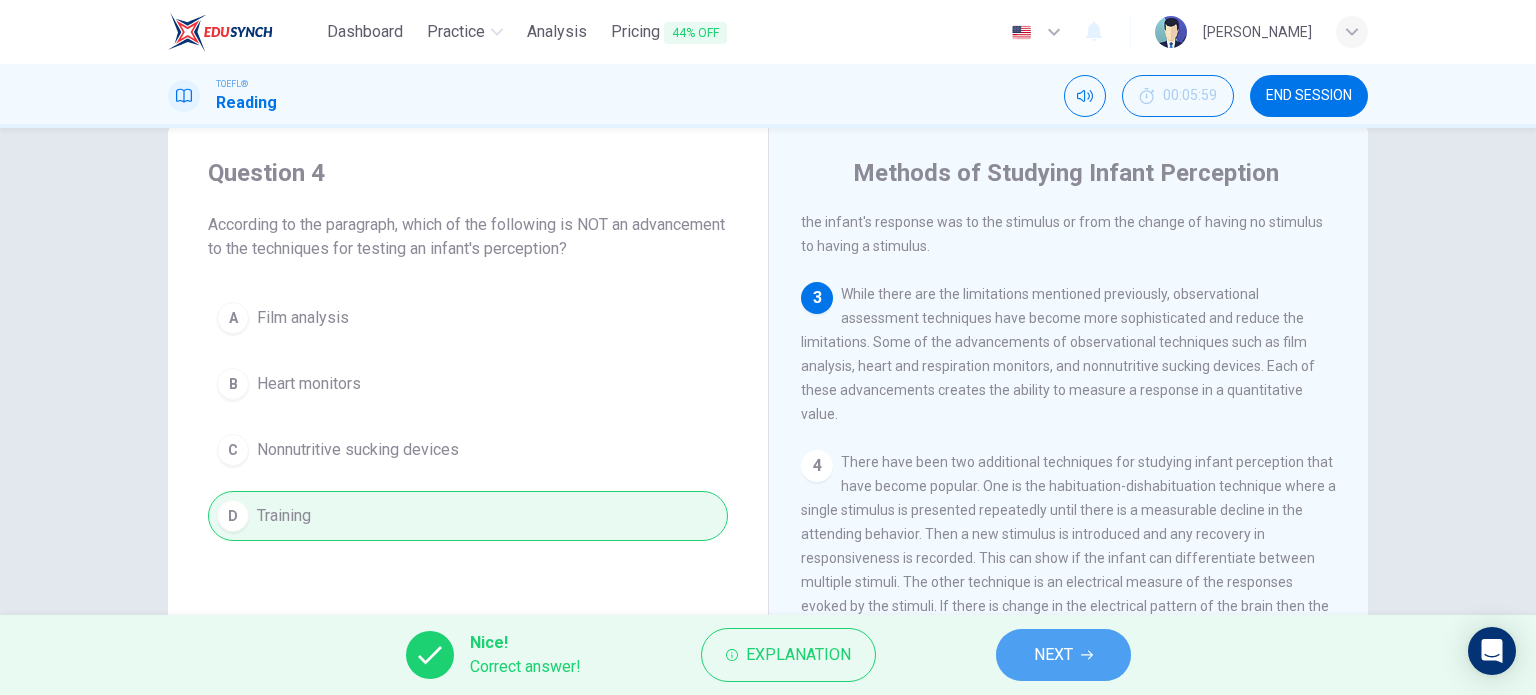 click on "NEXT" at bounding box center [1063, 655] 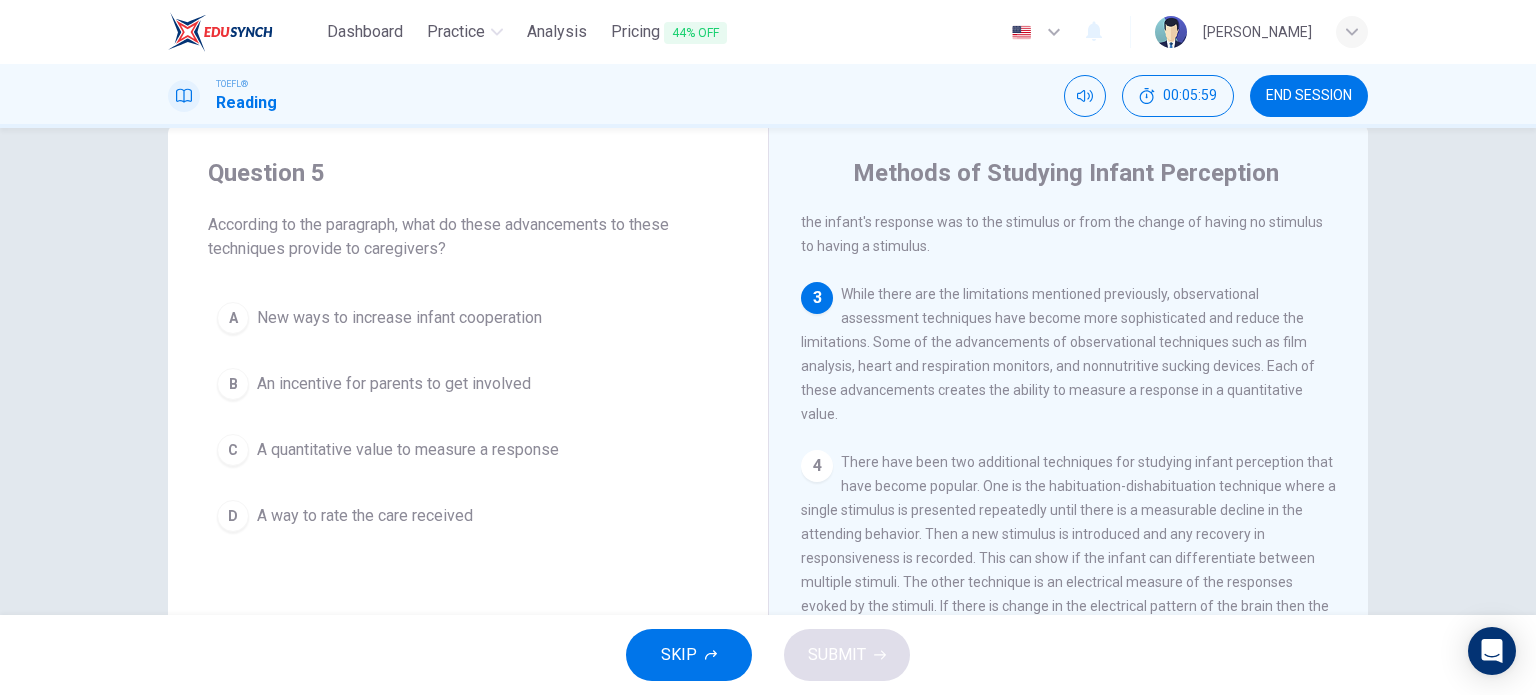 scroll, scrollTop: 444, scrollLeft: 0, axis: vertical 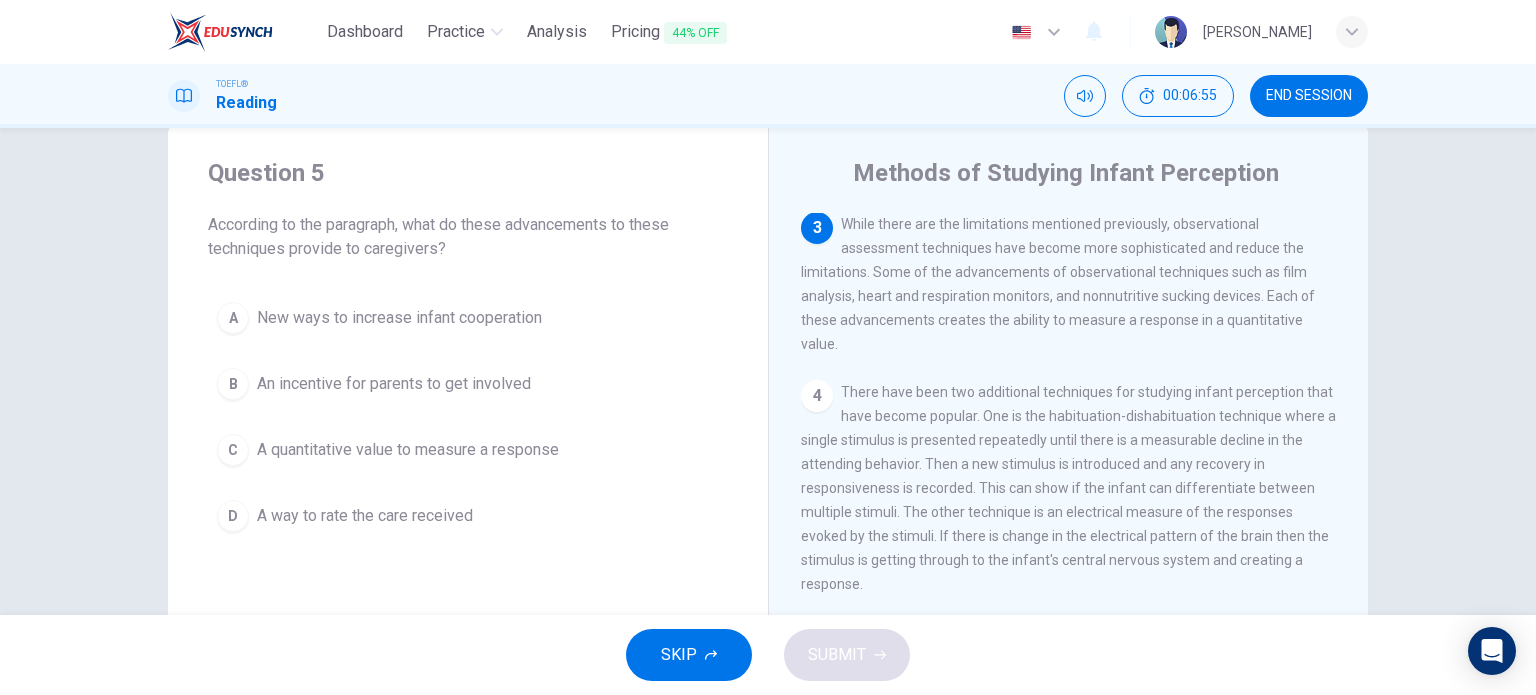 click on "While there are the limitations mentioned previously, observational assessment techniques have become more sophisticated and reduce the limitations. Some of the advancements of observational techniques such as film analysis, heart and respiration monitors, and nonnutritive sucking devices. Each of these advancements creates the ability to measure a response in a quantitative value." at bounding box center (1058, 284) 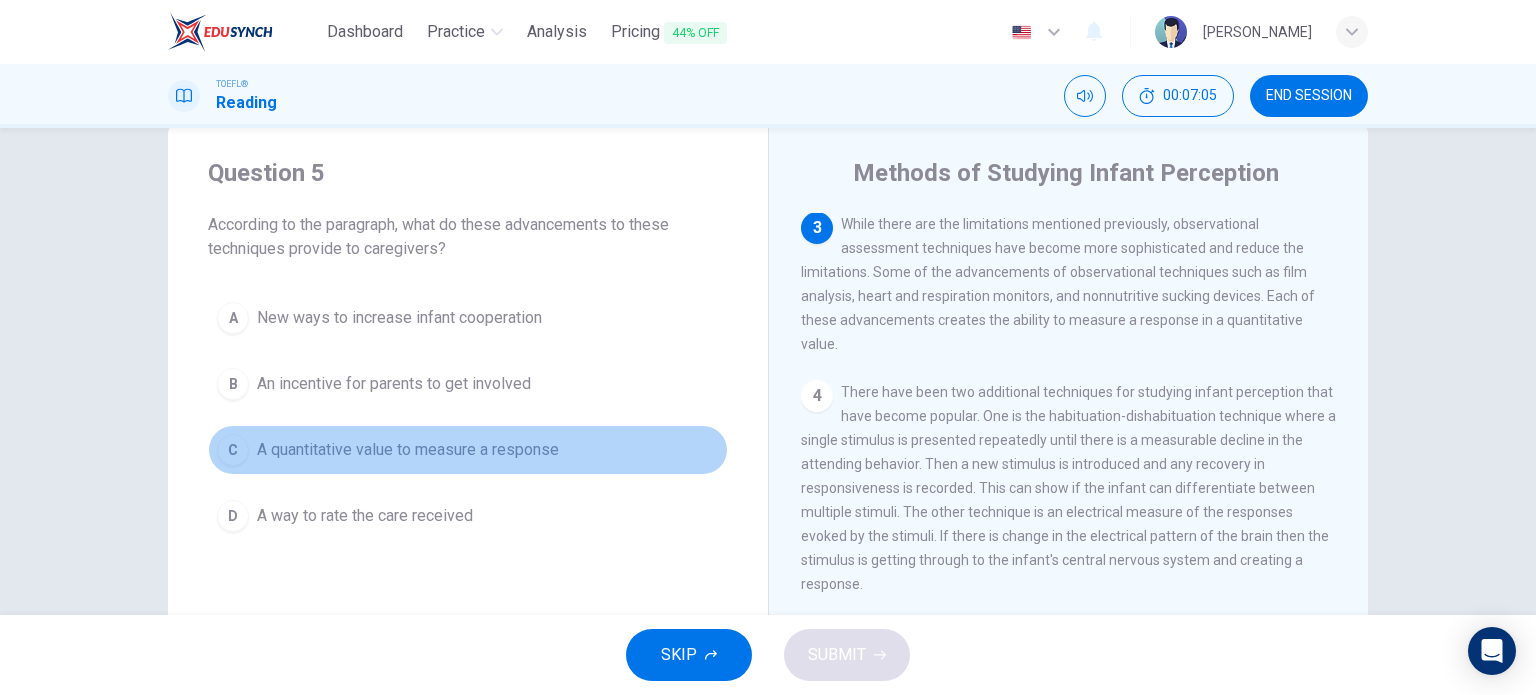 click on "C A quantitative value to measure a response" at bounding box center [468, 450] 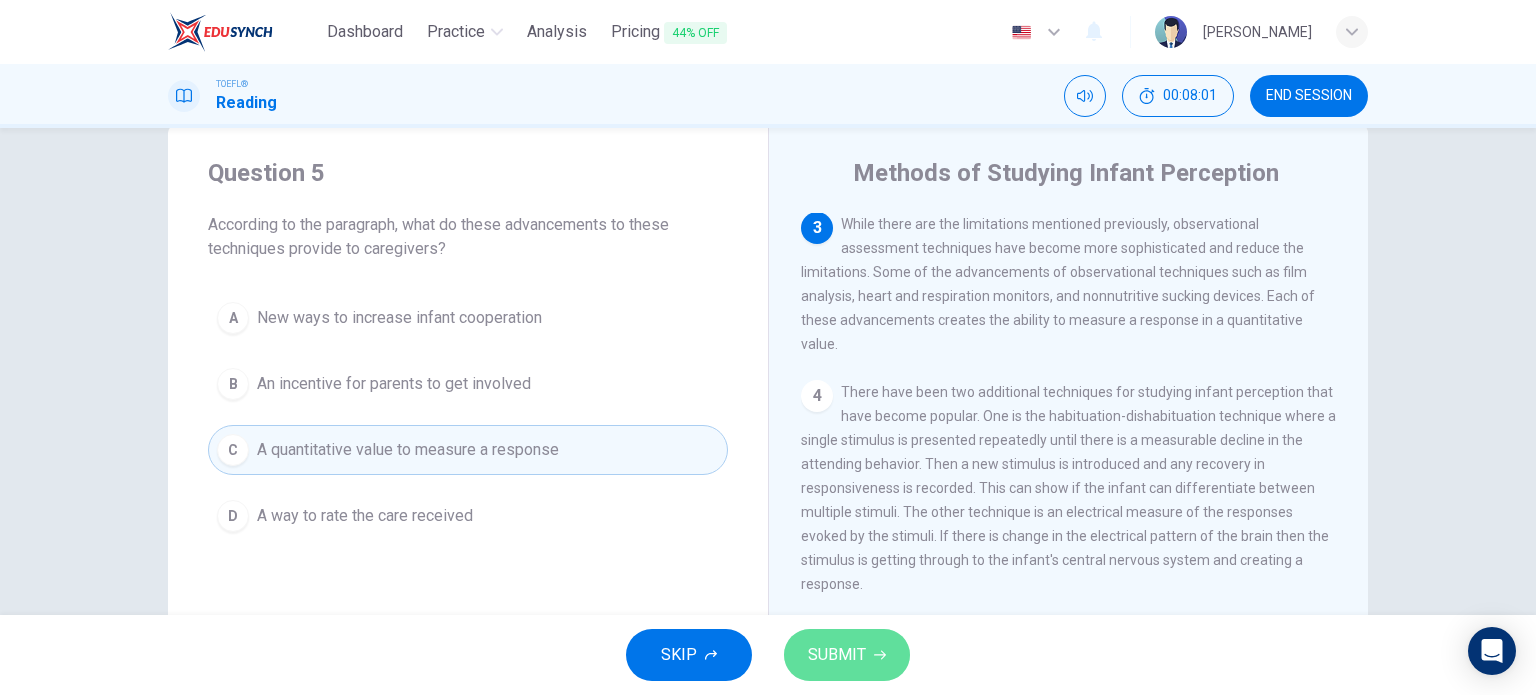 click on "SUBMIT" at bounding box center (837, 655) 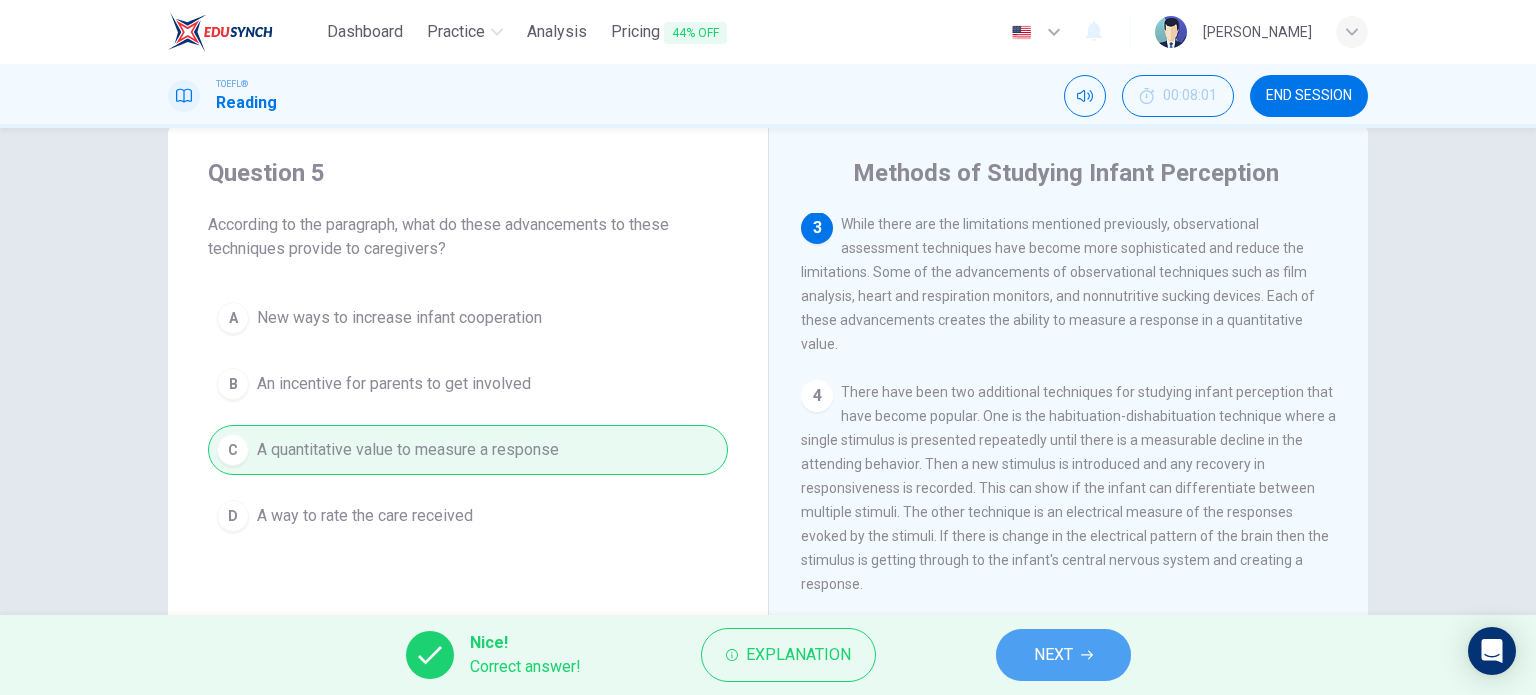 click 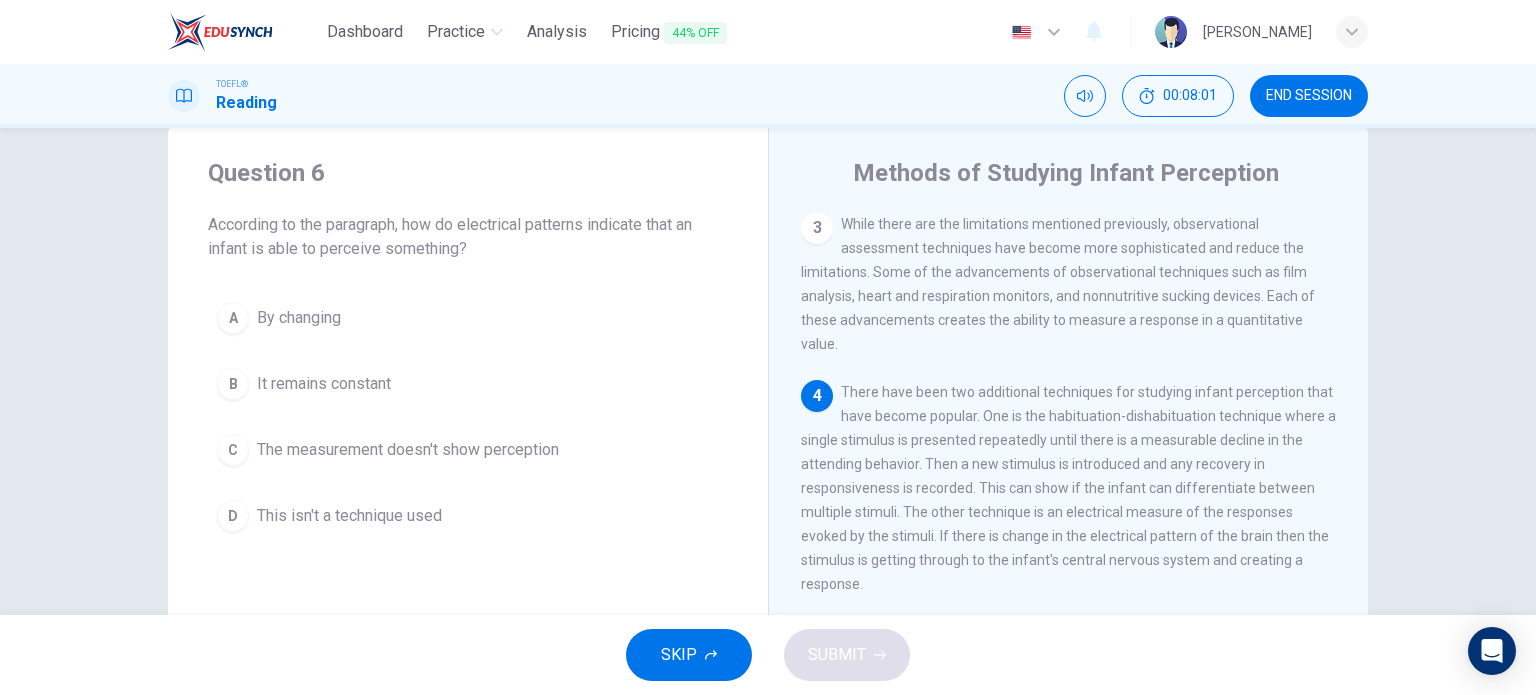 scroll, scrollTop: 462, scrollLeft: 0, axis: vertical 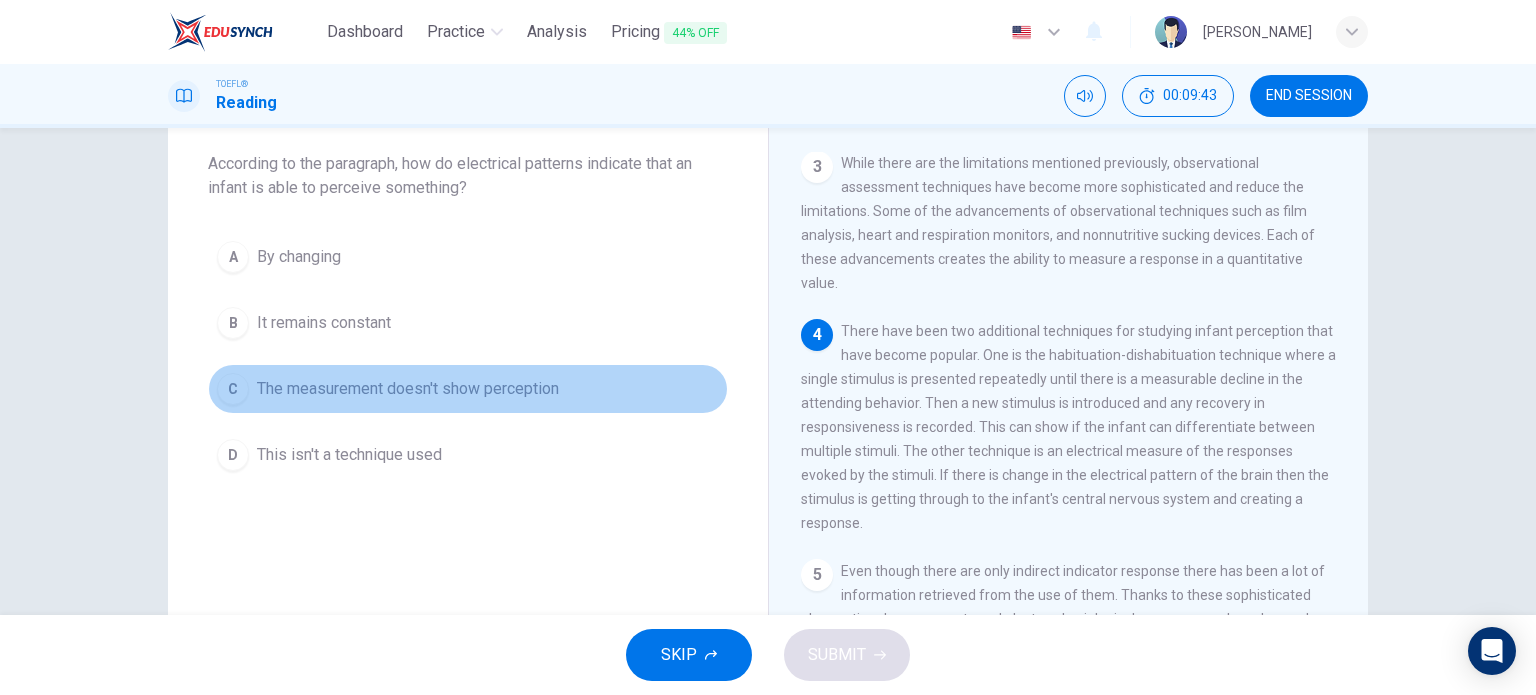click on "The measurement doesn't show perception" at bounding box center [408, 389] 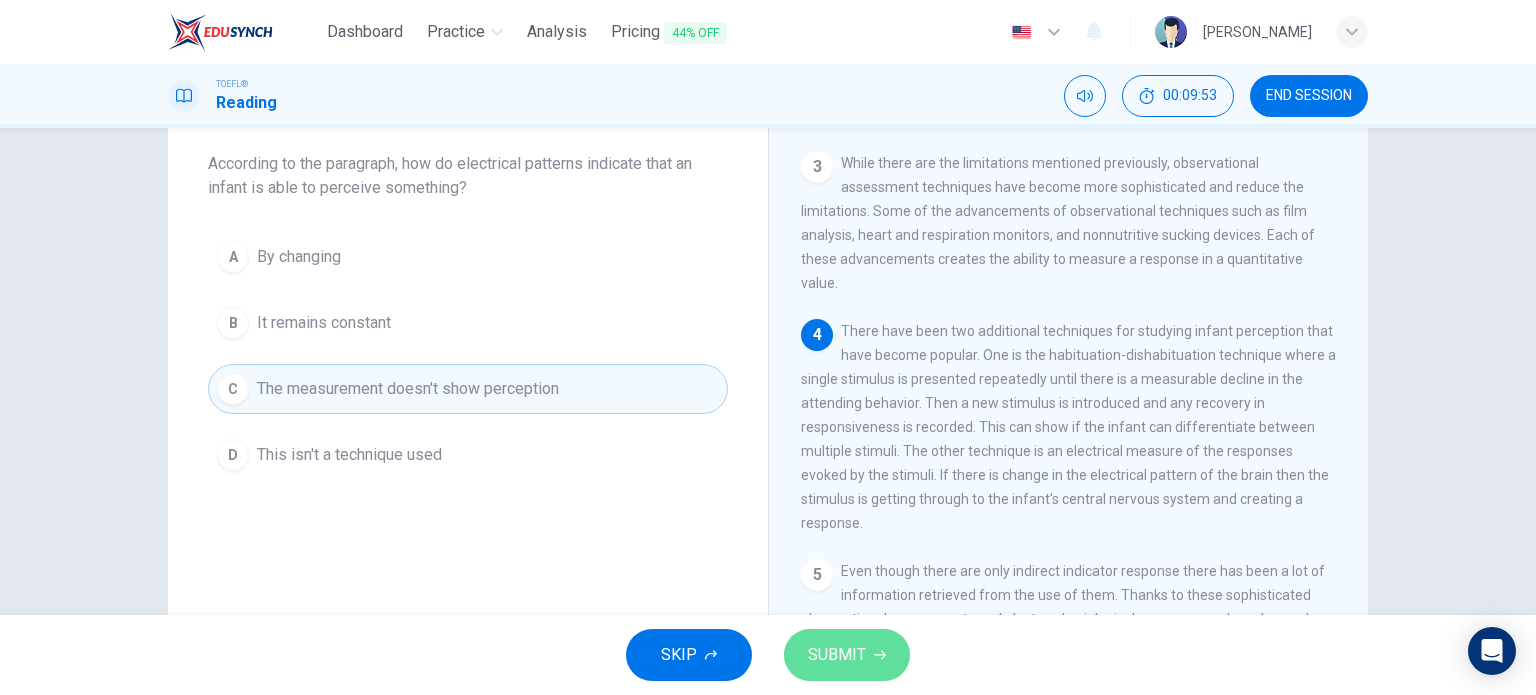 click on "SUBMIT" at bounding box center (837, 655) 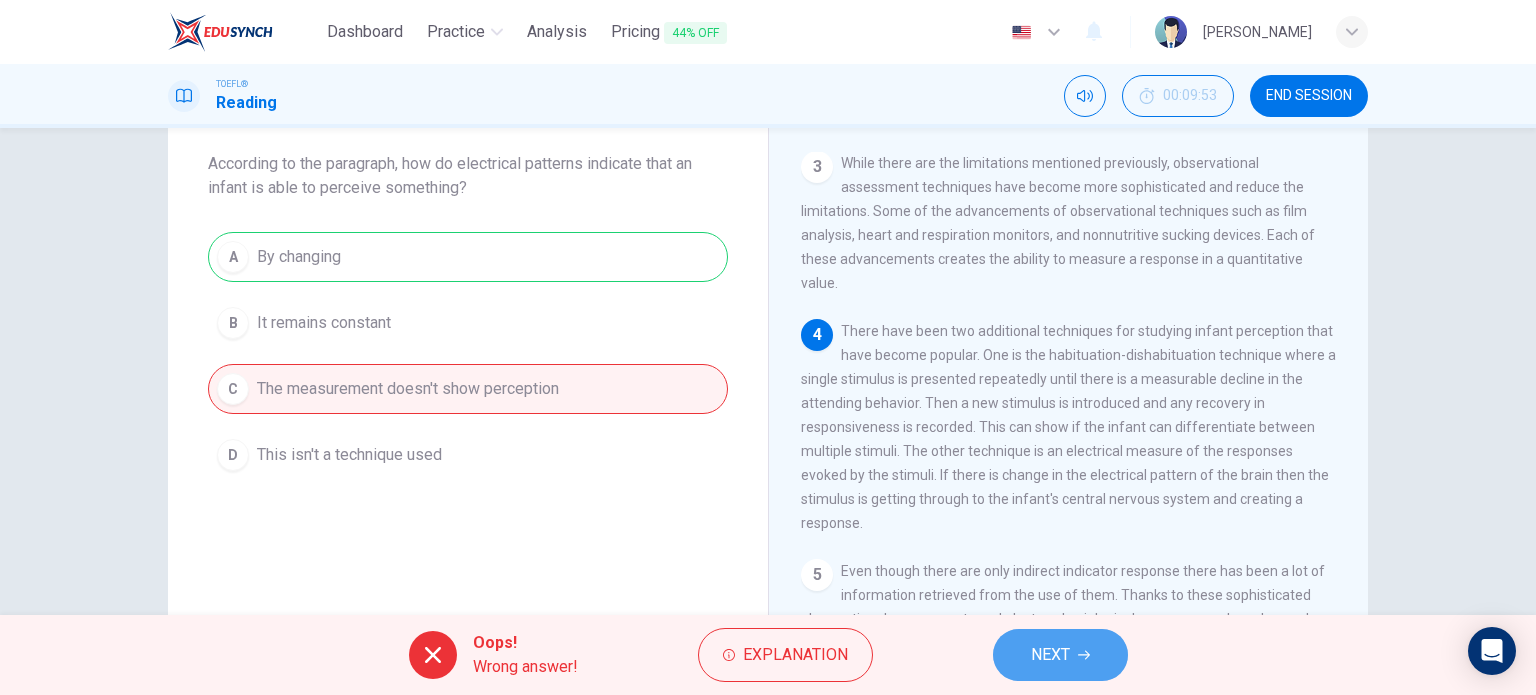 click on "NEXT" at bounding box center [1050, 655] 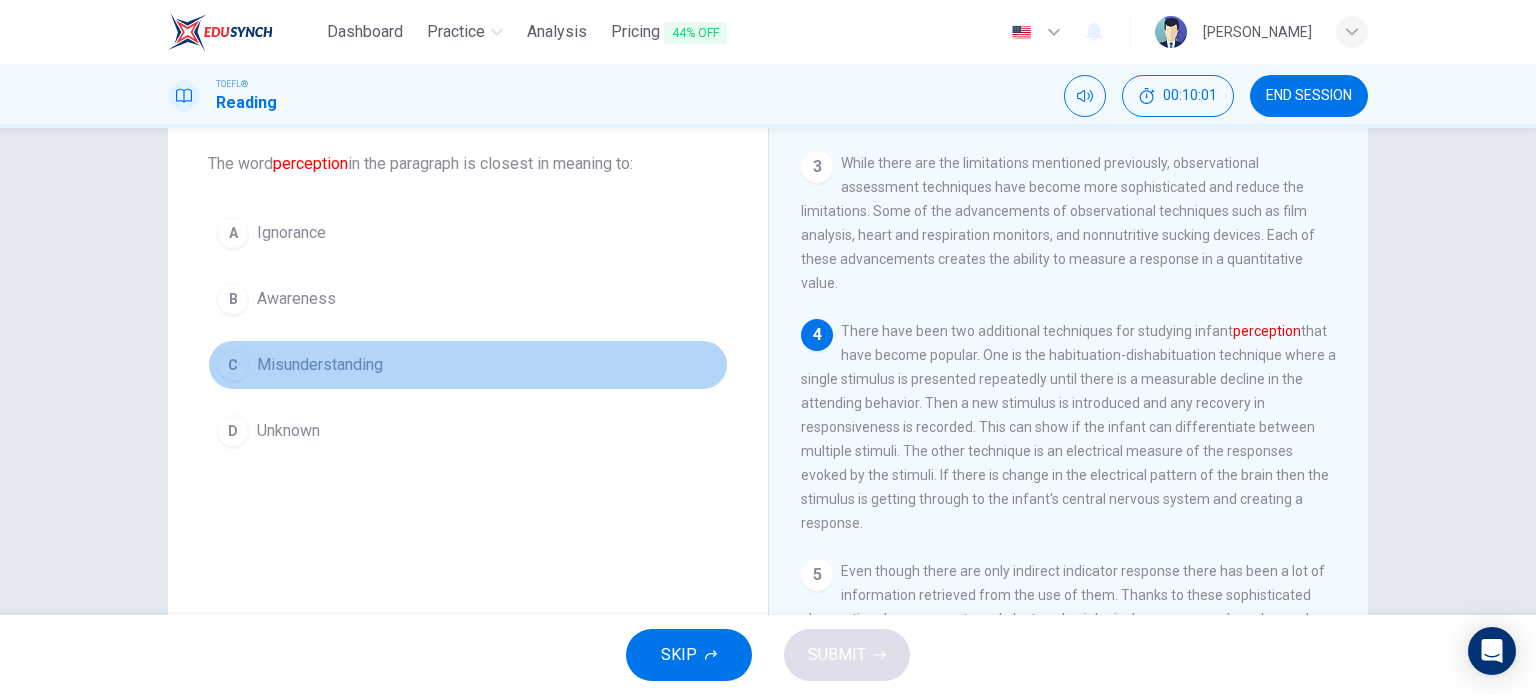 click on "Misunderstanding" at bounding box center [320, 365] 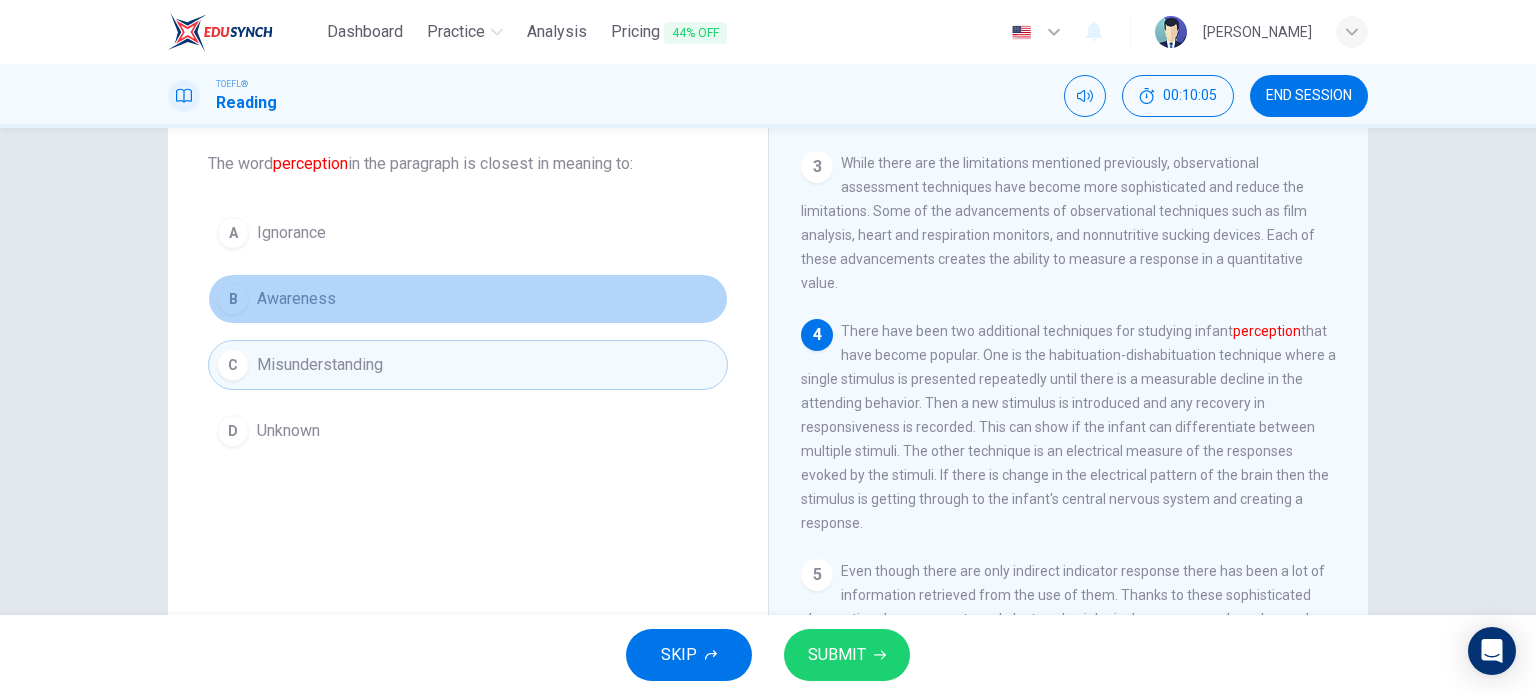 click on "B Awareness" at bounding box center [468, 299] 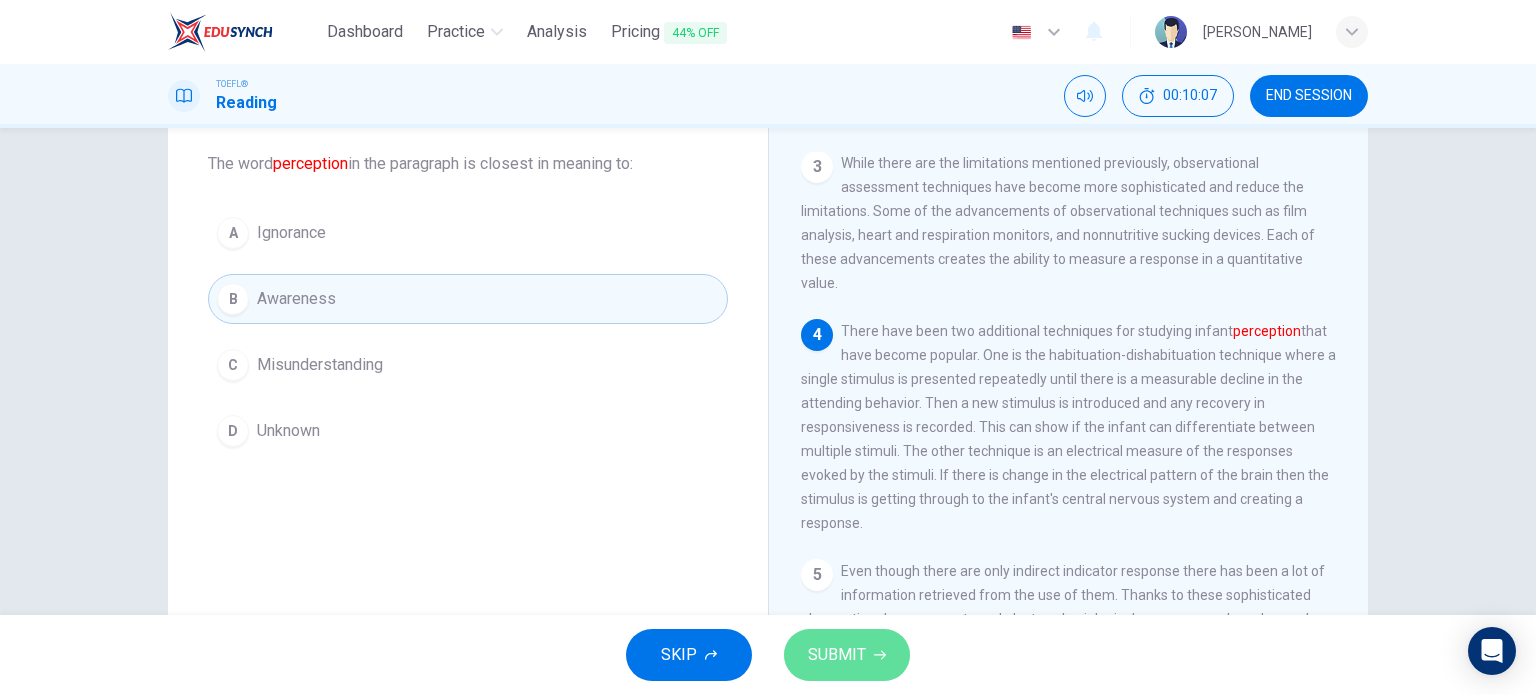 click on "SUBMIT" at bounding box center [837, 655] 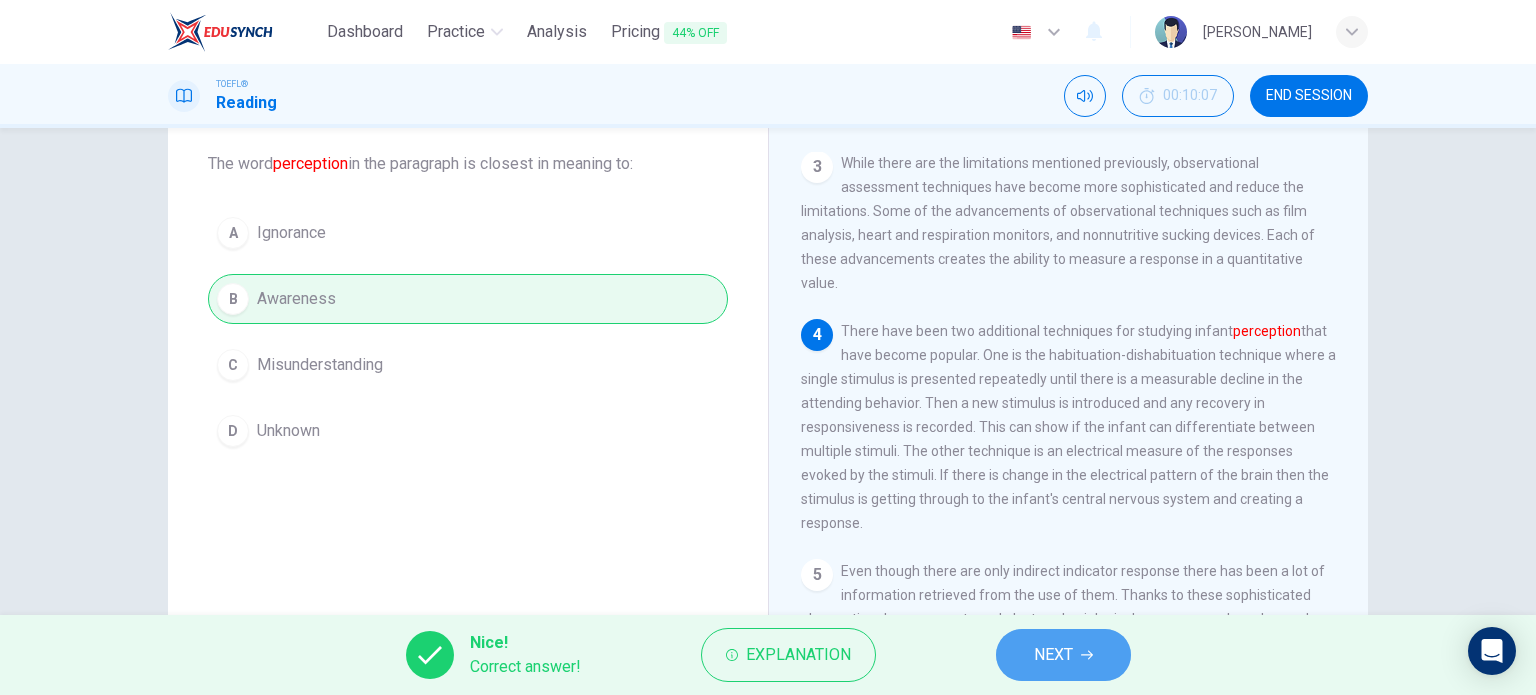 click on "NEXT" at bounding box center (1063, 655) 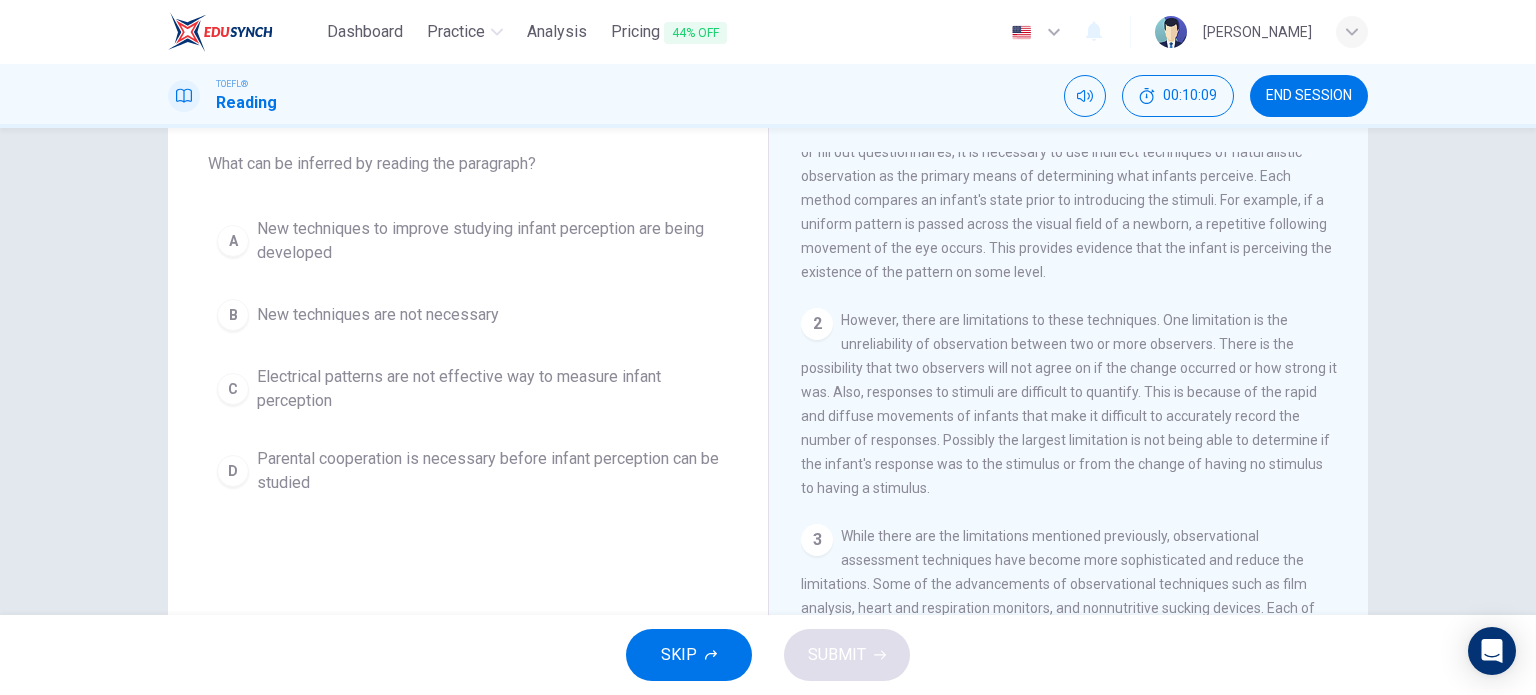 scroll, scrollTop: 128, scrollLeft: 0, axis: vertical 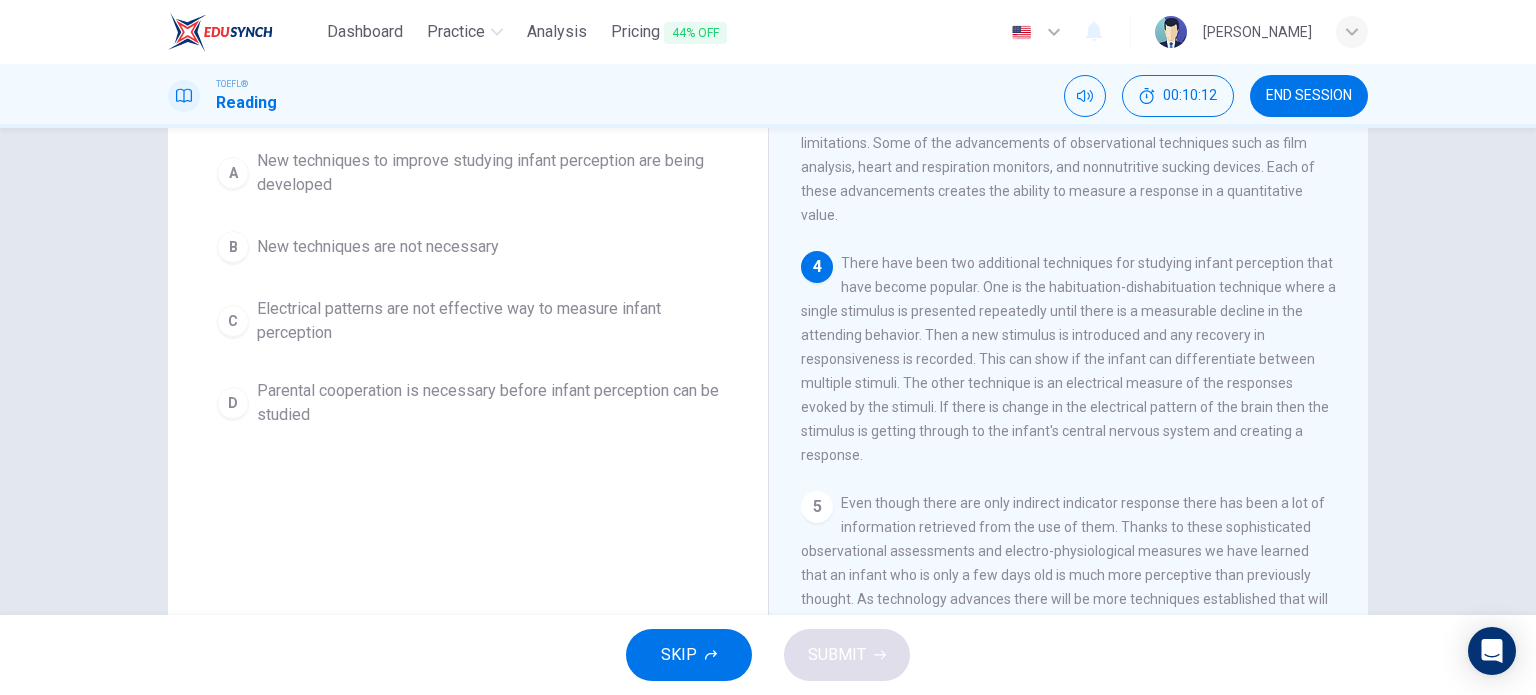 click on "4 There have been two additional techniques for studying infant perception that have become popular. One is the habituation-dishabituation technique where a single stimulus is presented repeatedly until there is a measurable decline in the attending behavior. Then a new stimulus is introduced and any recovery in responsiveness is recorded. This can show if the infant can differentiate between multiple stimuli. The other technique is an electrical measure of the responses evoked by the stimuli. If there is change in the electrical pattern of the brain then the stimulus is getting through to the infant's central nervous system and creating a response." at bounding box center [1069, 359] 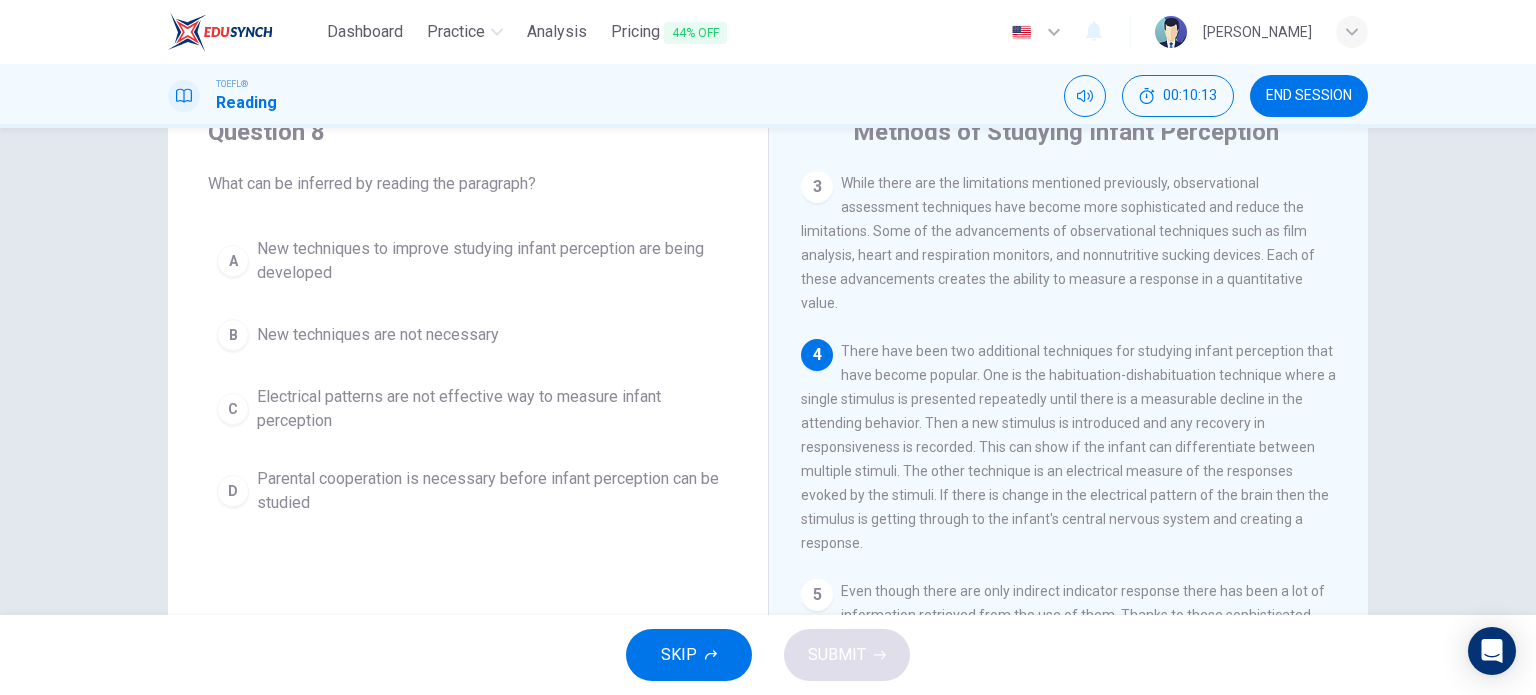 scroll, scrollTop: 82, scrollLeft: 0, axis: vertical 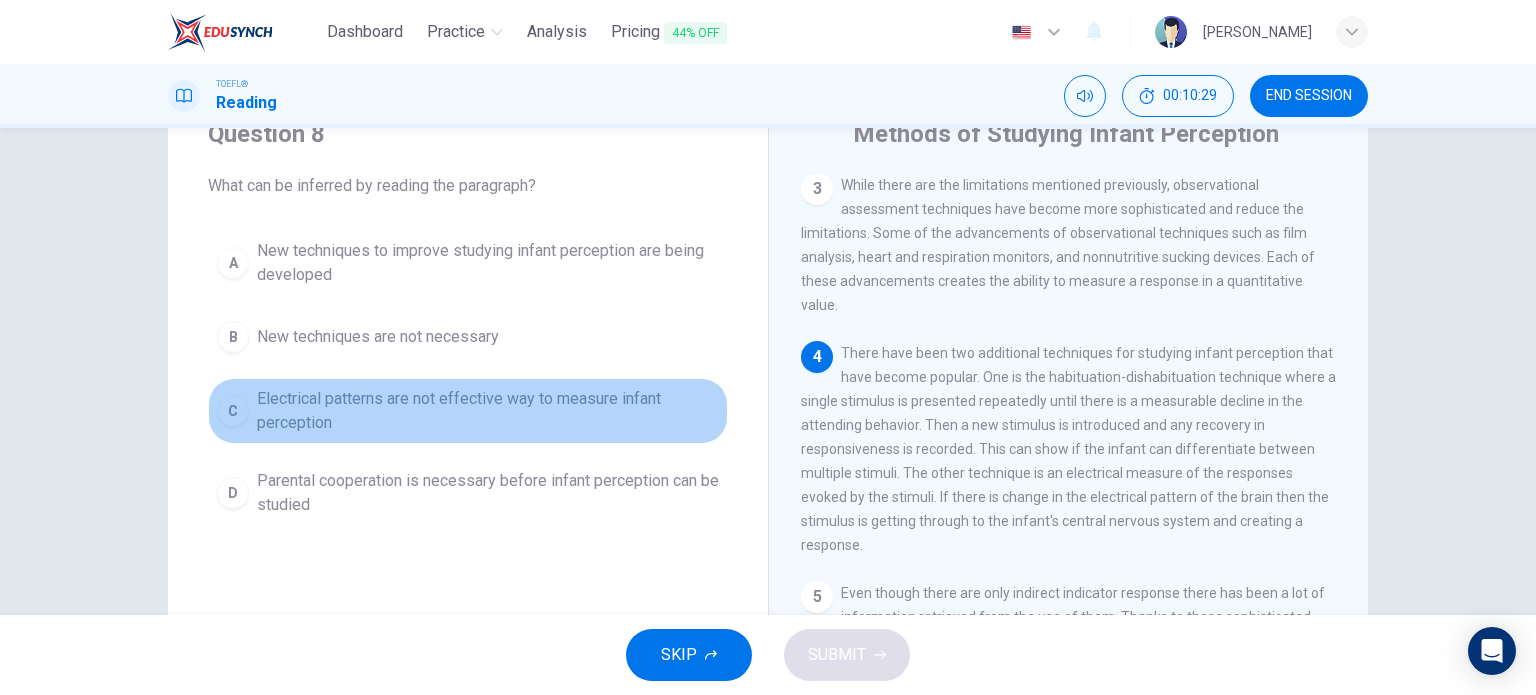 click on "Electrical patterns are not effective way to measure infant perception" at bounding box center [488, 411] 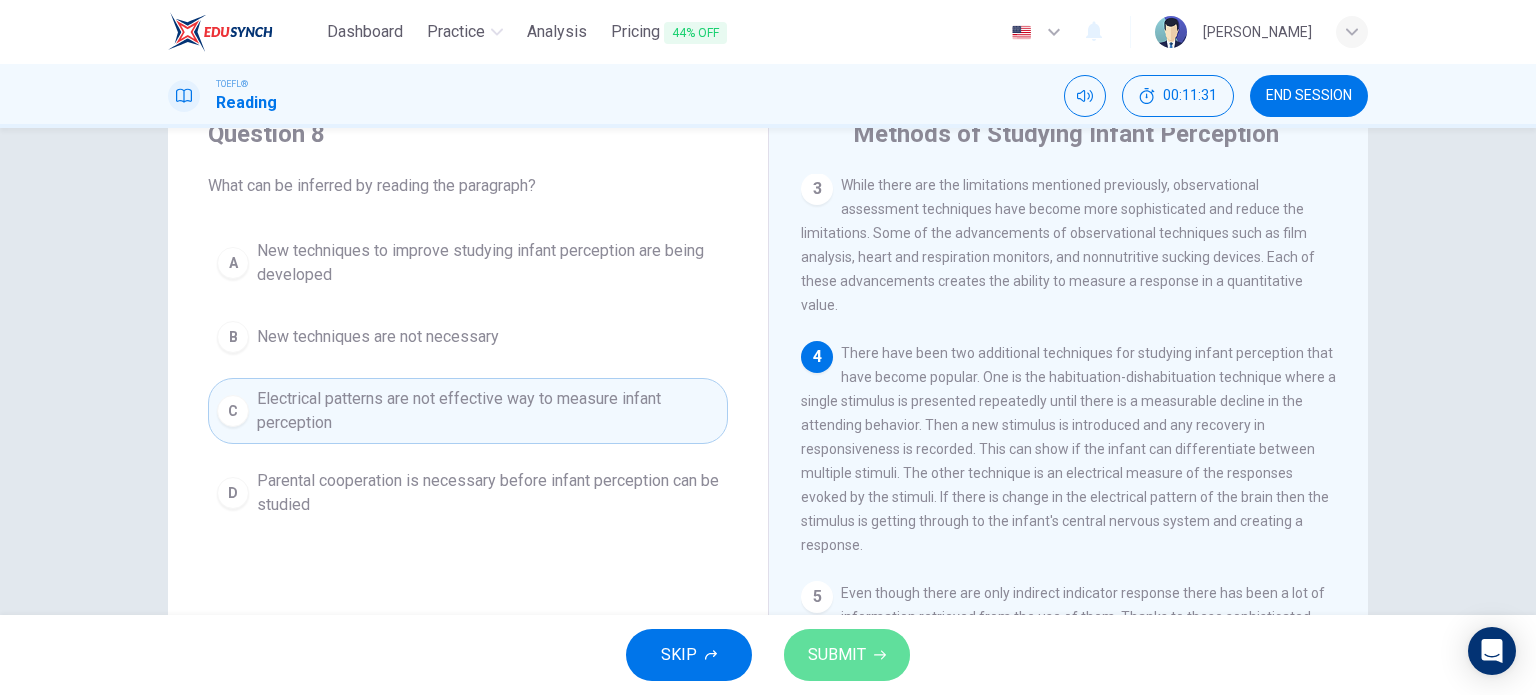 click on "SUBMIT" at bounding box center (847, 655) 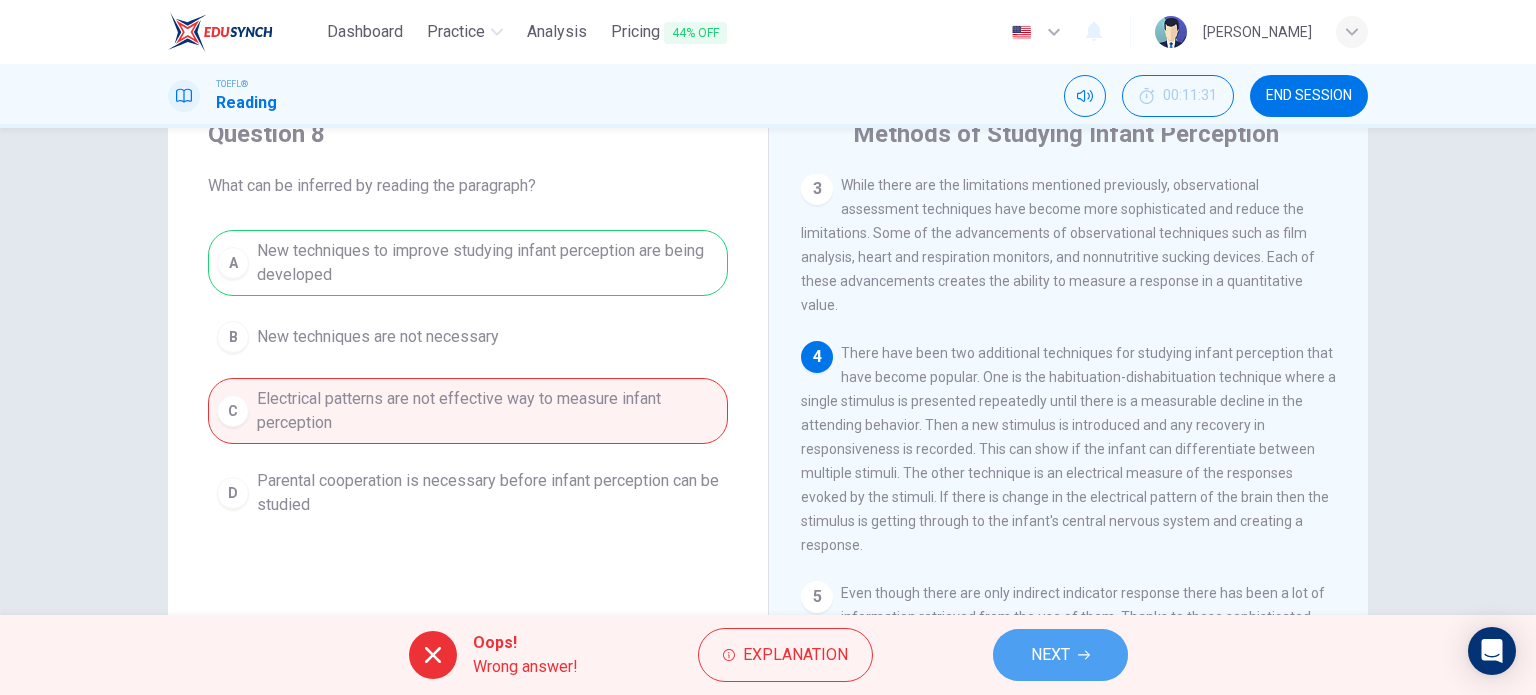 click 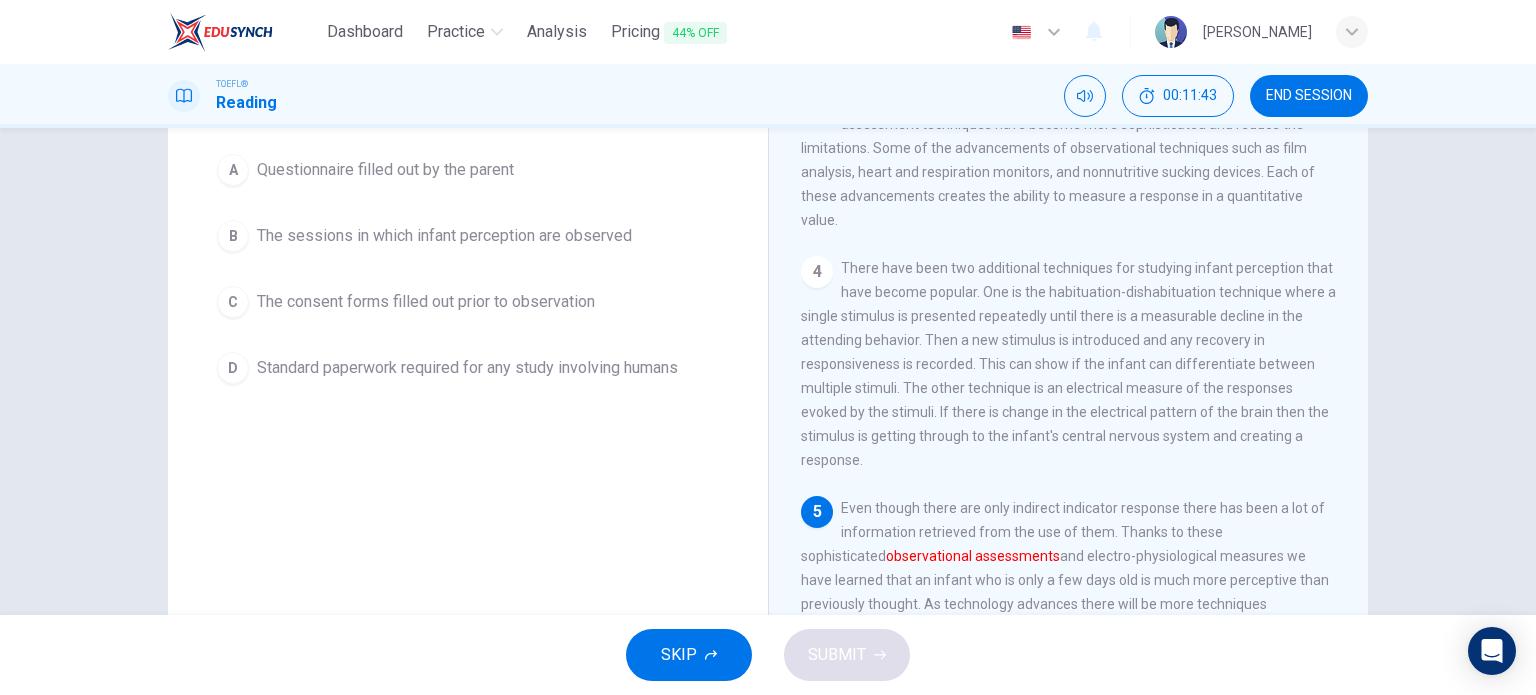 scroll, scrollTop: 164, scrollLeft: 0, axis: vertical 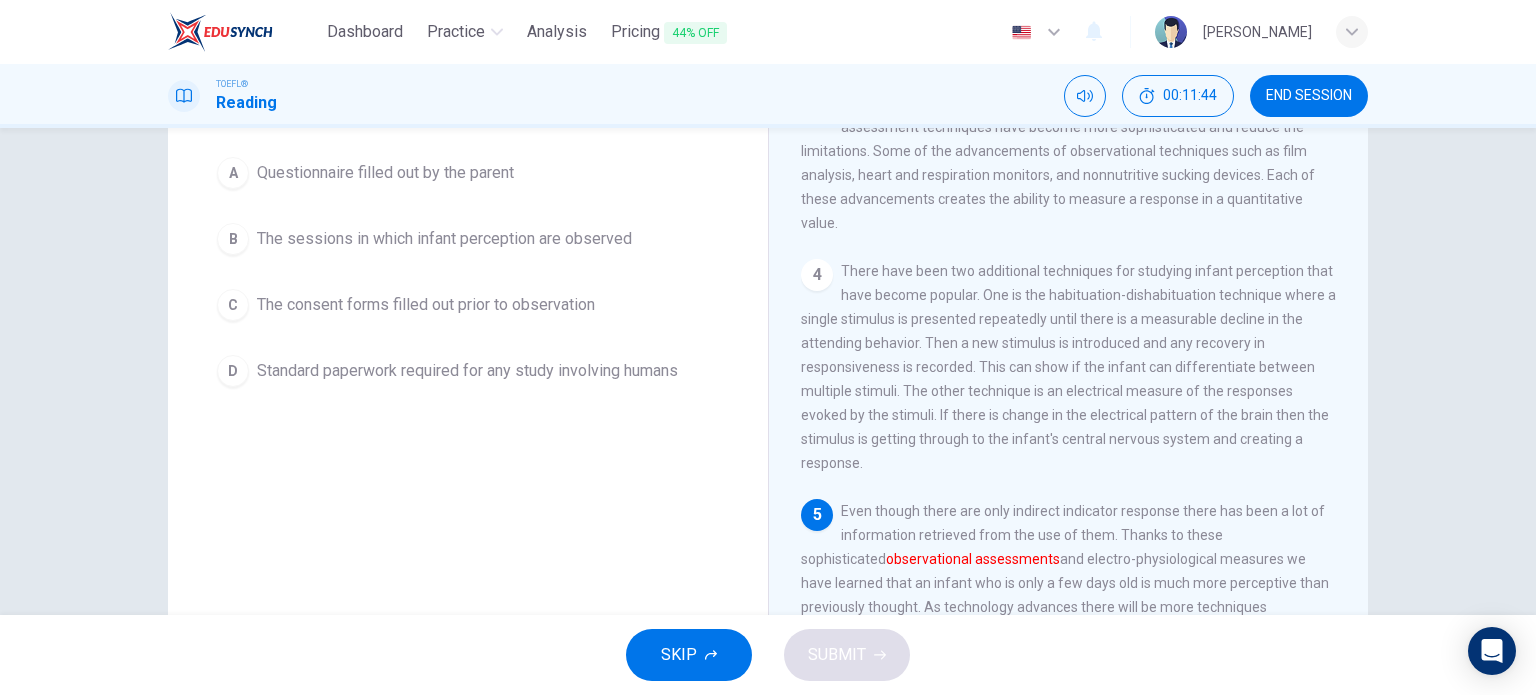 click on "The sessions in which infant perception are observed" at bounding box center (444, 239) 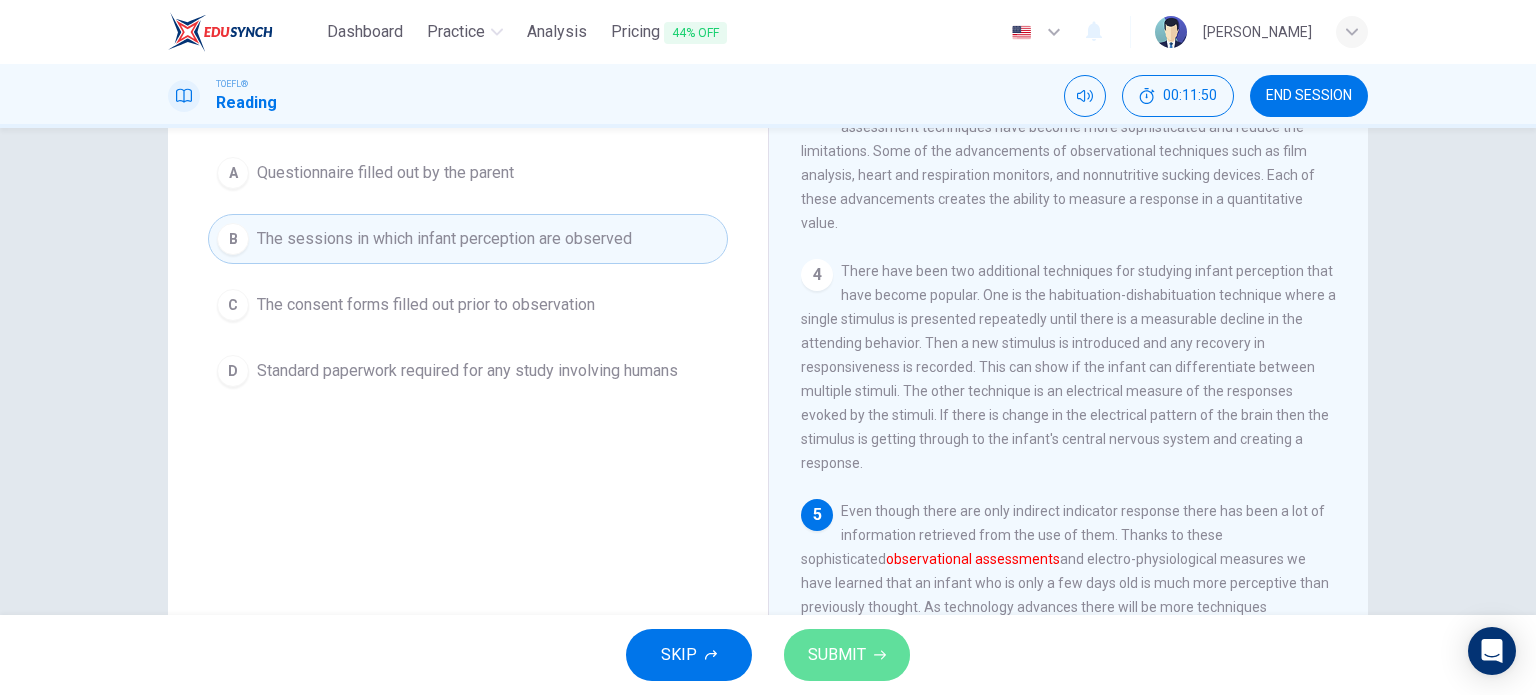 click on "SUBMIT" at bounding box center [847, 655] 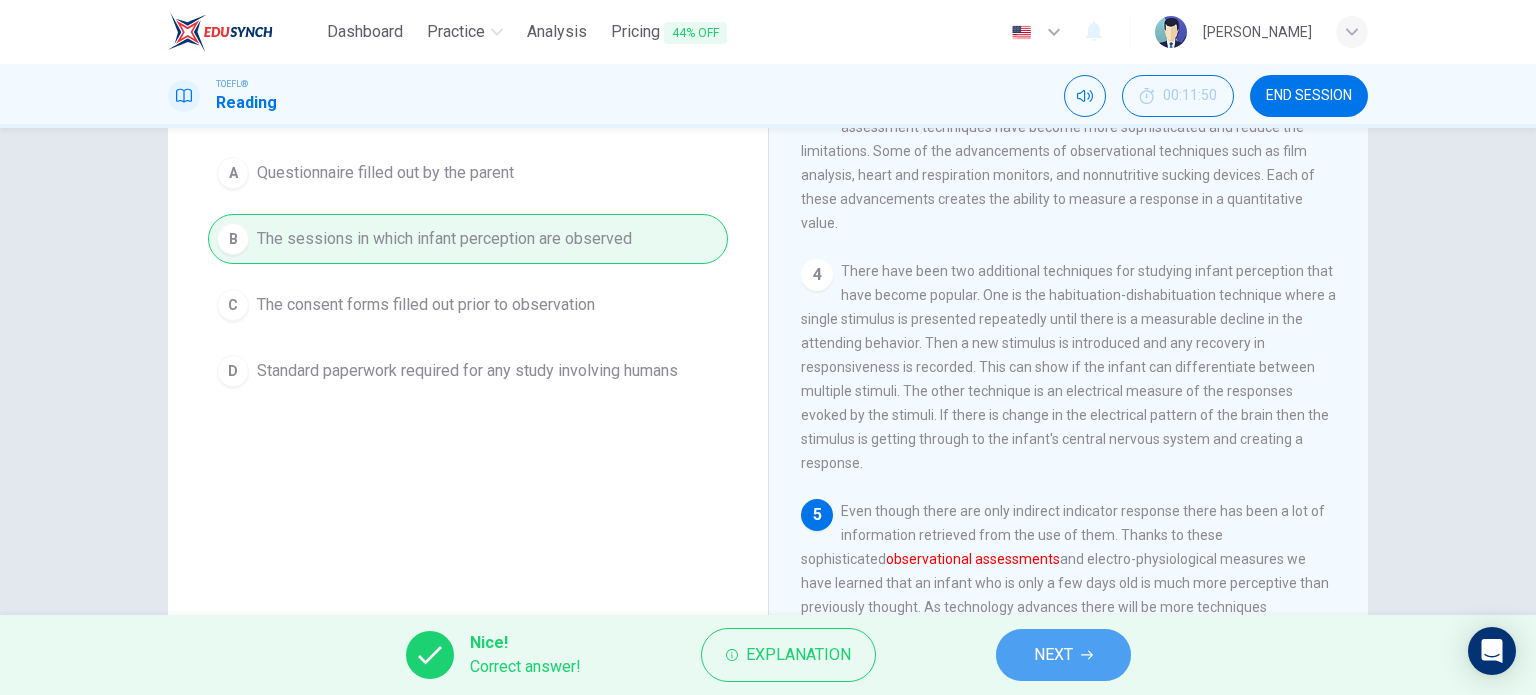 click on "NEXT" at bounding box center (1063, 655) 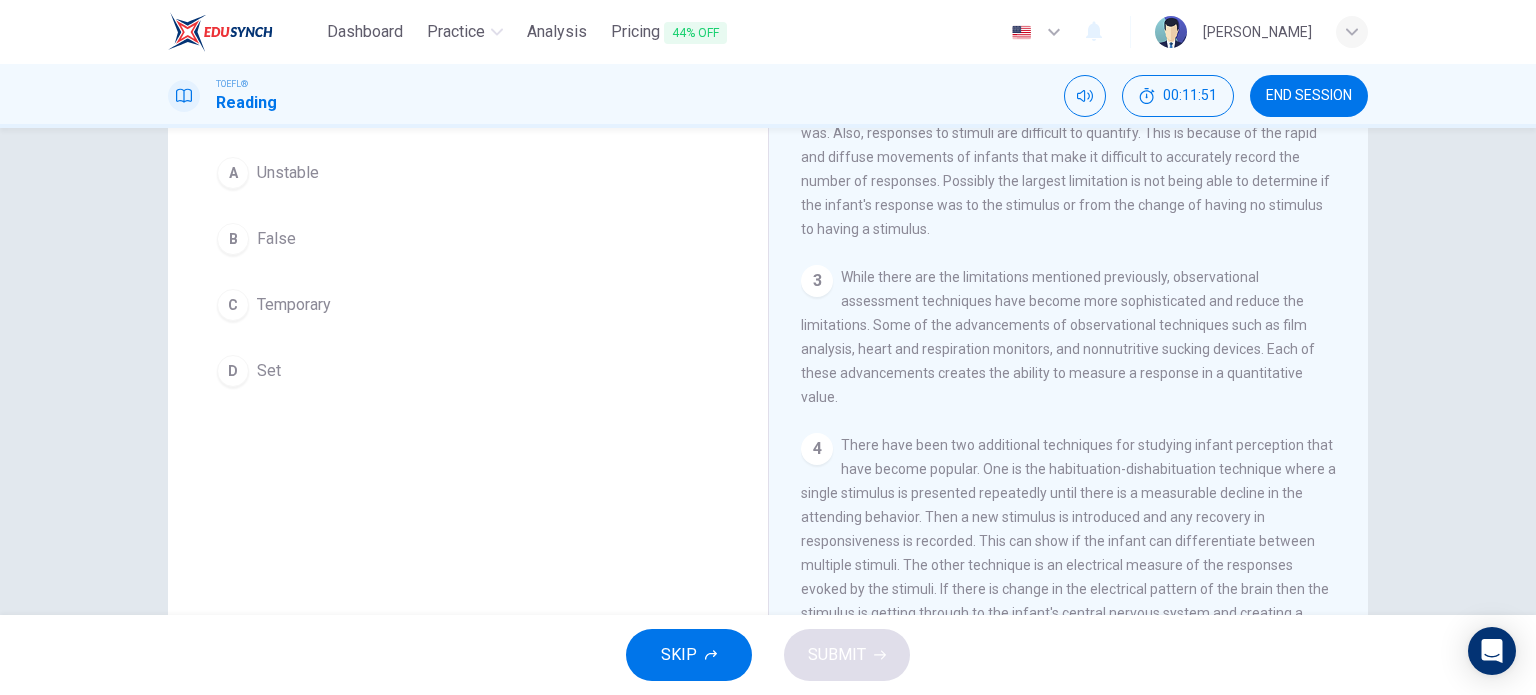scroll, scrollTop: 0, scrollLeft: 0, axis: both 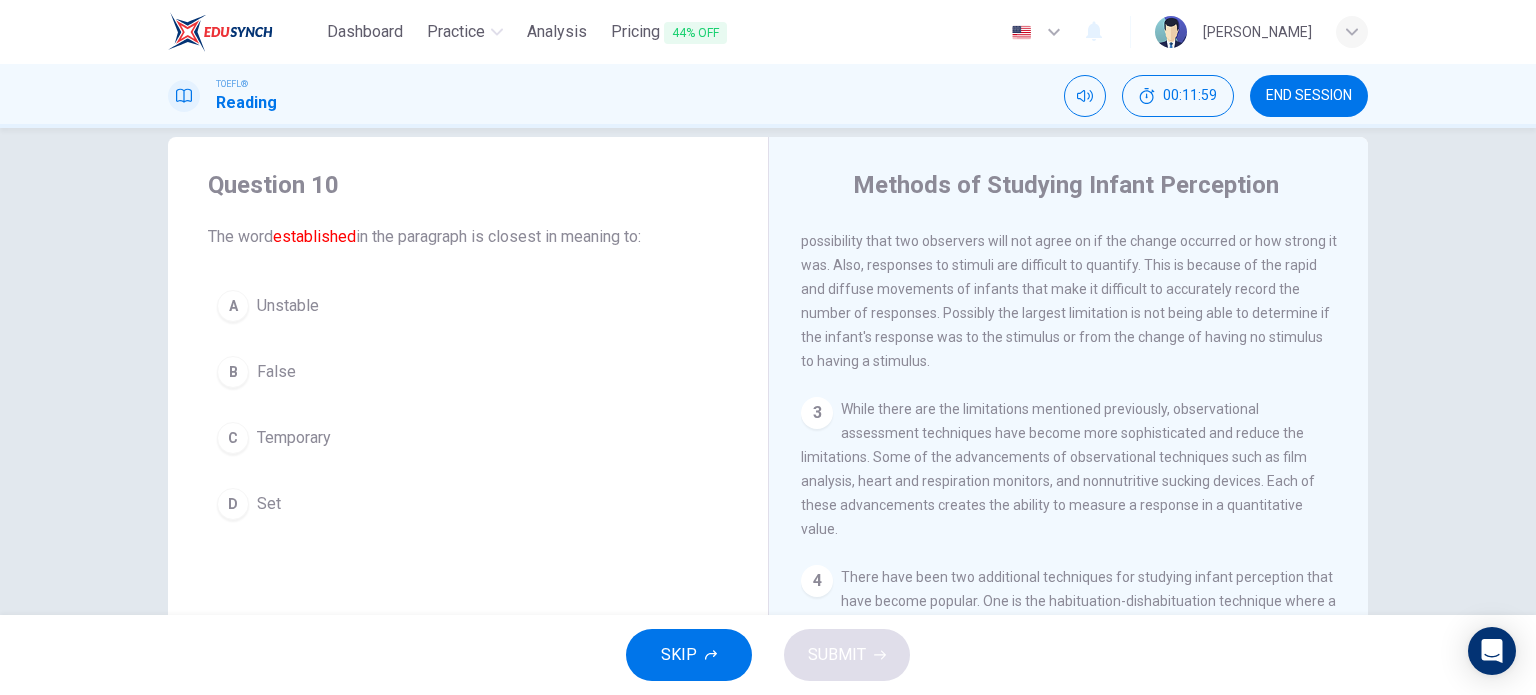 click on "Question 10 The word  established  in the paragraph is closest in meaning to: A  Unstable B False C Temporary D Set" at bounding box center (468, 349) 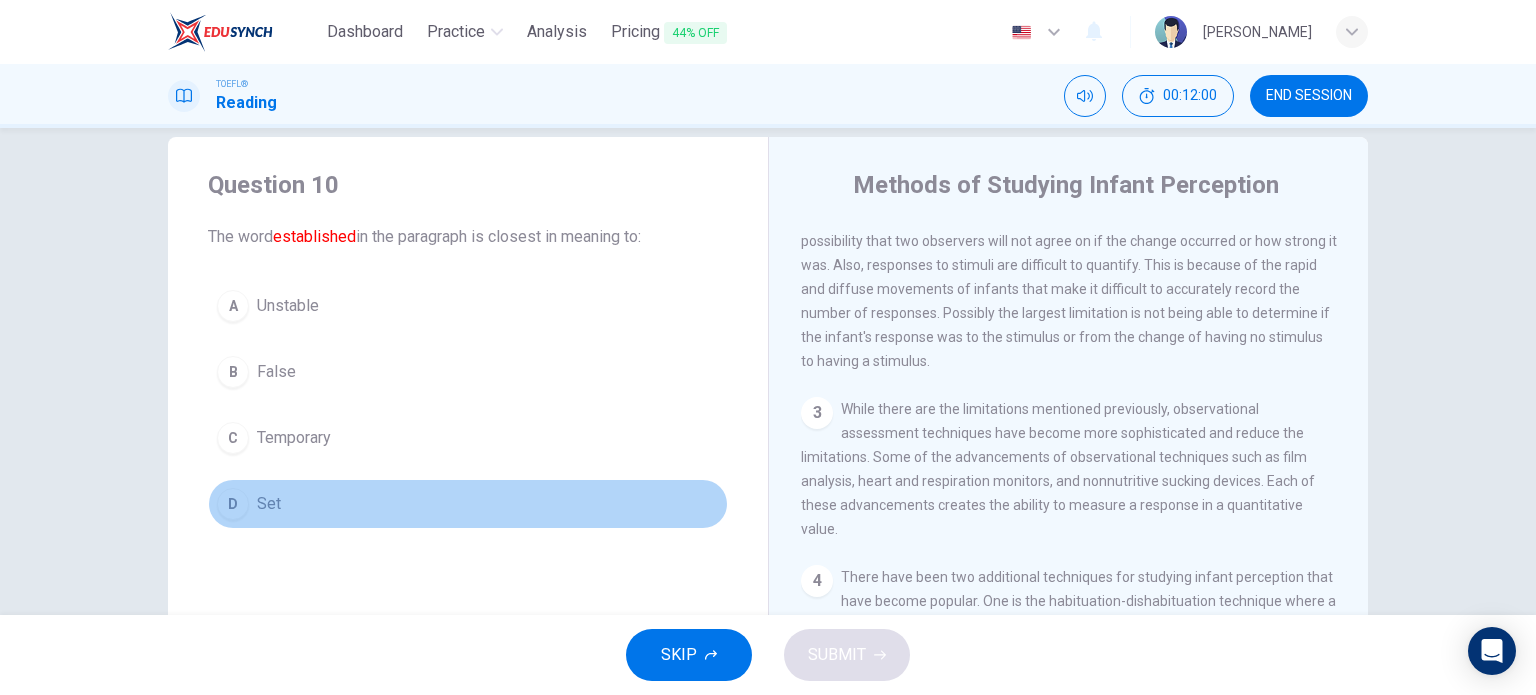 click on "D Set" at bounding box center [468, 504] 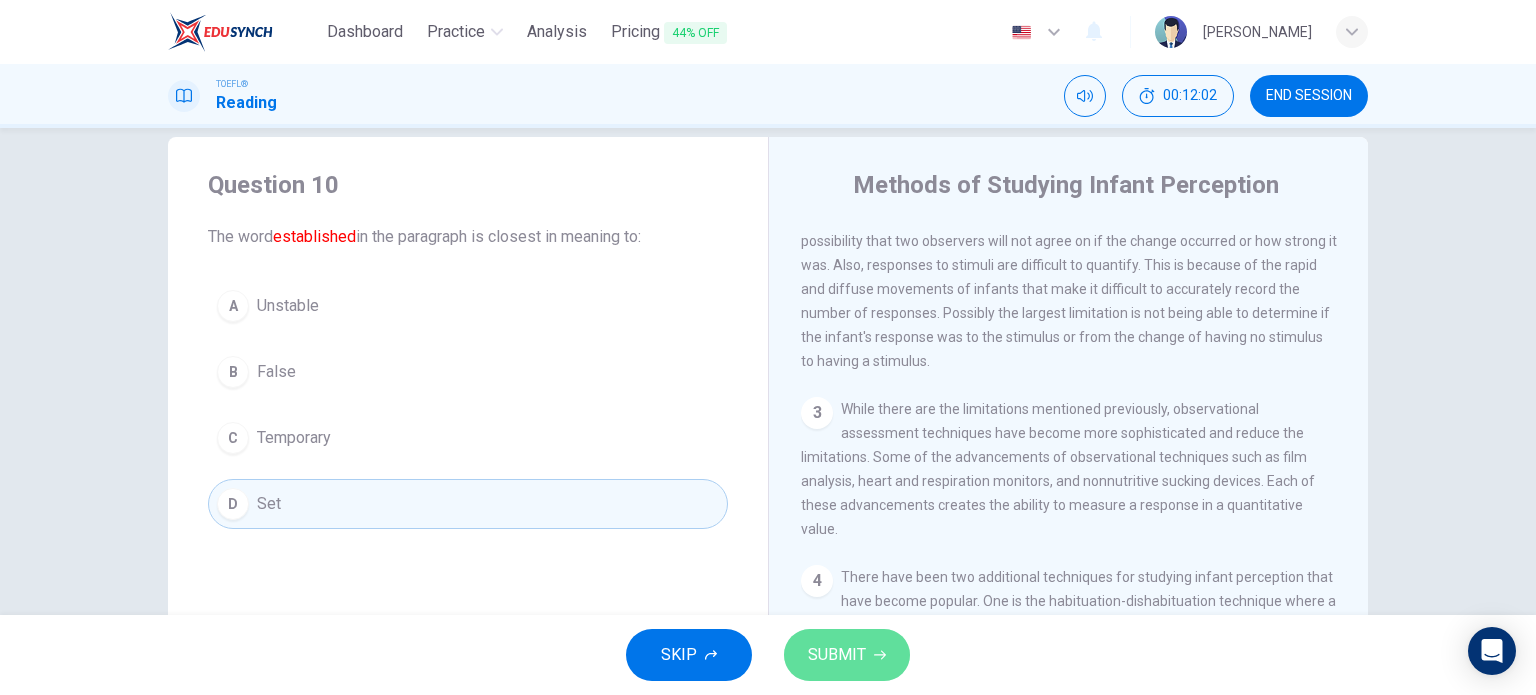 click on "SUBMIT" at bounding box center [847, 655] 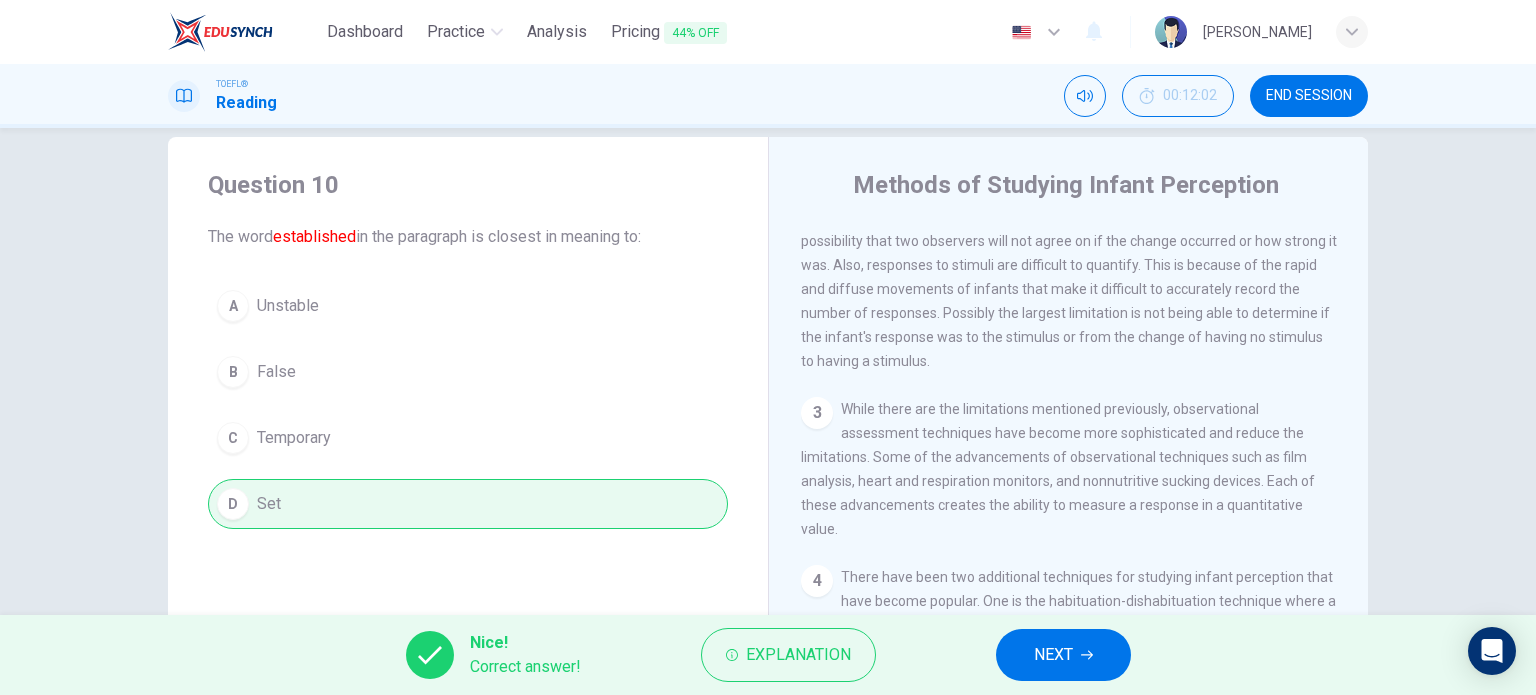 click on "NEXT" at bounding box center [1063, 655] 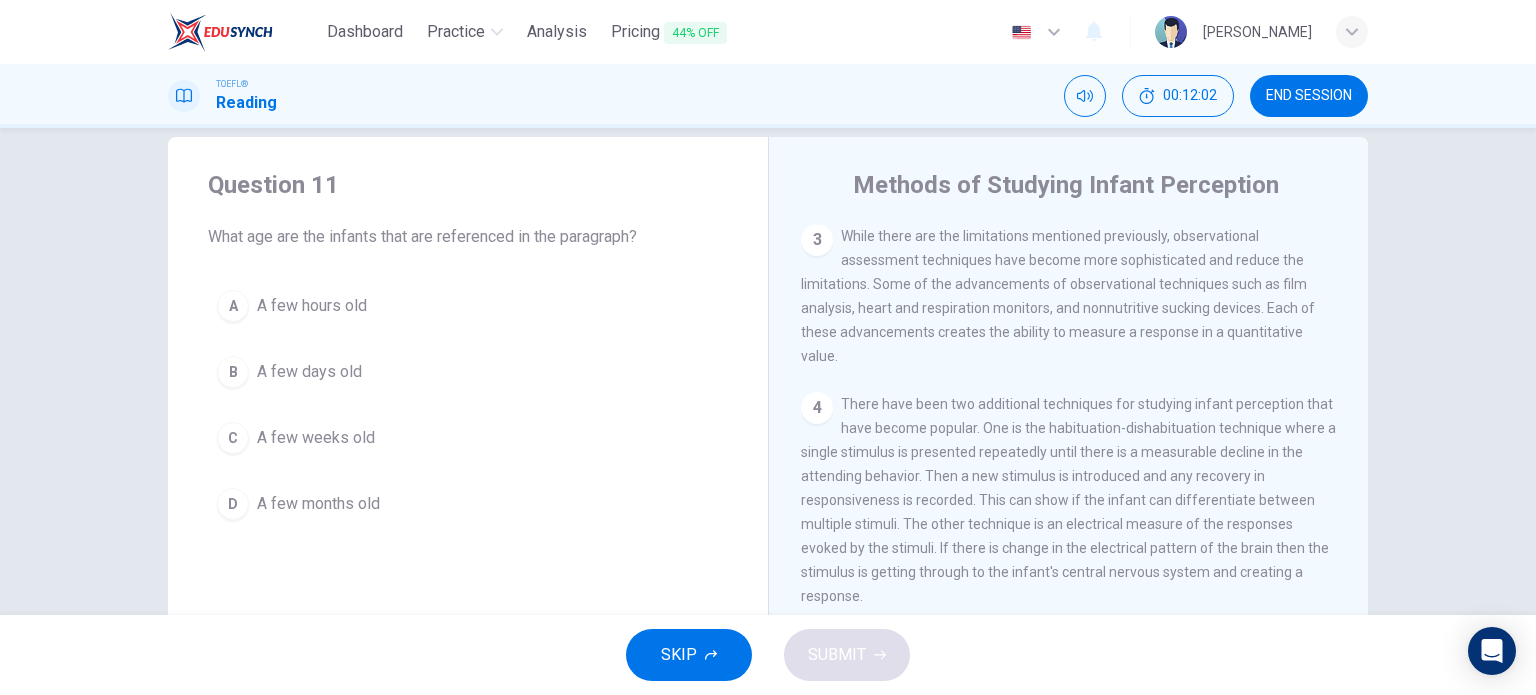 scroll, scrollTop: 462, scrollLeft: 0, axis: vertical 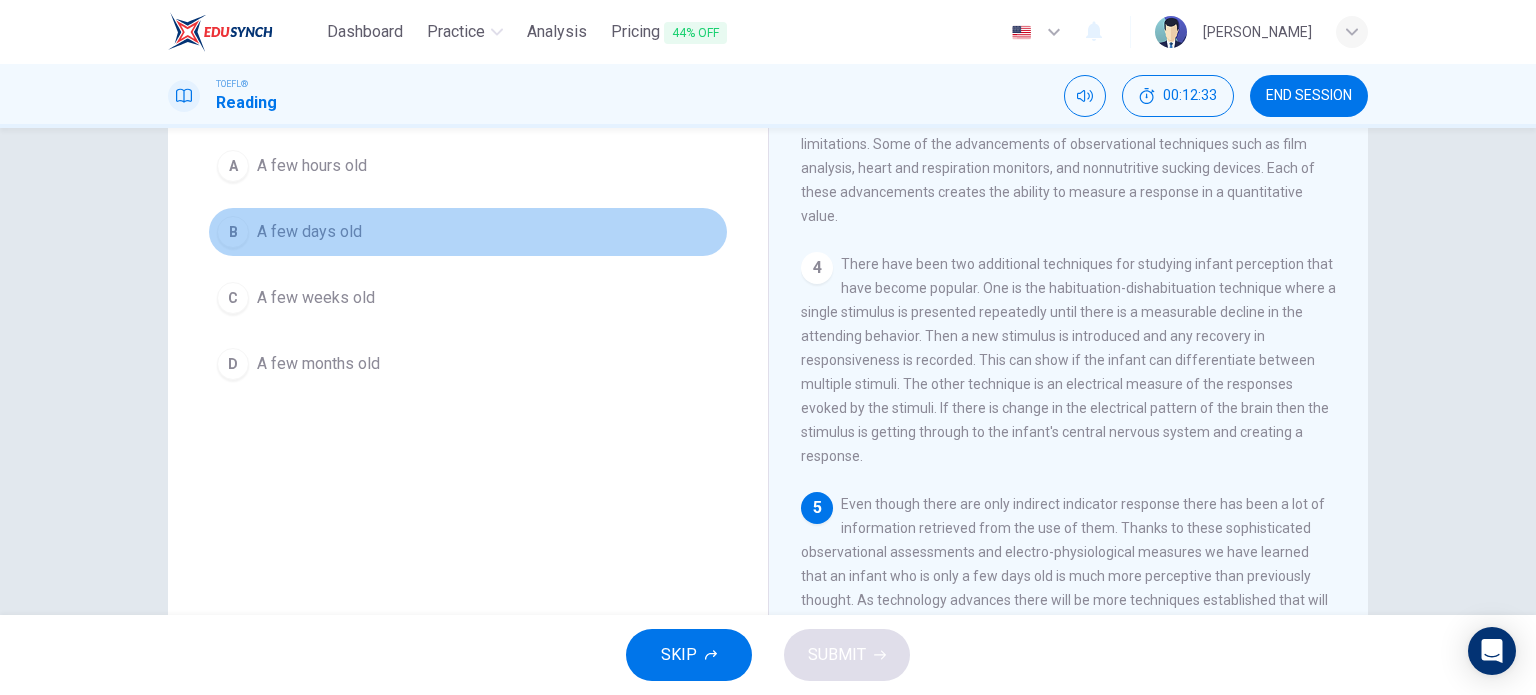 click on "A few days old" at bounding box center (309, 232) 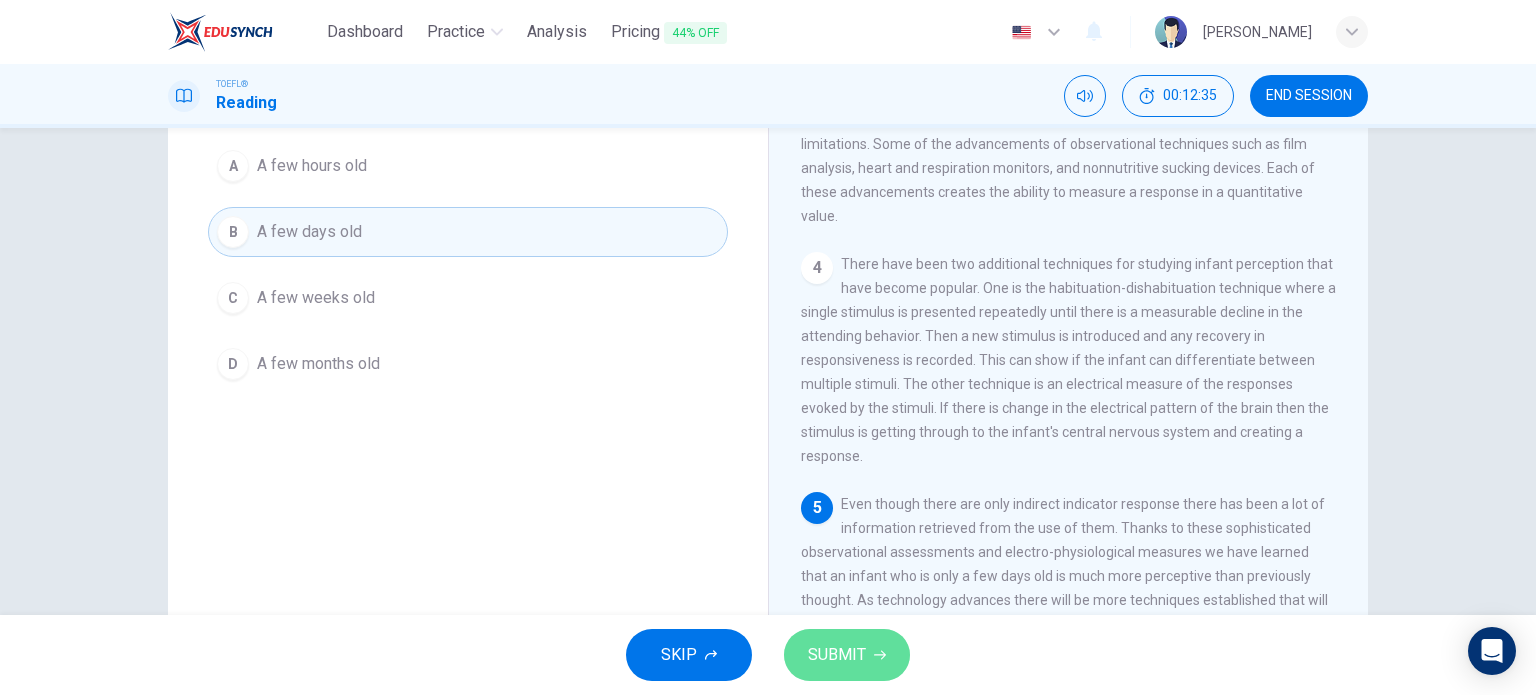 click on "SUBMIT" at bounding box center [837, 655] 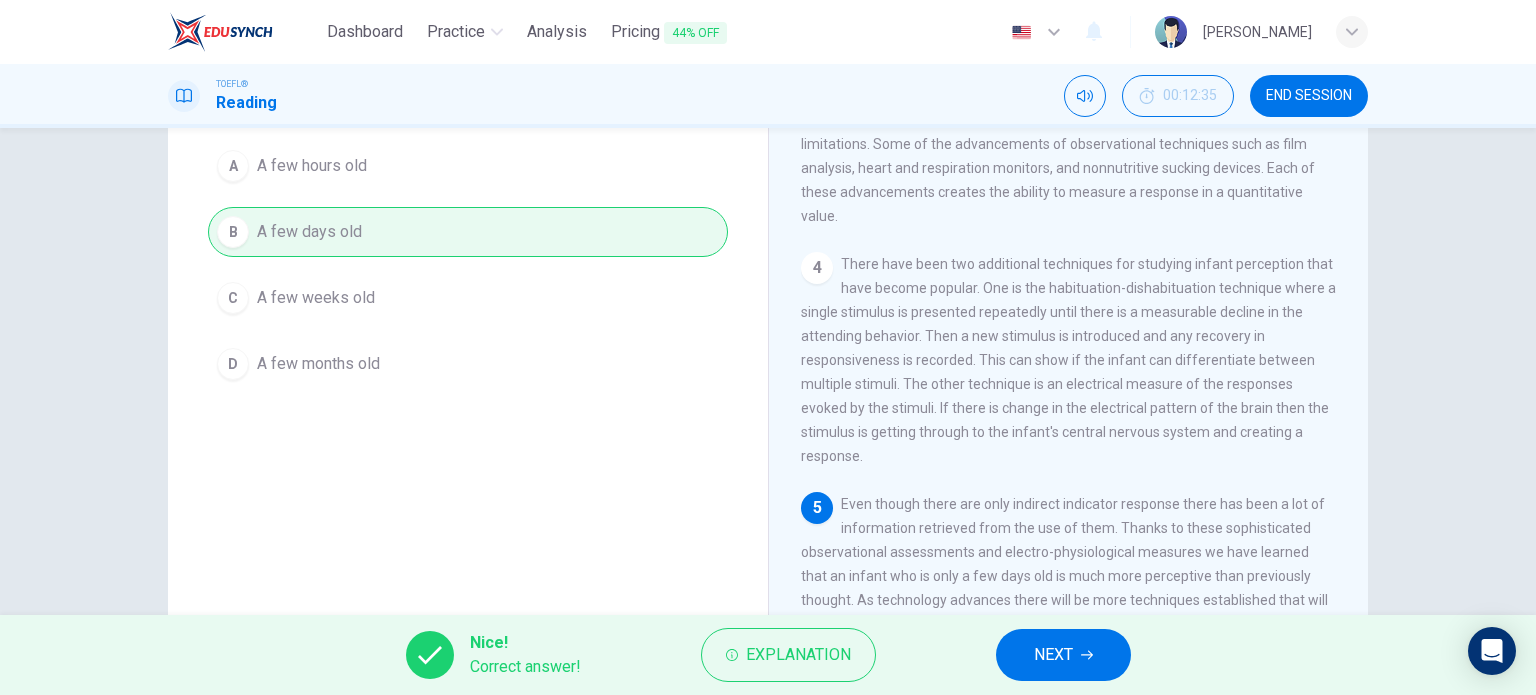 click on "NEXT" at bounding box center [1053, 655] 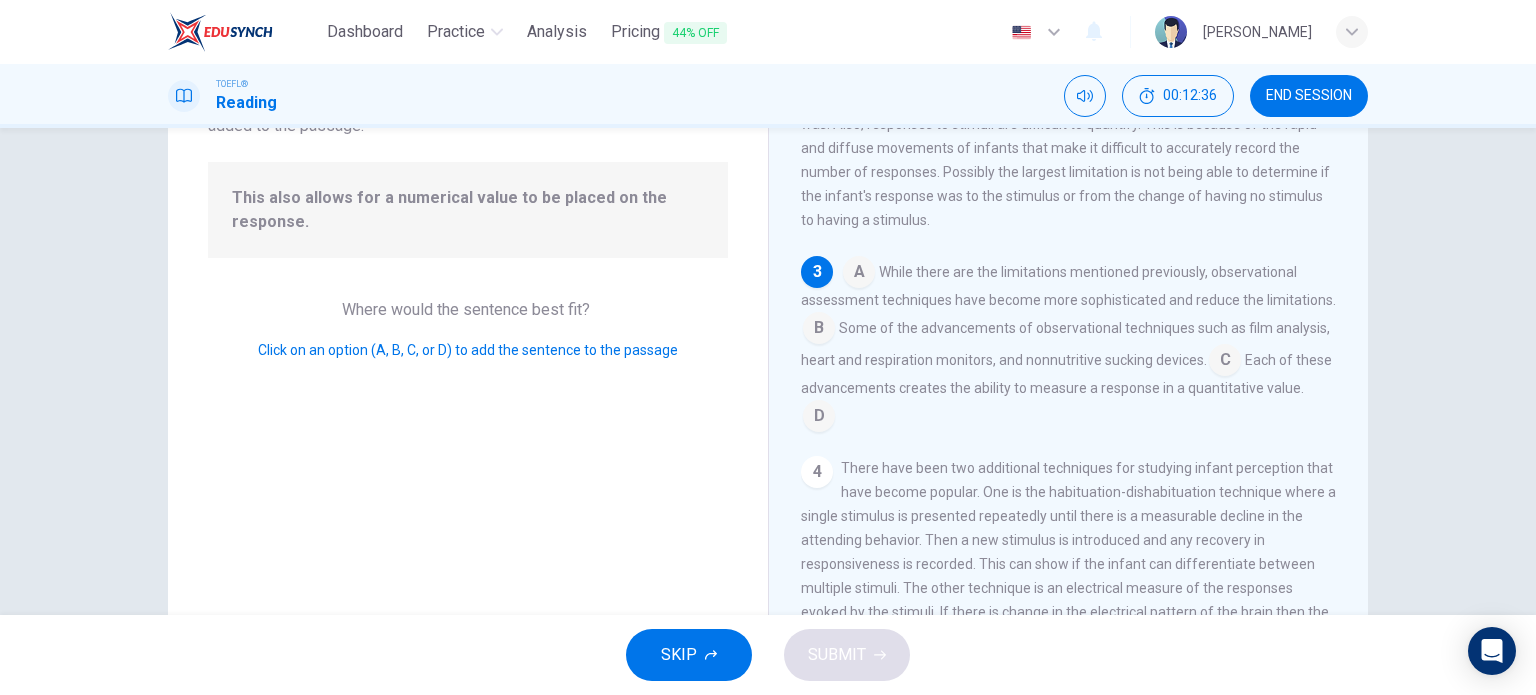 scroll, scrollTop: 263, scrollLeft: 0, axis: vertical 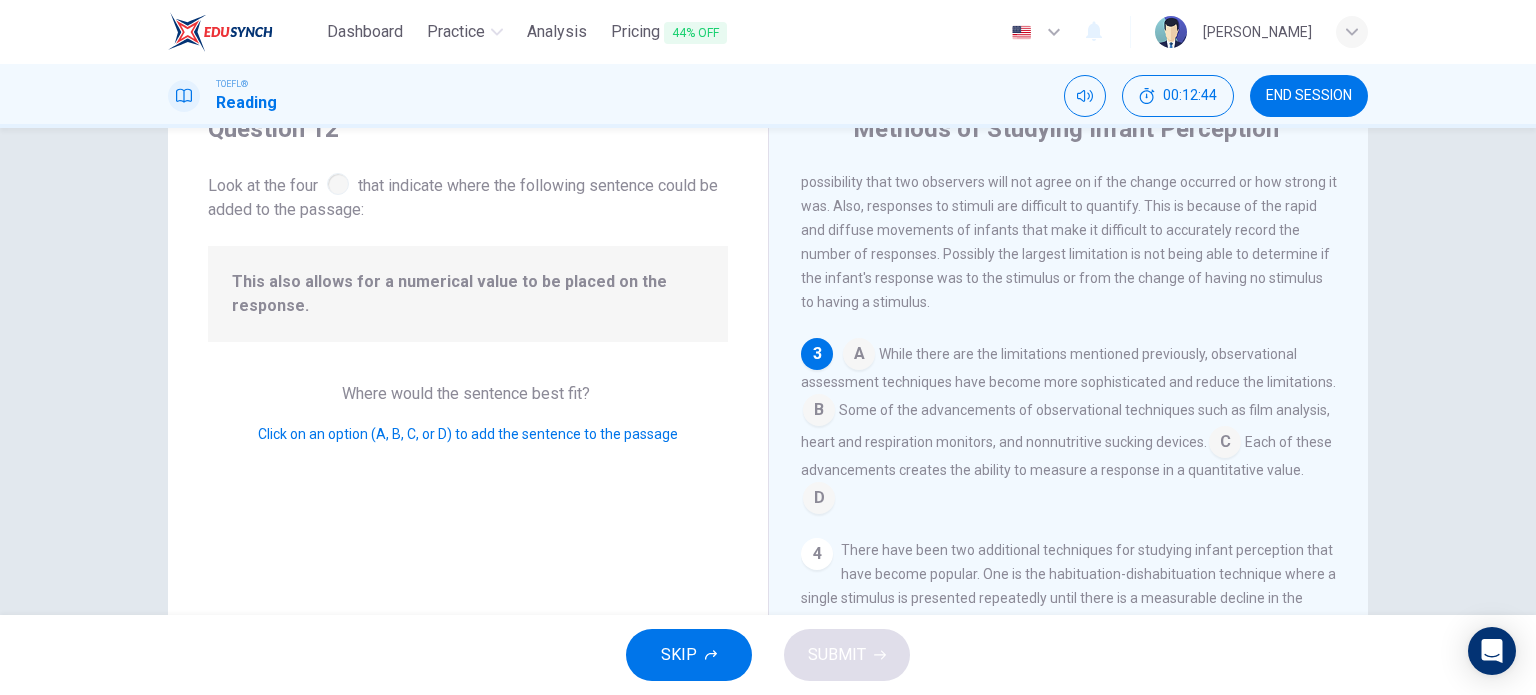 click at bounding box center [859, 356] 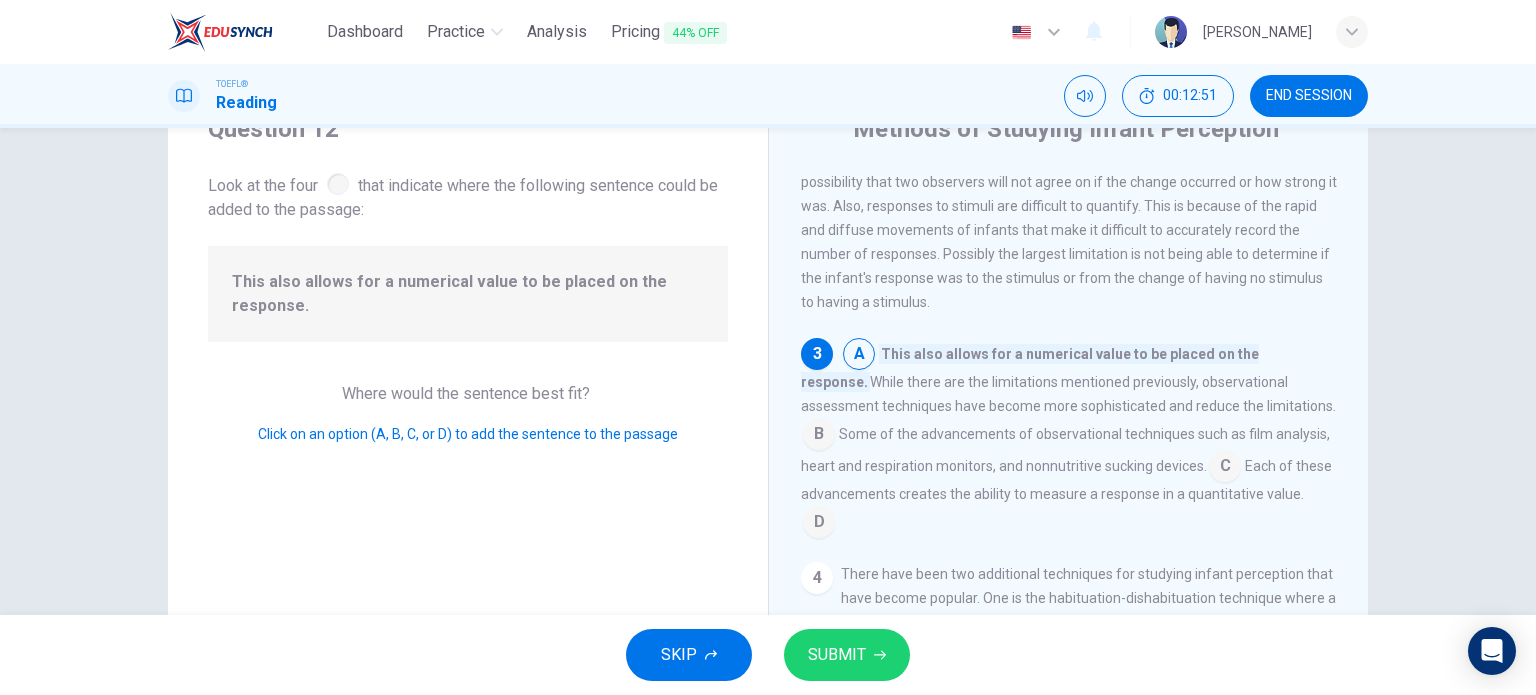 click at bounding box center (819, 436) 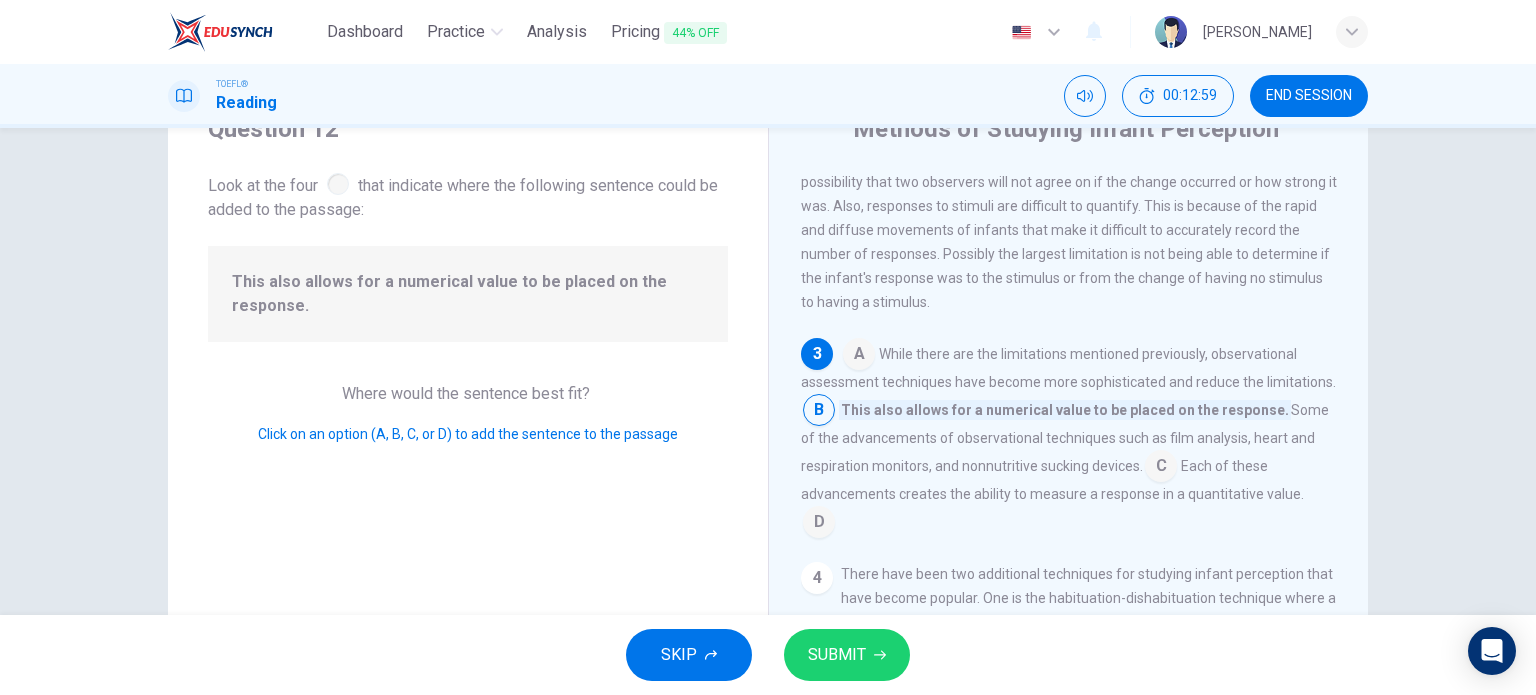 click at bounding box center [1161, 468] 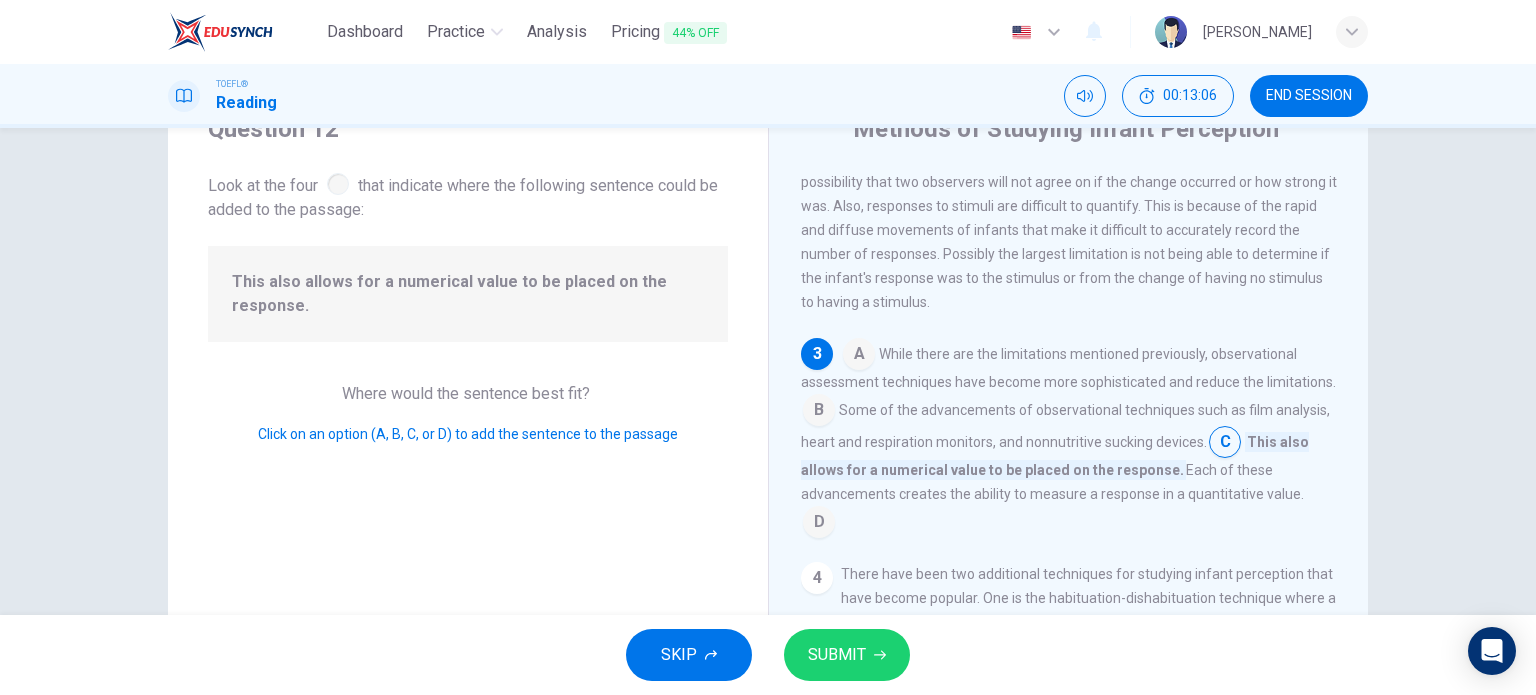 click at bounding box center (819, 412) 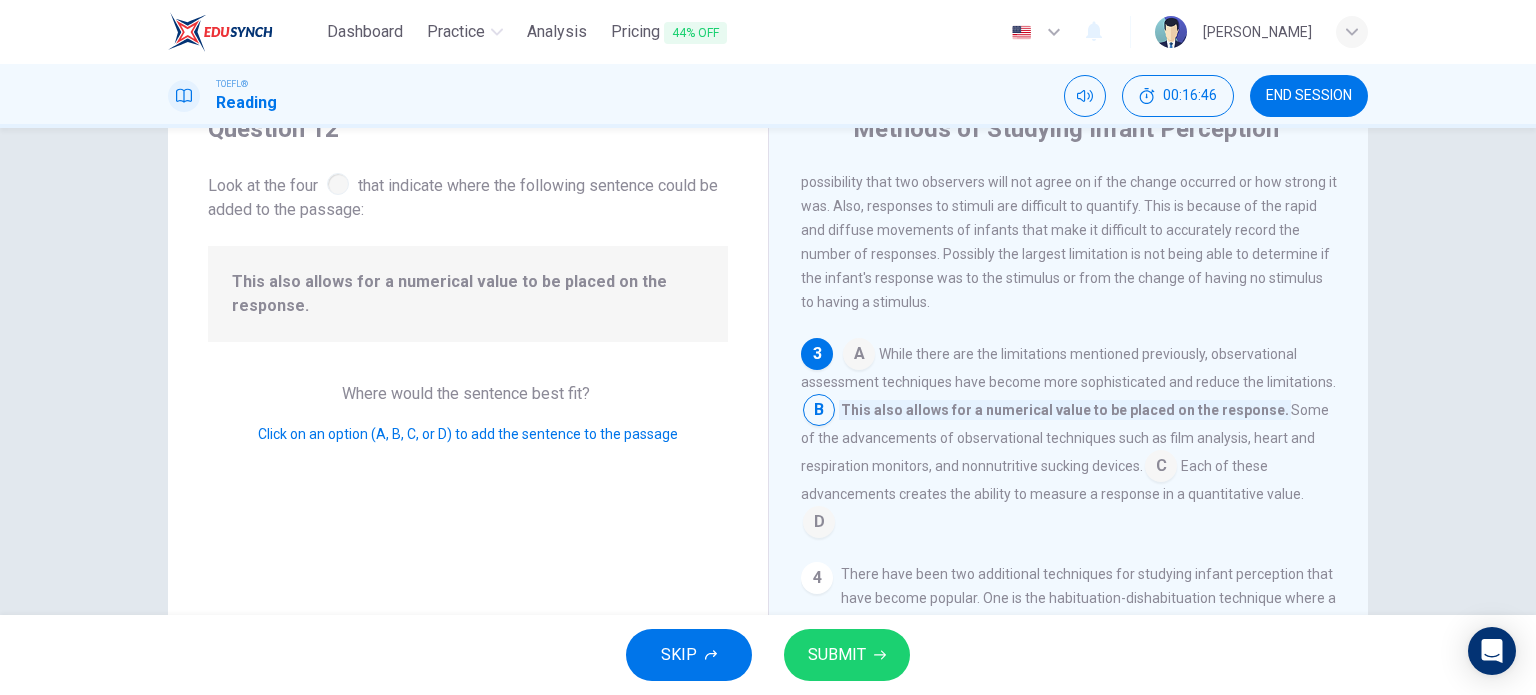 click at bounding box center [1161, 468] 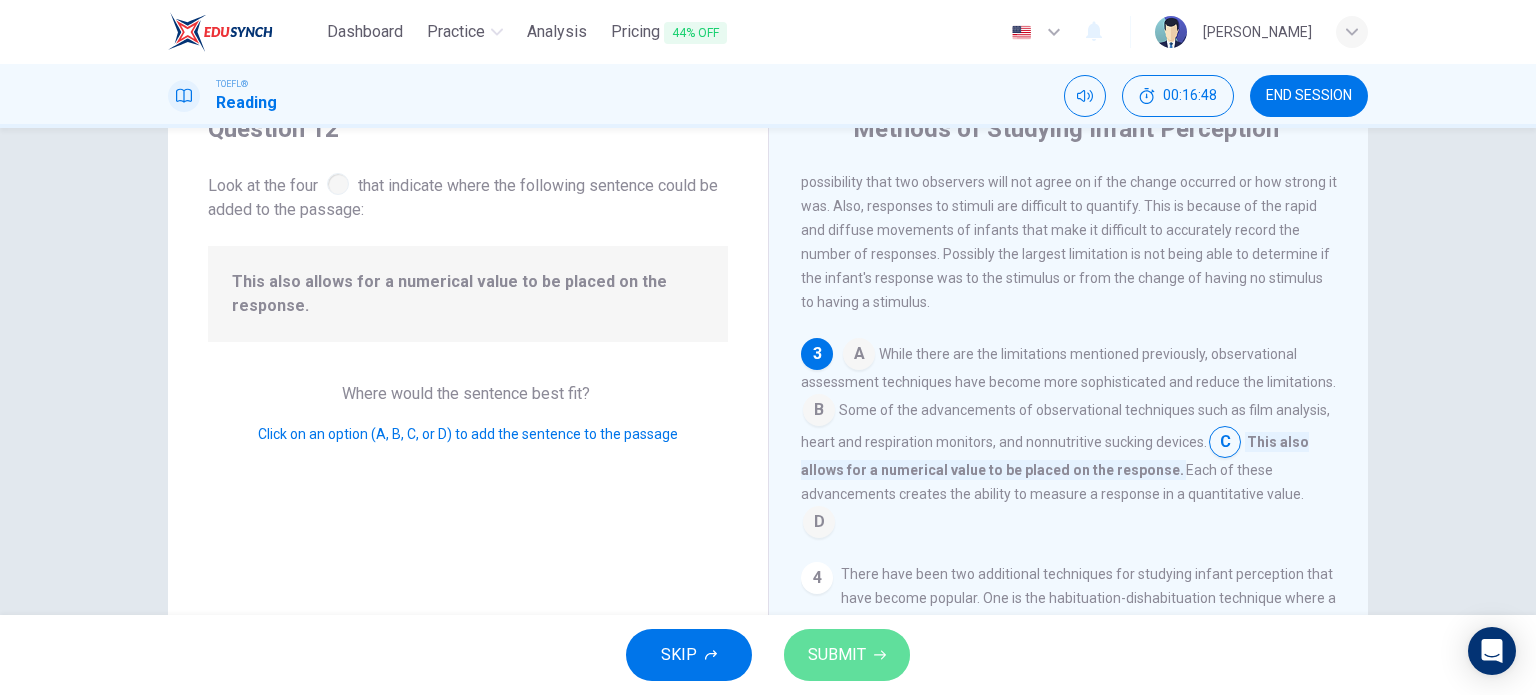 click on "SUBMIT" at bounding box center [847, 655] 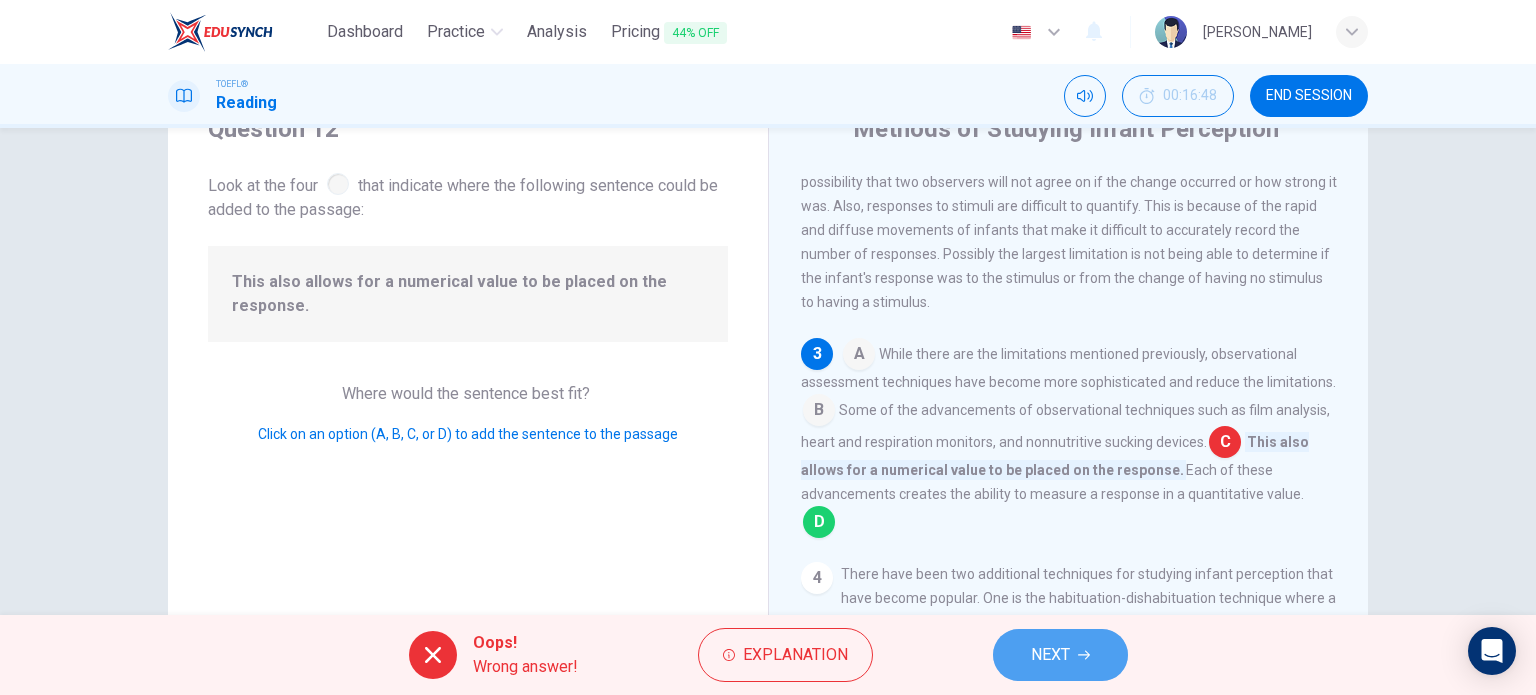 click on "NEXT" at bounding box center [1060, 655] 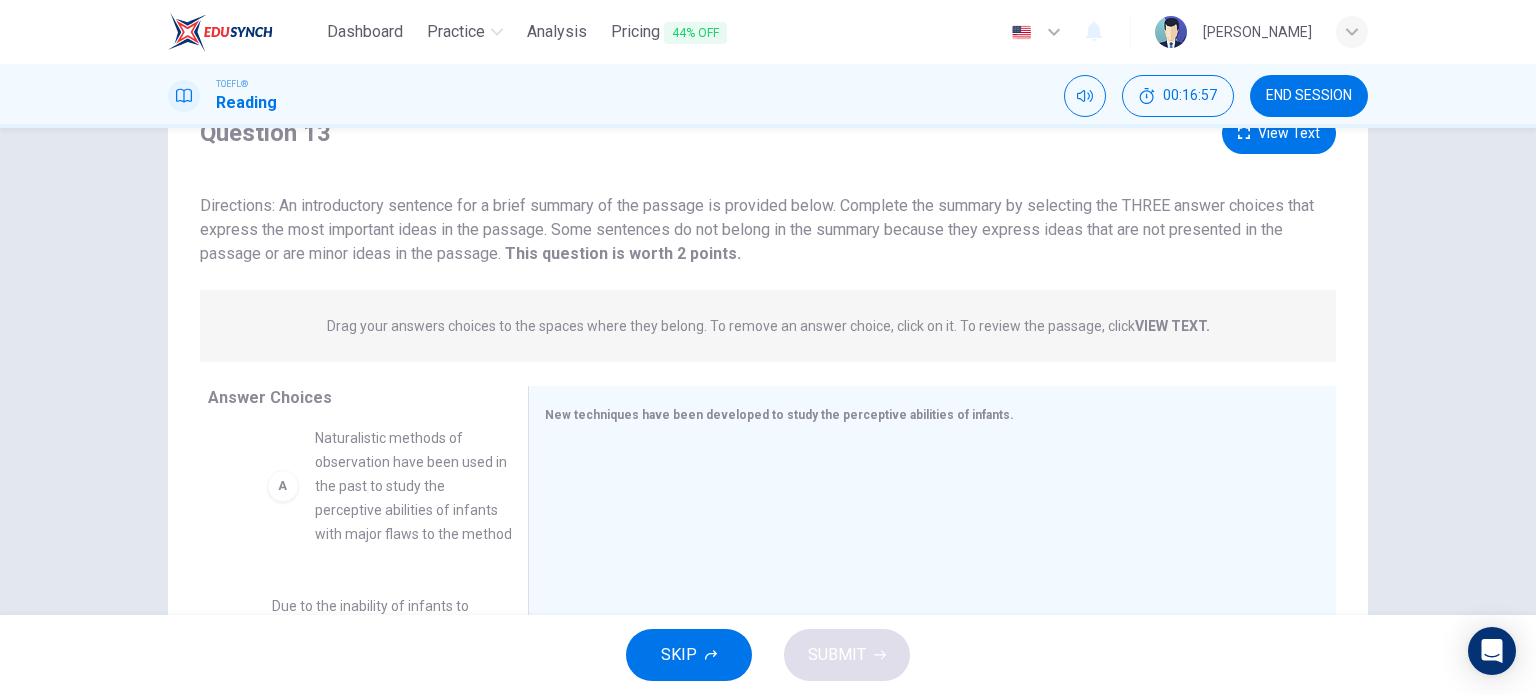 drag, startPoint x: 370, startPoint y: 523, endPoint x: 468, endPoint y: 509, distance: 98.99495 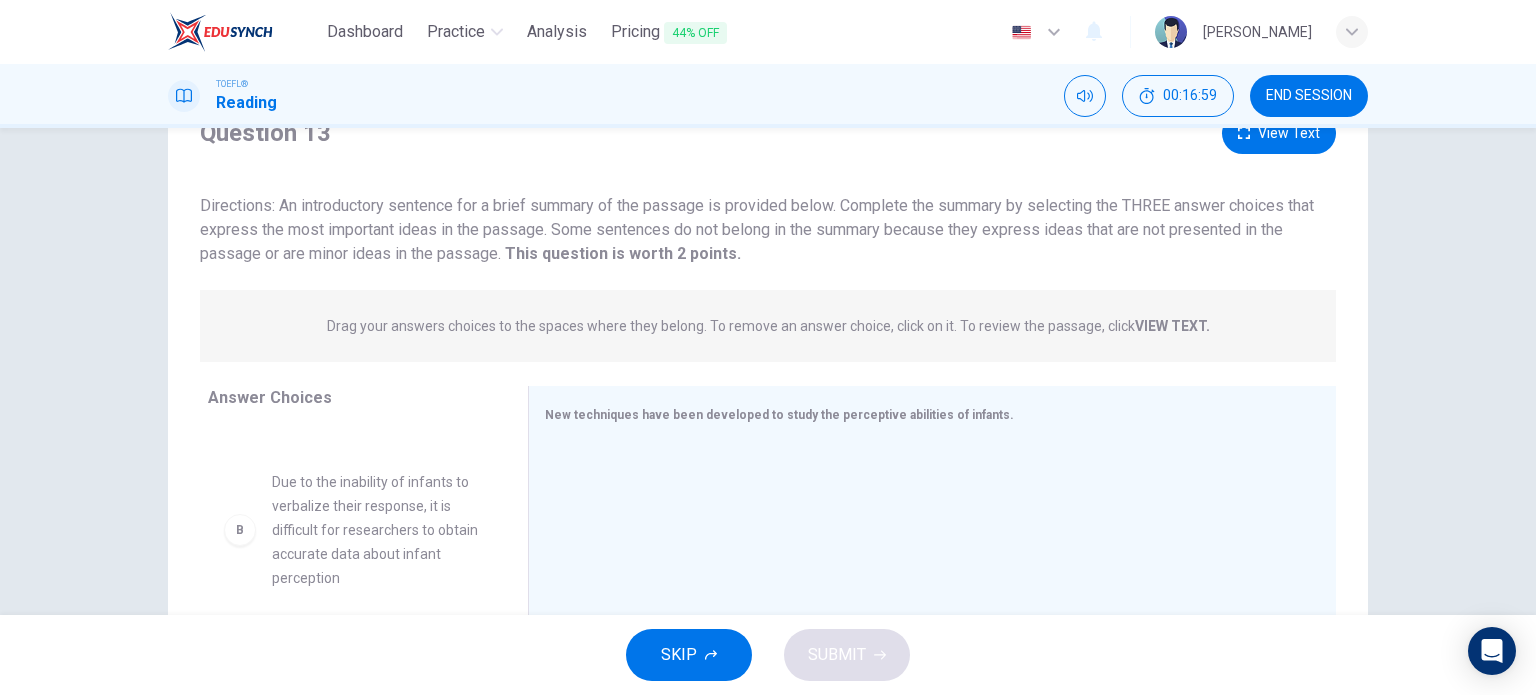 scroll, scrollTop: 142, scrollLeft: 0, axis: vertical 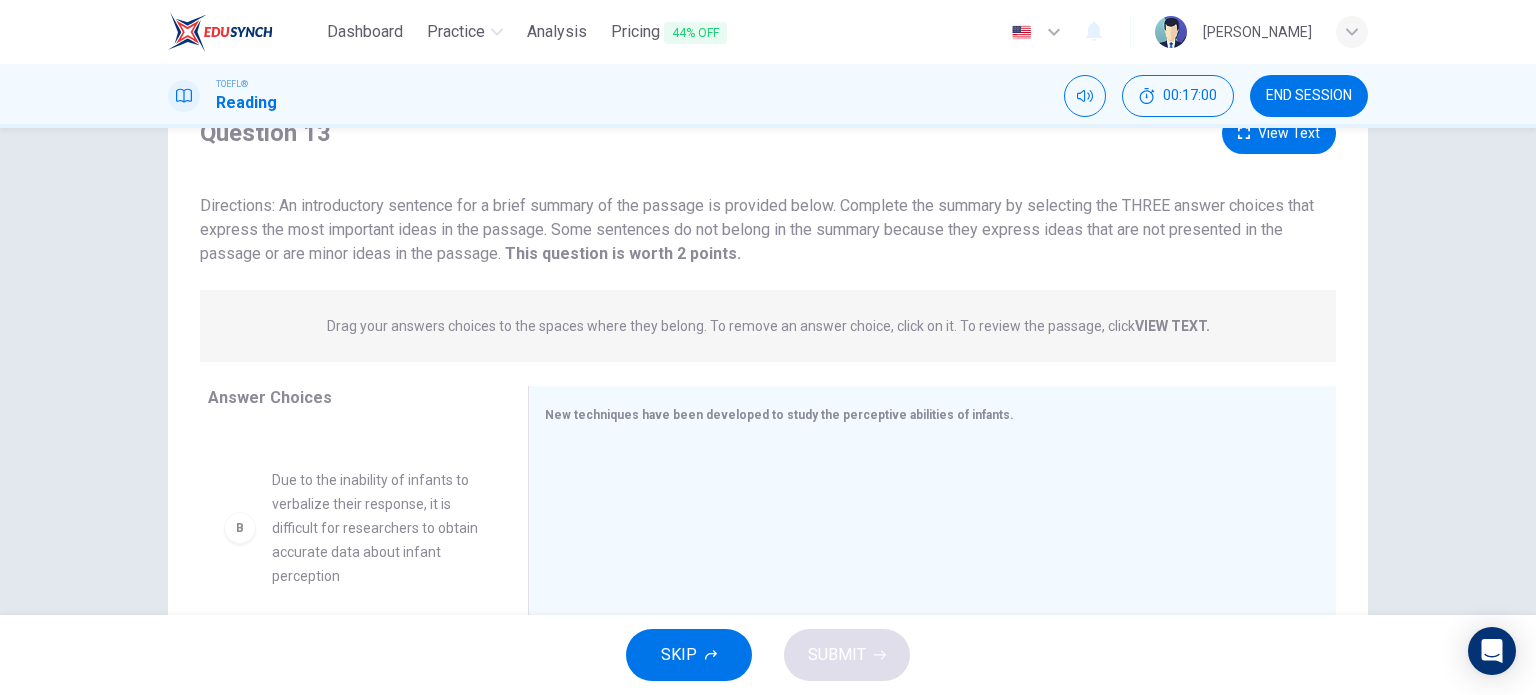 click on "B Due to the inability of infants to verbalize their response, it is difficult for researchers to obtain accurate data about infant perception" at bounding box center [352, 528] 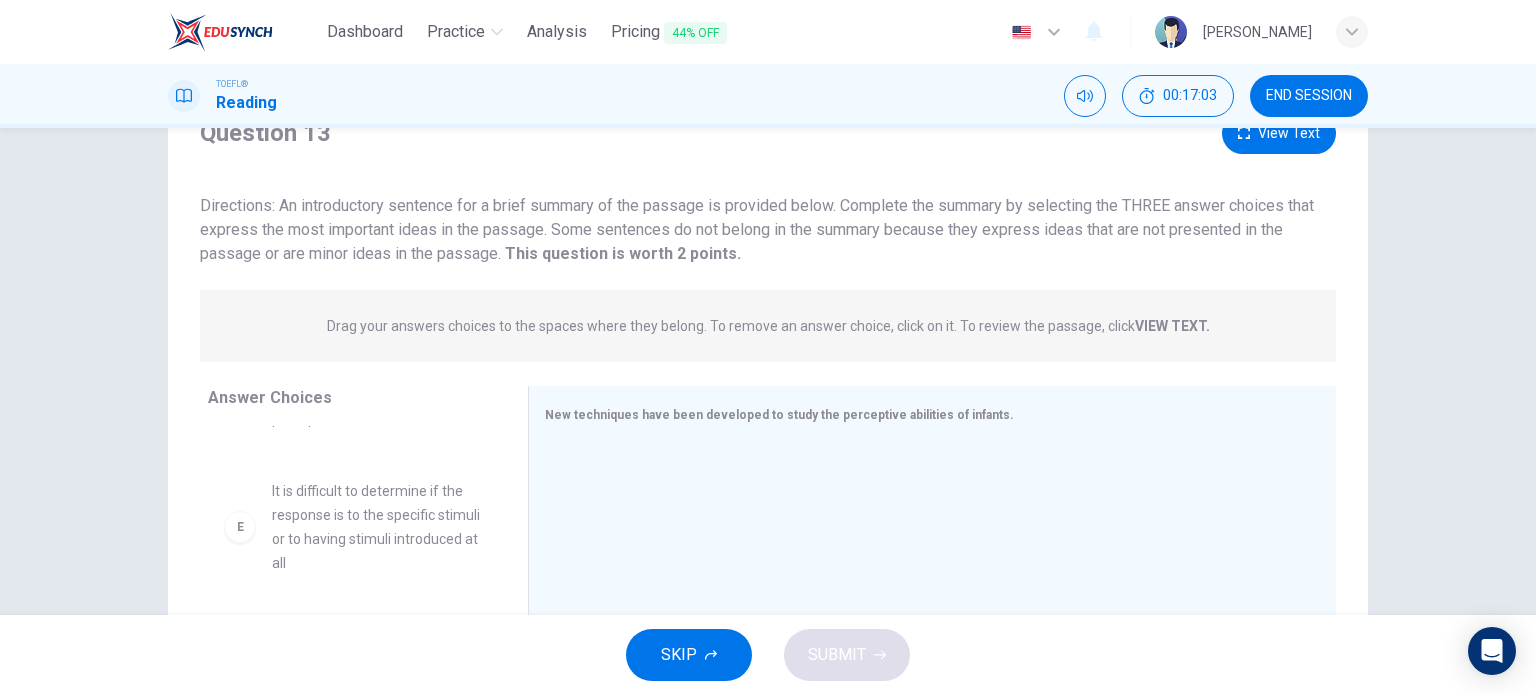scroll, scrollTop: 708, scrollLeft: 0, axis: vertical 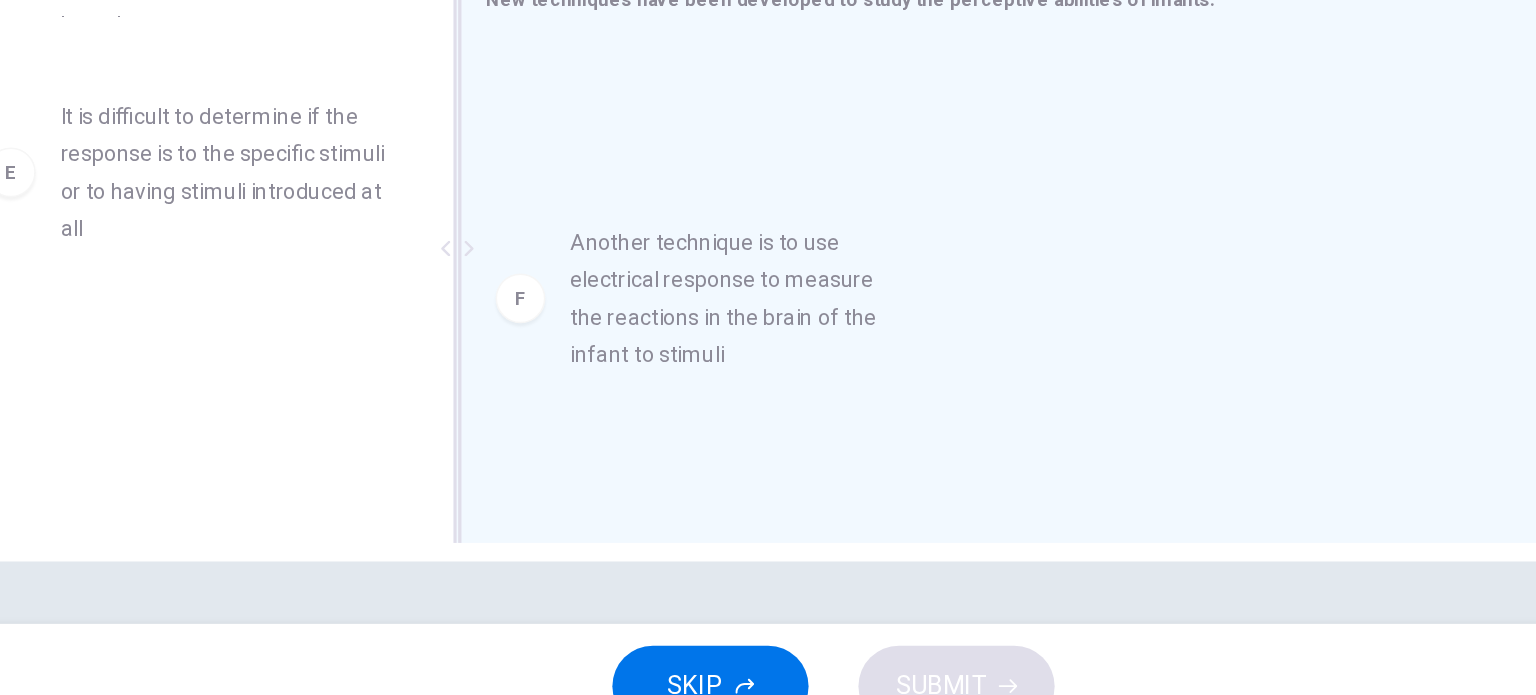 drag, startPoint x: 377, startPoint y: 487, endPoint x: 774, endPoint y: 407, distance: 404.98026 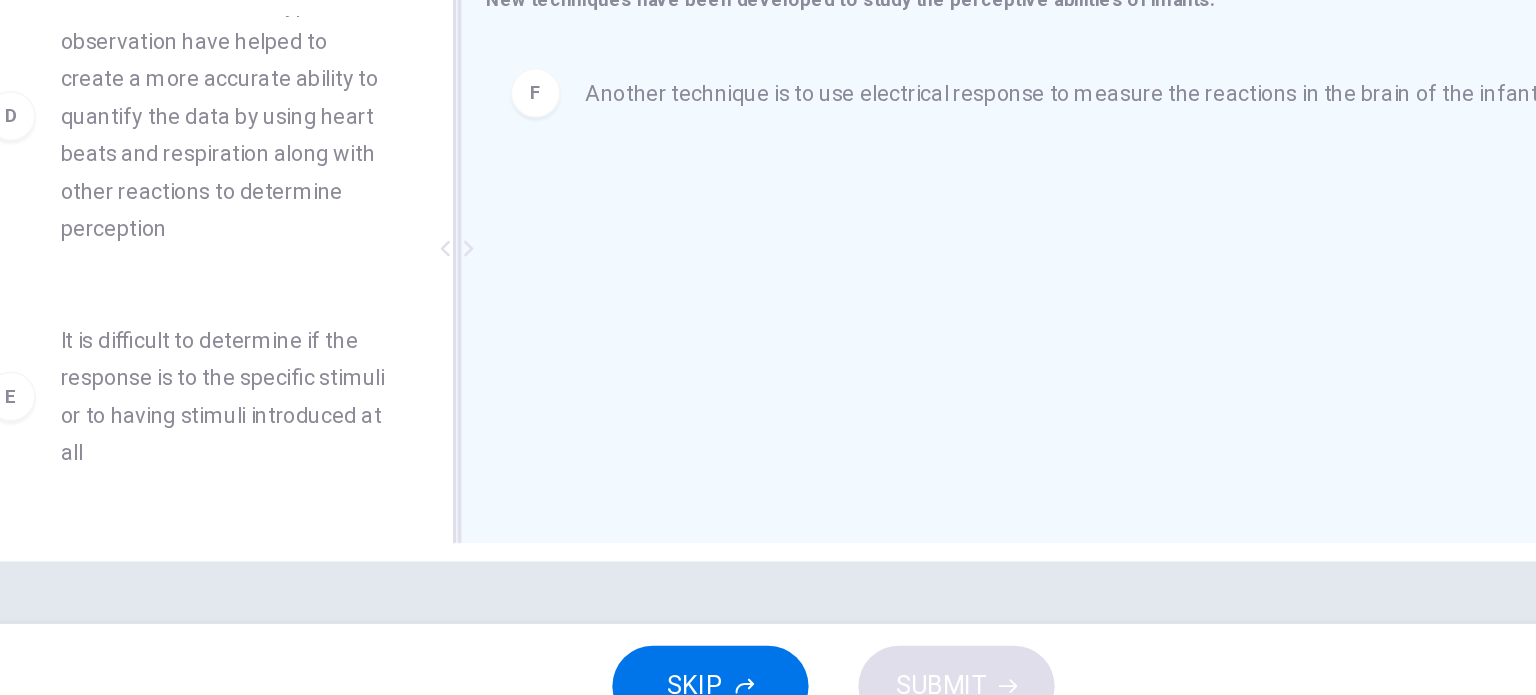 scroll, scrollTop: 564, scrollLeft: 0, axis: vertical 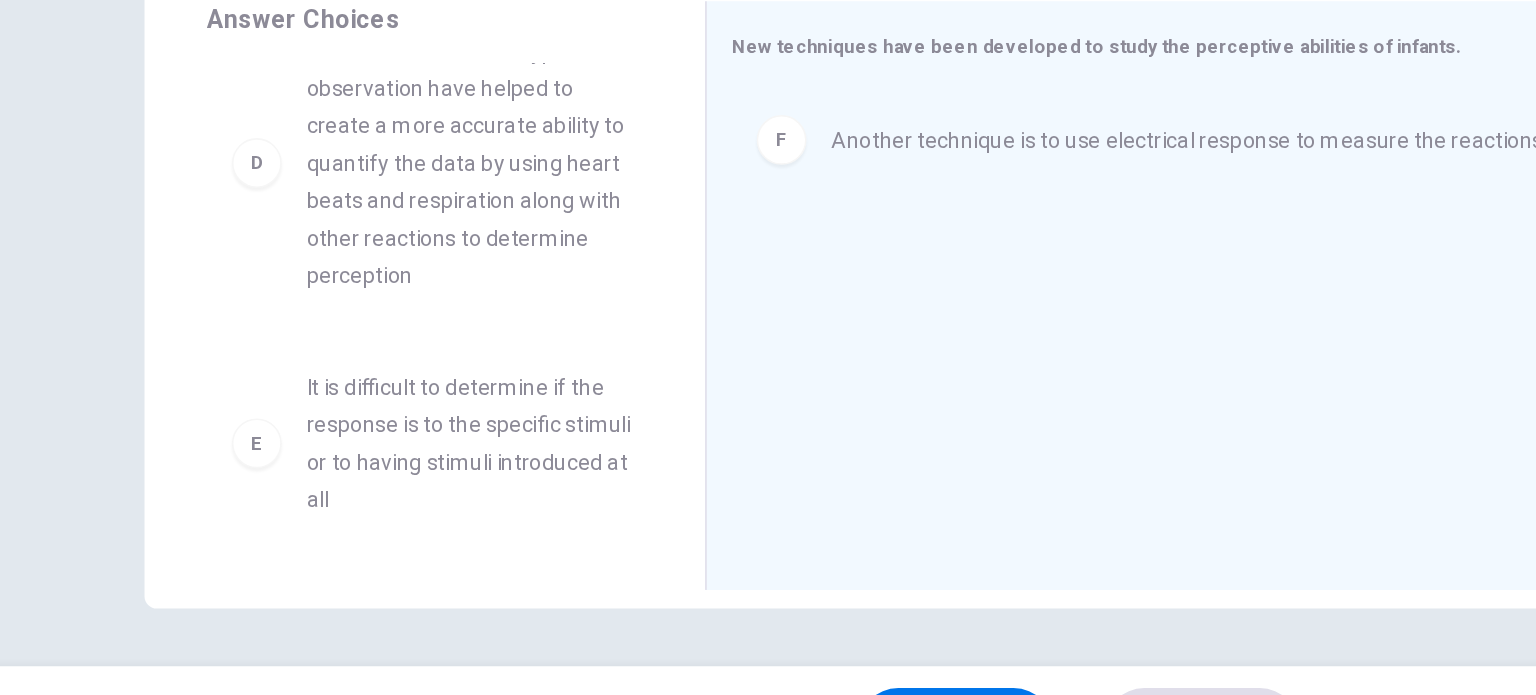 click on "It is difficult to determine if the response is to the specific stimuli or to having stimuli introduced at all" at bounding box center (376, 472) 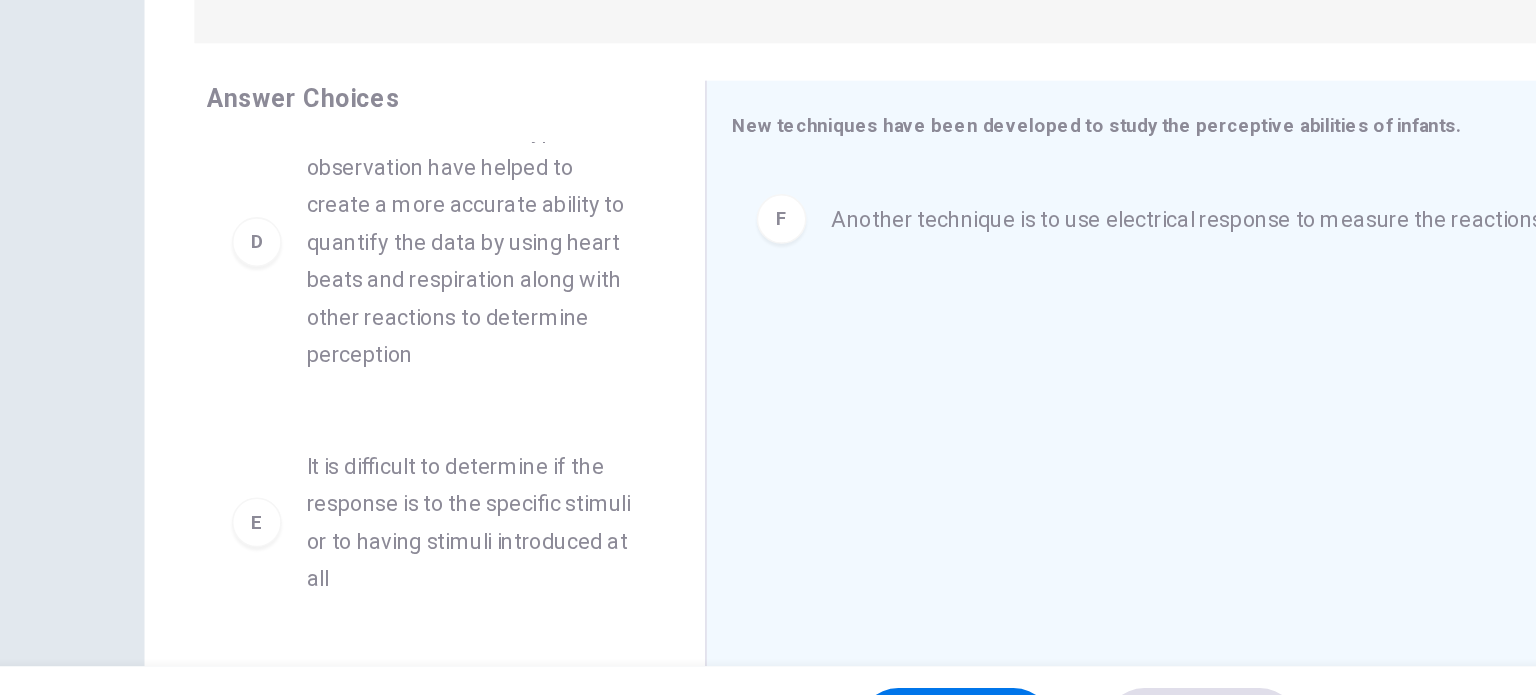 scroll, scrollTop: 165, scrollLeft: 0, axis: vertical 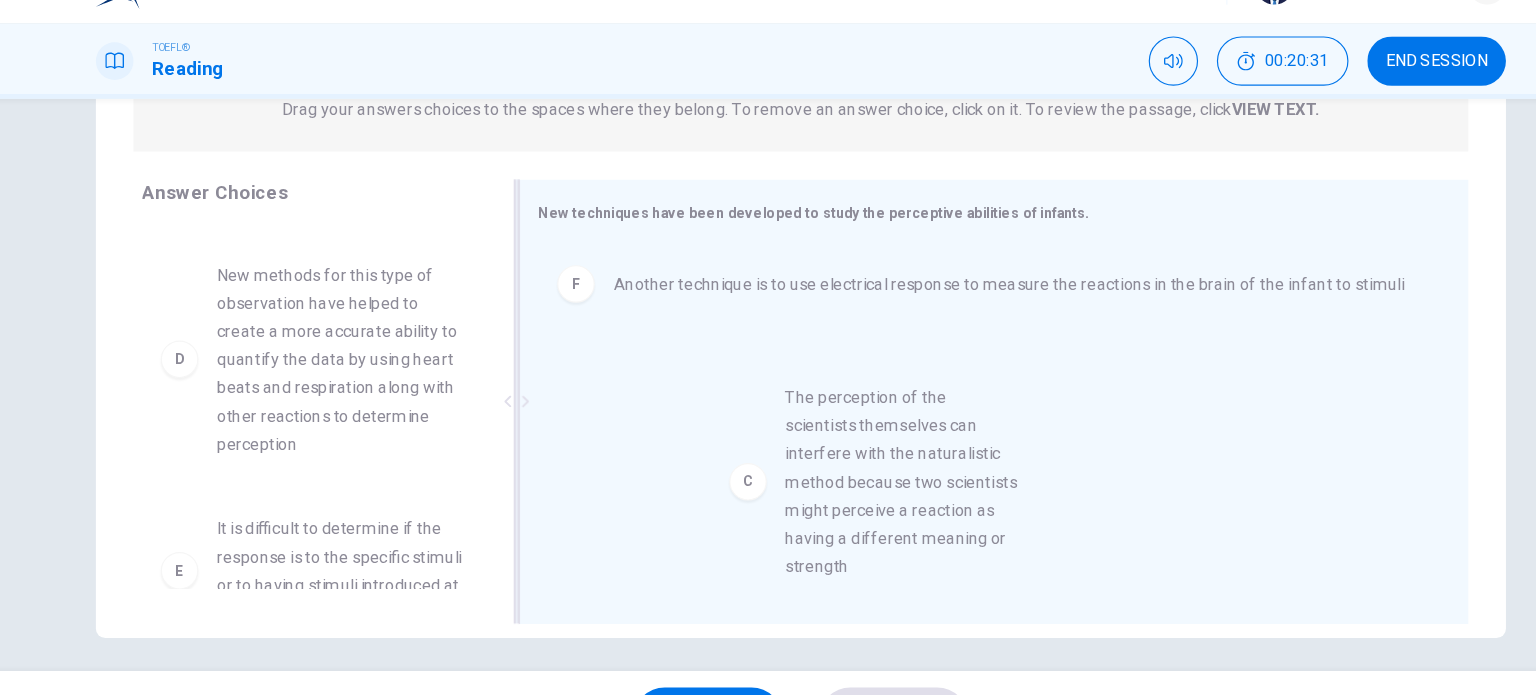 drag, startPoint x: 381, startPoint y: 335, endPoint x: 880, endPoint y: 442, distance: 510.34302 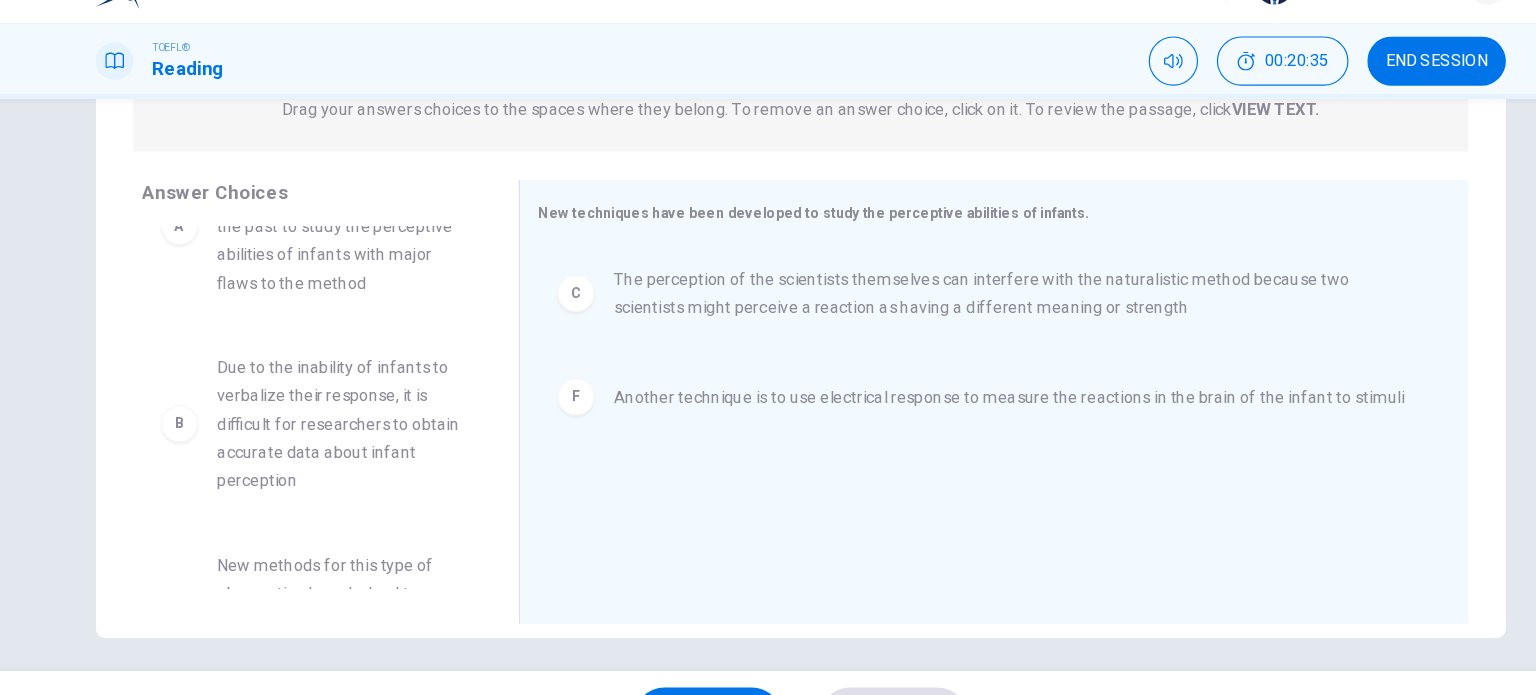 scroll, scrollTop: 76, scrollLeft: 0, axis: vertical 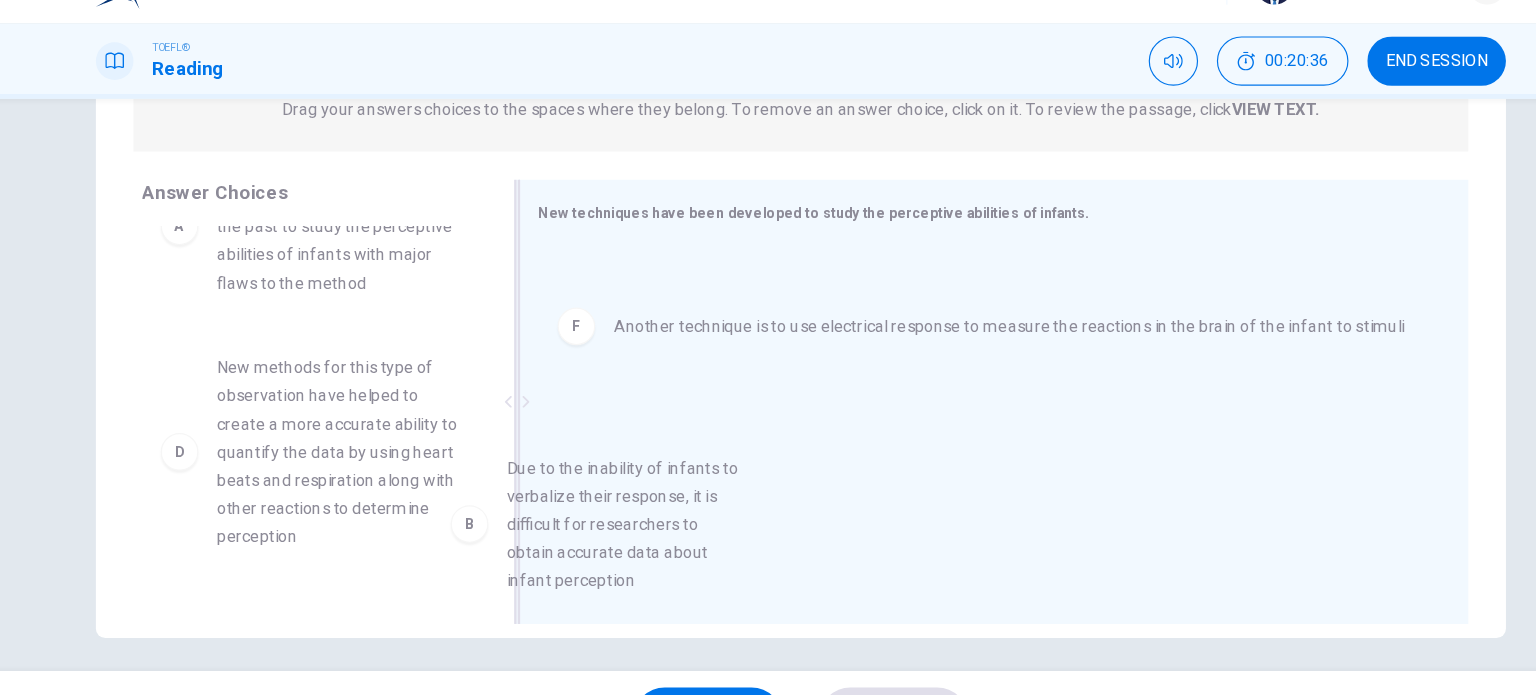 drag, startPoint x: 359, startPoint y: 352, endPoint x: 803, endPoint y: 467, distance: 458.65128 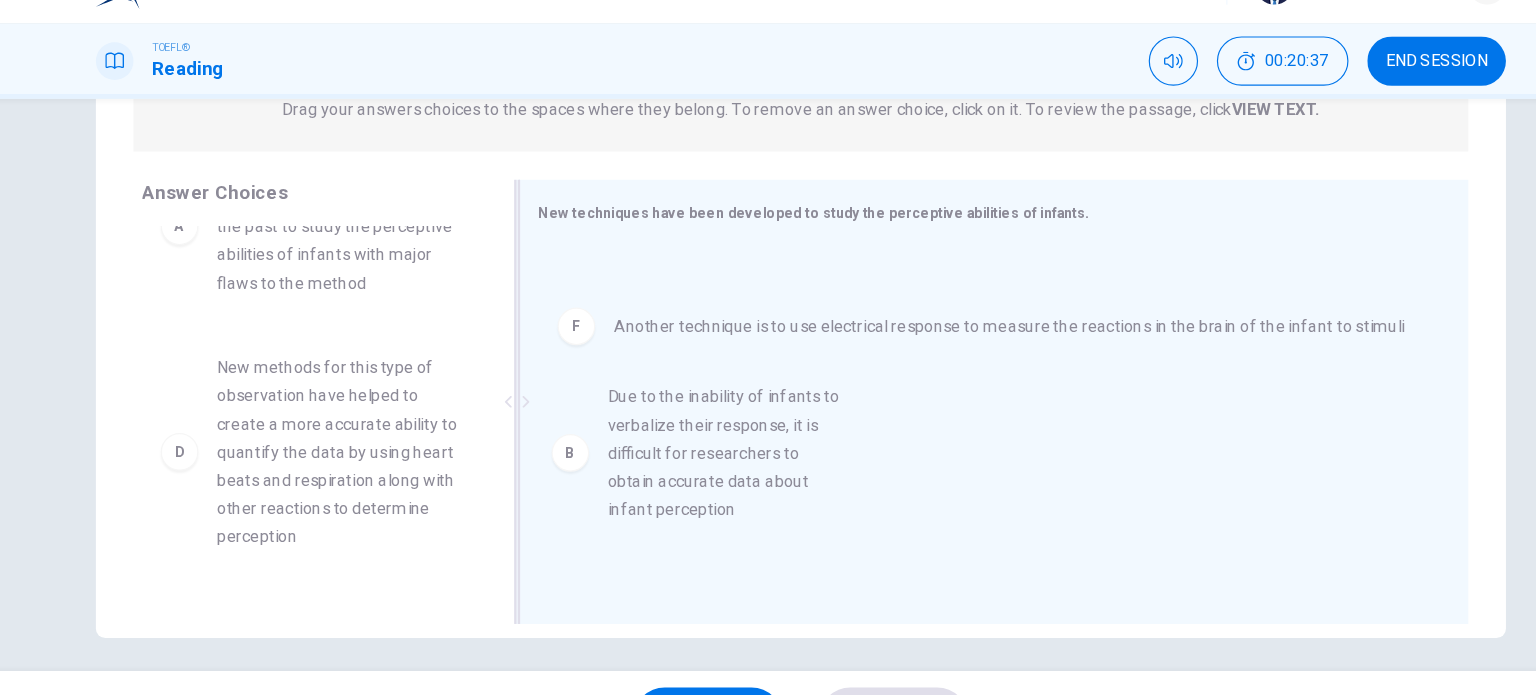 scroll, scrollTop: 0, scrollLeft: 0, axis: both 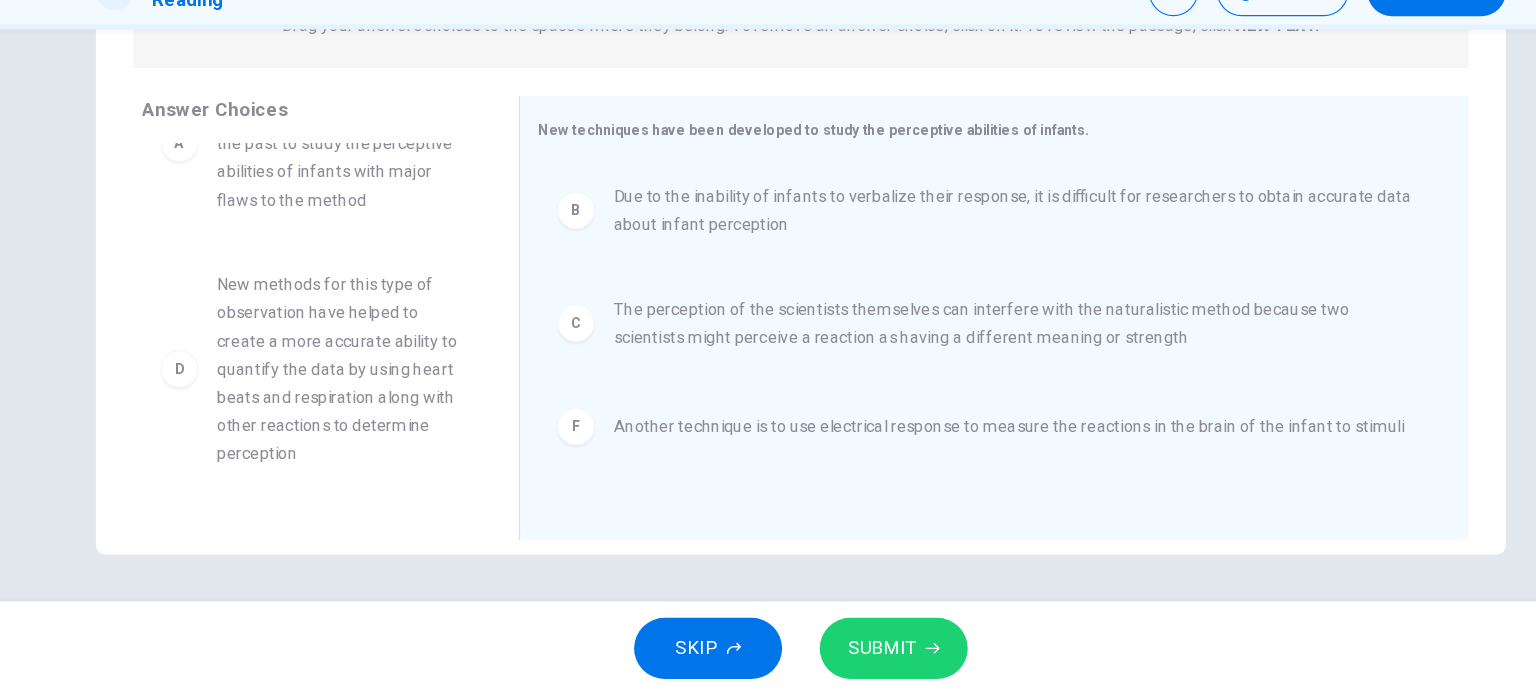 click on "SUBMIT" at bounding box center [847, 655] 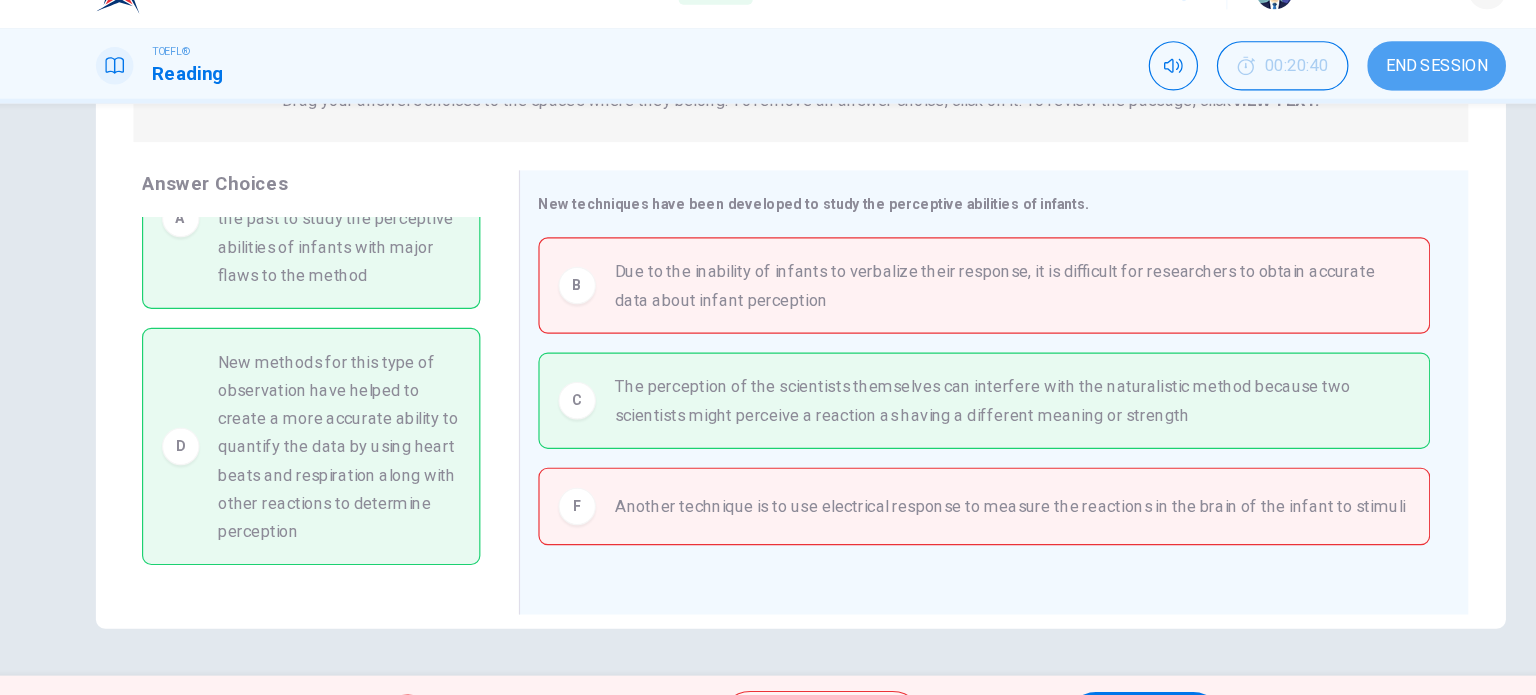 click on "END SESSION" at bounding box center [1309, 96] 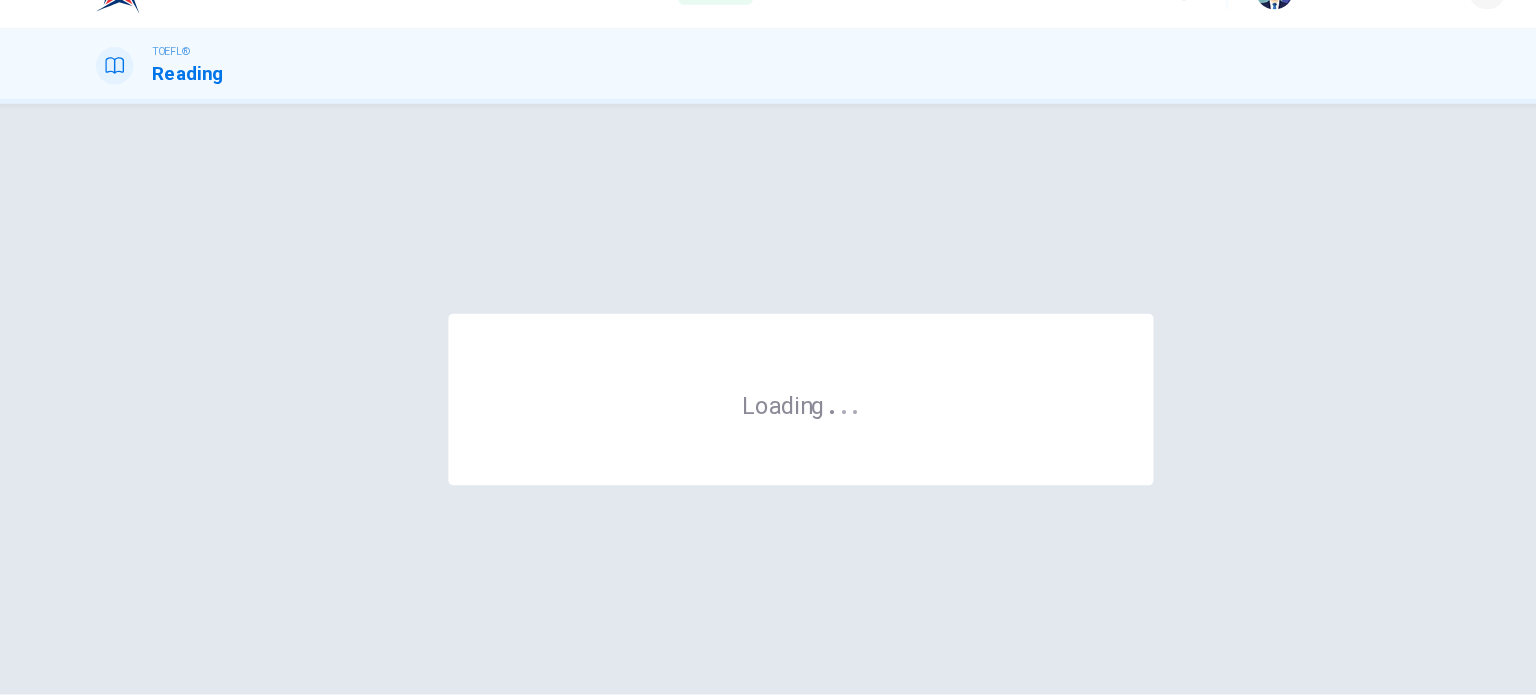 scroll, scrollTop: 0, scrollLeft: 0, axis: both 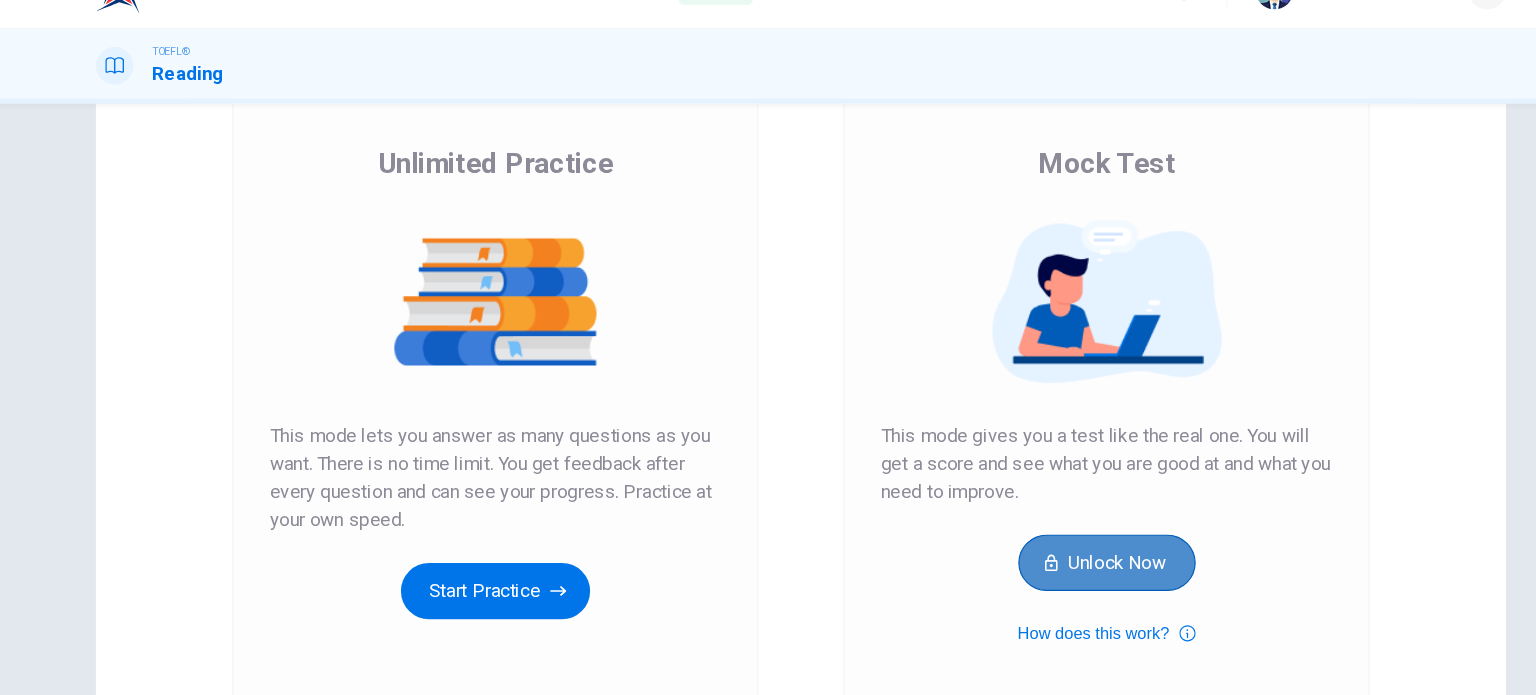 click on "Unlock Now" at bounding box center (1028, 519) 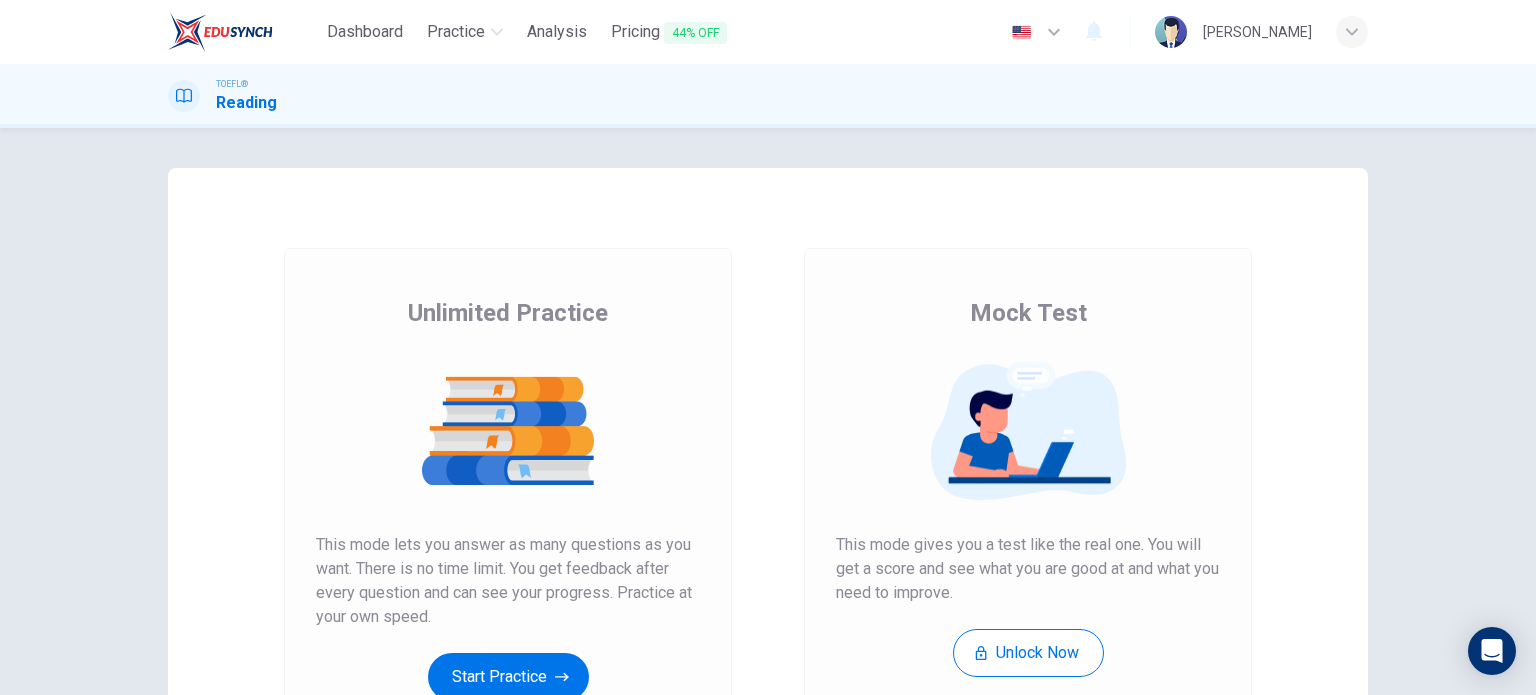 scroll, scrollTop: 0, scrollLeft: 0, axis: both 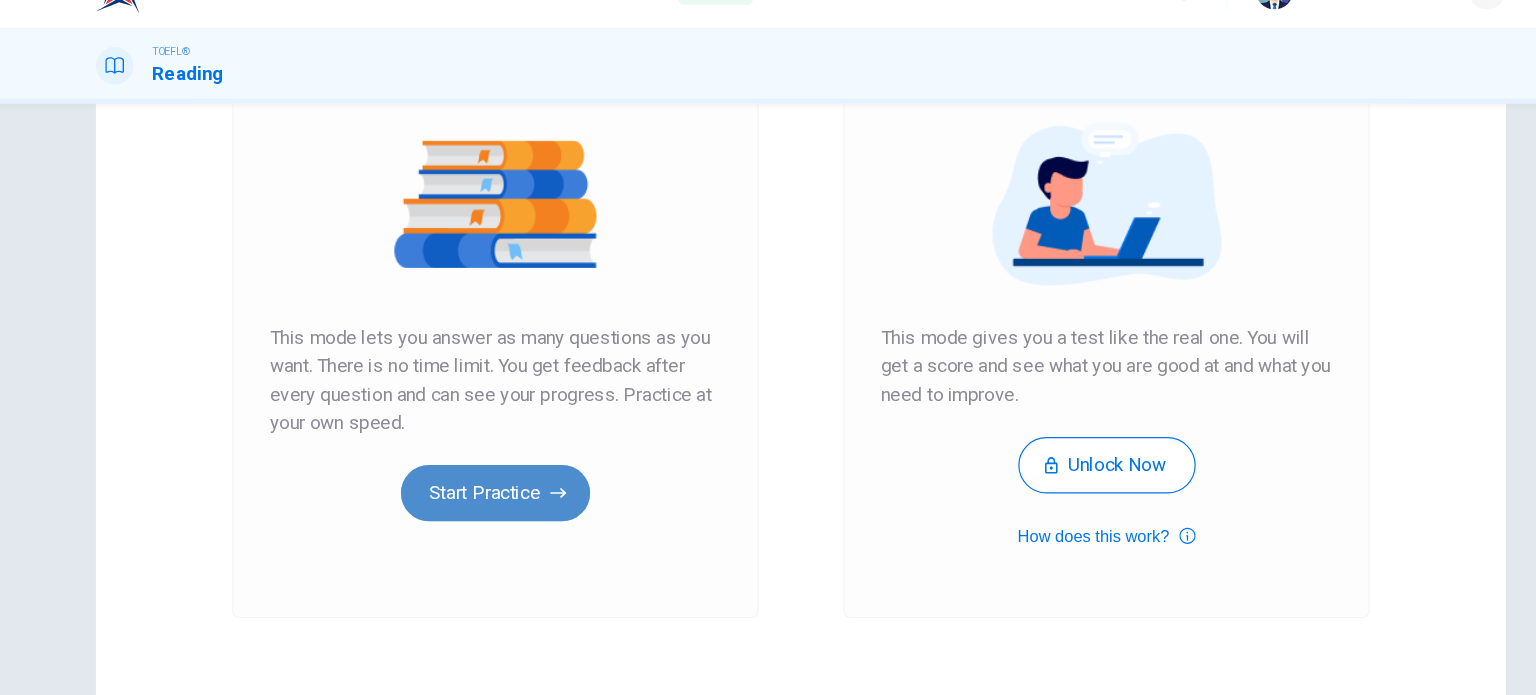 click on "Start Practice" at bounding box center (508, 460) 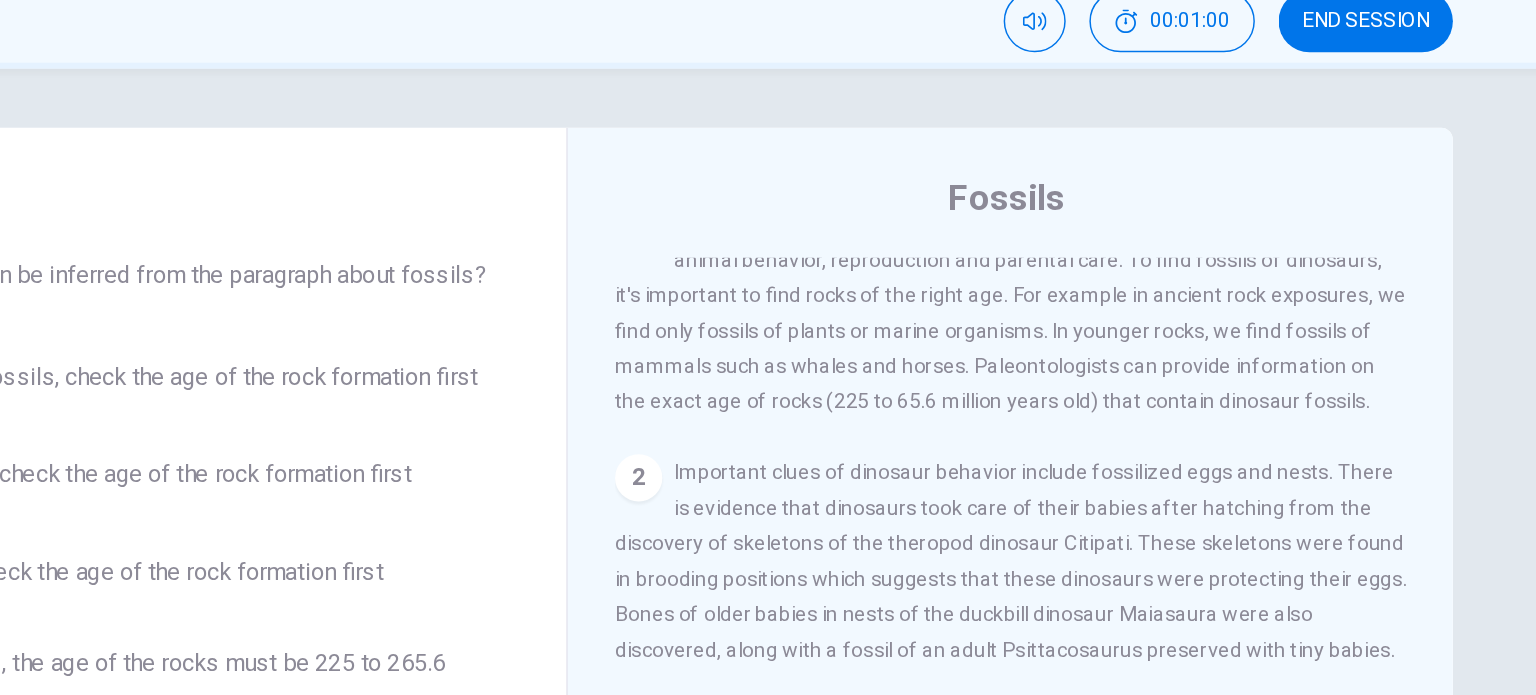 scroll, scrollTop: 36, scrollLeft: 0, axis: vertical 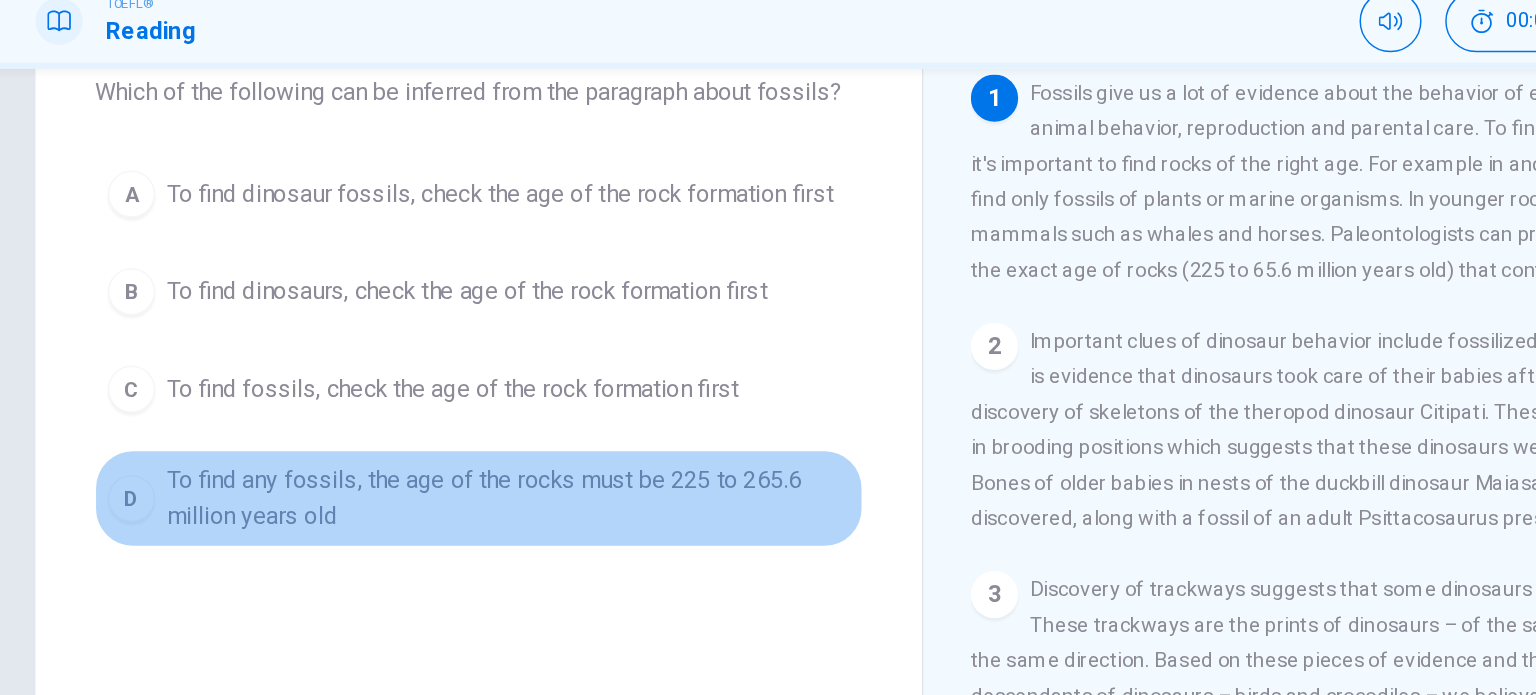 click on "To find any fossils, the age of the rocks must be 225 to 265.6 million years old" at bounding box center (488, 419) 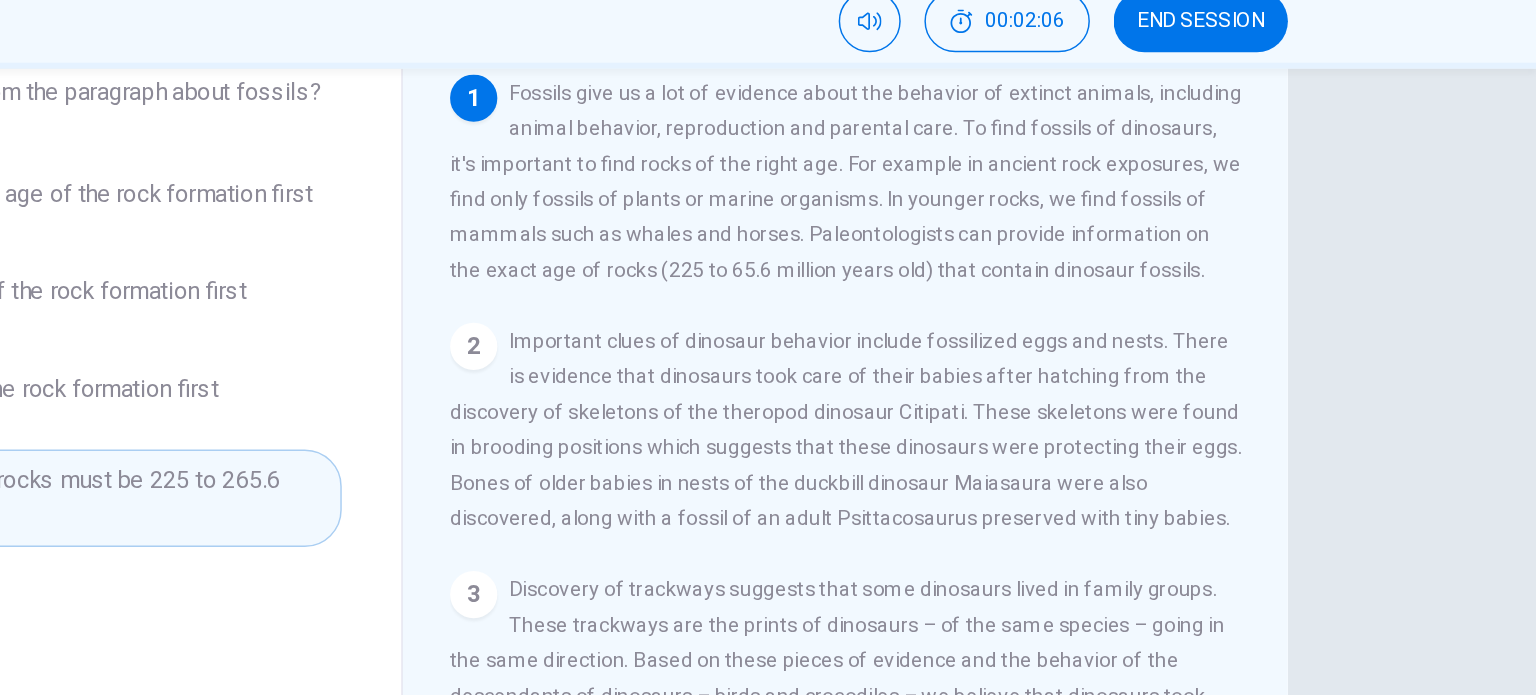 scroll, scrollTop: 0, scrollLeft: 0, axis: both 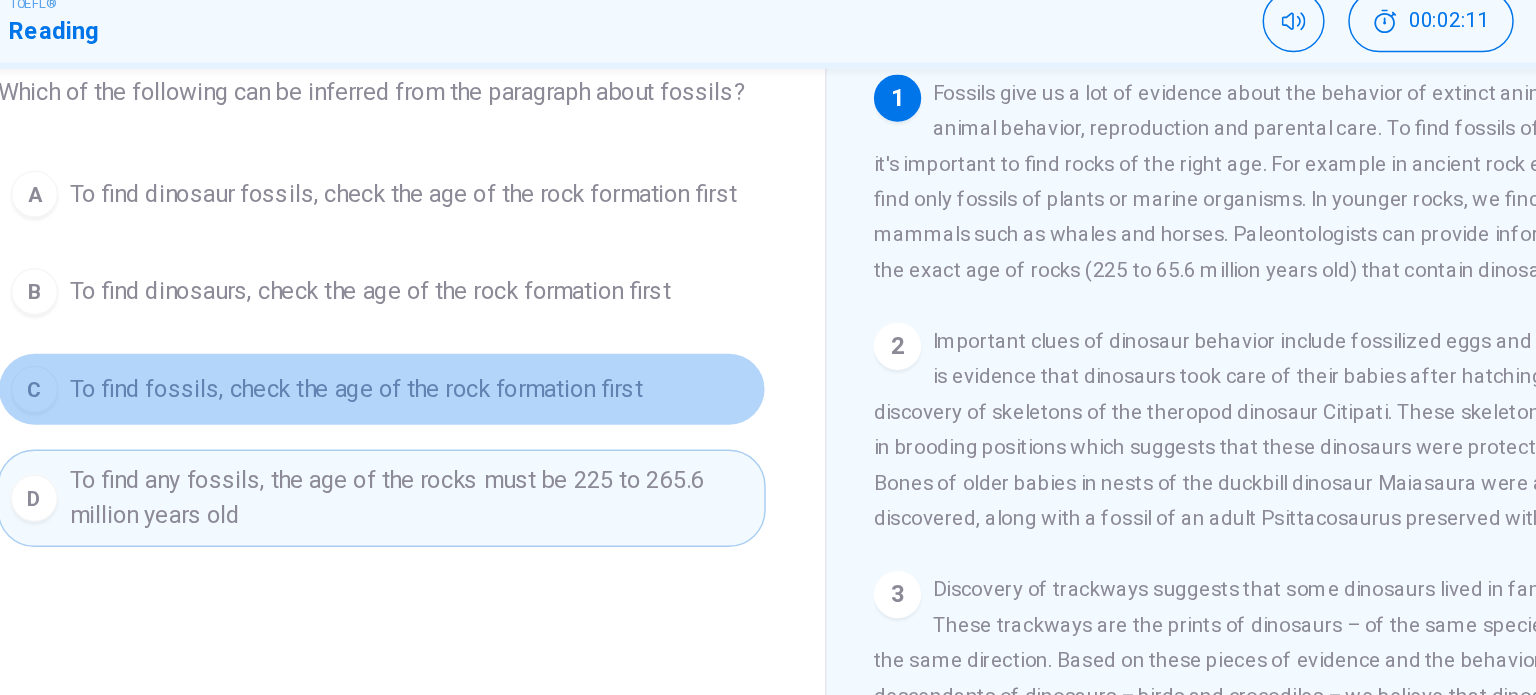click on "To find fossils, check the age of the rock formation first" at bounding box center [450, 345] 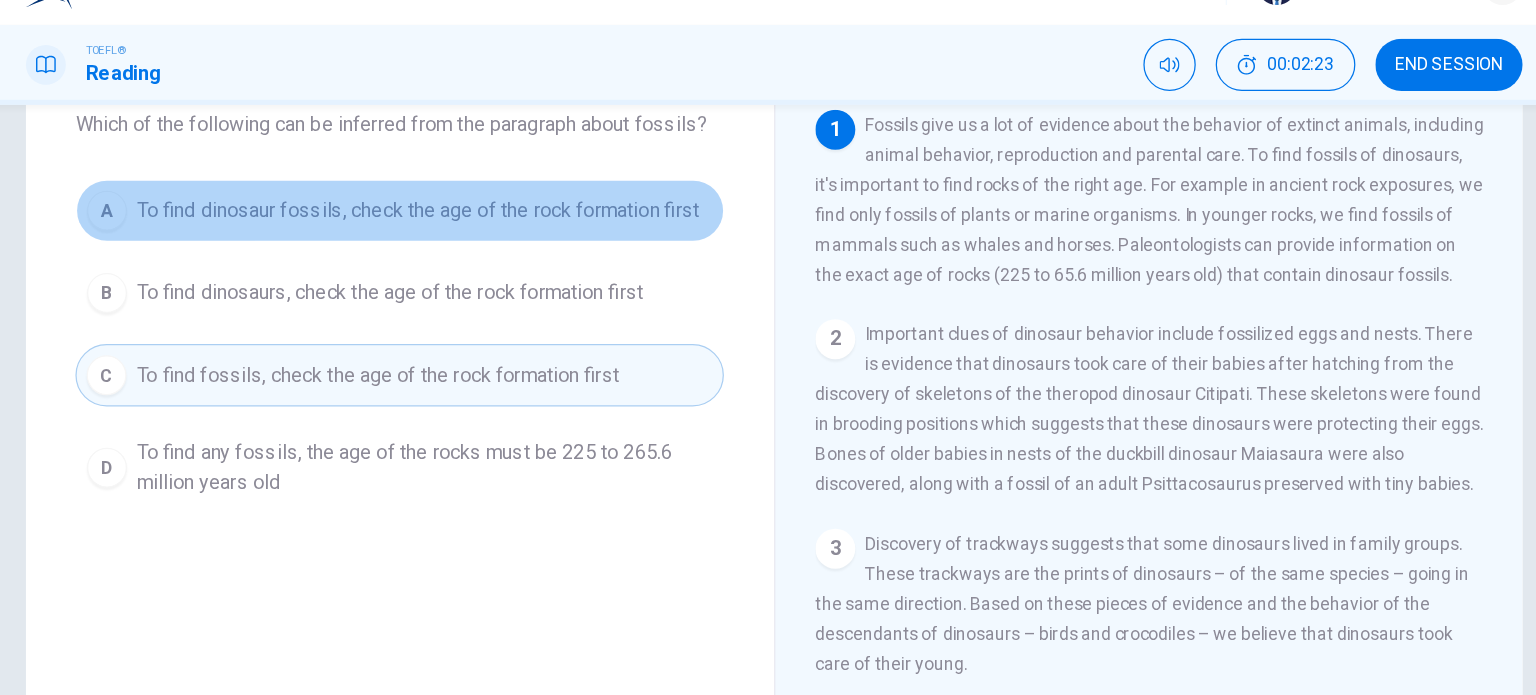 click on "A To find dinosaur fossils, check the age of the rock formation first" at bounding box center [468, 213] 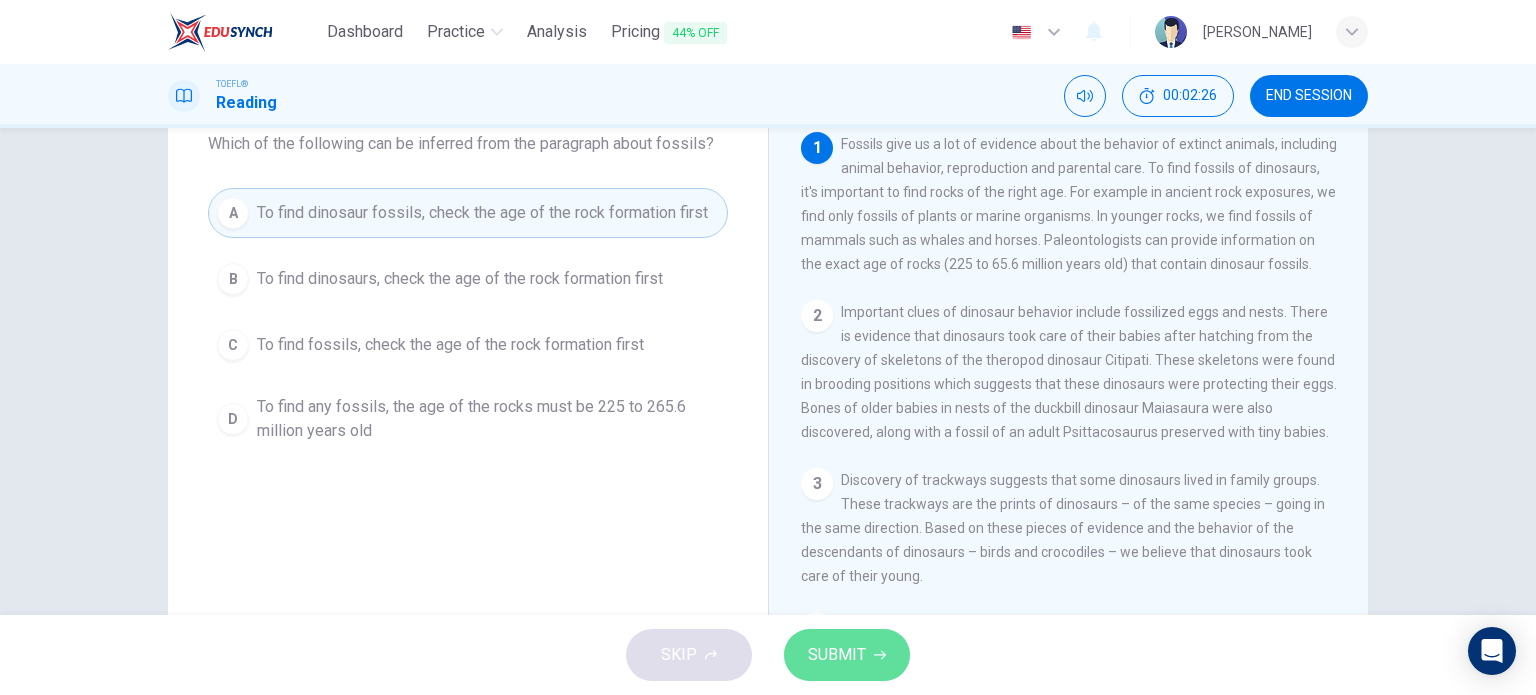 click on "SUBMIT" at bounding box center (847, 655) 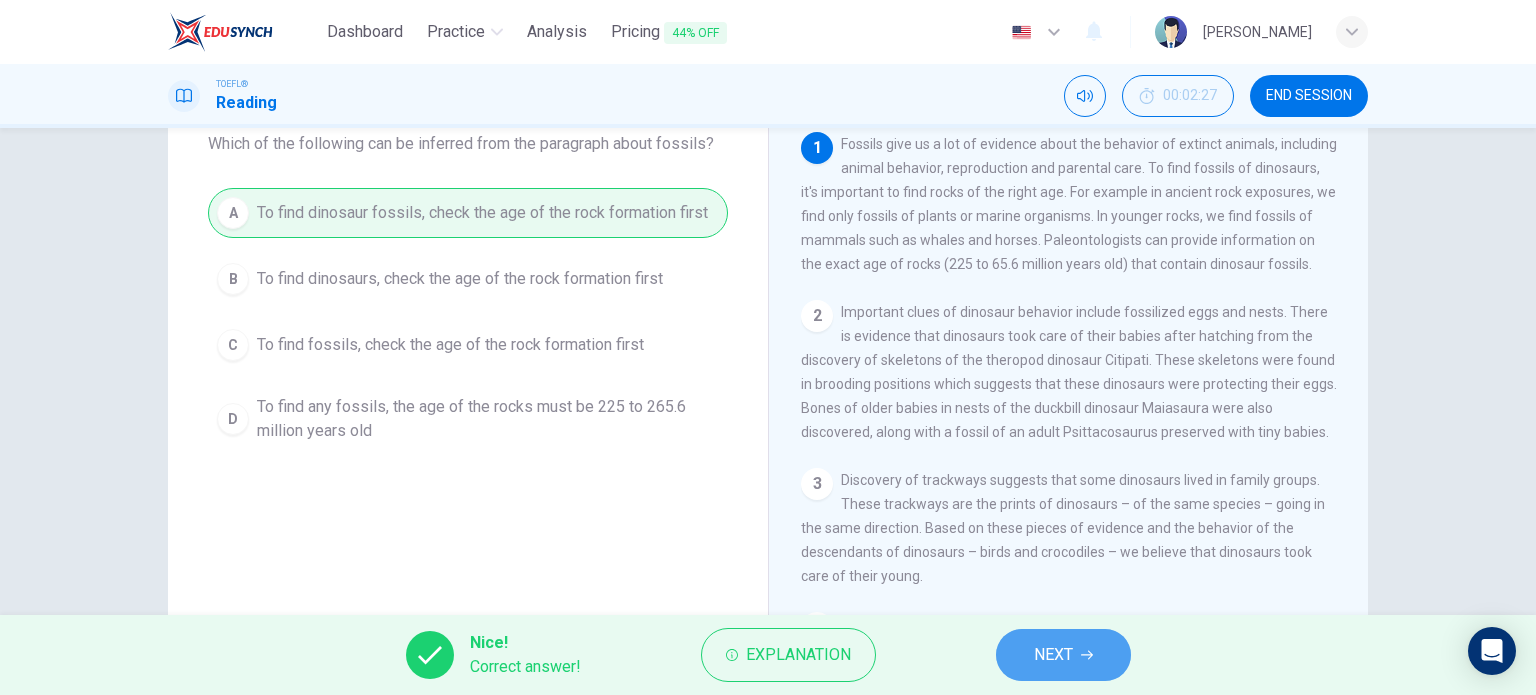 click on "NEXT" at bounding box center [1063, 655] 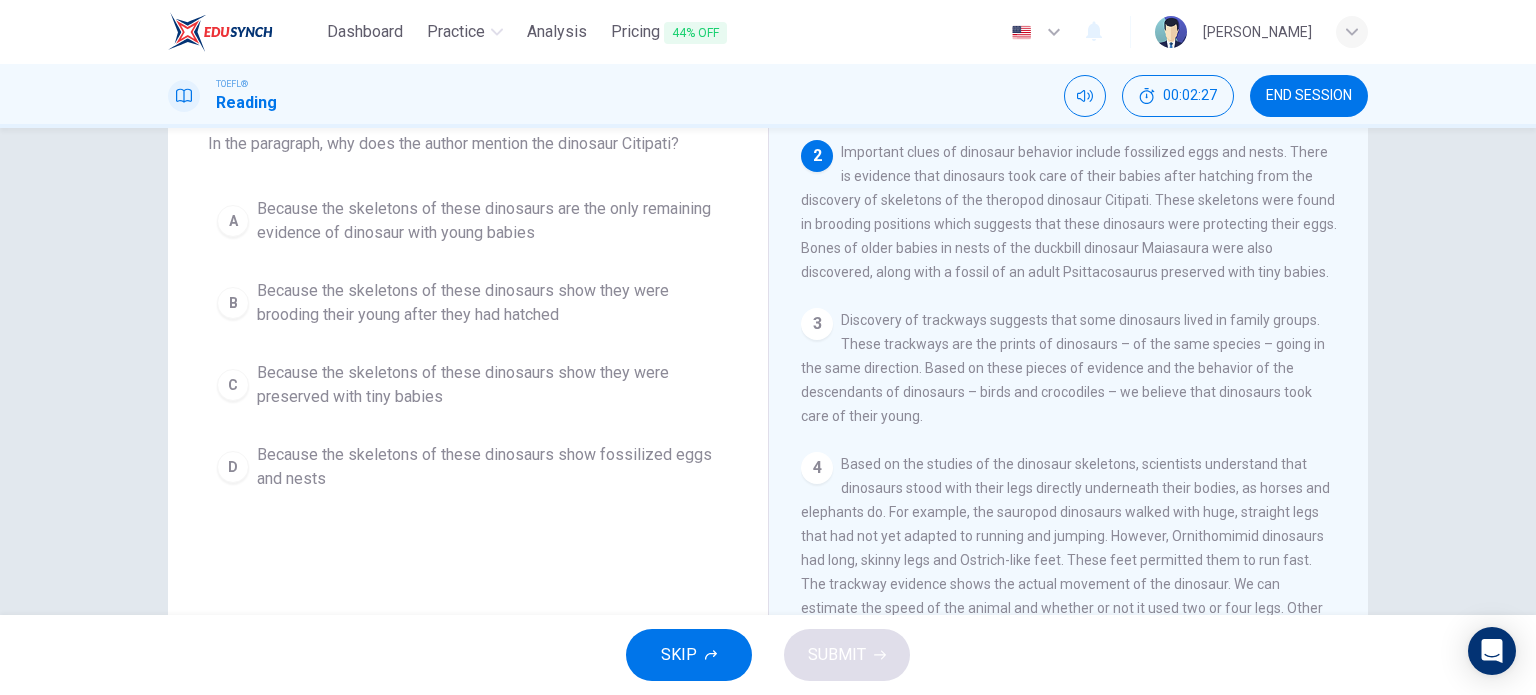 scroll, scrollTop: 197, scrollLeft: 0, axis: vertical 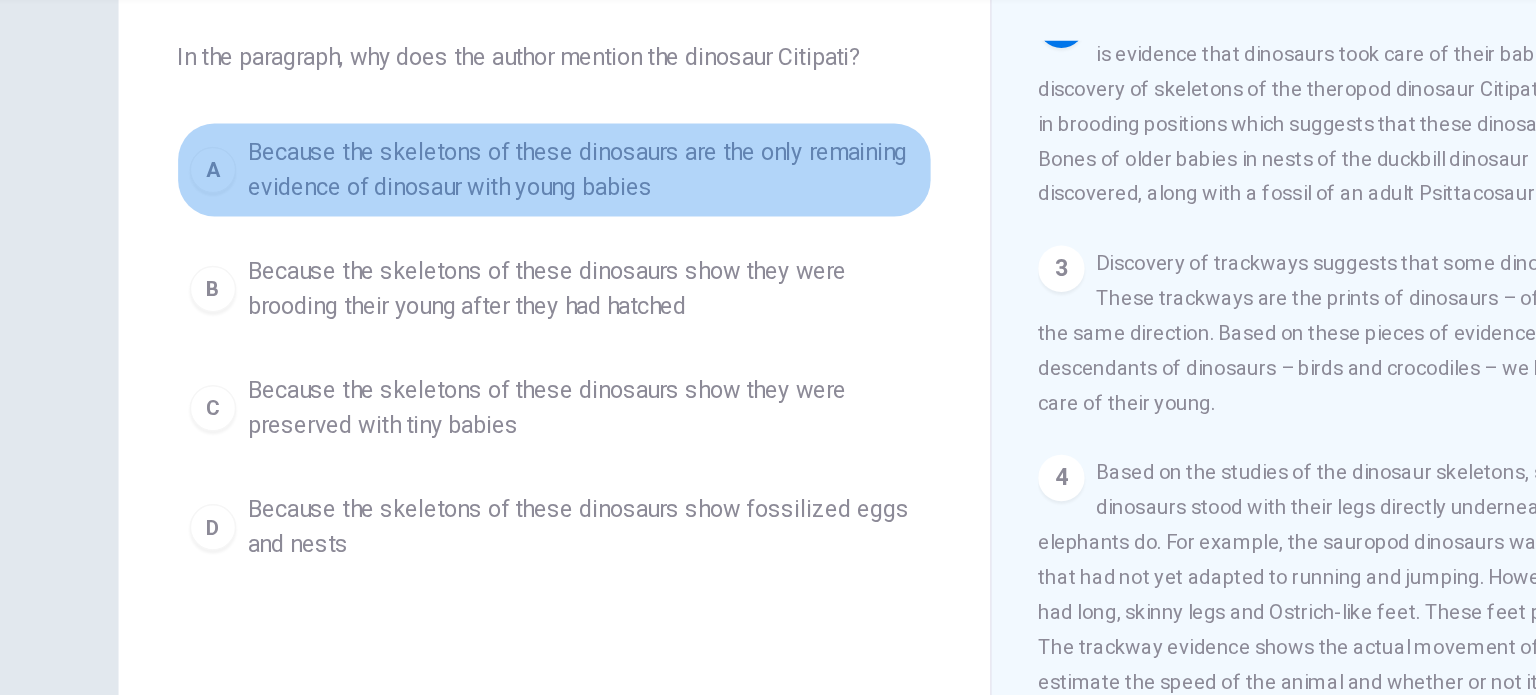 click on "Because the skeletons of these dinosaurs are the only remaining evidence of dinosaur with young babies" at bounding box center (488, 249) 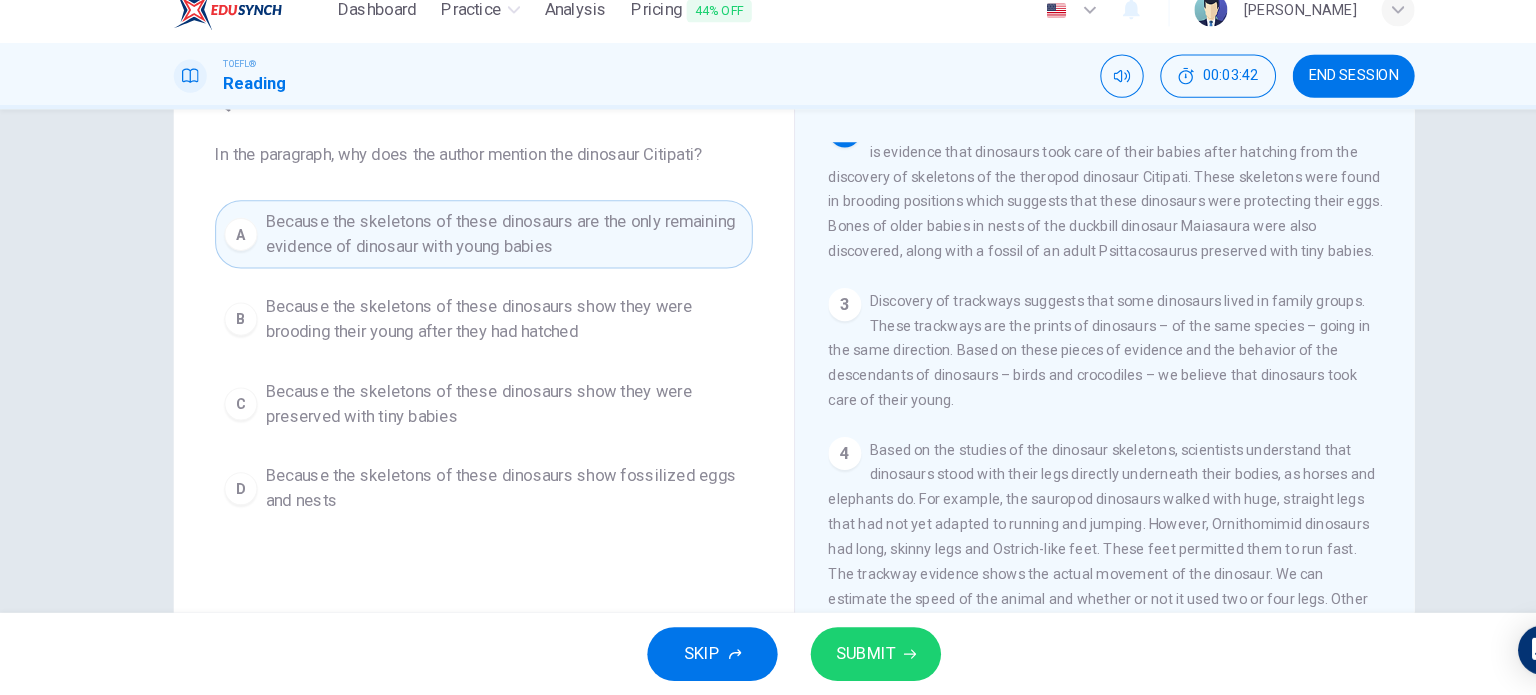 scroll, scrollTop: 0, scrollLeft: 0, axis: both 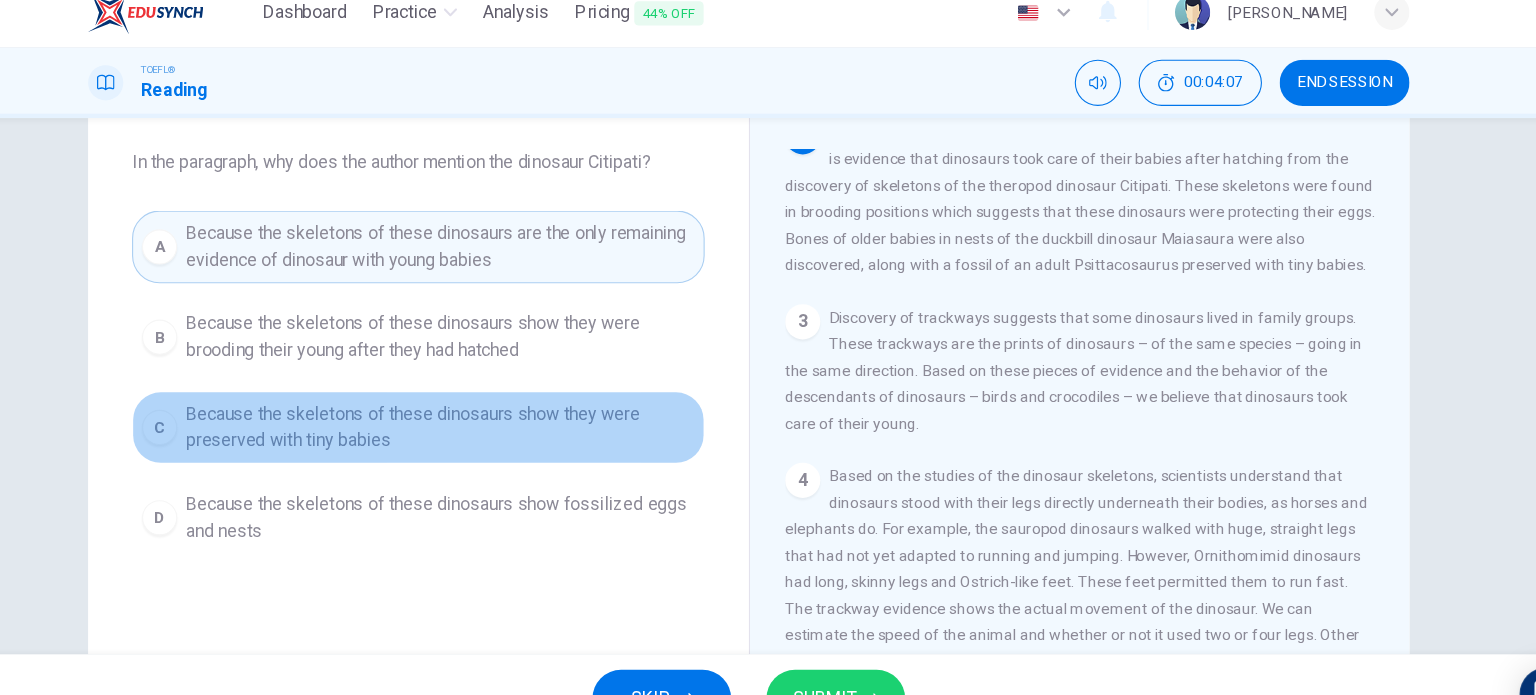 click on "C Because the skeletons of these dinosaurs show they were preserved with tiny babies" at bounding box center (468, 409) 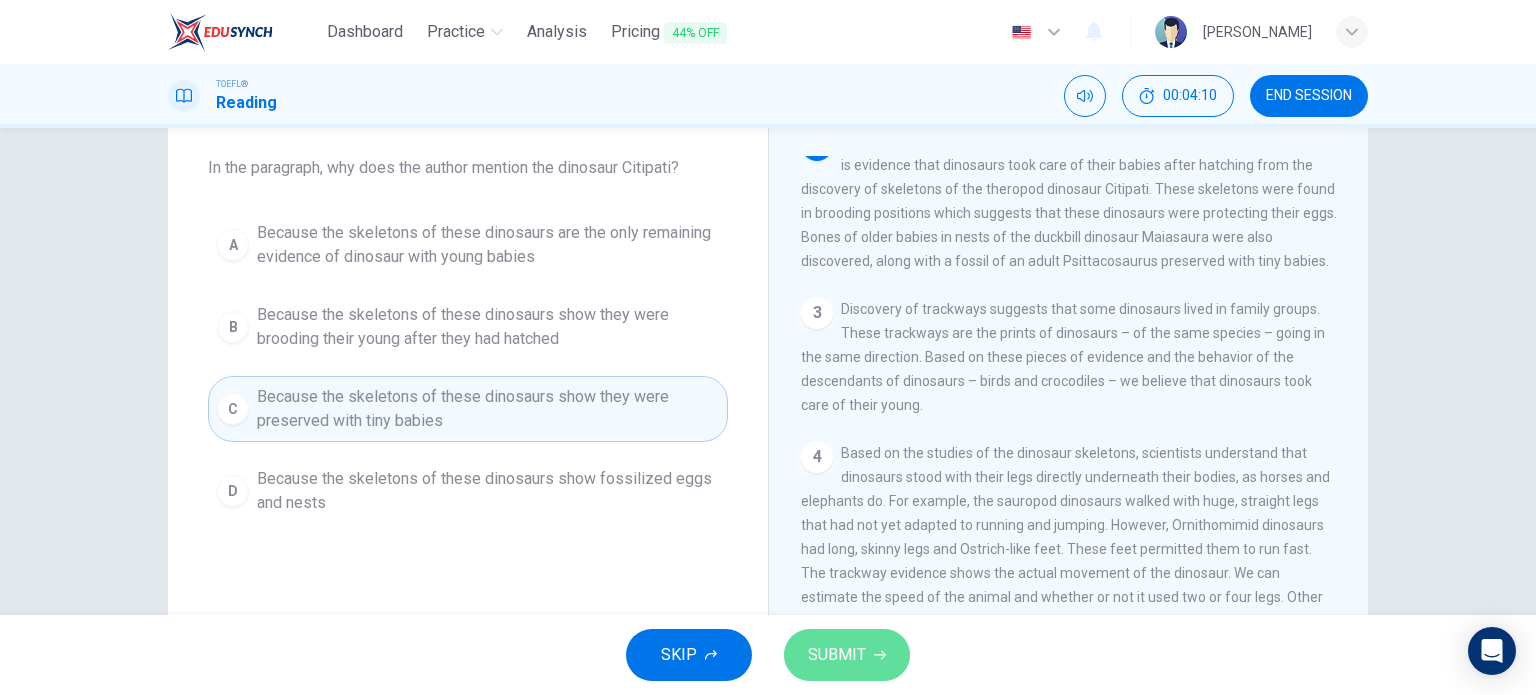 click on "SUBMIT" at bounding box center (837, 655) 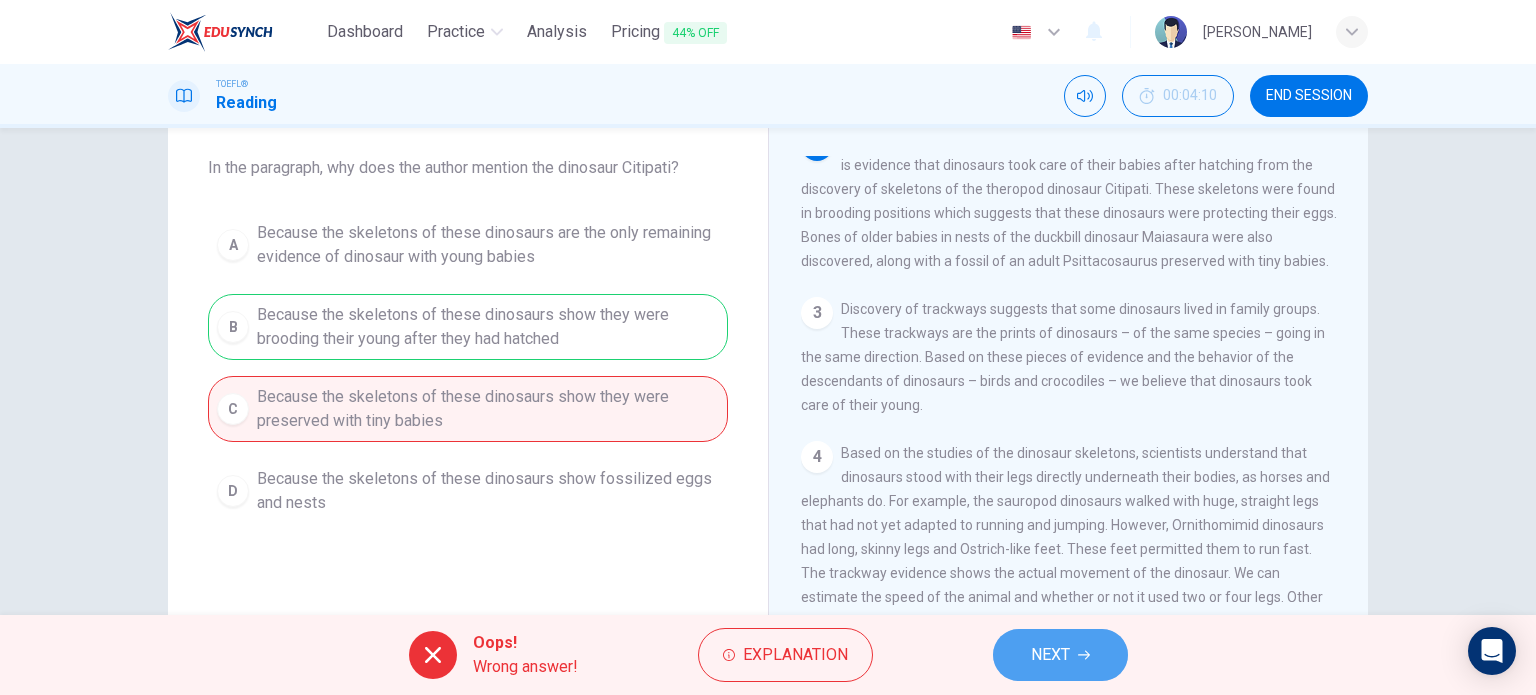 click on "NEXT" at bounding box center (1050, 655) 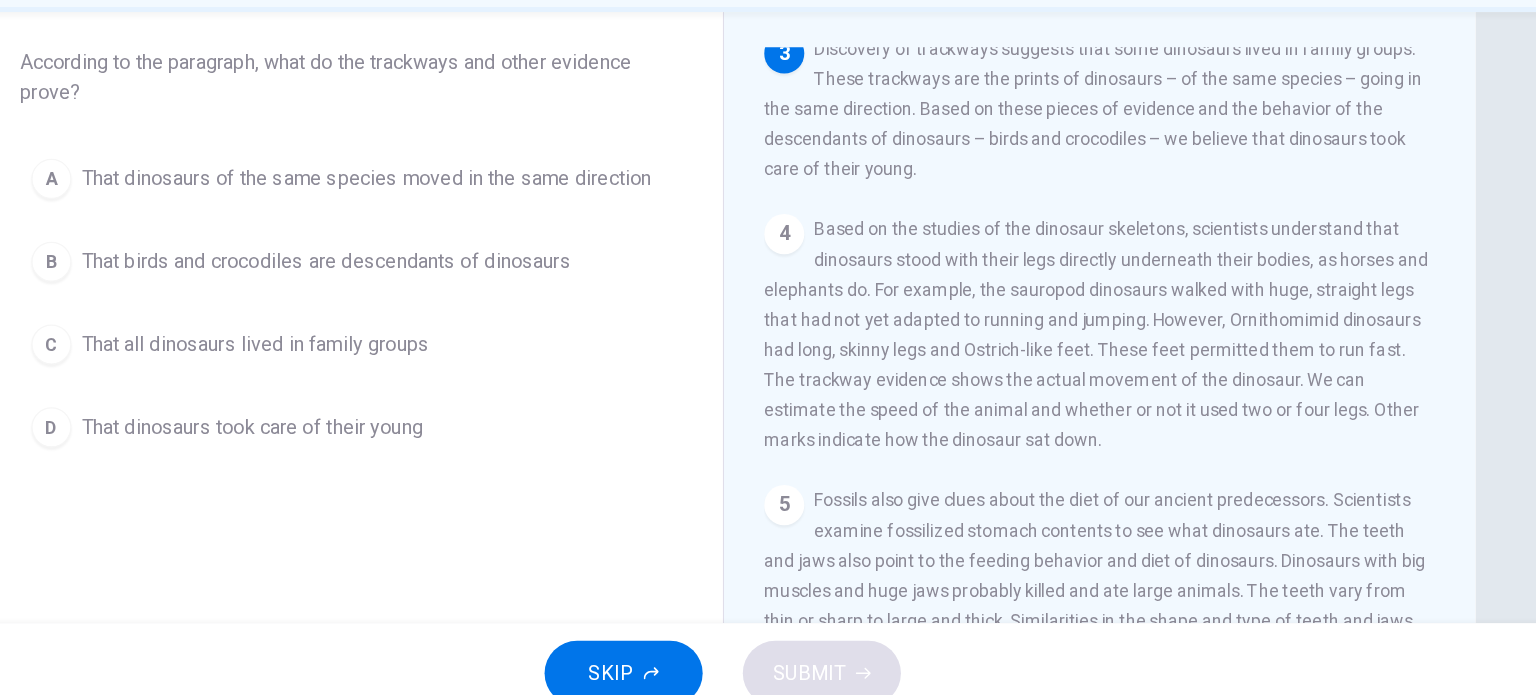 scroll, scrollTop: 348, scrollLeft: 0, axis: vertical 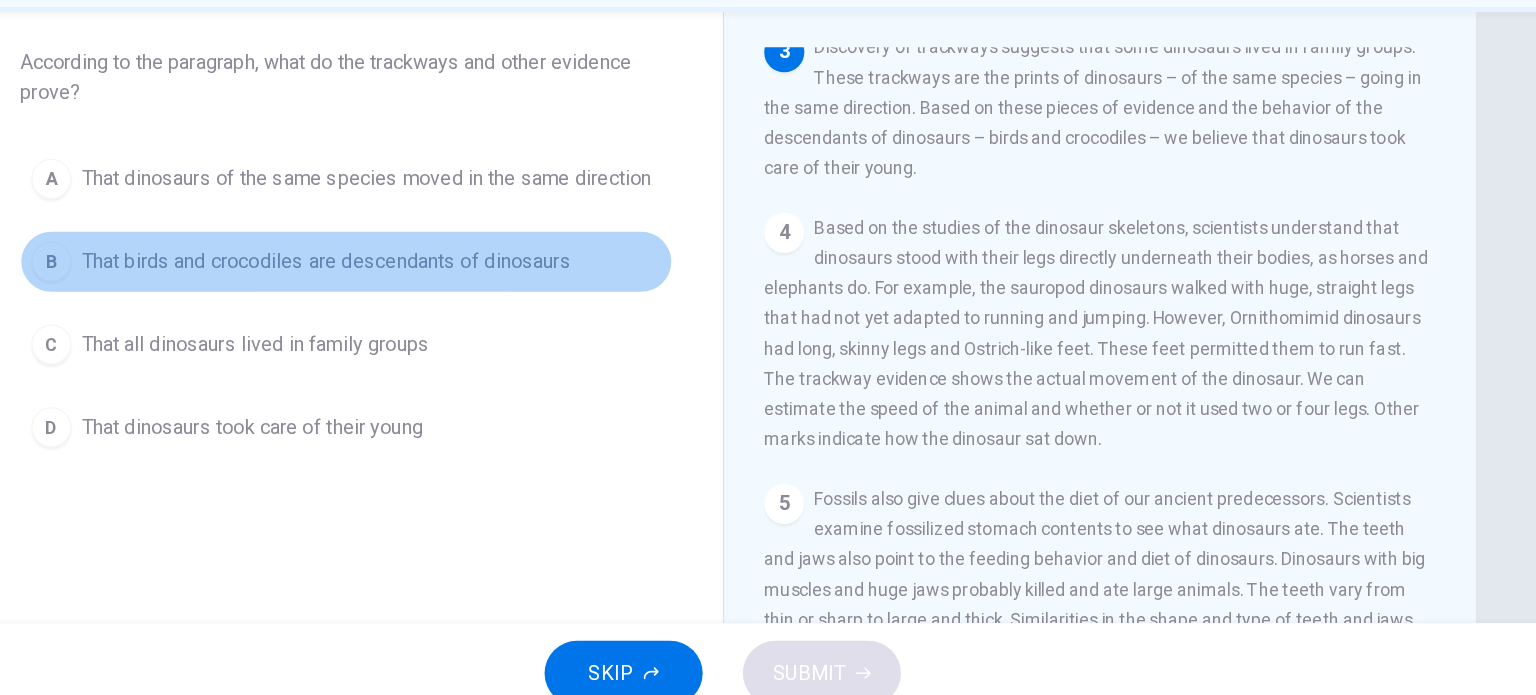 click on "That birds and crocodiles are descendants of dinosaurs" at bounding box center (452, 327) 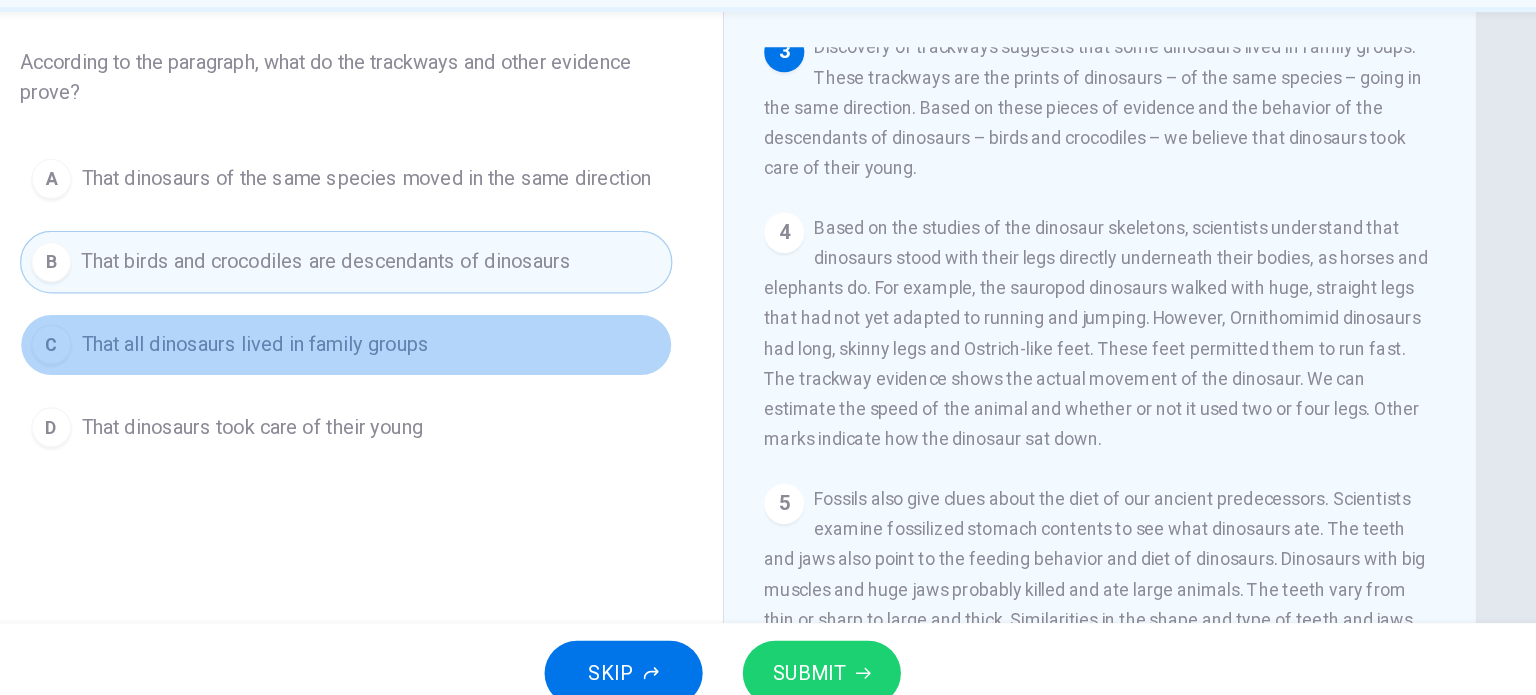 click on "That all dinosaurs lived in family groups" at bounding box center (395, 393) 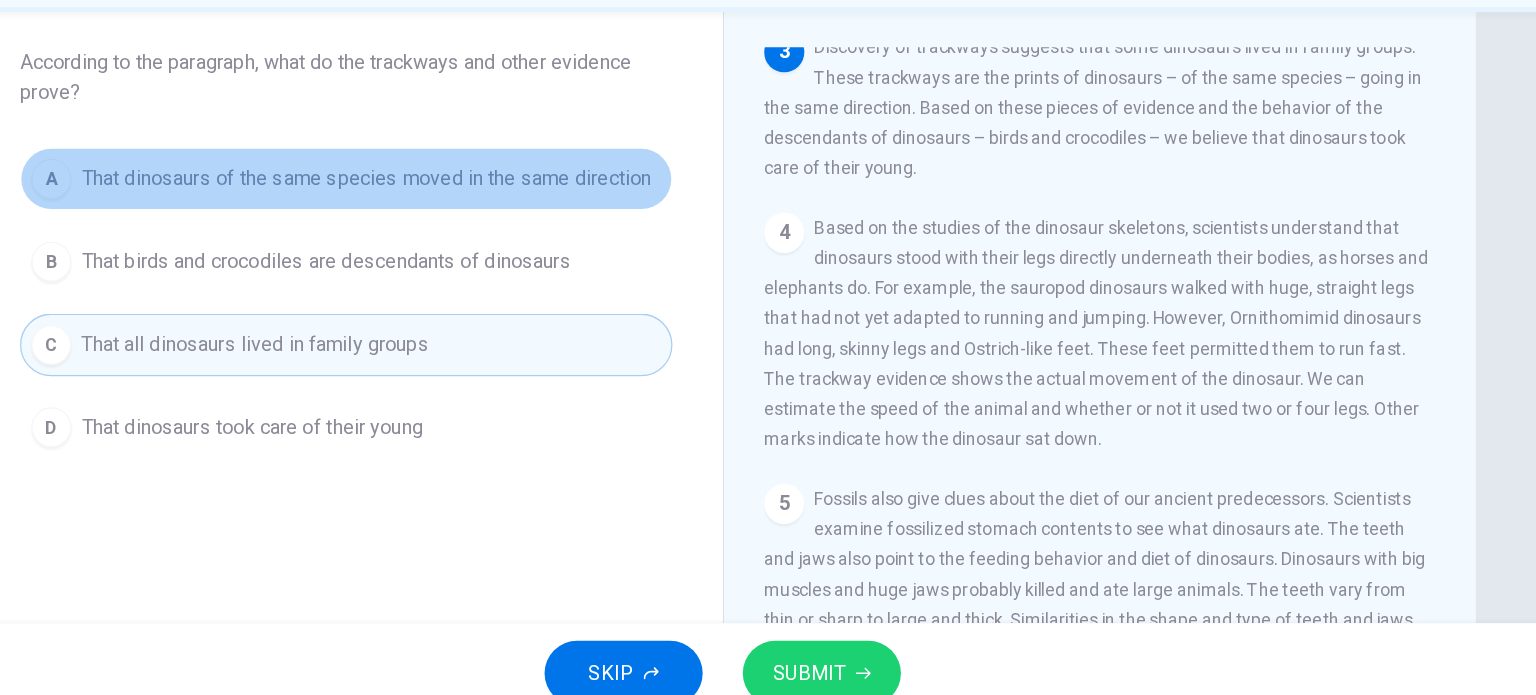 click on "A That dinosaurs of the same species moved in the same direction" at bounding box center [468, 261] 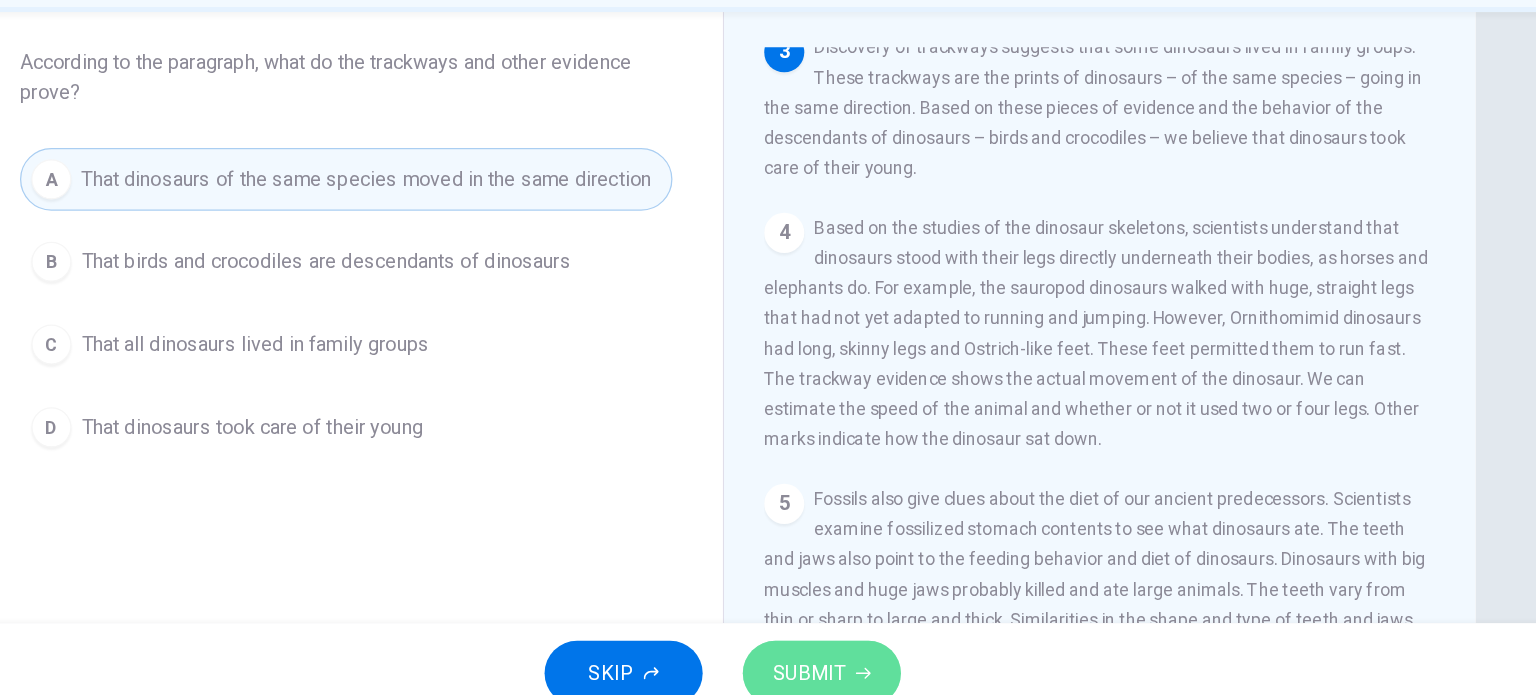 click on "SUBMIT" at bounding box center (847, 655) 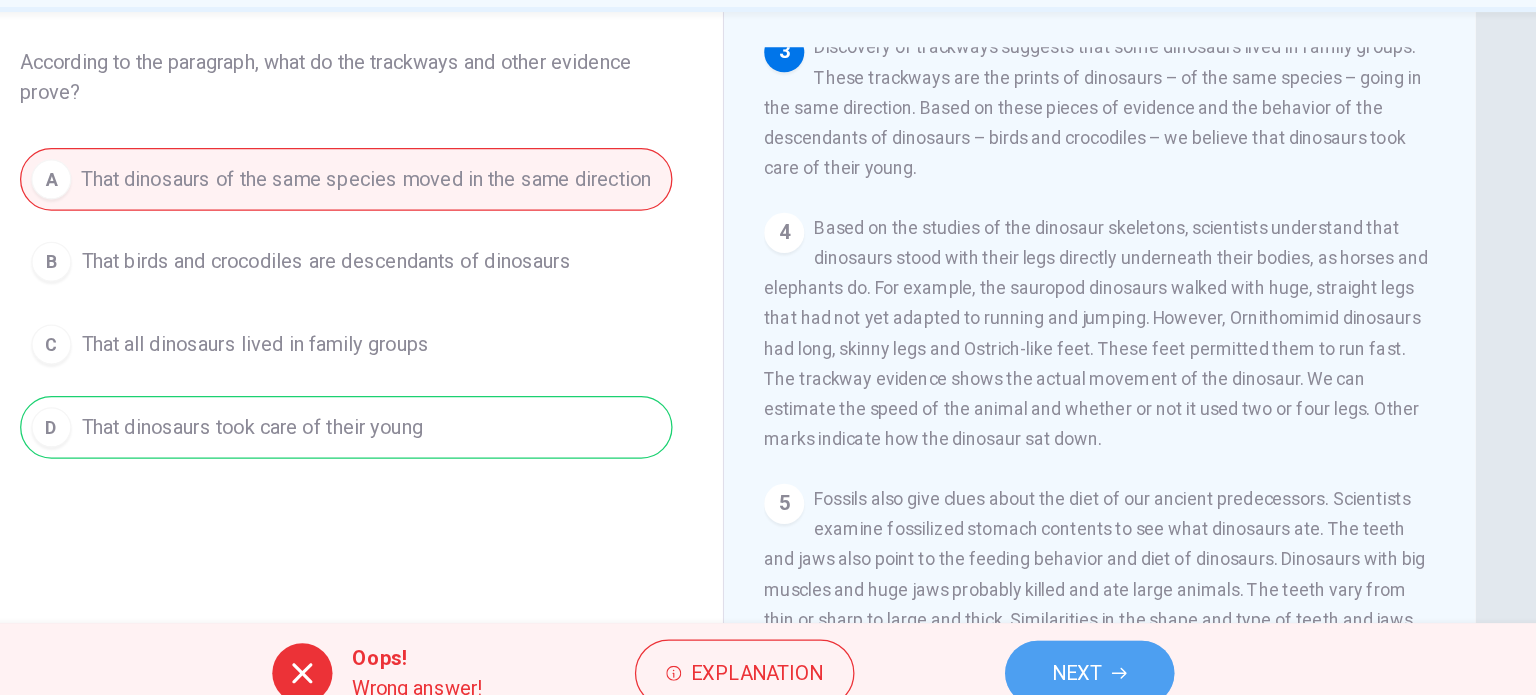 click 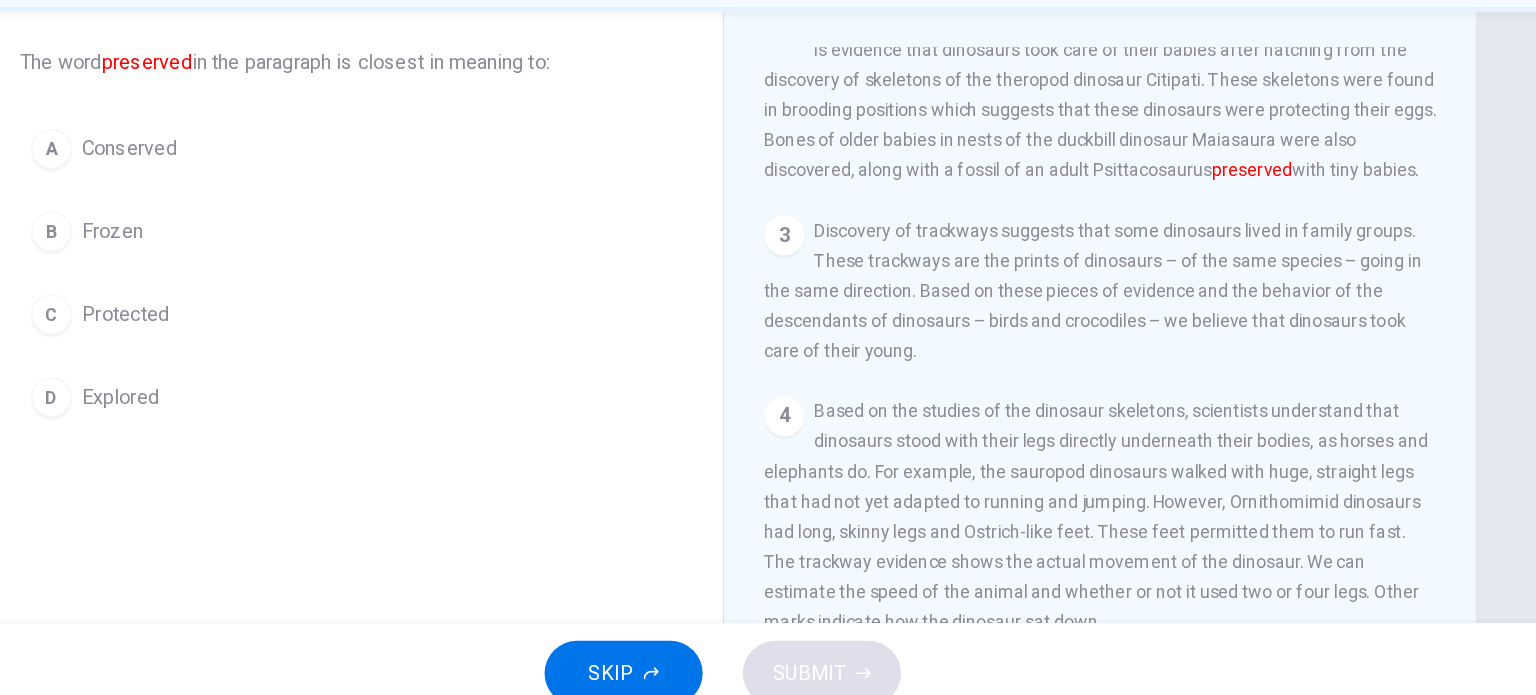 scroll, scrollTop: 197, scrollLeft: 0, axis: vertical 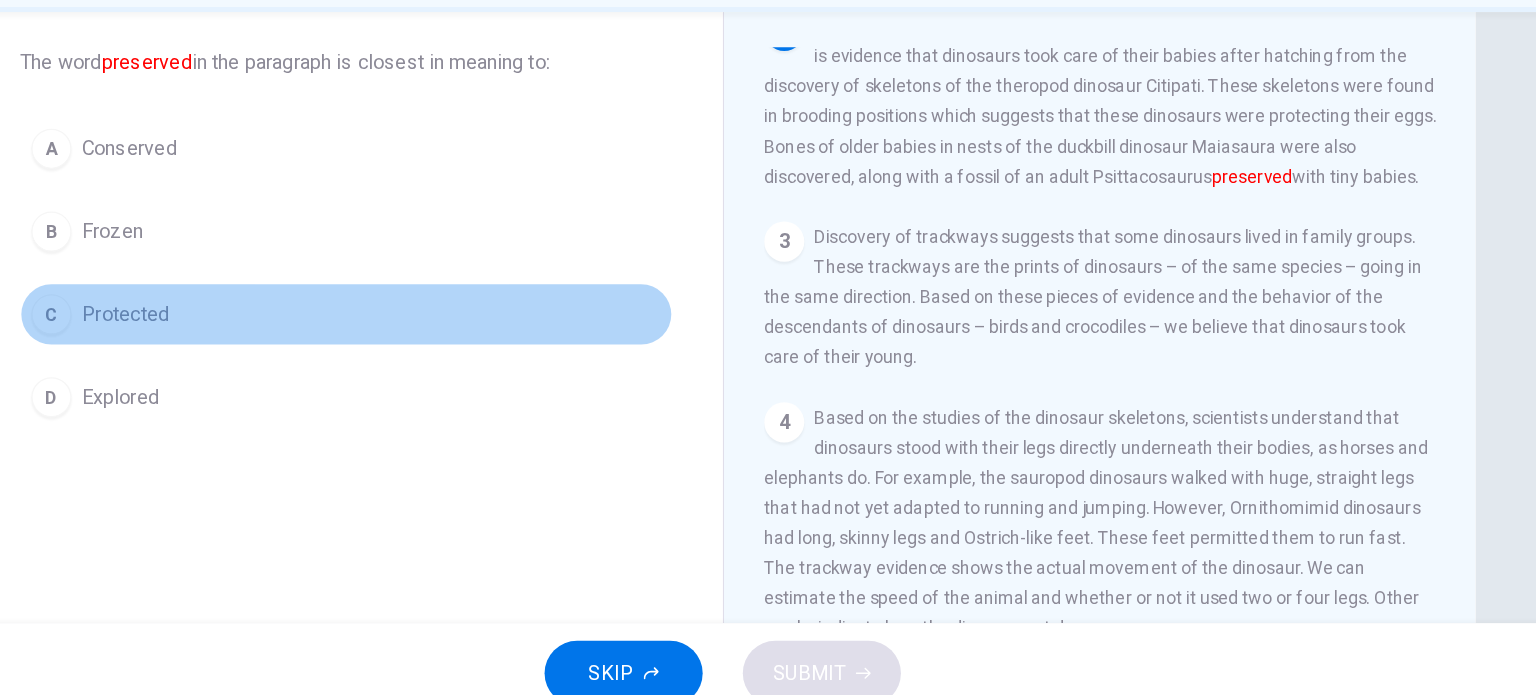 click on "Protected" at bounding box center (292, 369) 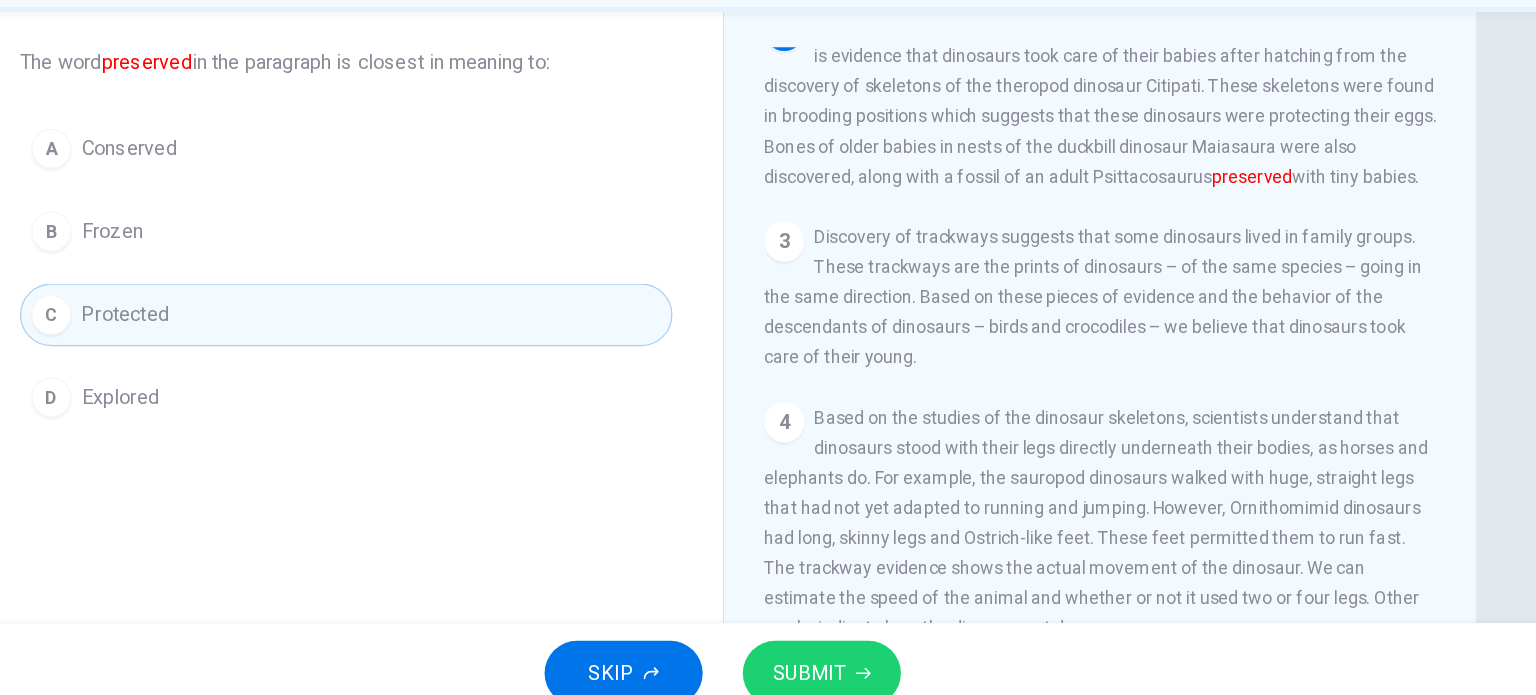 click on "A Conserved" at bounding box center [468, 237] 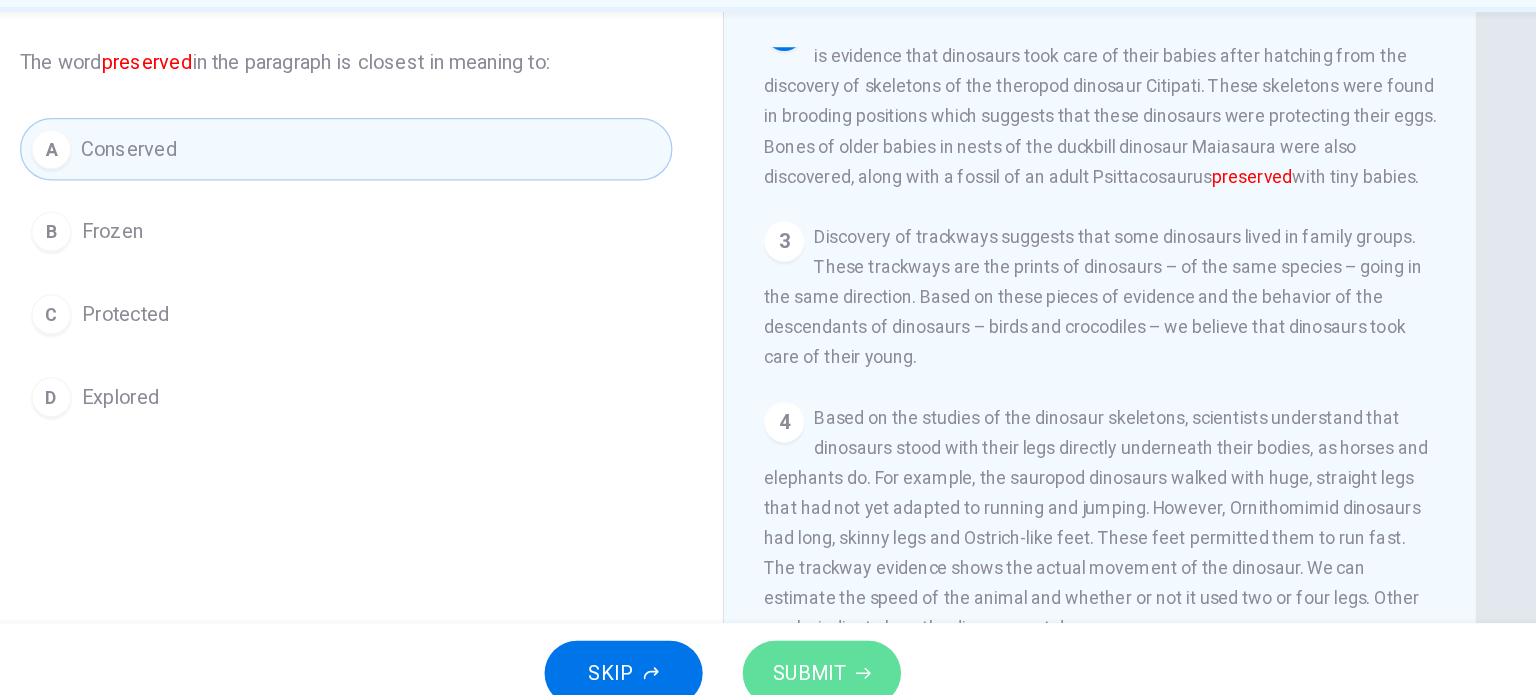 click on "SUBMIT" at bounding box center (837, 655) 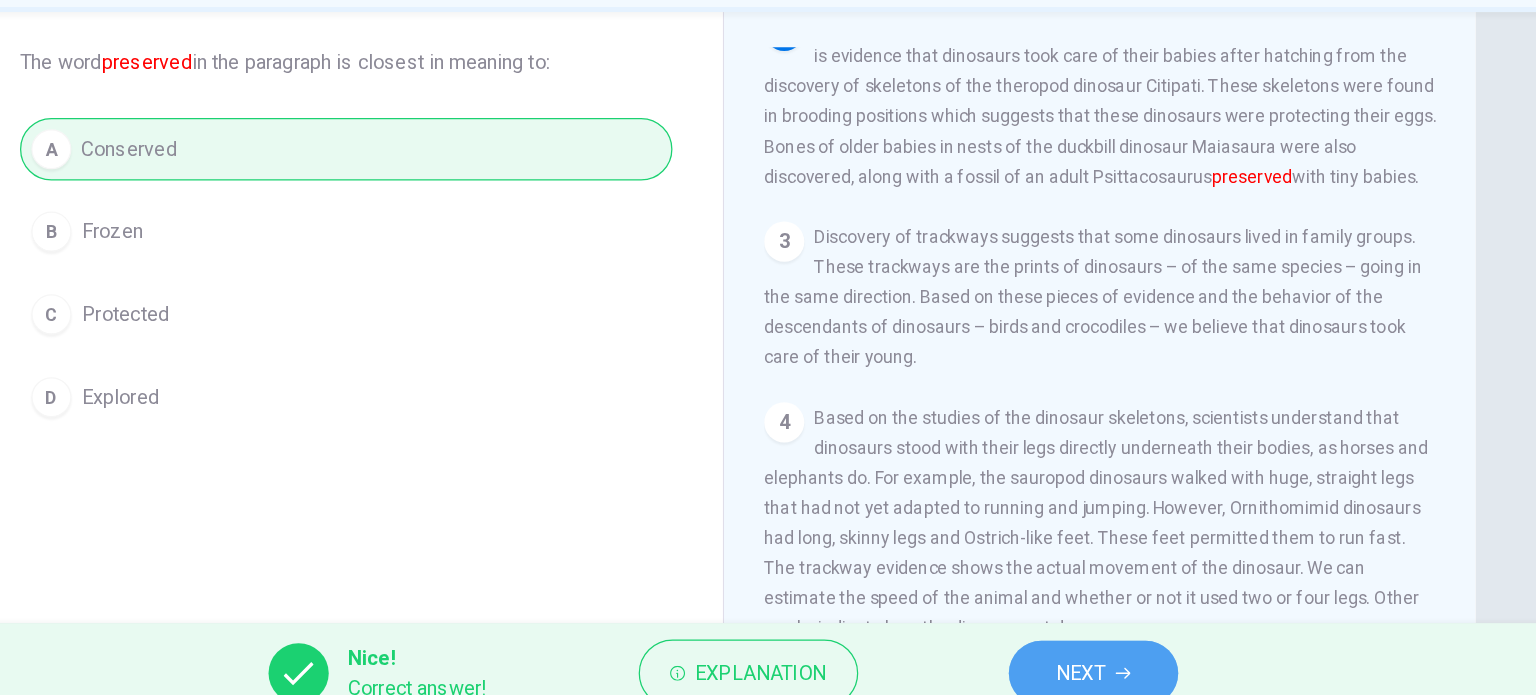 click on "NEXT" at bounding box center (1053, 655) 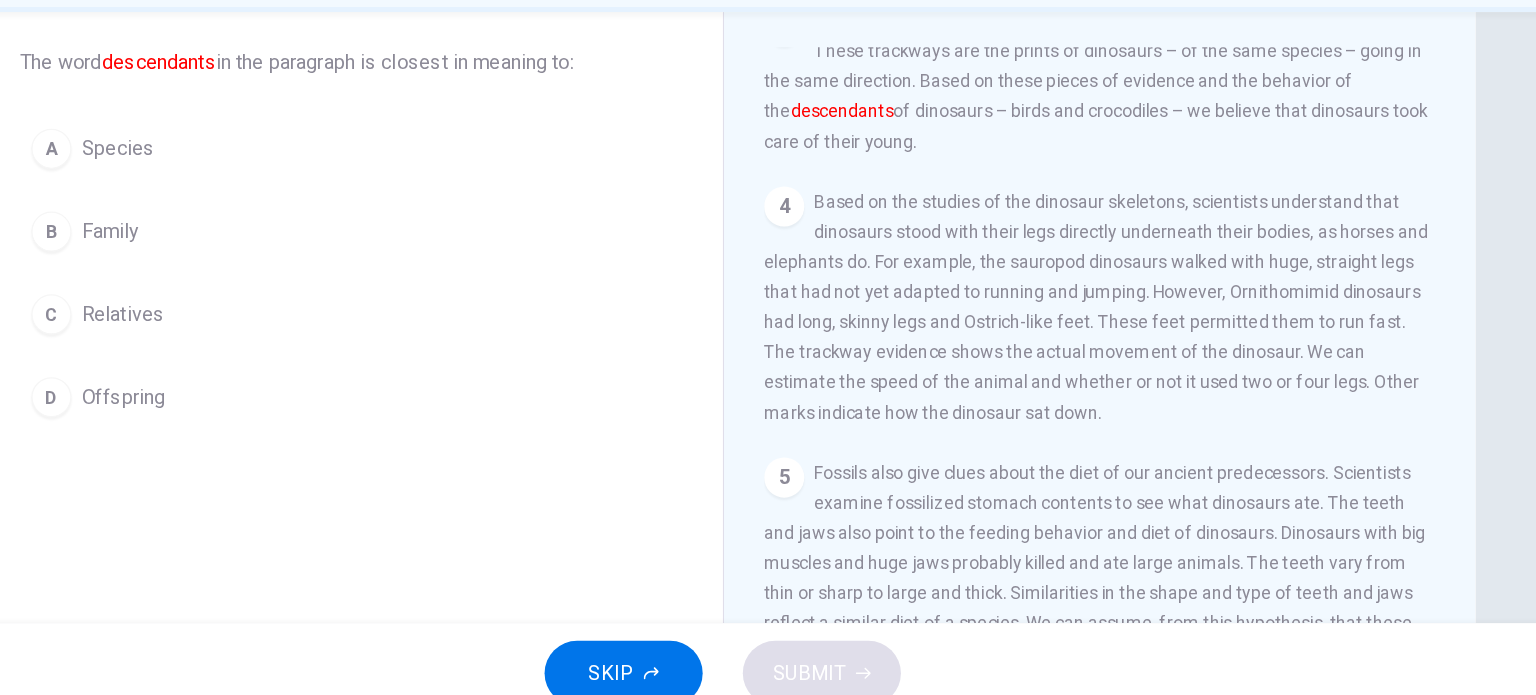 scroll, scrollTop: 370, scrollLeft: 0, axis: vertical 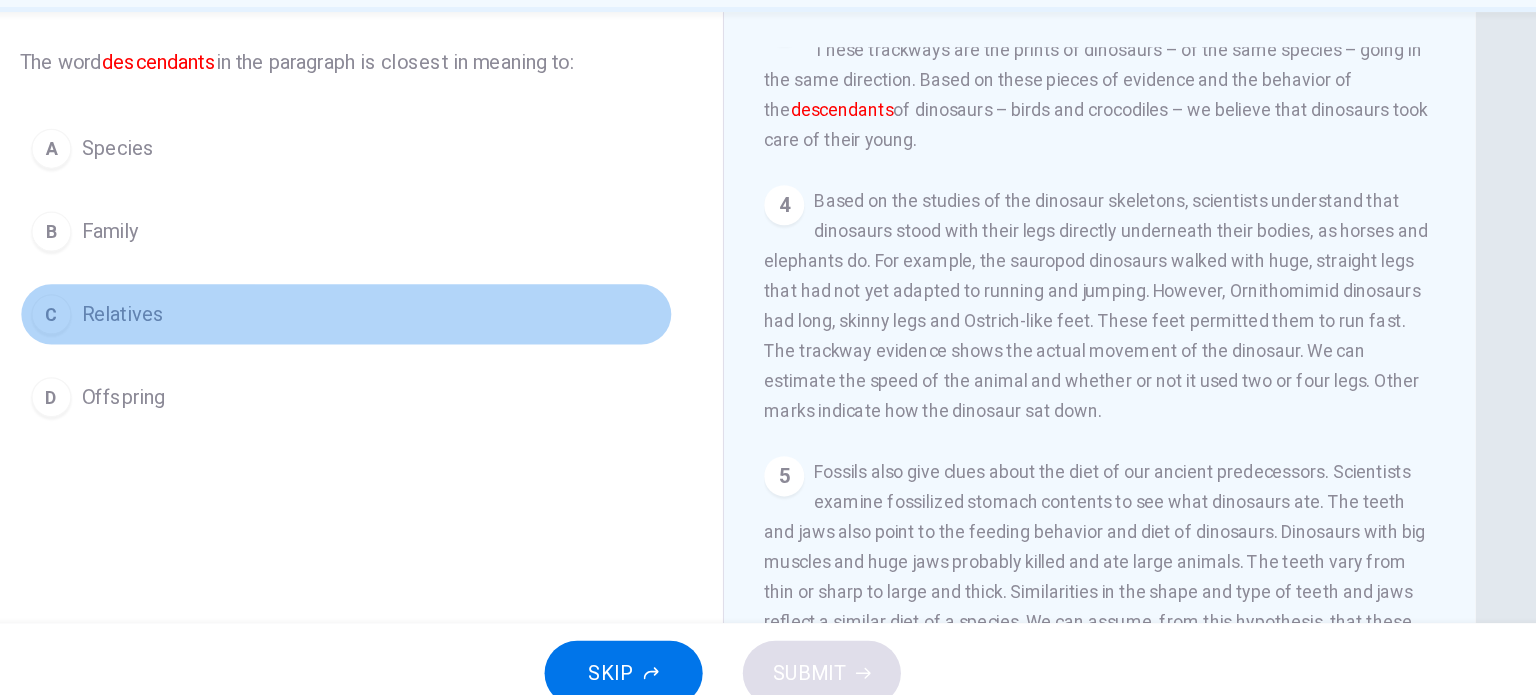 click on "Relatives" at bounding box center [290, 369] 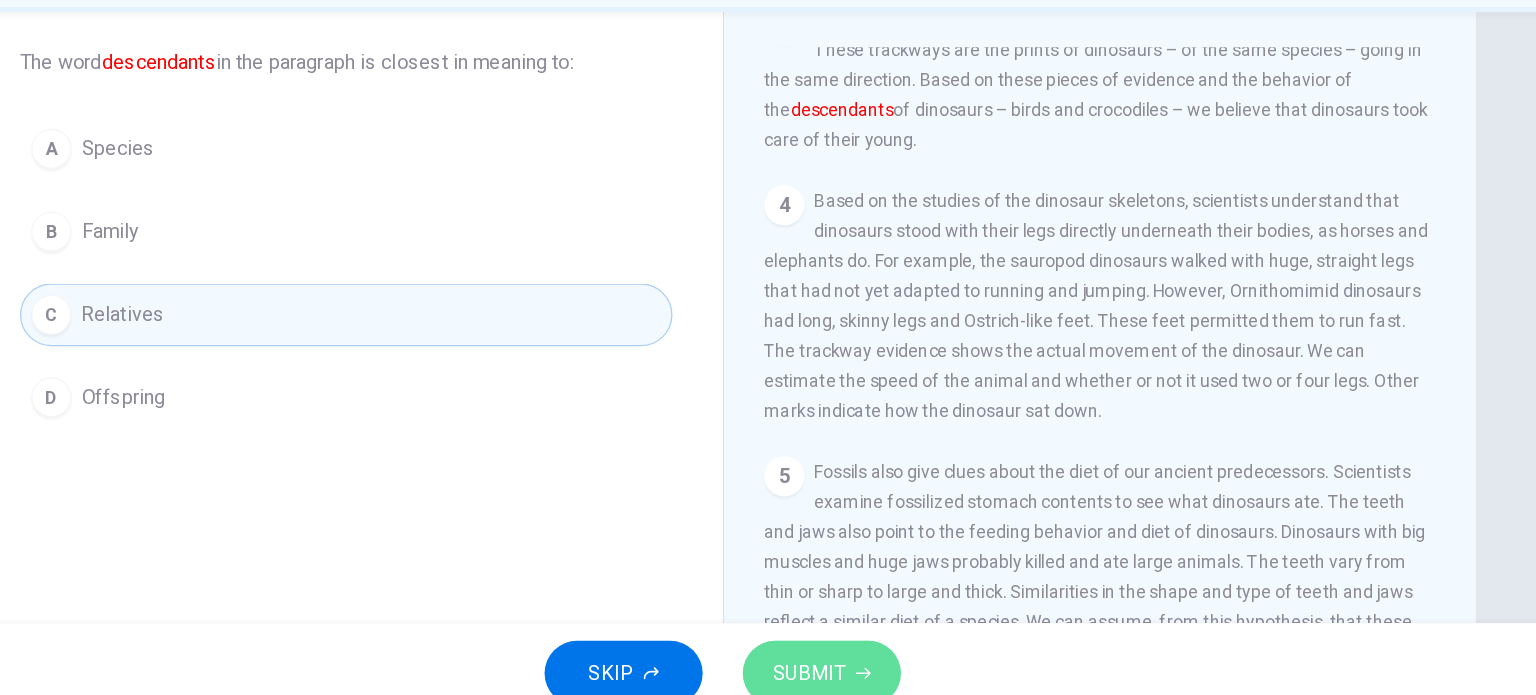 click on "SUBMIT" at bounding box center [837, 655] 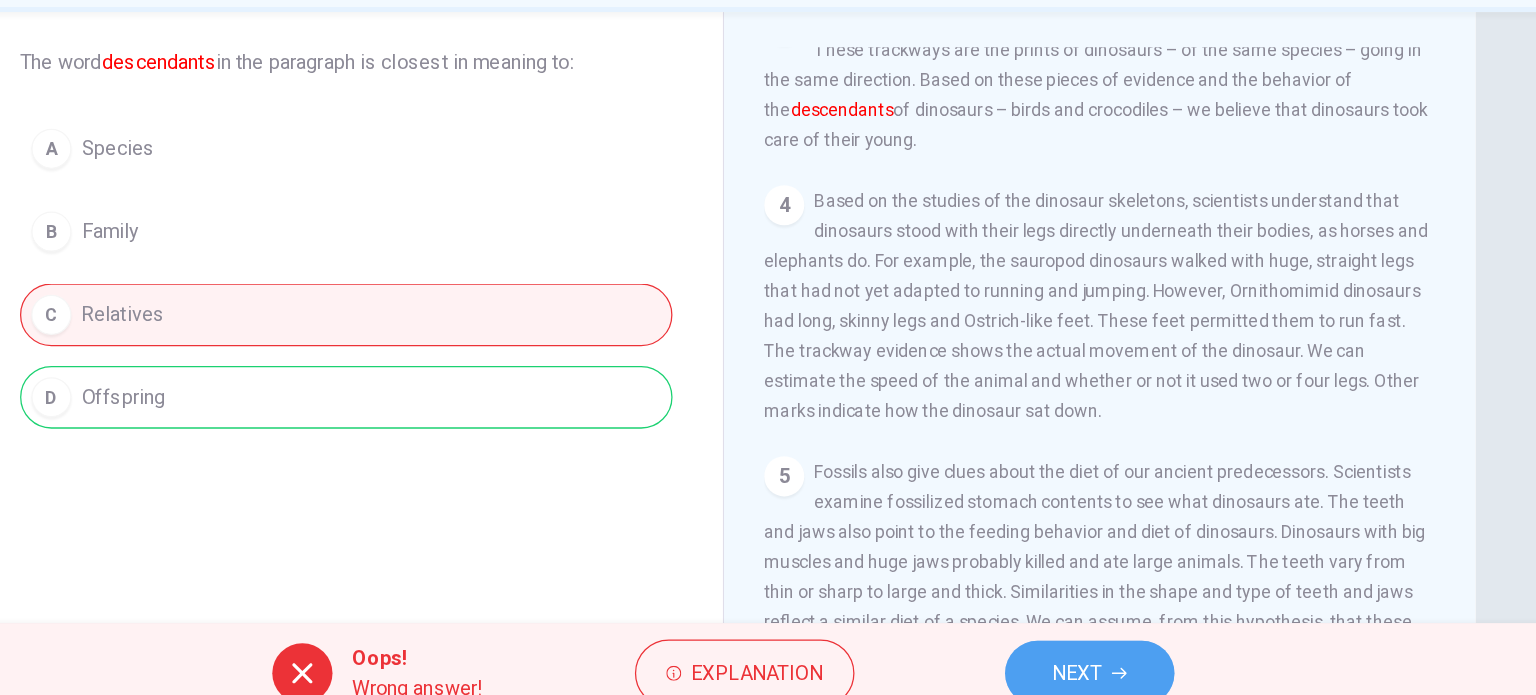 click on "NEXT" at bounding box center (1060, 655) 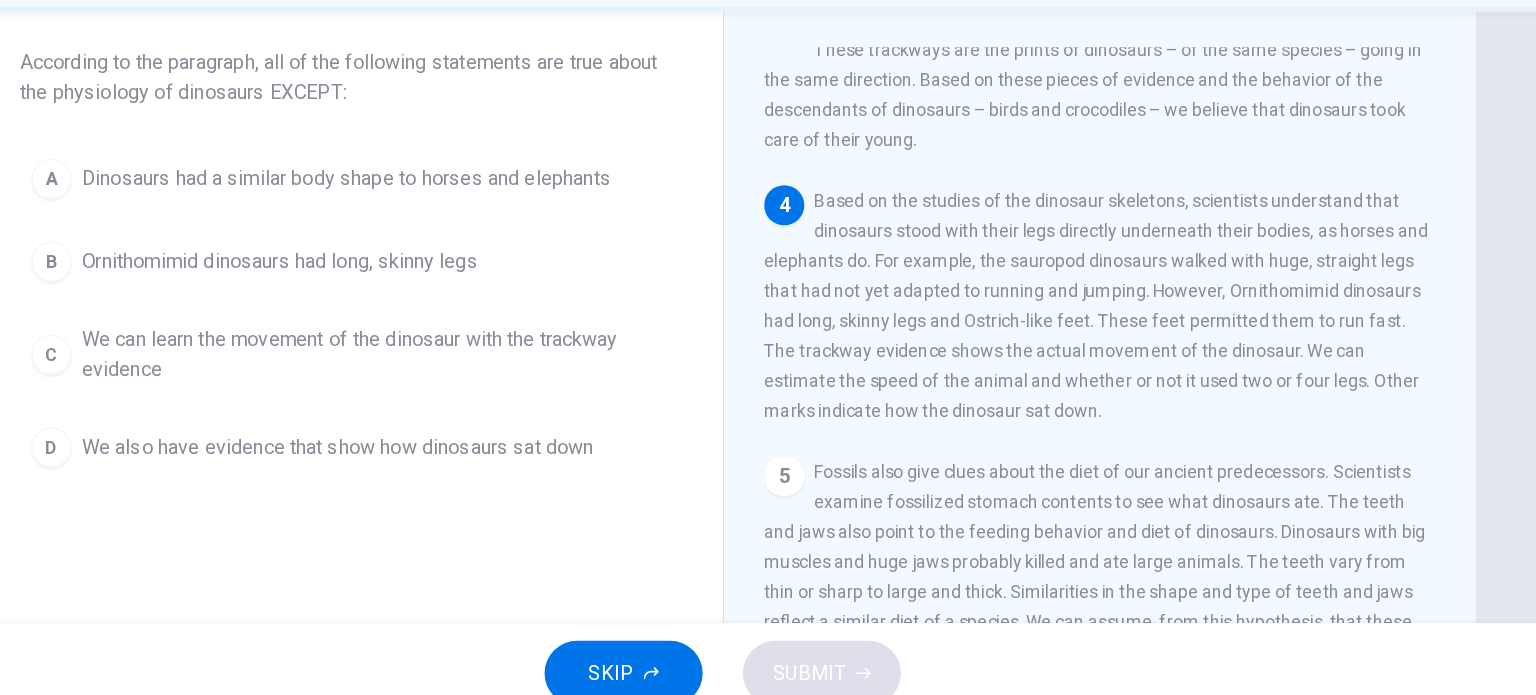 scroll, scrollTop: 518, scrollLeft: 0, axis: vertical 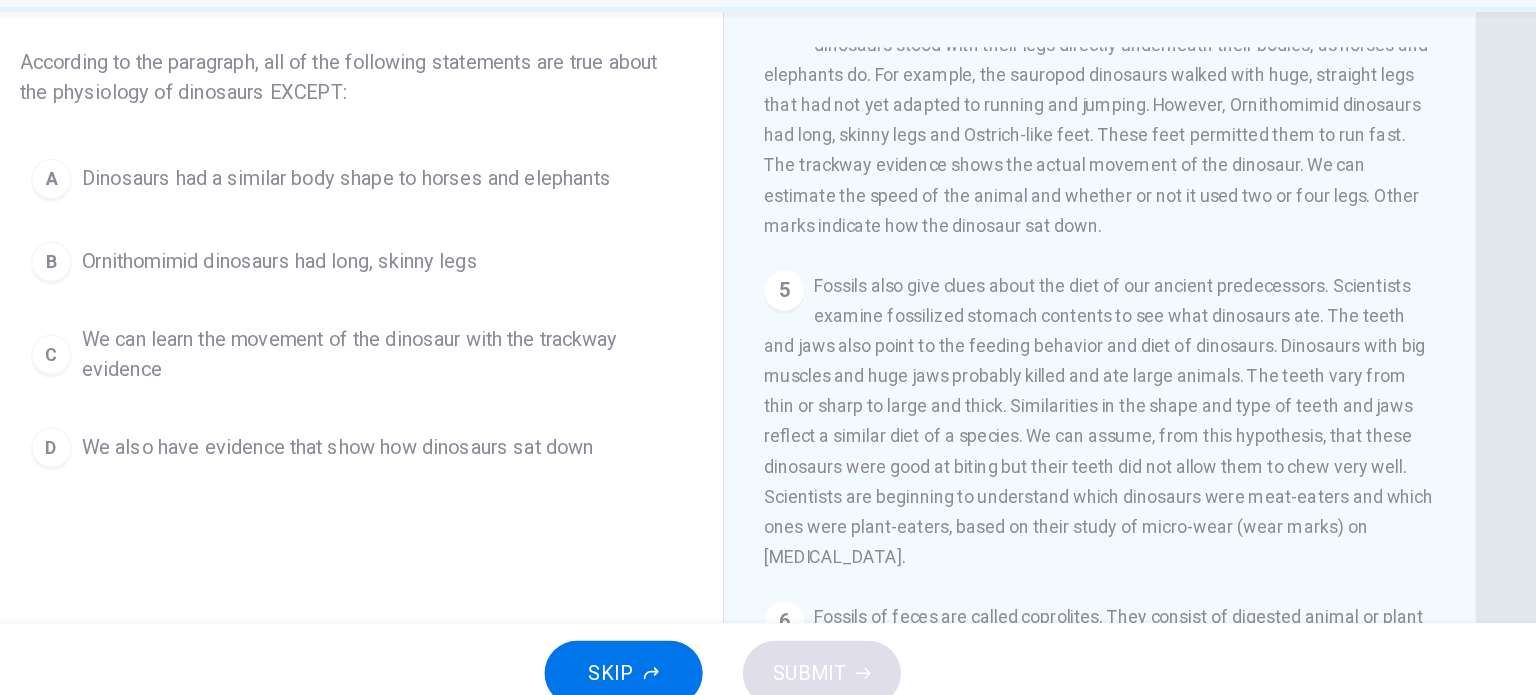 drag, startPoint x: 1101, startPoint y: 646, endPoint x: 997, endPoint y: 274, distance: 386.26416 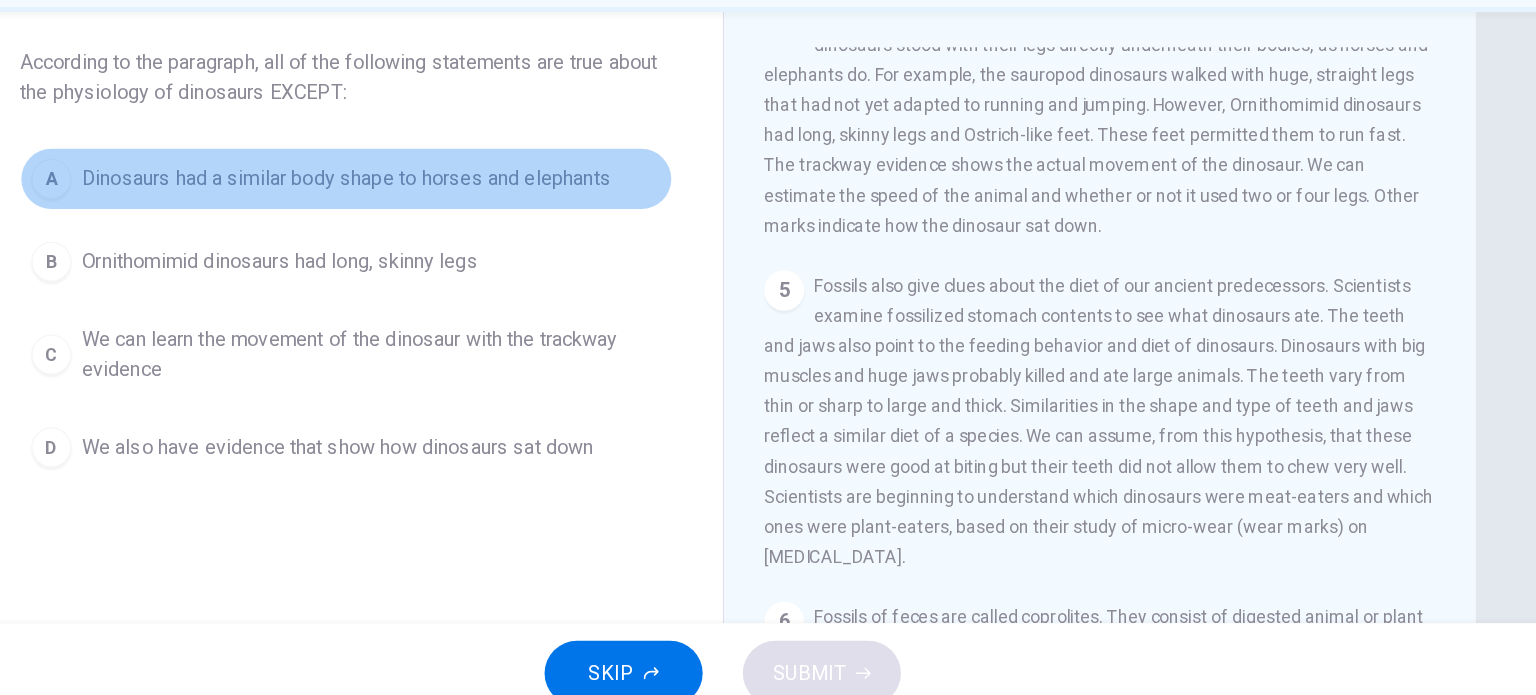 click on "Dinosaurs had a similar body shape to horses and elephants" at bounding box center [468, 261] 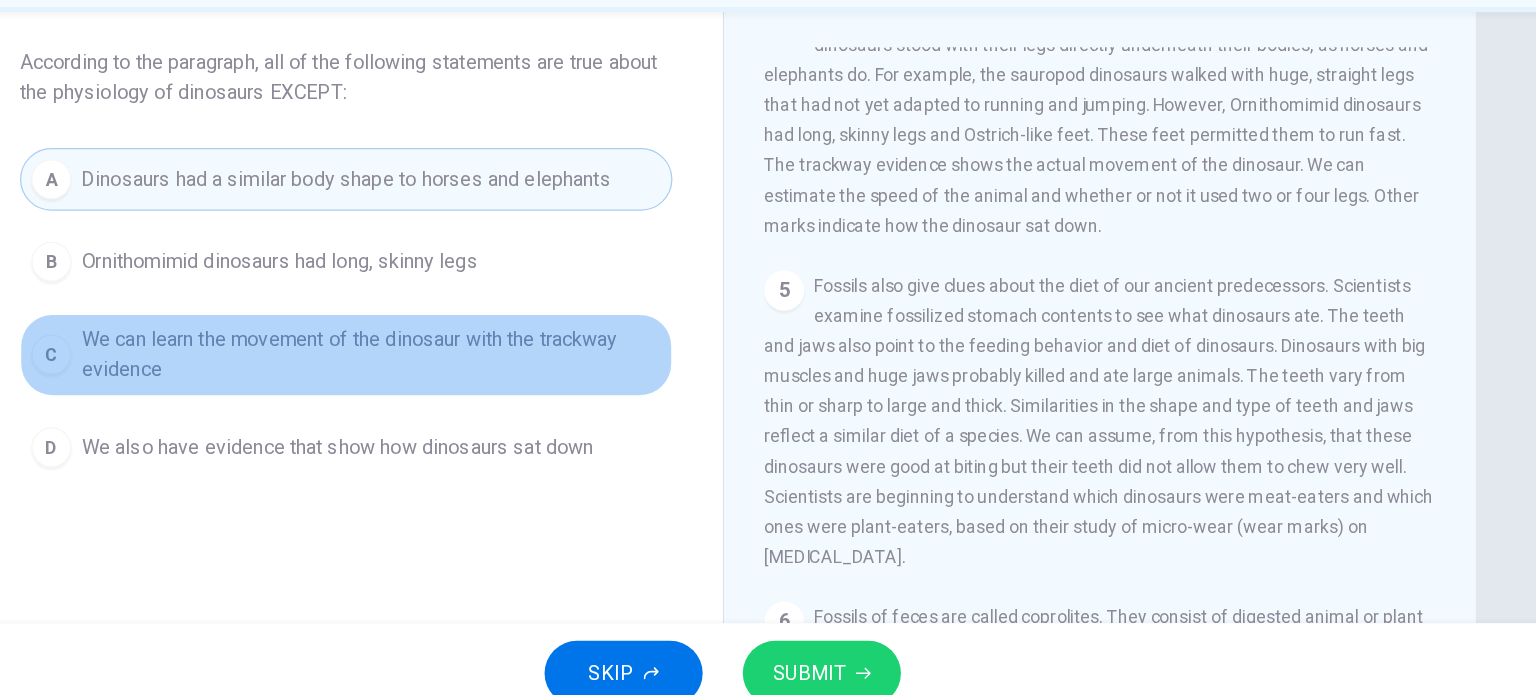 click on "We can learn the movement of the dinosaur with the trackway evidence" at bounding box center (488, 401) 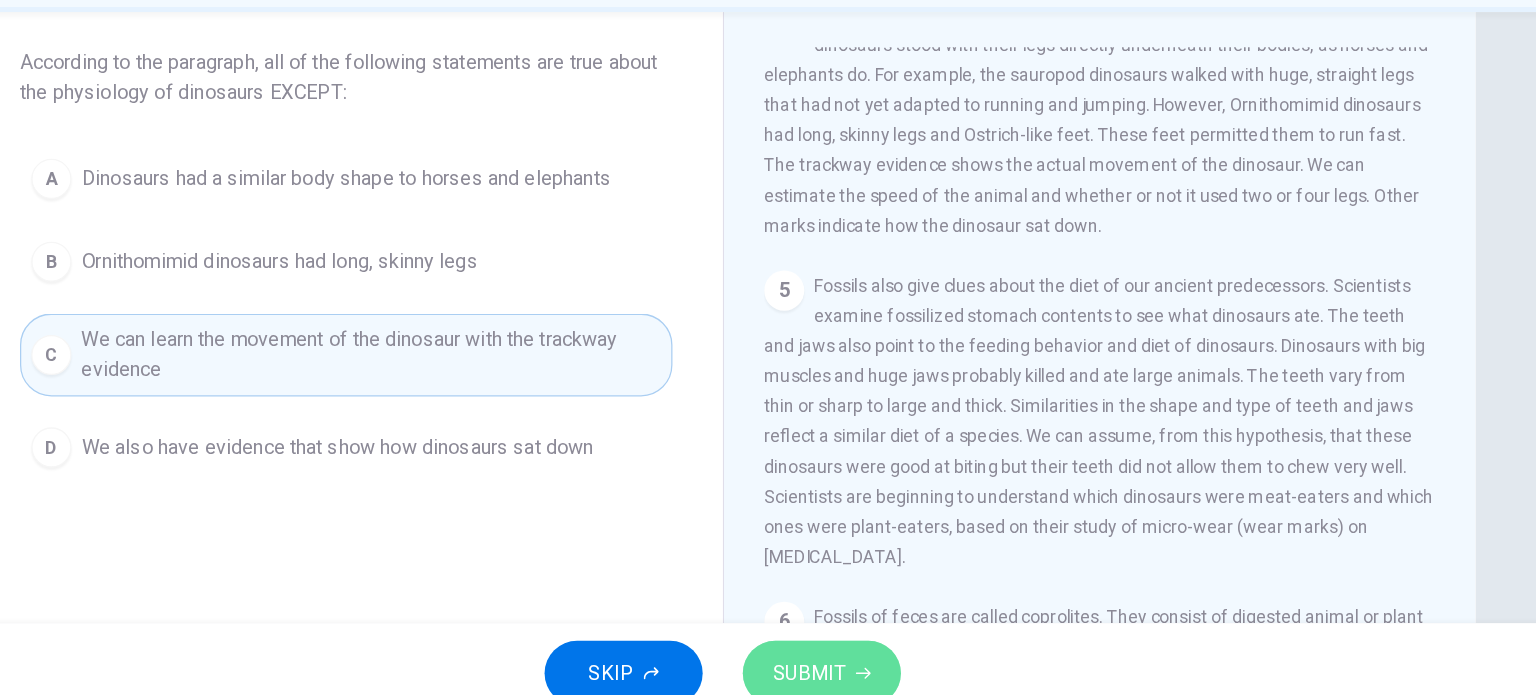 click on "SUBMIT" at bounding box center [847, 655] 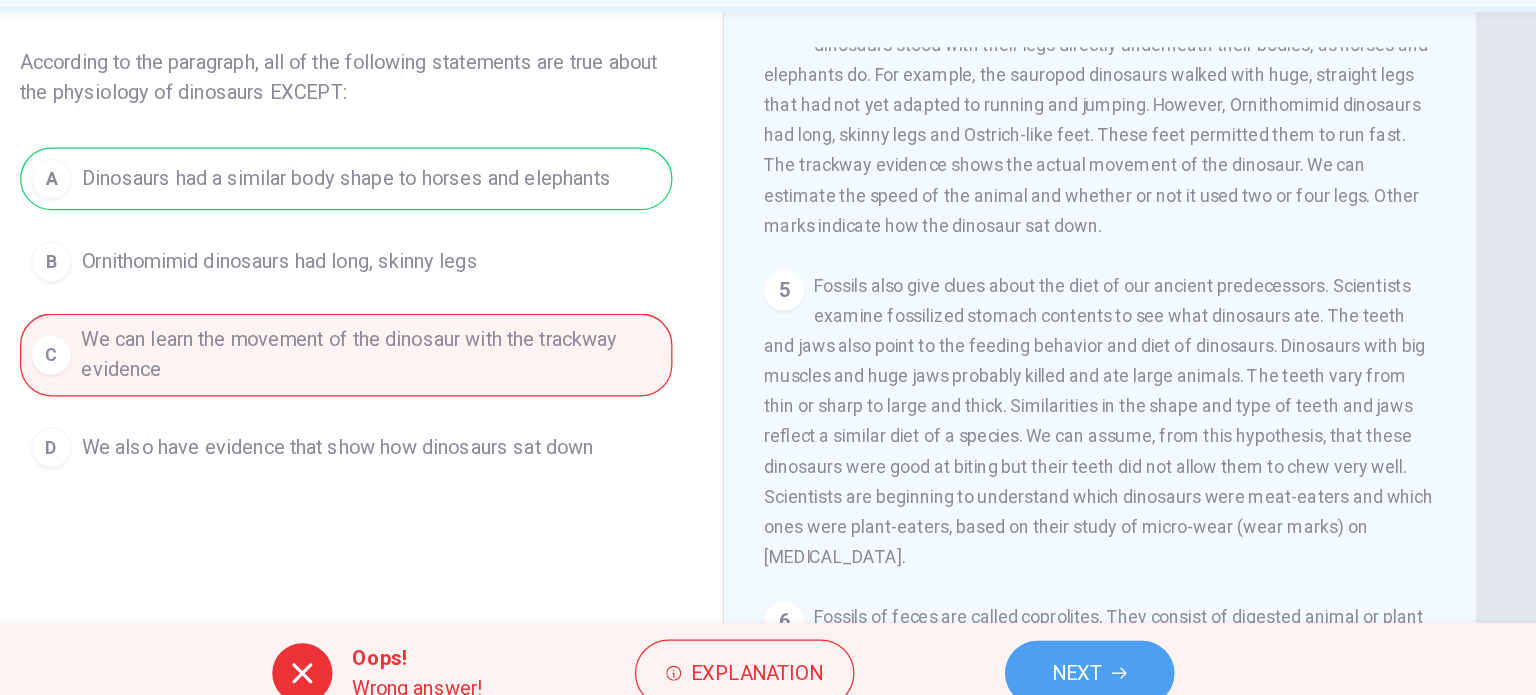 click on "NEXT" at bounding box center (1050, 655) 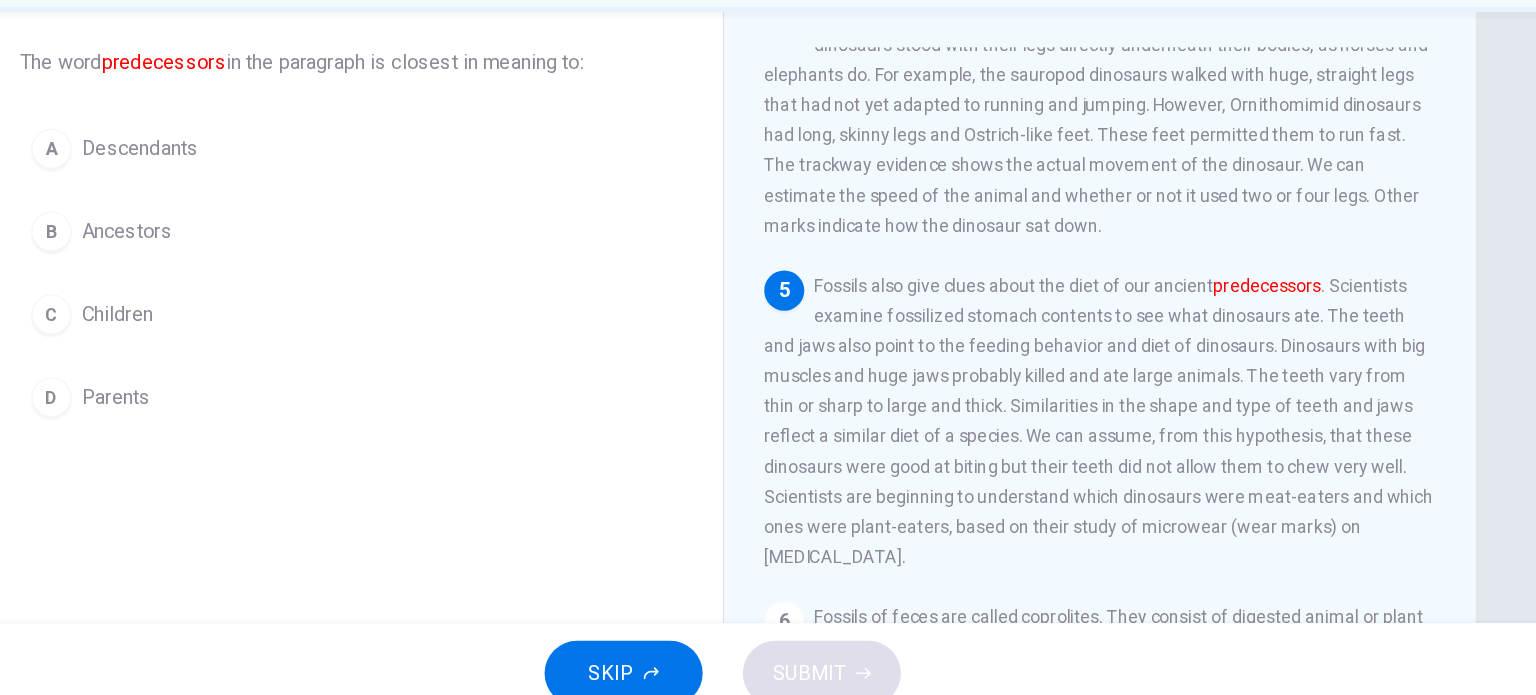 scroll, scrollTop: 613, scrollLeft: 0, axis: vertical 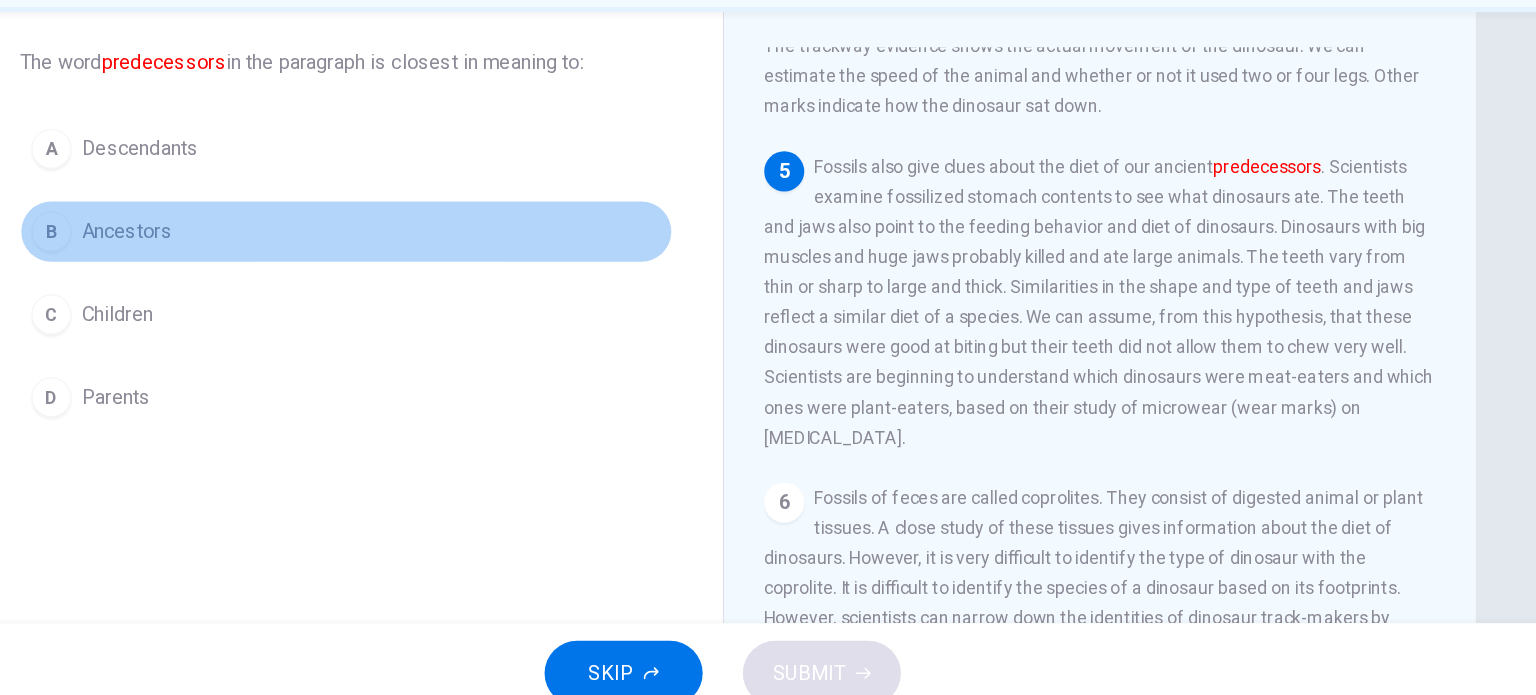 click on "Ancestors" at bounding box center (293, 303) 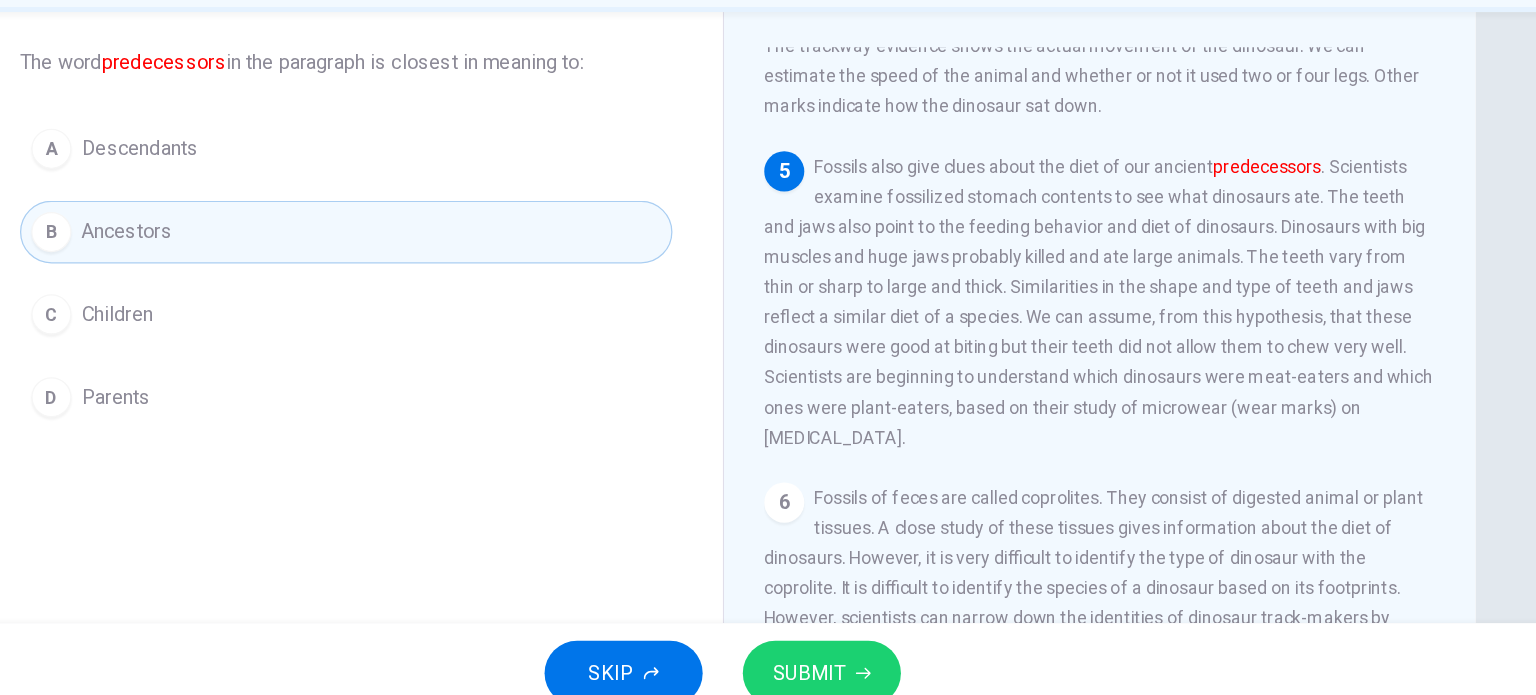 click on "SUBMIT" at bounding box center [847, 655] 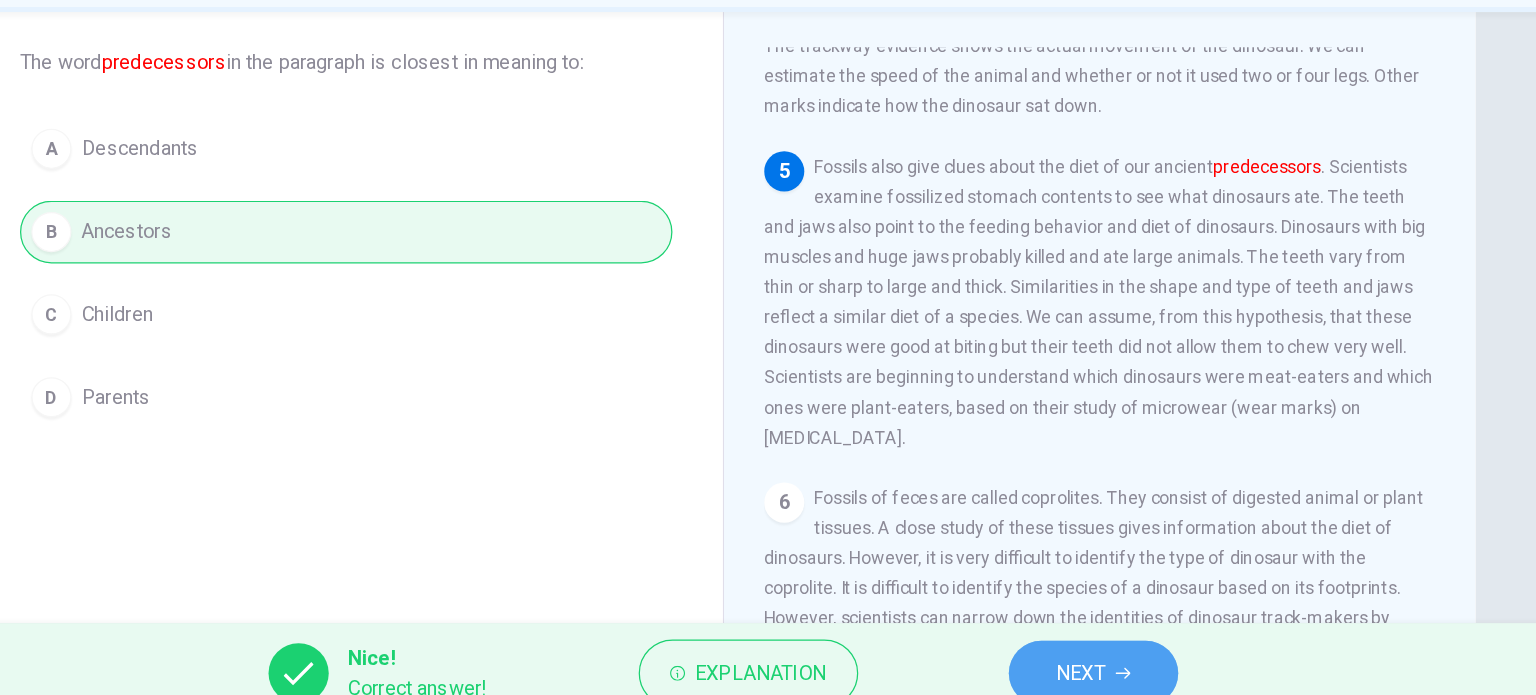 click on "NEXT" at bounding box center [1063, 655] 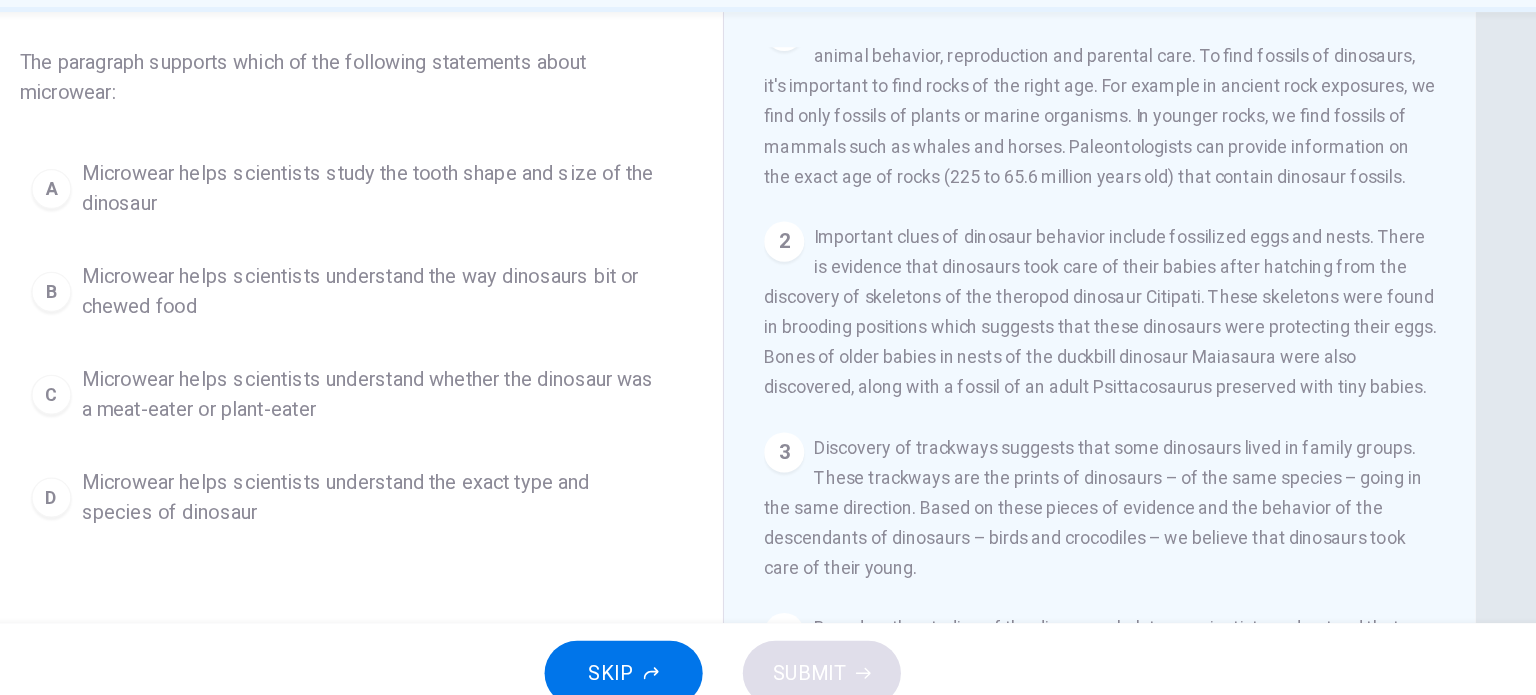 scroll, scrollTop: 0, scrollLeft: 0, axis: both 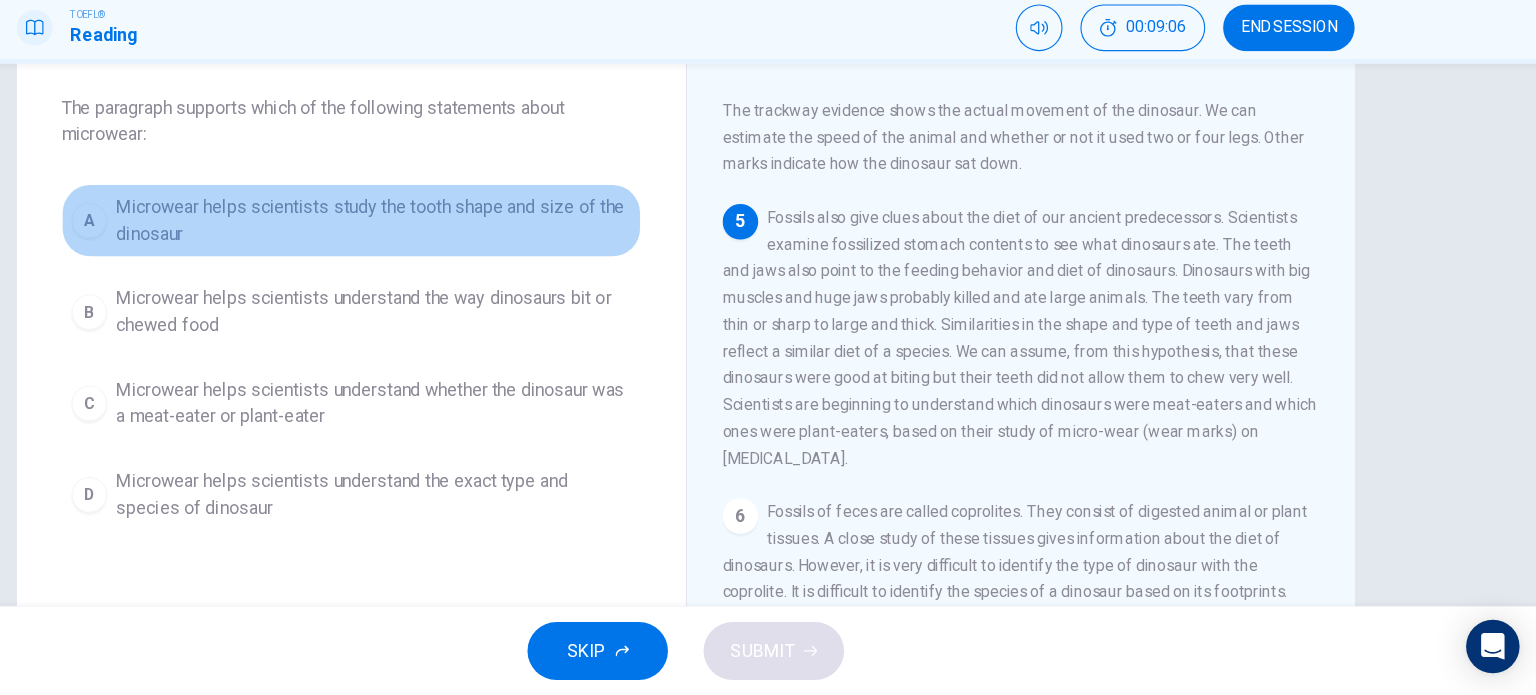 click on "Microwear helps scientists study the tooth shape and size of the dinosaur" at bounding box center (488, 269) 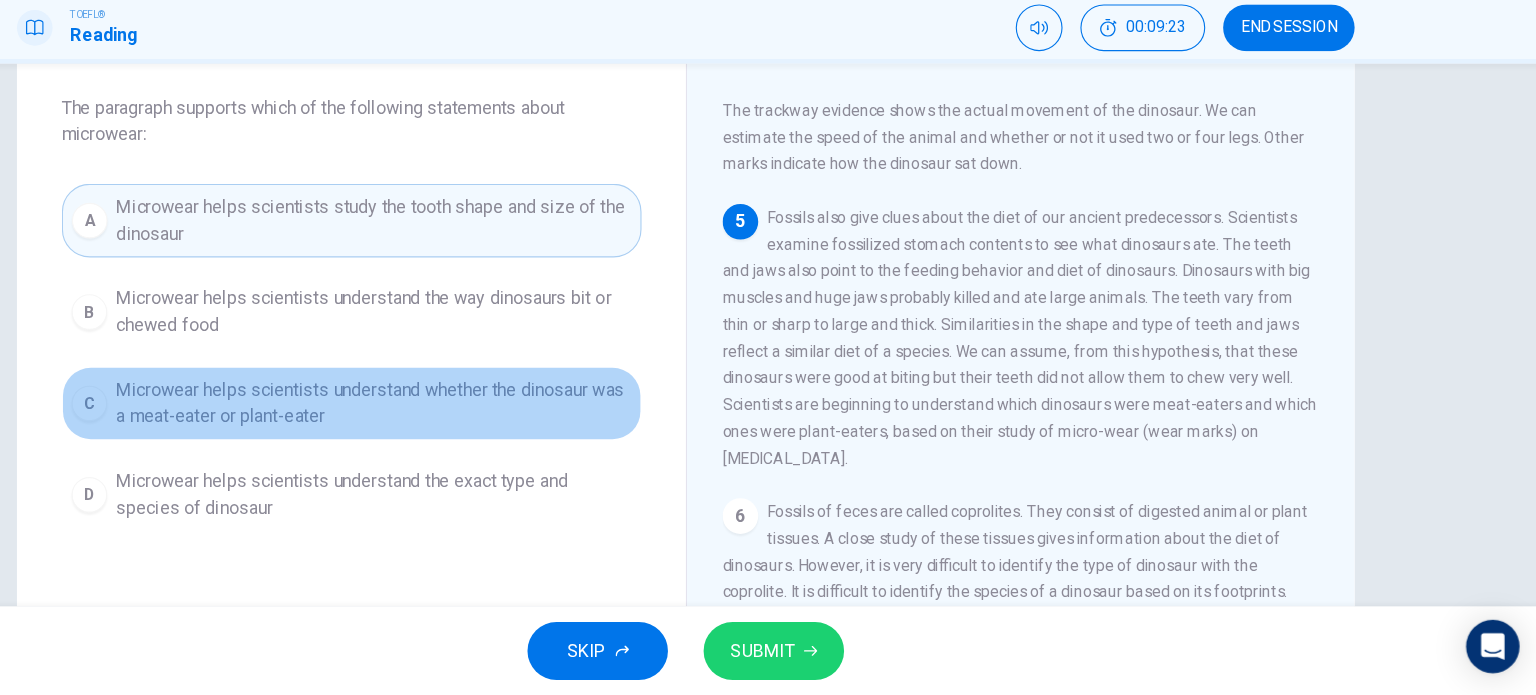 click on "Microwear helps scientists understand whether the dinosaur was a meat-eater or plant-eater" at bounding box center [488, 433] 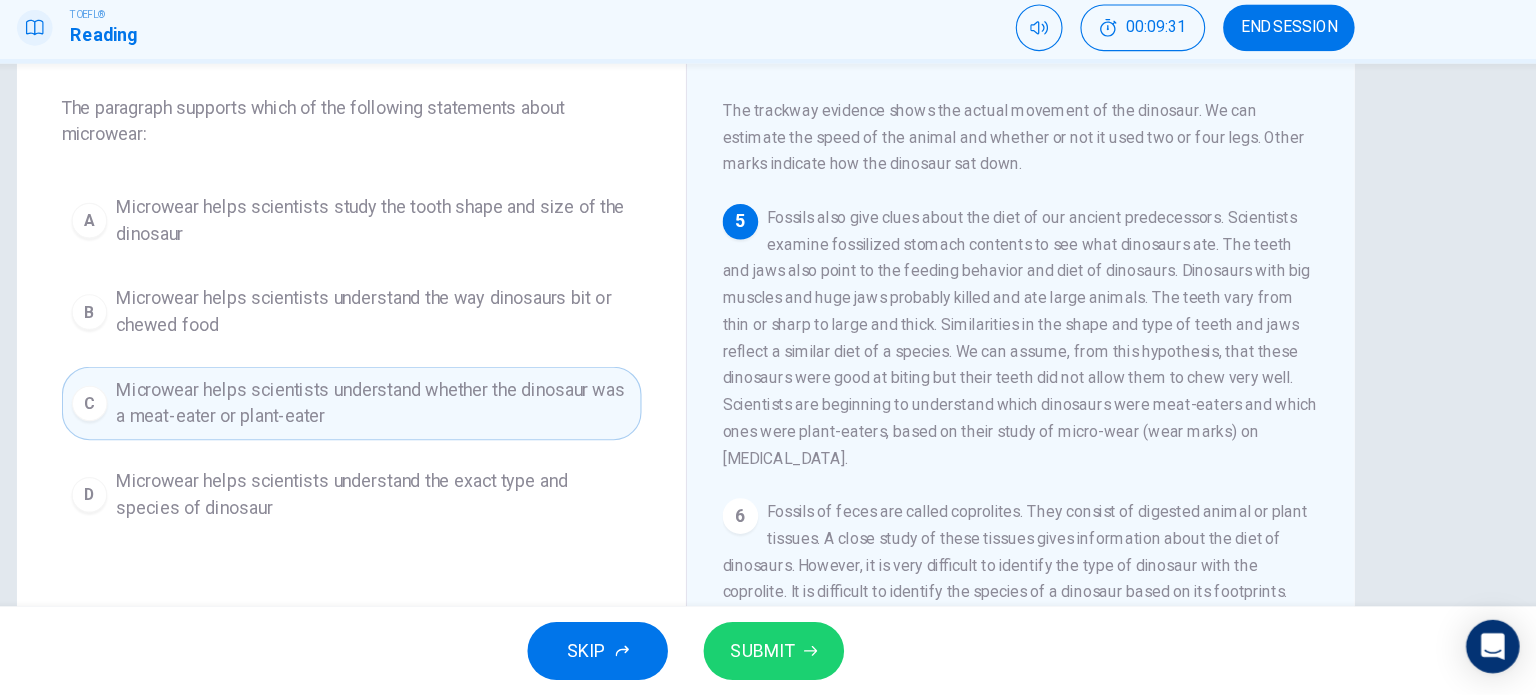 click on "SKIP SUBMIT" at bounding box center (768, 655) 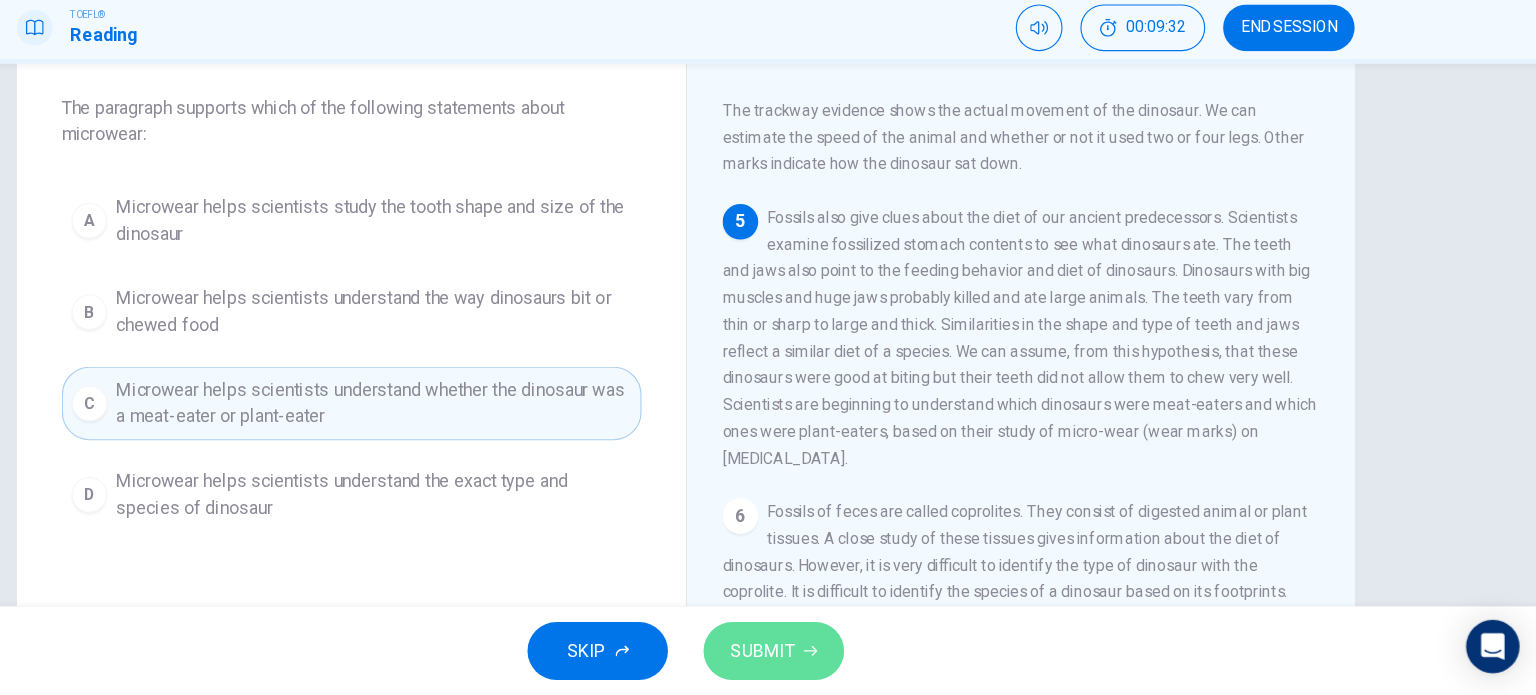 click on "SUBMIT" at bounding box center (837, 655) 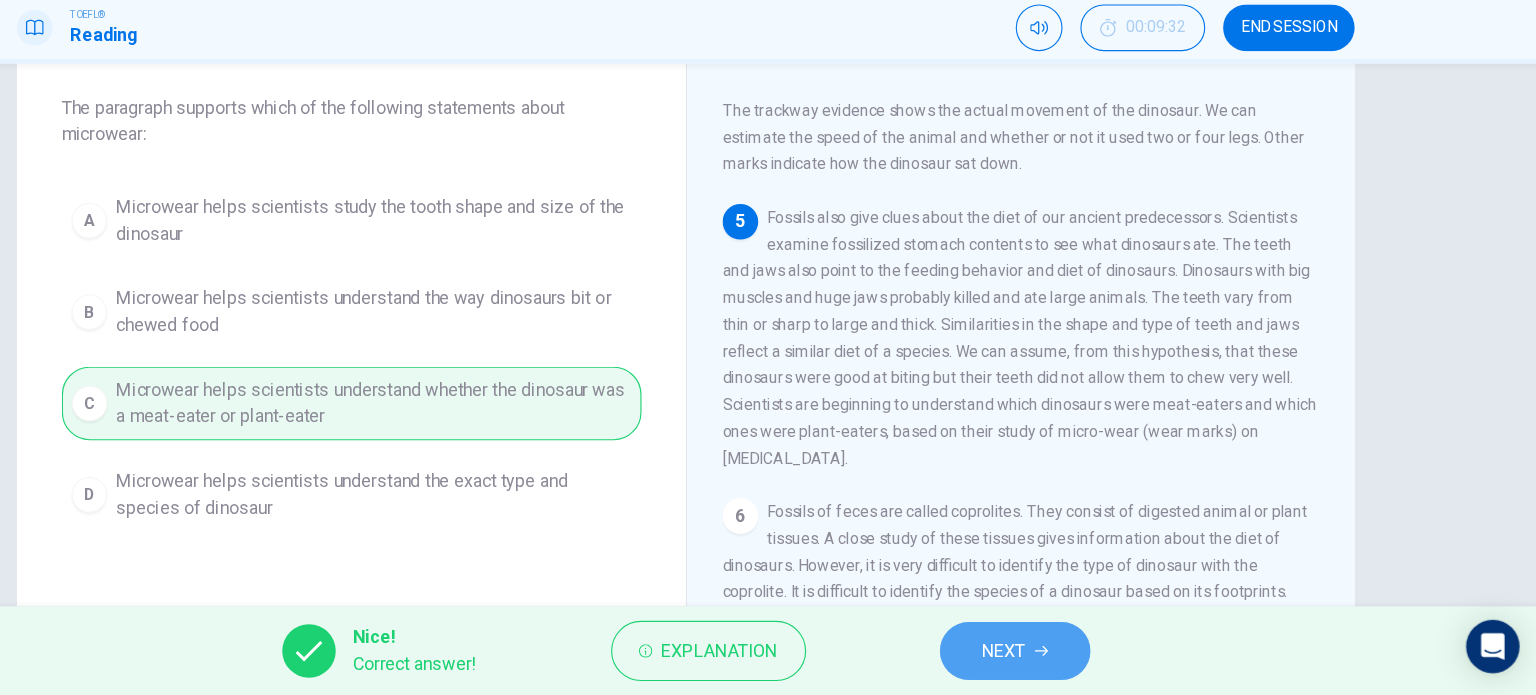 click on "NEXT" at bounding box center [1053, 655] 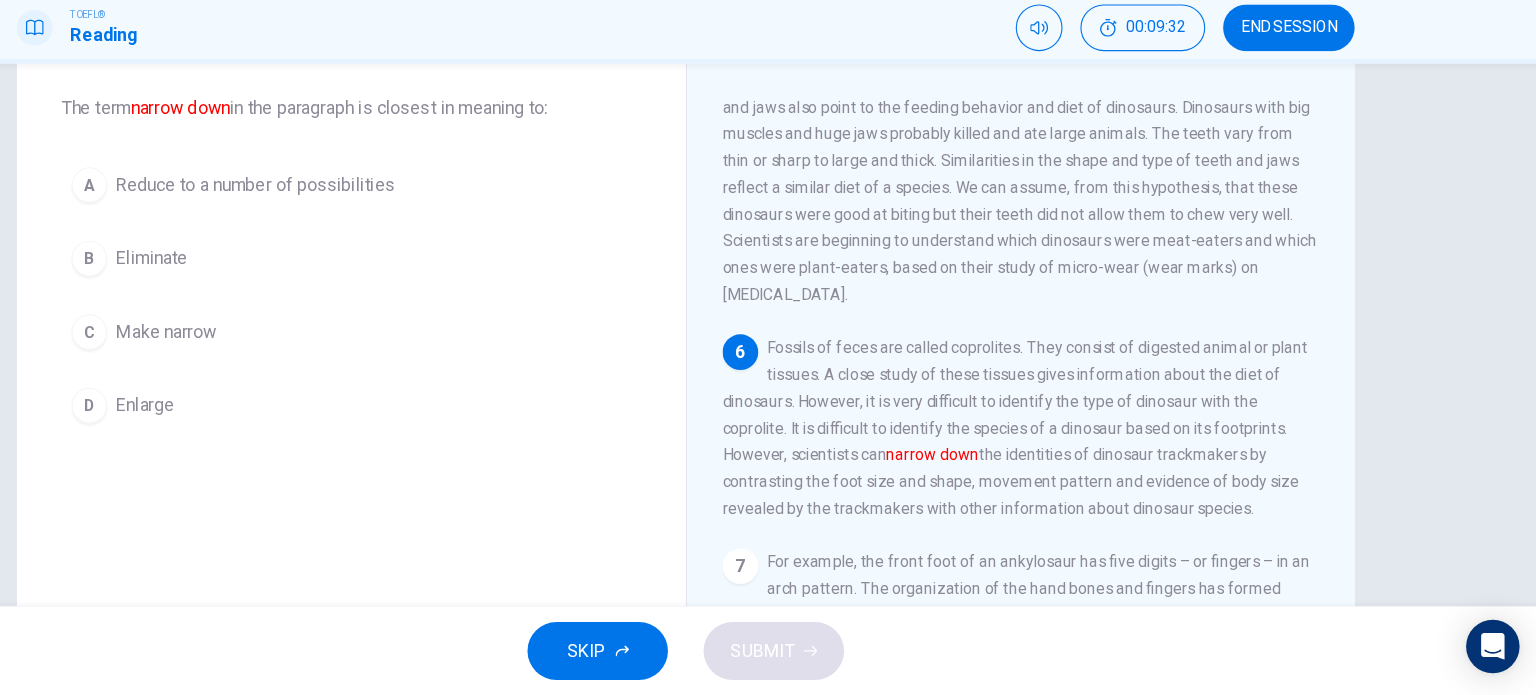 scroll, scrollTop: 808, scrollLeft: 0, axis: vertical 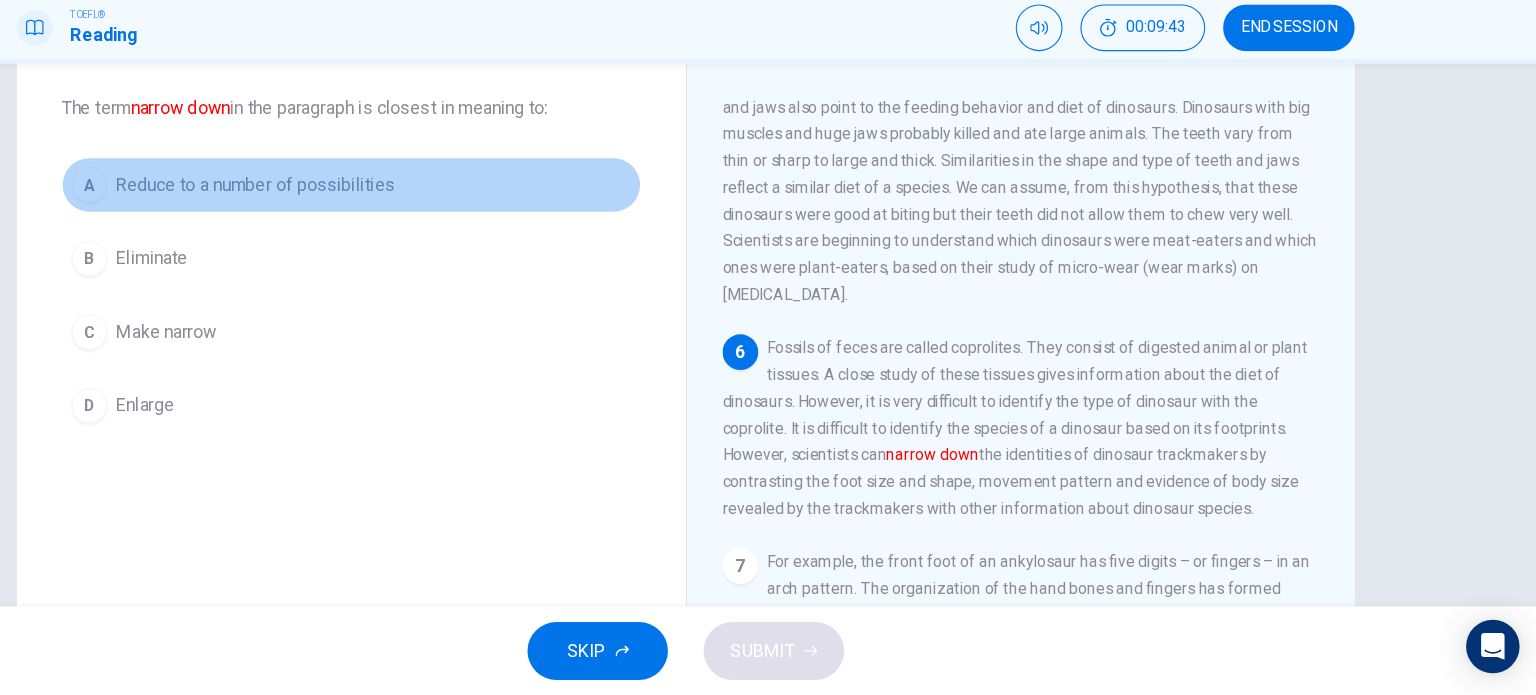 click on "Reduce to a number of possibilities" at bounding box center [382, 237] 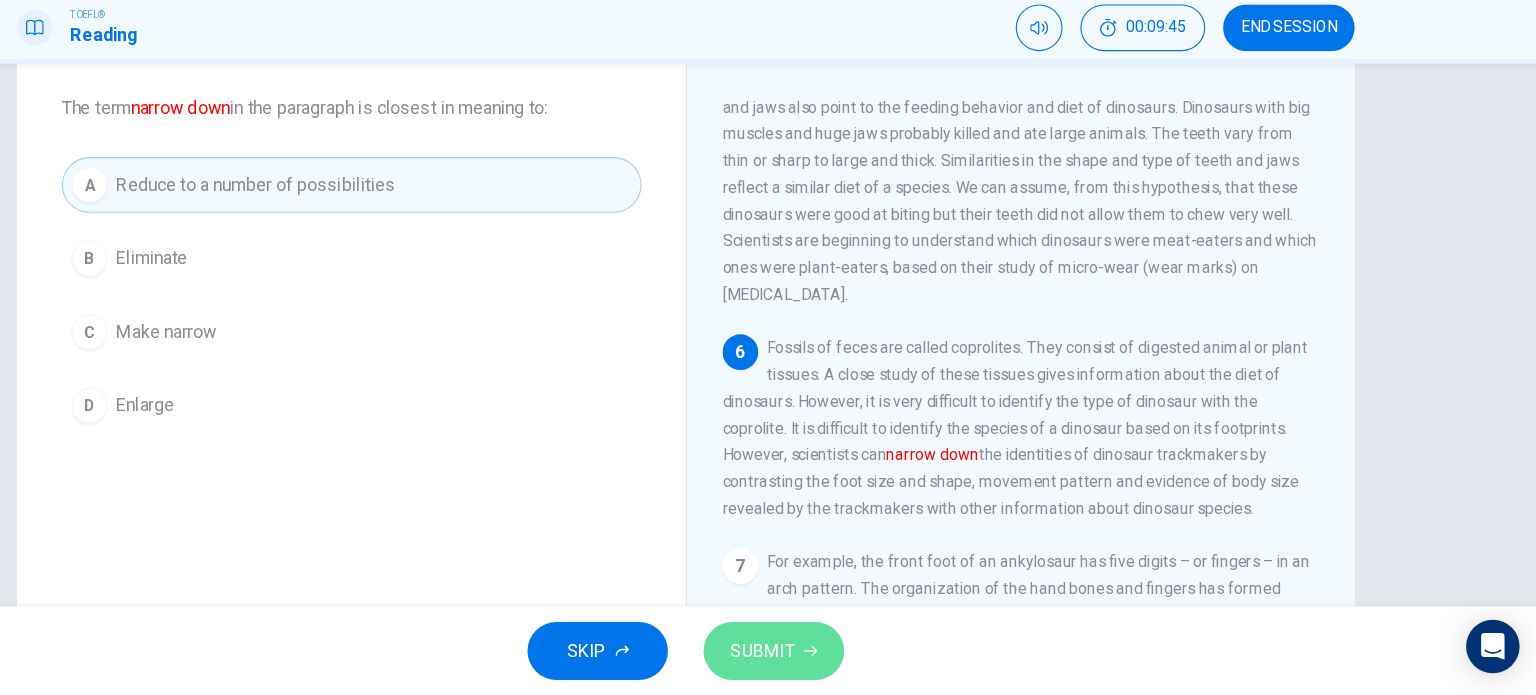 click on "SUBMIT" at bounding box center (847, 655) 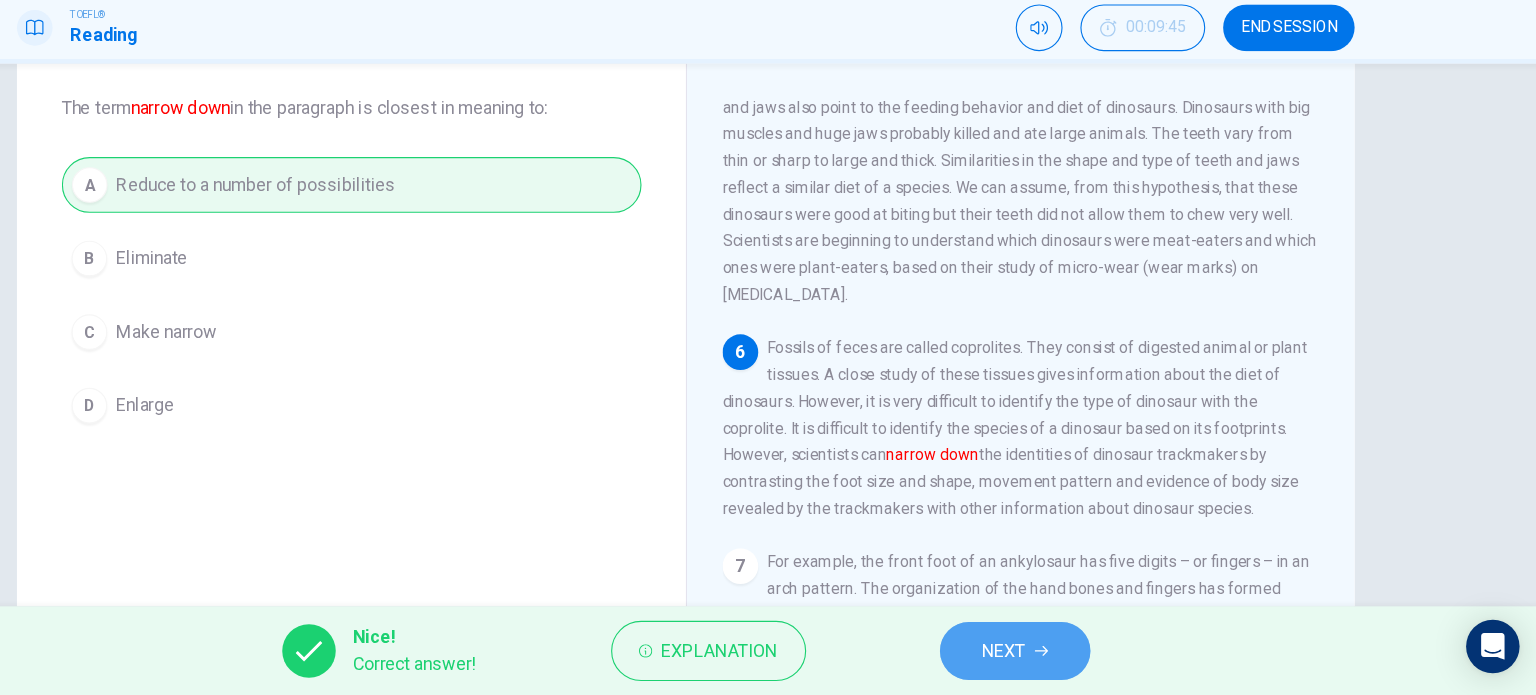 click on "NEXT" at bounding box center (1053, 655) 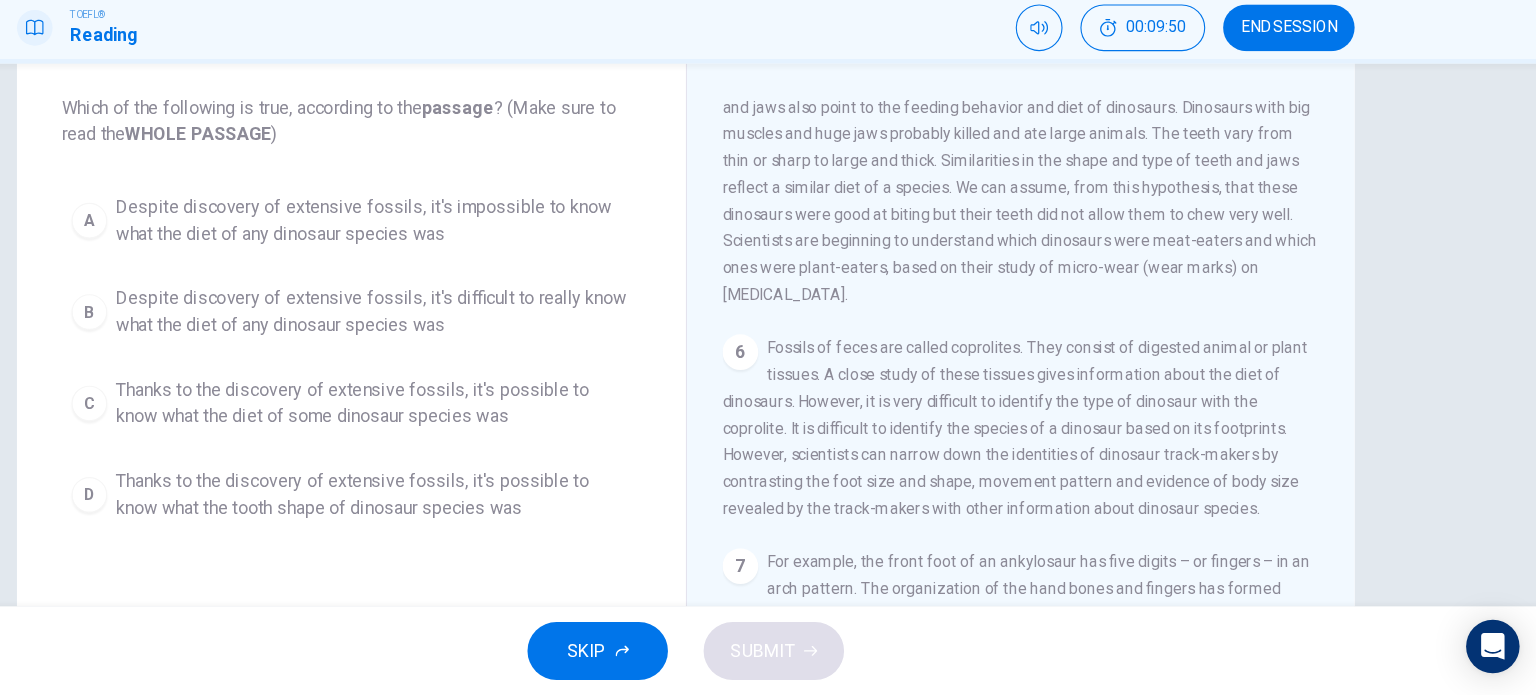 scroll, scrollTop: 807, scrollLeft: 0, axis: vertical 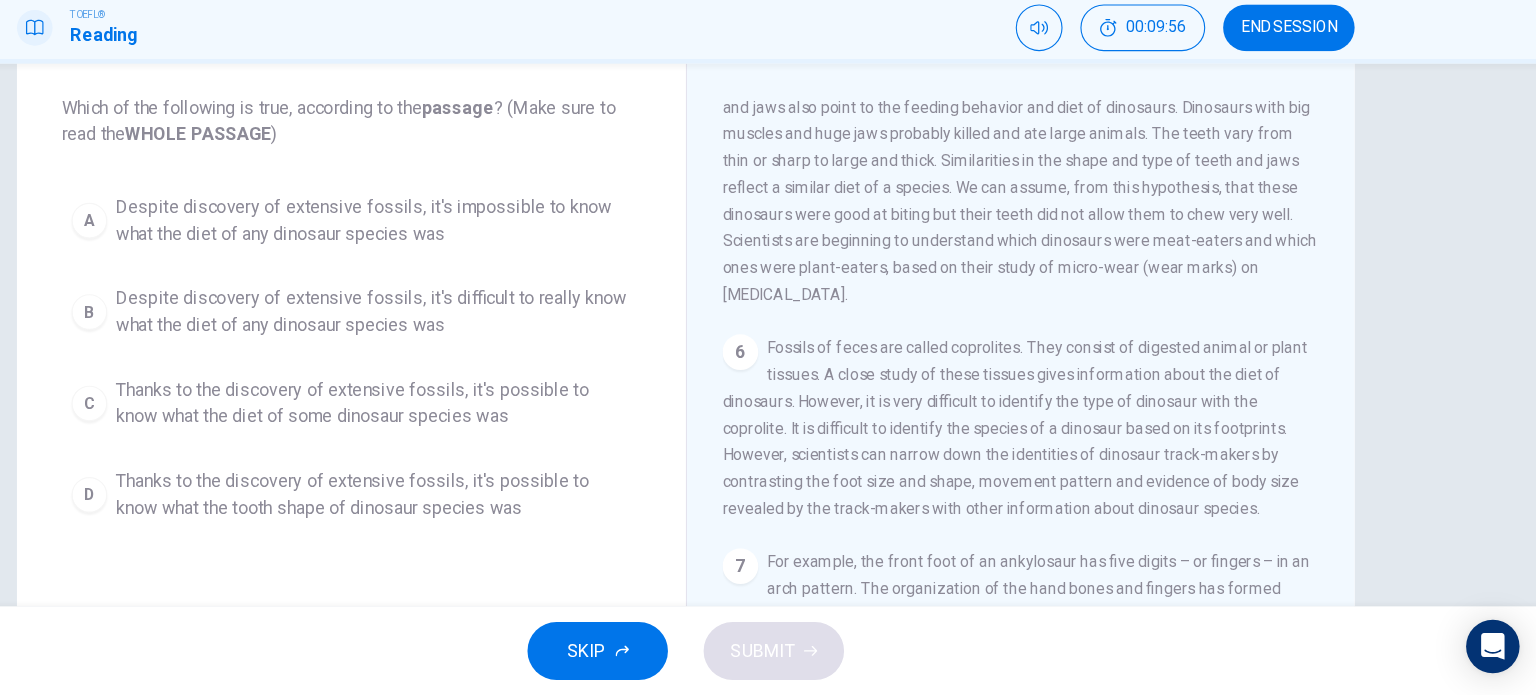 click on "Despite discovery of extensive fossils, it's difficult to really know what the diet of any dinosaur species was" at bounding box center [488, 351] 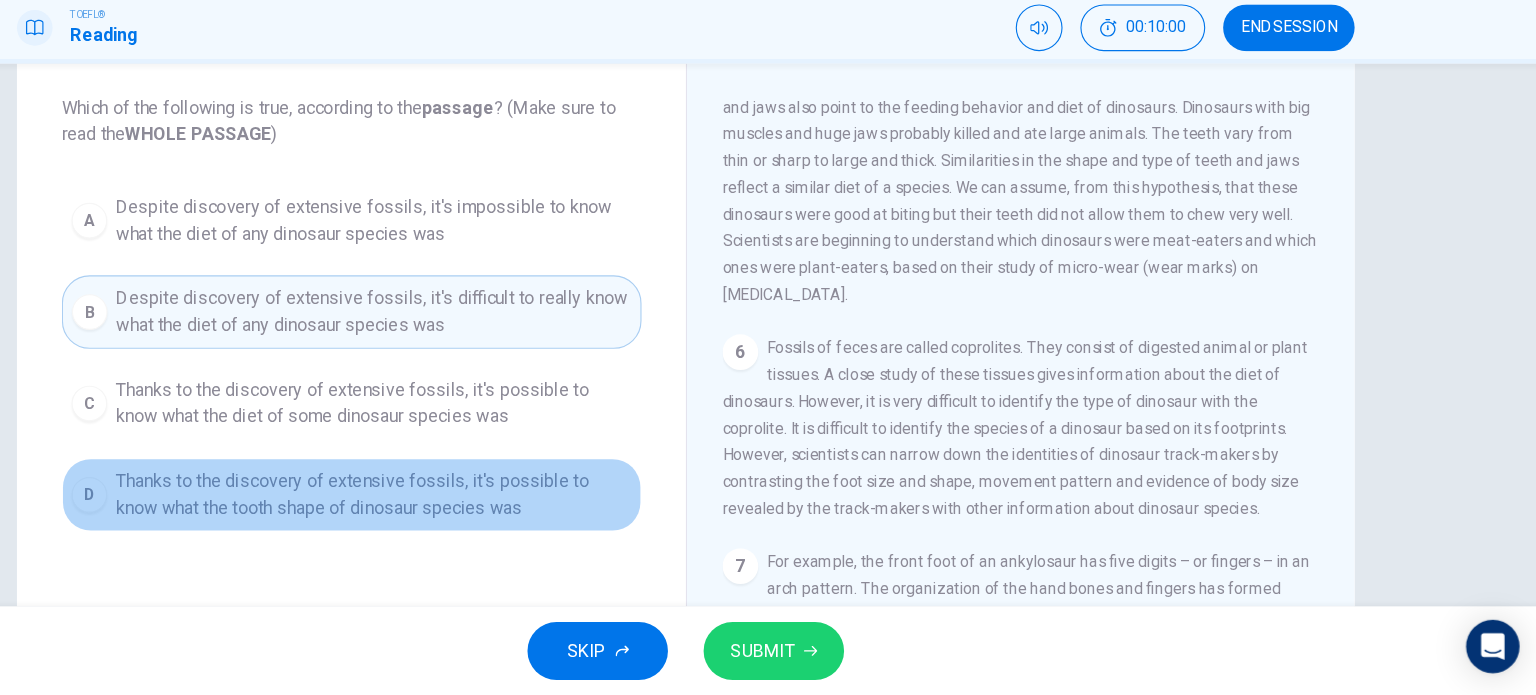 click on "Thanks to the discovery of extensive fossils, it's possible to know what the tooth shape of dinosaur species was" at bounding box center [488, 515] 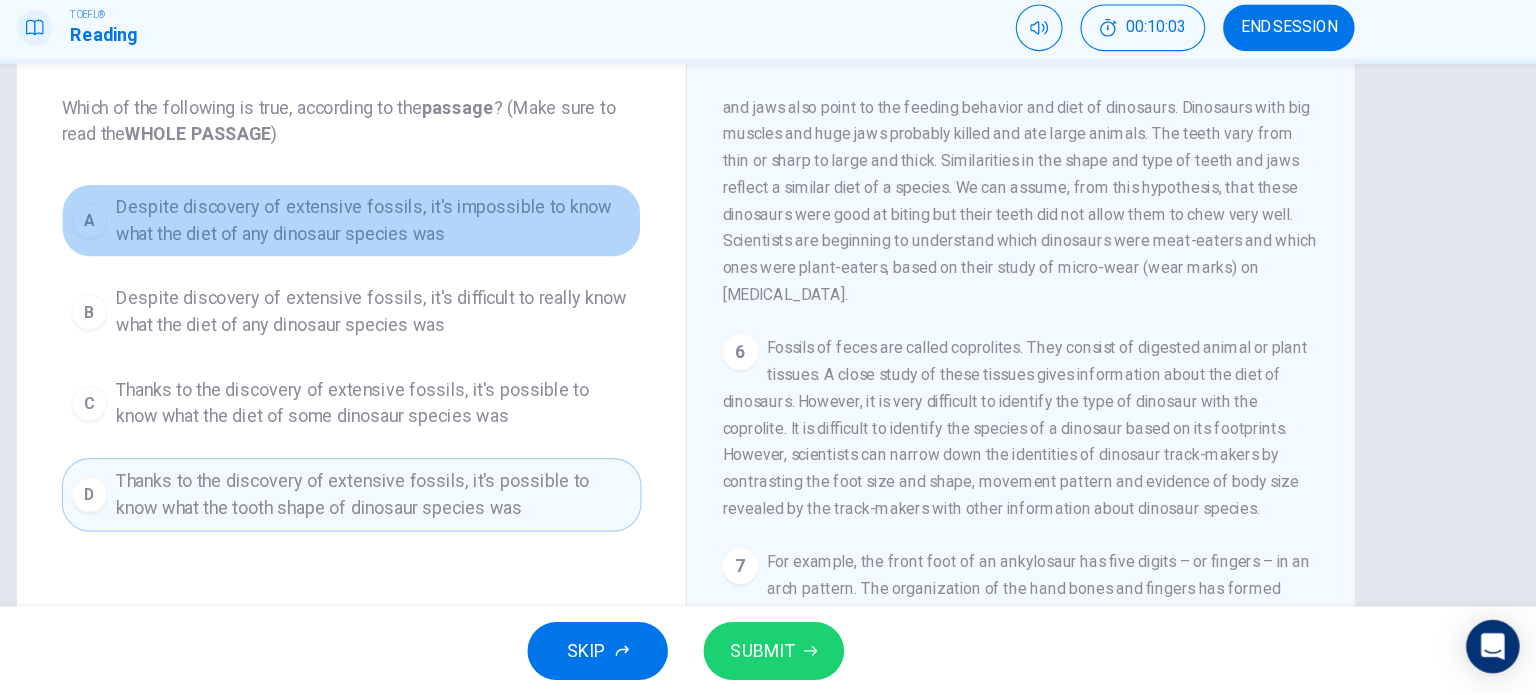 click on "Despite discovery of extensive fossils, it's impossible to know what the diet of any dinosaur species was" at bounding box center (488, 269) 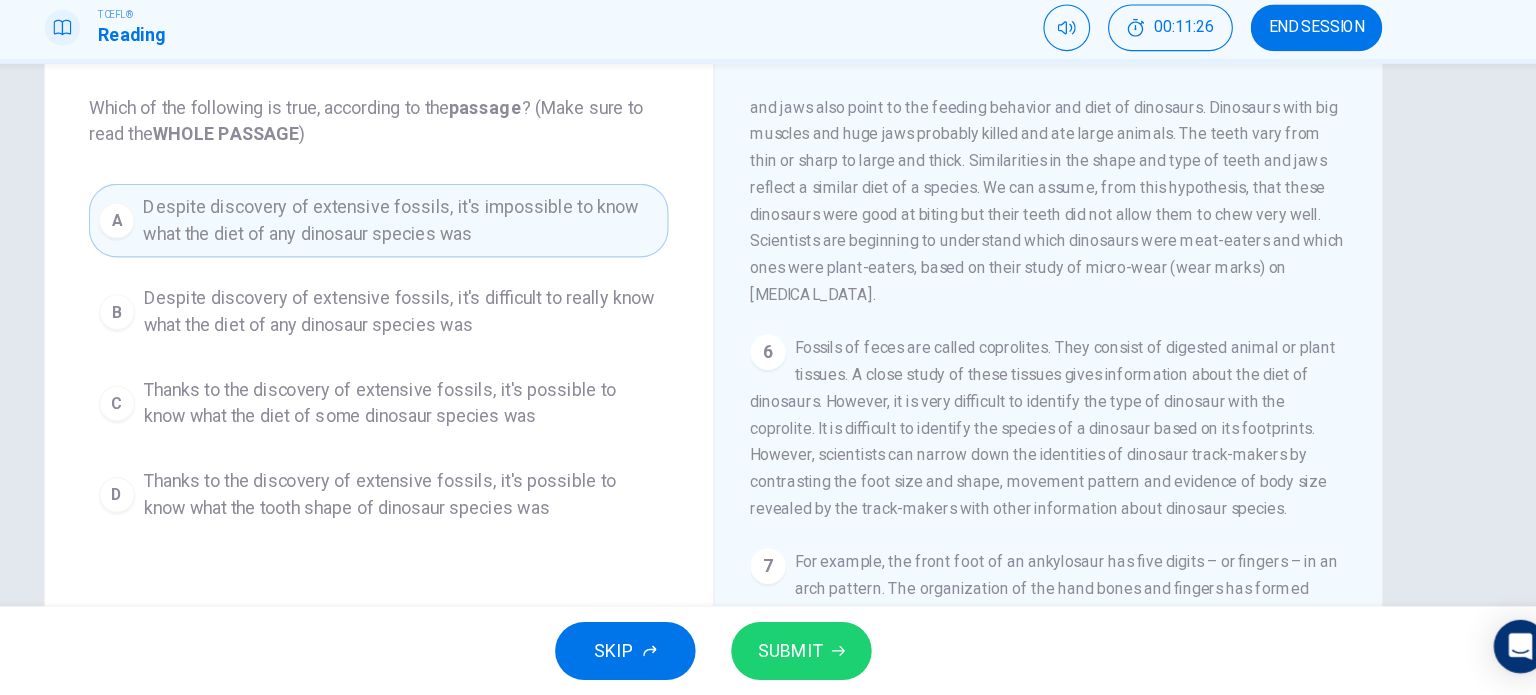 click on "SKIP SUBMIT" at bounding box center (768, 655) 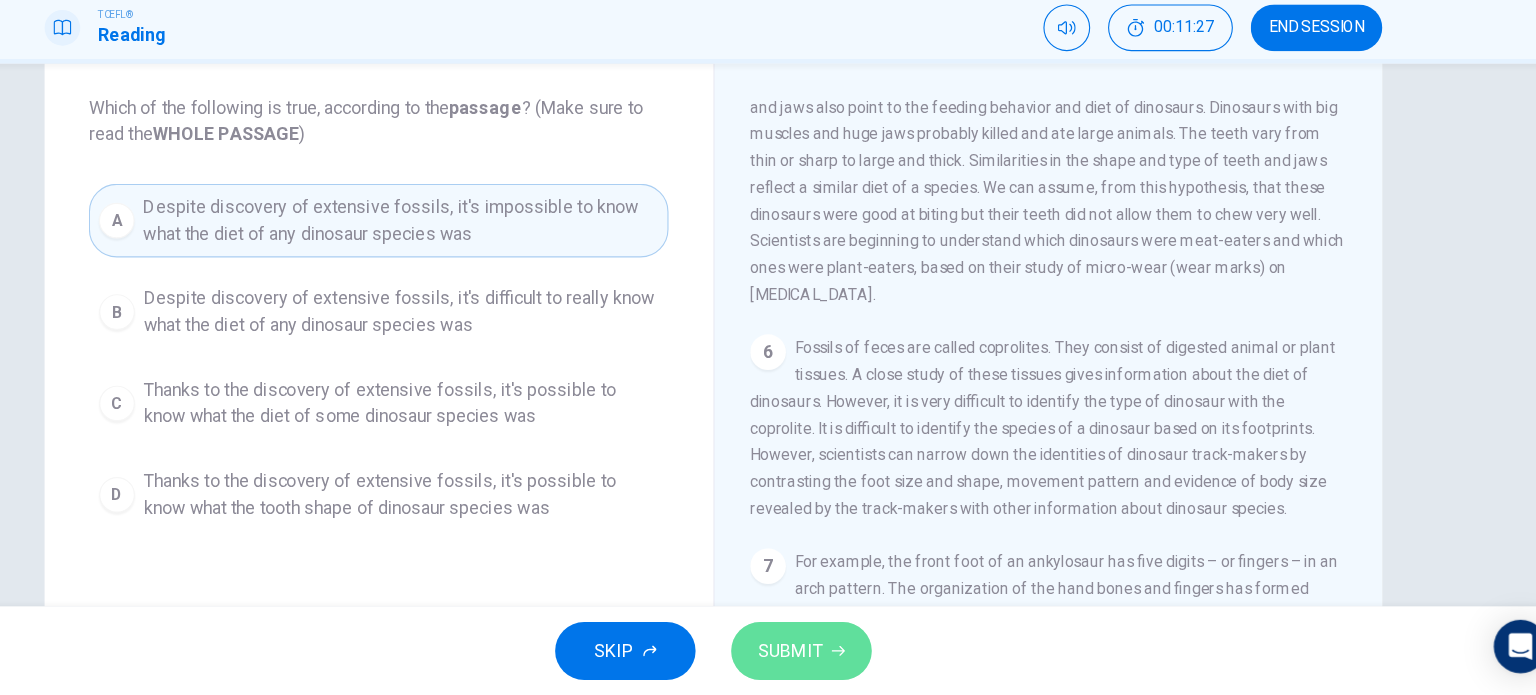 click on "SUBMIT" at bounding box center (837, 655) 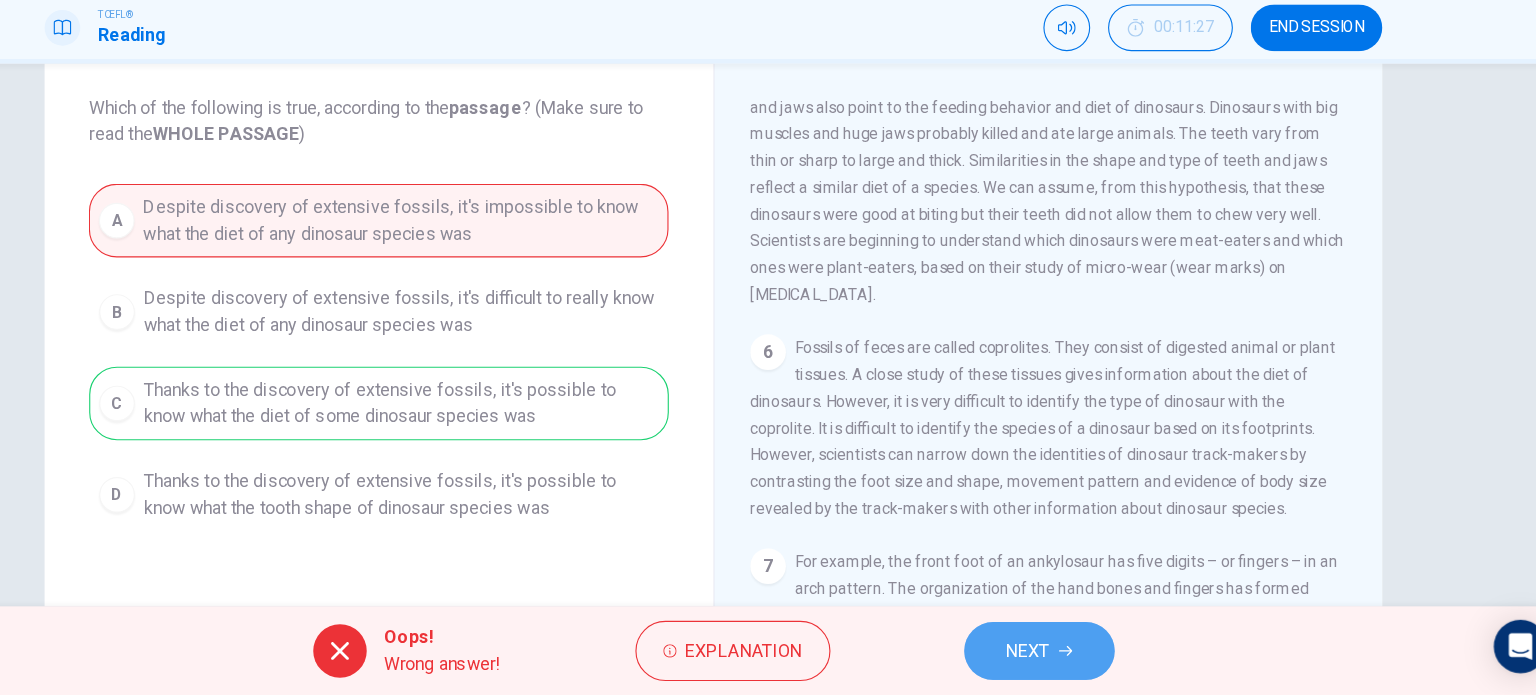 click on "NEXT" at bounding box center (1050, 655) 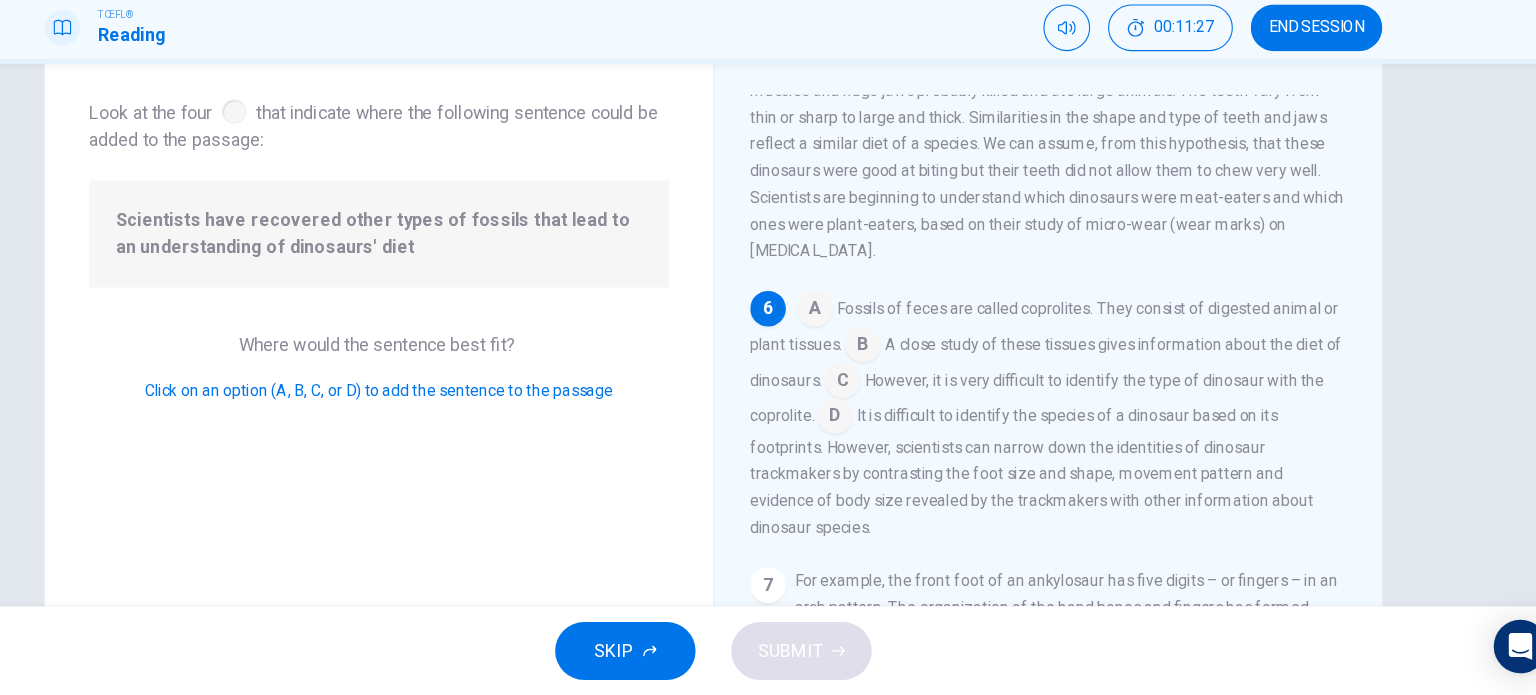 scroll, scrollTop: 858, scrollLeft: 0, axis: vertical 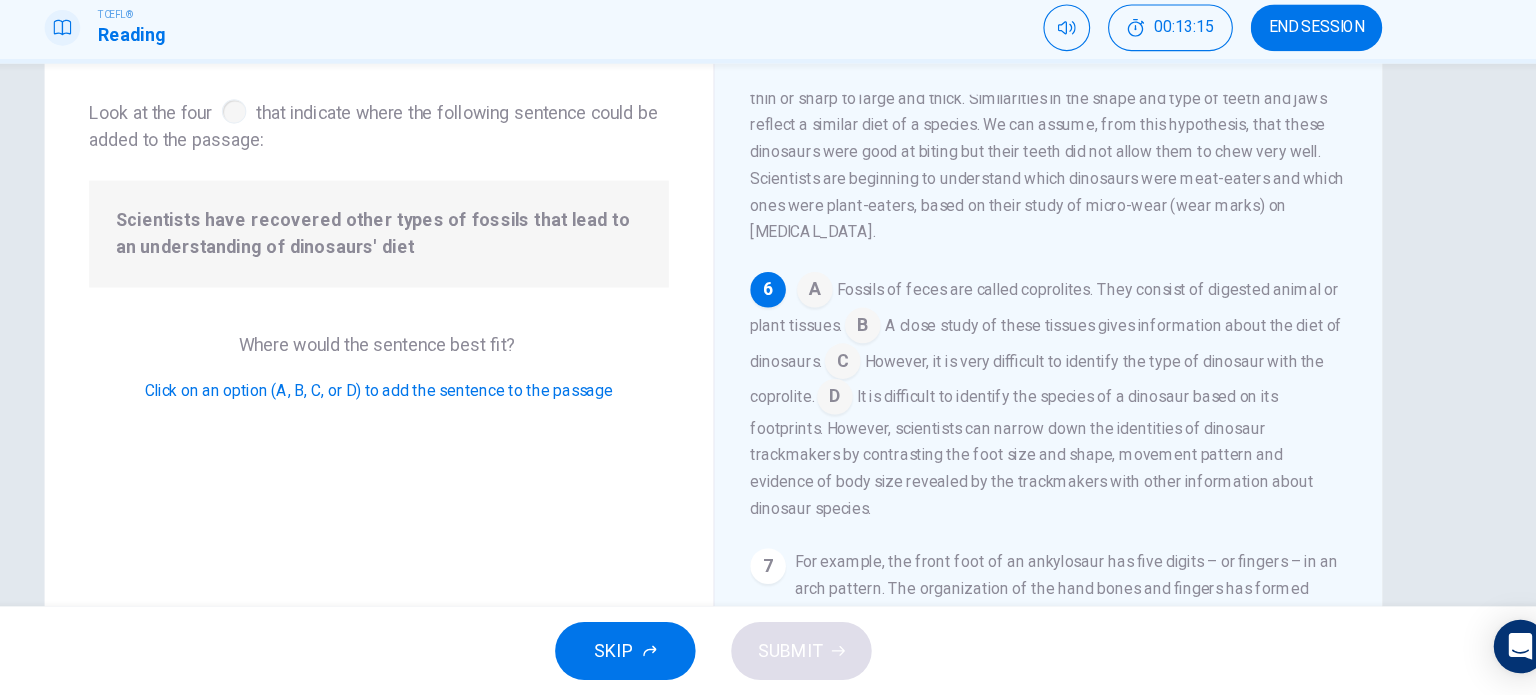 click at bounding box center (859, 333) 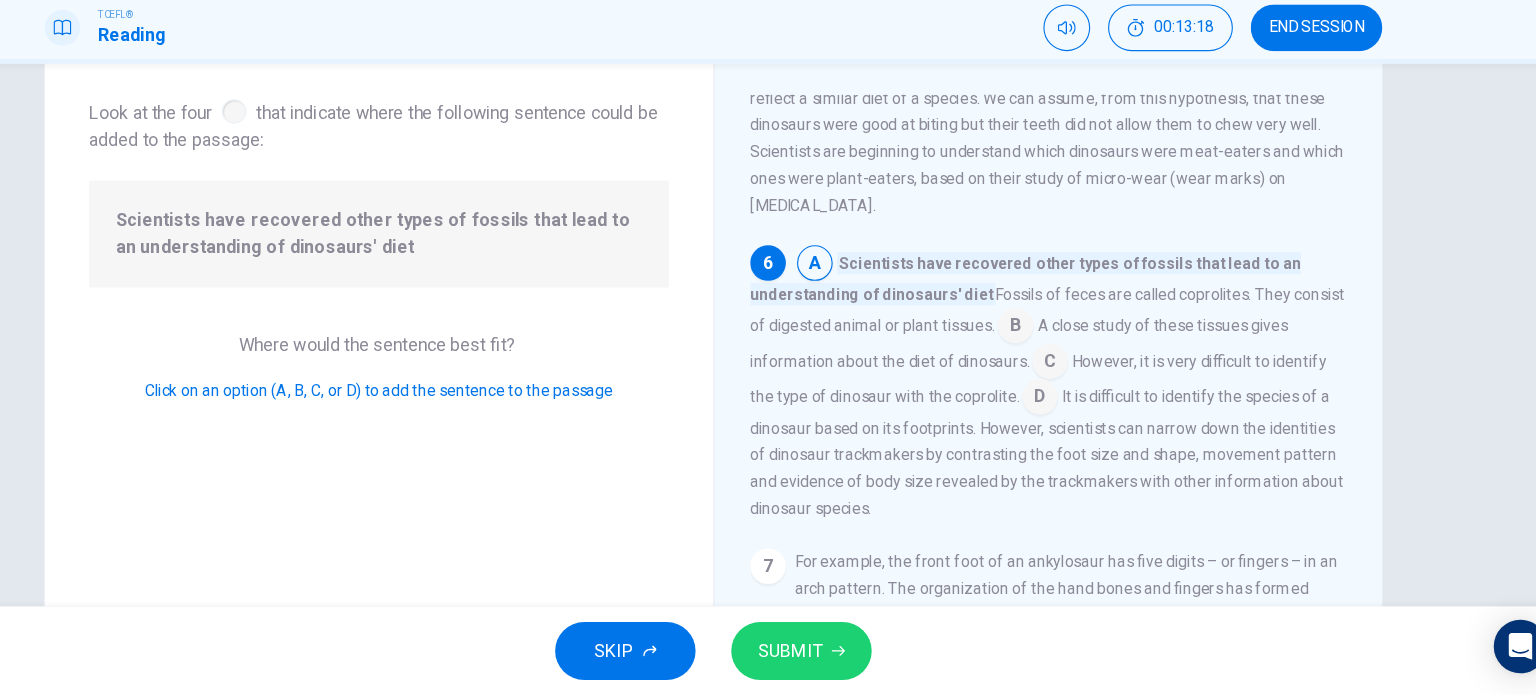 click at bounding box center (859, 309) 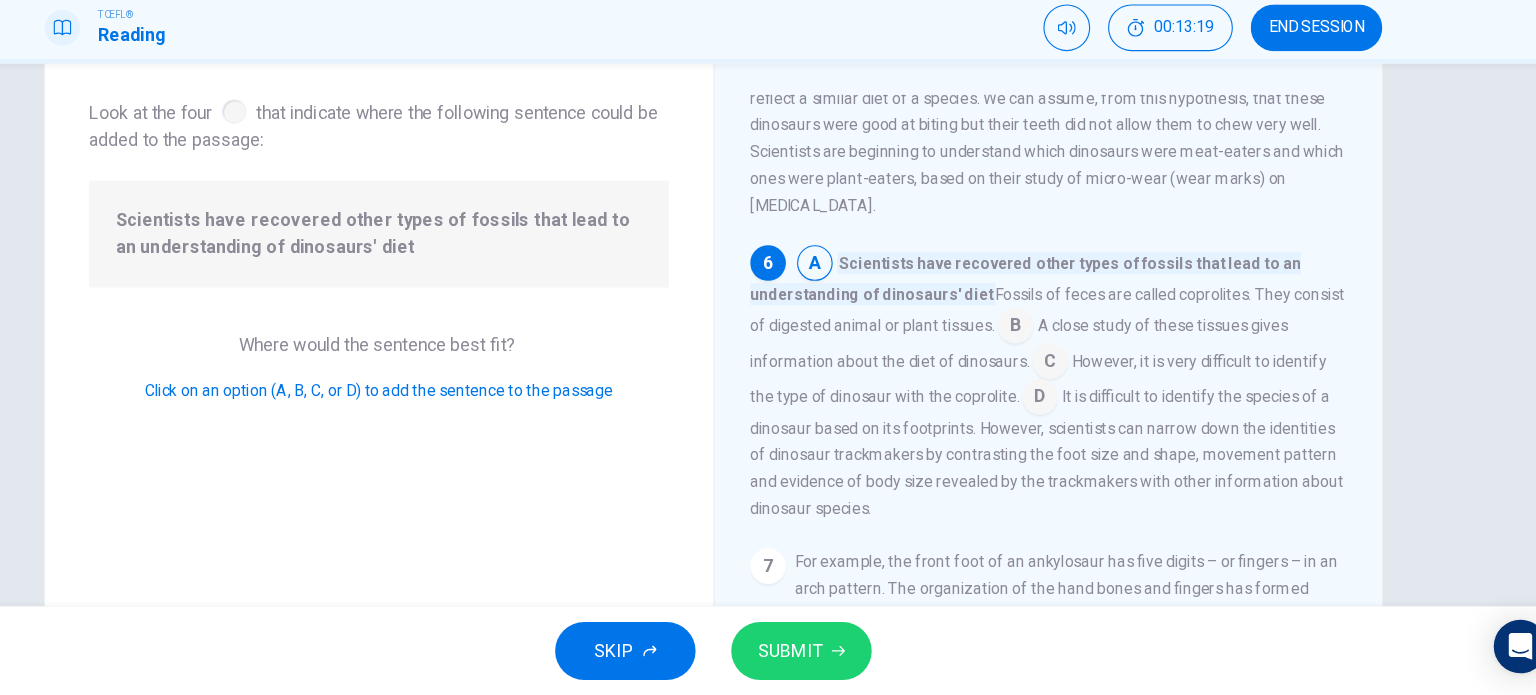 click on "Fossils of feces are called coprolites. They consist of digested animal or plant tissues." at bounding box center [1067, 349] 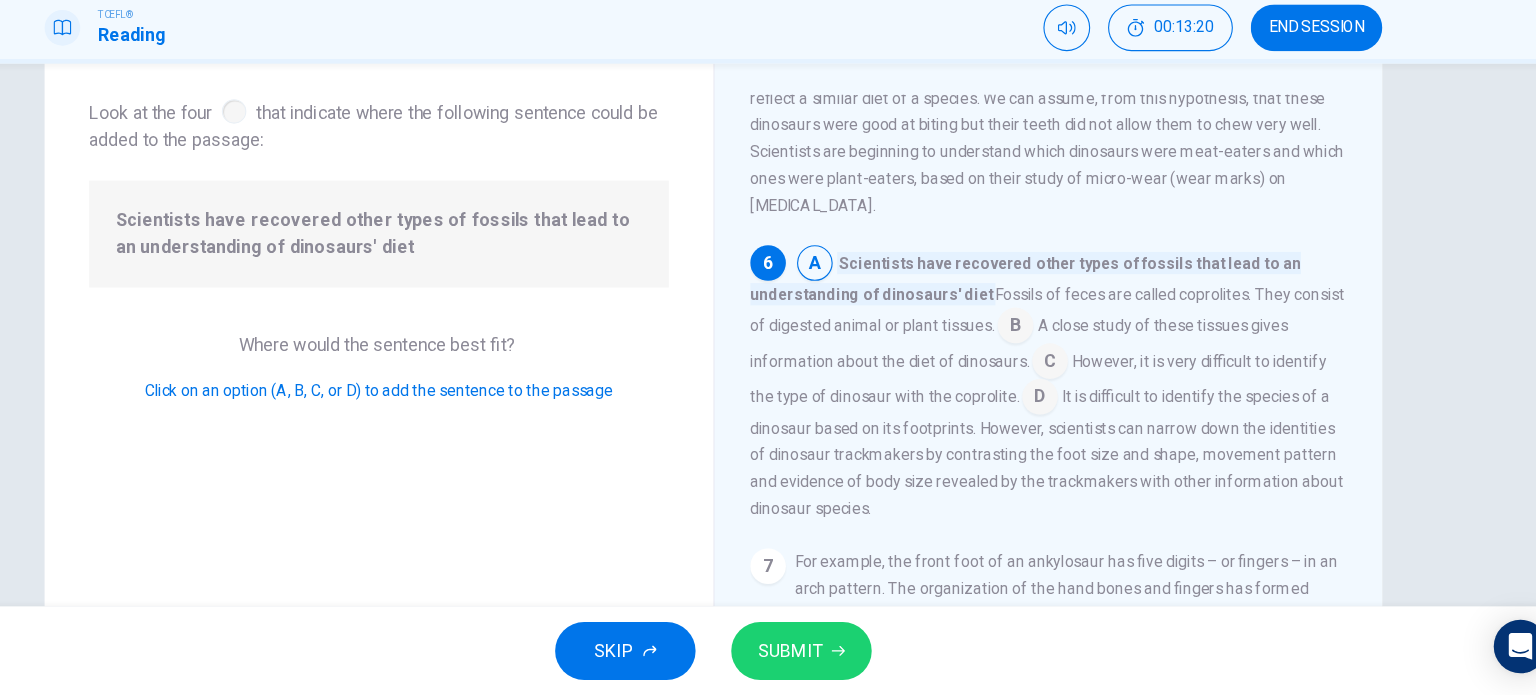 click at bounding box center (1039, 365) 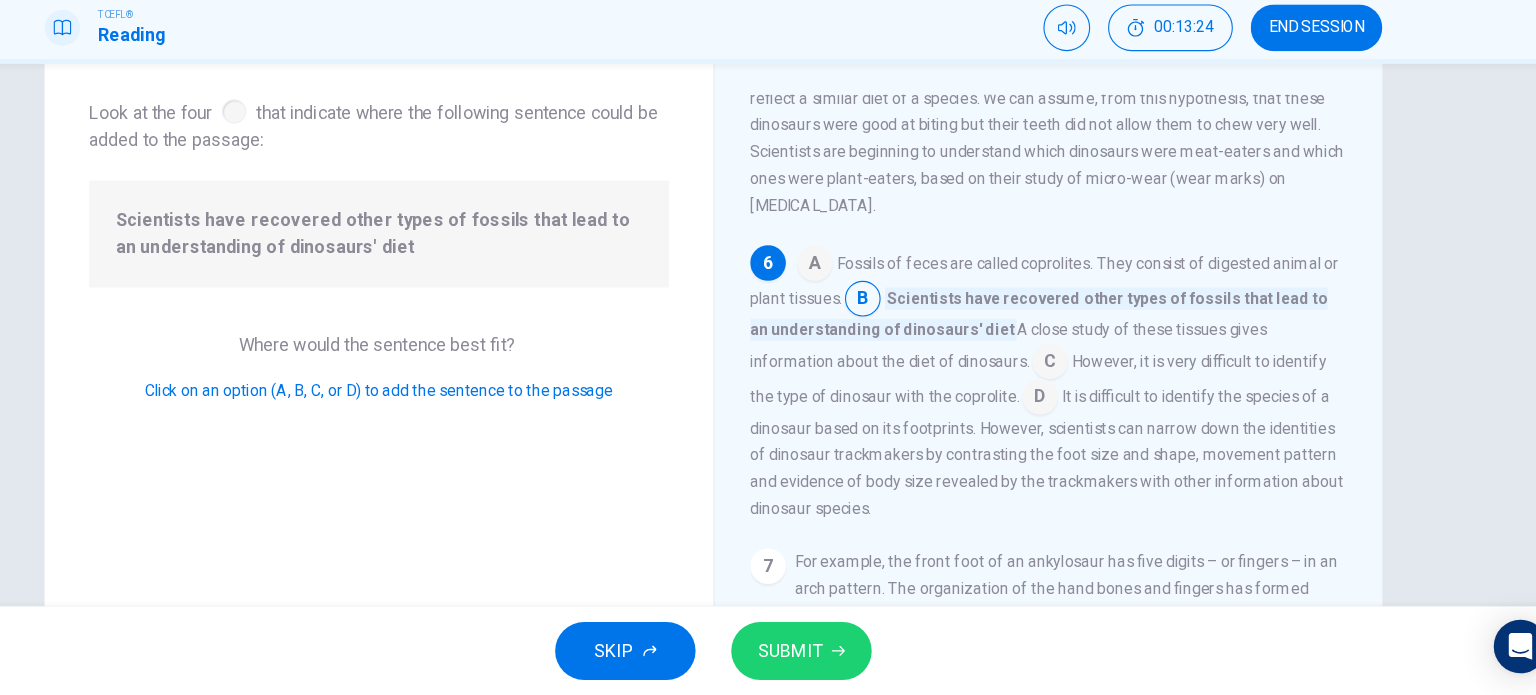 click at bounding box center (1070, 397) 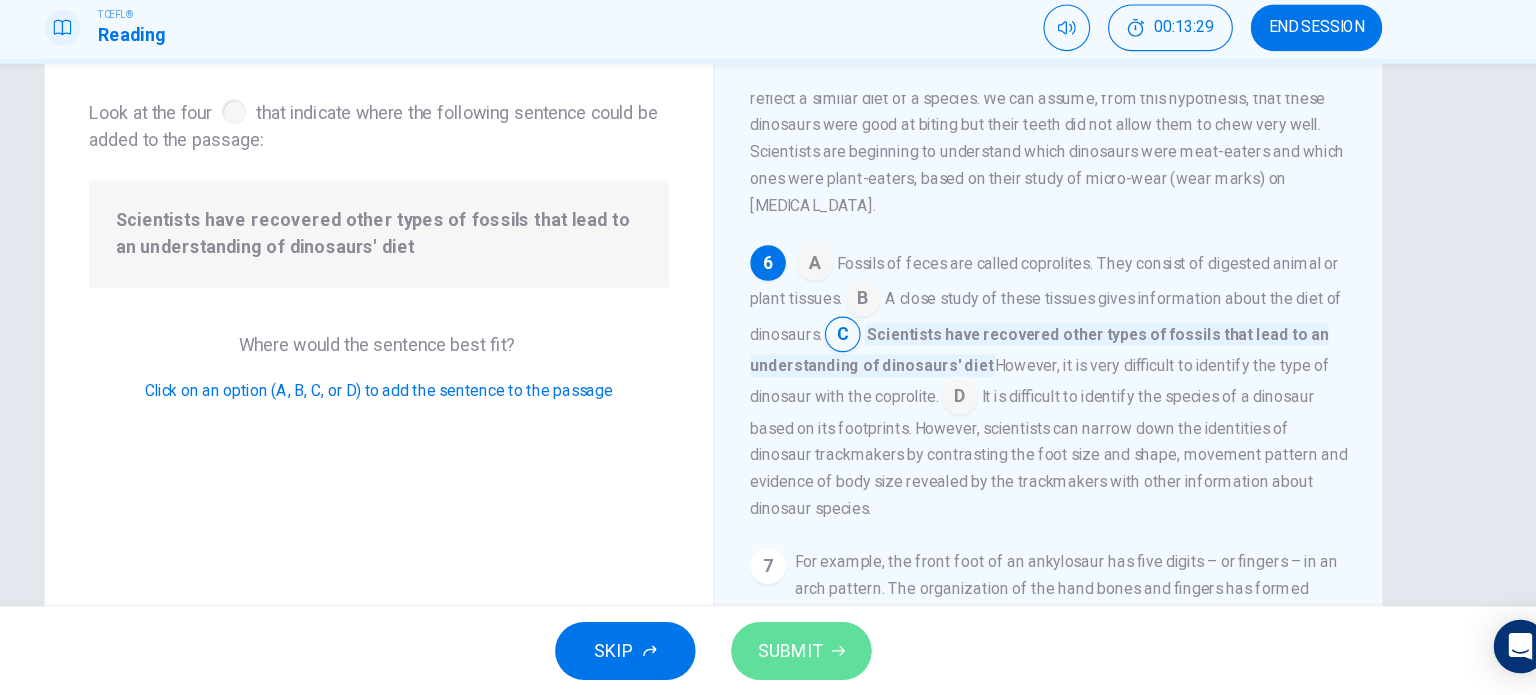 click on "SUBMIT" at bounding box center [847, 655] 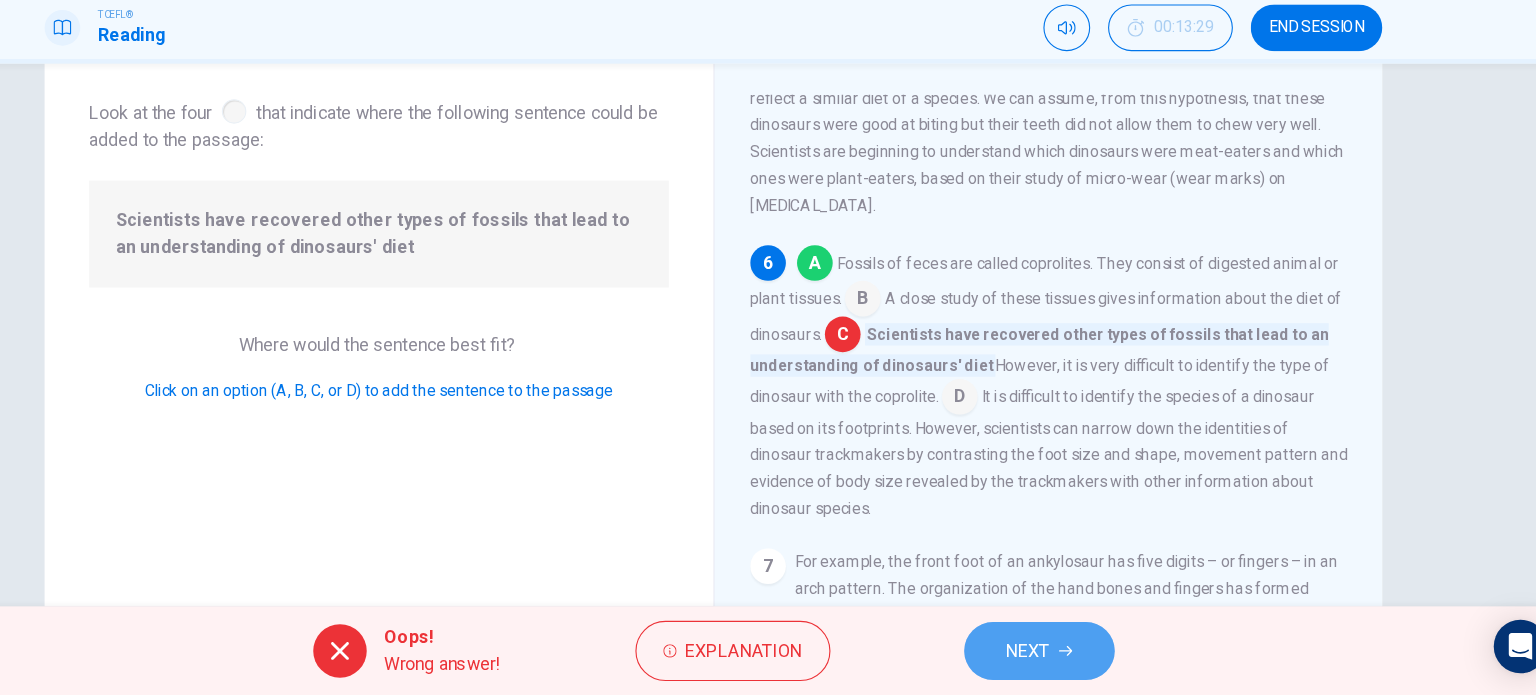 click on "NEXT" at bounding box center (1060, 655) 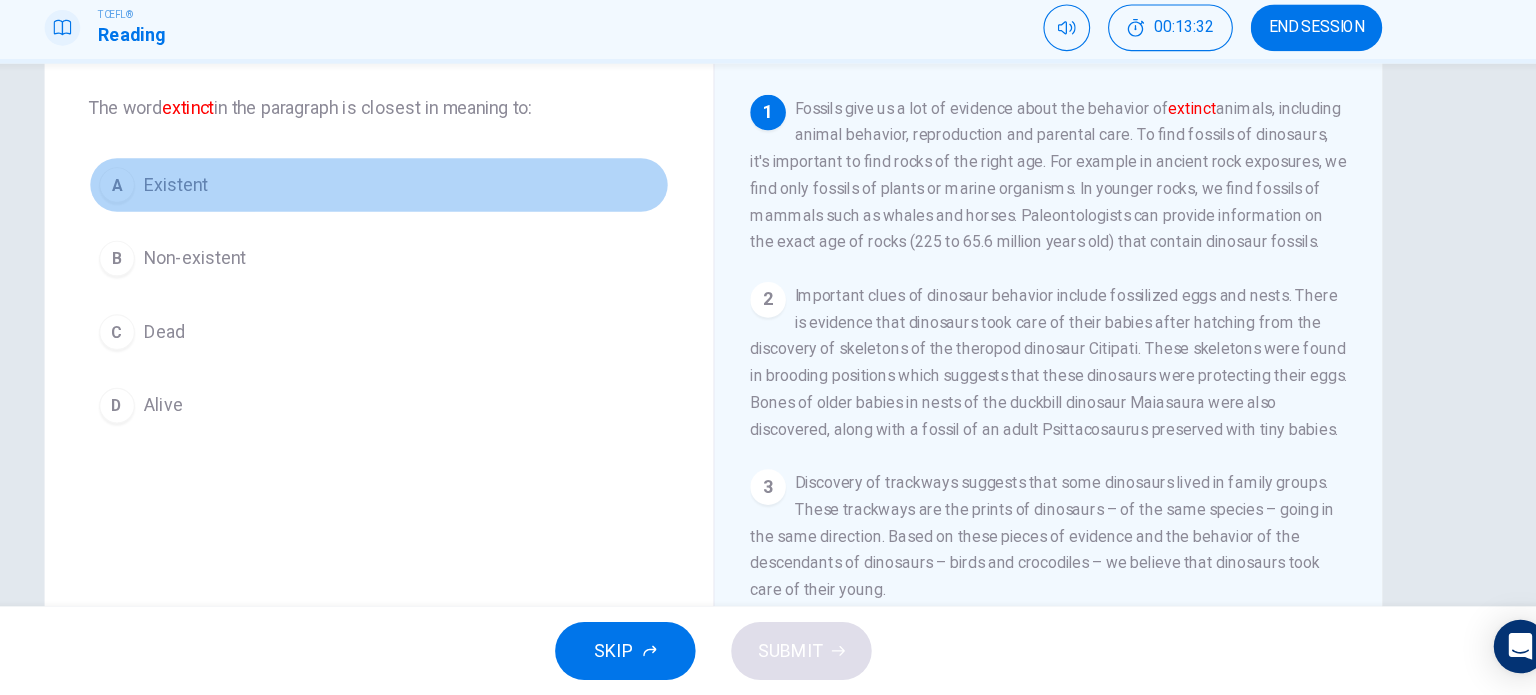 click on "A Existent" at bounding box center (468, 237) 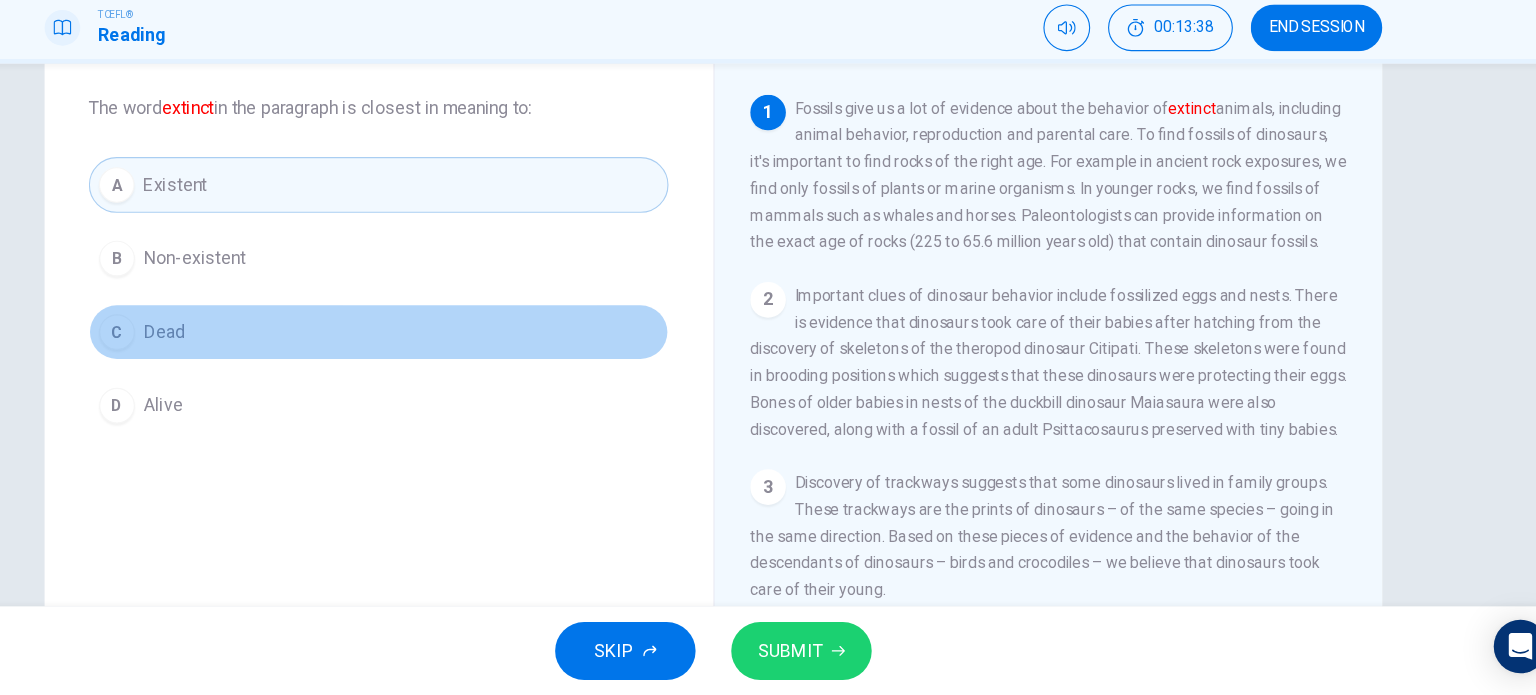 click on "C Dead" at bounding box center (468, 369) 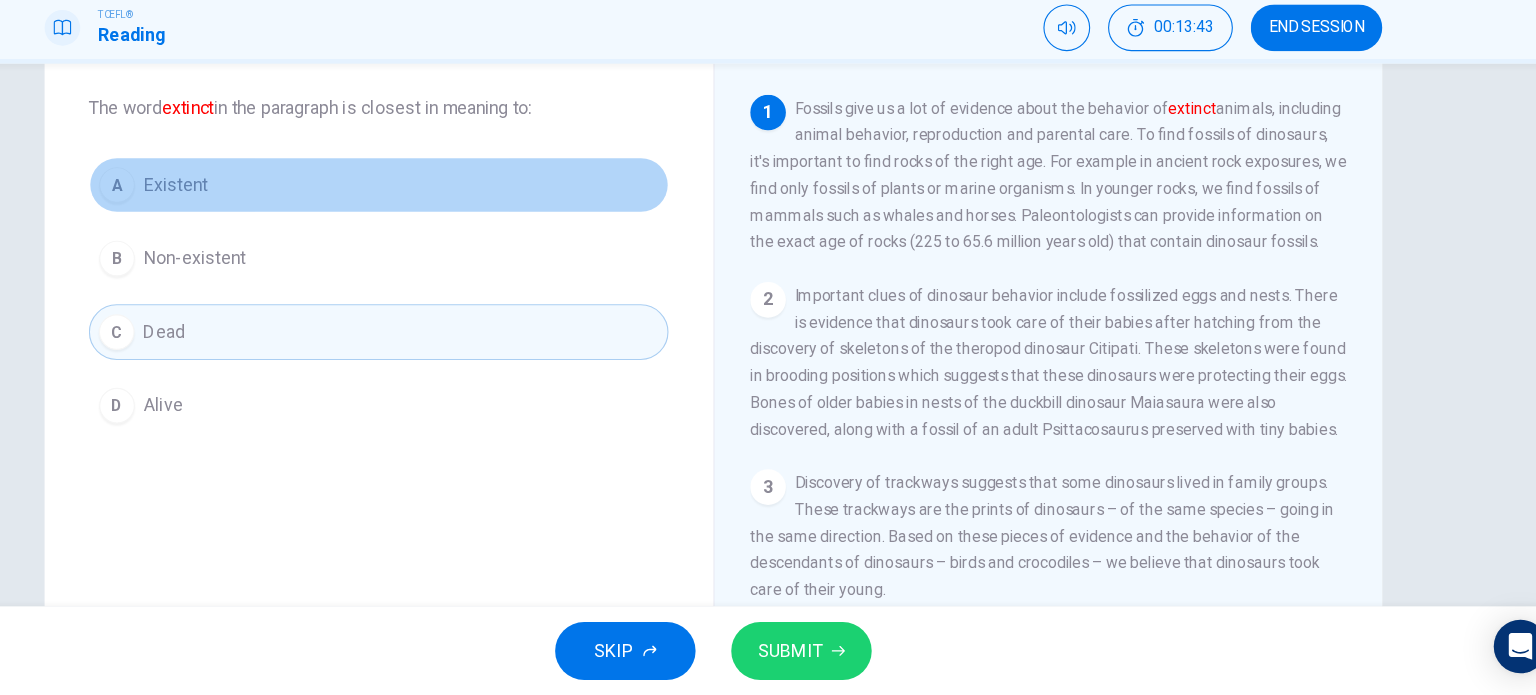 click on "A Existent" at bounding box center [468, 237] 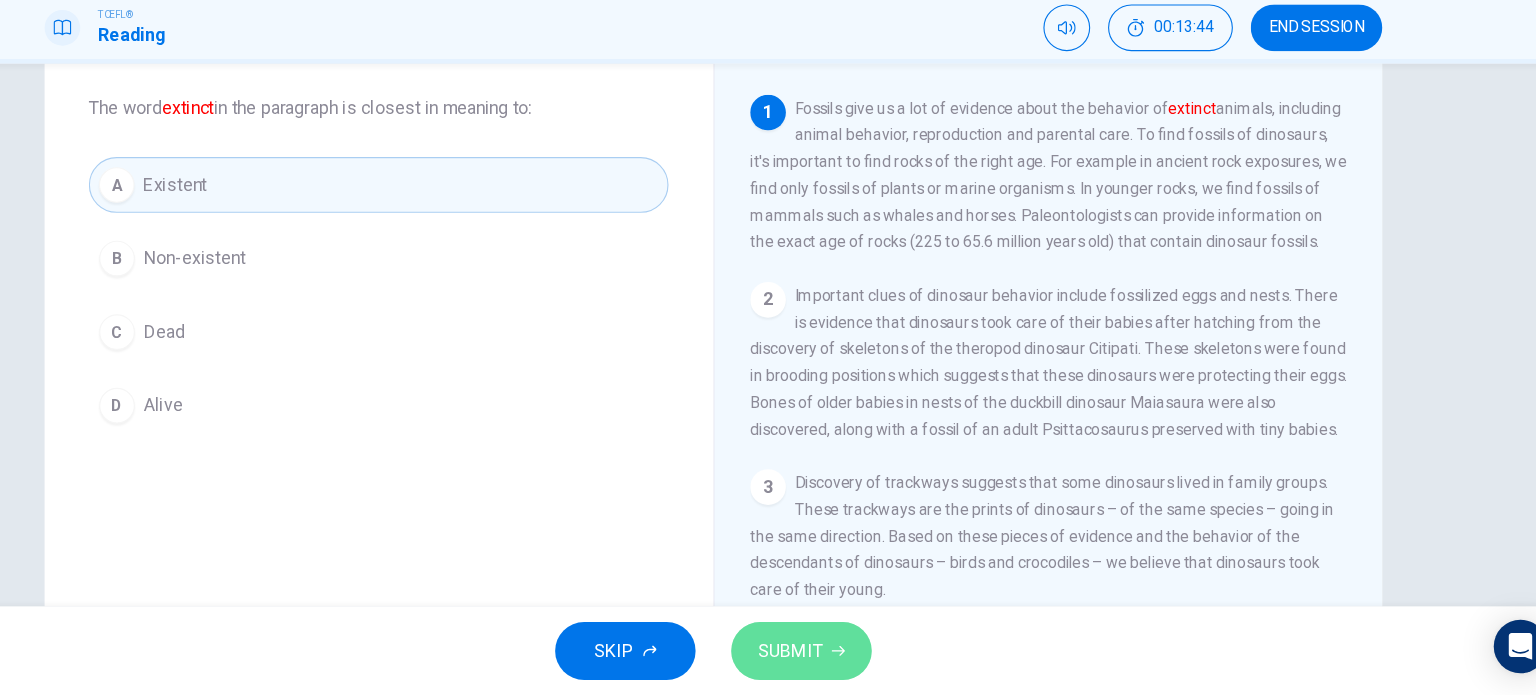 click on "SUBMIT" at bounding box center [837, 655] 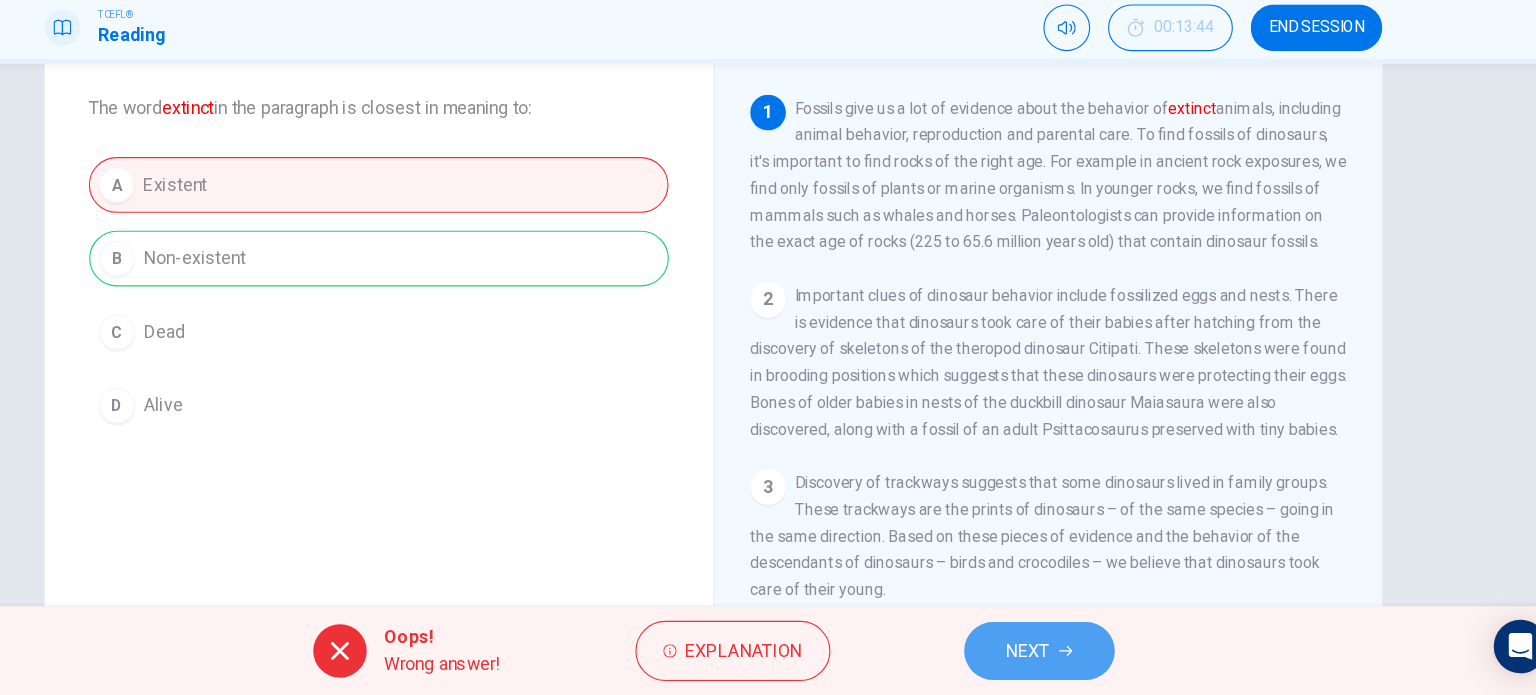 click on "NEXT" at bounding box center (1060, 655) 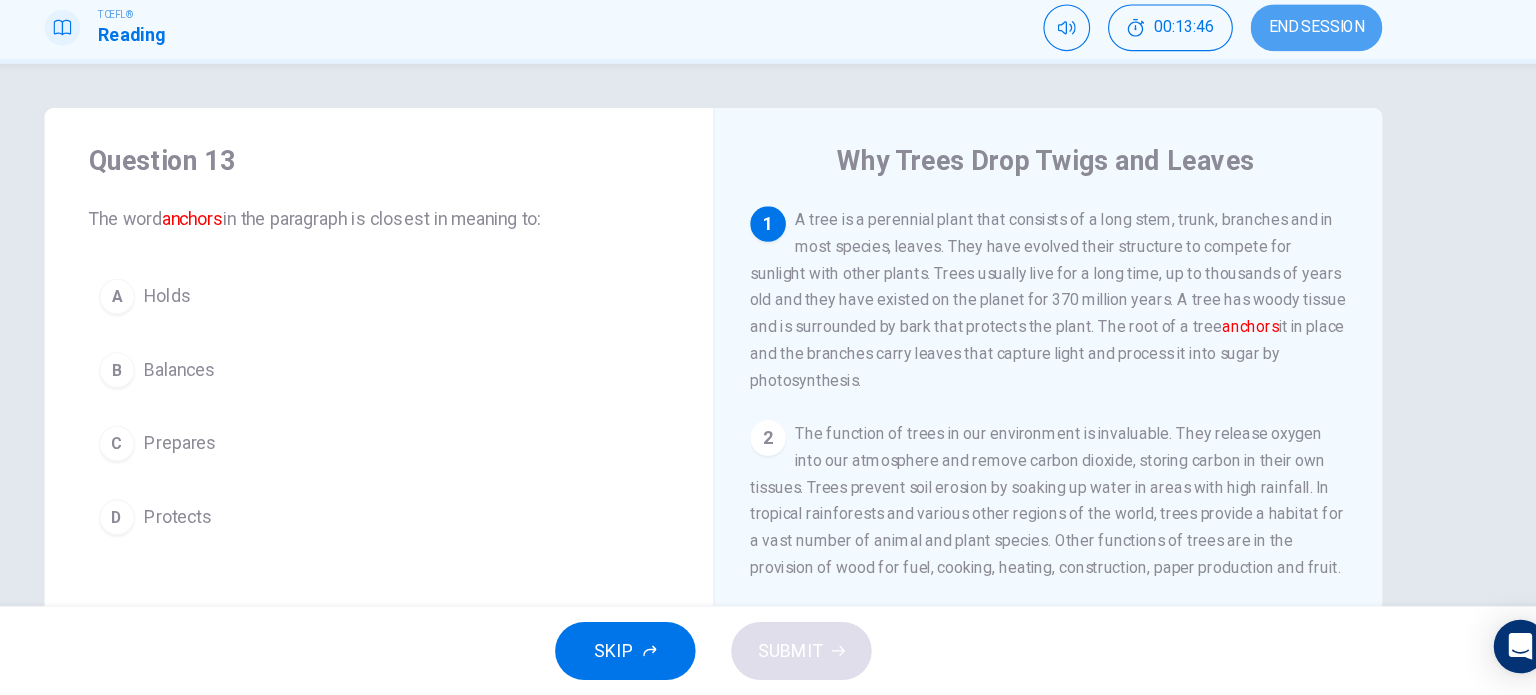 click on "END SESSION" at bounding box center [1309, 96] 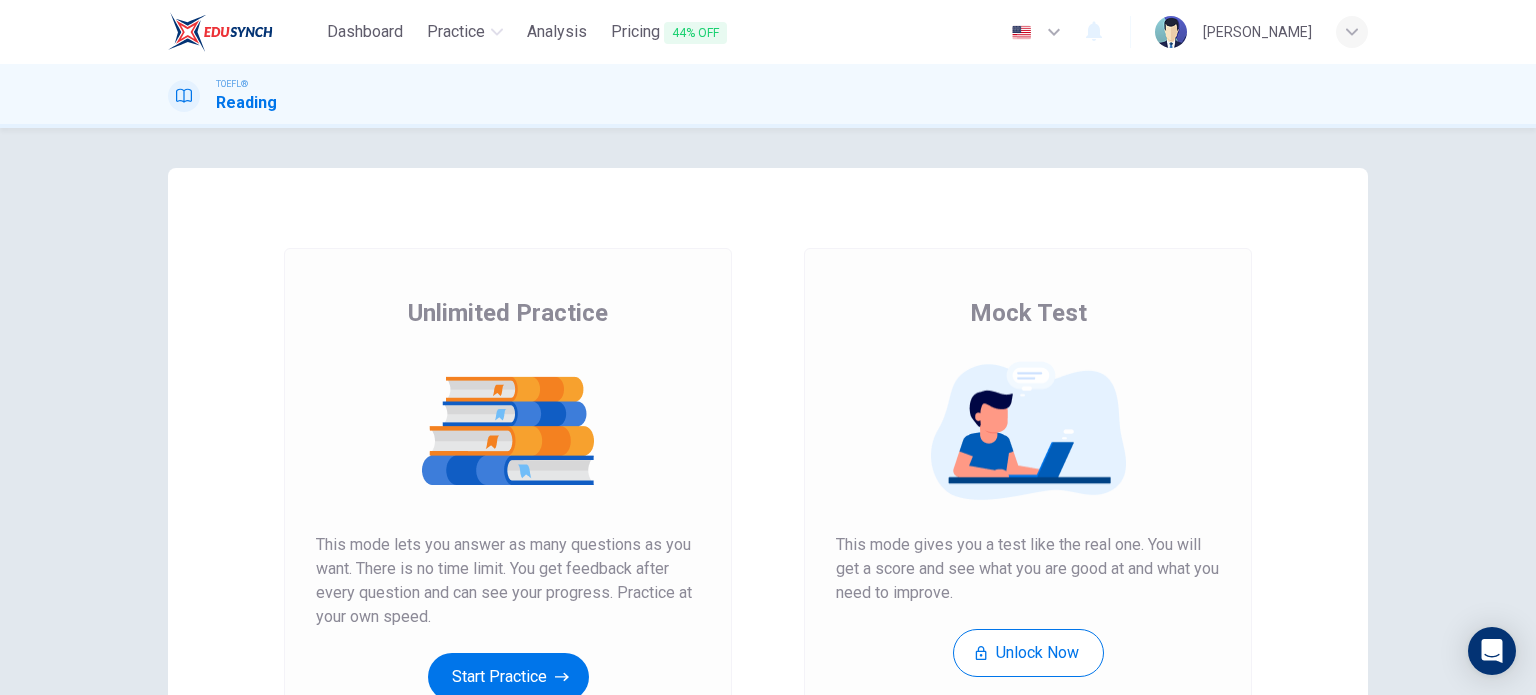 scroll, scrollTop: 0, scrollLeft: 0, axis: both 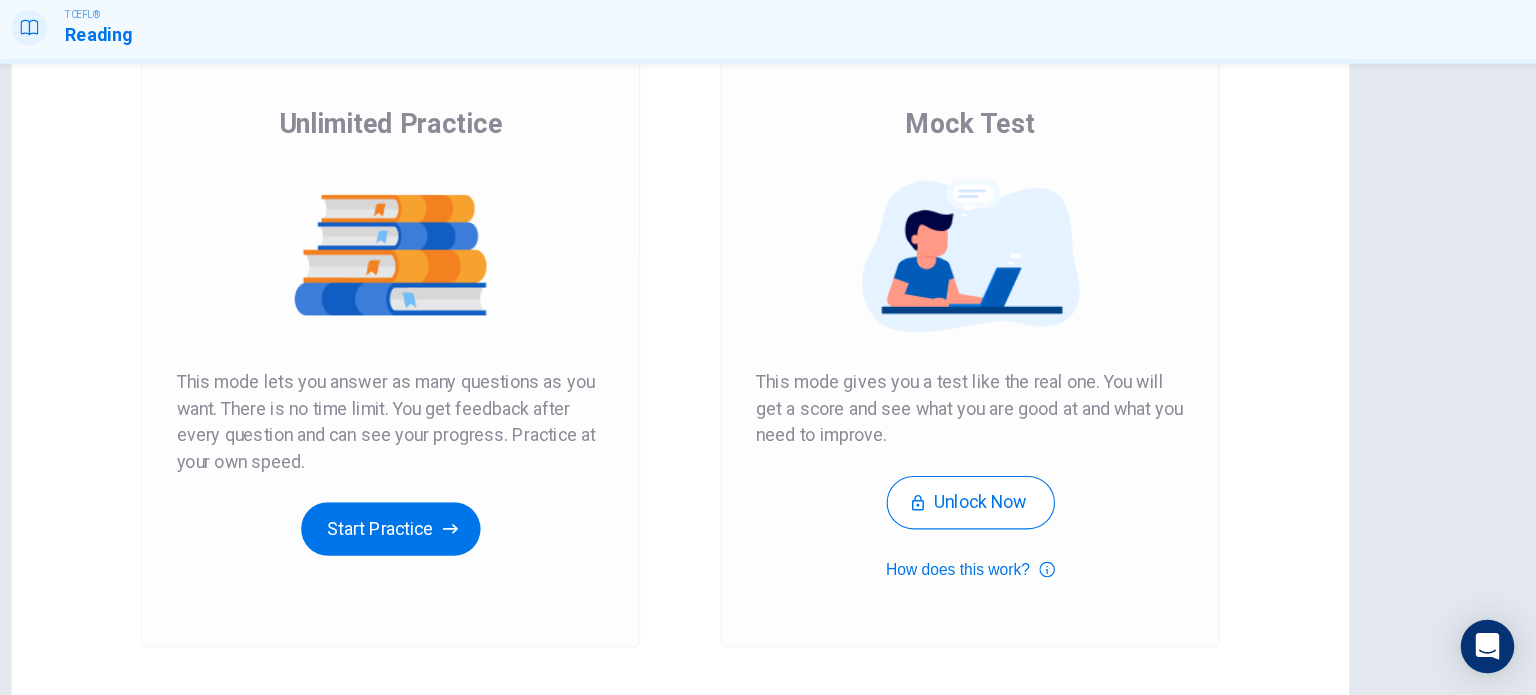 click on "Unlimited Practice This mode lets you answer as many questions as you want. There is no time limit. You get feedback after every question and can see your progress. Practice at your own speed. Start Practice" at bounding box center (508, 368) 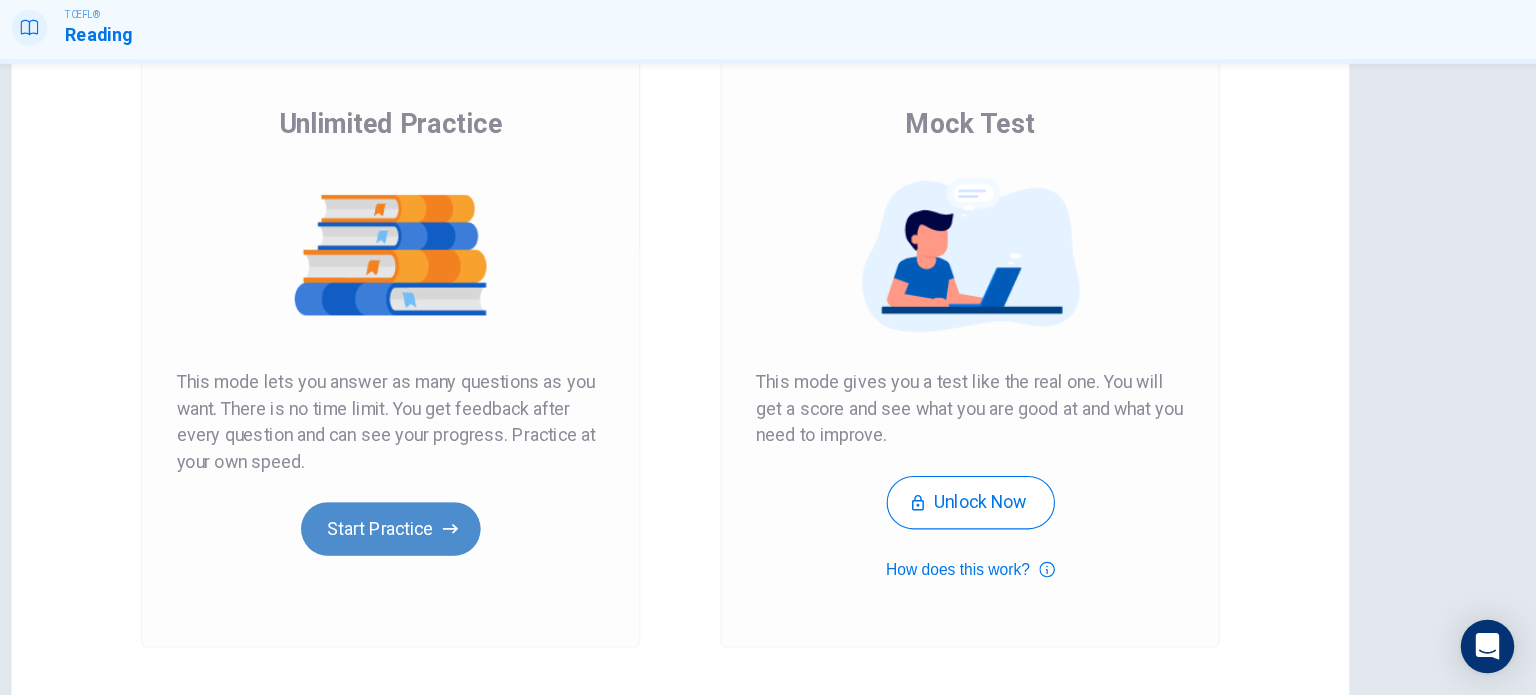 click on "Start Practice" at bounding box center (508, 546) 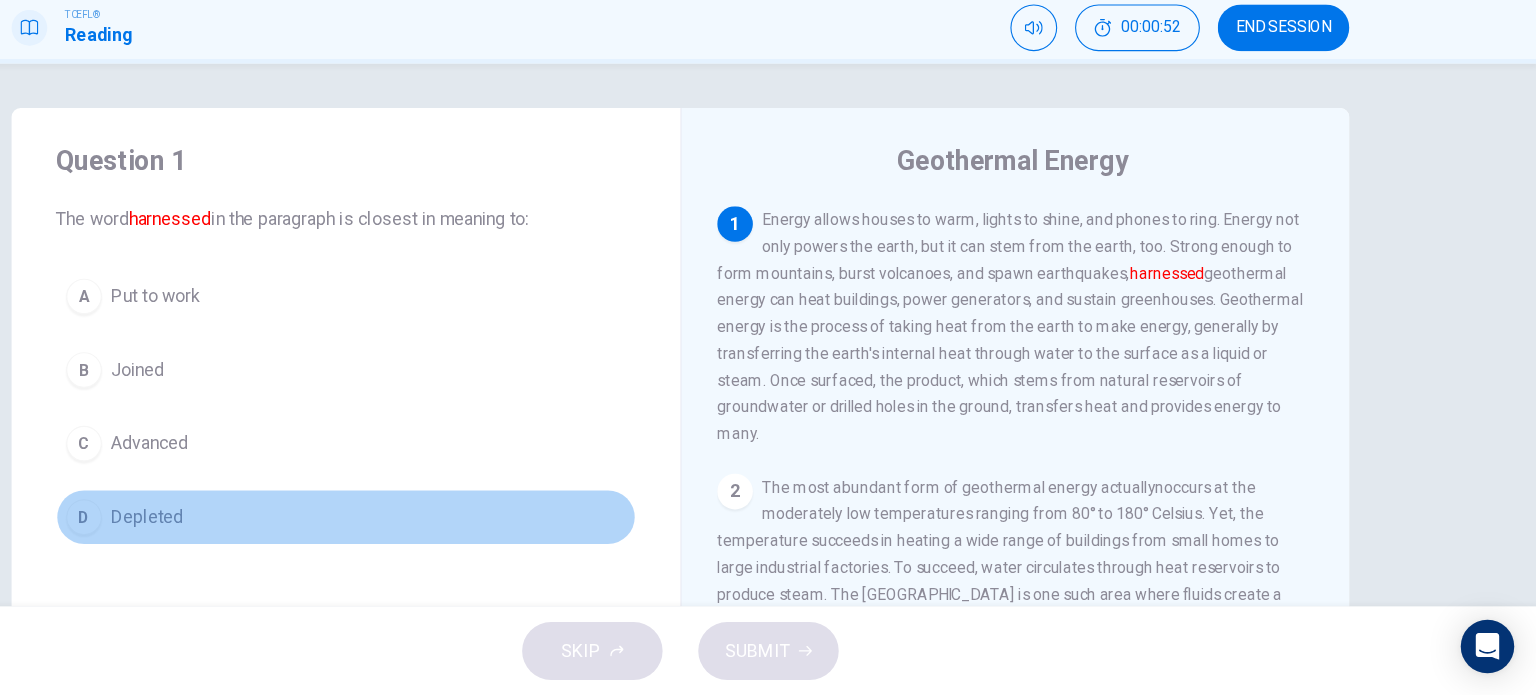 click on "D Depleted" at bounding box center [468, 535] 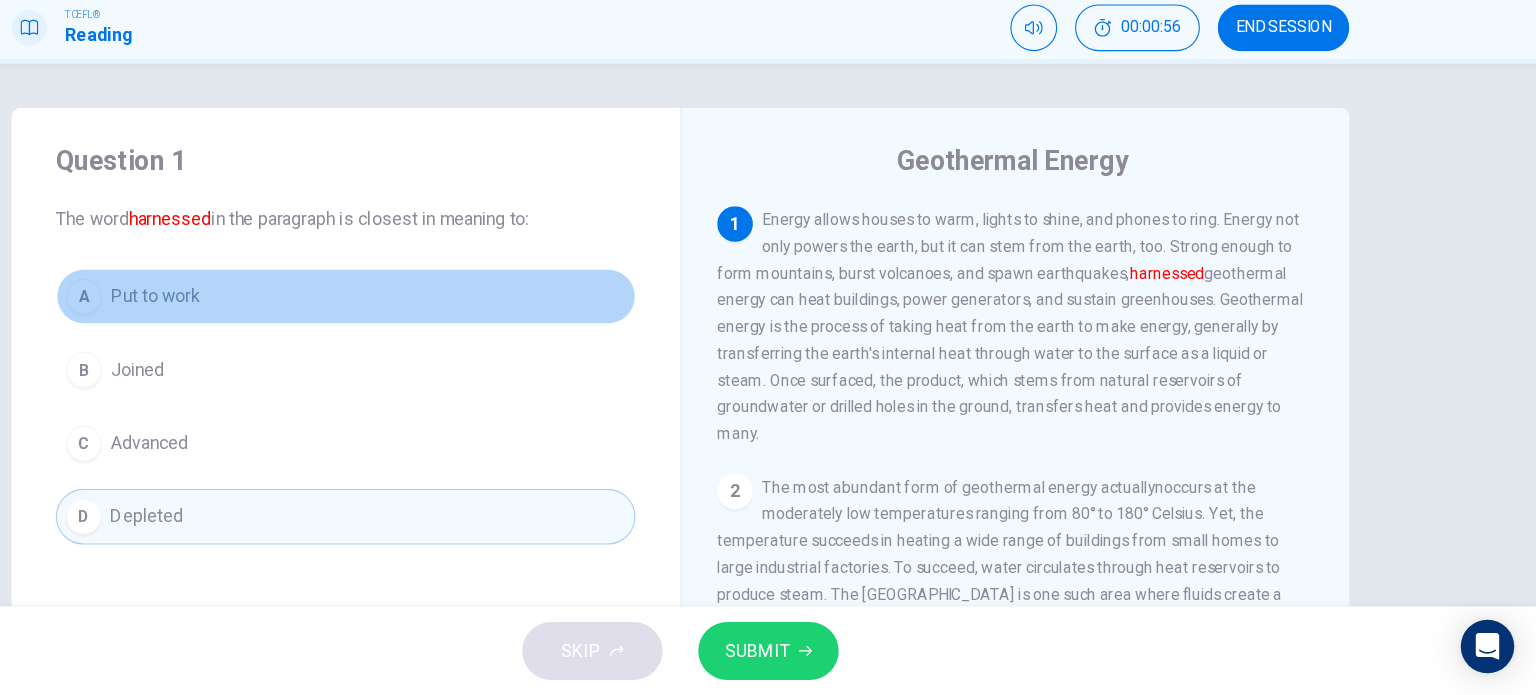 click on "A Put to work" at bounding box center (468, 337) 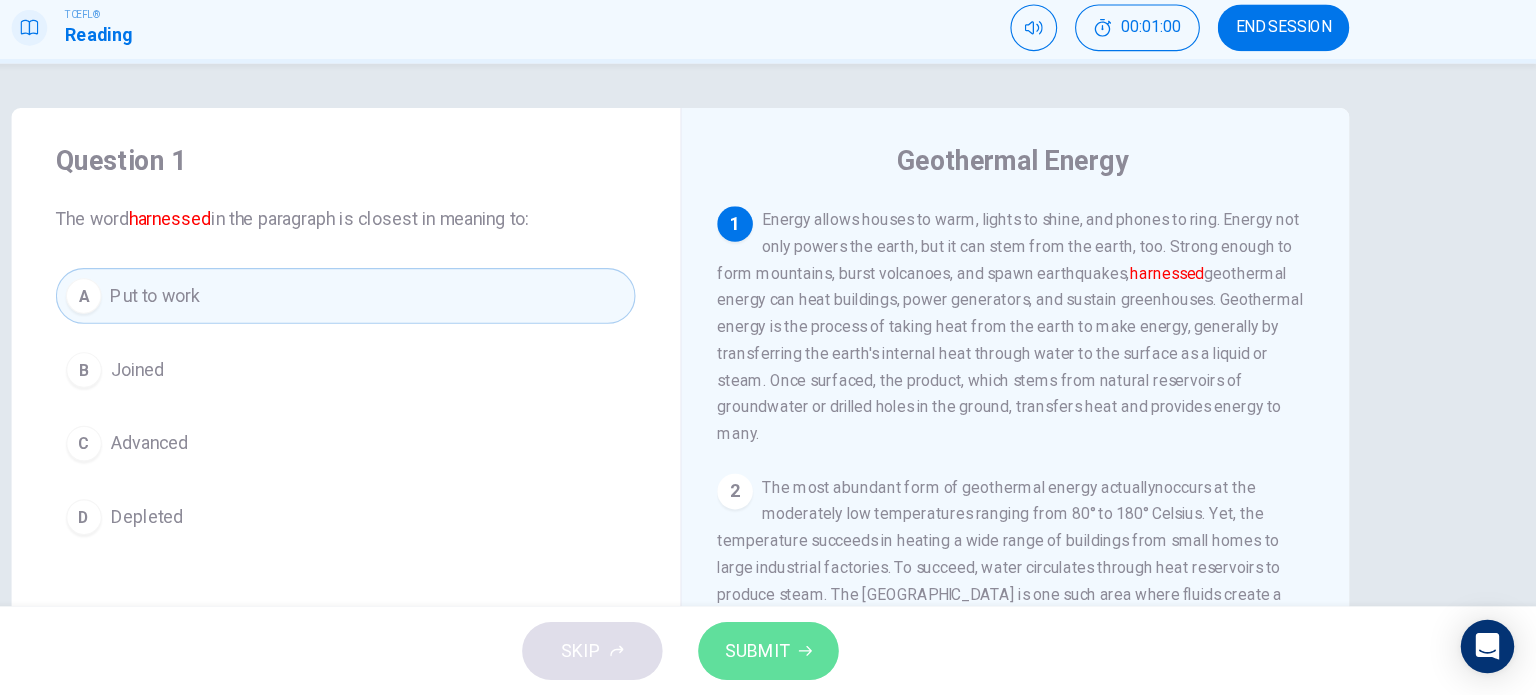 click on "SUBMIT" at bounding box center [837, 655] 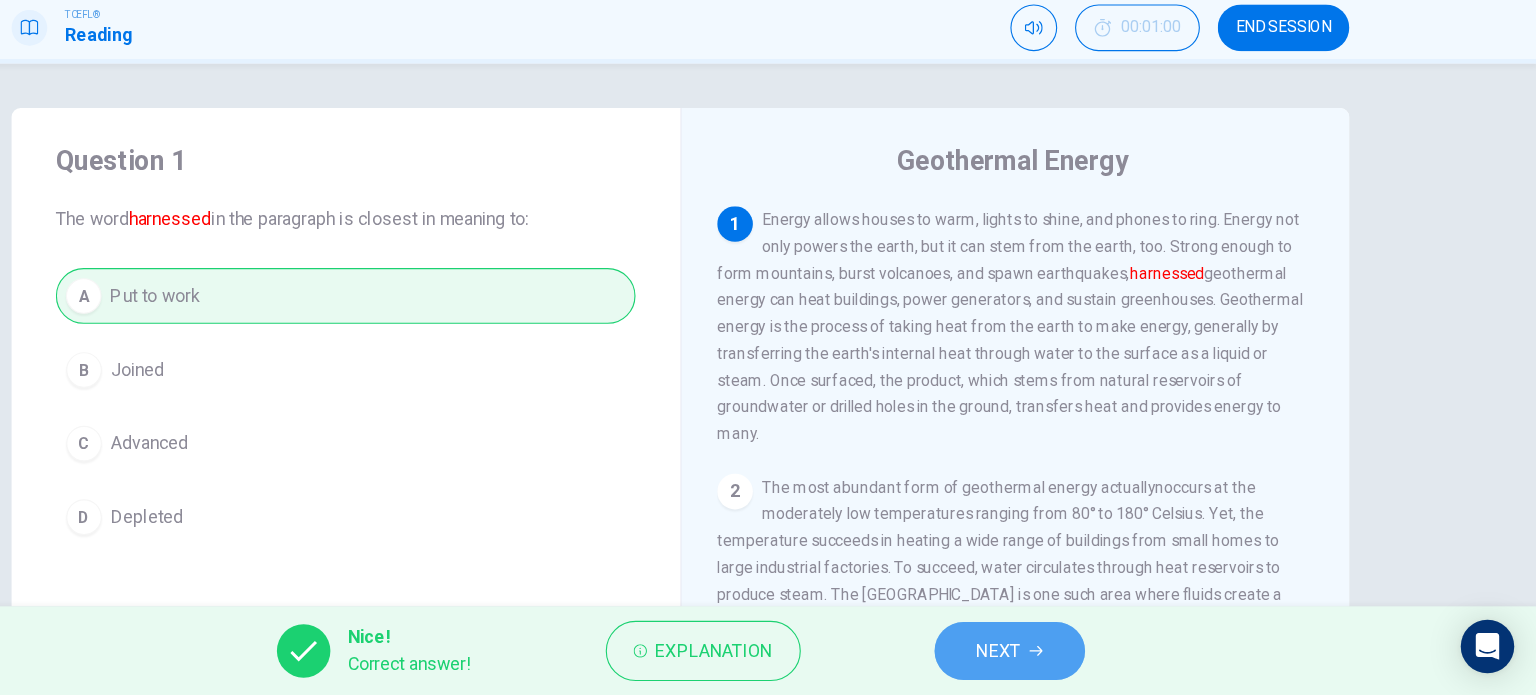click on "NEXT" at bounding box center [1063, 655] 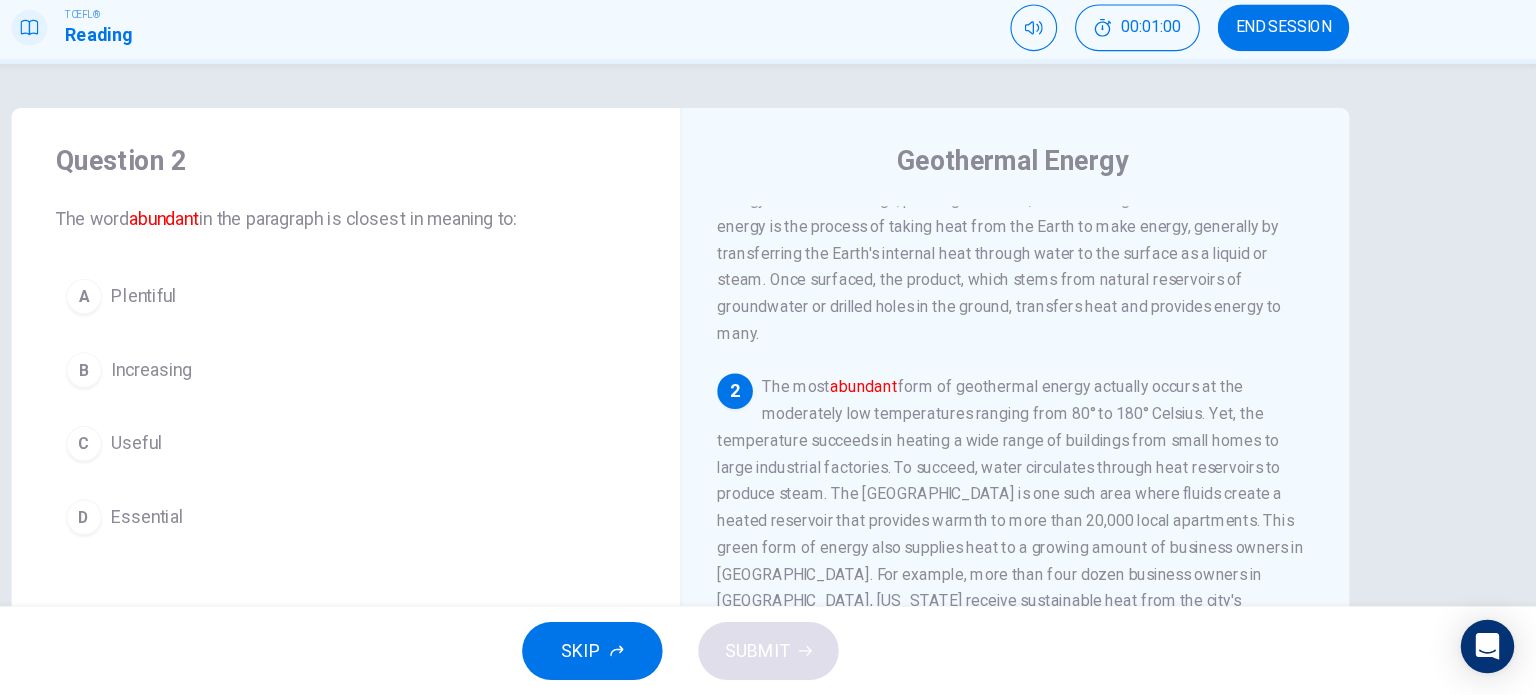 scroll, scrollTop: 120, scrollLeft: 0, axis: vertical 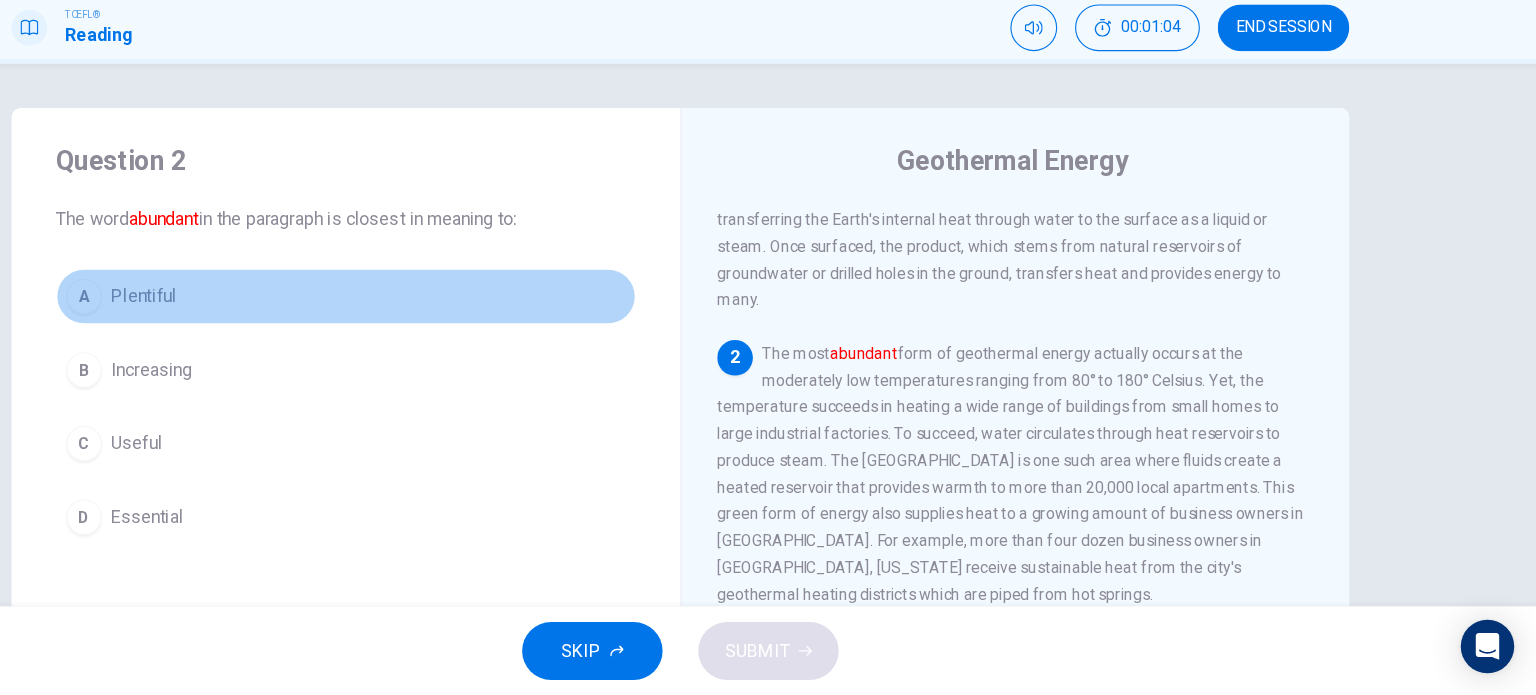 click on "Plentiful" at bounding box center (286, 337) 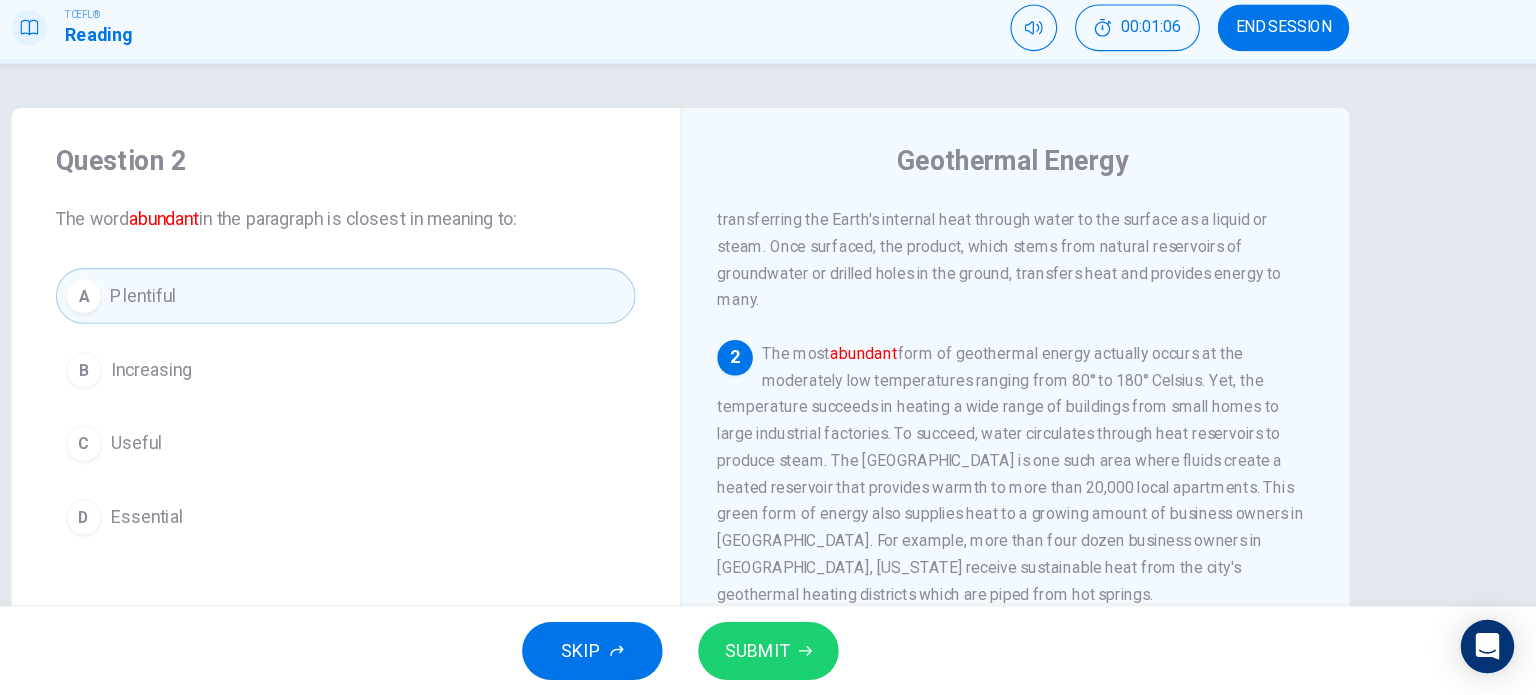 click on "SUBMIT" at bounding box center [837, 655] 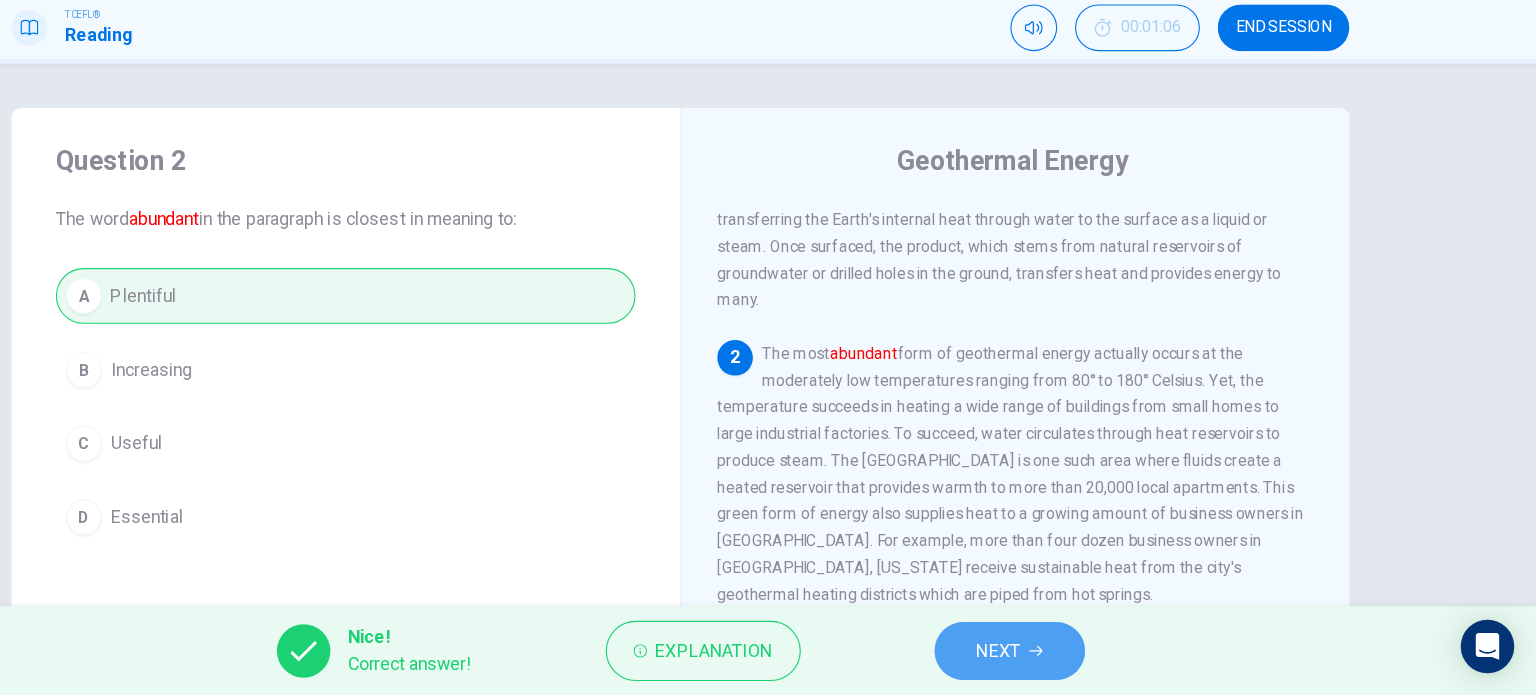 click on "NEXT" at bounding box center [1053, 655] 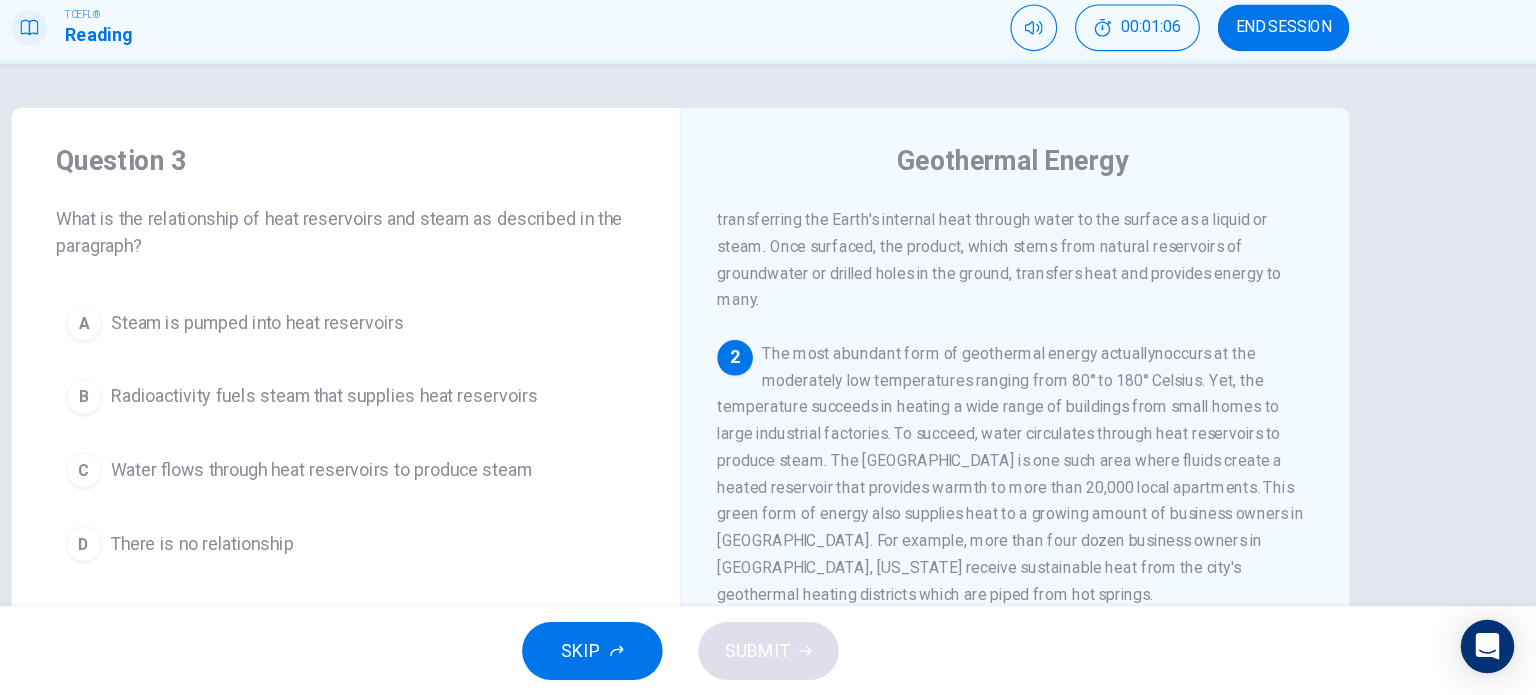 scroll, scrollTop: 247, scrollLeft: 0, axis: vertical 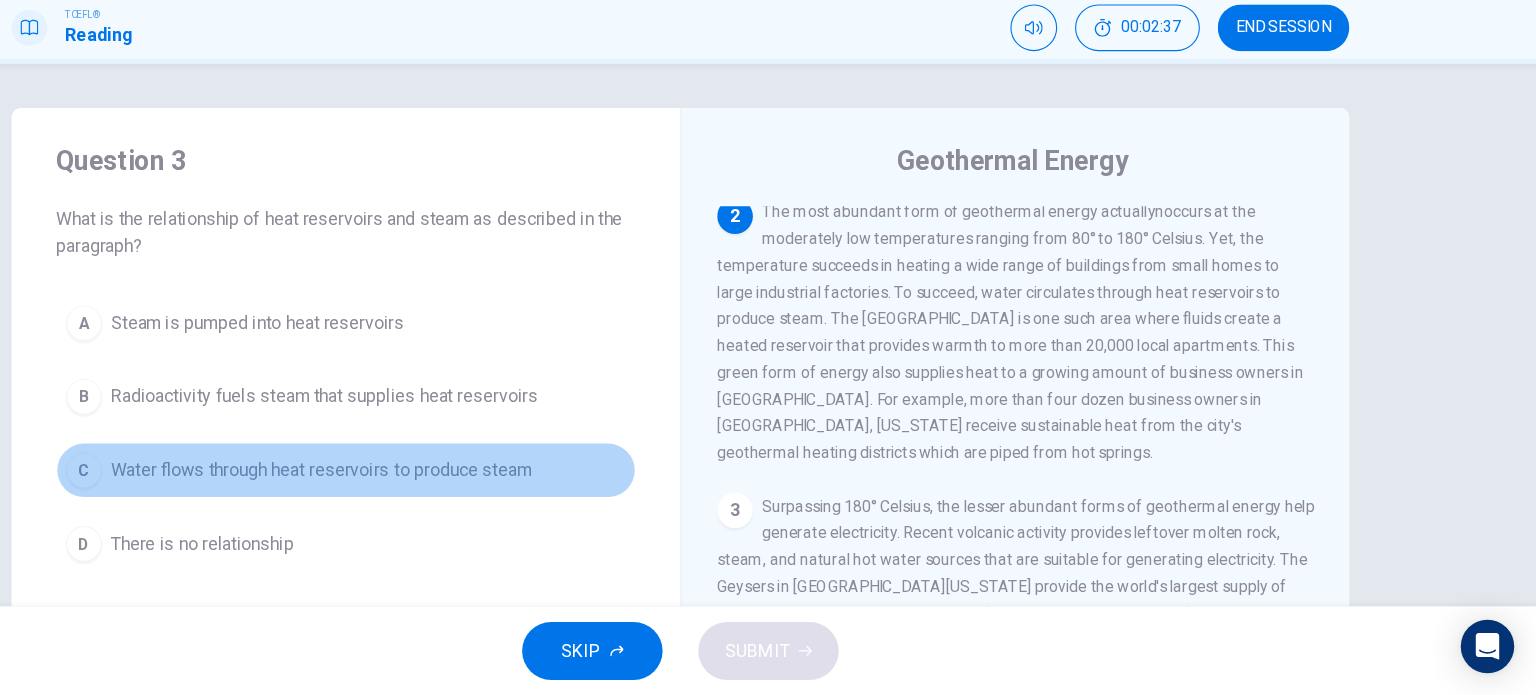 click on "Water flows through heat reservoirs to produce steam" at bounding box center [445, 493] 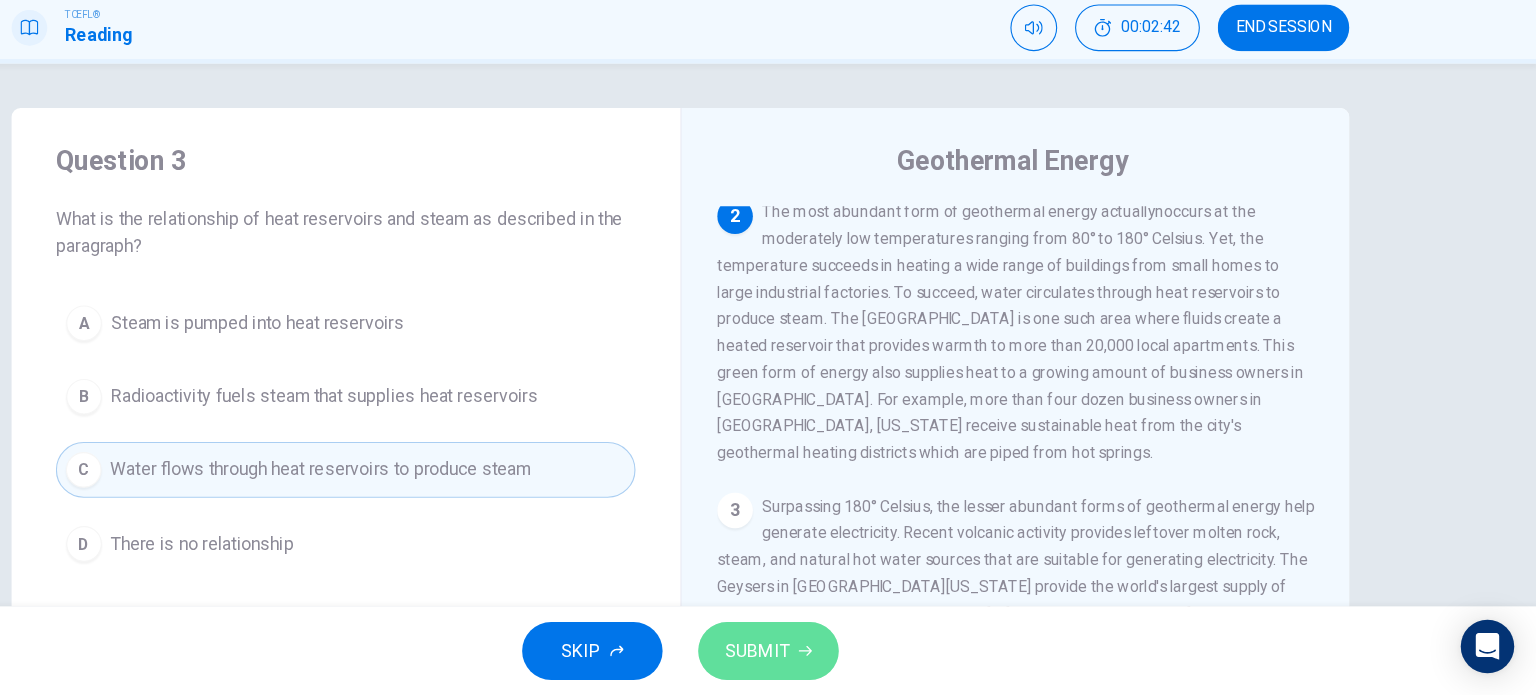 click on "SUBMIT" at bounding box center (847, 655) 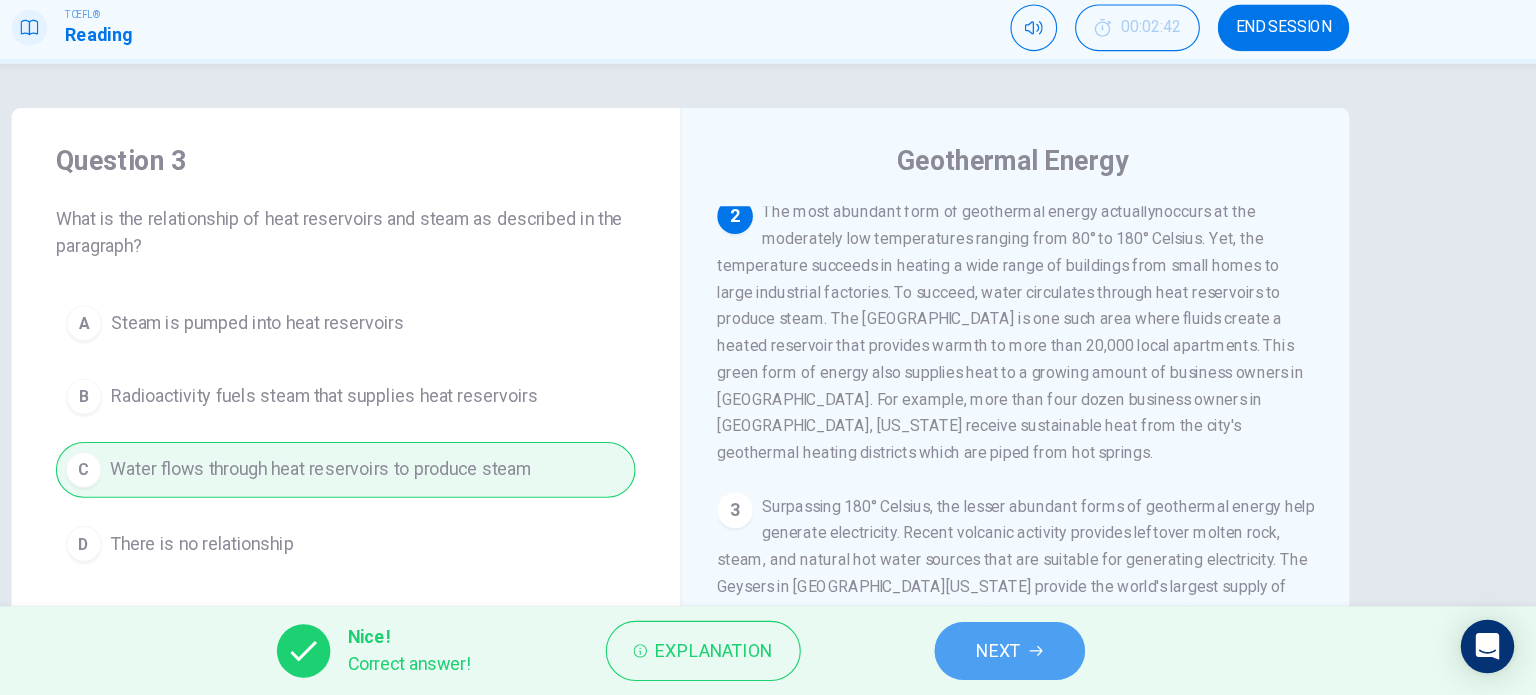 click on "NEXT" at bounding box center (1063, 655) 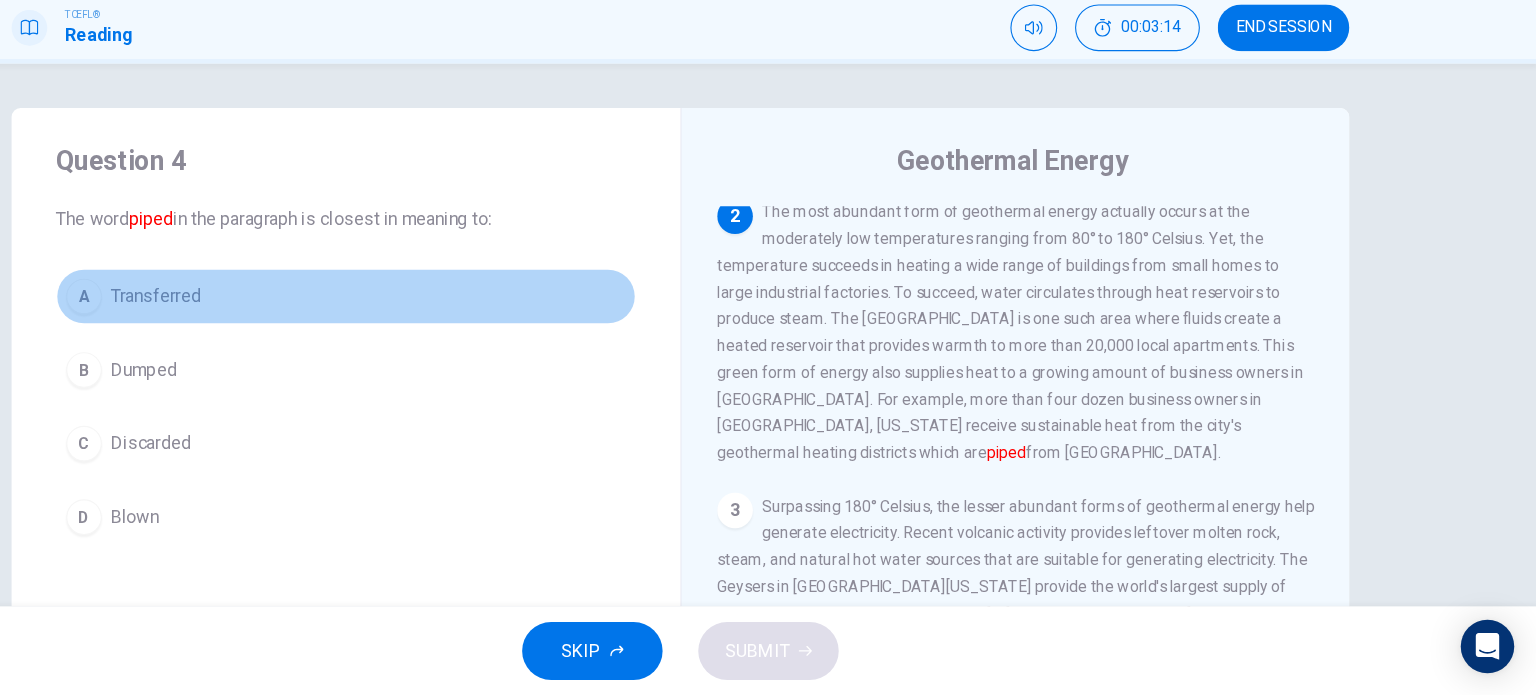 click on "Transferred" at bounding box center [297, 337] 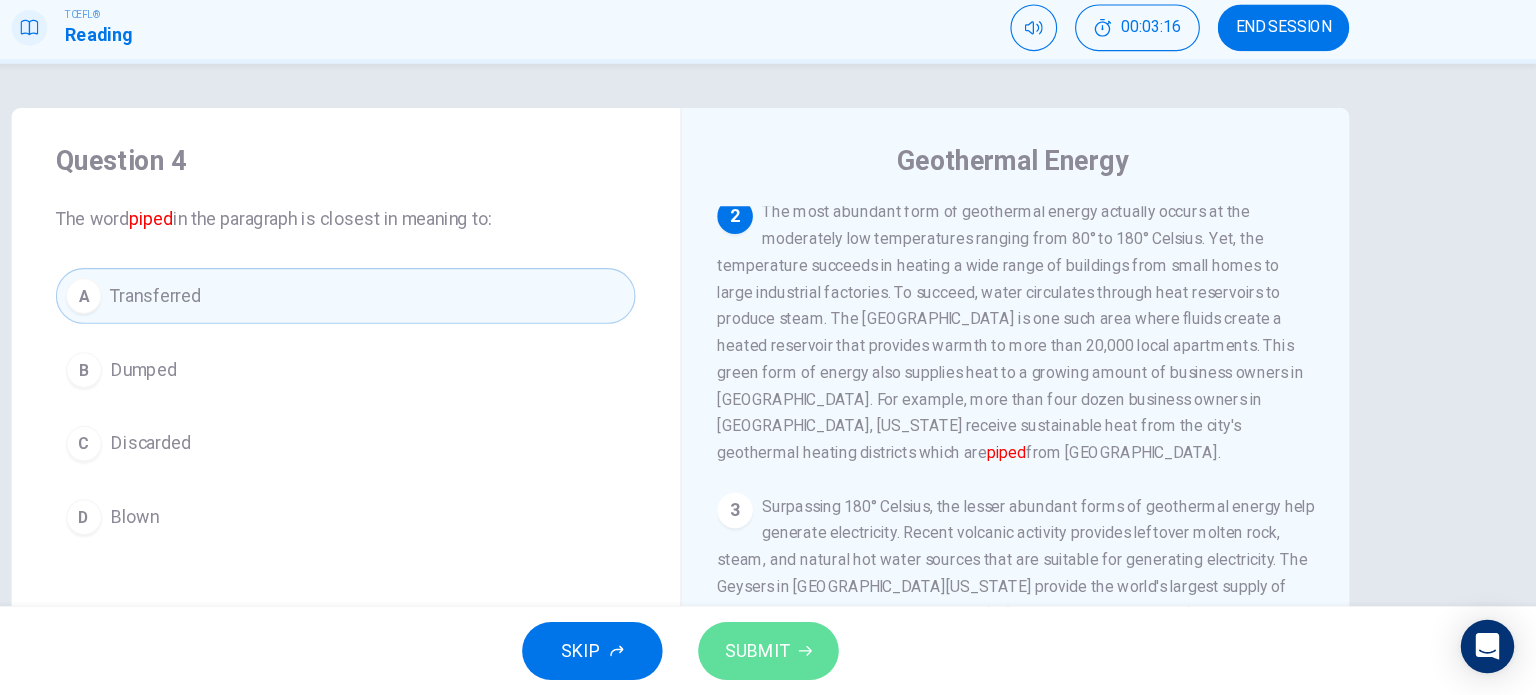 click on "SUBMIT" at bounding box center [837, 655] 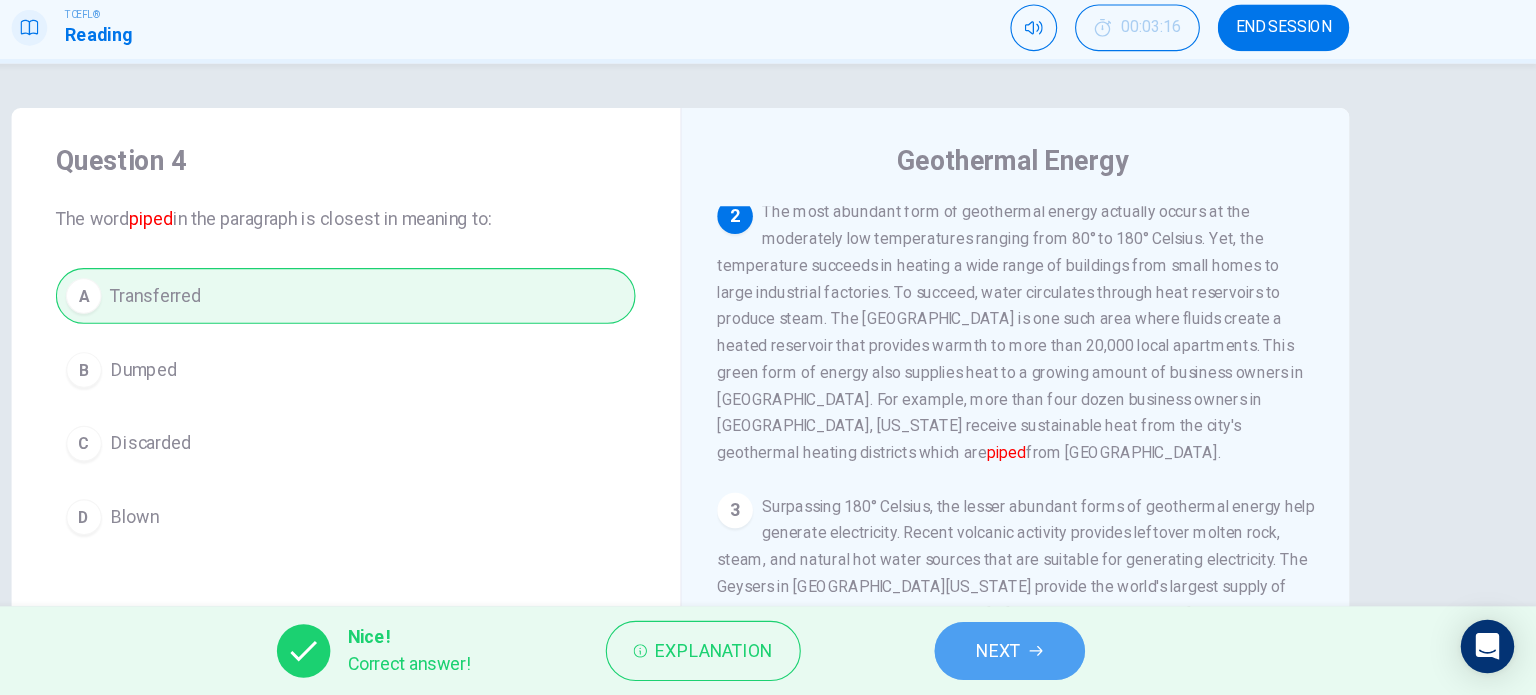 click on "NEXT" at bounding box center [1063, 655] 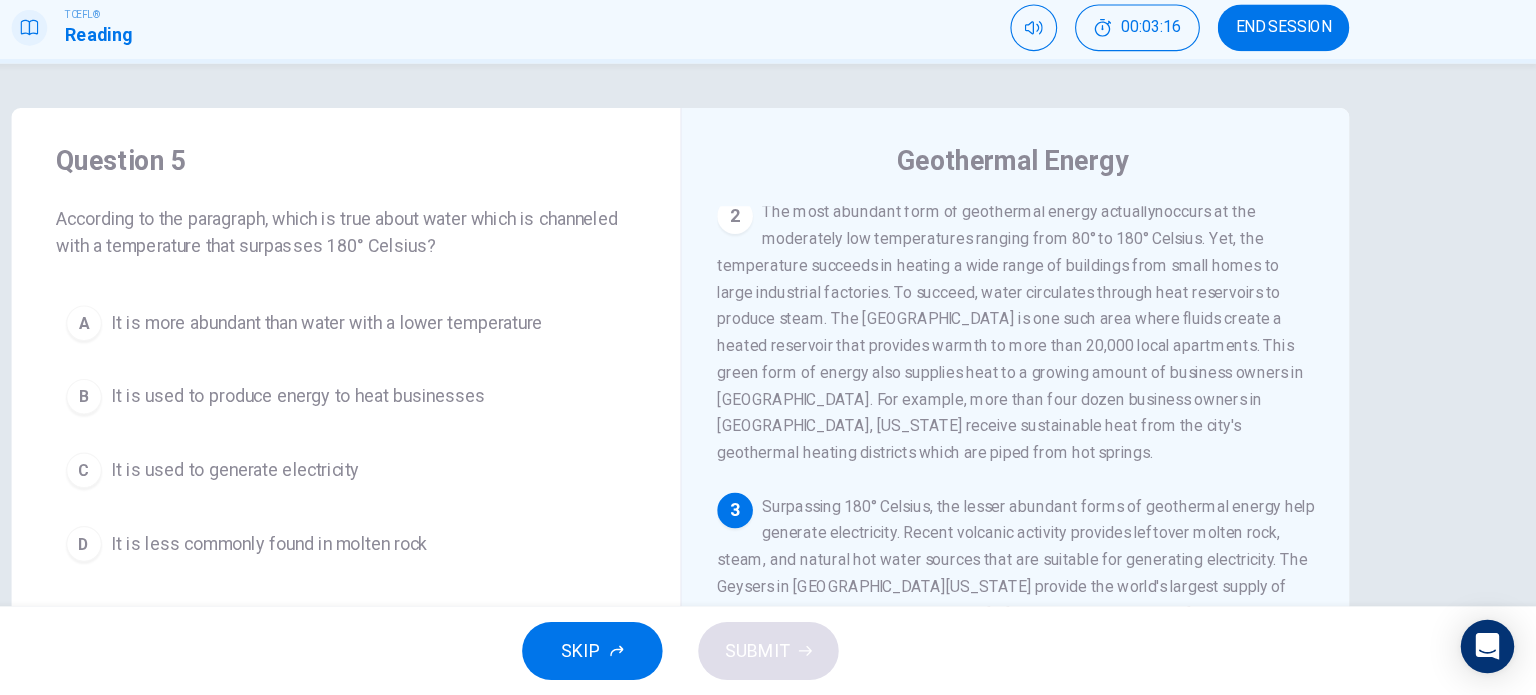scroll, scrollTop: 367, scrollLeft: 0, axis: vertical 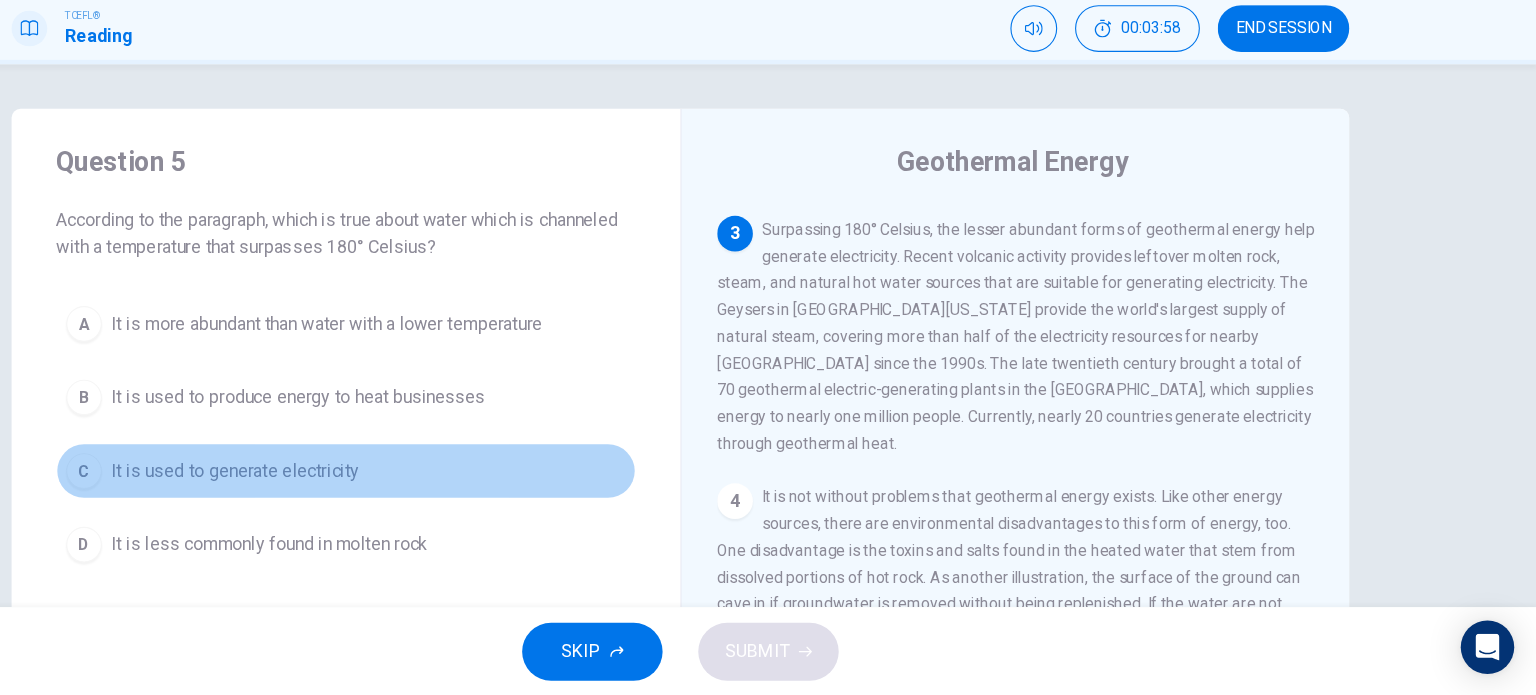 click on "It is used to generate electricity" at bounding box center [368, 493] 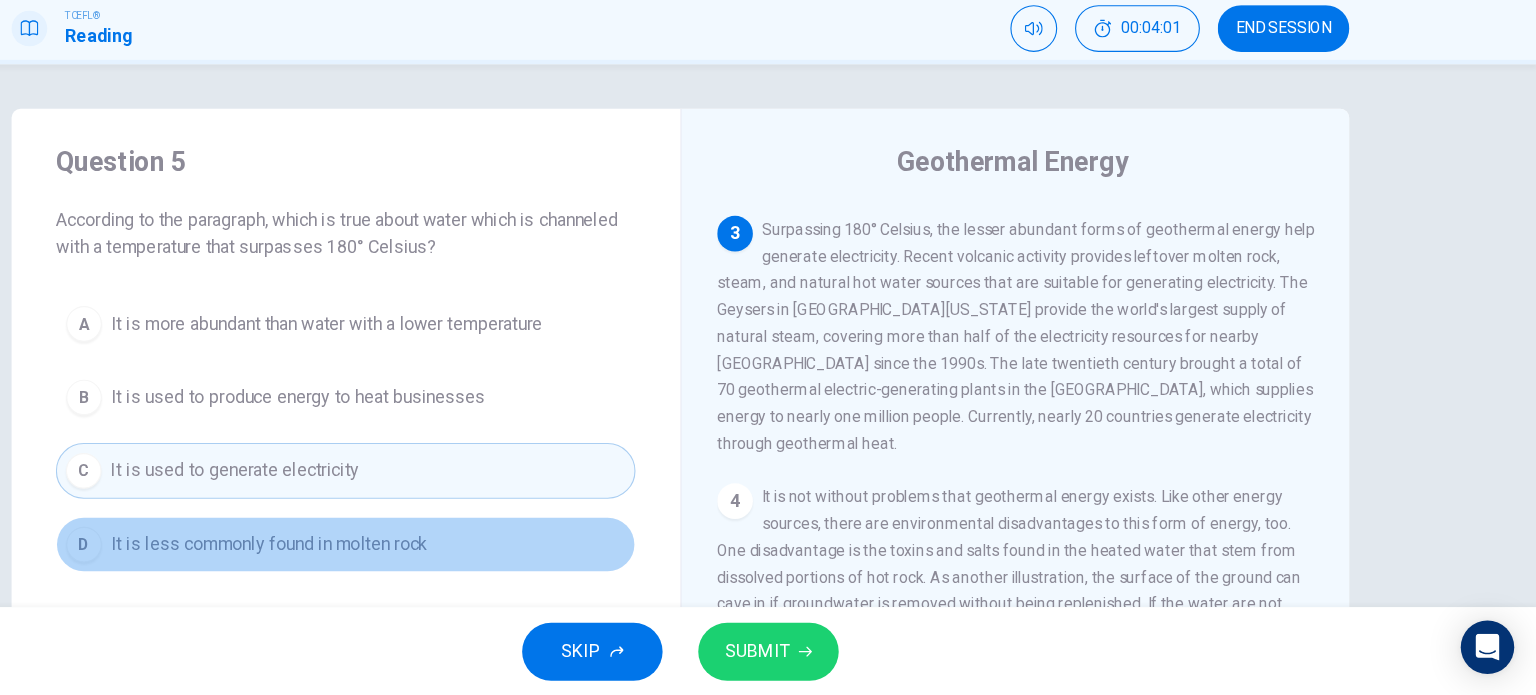 click on "It is less commonly found in molten rock" at bounding box center [399, 559] 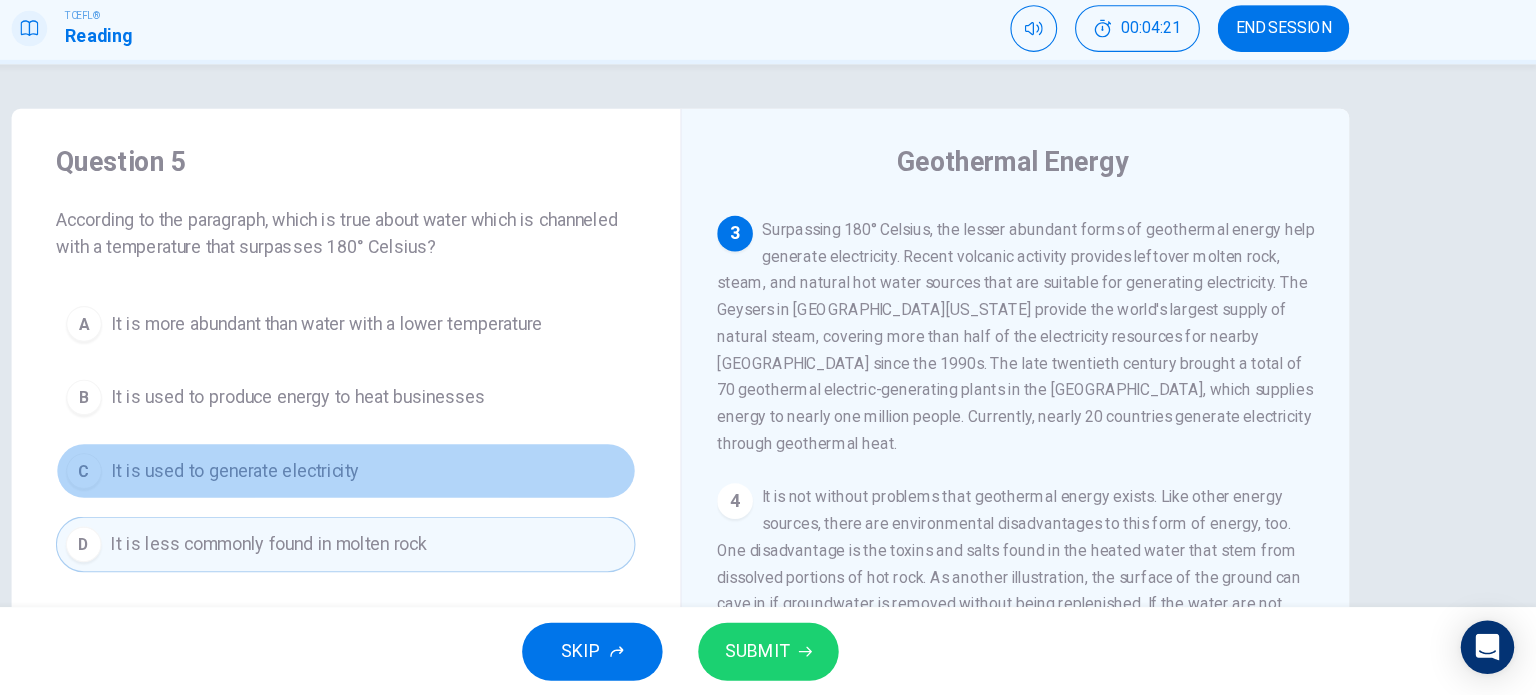 click on "C It is used to generate electricity" at bounding box center (468, 493) 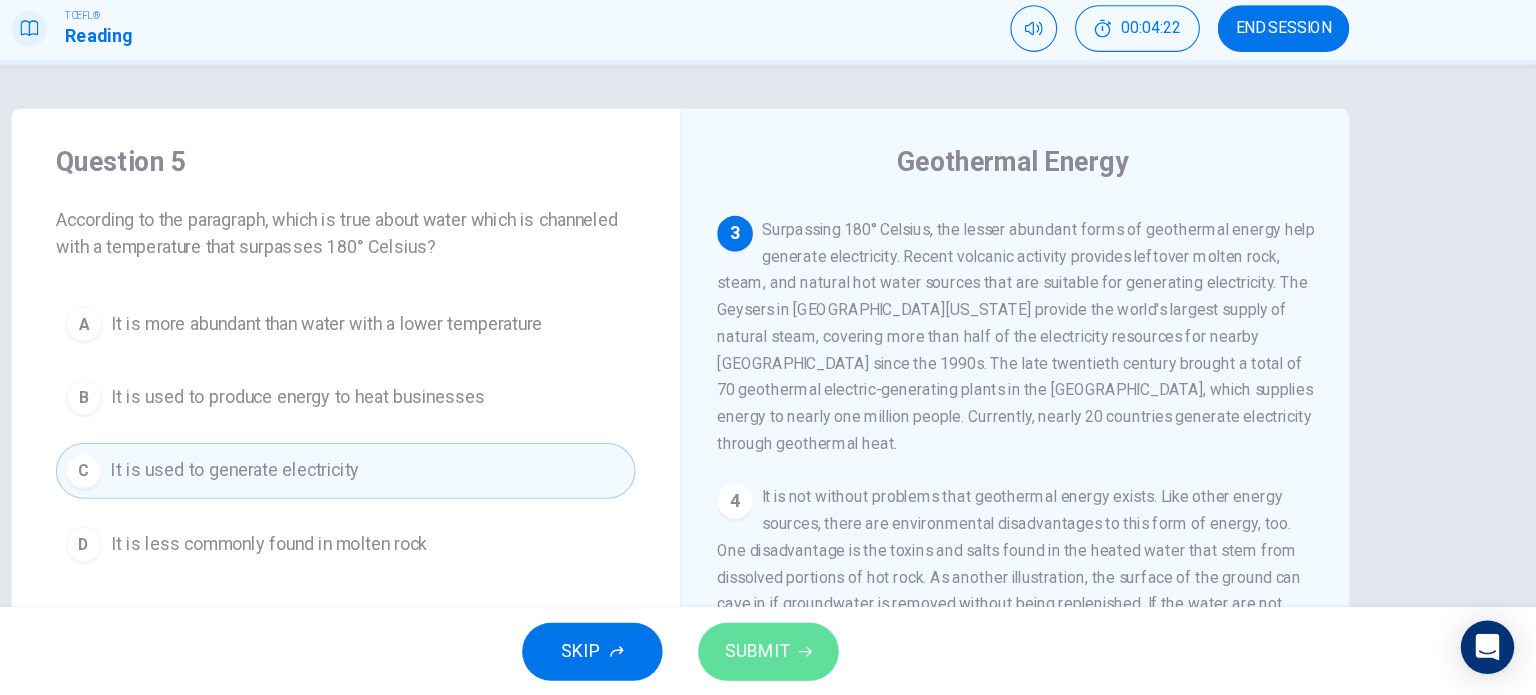 click on "SUBMIT" at bounding box center (837, 655) 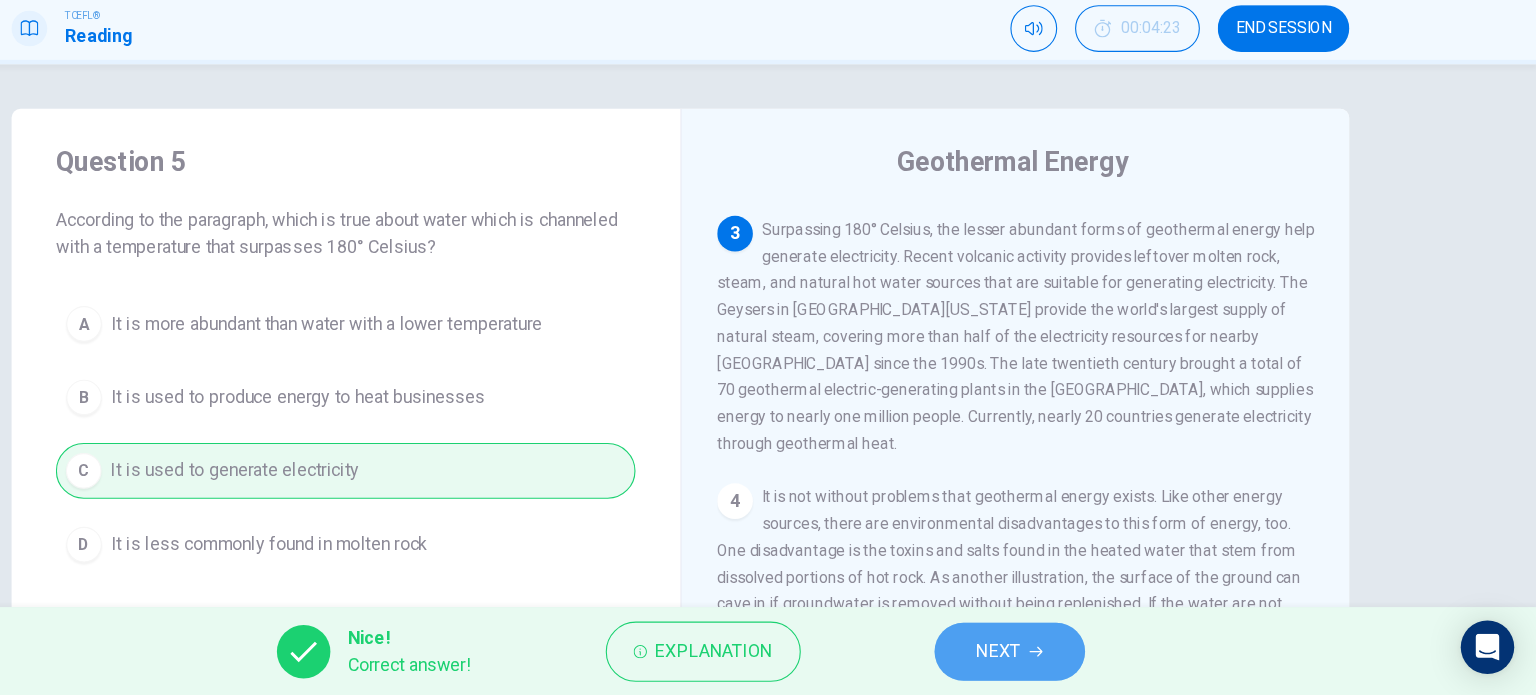 click on "NEXT" at bounding box center [1053, 655] 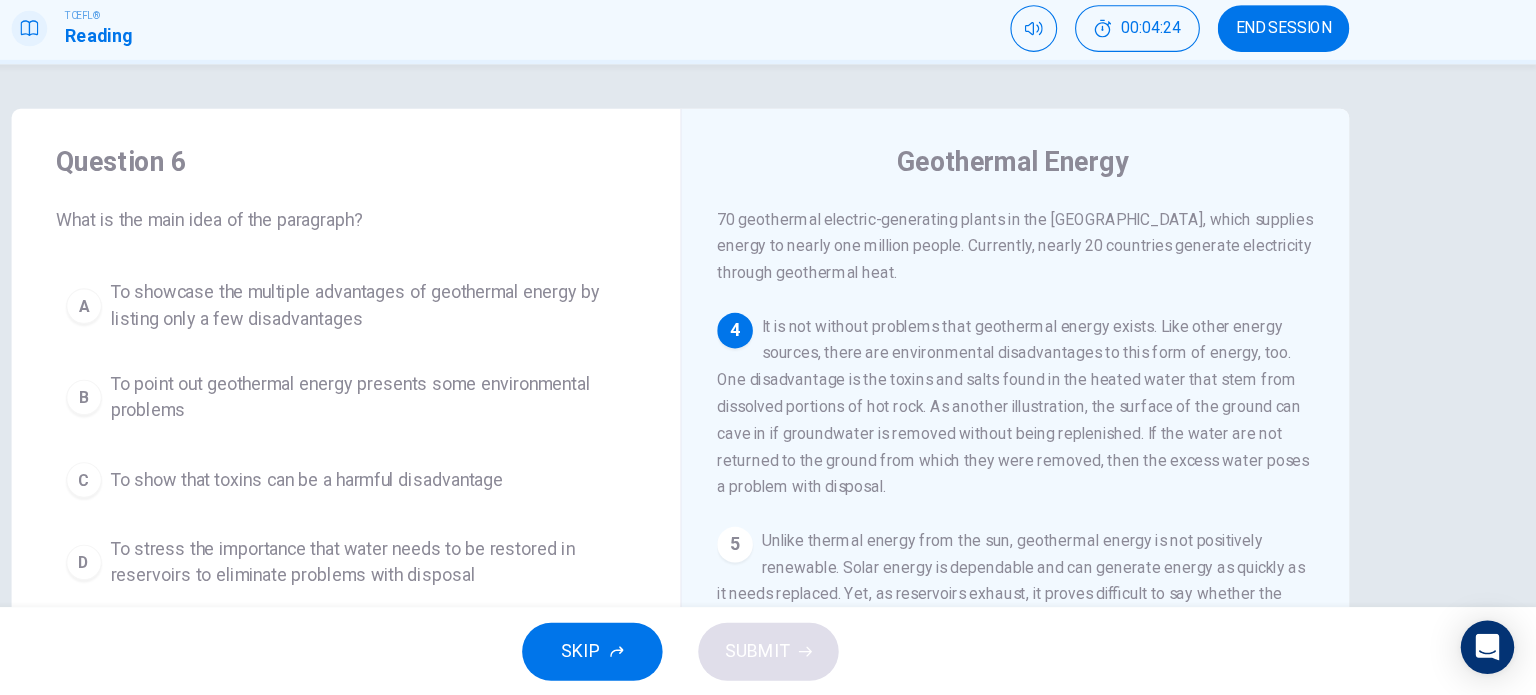 scroll, scrollTop: 685, scrollLeft: 0, axis: vertical 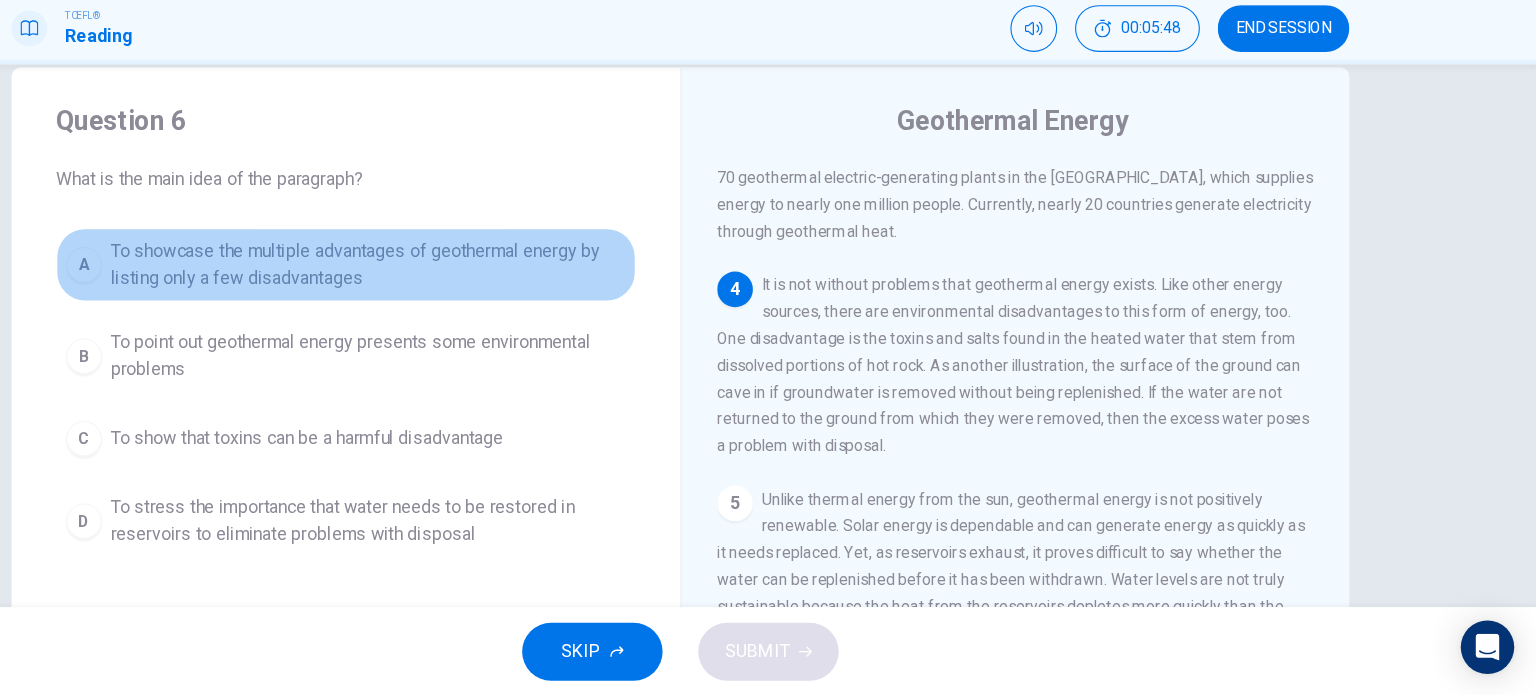 click on "To showcase the multiple advantages of geothermal energy by listing only a few disadvantages" at bounding box center [488, 308] 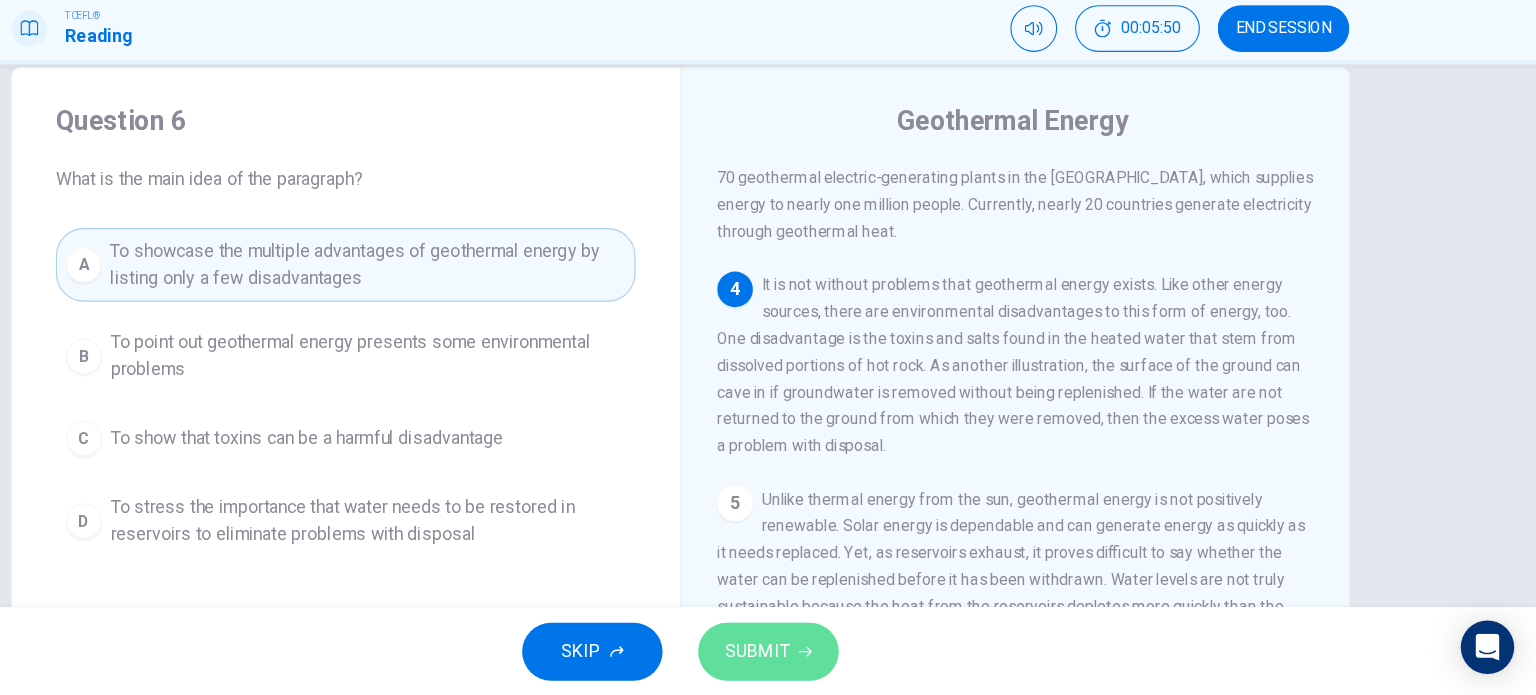 click on "SUBMIT" at bounding box center (847, 655) 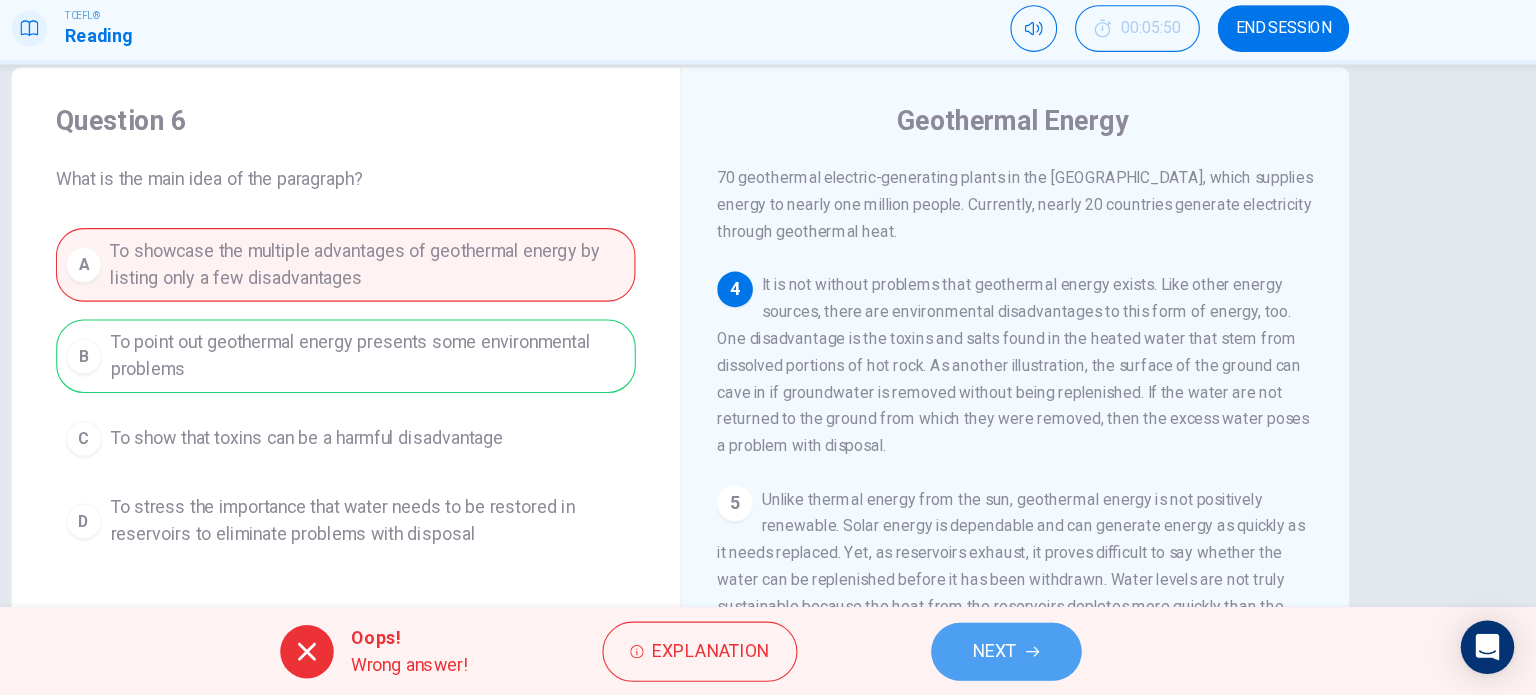 click on "NEXT" at bounding box center [1060, 655] 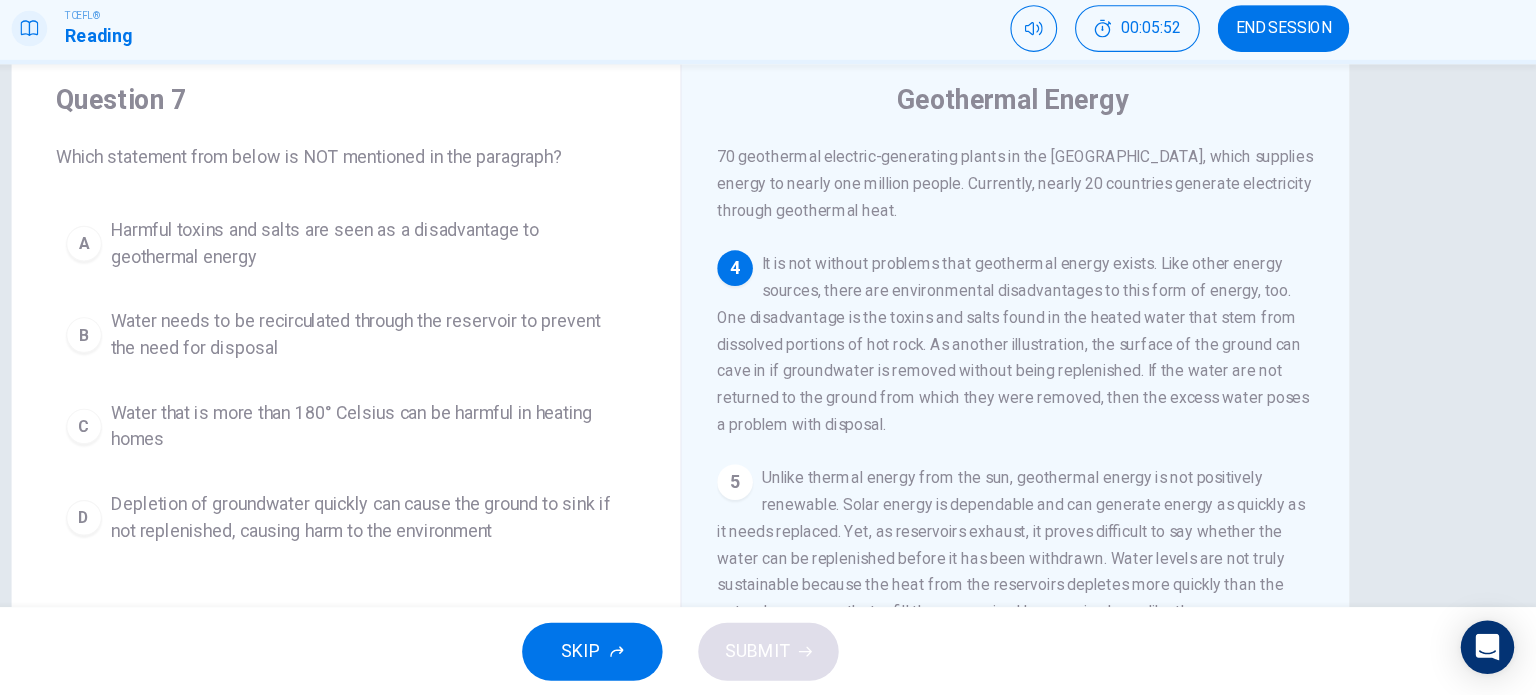 scroll, scrollTop: 53, scrollLeft: 0, axis: vertical 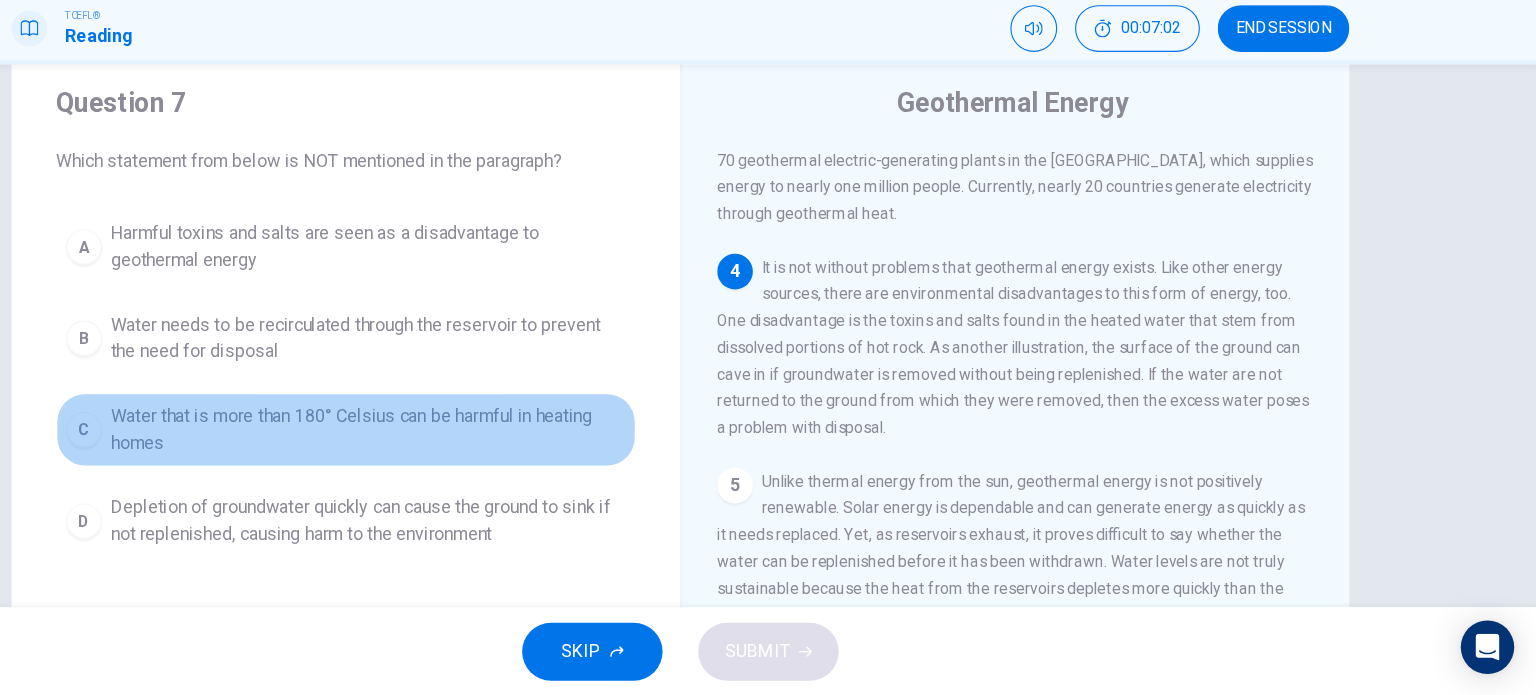 click on "Water that is more than 180° Celsius can be harmful in heating homes" at bounding box center [488, 456] 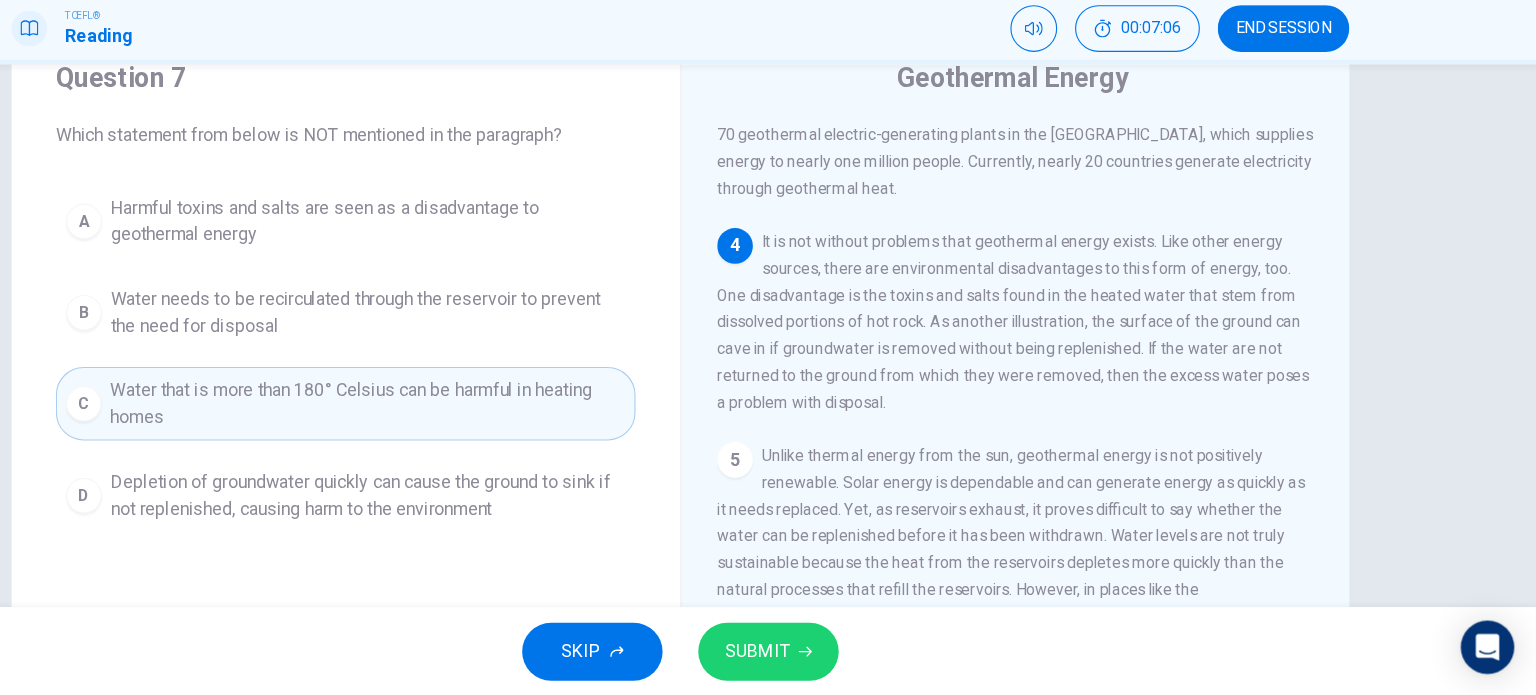 scroll, scrollTop: 80, scrollLeft: 0, axis: vertical 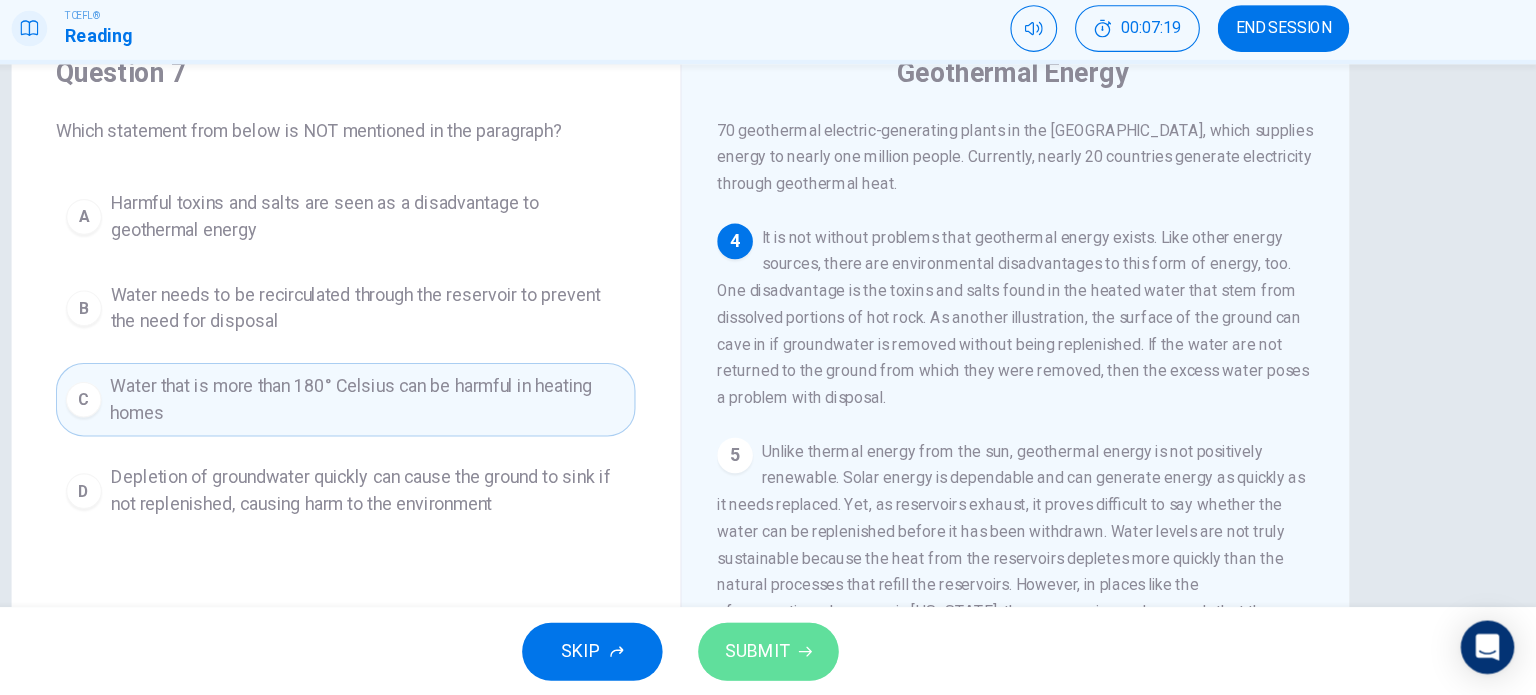 click on "SUBMIT" at bounding box center (847, 655) 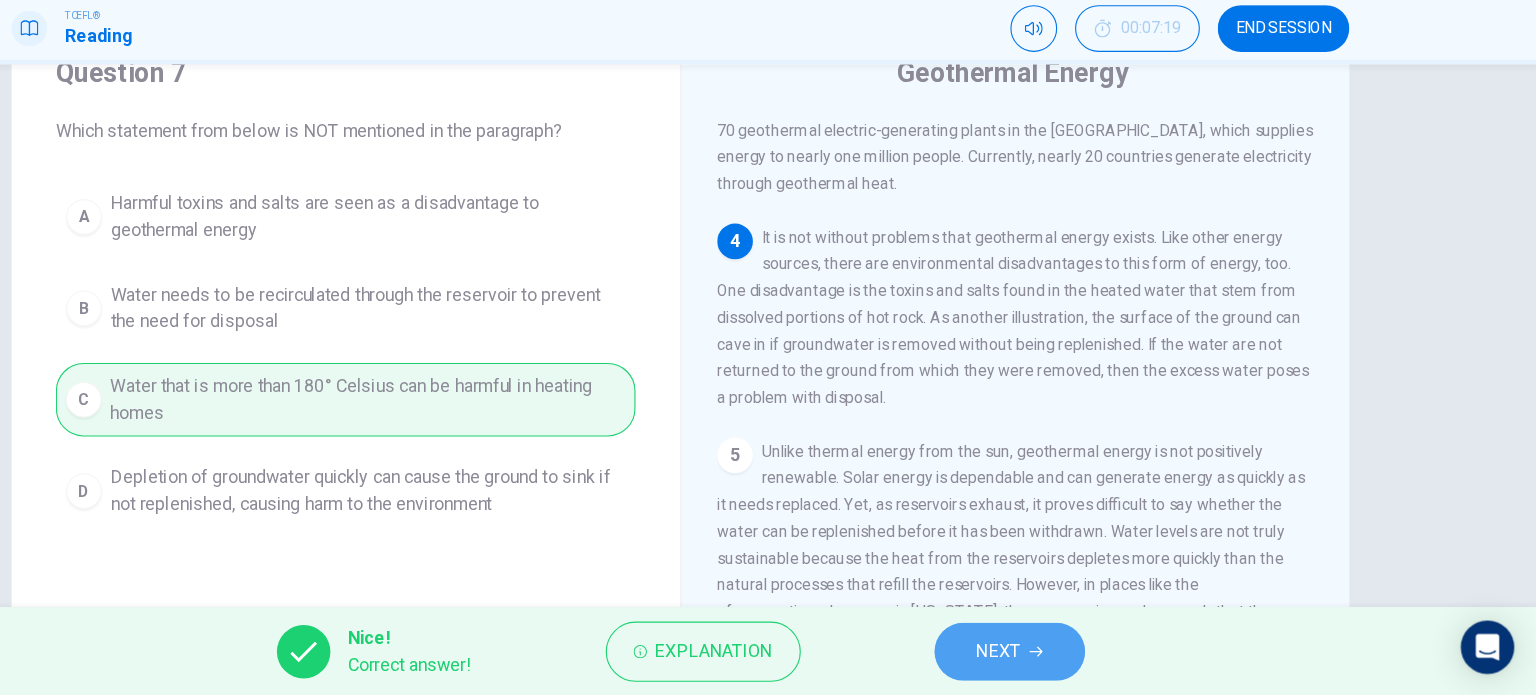click on "NEXT" at bounding box center [1053, 655] 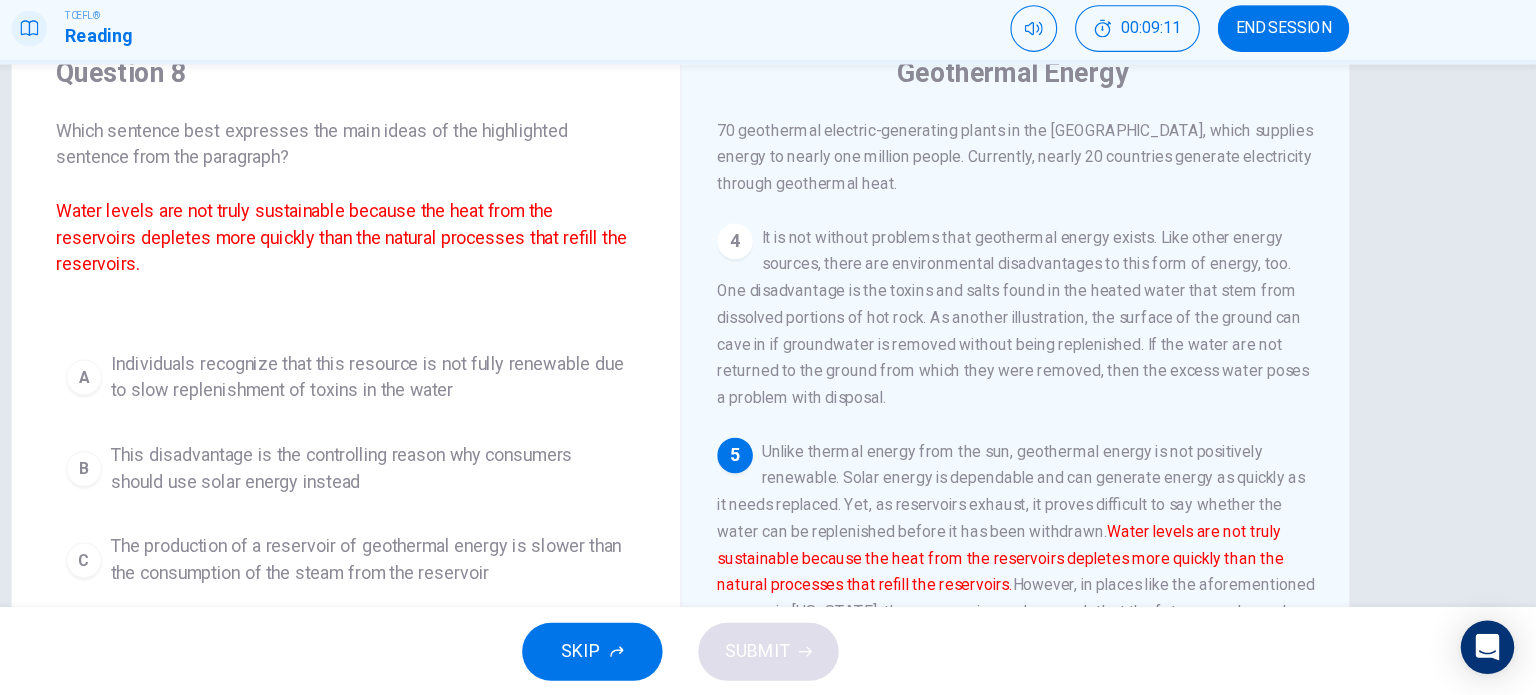 scroll, scrollTop: 170, scrollLeft: 0, axis: vertical 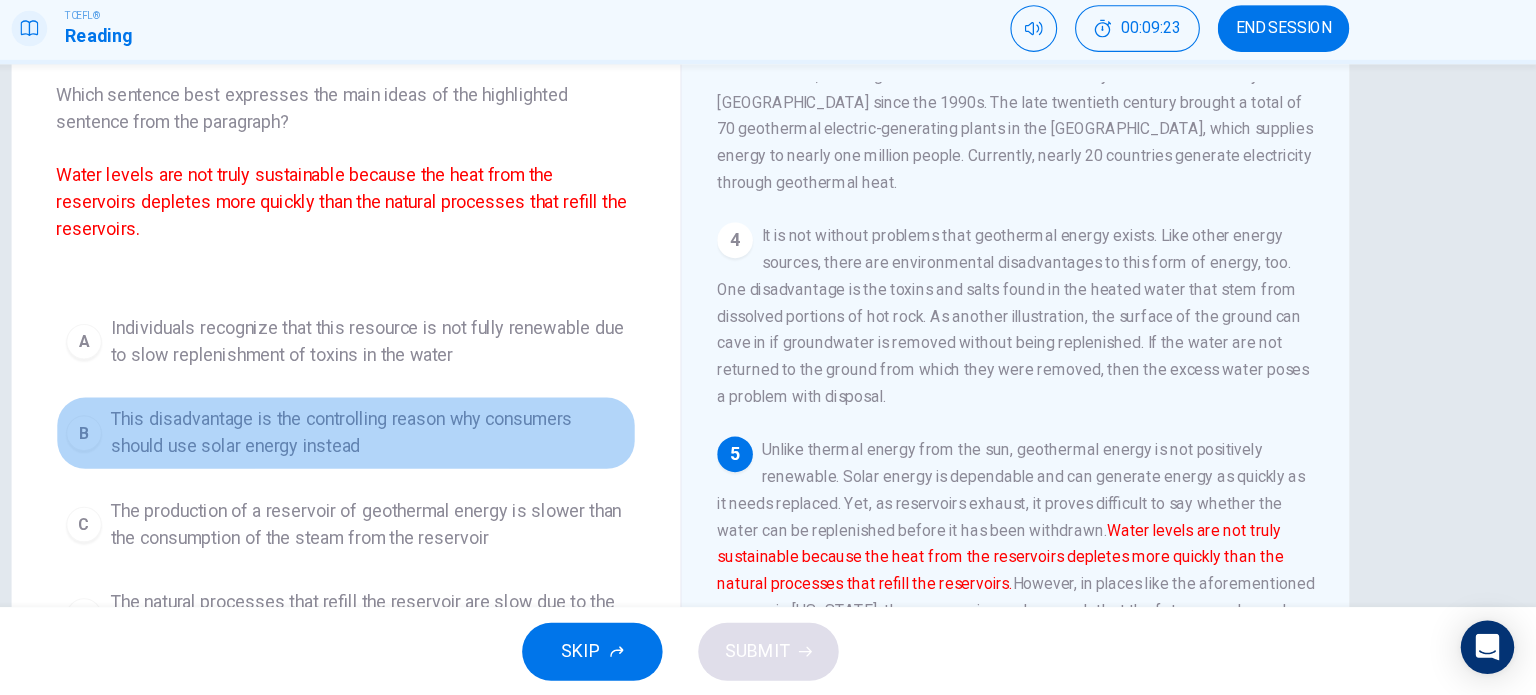 click on "This disadvantage is the controlling reason why consumers should use solar energy instead" at bounding box center [488, 459] 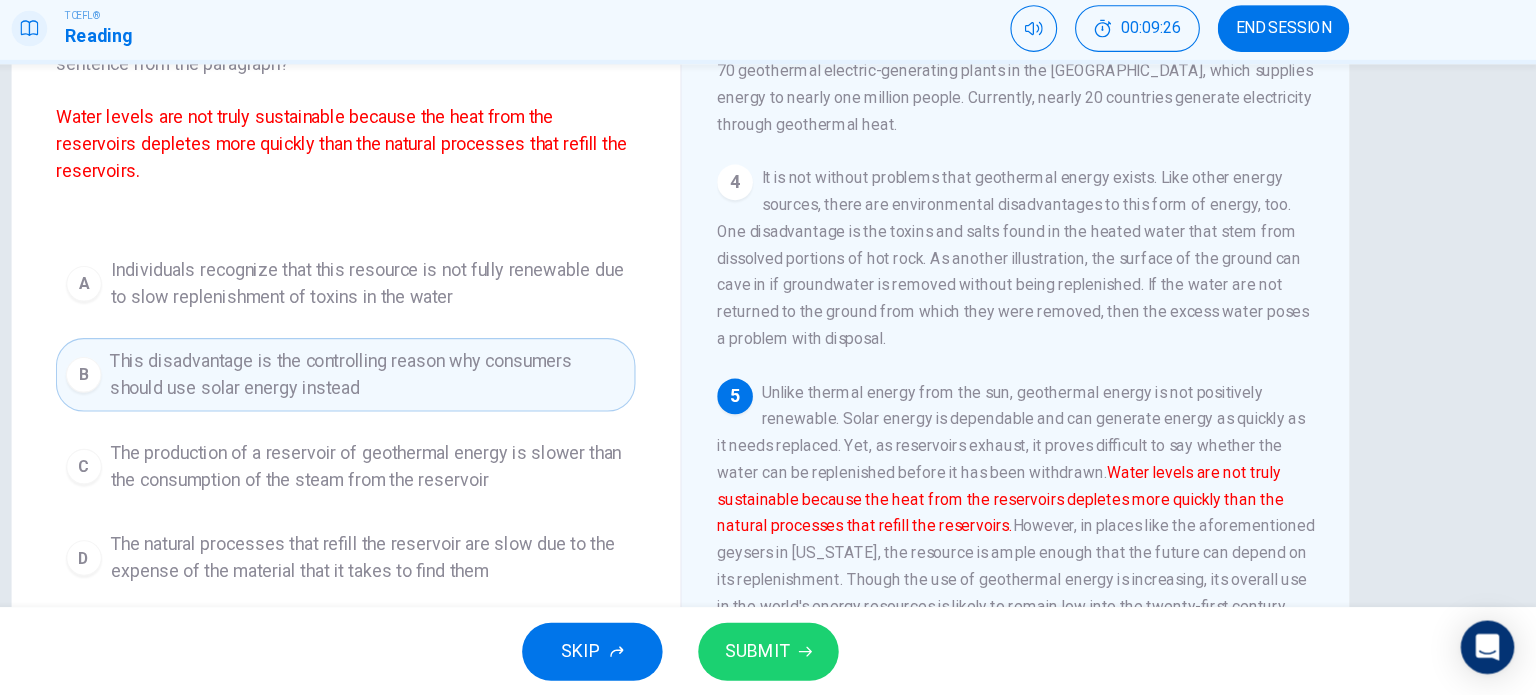 scroll, scrollTop: 164, scrollLeft: 0, axis: vertical 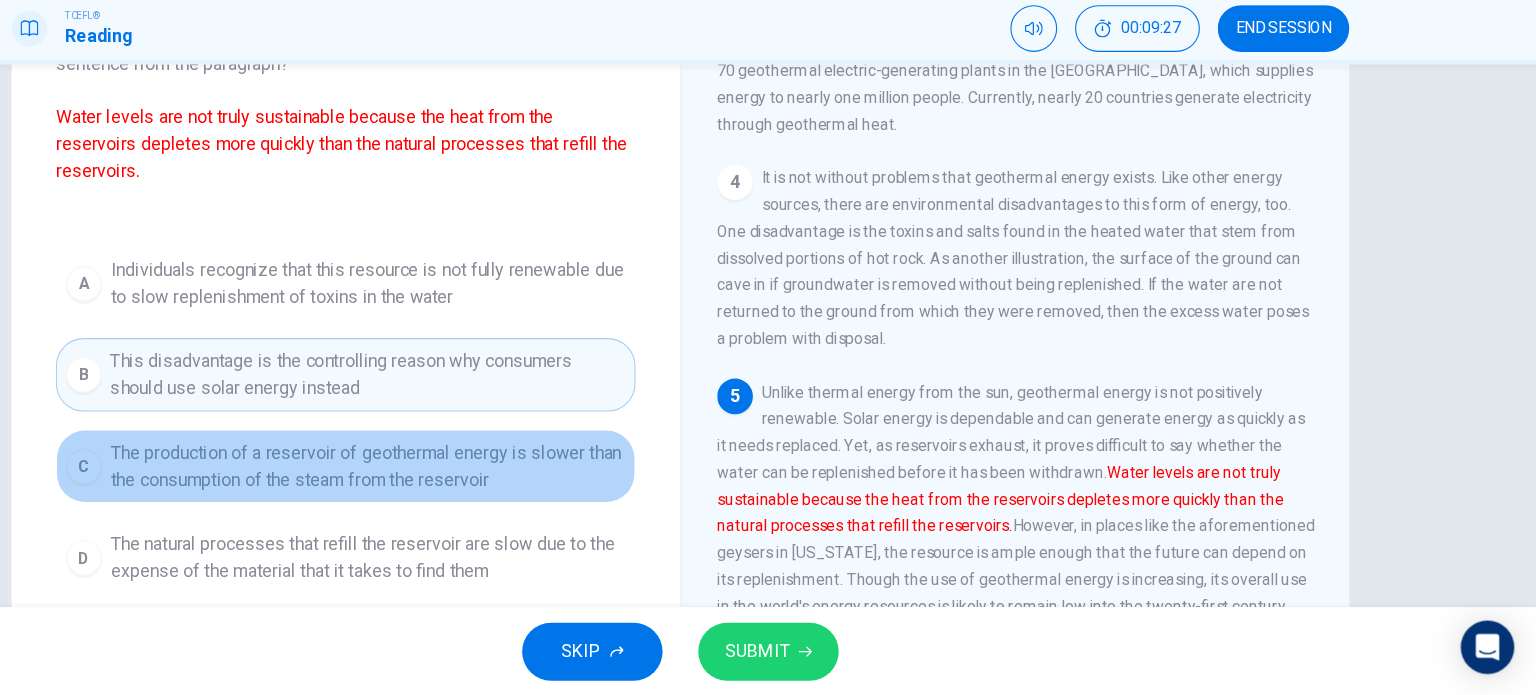 click on "The production of a reservoir of geothermal energy is slower than the consumption of the steam from the reservoir" at bounding box center (488, 489) 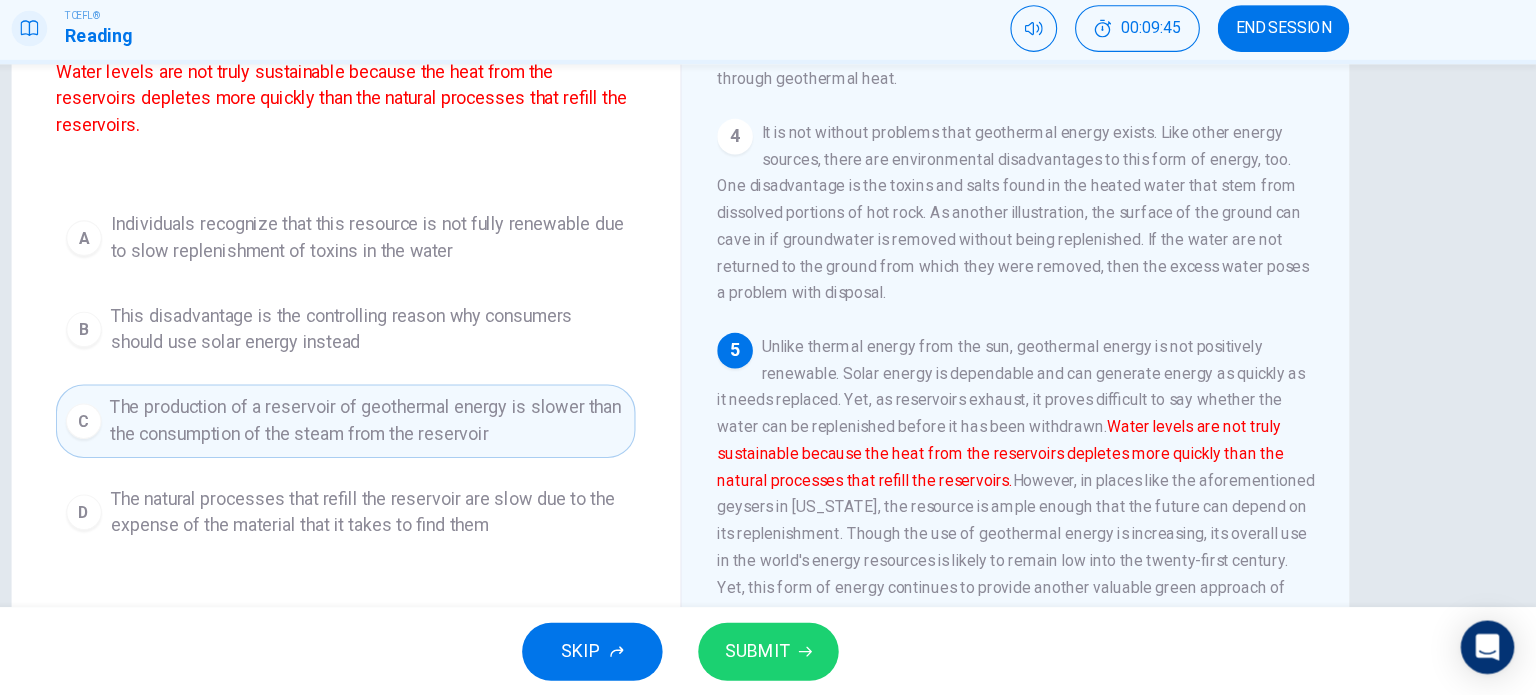 scroll, scrollTop: 207, scrollLeft: 0, axis: vertical 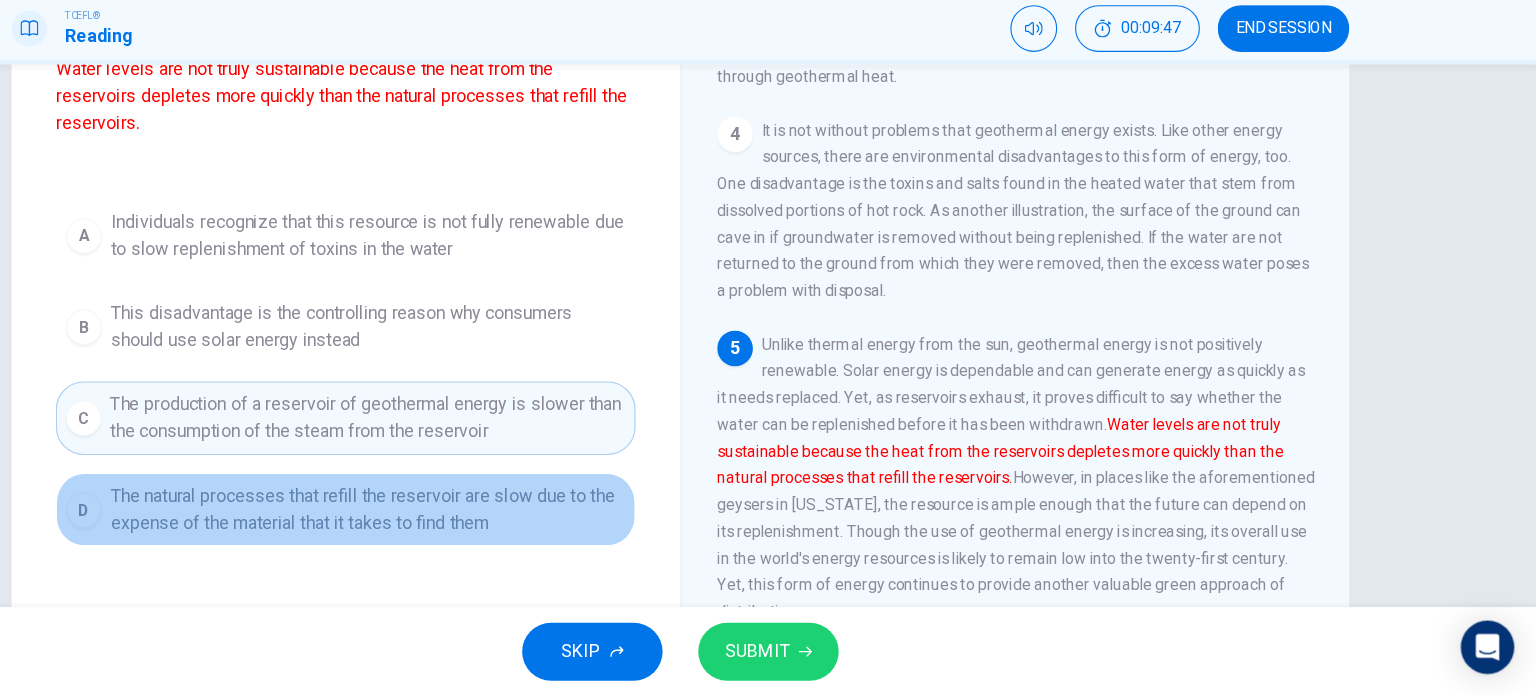 click on "The natural processes that refill the reservoir are slow due to the expense of the material that it takes to find them" at bounding box center [488, 528] 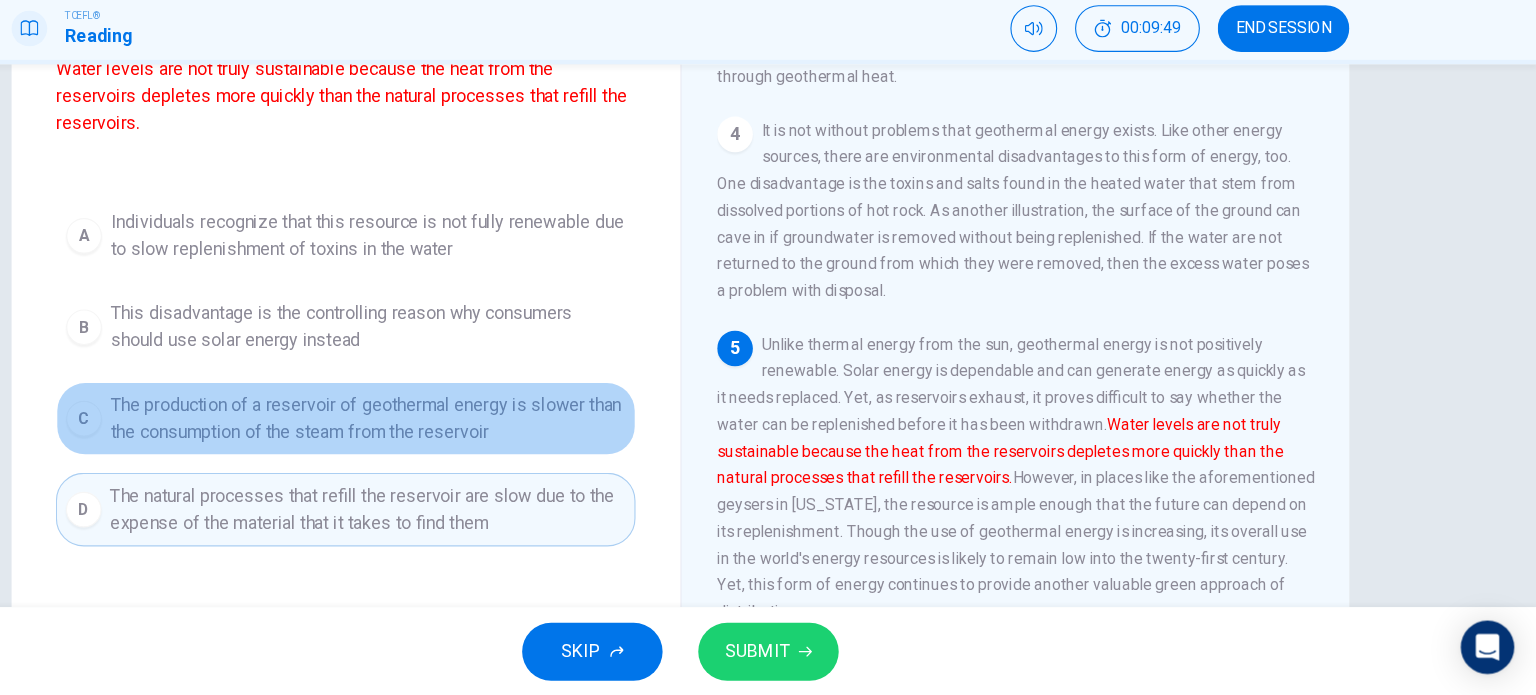 click on "C The production of a reservoir of geothermal energy is slower than the consumption of the steam from the reservoir" at bounding box center (468, 446) 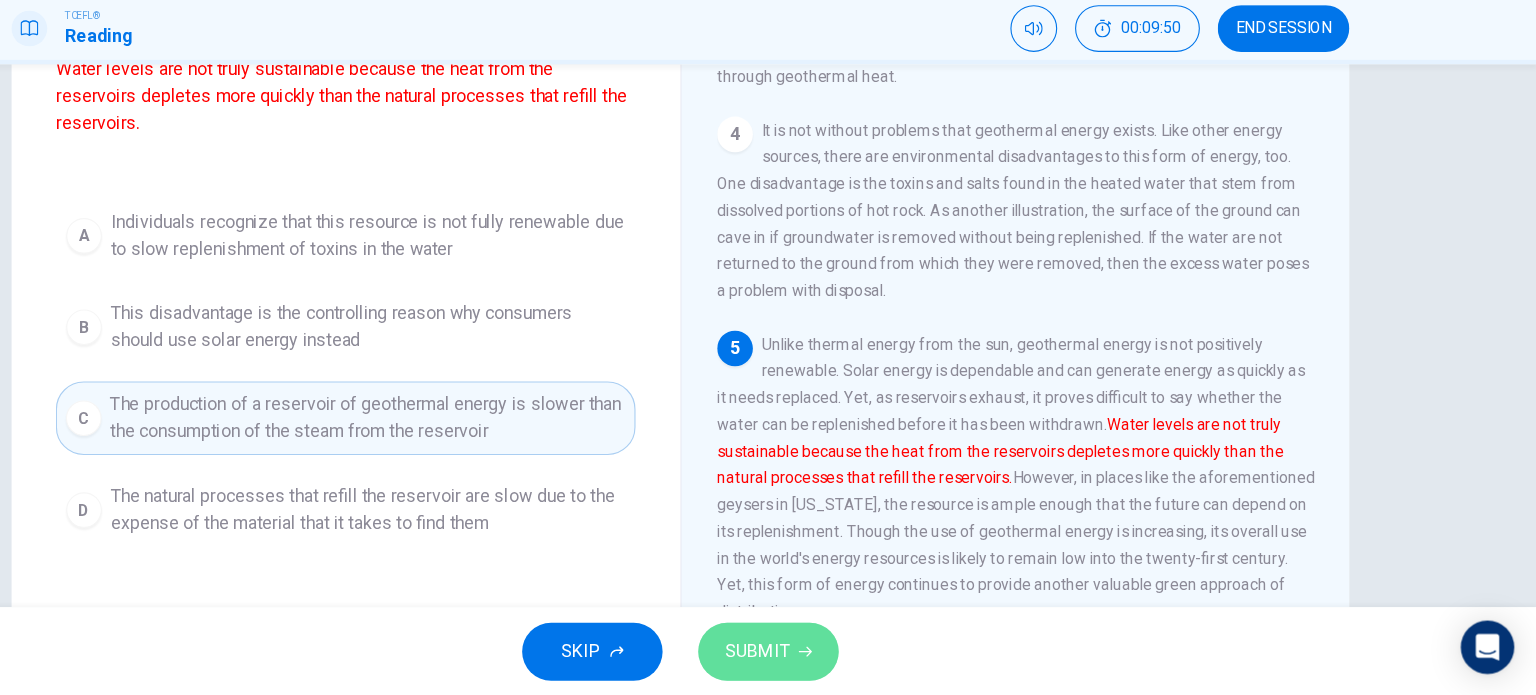 click on "SUBMIT" at bounding box center (837, 655) 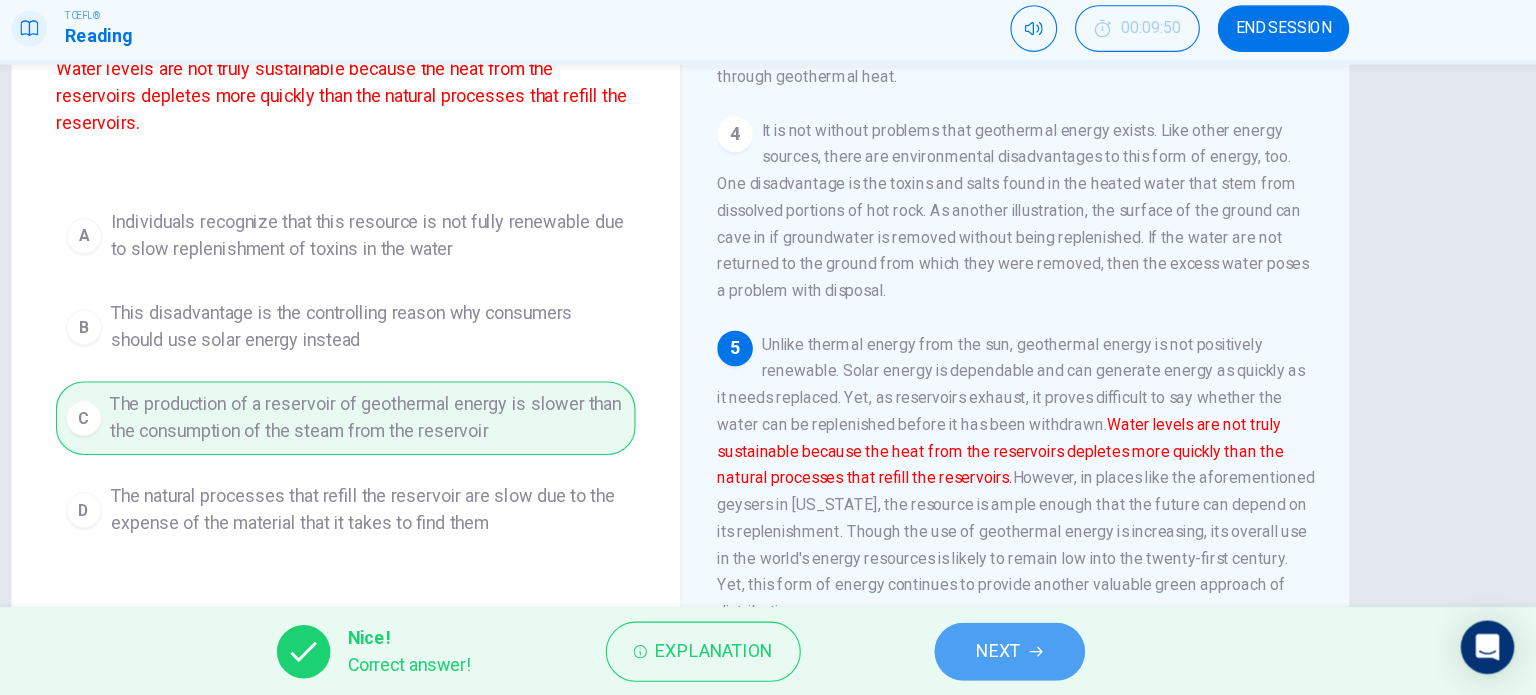 click on "NEXT" at bounding box center (1063, 655) 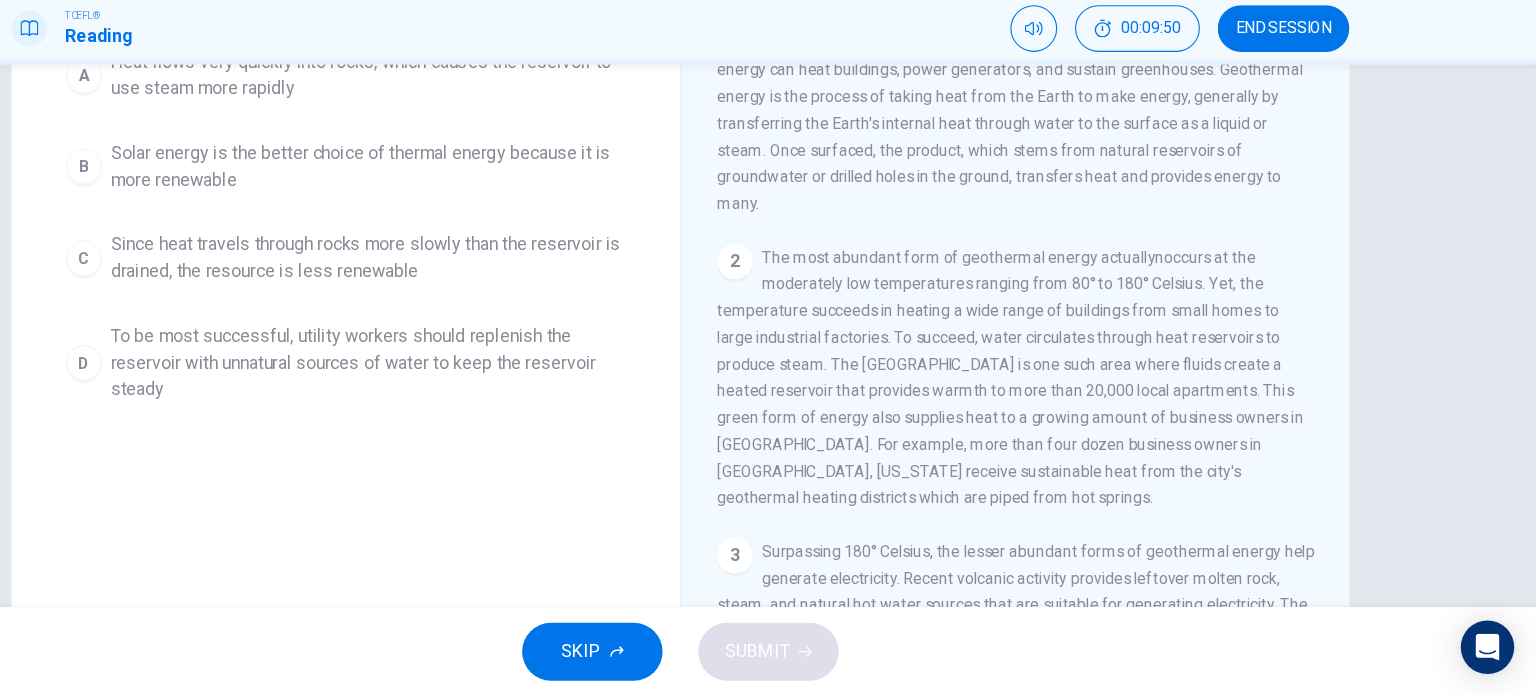 scroll, scrollTop: 0, scrollLeft: 0, axis: both 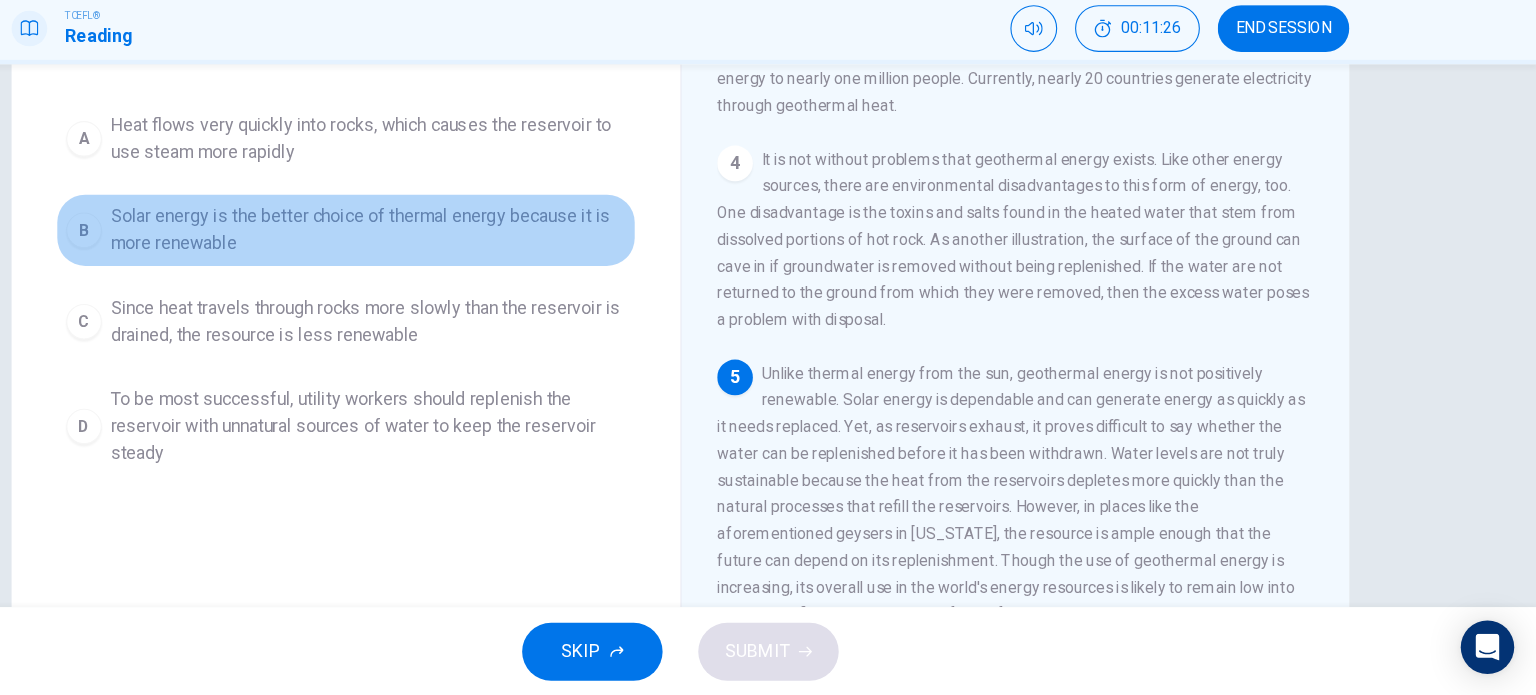 click on "Solar energy is the better choice of thermal energy because it is more renewable" at bounding box center [488, 277] 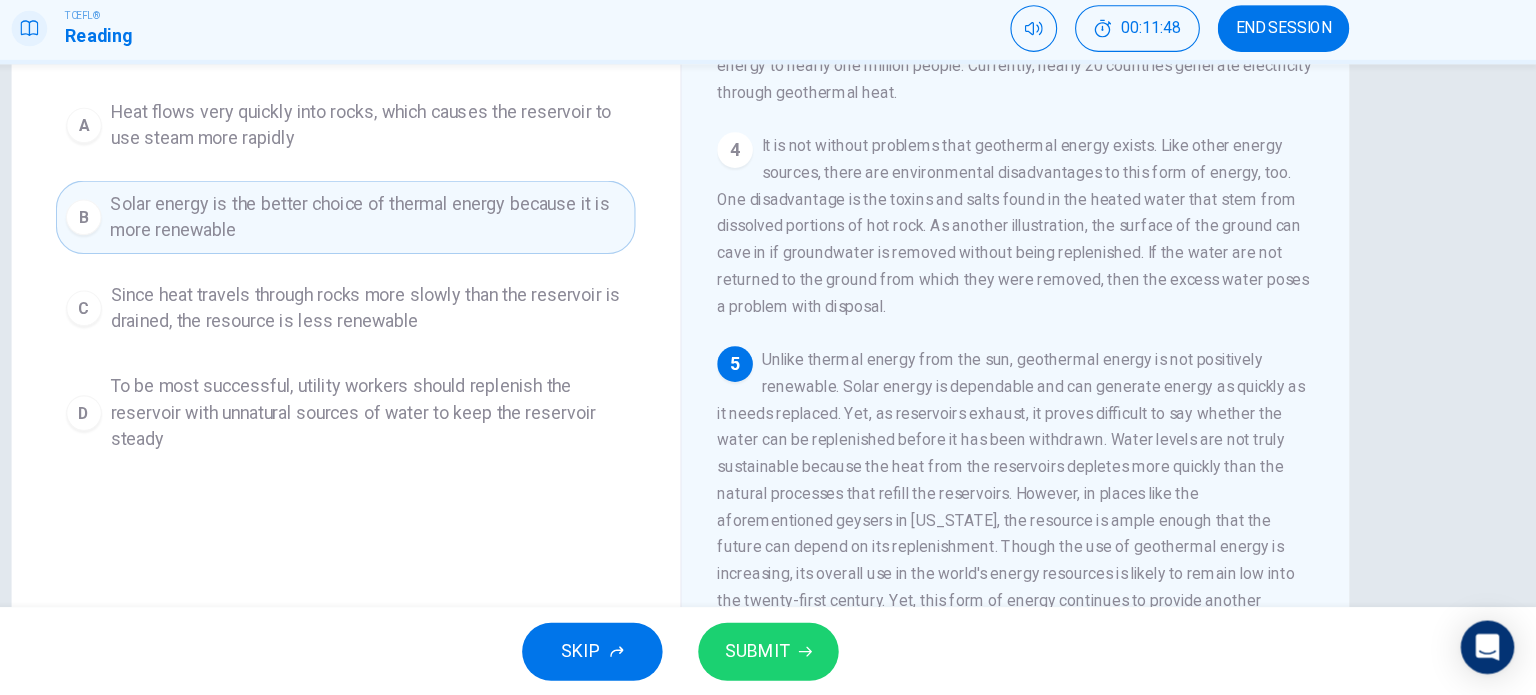 scroll, scrollTop: 161, scrollLeft: 0, axis: vertical 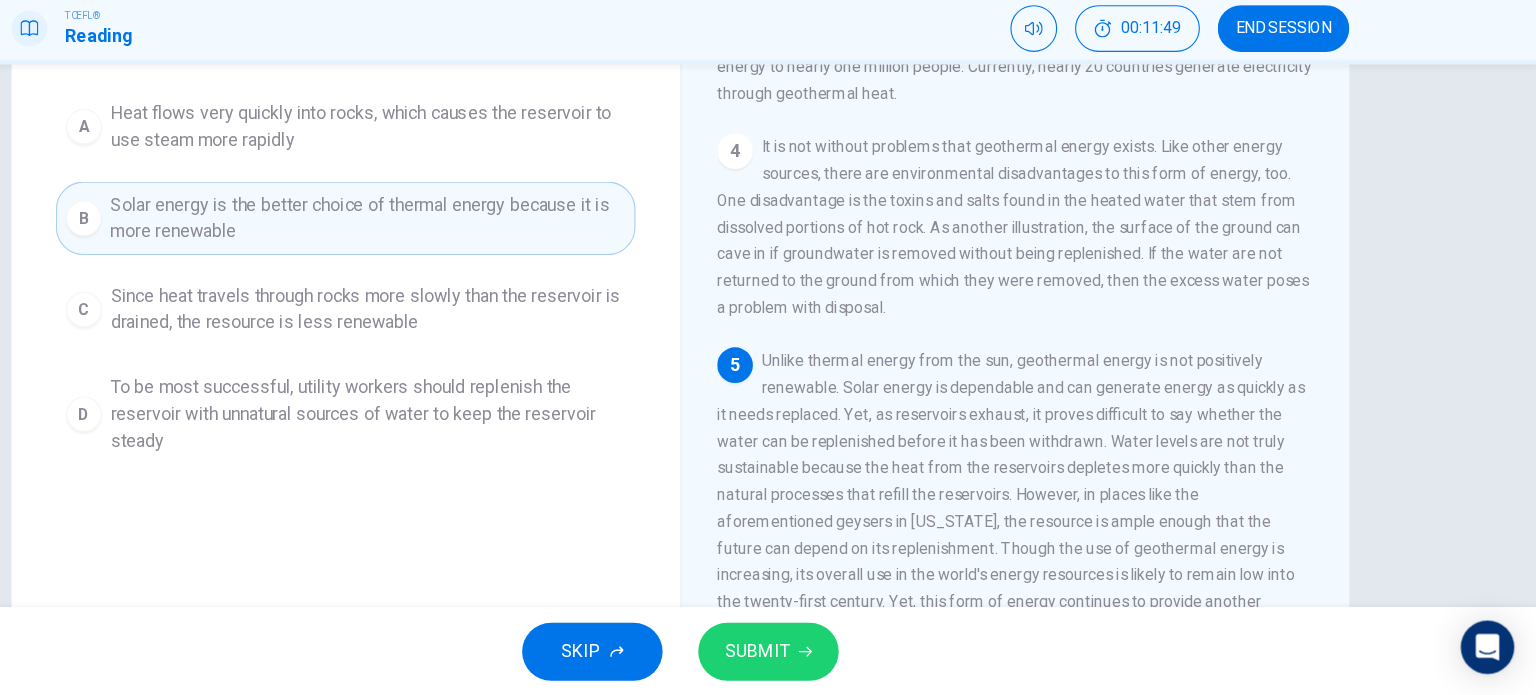 click on "Heat flows very quickly into rocks, which causes the reservoir to use steam more rapidly" at bounding box center (488, 184) 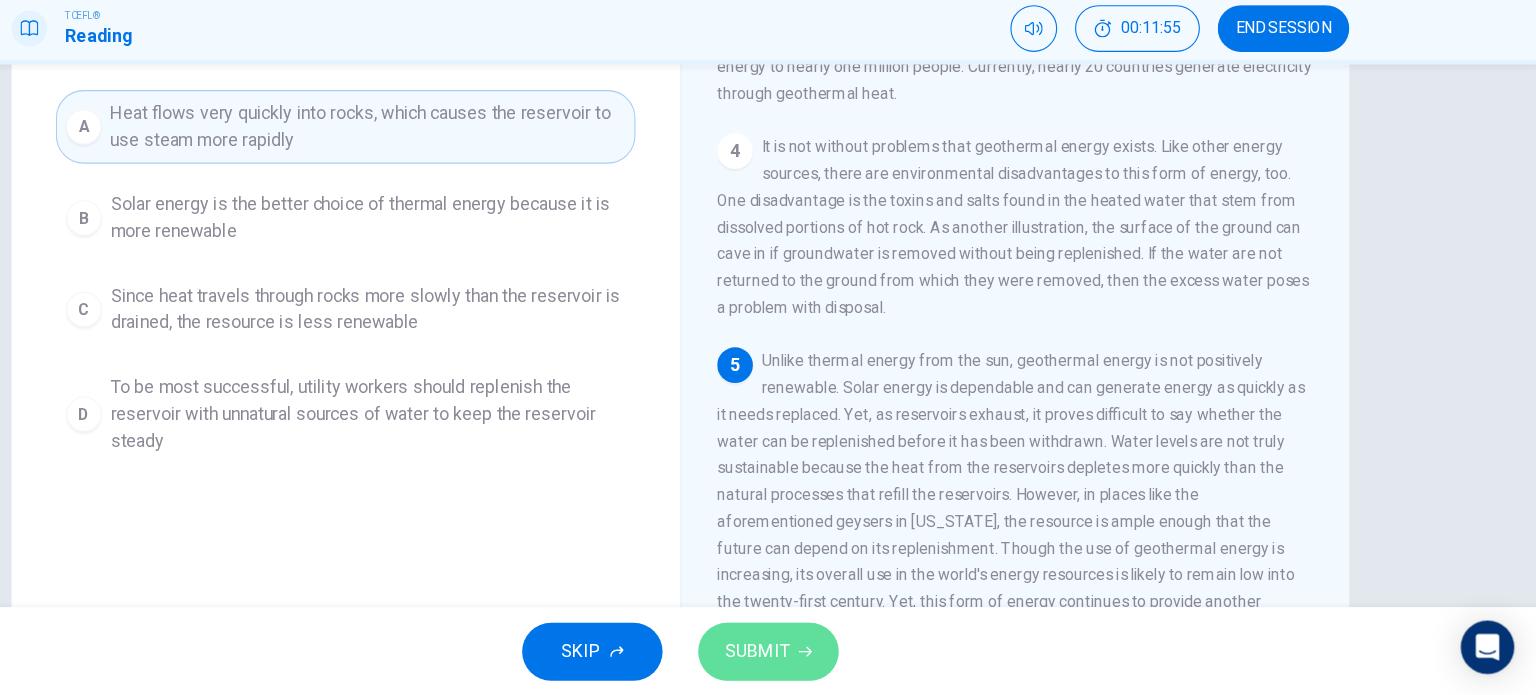 click on "SUBMIT" at bounding box center (847, 655) 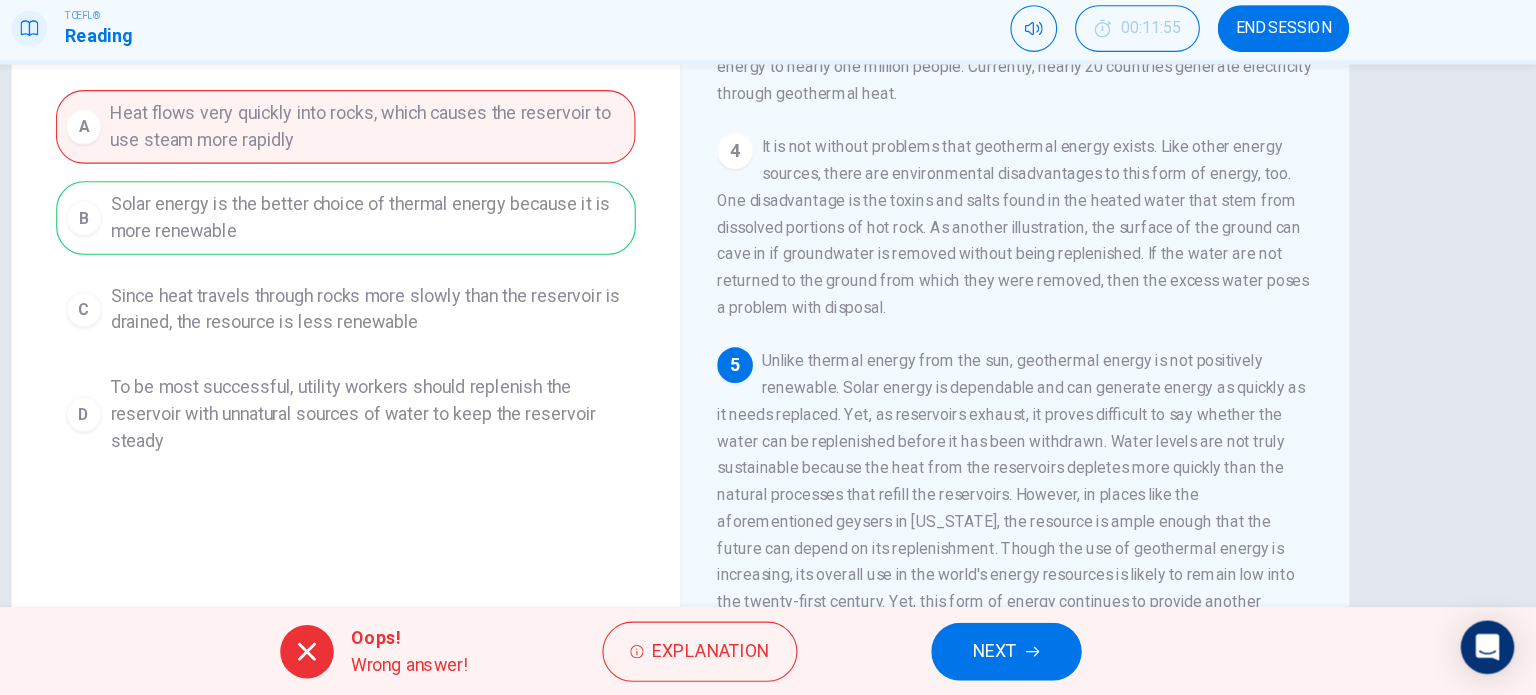 click on "A Heat flows very quickly into rocks, which causes the reservoir to use steam more rapidly B Solar energy is the better choice of thermal energy because it is more renewable C Since heat travels through rocks more slowly than the reservoir is drained, the resource is less renewable D To be most successful, utility workers should replenish the reservoir with unnatural sources of water to keep the reservoir steady" at bounding box center [468, 319] 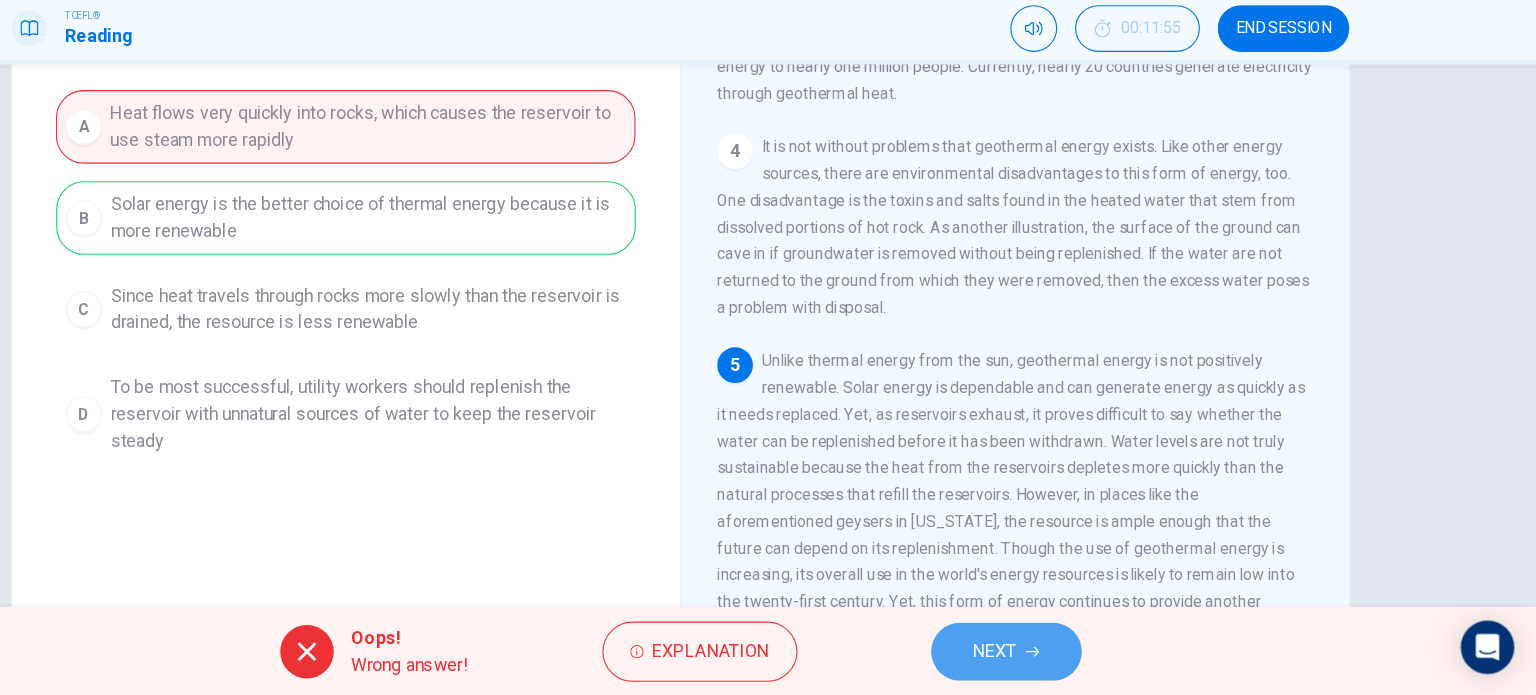 click on "NEXT" at bounding box center (1060, 655) 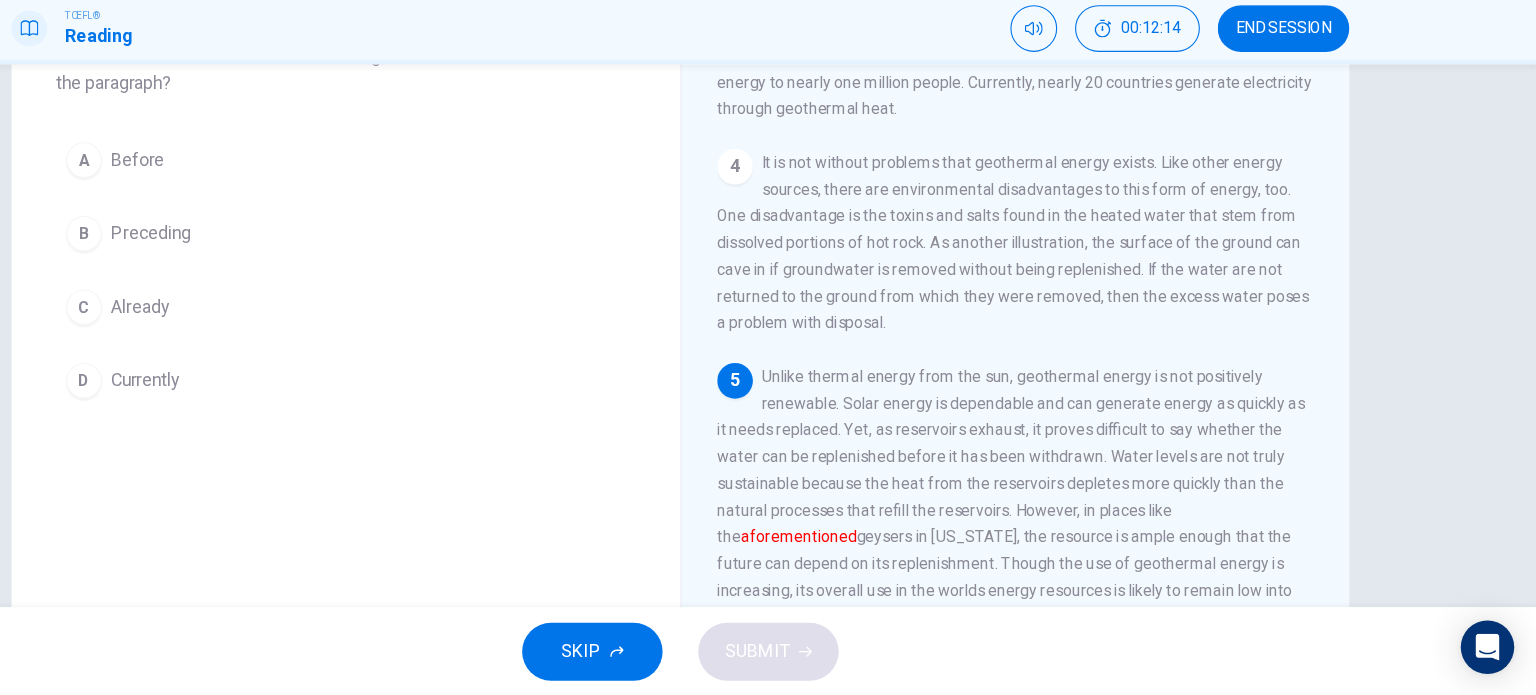 scroll, scrollTop: 146, scrollLeft: 0, axis: vertical 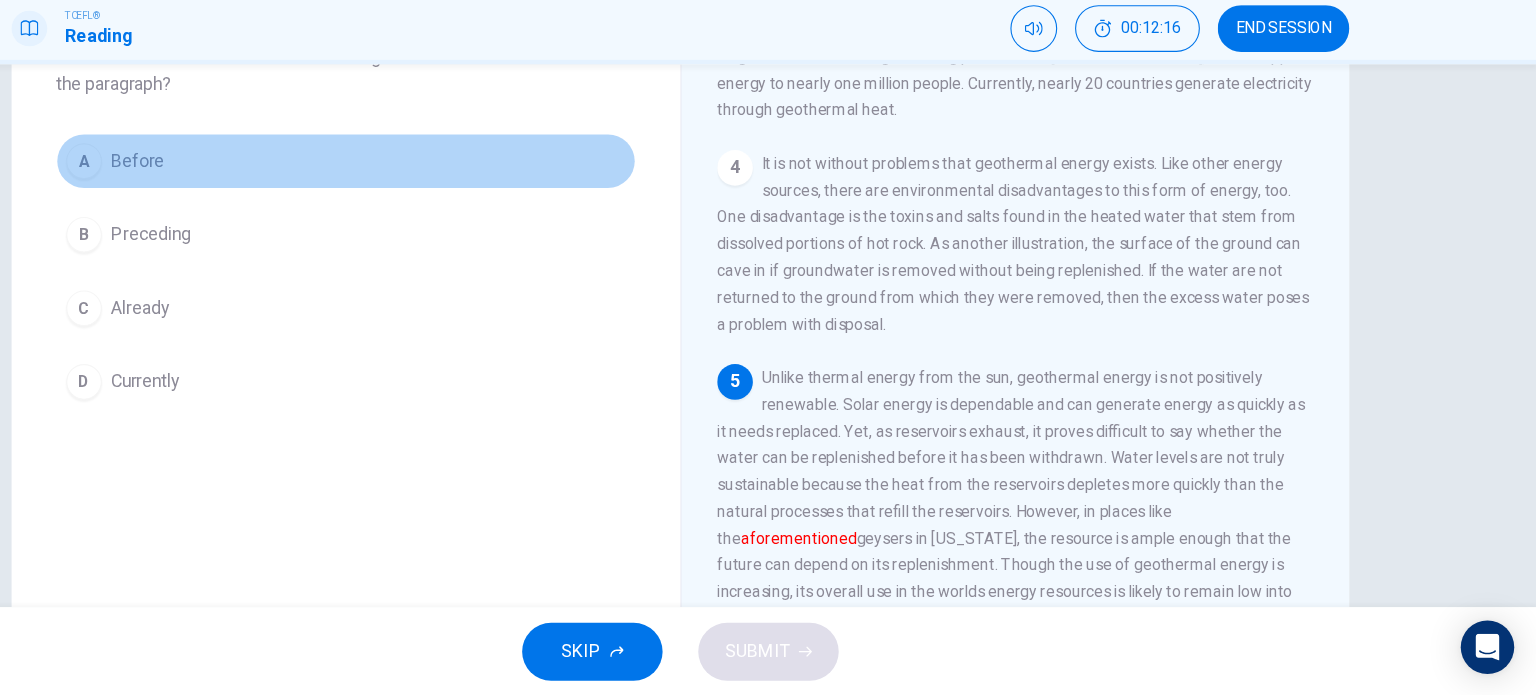 click on "Before" at bounding box center [281, 215] 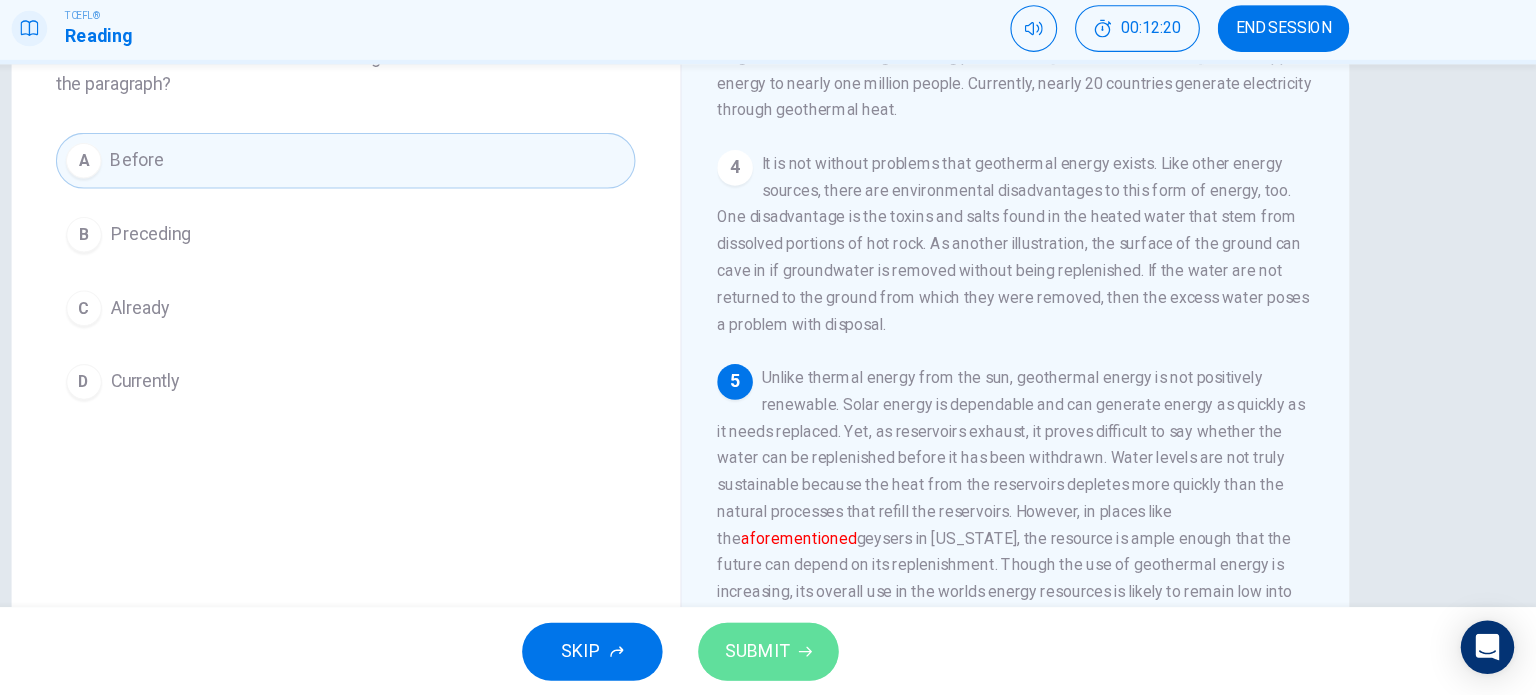 click on "SUBMIT" at bounding box center [837, 655] 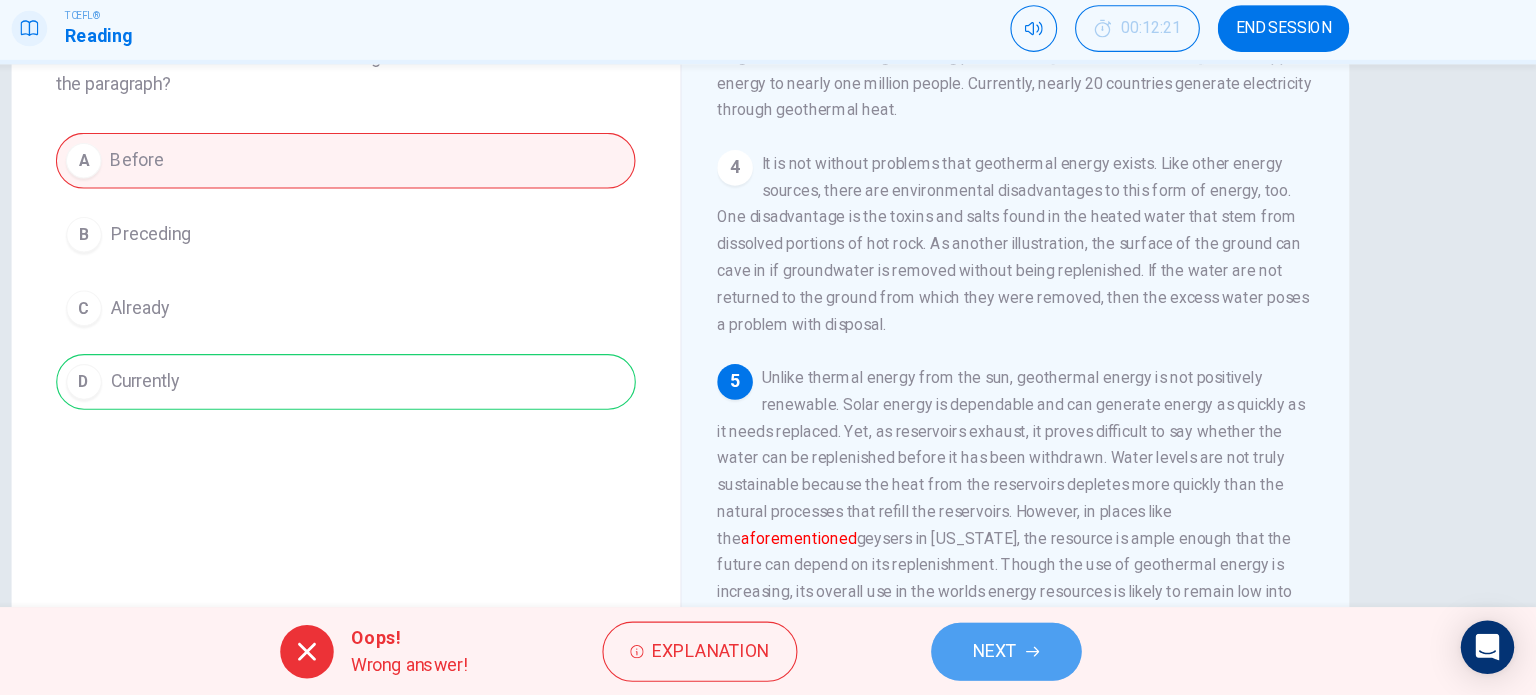 click on "NEXT" at bounding box center (1060, 655) 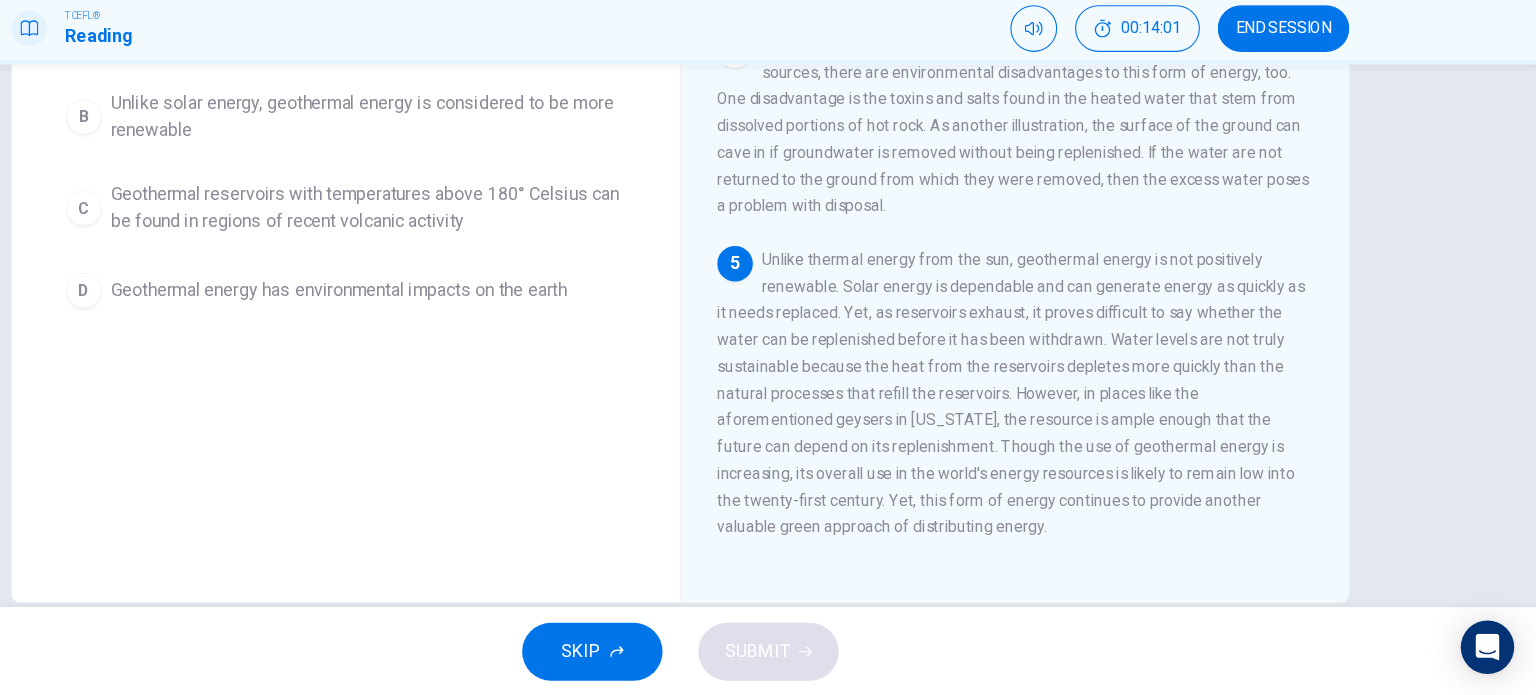 scroll, scrollTop: 251, scrollLeft: 0, axis: vertical 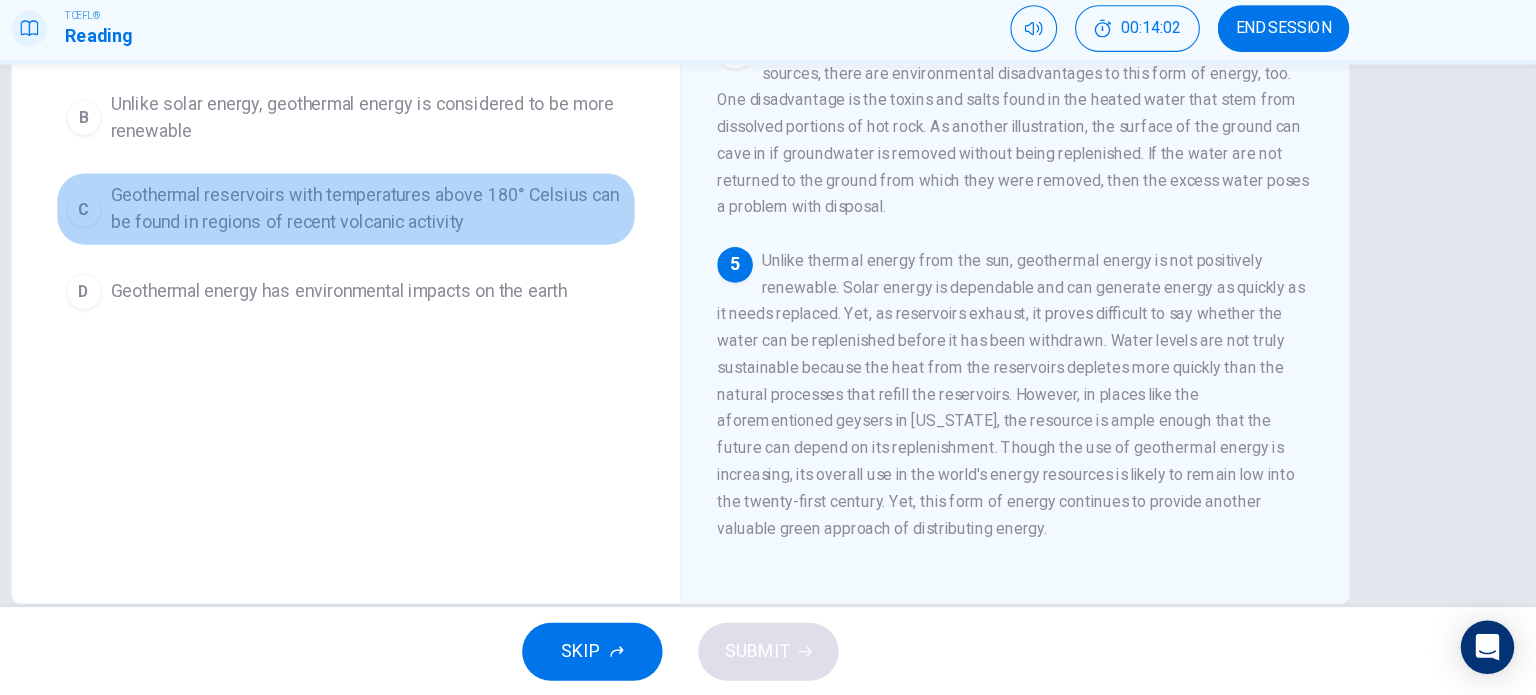 click on "Geothermal reservoirs with temperatures above 180° Celsius can be found in regions of recent volcanic activity" at bounding box center (488, 258) 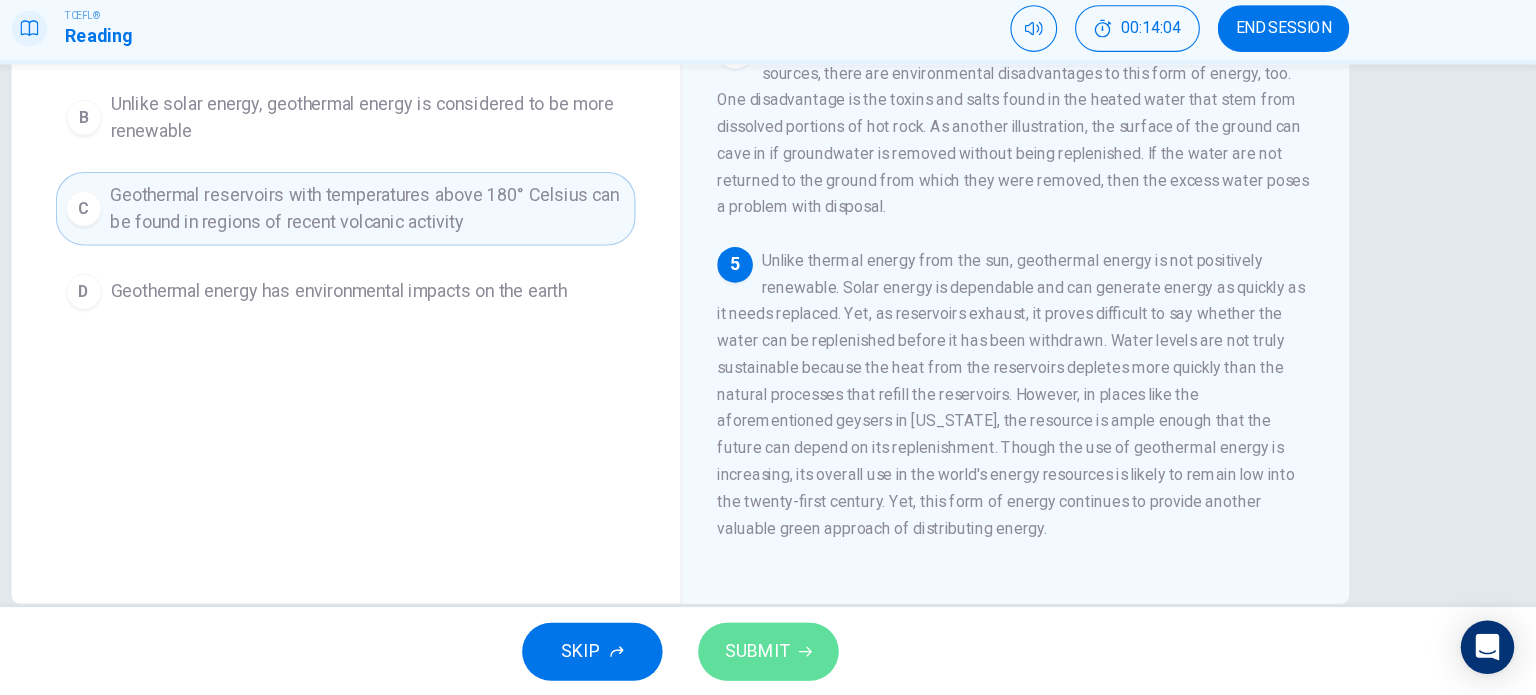 click 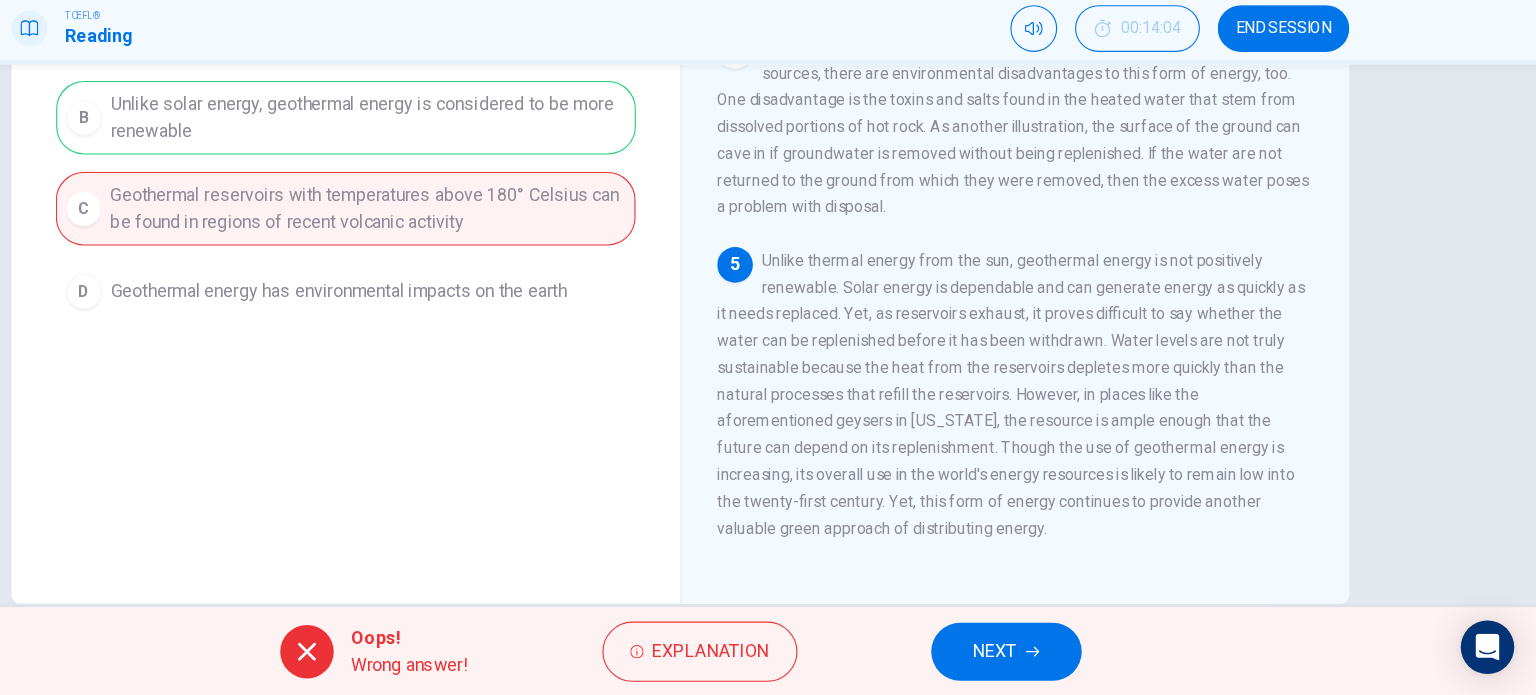 click on "NEXT" at bounding box center (1060, 655) 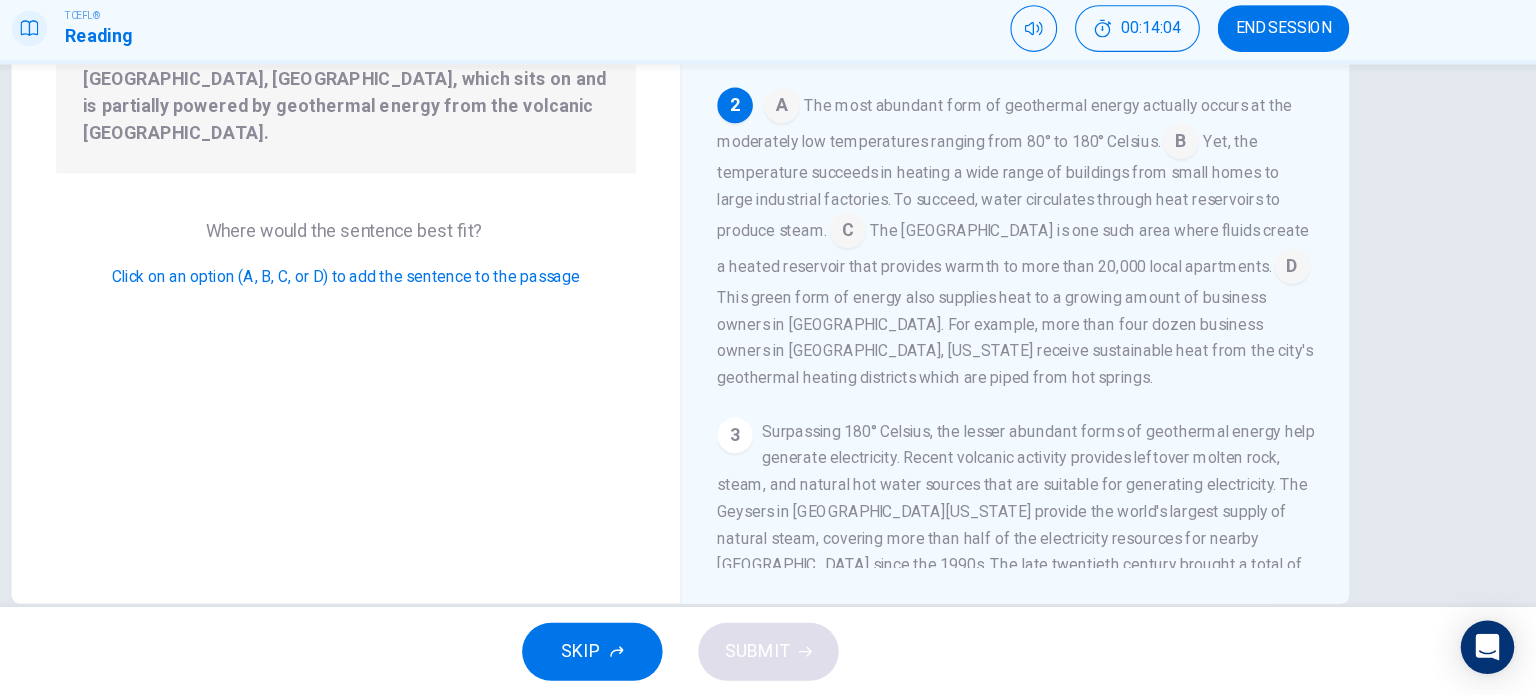 scroll, scrollTop: 144, scrollLeft: 0, axis: vertical 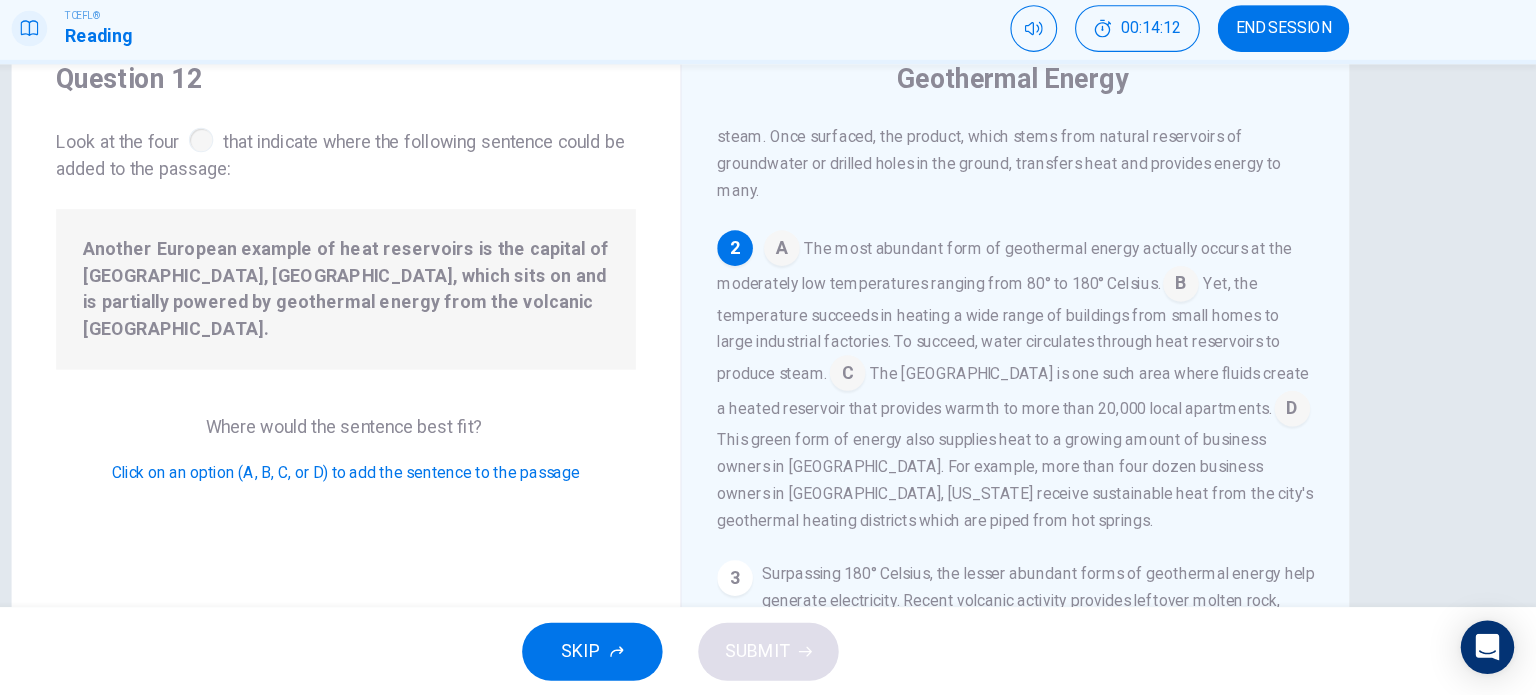 click at bounding box center (859, 295) 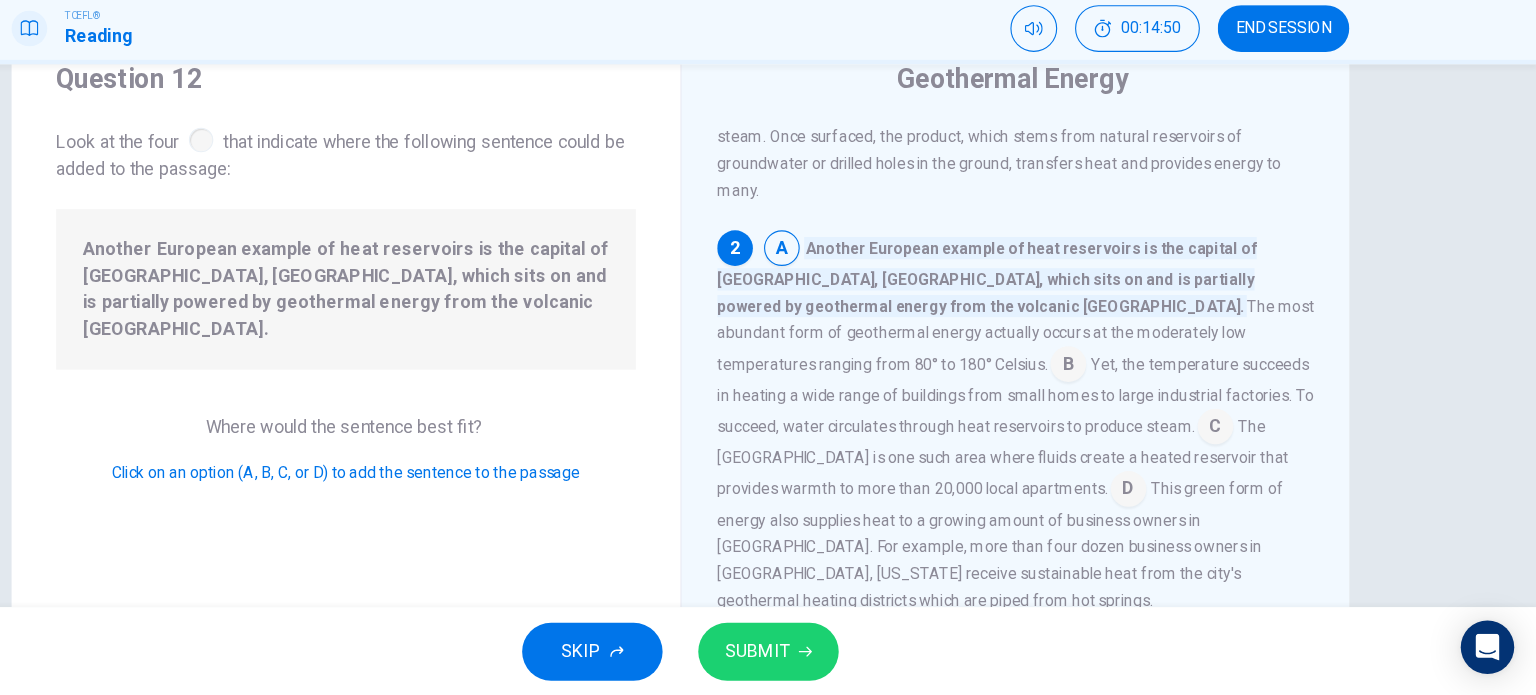 click at bounding box center [1116, 399] 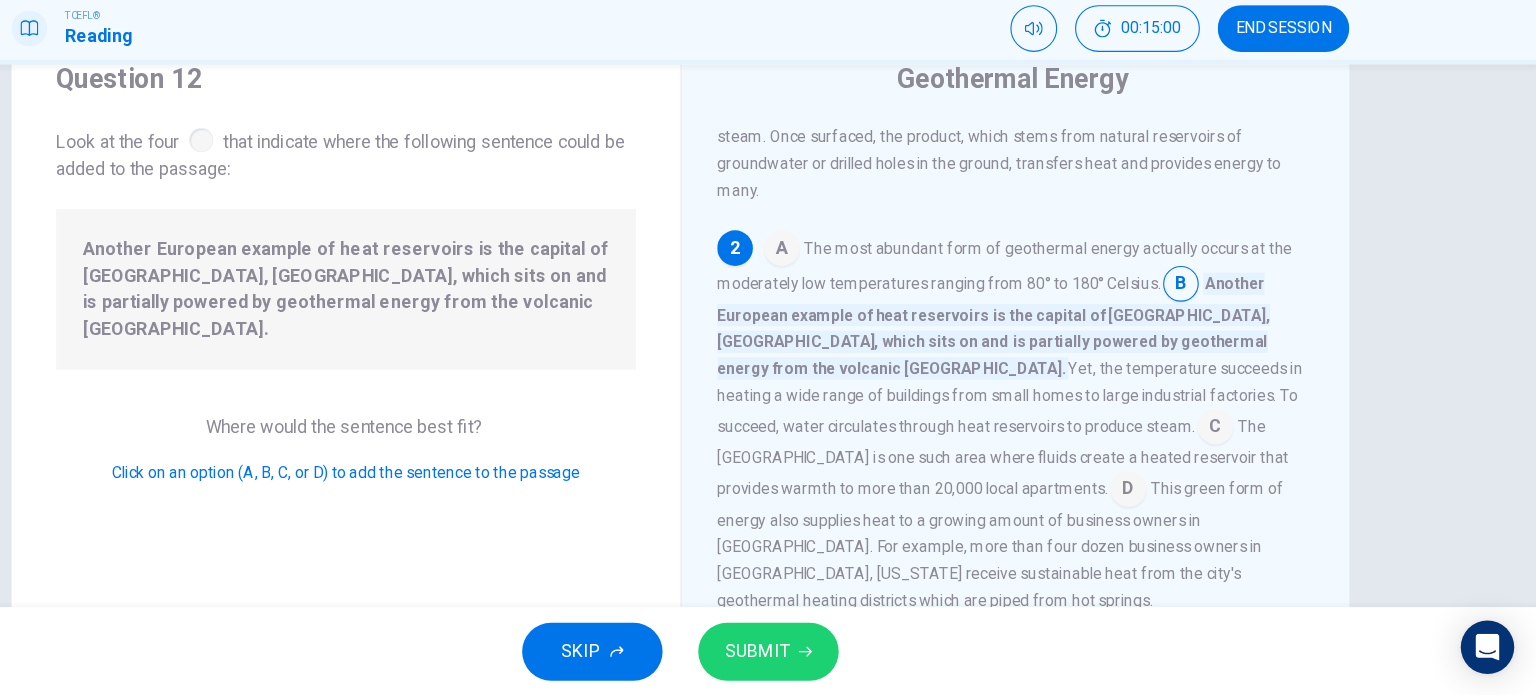 click at bounding box center (1248, 455) 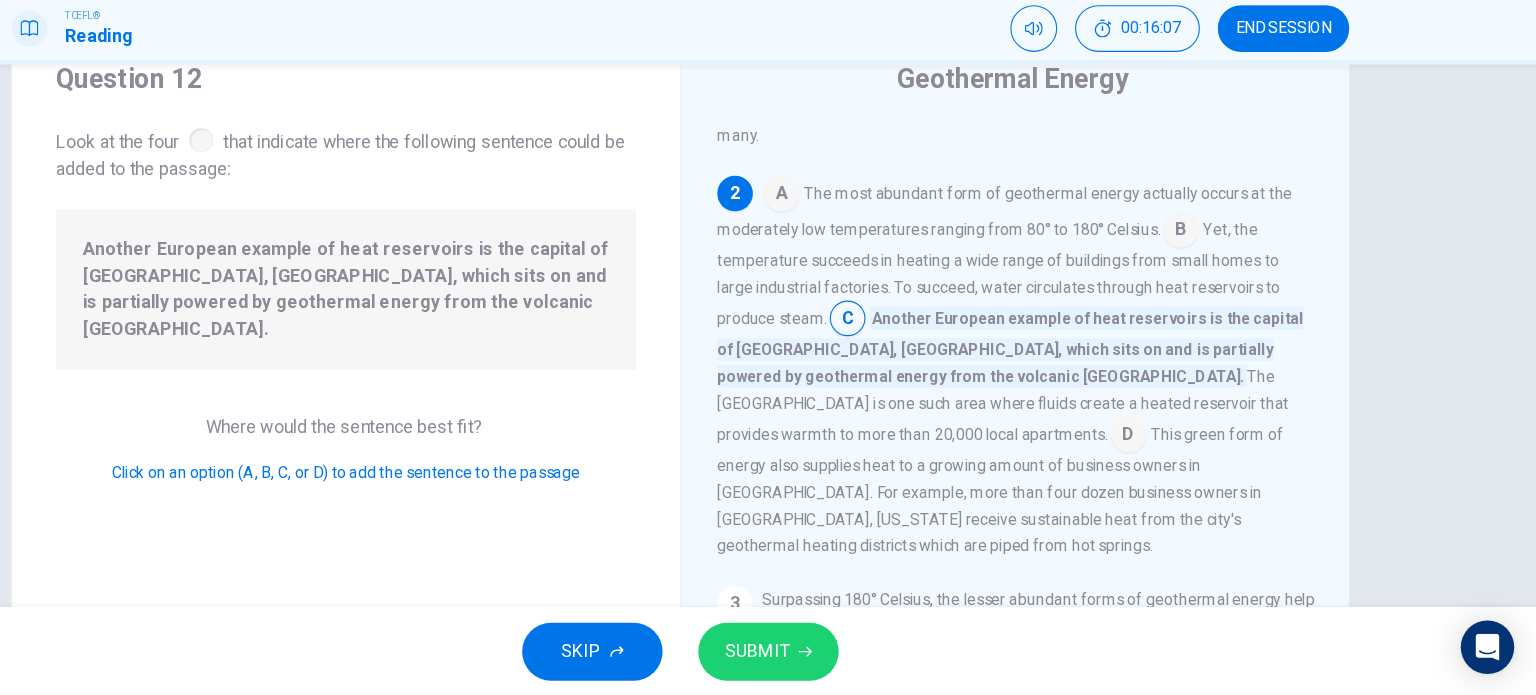 scroll, scrollTop: 194, scrollLeft: 0, axis: vertical 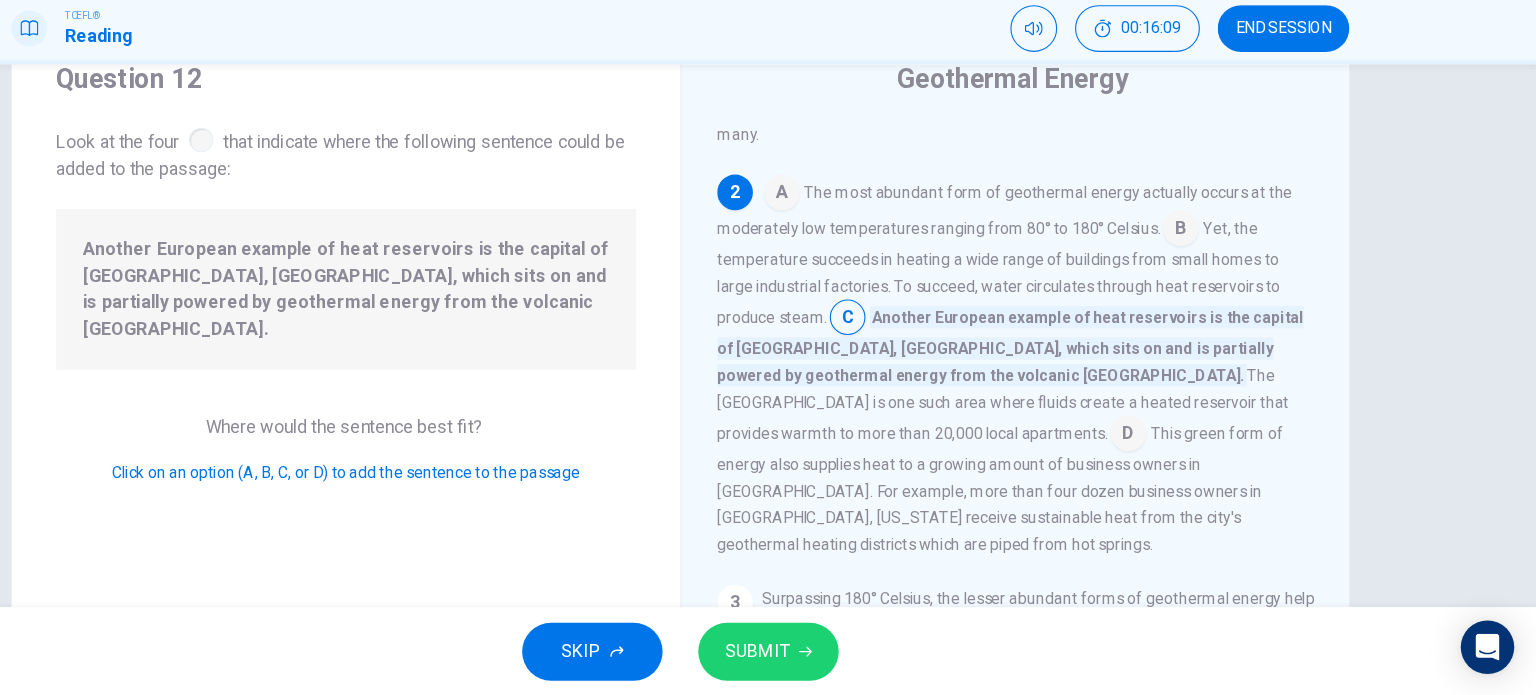 click at bounding box center (1170, 461) 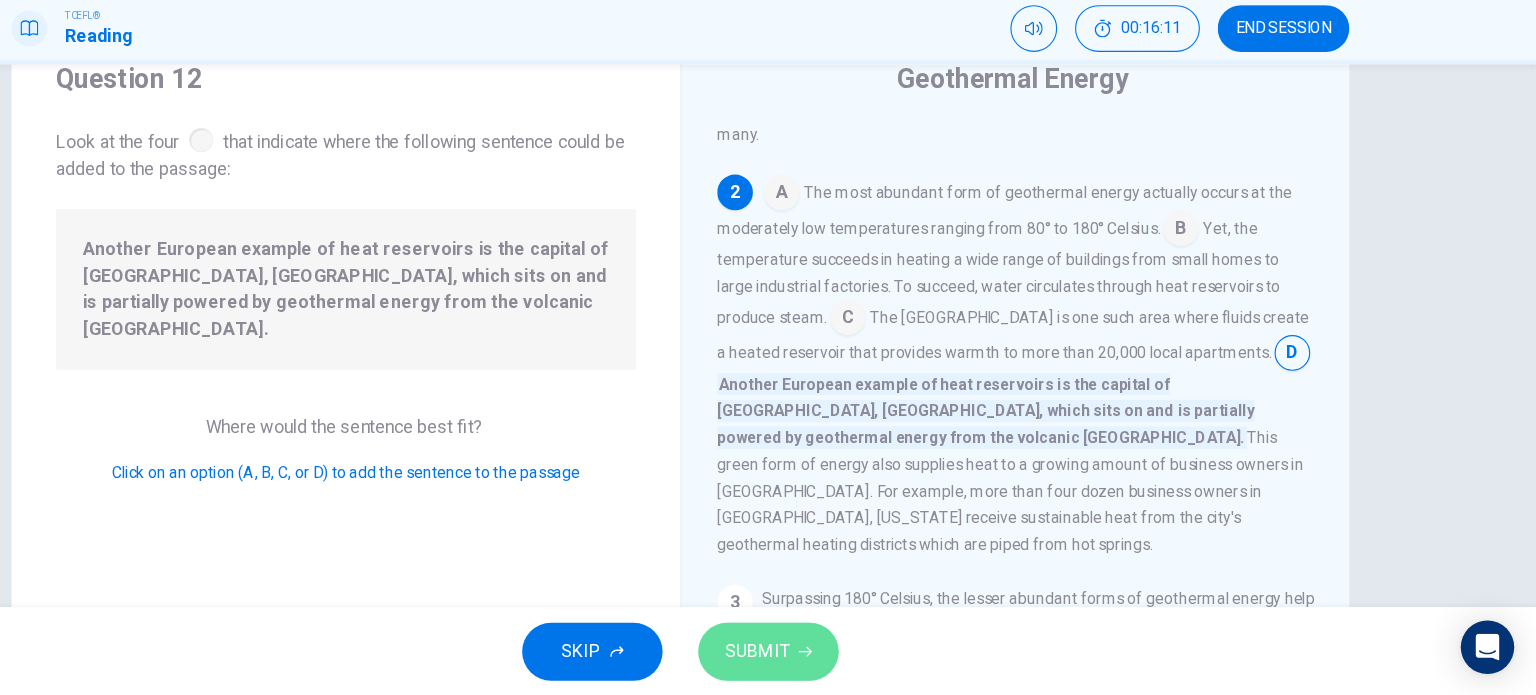 click on "SUBMIT" at bounding box center (847, 655) 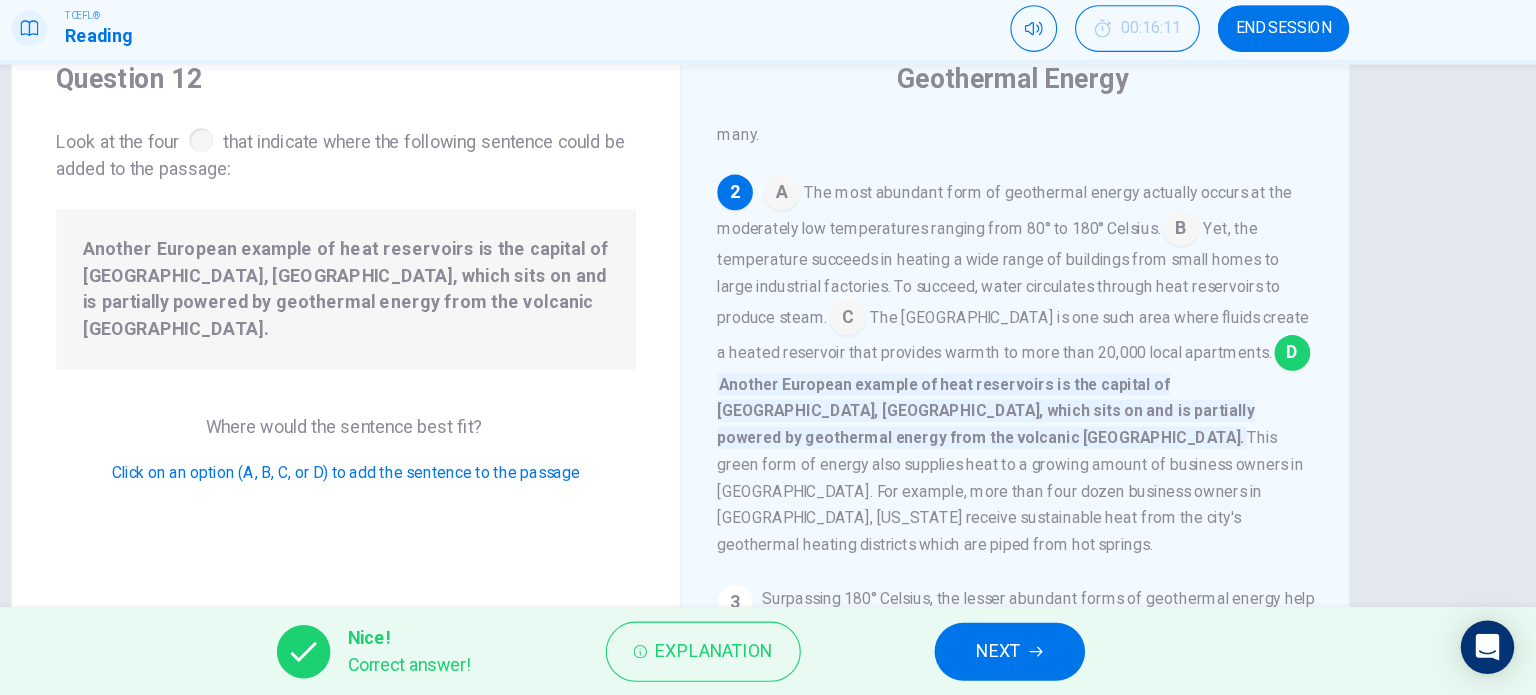 click on "NEXT" at bounding box center (1063, 655) 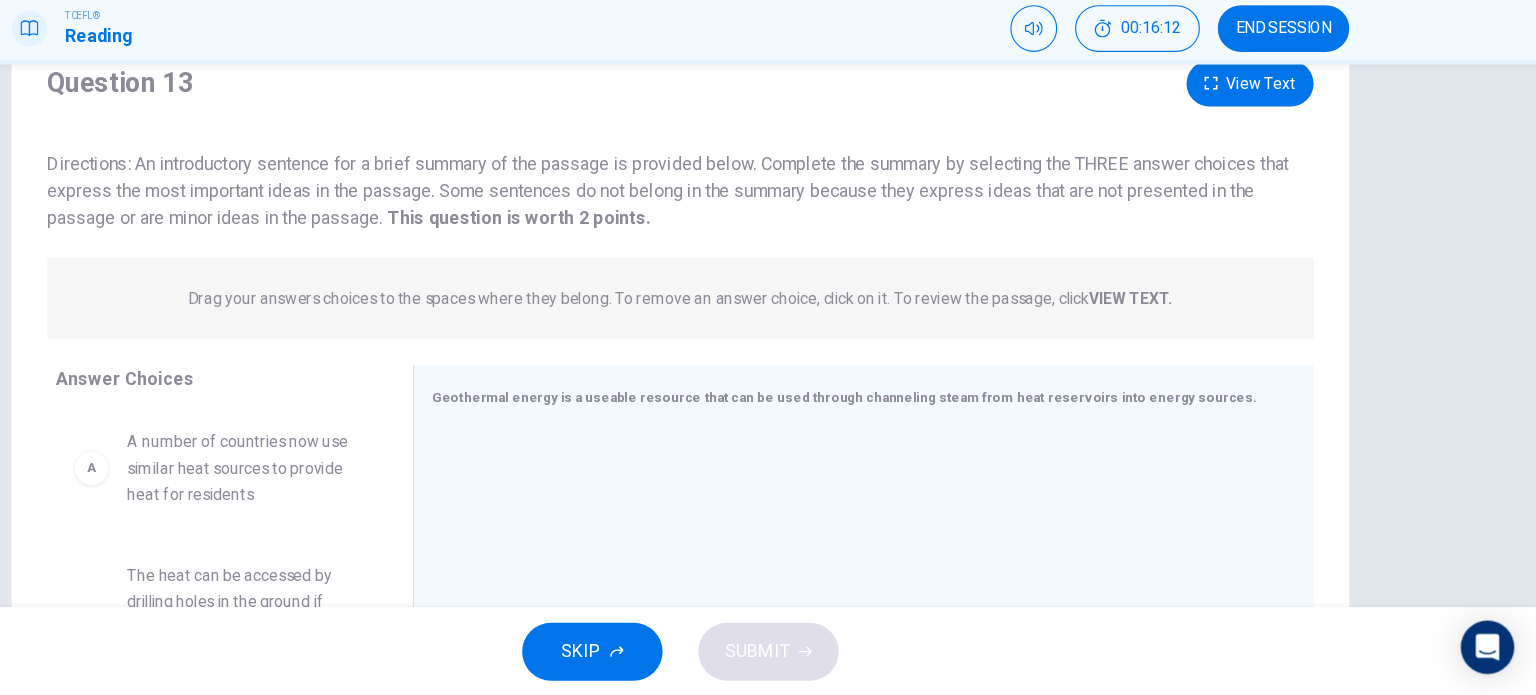 scroll, scrollTop: 0, scrollLeft: 0, axis: both 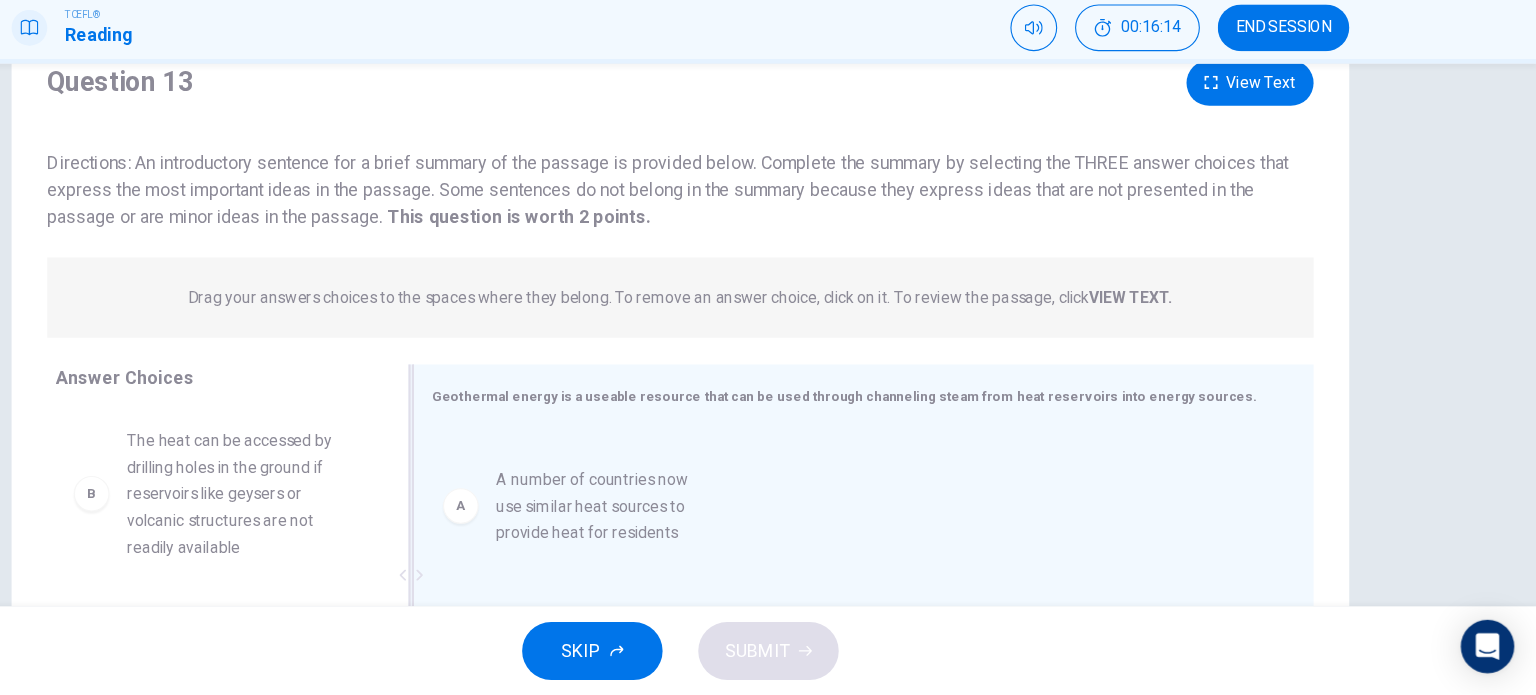 drag, startPoint x: 362, startPoint y: 511, endPoint x: 706, endPoint y: 546, distance: 345.77594 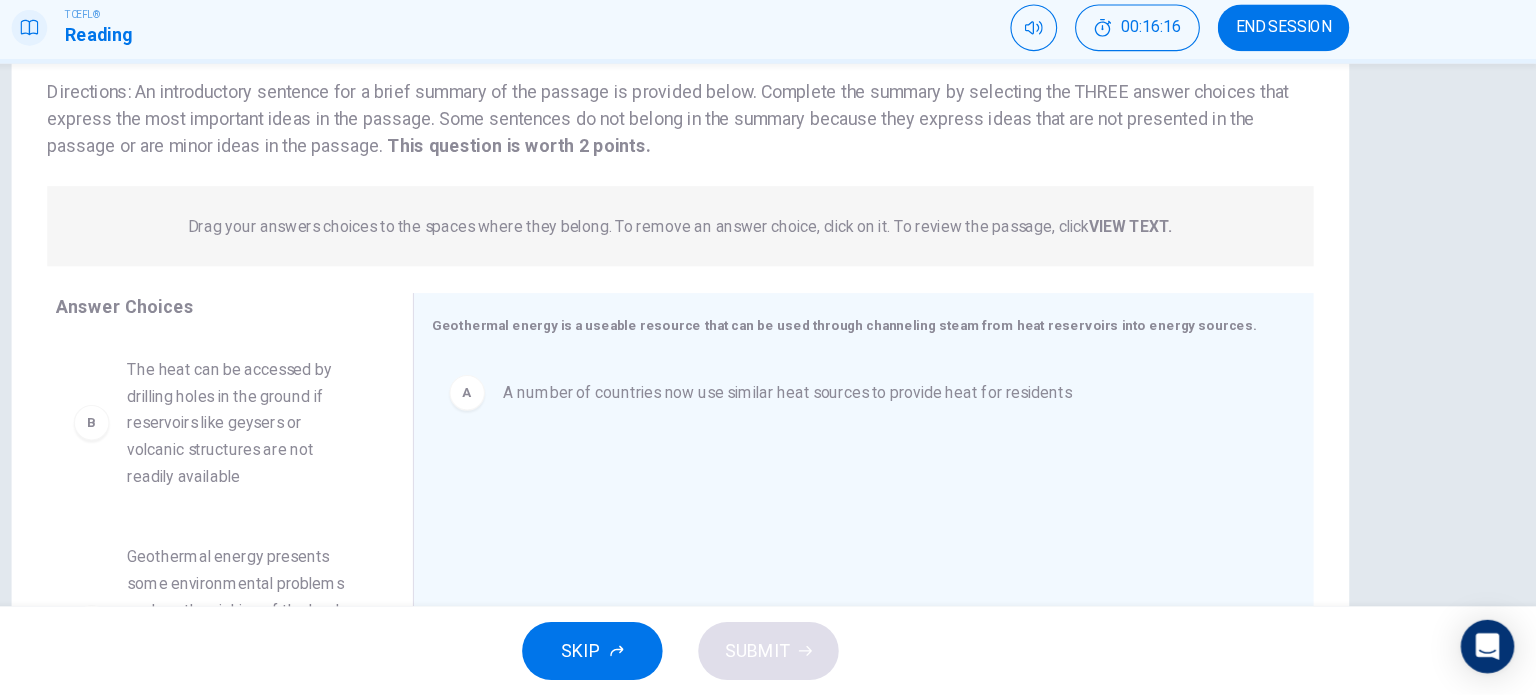 scroll, scrollTop: 140, scrollLeft: 0, axis: vertical 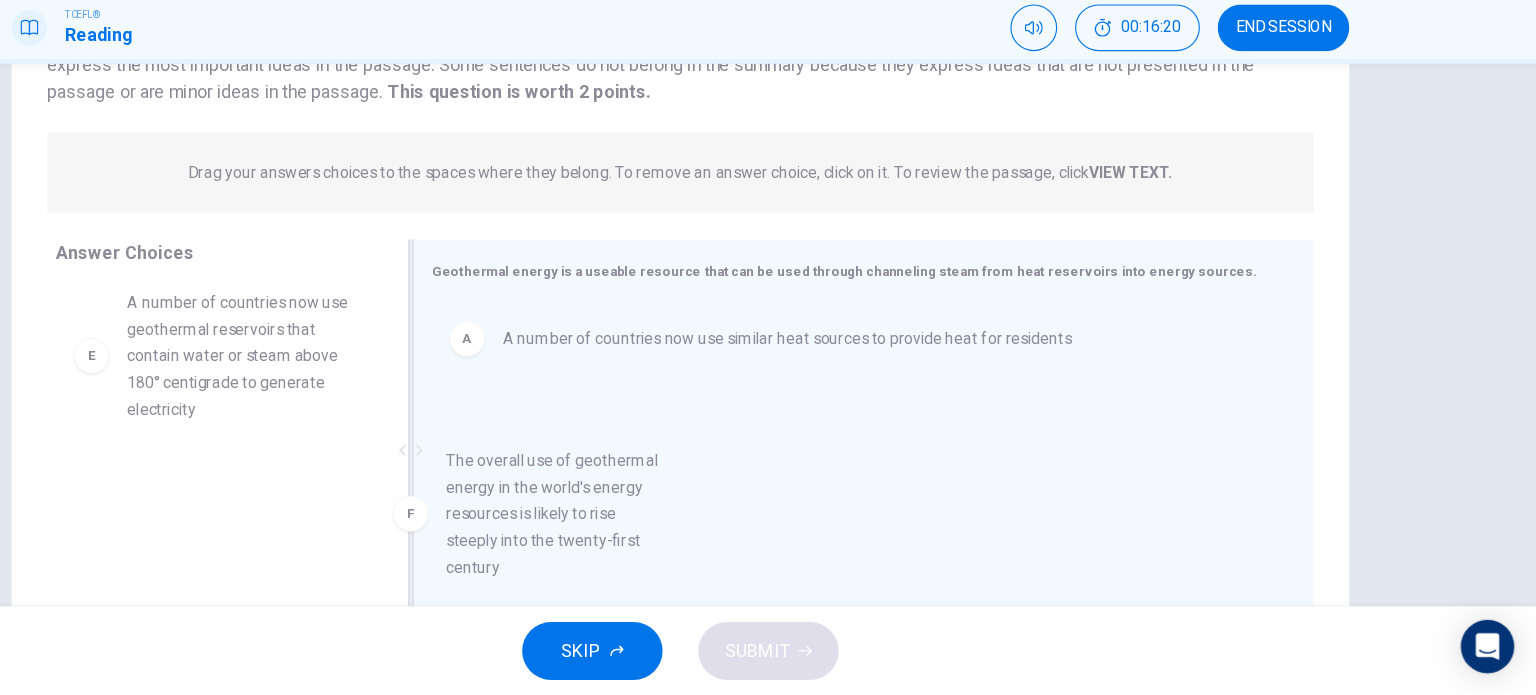 drag, startPoint x: 423, startPoint y: 527, endPoint x: 757, endPoint y: 502, distance: 334.93433 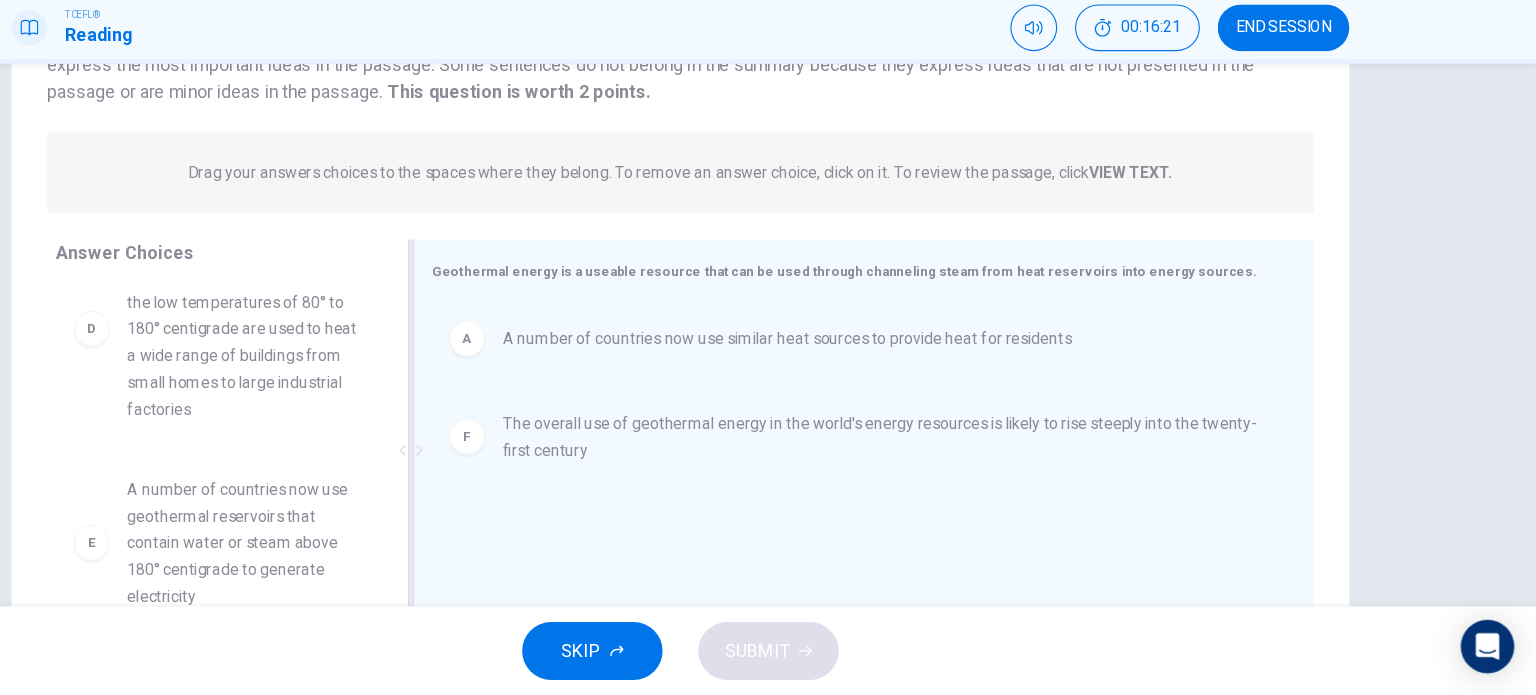 scroll, scrollTop: 420, scrollLeft: 0, axis: vertical 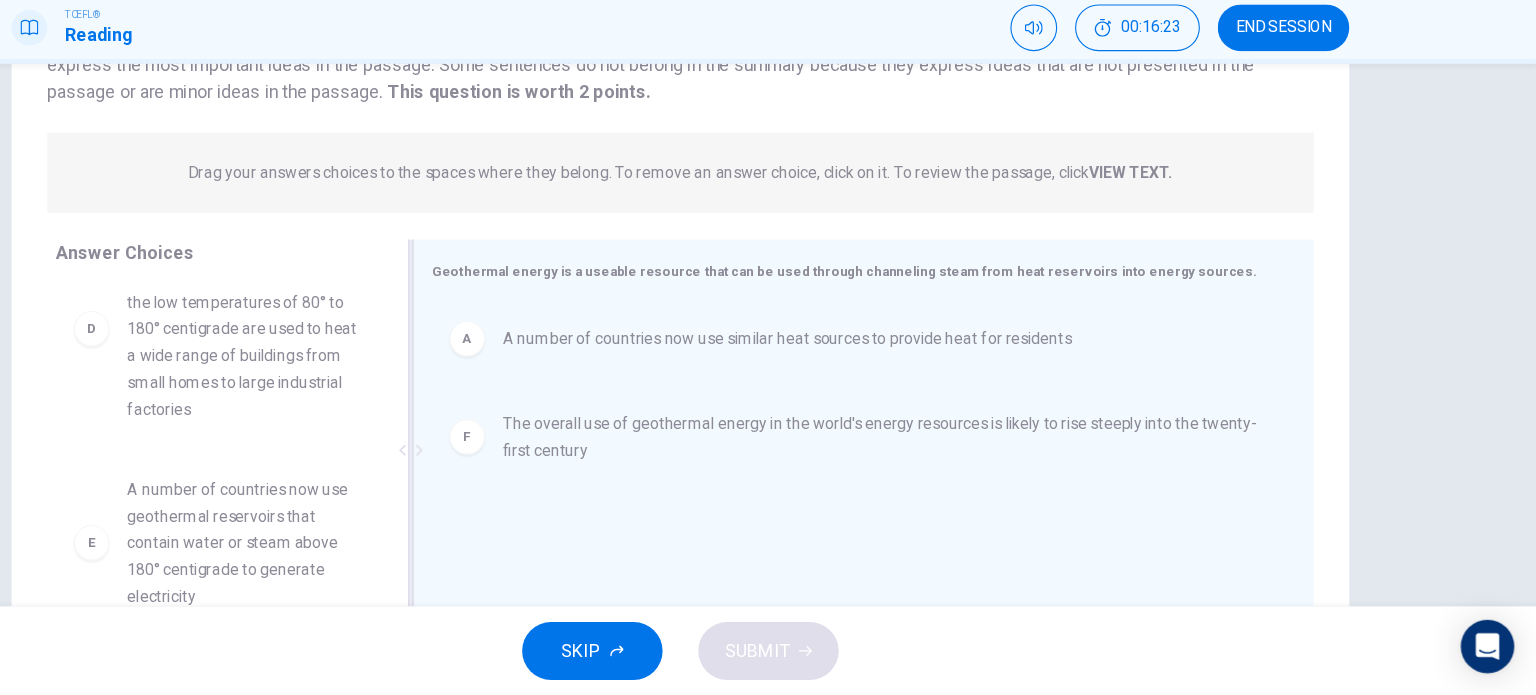 click on "A" at bounding box center (577, 375) 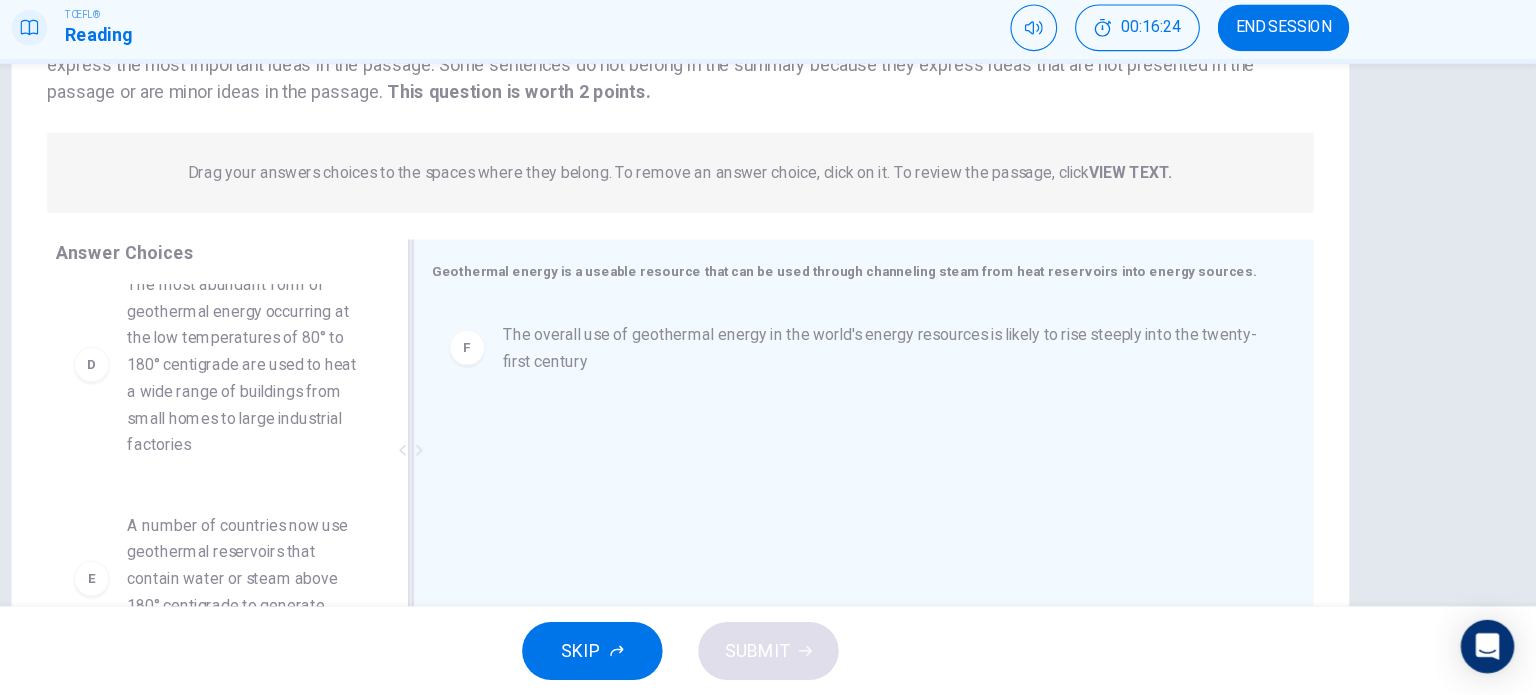 scroll, scrollTop: 540, scrollLeft: 0, axis: vertical 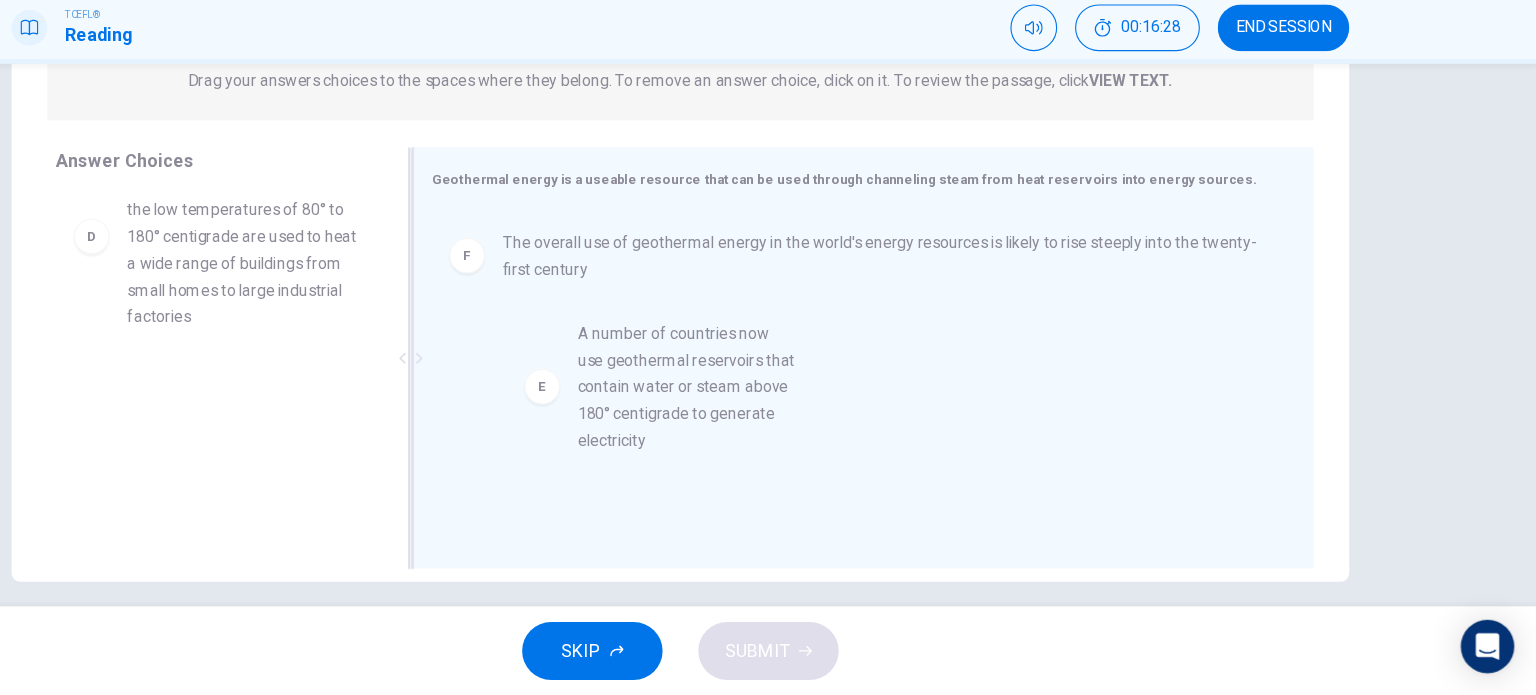 drag, startPoint x: 354, startPoint y: 441, endPoint x: 772, endPoint y: 390, distance: 421.09976 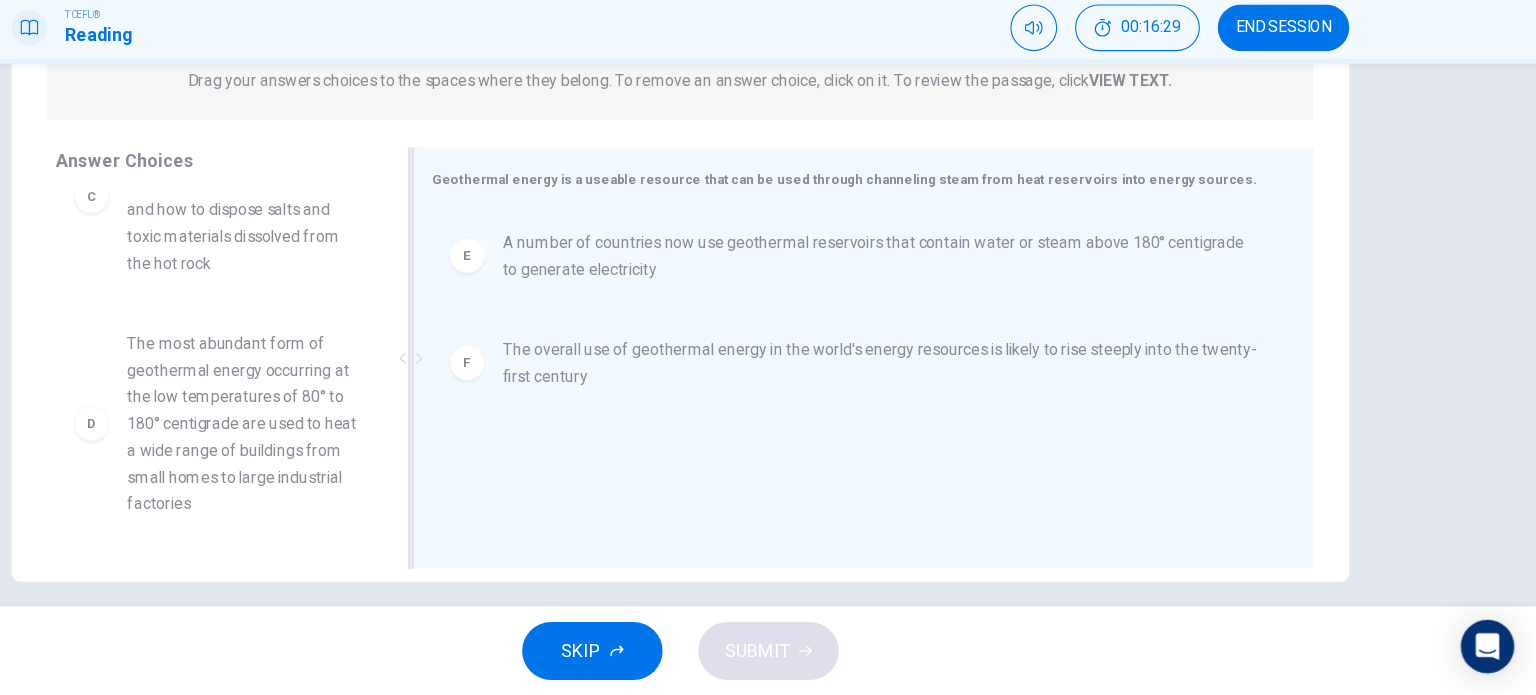 scroll, scrollTop: 372, scrollLeft: 0, axis: vertical 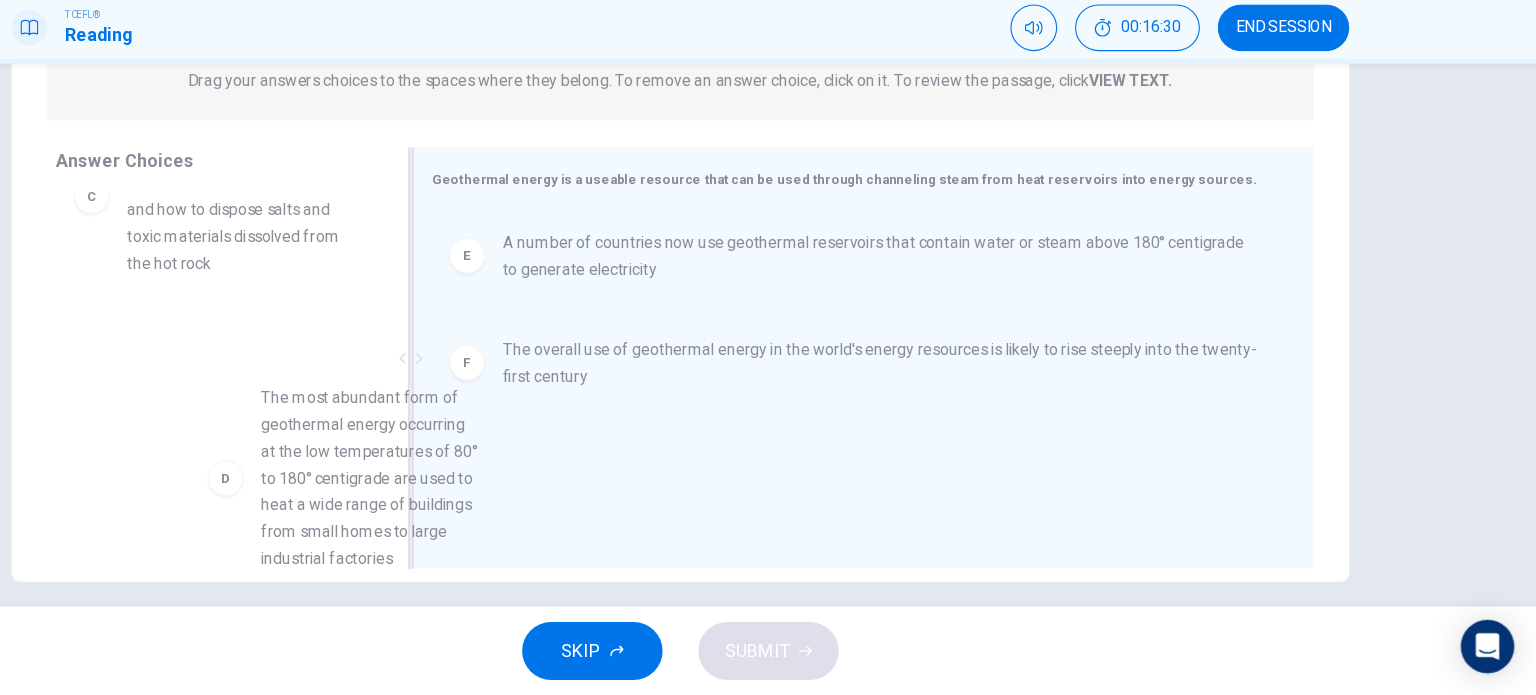 drag, startPoint x: 372, startPoint y: 444, endPoint x: 869, endPoint y: 443, distance: 497.001 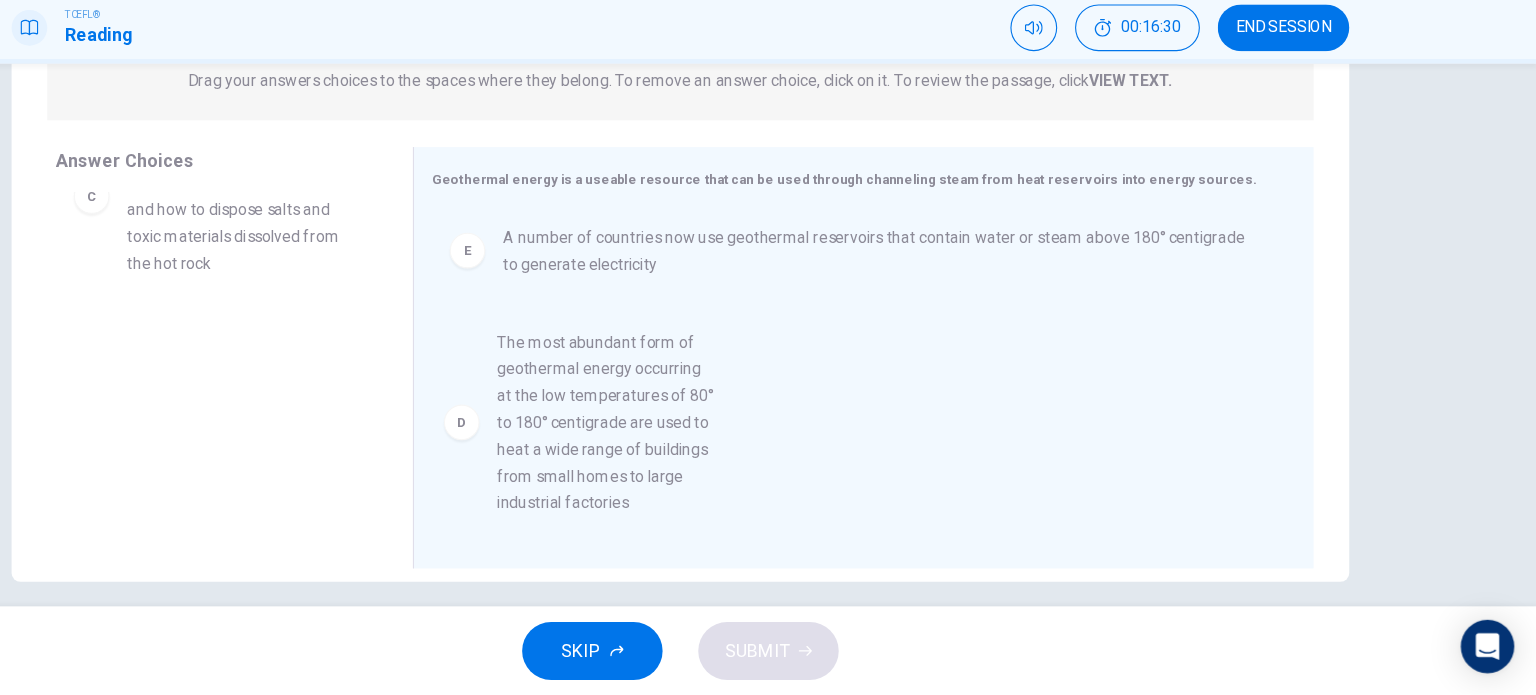 scroll, scrollTop: 4, scrollLeft: 0, axis: vertical 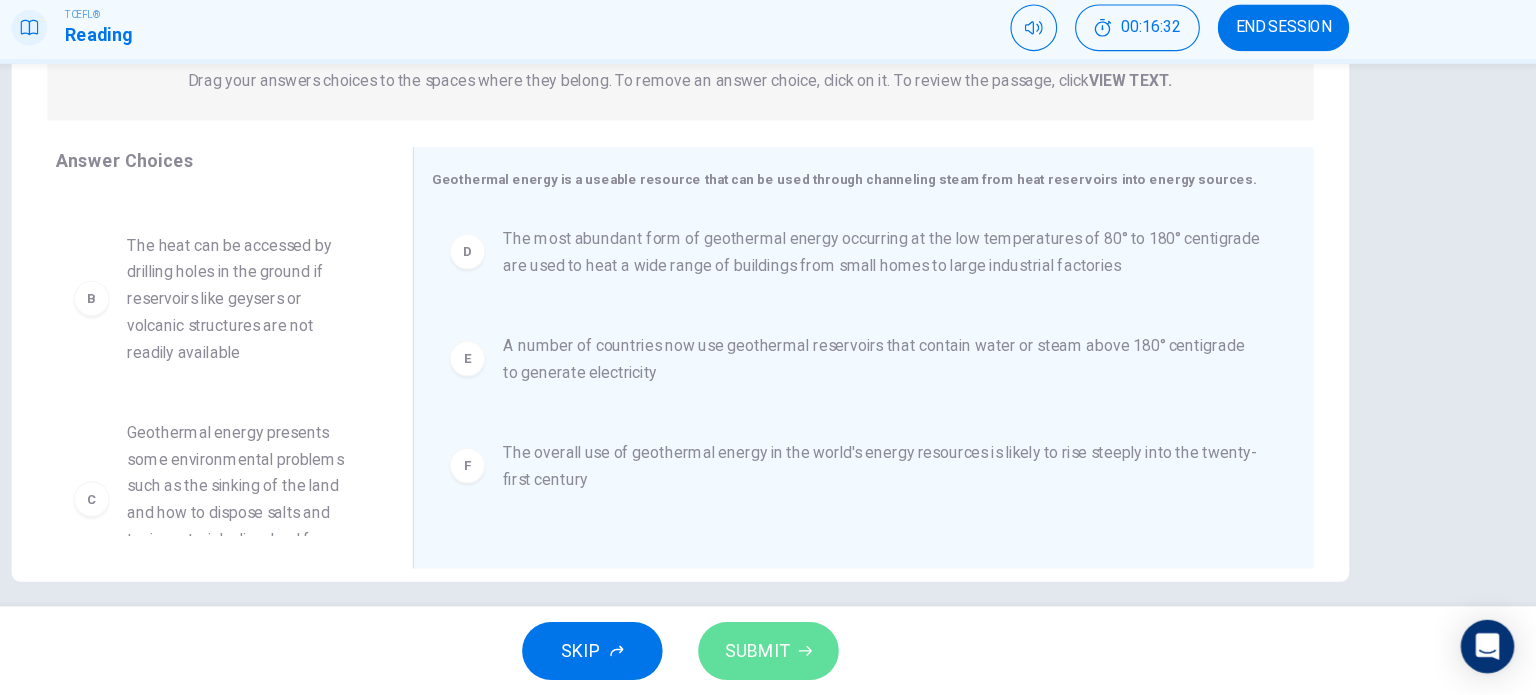 click on "SUBMIT" at bounding box center (837, 655) 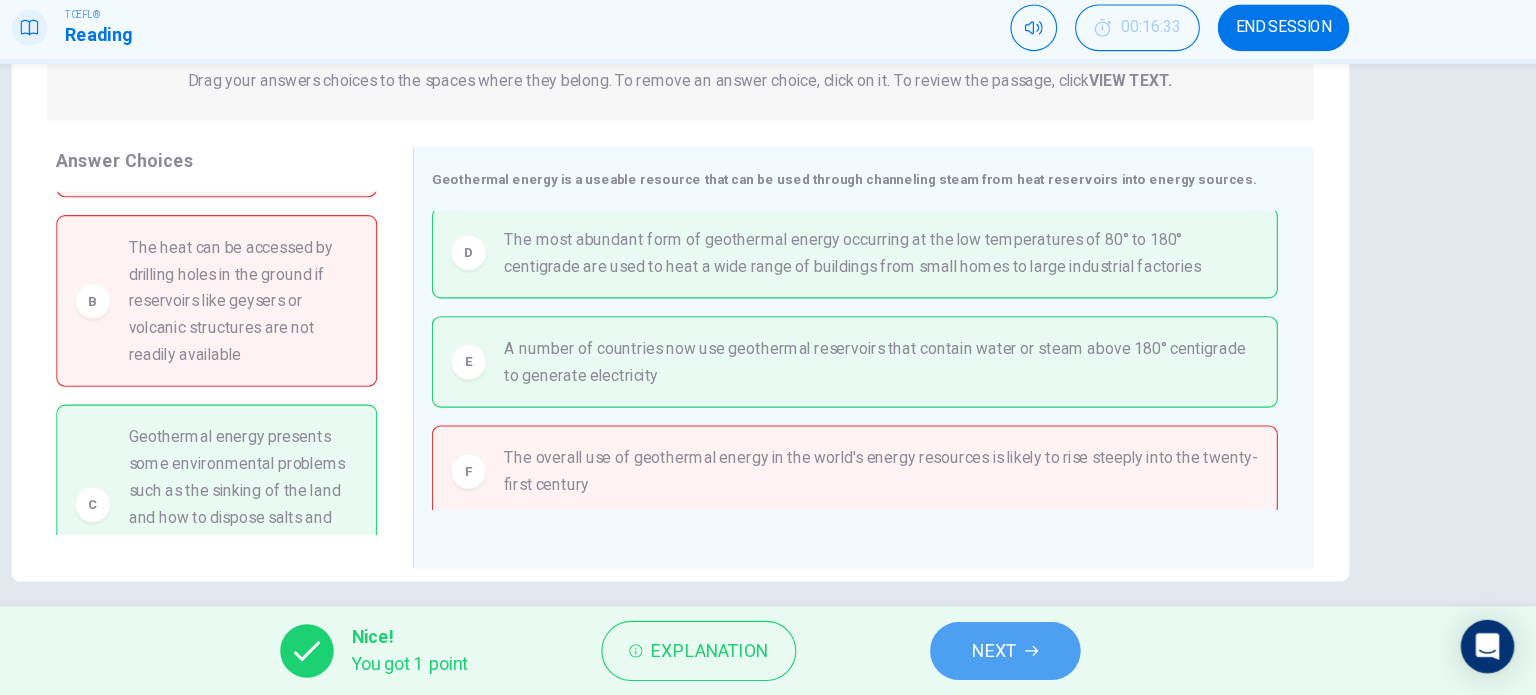 click on "NEXT" at bounding box center [1059, 655] 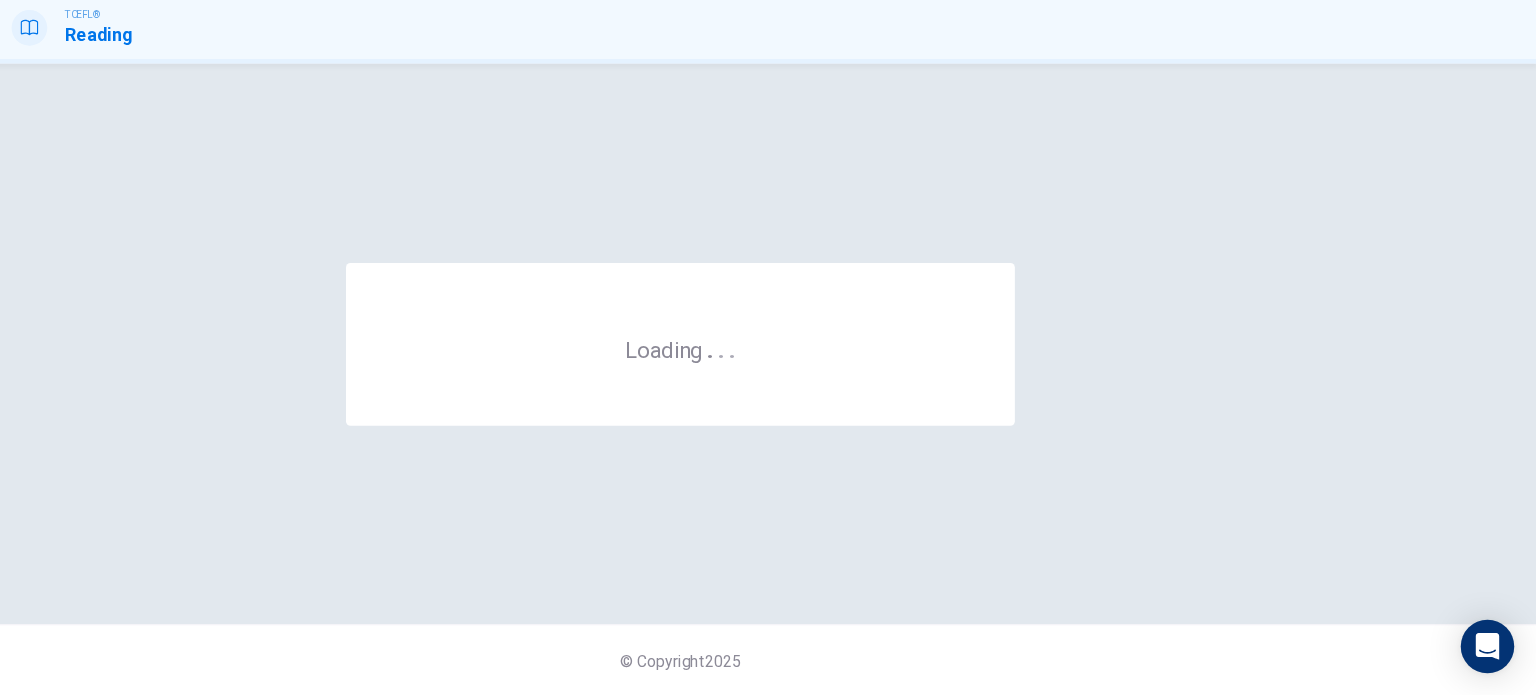 scroll, scrollTop: 0, scrollLeft: 0, axis: both 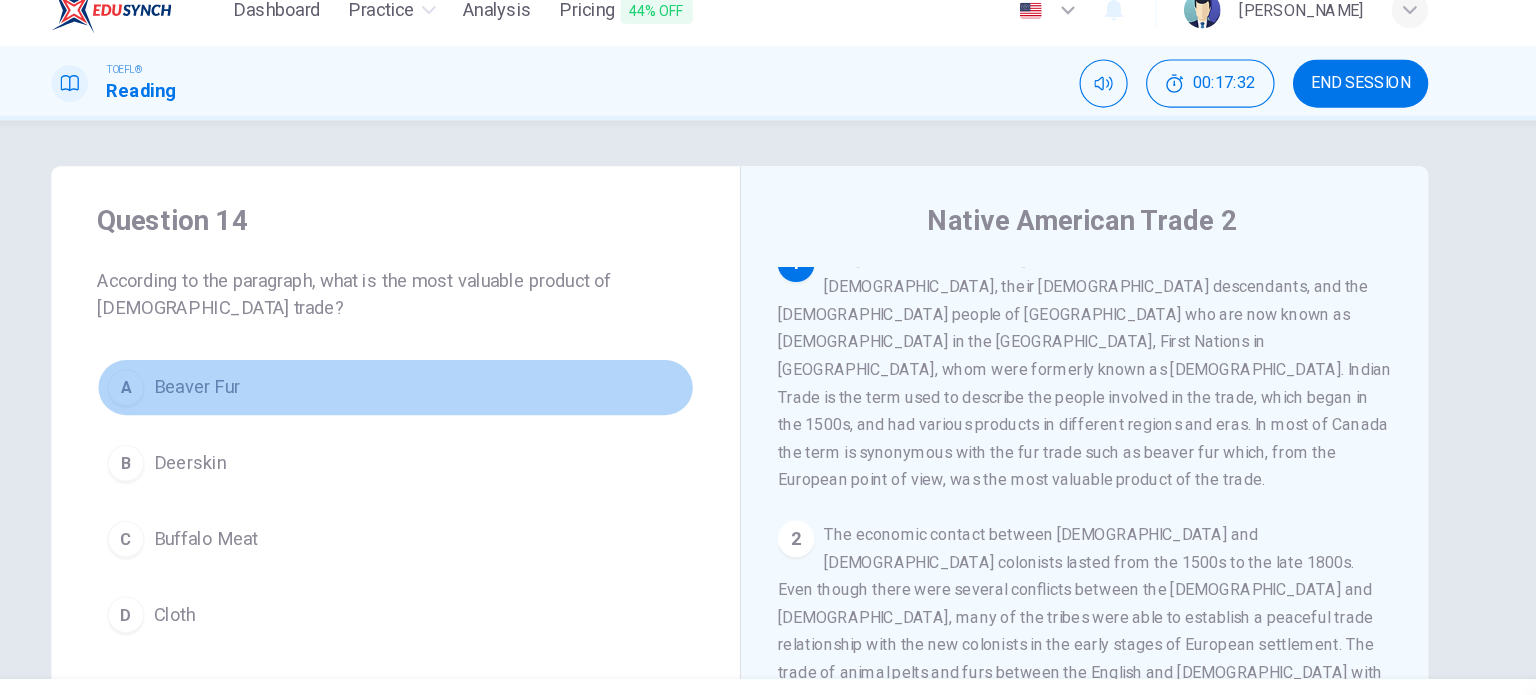click on "Beaver Fur" at bounding box center (294, 361) 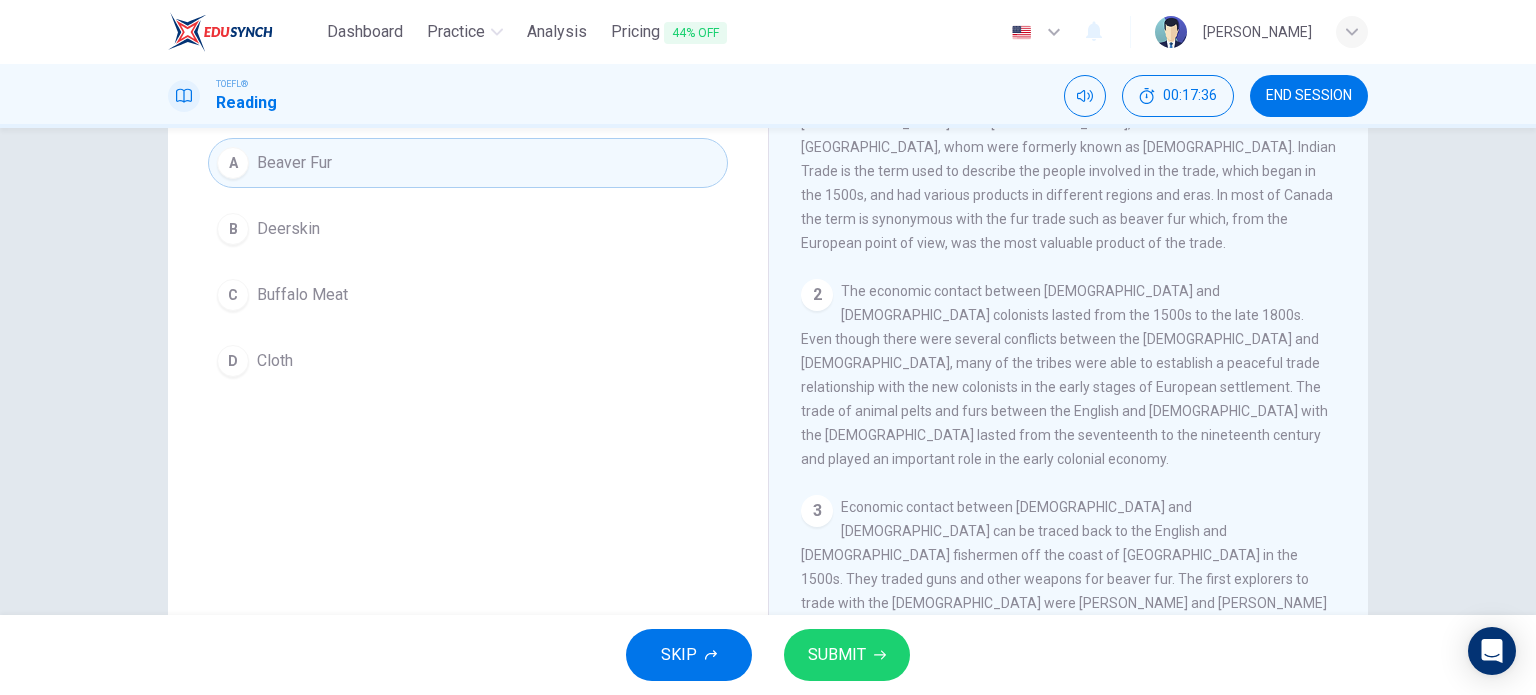 scroll, scrollTop: 199, scrollLeft: 0, axis: vertical 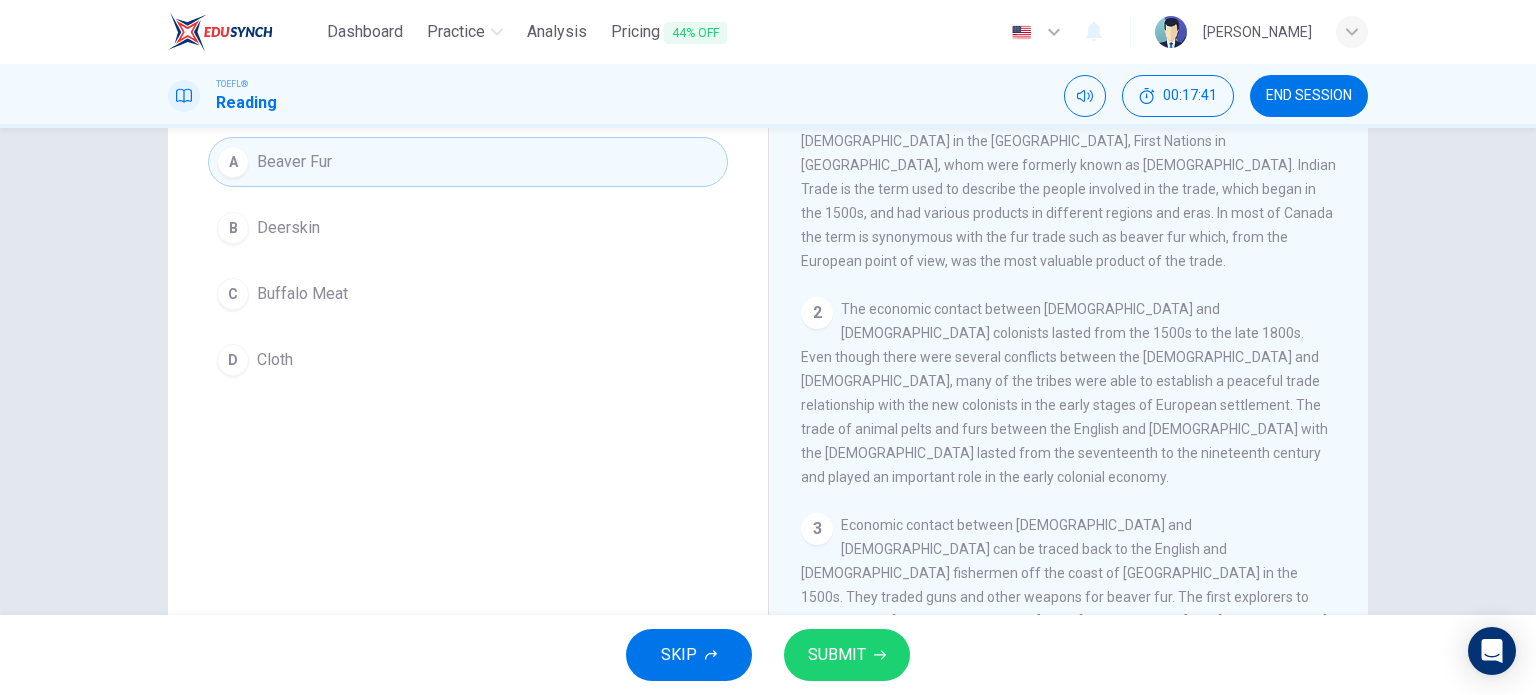 click on "SUBMIT" at bounding box center [847, 655] 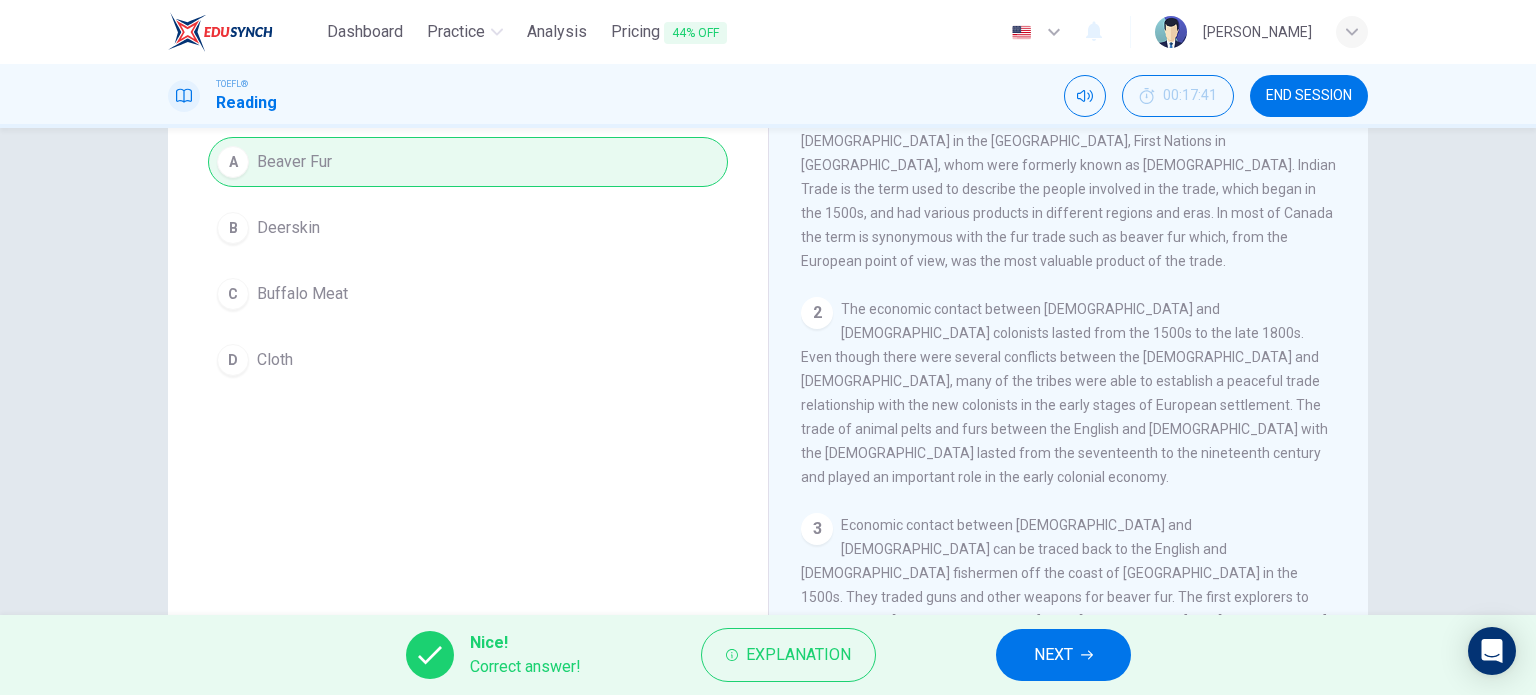 click on "NEXT" at bounding box center [1053, 655] 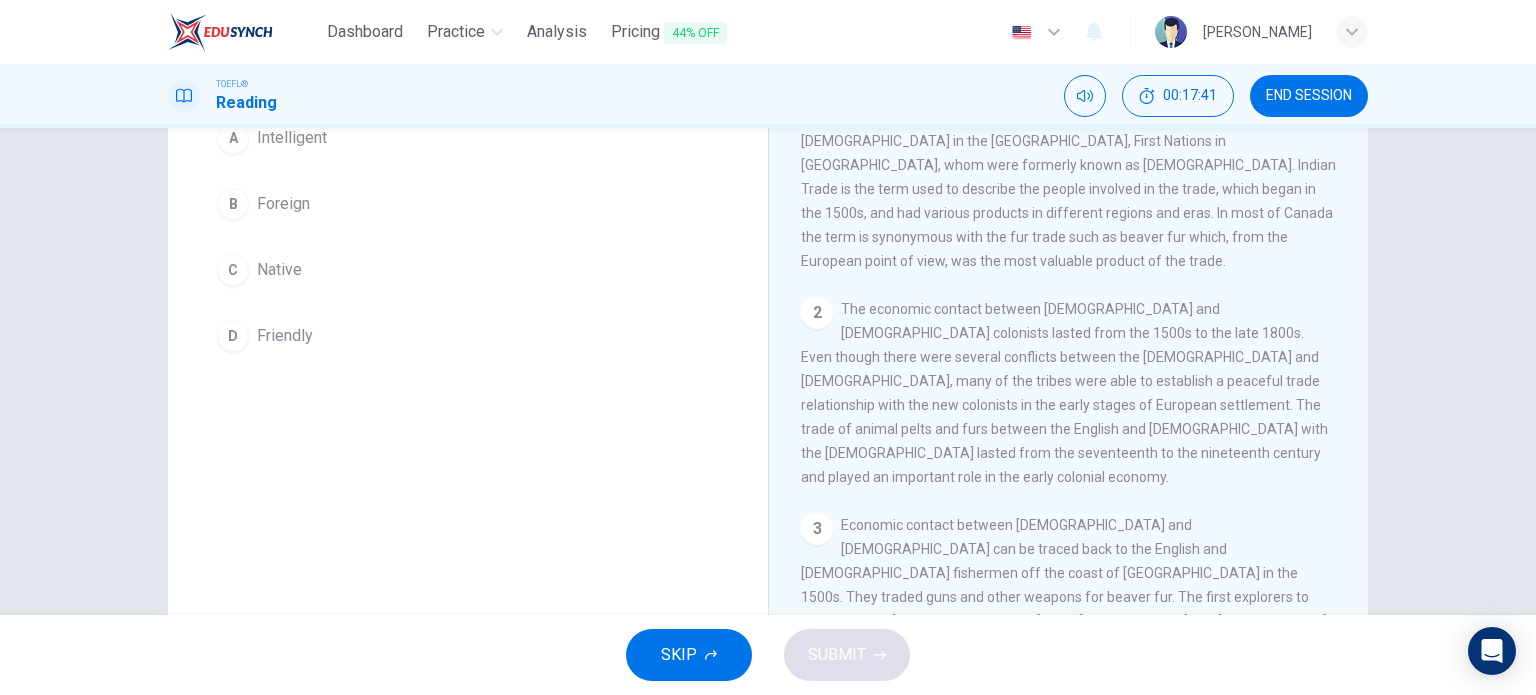 scroll, scrollTop: 175, scrollLeft: 0, axis: vertical 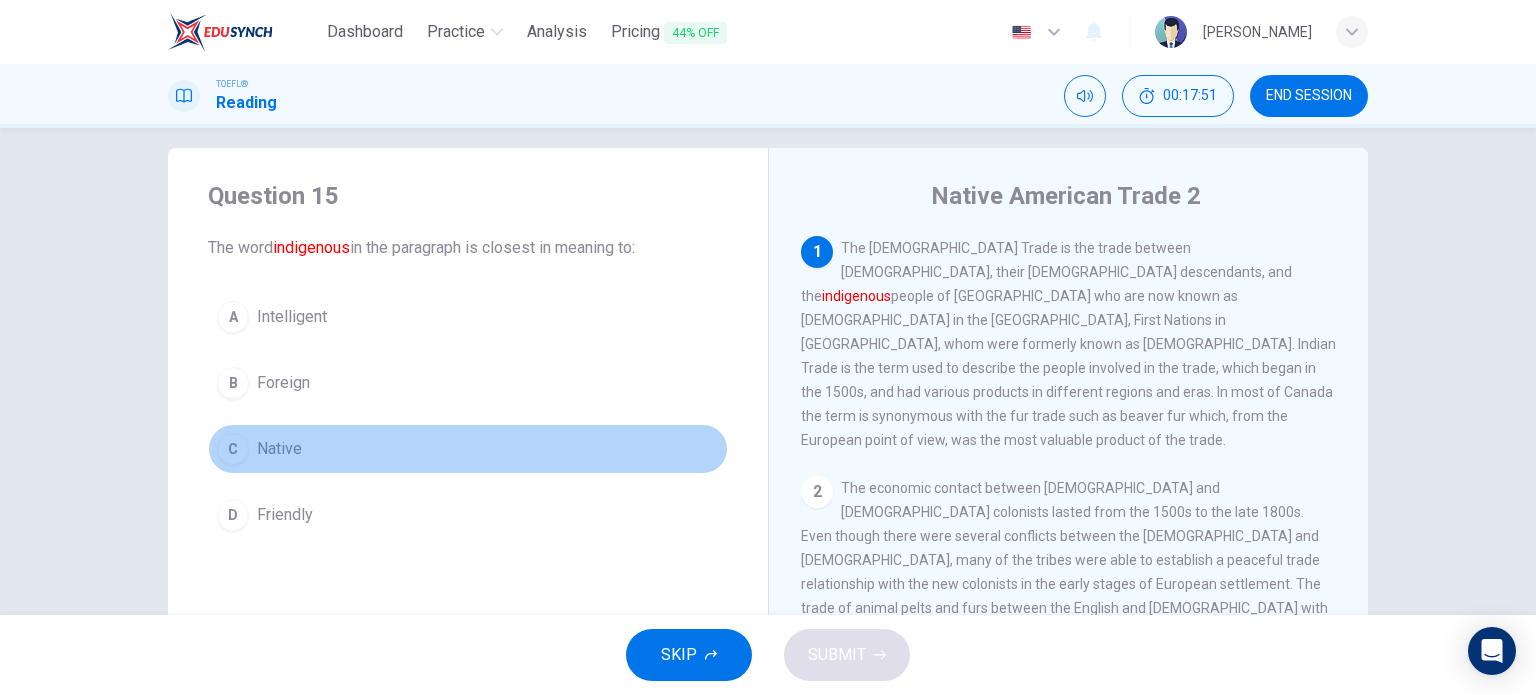 click on "Native" at bounding box center (279, 449) 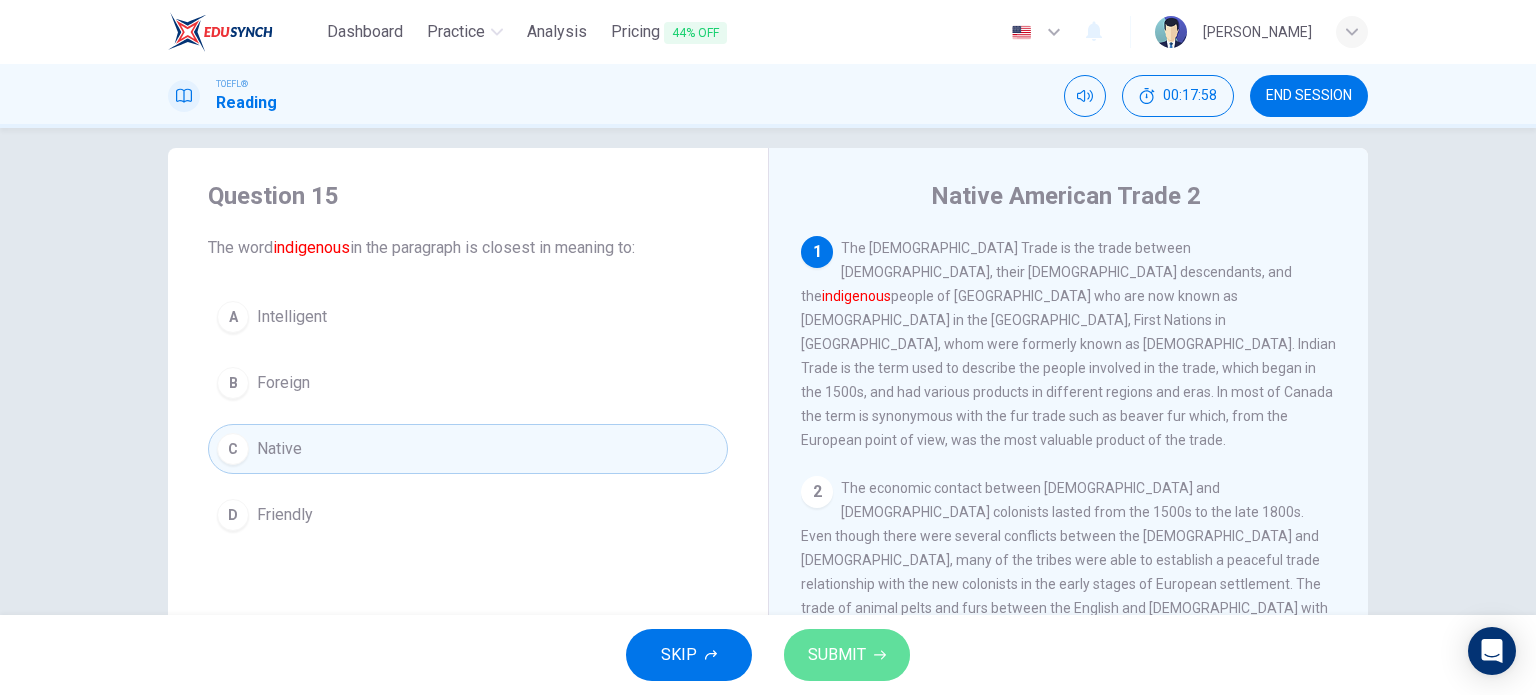 click on "SUBMIT" at bounding box center [837, 655] 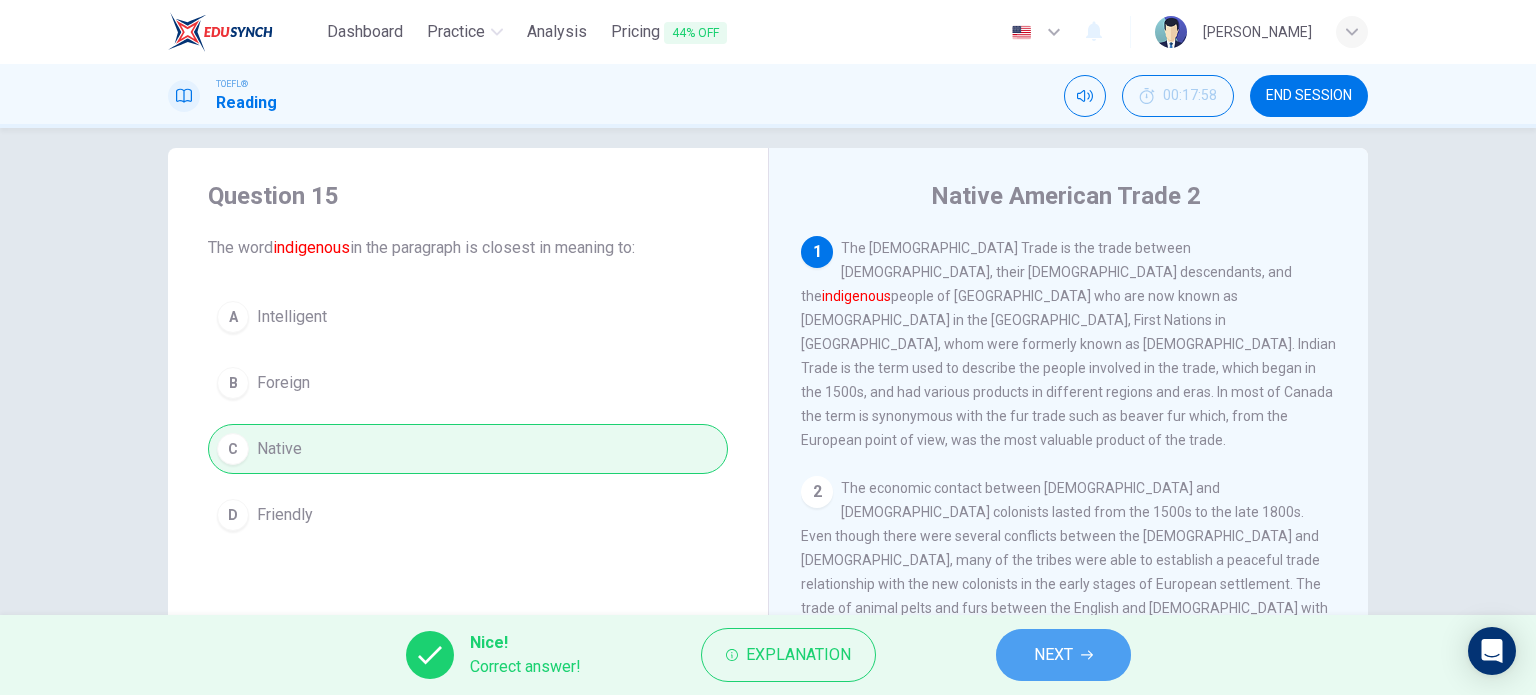 click on "NEXT" at bounding box center (1053, 655) 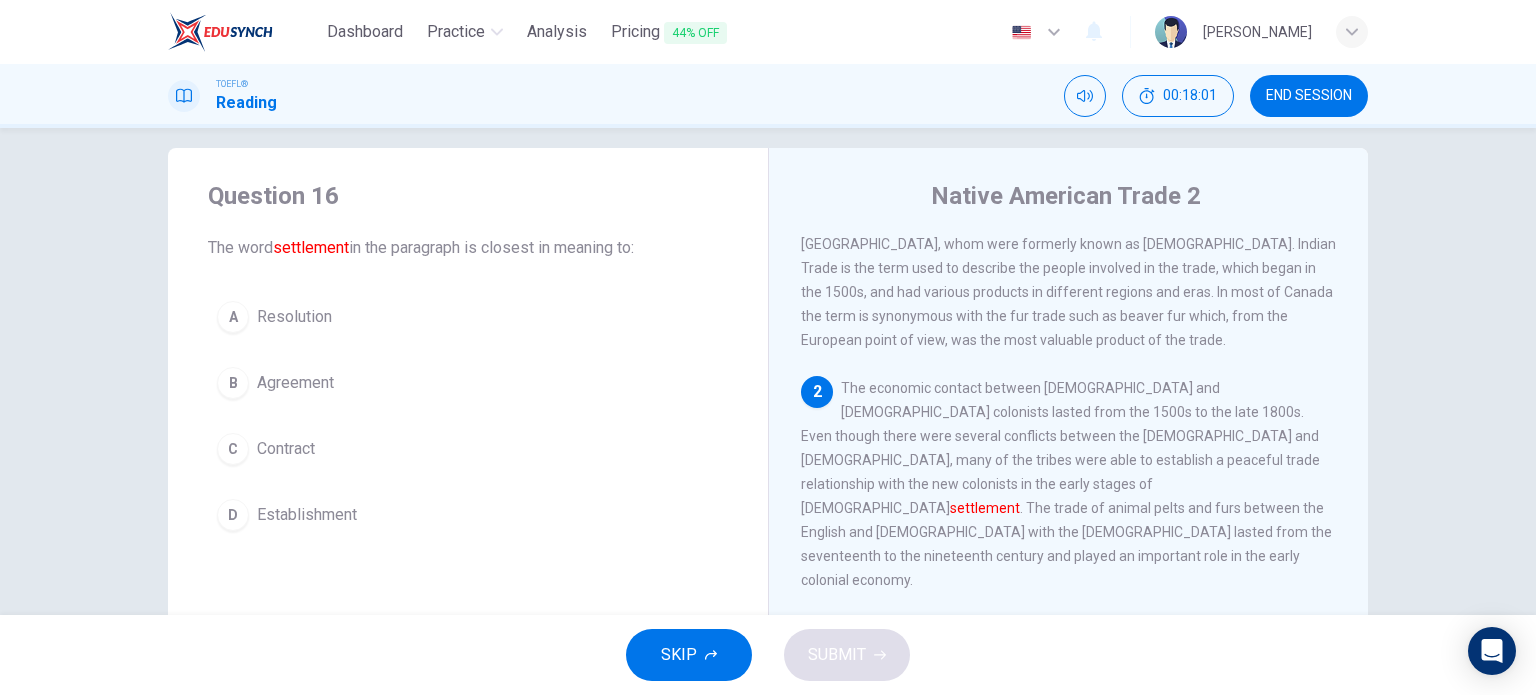 scroll, scrollTop: 100, scrollLeft: 0, axis: vertical 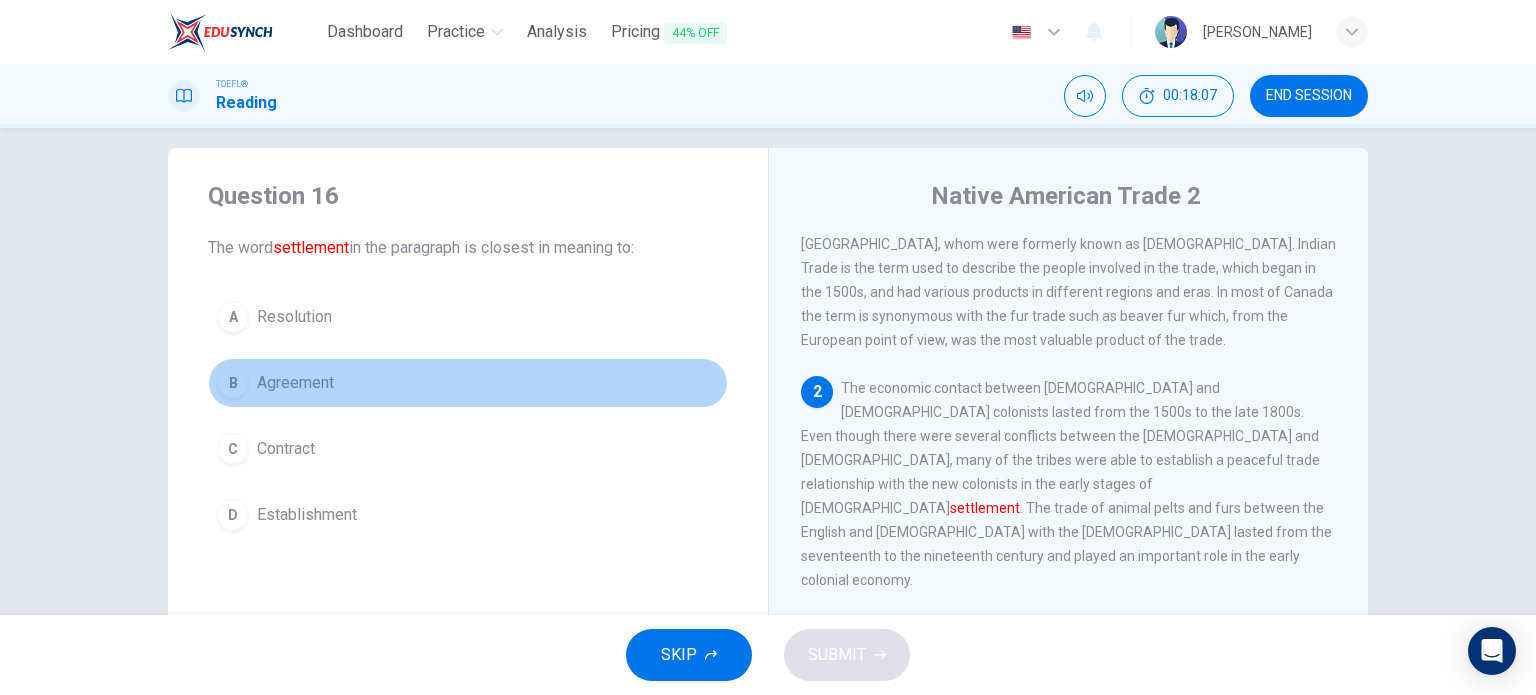 click on "Agreement" at bounding box center (295, 383) 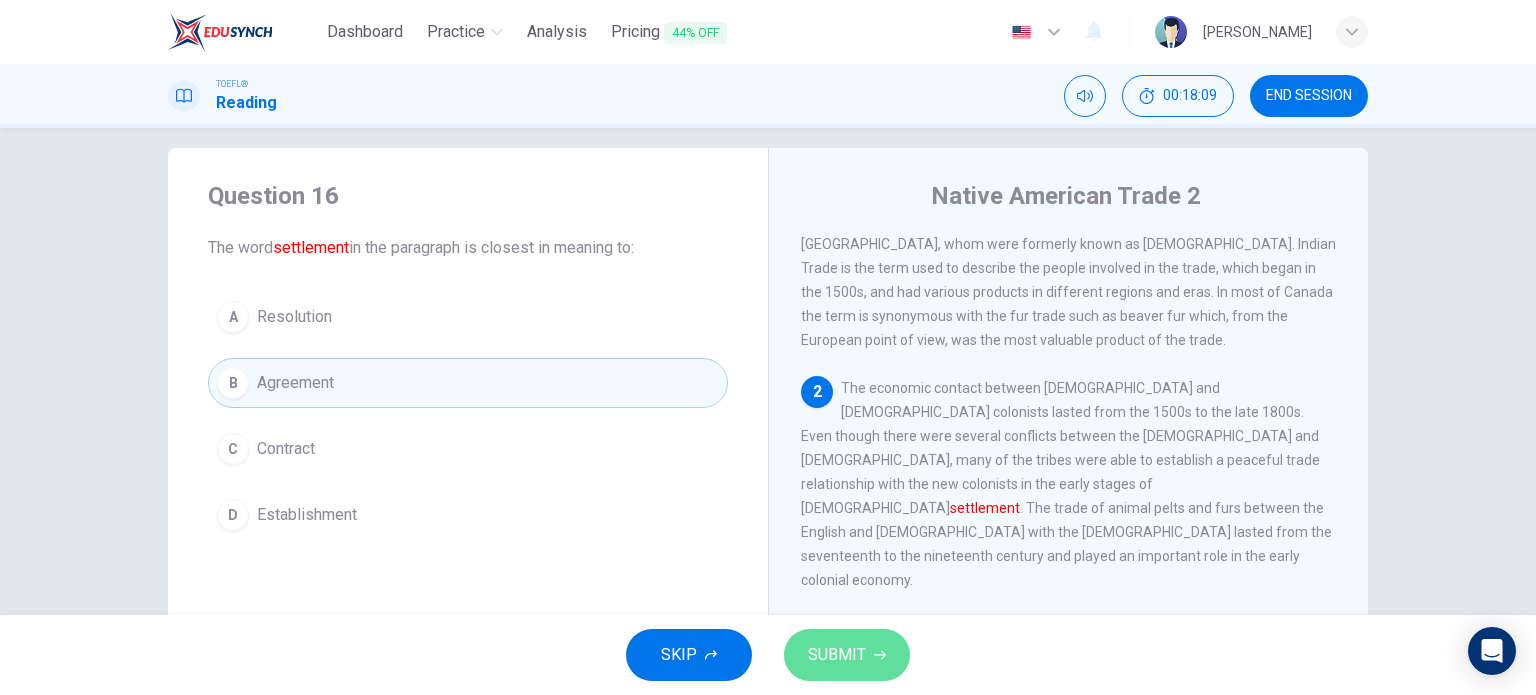 click 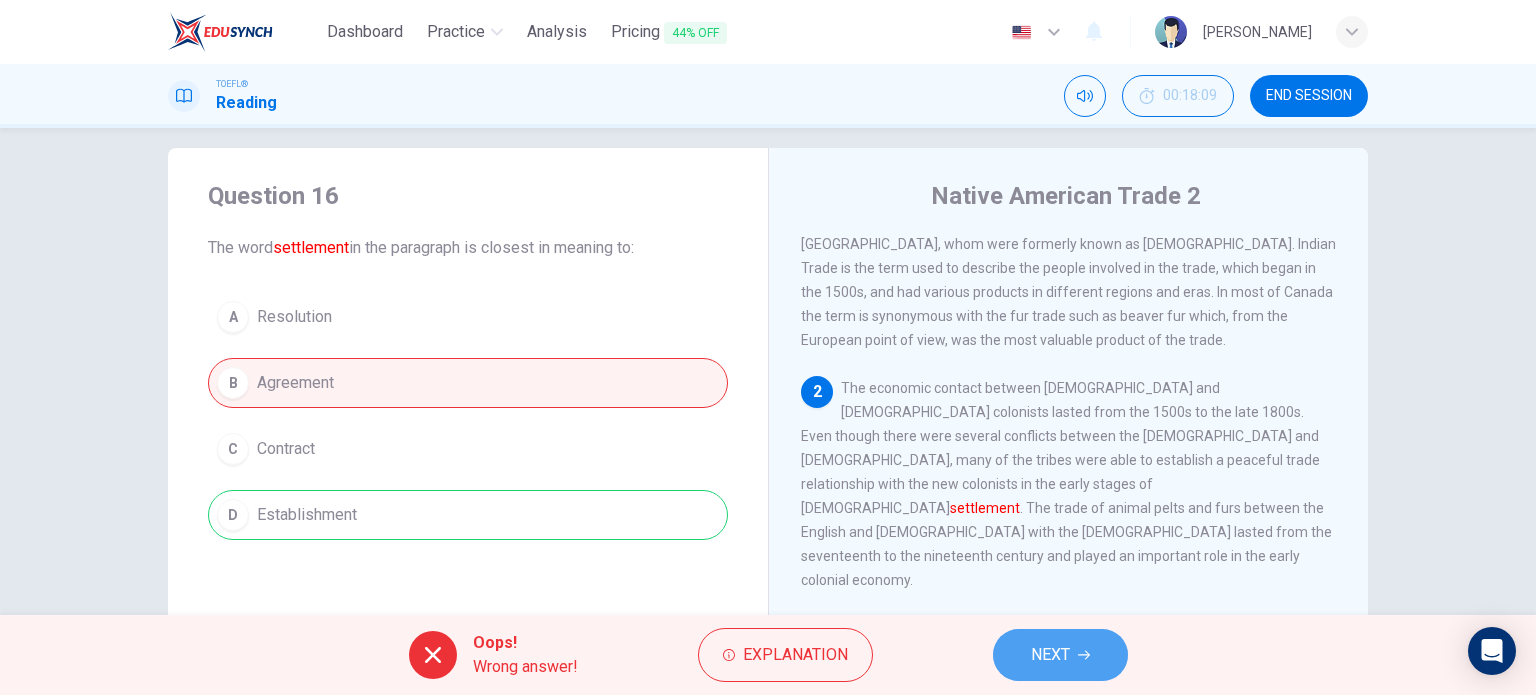 click on "NEXT" at bounding box center (1050, 655) 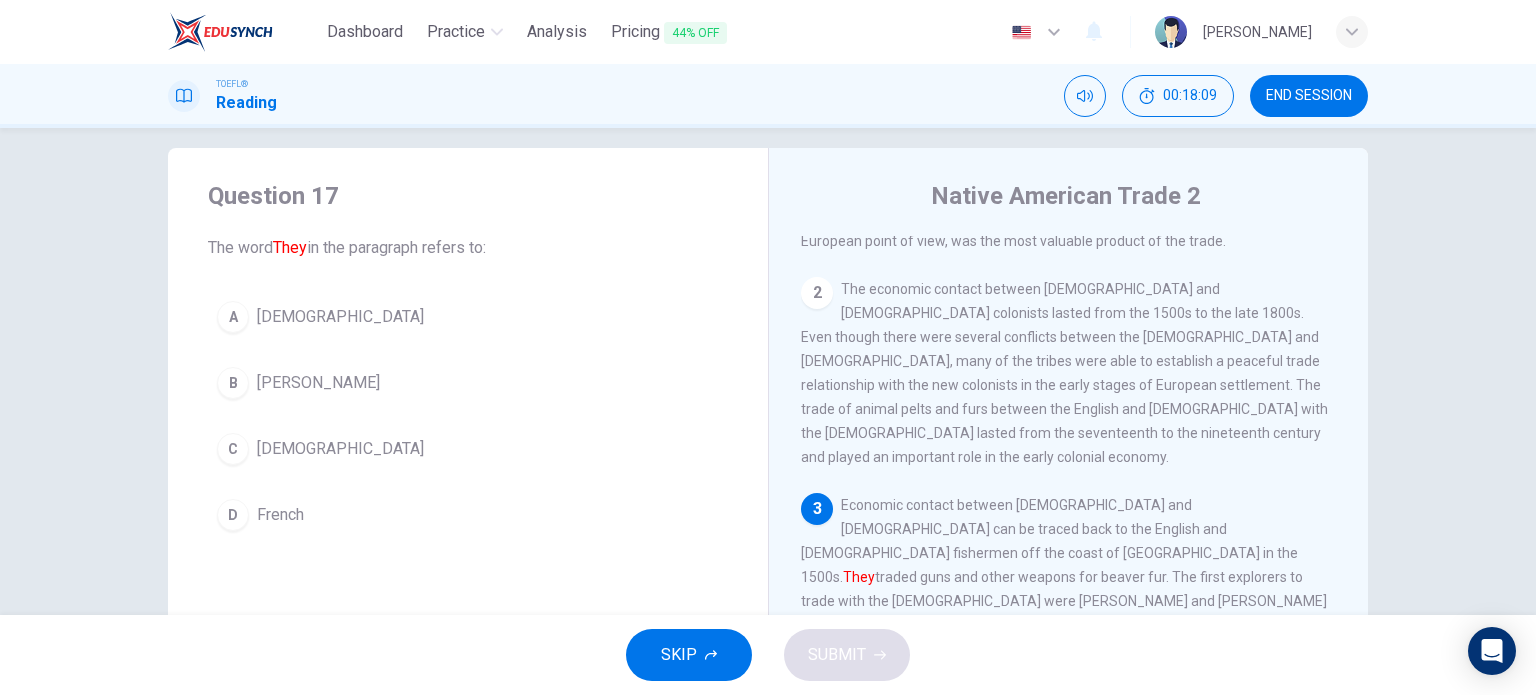 scroll, scrollTop: 268, scrollLeft: 0, axis: vertical 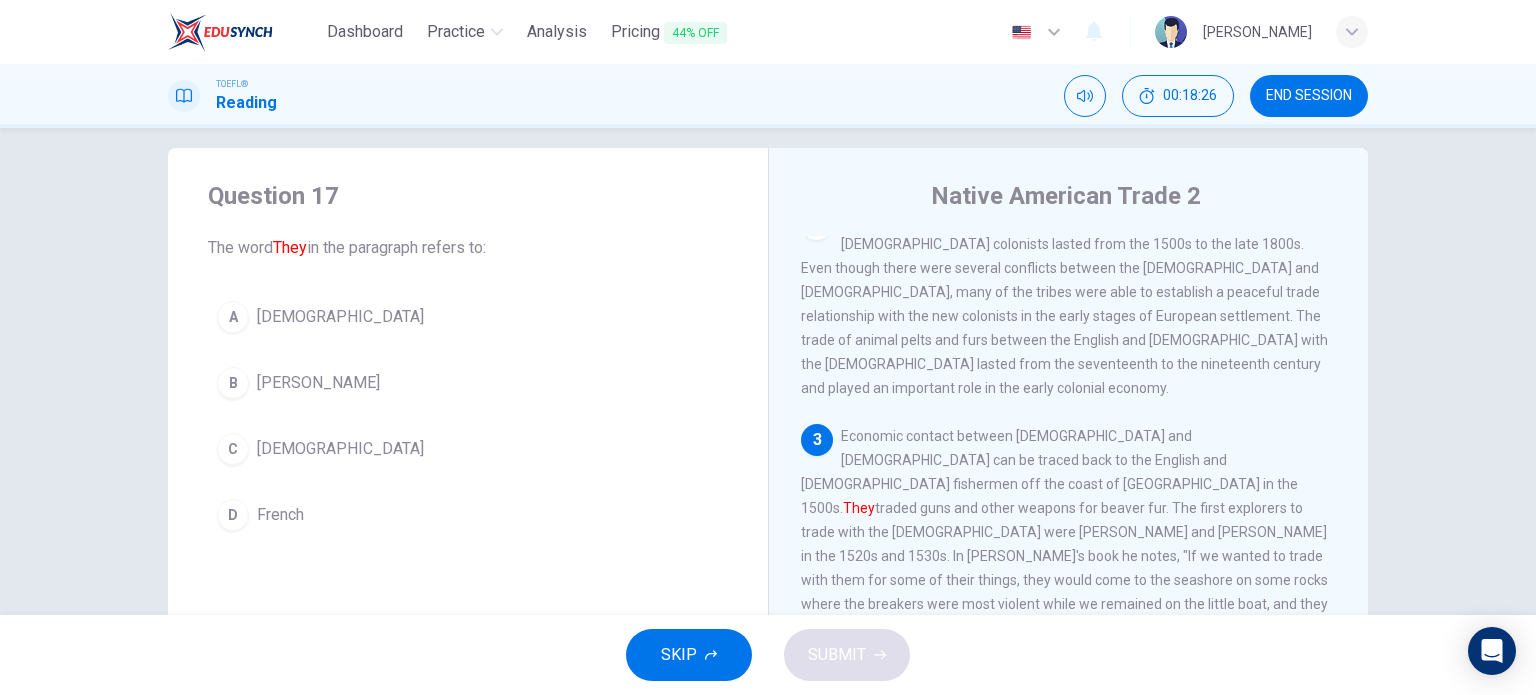 click on "Native Americans" at bounding box center (340, 317) 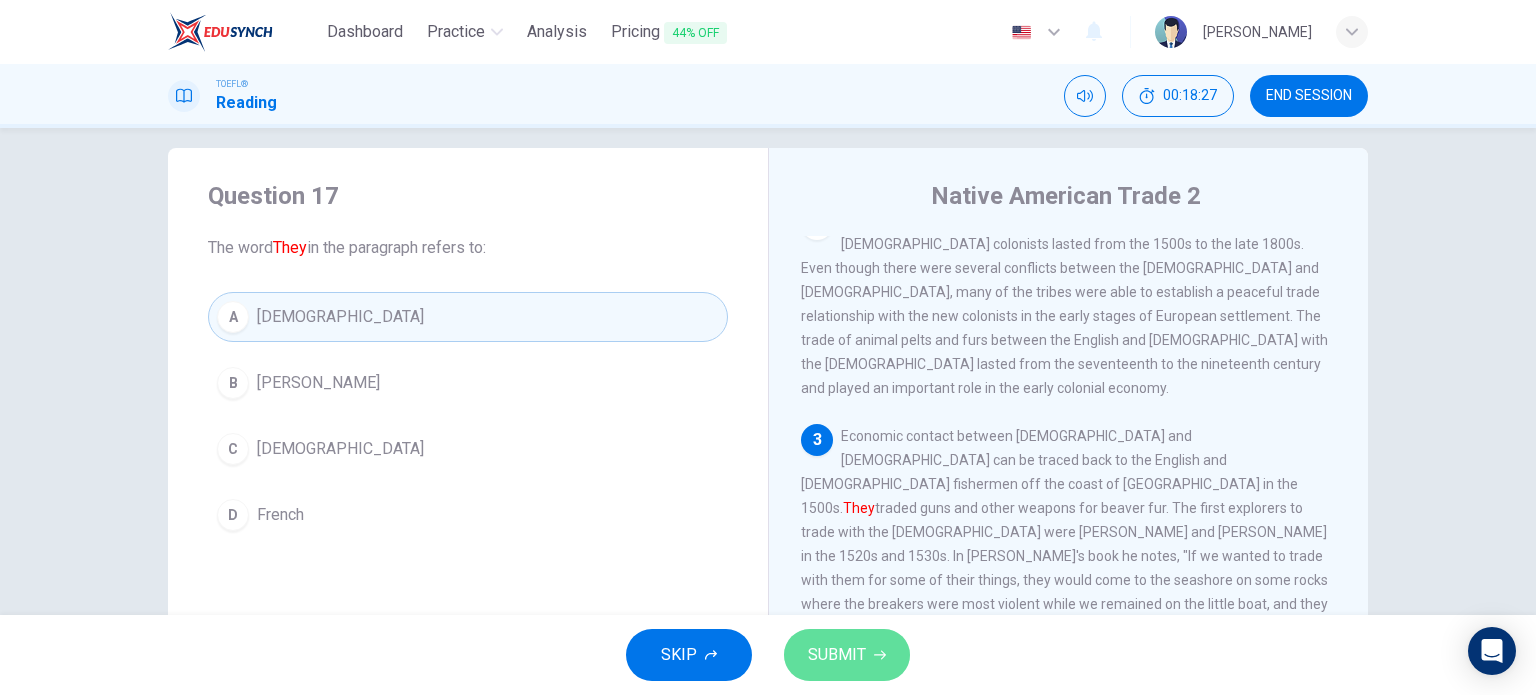 click on "SUBMIT" at bounding box center (847, 655) 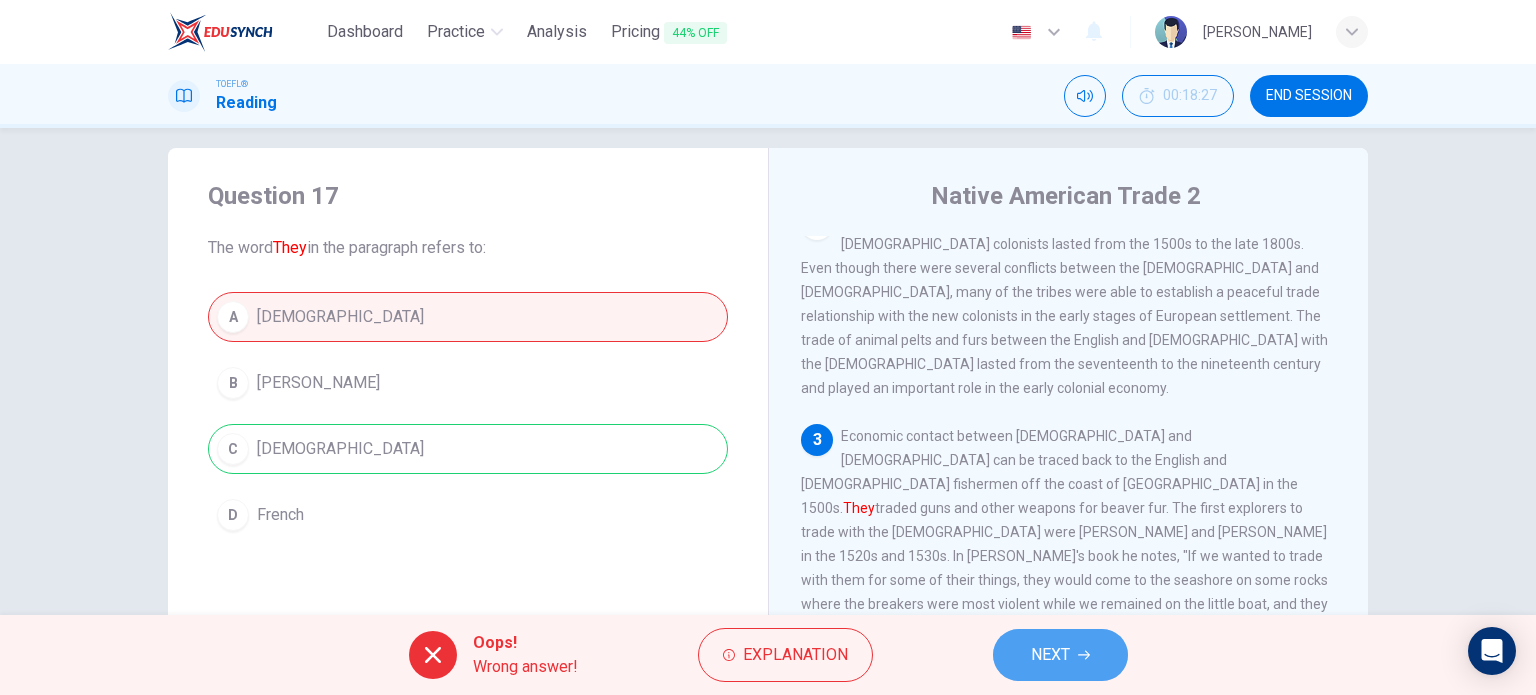 click on "NEXT" at bounding box center [1060, 655] 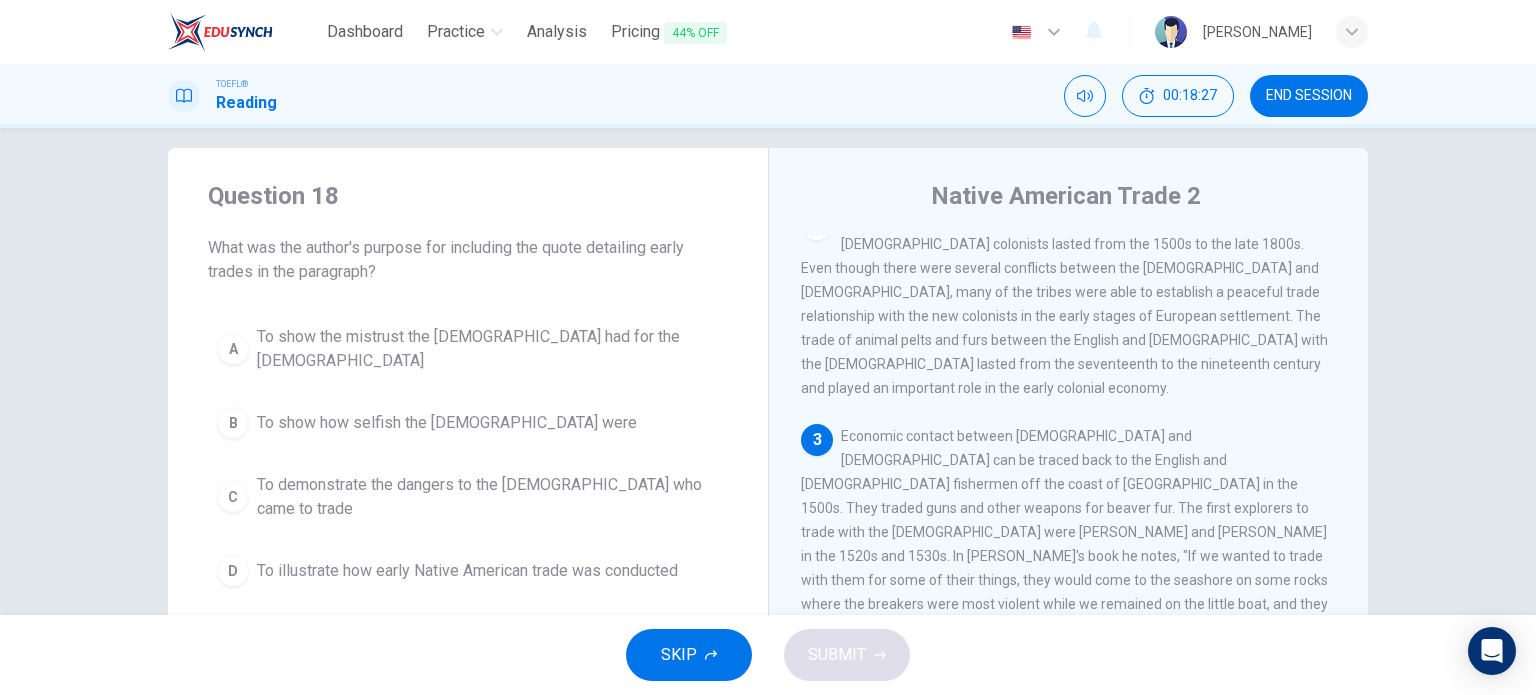 scroll, scrollTop: 420, scrollLeft: 0, axis: vertical 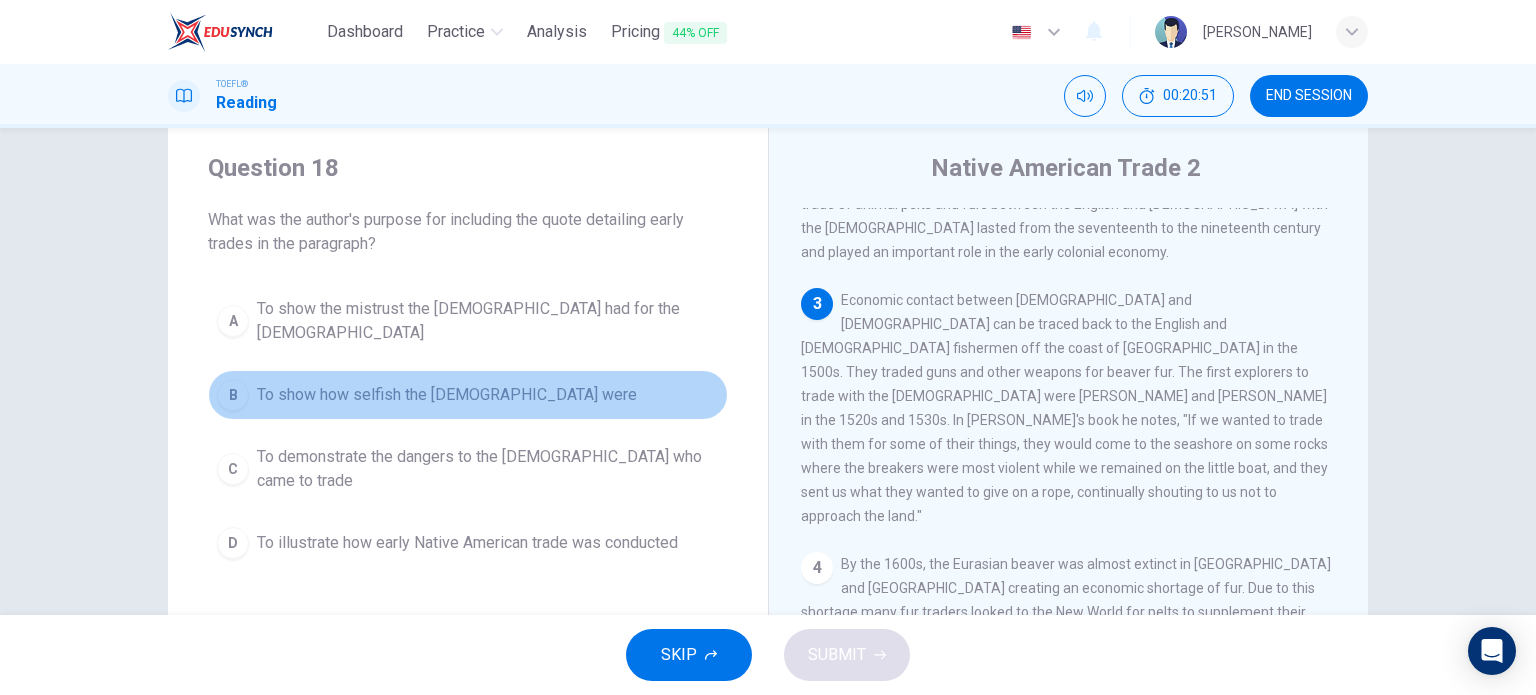 click on "To show how selfish the Natives were" at bounding box center [447, 395] 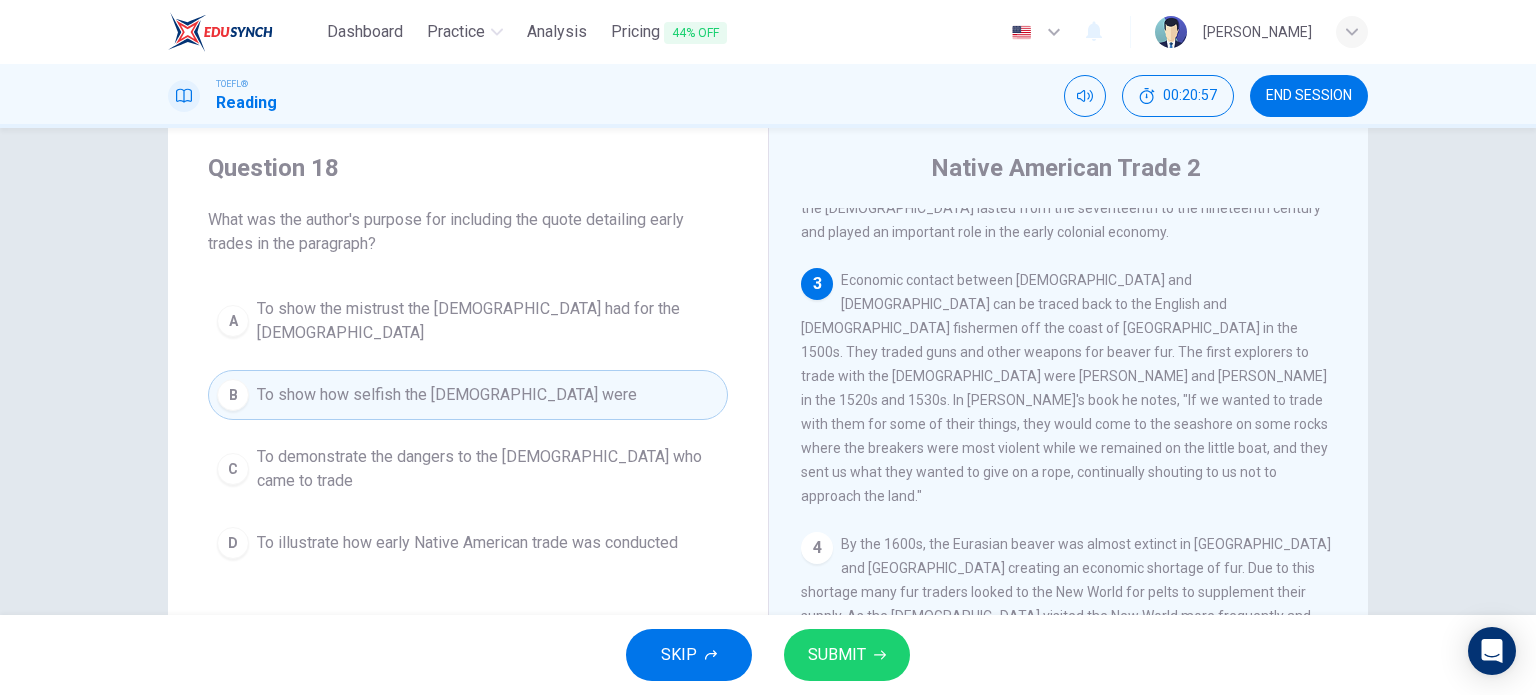 scroll, scrollTop: 395, scrollLeft: 0, axis: vertical 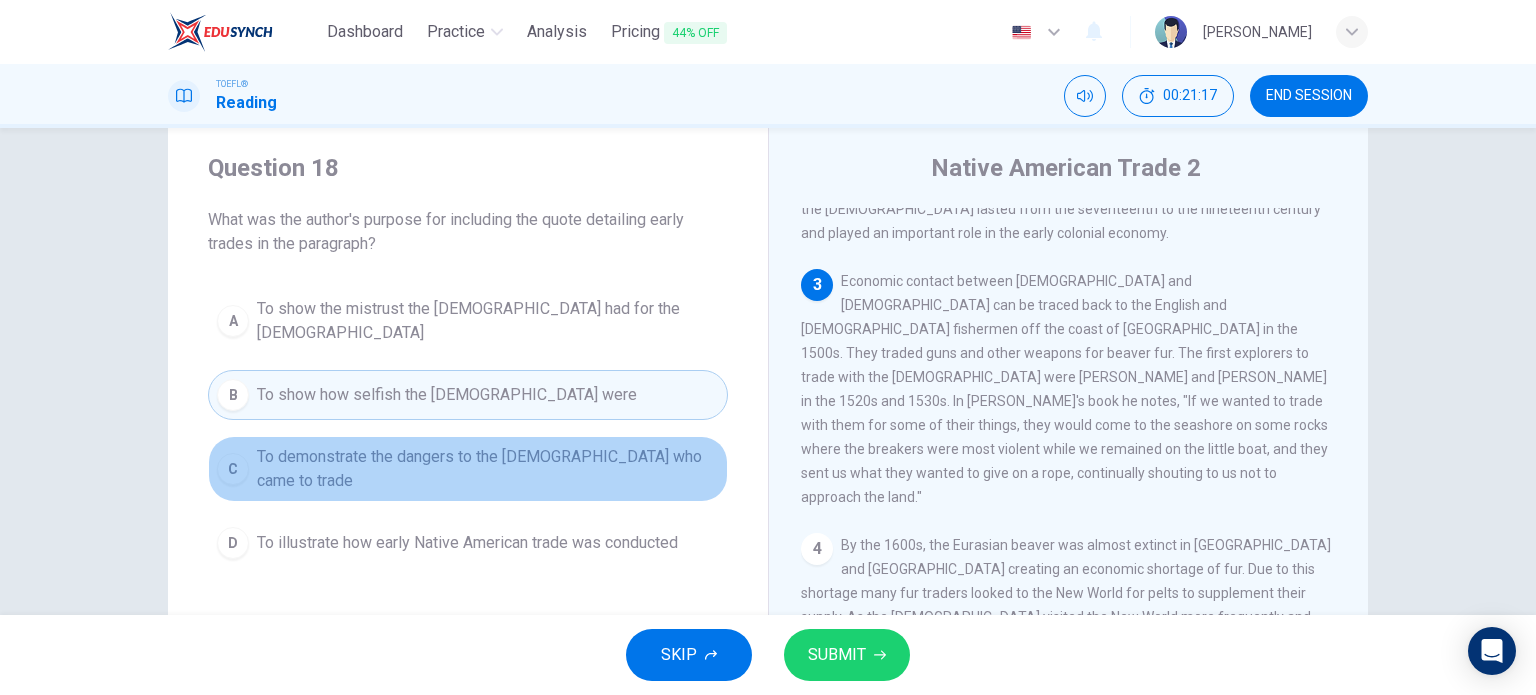 click on "To demonstrate the dangers to the Europeans who came to trade" at bounding box center [488, 469] 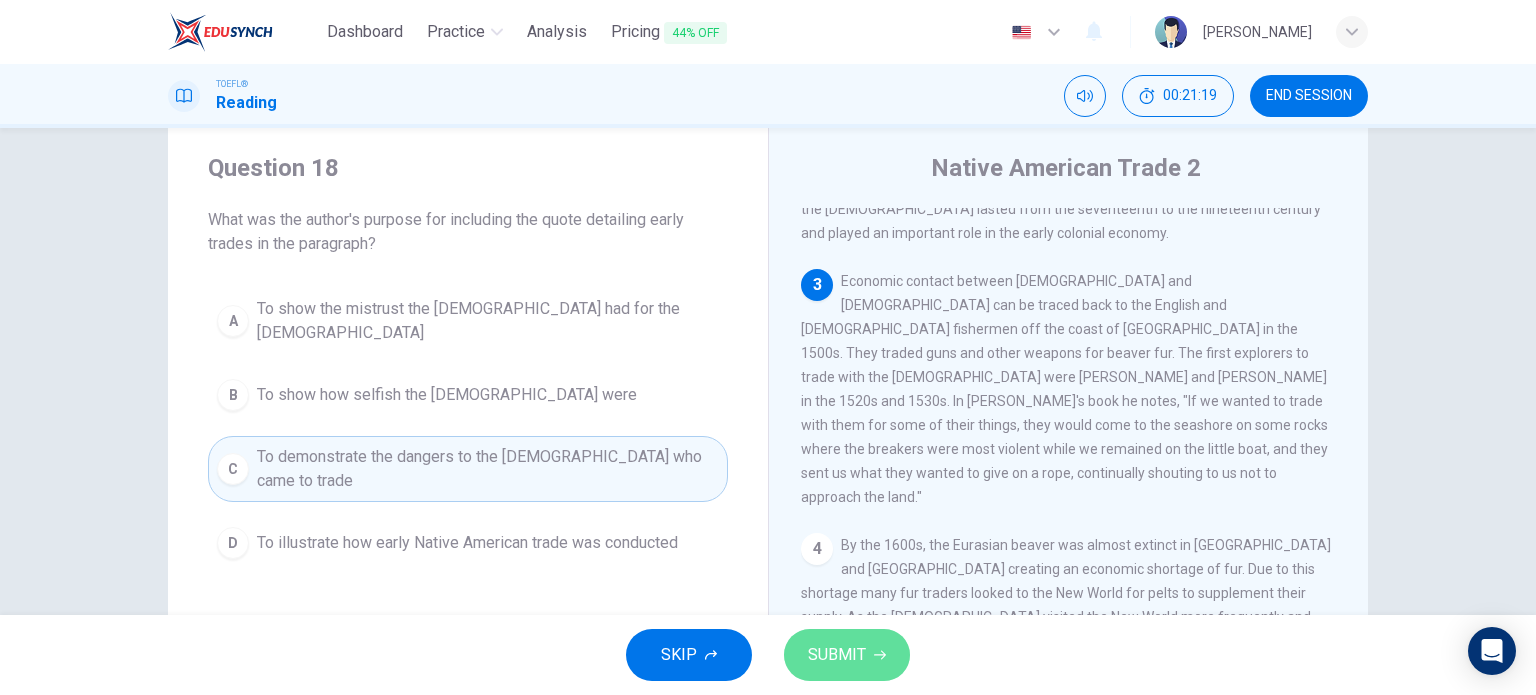 click on "SUBMIT" at bounding box center (837, 655) 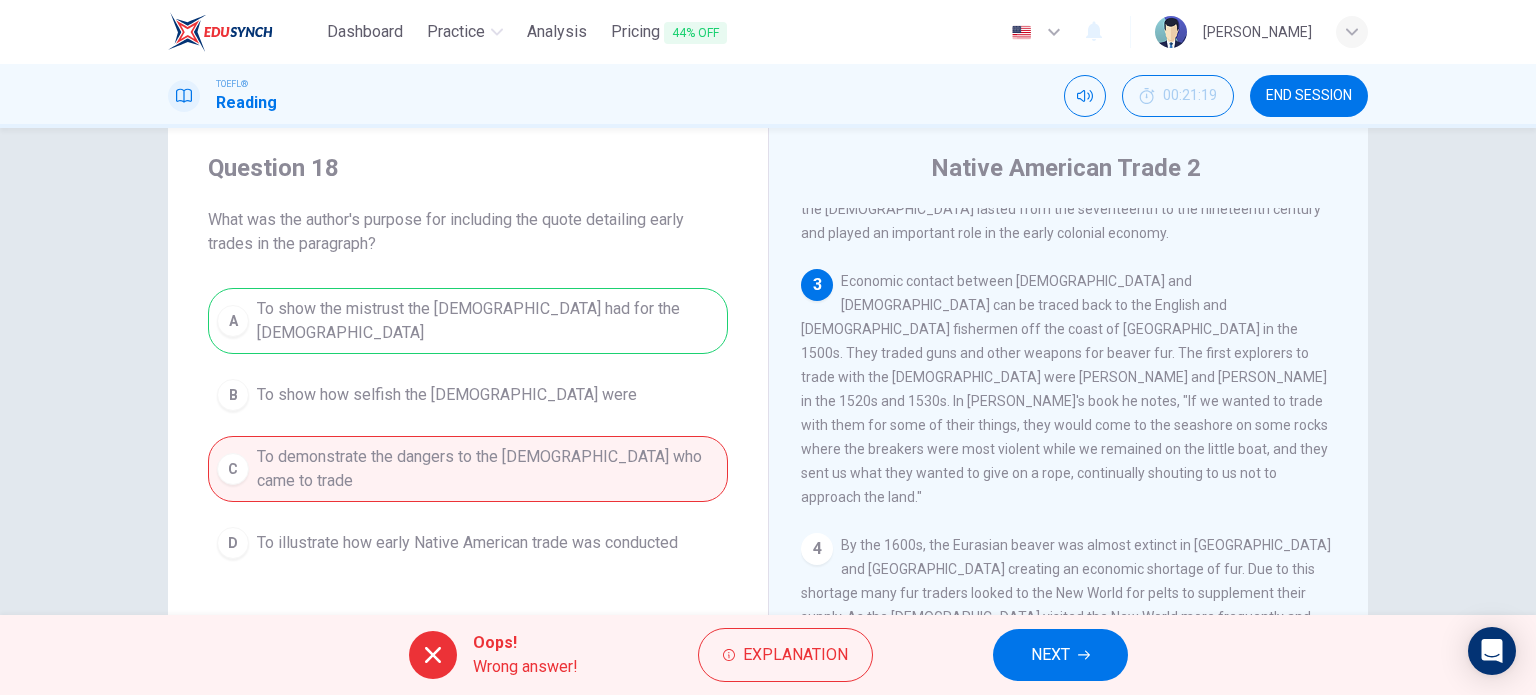 click on "Oops! Wrong answer! Explanation NEXT" at bounding box center (768, 655) 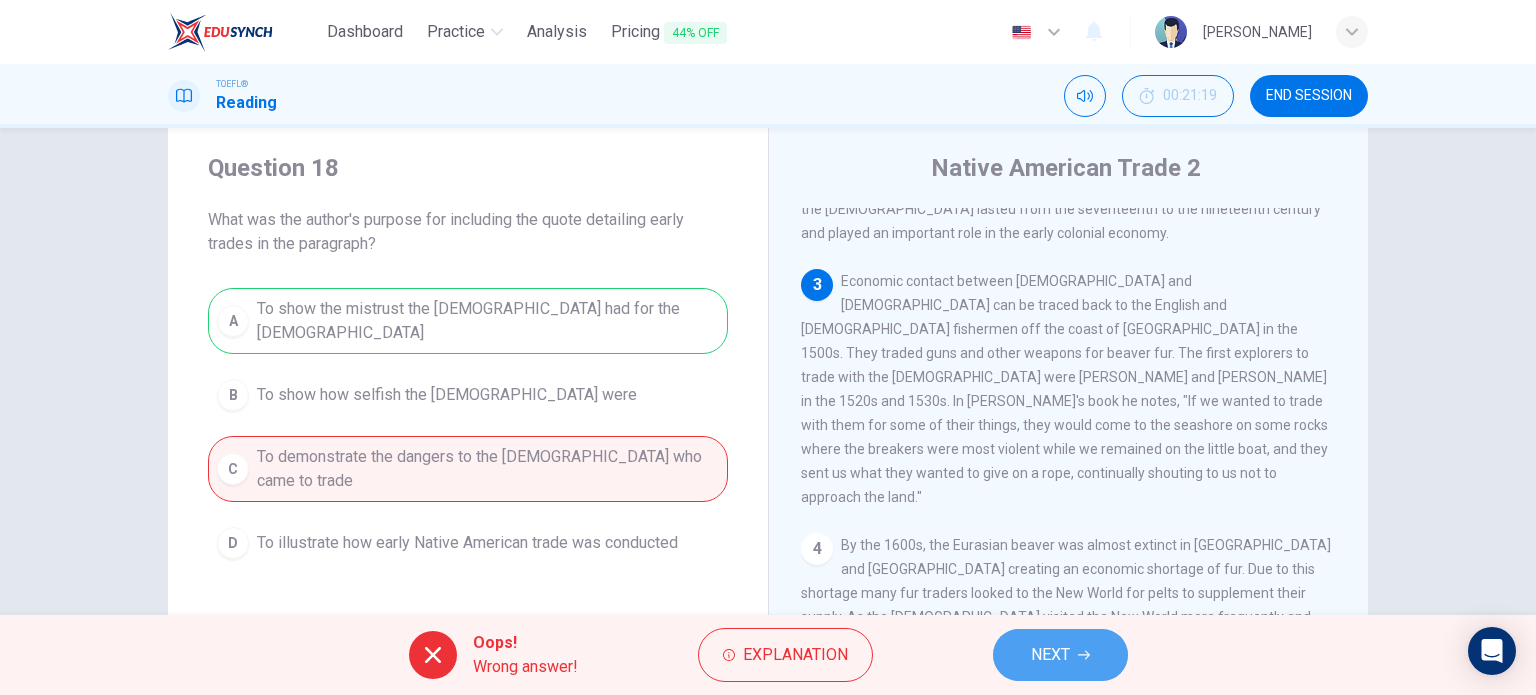 click on "NEXT" at bounding box center (1060, 655) 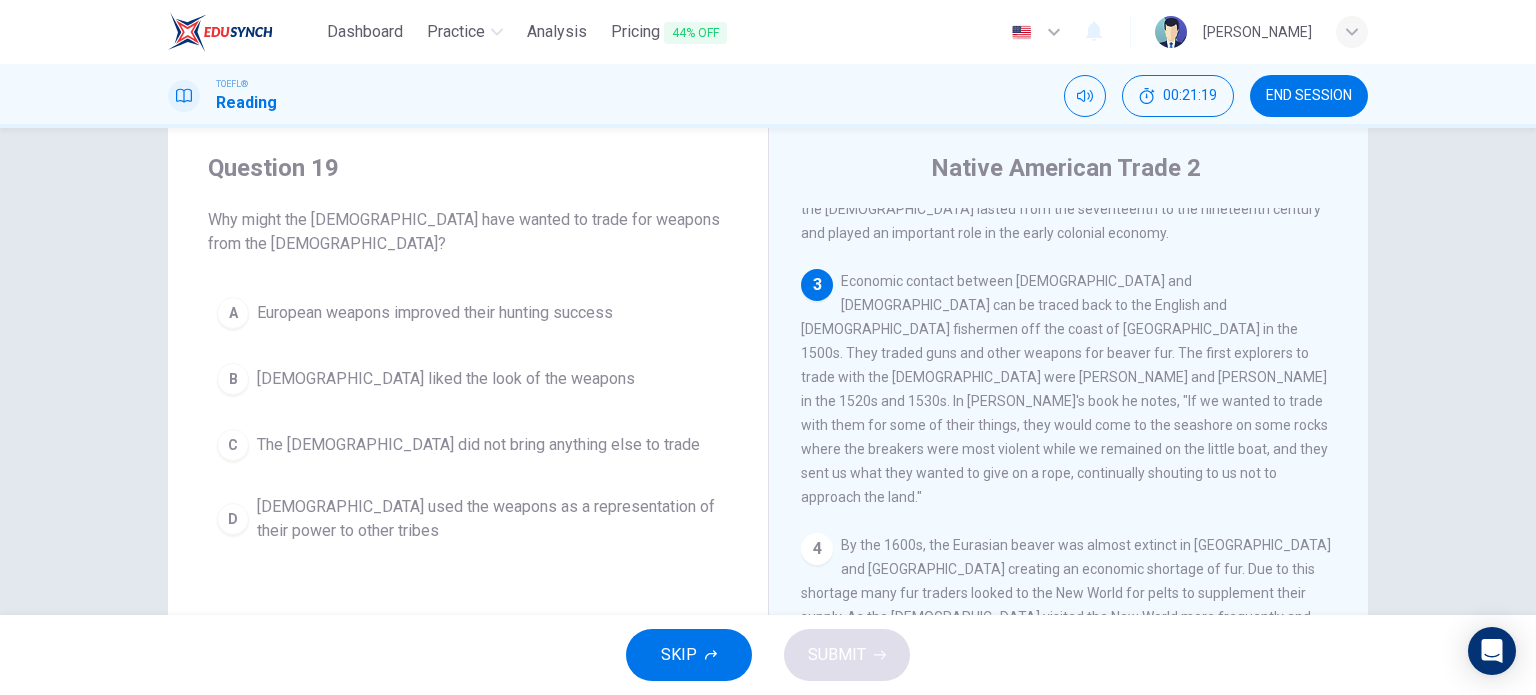 scroll, scrollTop: 420, scrollLeft: 0, axis: vertical 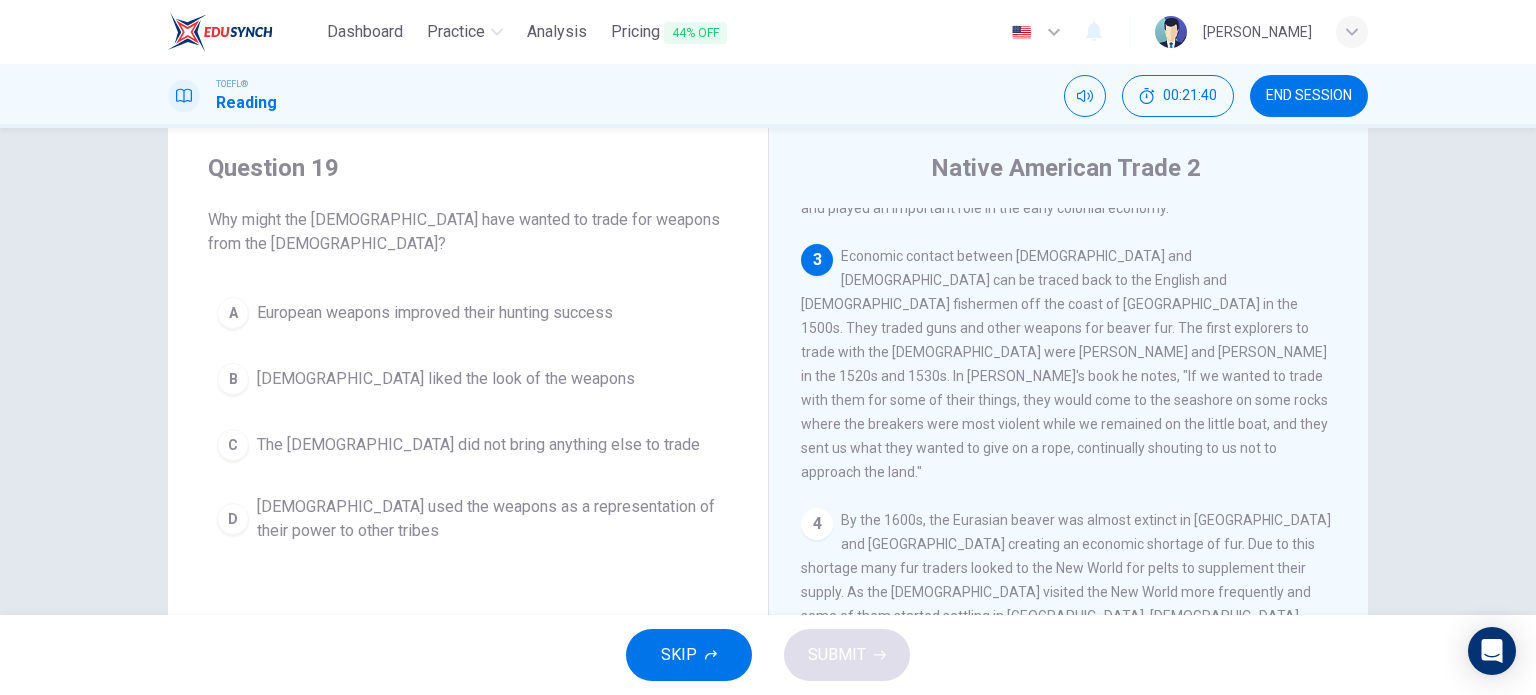drag, startPoint x: 991, startPoint y: 282, endPoint x: 1043, endPoint y: 274, distance: 52.611786 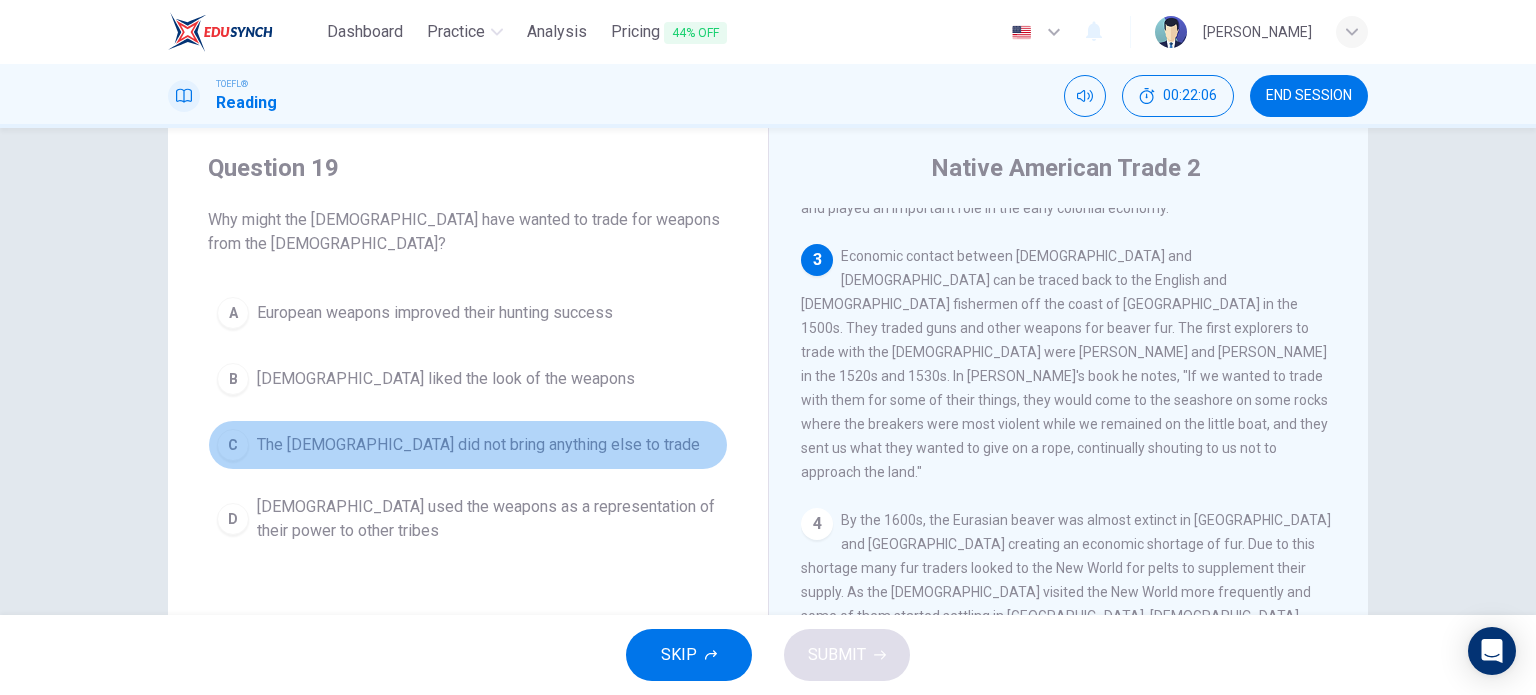 click on "The Europeans did not bring anything else to trade" at bounding box center [478, 445] 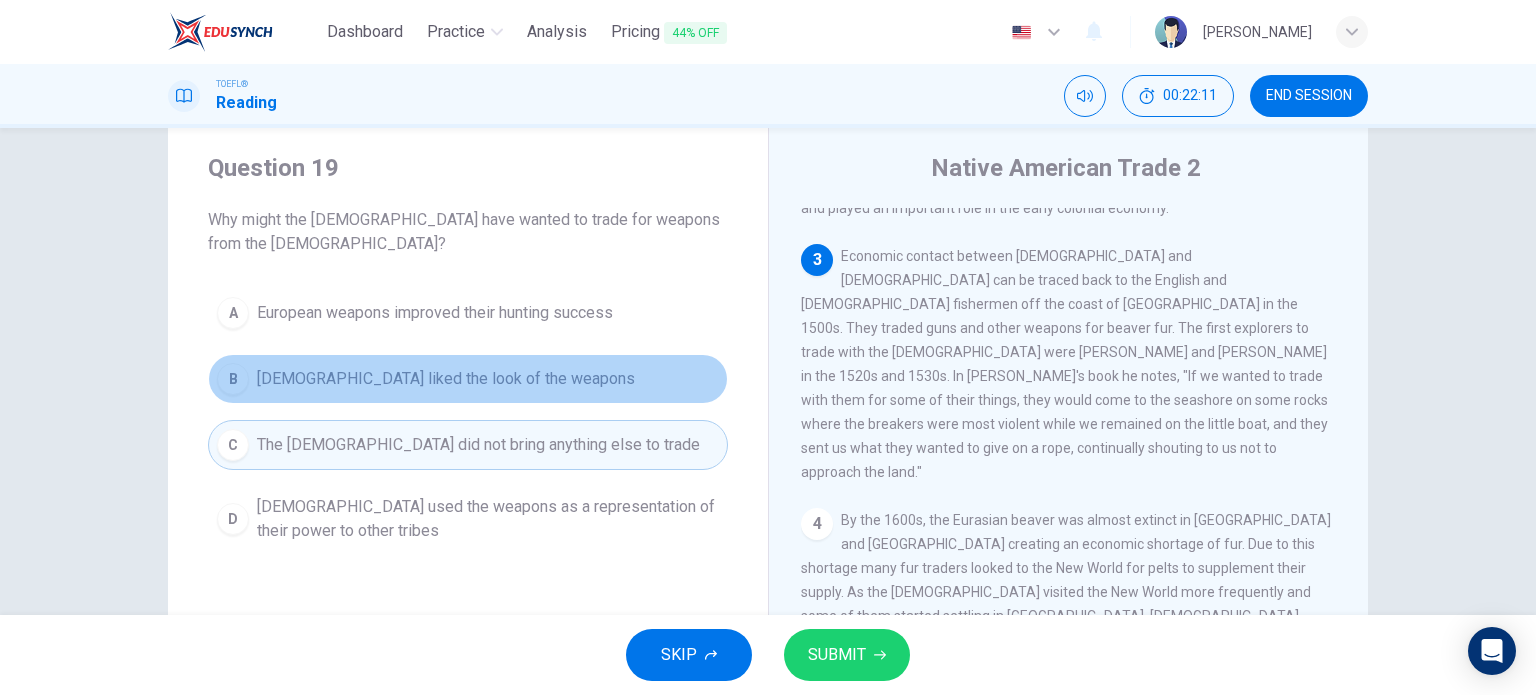 click on "Native Americans liked the look of the weapons" at bounding box center [446, 379] 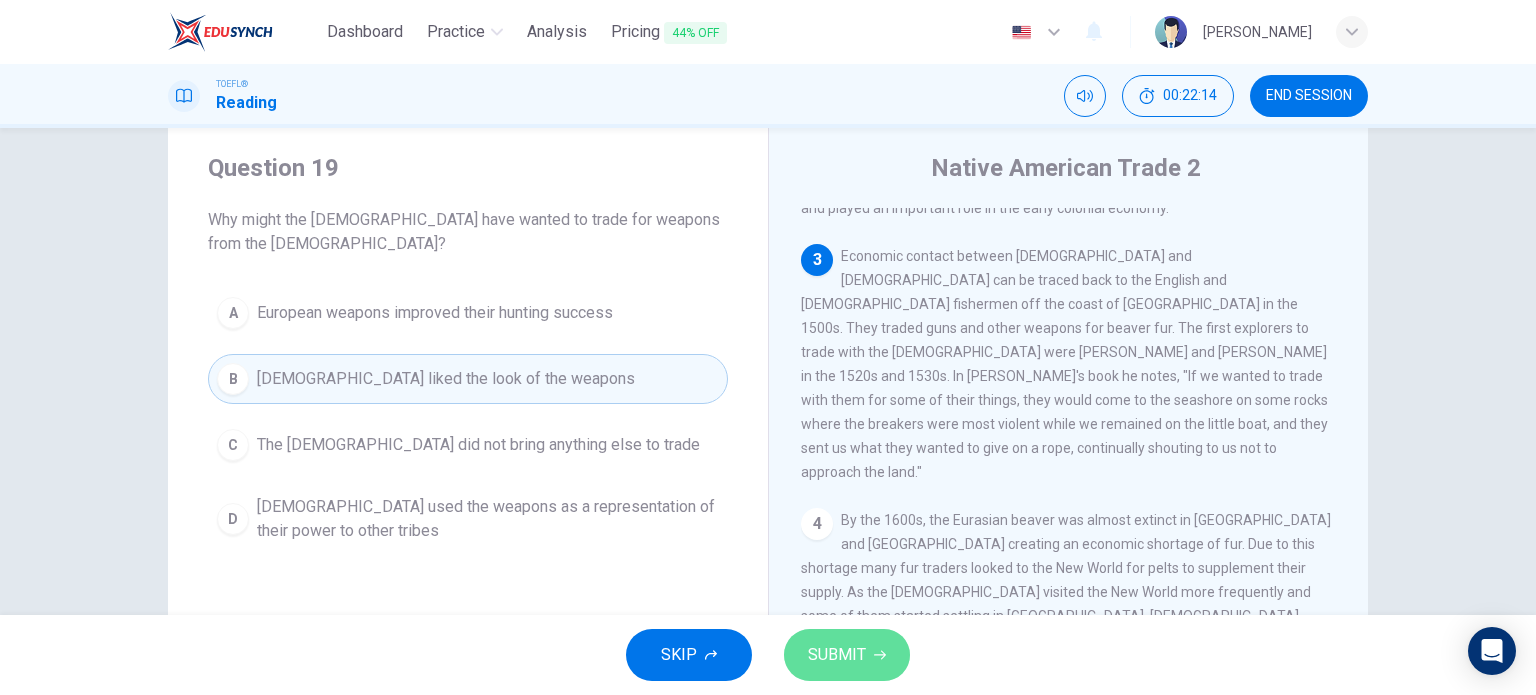 click on "SUBMIT" at bounding box center (847, 655) 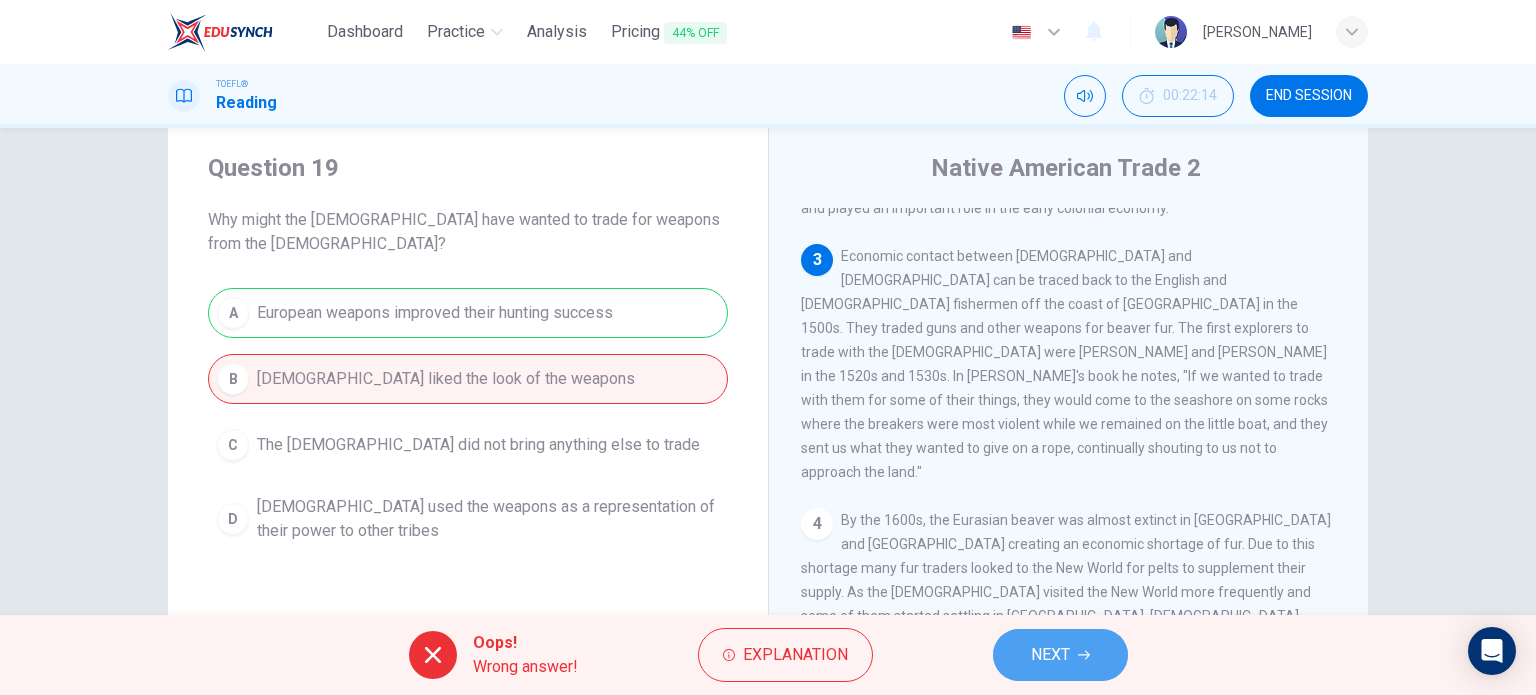 click on "NEXT" at bounding box center [1060, 655] 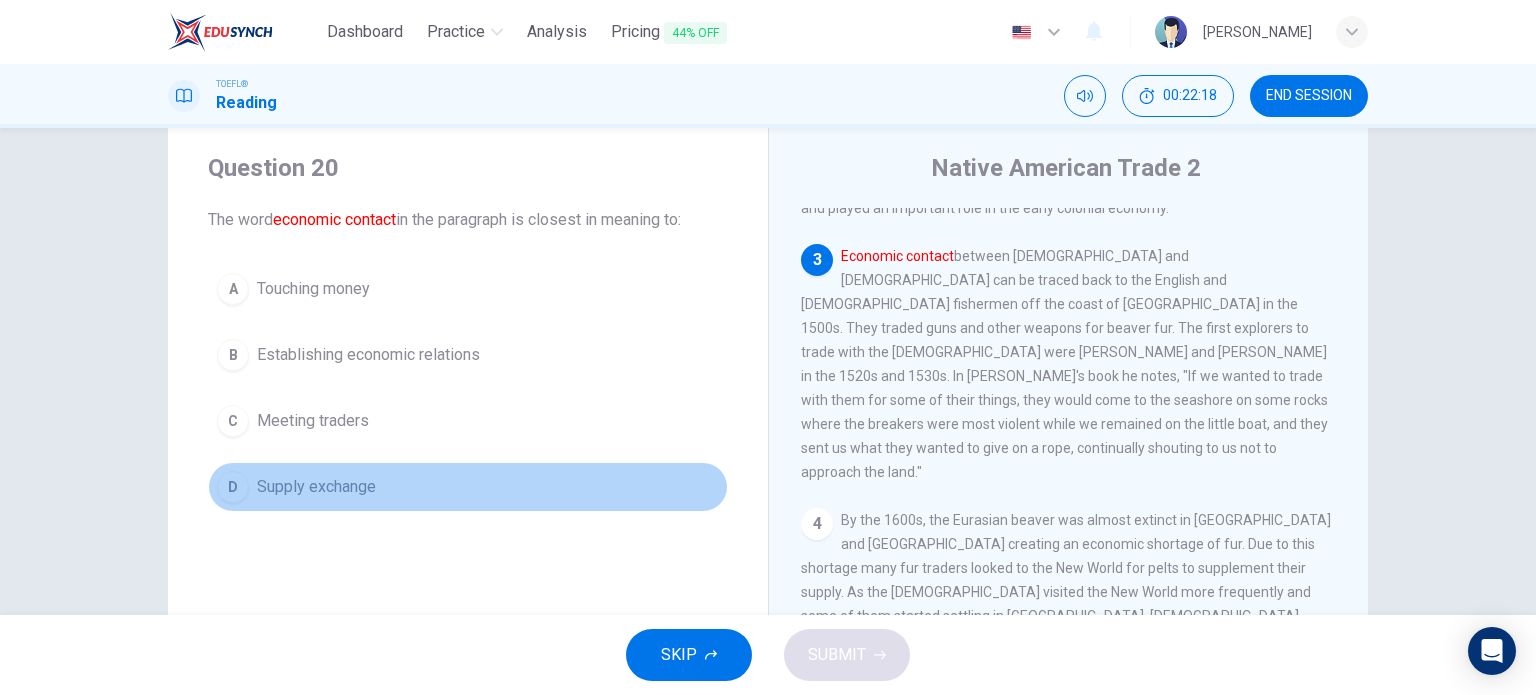 click on "Supply exchange" at bounding box center (316, 487) 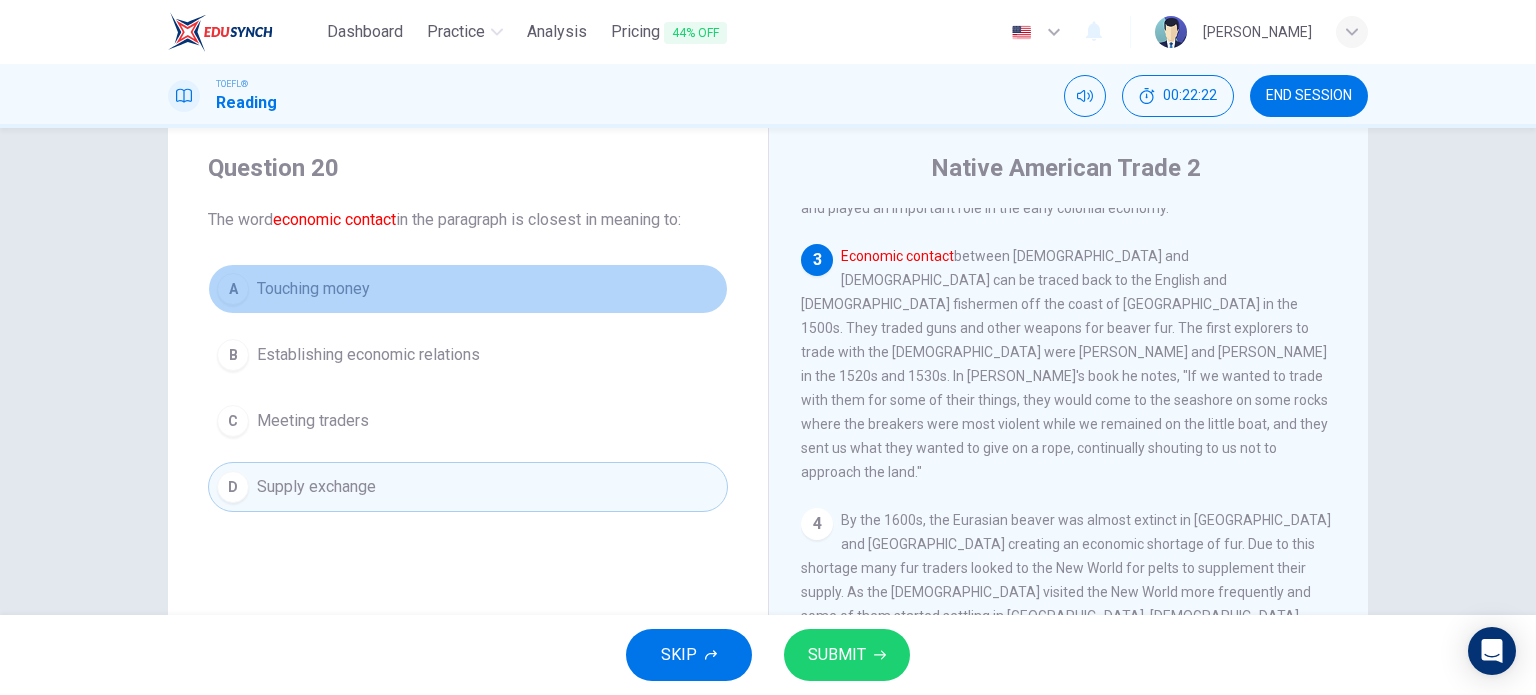 click on "A Touching money" at bounding box center (468, 289) 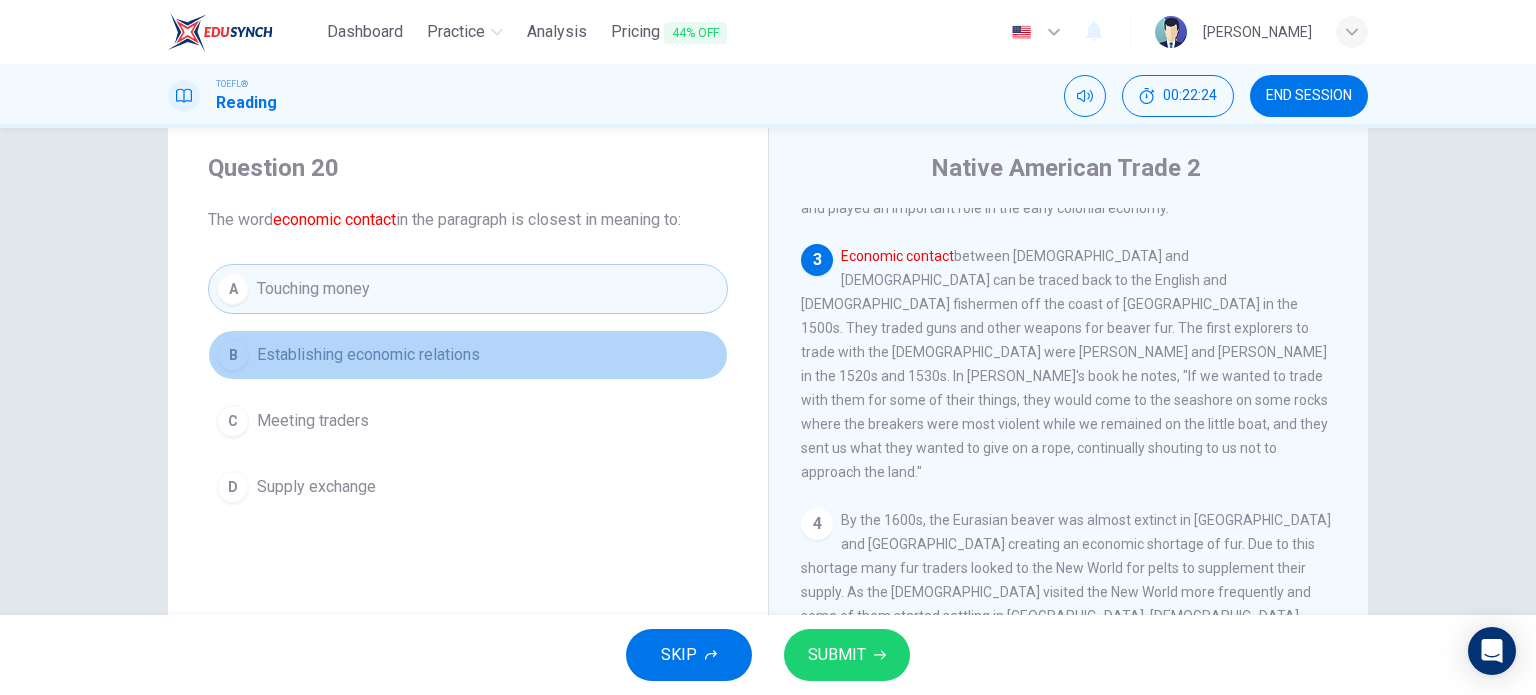 click on "Establishing economic relations" at bounding box center [368, 355] 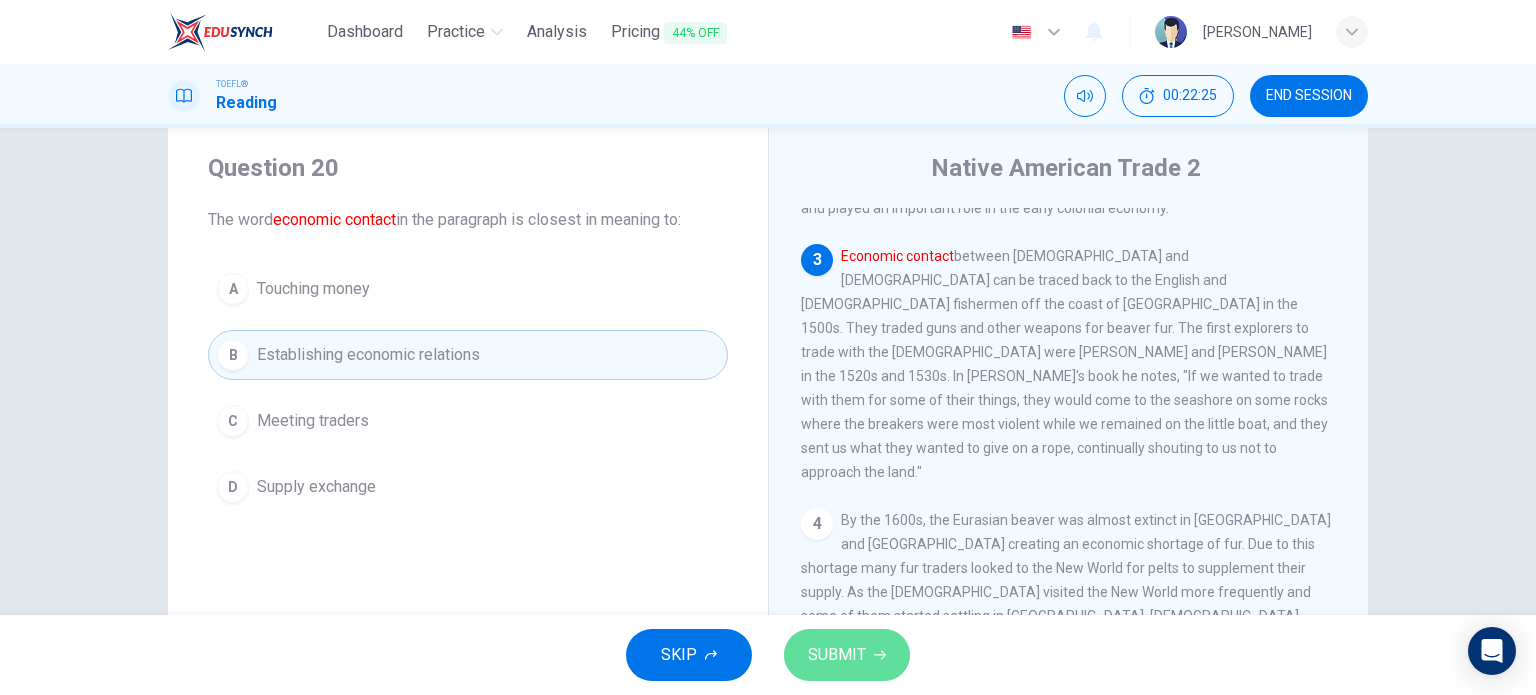 click on "SUBMIT" at bounding box center (847, 655) 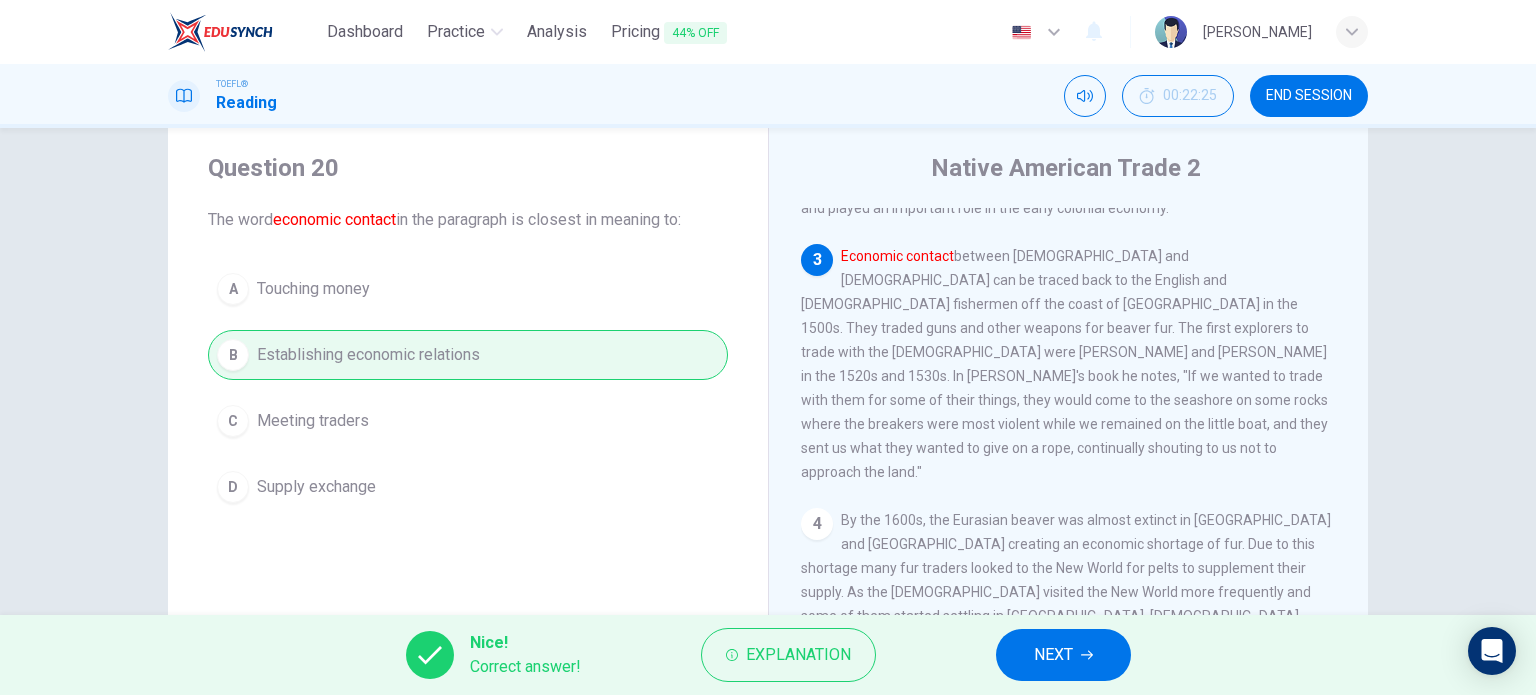 click on "NEXT" at bounding box center (1063, 655) 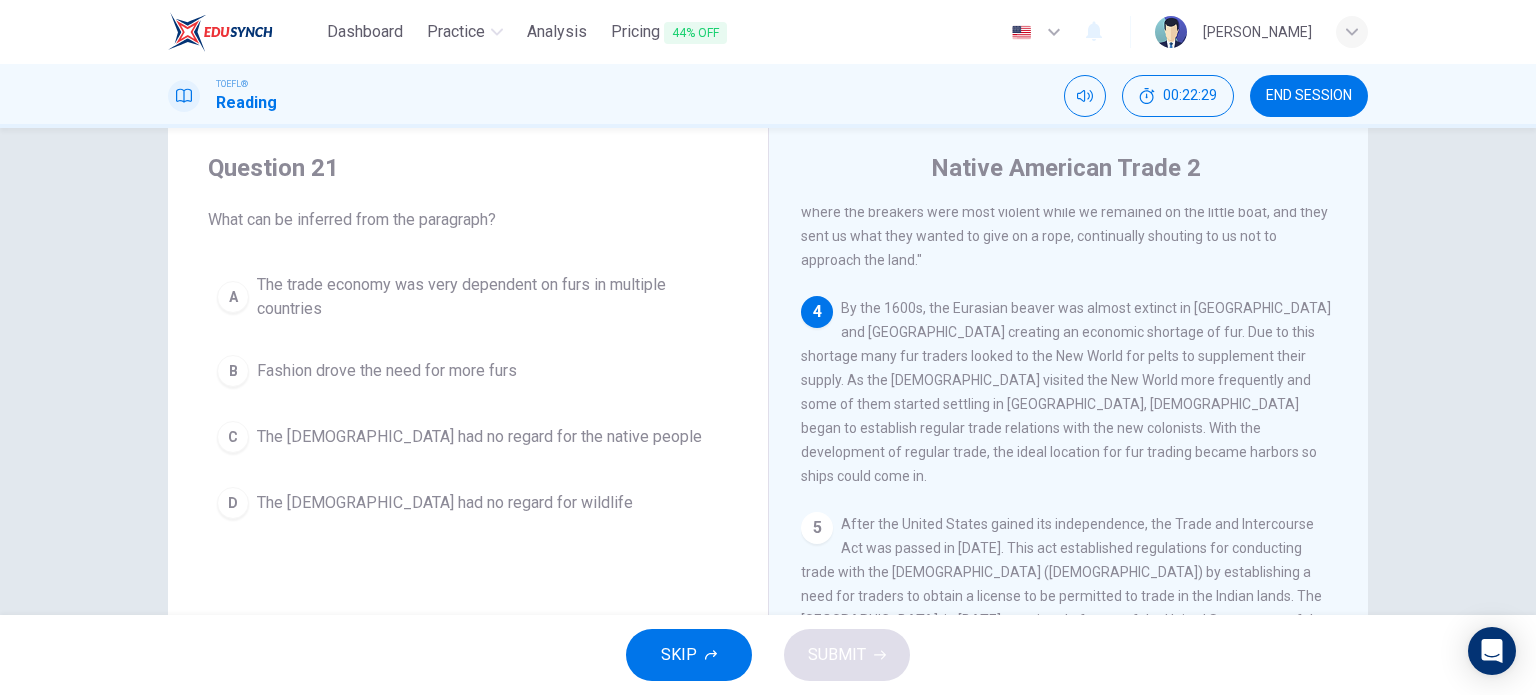 scroll, scrollTop: 631, scrollLeft: 0, axis: vertical 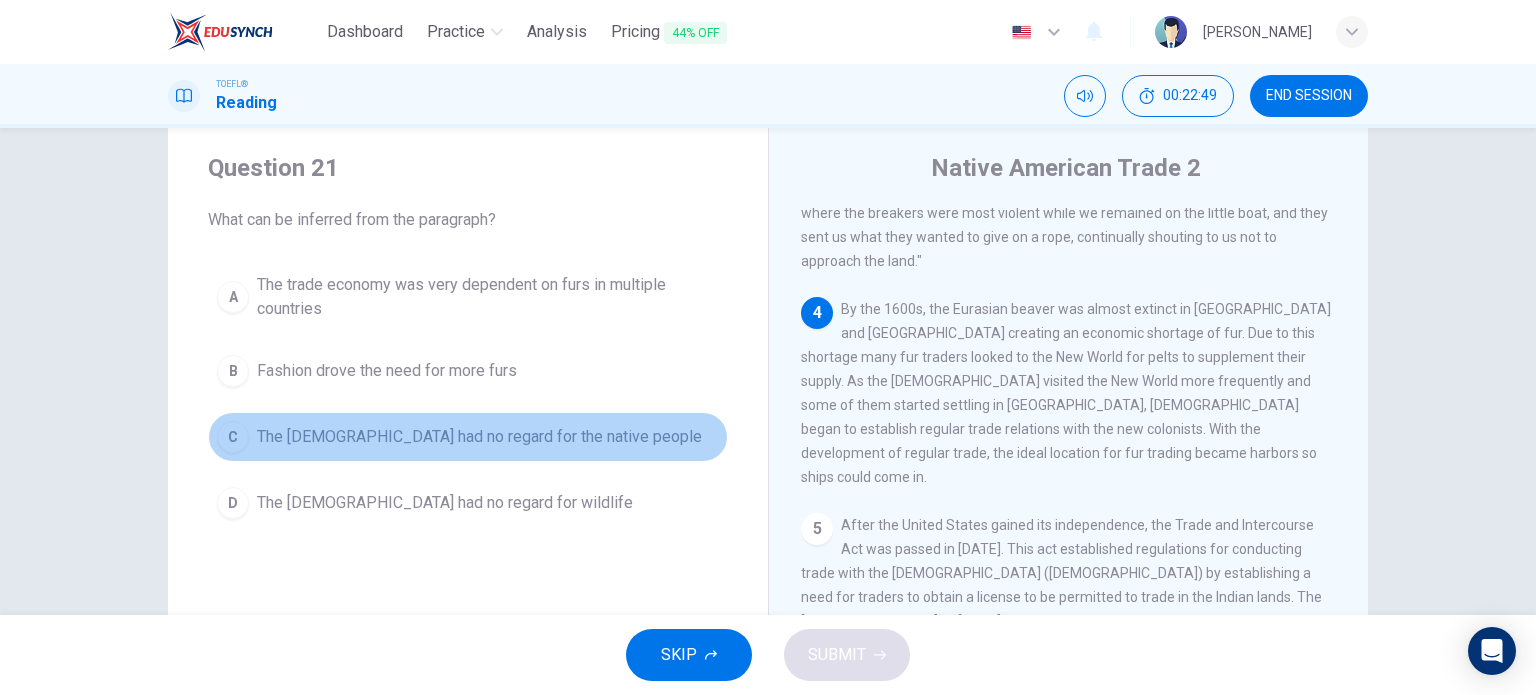 click on "The Europeans had no regard for the native people" at bounding box center [479, 437] 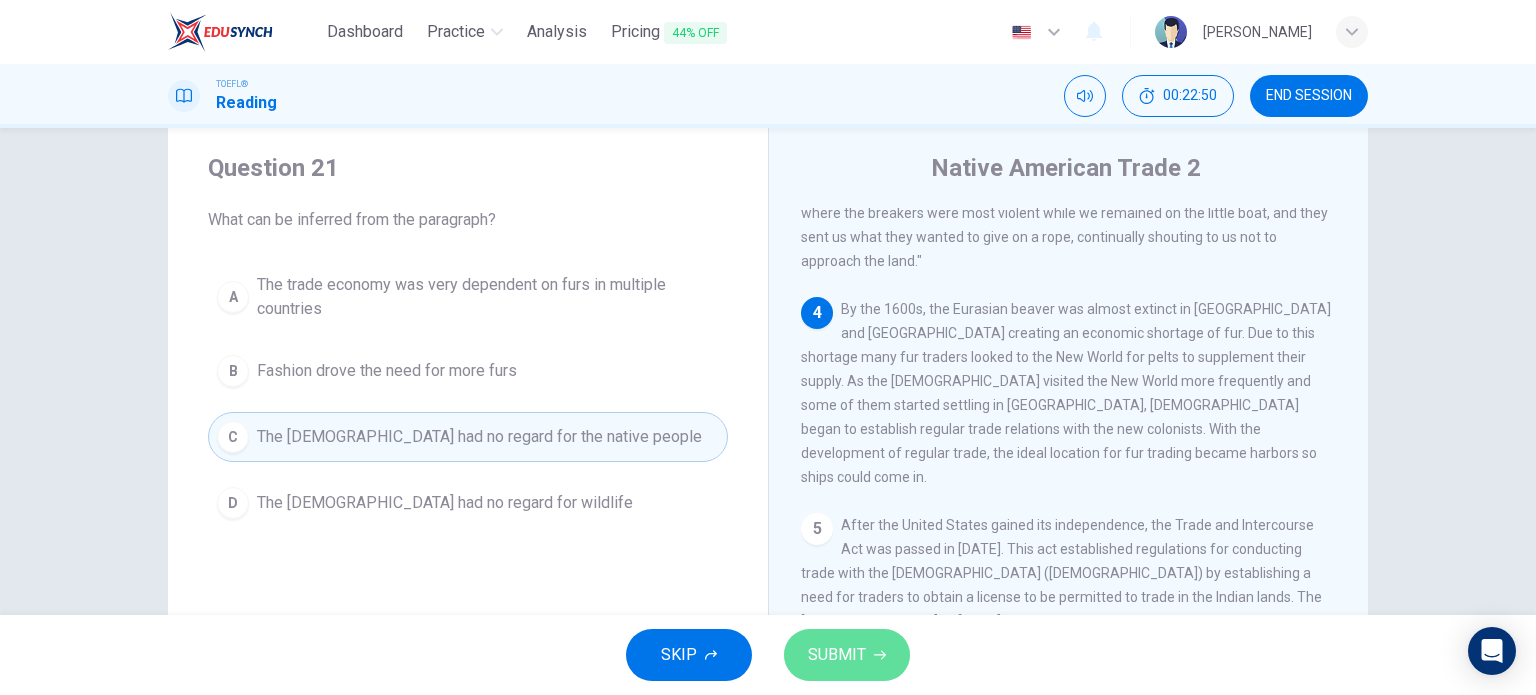 click on "SUBMIT" at bounding box center (837, 655) 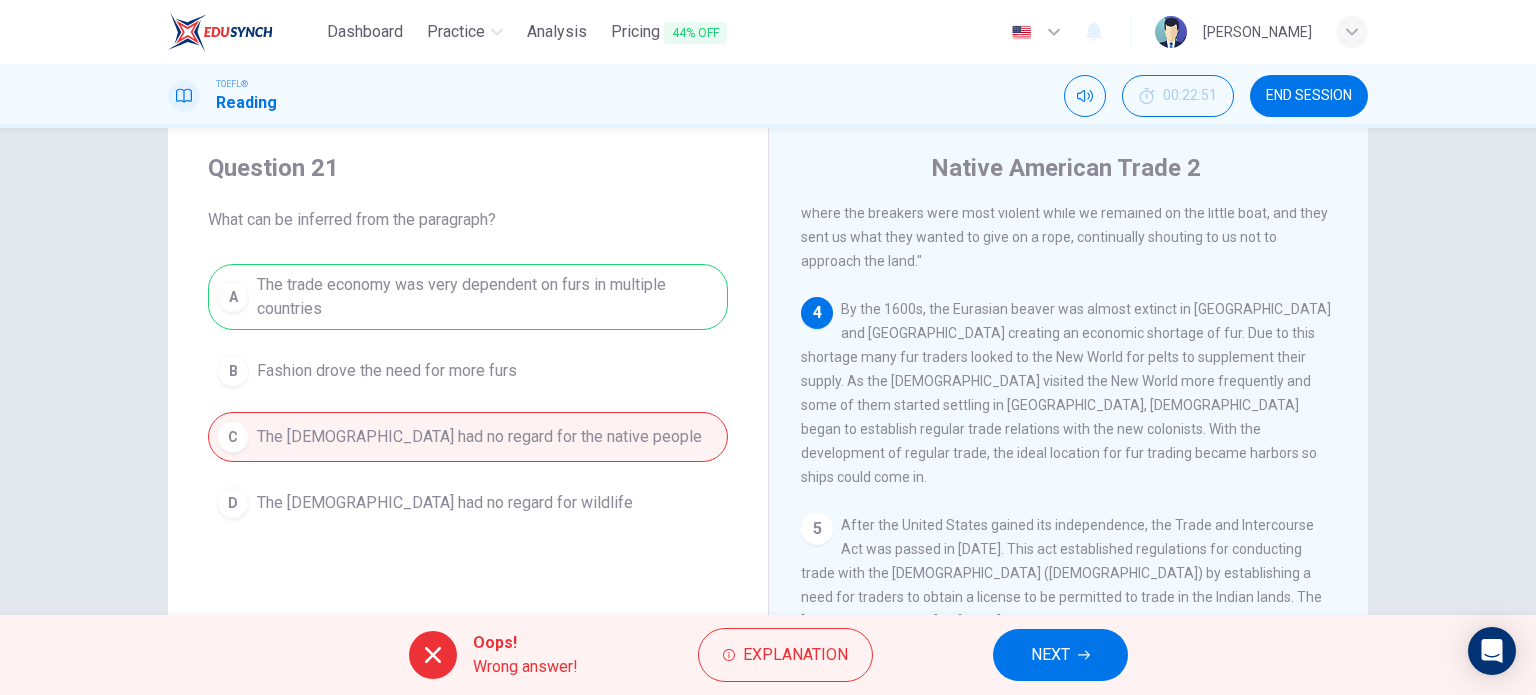 click on "NEXT" at bounding box center (1060, 655) 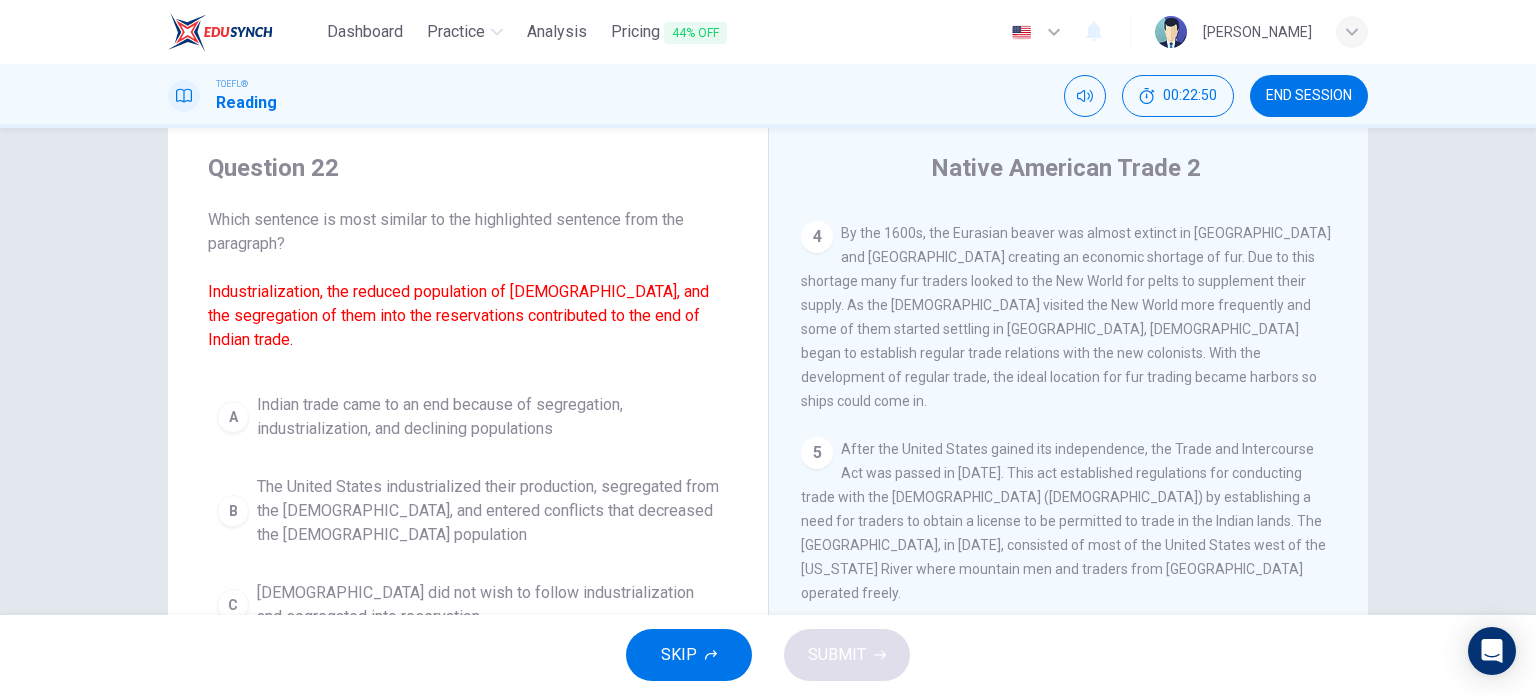 scroll, scrollTop: 759, scrollLeft: 0, axis: vertical 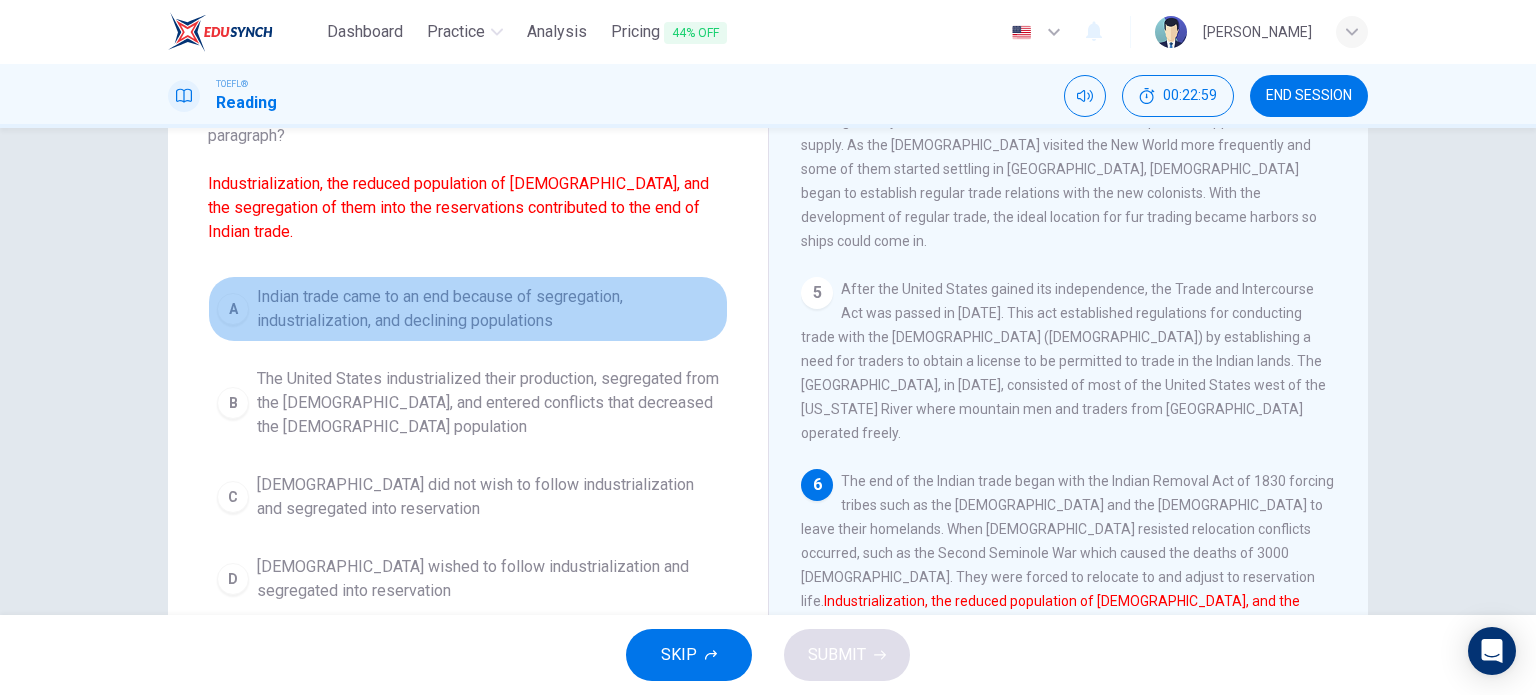 click on "Indian trade came to an end because of segregation, industrialization, and declining populations" at bounding box center (488, 309) 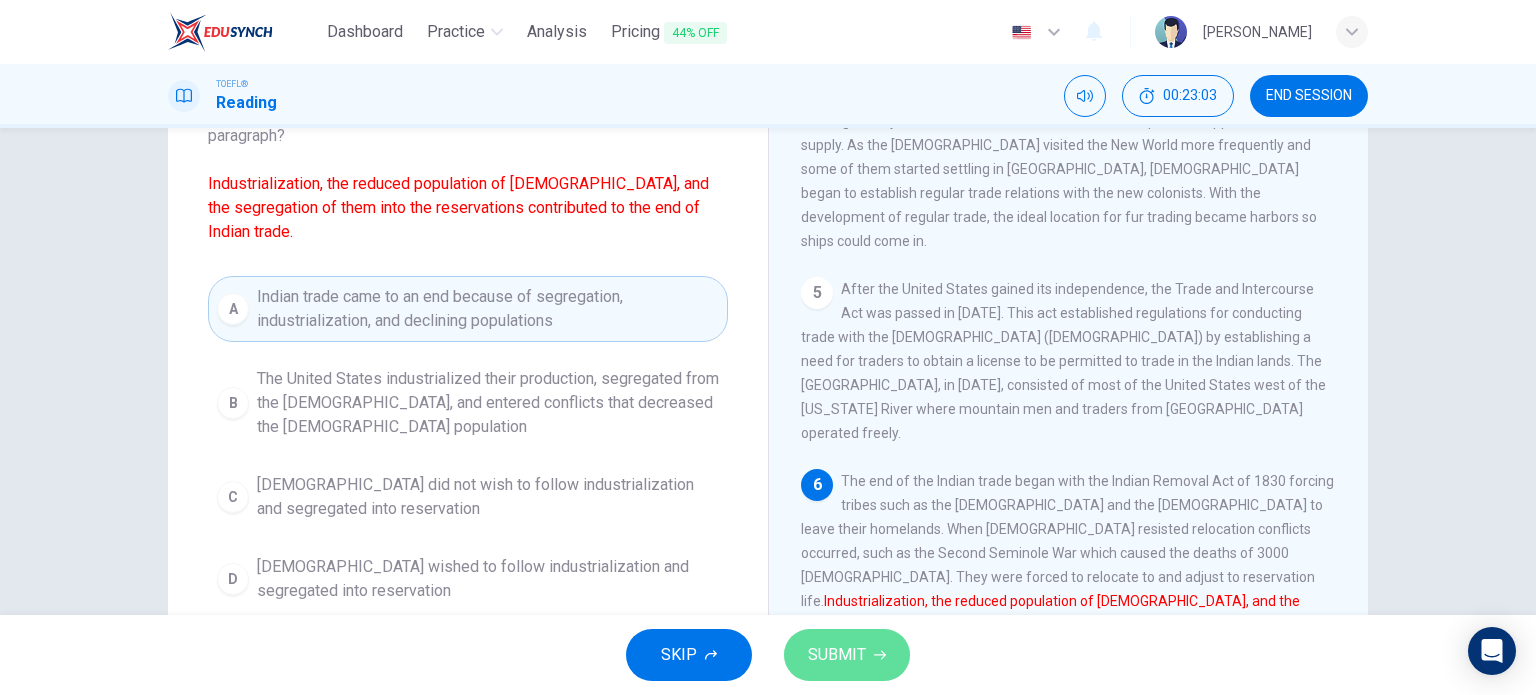 click on "SUBMIT" at bounding box center (837, 655) 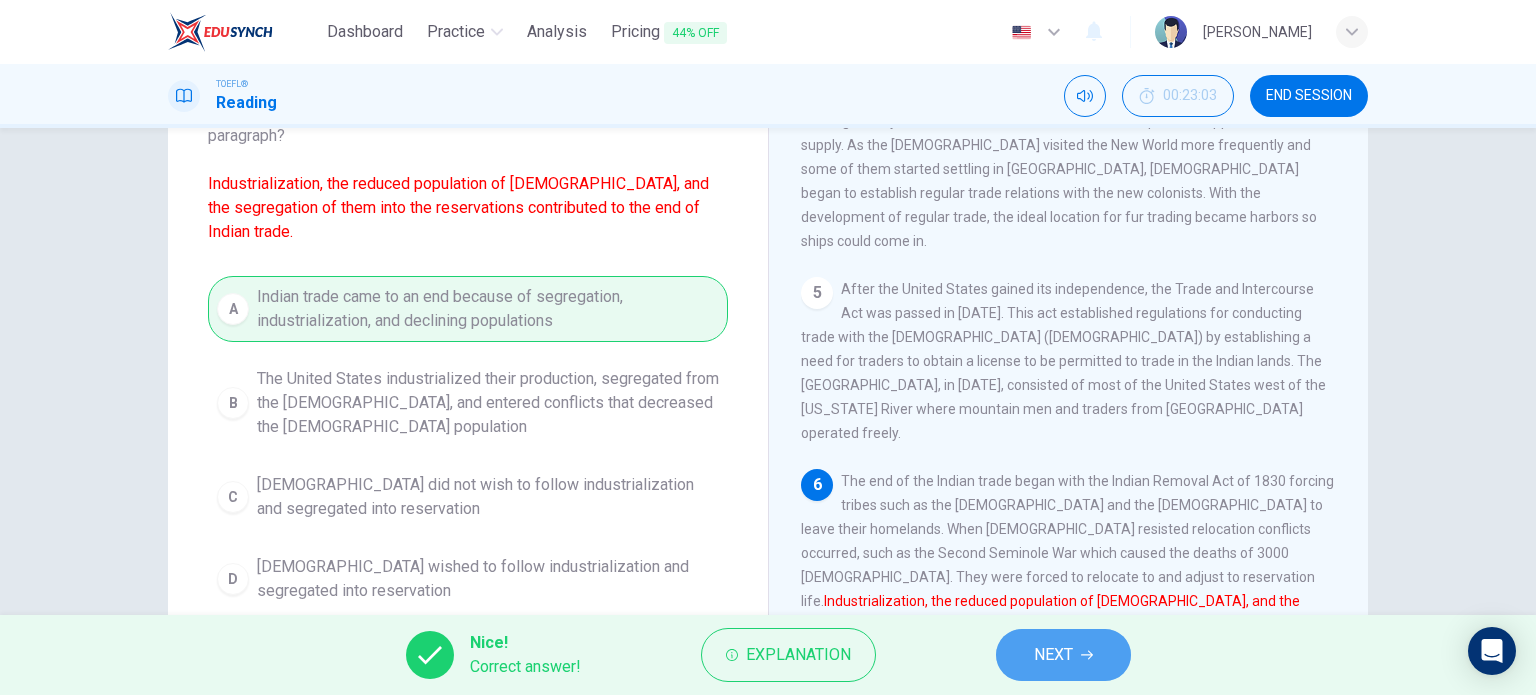 click on "NEXT" at bounding box center [1063, 655] 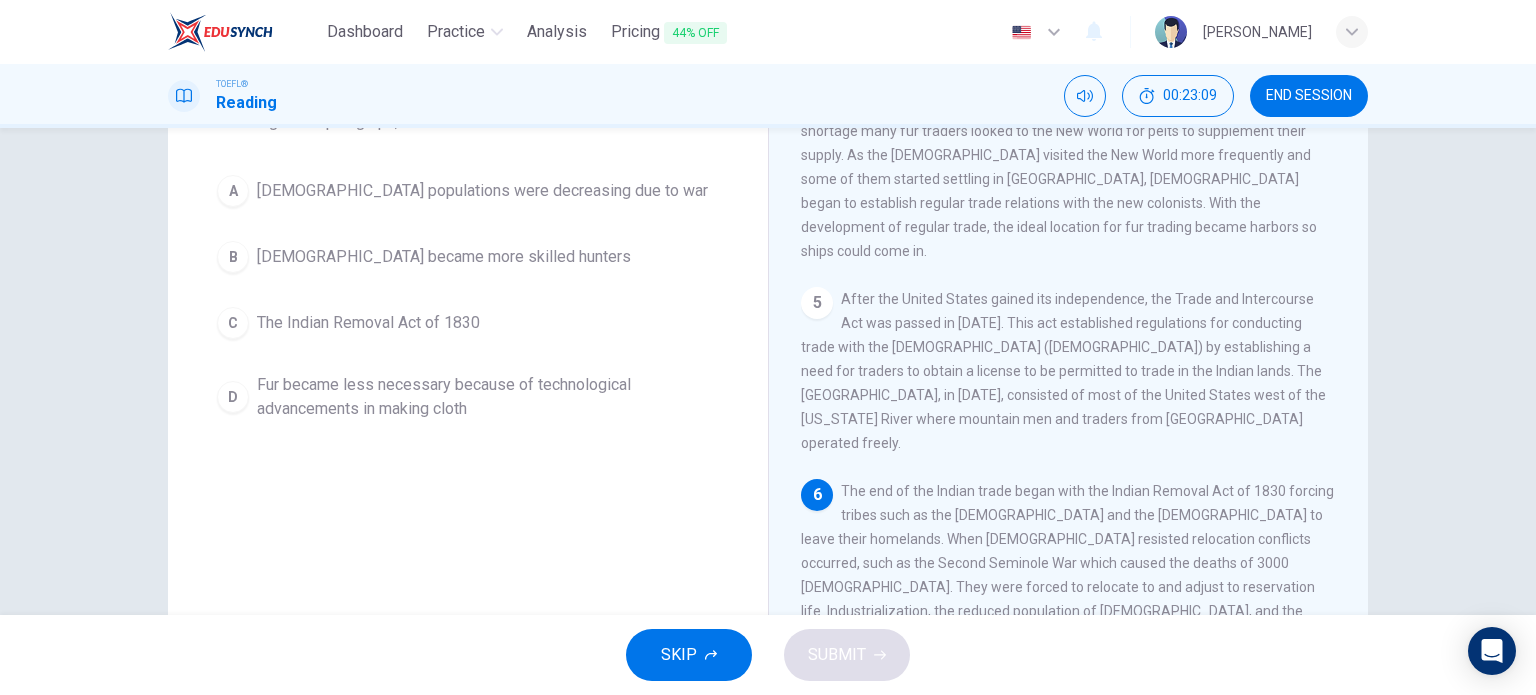scroll, scrollTop: 147, scrollLeft: 0, axis: vertical 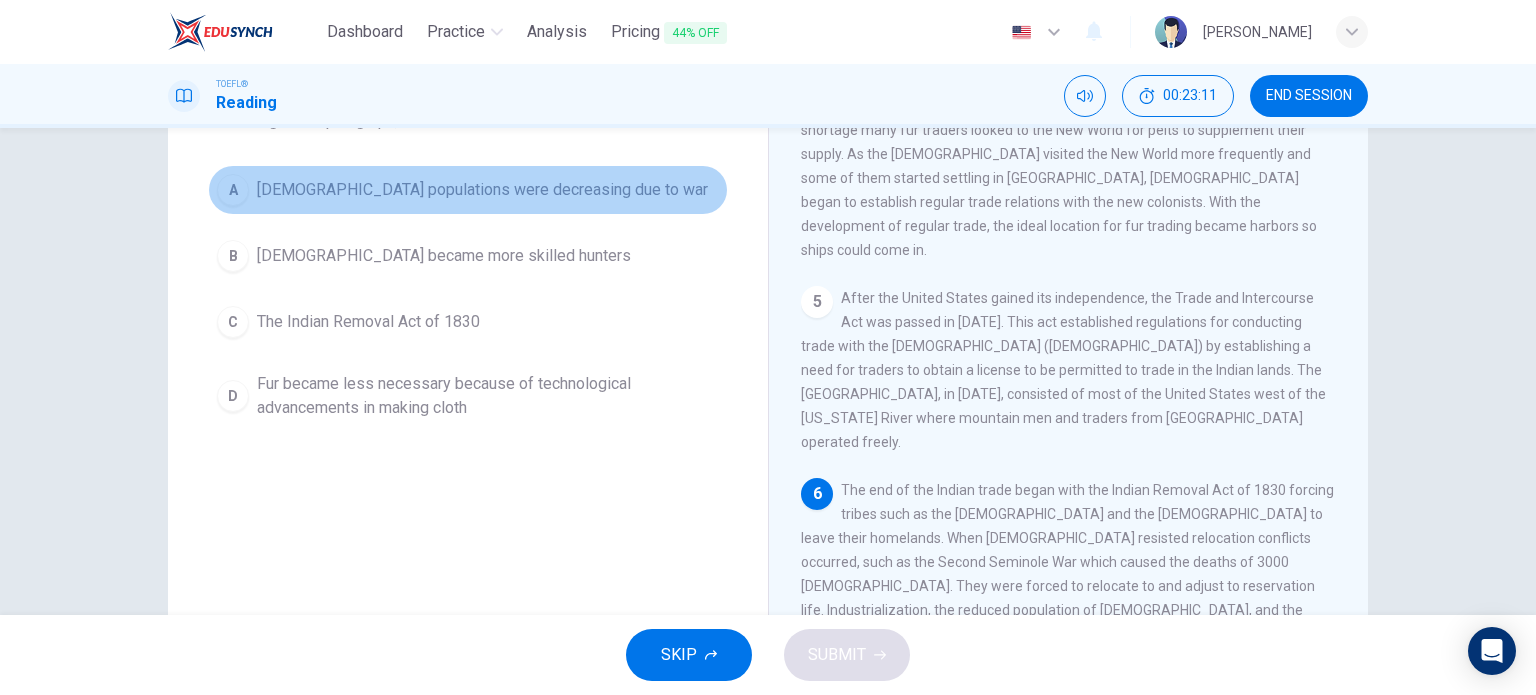 click on "A Native American populations were decreasing due to war" at bounding box center [468, 190] 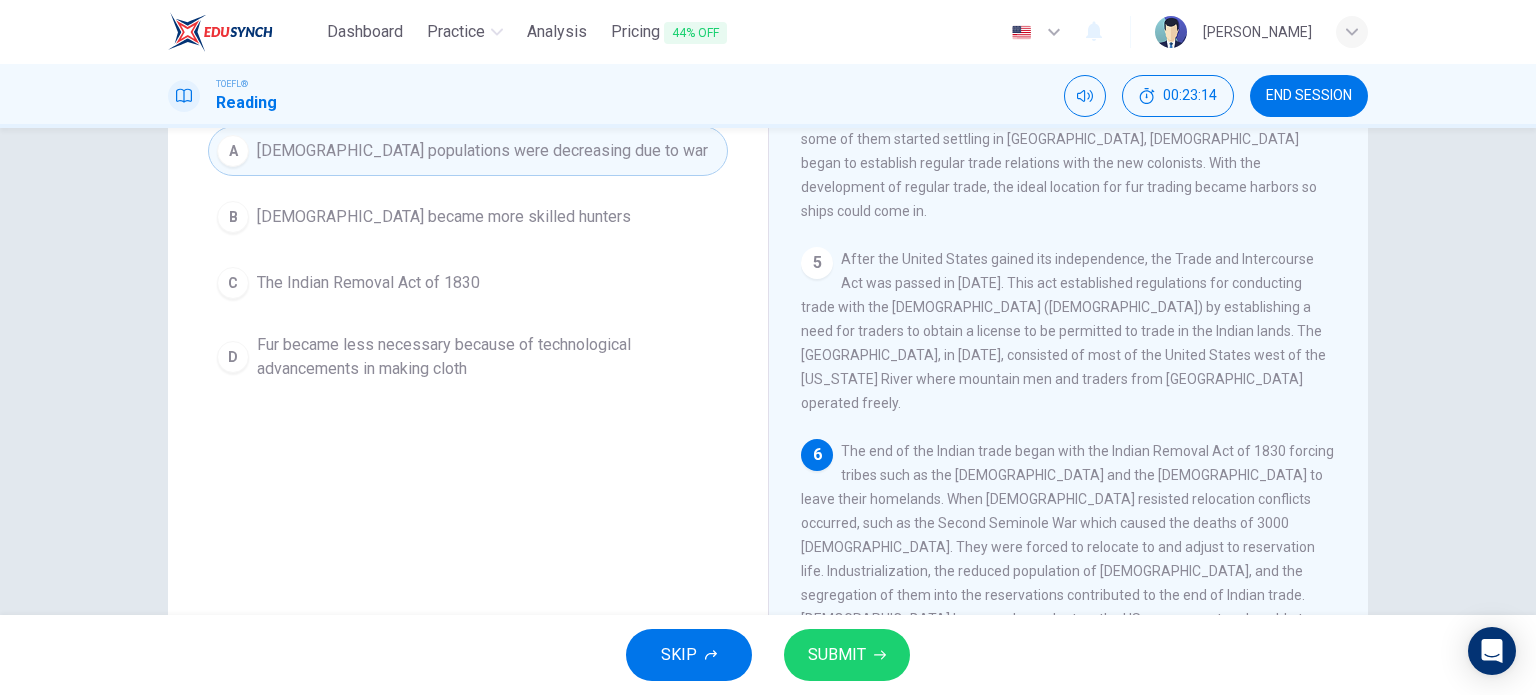 scroll, scrollTop: 186, scrollLeft: 0, axis: vertical 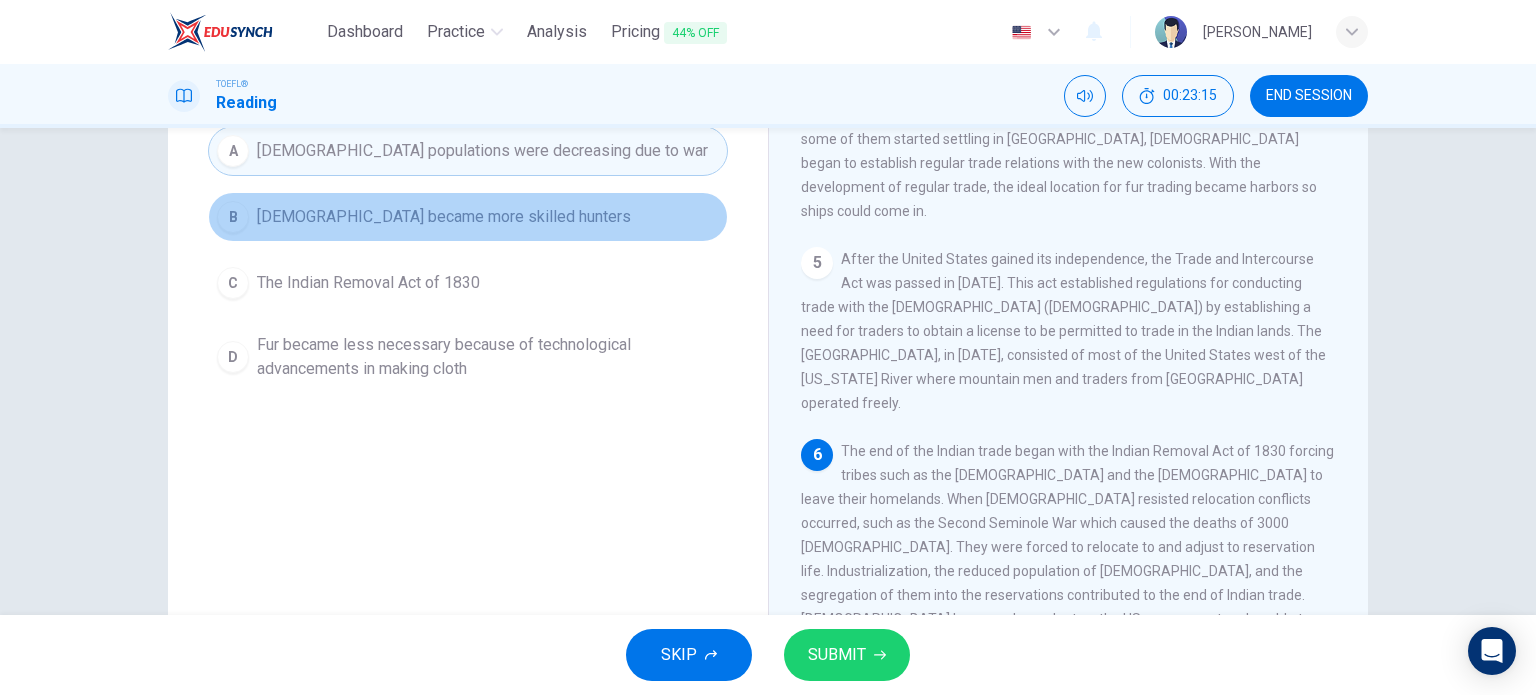 click on "B Europeans became more skilled hunters" at bounding box center (468, 217) 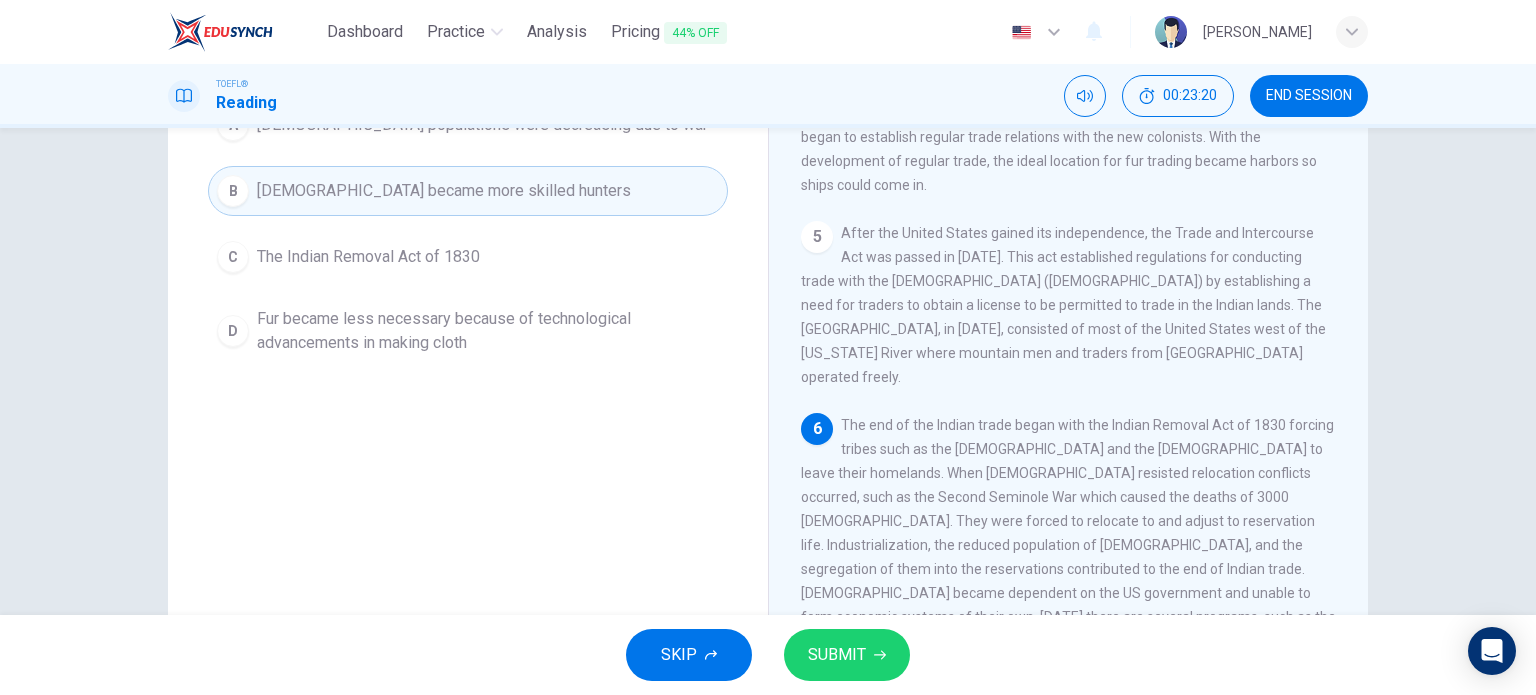 scroll, scrollTop: 212, scrollLeft: 0, axis: vertical 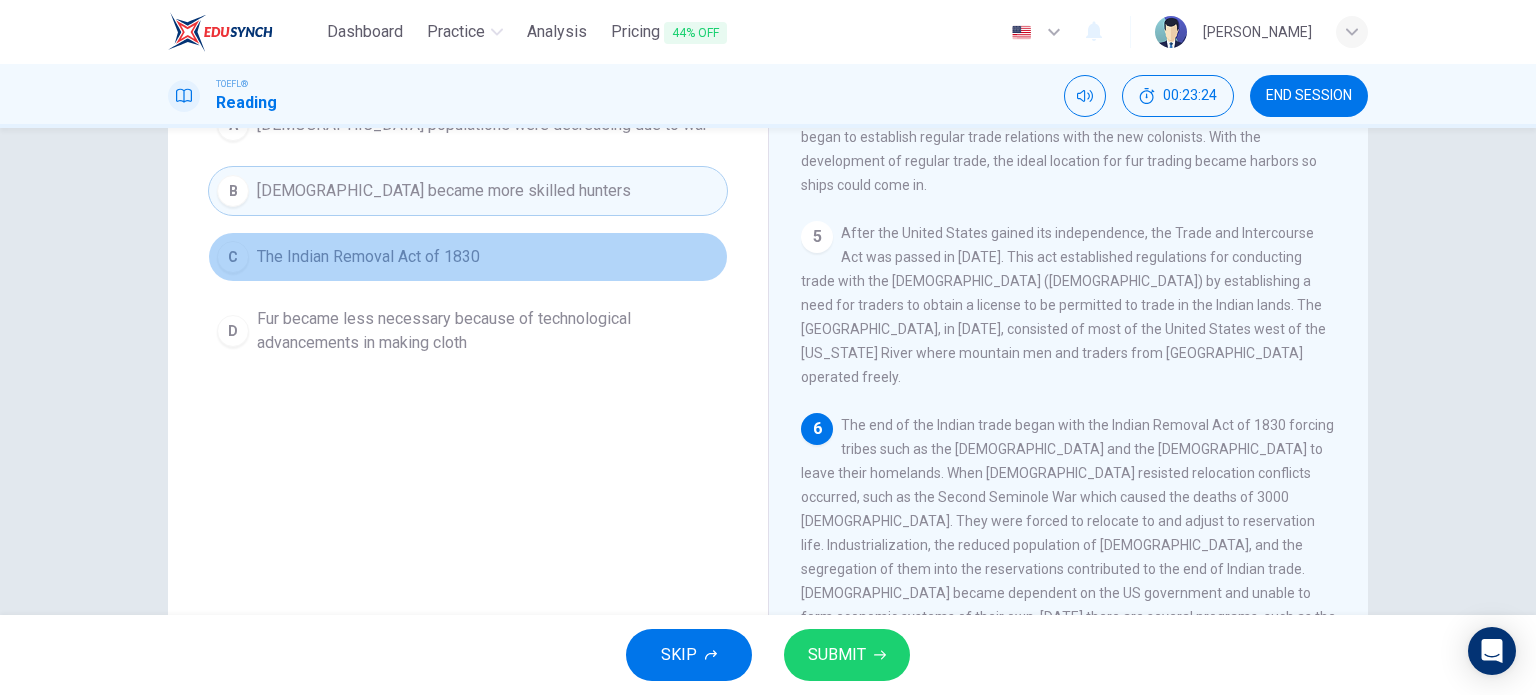click on "The Indian Removal Act of 1830" at bounding box center [368, 257] 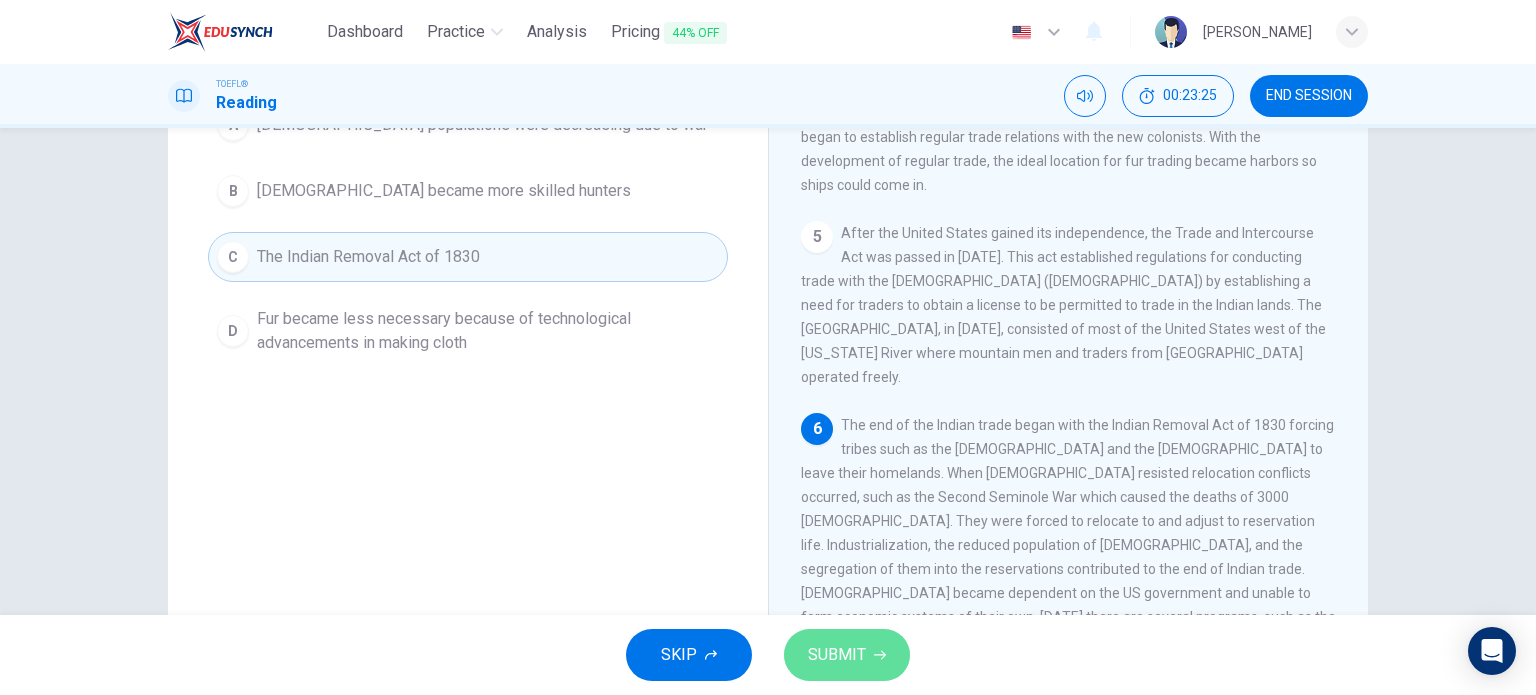 click on "SUBMIT" at bounding box center (847, 655) 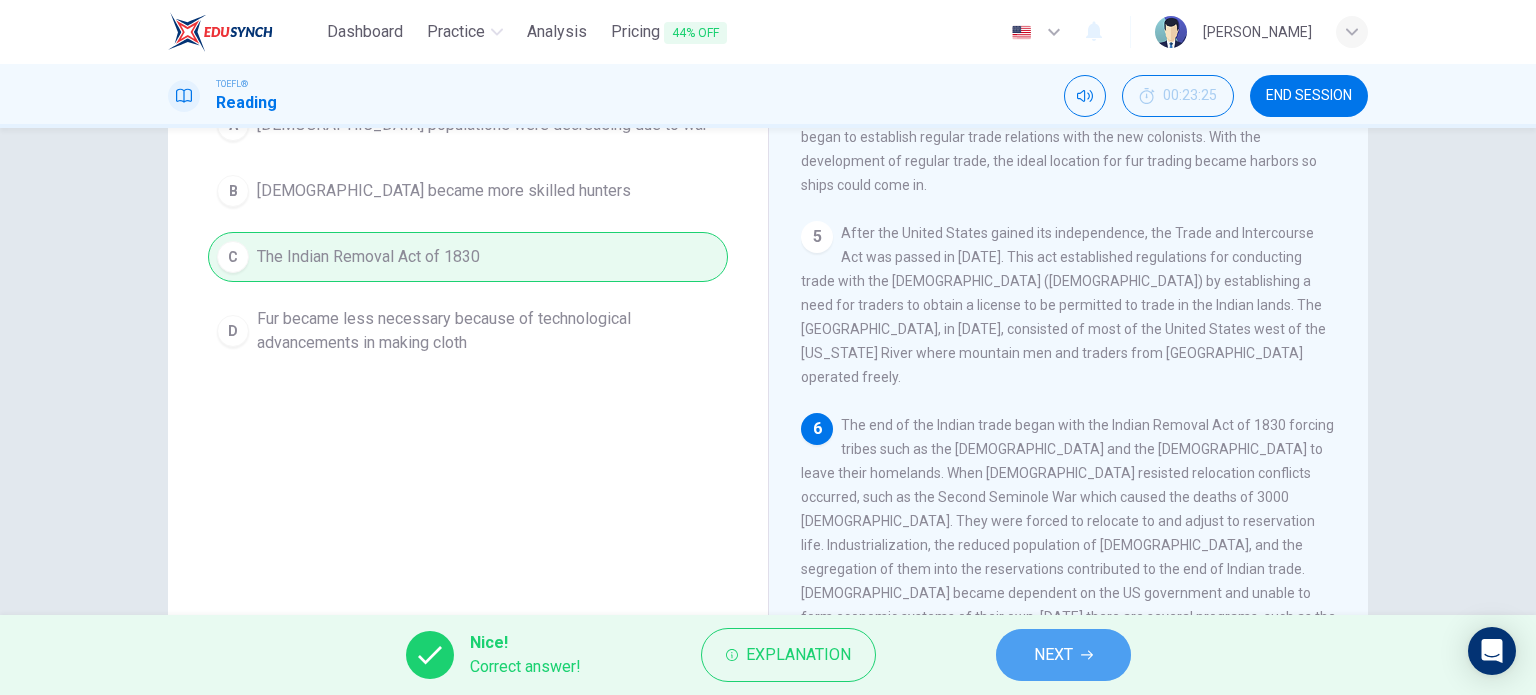 click on "NEXT" at bounding box center [1063, 655] 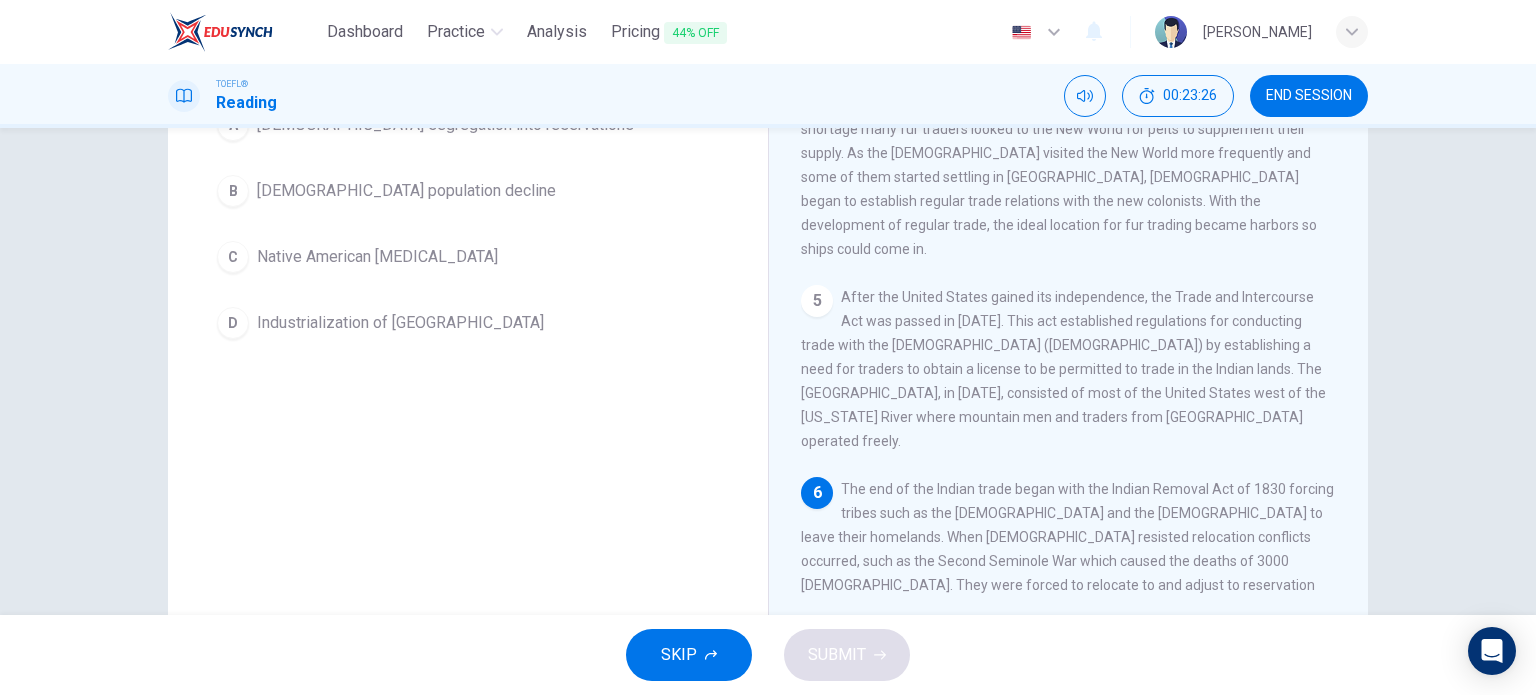 scroll, scrollTop: 660, scrollLeft: 0, axis: vertical 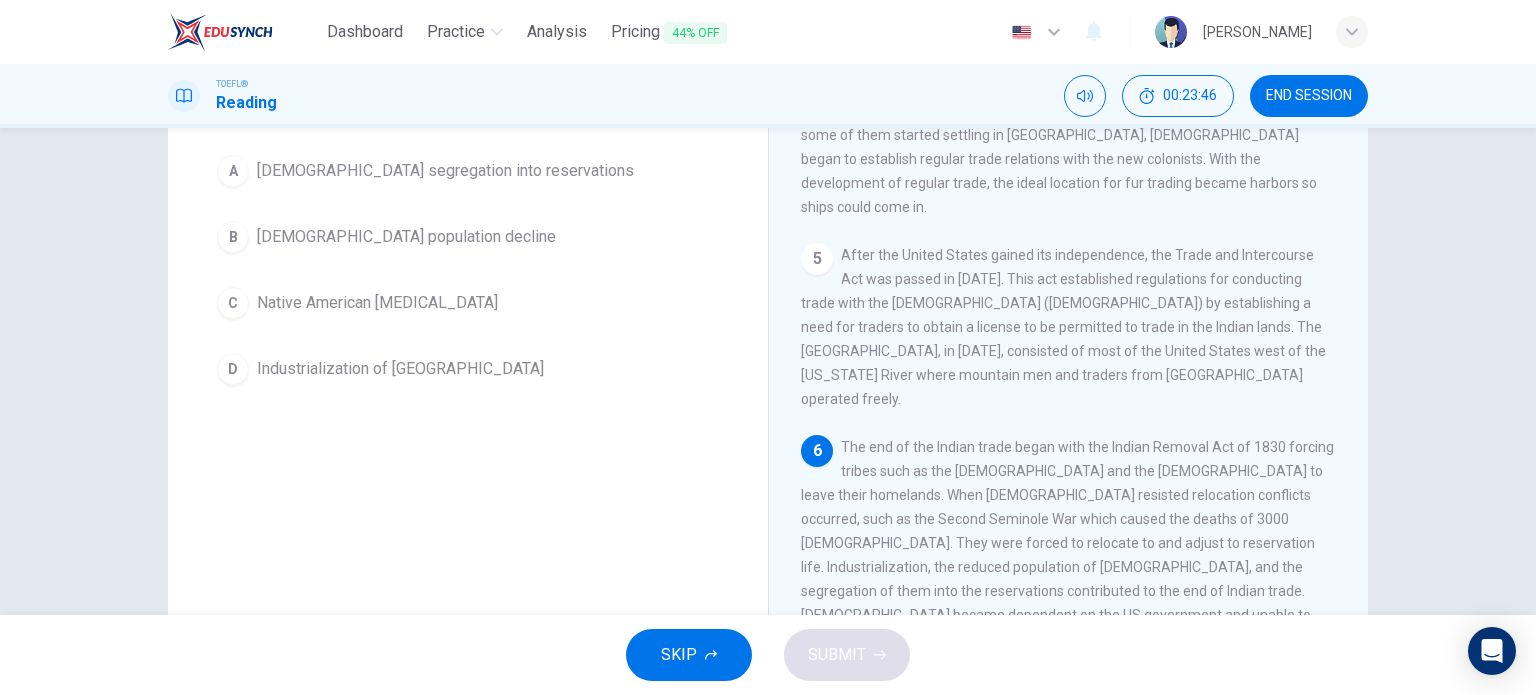 click on "6 The end of the Indian trade began with the Indian Removal Act of 1830 forcing tribes such as the Cherokee and the Choctaw to leave their homelands. When Native Americans resisted relocation conflicts occurred, such as the Second Seminole War which caused the deaths of 3000 Native Americans. They were forced to relocate to and adjust to reservation life. Industrialization, the reduced population of Native Americans, and the segregation of them into the reservations contributed to the end of Indian trade. Native Americans became dependent on the US government and unable to form economic systems of their own. Today there are several programs, such as the Harvard Project on American Indian Economic Development, that are helping reservations become independent and financially stable communities." at bounding box center [1069, 567] 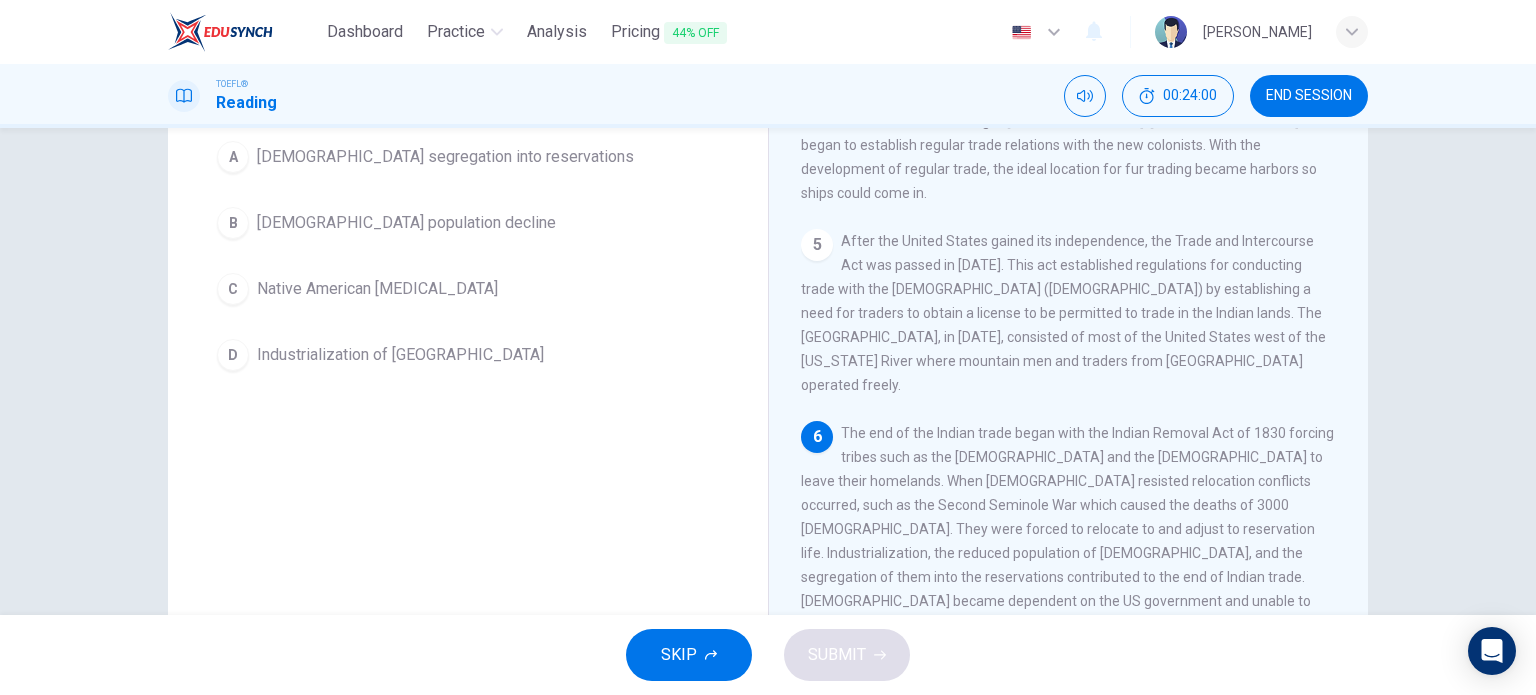scroll, scrollTop: 208, scrollLeft: 0, axis: vertical 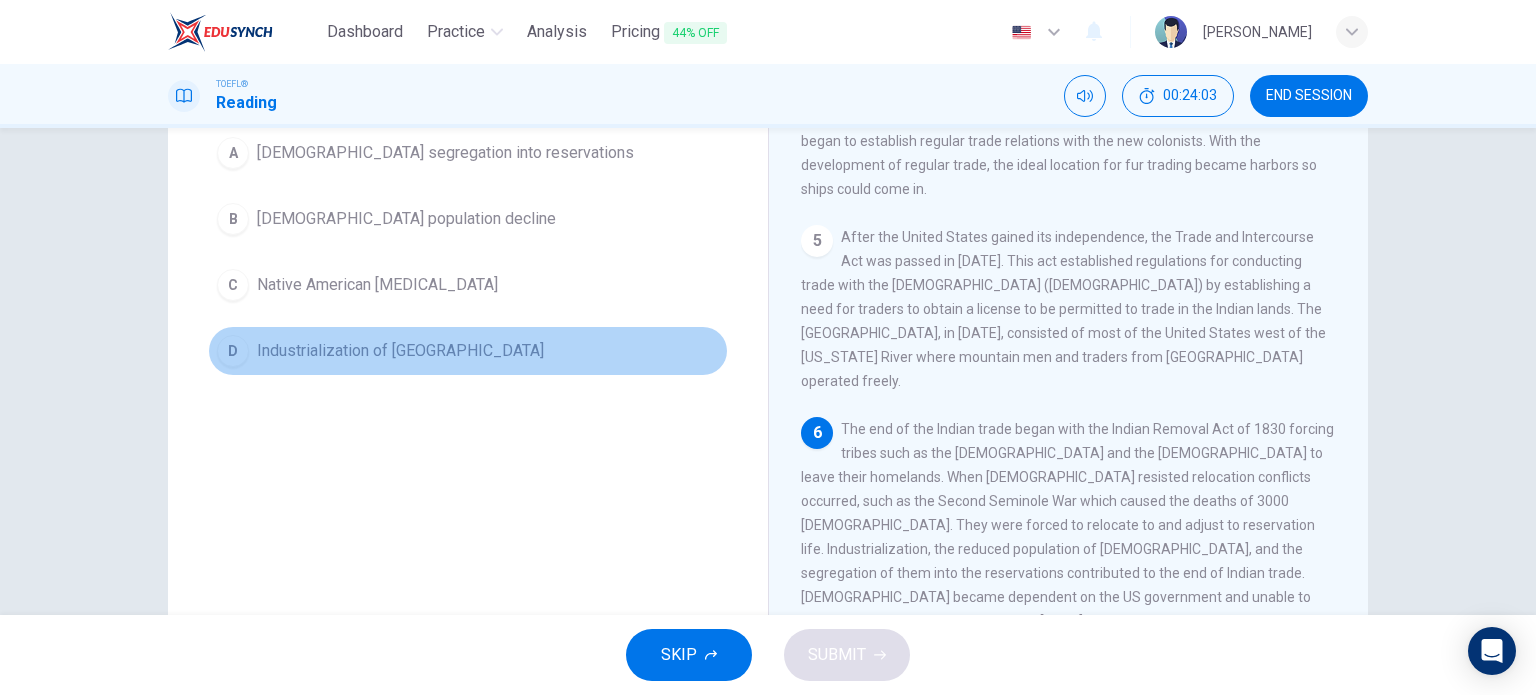 click on "D Industrialization of the United States" at bounding box center [468, 351] 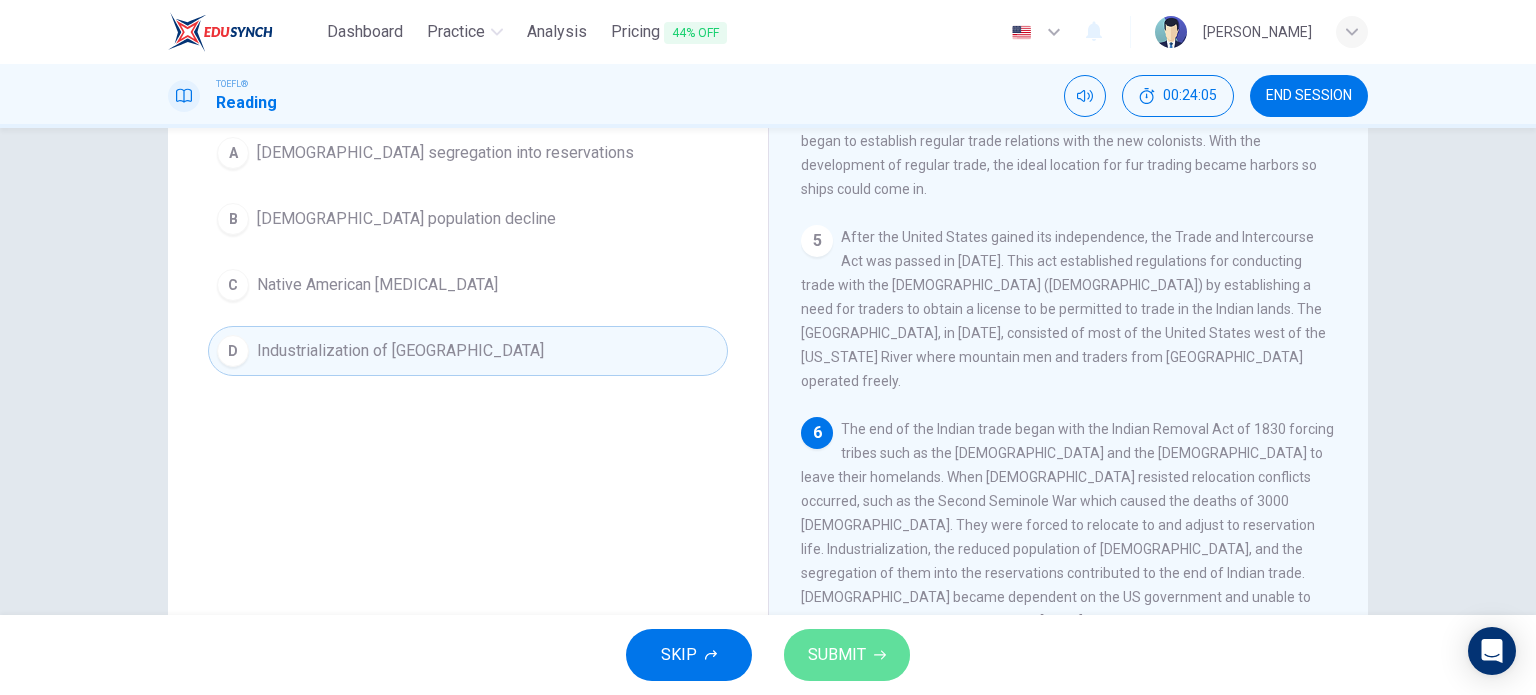 click on "SUBMIT" at bounding box center [837, 655] 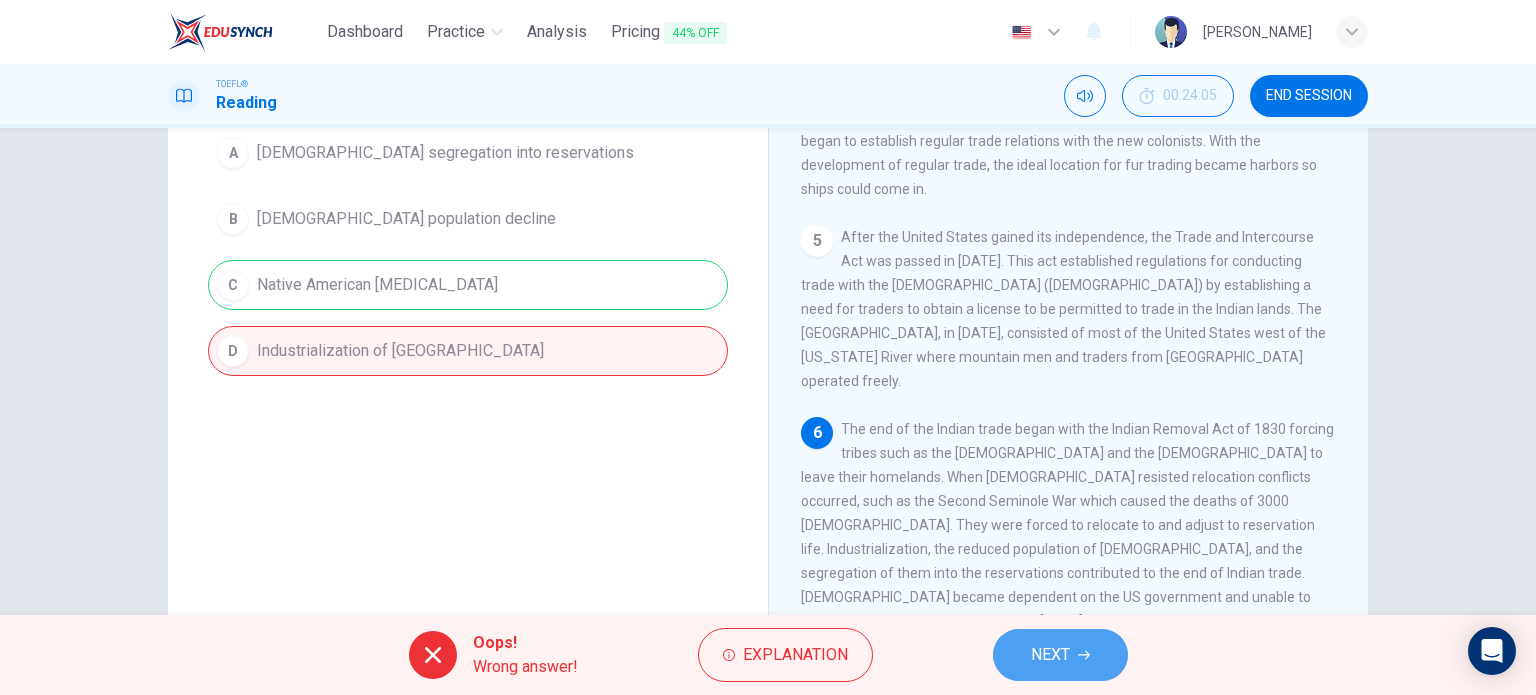click on "NEXT" at bounding box center (1060, 655) 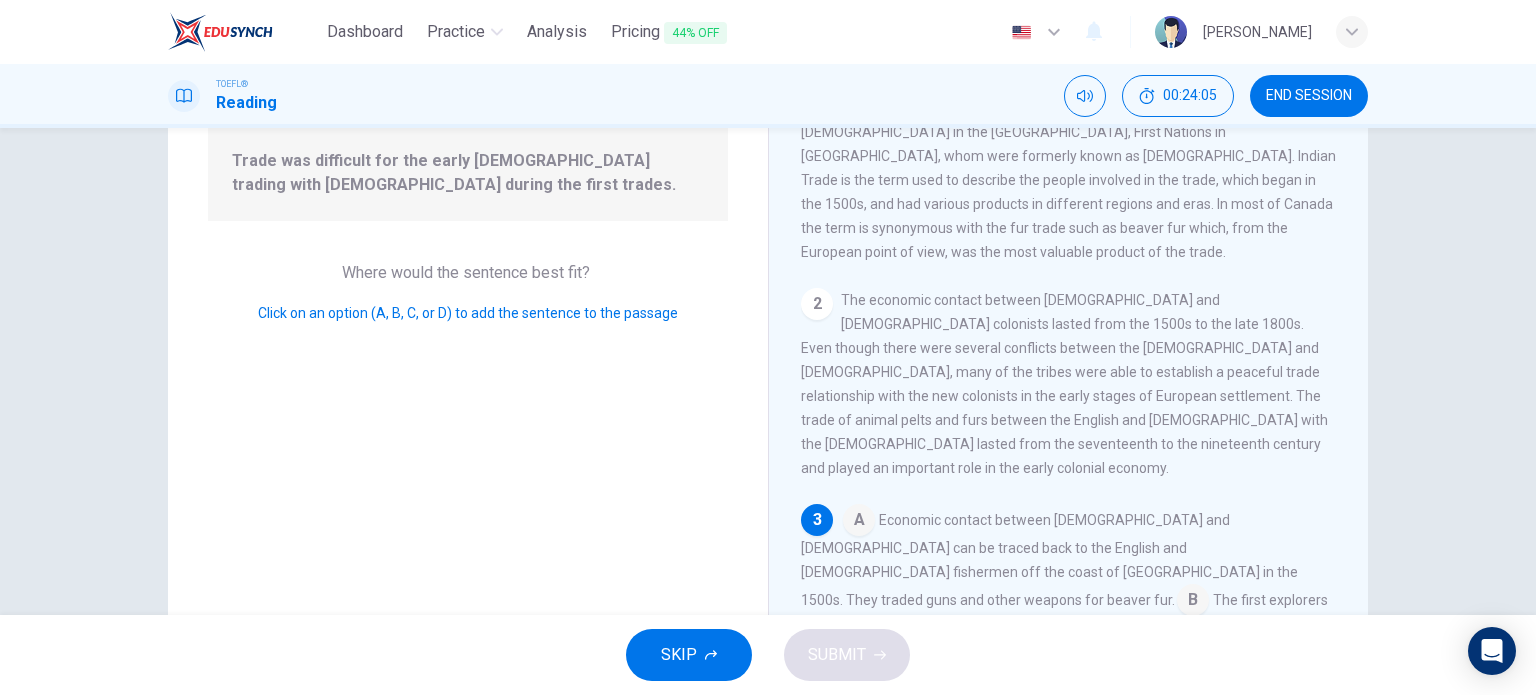scroll, scrollTop: 292, scrollLeft: 0, axis: vertical 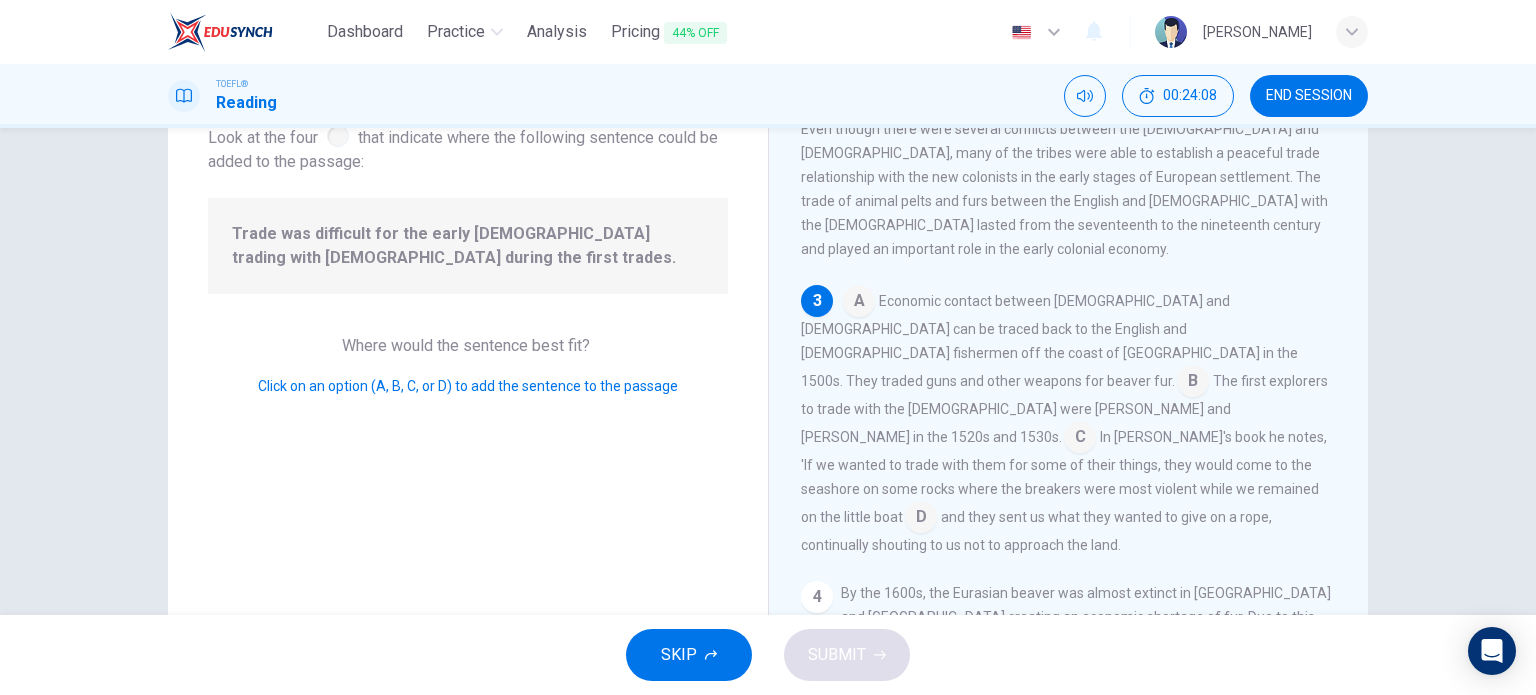 click at bounding box center (859, 303) 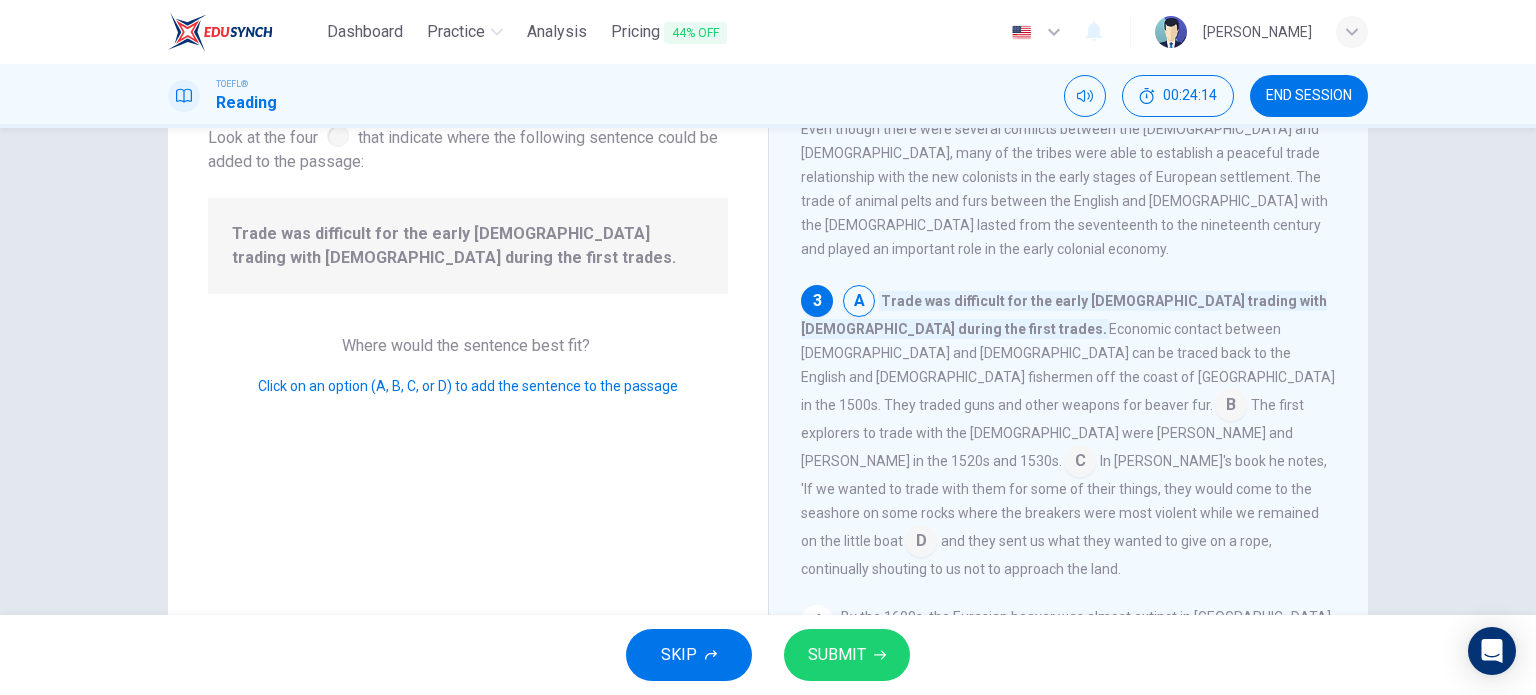 click at bounding box center (1231, 407) 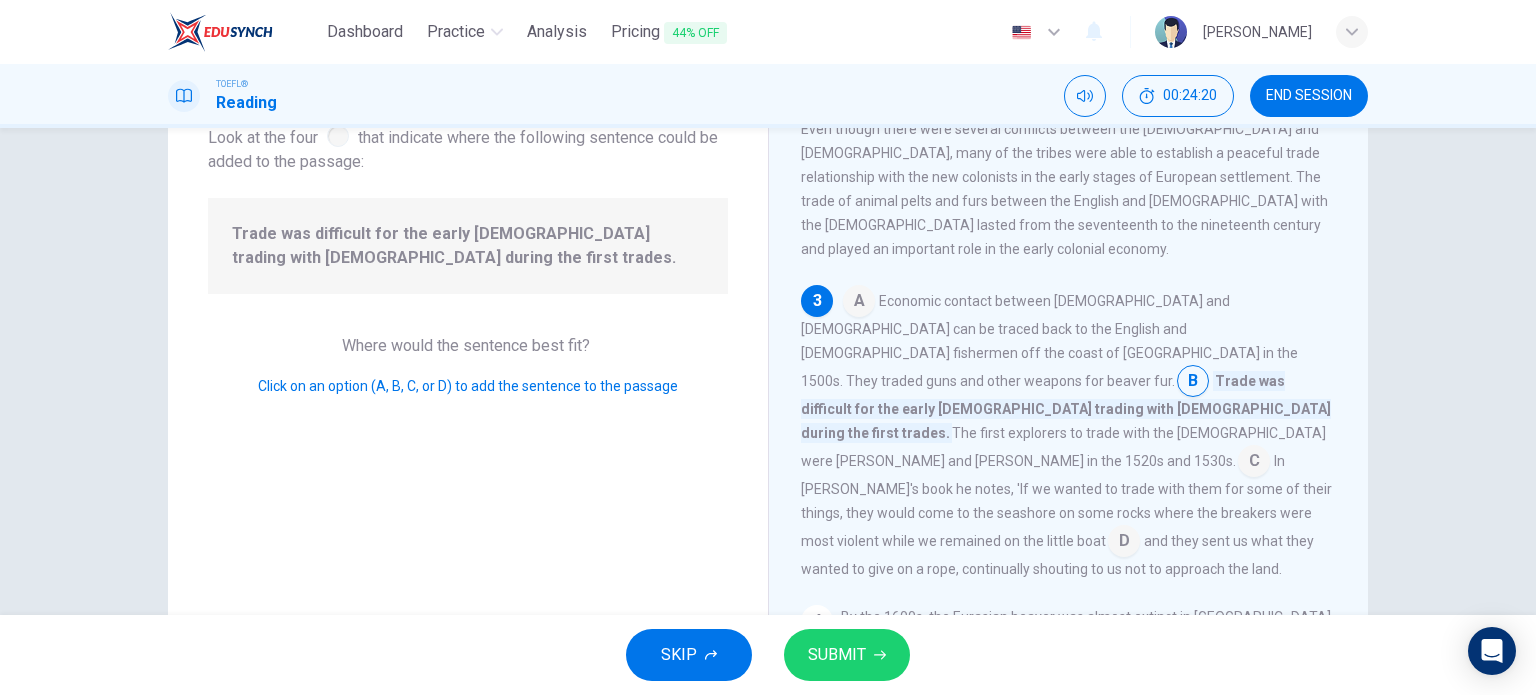 click at bounding box center [1254, 463] 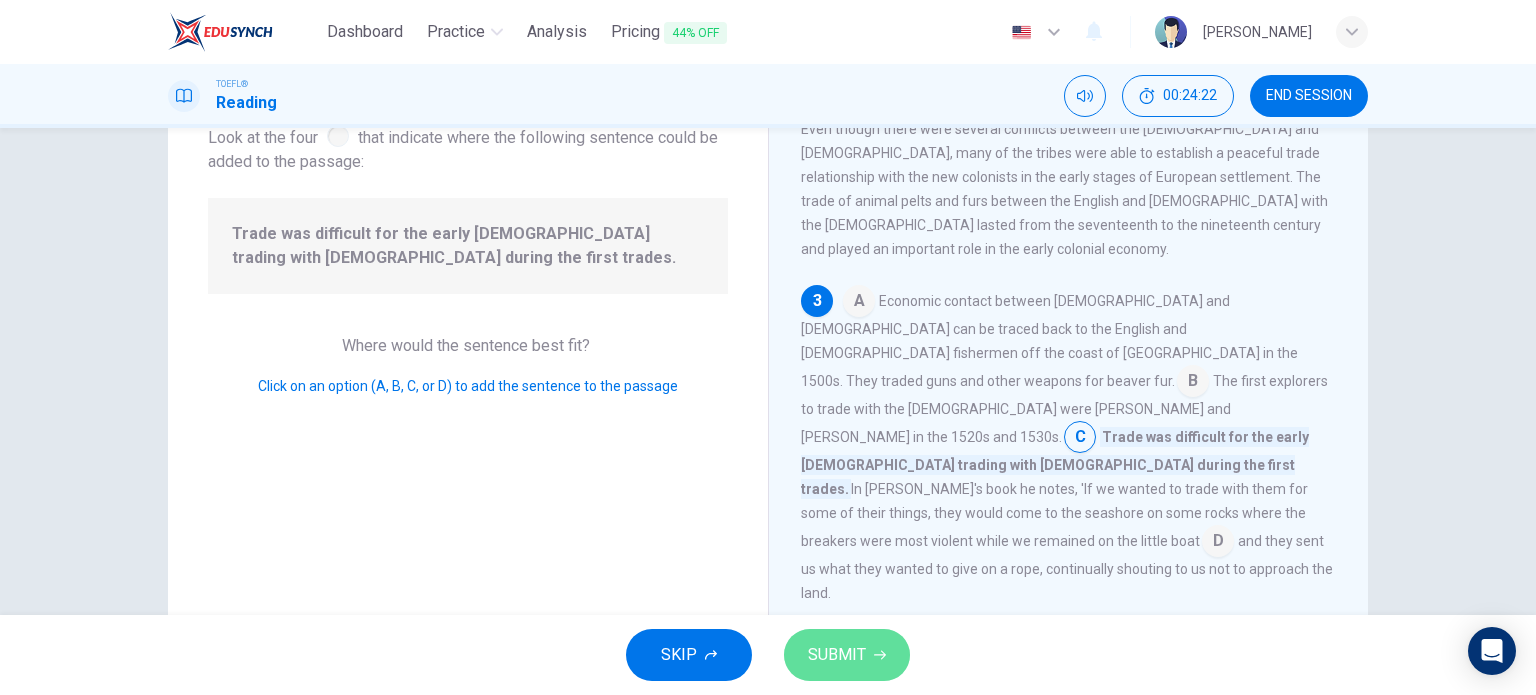click on "SUBMIT" at bounding box center [847, 655] 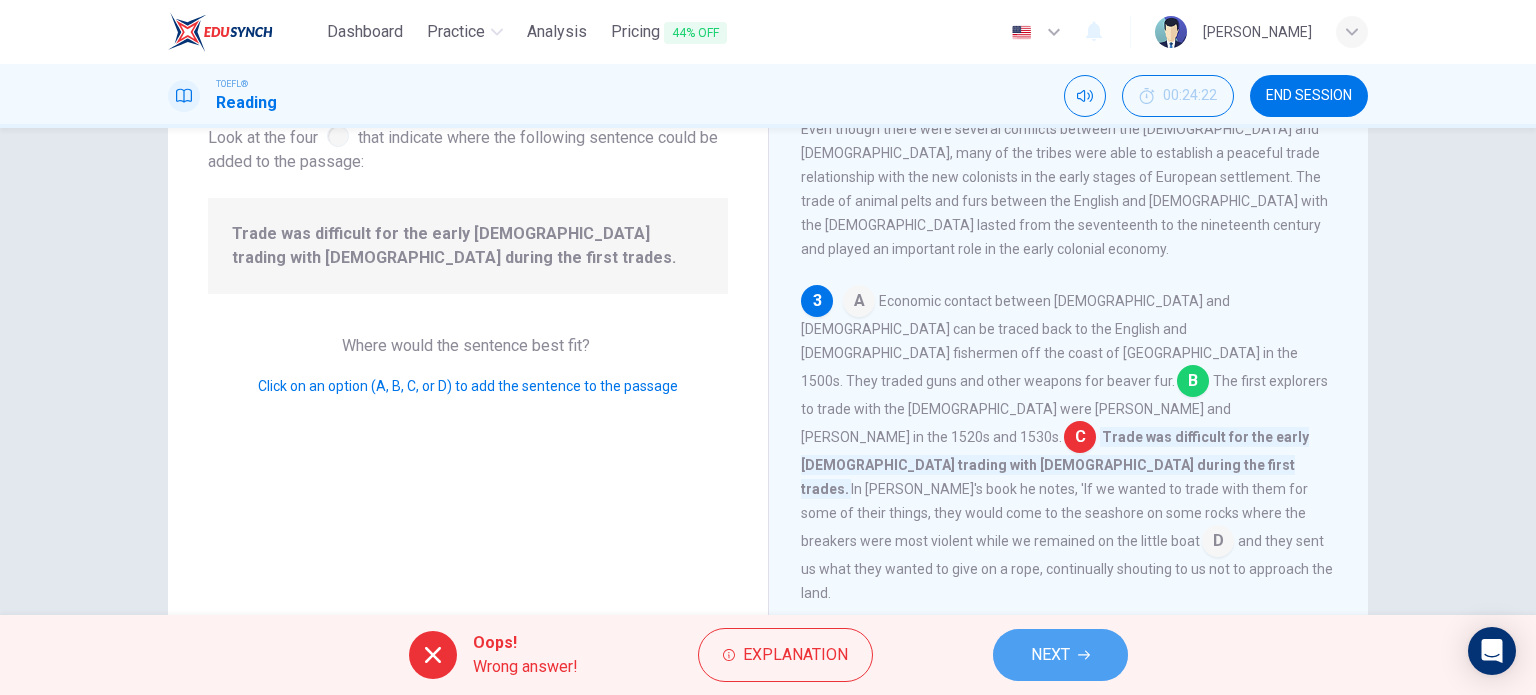 click on "NEXT" at bounding box center [1050, 655] 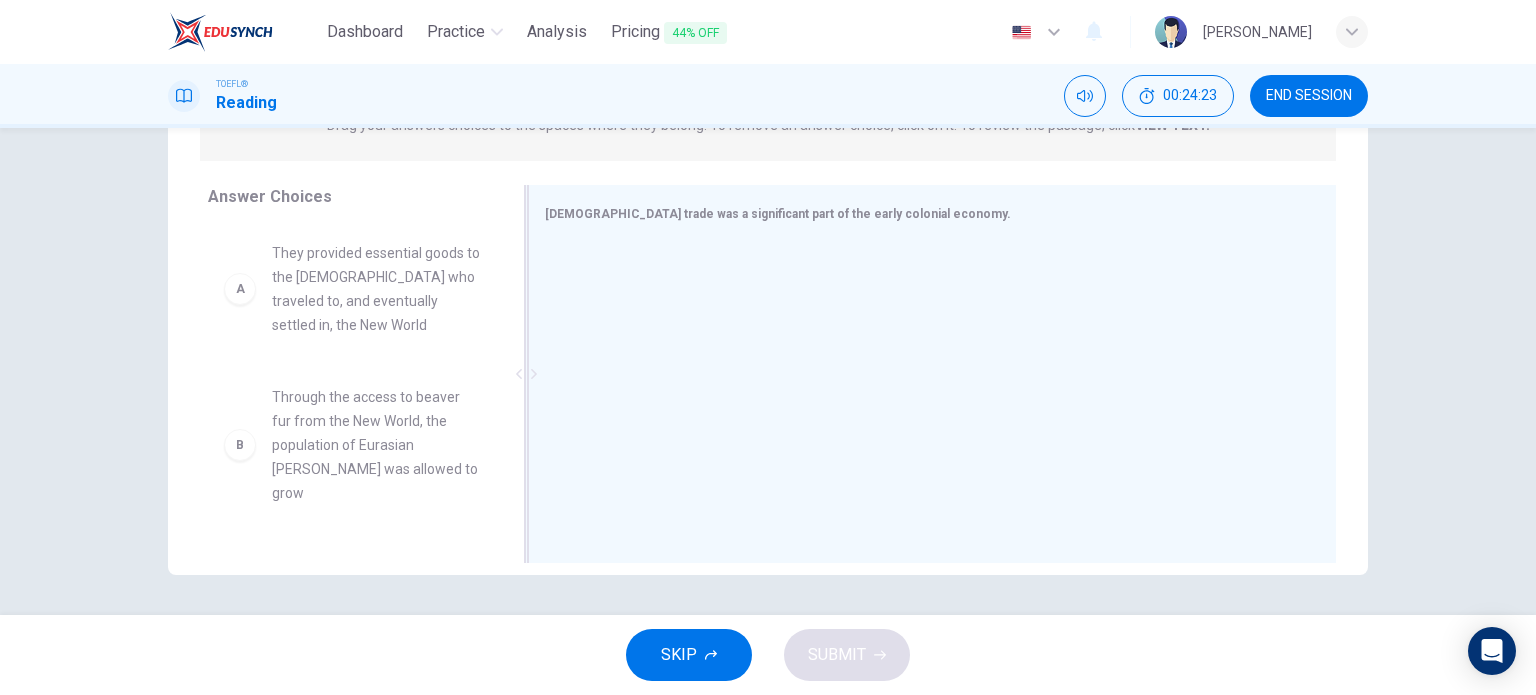 scroll, scrollTop: 287, scrollLeft: 0, axis: vertical 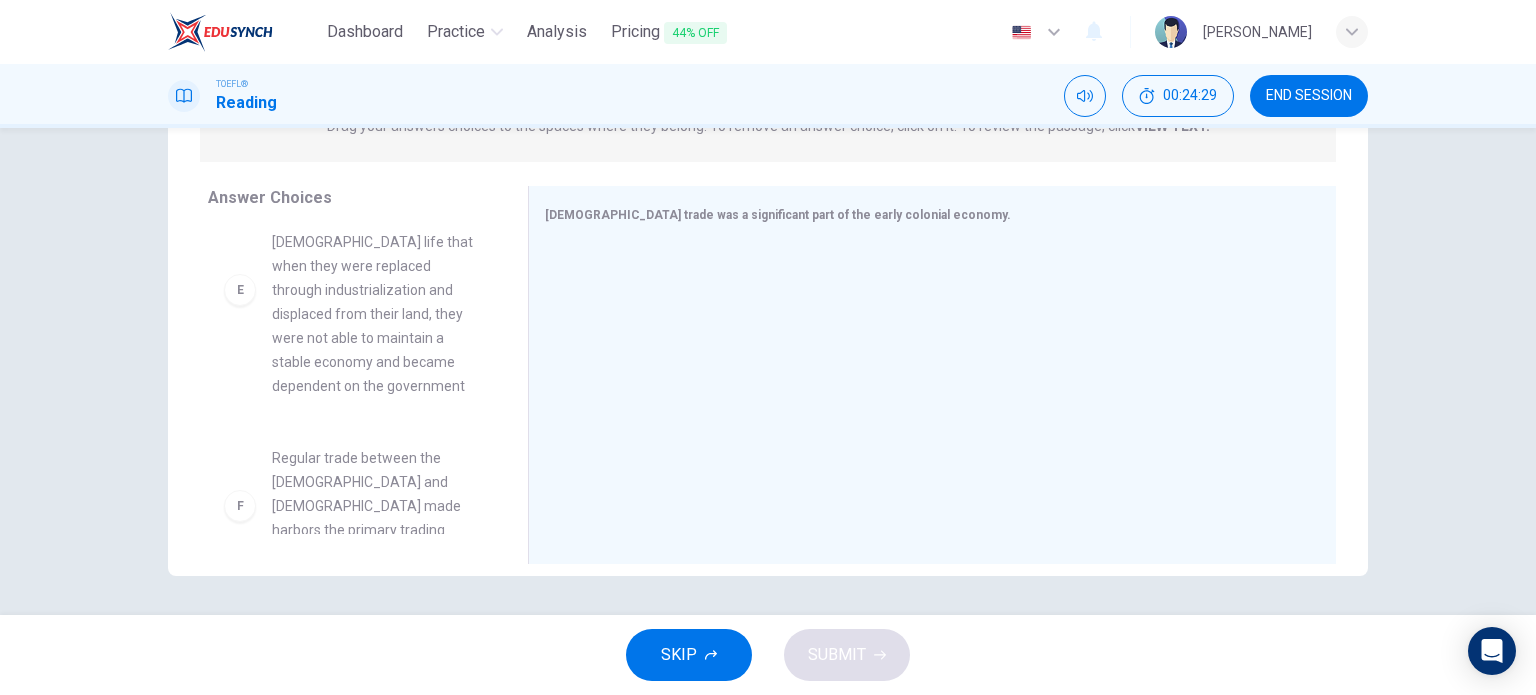 click on "Regular trade between the Native Americans and Europeans made harbors the primary trading location" at bounding box center [376, 506] 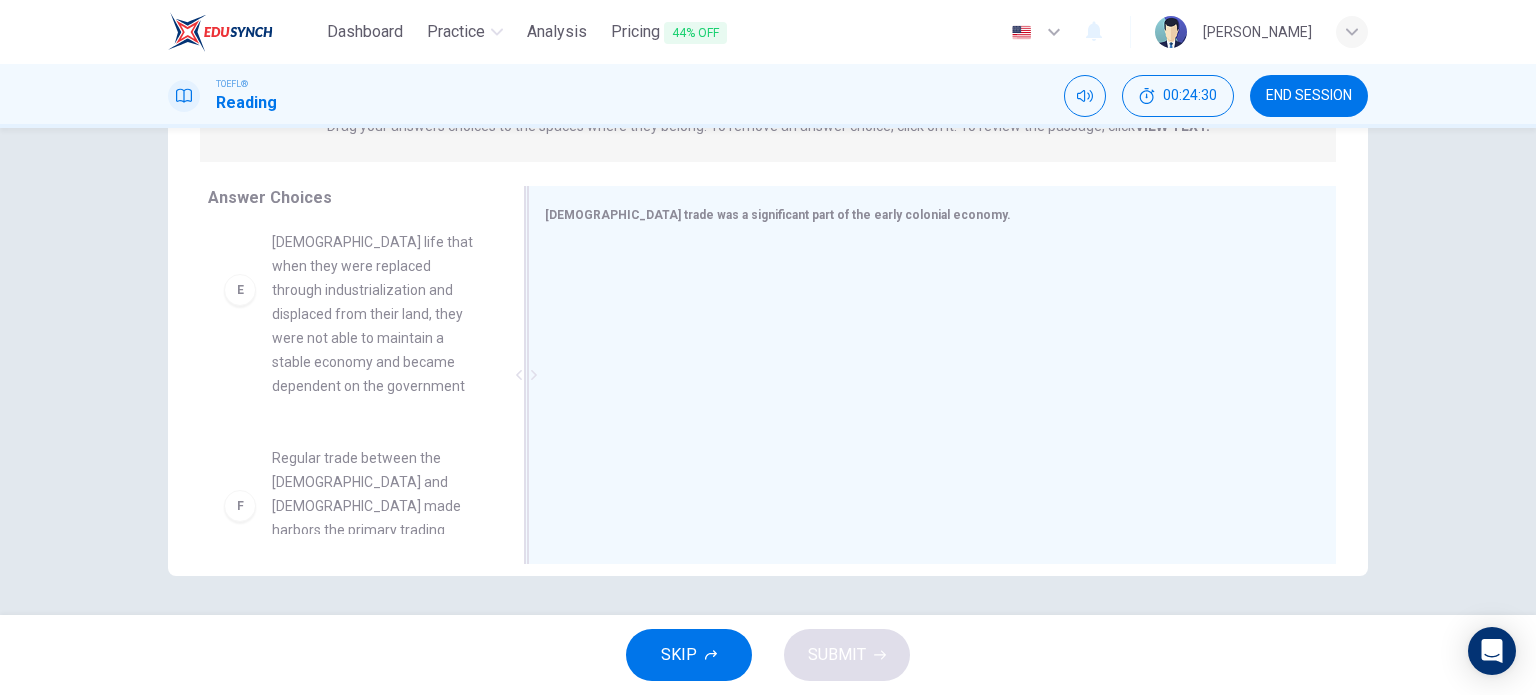 drag, startPoint x: 386, startPoint y: 485, endPoint x: 622, endPoint y: 488, distance: 236.01907 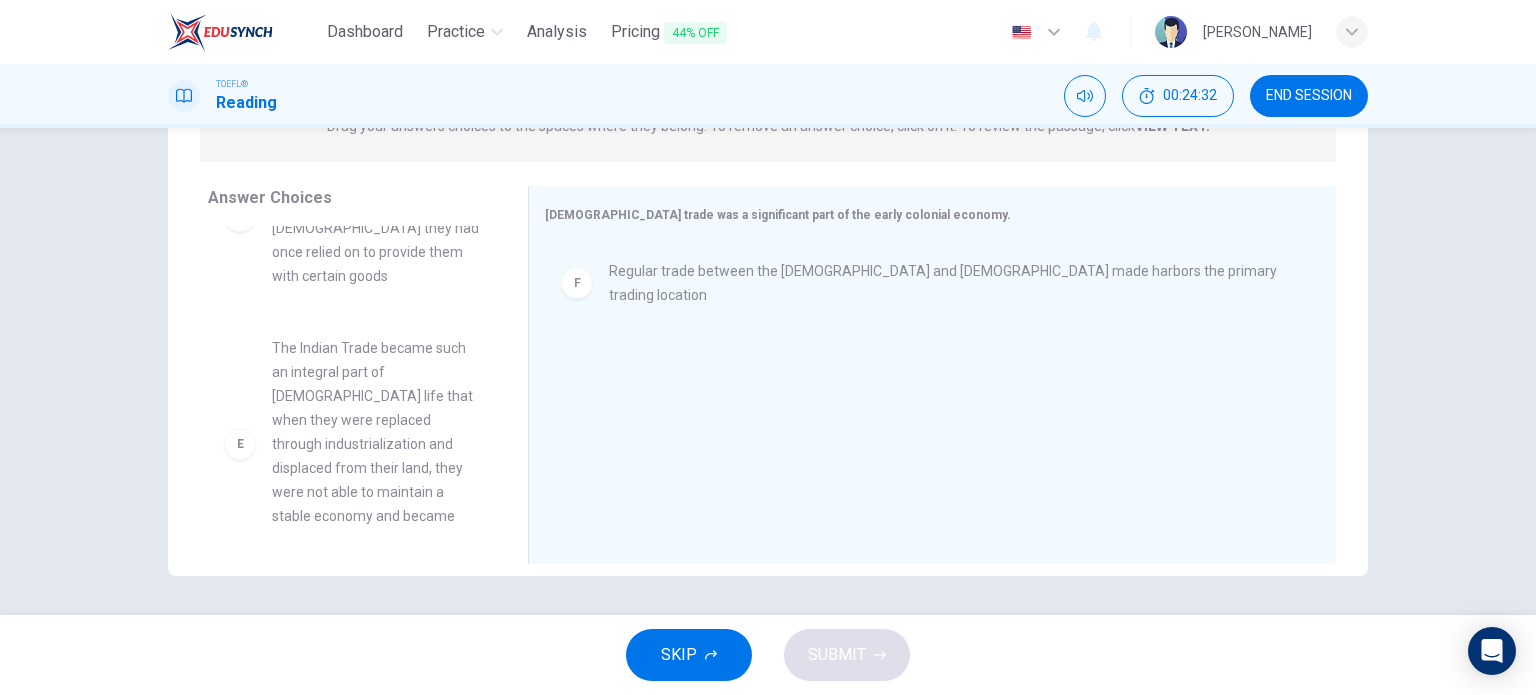scroll, scrollTop: 600, scrollLeft: 0, axis: vertical 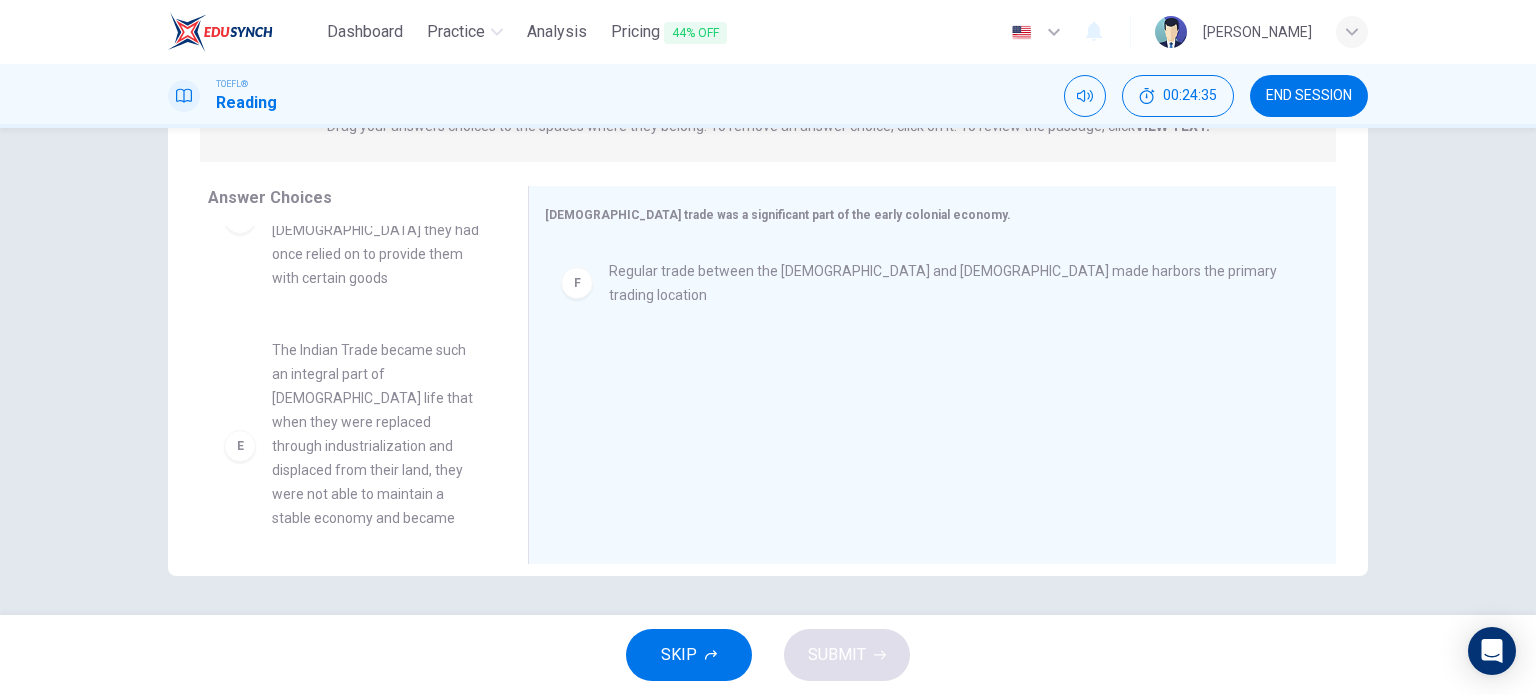 click on "The Indian Trade became such an integral part of Native American life that when they were replaced through industrialization and displaced from their land, they were not able to maintain a stable economy and became dependent on the government" at bounding box center (376, 446) 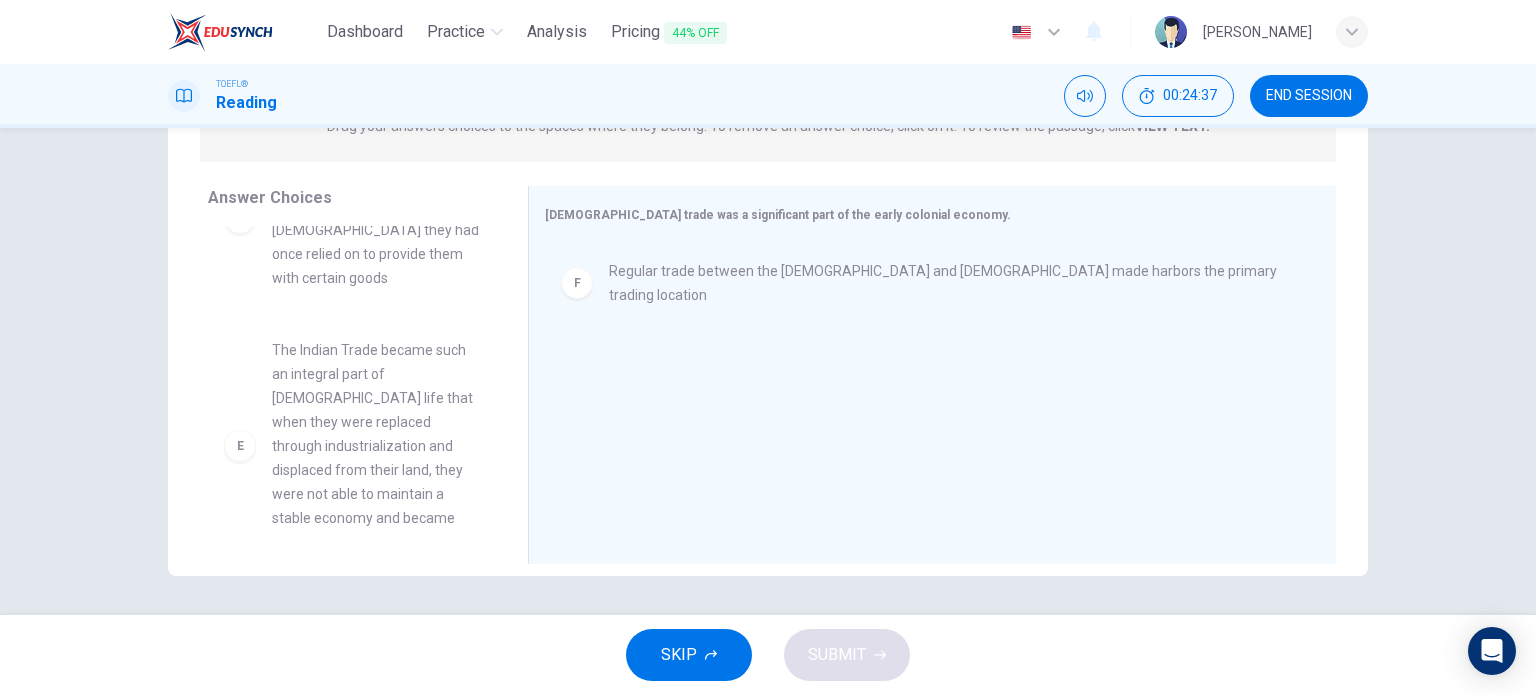 click on "The Indian Trade became such an integral part of Native American life that when they were replaced through industrialization and displaced from their land, they were not able to maintain a stable economy and became dependent on the government" at bounding box center (376, 446) 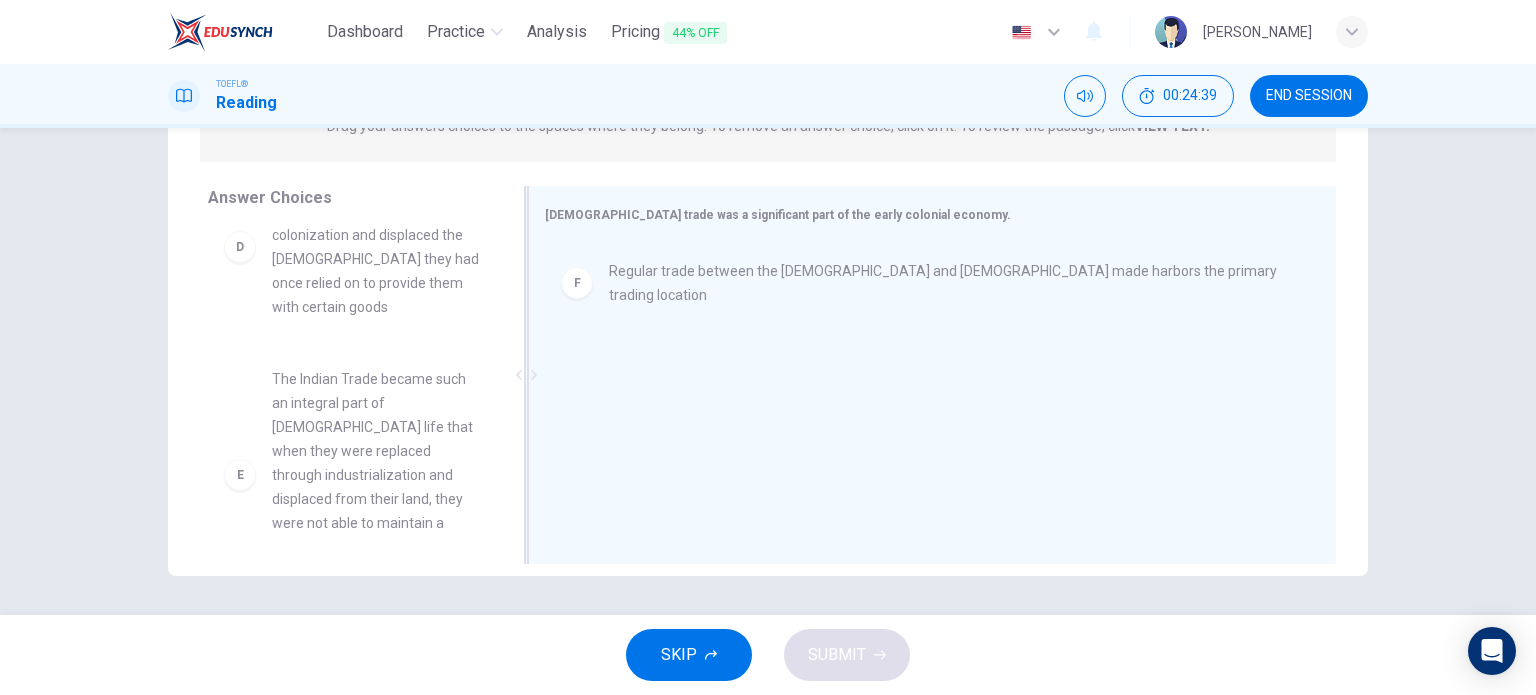 scroll, scrollTop: 574, scrollLeft: 0, axis: vertical 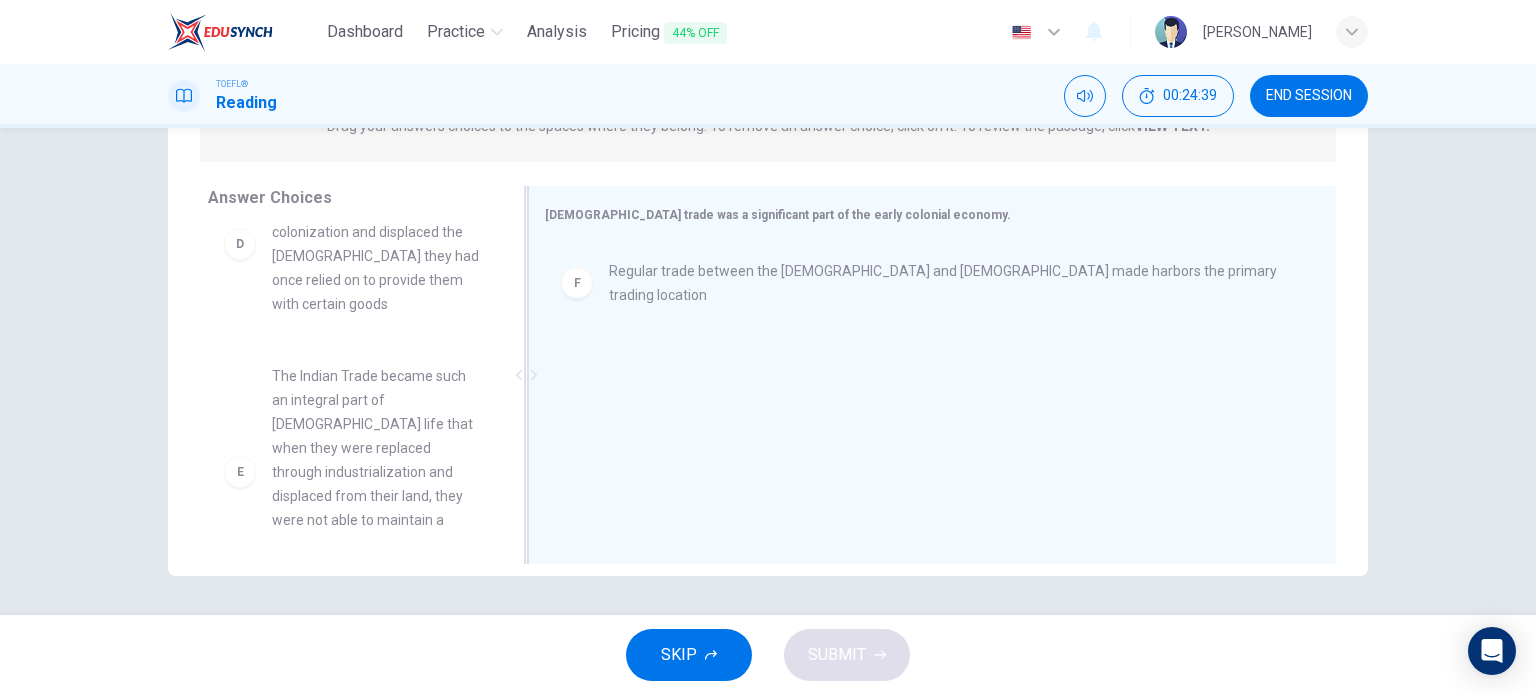 drag, startPoint x: 396, startPoint y: 387, endPoint x: 827, endPoint y: 412, distance: 431.72446 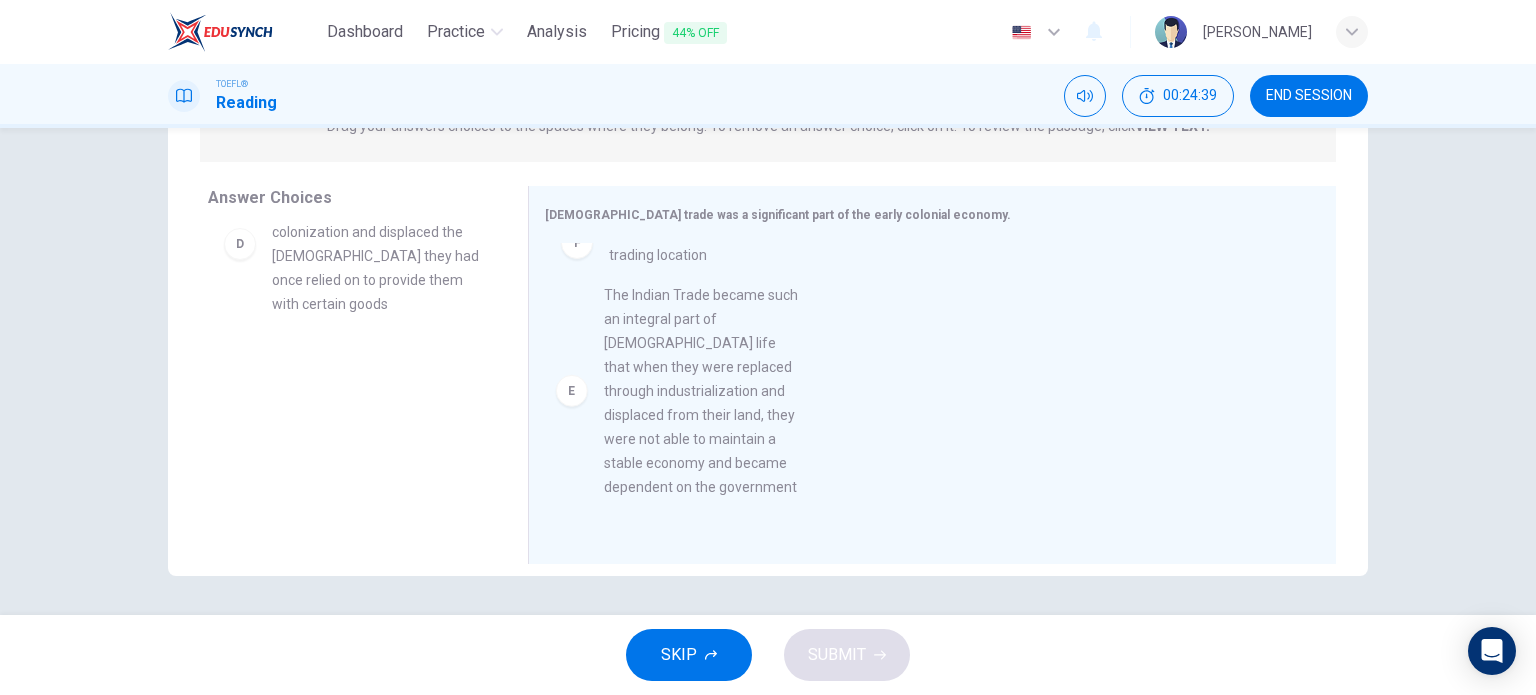 scroll, scrollTop: 0, scrollLeft: 0, axis: both 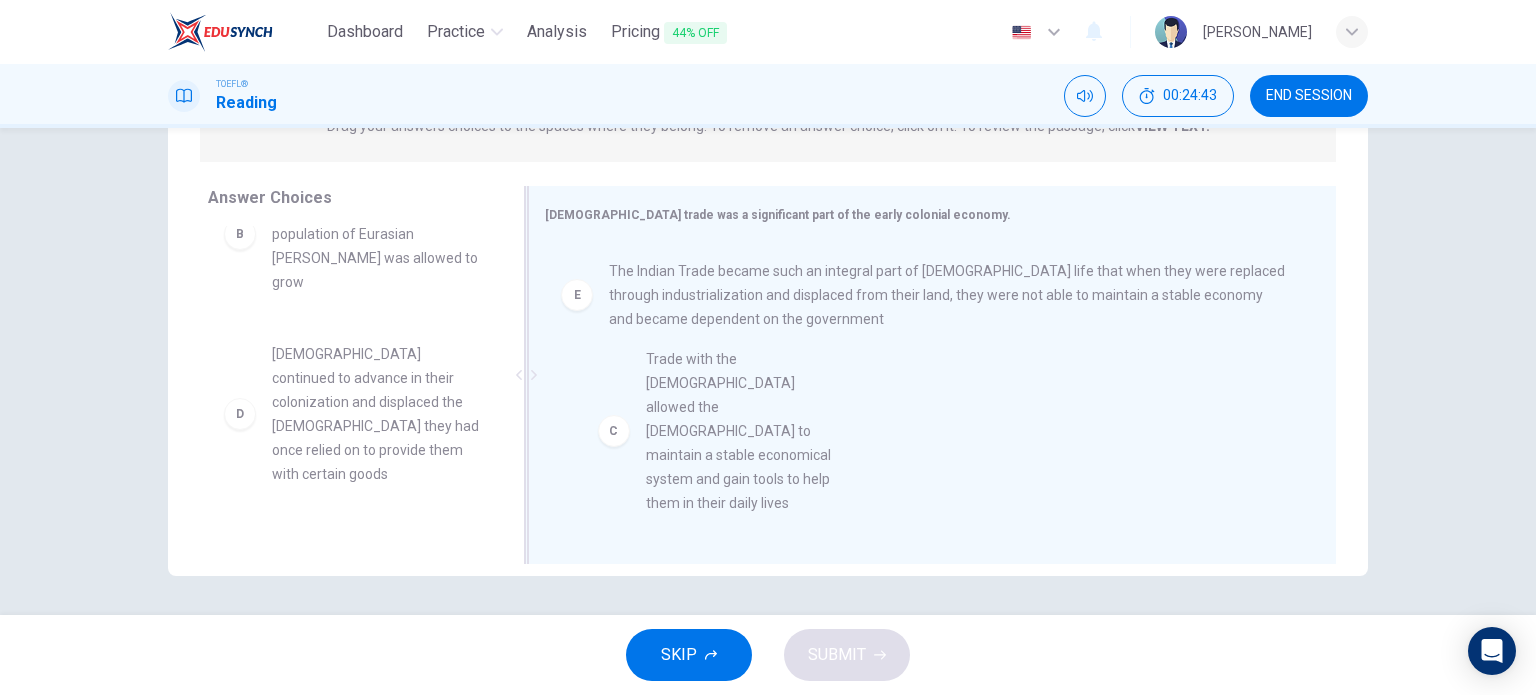 drag, startPoint x: 356, startPoint y: 331, endPoint x: 799, endPoint y: 367, distance: 444.46036 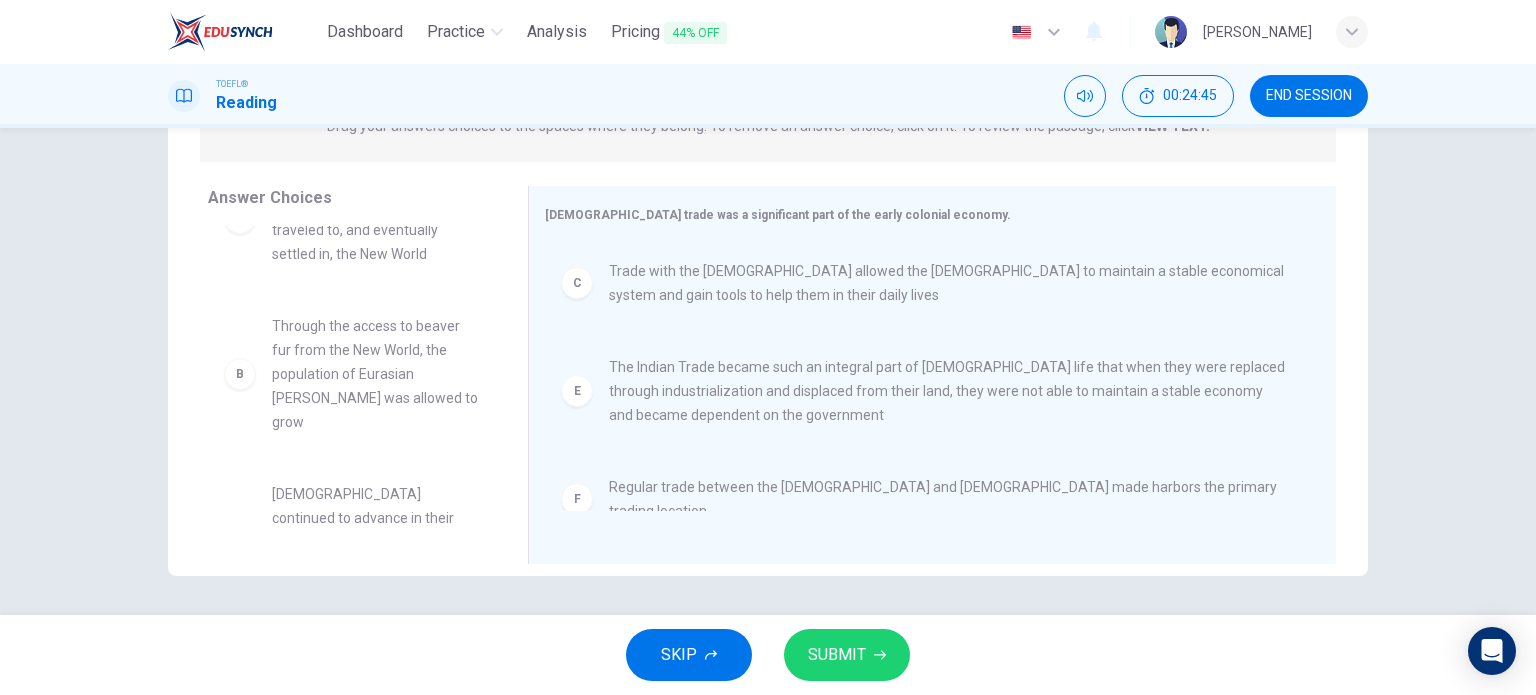 scroll, scrollTop: 0, scrollLeft: 0, axis: both 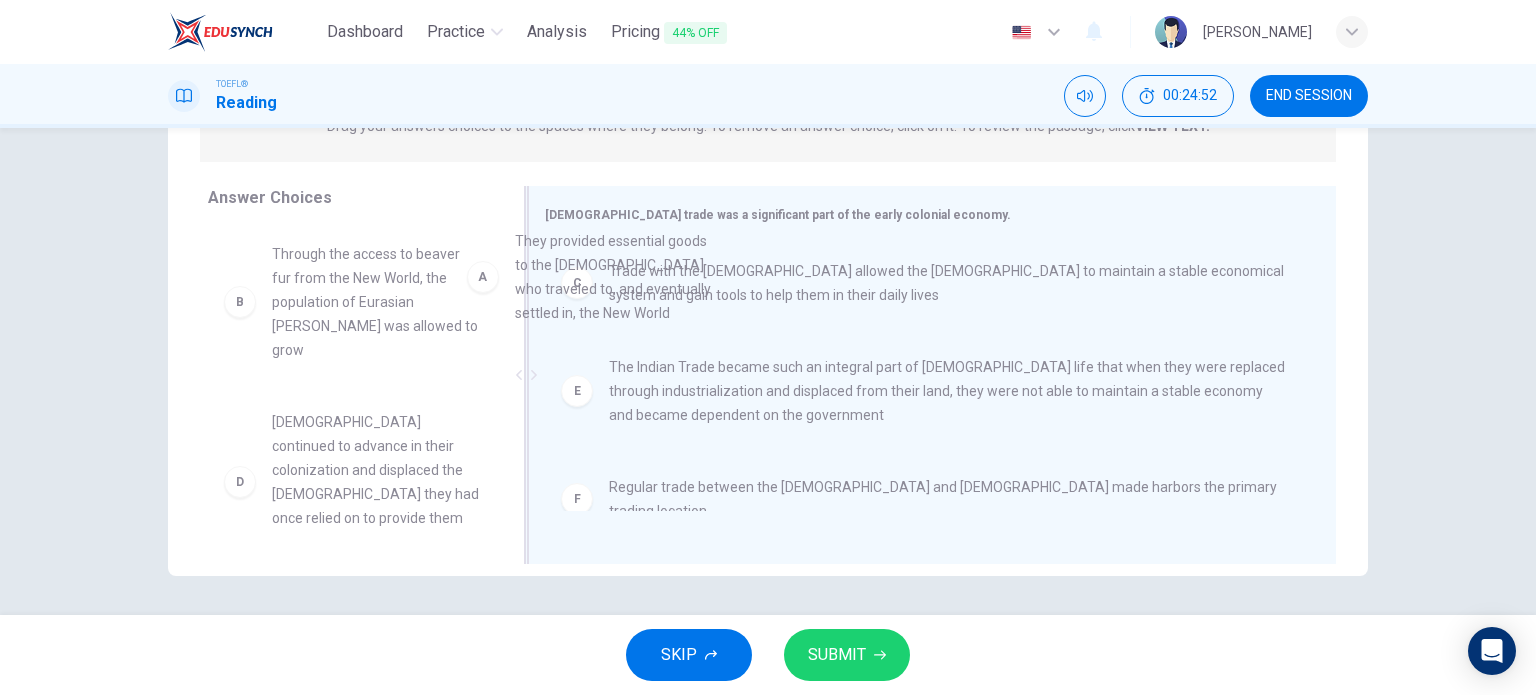 drag, startPoint x: 386, startPoint y: 295, endPoint x: 760, endPoint y: 286, distance: 374.10828 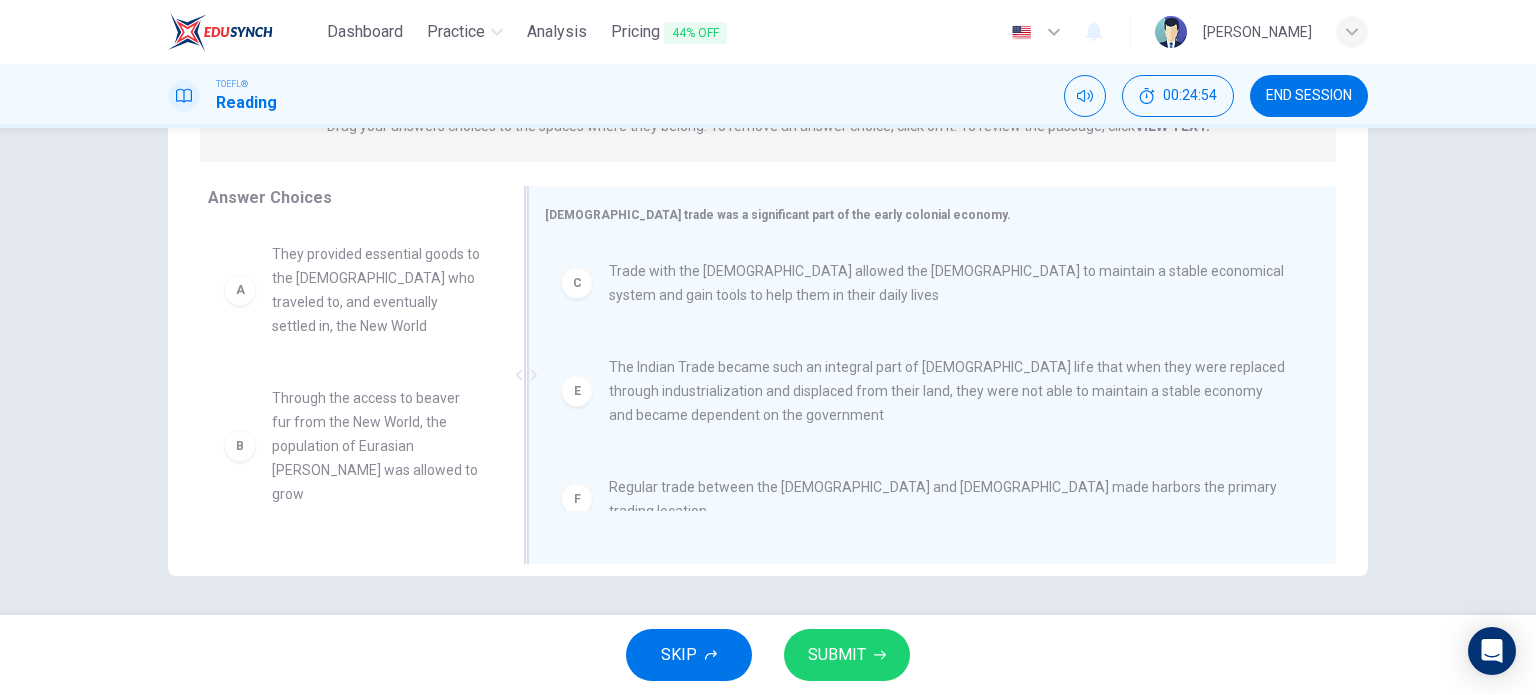 click on "C" at bounding box center [577, 283] 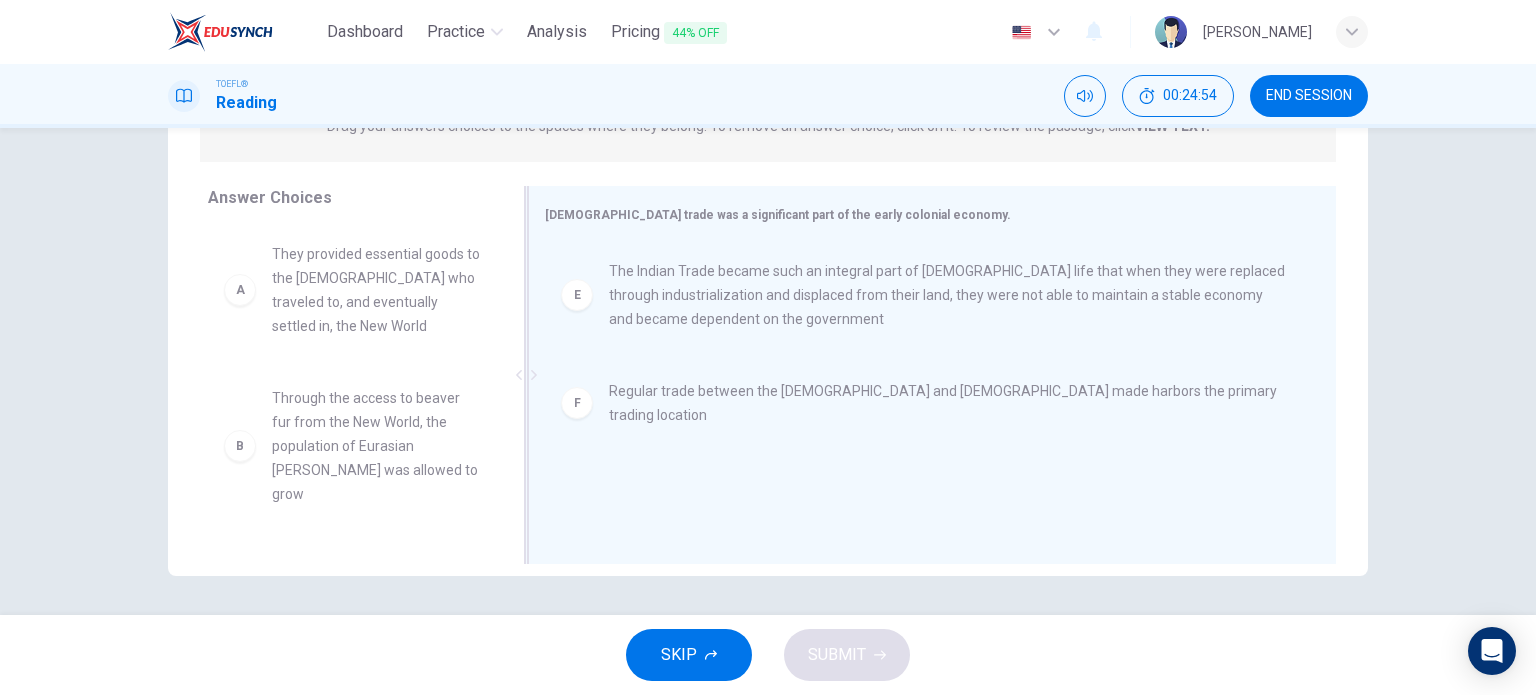 click on "E" at bounding box center [577, 295] 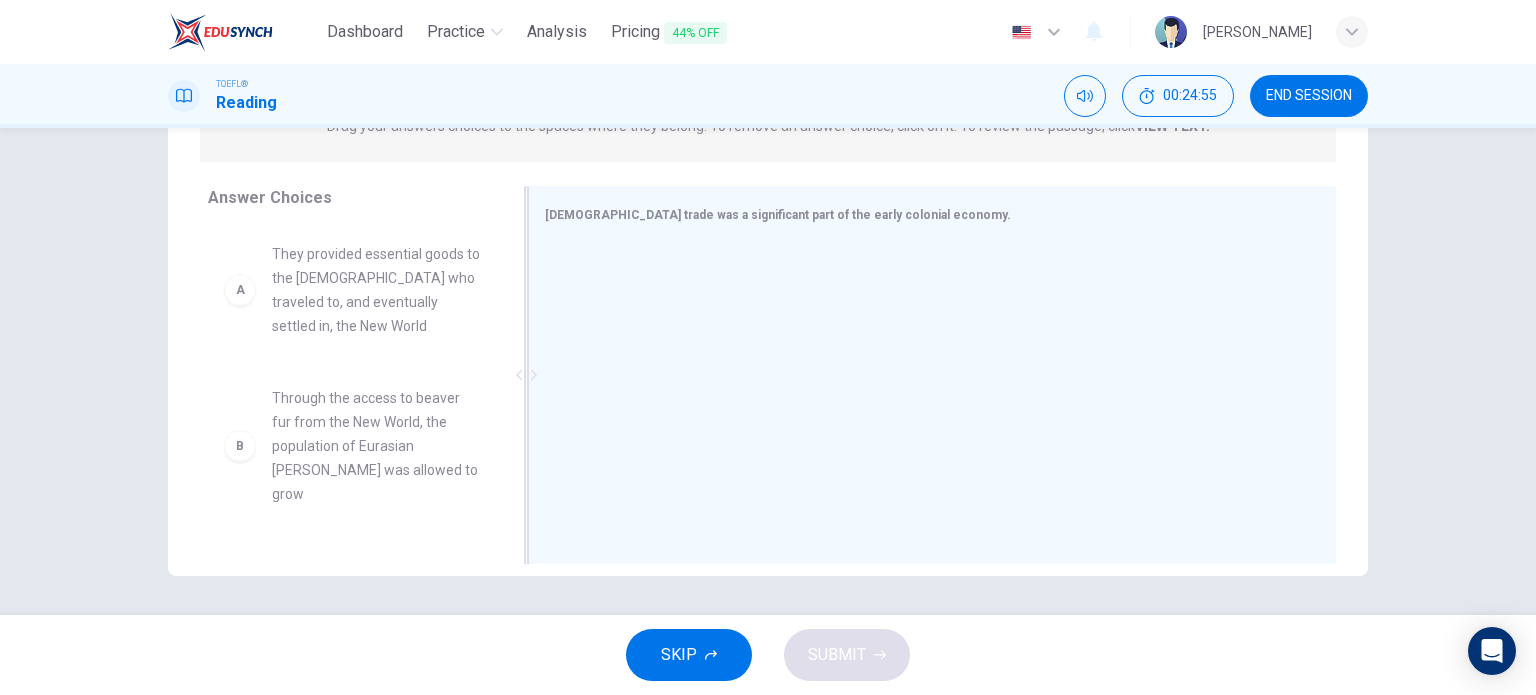 click at bounding box center [924, 377] 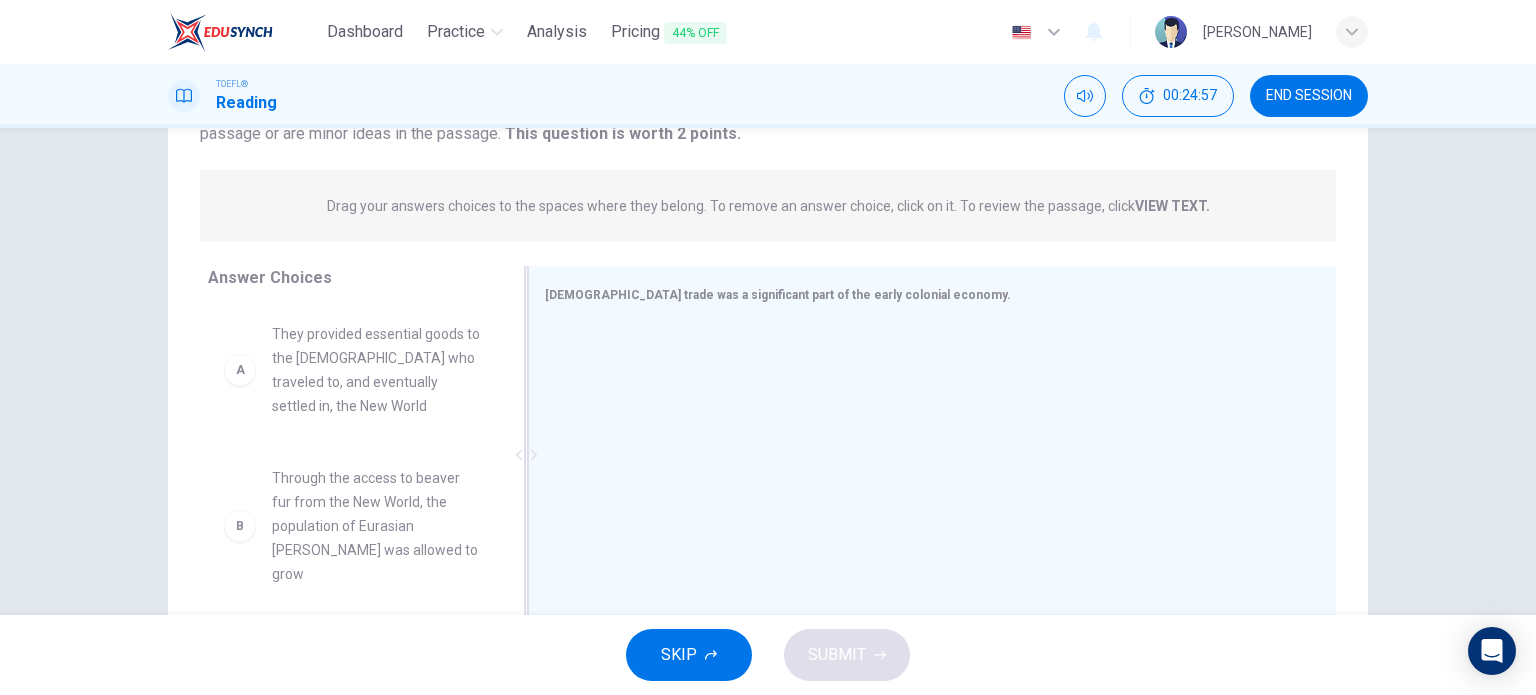 scroll, scrollTop: 207, scrollLeft: 0, axis: vertical 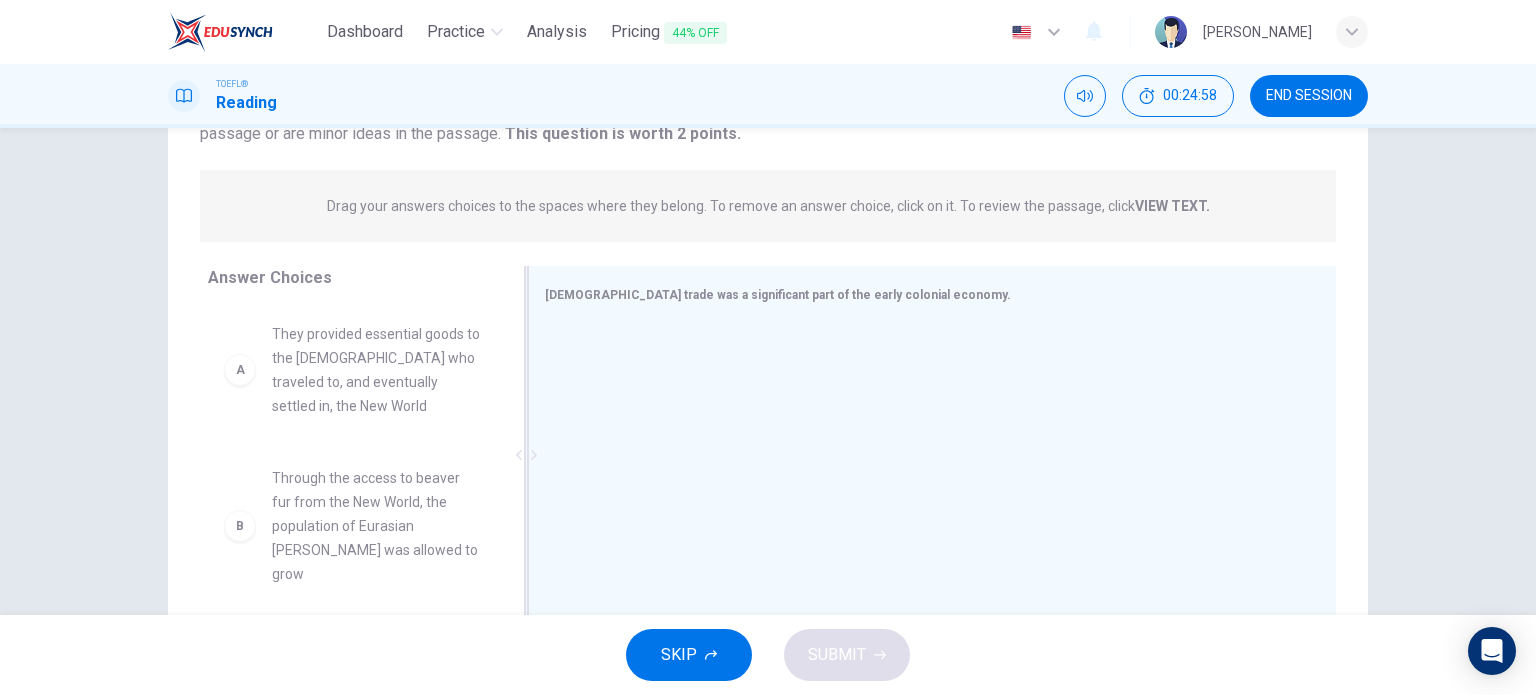 drag, startPoint x: 395, startPoint y: 445, endPoint x: 748, endPoint y: 460, distance: 353.31854 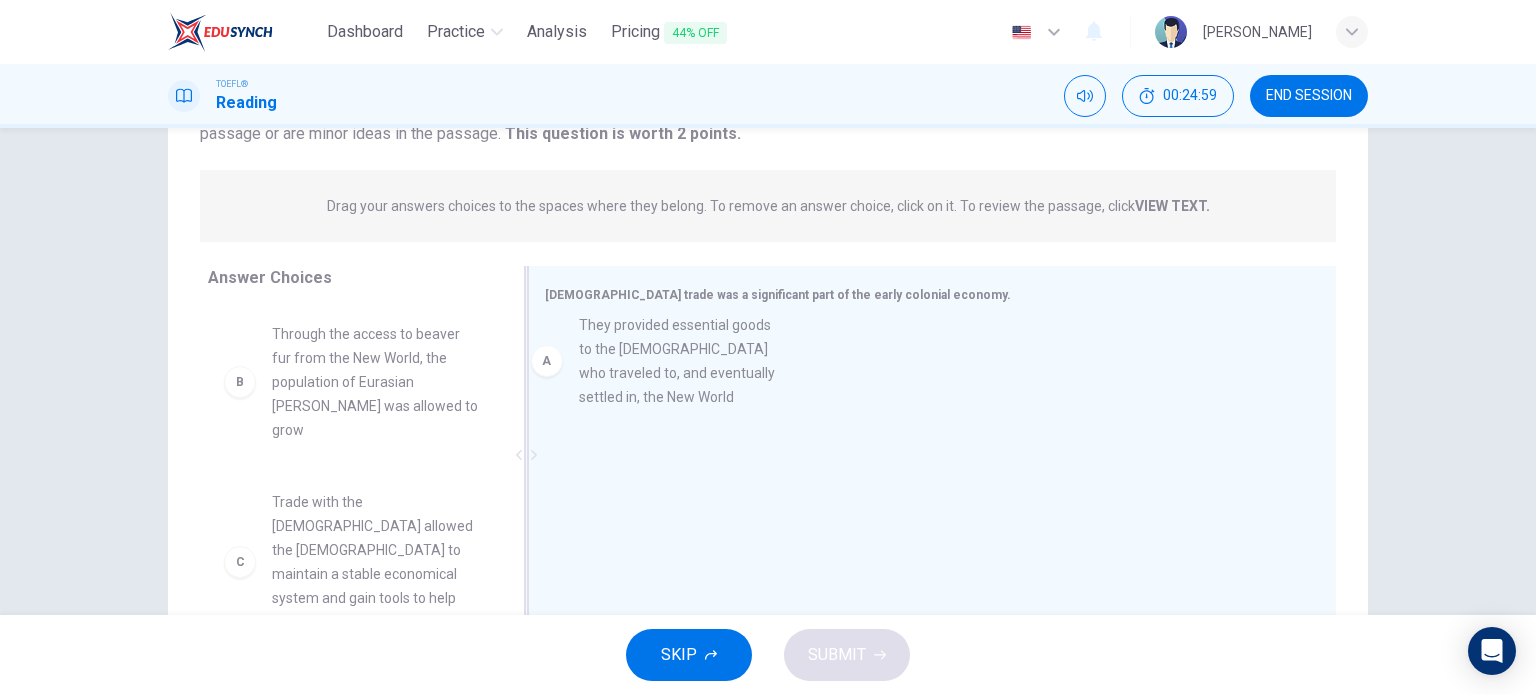 drag, startPoint x: 404, startPoint y: 359, endPoint x: 777, endPoint y: 350, distance: 373.10855 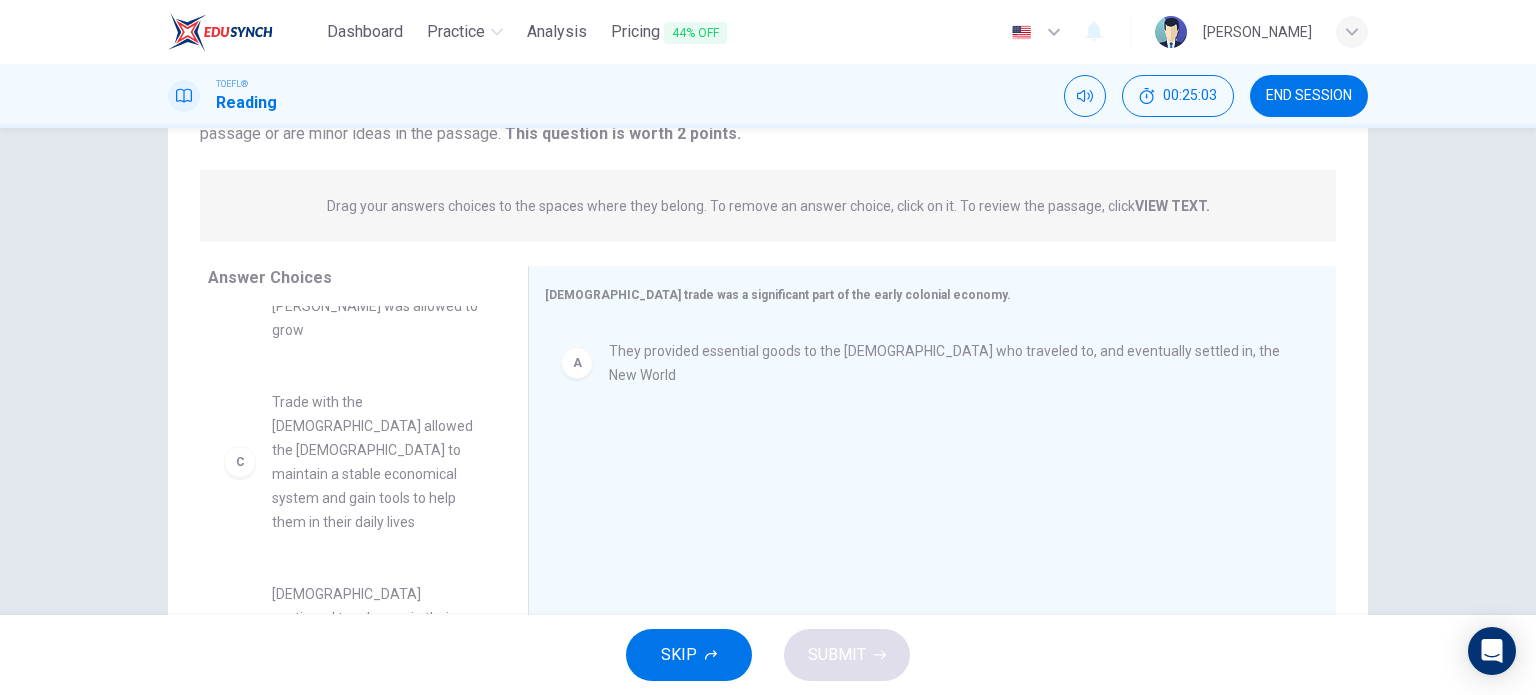 scroll, scrollTop: 102, scrollLeft: 0, axis: vertical 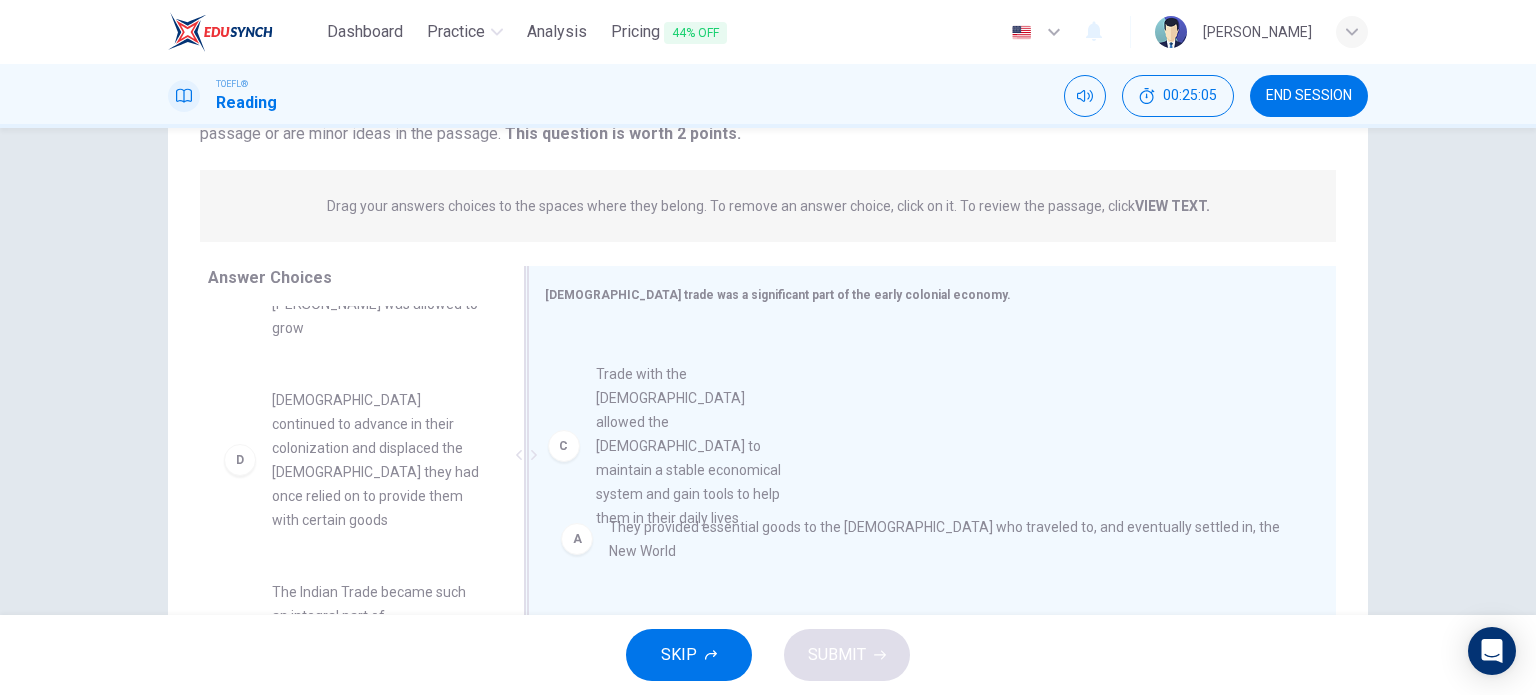 drag, startPoint x: 397, startPoint y: 408, endPoint x: 744, endPoint y: 406, distance: 347.00577 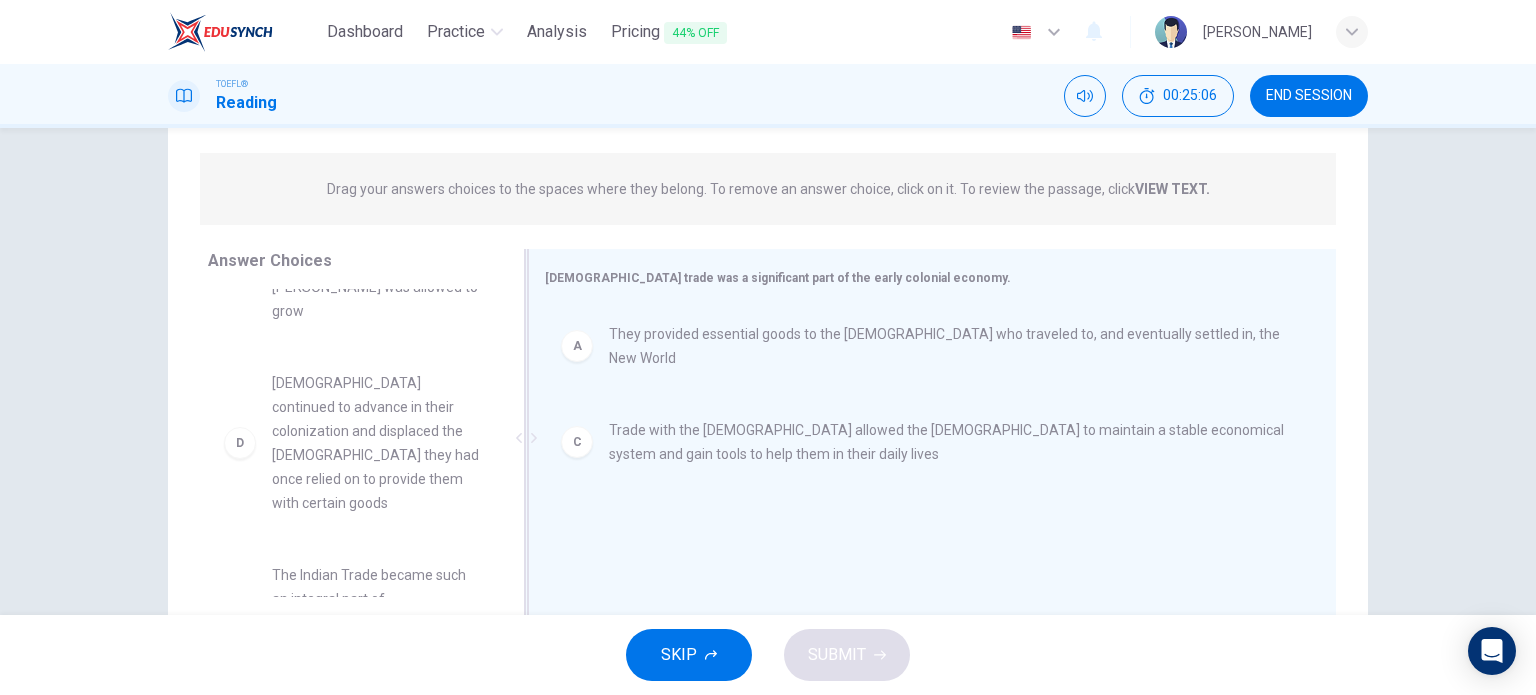 scroll, scrollTop: 288, scrollLeft: 0, axis: vertical 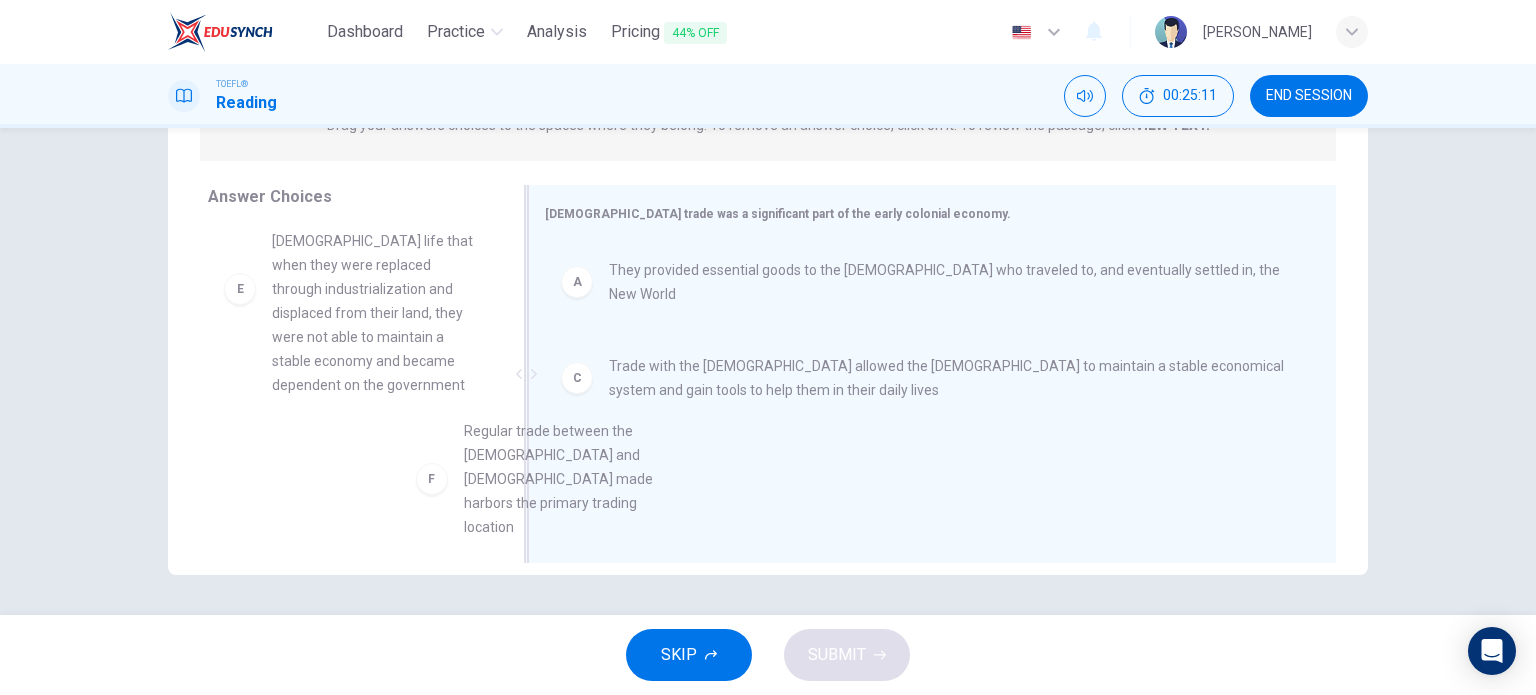 drag, startPoint x: 373, startPoint y: 443, endPoint x: 675, endPoint y: 436, distance: 302.08112 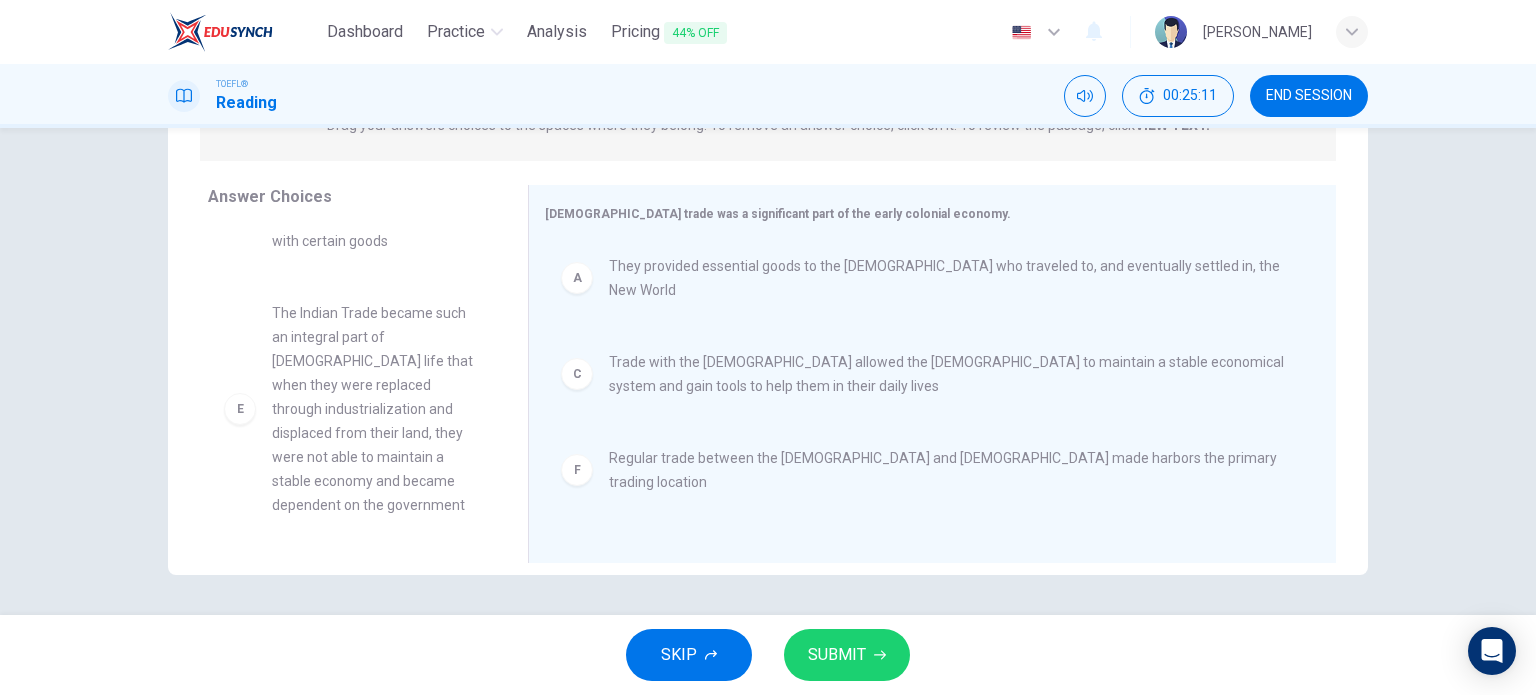 scroll, scrollTop: 0, scrollLeft: 0, axis: both 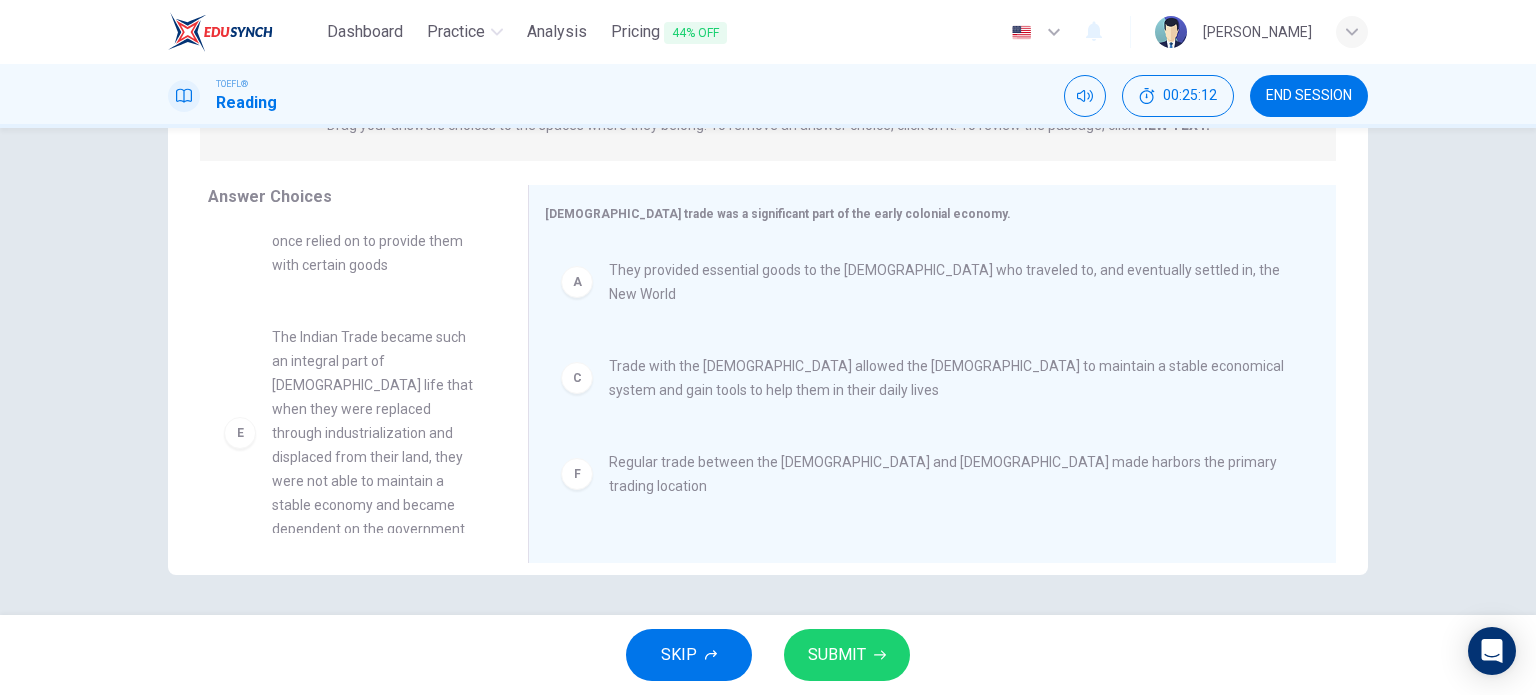 click on "SKIP SUBMIT" at bounding box center [768, 655] 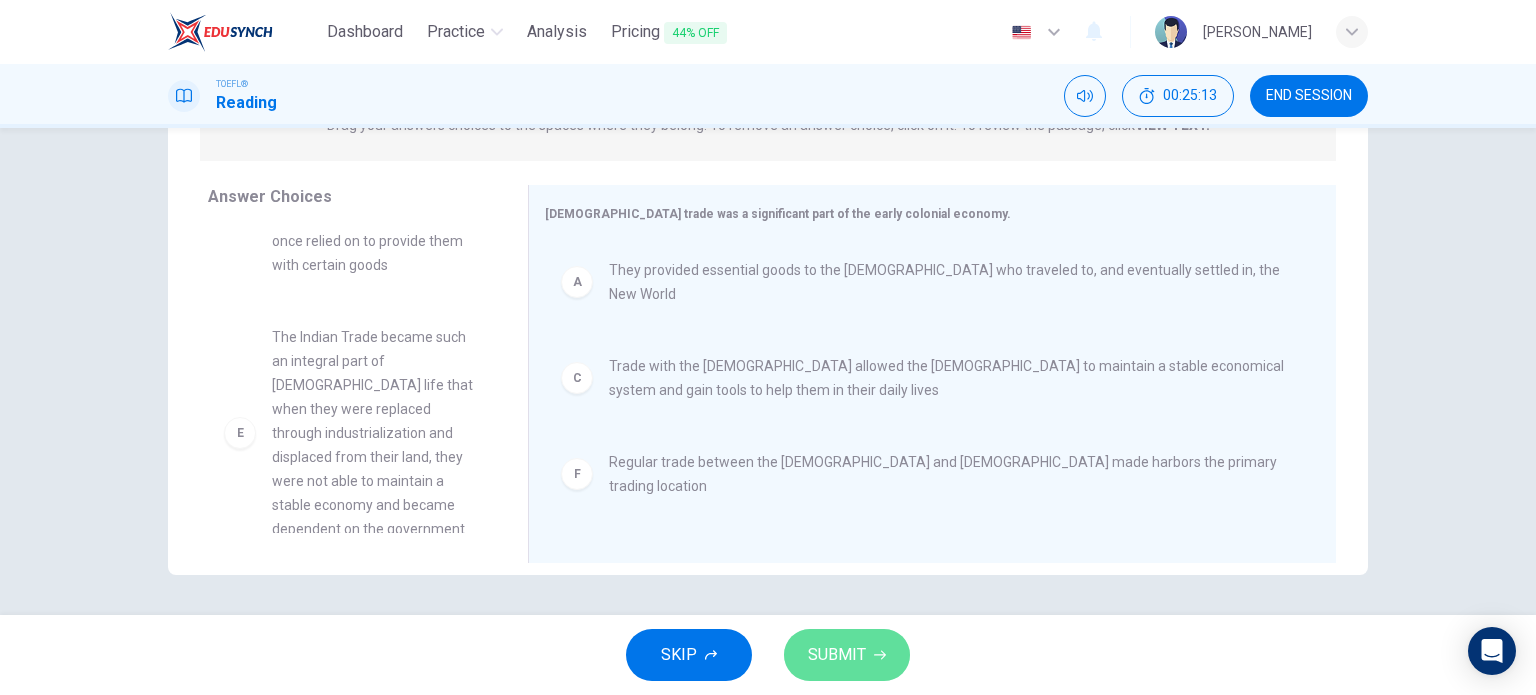 click on "SUBMIT" at bounding box center (847, 655) 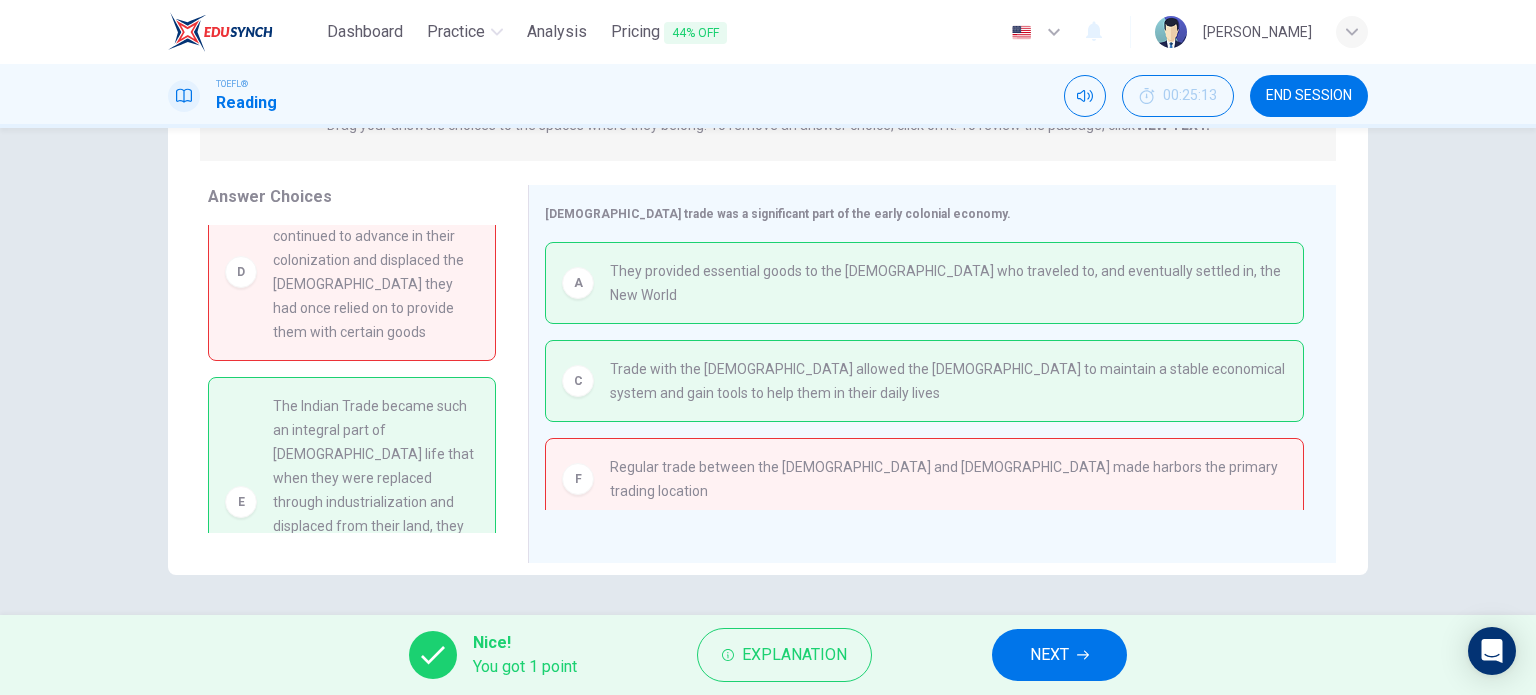 scroll, scrollTop: 194, scrollLeft: 0, axis: vertical 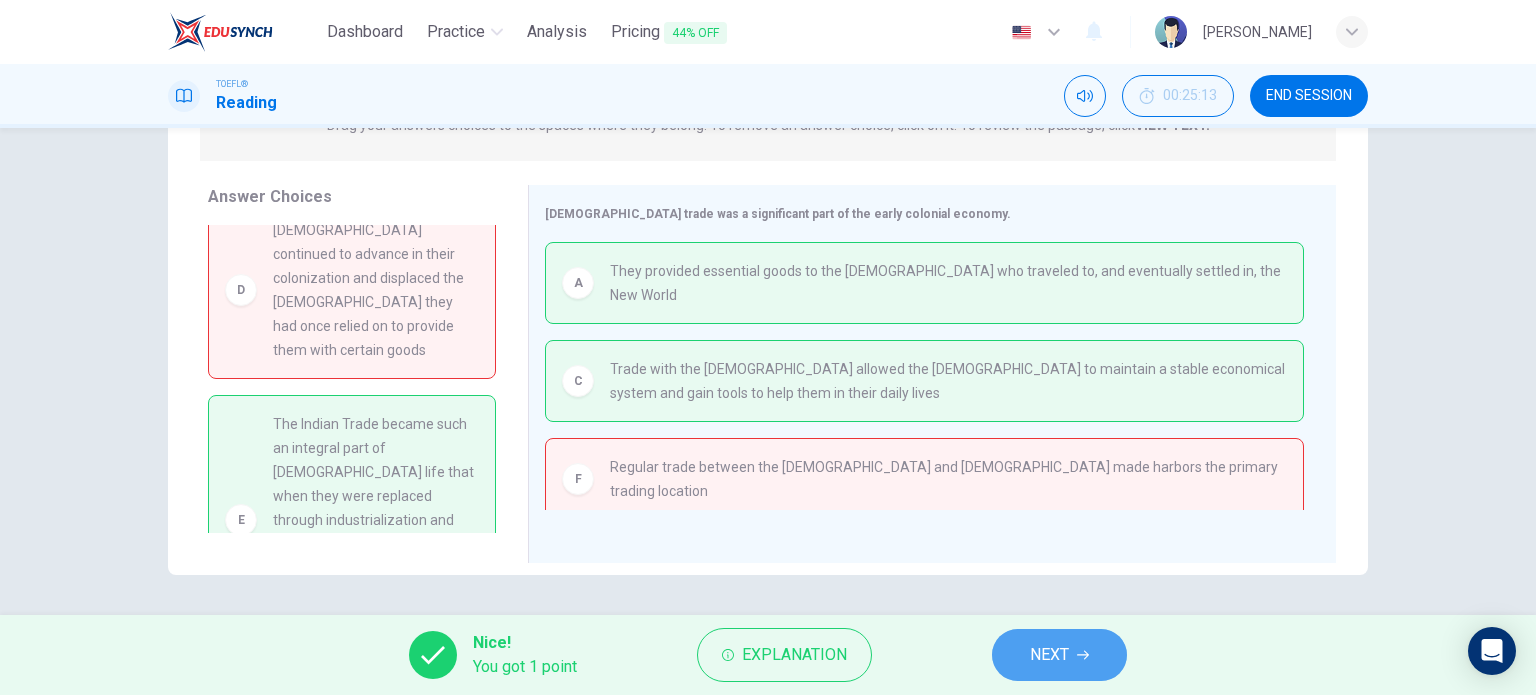 click on "NEXT" at bounding box center [1049, 655] 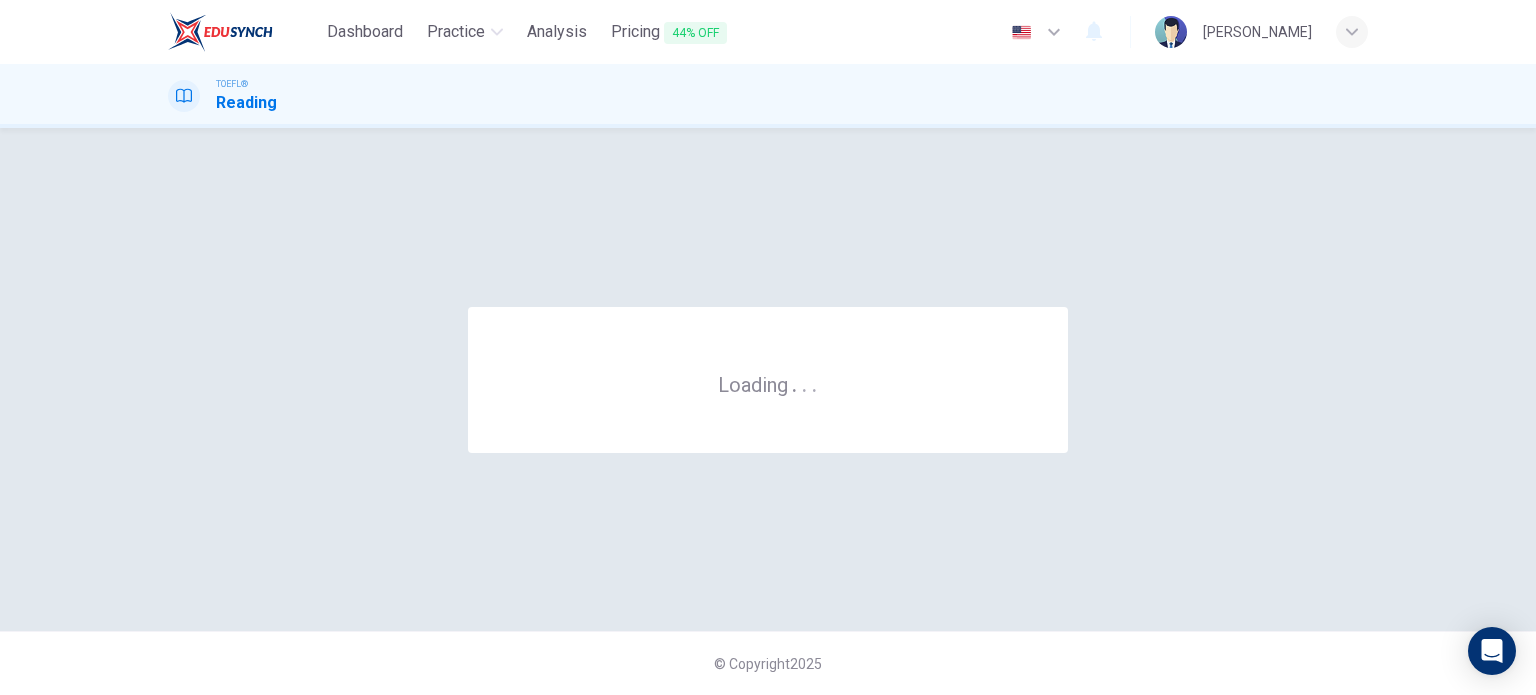 scroll, scrollTop: 0, scrollLeft: 0, axis: both 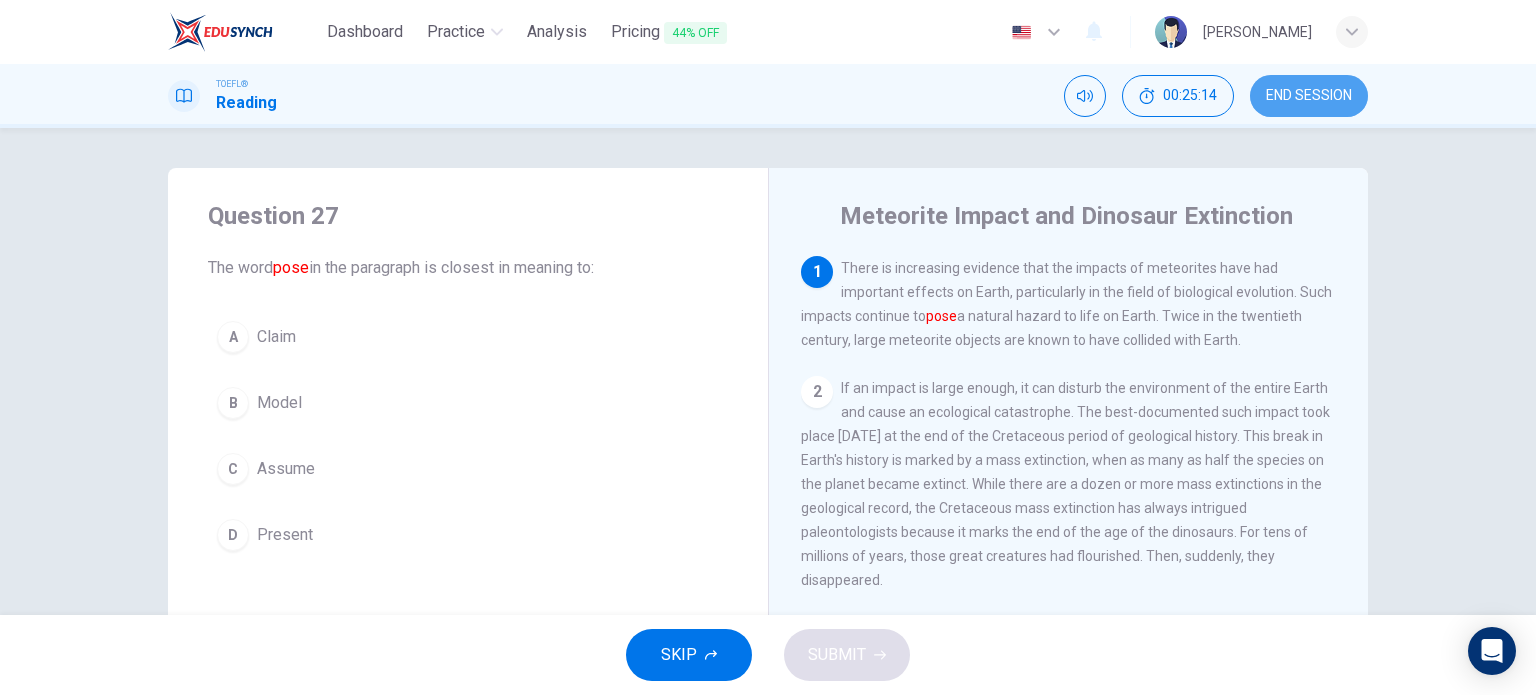 click on "END SESSION" at bounding box center [1309, 96] 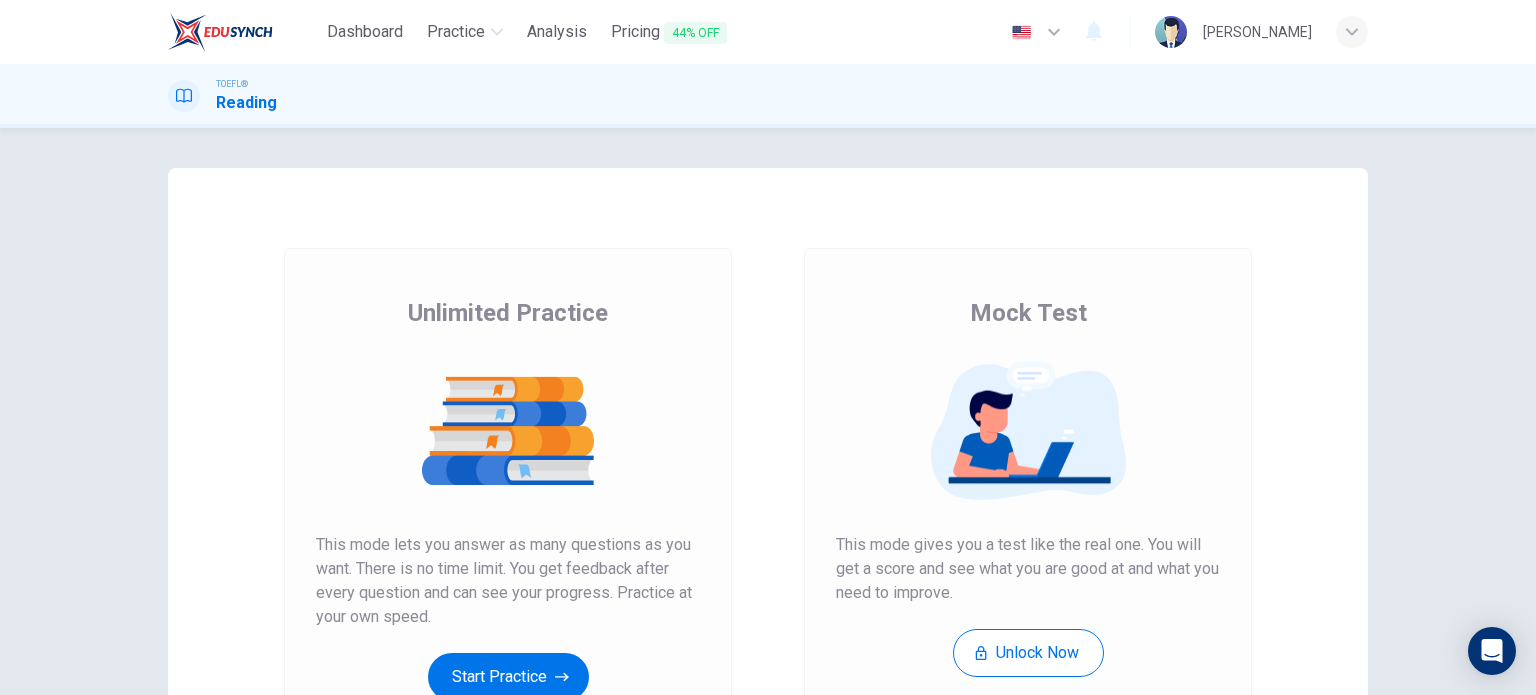 scroll, scrollTop: 0, scrollLeft: 0, axis: both 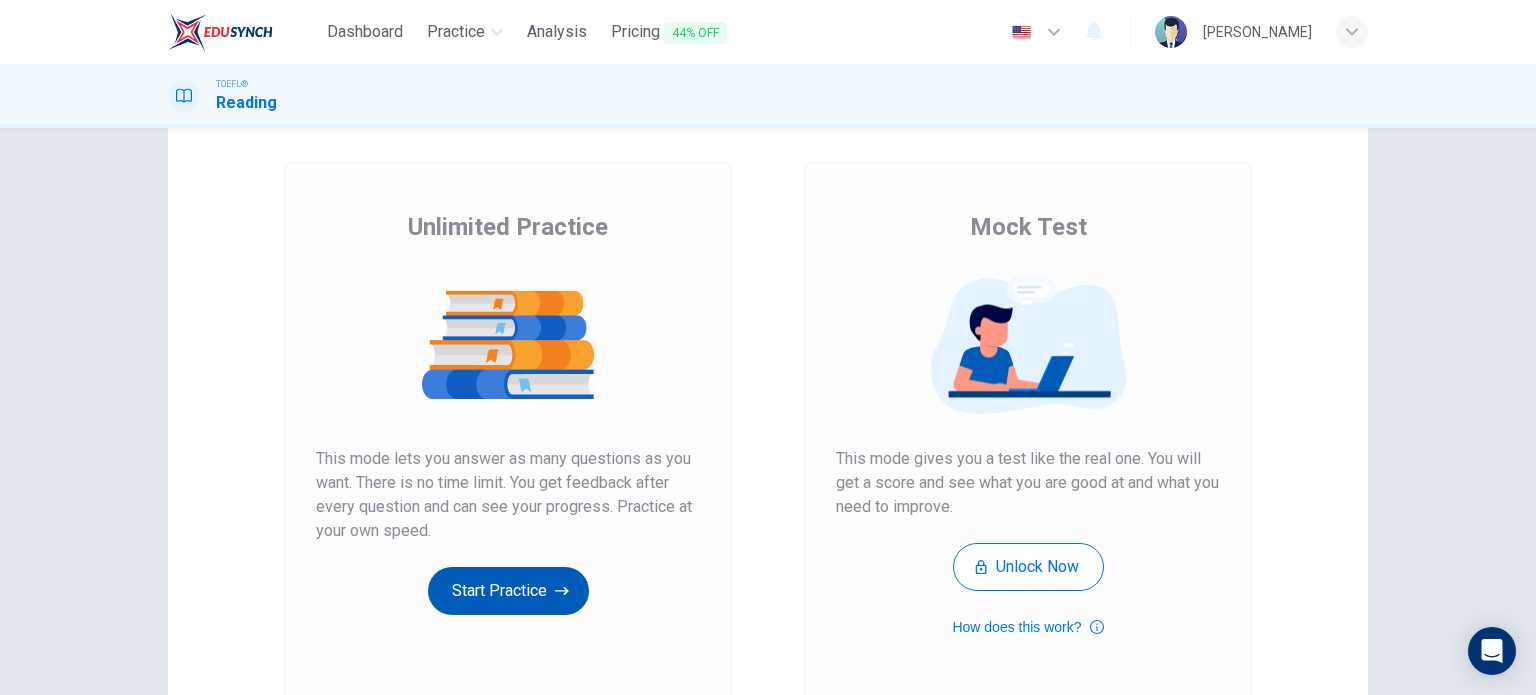 click on "Start Practice" at bounding box center [508, 591] 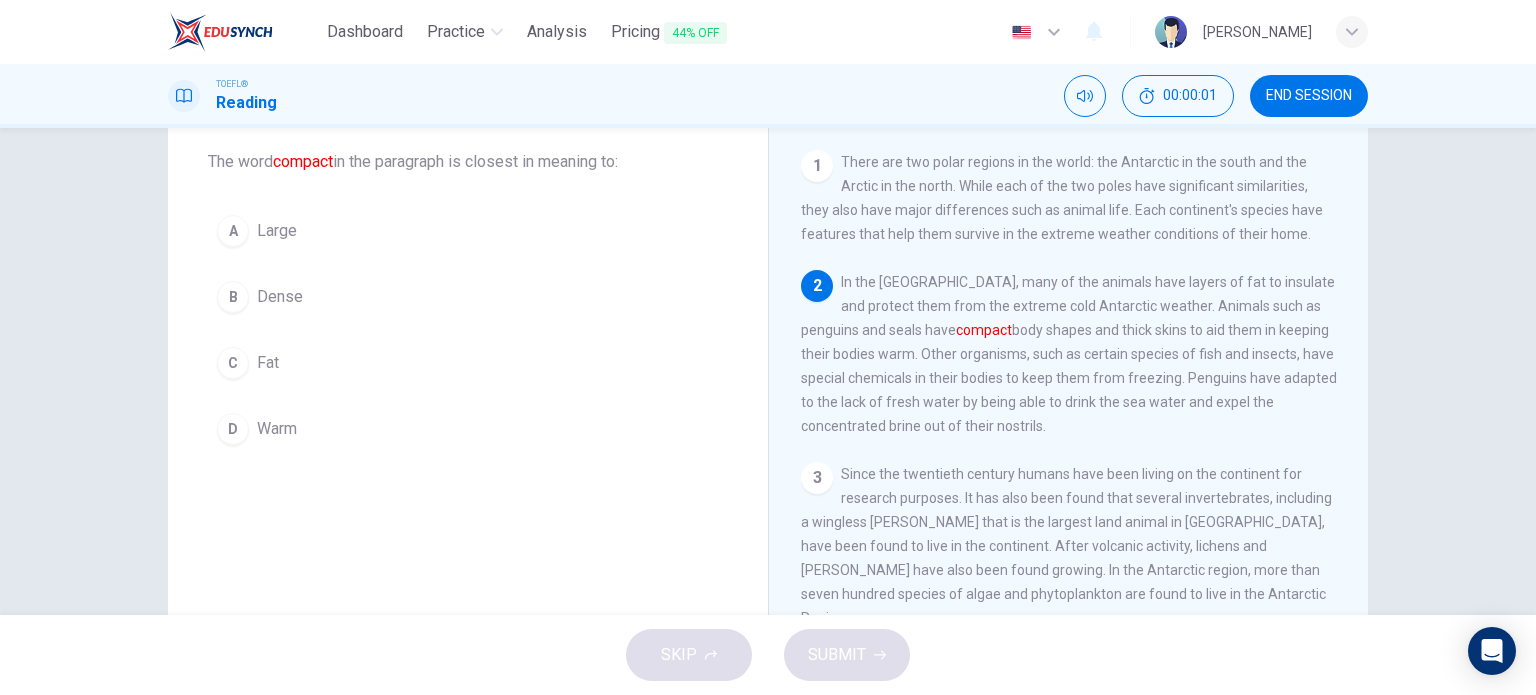 scroll, scrollTop: 56, scrollLeft: 0, axis: vertical 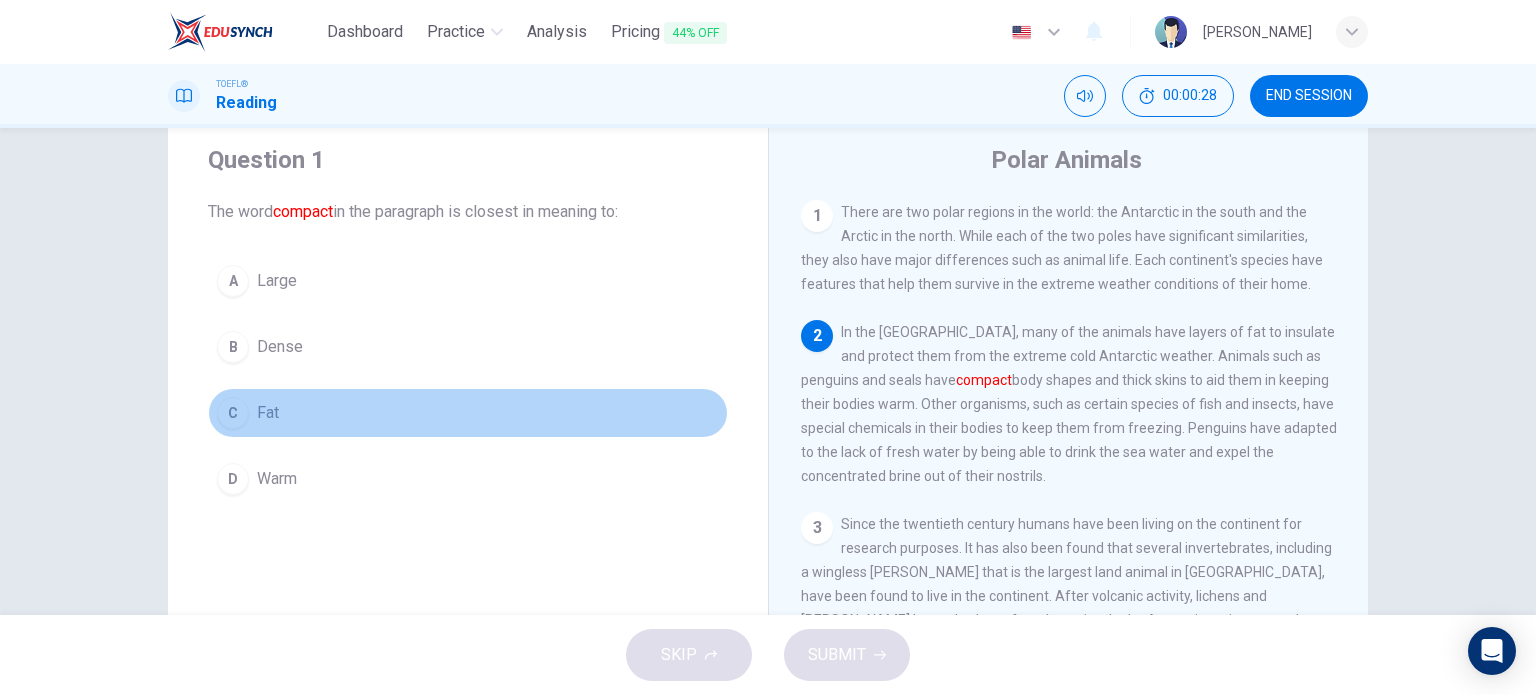 click on "C" at bounding box center [233, 413] 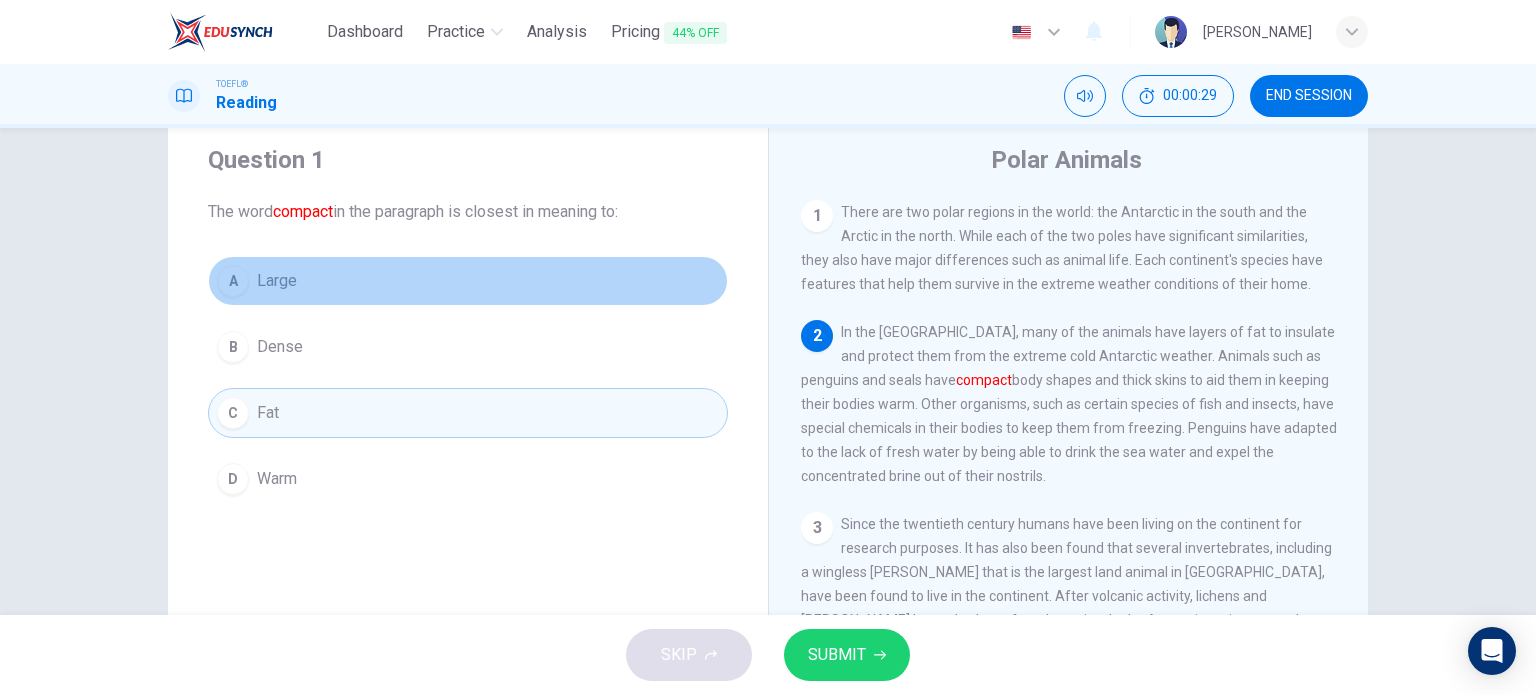 click on "A Large" at bounding box center [468, 281] 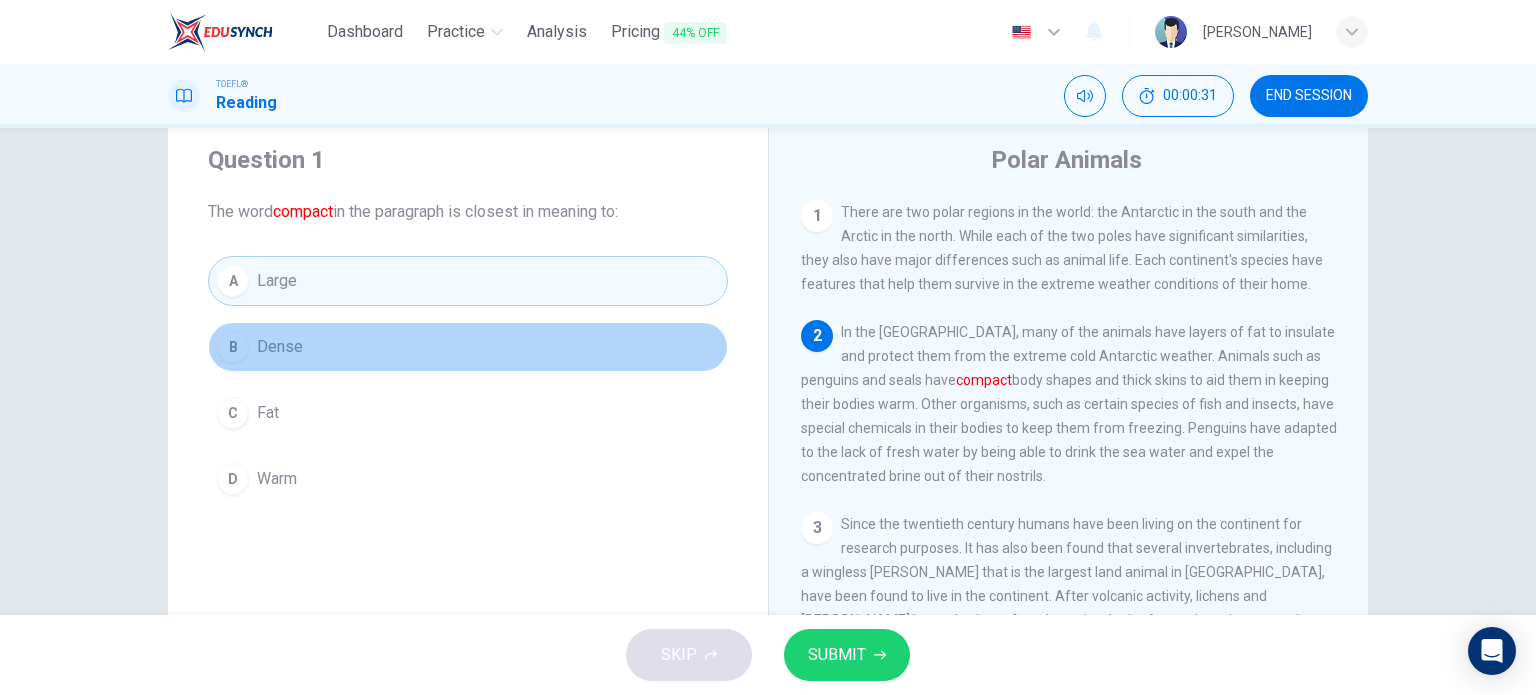 click on "B Dense" at bounding box center [468, 347] 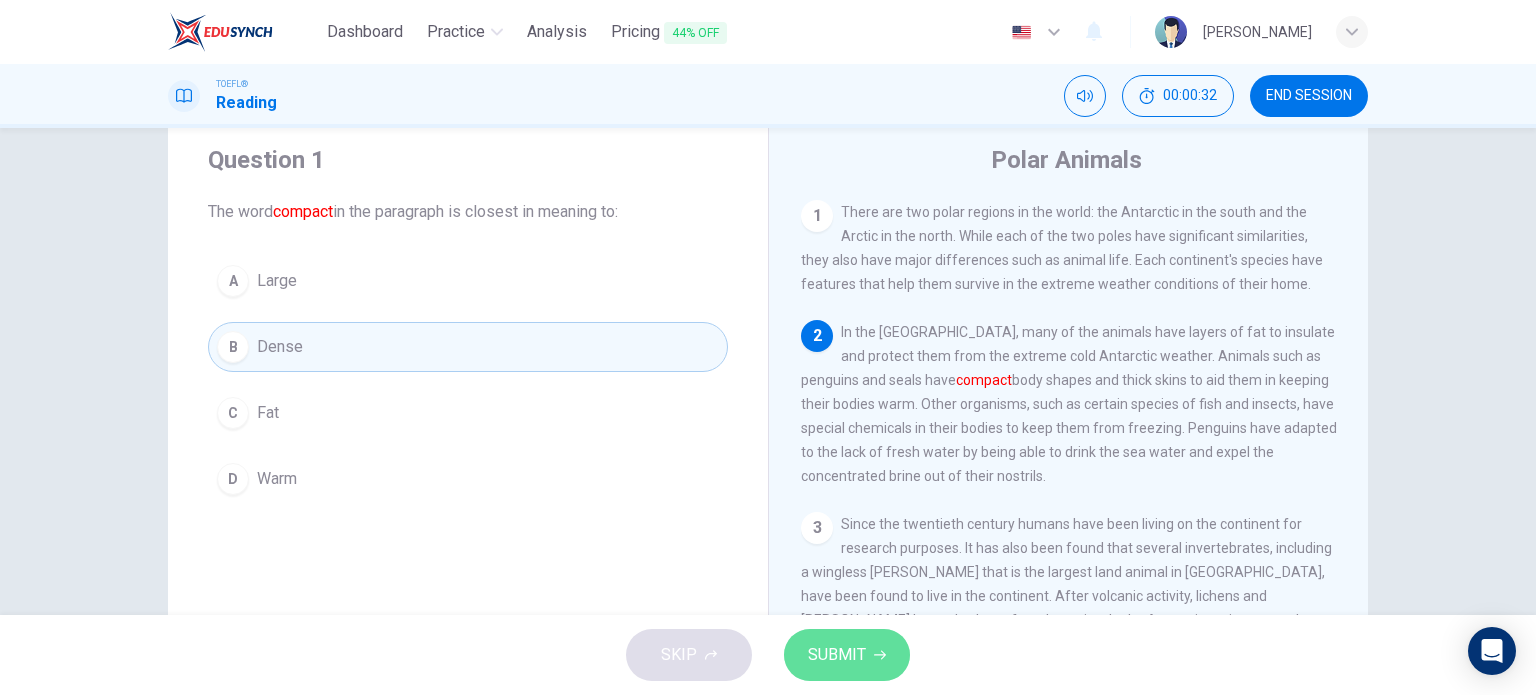 click on "SUBMIT" at bounding box center [837, 655] 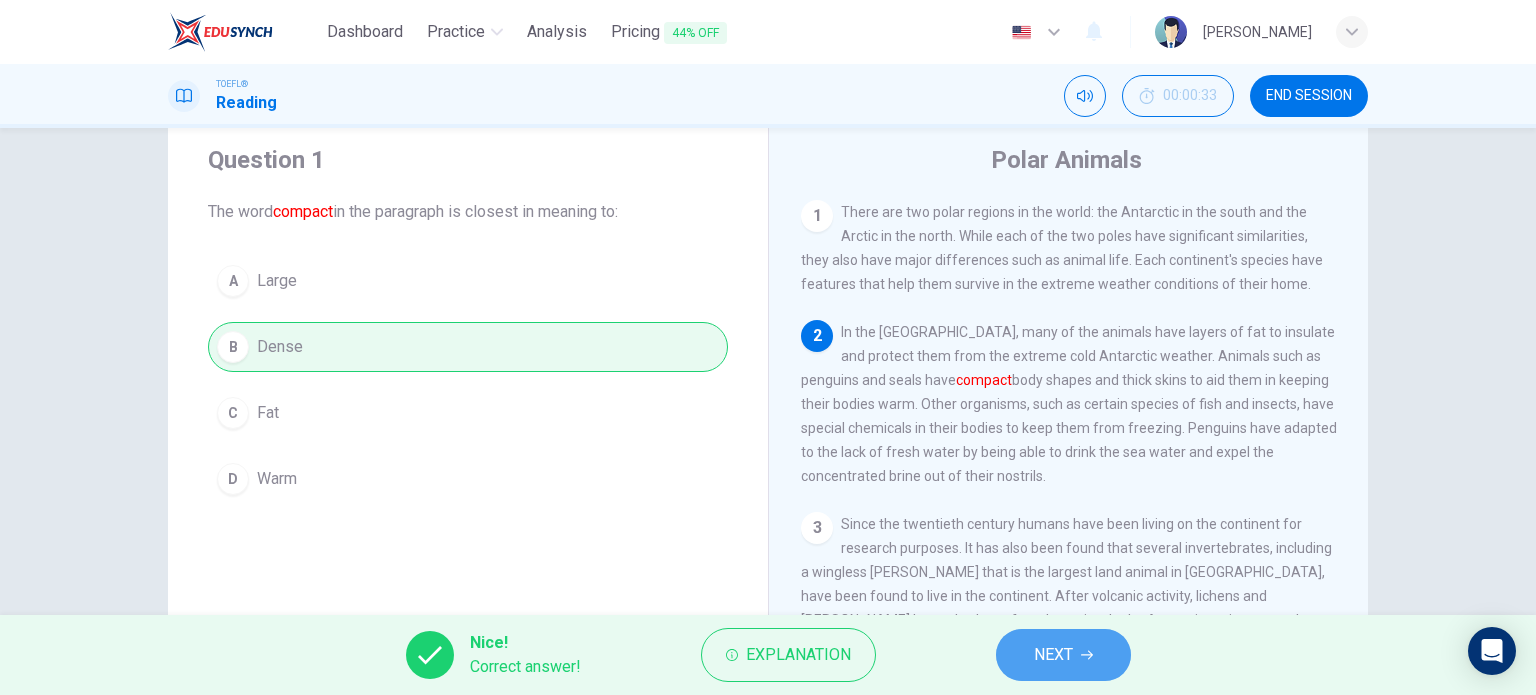 click on "NEXT" at bounding box center (1063, 655) 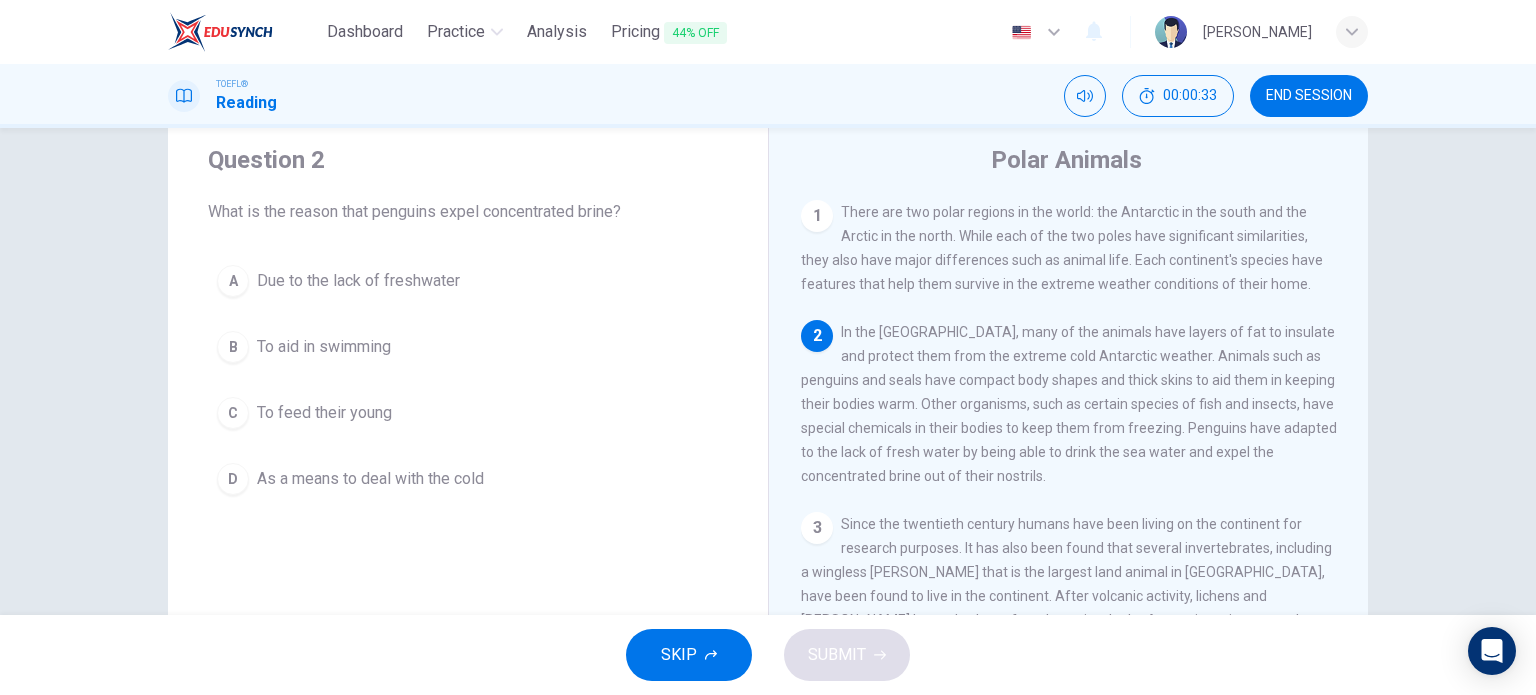 scroll, scrollTop: 123, scrollLeft: 0, axis: vertical 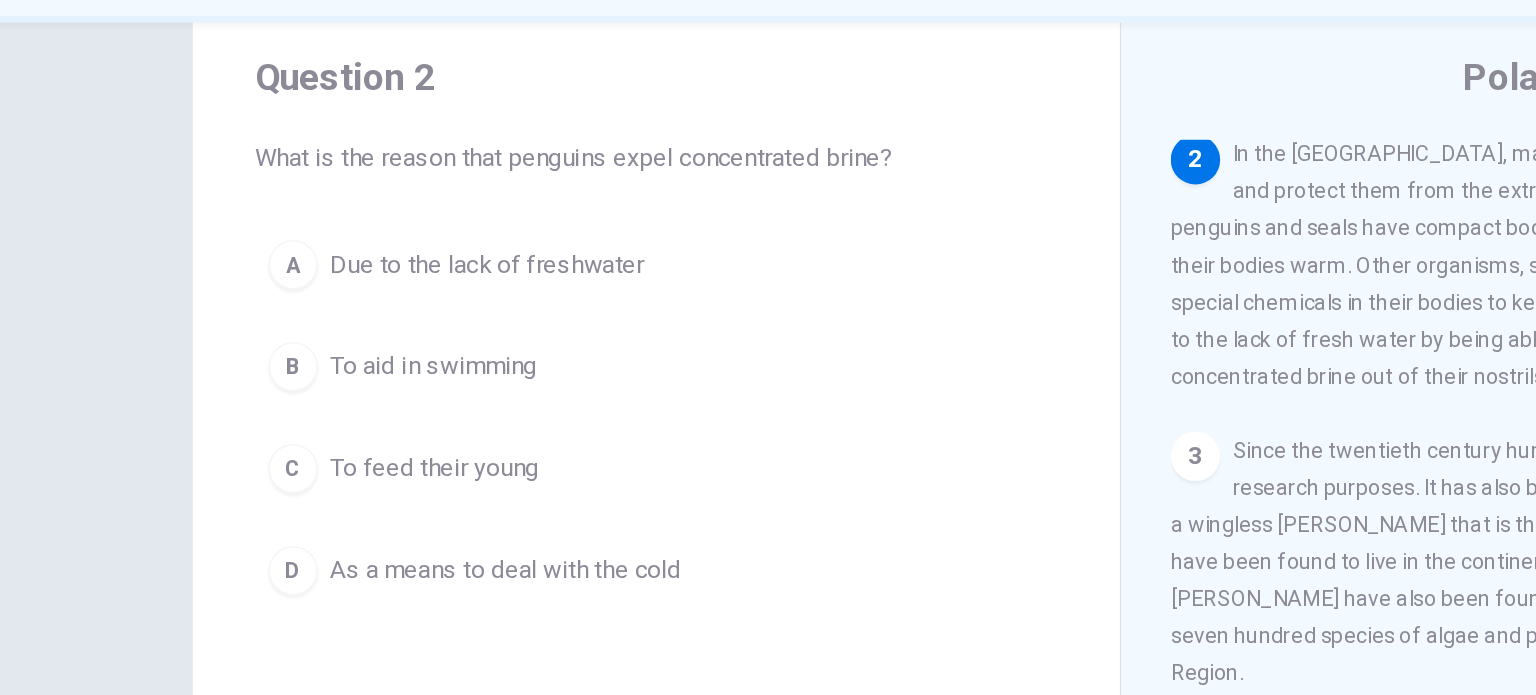 click on "Due to the lack of freshwater" at bounding box center [358, 285] 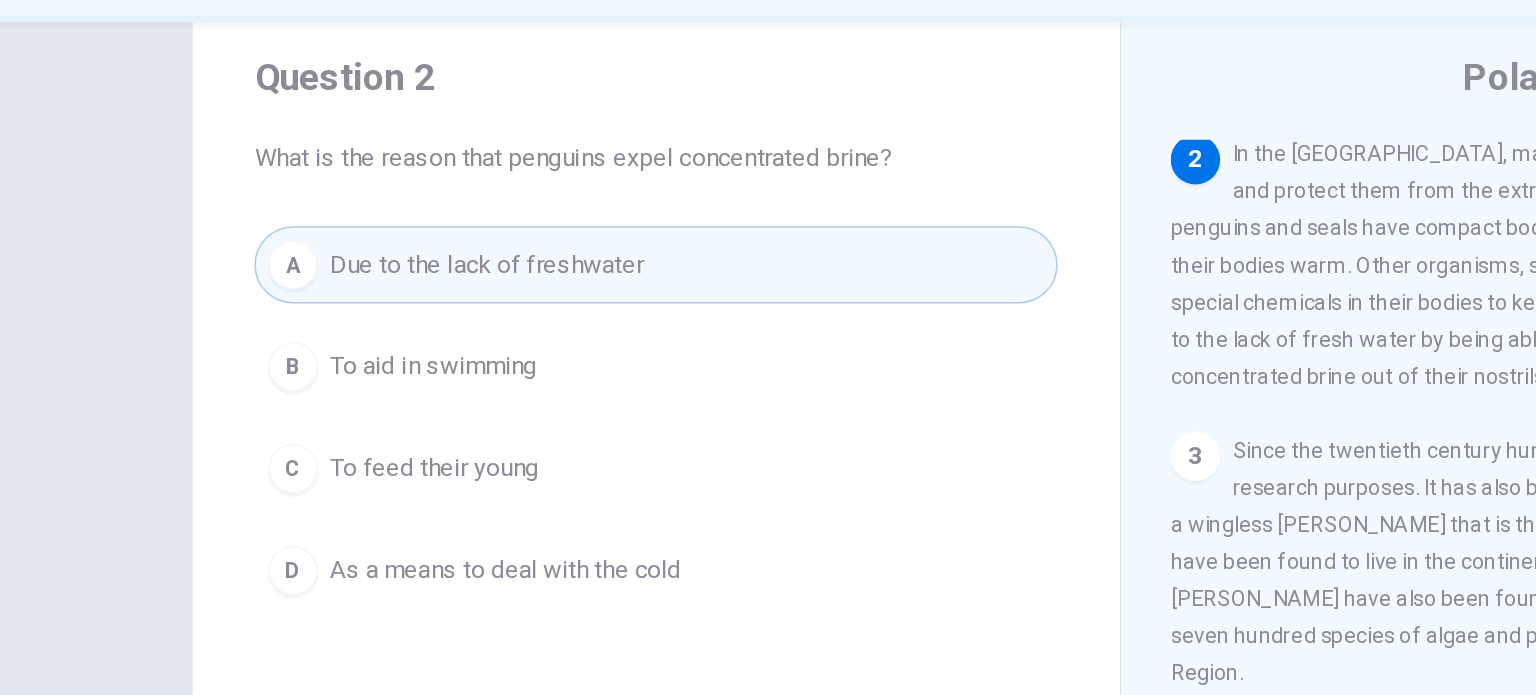 scroll, scrollTop: 288, scrollLeft: 0, axis: vertical 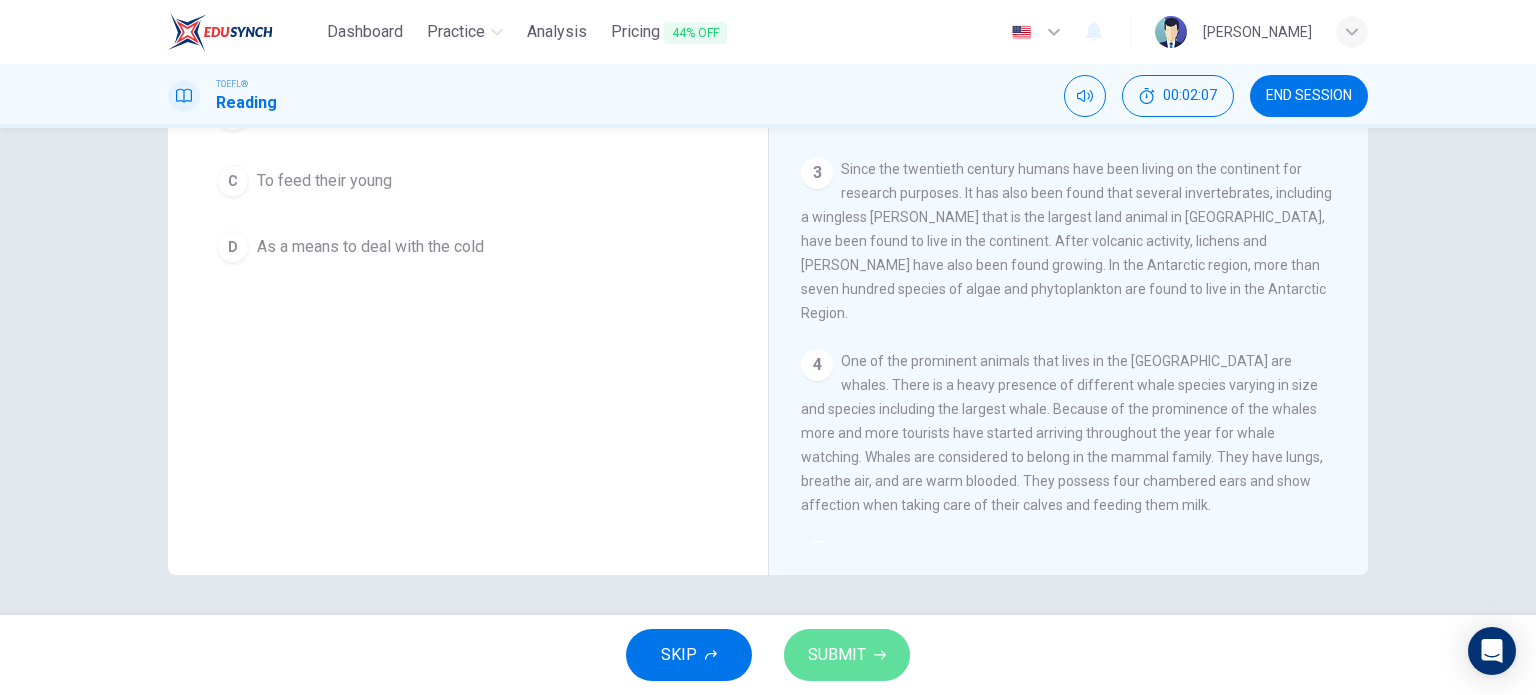 click on "SUBMIT" at bounding box center (847, 655) 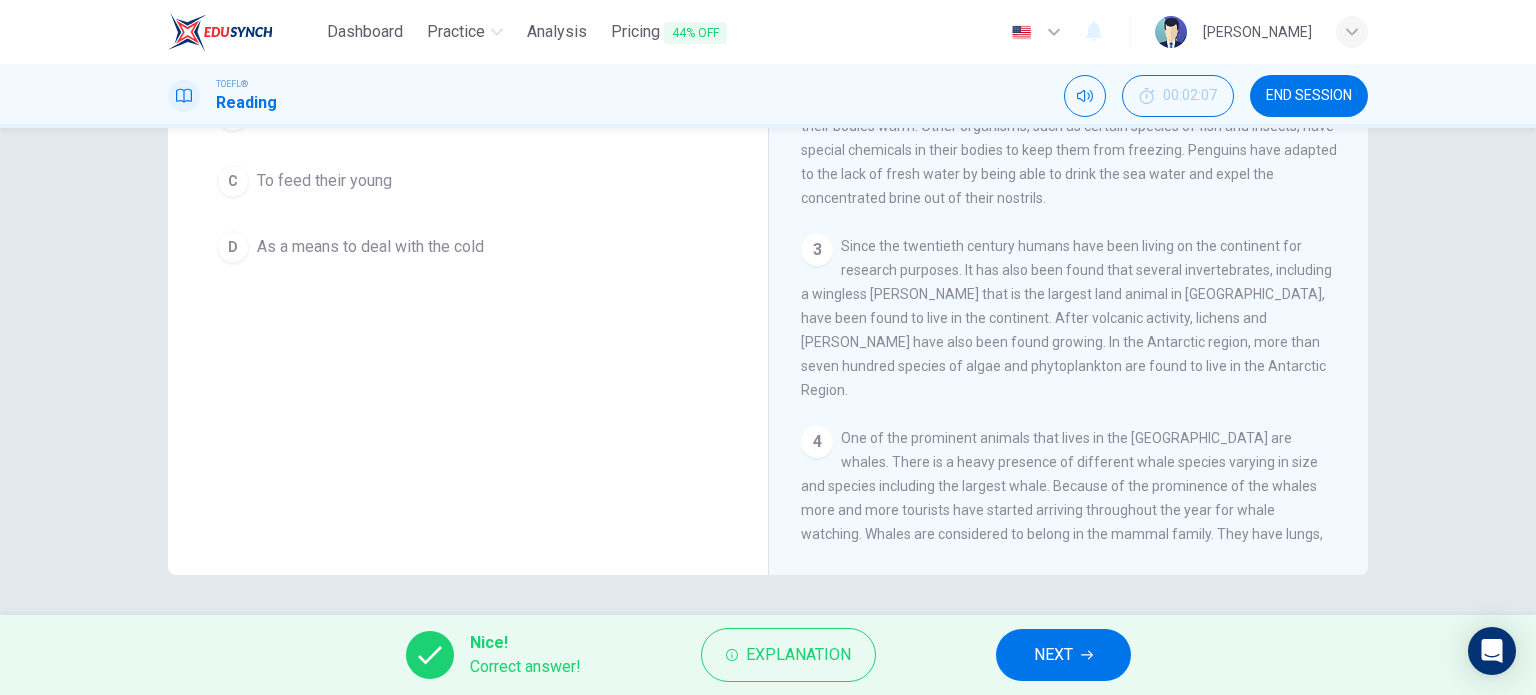 scroll, scrollTop: 43, scrollLeft: 0, axis: vertical 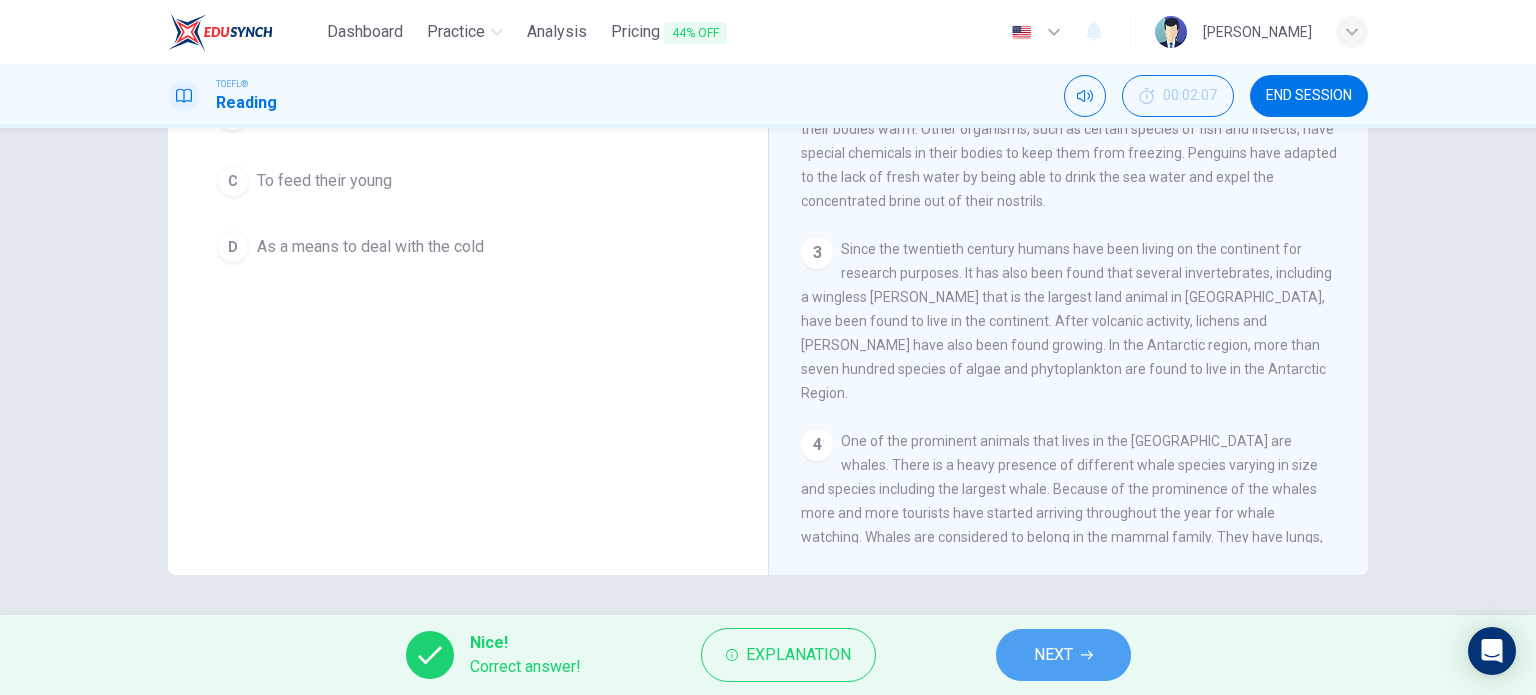 click 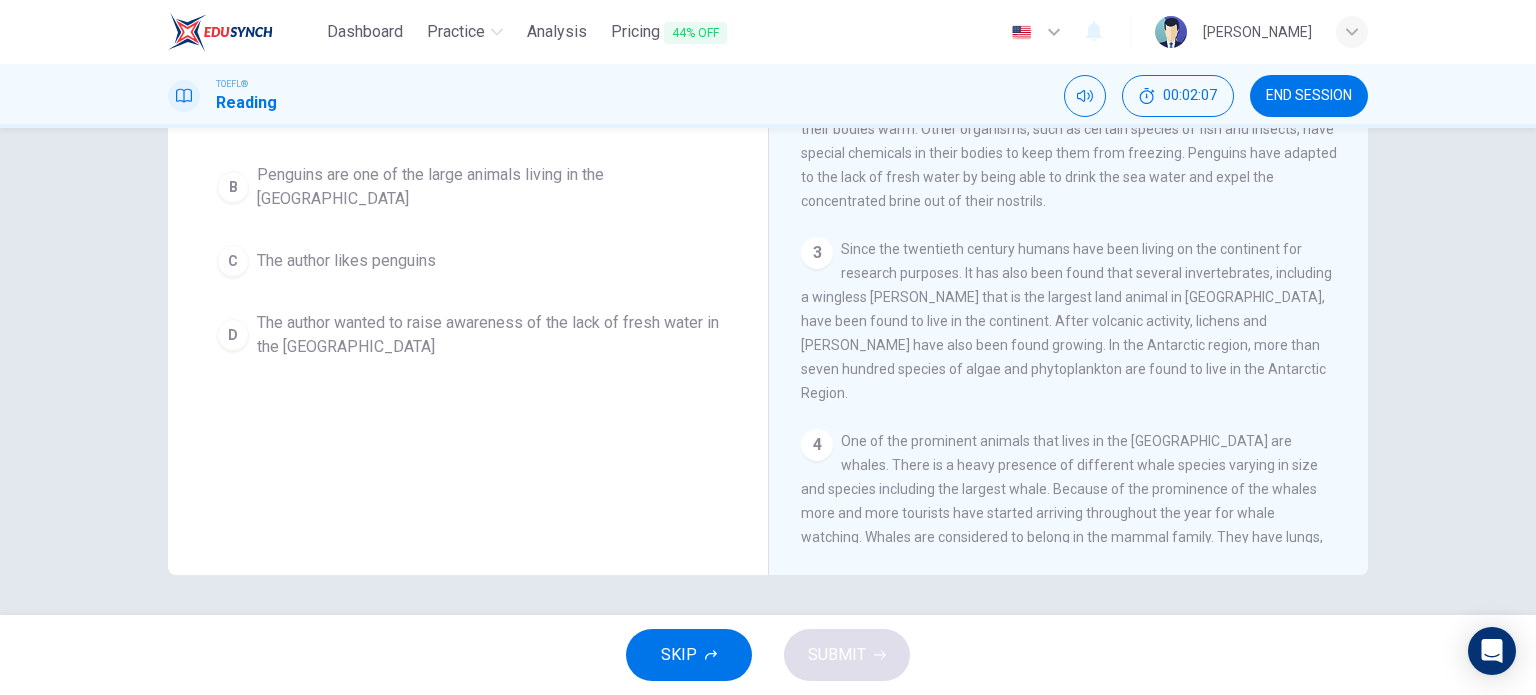 scroll, scrollTop: 123, scrollLeft: 0, axis: vertical 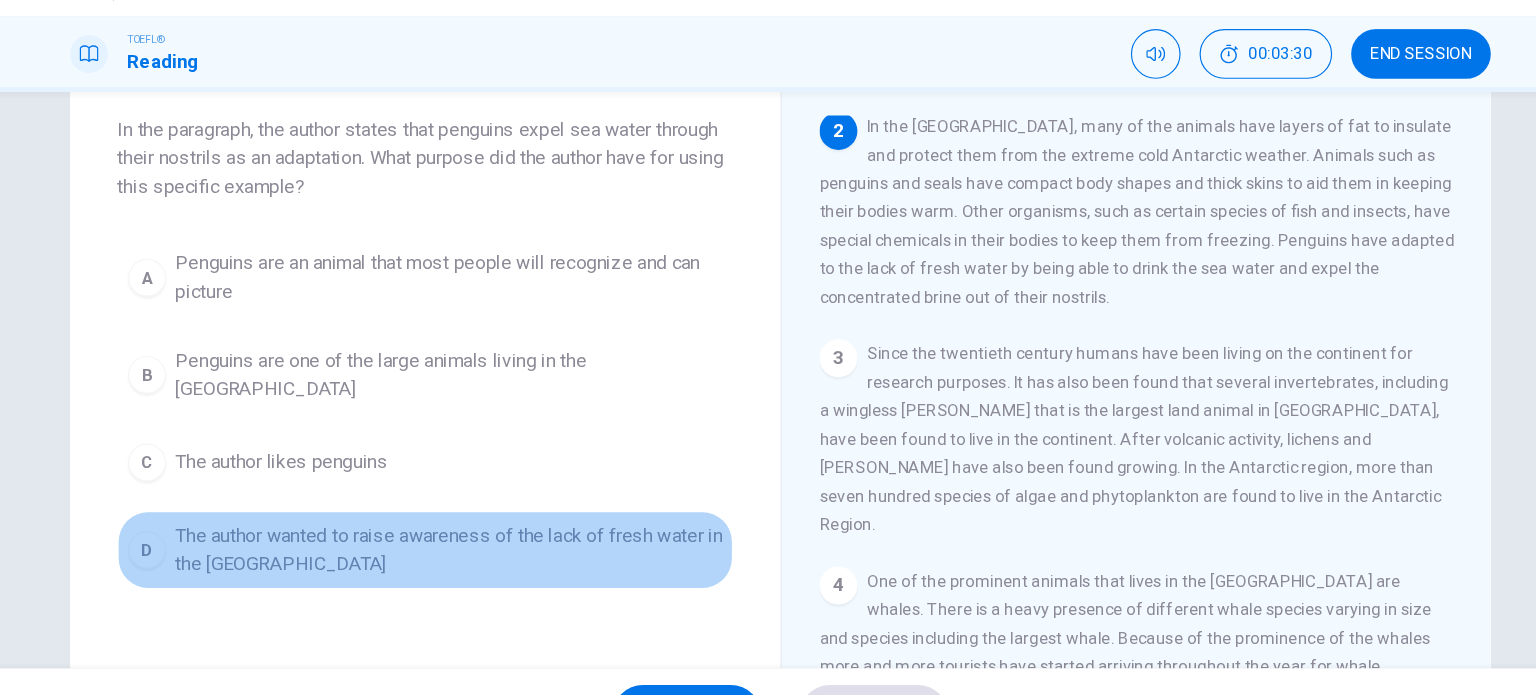 click on "The author wanted to raise awareness of the lack of fresh water in the Antarctic" at bounding box center [488, 515] 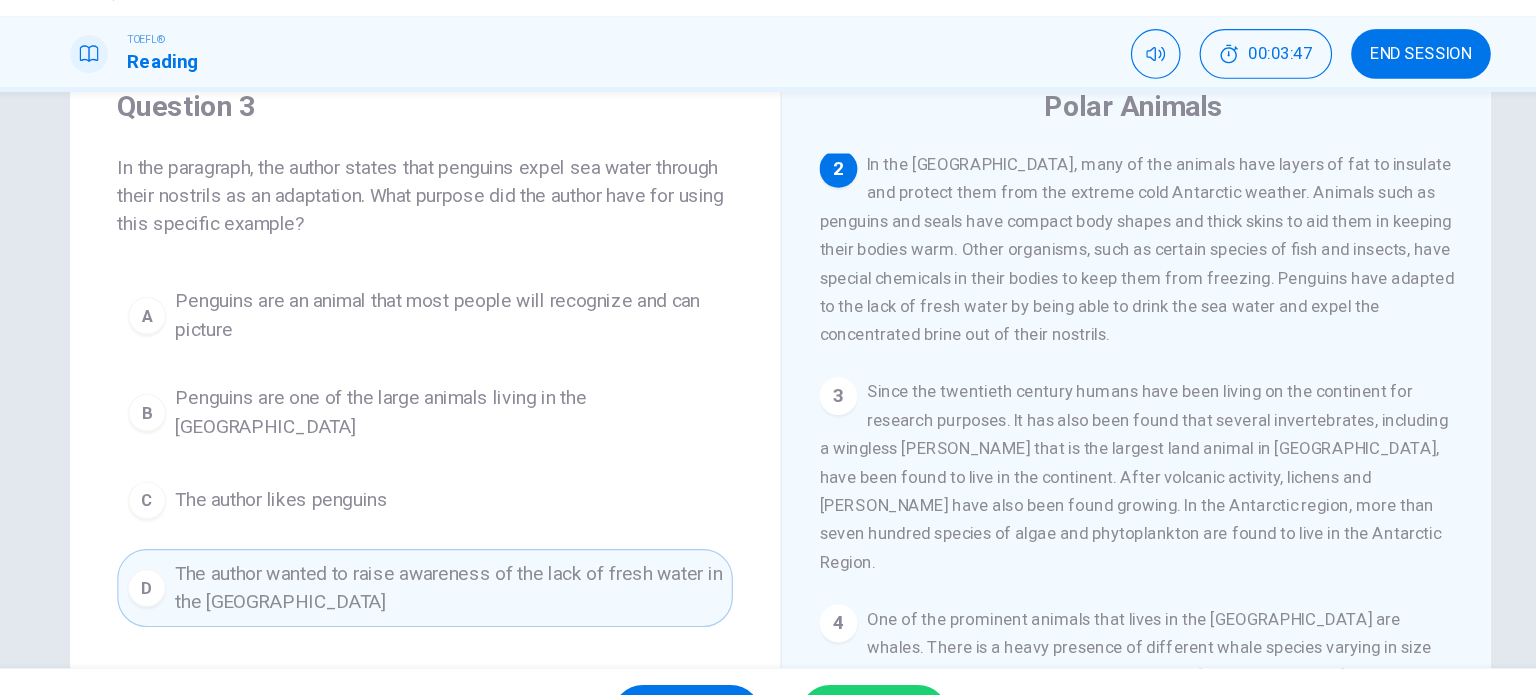 scroll, scrollTop: 64, scrollLeft: 0, axis: vertical 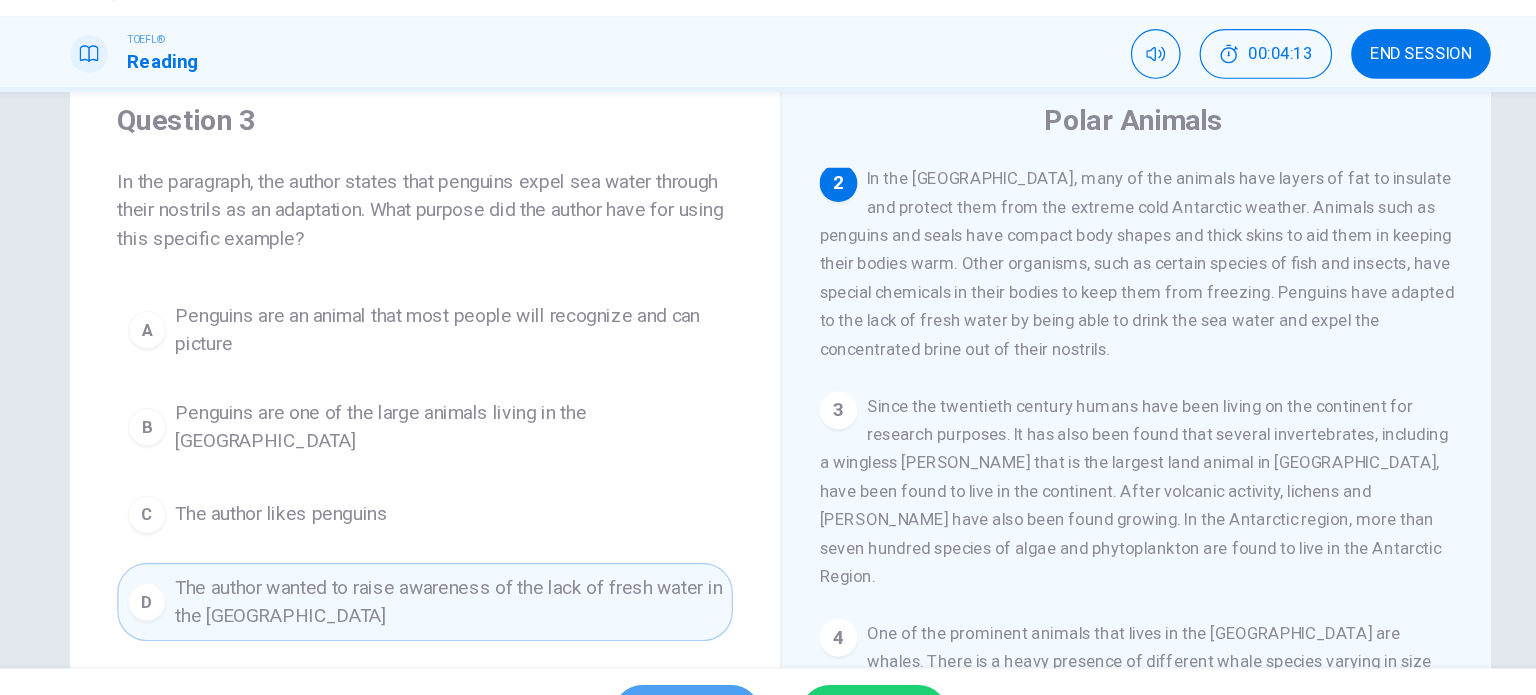 click on "SKIP" at bounding box center [689, 655] 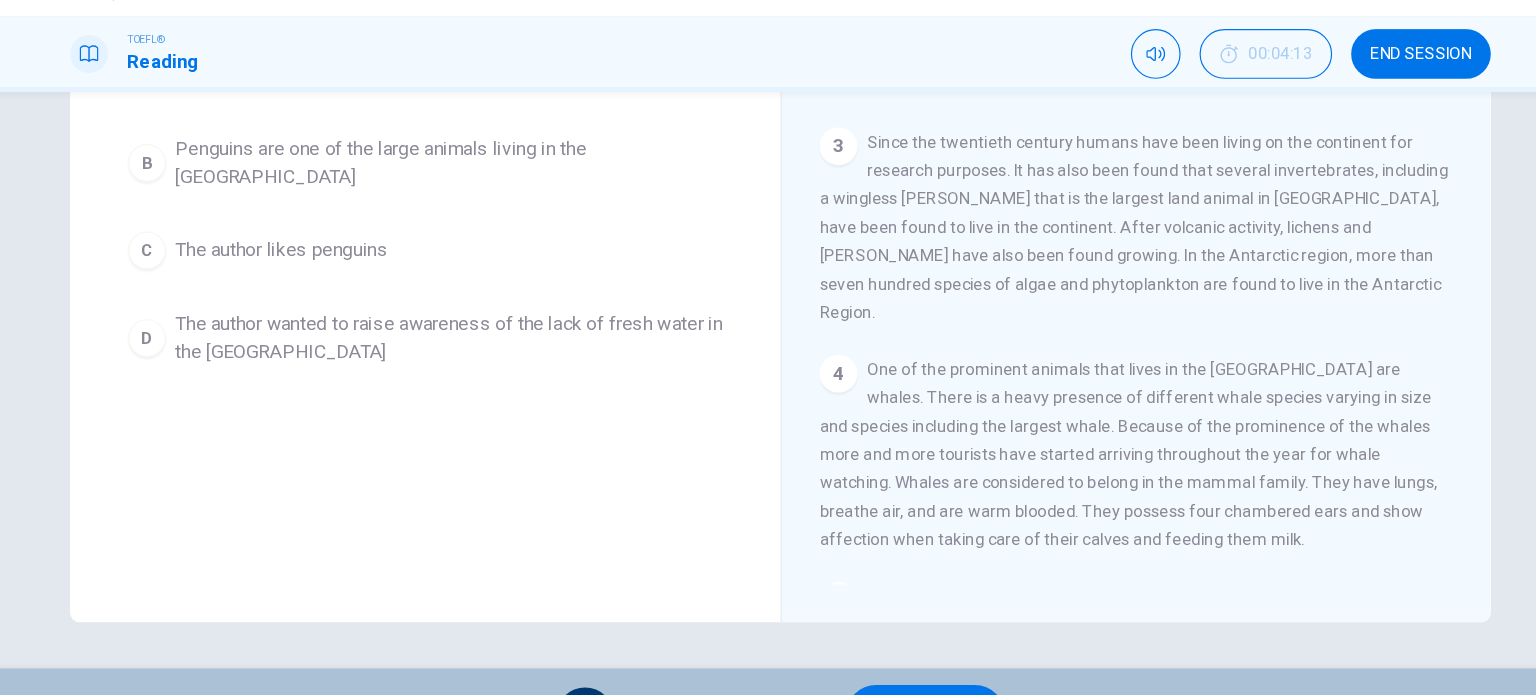 scroll, scrollTop: 288, scrollLeft: 0, axis: vertical 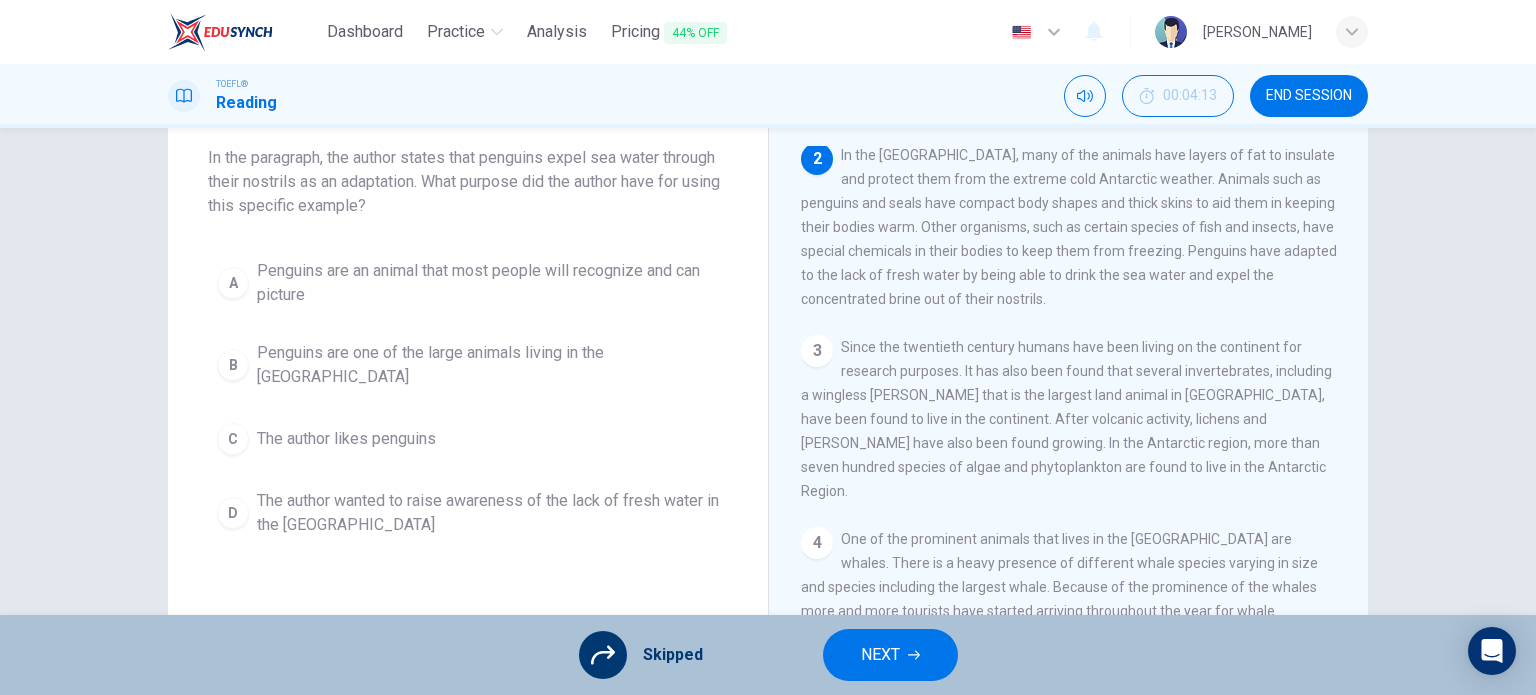 click on "A Penguins are an animal that most people will recognize and can picture B Penguins are one of the large animals living in the Antarctic C The author likes penguins D The author wanted to raise awareness of the lack of fresh water in the Antarctic" at bounding box center [468, 398] 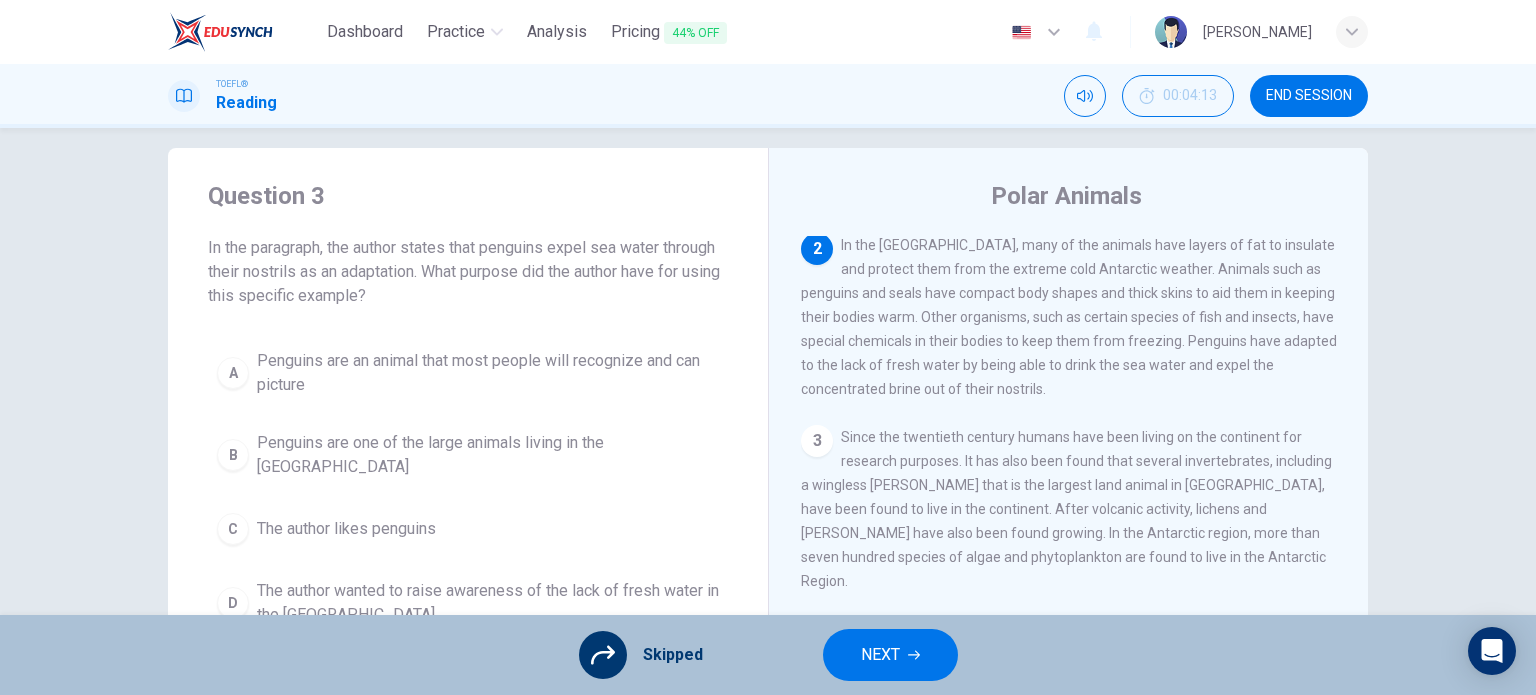 scroll, scrollTop: 22, scrollLeft: 0, axis: vertical 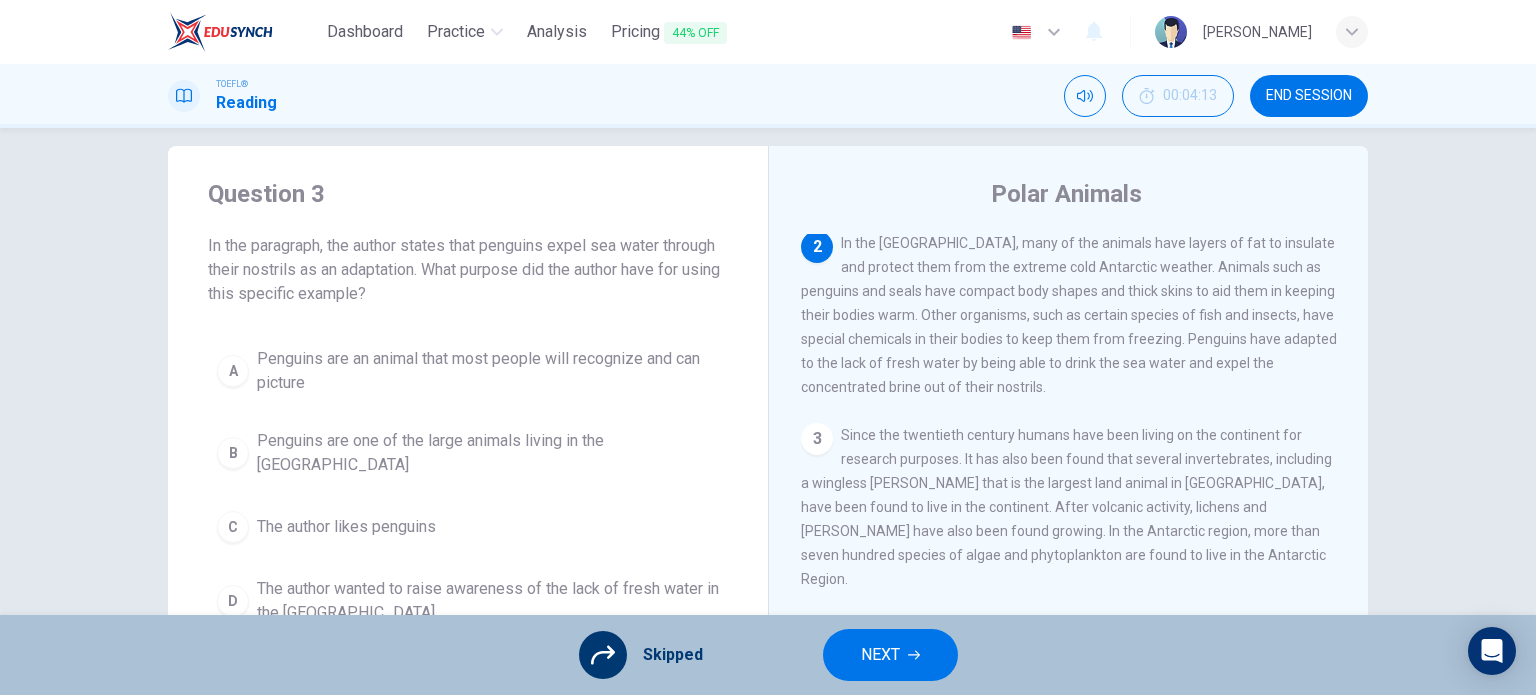click on "A Penguins are an animal that most people will recognize and can picture B Penguins are one of the large animals living in the Antarctic C The author likes penguins D The author wanted to raise awareness of the lack of fresh water in the Antarctic" at bounding box center [468, 486] 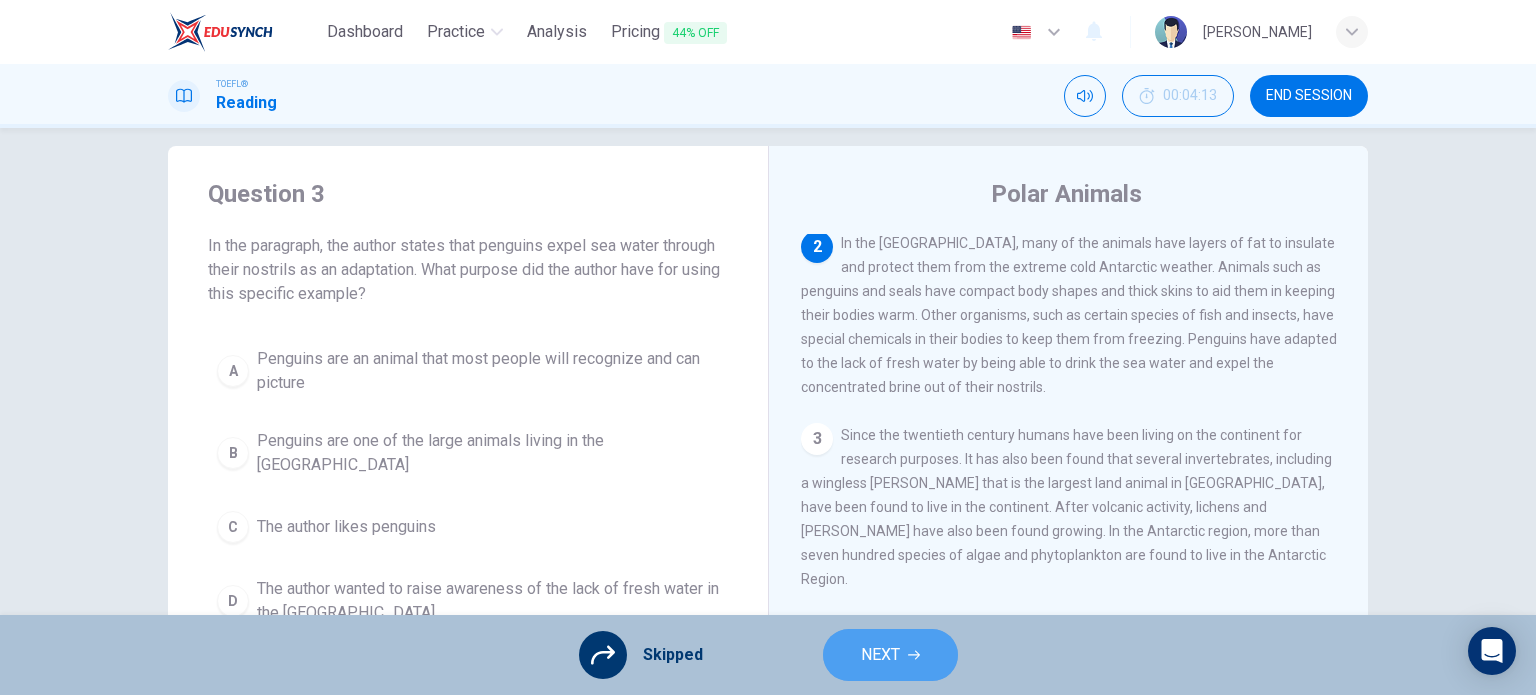 click on "NEXT" at bounding box center [880, 655] 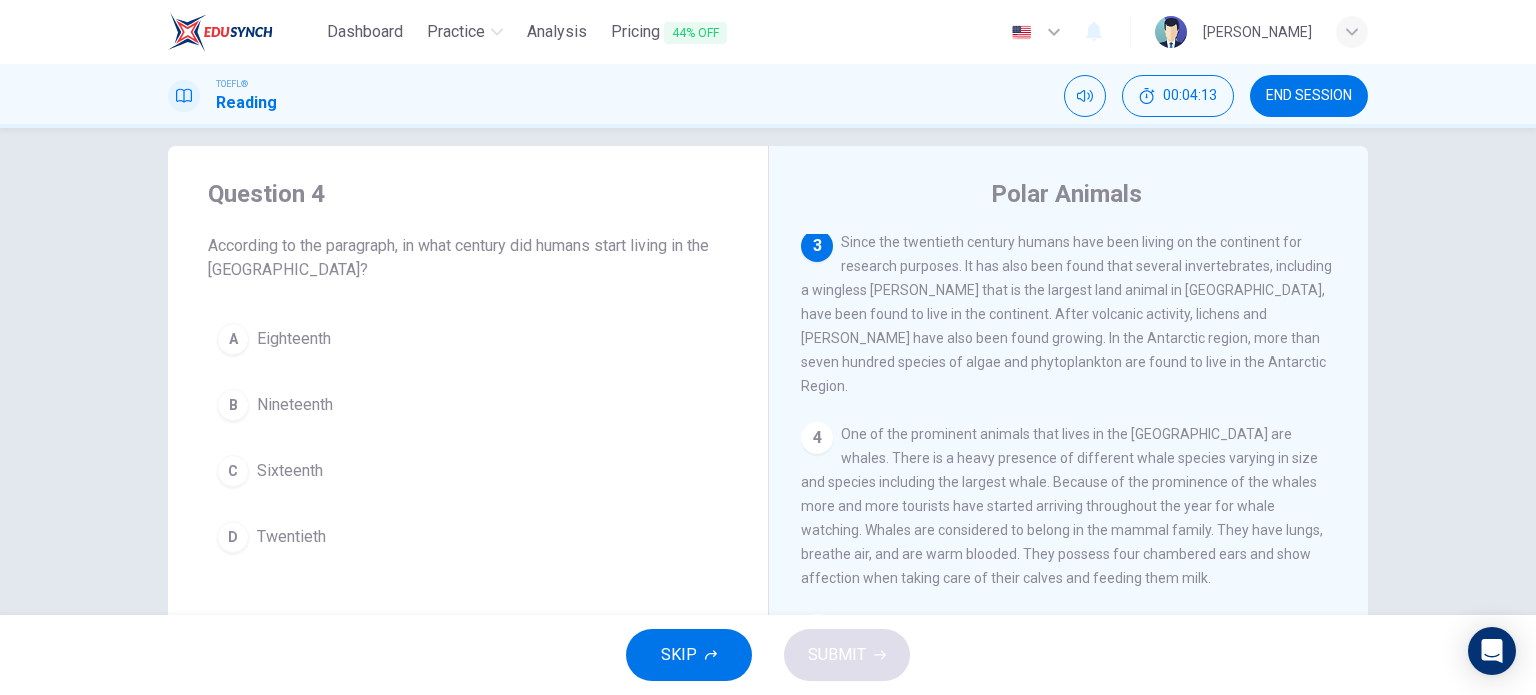 scroll, scrollTop: 320, scrollLeft: 0, axis: vertical 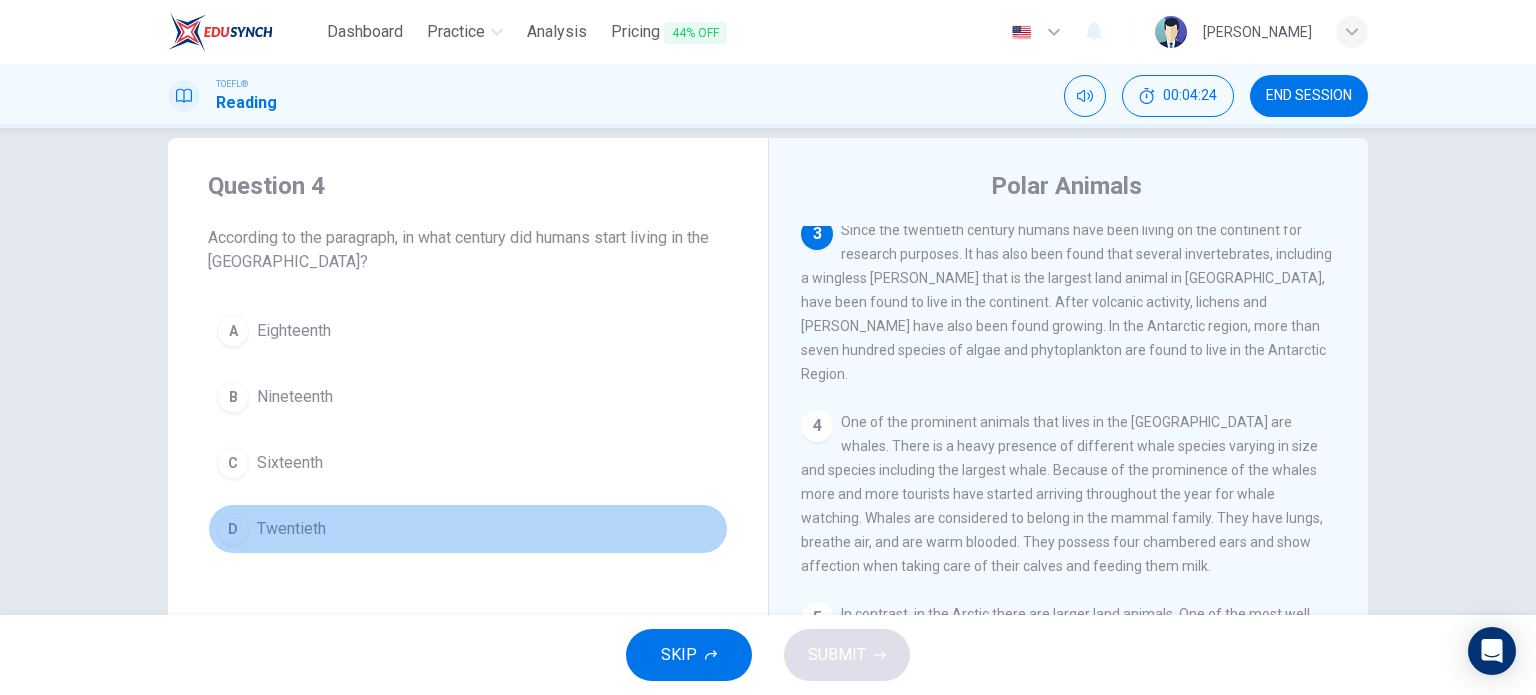 click on "Twentieth" at bounding box center [291, 529] 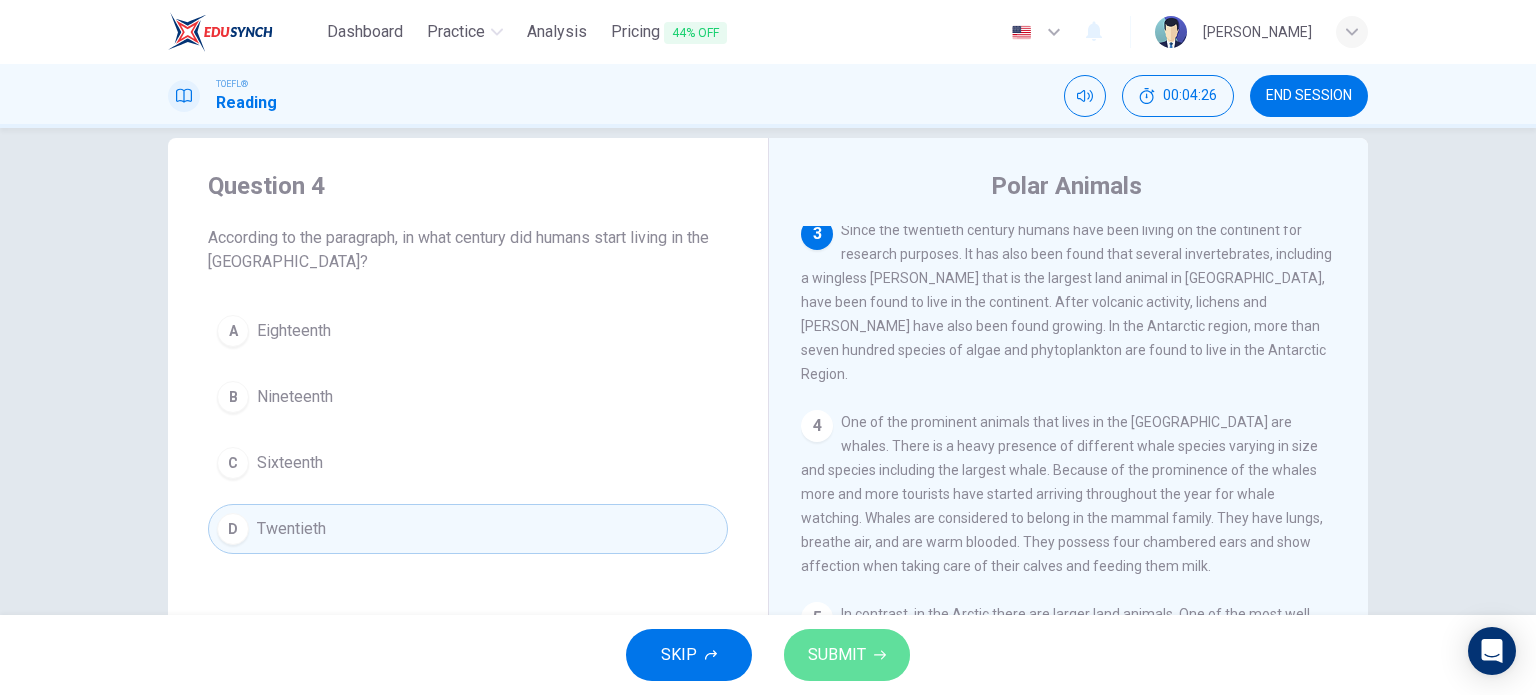 click on "SUBMIT" at bounding box center [837, 655] 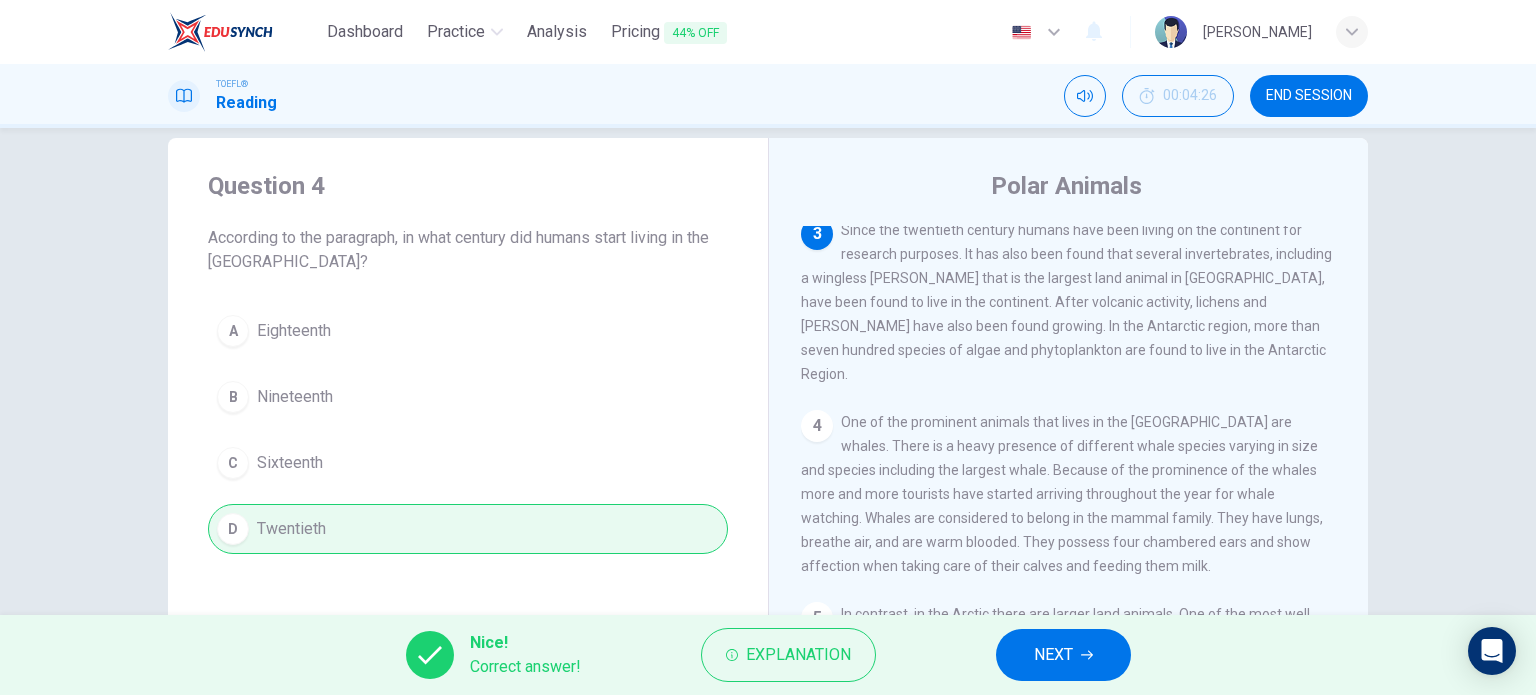 click on "NEXT" at bounding box center [1053, 655] 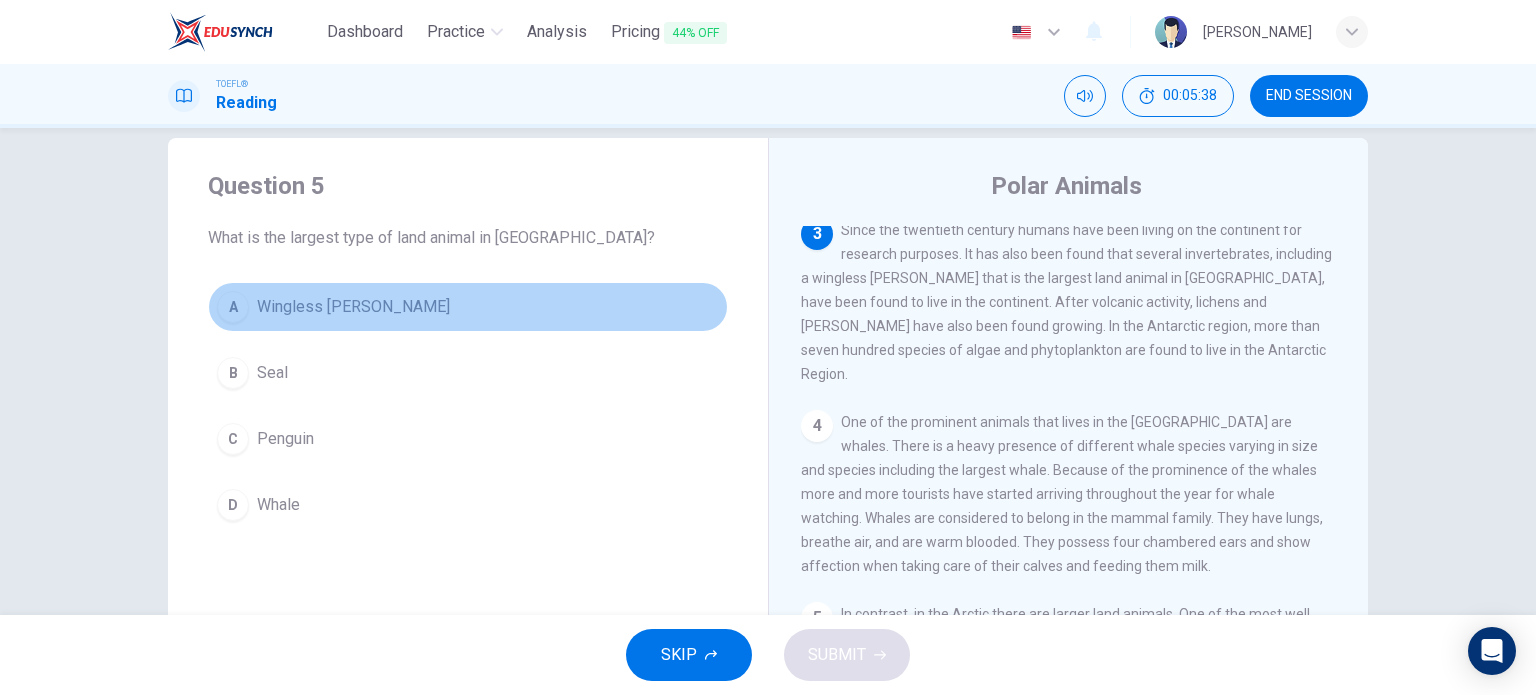 click on "A Wingless midge" at bounding box center (468, 307) 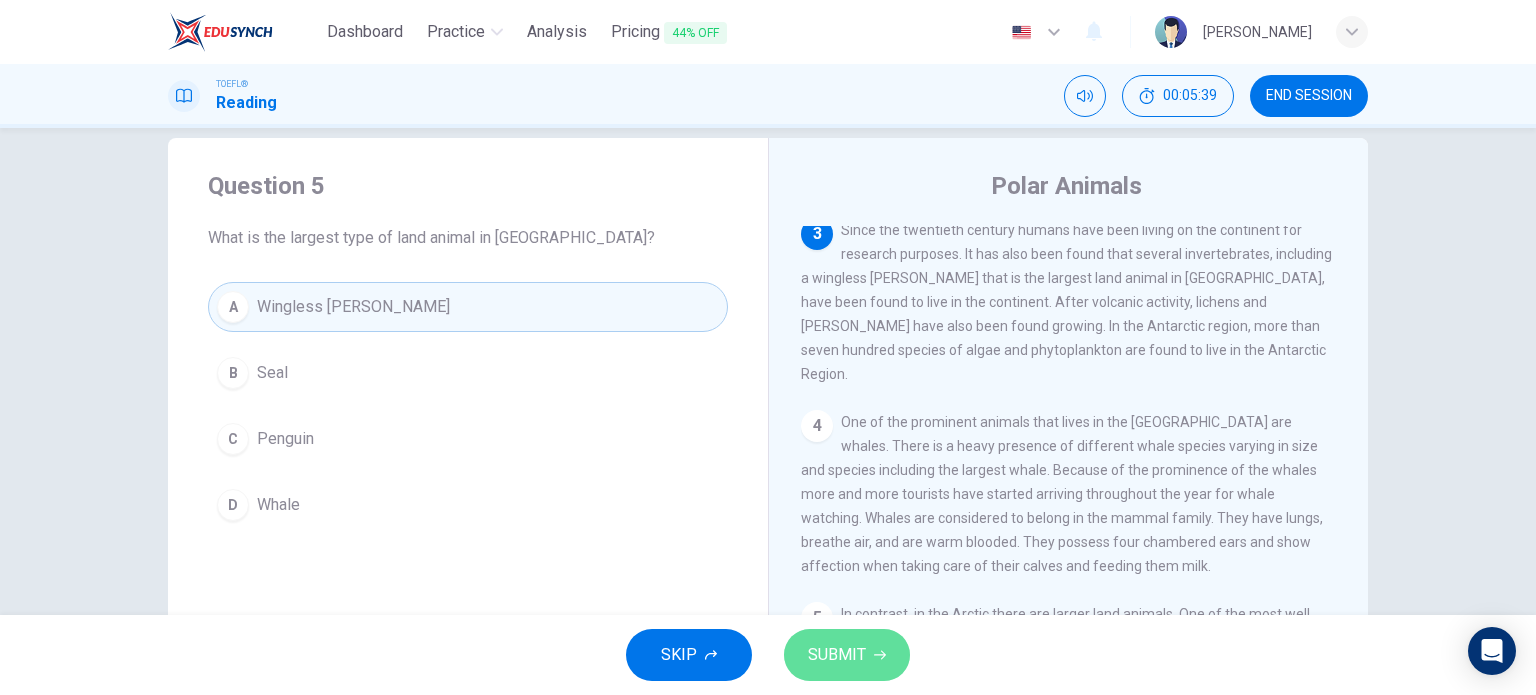 click on "SUBMIT" at bounding box center (847, 655) 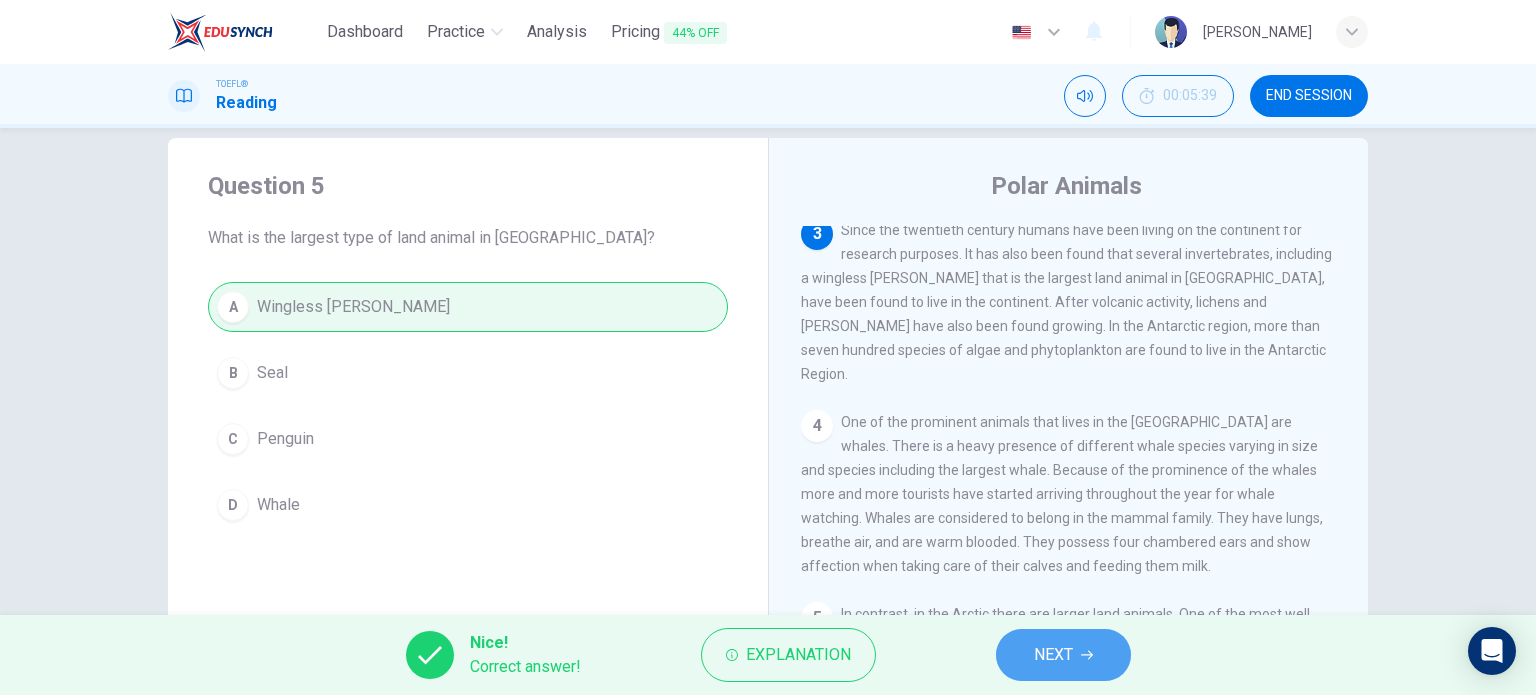 click on "NEXT" at bounding box center (1053, 655) 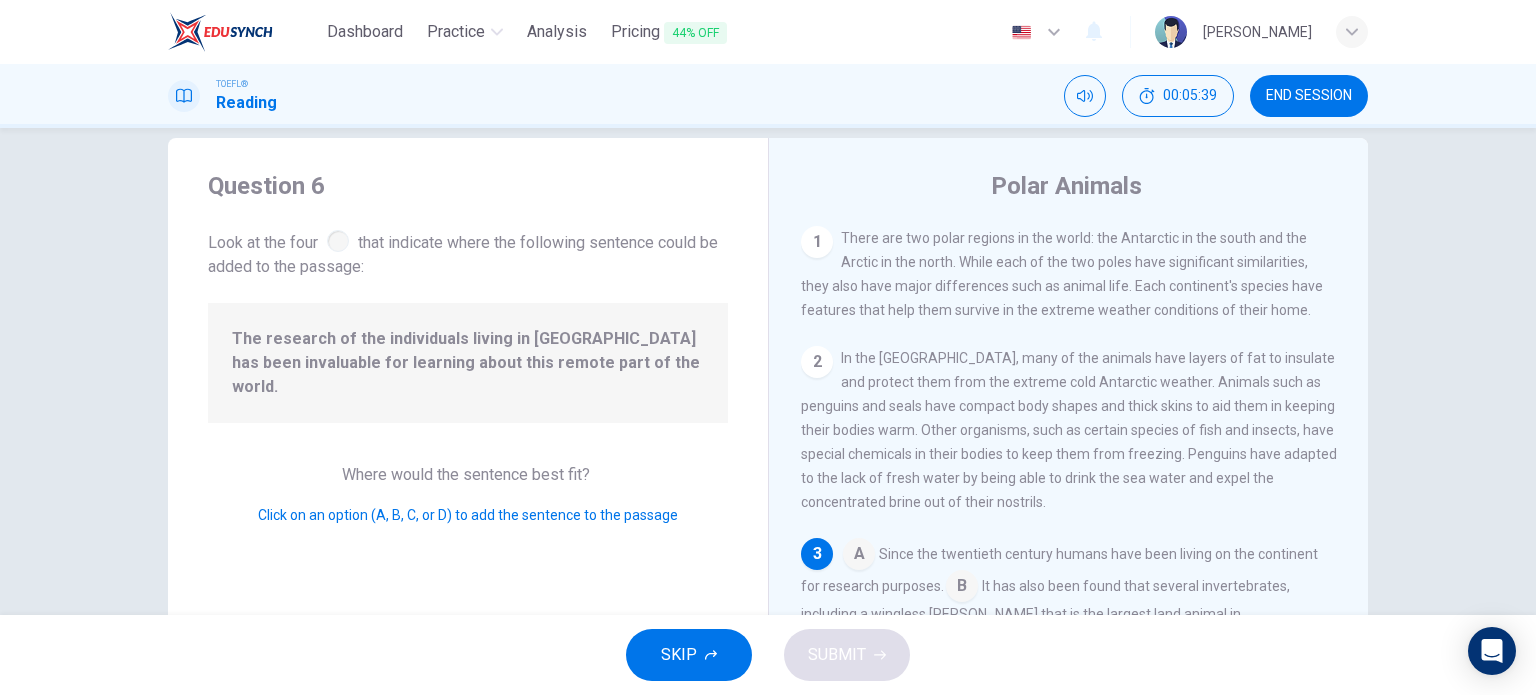 scroll, scrollTop: 121, scrollLeft: 0, axis: vertical 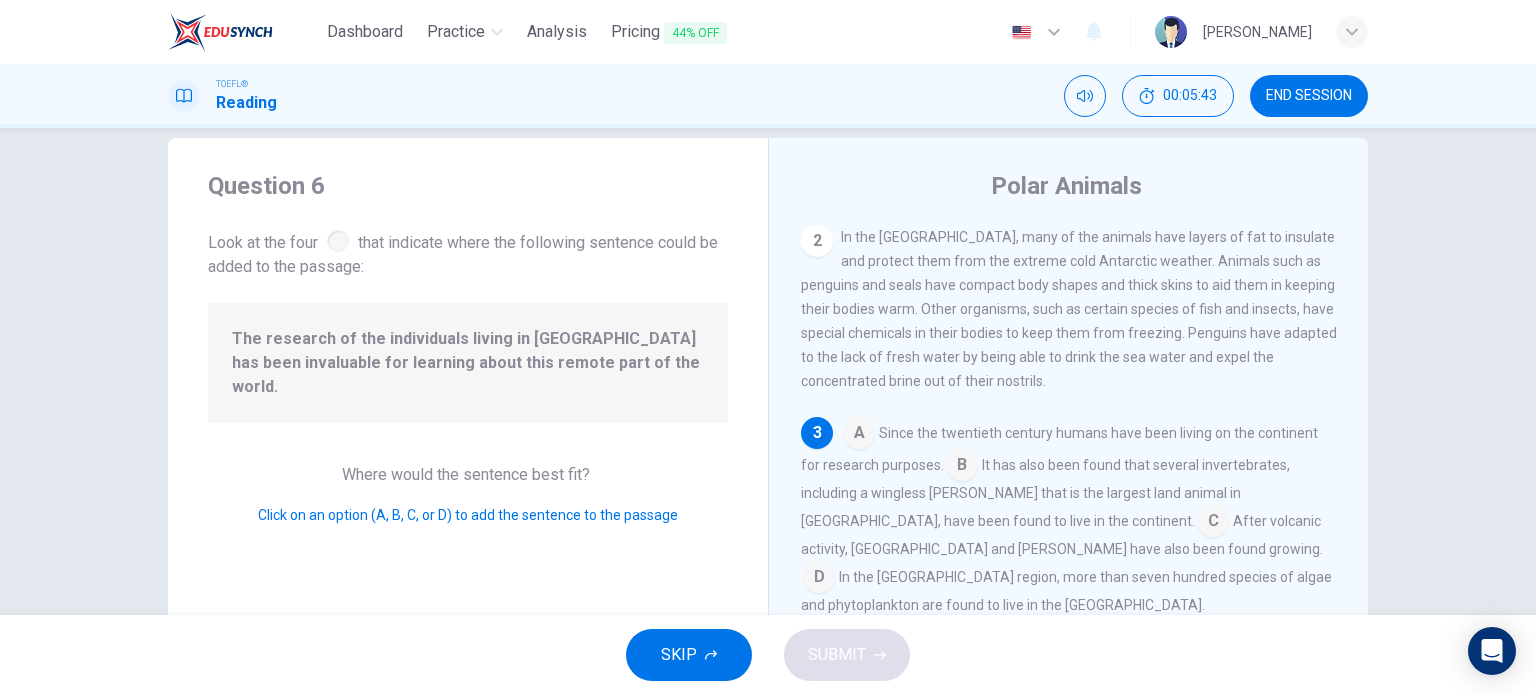 click at bounding box center (859, 435) 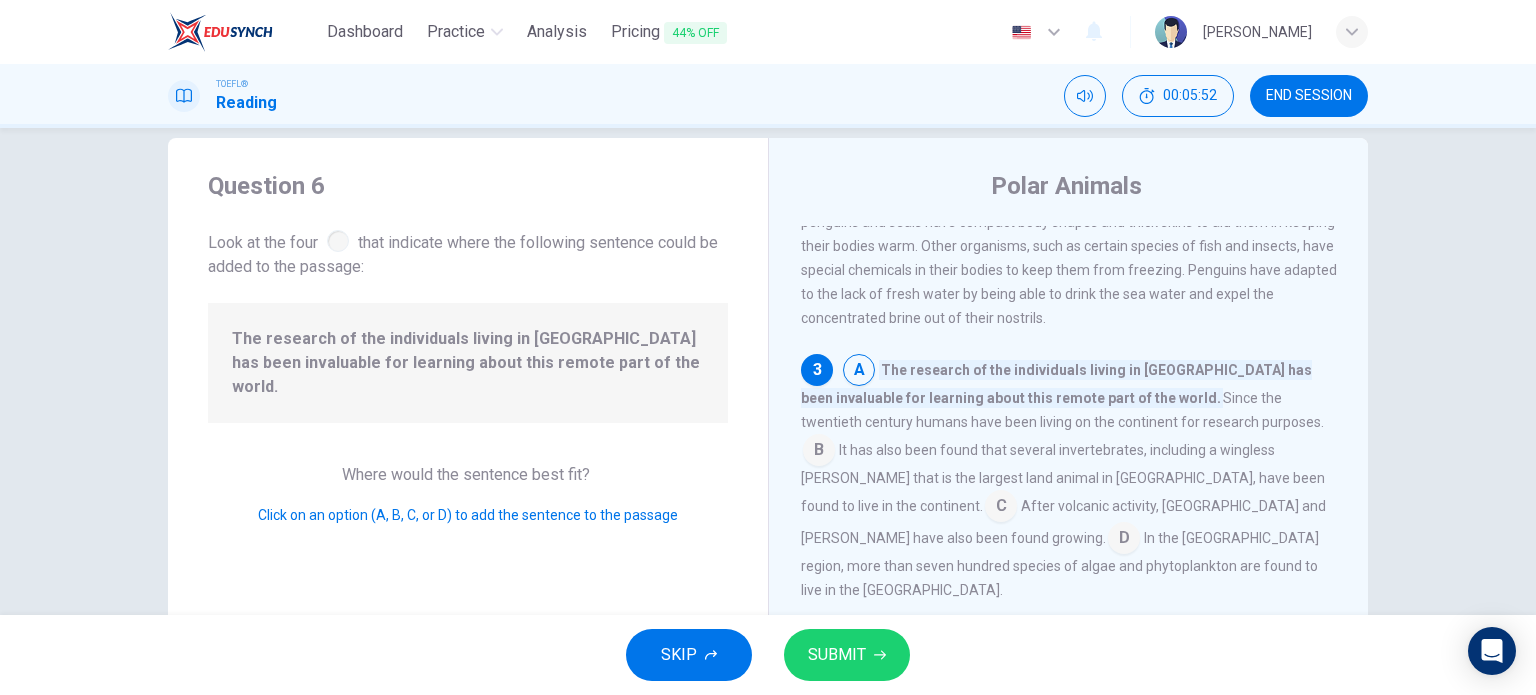 scroll, scrollTop: 184, scrollLeft: 0, axis: vertical 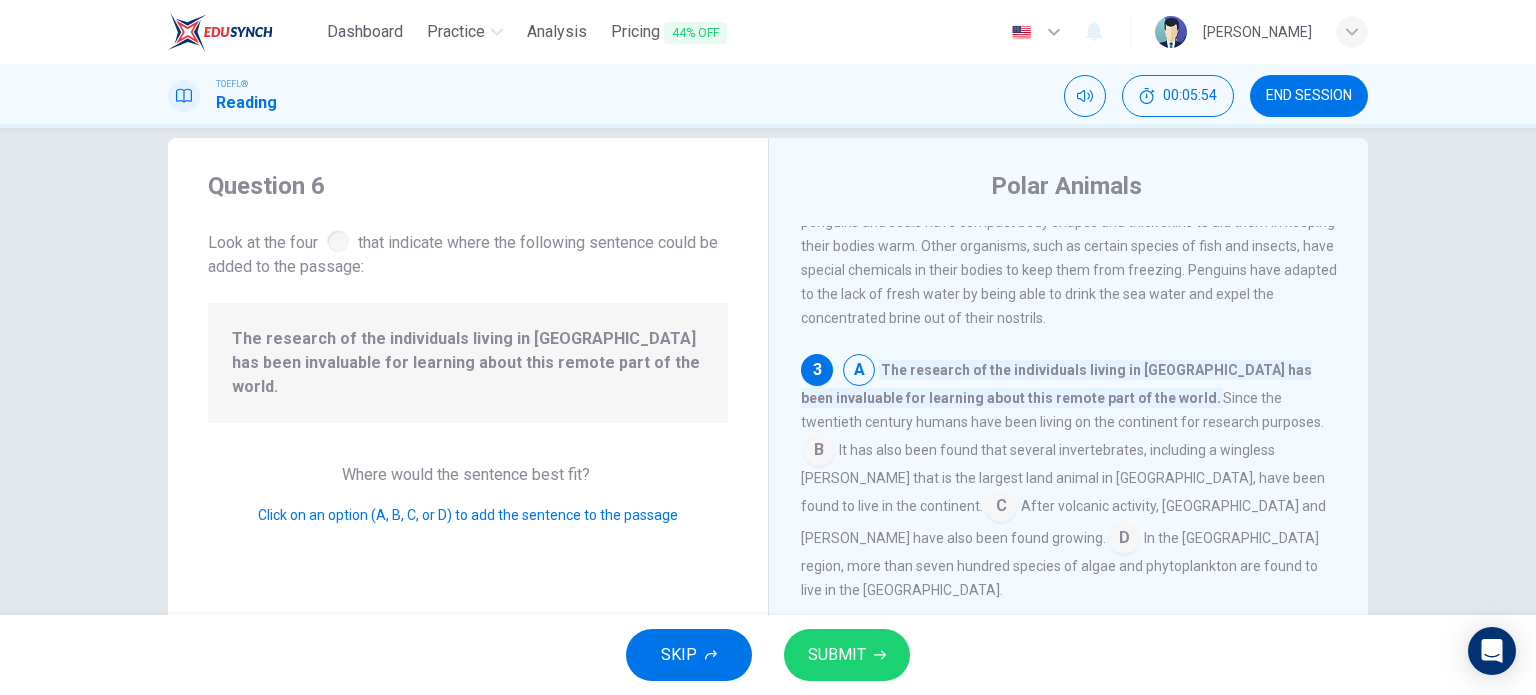 click at bounding box center (819, 452) 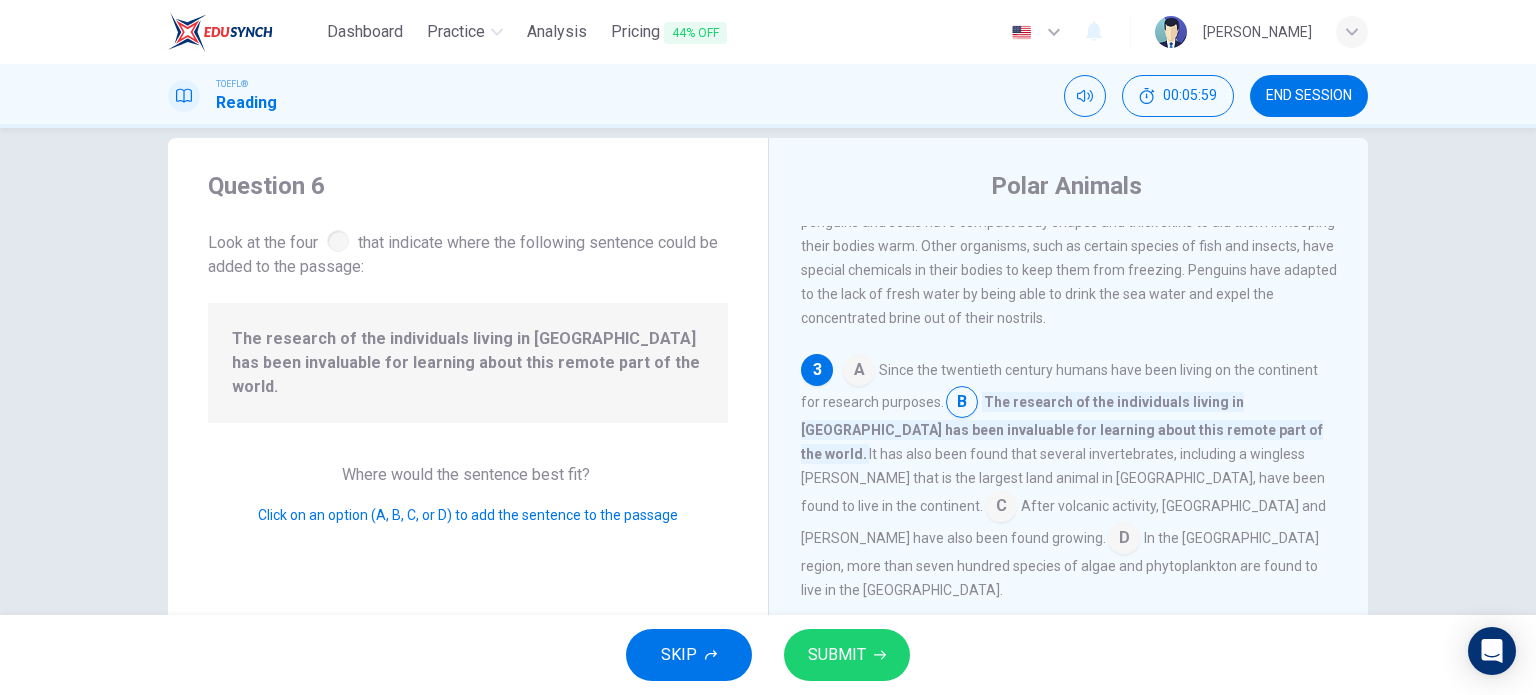 click at bounding box center (1001, 508) 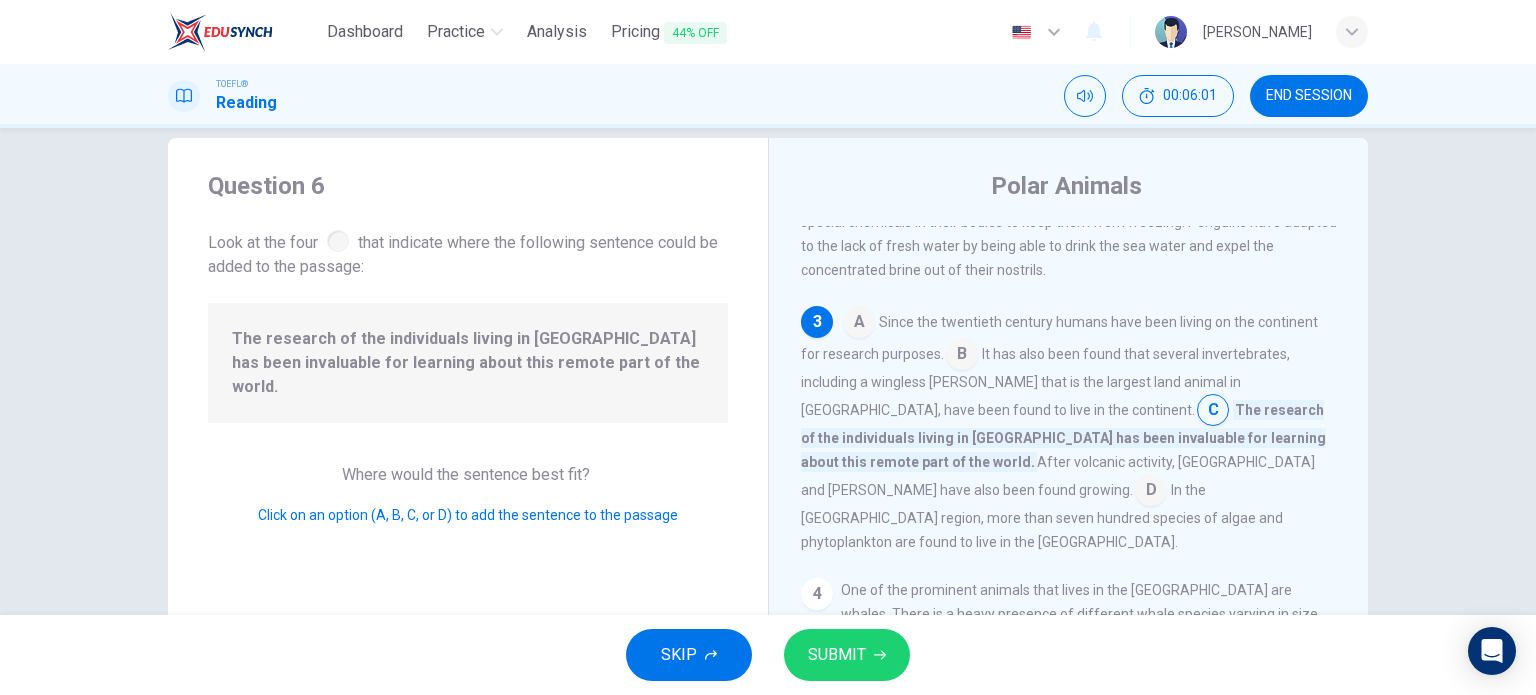scroll, scrollTop: 235, scrollLeft: 0, axis: vertical 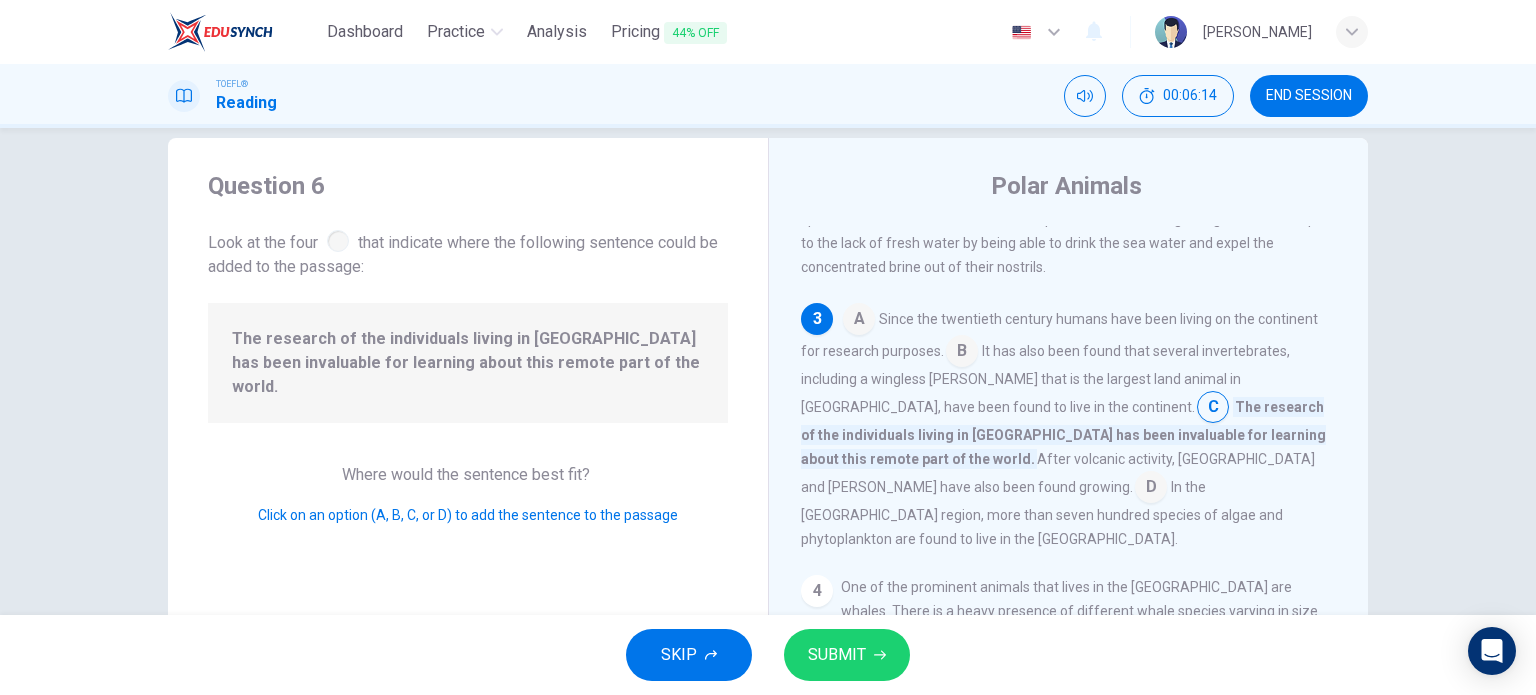 click at bounding box center (962, 353) 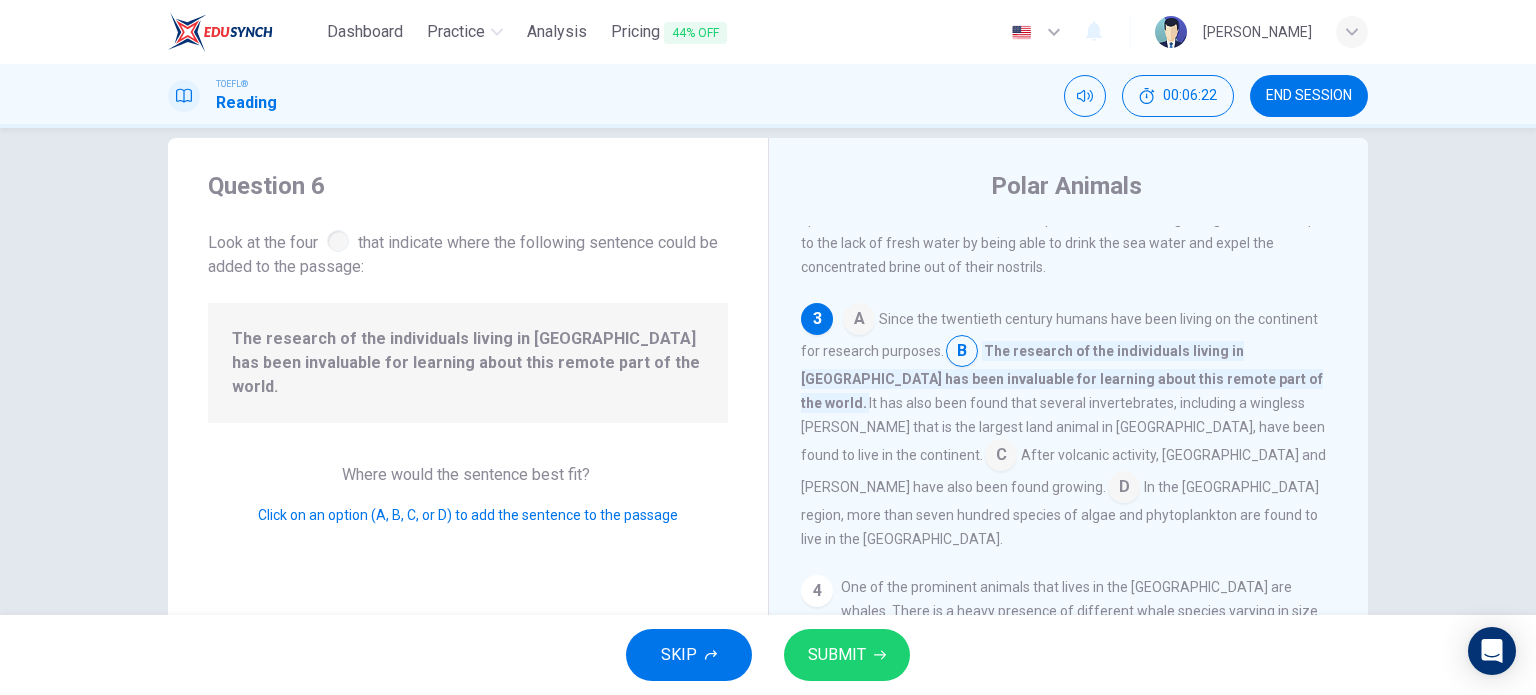 click at bounding box center [1001, 457] 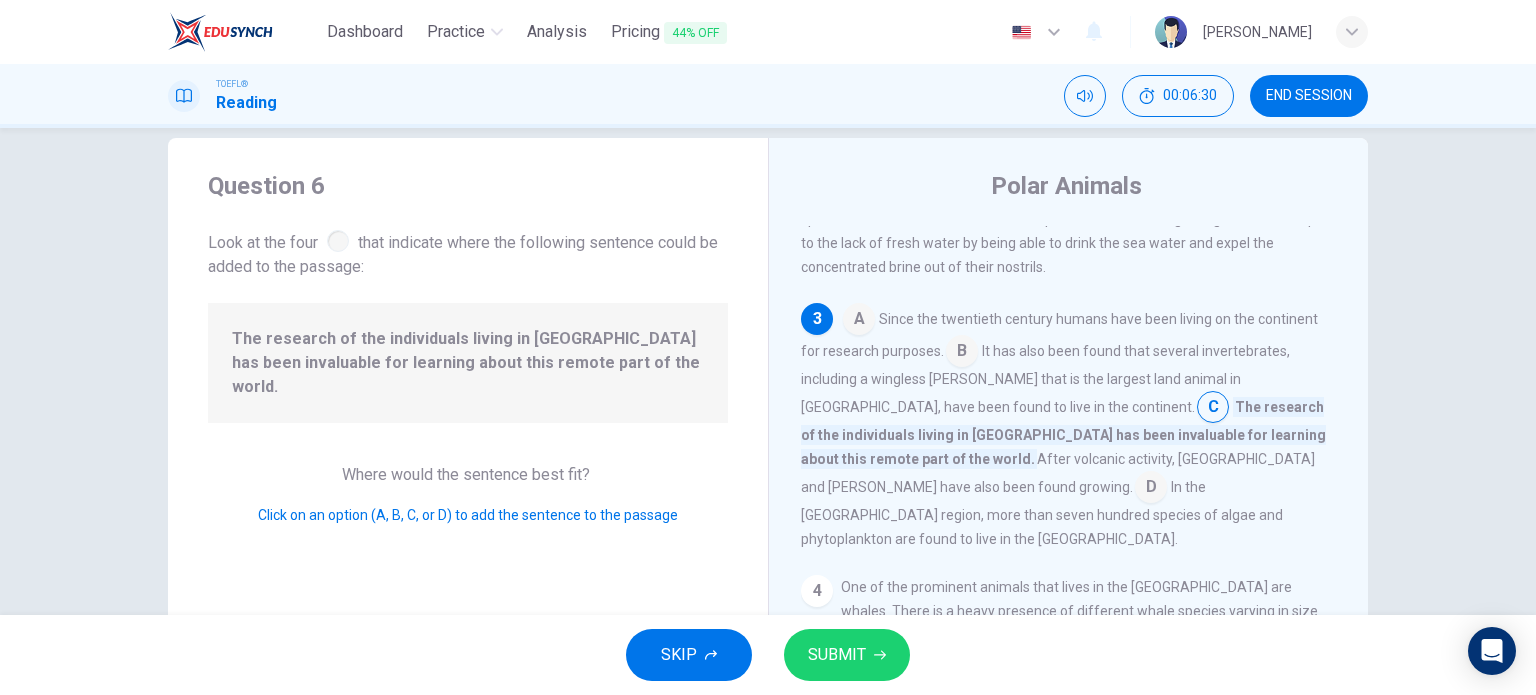 click at bounding box center [962, 353] 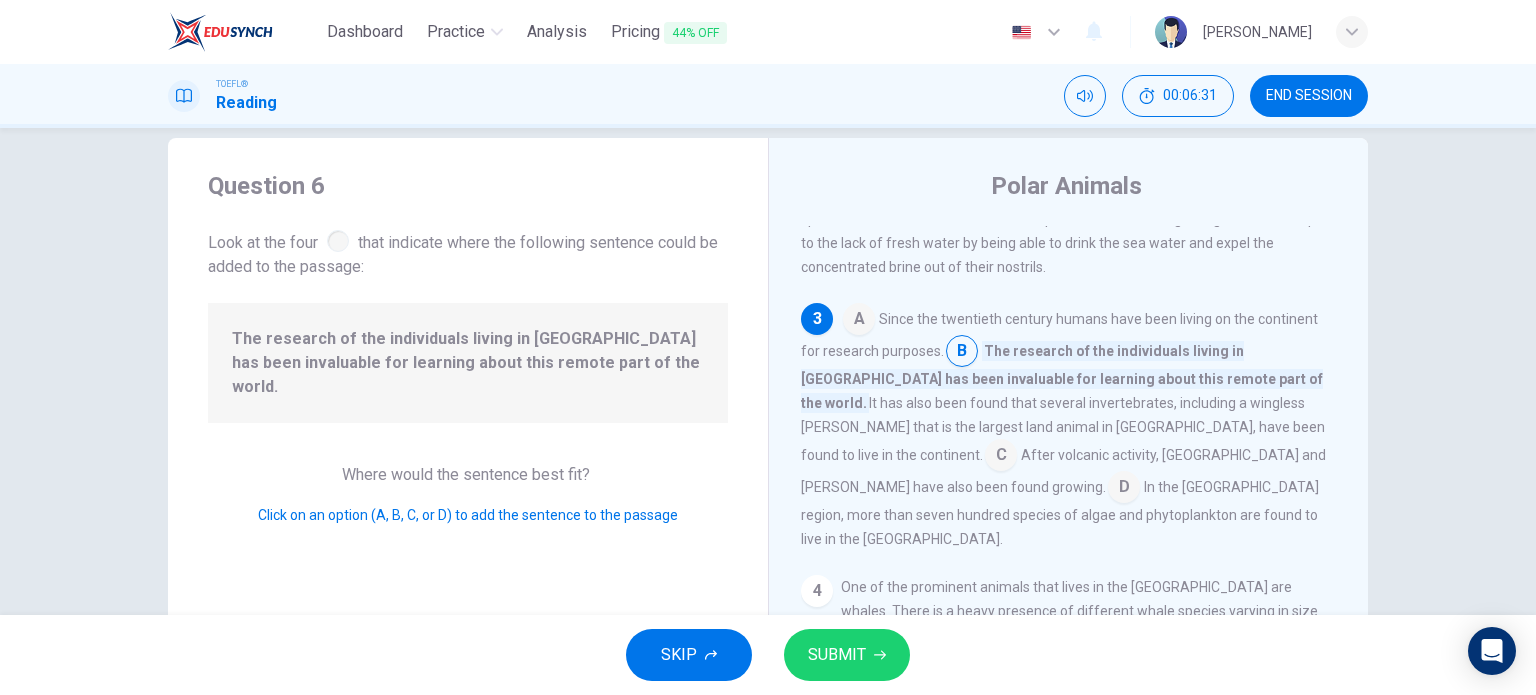 click on "SUBMIT" at bounding box center (847, 655) 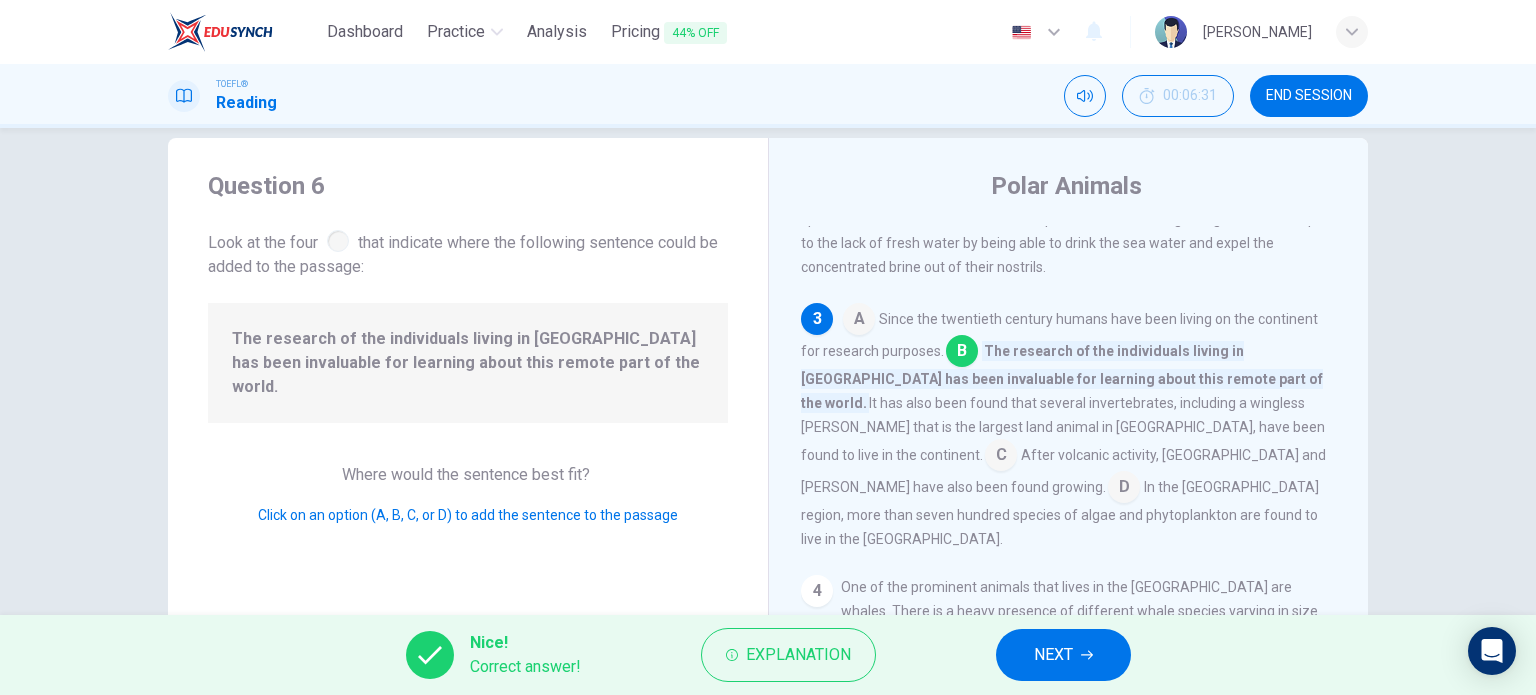click on "NEXT" at bounding box center (1053, 655) 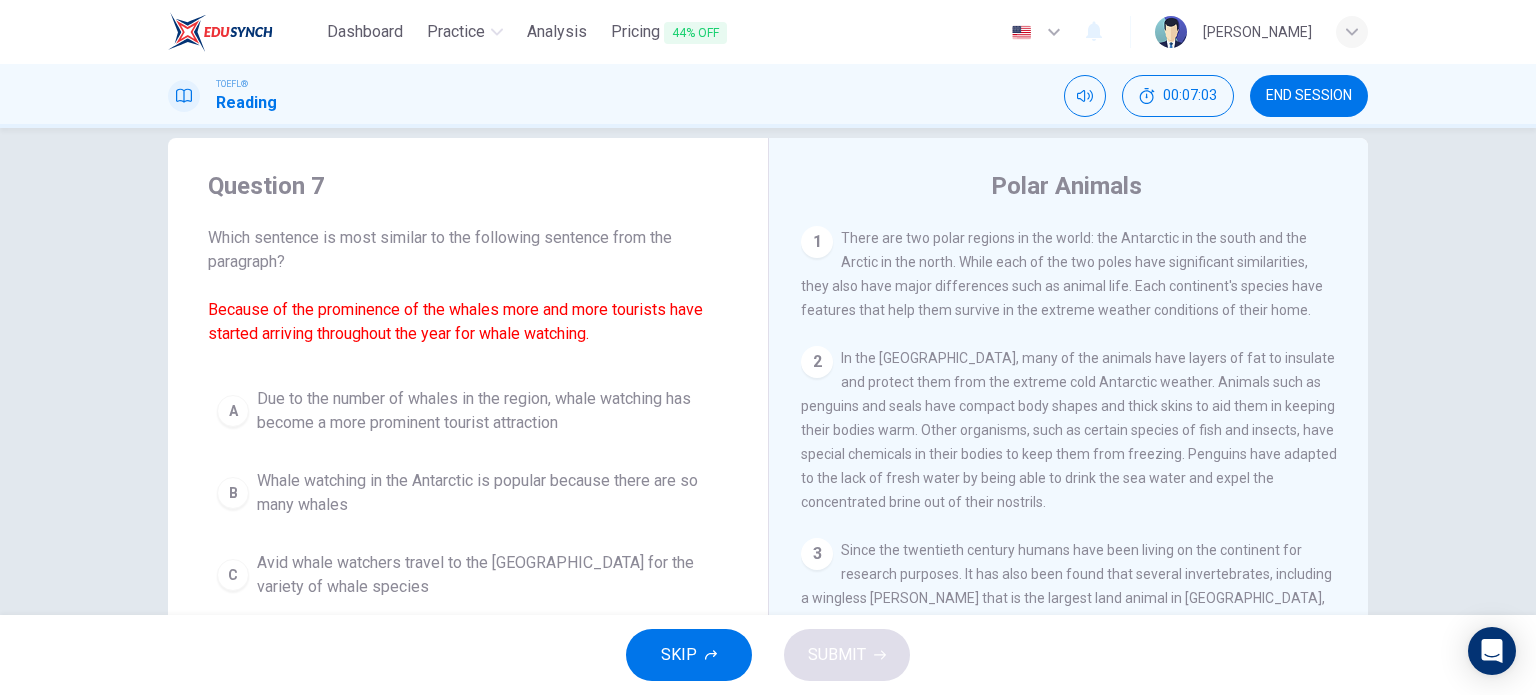 click on "In the Antarctic, many of the animals have layers of fat to insulate and protect them from the extreme cold Antarctic weather. Animals such as penguins and seals have compact body shapes and thick skins to aid them in keeping their bodies warm. Other organisms, such as certain species of fish and insects, have special chemicals in their bodies to keep them from freezing. Penguins have adapted to the lack of fresh water by being able to drink the sea water and expel the concentrated brine out of their nostrils." at bounding box center (1069, 430) 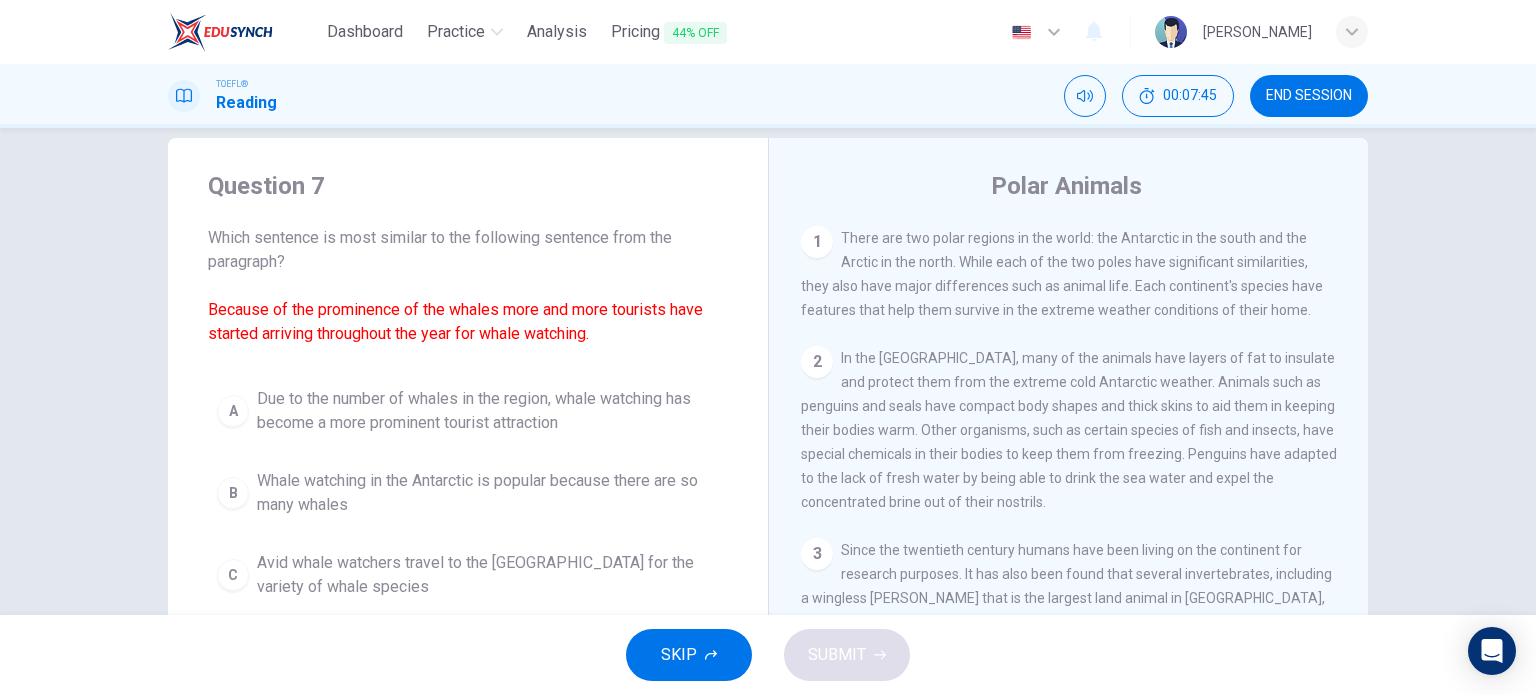 click on "In the Antarctic, many of the animals have layers of fat to insulate and protect them from the extreme cold Antarctic weather. Animals such as penguins and seals have compact body shapes and thick skins to aid them in keeping their bodies warm. Other organisms, such as certain species of fish and insects, have special chemicals in their bodies to keep them from freezing. Penguins have adapted to the lack of fresh water by being able to drink the sea water and expel the concentrated brine out of their nostrils." at bounding box center (1069, 430) 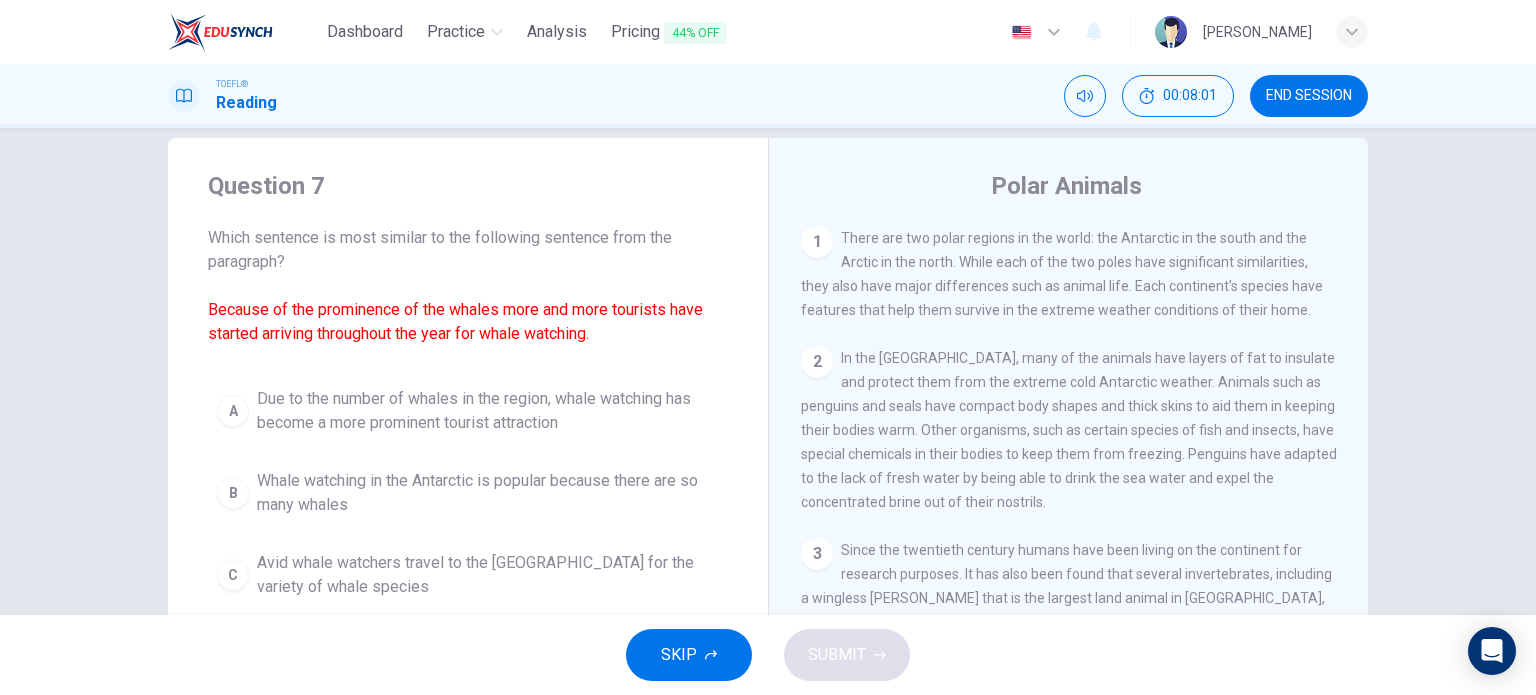 click on "In the Antarctic, many of the animals have layers of fat to insulate and protect them from the extreme cold Antarctic weather. Animals such as penguins and seals have compact body shapes and thick skins to aid them in keeping their bodies warm. Other organisms, such as certain species of fish and insects, have special chemicals in their bodies to keep them from freezing. Penguins have adapted to the lack of fresh water by being able to drink the sea water and expel the concentrated brine out of their nostrils." at bounding box center (1069, 430) 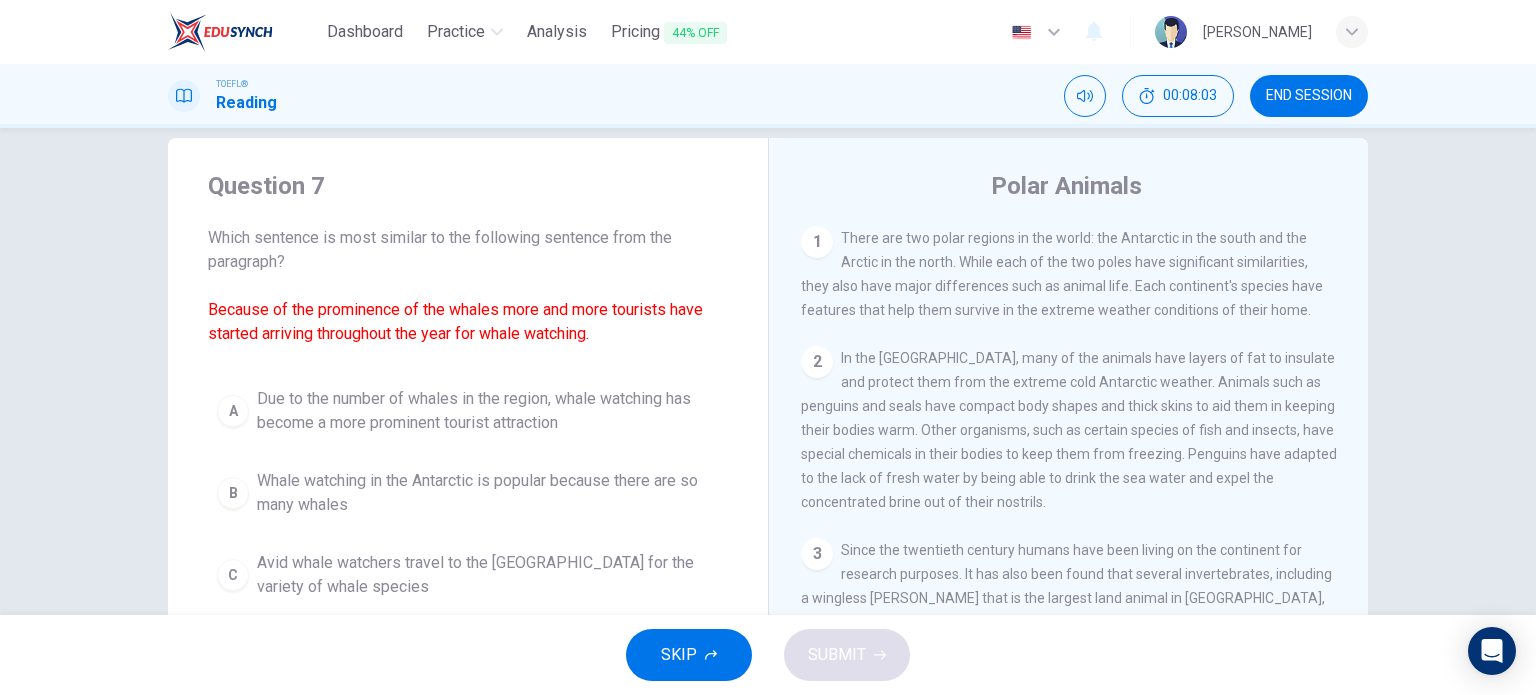 click on "In the Antarctic, many of the animals have layers of fat to insulate and protect them from the extreme cold Antarctic weather. Animals such as penguins and seals have compact body shapes and thick skins to aid them in keeping their bodies warm. Other organisms, such as certain species of fish and insects, have special chemicals in their bodies to keep them from freezing. Penguins have adapted to the lack of fresh water by being able to drink the sea water and expel the concentrated brine out of their nostrils." at bounding box center (1069, 430) 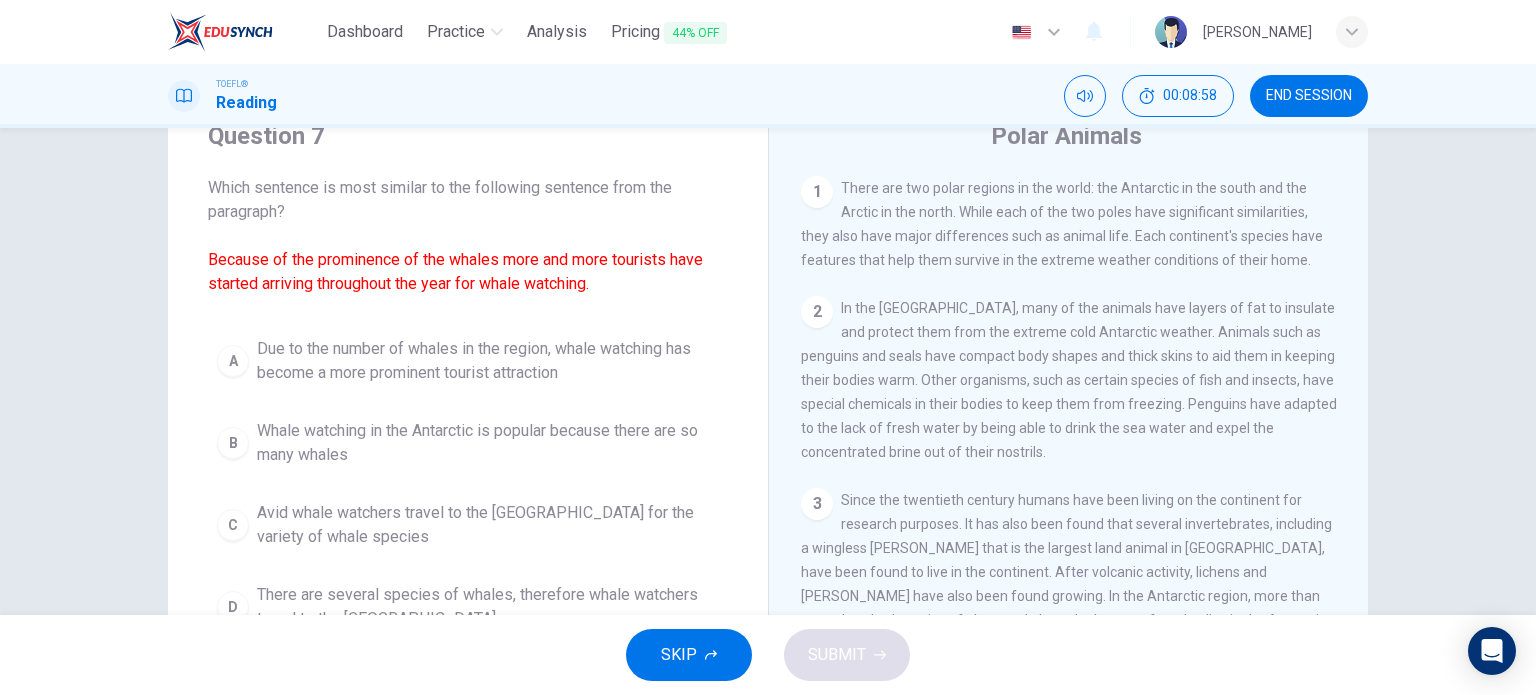 scroll, scrollTop: 82, scrollLeft: 0, axis: vertical 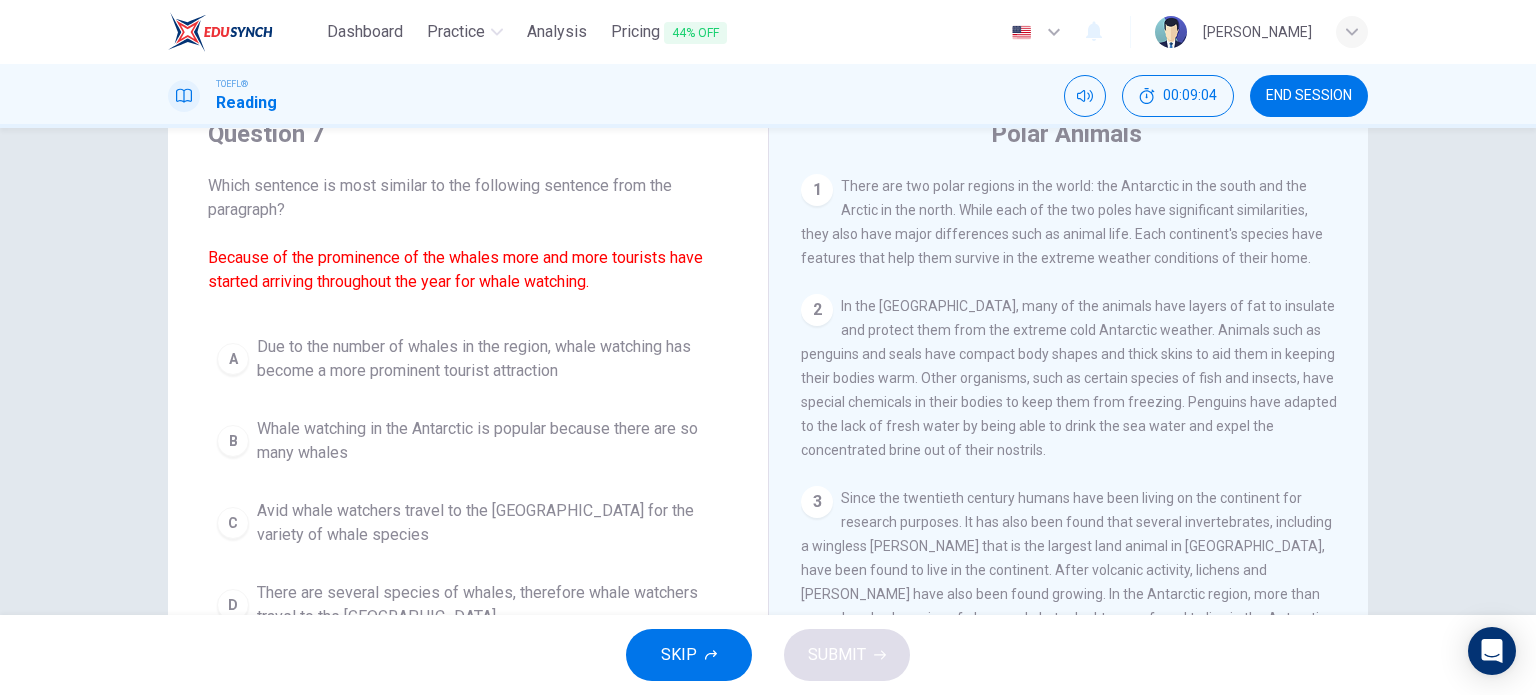 click on "Due to the number of whales in the region, whale watching has become a more prominent tourist attraction" at bounding box center [488, 359] 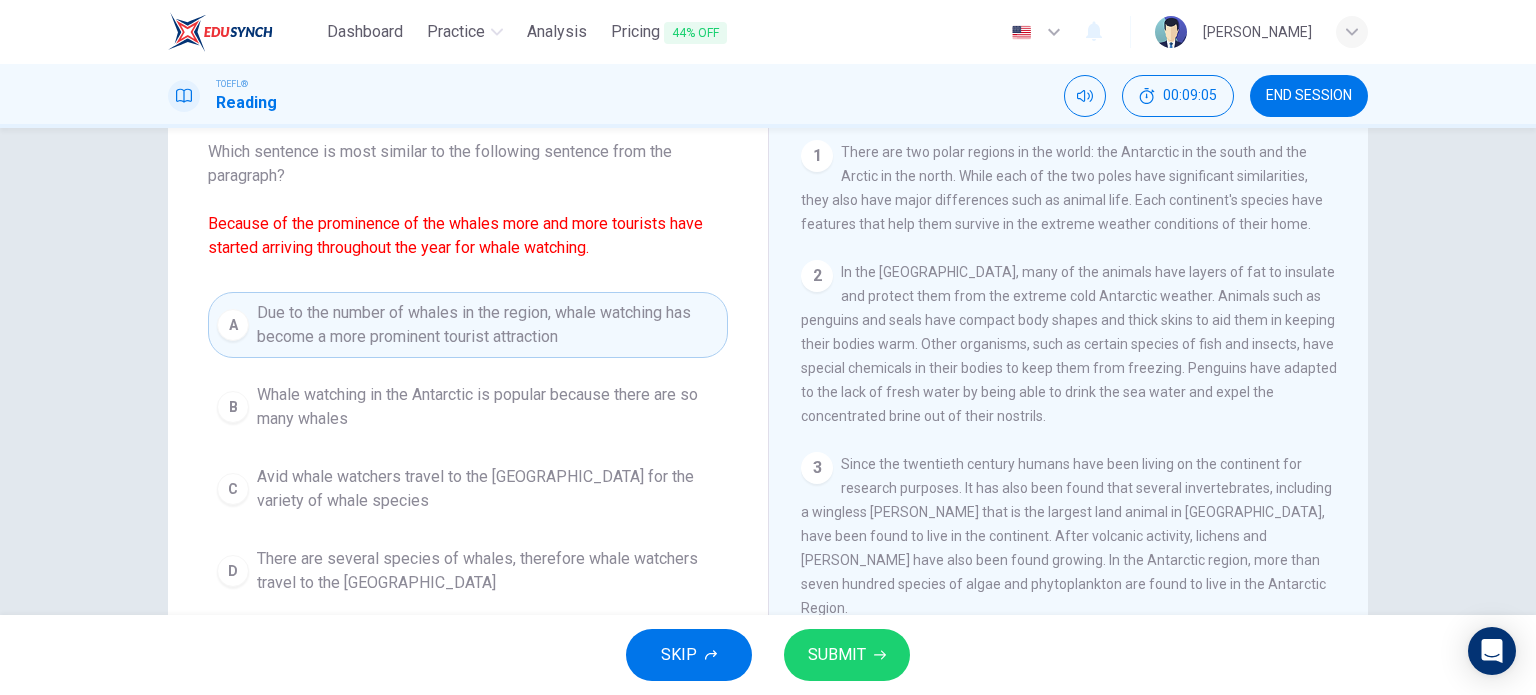 scroll, scrollTop: 118, scrollLeft: 0, axis: vertical 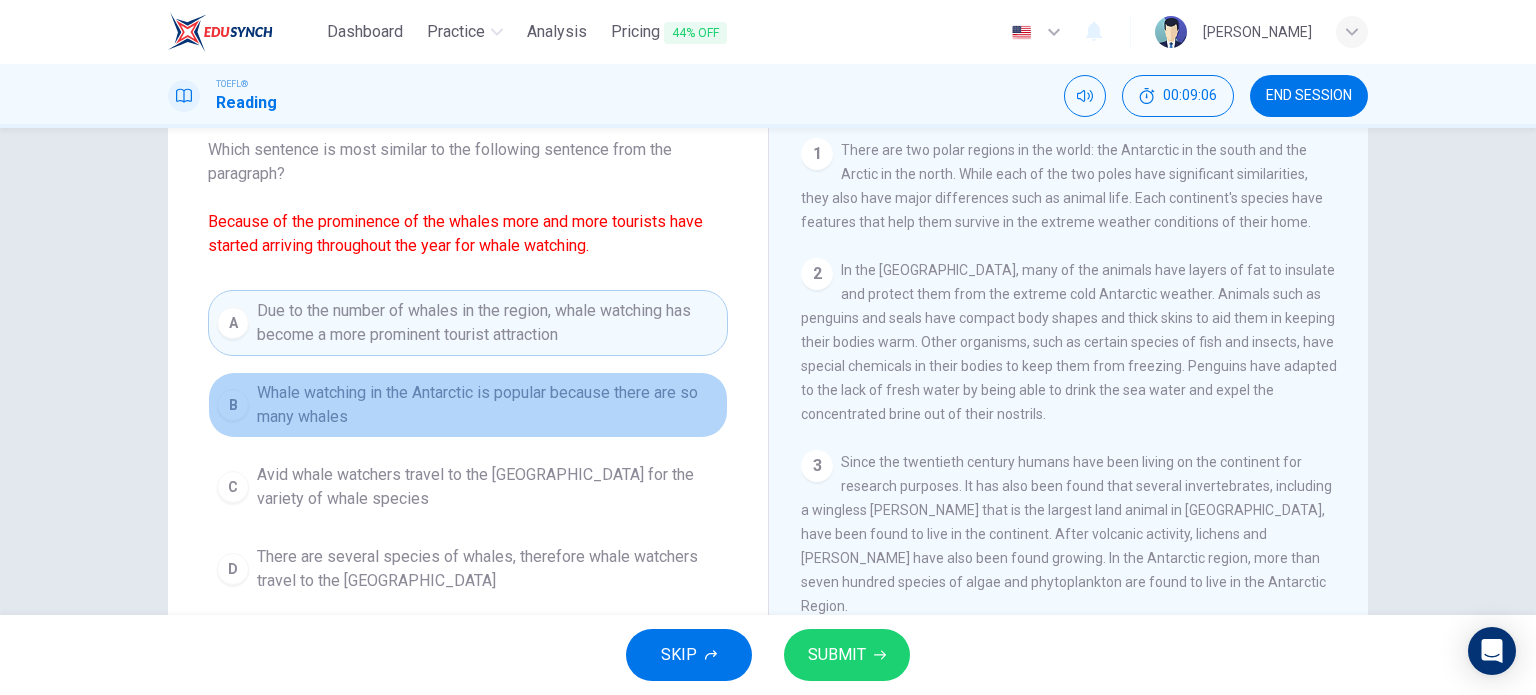 click on "Whale watching in the Antarctic is popular because there are so many whales" at bounding box center [488, 405] 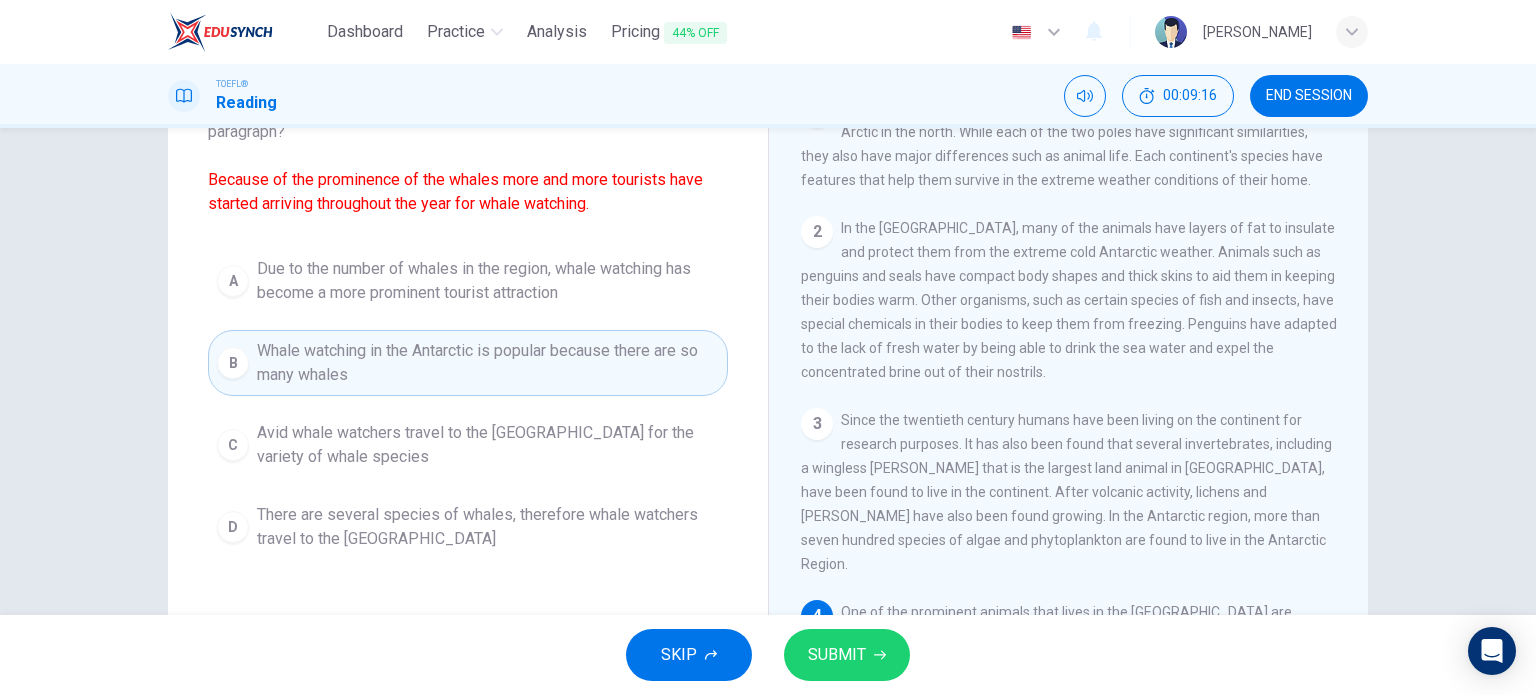scroll, scrollTop: 162, scrollLeft: 0, axis: vertical 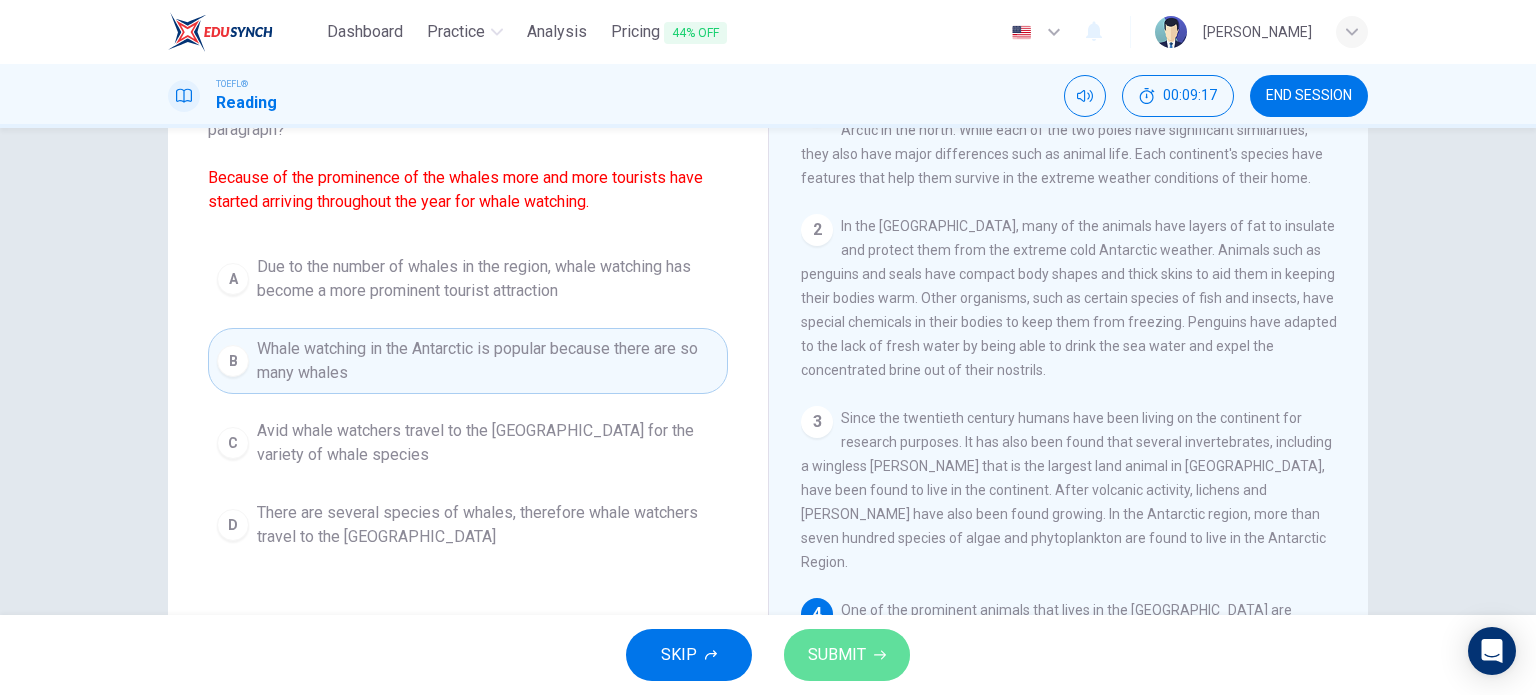 click on "SUBMIT" at bounding box center (847, 655) 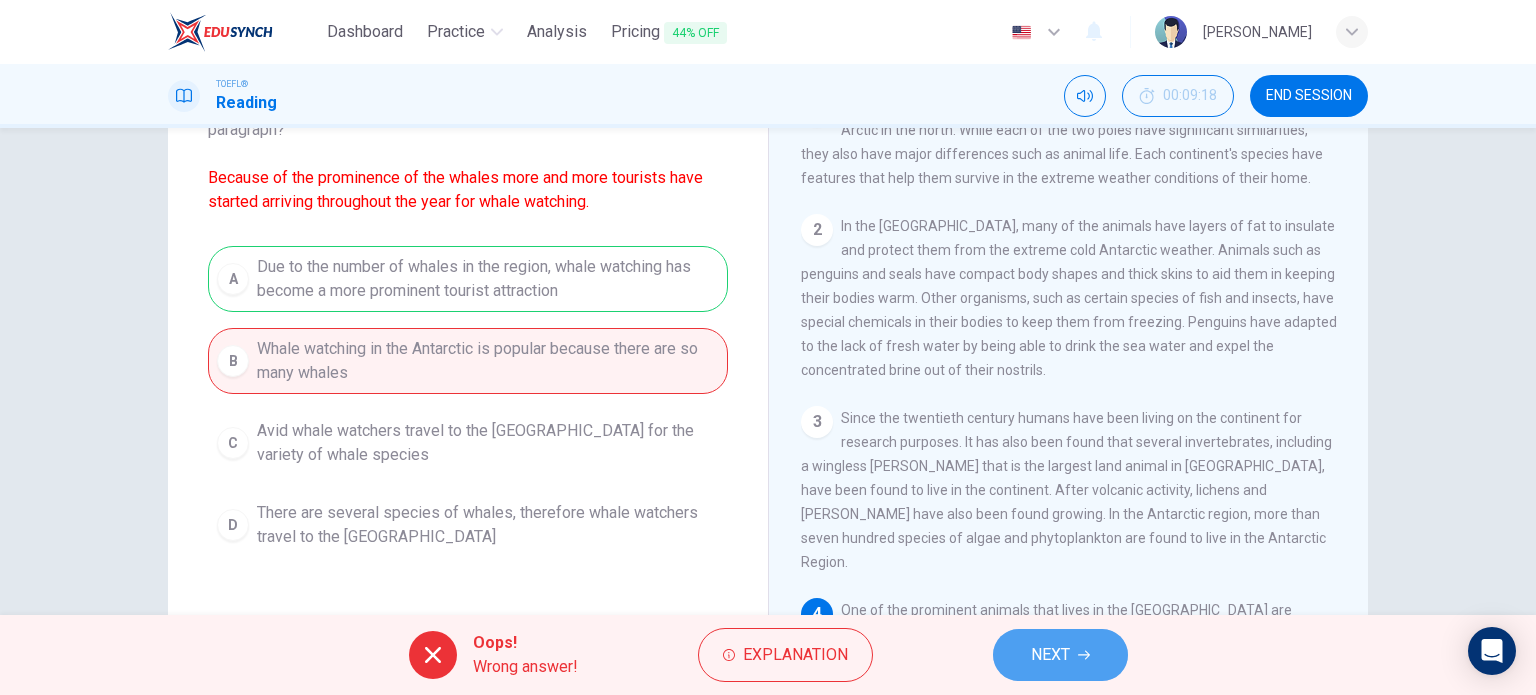 click on "NEXT" at bounding box center [1050, 655] 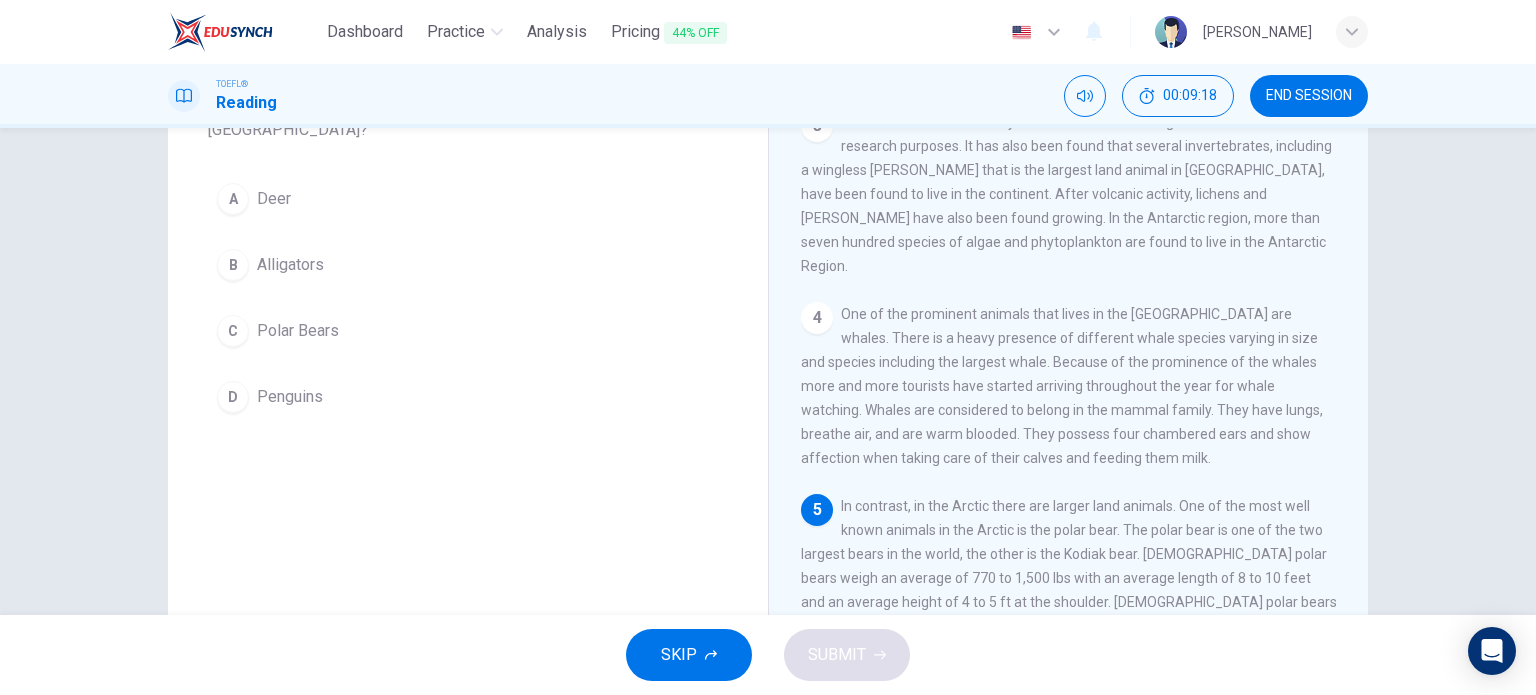 scroll, scrollTop: 464, scrollLeft: 0, axis: vertical 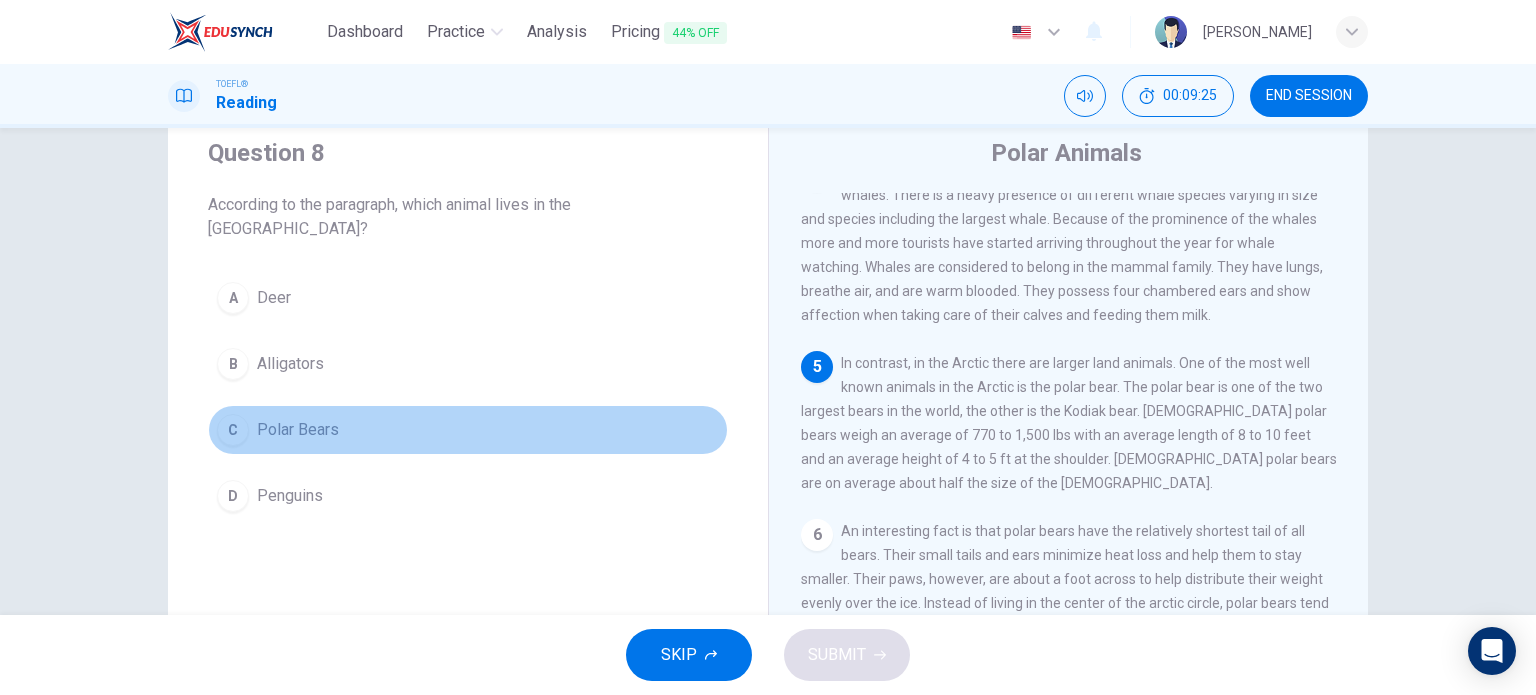 click on "C Polar Bears" at bounding box center (468, 430) 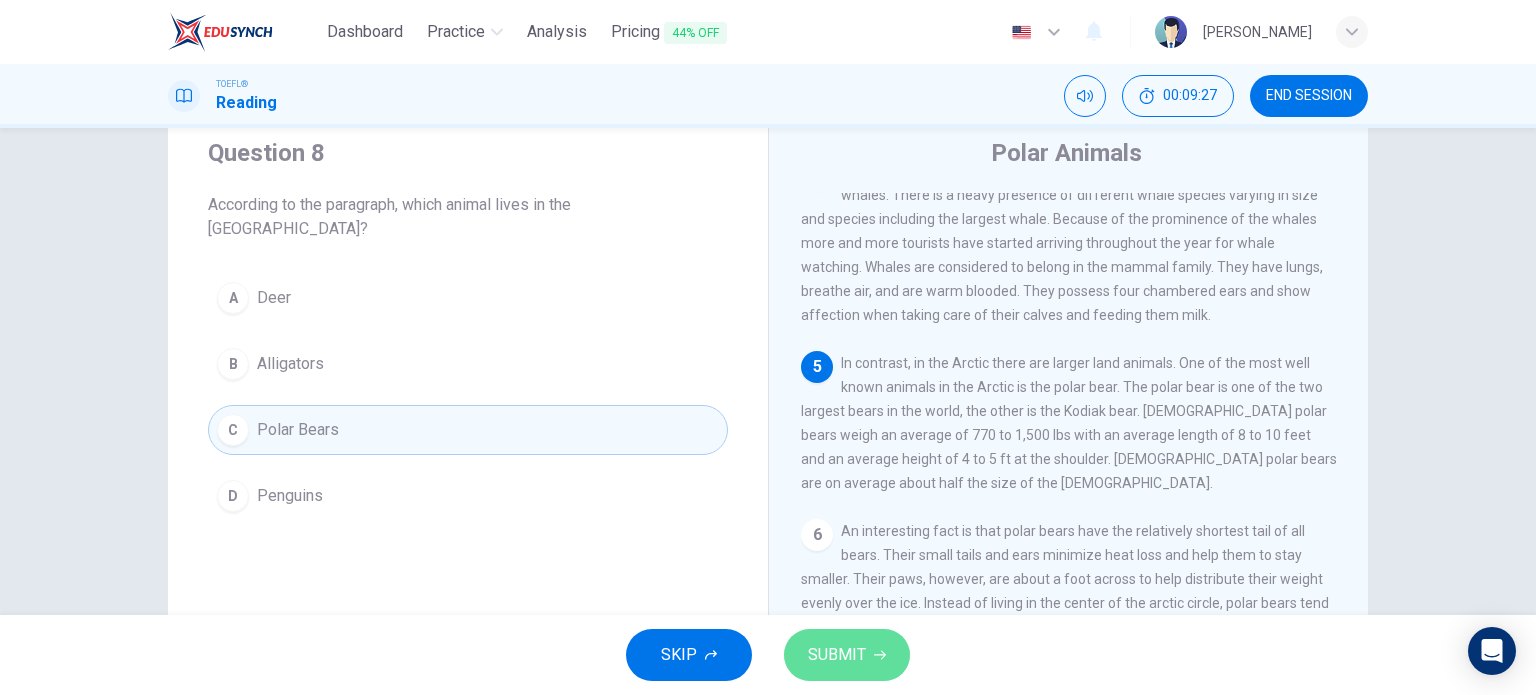 click on "SUBMIT" at bounding box center (847, 655) 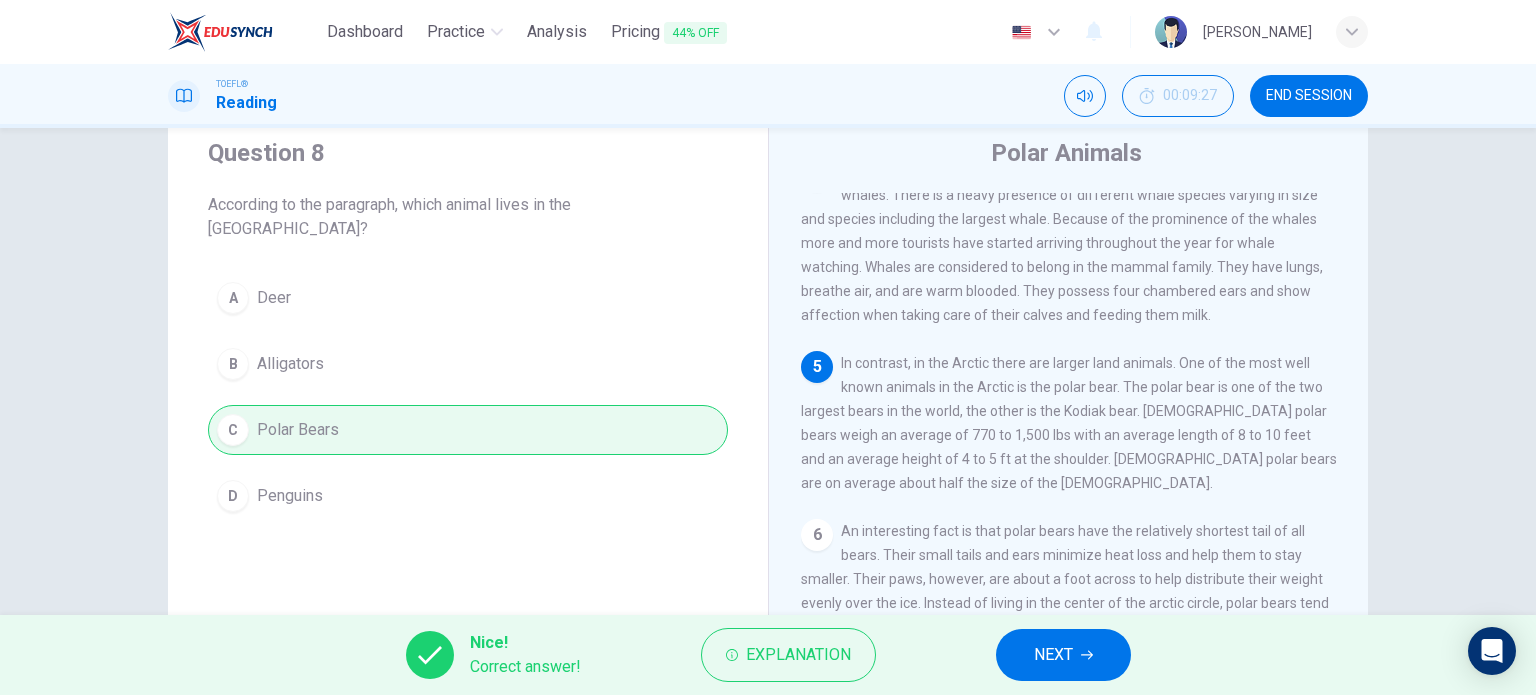click on "Nice! Correct answer! Explanation NEXT" at bounding box center (768, 655) 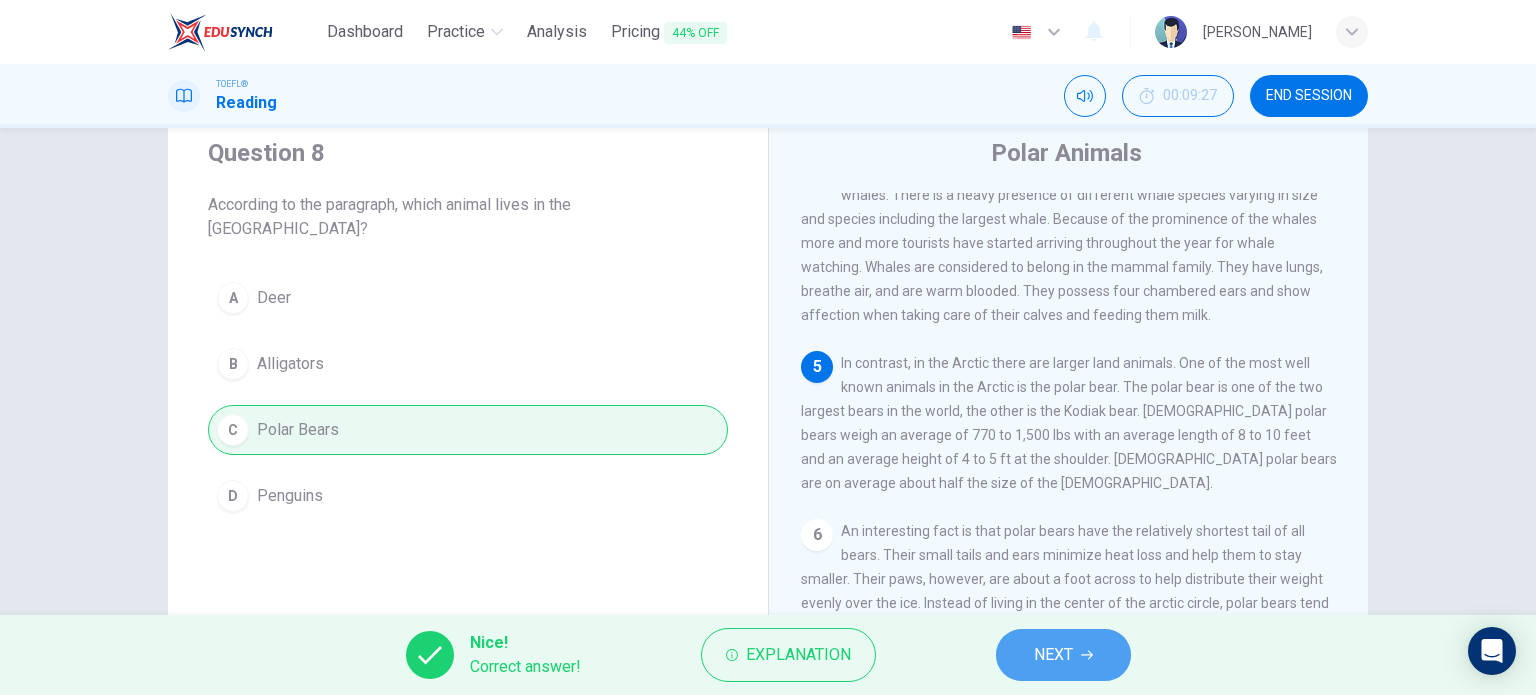 click on "NEXT" at bounding box center [1053, 655] 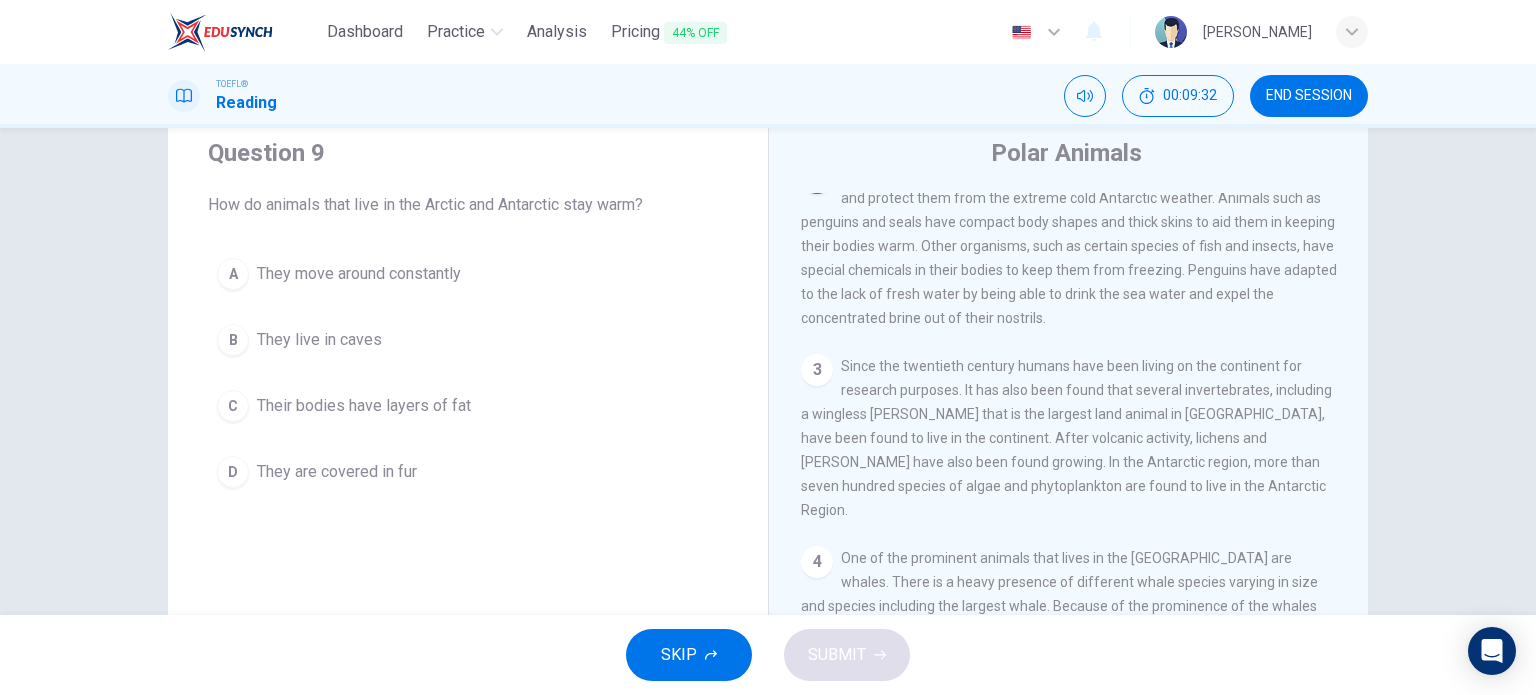 scroll, scrollTop: 93, scrollLeft: 0, axis: vertical 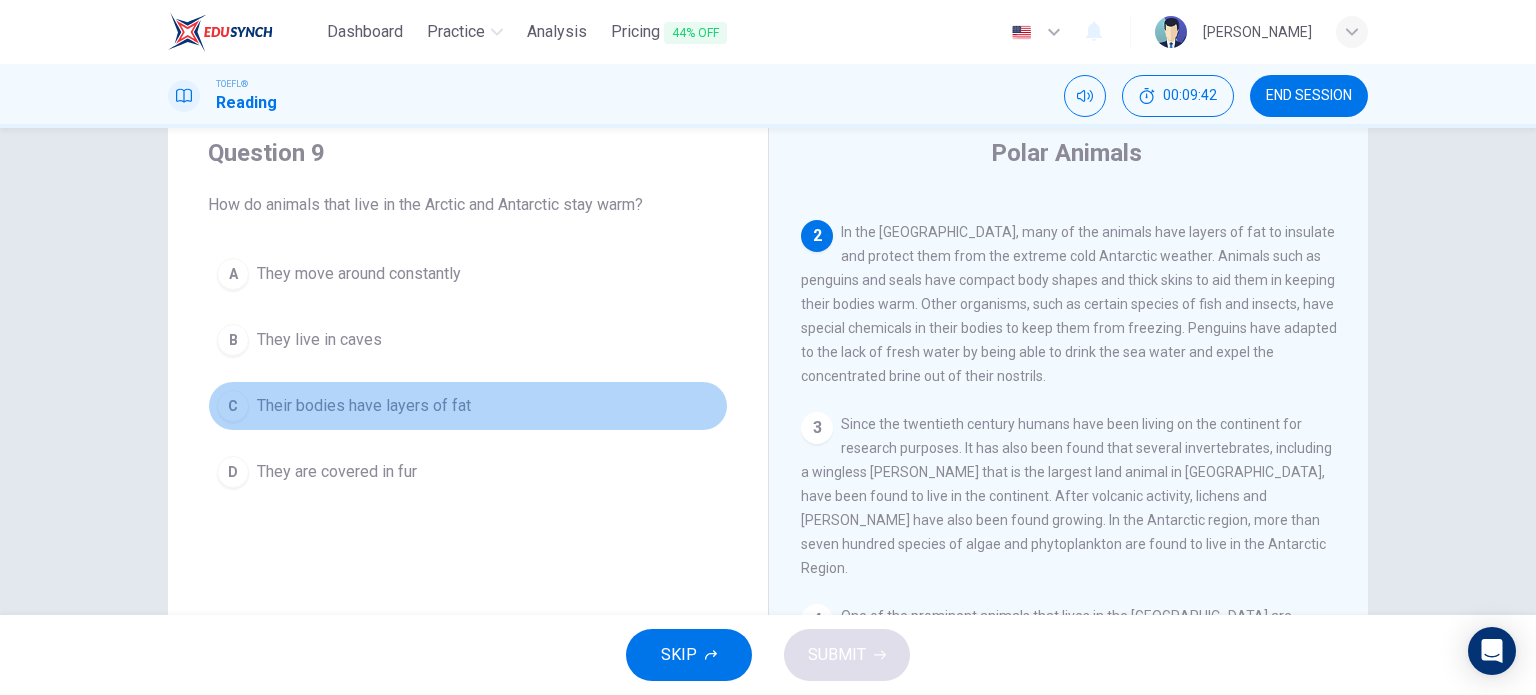 click on "Their bodies have layers of fat" at bounding box center (364, 406) 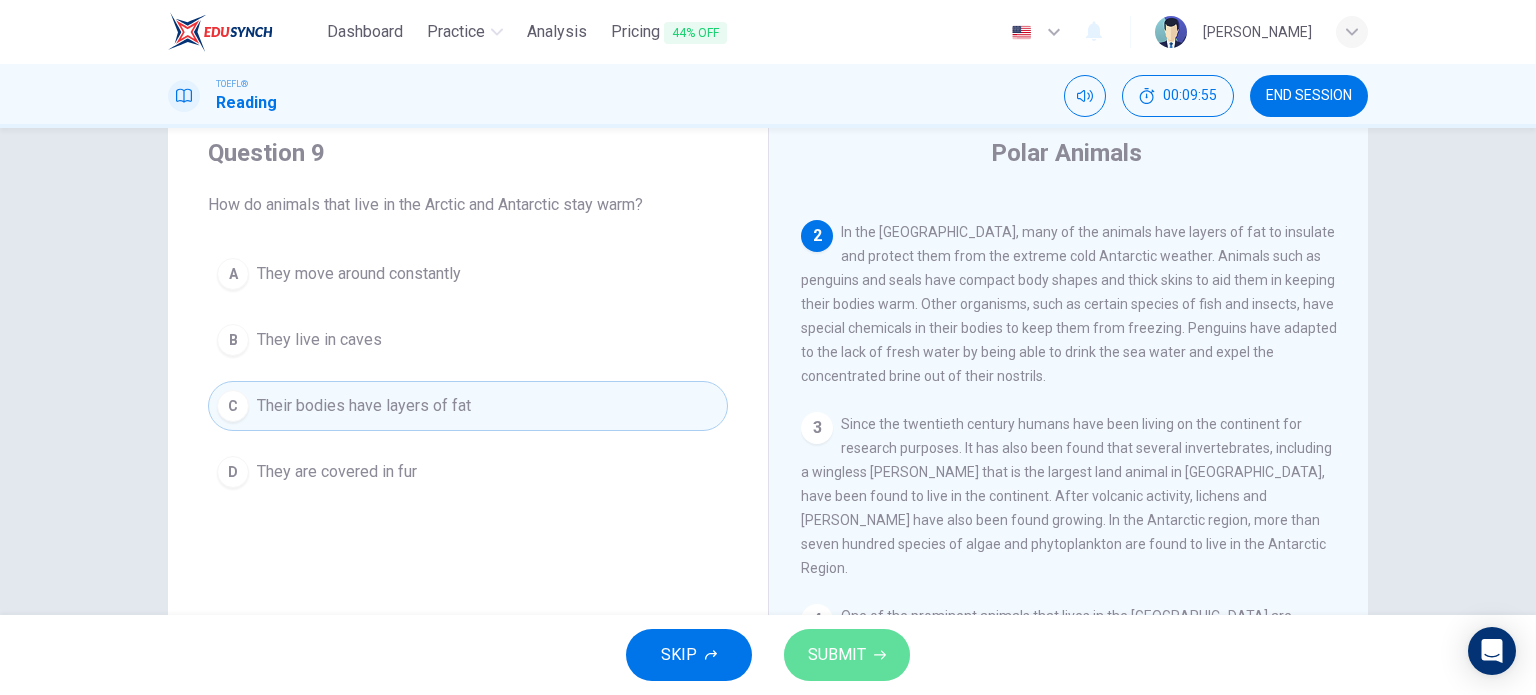 click on "SUBMIT" at bounding box center (837, 655) 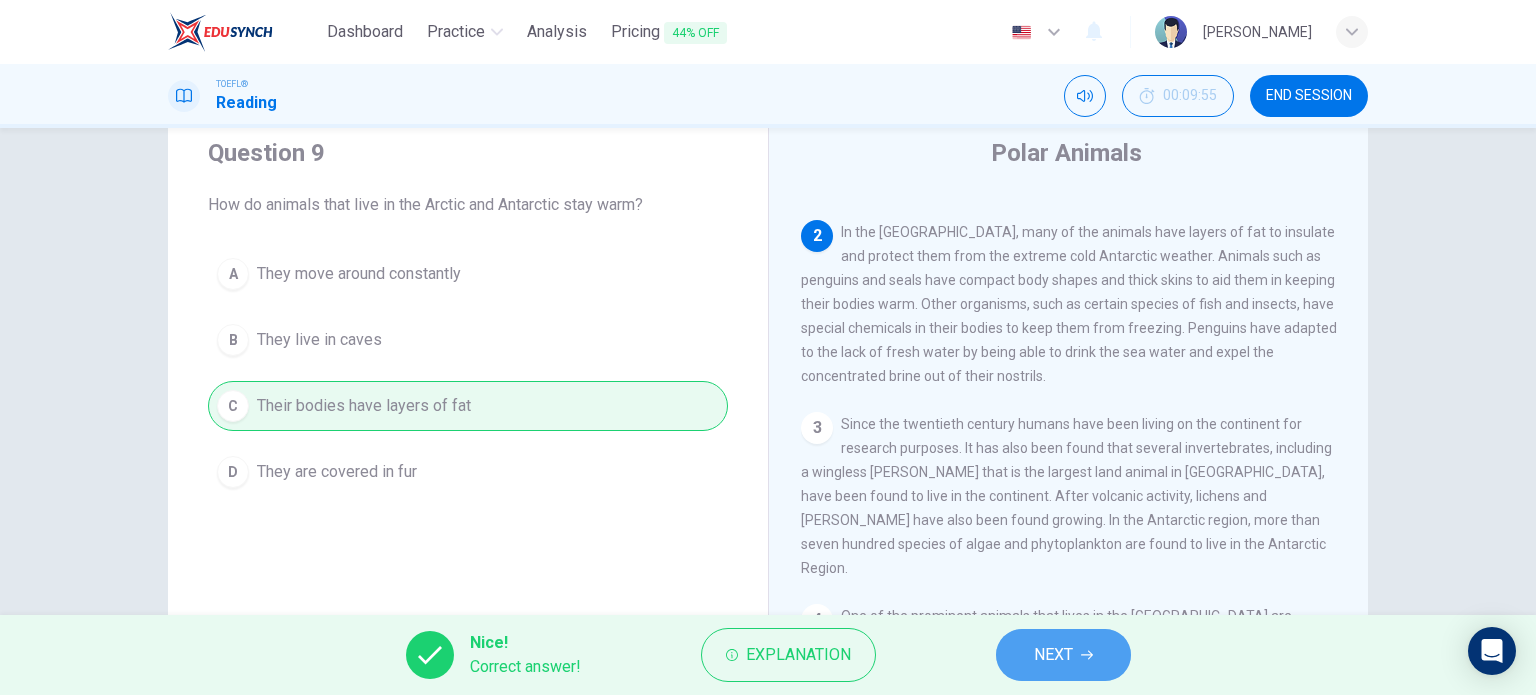 click on "NEXT" at bounding box center [1053, 655] 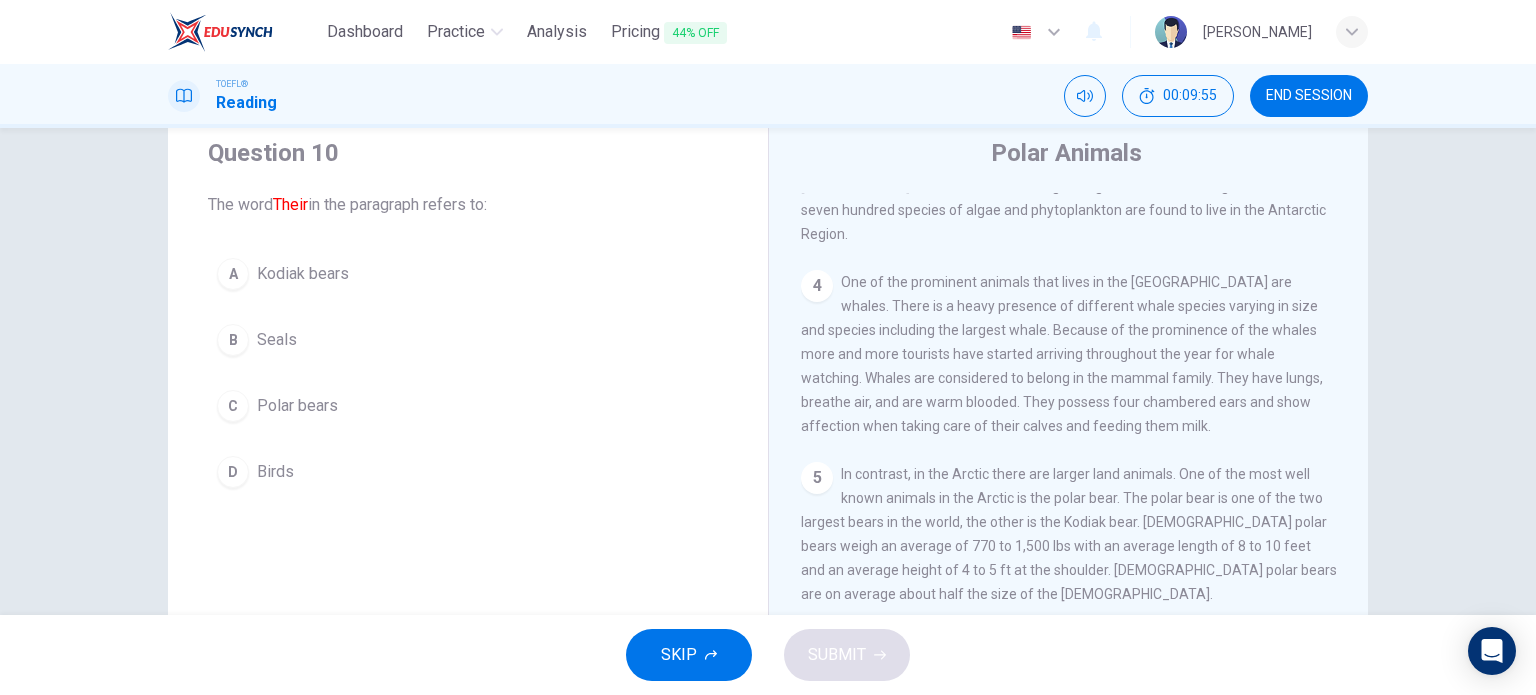 scroll, scrollTop: 585, scrollLeft: 0, axis: vertical 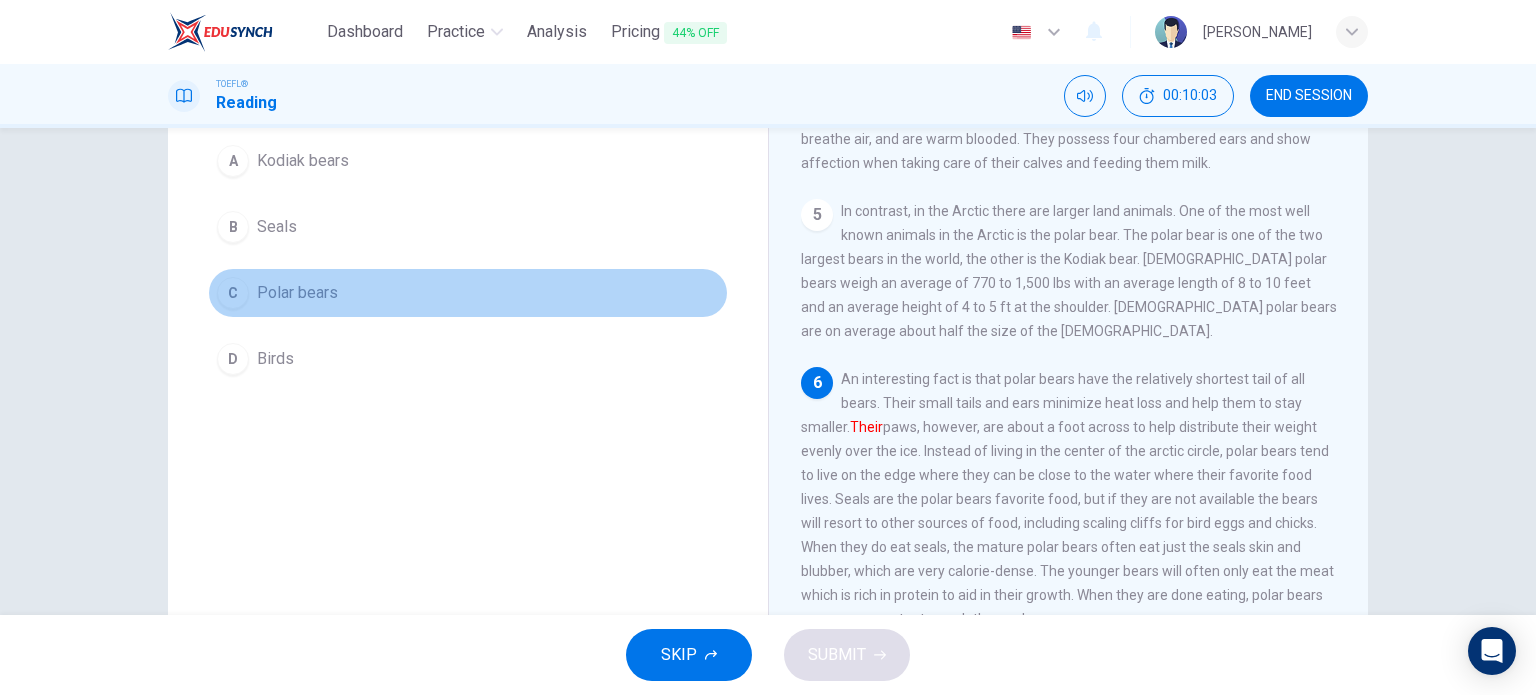 click on "Polar bears" at bounding box center [297, 293] 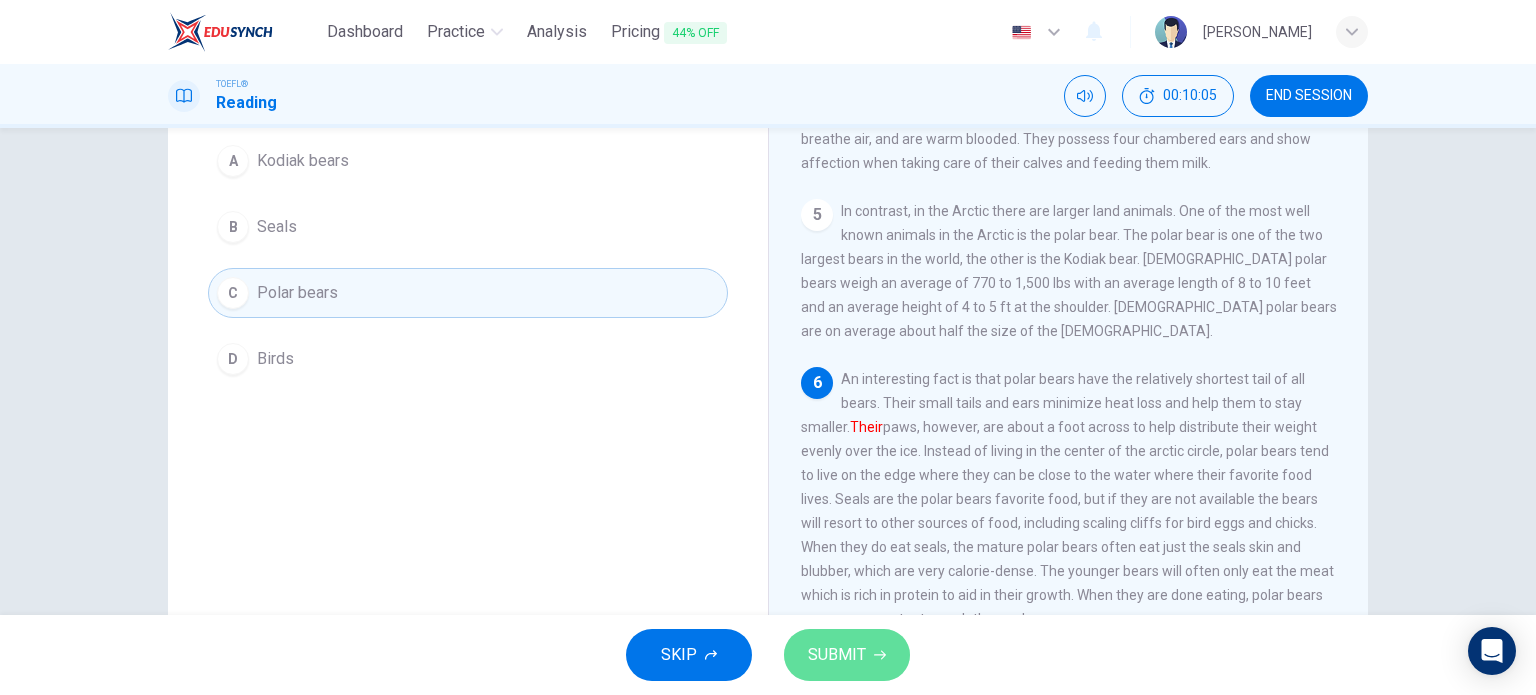 click 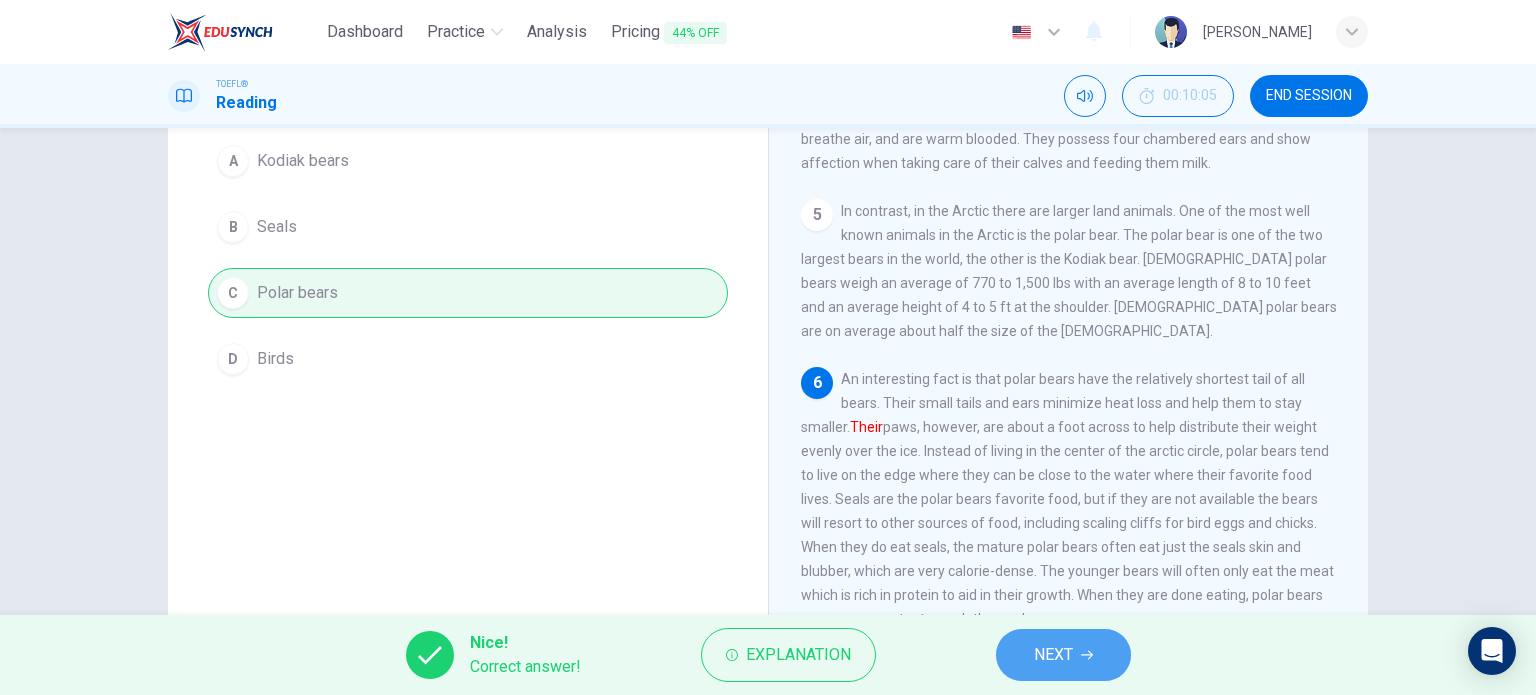 click on "NEXT" at bounding box center [1053, 655] 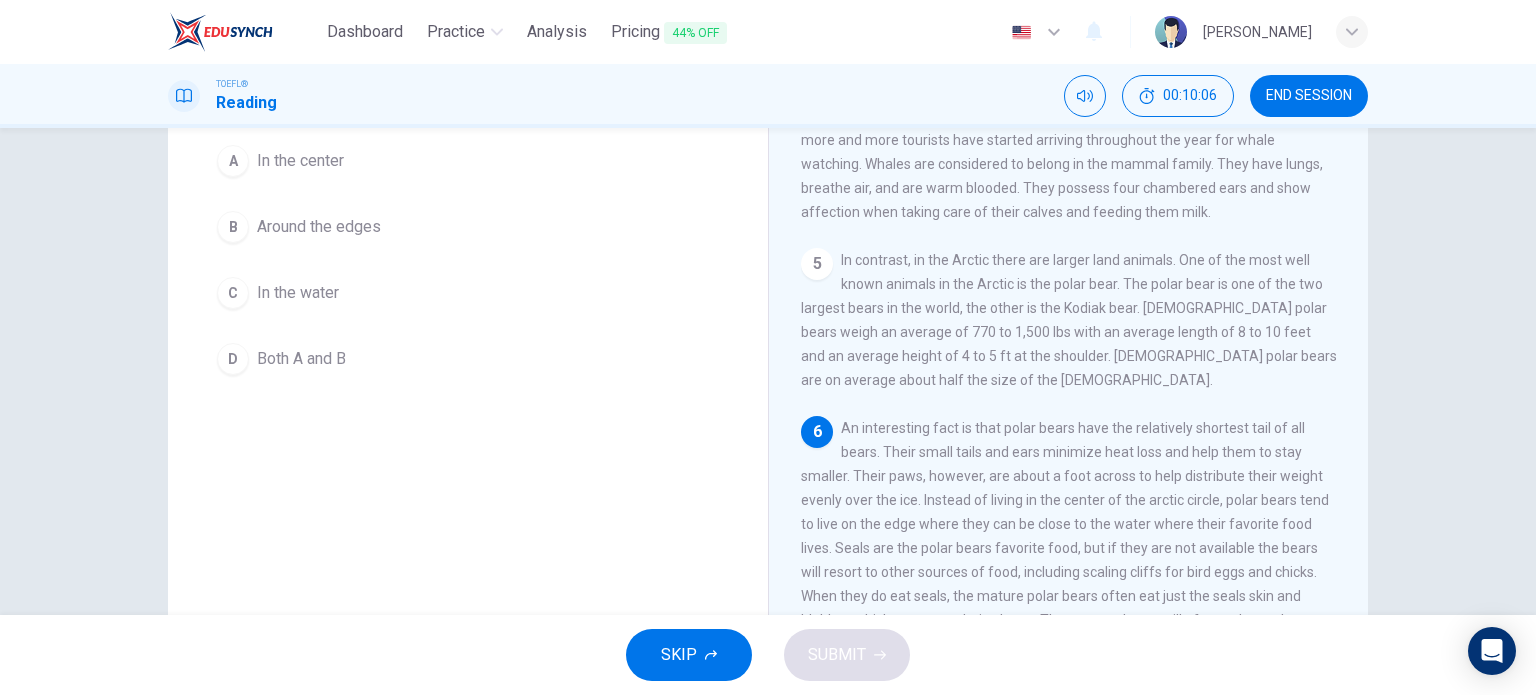 scroll, scrollTop: 484, scrollLeft: 0, axis: vertical 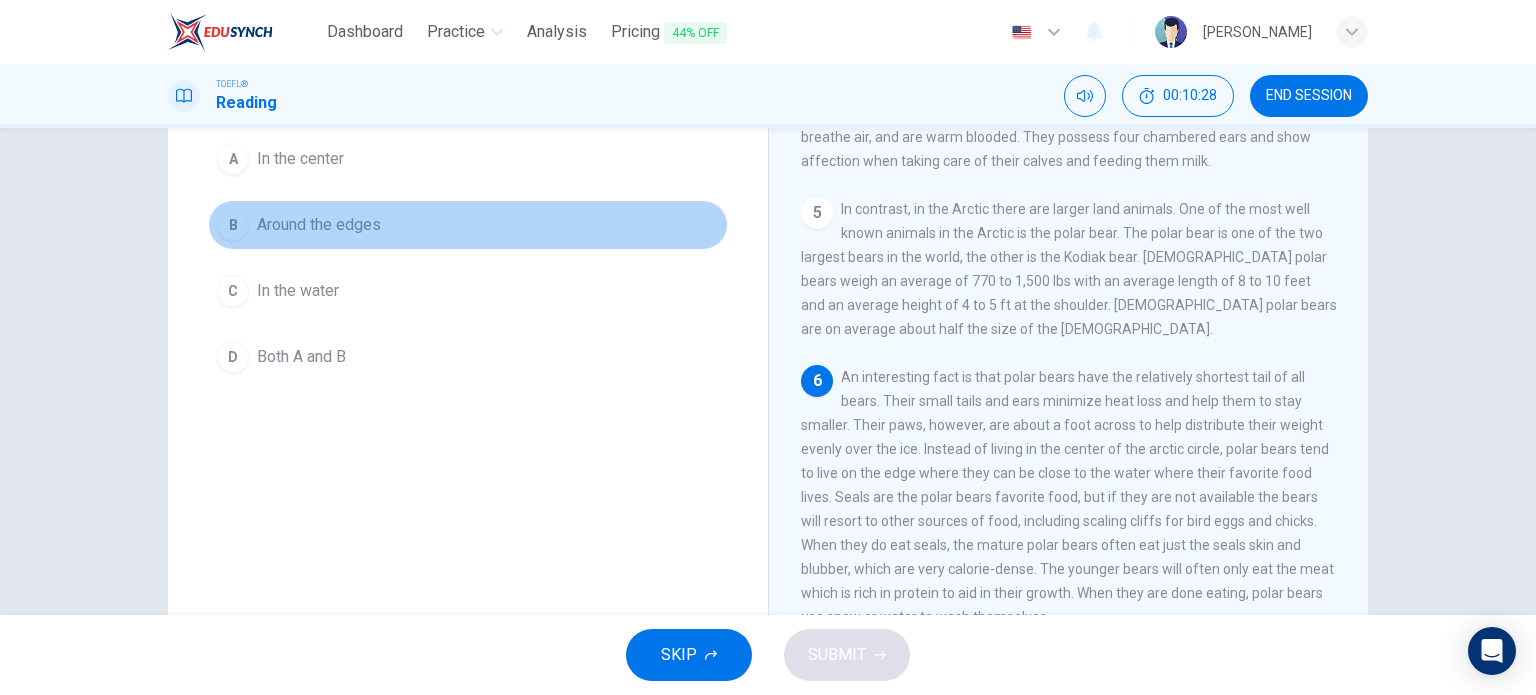 click on "B Around the edges" at bounding box center (468, 225) 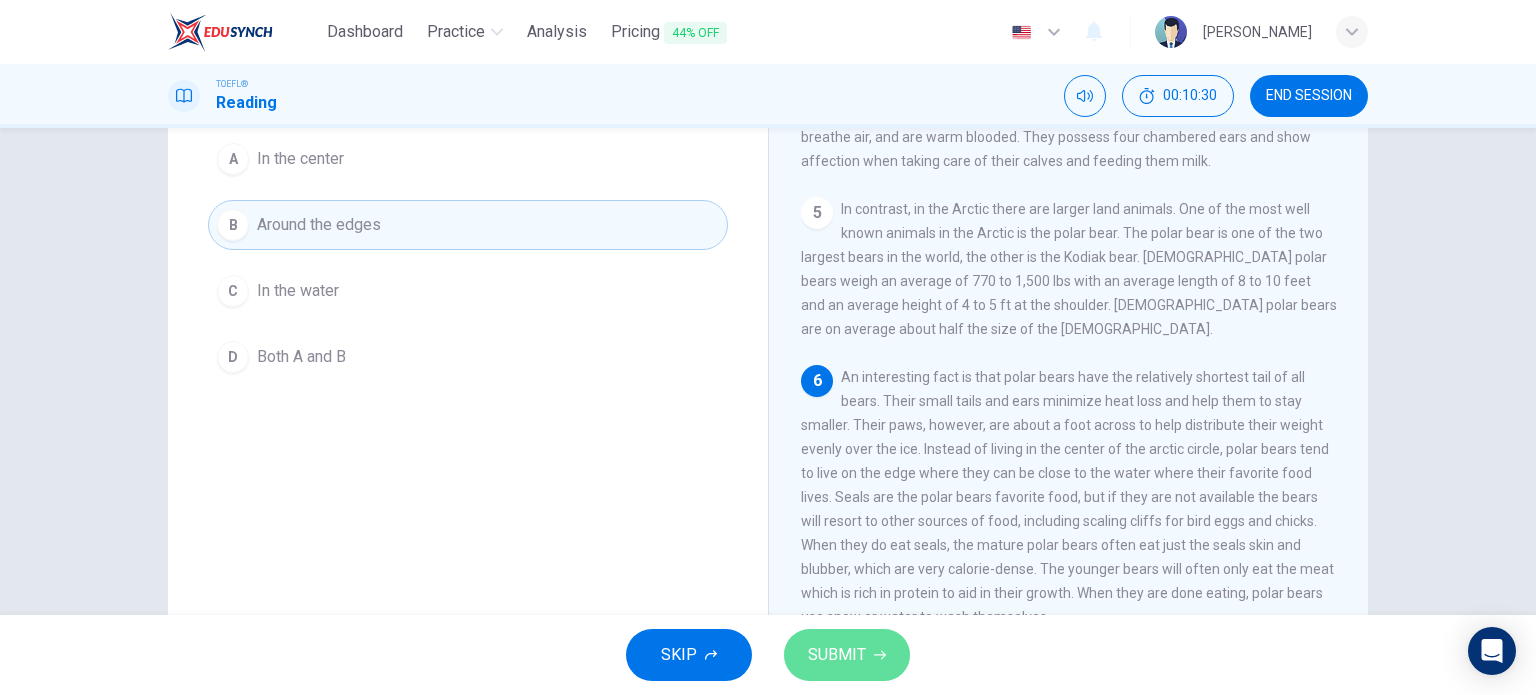 click on "SUBMIT" at bounding box center [847, 655] 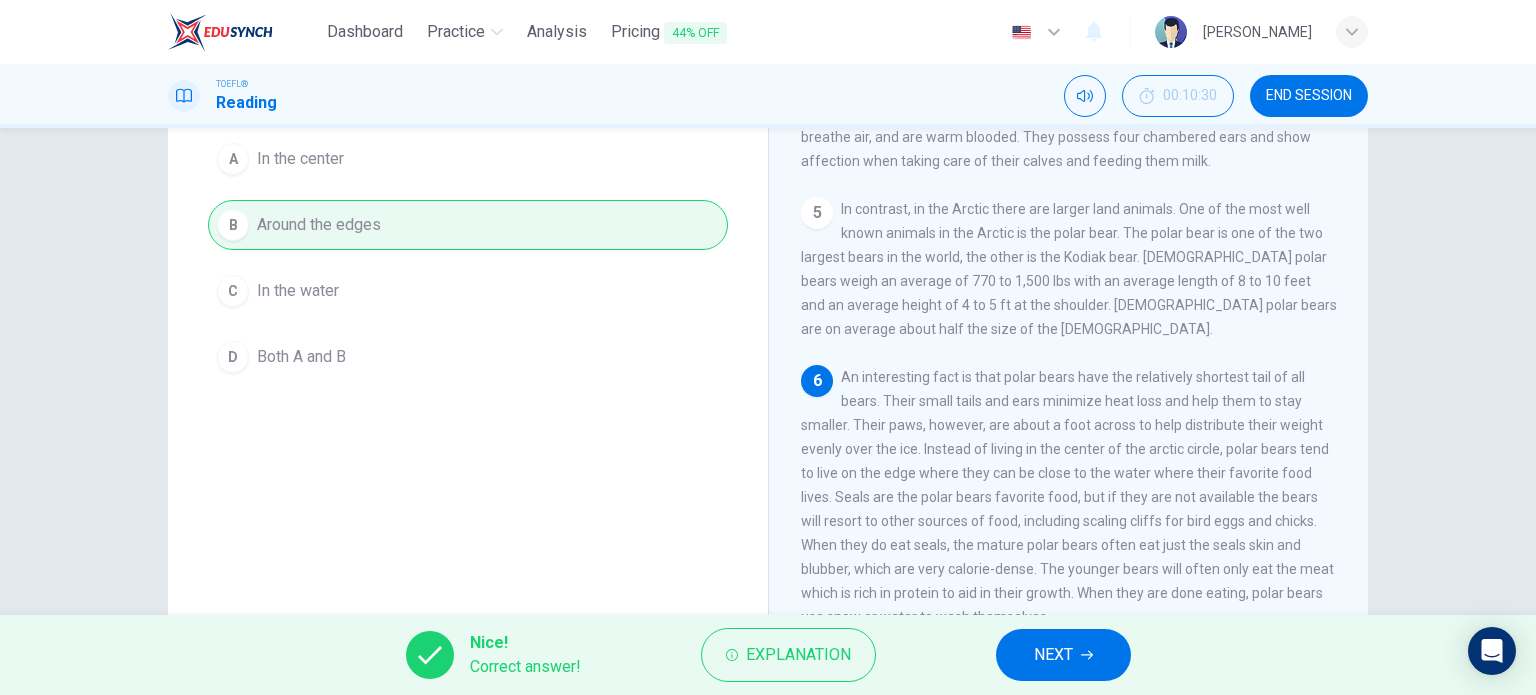 click on "NEXT" at bounding box center [1063, 655] 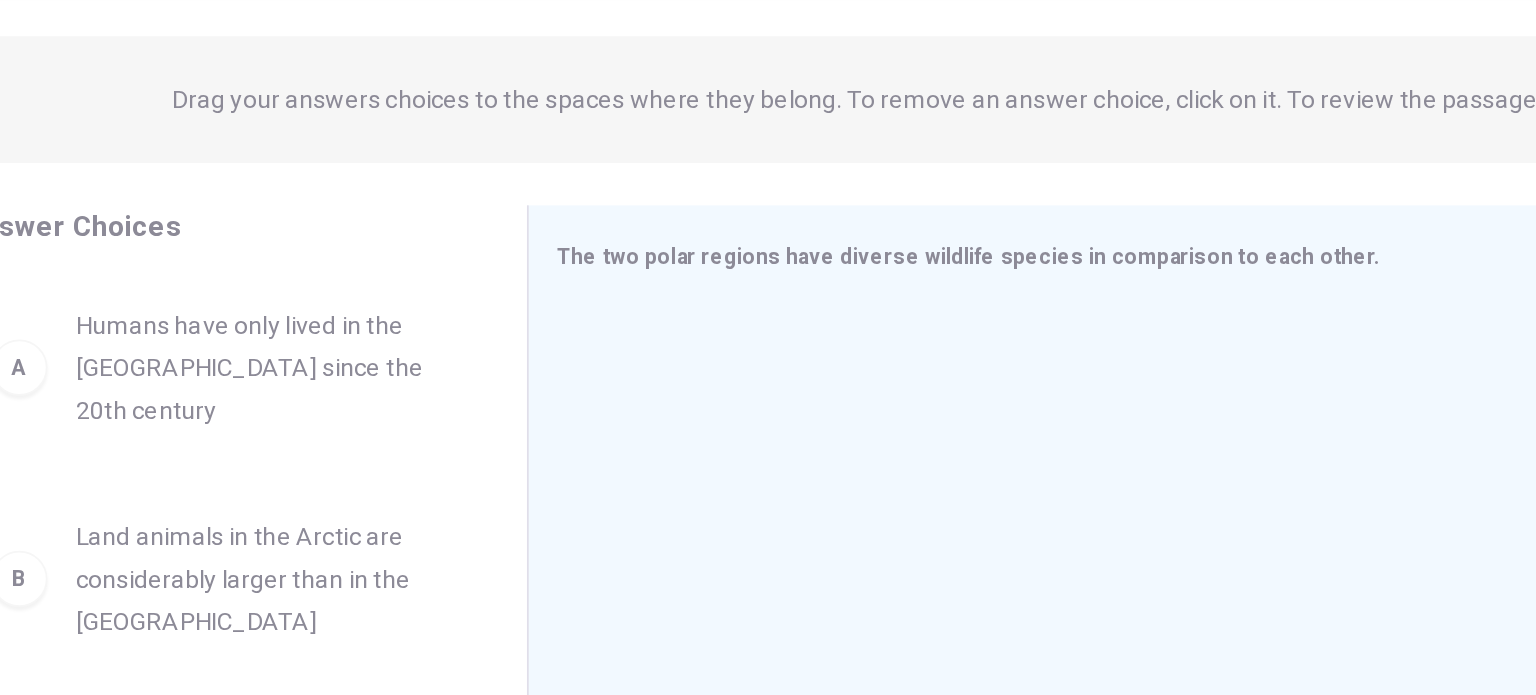 scroll, scrollTop: 288, scrollLeft: 0, axis: vertical 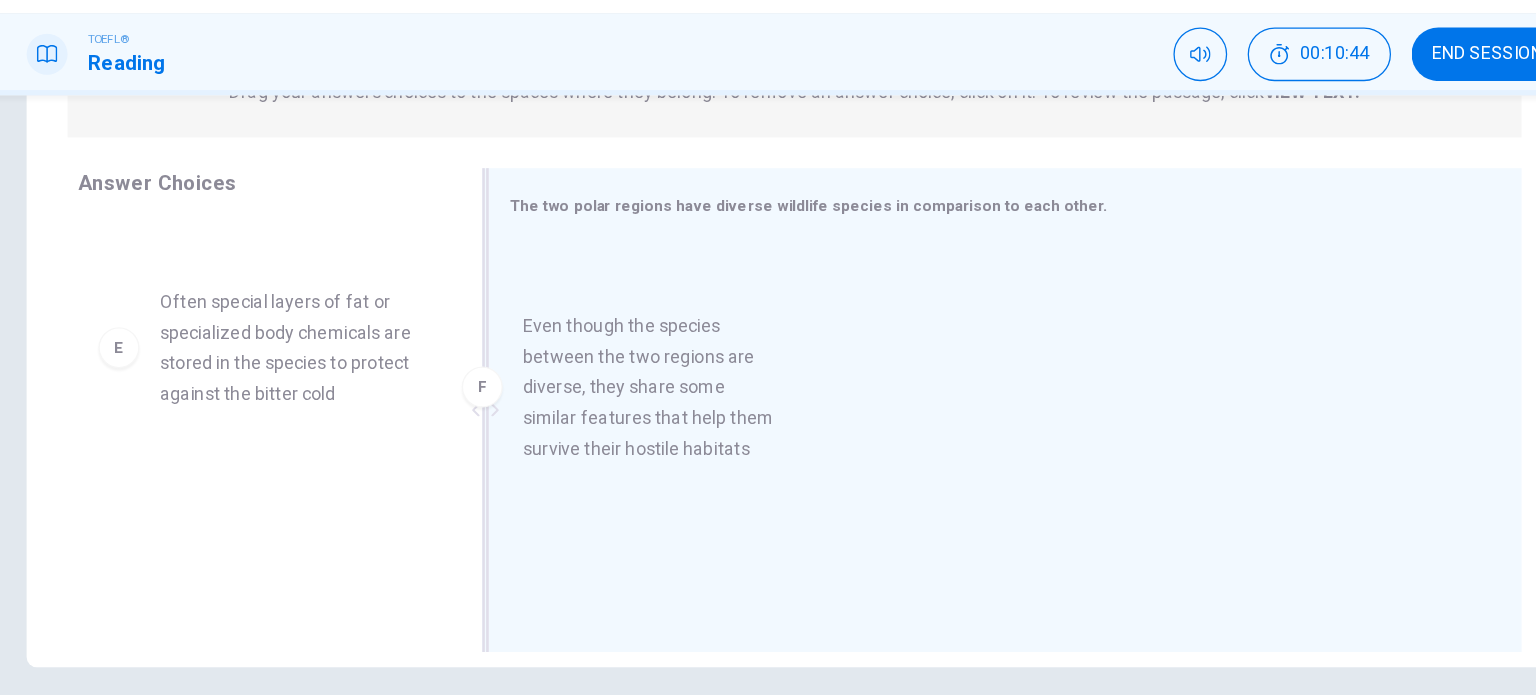 drag, startPoint x: 407, startPoint y: 449, endPoint x: 724, endPoint y: 335, distance: 336.87534 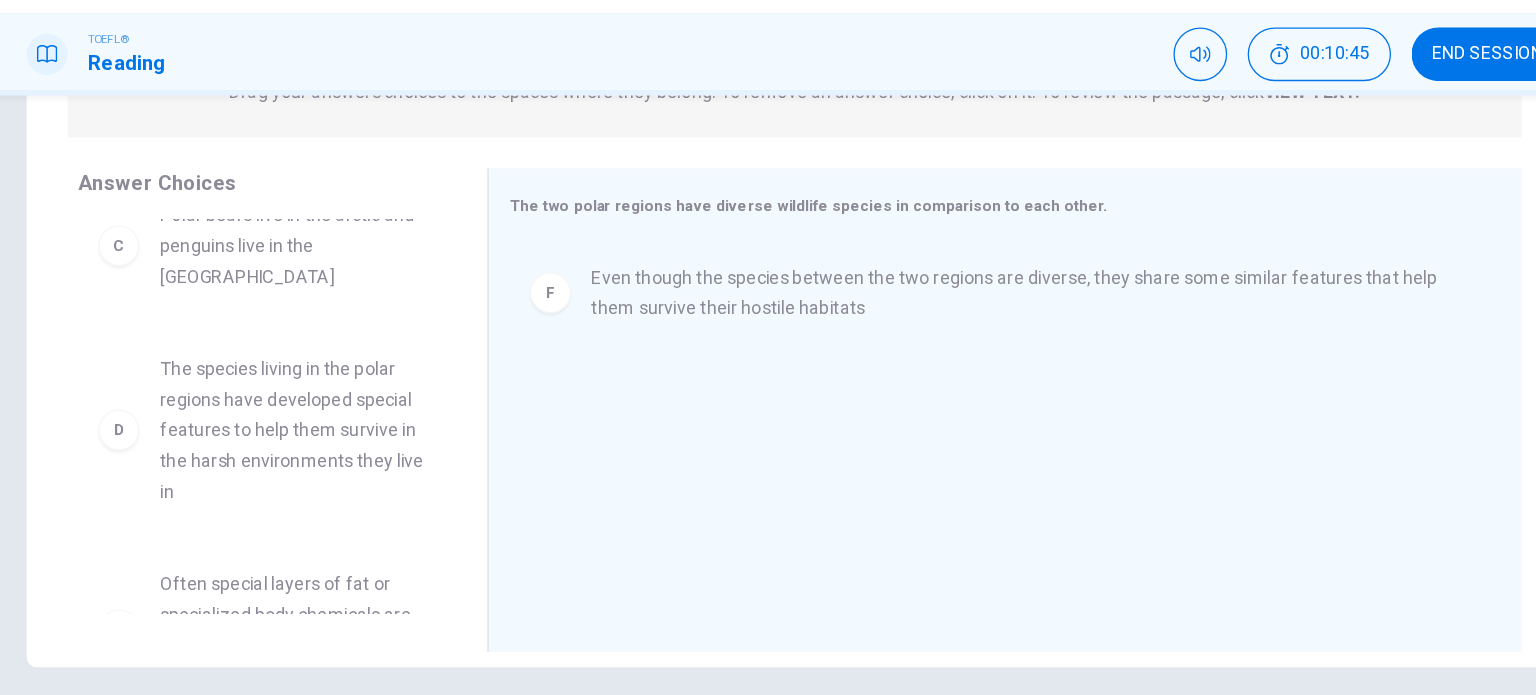 scroll, scrollTop: 324, scrollLeft: 0, axis: vertical 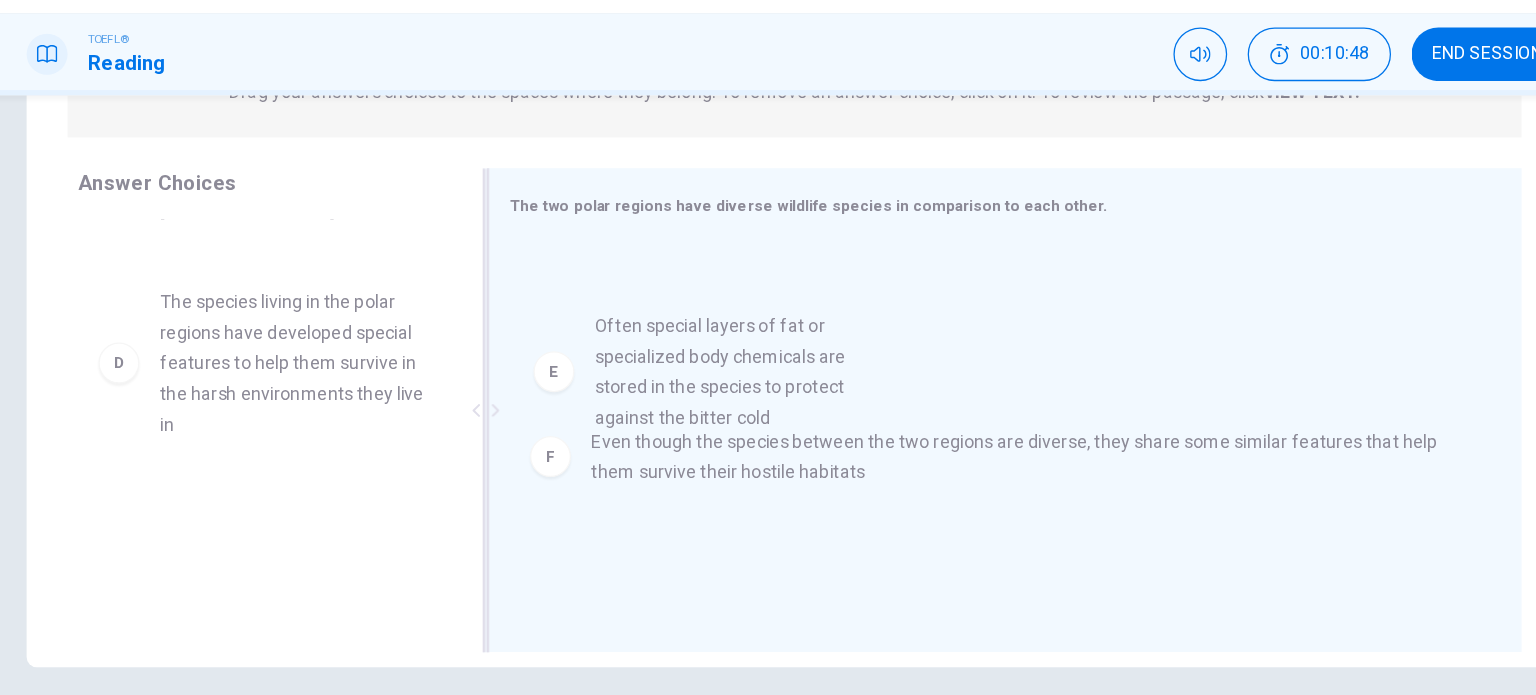 drag, startPoint x: 371, startPoint y: 449, endPoint x: 834, endPoint y: 311, distance: 483.12836 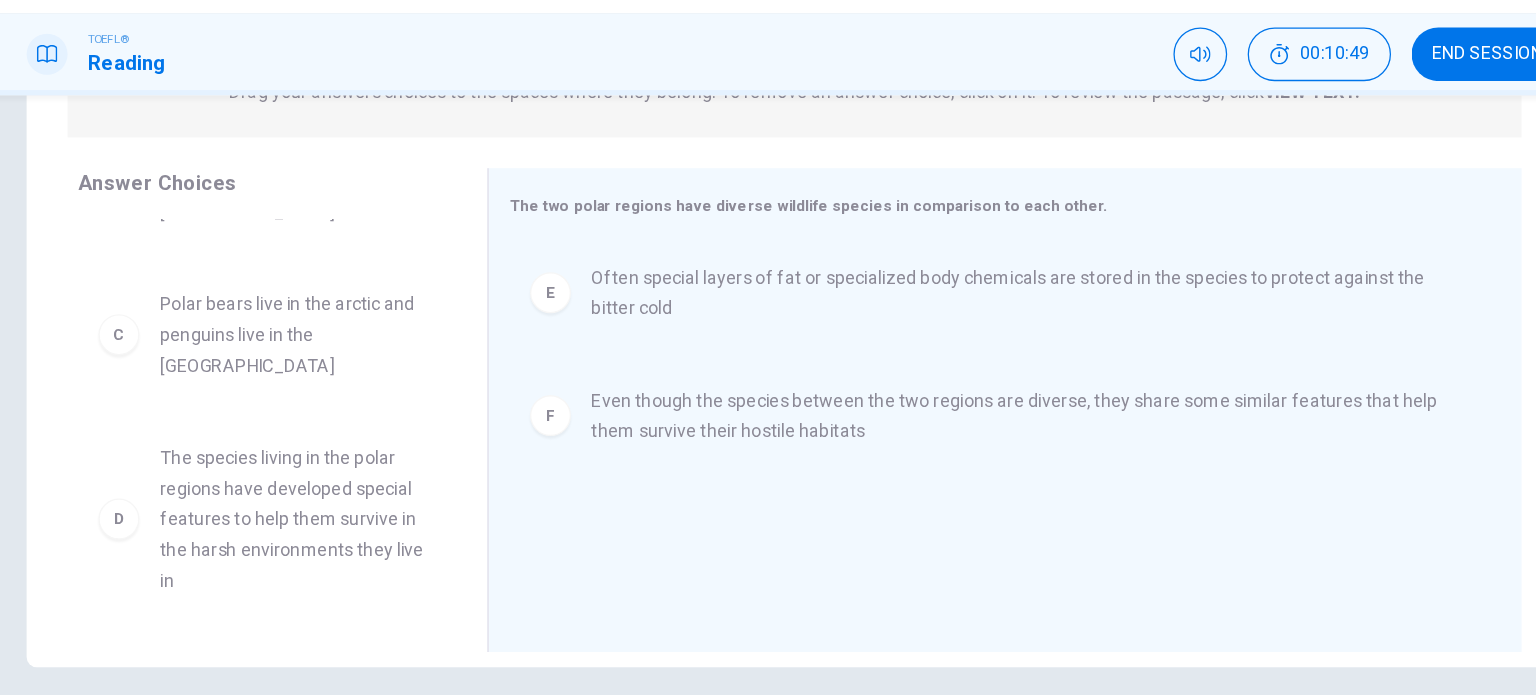 scroll, scrollTop: 180, scrollLeft: 0, axis: vertical 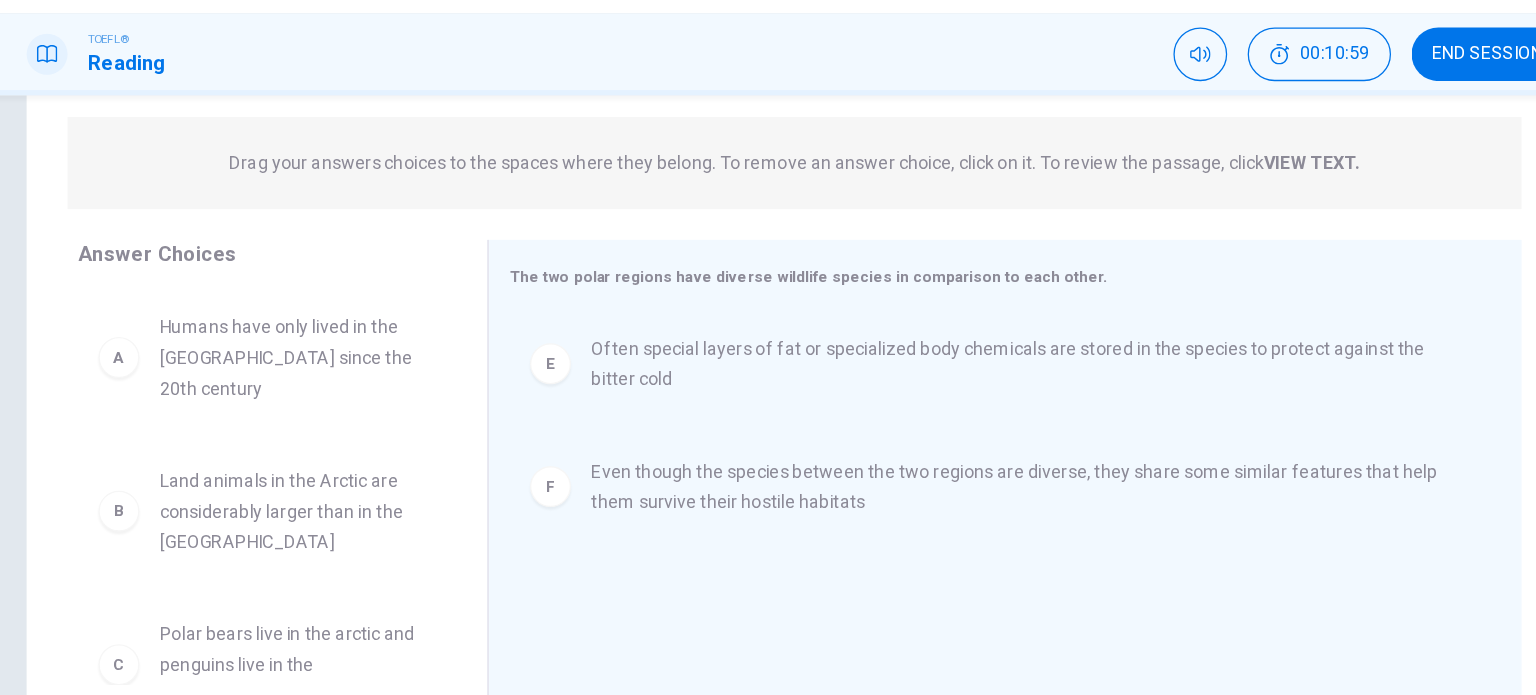 click on "Humans have only lived in the Antarctic since the 20th century" at bounding box center (376, 333) 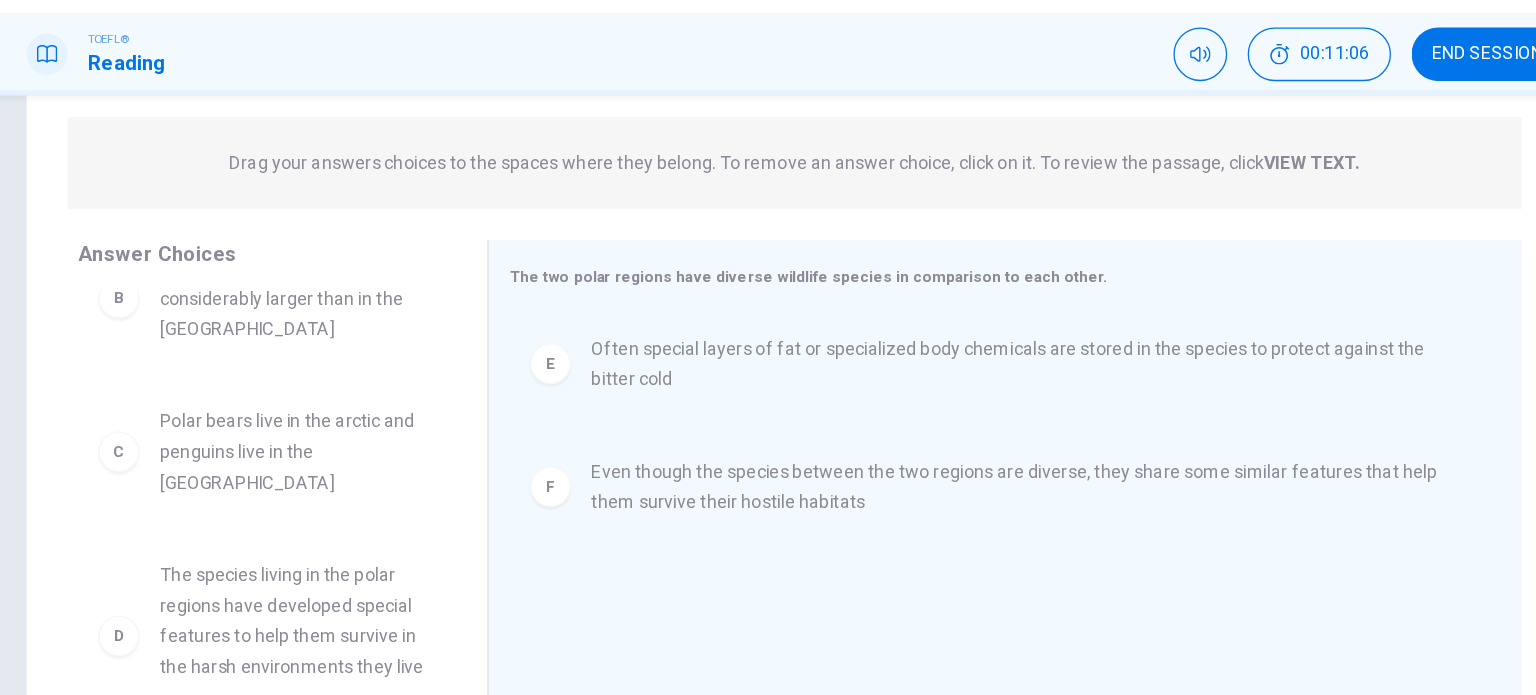 scroll, scrollTop: 167, scrollLeft: 0, axis: vertical 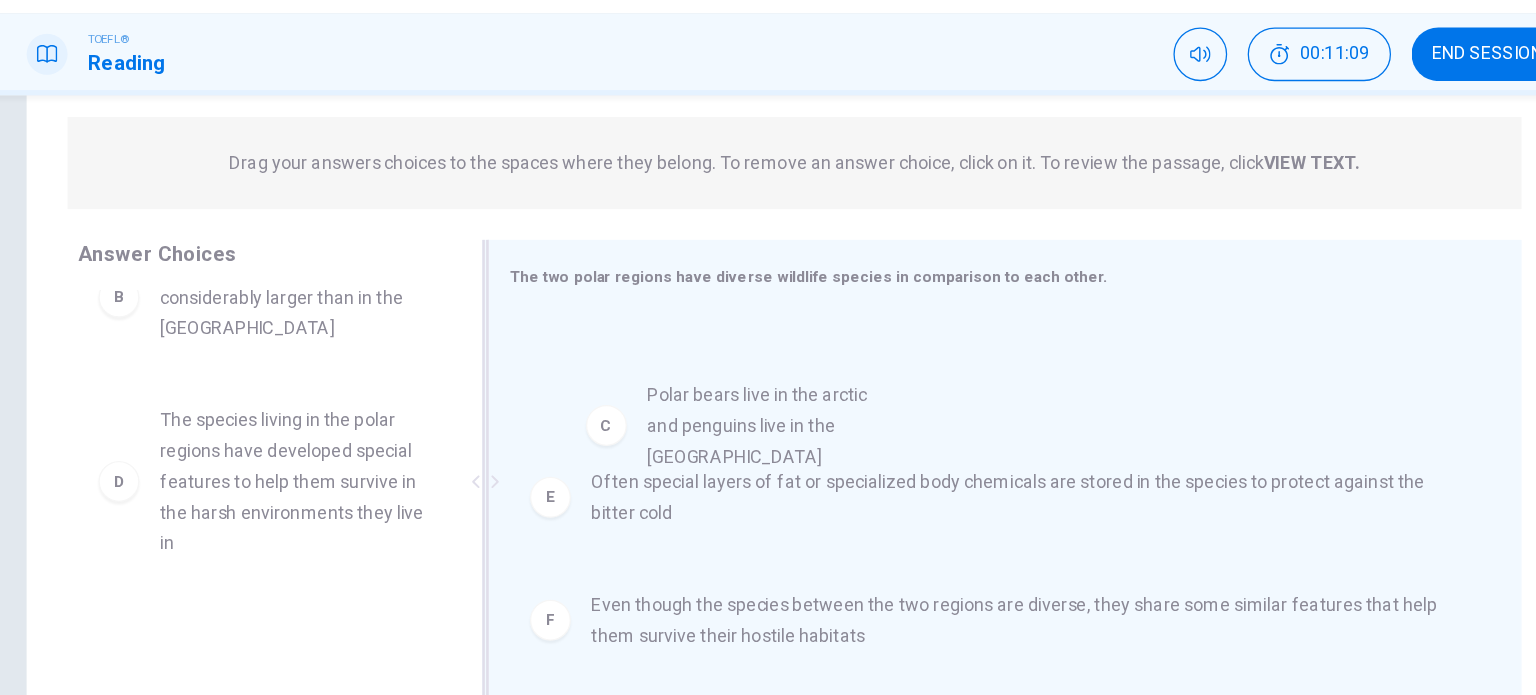 drag, startPoint x: 368, startPoint y: 393, endPoint x: 786, endPoint y: 397, distance: 418.01913 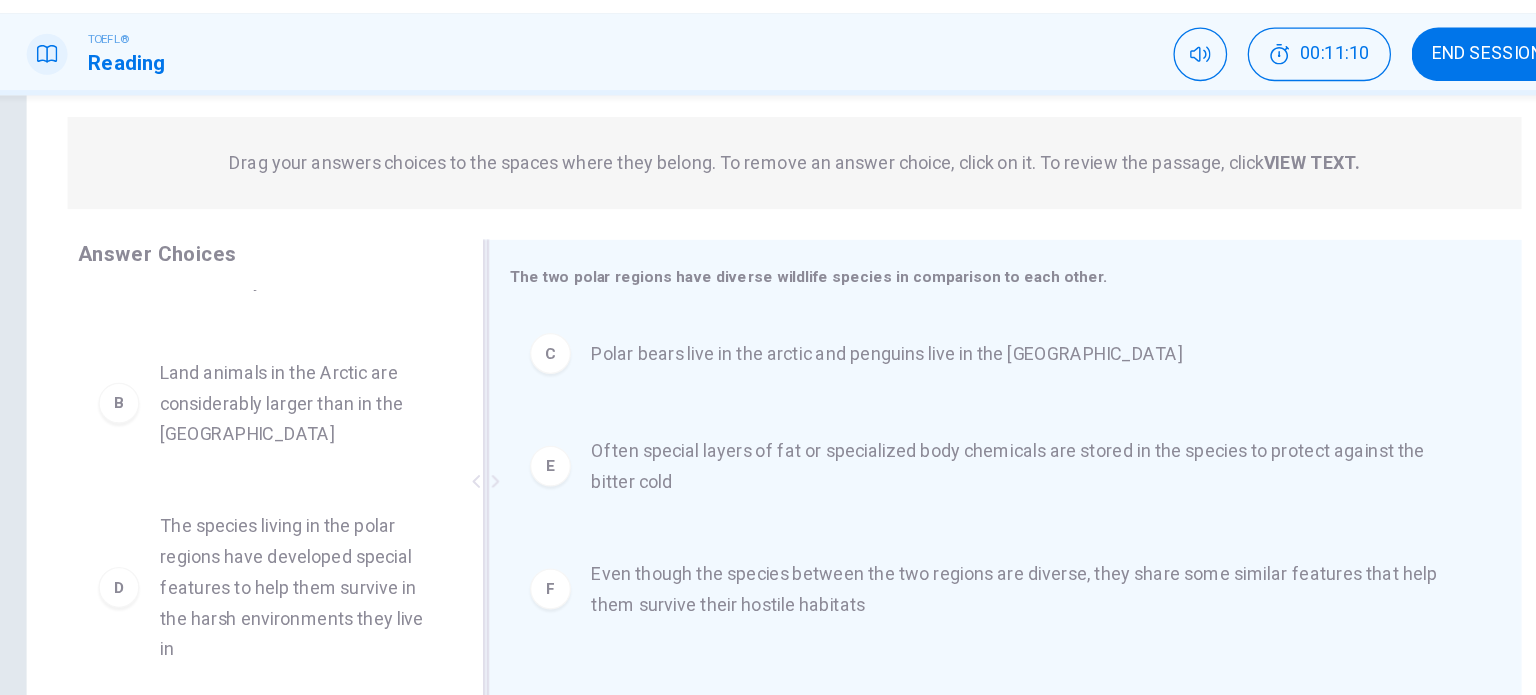 scroll, scrollTop: 60, scrollLeft: 0, axis: vertical 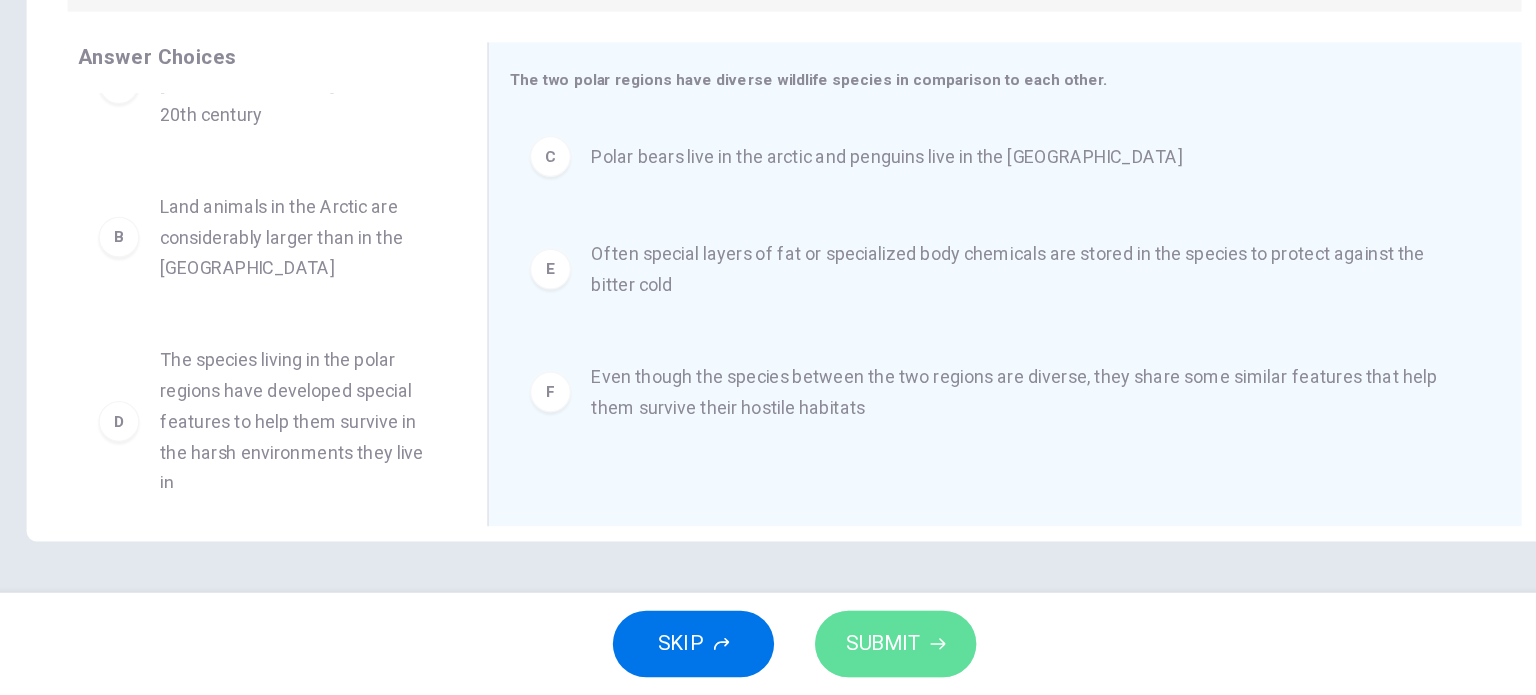 click on "SUBMIT" at bounding box center (837, 655) 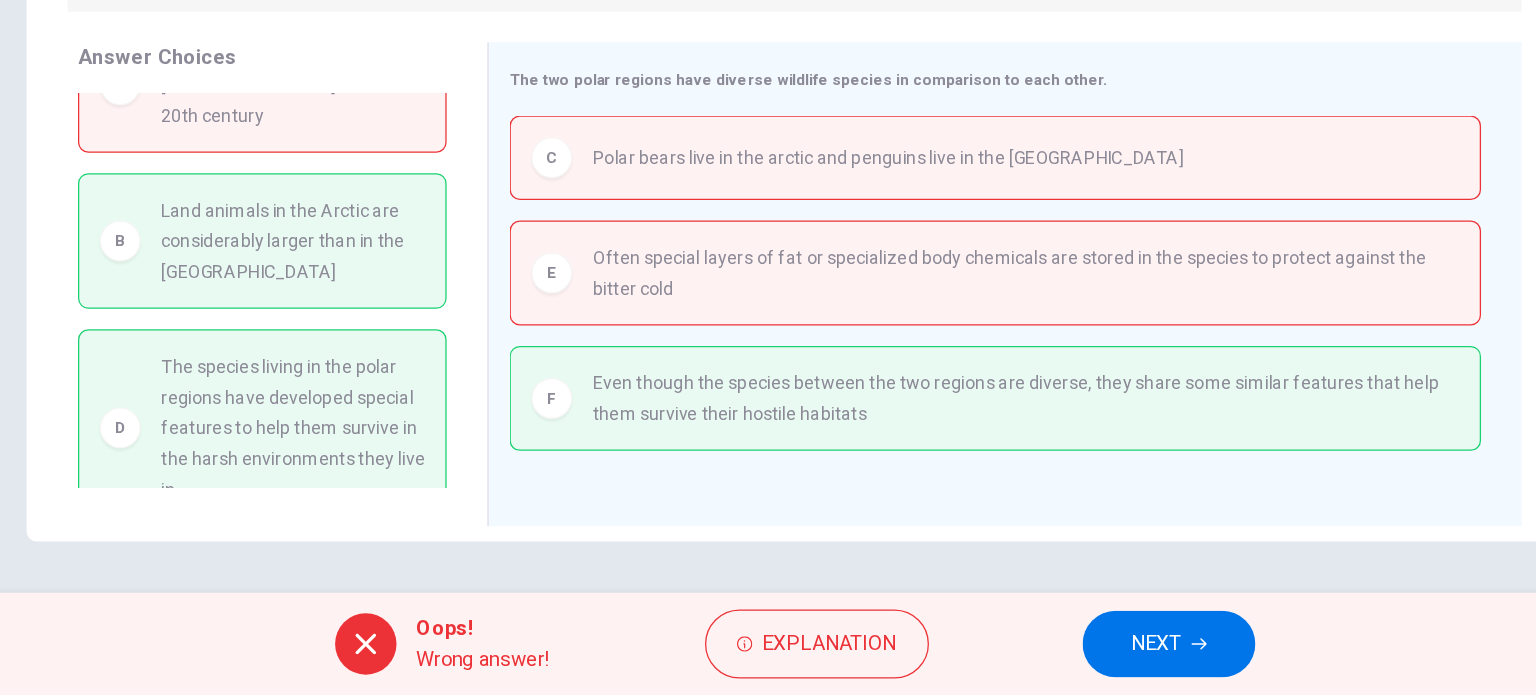 scroll, scrollTop: 88, scrollLeft: 0, axis: vertical 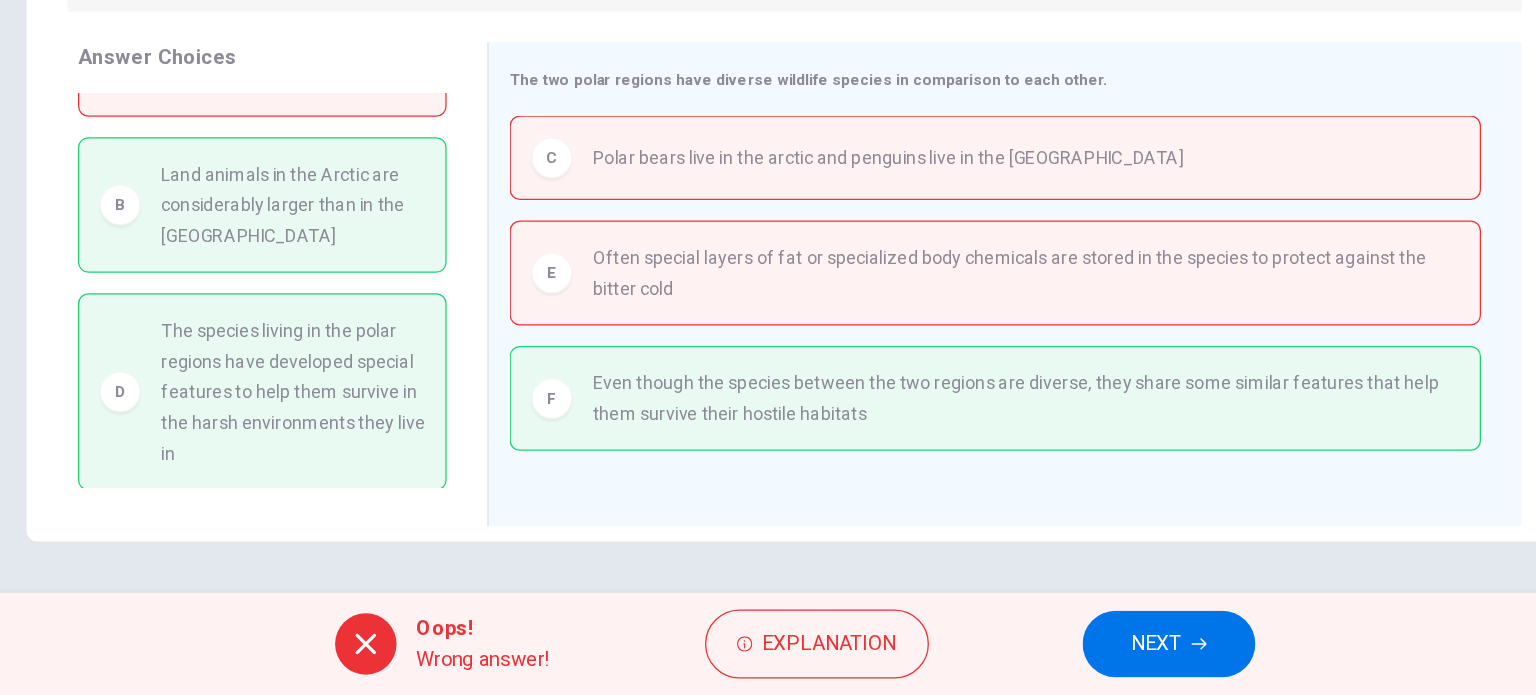 click on "NEXT" at bounding box center [1060, 655] 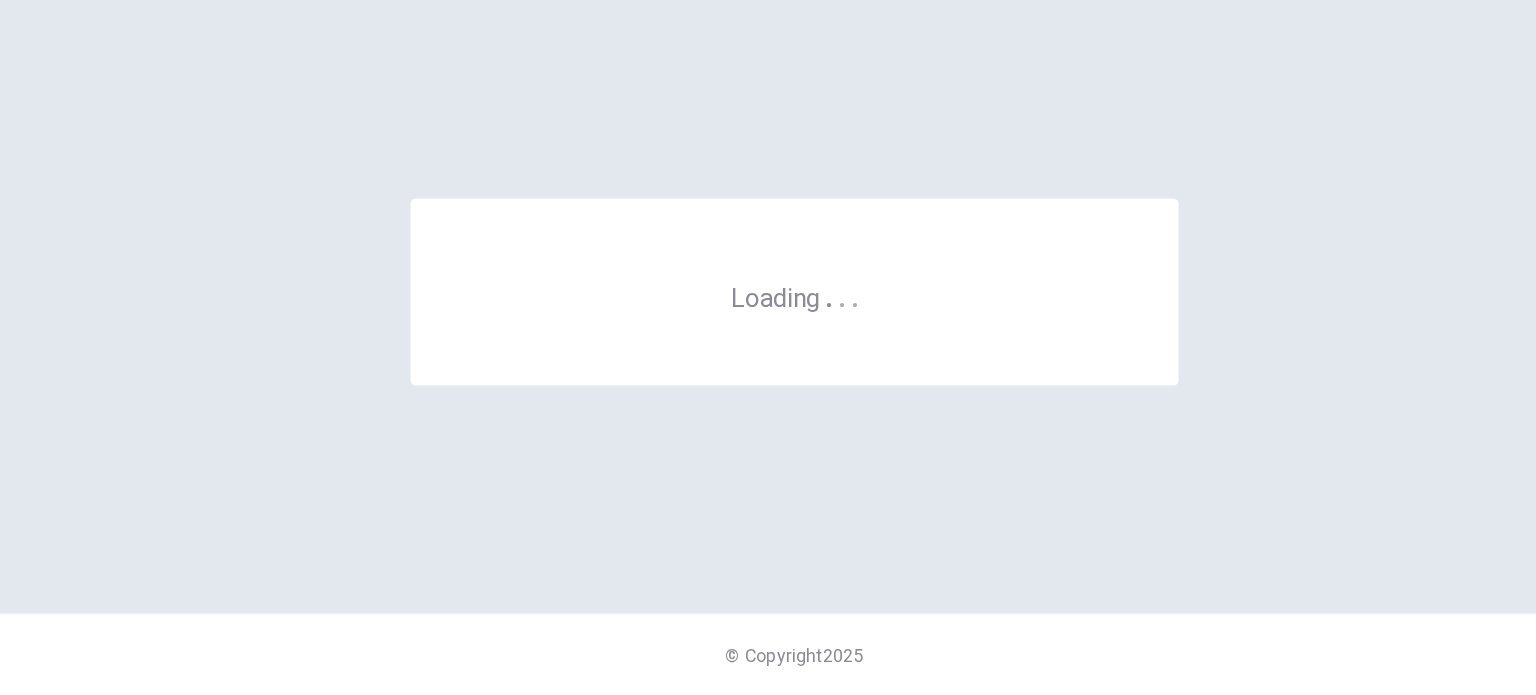 scroll, scrollTop: 0, scrollLeft: 0, axis: both 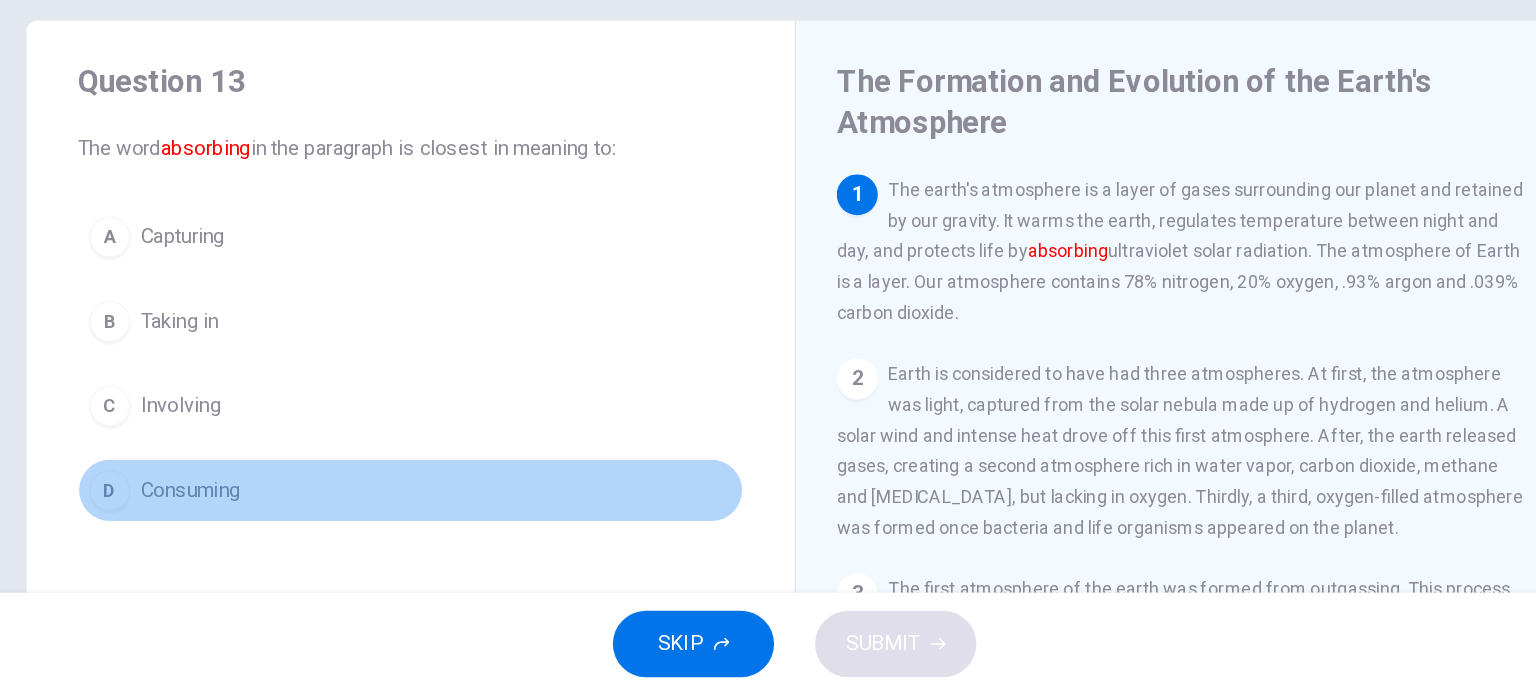 click on "Consuming" at bounding box center [296, 535] 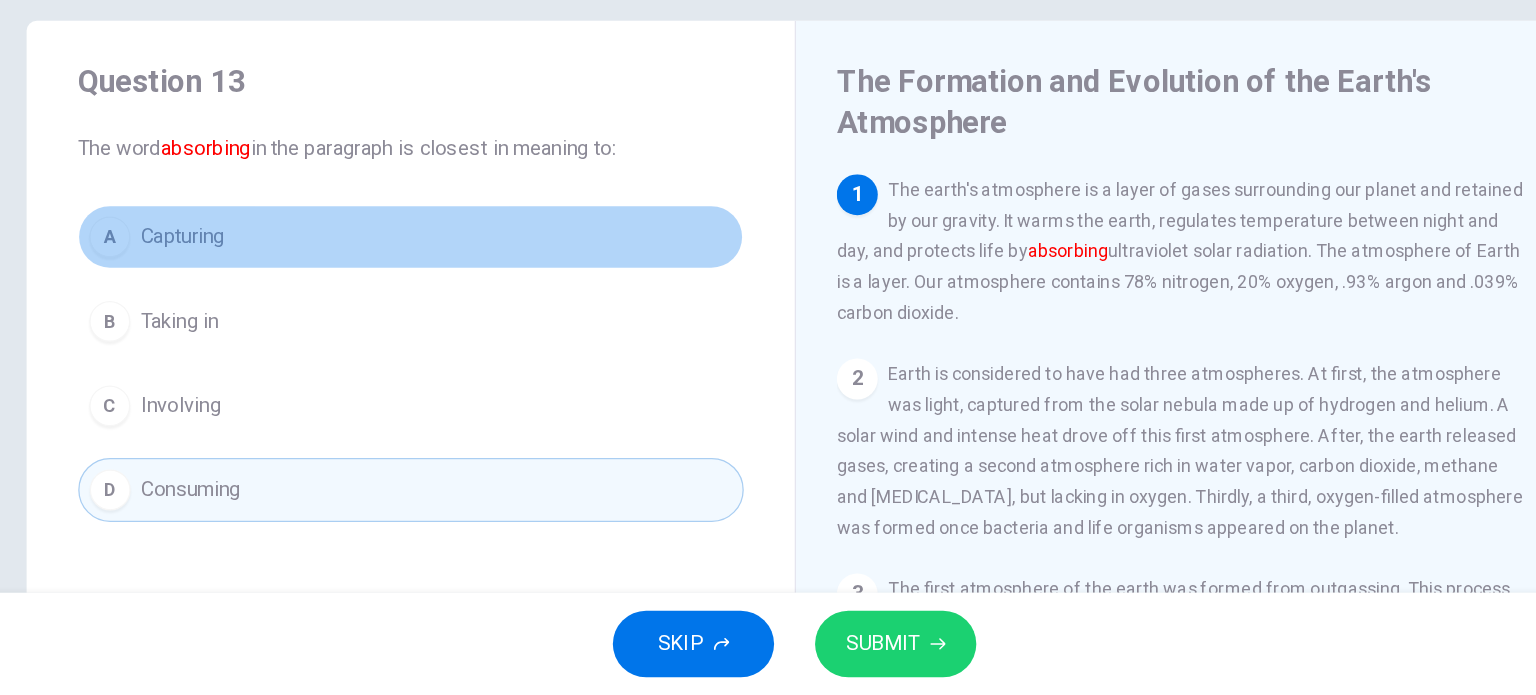 click on "Capturing" at bounding box center [290, 337] 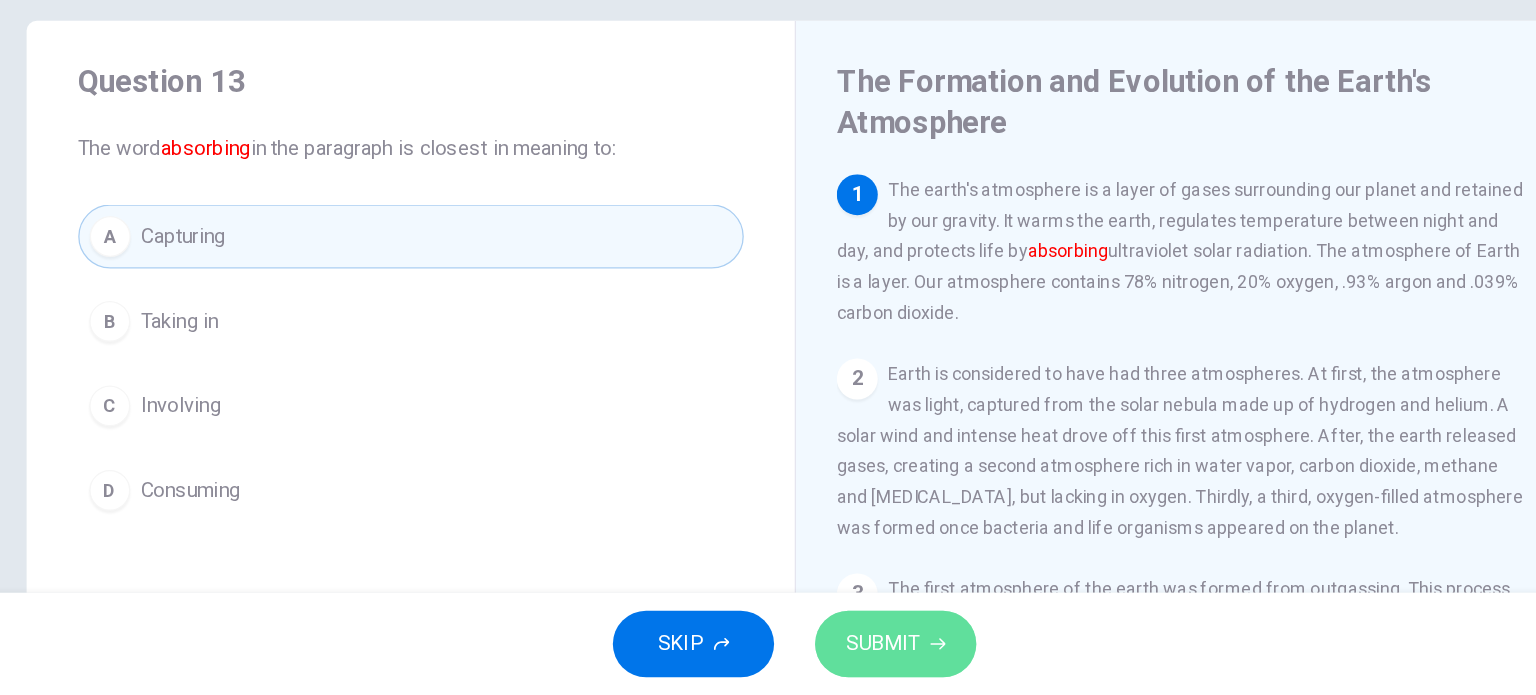 click on "SUBMIT" at bounding box center [837, 655] 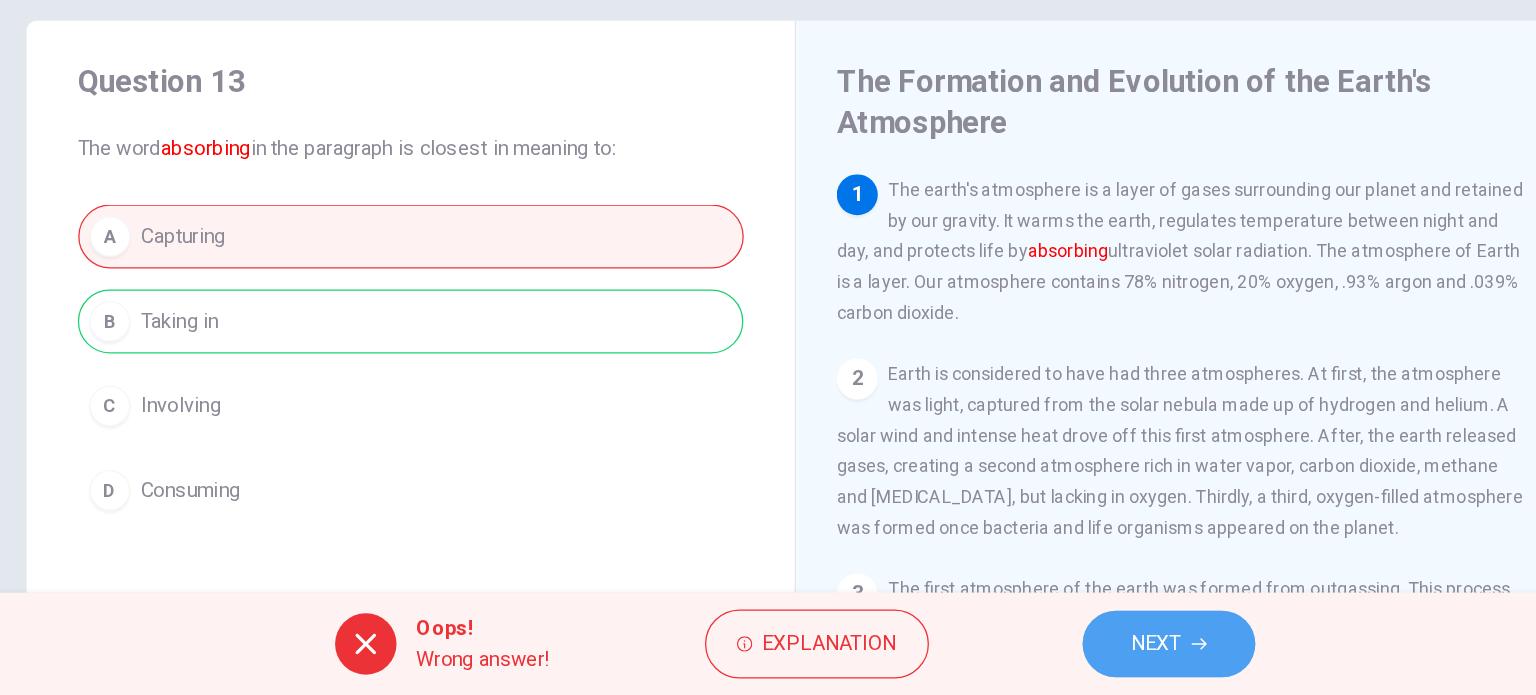 click 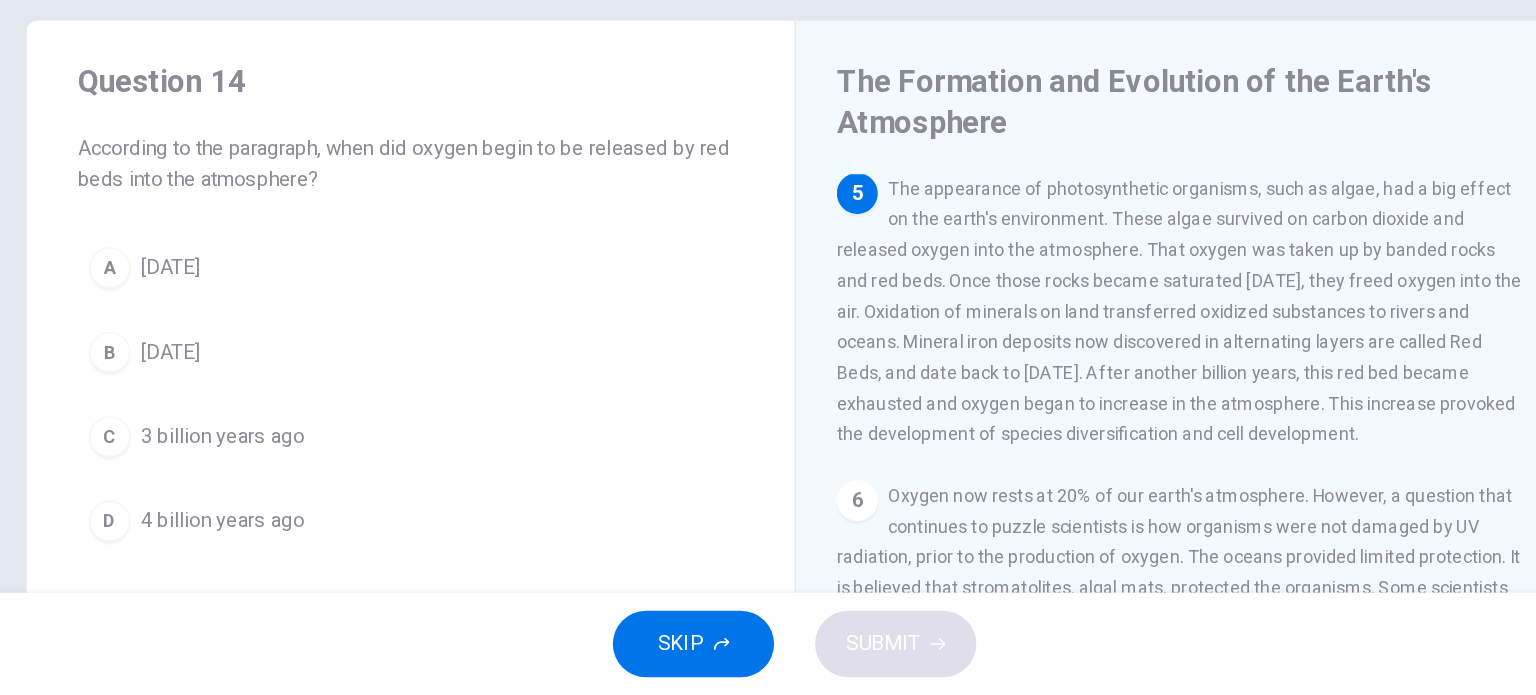 scroll, scrollTop: 677, scrollLeft: 0, axis: vertical 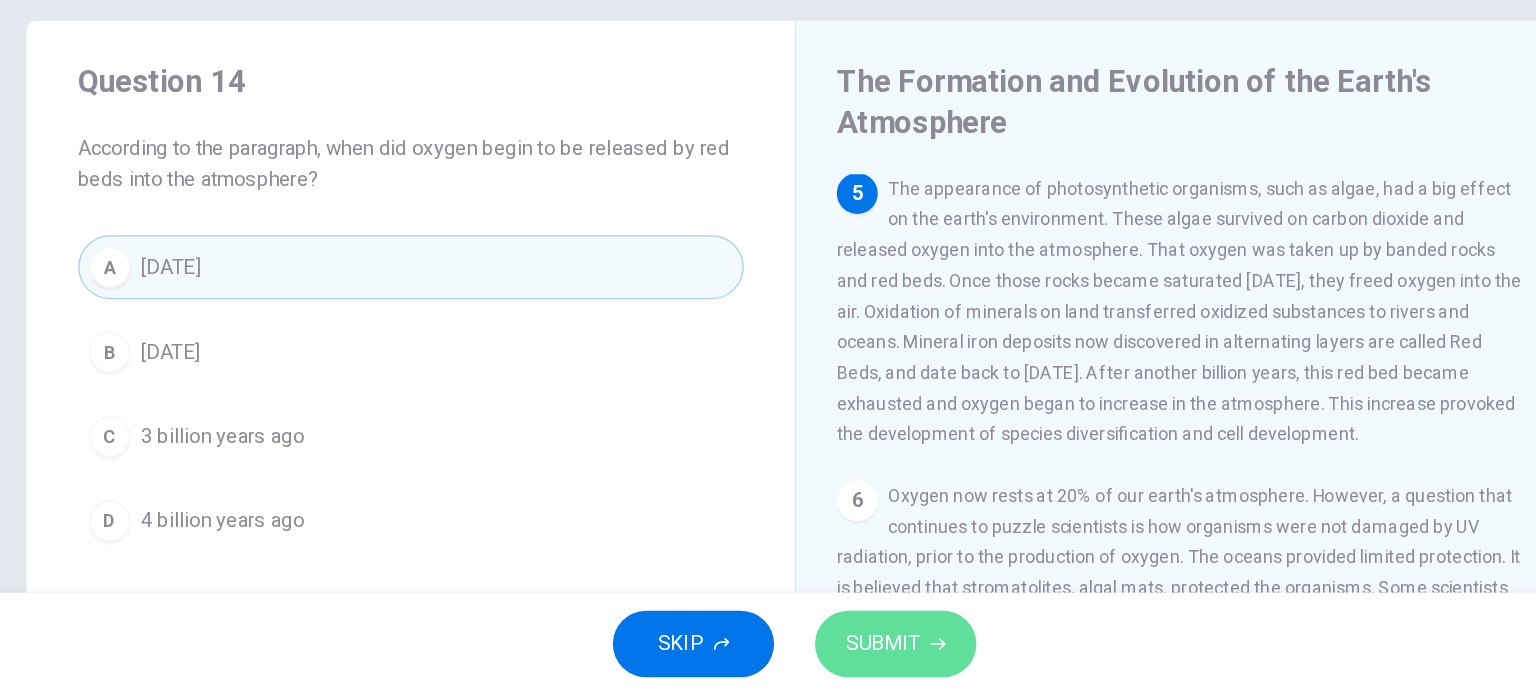click on "SUBMIT" at bounding box center [847, 655] 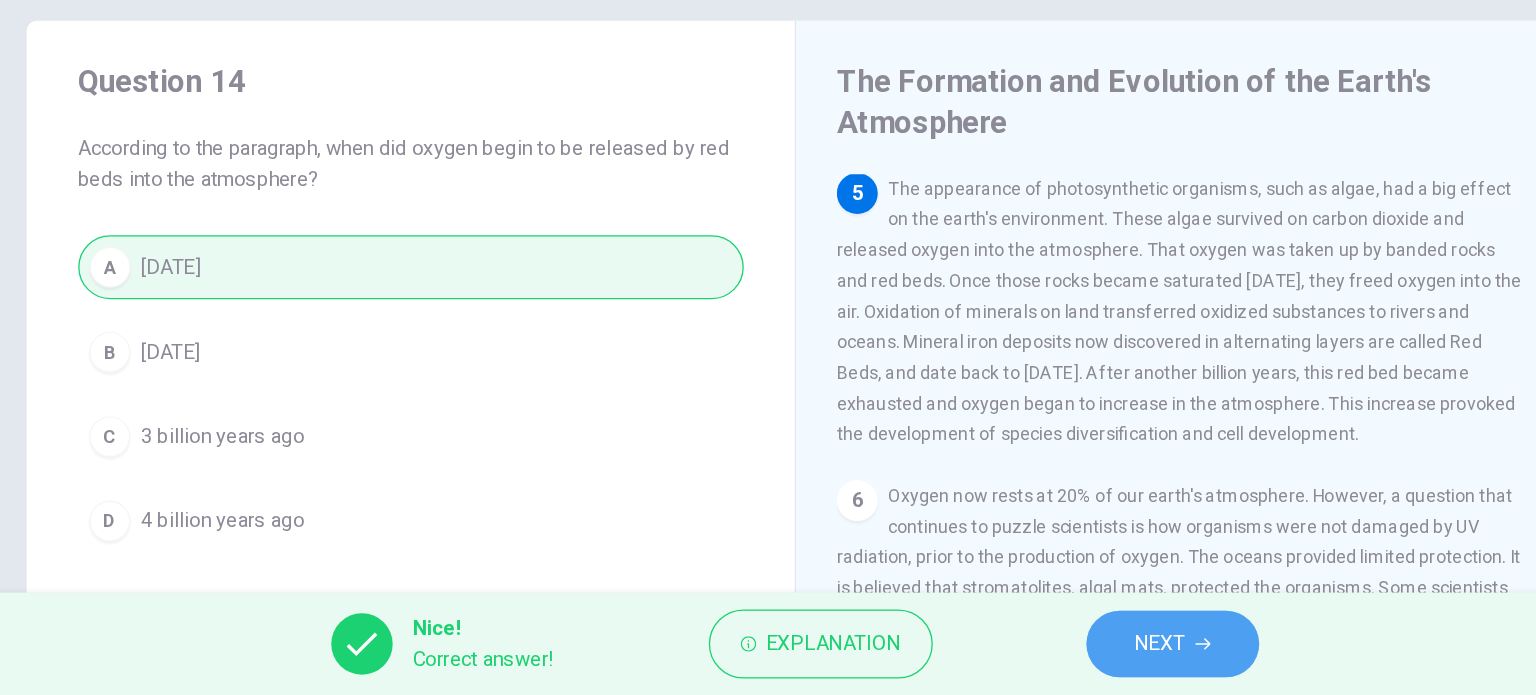 click on "NEXT" at bounding box center [1063, 655] 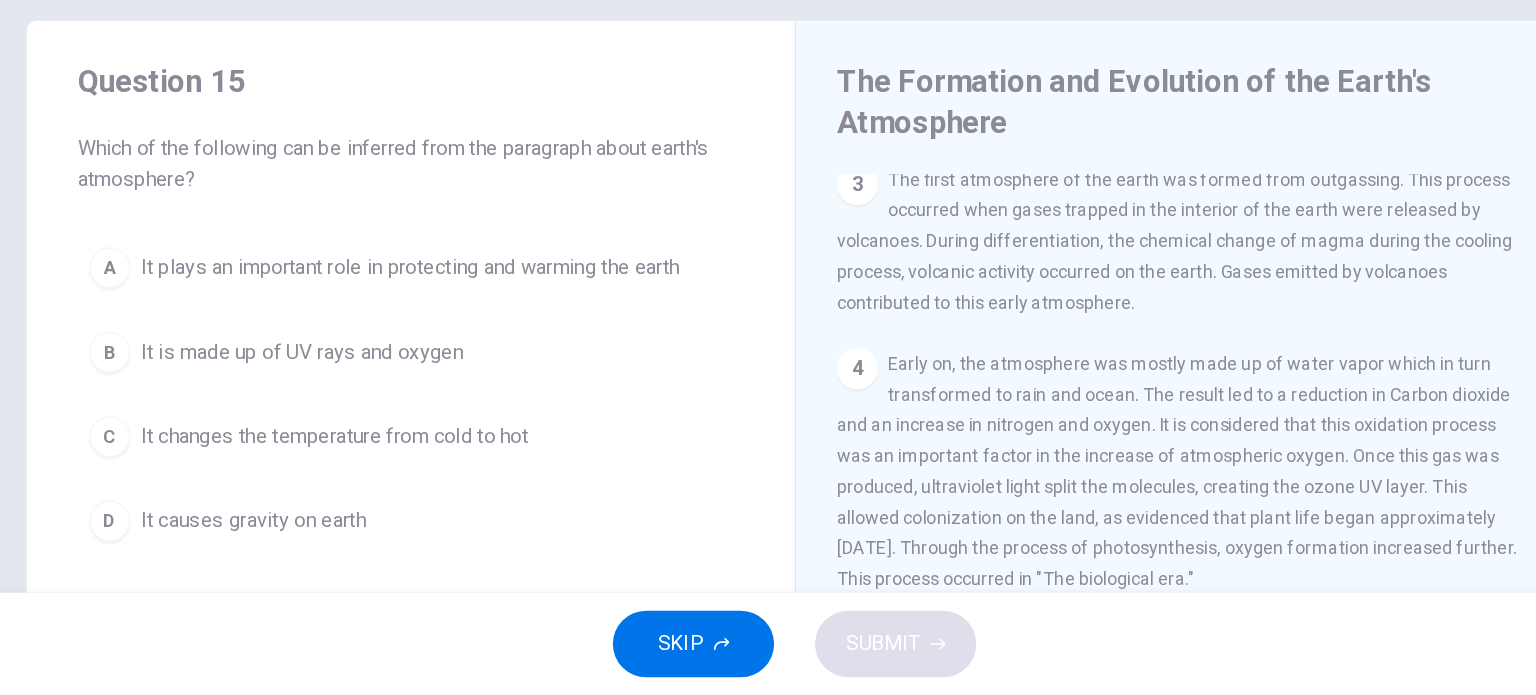 scroll, scrollTop: 0, scrollLeft: 0, axis: both 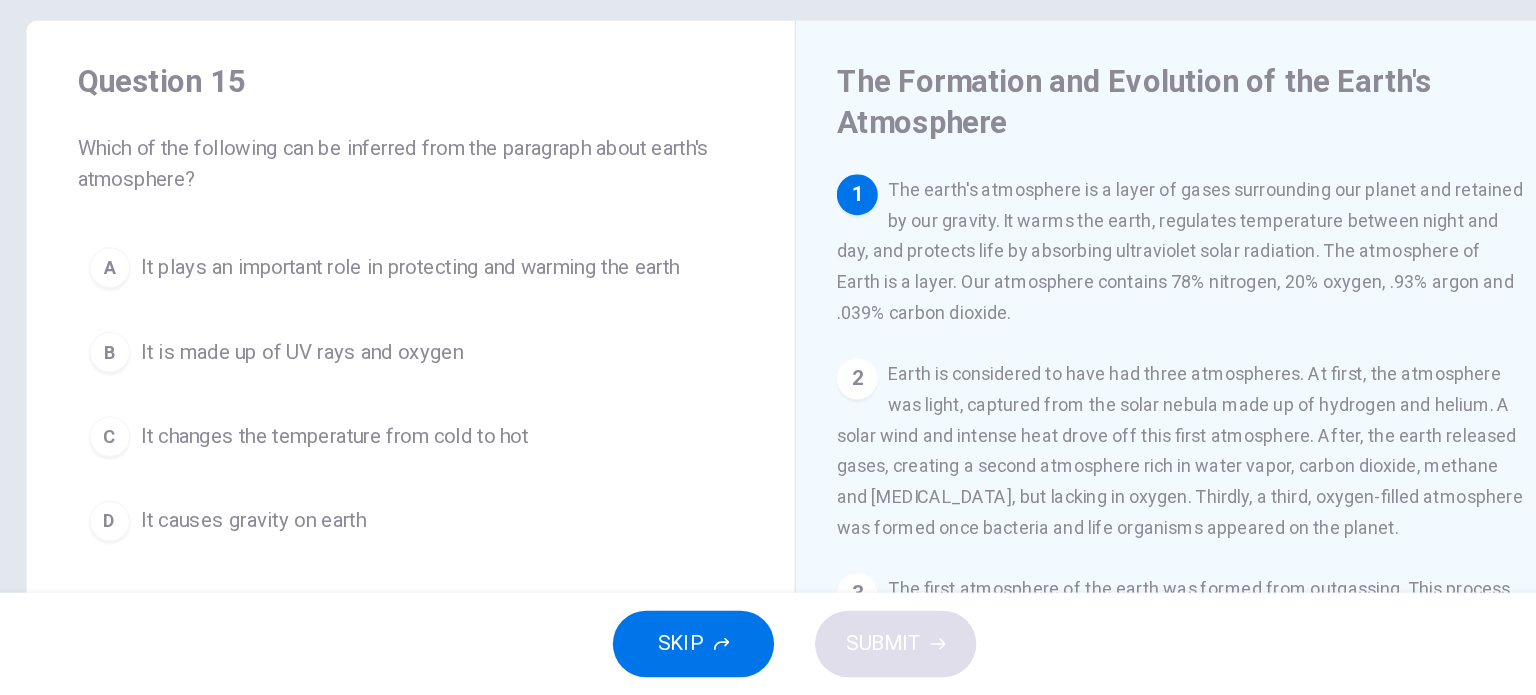 click on "The earth's atmosphere is a layer of gases surrounding our planet and retained by our gravity. It warms the earth, regulates temperature between night and day, and protects life by absorbing ultraviolet solar radiation. The atmosphere of Earth is a layer. Our atmosphere contains 78% nitrogen, 20% oxygen, .93% argon and .039% carbon dioxide." at bounding box center (1069, 348) 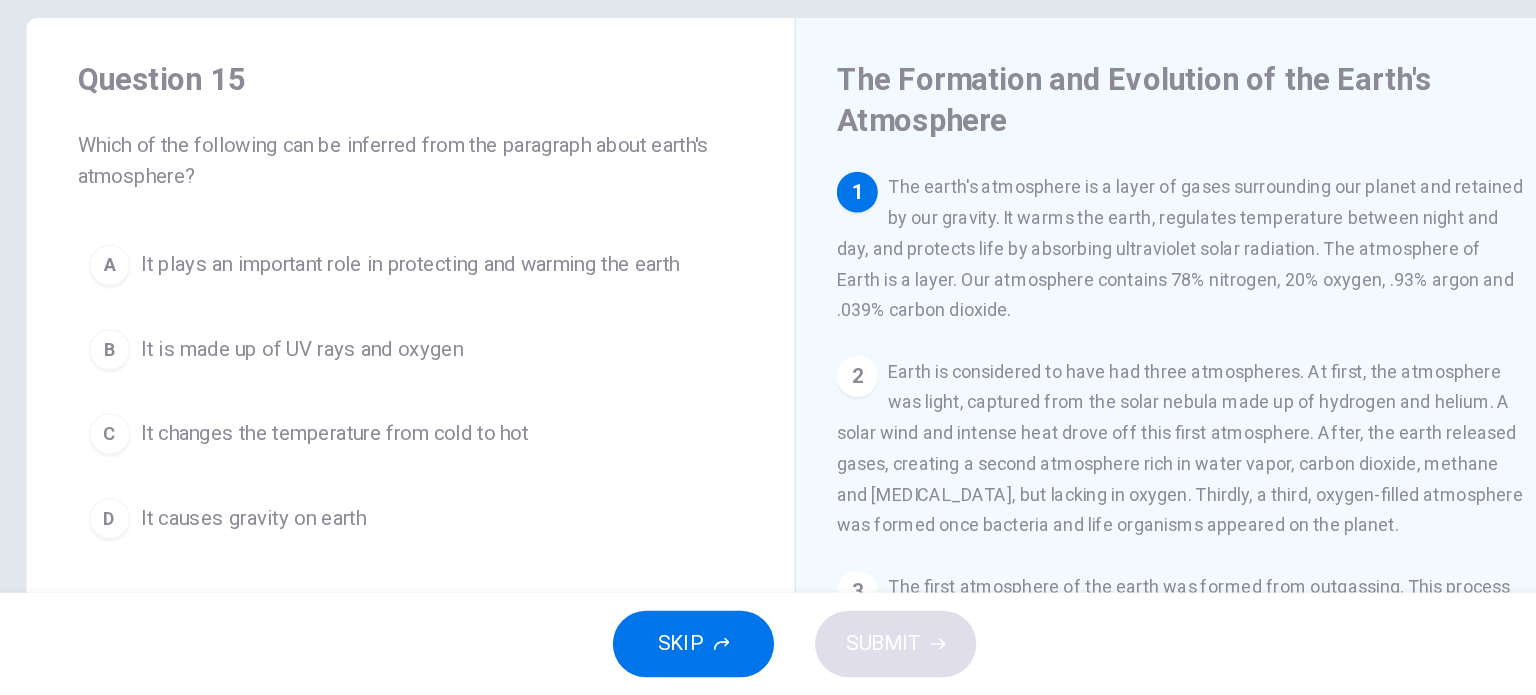 scroll, scrollTop: 4, scrollLeft: 0, axis: vertical 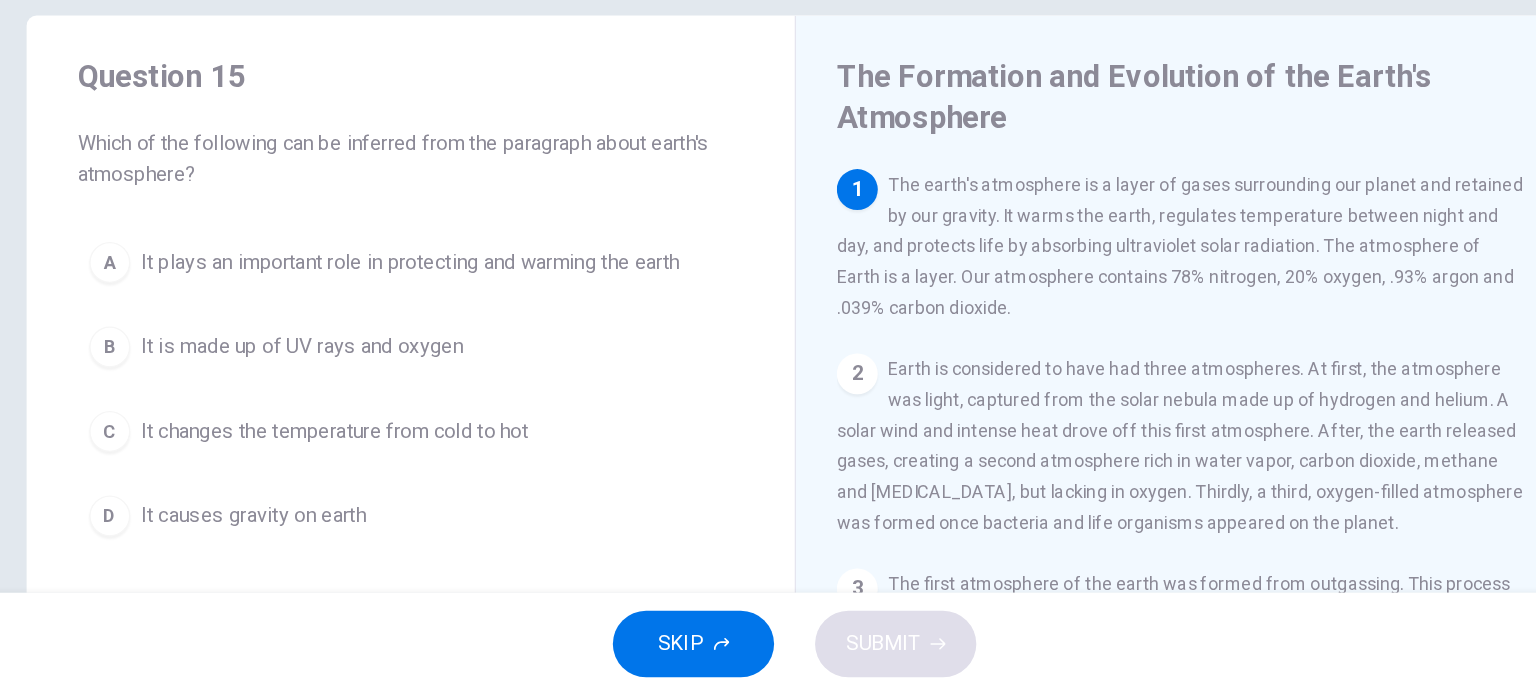 click on "Question 15 Which of the following can be inferred from the paragraph about earth's atmosphere? A It plays an important role in protecting and warming the earth B It is made up of UV rays and oxygen C It changes the temperature from cold to hot D It causes gravity on earth" at bounding box center [468, 388] 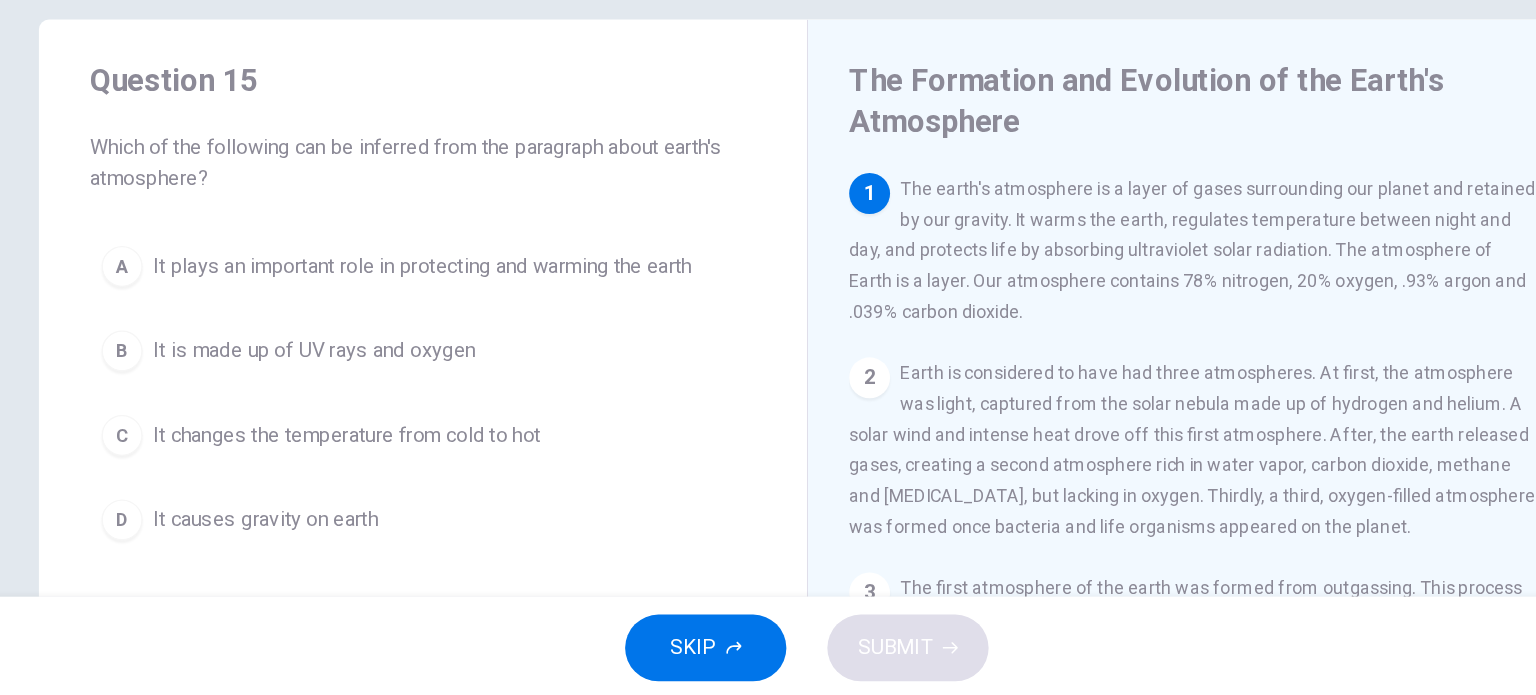 scroll, scrollTop: 0, scrollLeft: 0, axis: both 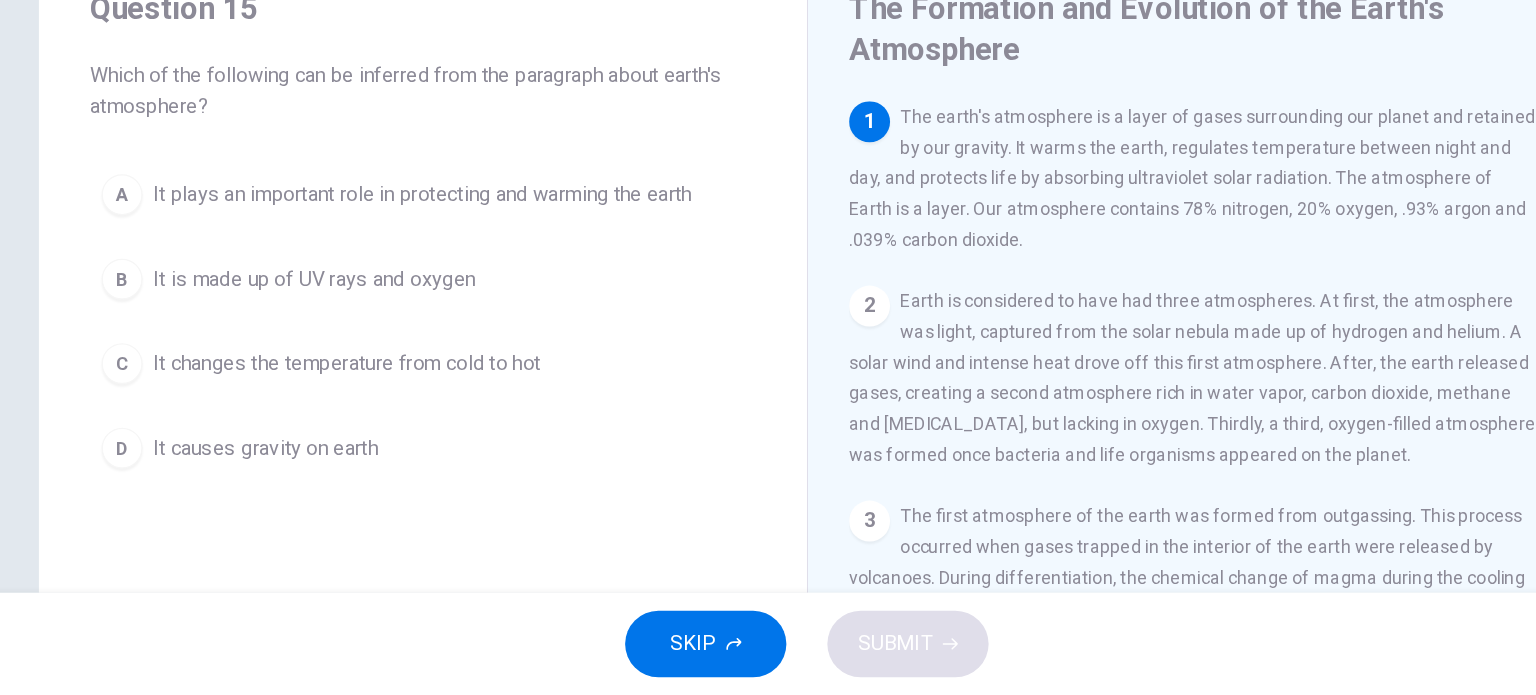 click on "A It plays an important role in protecting and warming the earth" at bounding box center [468, 304] 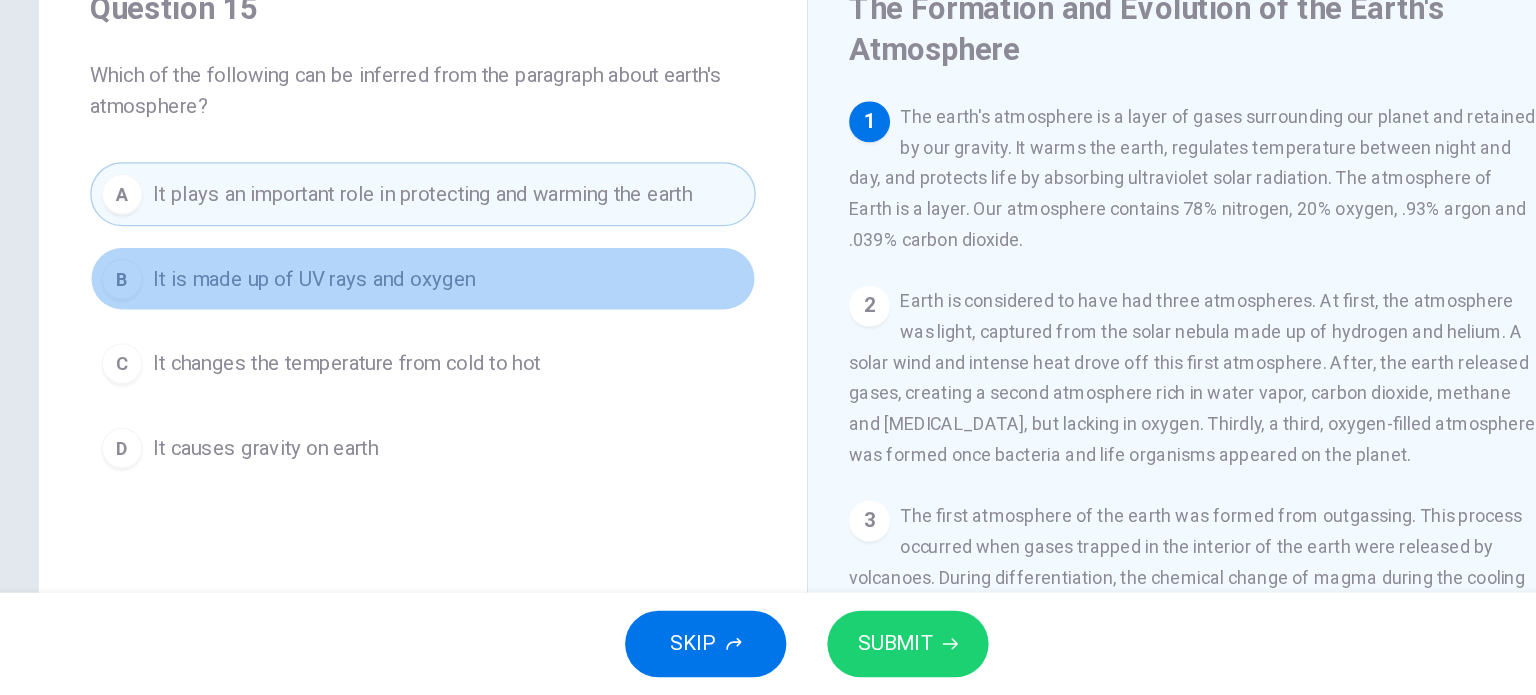 click on "It is made up of UV rays and oxygen" at bounding box center (383, 370) 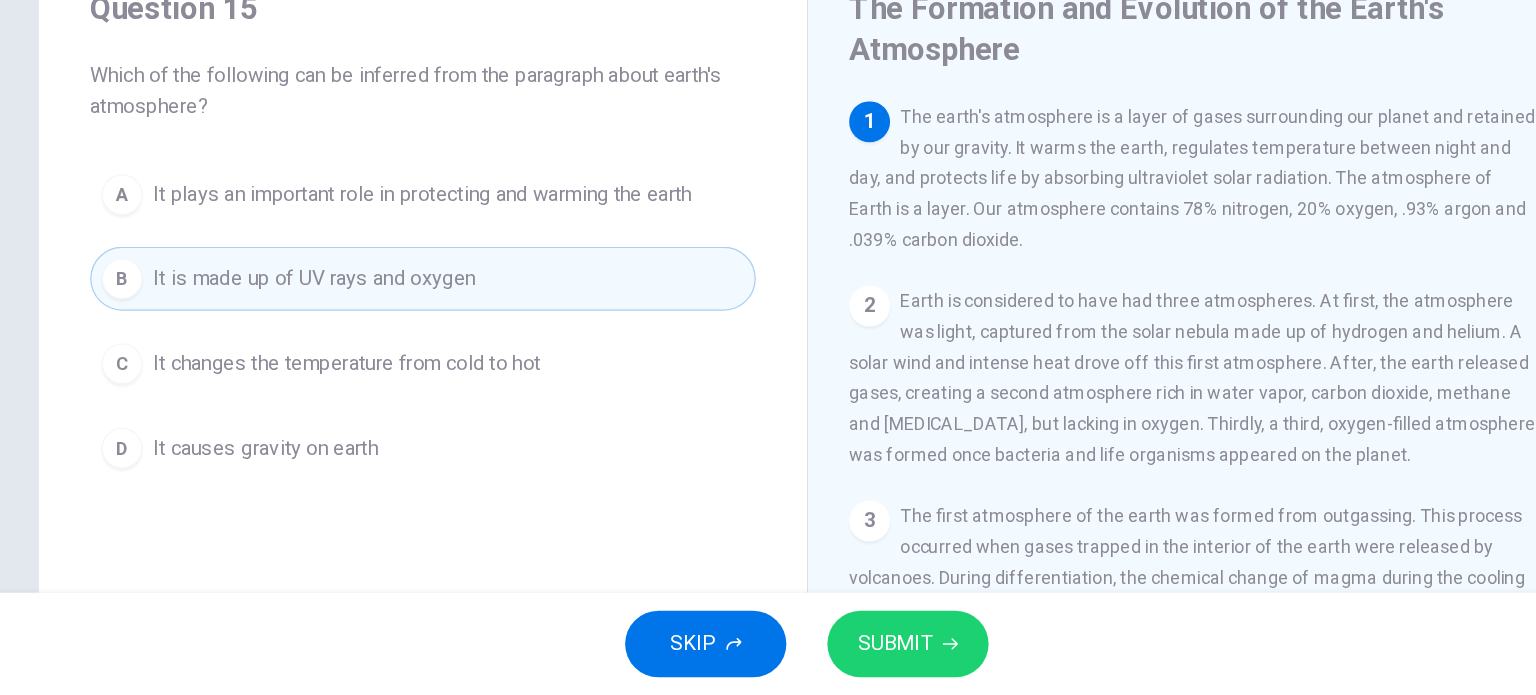 type 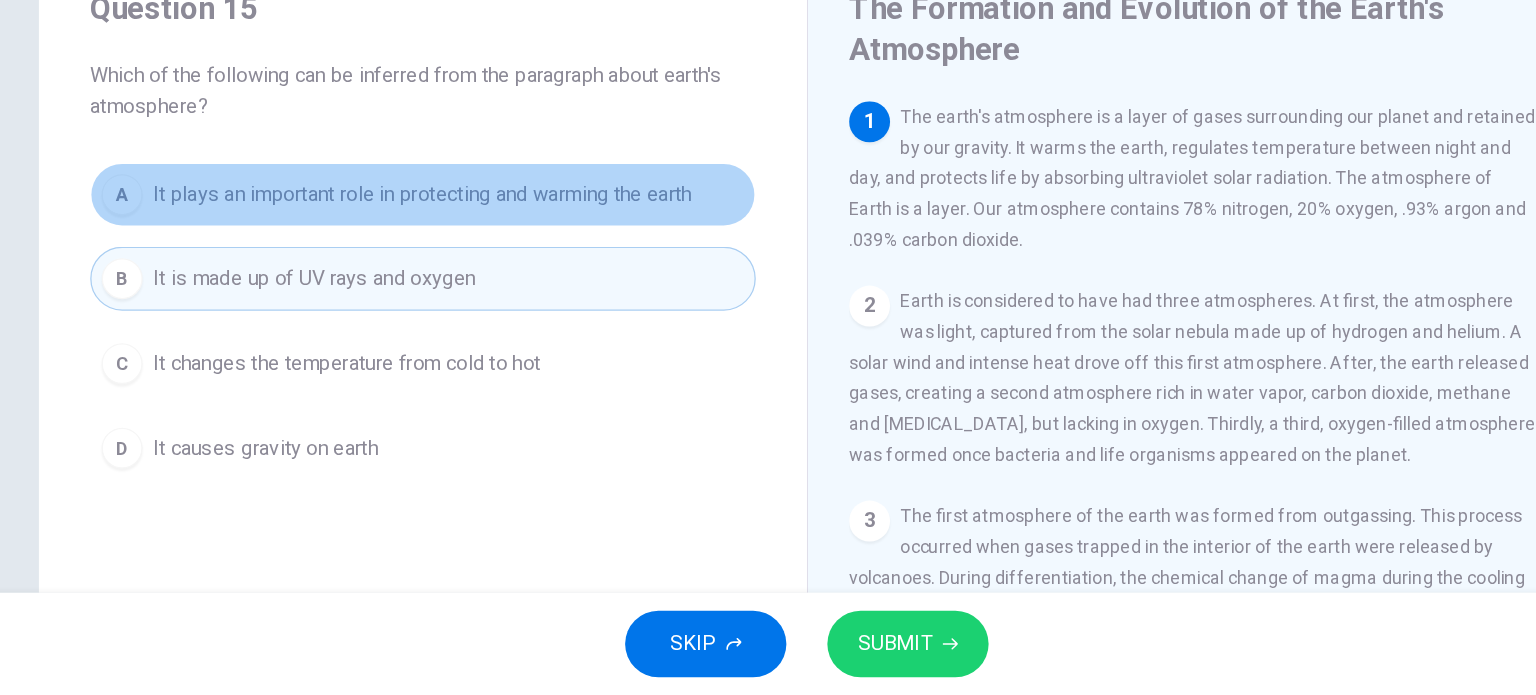 click on "A It plays an important role in protecting and warming the earth" at bounding box center (468, 304) 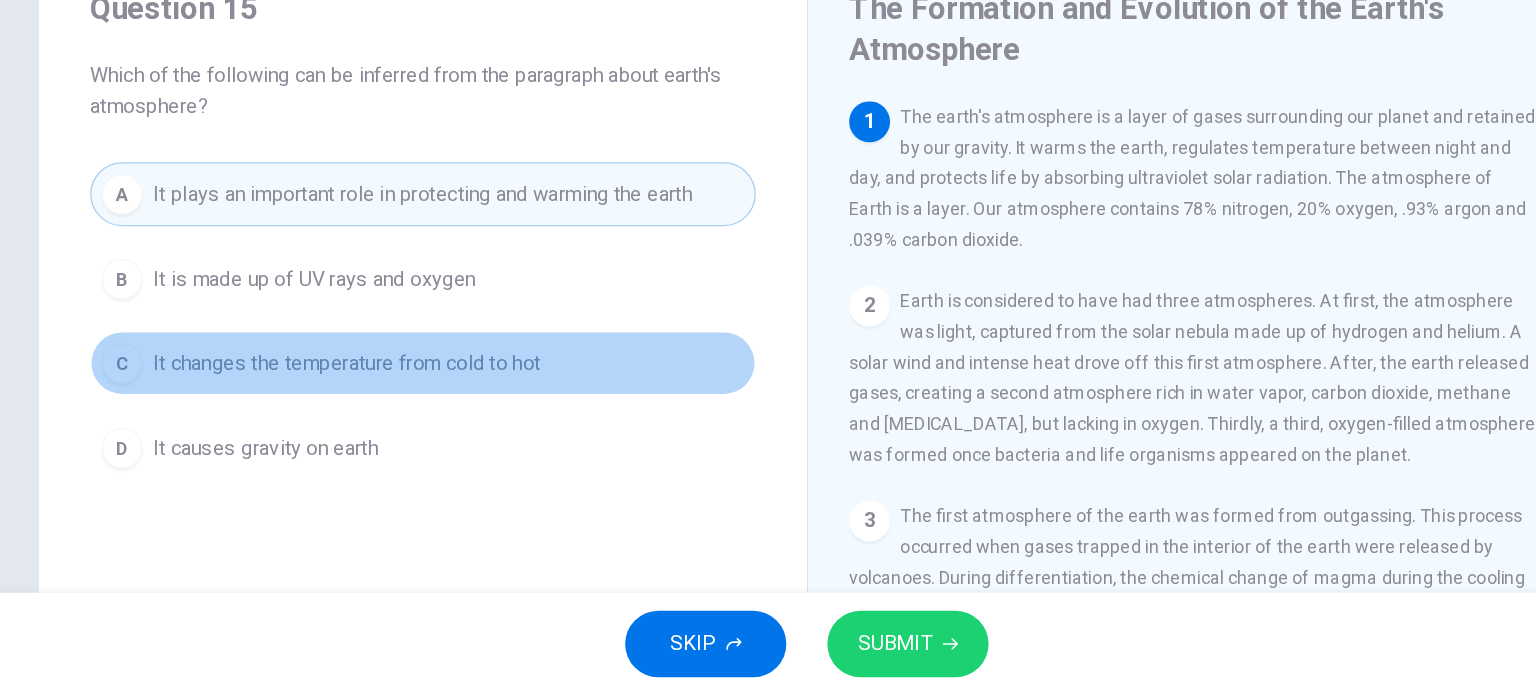 click on "C It changes the temperature from cold to hot" at bounding box center [468, 436] 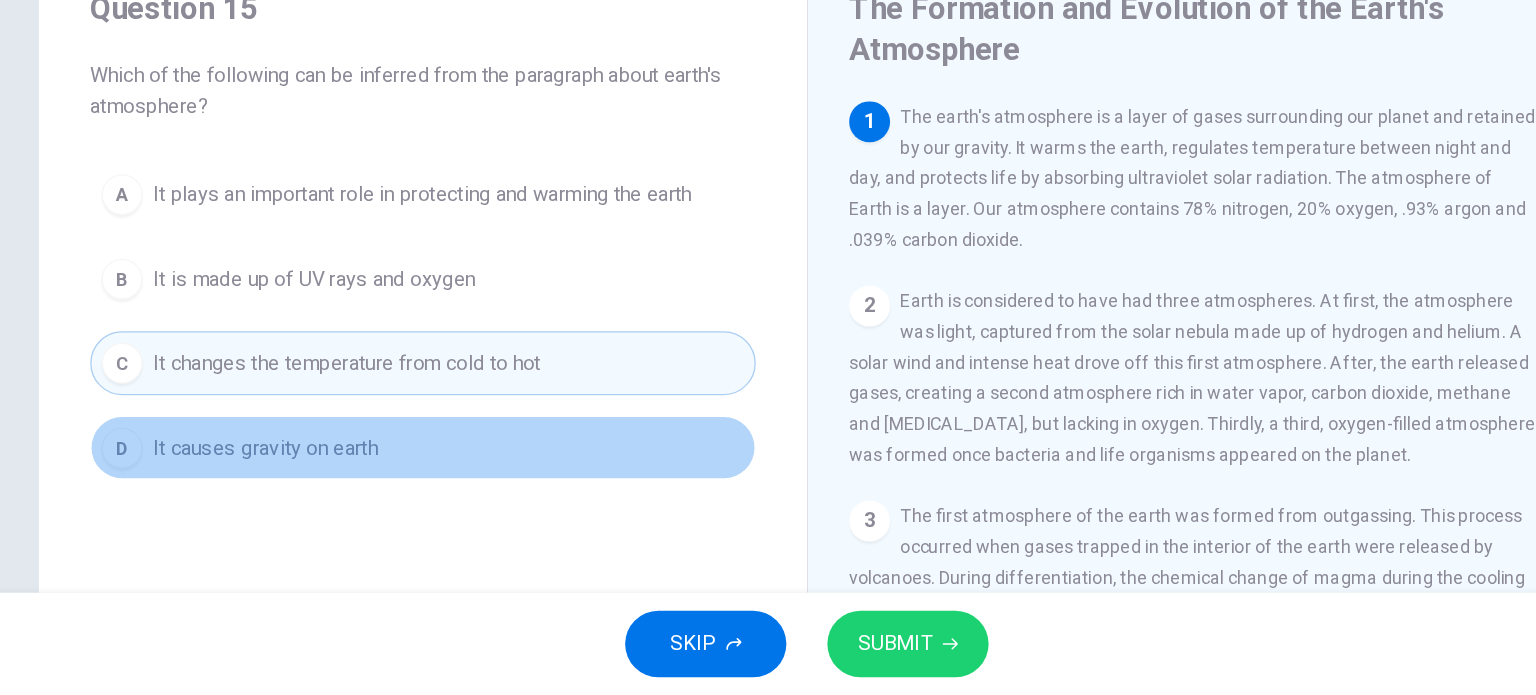 click on "D It causes gravity on earth" at bounding box center (468, 502) 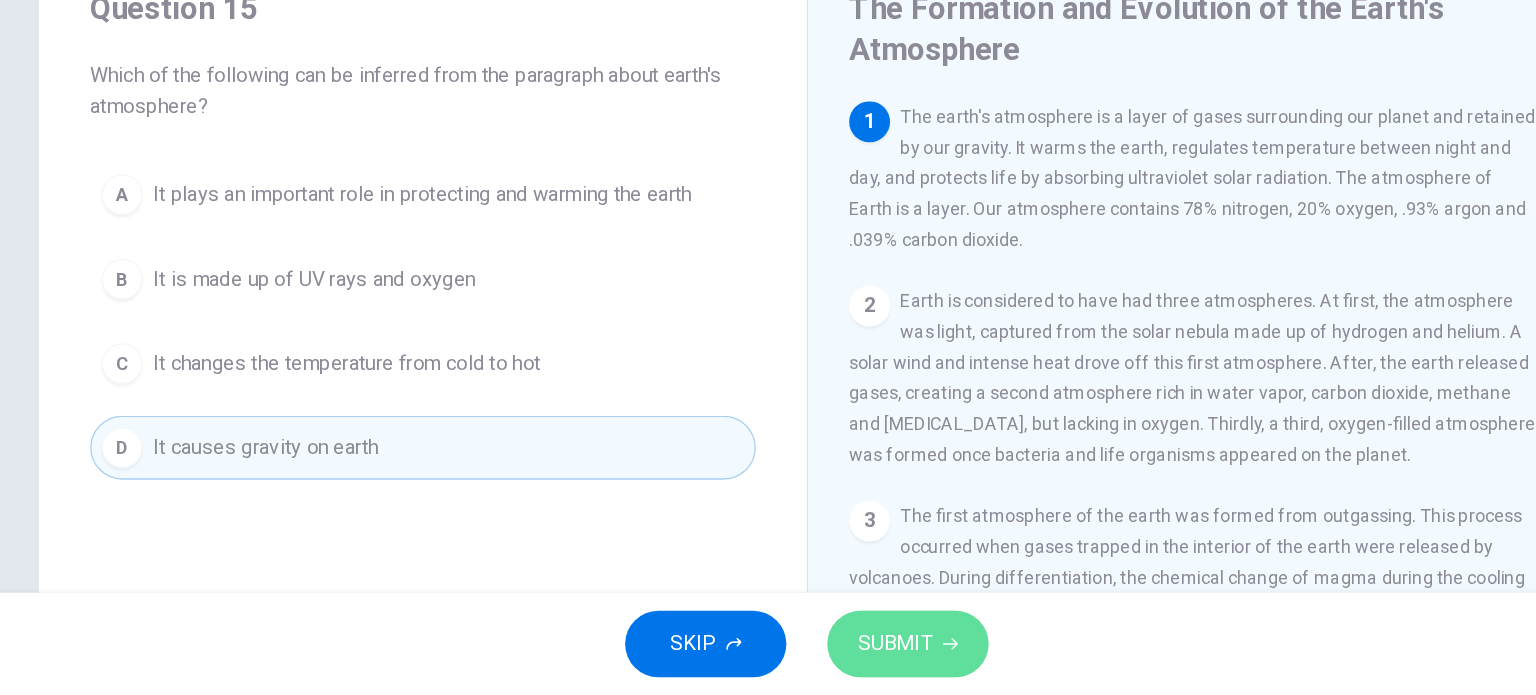 click on "SUBMIT" at bounding box center [837, 655] 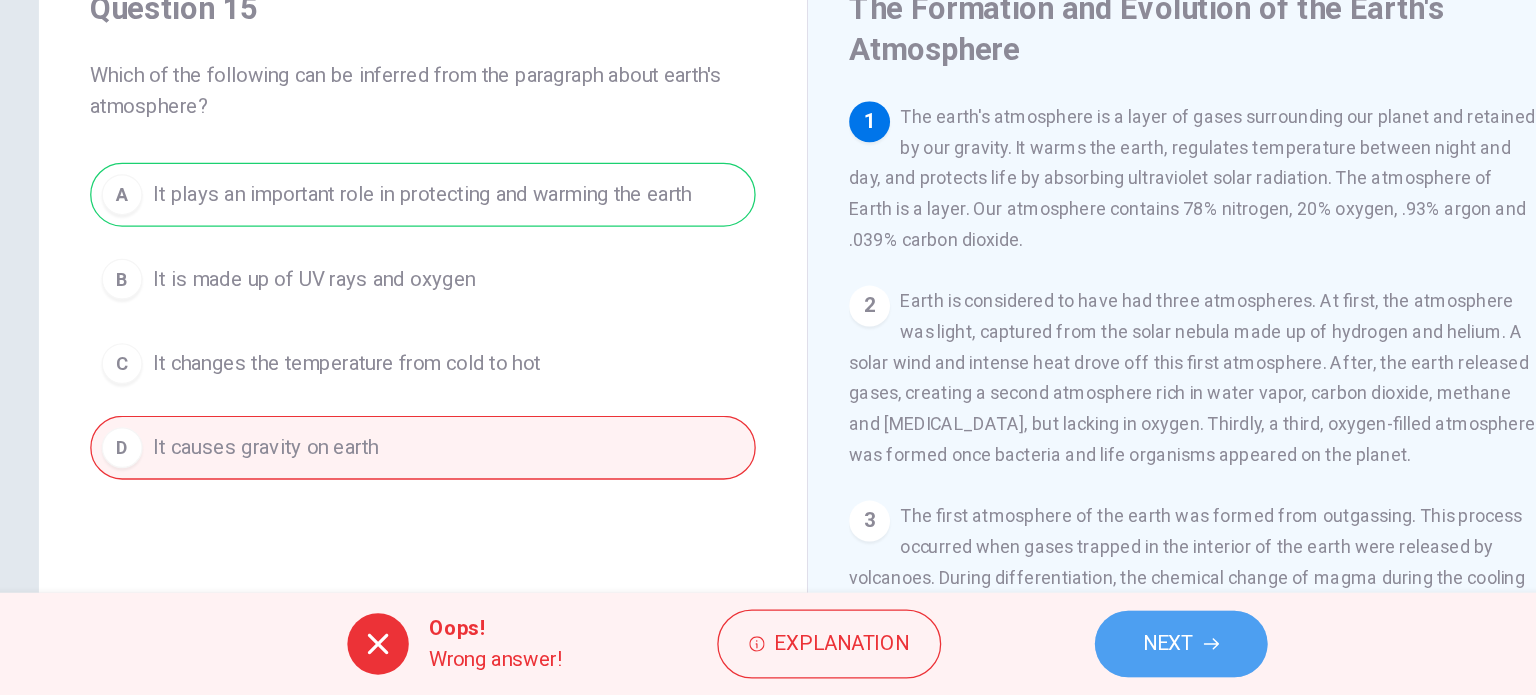 click on "NEXT" at bounding box center (1050, 655) 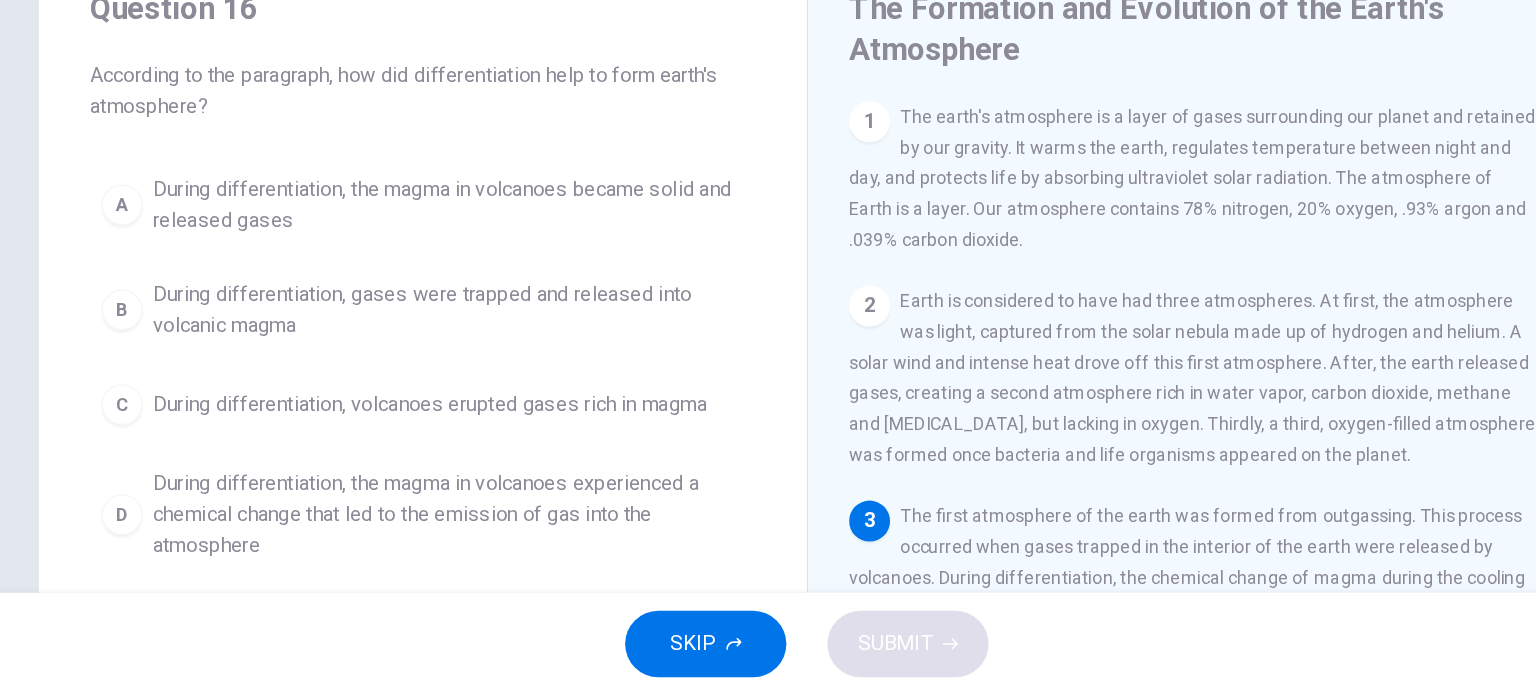 scroll, scrollTop: 69, scrollLeft: 0, axis: vertical 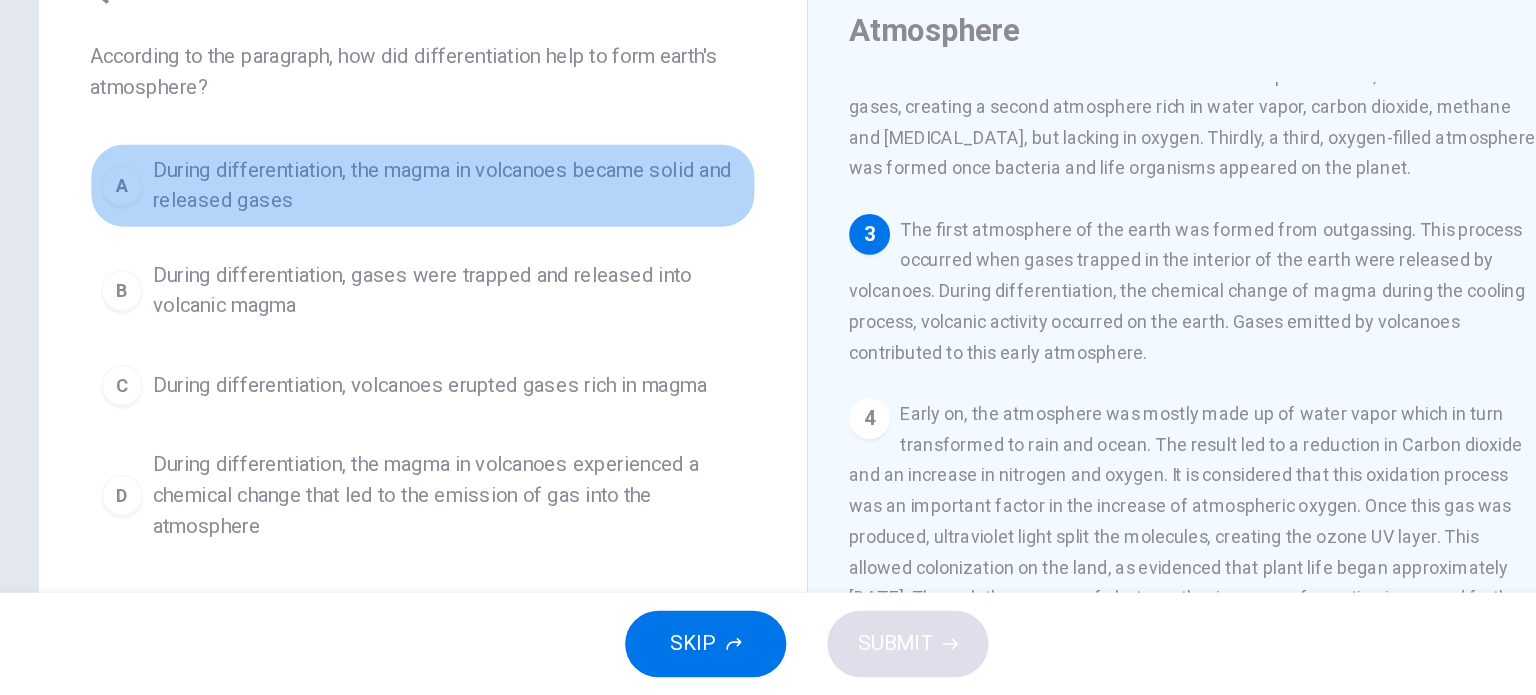 click on "During differentiation, the magma in volcanoes became solid and released gases" at bounding box center [488, 297] 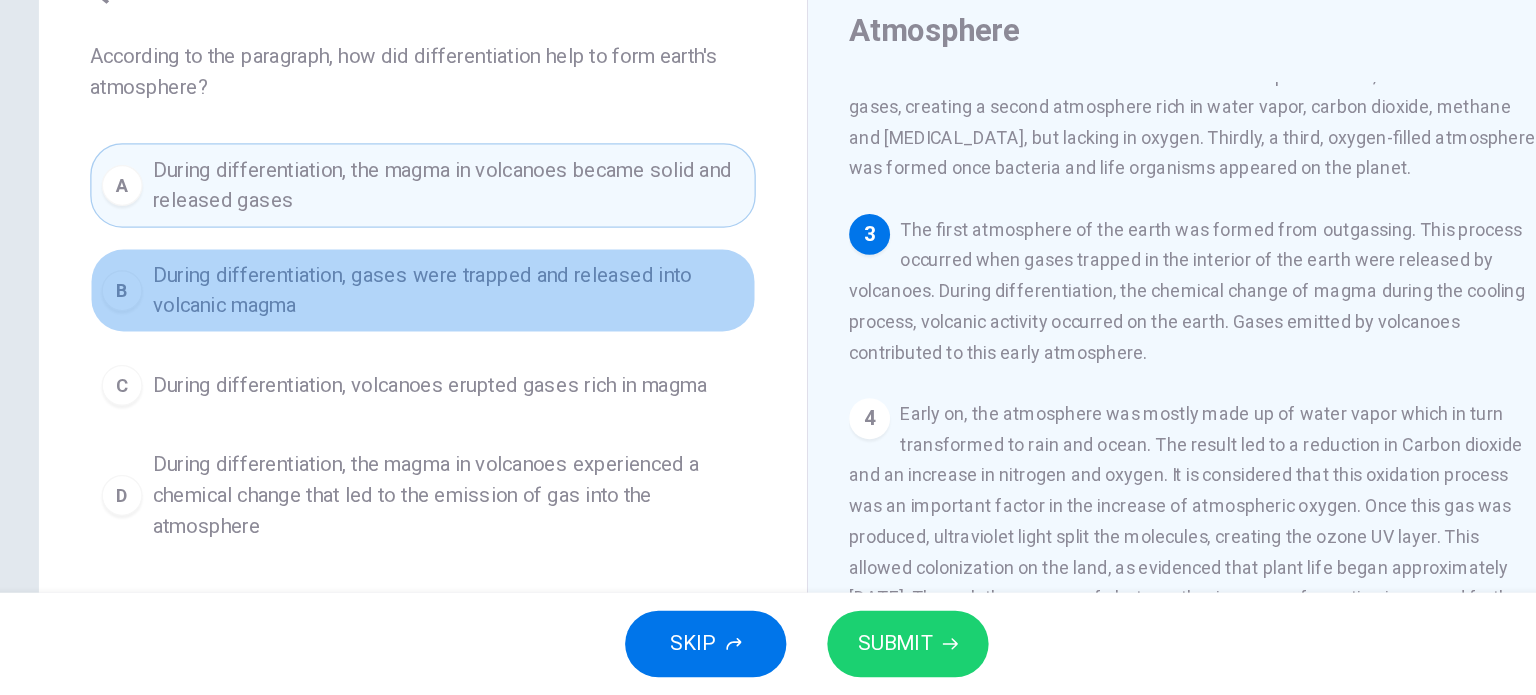 click on "During differentiation, gases were trapped and released into volcanic magma" at bounding box center [488, 379] 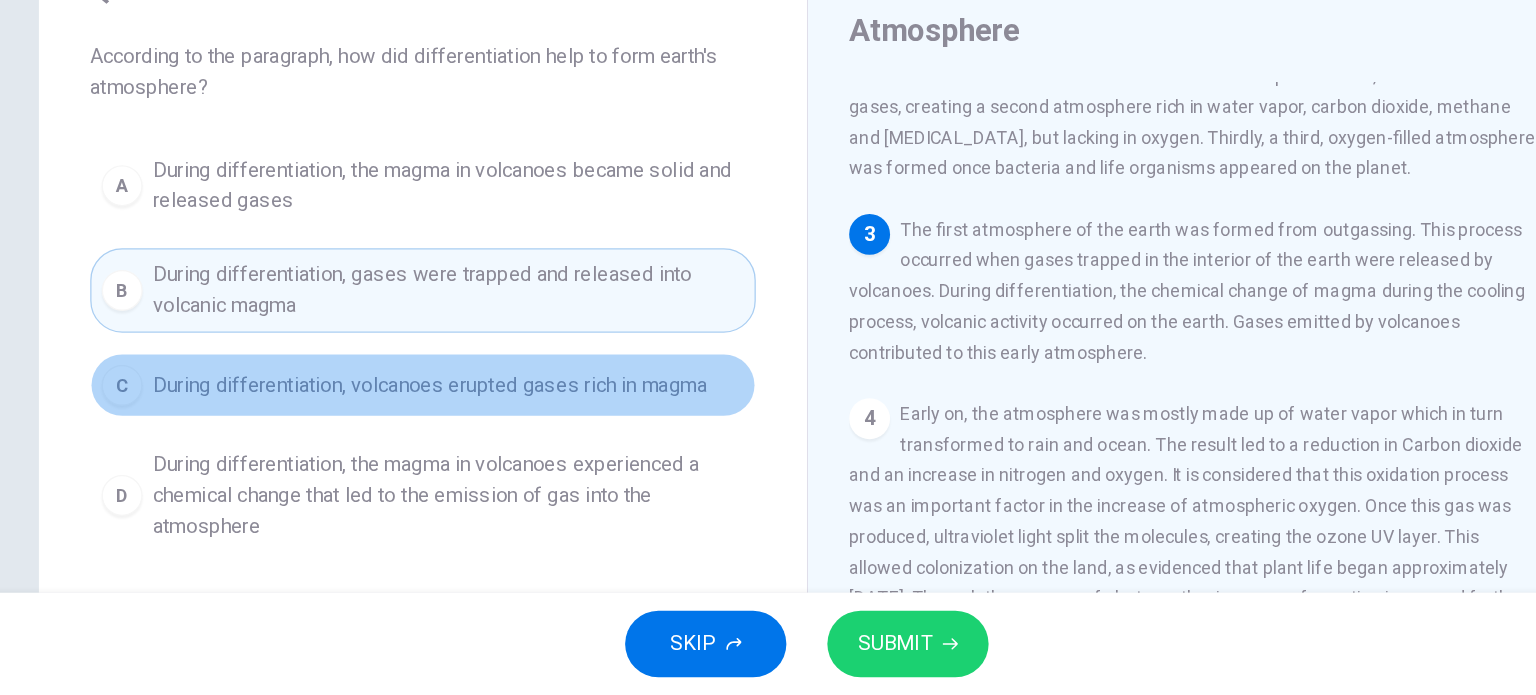 click on "C During differentiation, volcanoes erupted gases rich in magma" at bounding box center [468, 453] 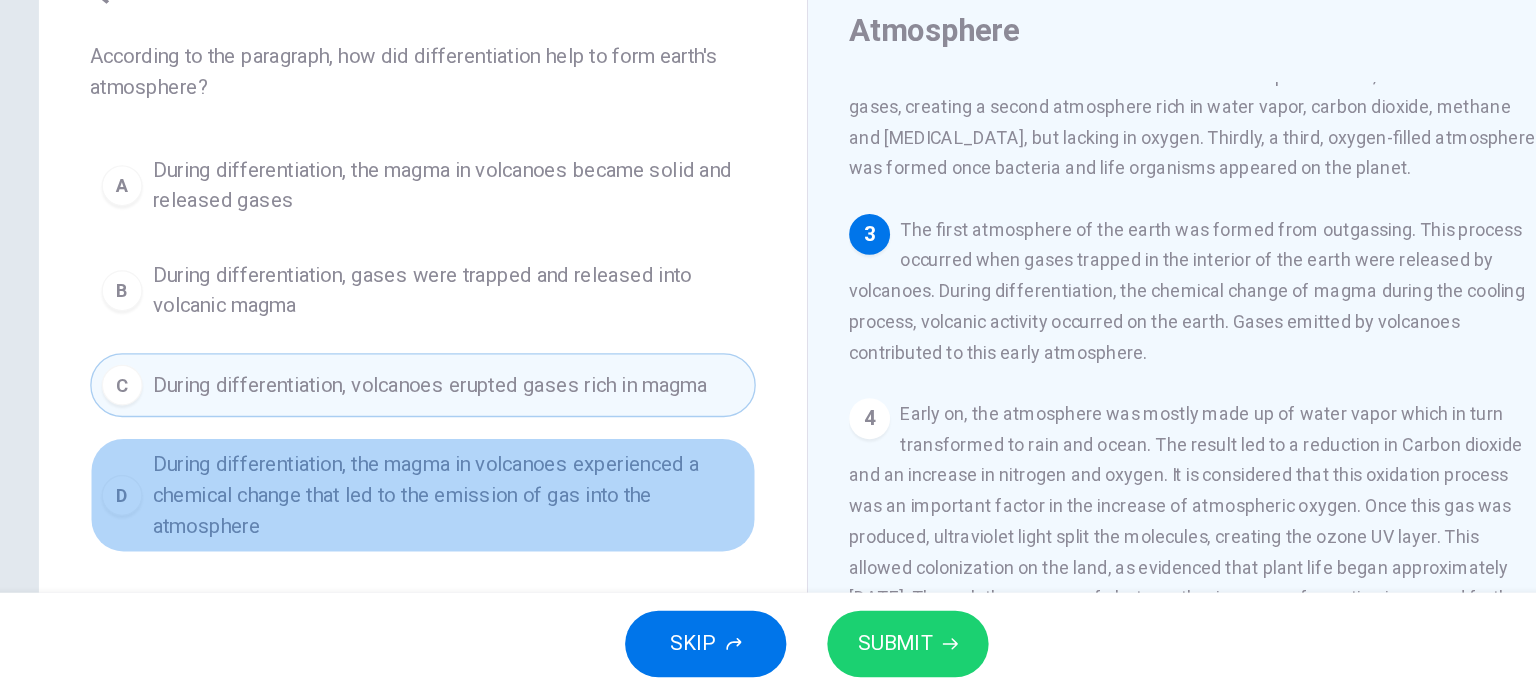 click on "During differentiation, the magma in volcanoes experienced a chemical change that led to the emission of gas into the atmosphere" at bounding box center [488, 539] 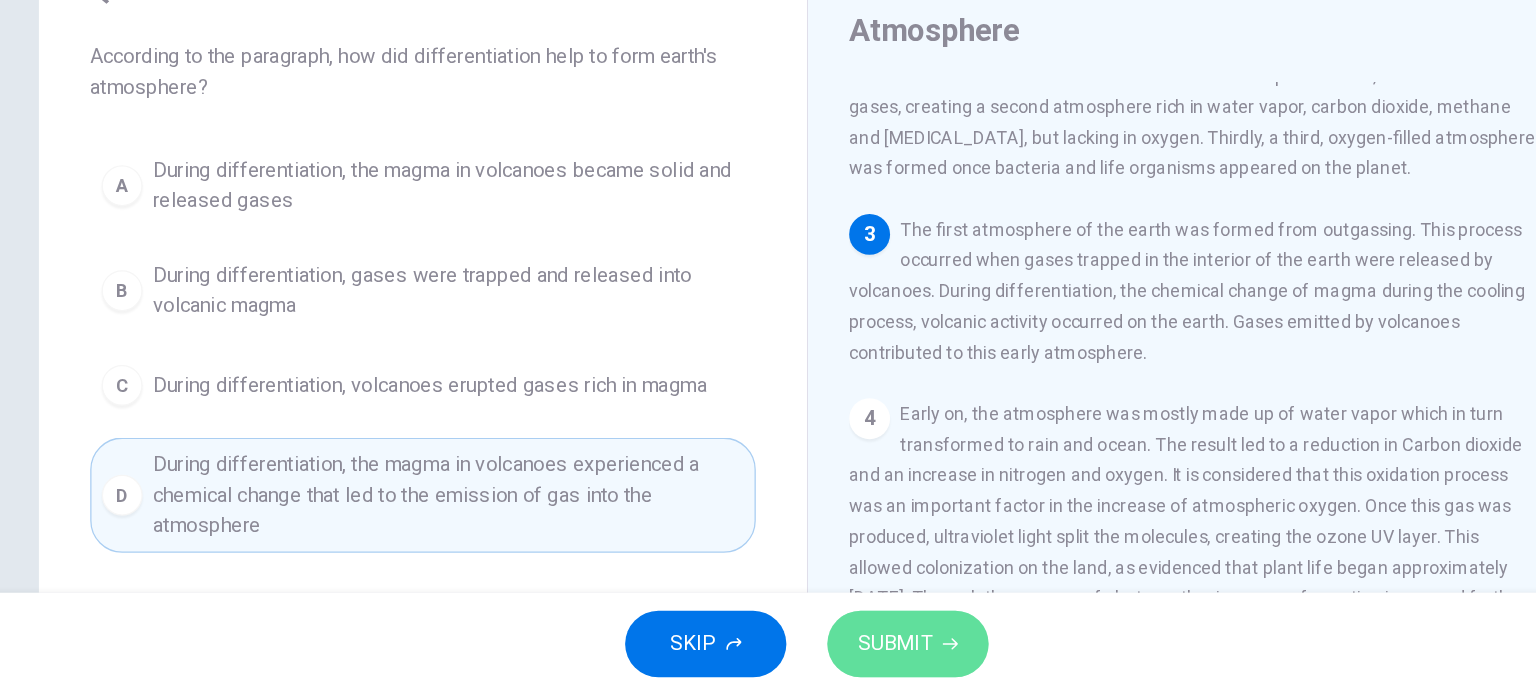 click on "SUBMIT" at bounding box center [837, 655] 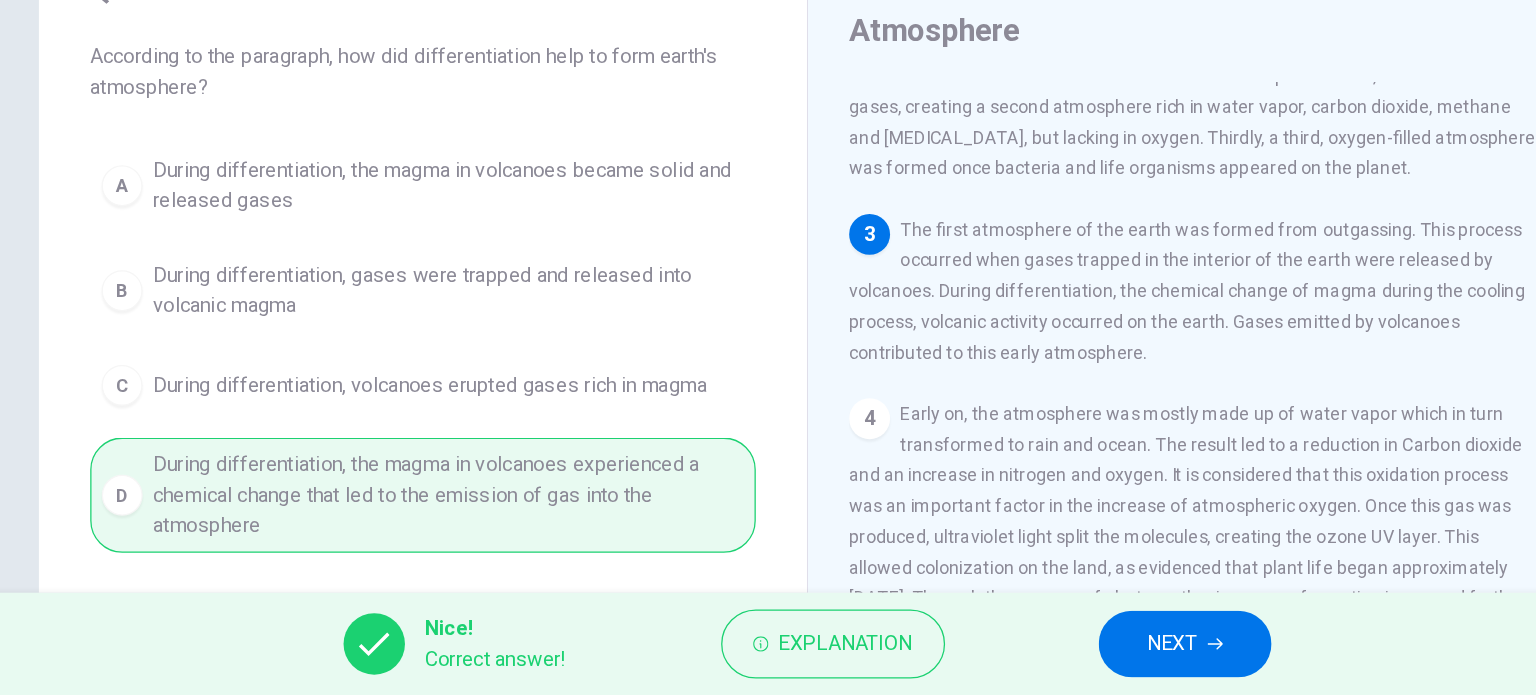 click on "NEXT" at bounding box center (1063, 655) 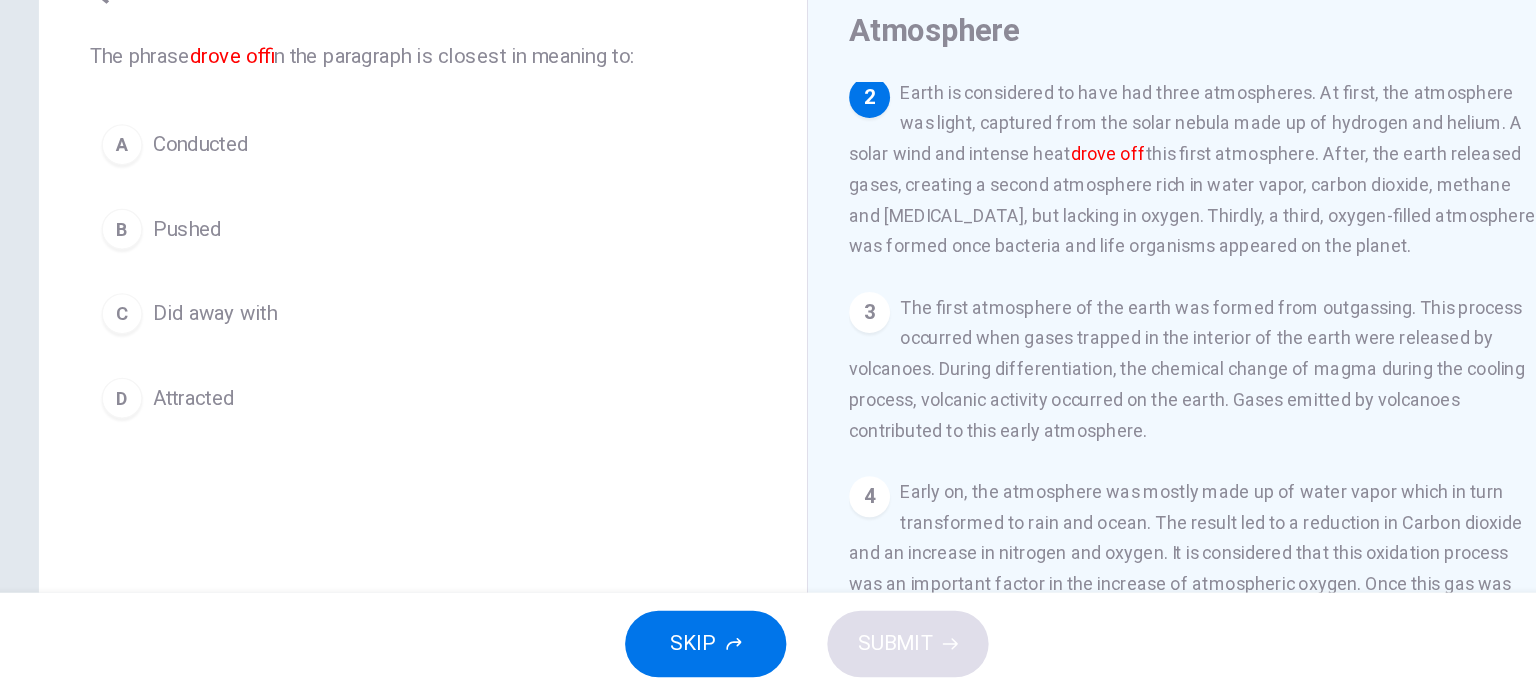 scroll, scrollTop: 148, scrollLeft: 0, axis: vertical 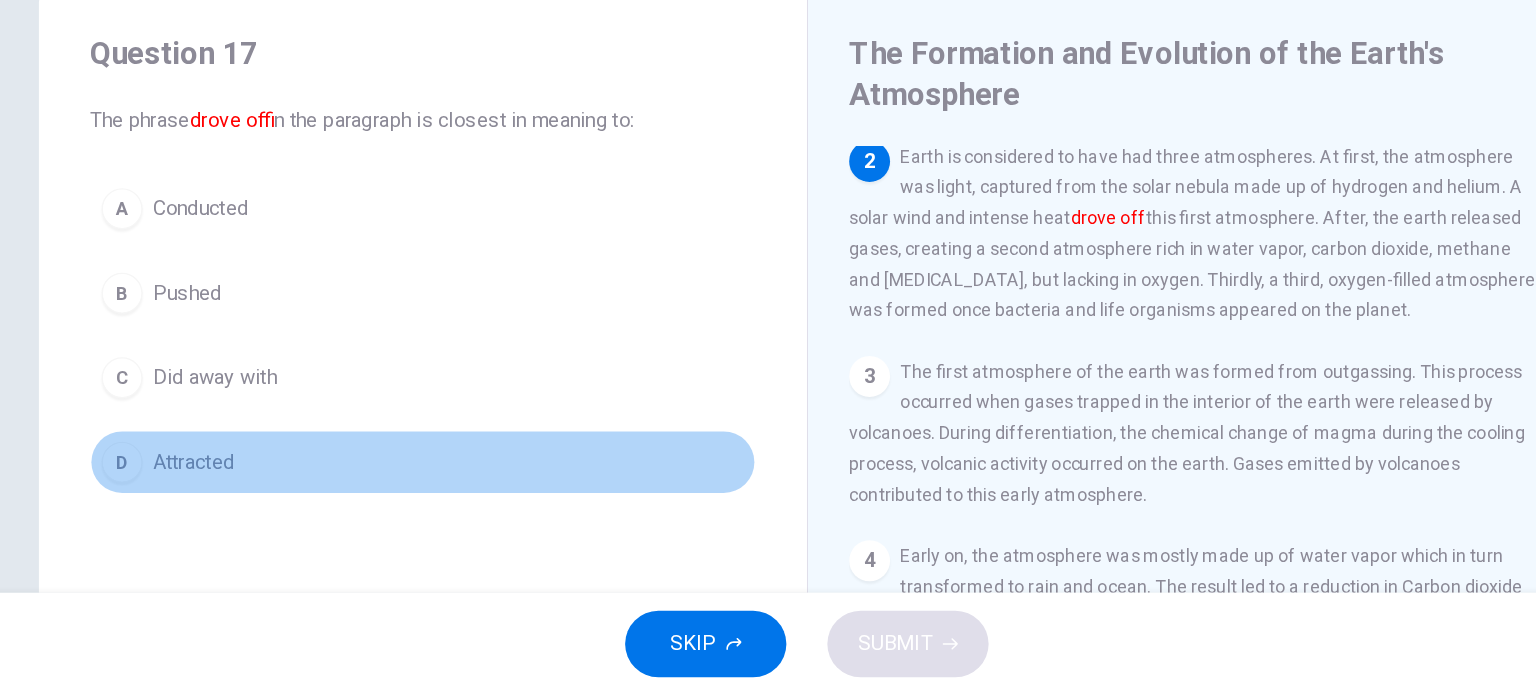 click on "D Attracted" at bounding box center [468, 513] 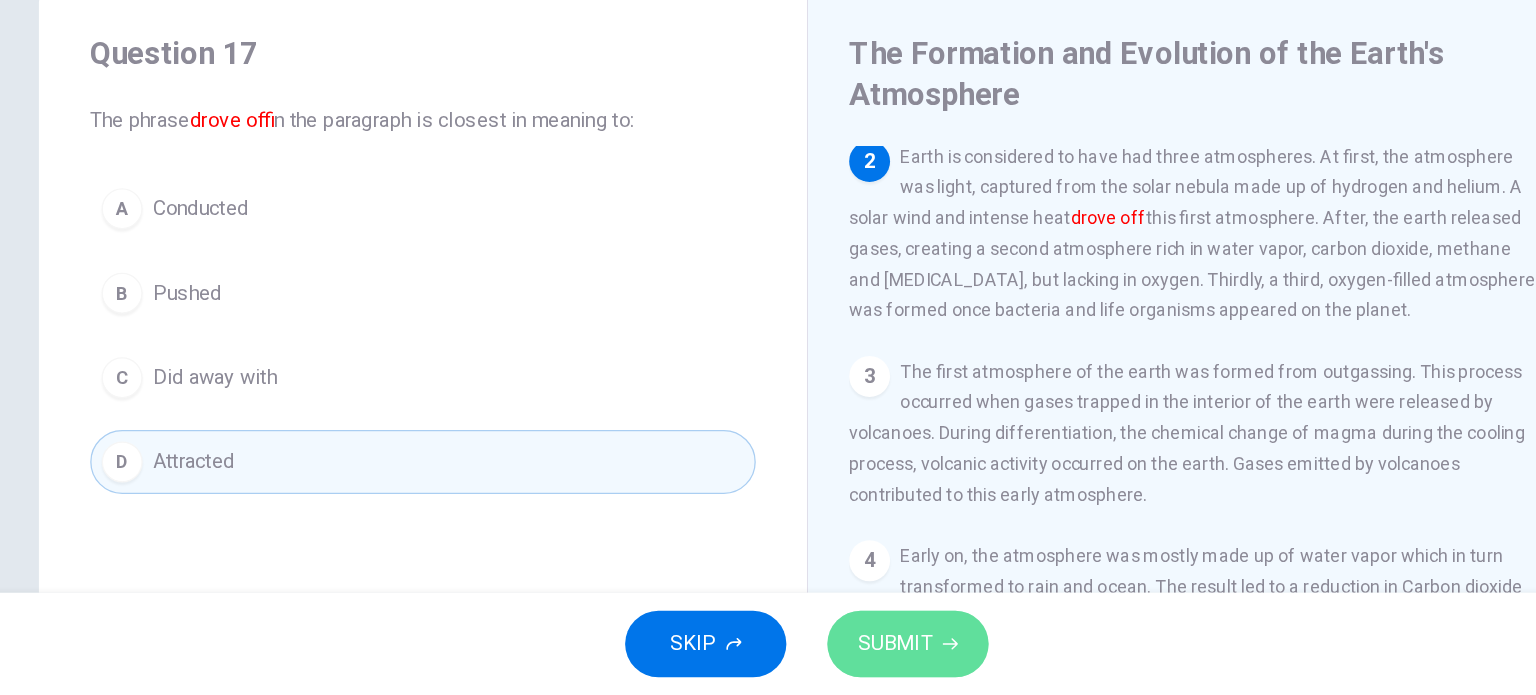 click 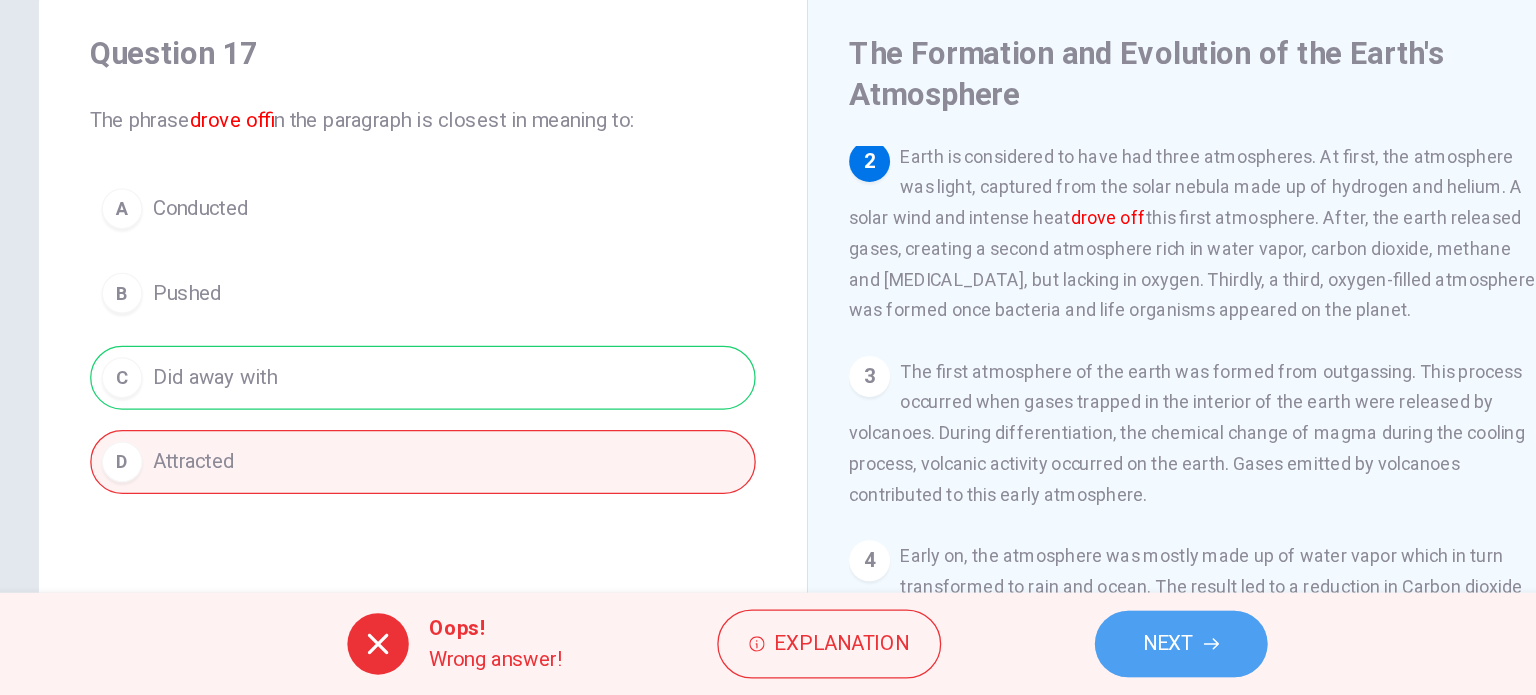 click on "NEXT" at bounding box center (1060, 655) 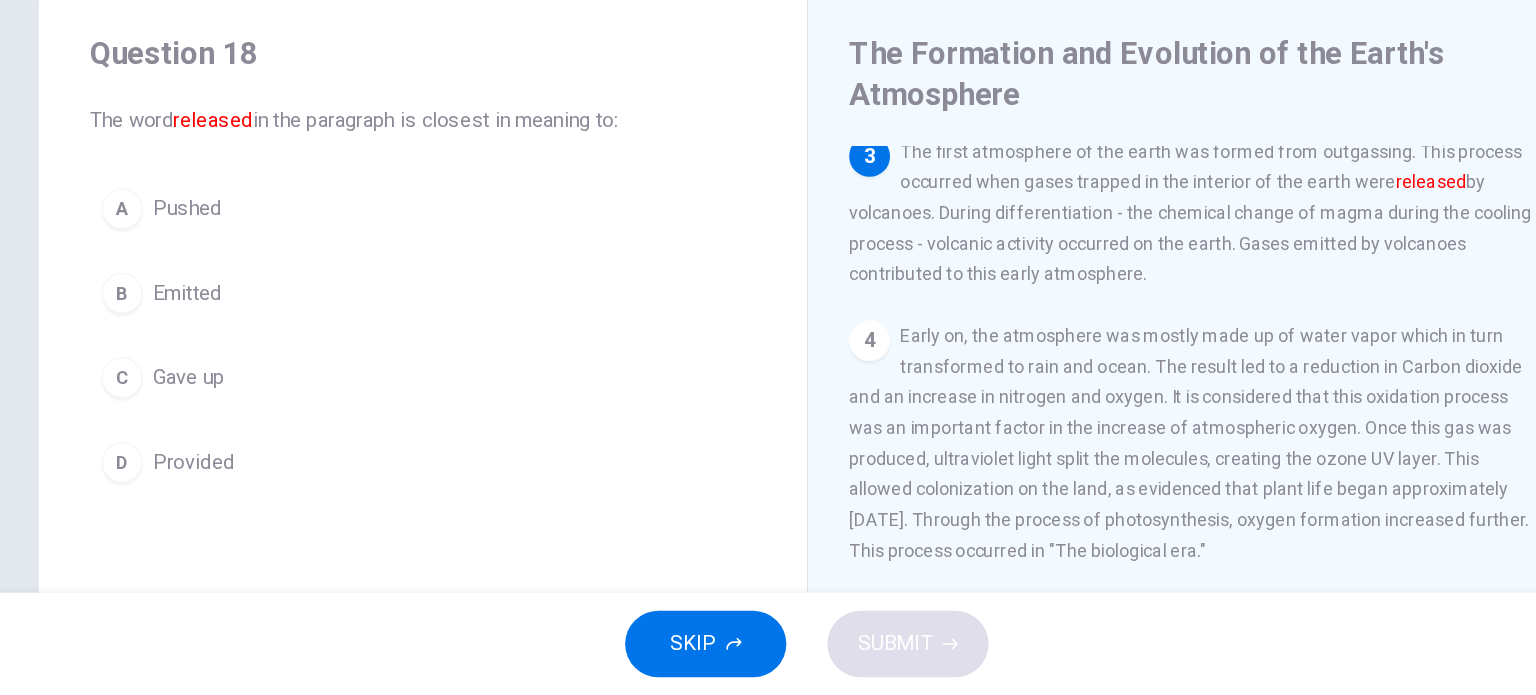 scroll, scrollTop: 320, scrollLeft: 0, axis: vertical 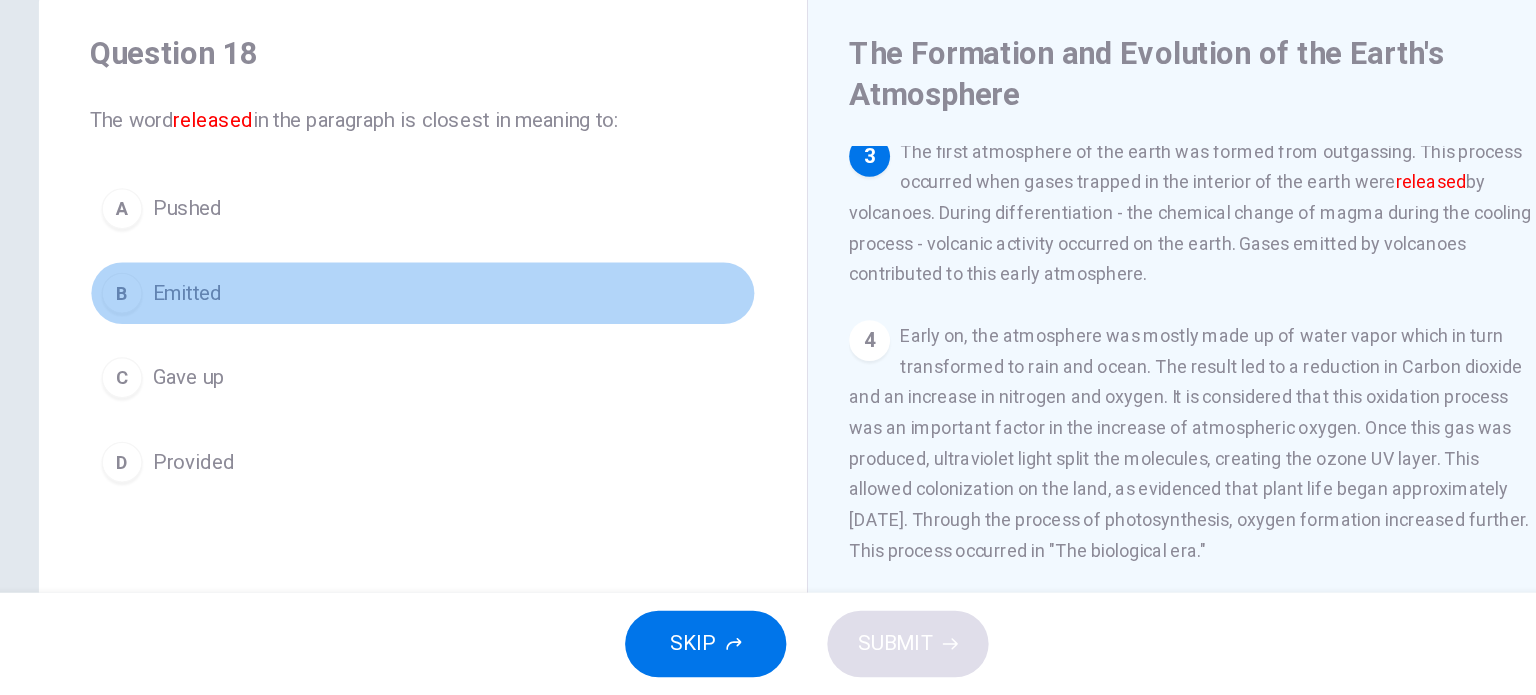 click on "Emitted" at bounding box center [284, 381] 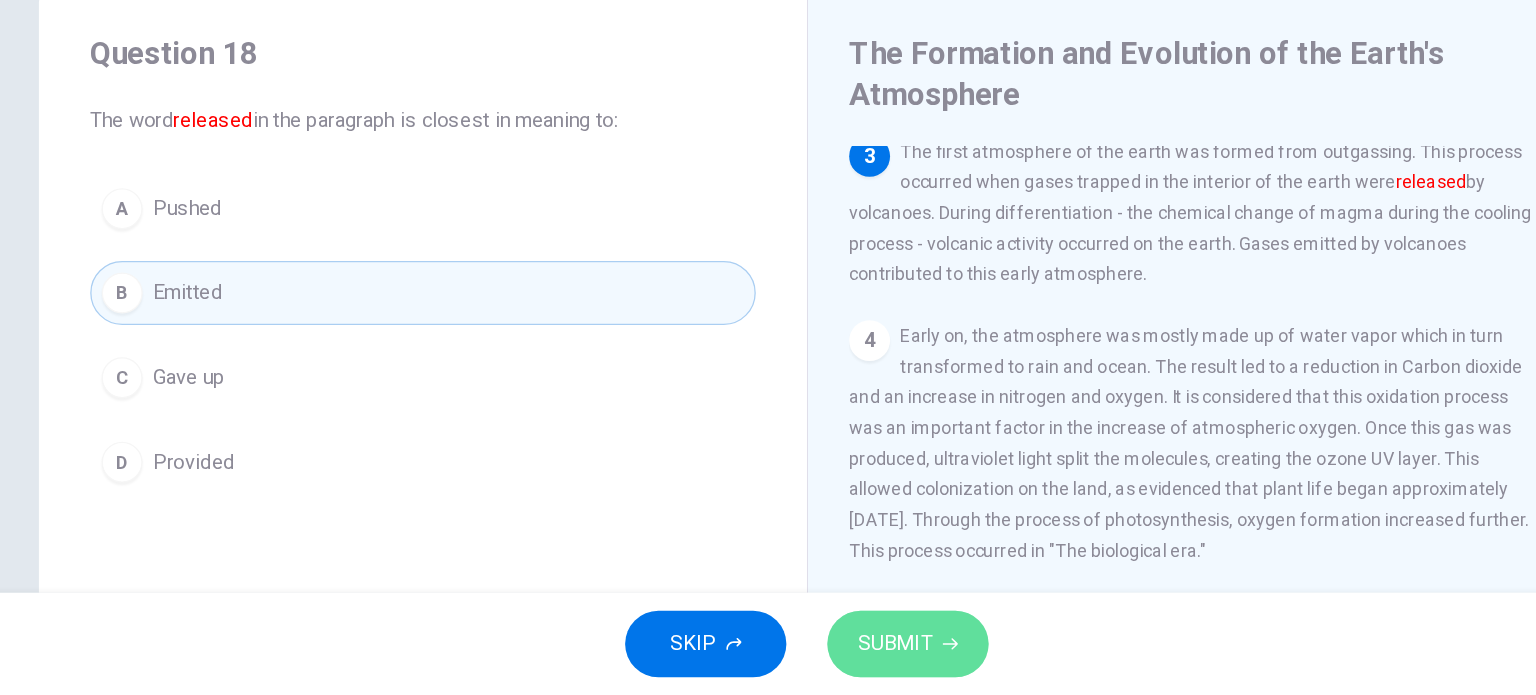 click on "SUBMIT" at bounding box center (837, 655) 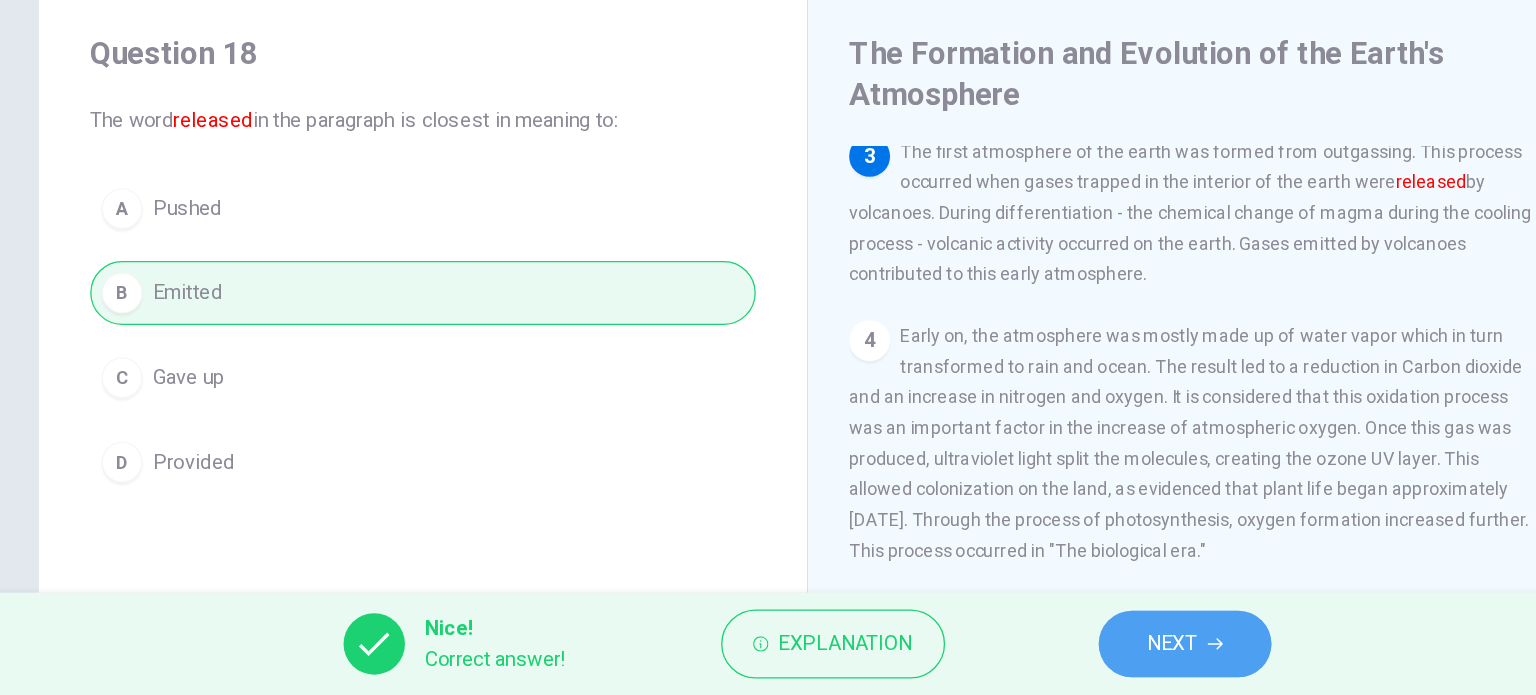 click 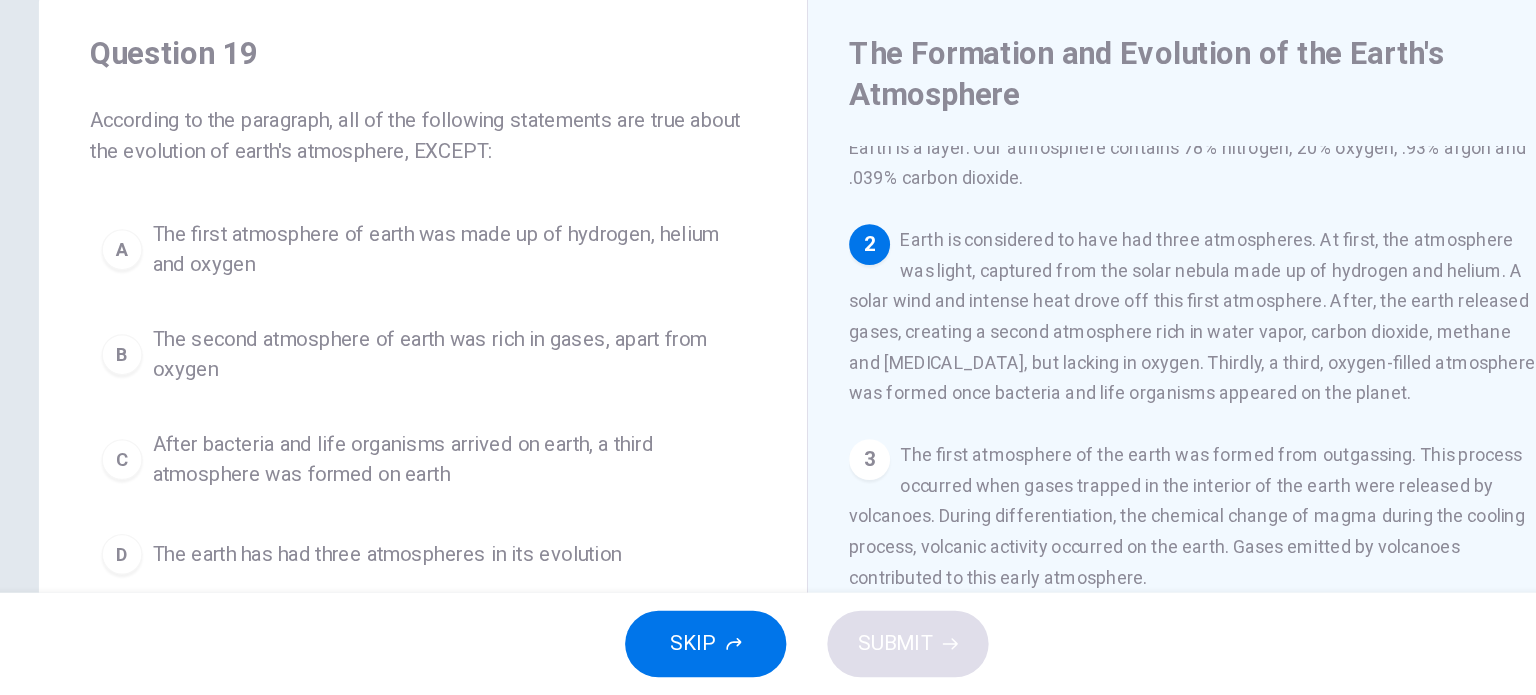 scroll, scrollTop: 214, scrollLeft: 0, axis: vertical 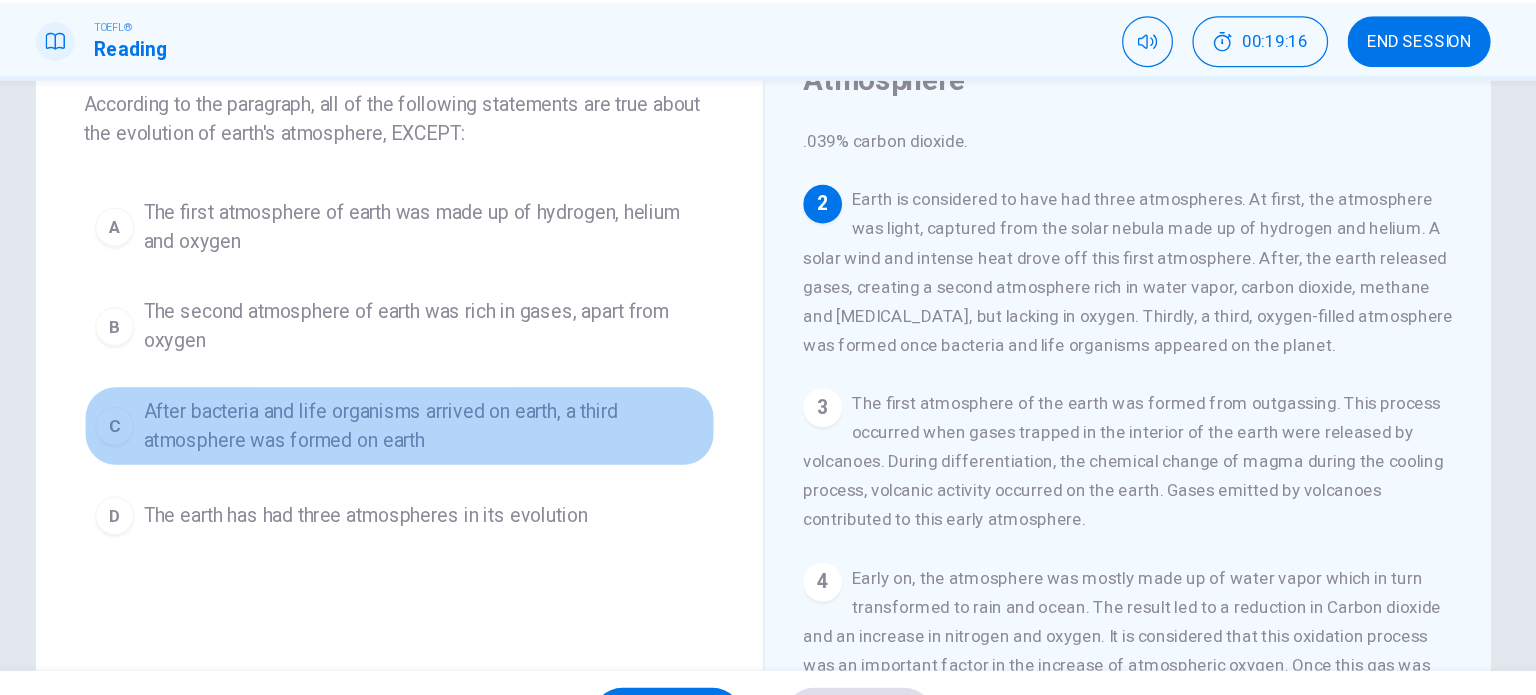 click on "After bacteria and life organisms arrived on earth, a third atmosphere was formed on earth" at bounding box center [488, 413] 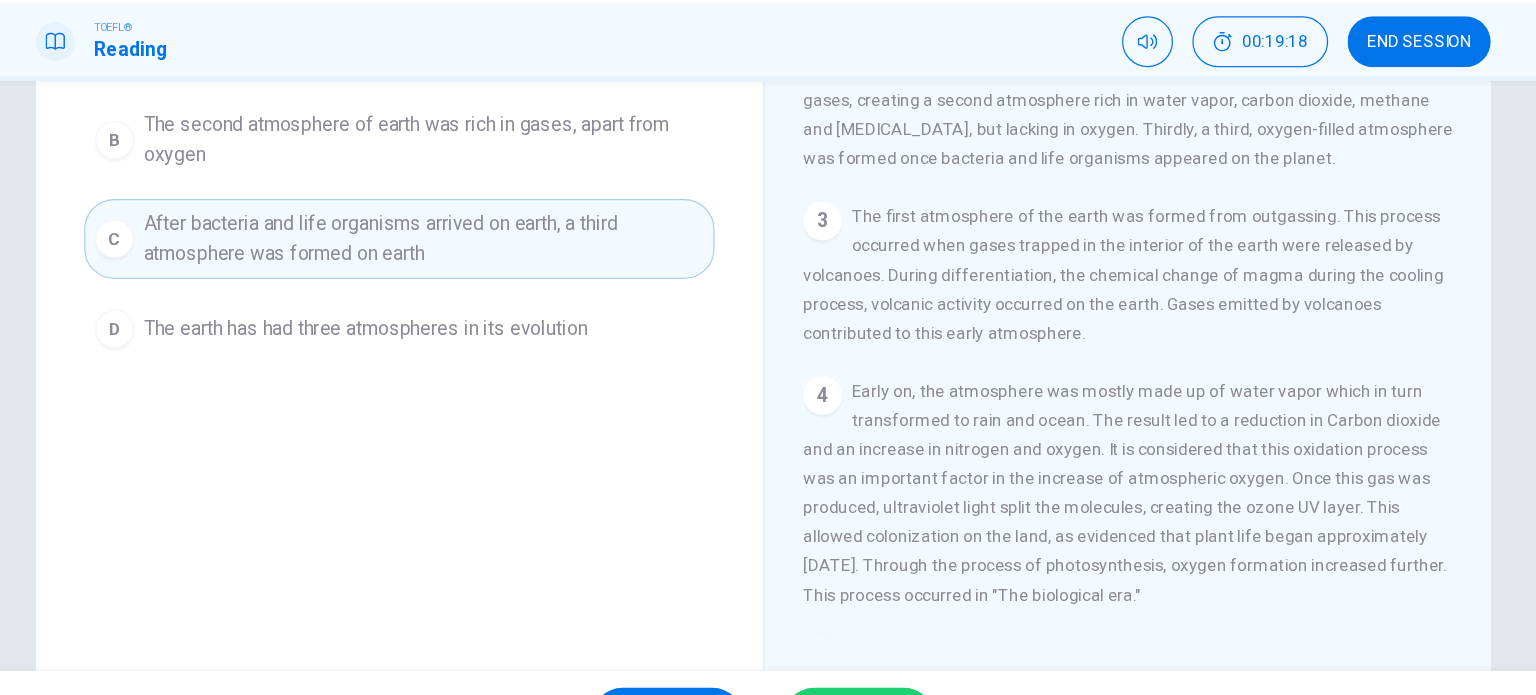 scroll, scrollTop: 320, scrollLeft: 0, axis: vertical 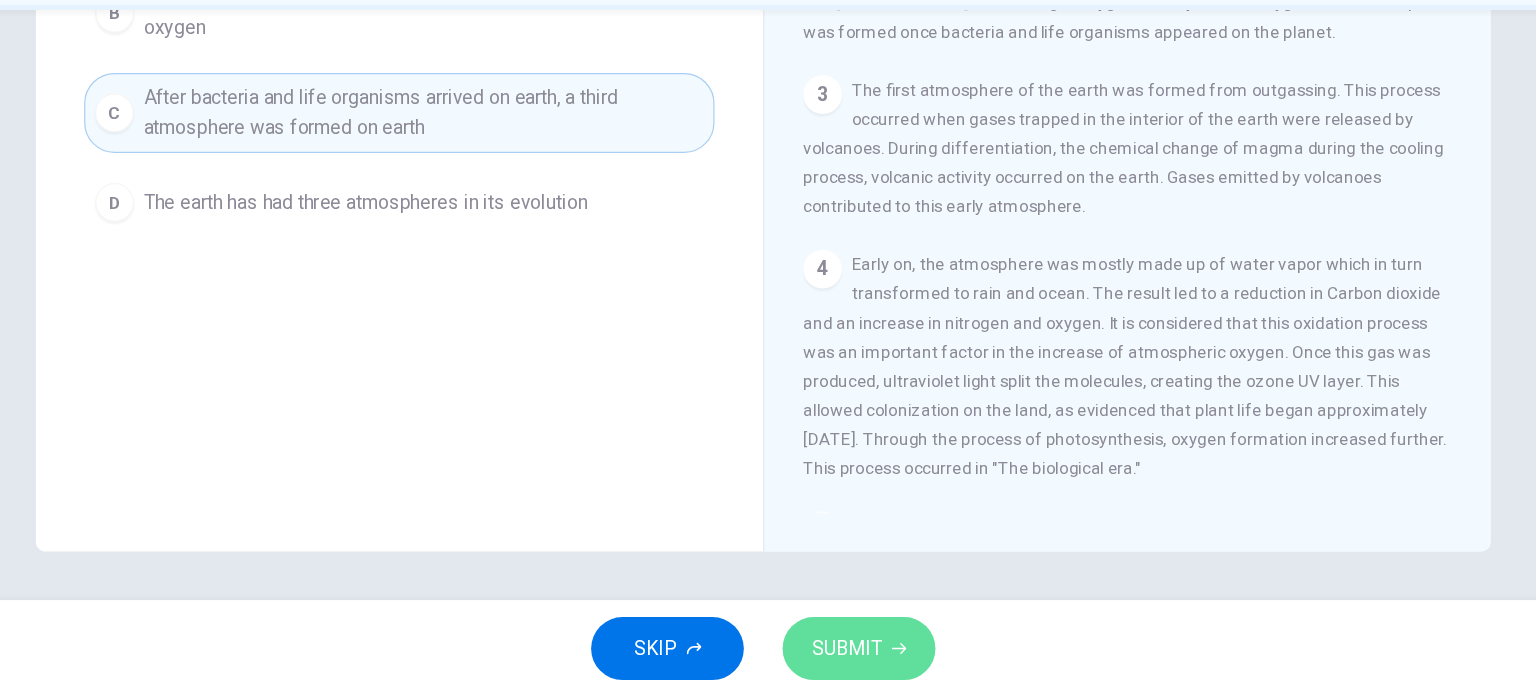 click on "SUBMIT" at bounding box center [837, 655] 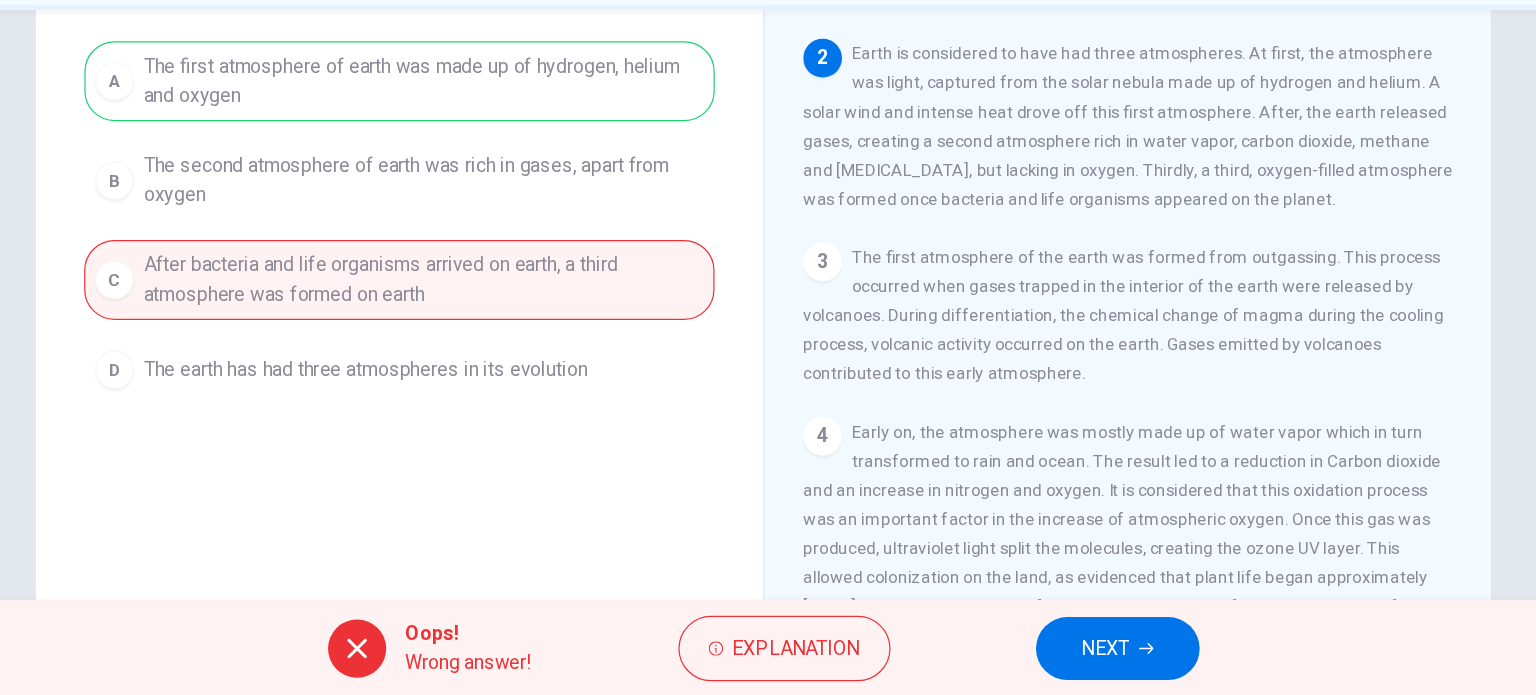 scroll, scrollTop: 181, scrollLeft: 0, axis: vertical 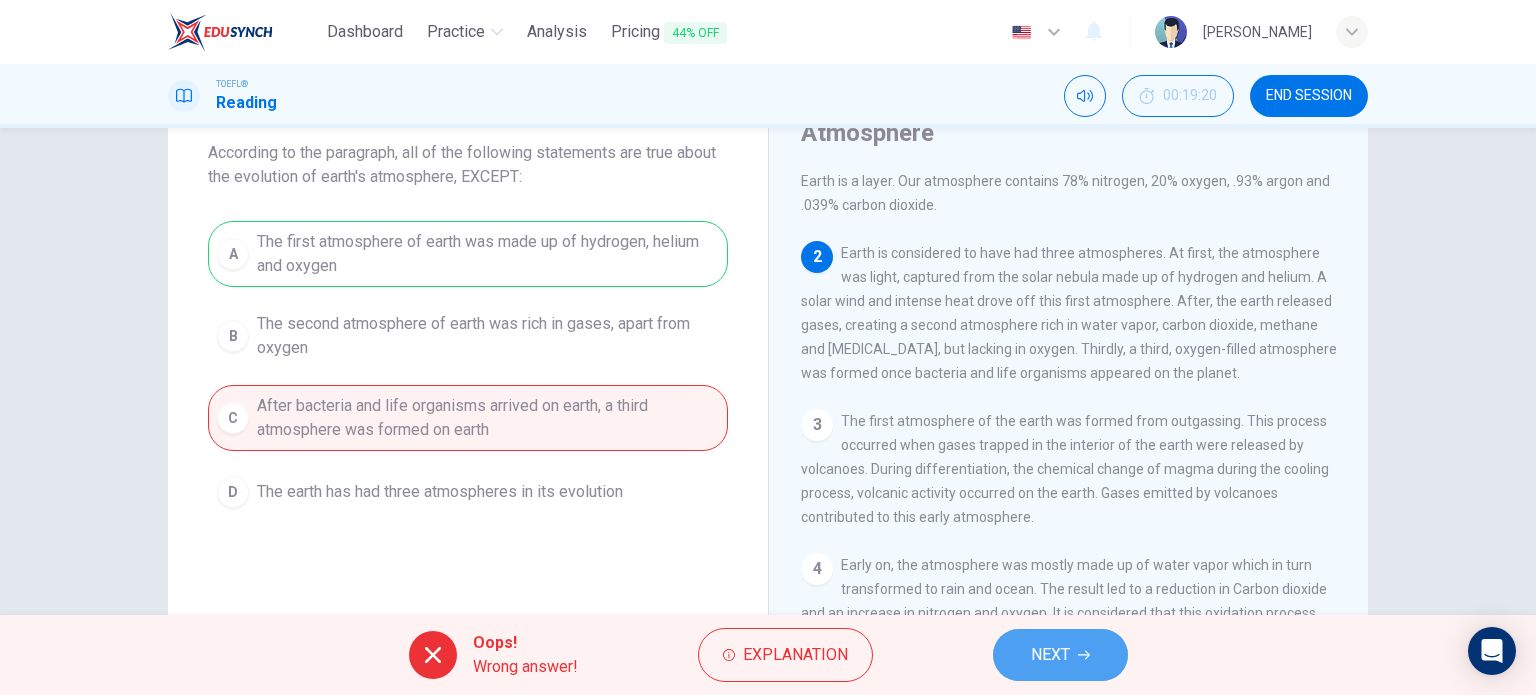click on "NEXT" at bounding box center [1050, 655] 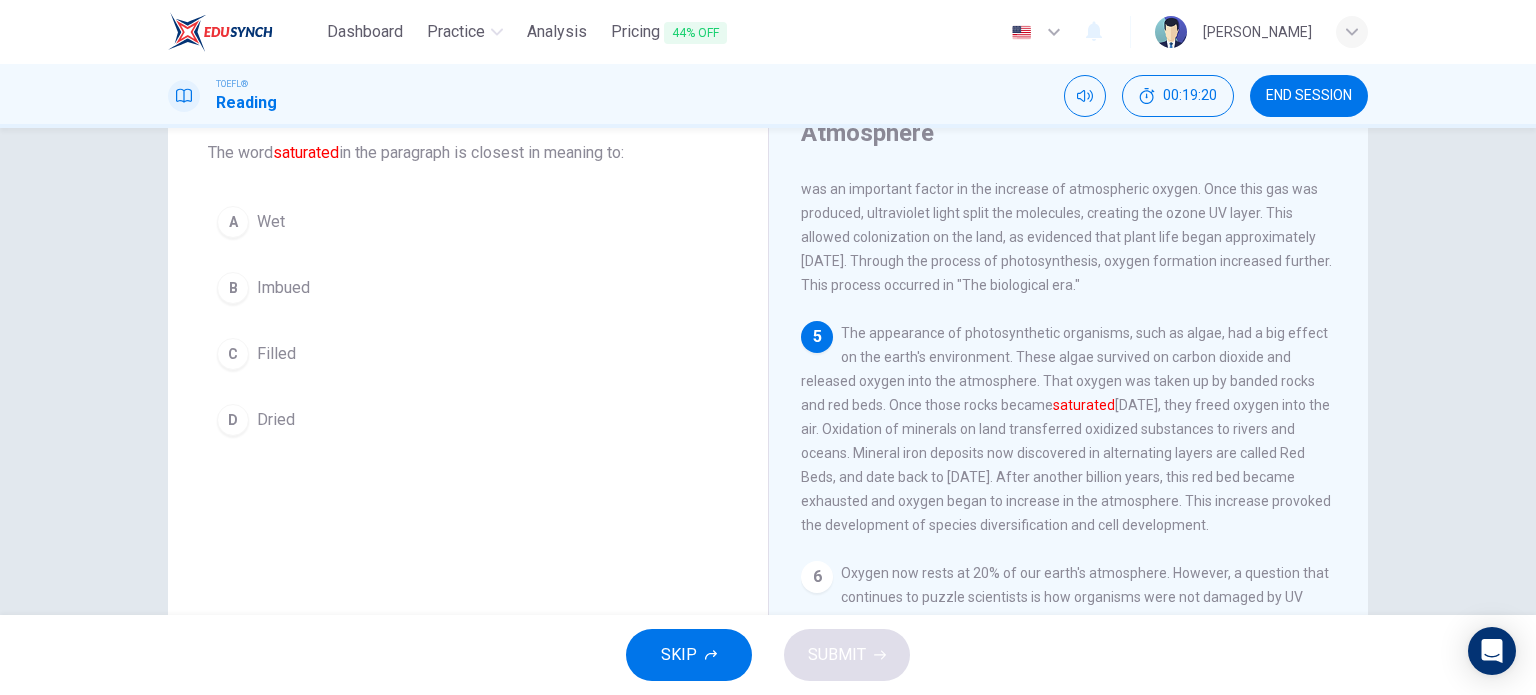 scroll, scrollTop: 539, scrollLeft: 0, axis: vertical 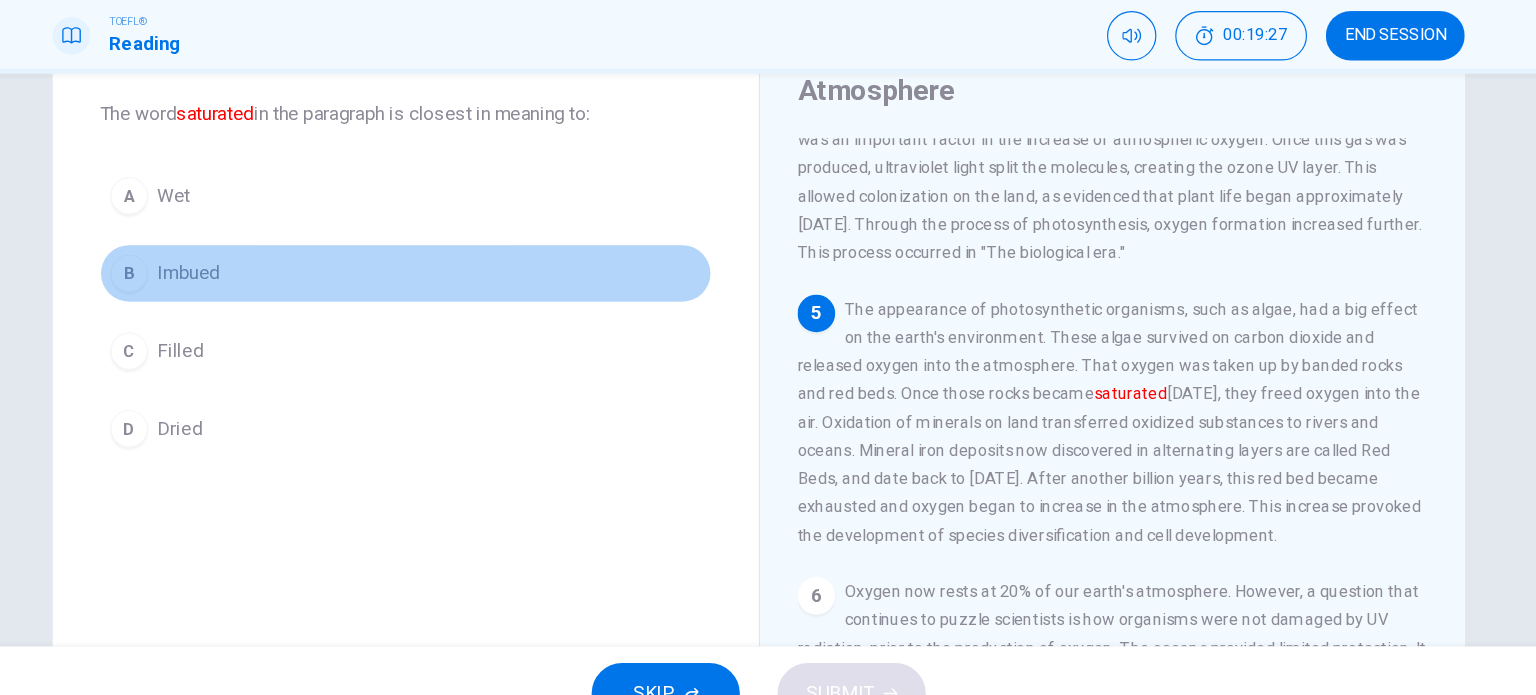 click on "Imbued" at bounding box center [283, 298] 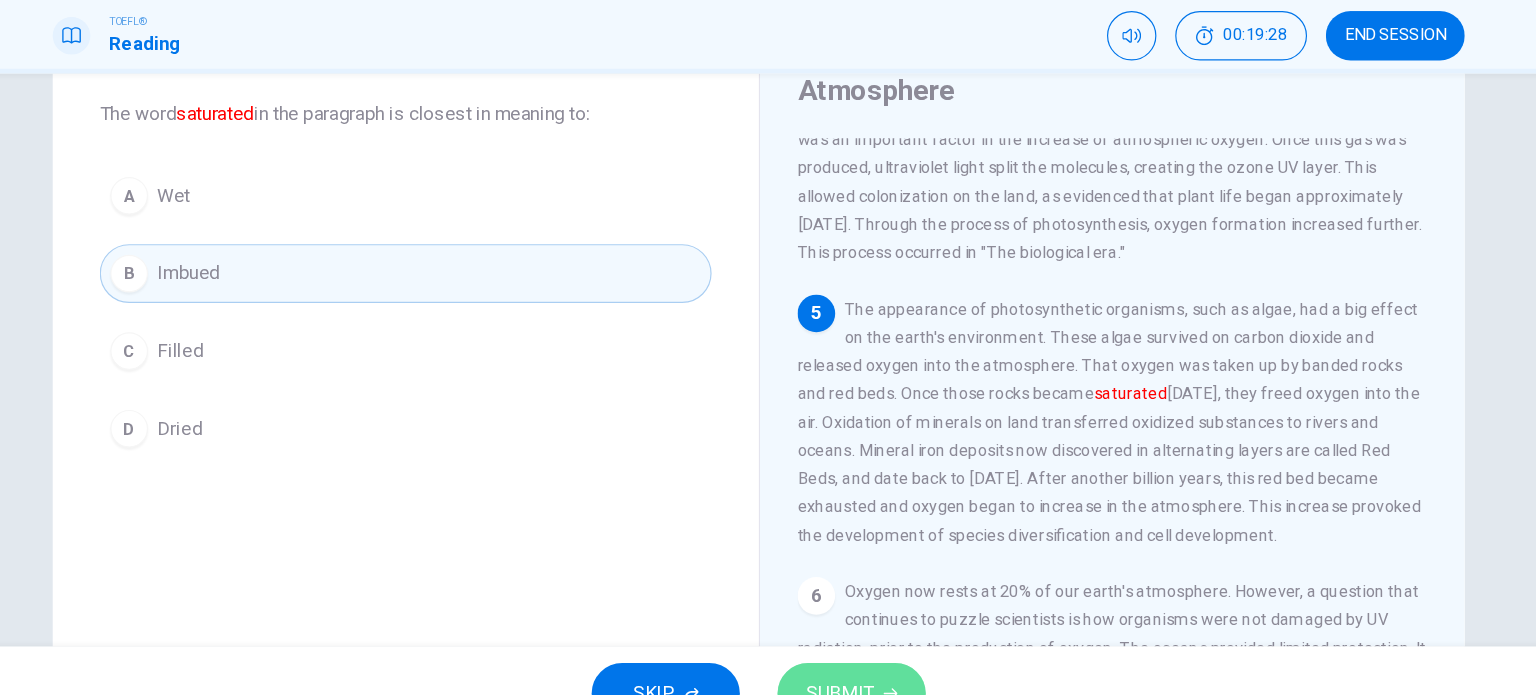click on "SUBMIT" at bounding box center (847, 655) 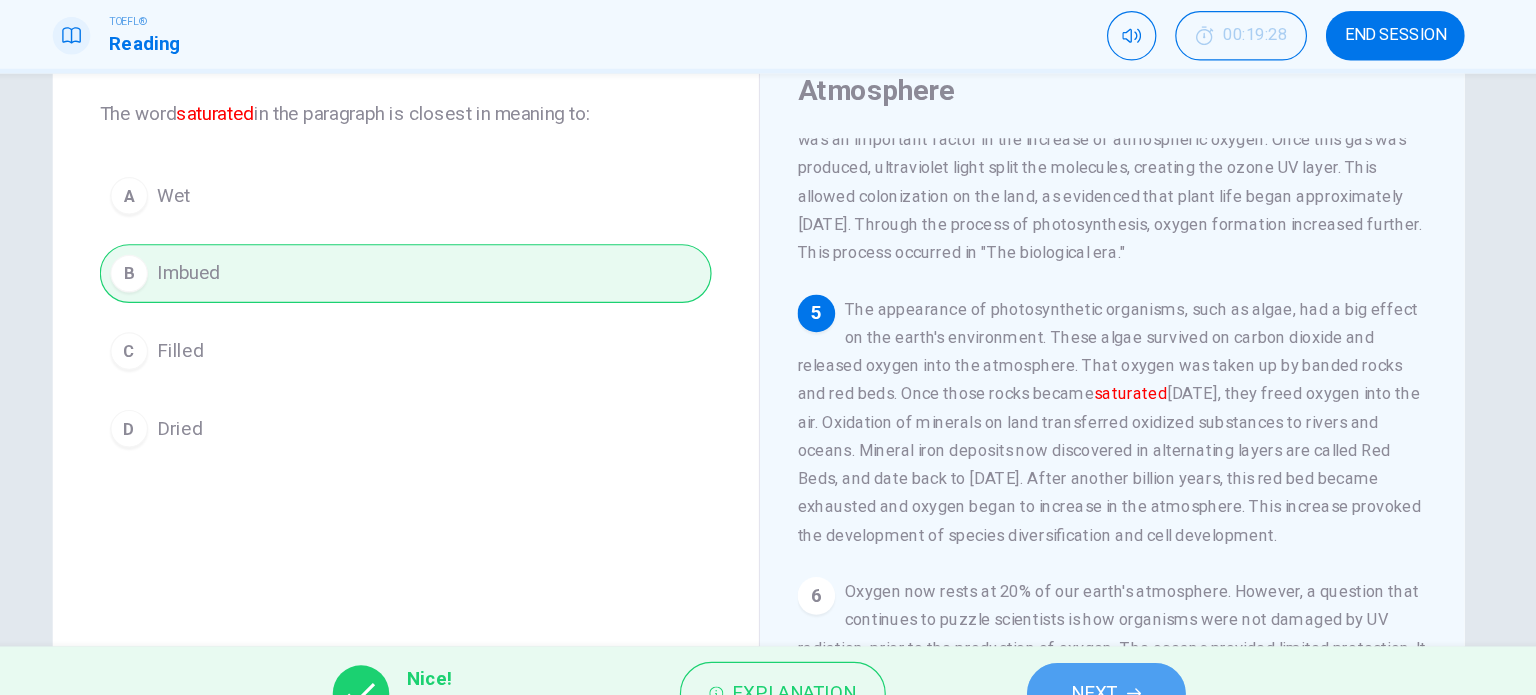 click on "NEXT" at bounding box center [1063, 655] 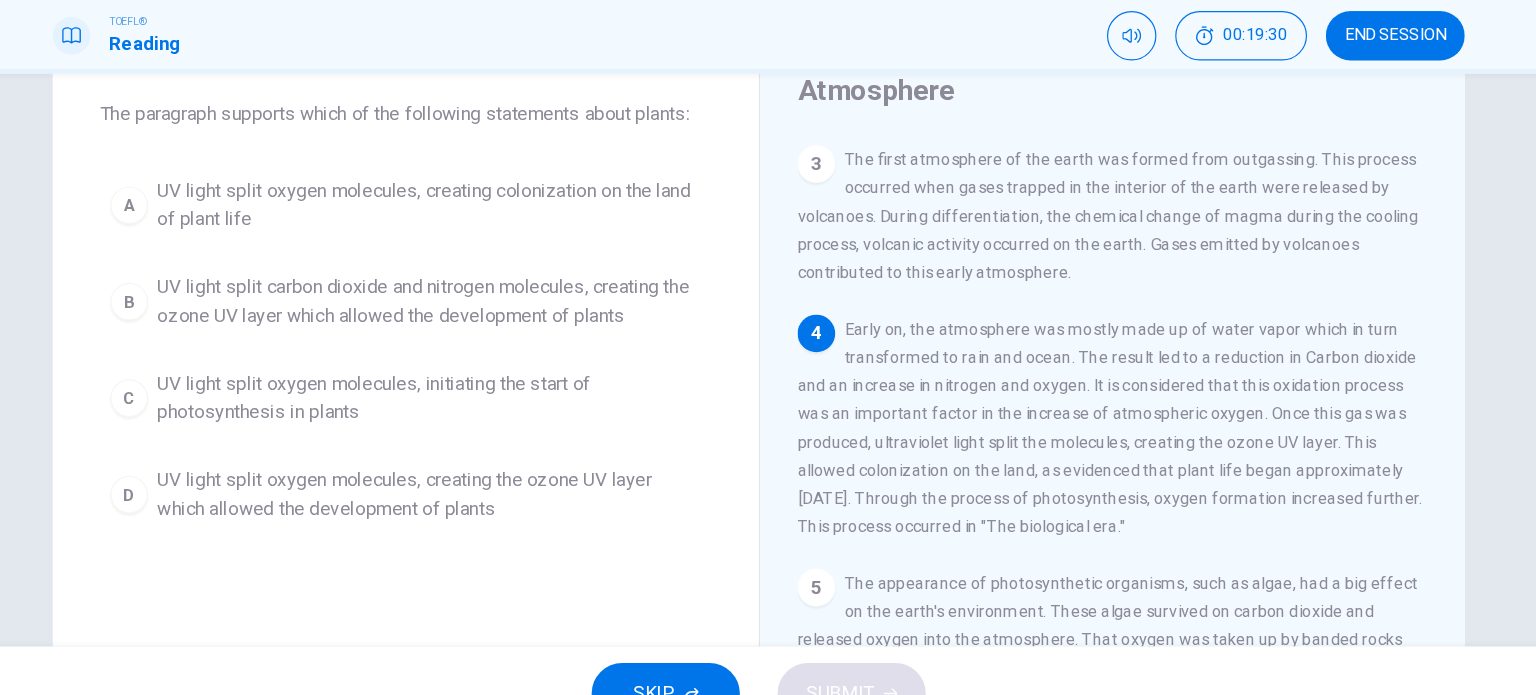 scroll, scrollTop: 305, scrollLeft: 0, axis: vertical 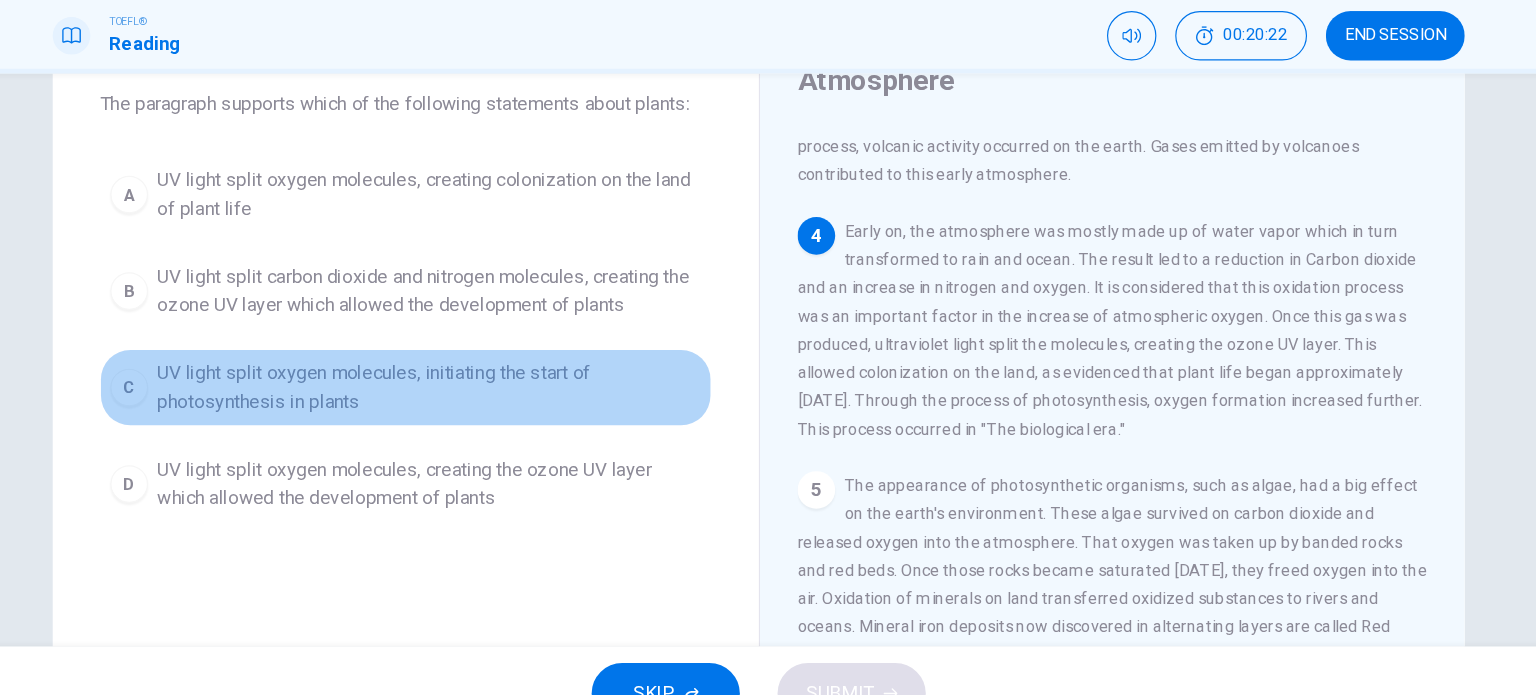 click on "UV light split oxygen molecules, initiating the start of photosynthesis in plants" at bounding box center (488, 395) 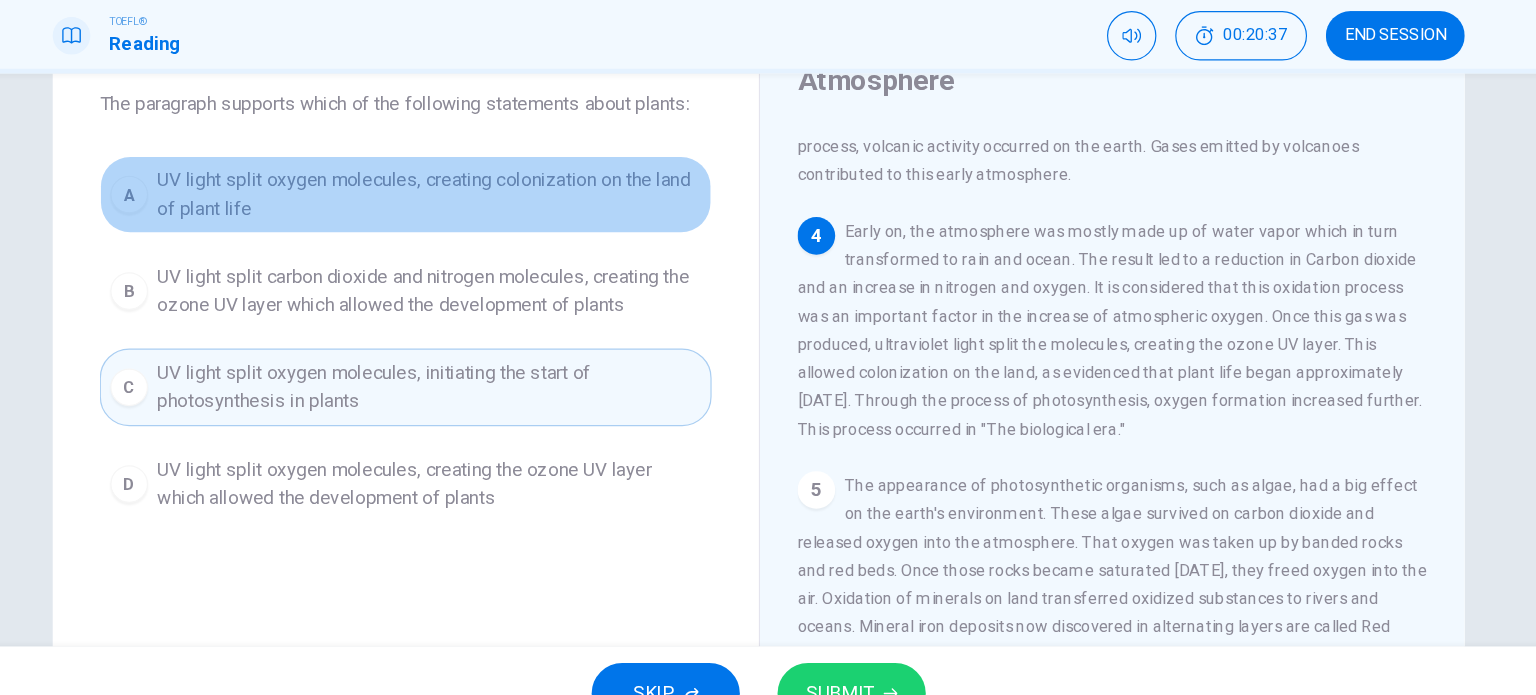 click on "UV light split oxygen molecules, creating colonization on the land of plant life" at bounding box center [488, 231] 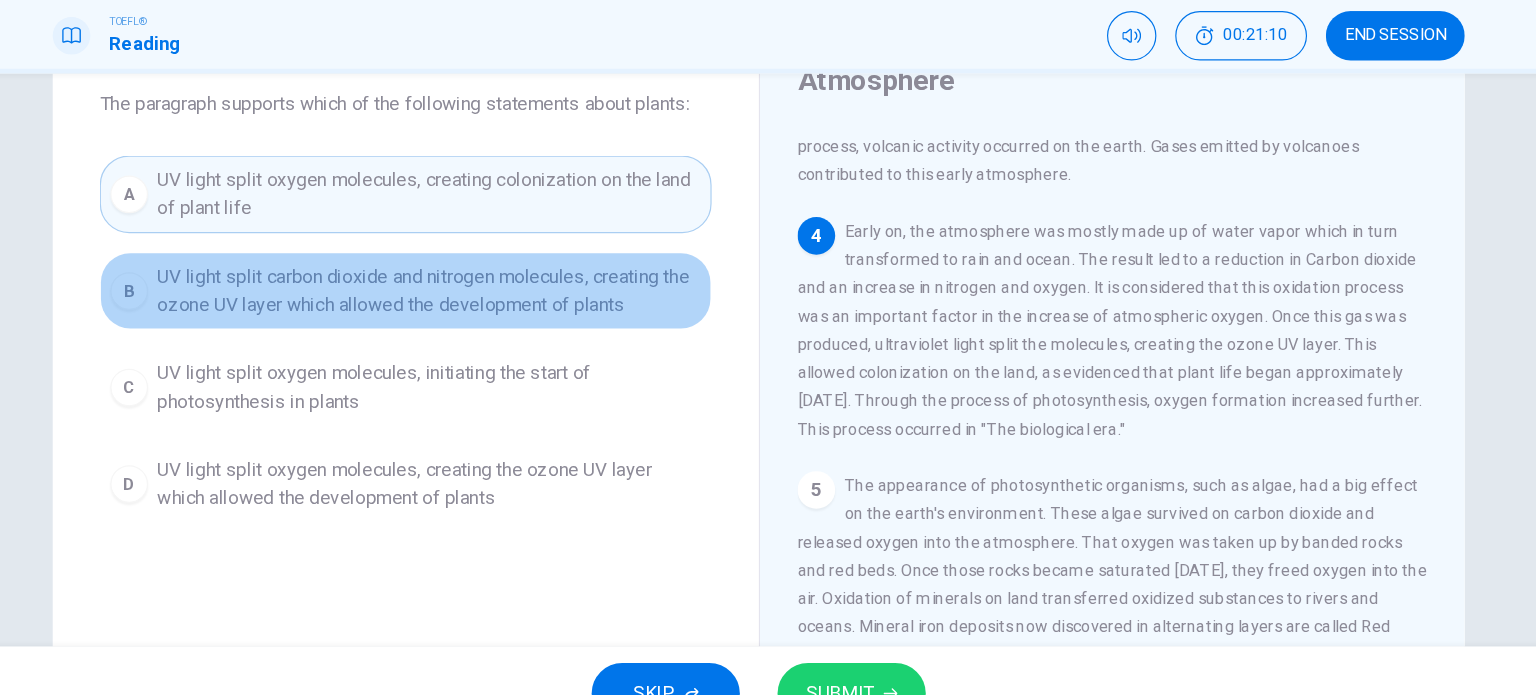 click on "UV light split carbon dioxide and nitrogen molecules, creating the ozone UV layer which allowed the development of plants" at bounding box center [488, 313] 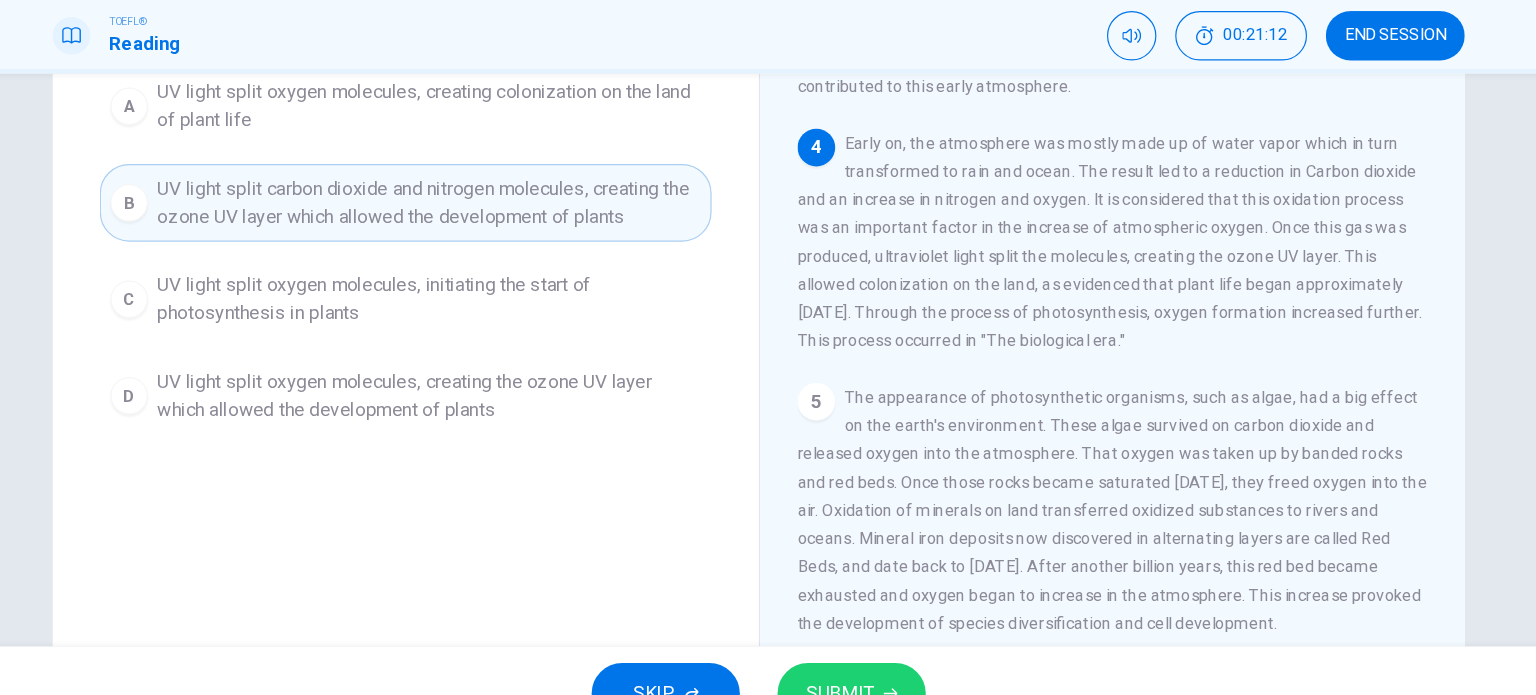 scroll, scrollTop: 192, scrollLeft: 0, axis: vertical 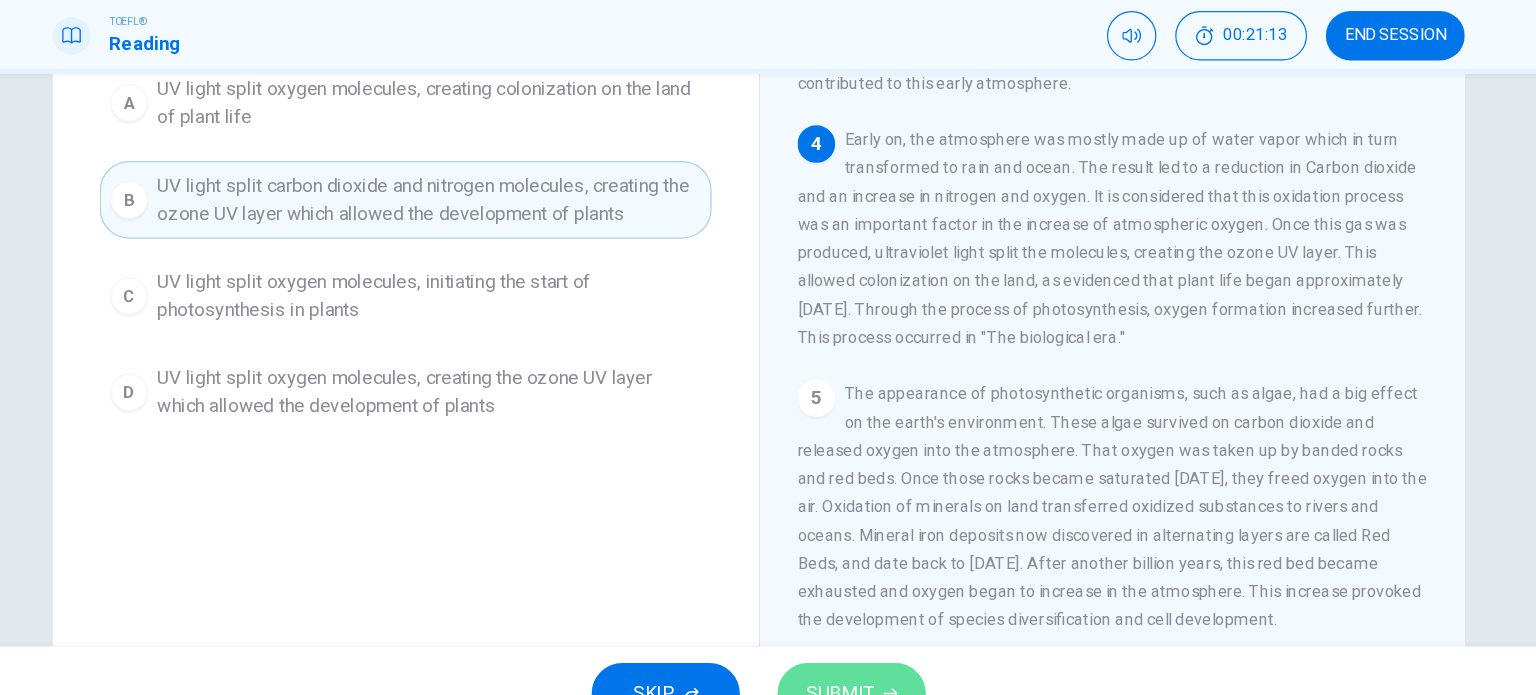 click on "SUBMIT" at bounding box center [847, 655] 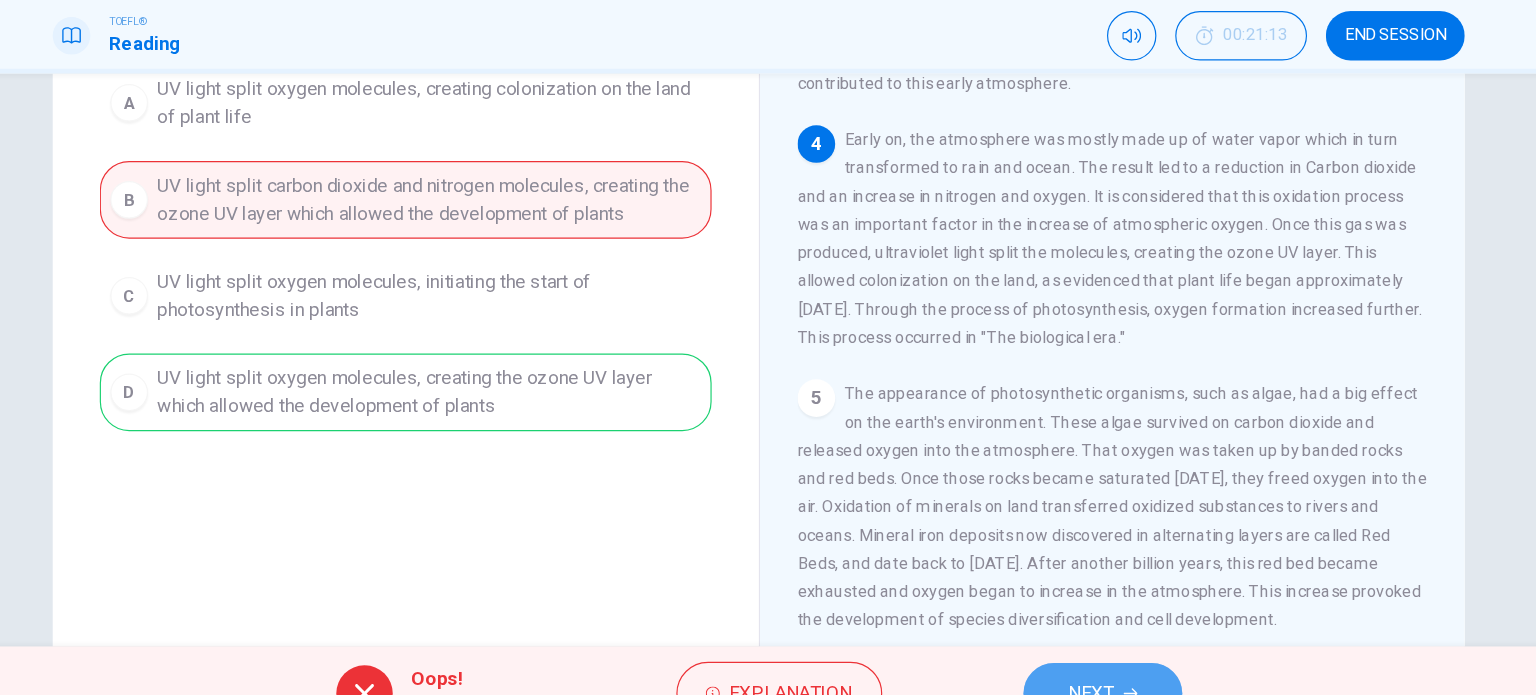 click on "NEXT" at bounding box center [1050, 655] 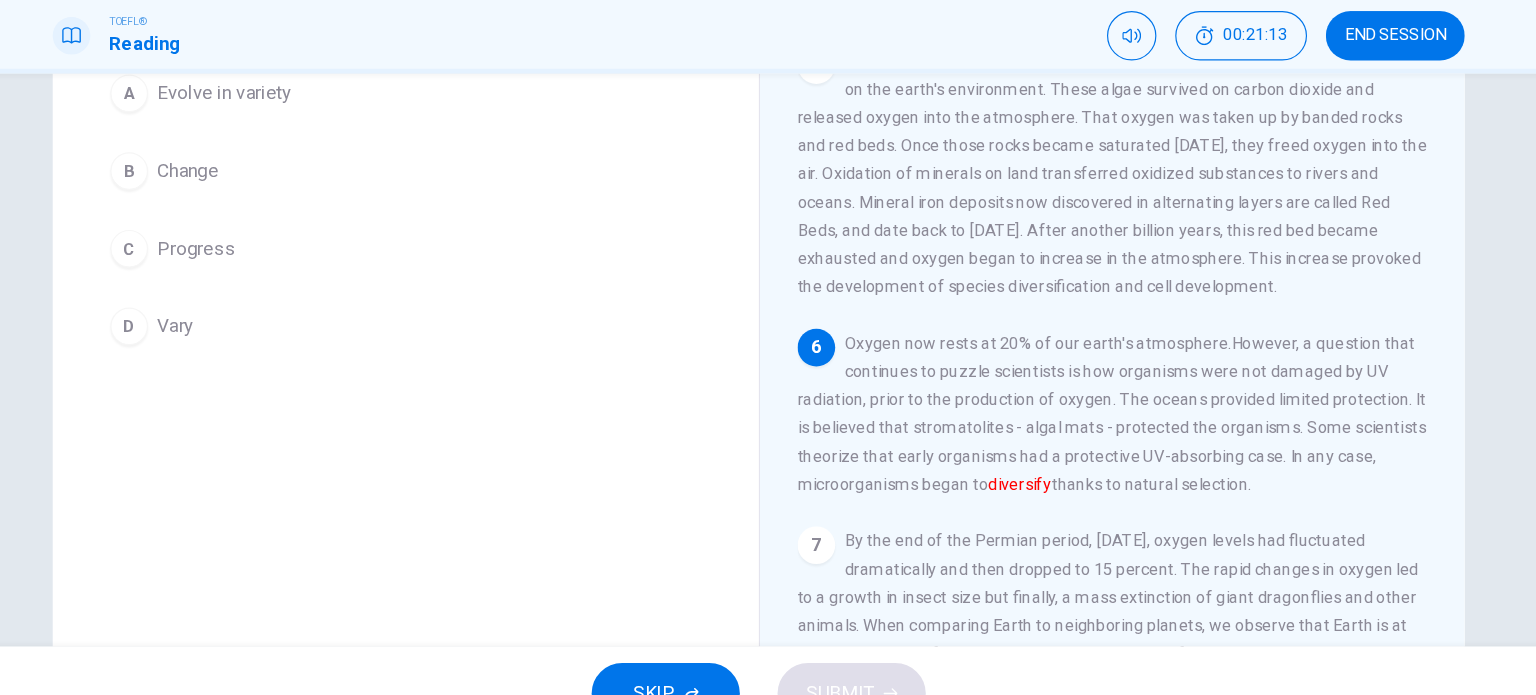 scroll, scrollTop: 708, scrollLeft: 0, axis: vertical 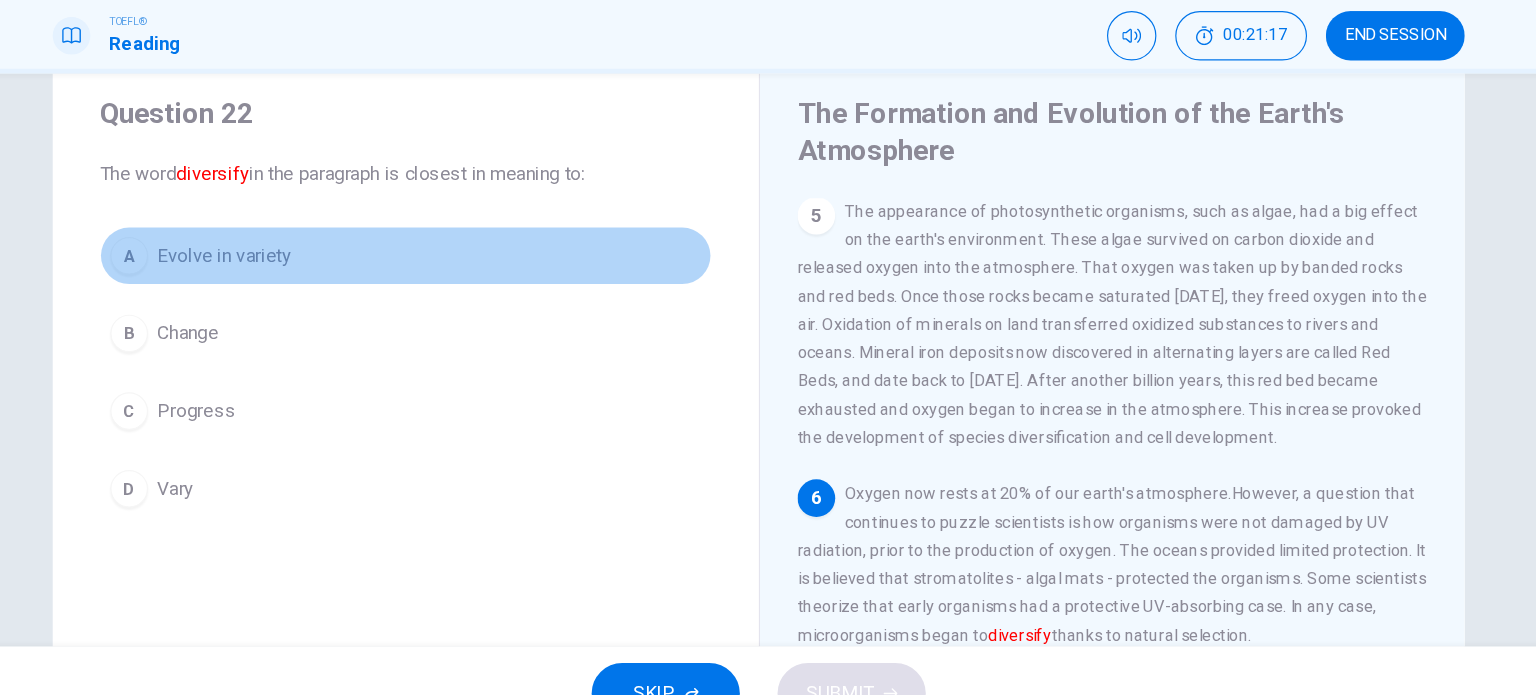 click on "Evolve in variety" at bounding box center (314, 283) 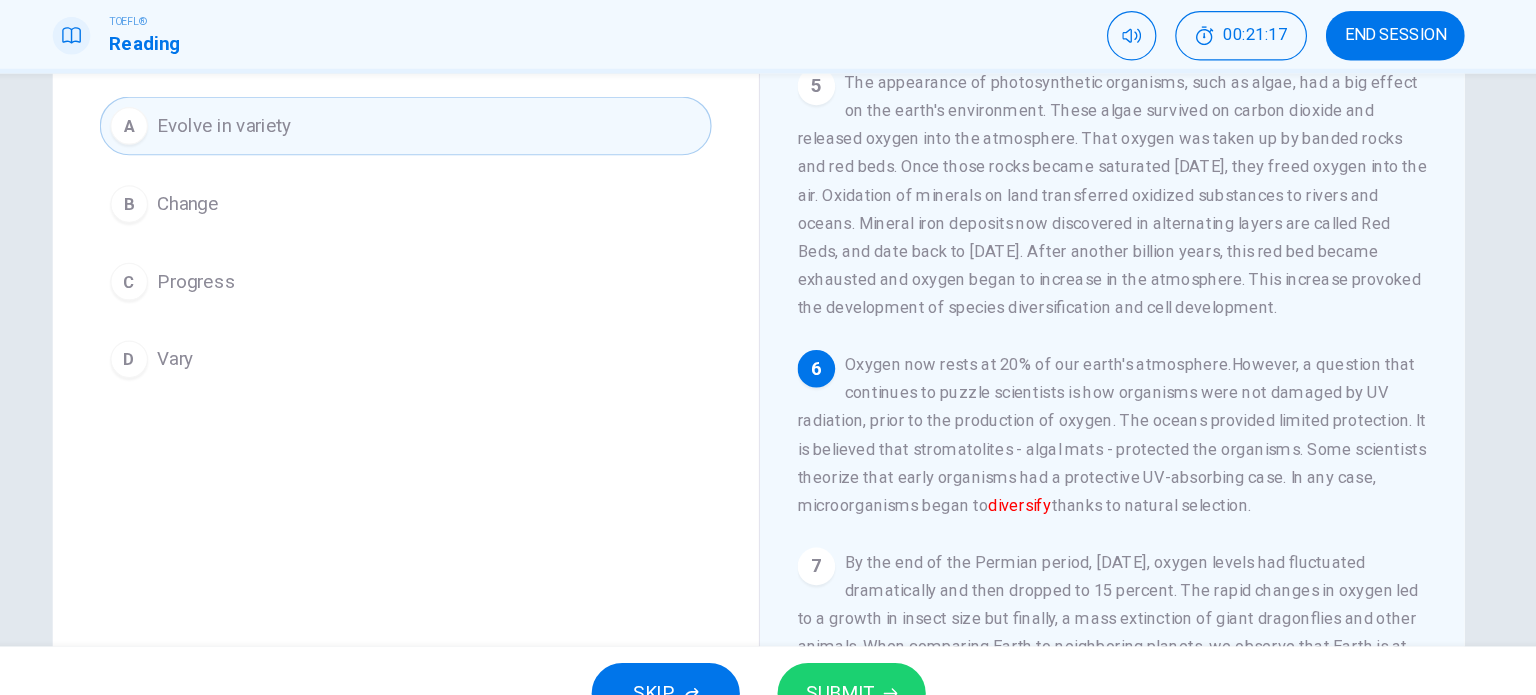 scroll, scrollTop: 163, scrollLeft: 0, axis: vertical 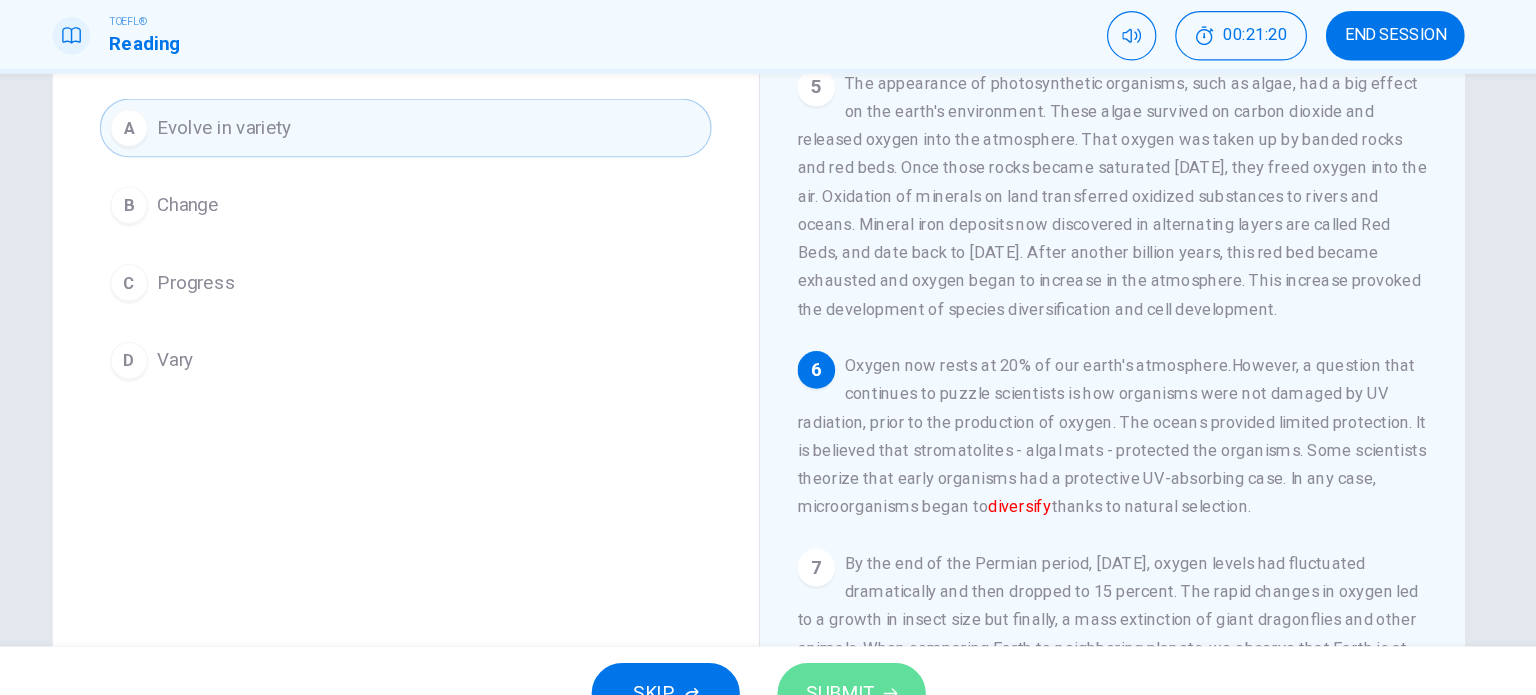 click on "SUBMIT" at bounding box center [847, 655] 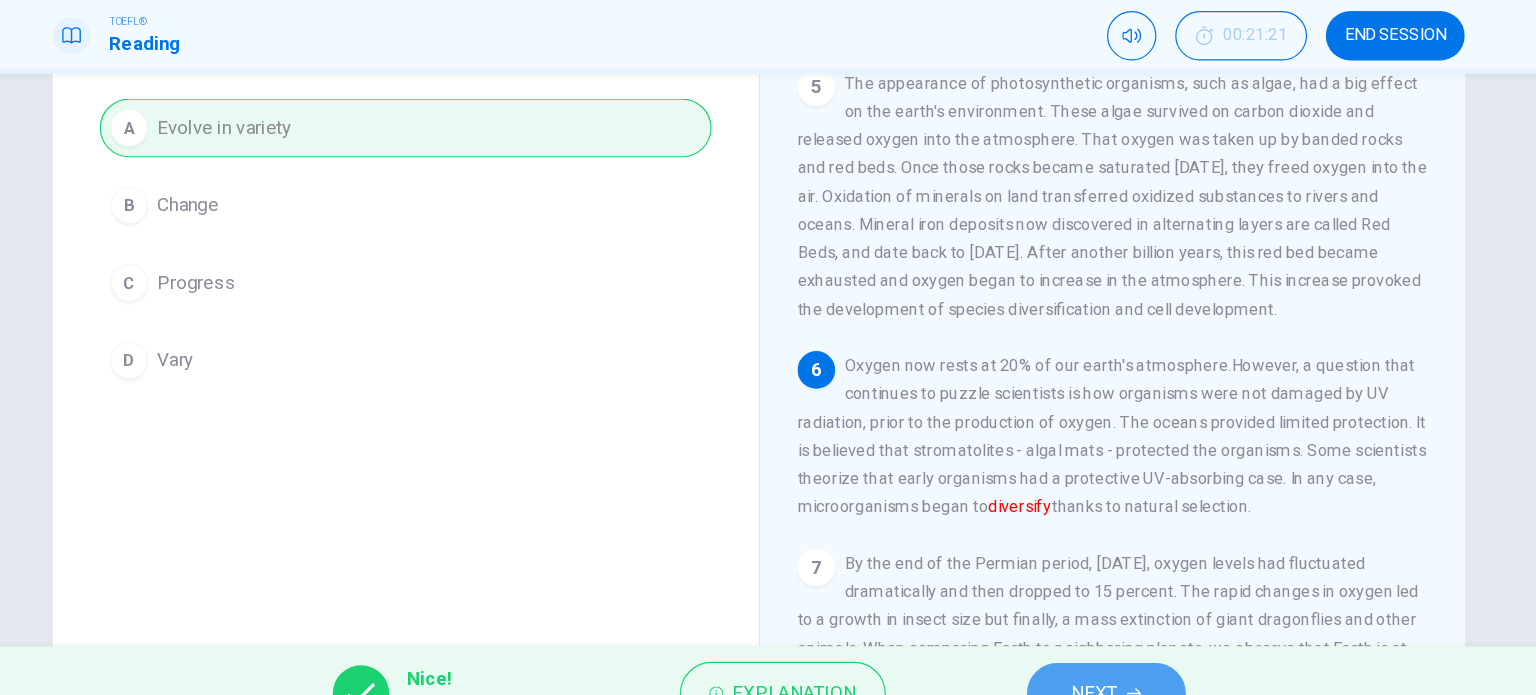 click on "NEXT" at bounding box center [1063, 655] 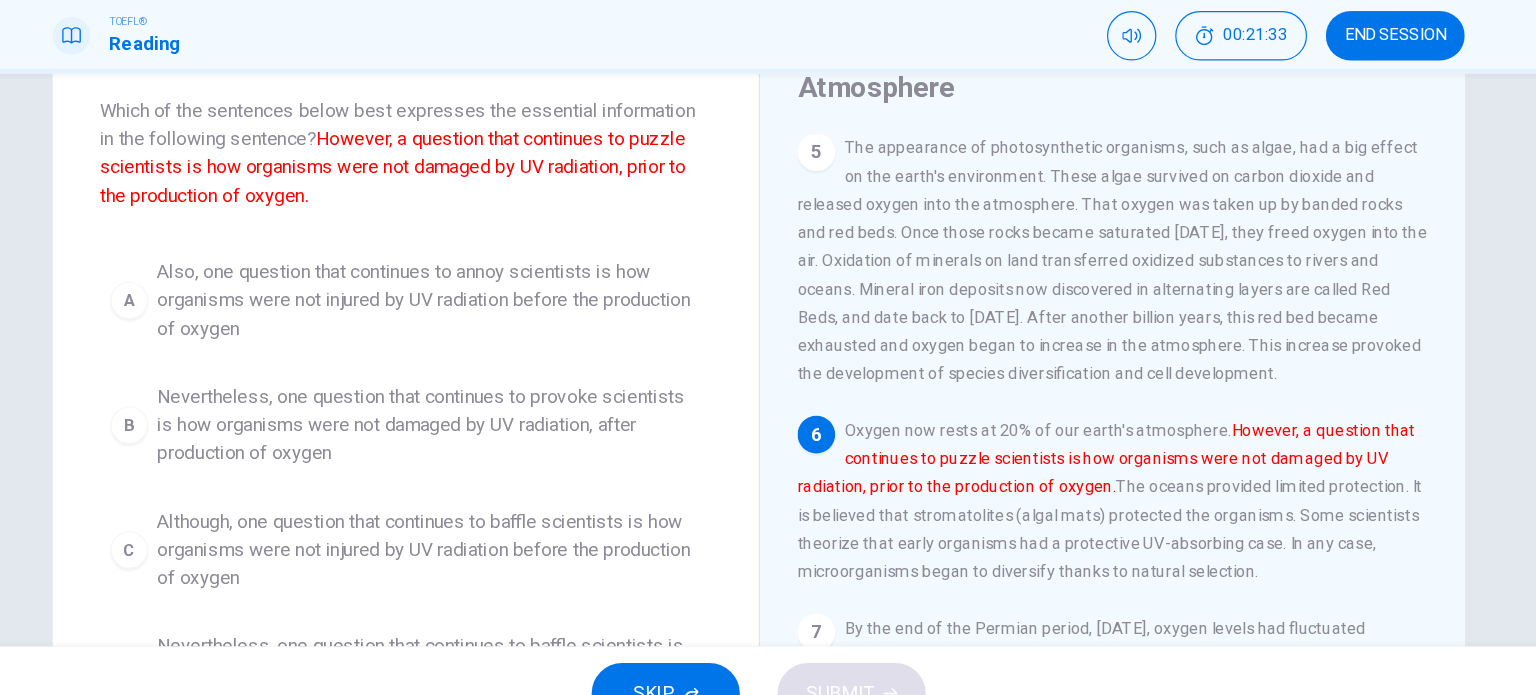 scroll, scrollTop: 108, scrollLeft: 0, axis: vertical 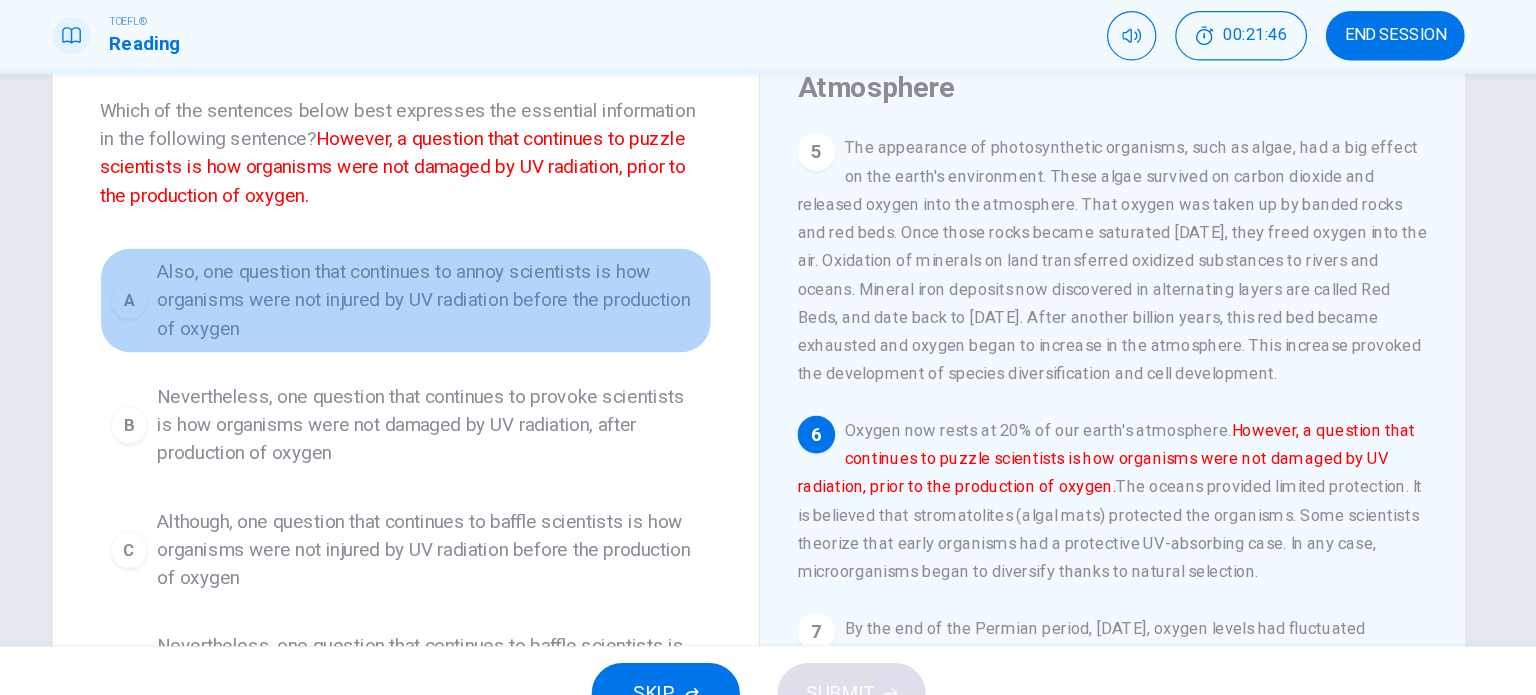 drag, startPoint x: 499, startPoint y: 331, endPoint x: 499, endPoint y: 300, distance: 31 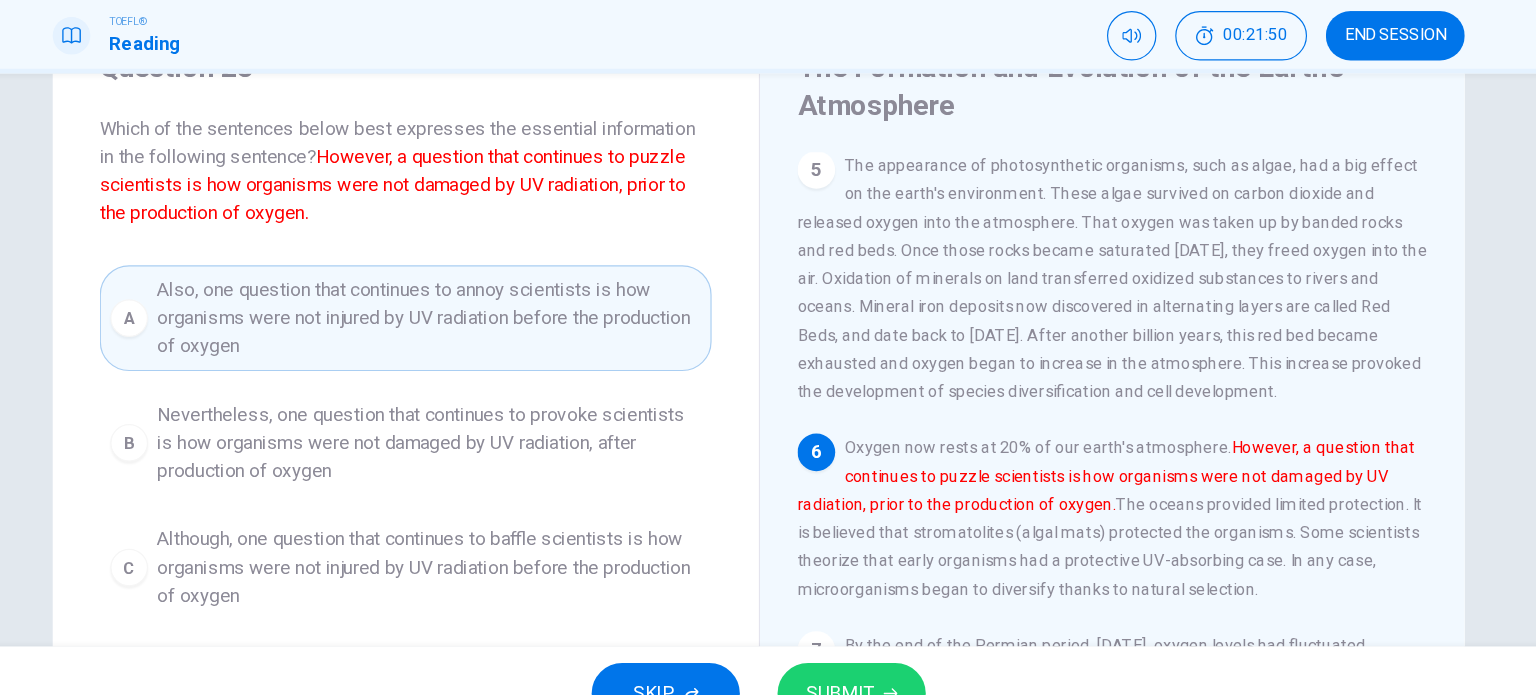 scroll, scrollTop: 91, scrollLeft: 0, axis: vertical 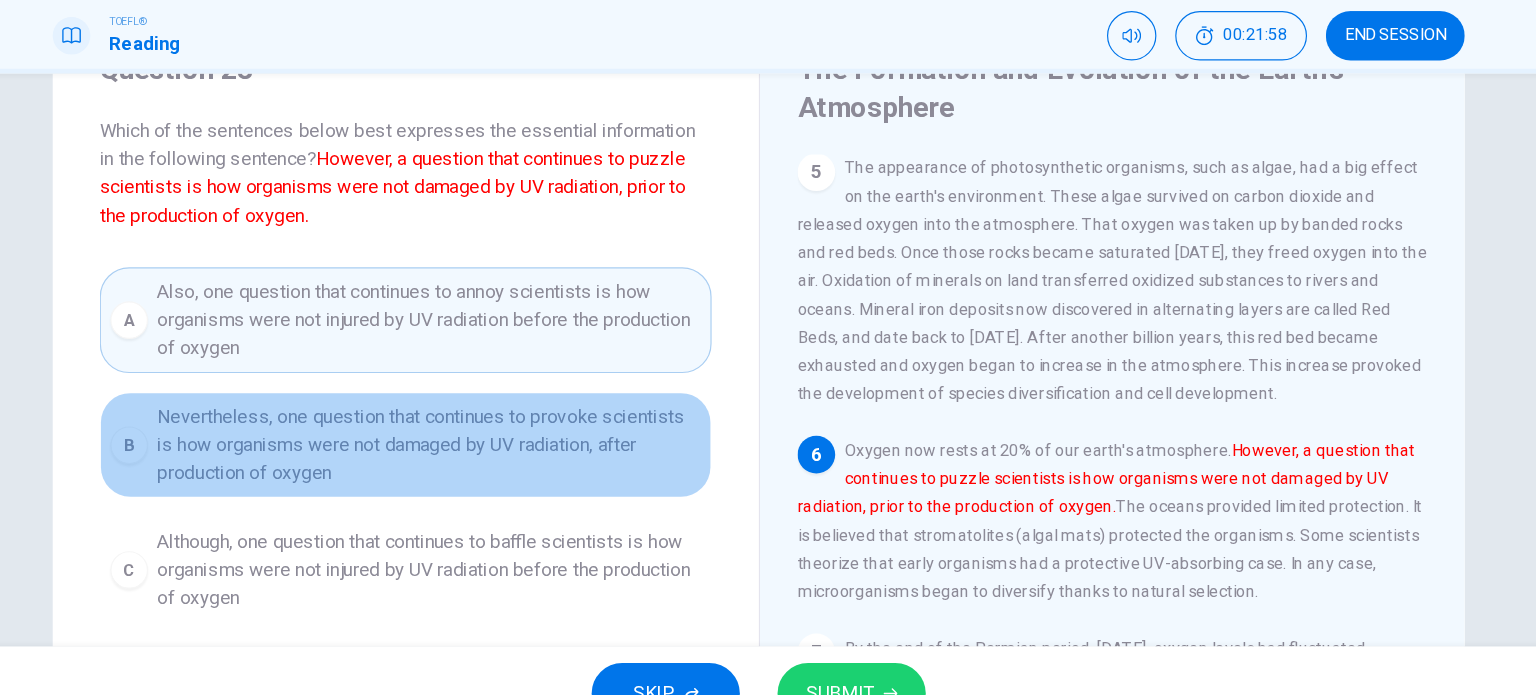 click on "Nevertheless, one question that continues to provoke scientists is how organisms were not damaged by UV radiation, after production of oxygen" at bounding box center (488, 444) 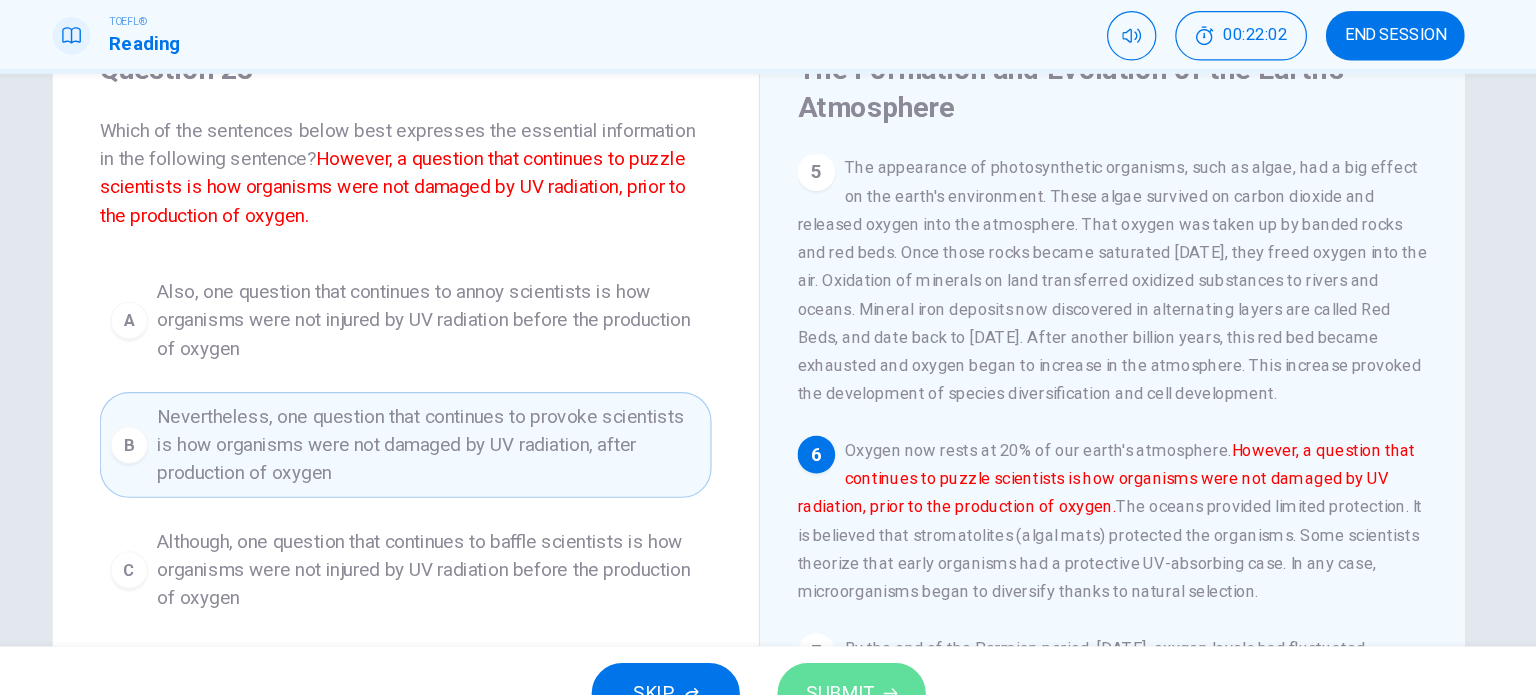 click on "SUBMIT" at bounding box center [847, 655] 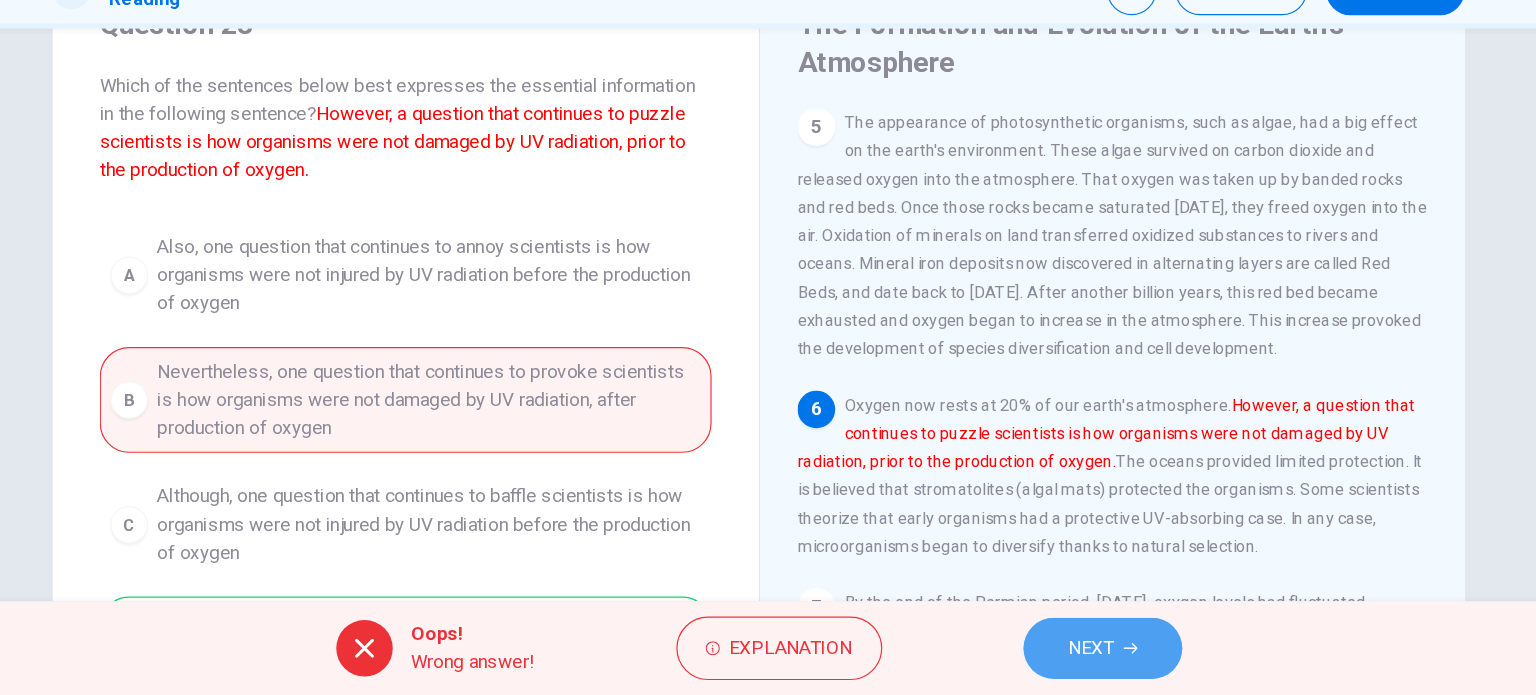 click on "NEXT" at bounding box center [1060, 655] 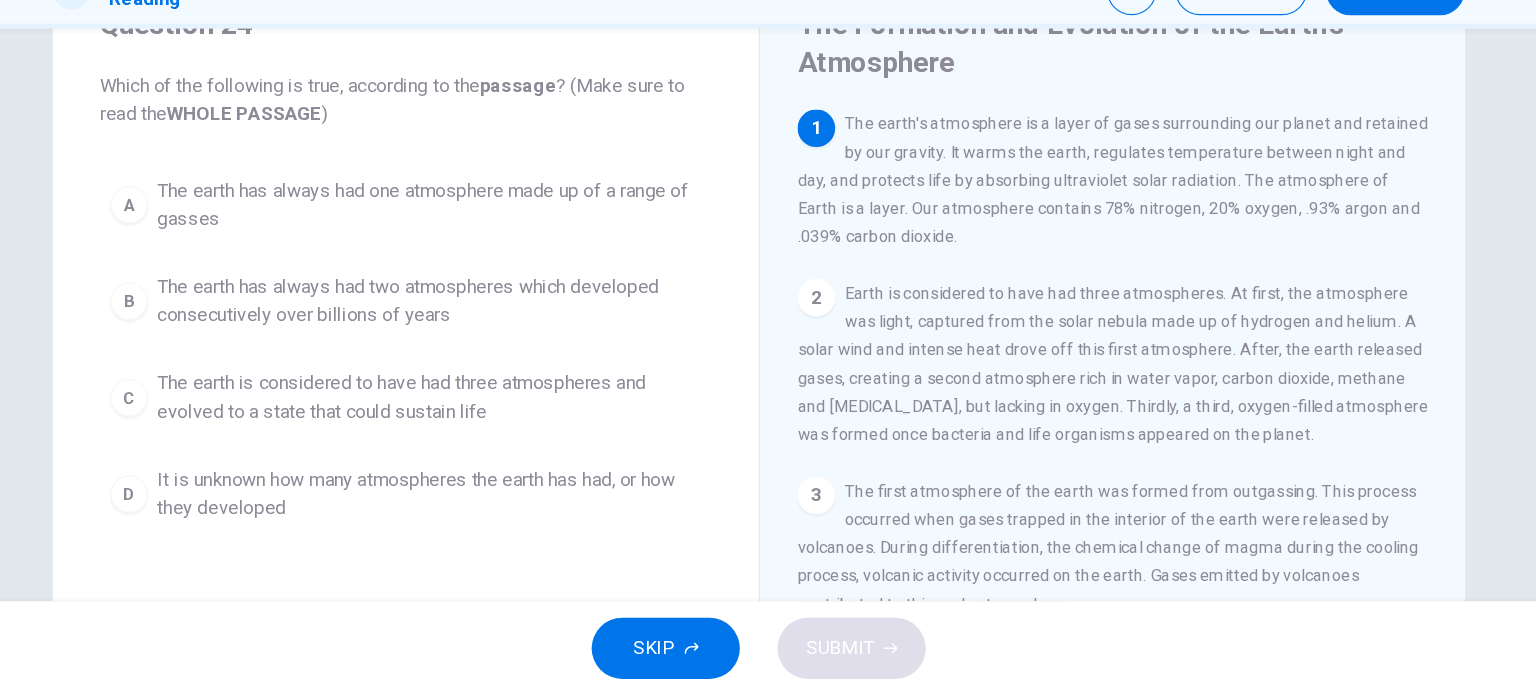 scroll, scrollTop: 0, scrollLeft: 0, axis: both 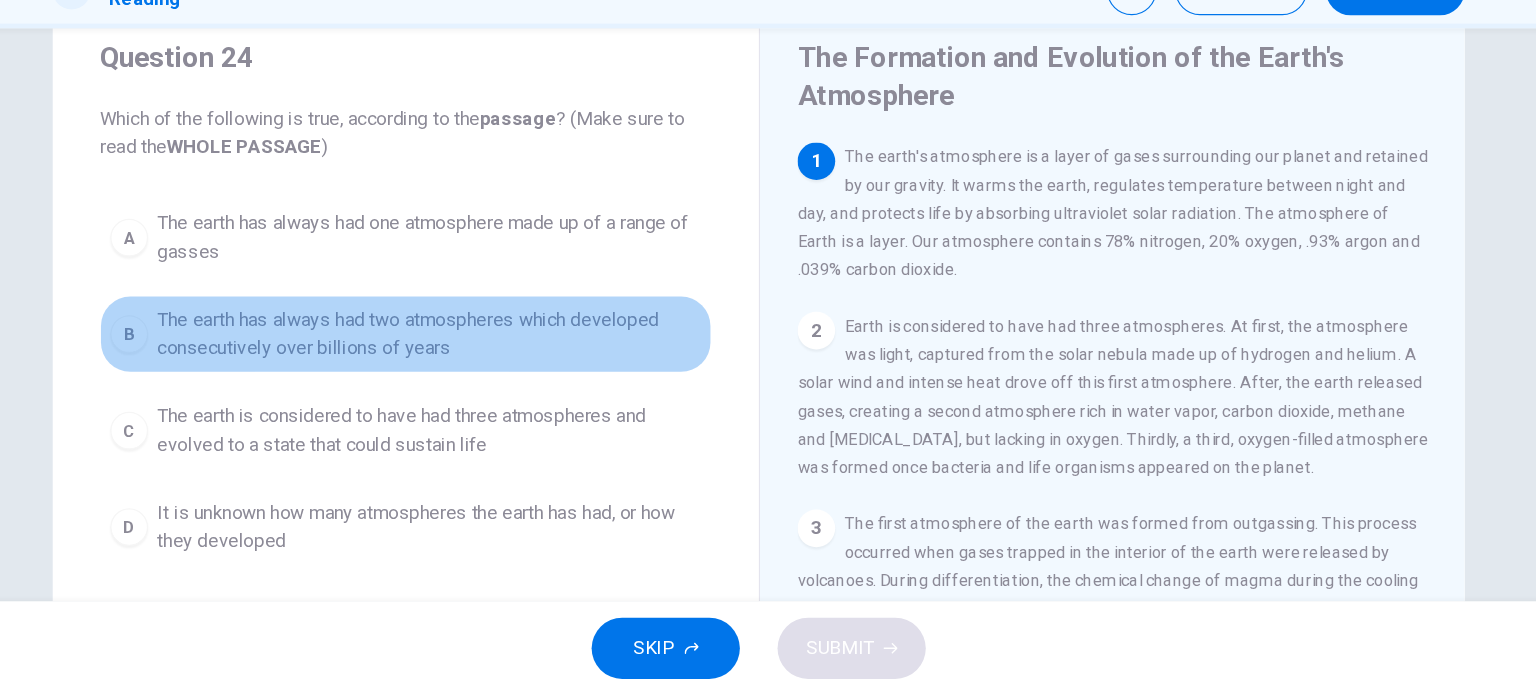 click on "B The earth has always had two atmospheres which developed consecutively over billions of years" at bounding box center [468, 388] 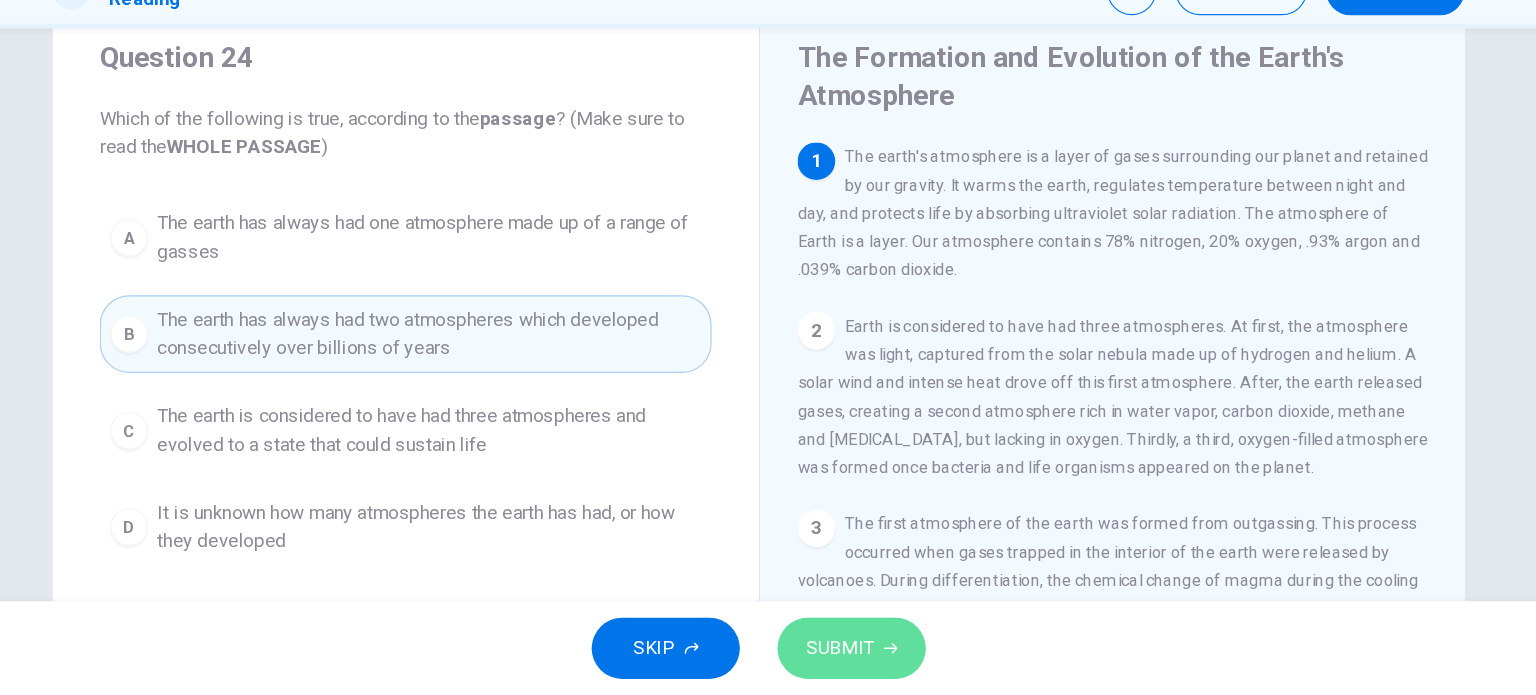 click on "SUBMIT" at bounding box center [837, 655] 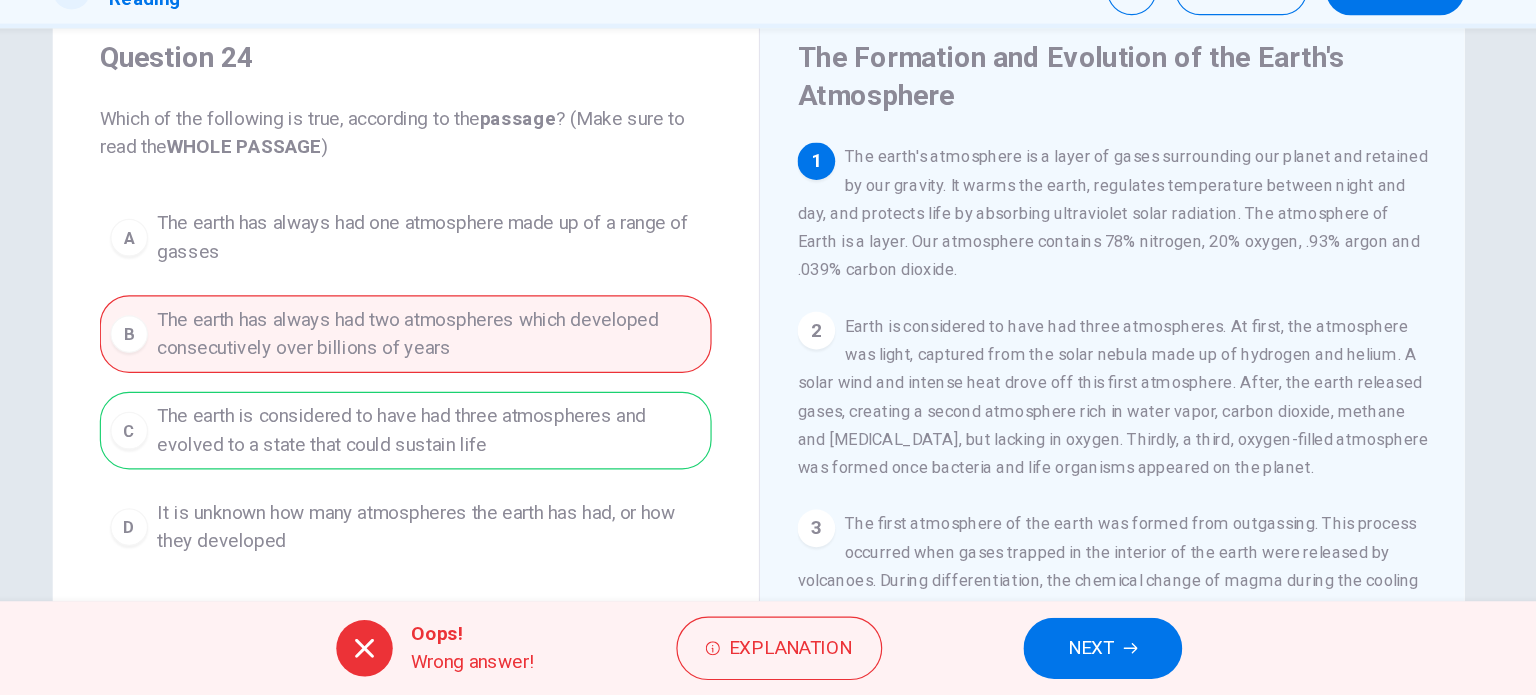 click on "NEXT" at bounding box center (1050, 655) 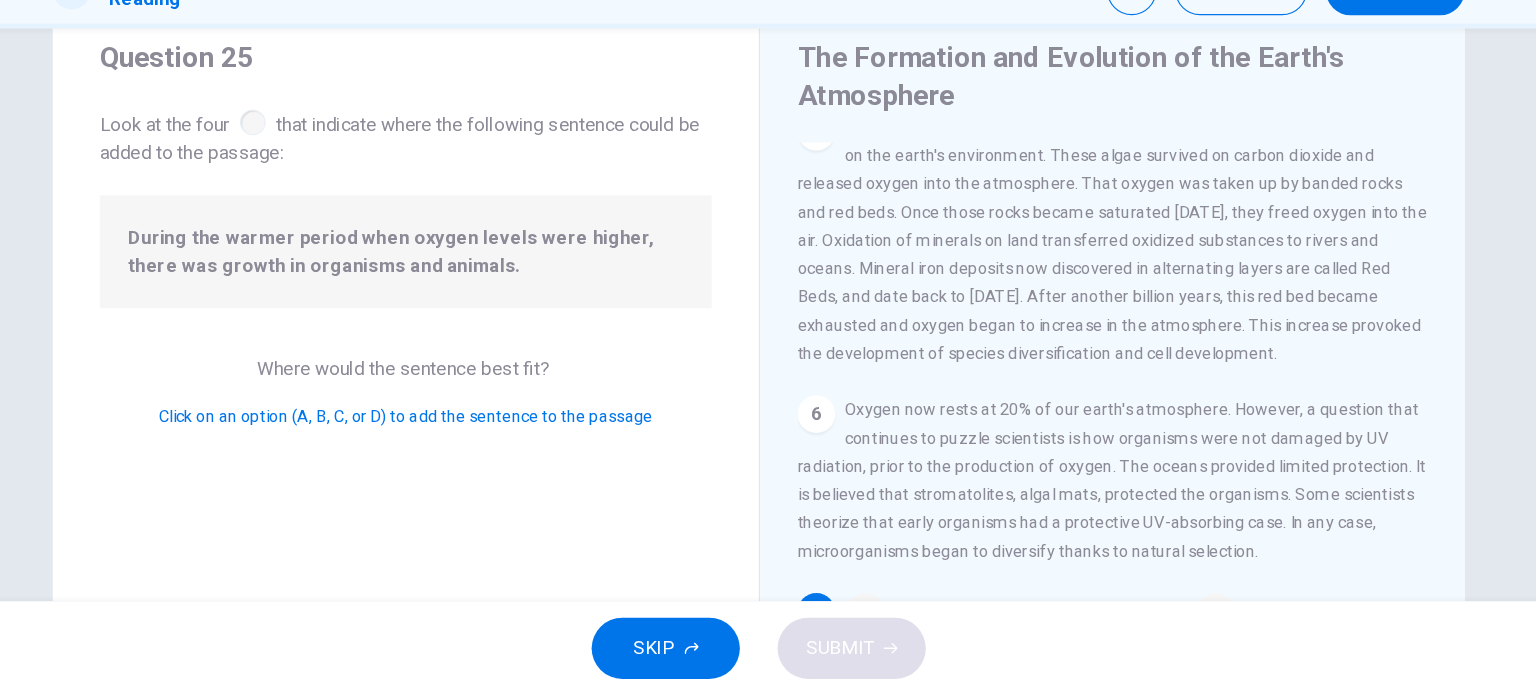 scroll, scrollTop: 728, scrollLeft: 0, axis: vertical 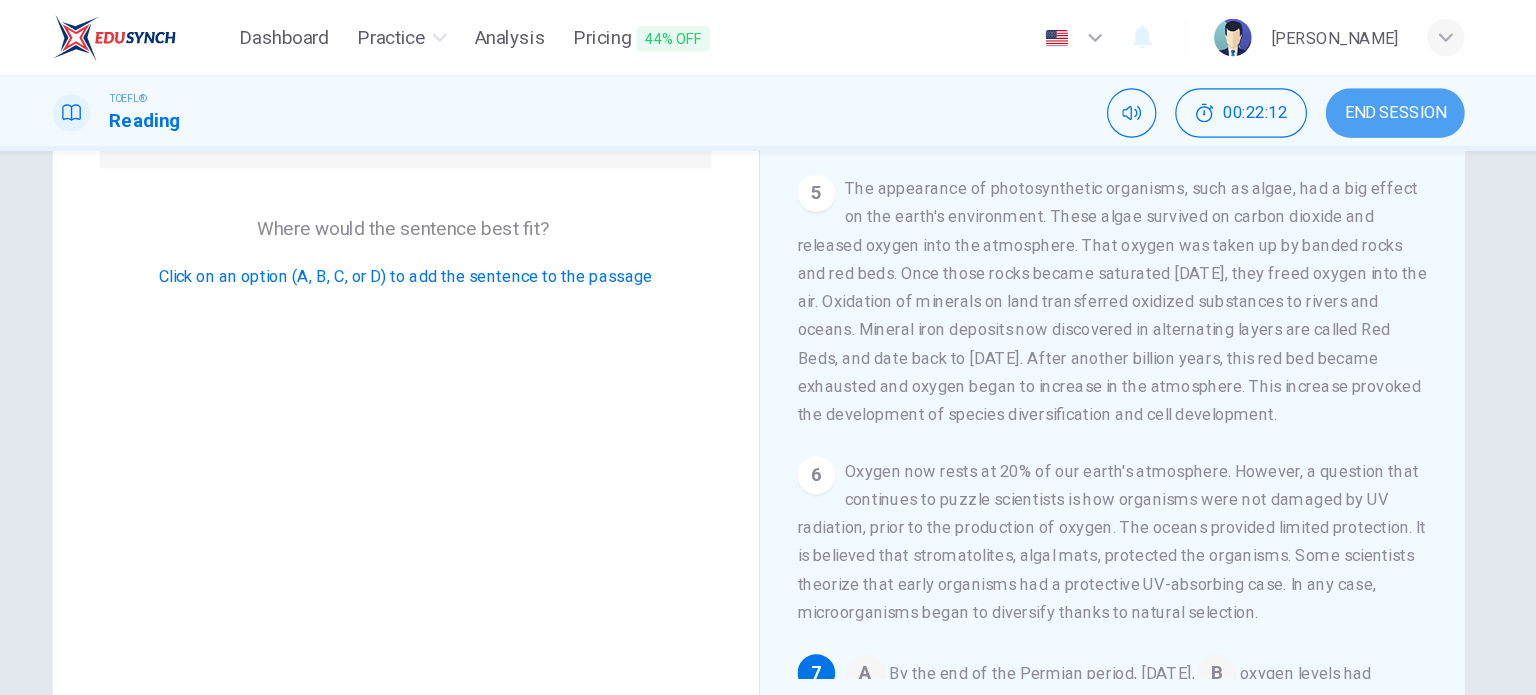 click on "END SESSION" at bounding box center [1309, 96] 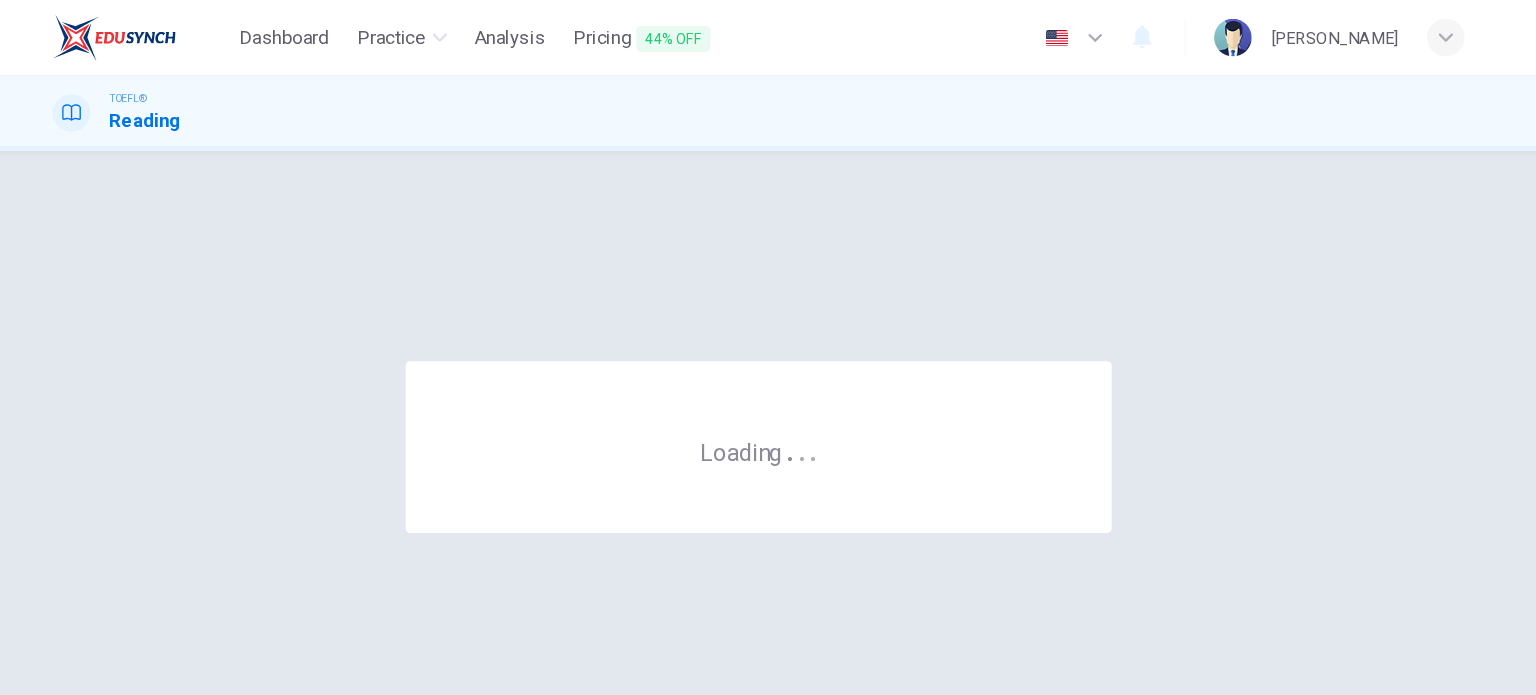 scroll, scrollTop: 0, scrollLeft: 0, axis: both 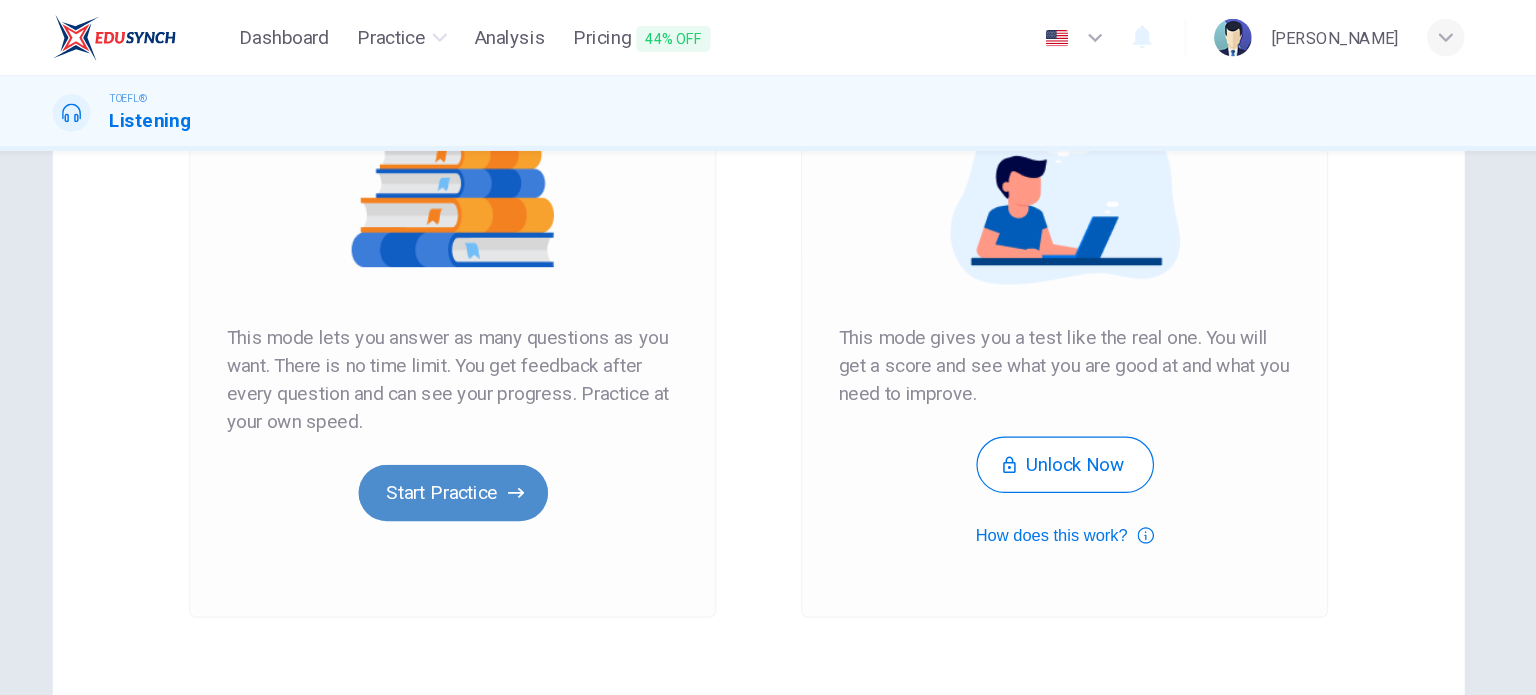 click on "Start Practice" at bounding box center (508, 419) 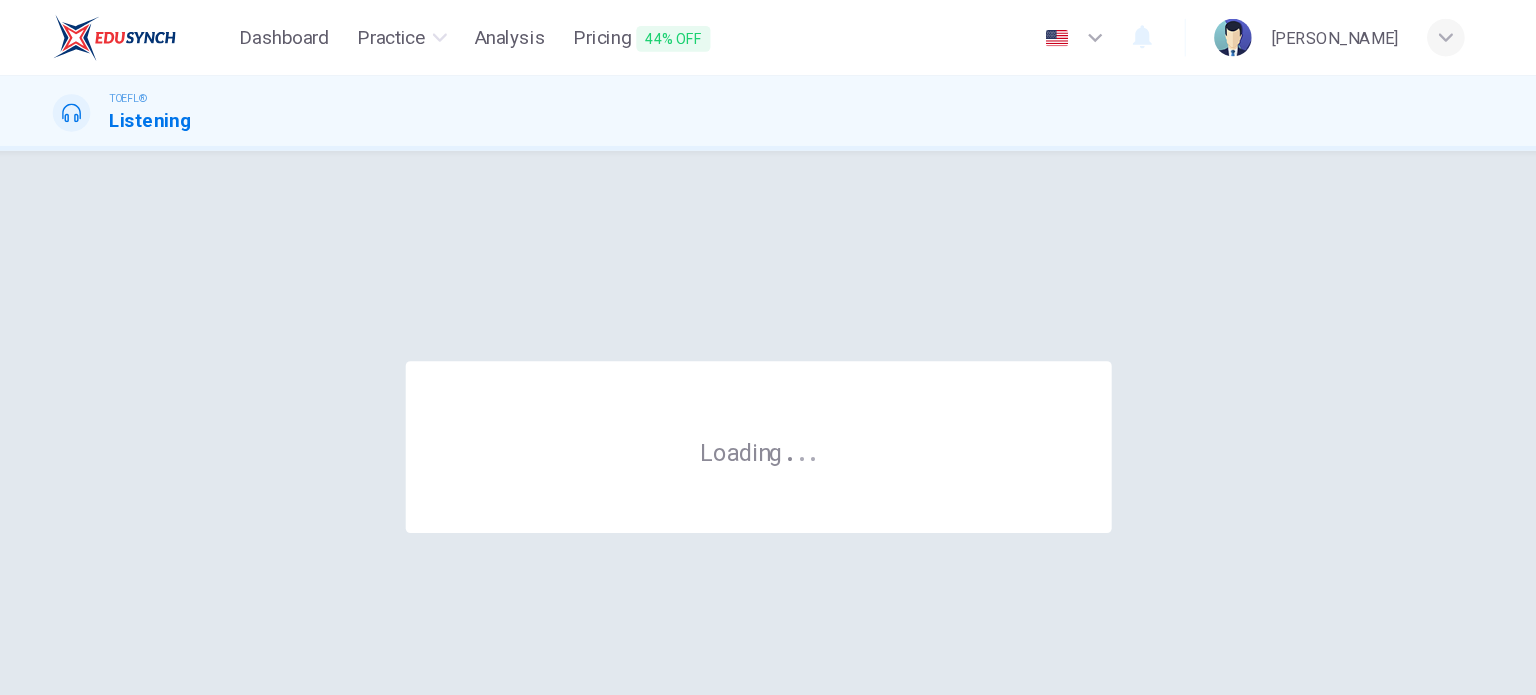 scroll, scrollTop: 0, scrollLeft: 0, axis: both 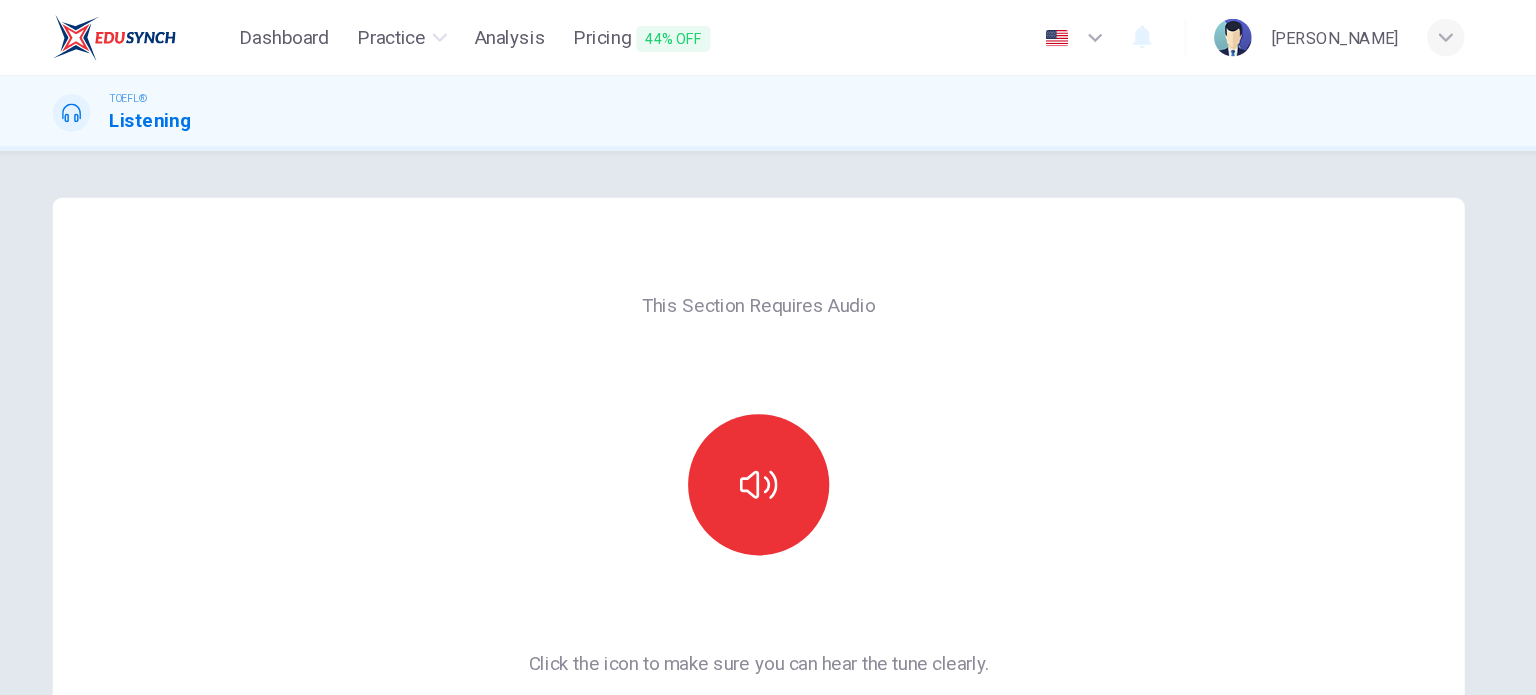 click at bounding box center [768, 412] 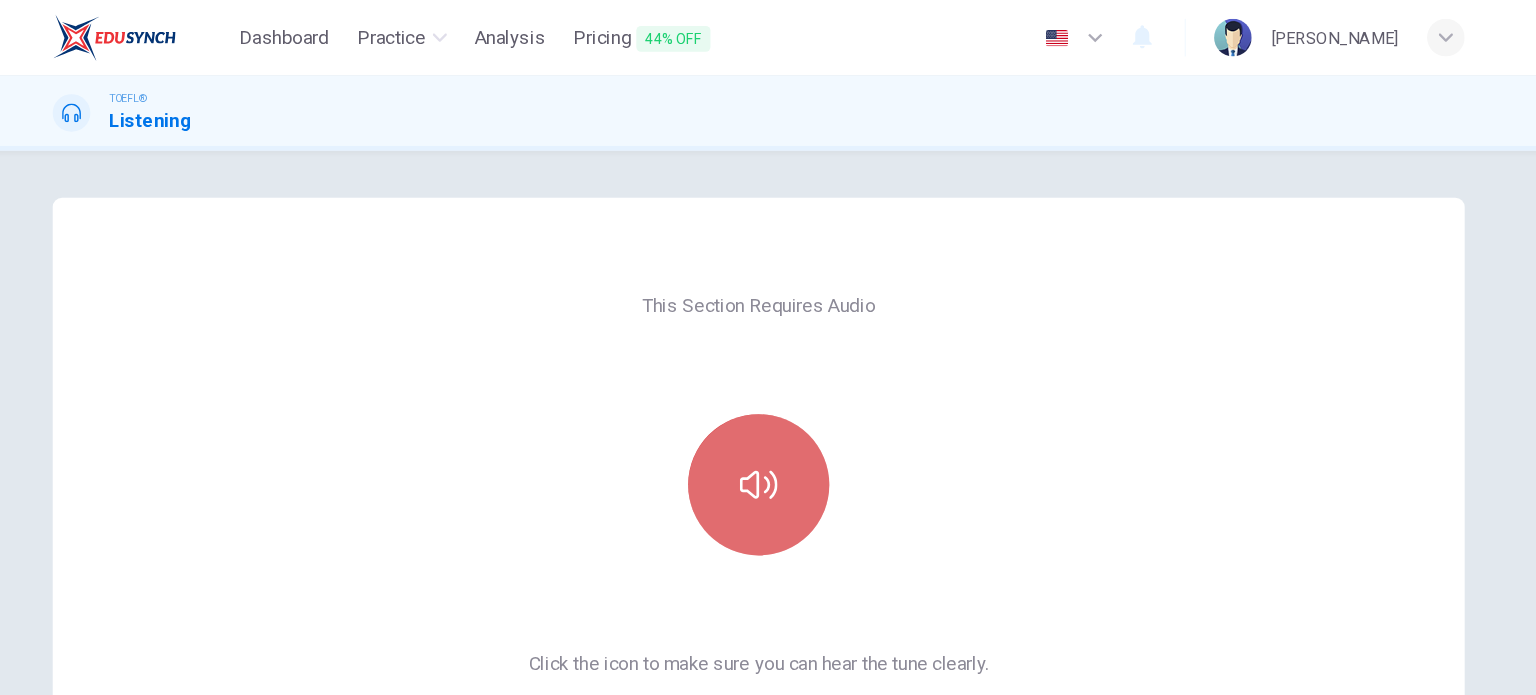 click 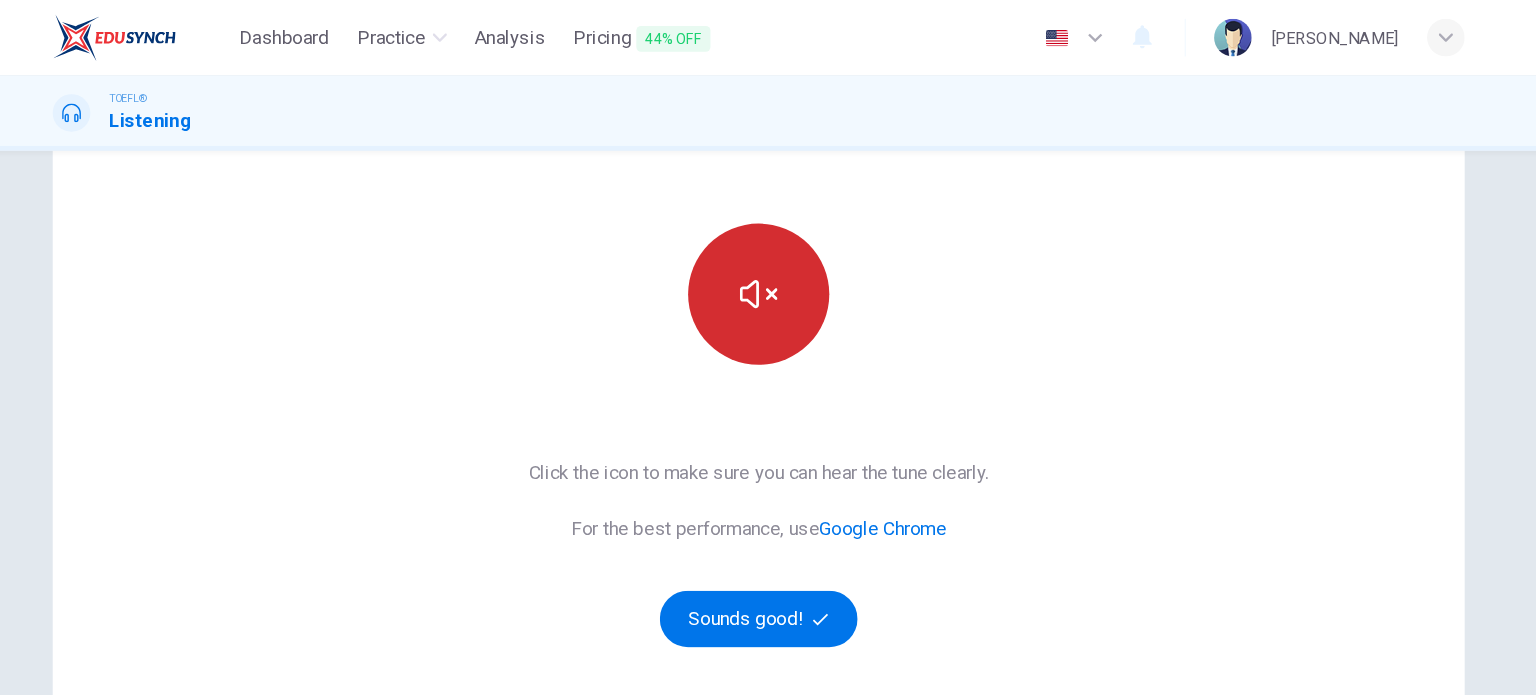 scroll, scrollTop: 162, scrollLeft: 0, axis: vertical 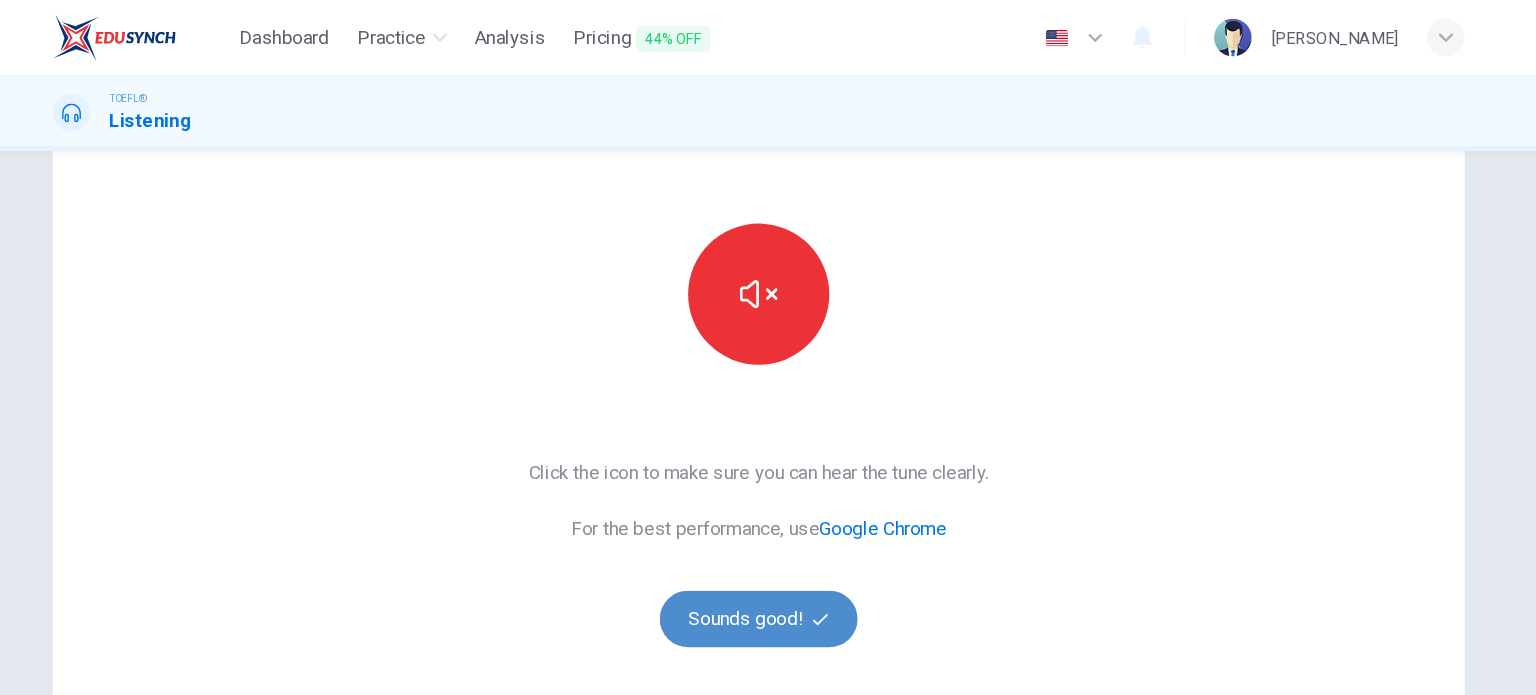 click on "Sounds good!" at bounding box center [768, 526] 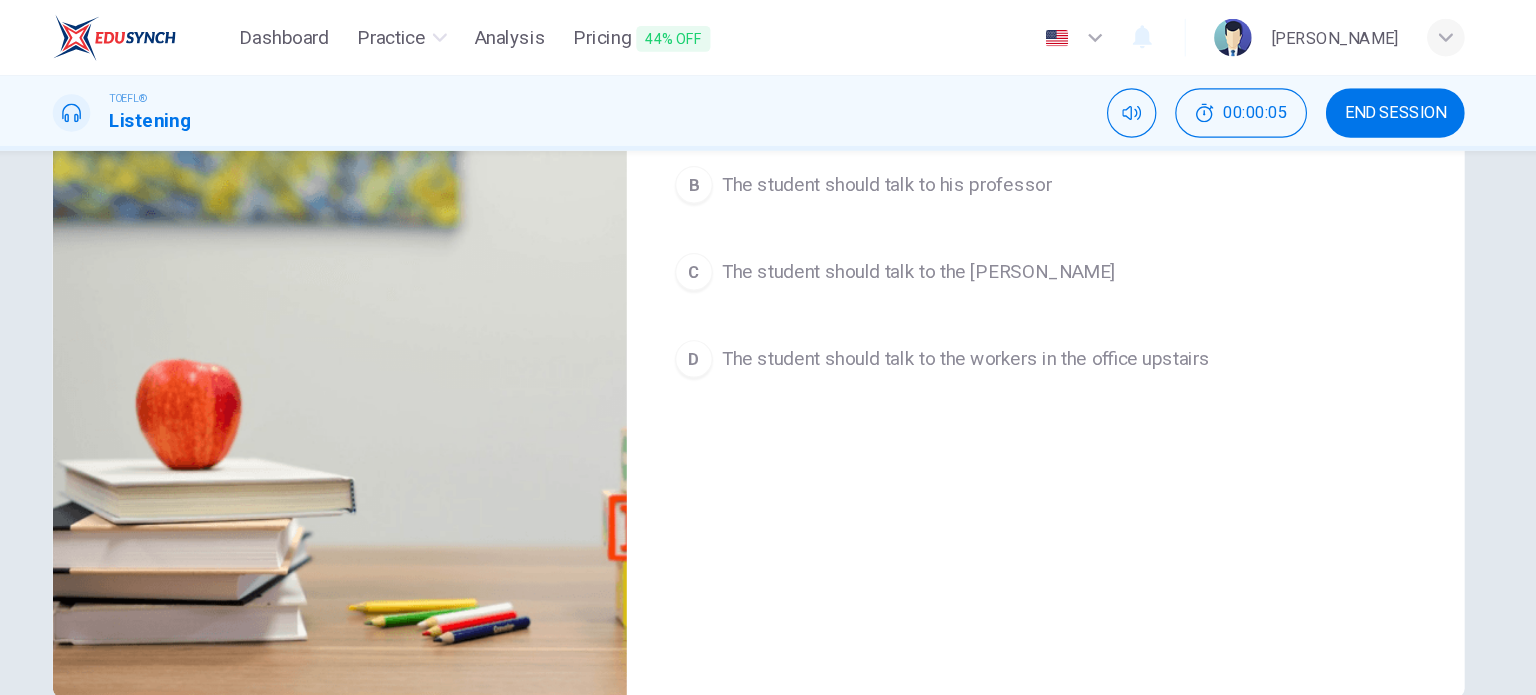 scroll, scrollTop: 272, scrollLeft: 0, axis: vertical 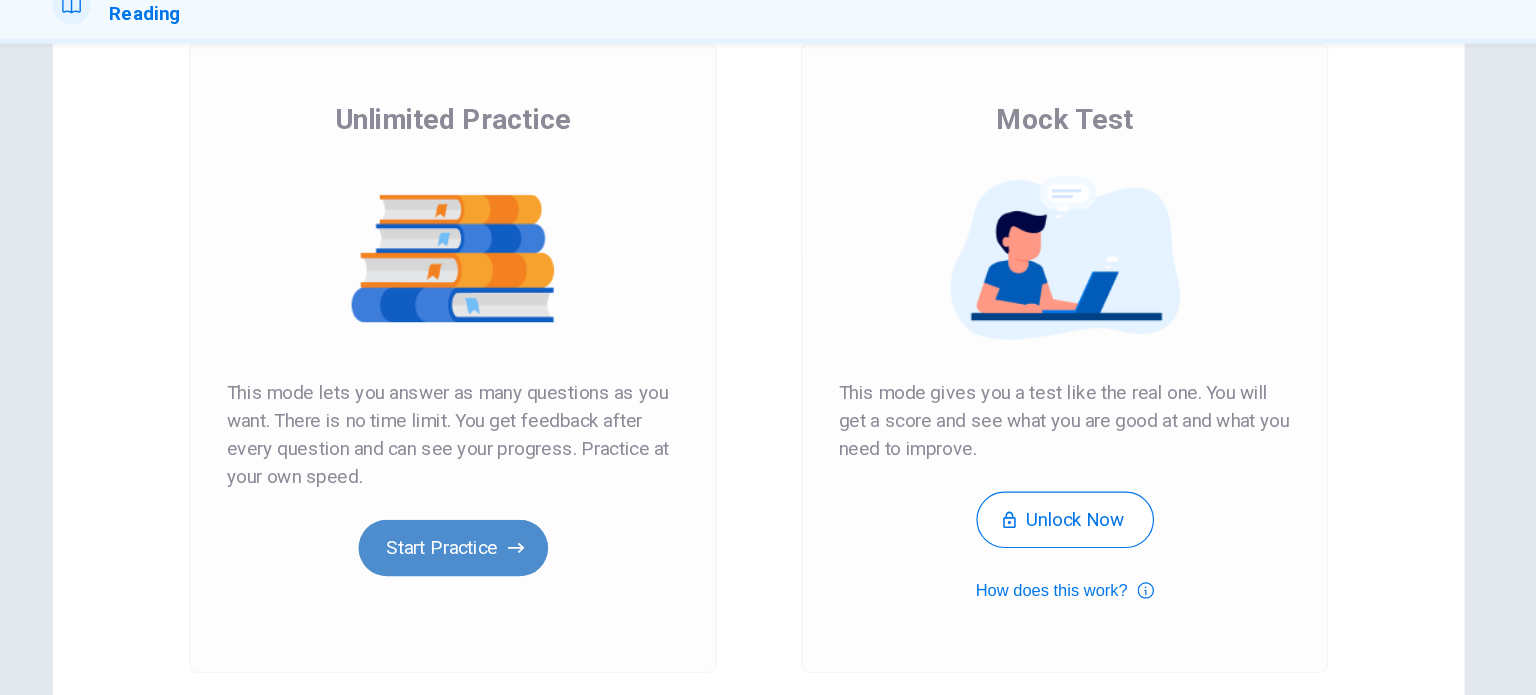 click on "Start Practice" at bounding box center (508, 557) 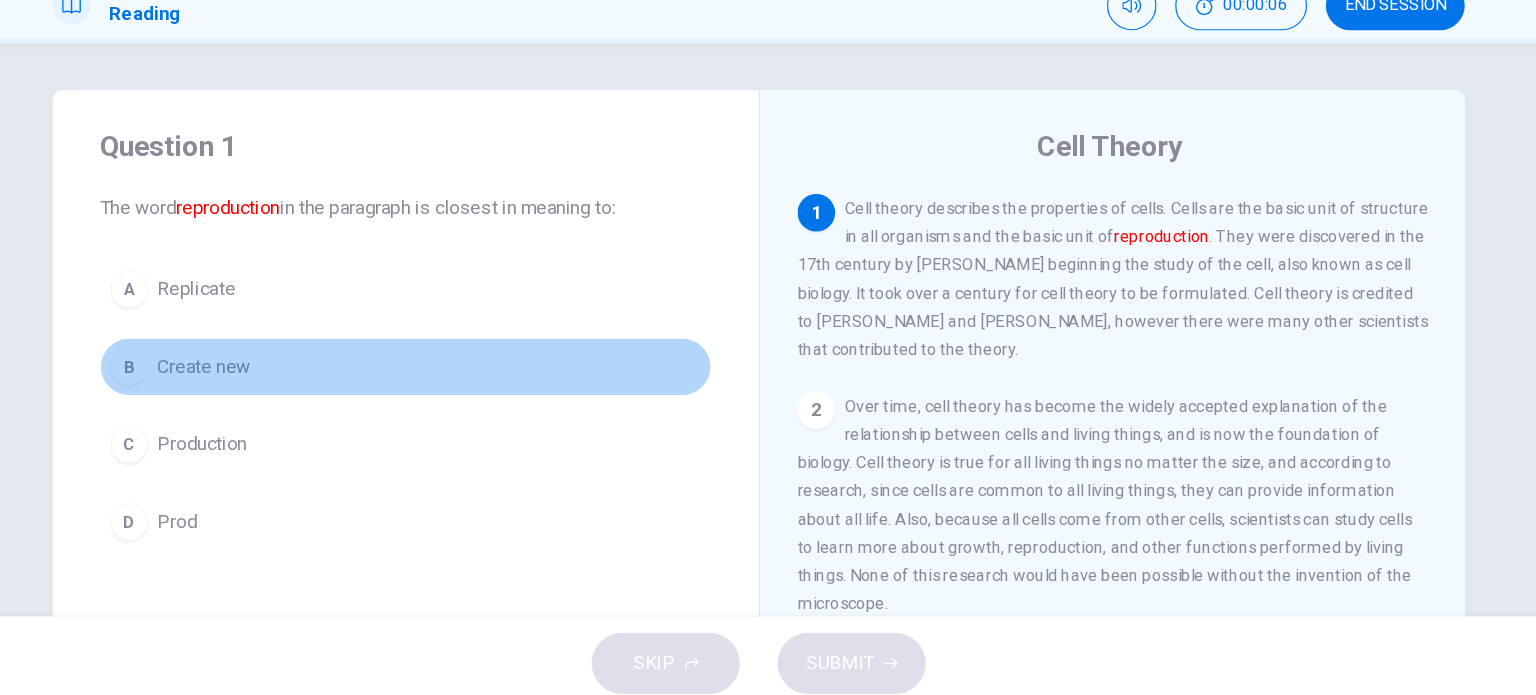click on "Create new" at bounding box center [296, 403] 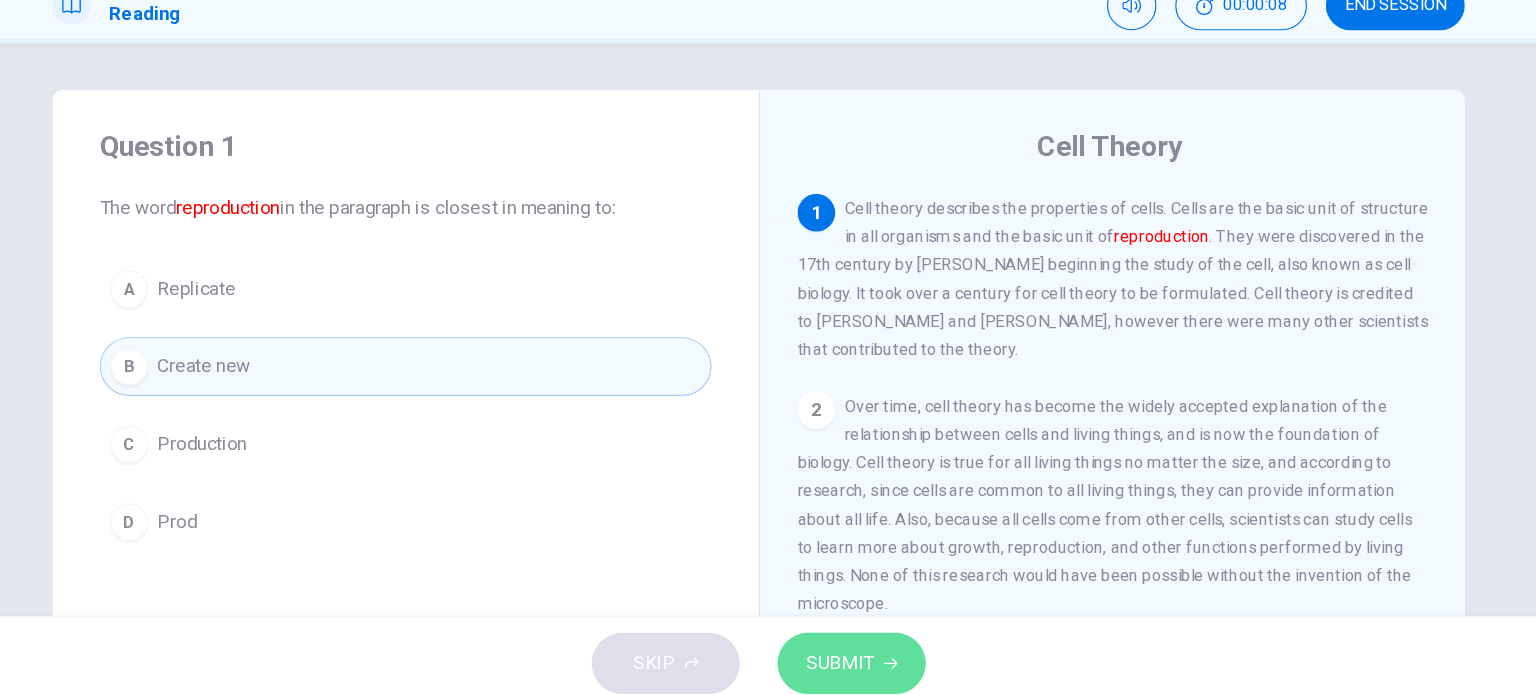 click on "SUBMIT" at bounding box center (837, 655) 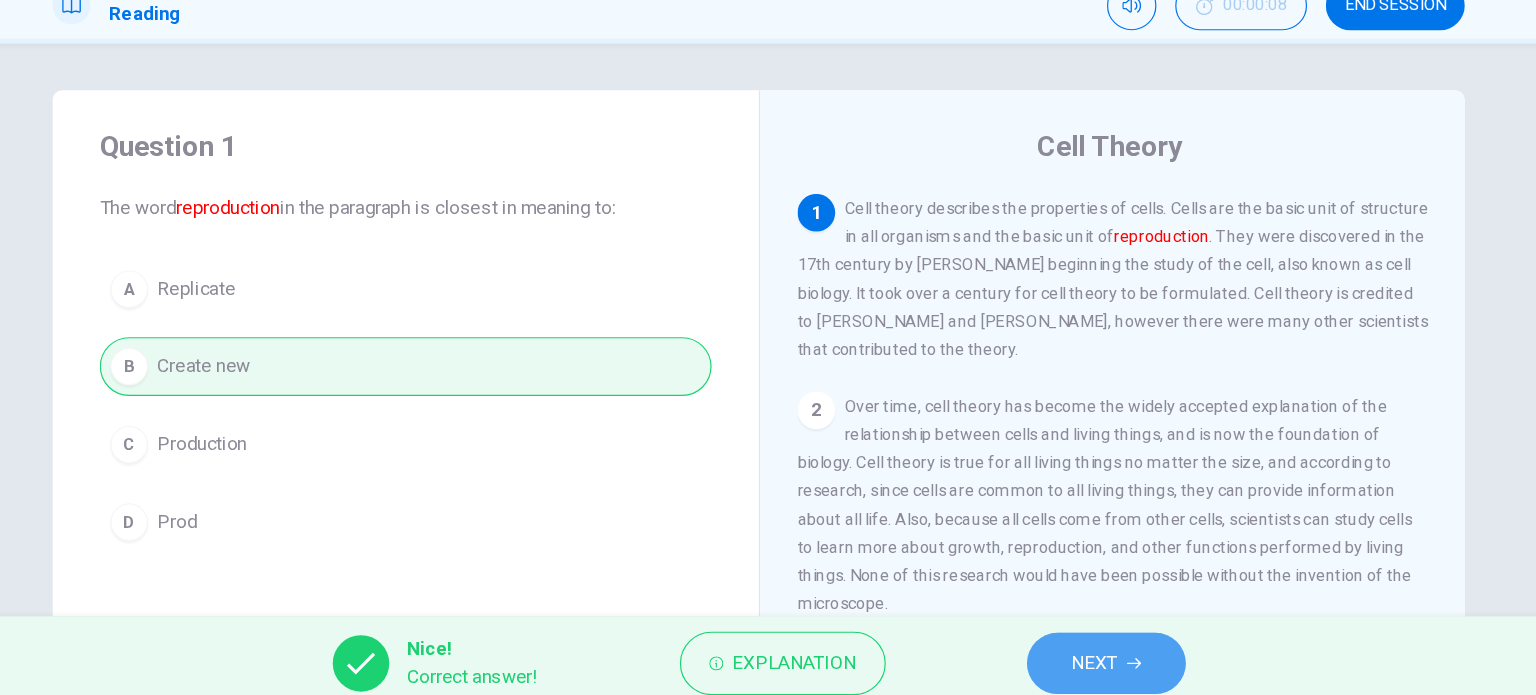 click on "NEXT" at bounding box center [1063, 655] 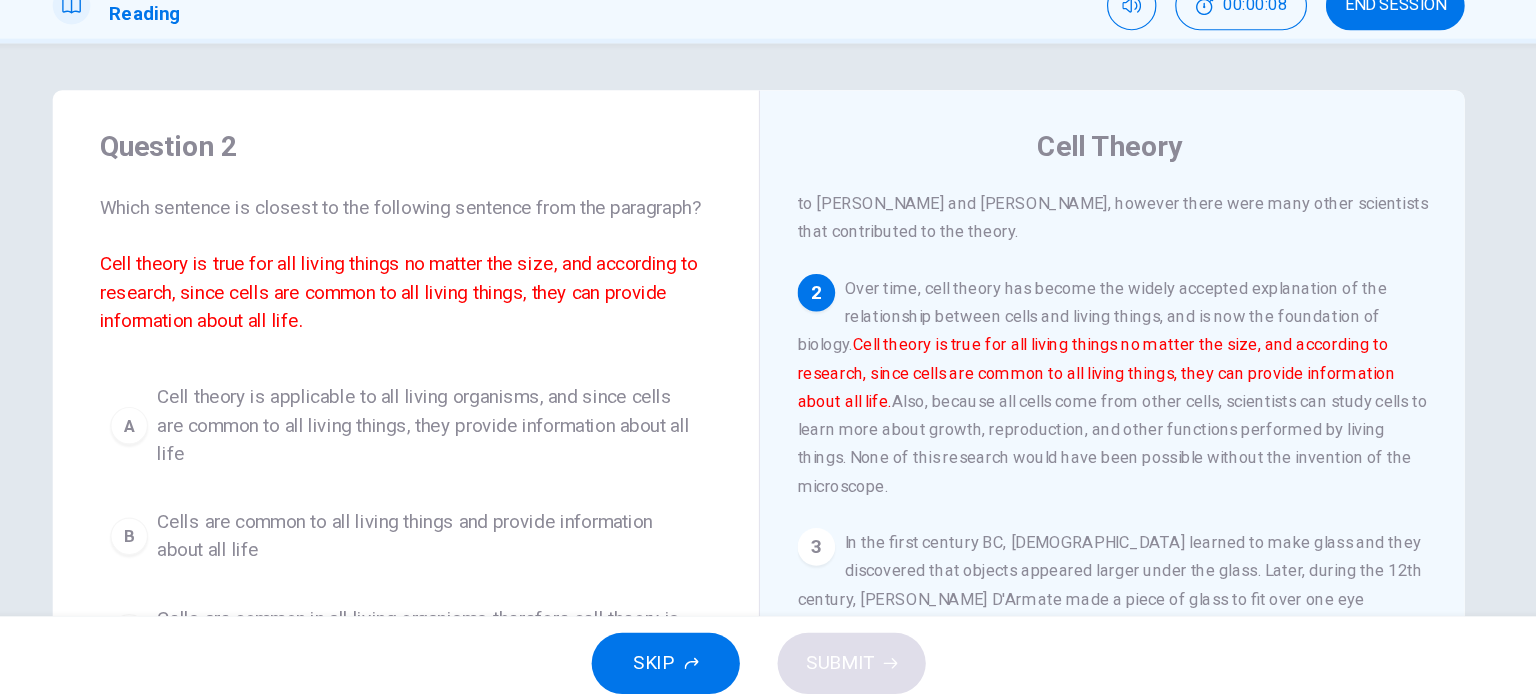 scroll, scrollTop: 172, scrollLeft: 0, axis: vertical 